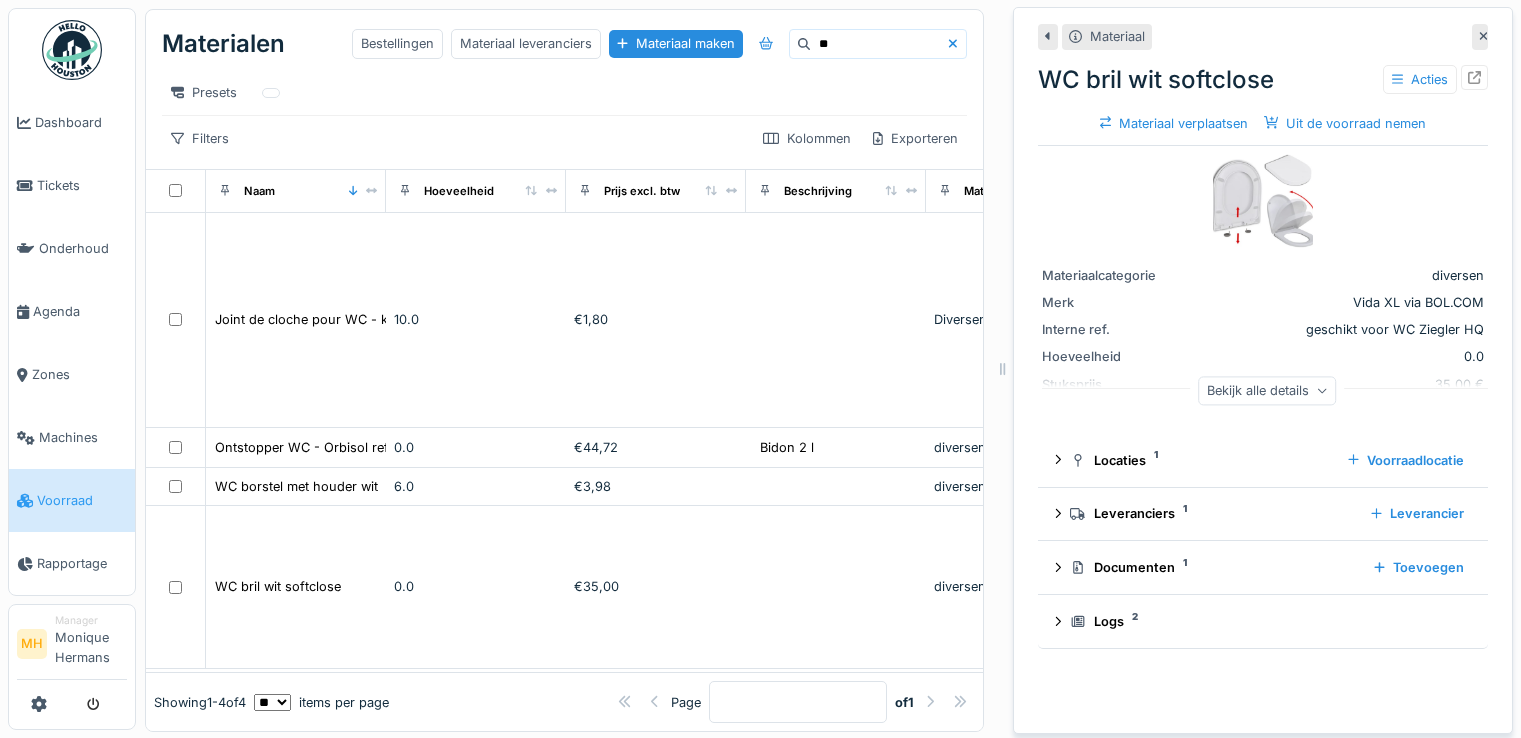 scroll, scrollTop: 0, scrollLeft: 0, axis: both 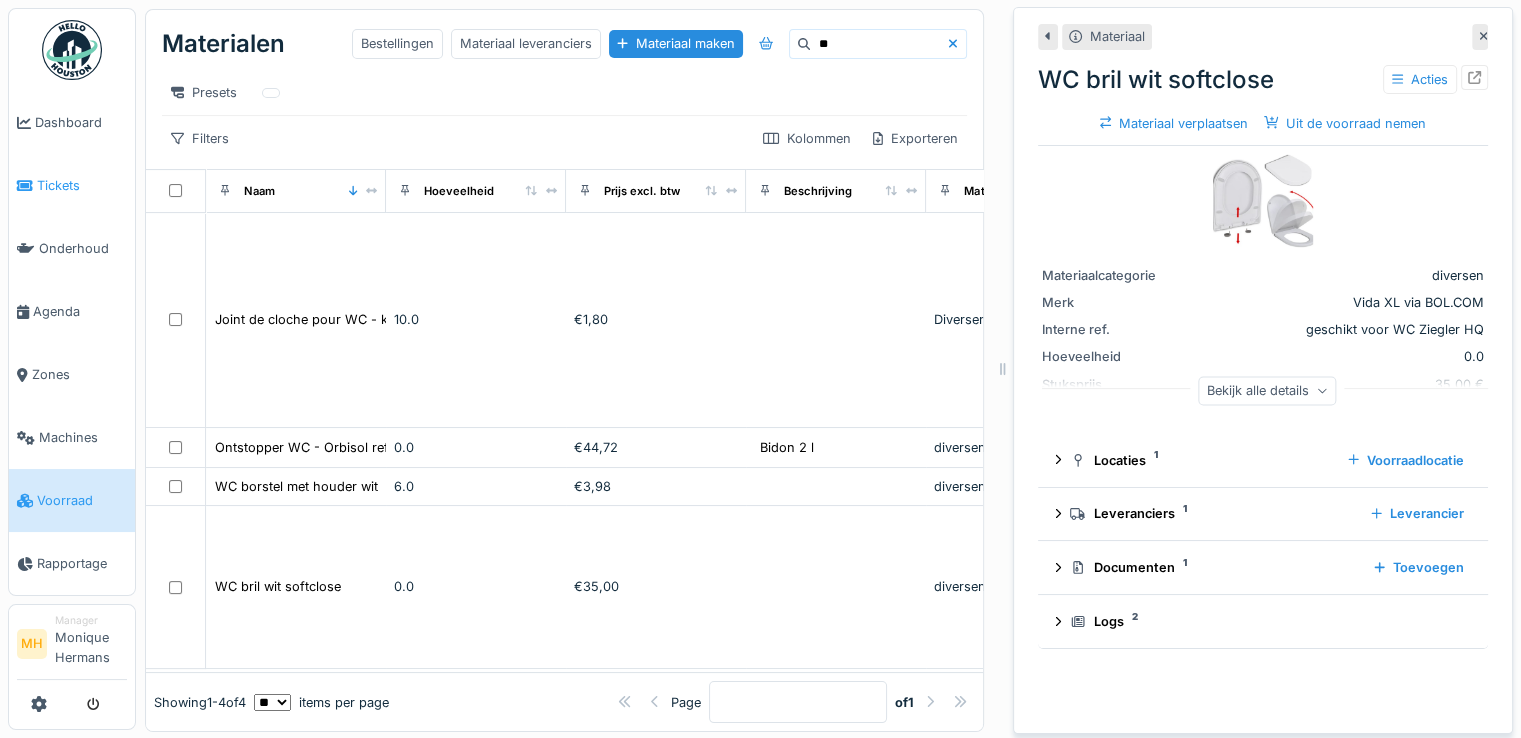 click on "Tickets" at bounding box center (82, 185) 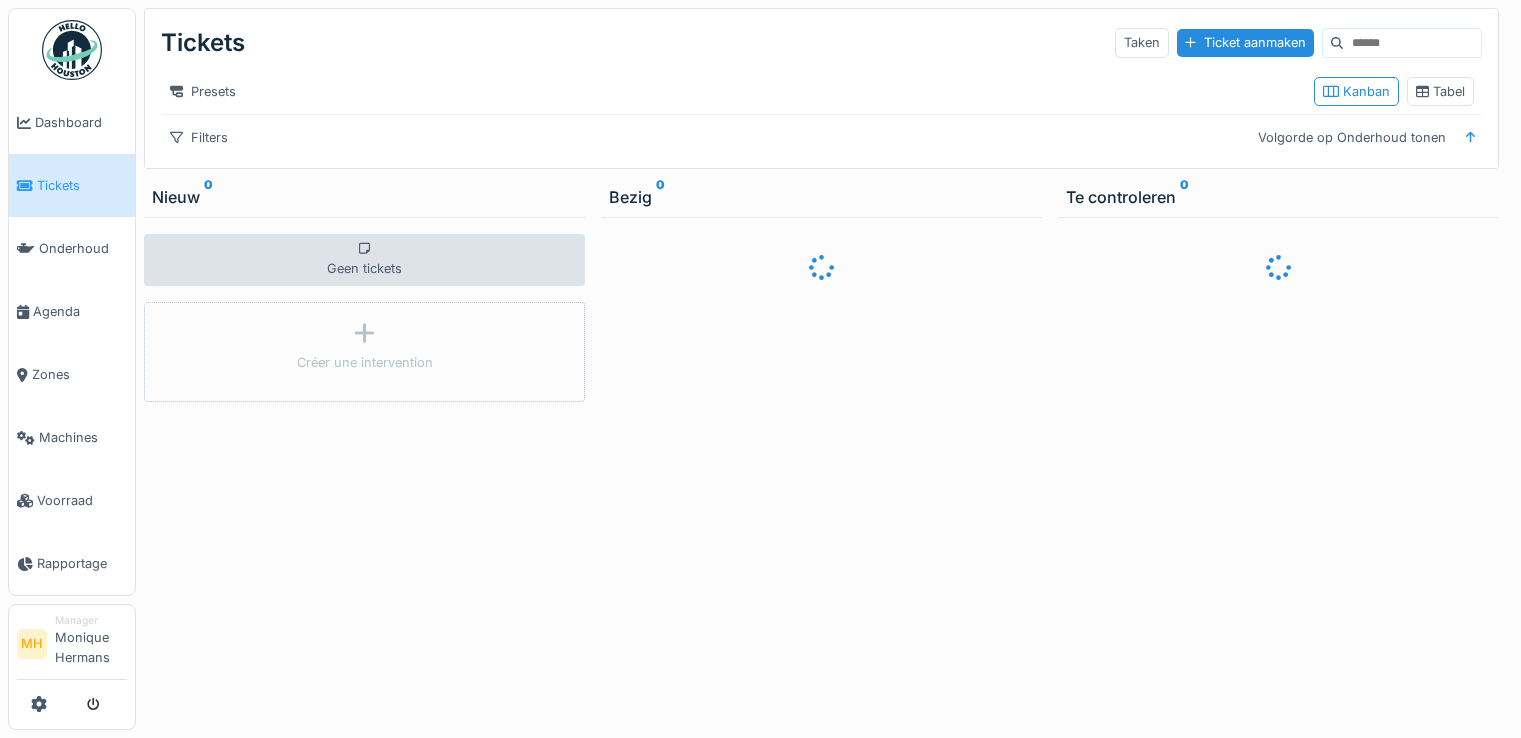 scroll, scrollTop: 0, scrollLeft: 0, axis: both 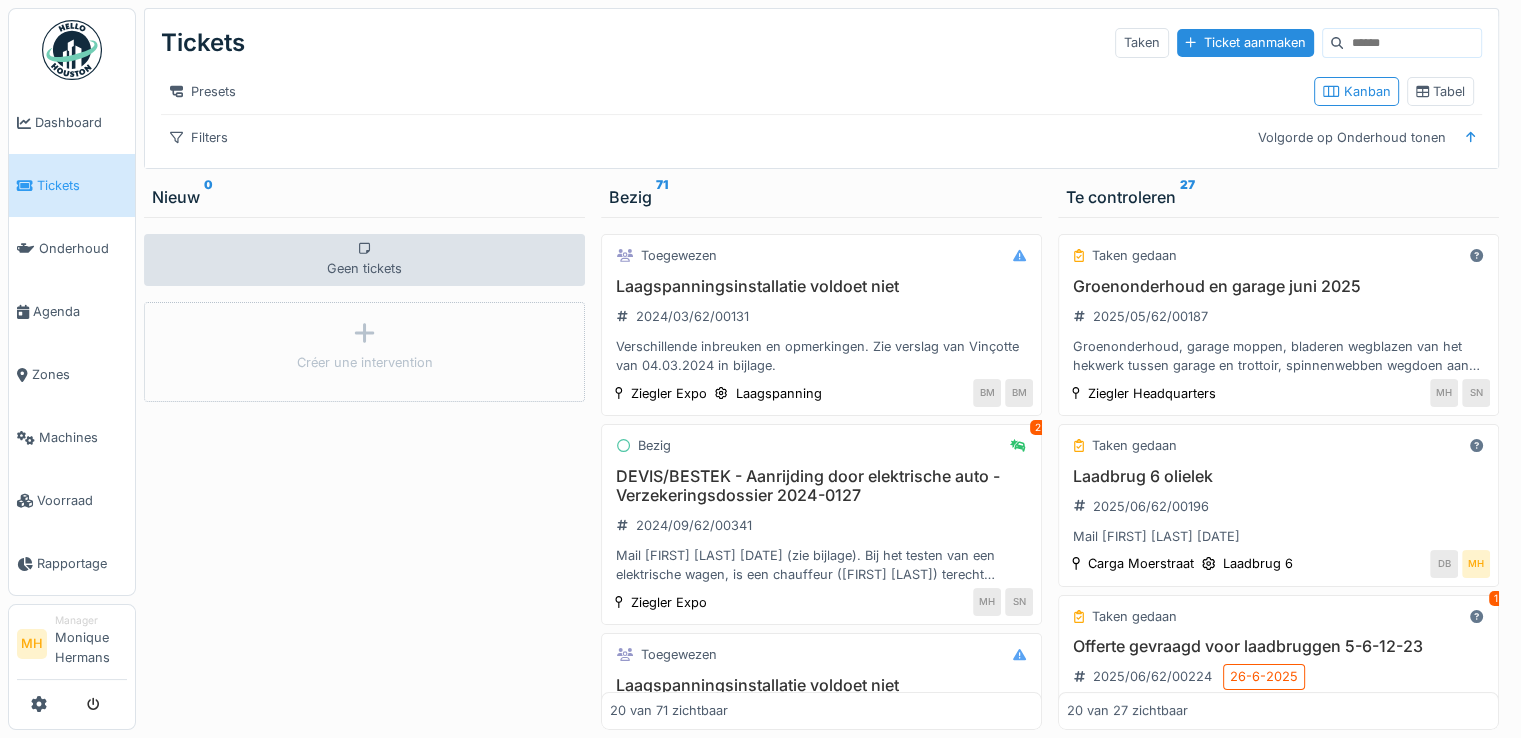click at bounding box center (1412, 43) 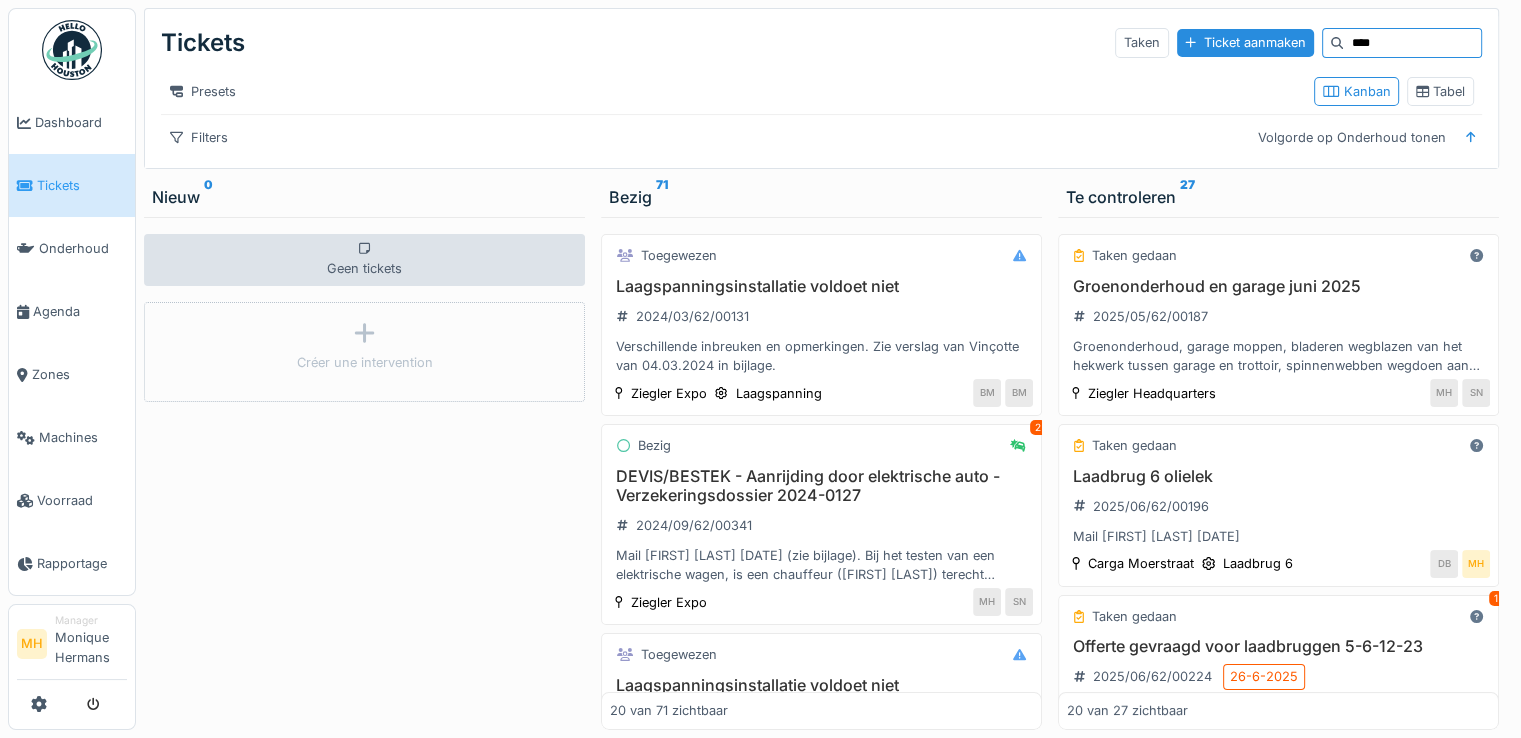type on "****" 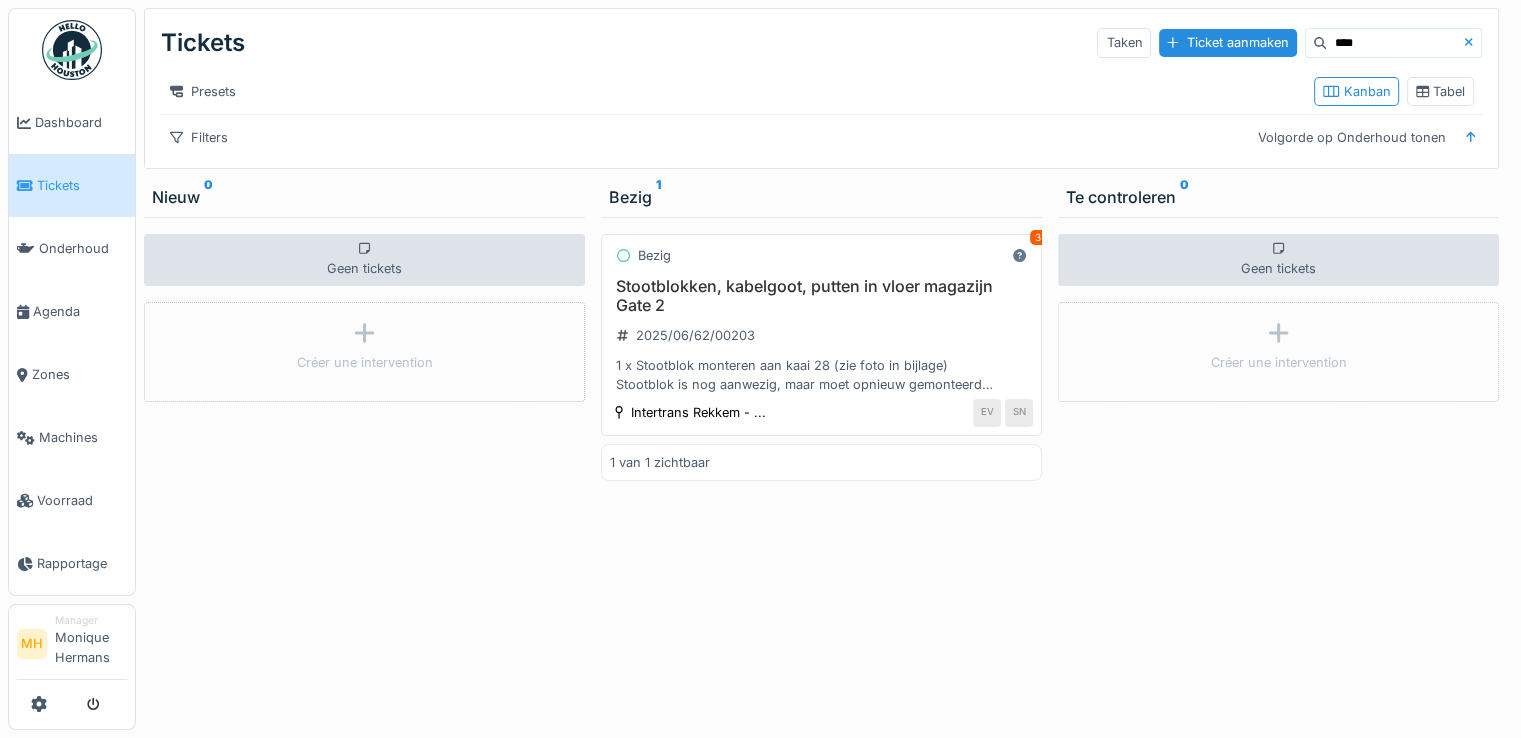 click on "Stootblokken, kabelgoot, putten in vloer magazijn Gate 2" at bounding box center [821, 296] 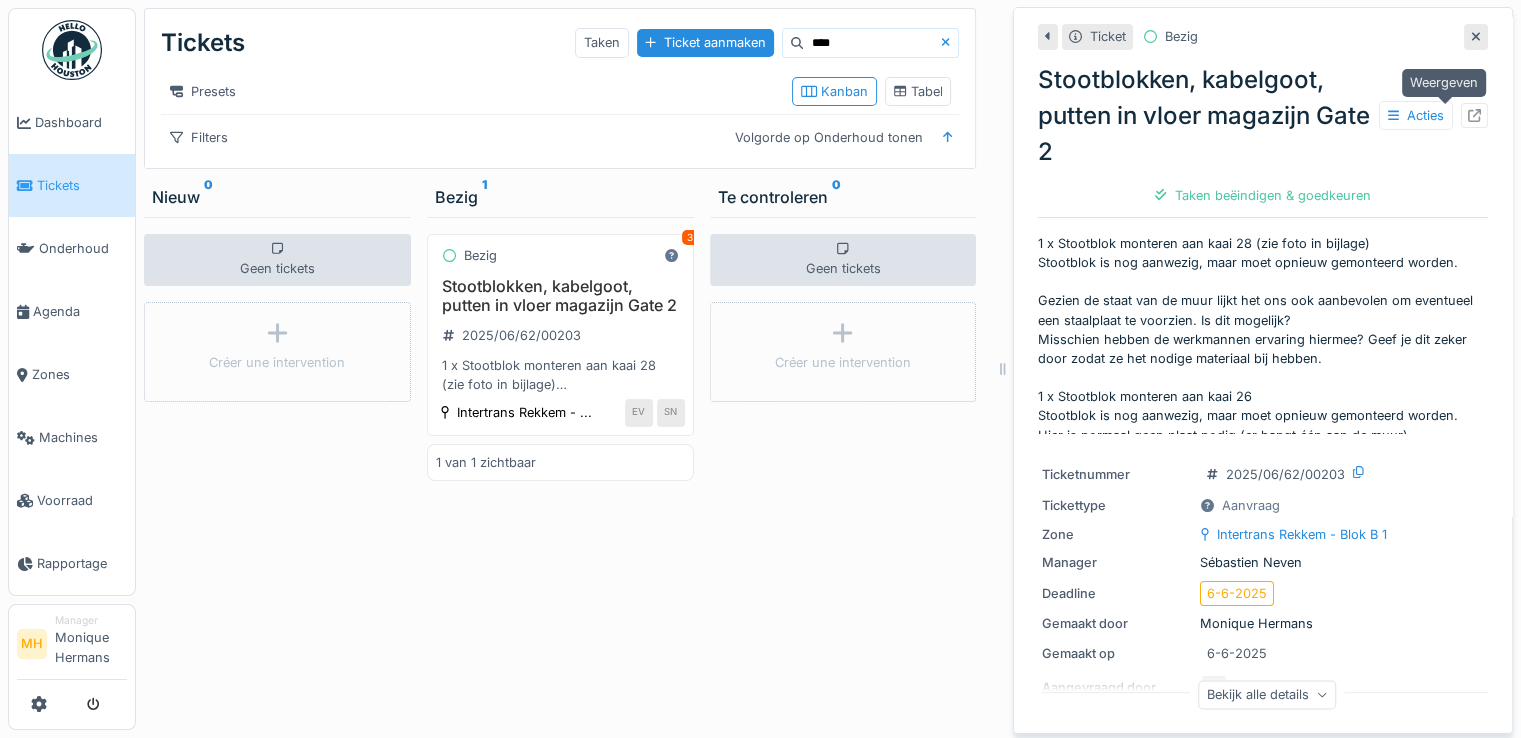 click 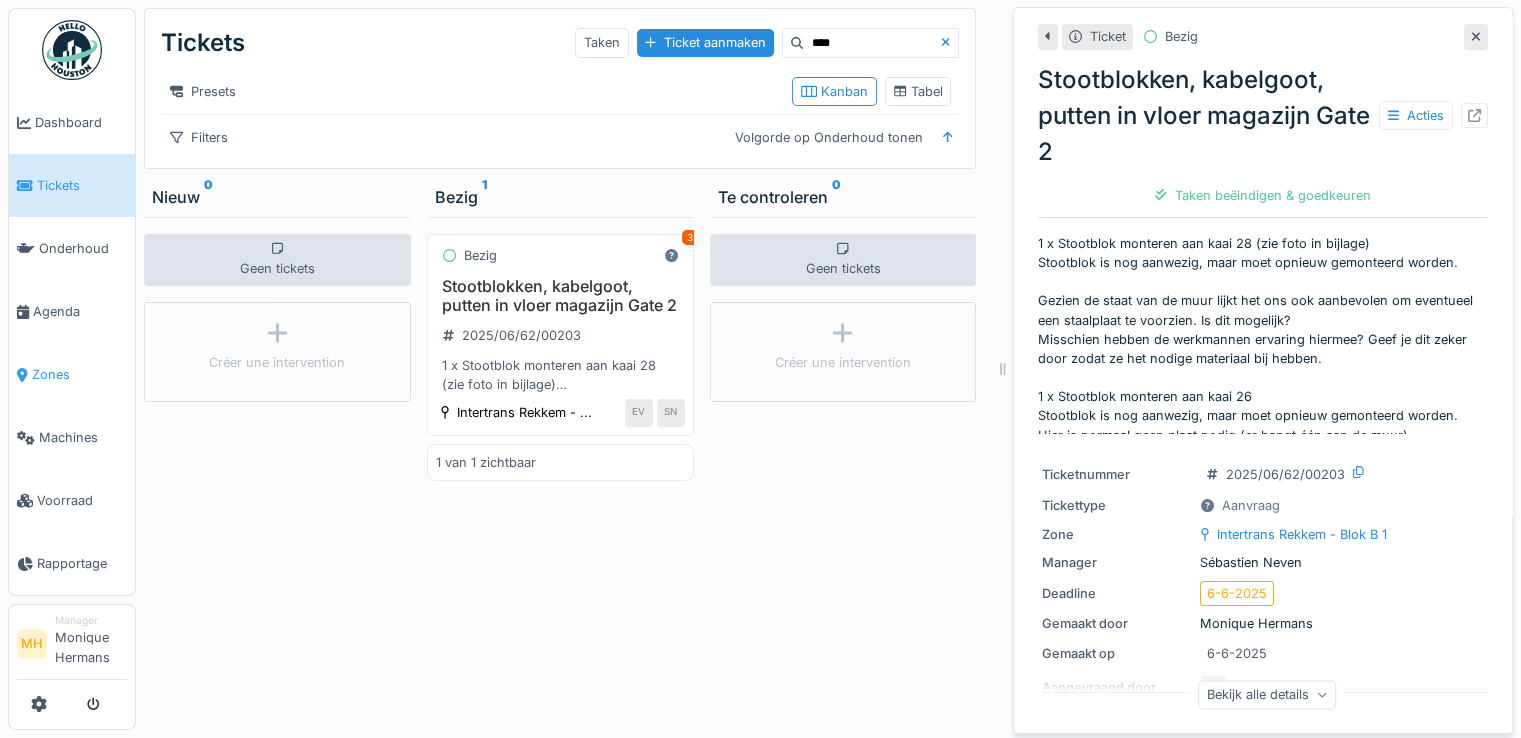 click on "Zones" at bounding box center (79, 374) 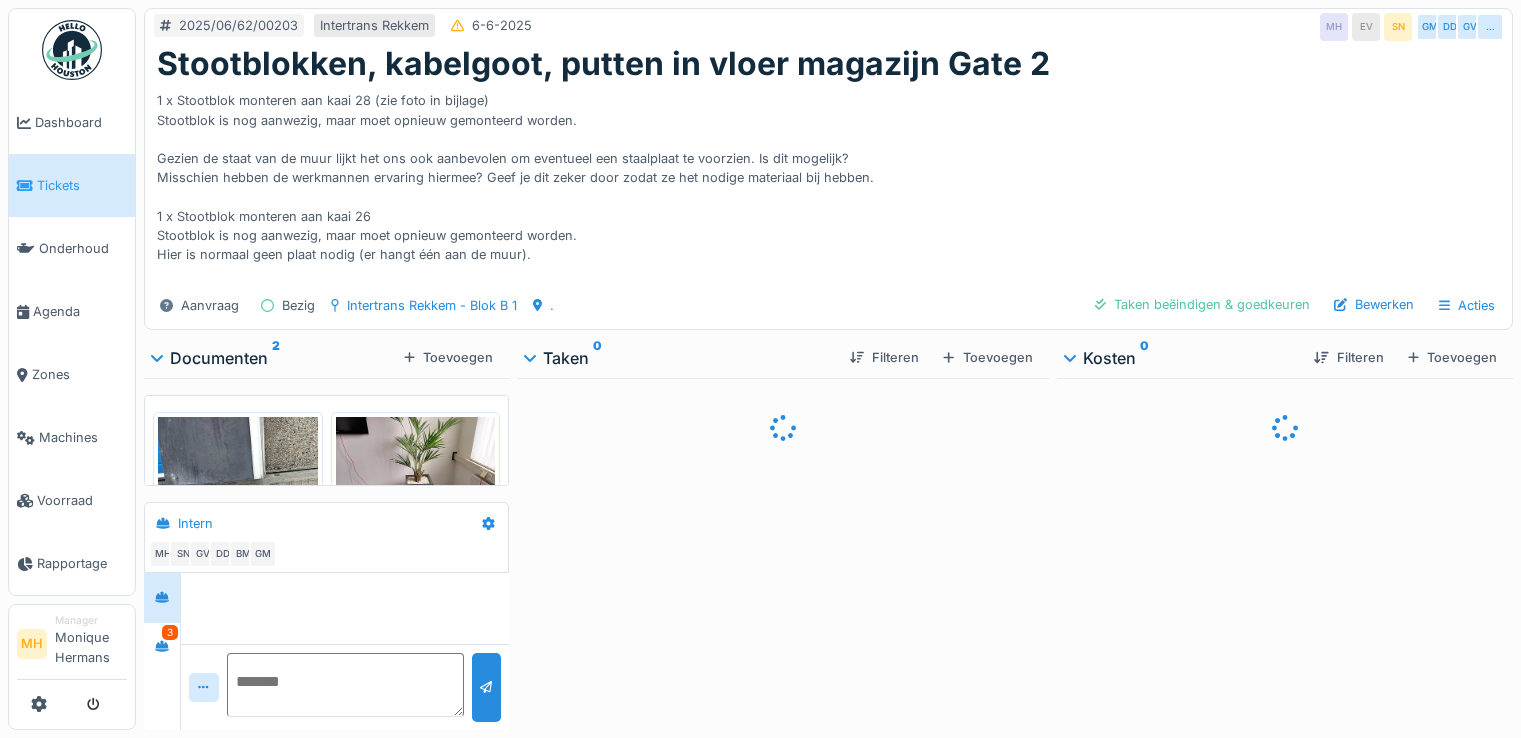 scroll, scrollTop: 0, scrollLeft: 0, axis: both 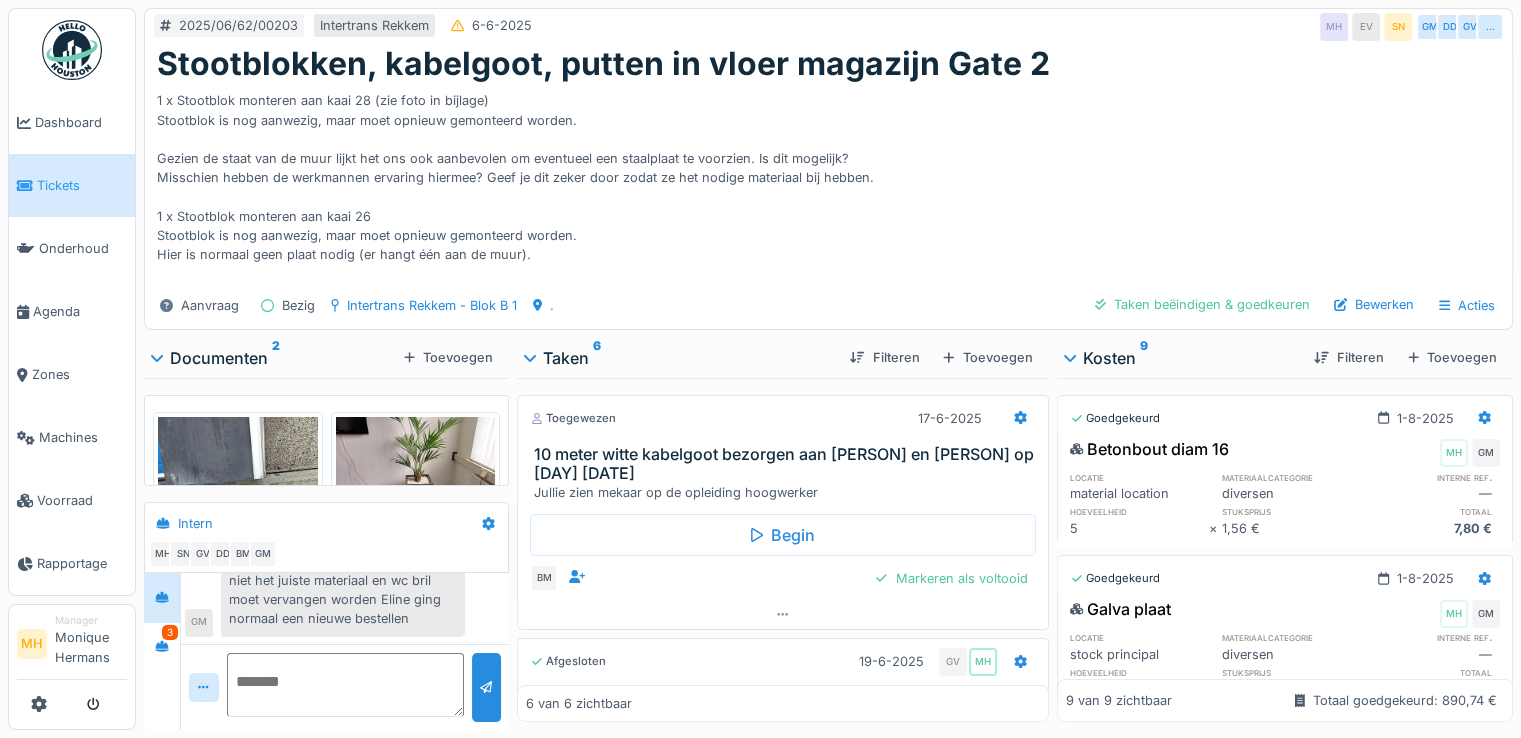 click on "Documenten 2" at bounding box center (274, 358) 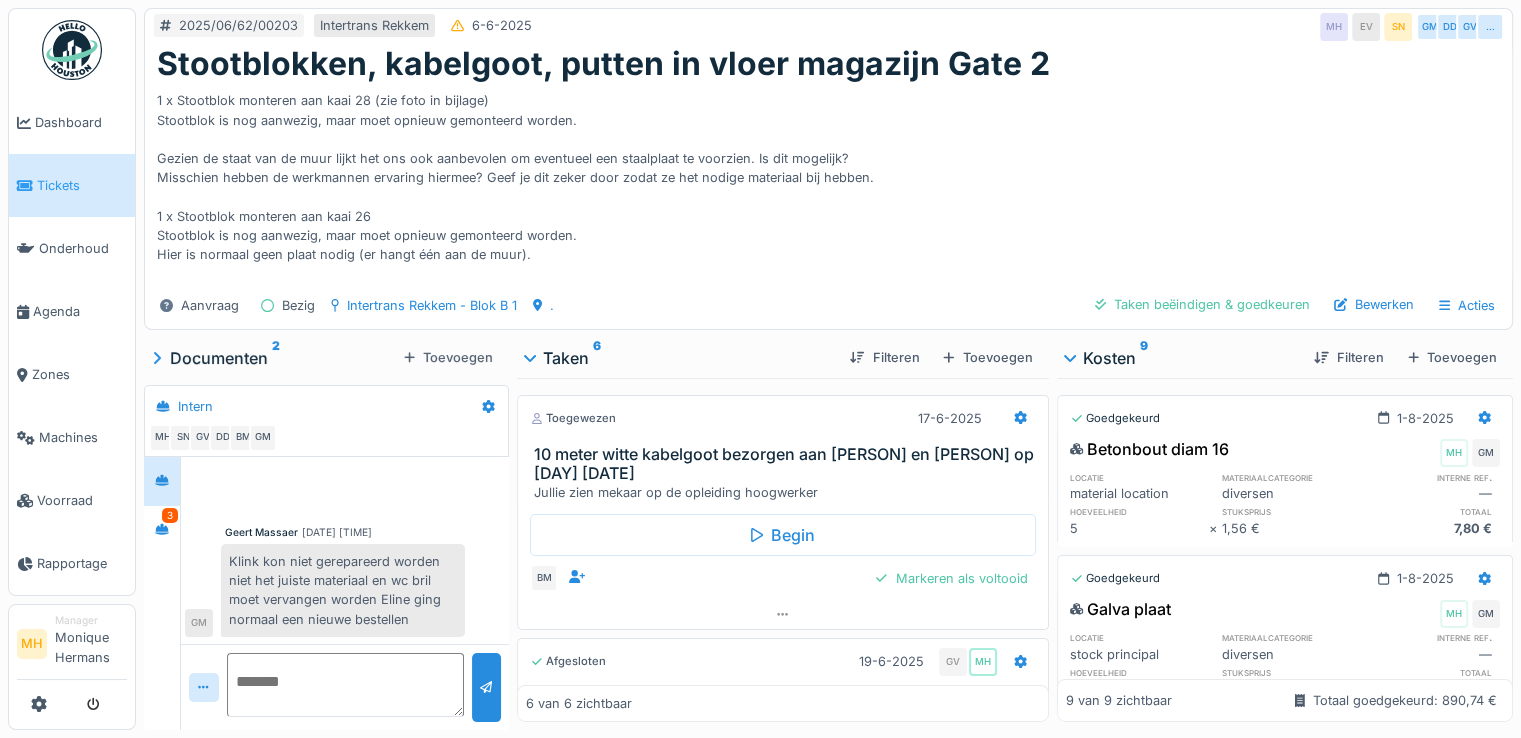 click on "Documenten 2" at bounding box center (274, 358) 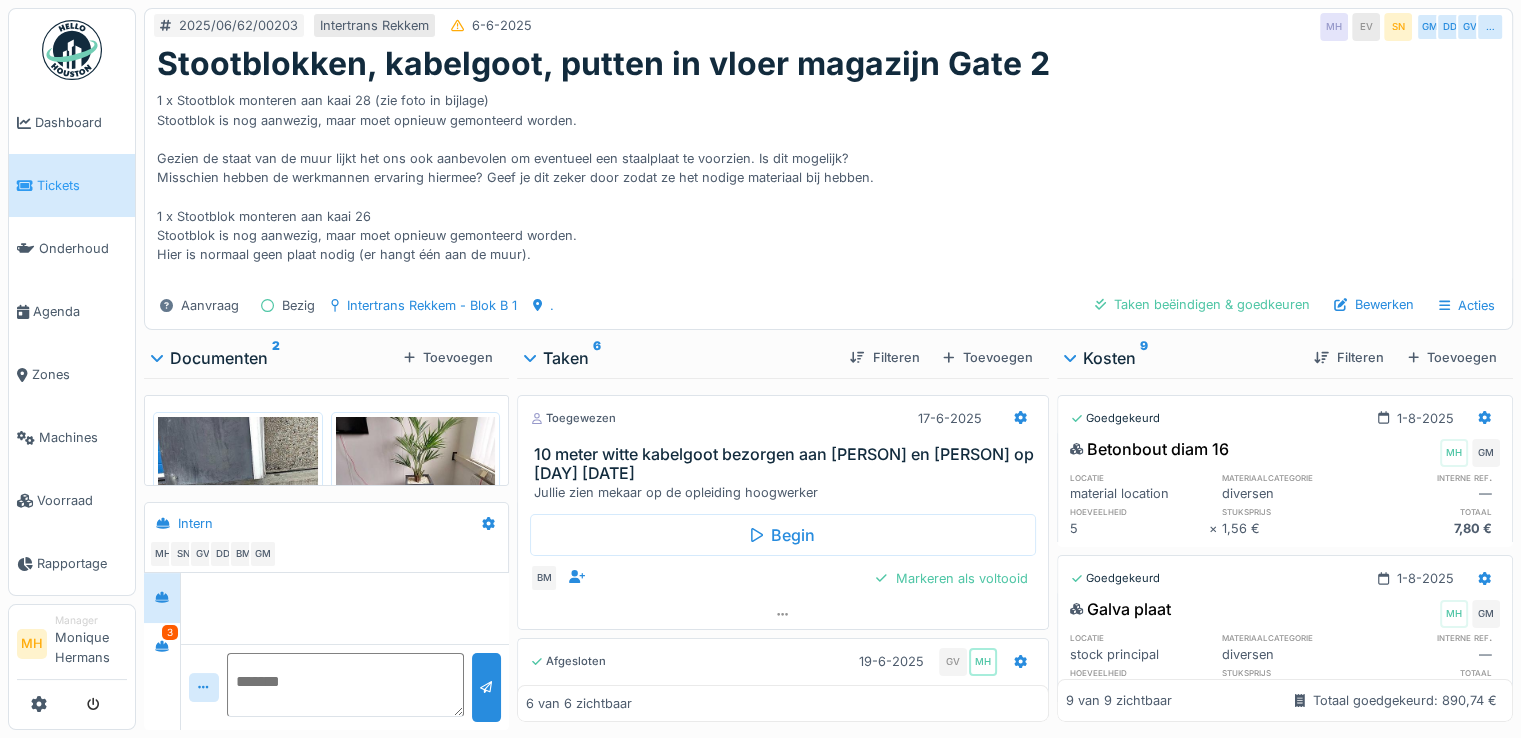 scroll, scrollTop: 128, scrollLeft: 0, axis: vertical 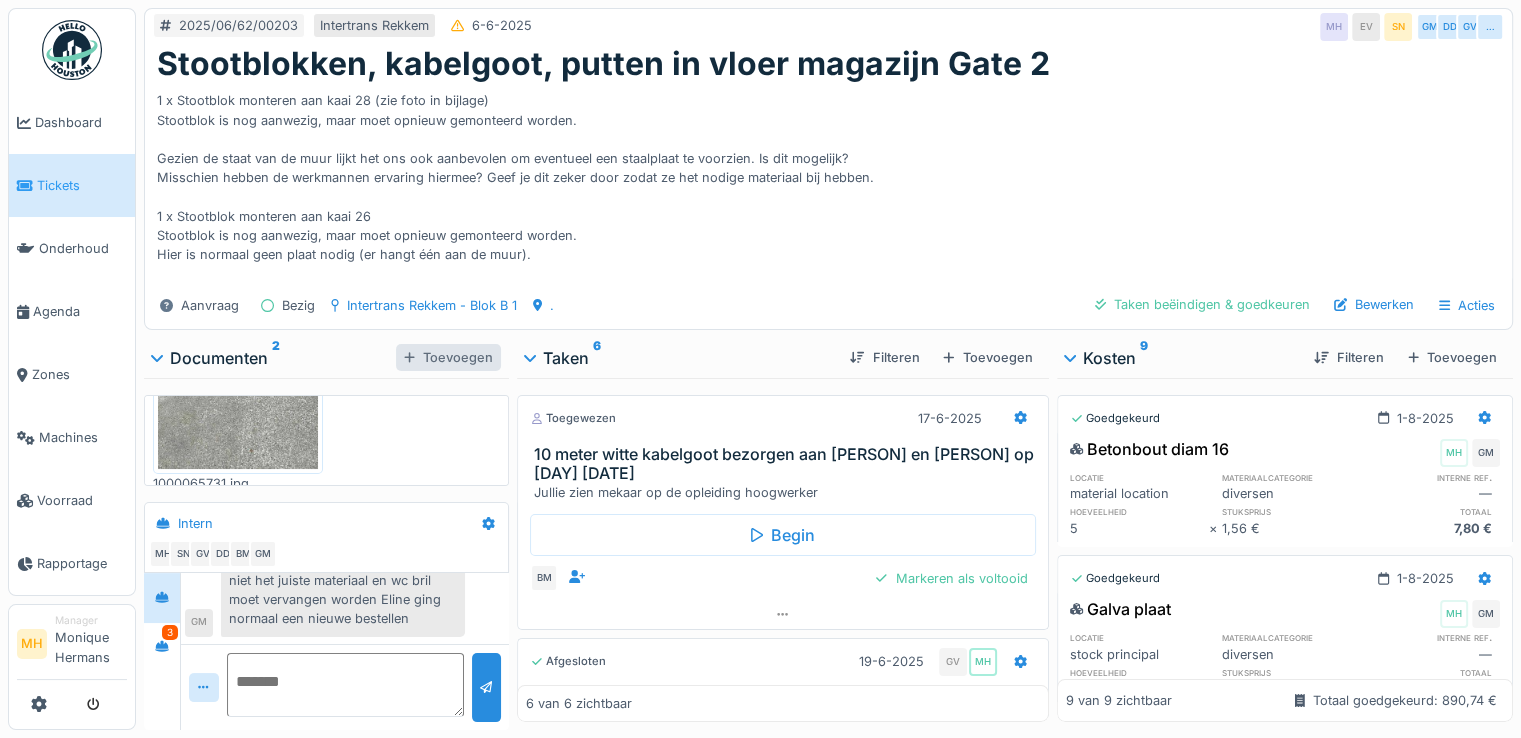 click on "Toevoegen" at bounding box center [448, 357] 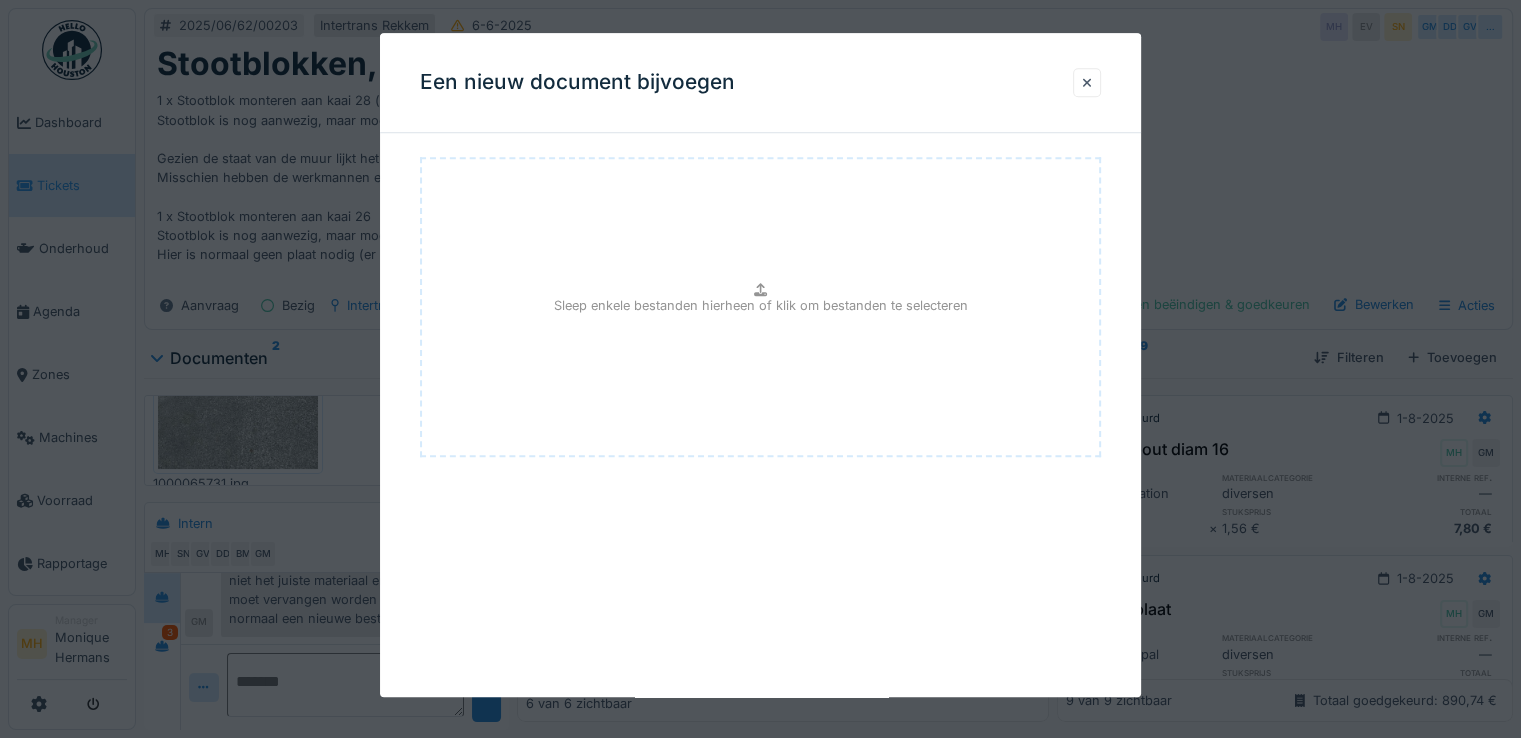 click on "Sleep enkele bestanden hierheen of klik om bestanden te selecteren" at bounding box center [760, 307] 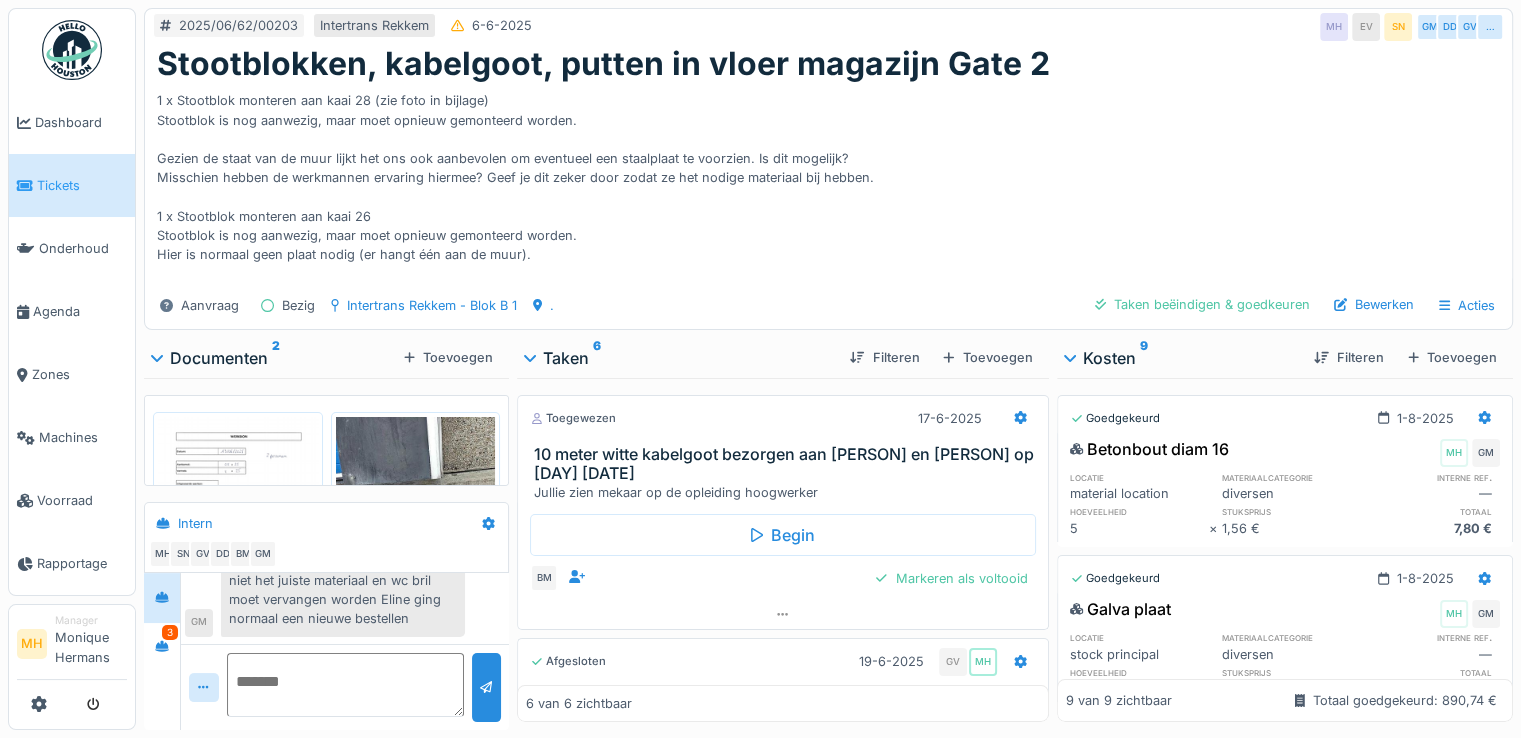 scroll, scrollTop: 0, scrollLeft: 0, axis: both 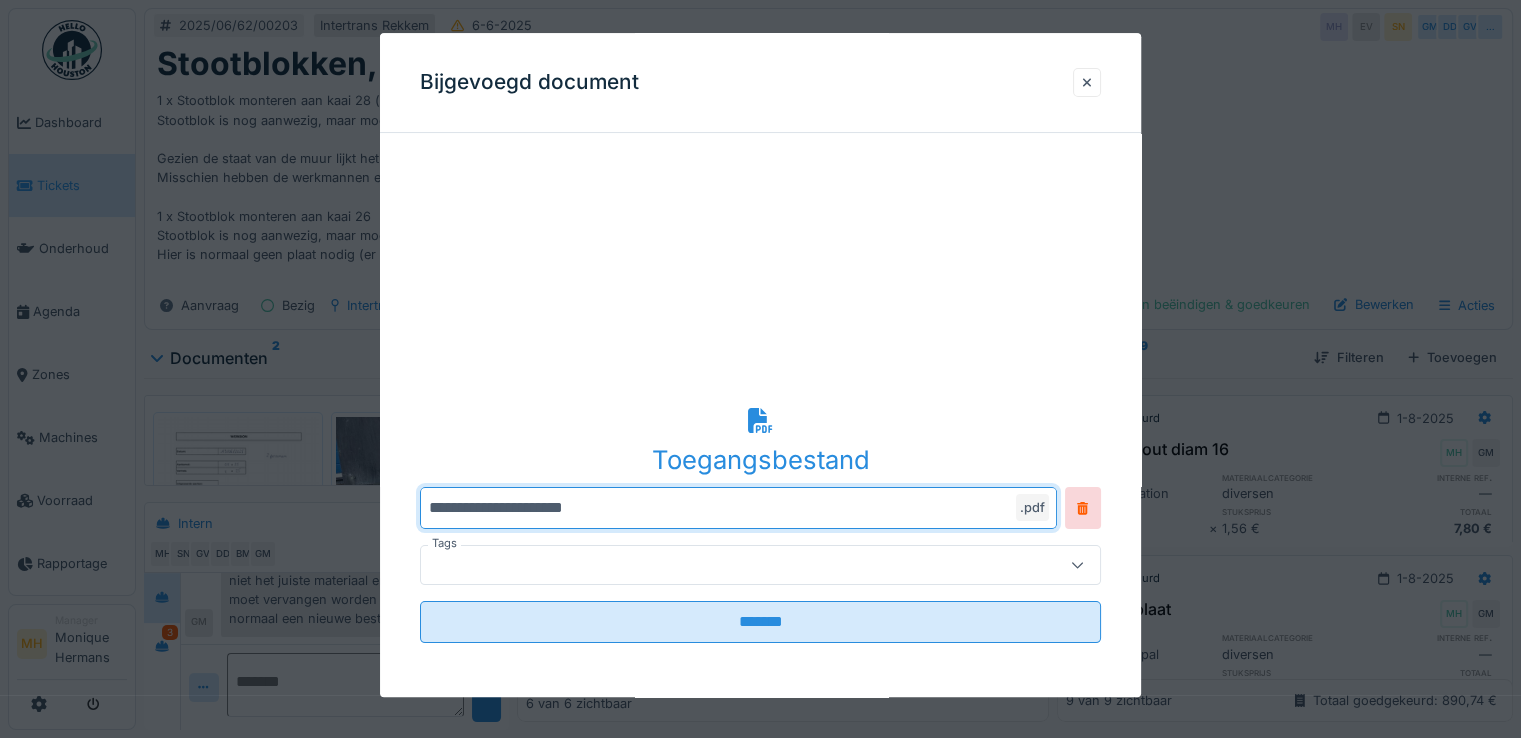drag, startPoint x: 647, startPoint y: 509, endPoint x: 381, endPoint y: 544, distance: 268.29276 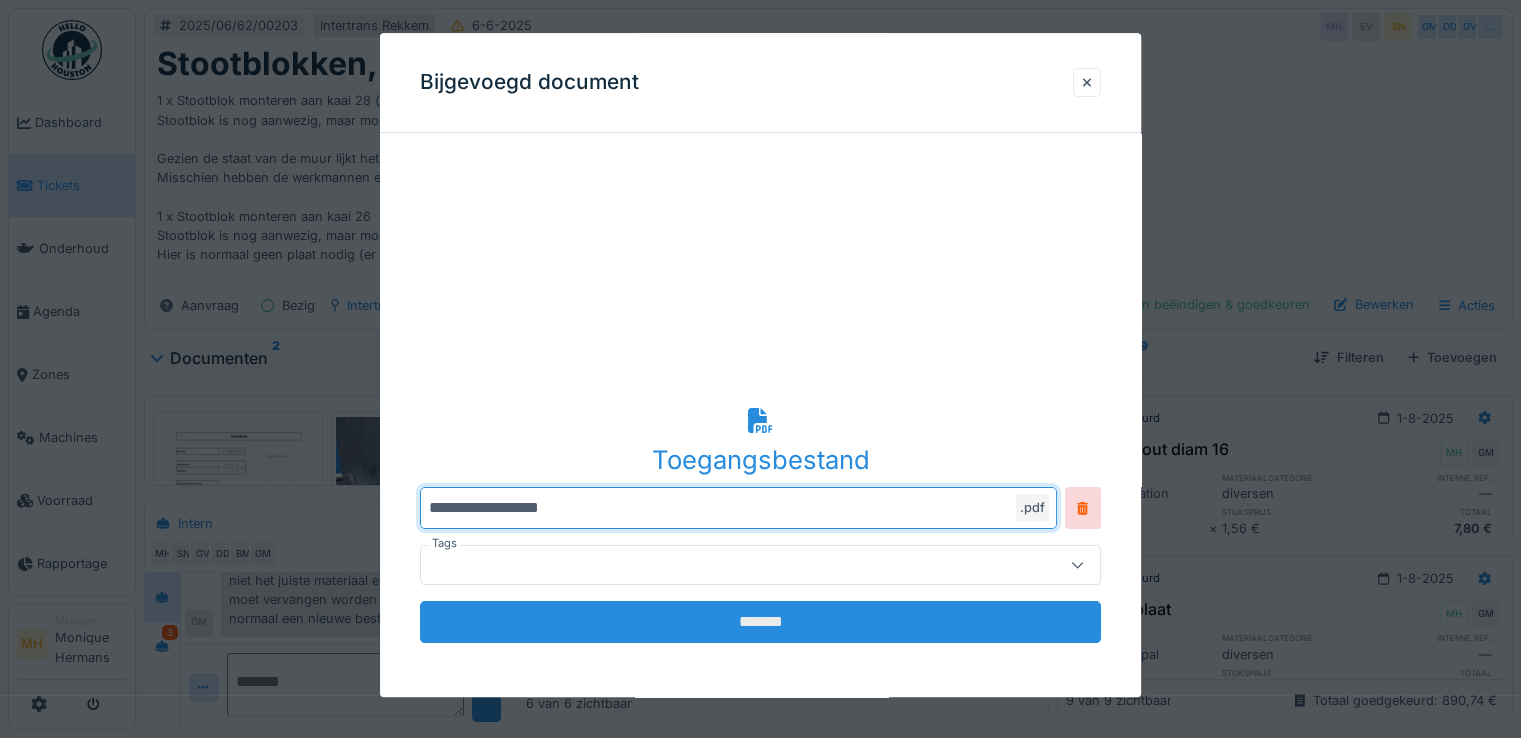 type on "**********" 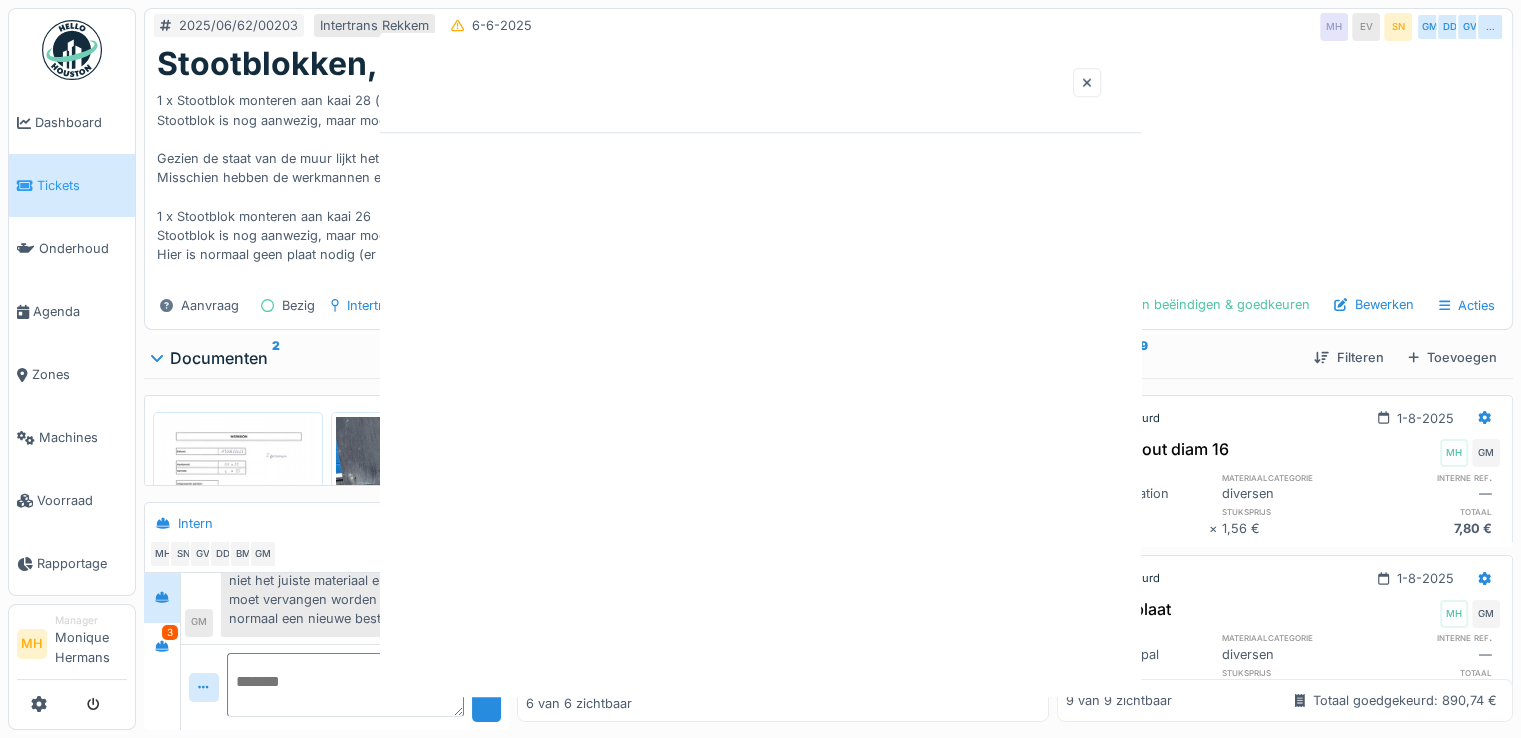scroll, scrollTop: 0, scrollLeft: 0, axis: both 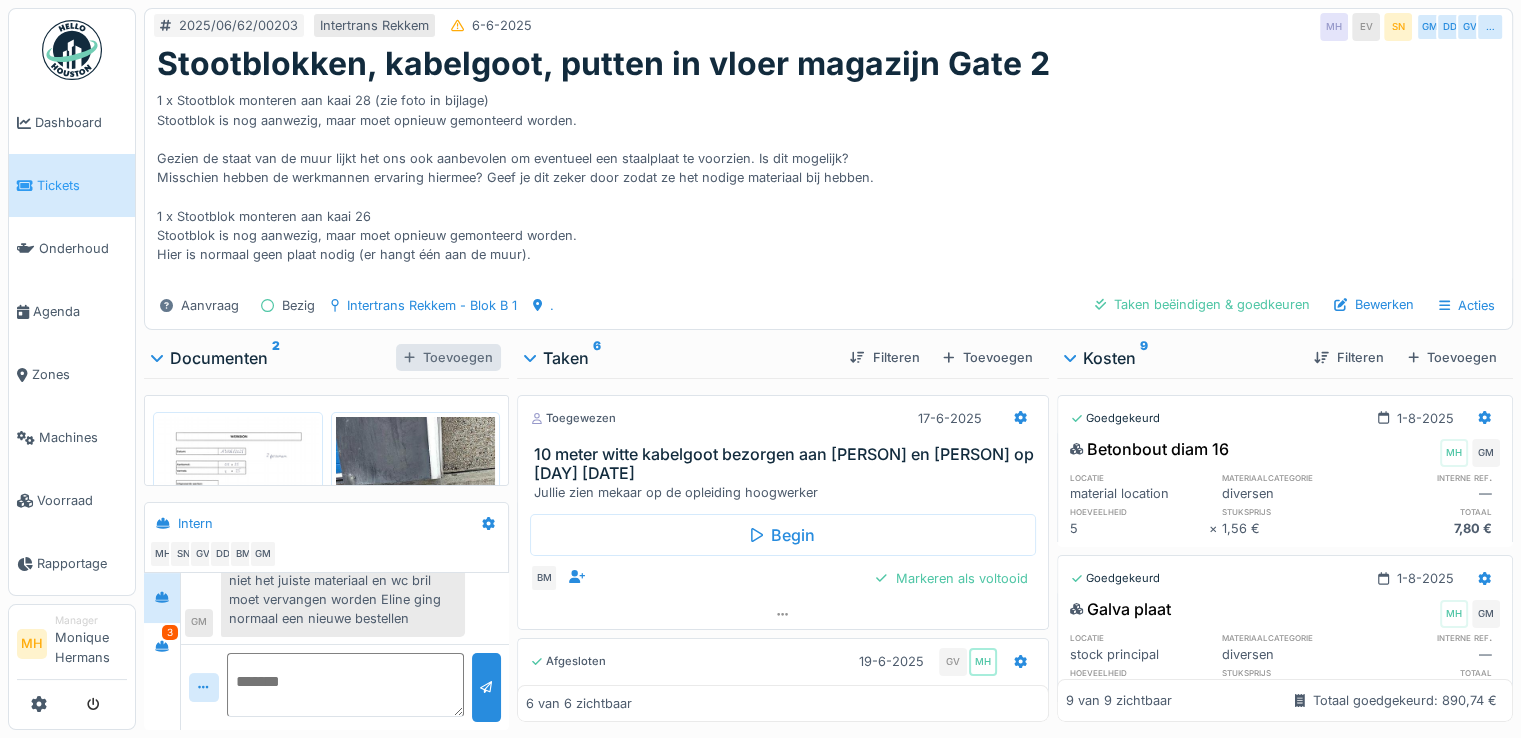 click on "Toevoegen" at bounding box center (448, 357) 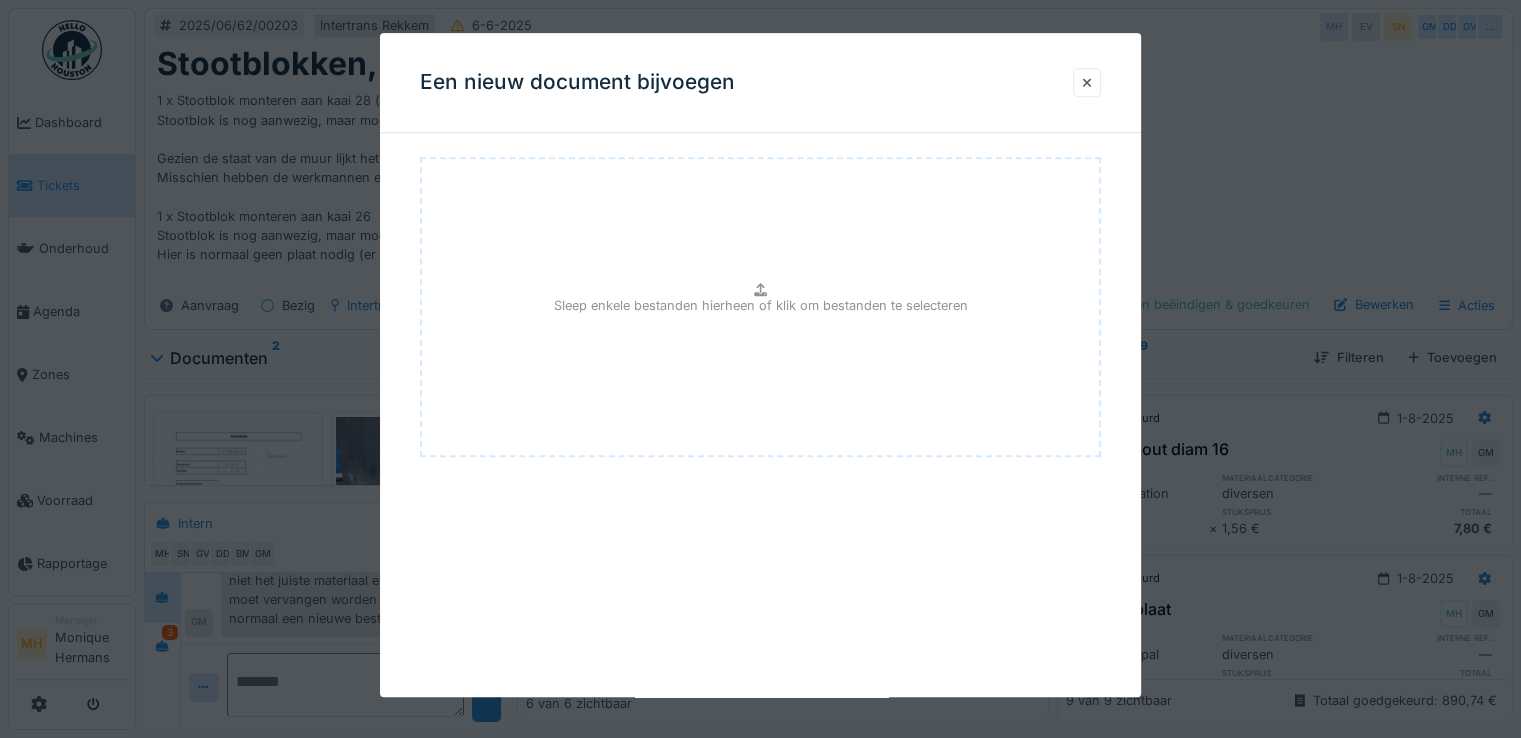 click on "Sleep enkele bestanden hierheen of klik om bestanden te selecteren" at bounding box center [760, 307] 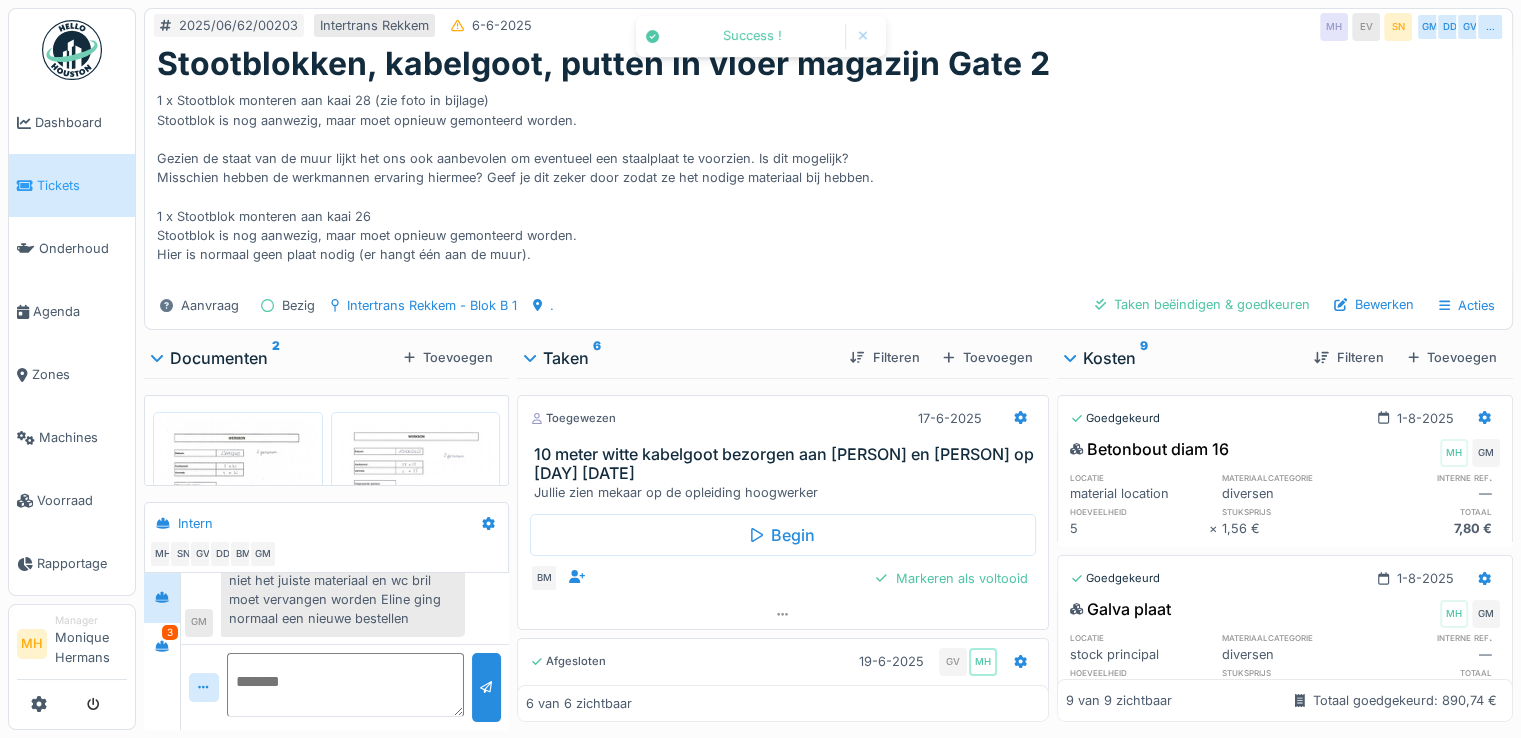 scroll, scrollTop: 500, scrollLeft: 0, axis: vertical 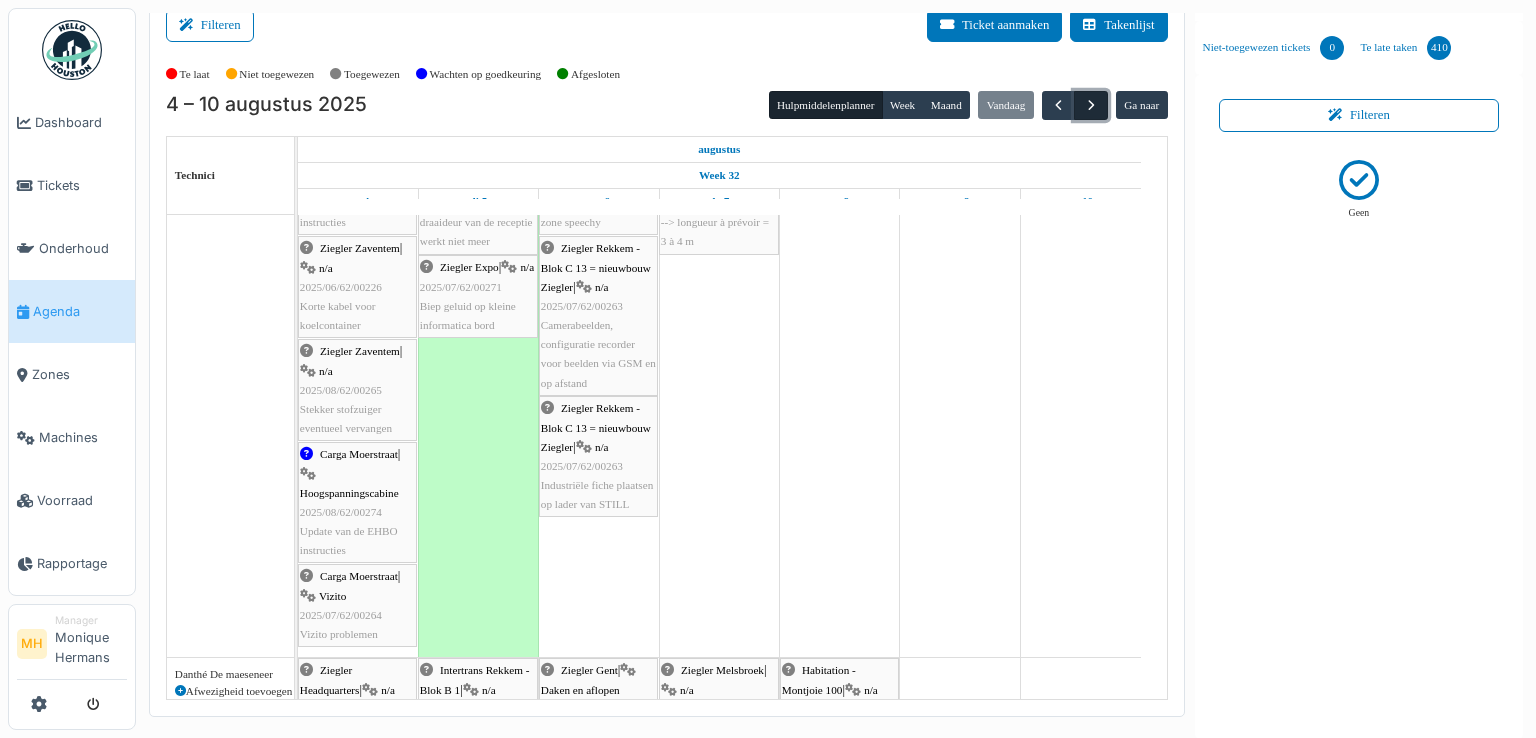 click at bounding box center (1091, 105) 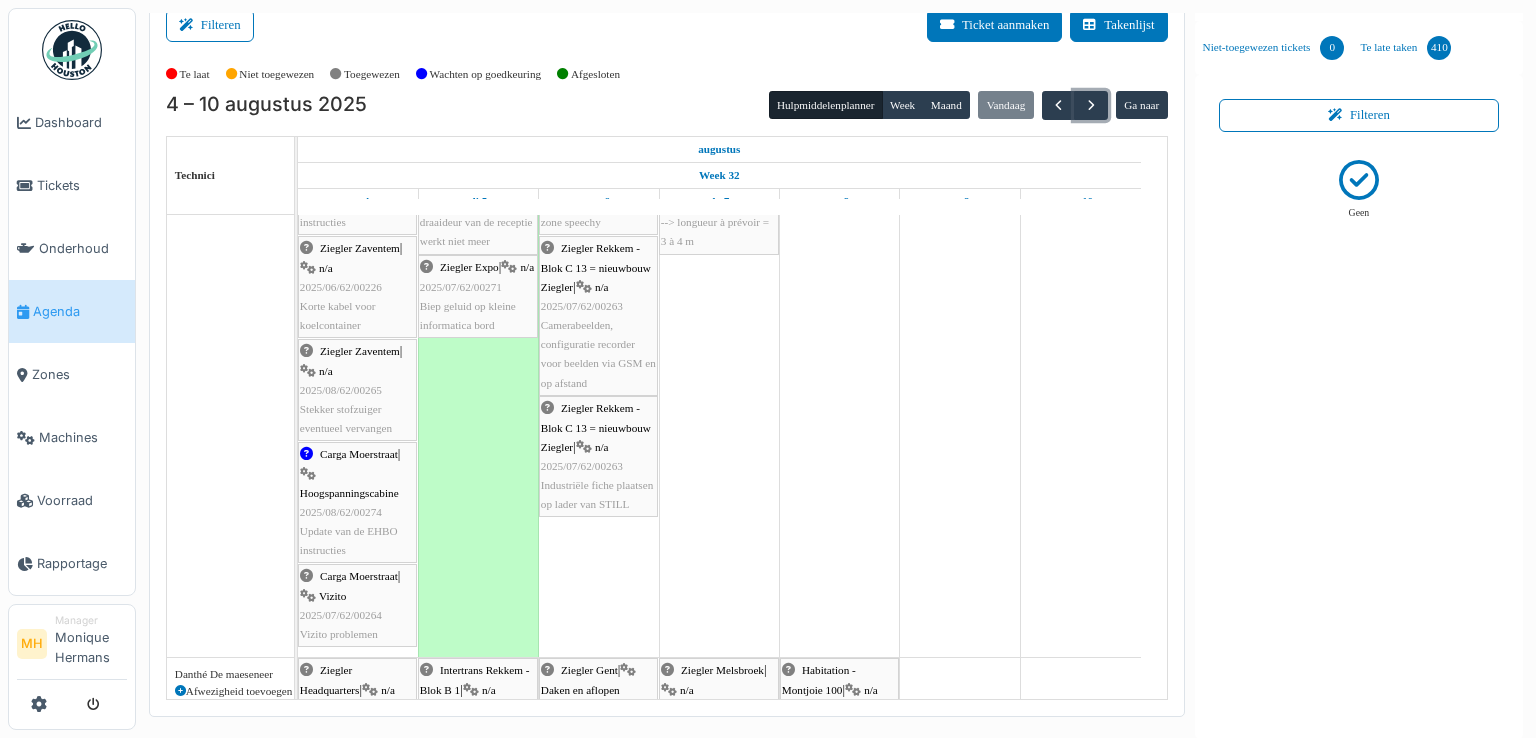 scroll, scrollTop: 0, scrollLeft: 0, axis: both 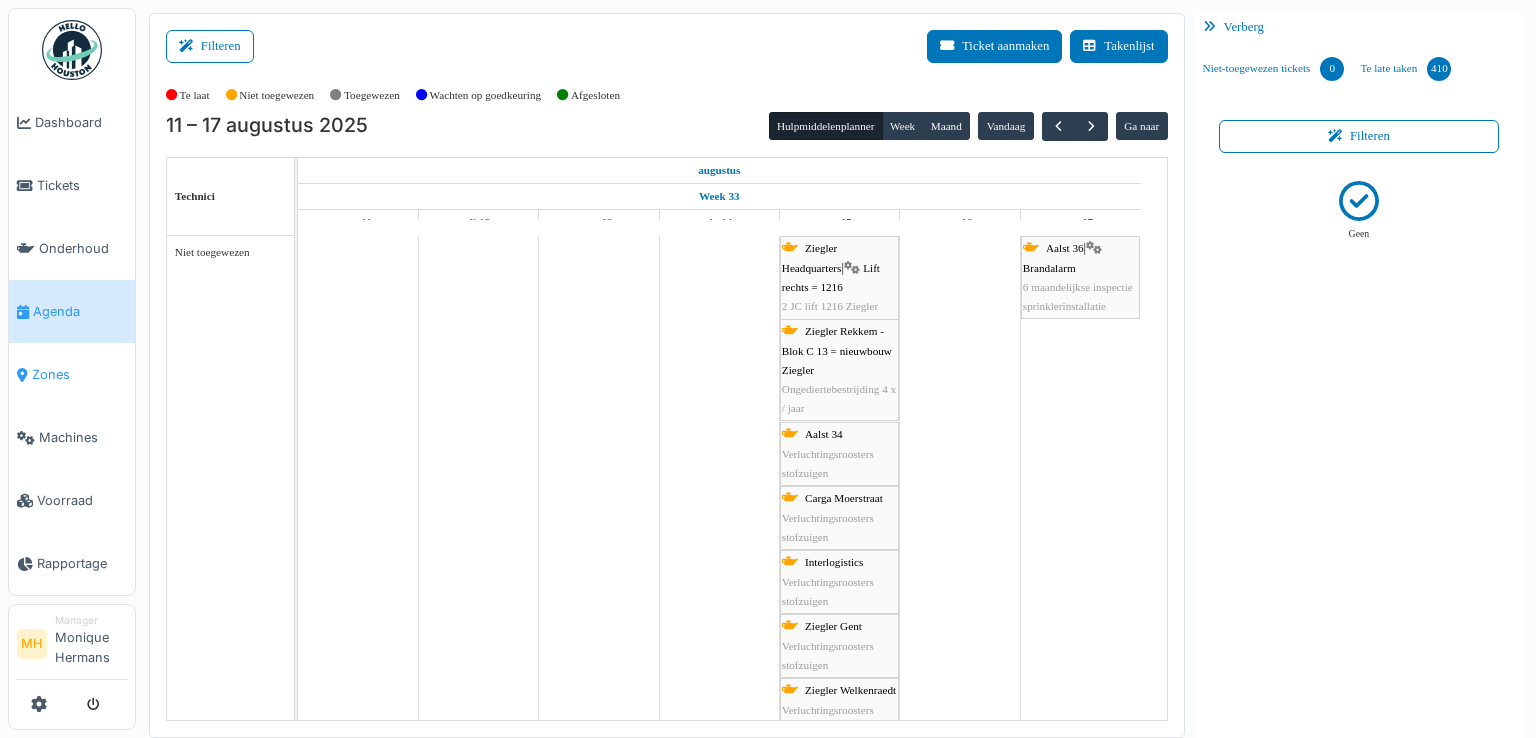 click on "Zones" at bounding box center [79, 374] 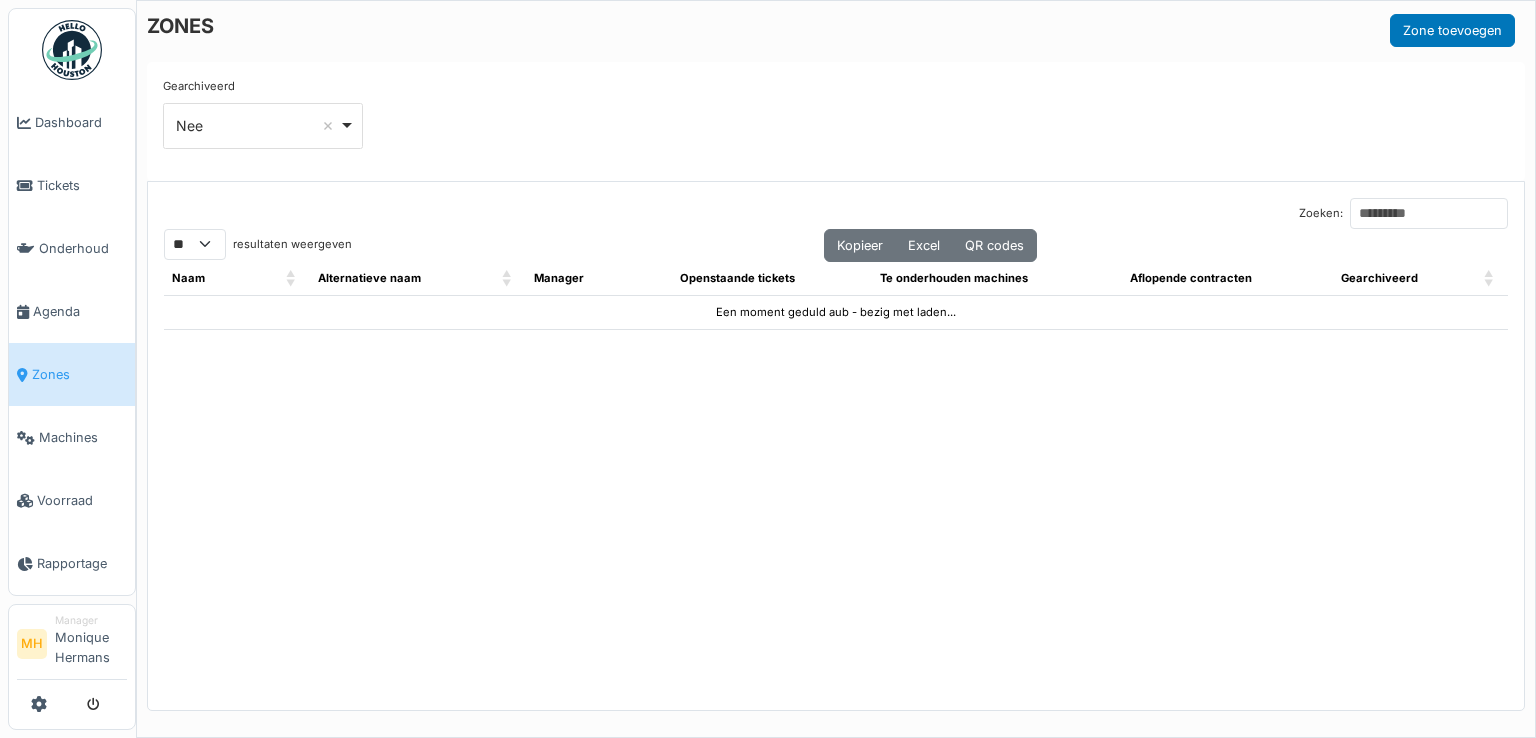select on "**" 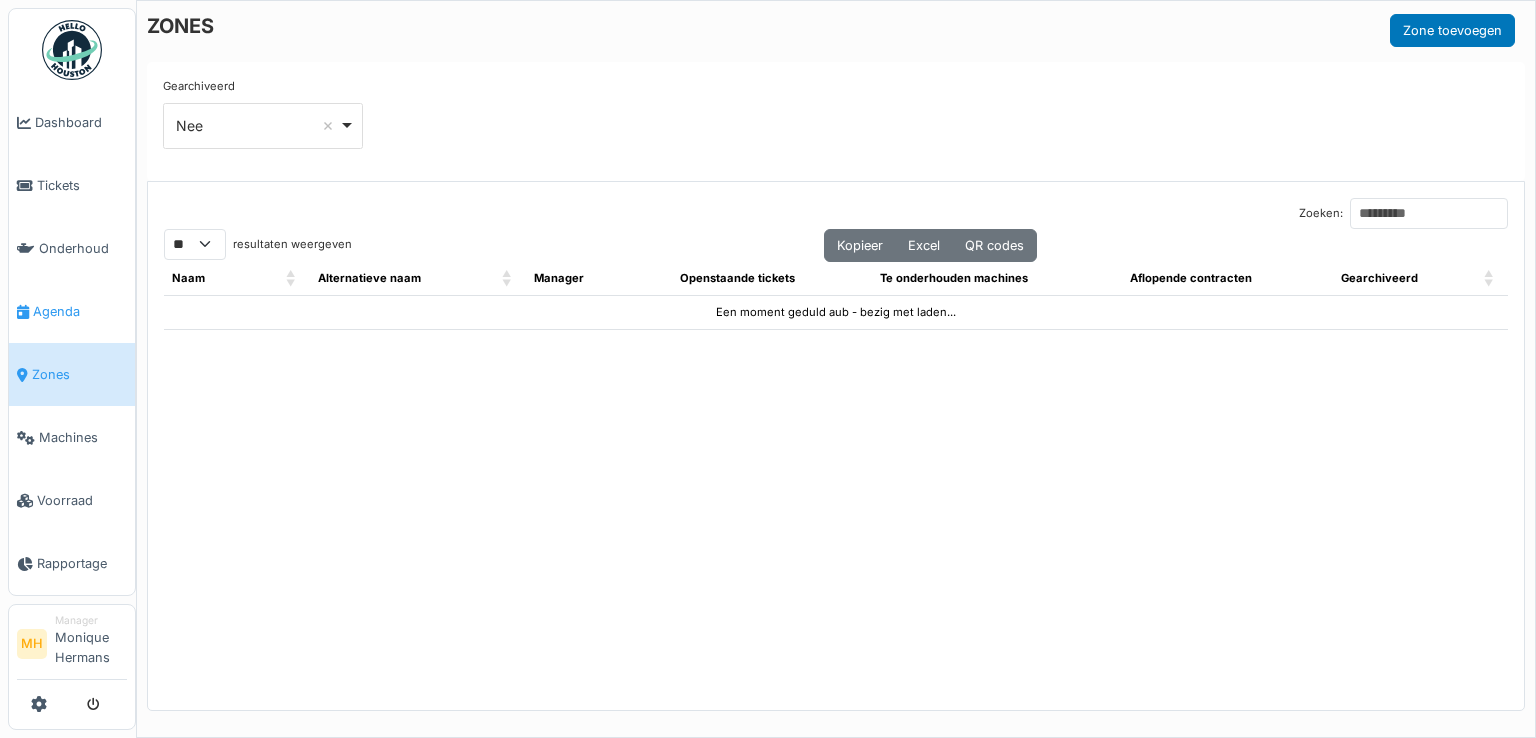 click on "Agenda" at bounding box center (80, 311) 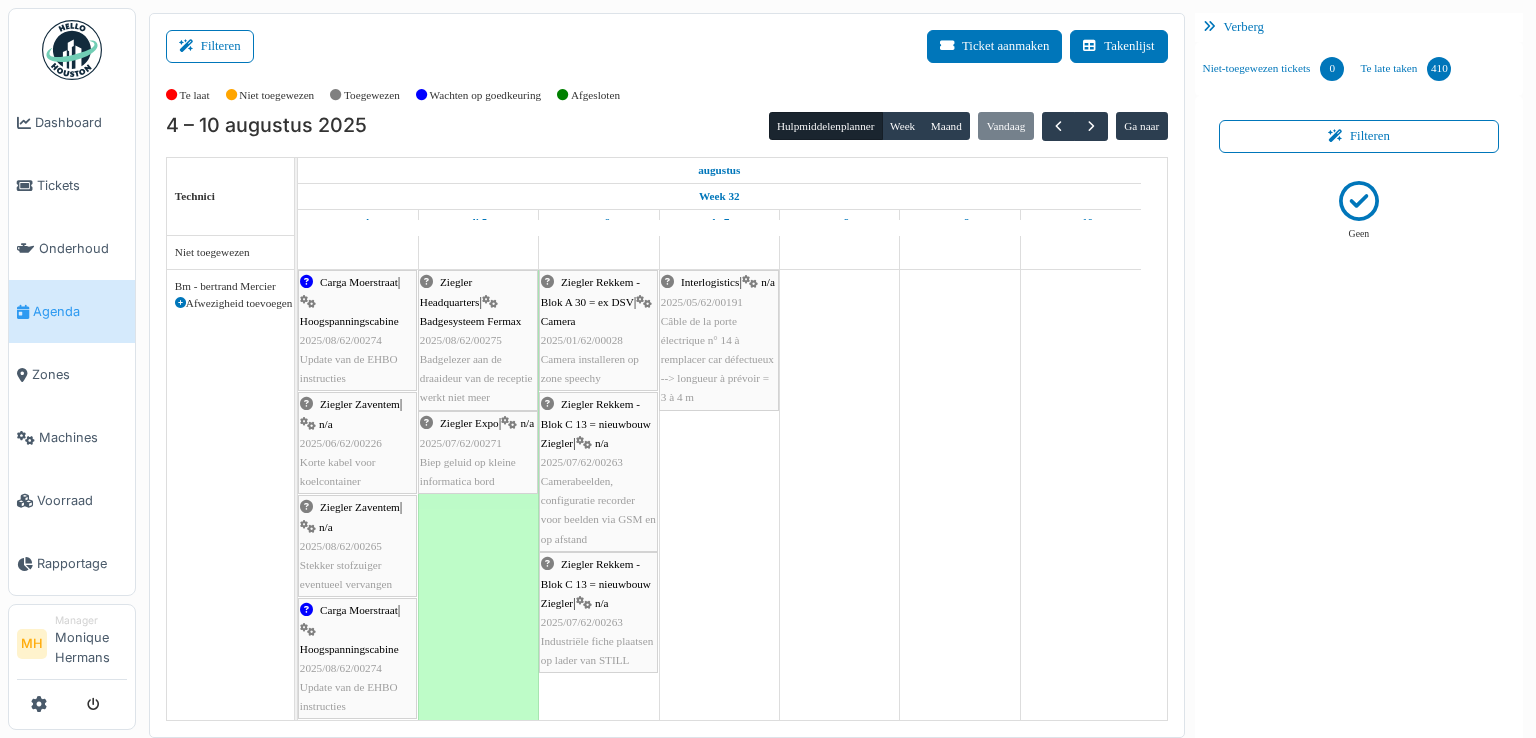 scroll, scrollTop: 0, scrollLeft: 0, axis: both 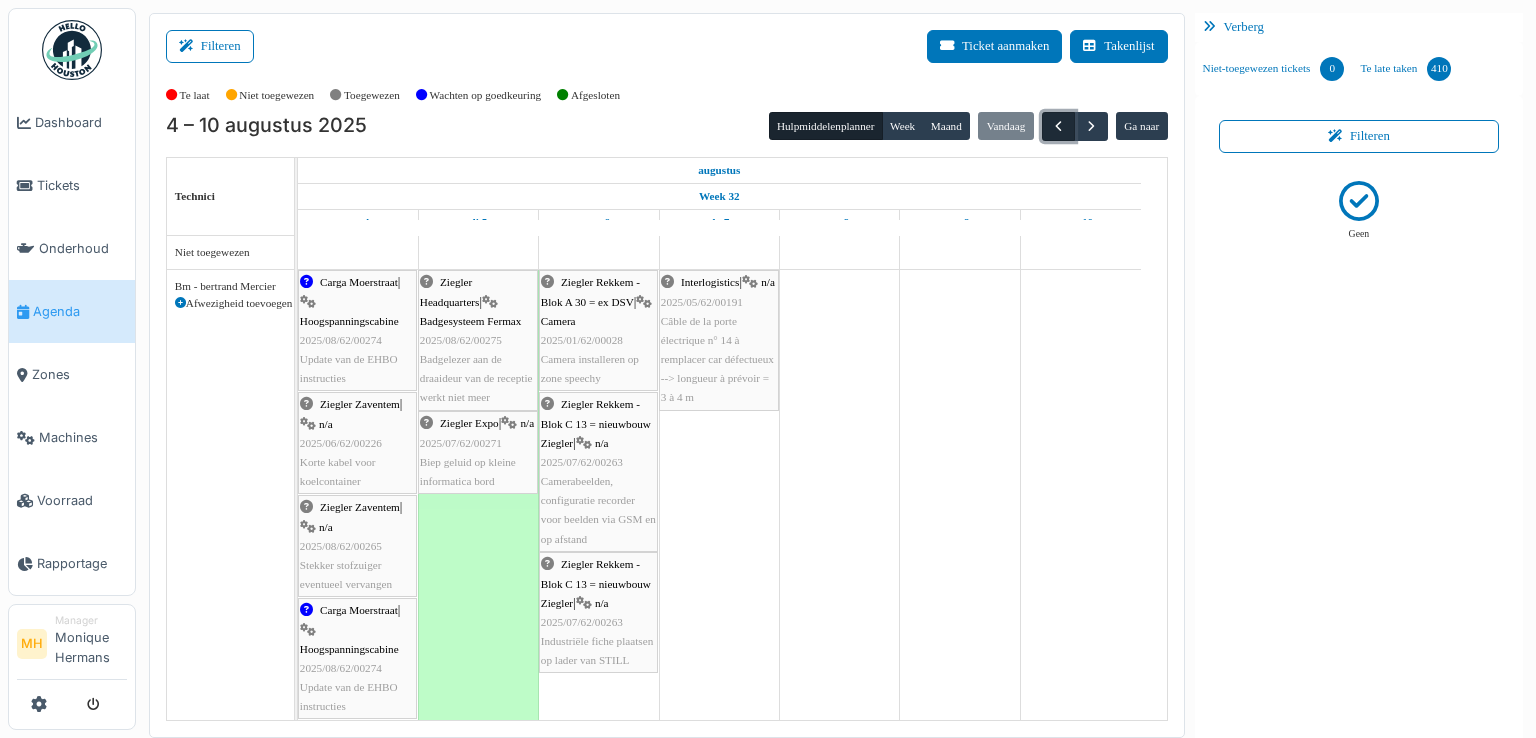 click at bounding box center (1058, 126) 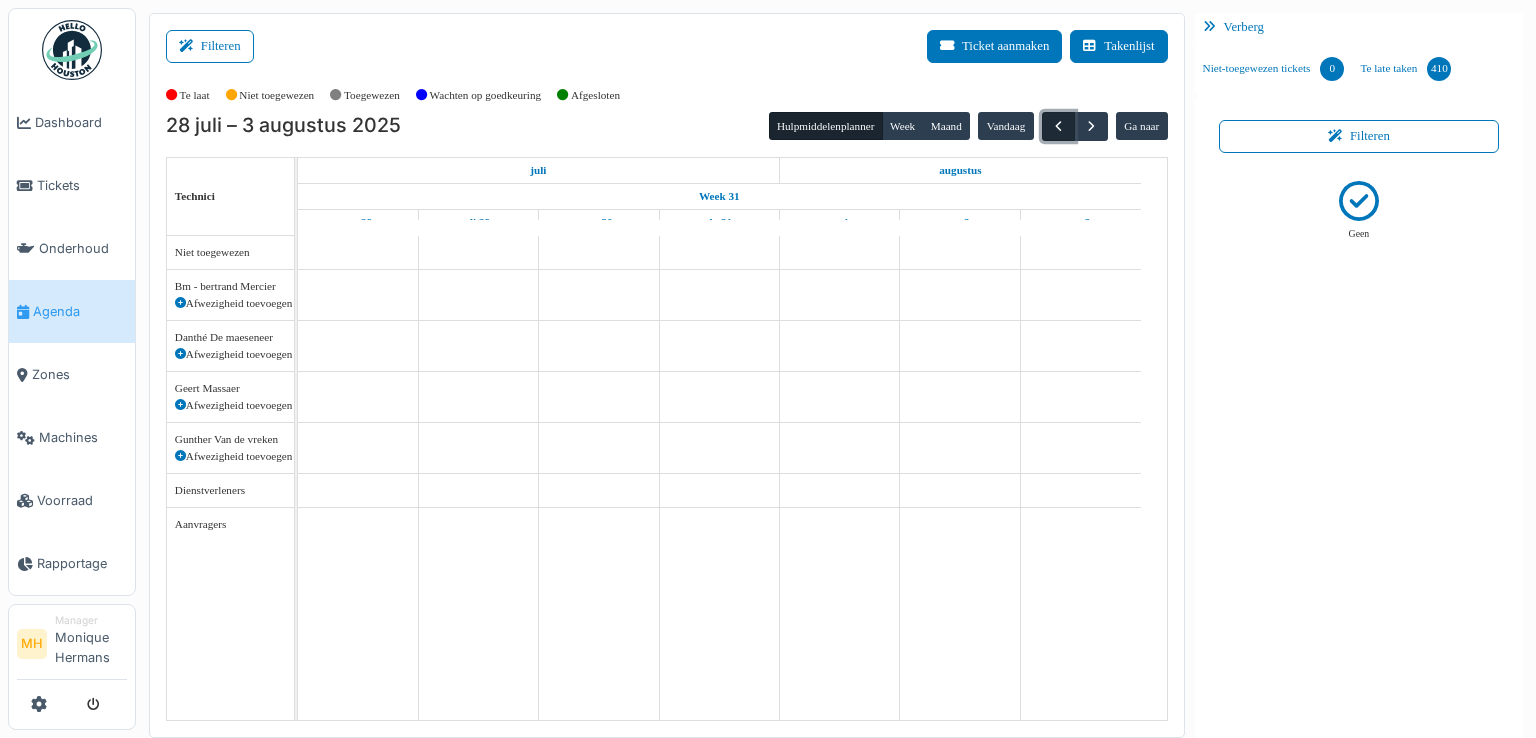 click at bounding box center (1058, 126) 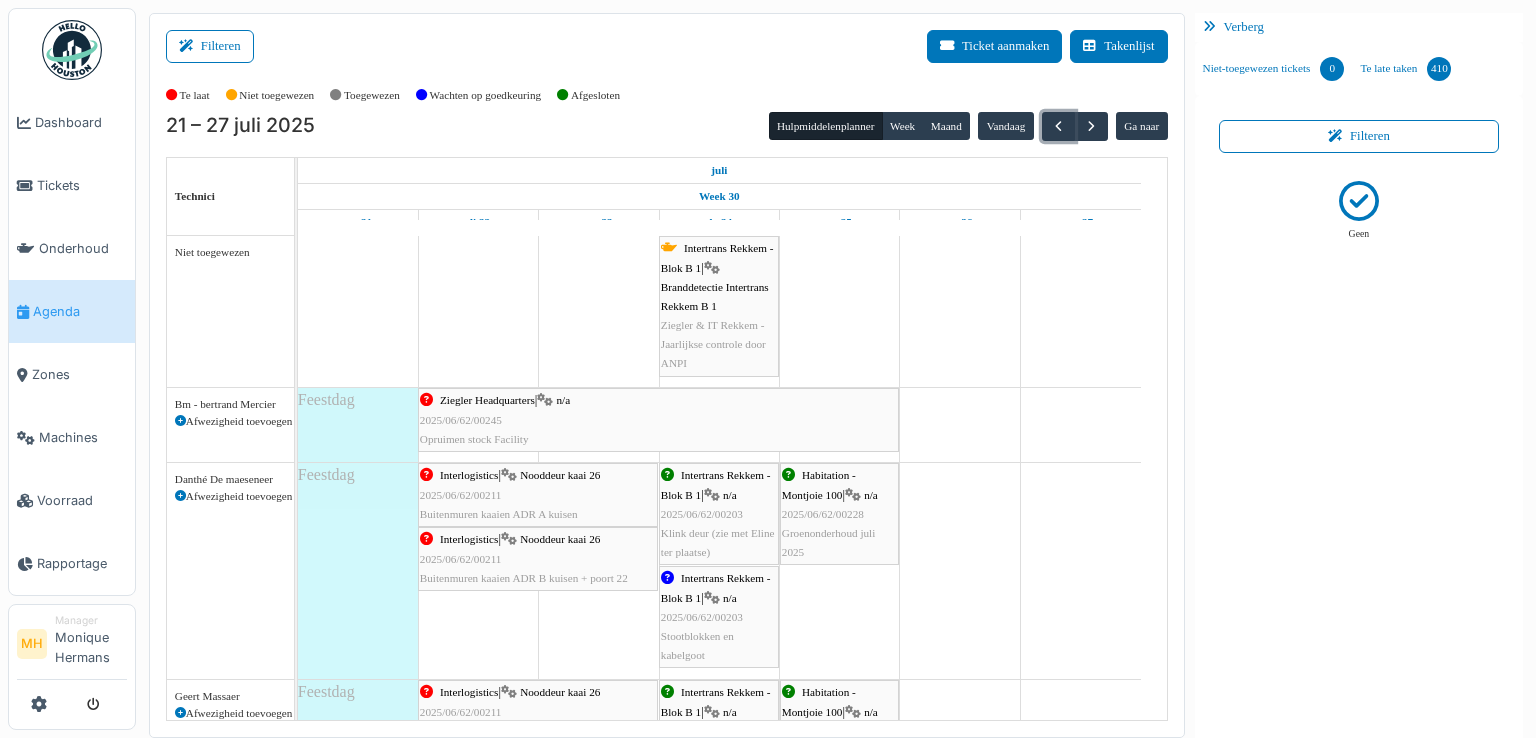 scroll, scrollTop: 68, scrollLeft: 0, axis: vertical 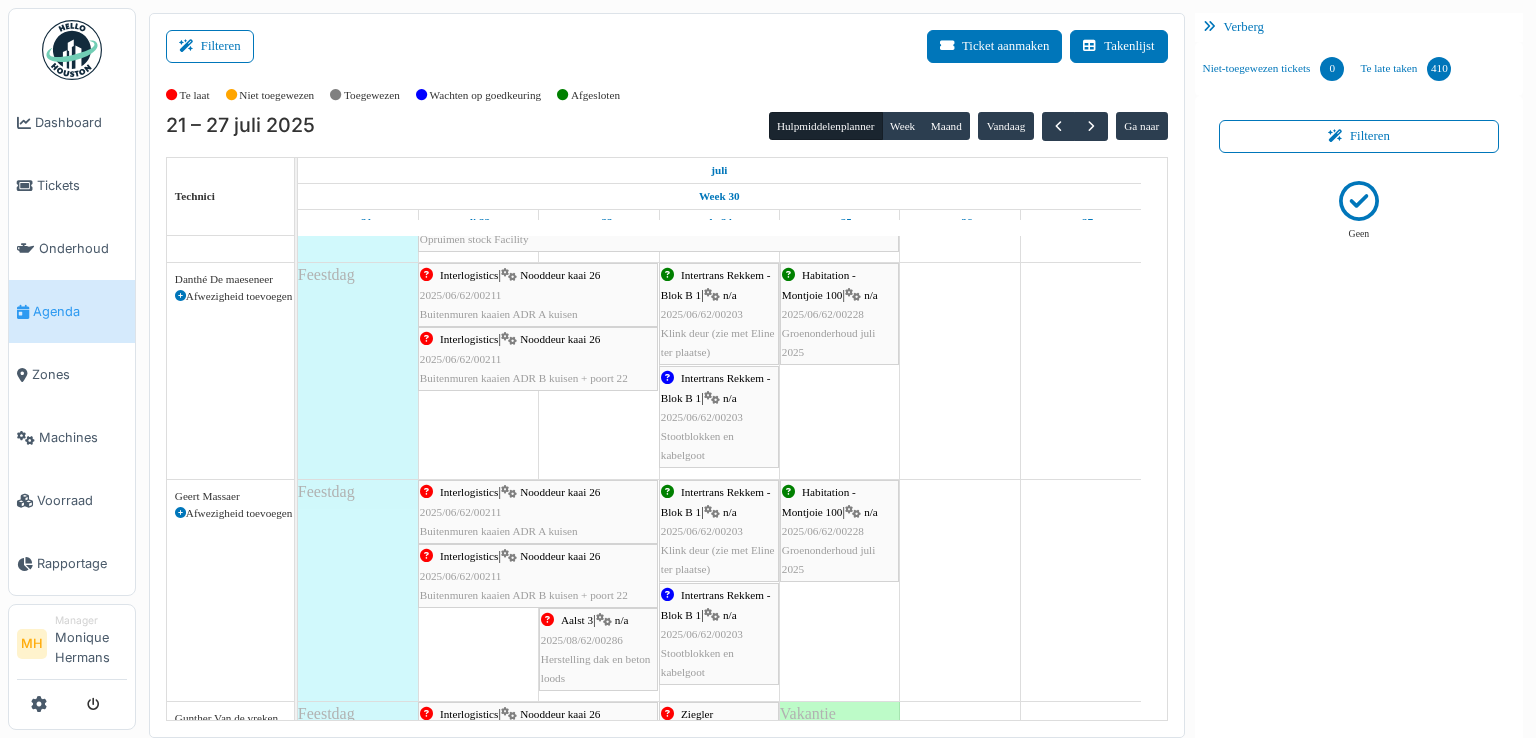 click at bounding box center [180, 513] 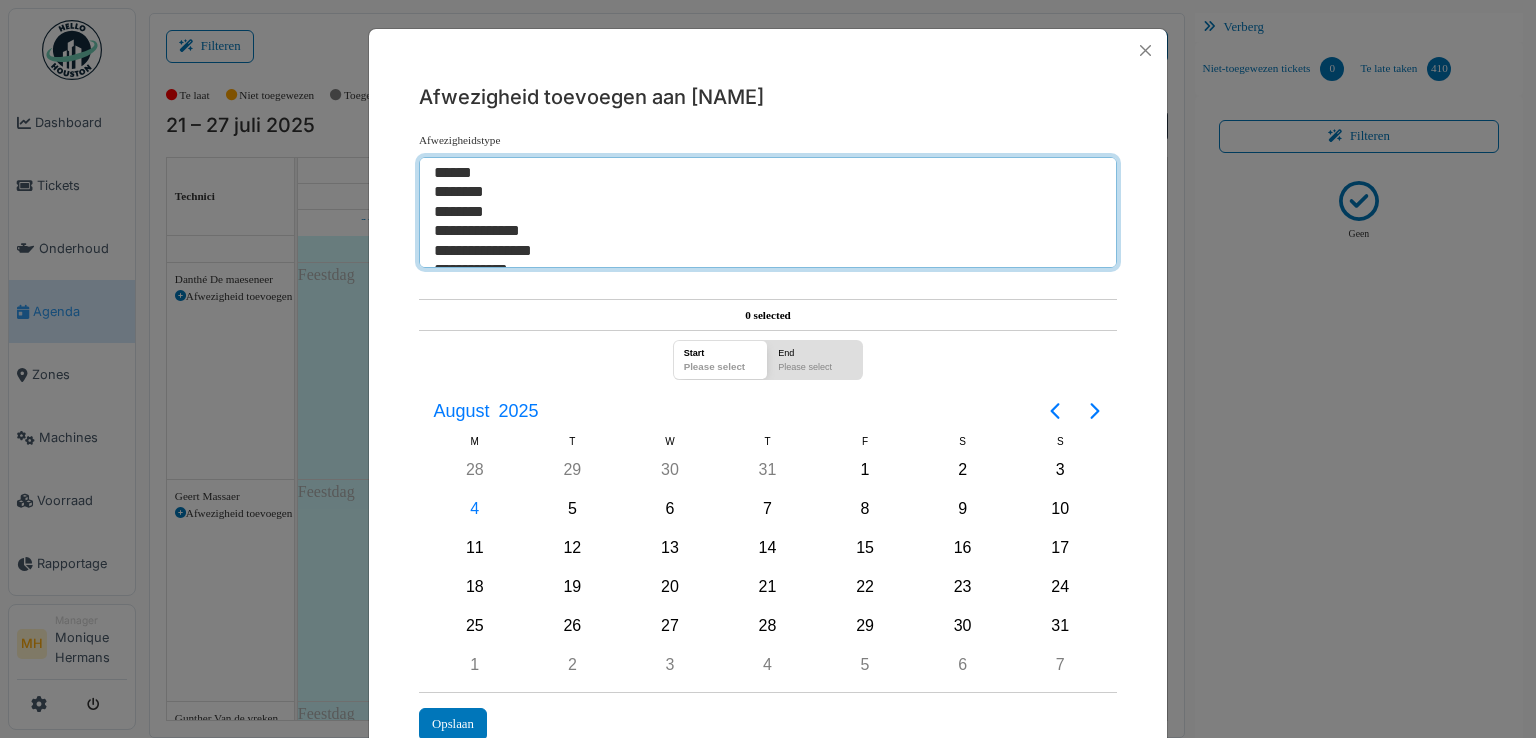 select on "*" 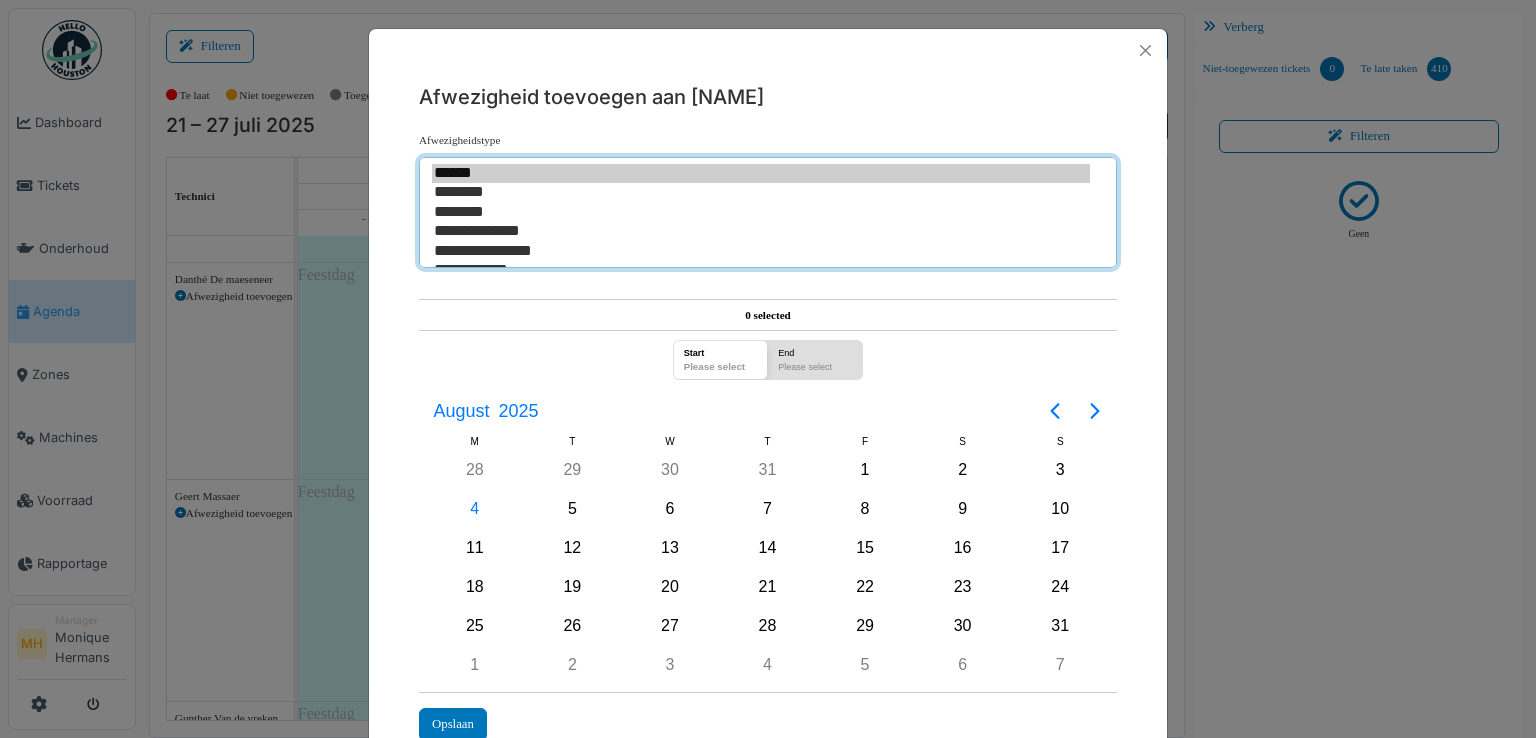 click on "********" at bounding box center (761, 212) 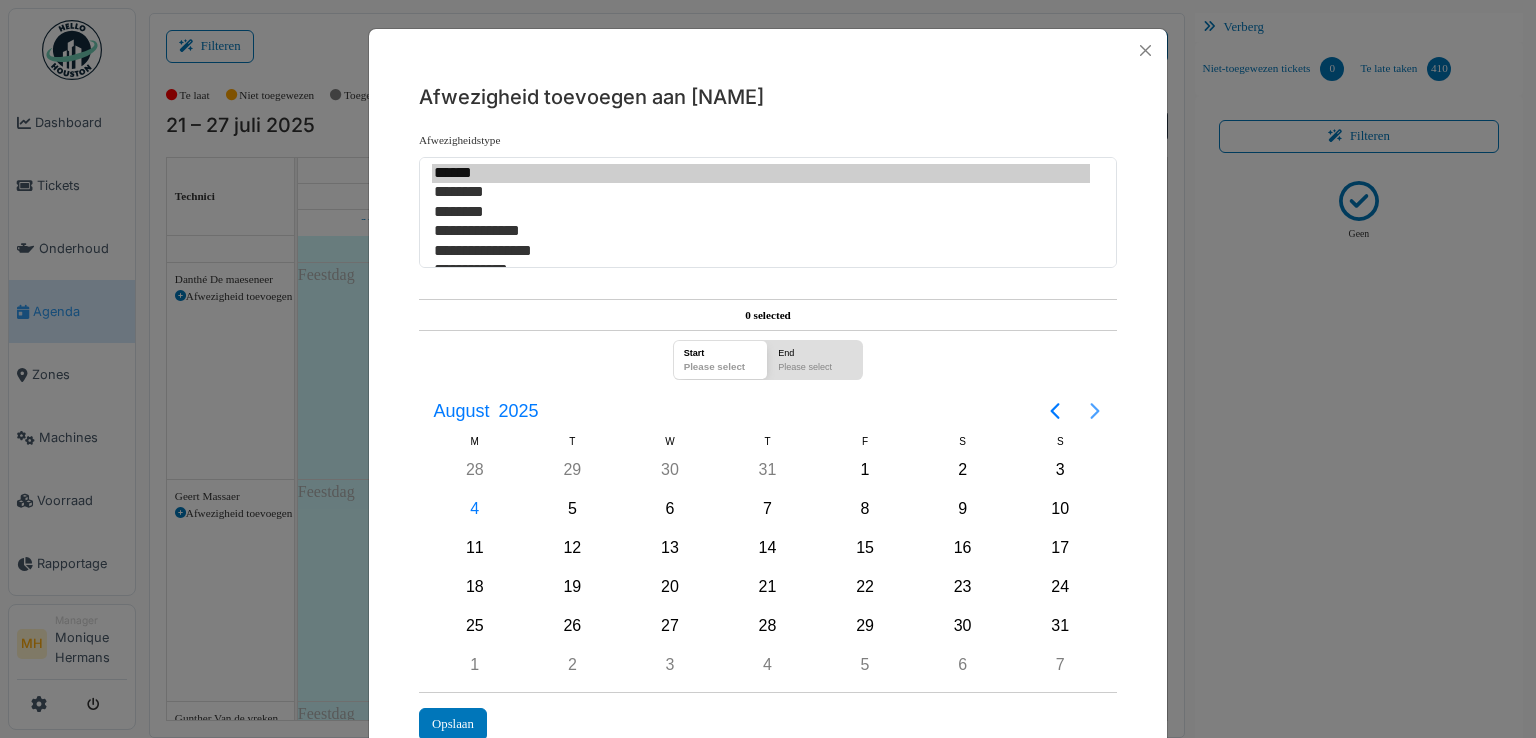 click 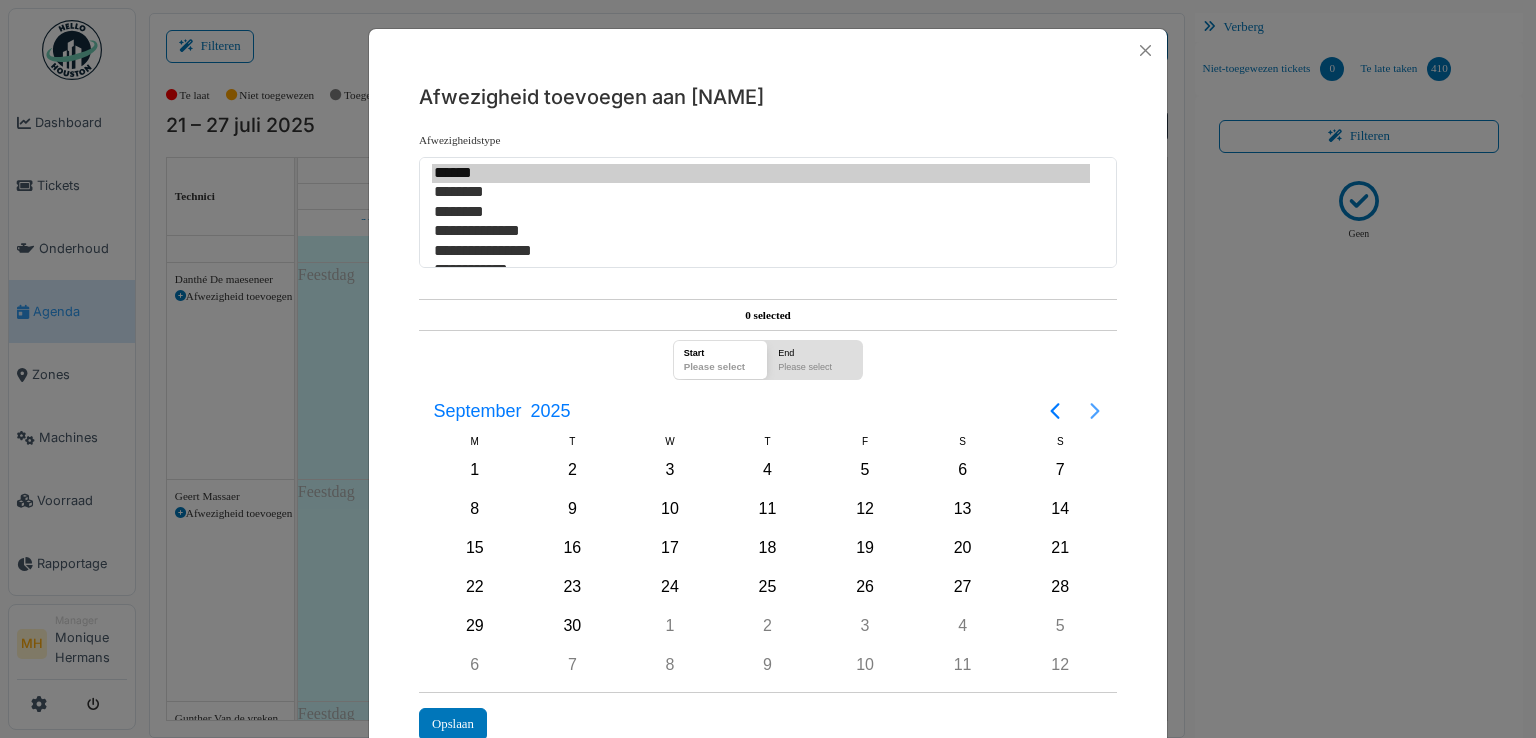 click 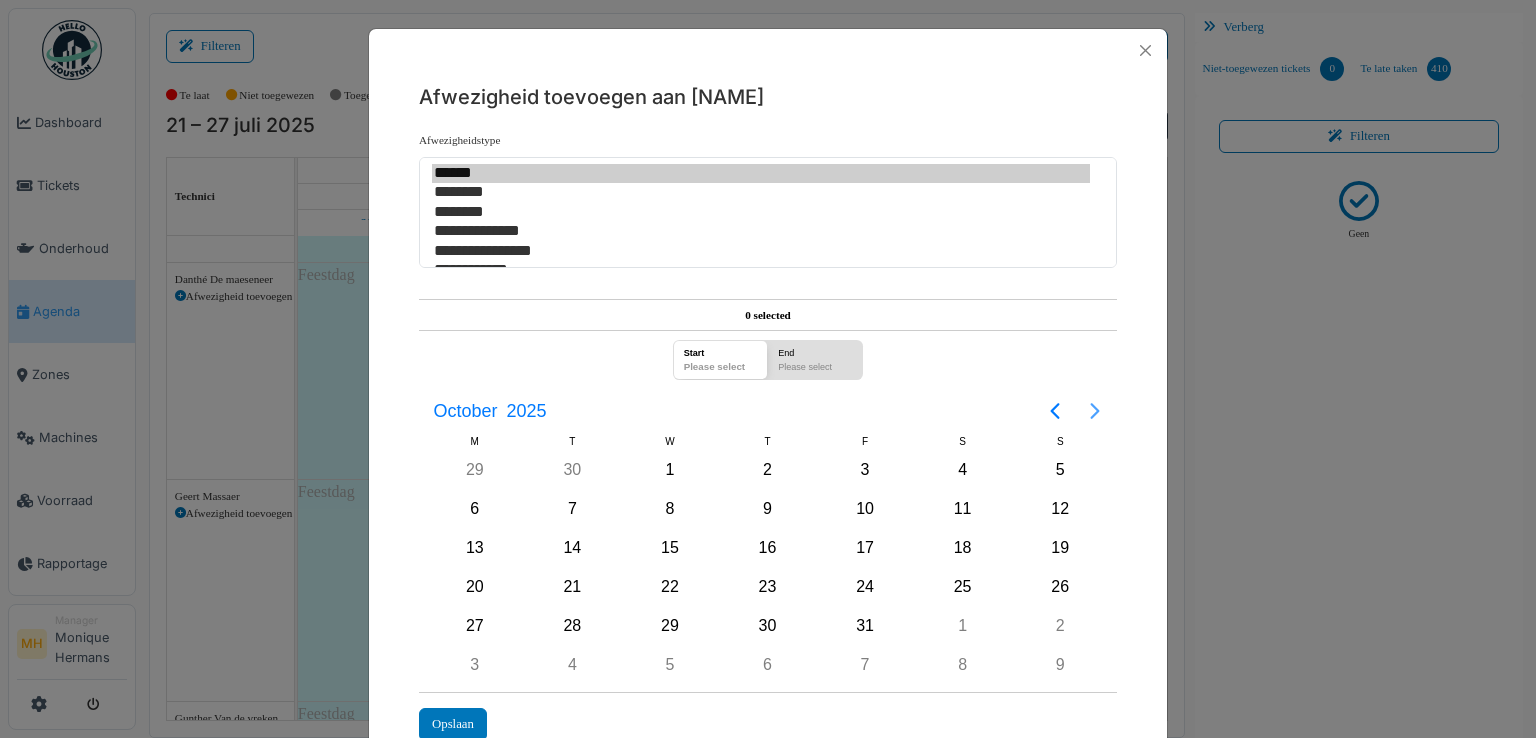 click 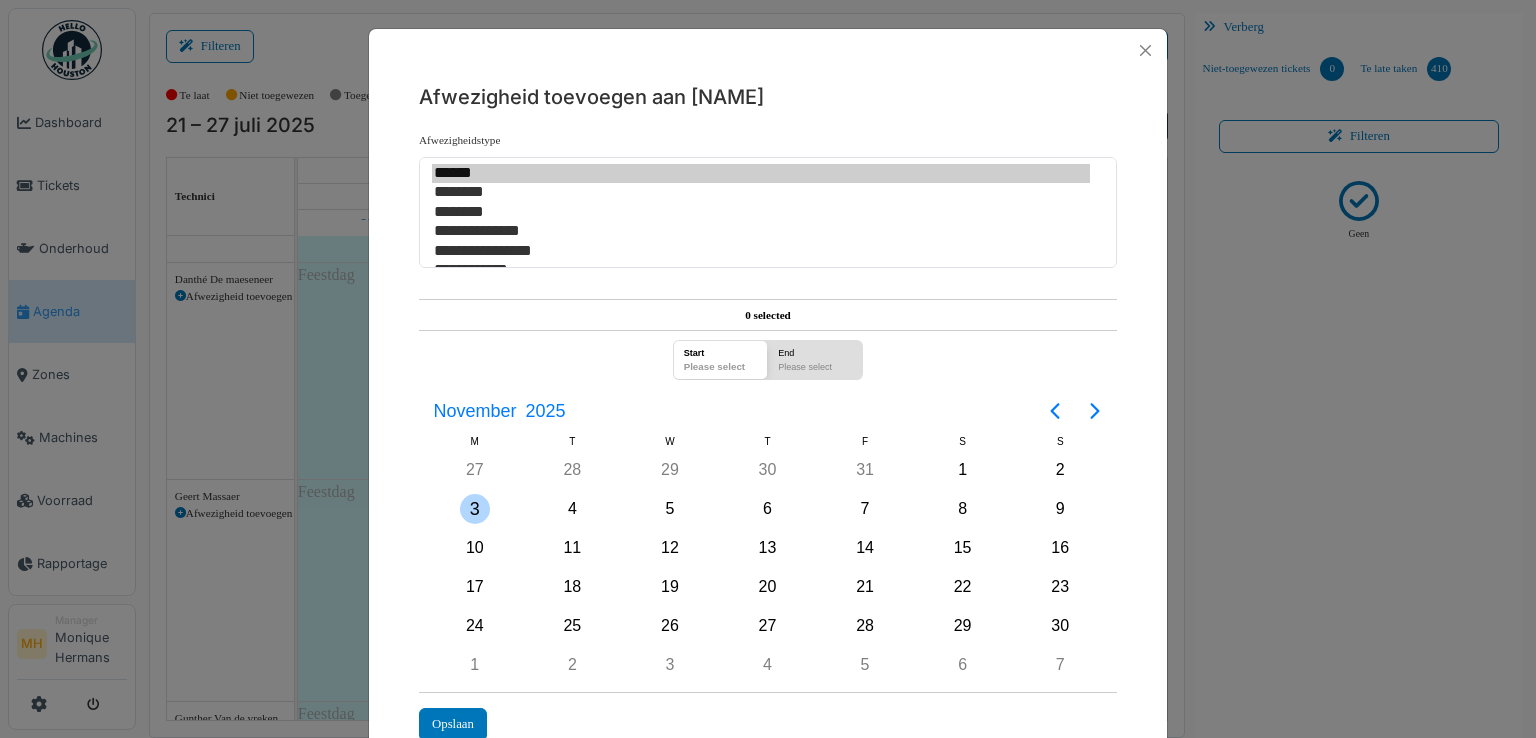 click on "3" at bounding box center [475, 509] 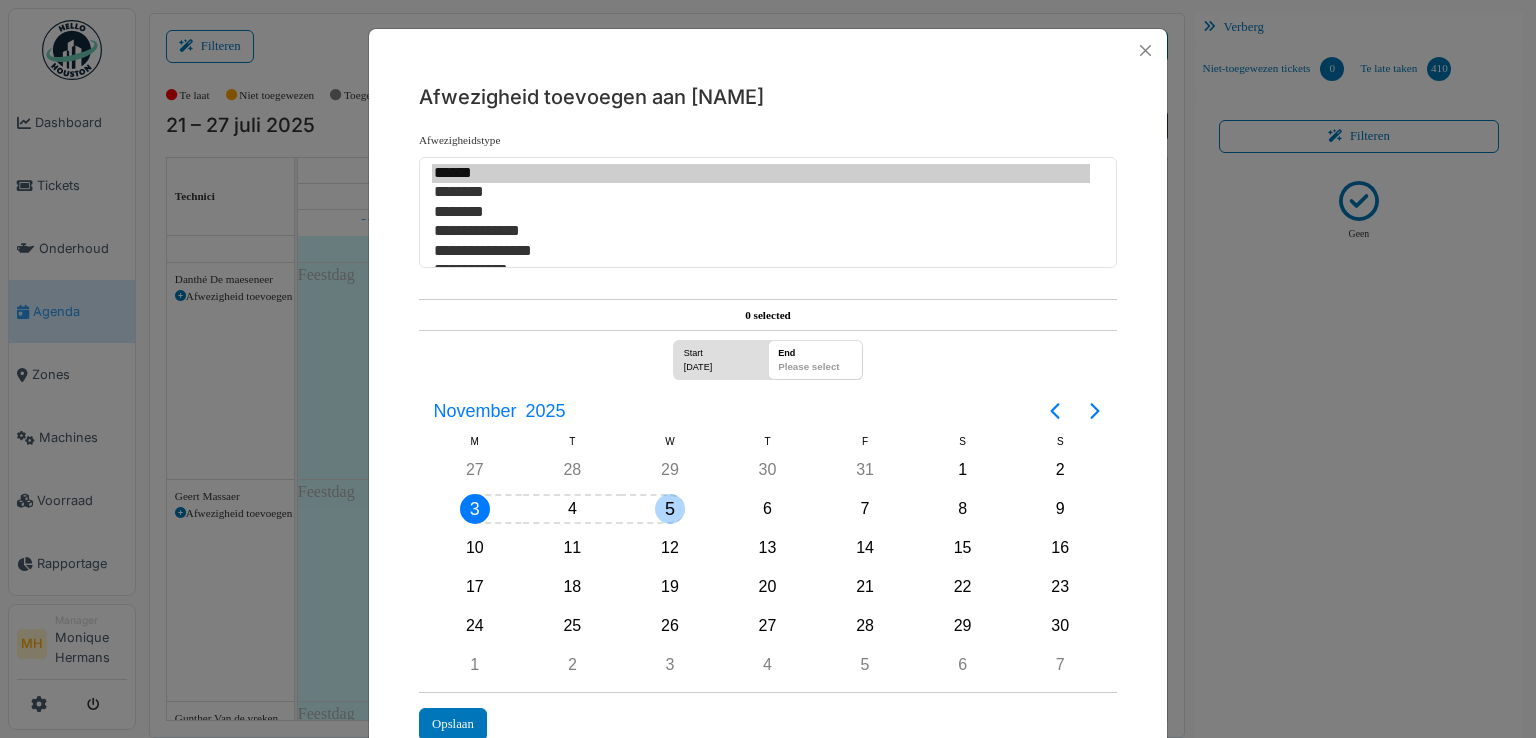 click on "5" at bounding box center (670, 509) 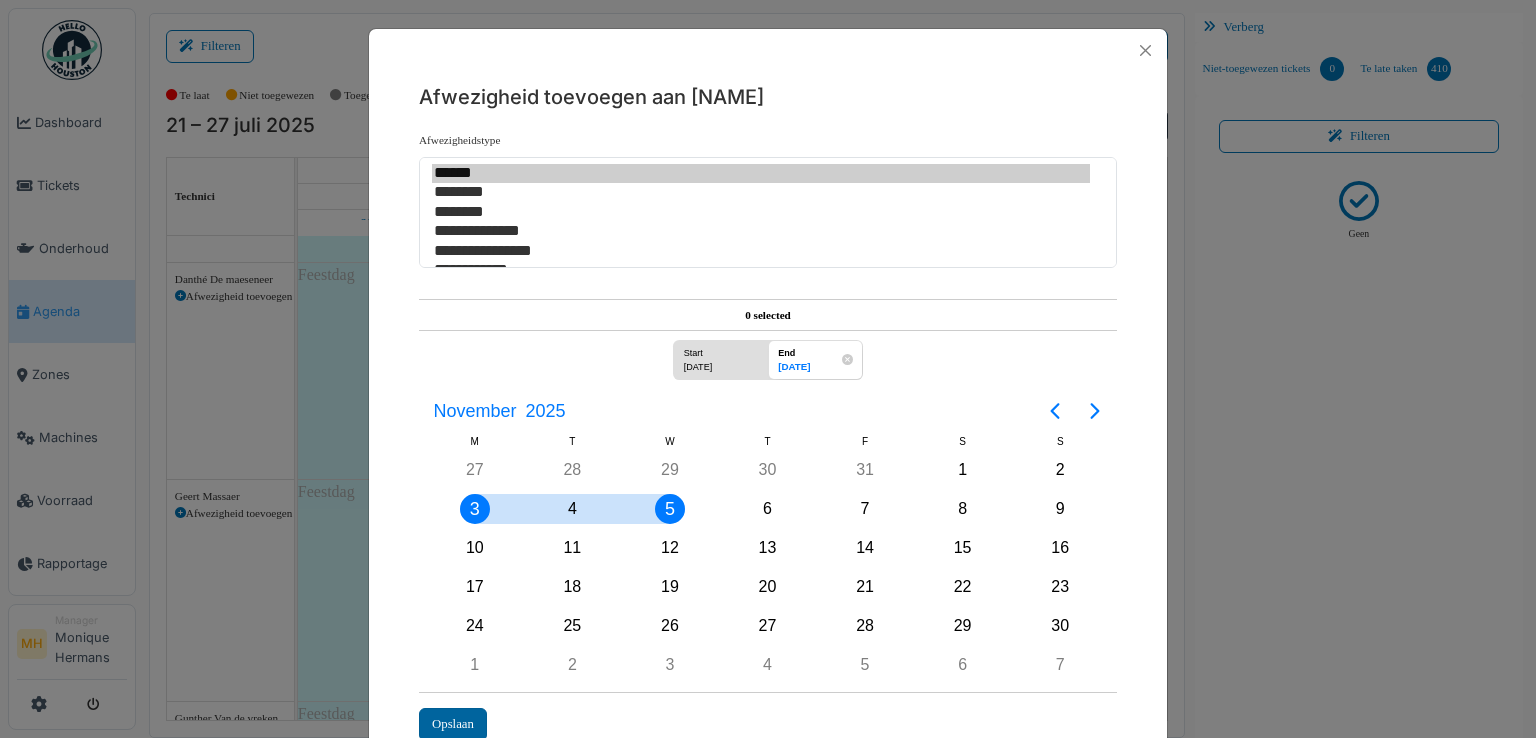 click on "Opslaan" at bounding box center (453, 724) 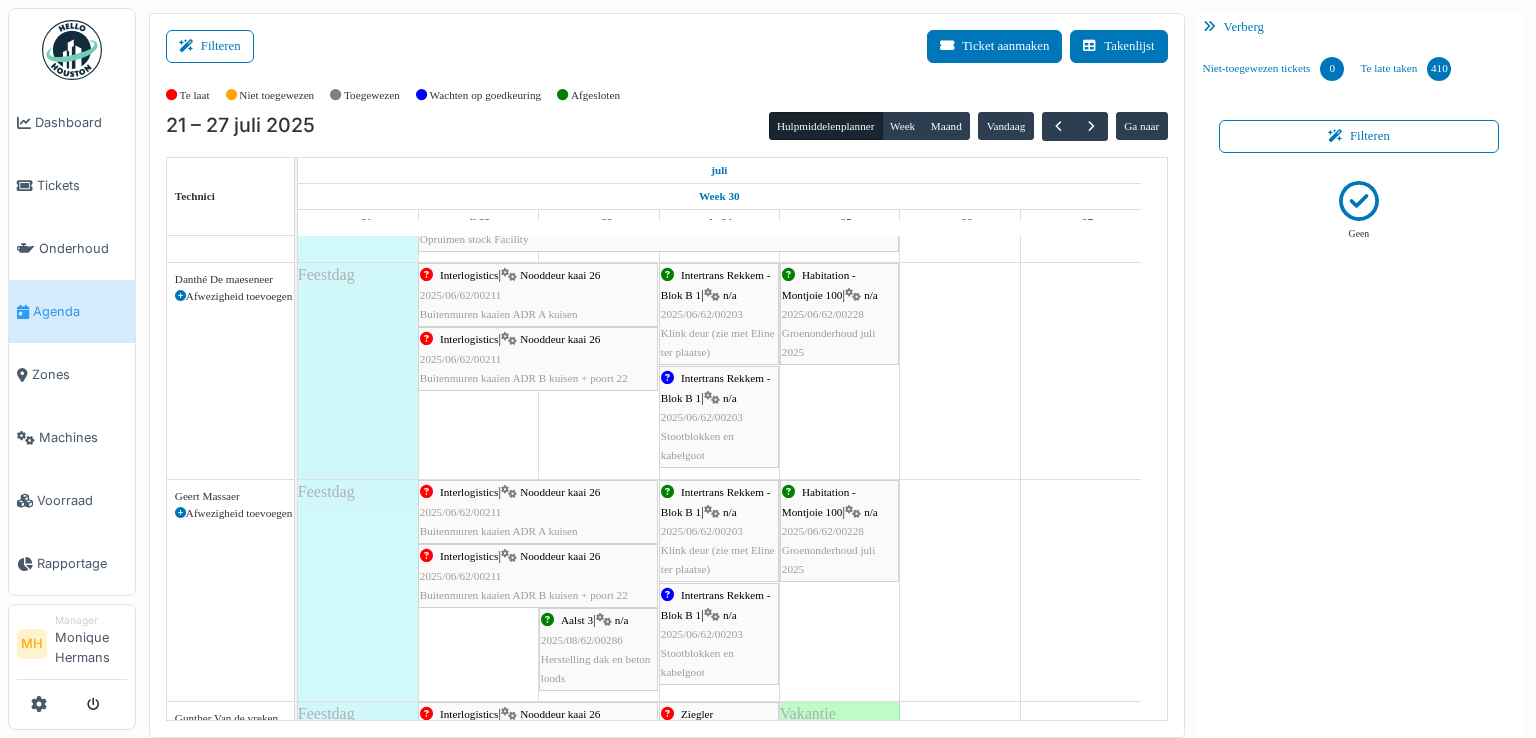 click at bounding box center (180, 513) 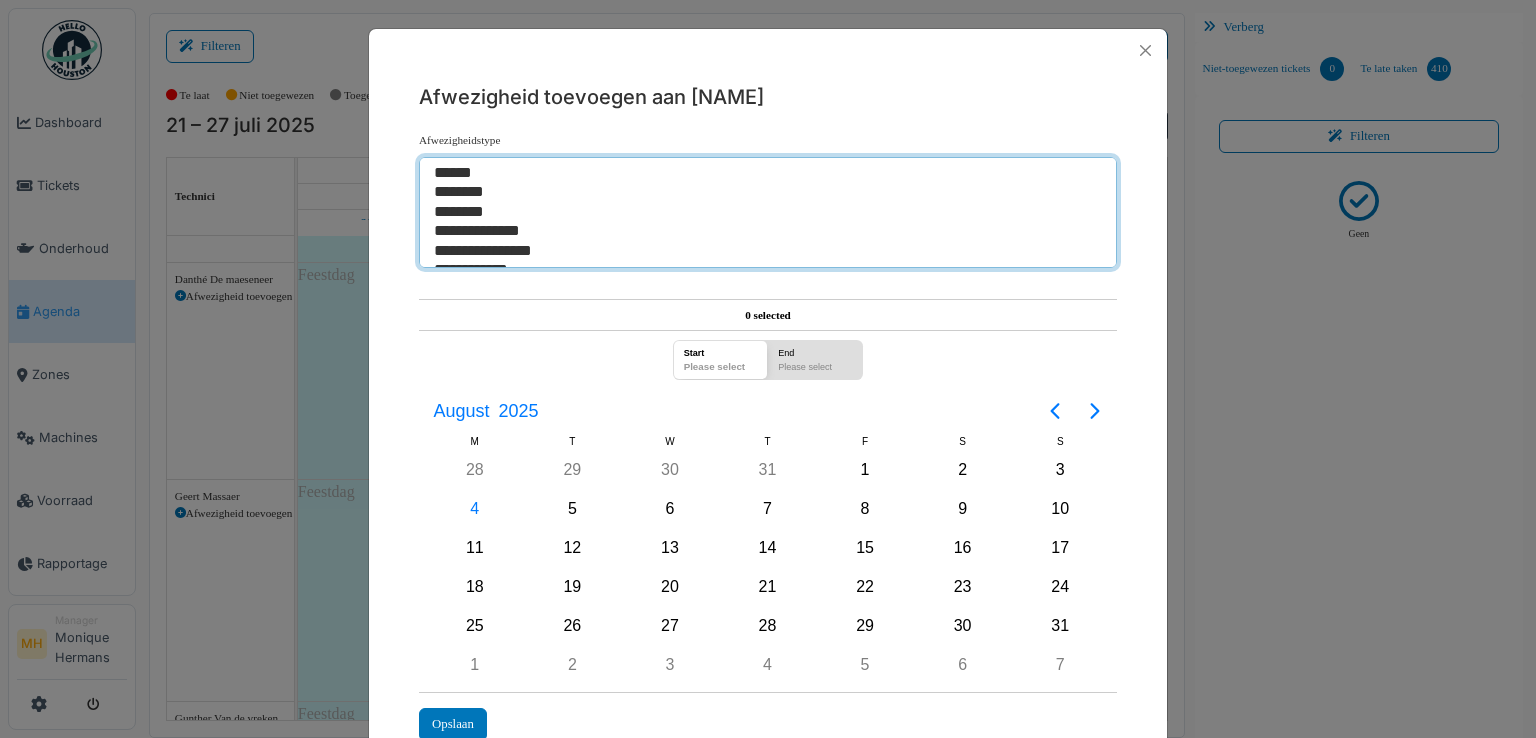 select on "*" 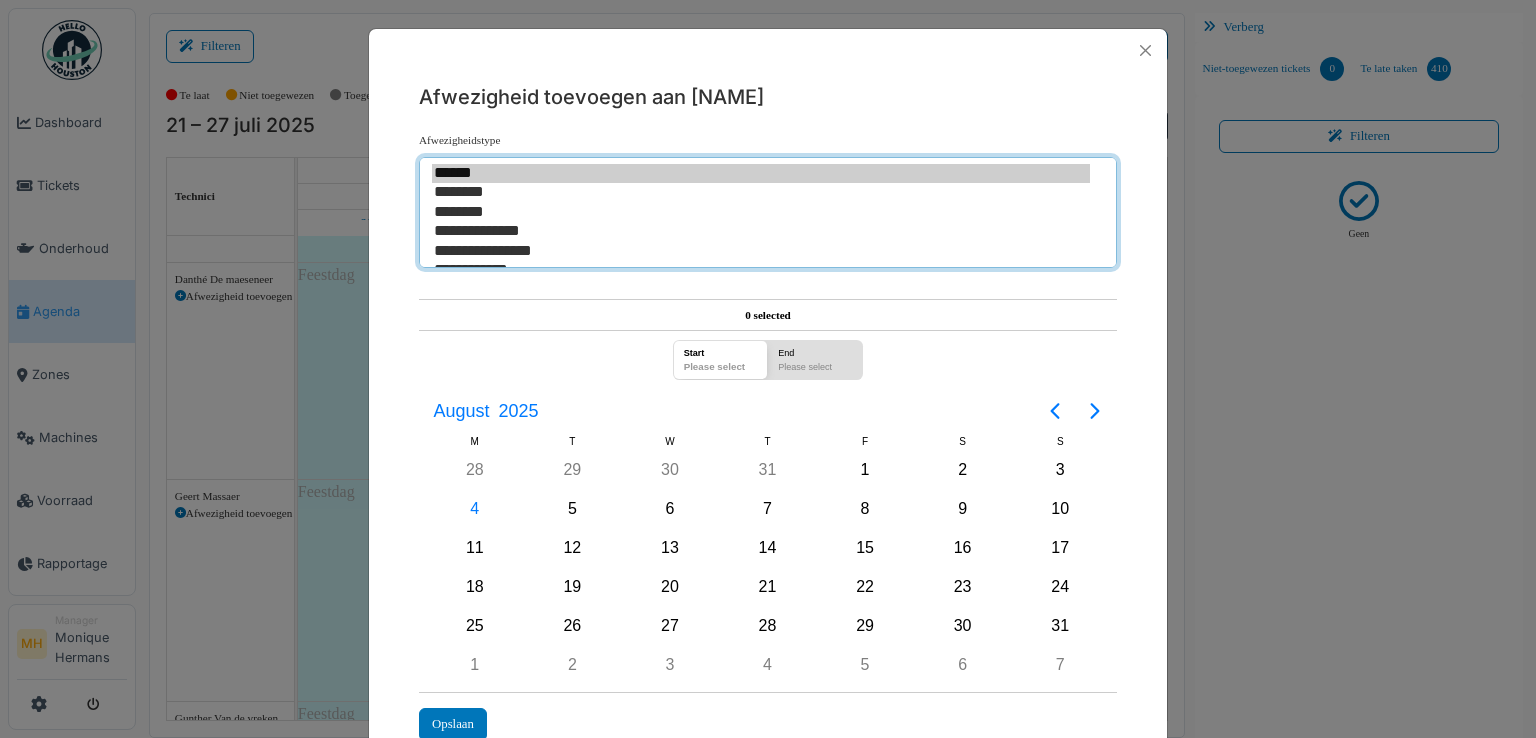 click on "********" at bounding box center [761, 212] 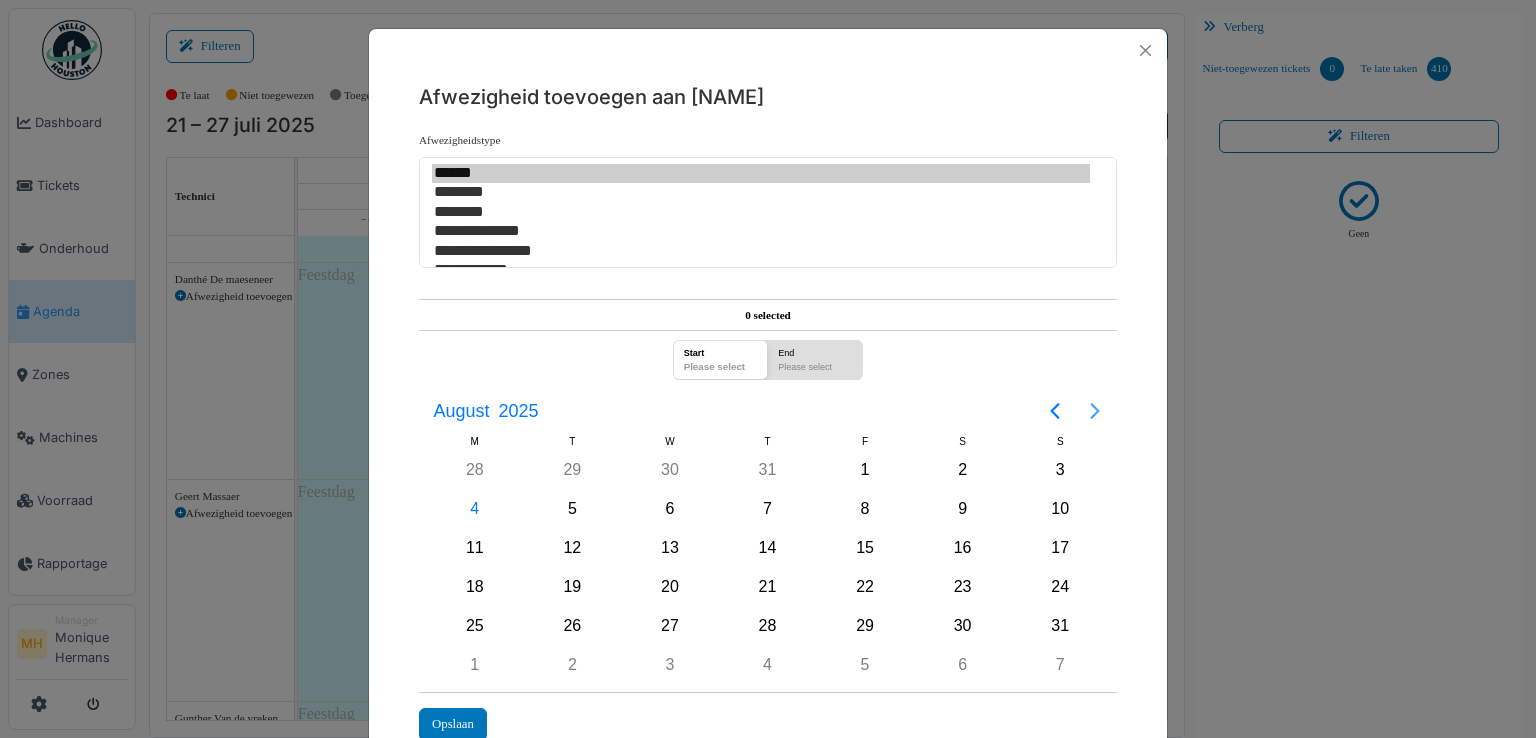 click 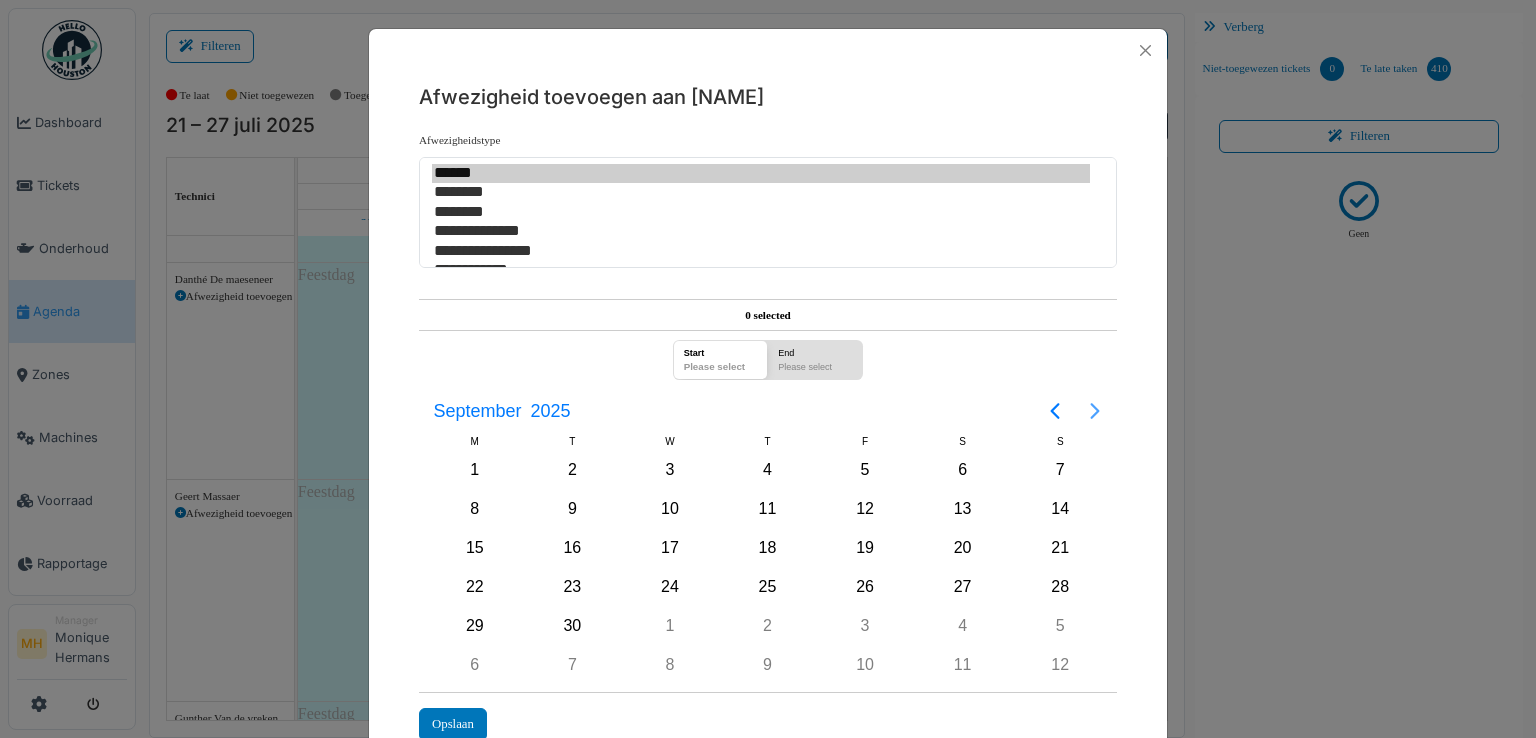 click 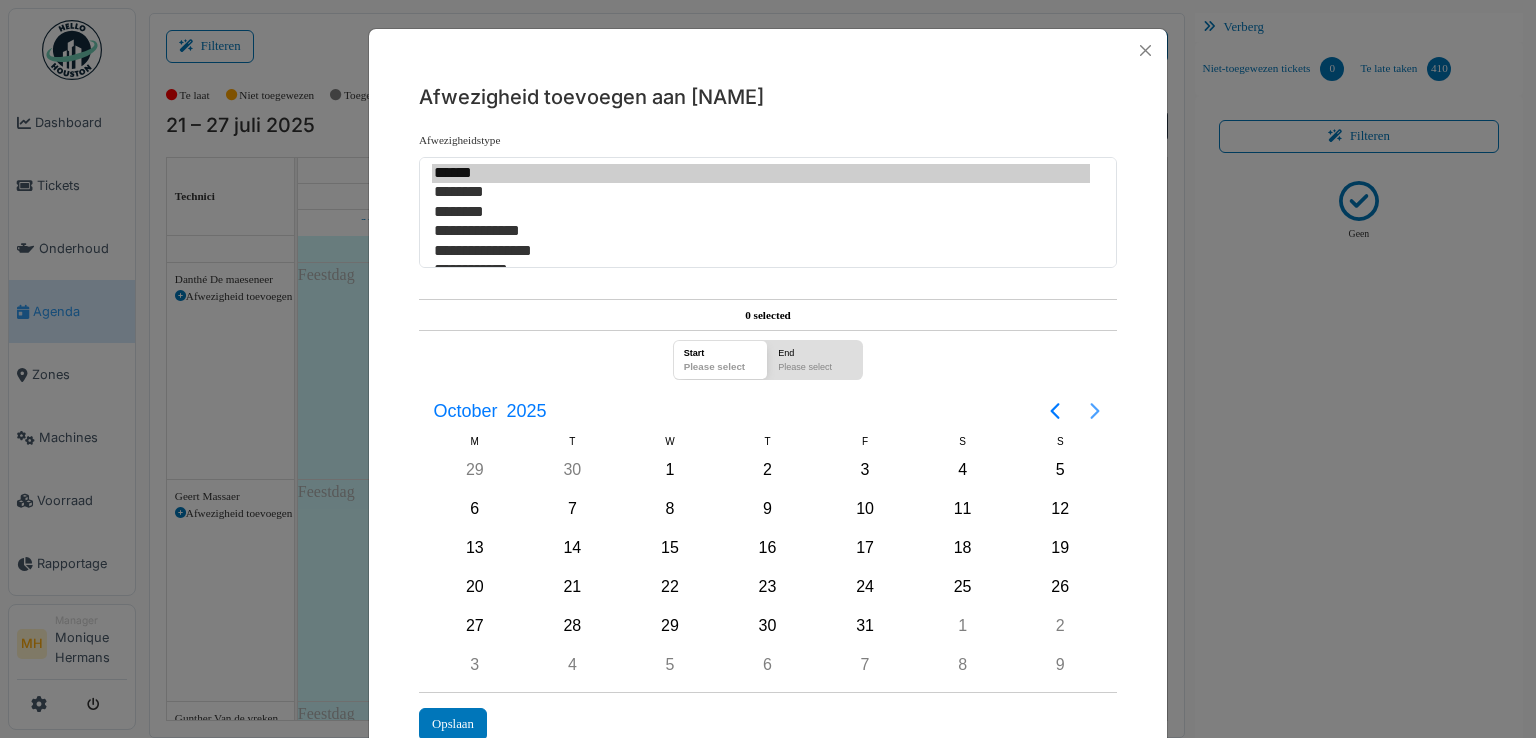 click 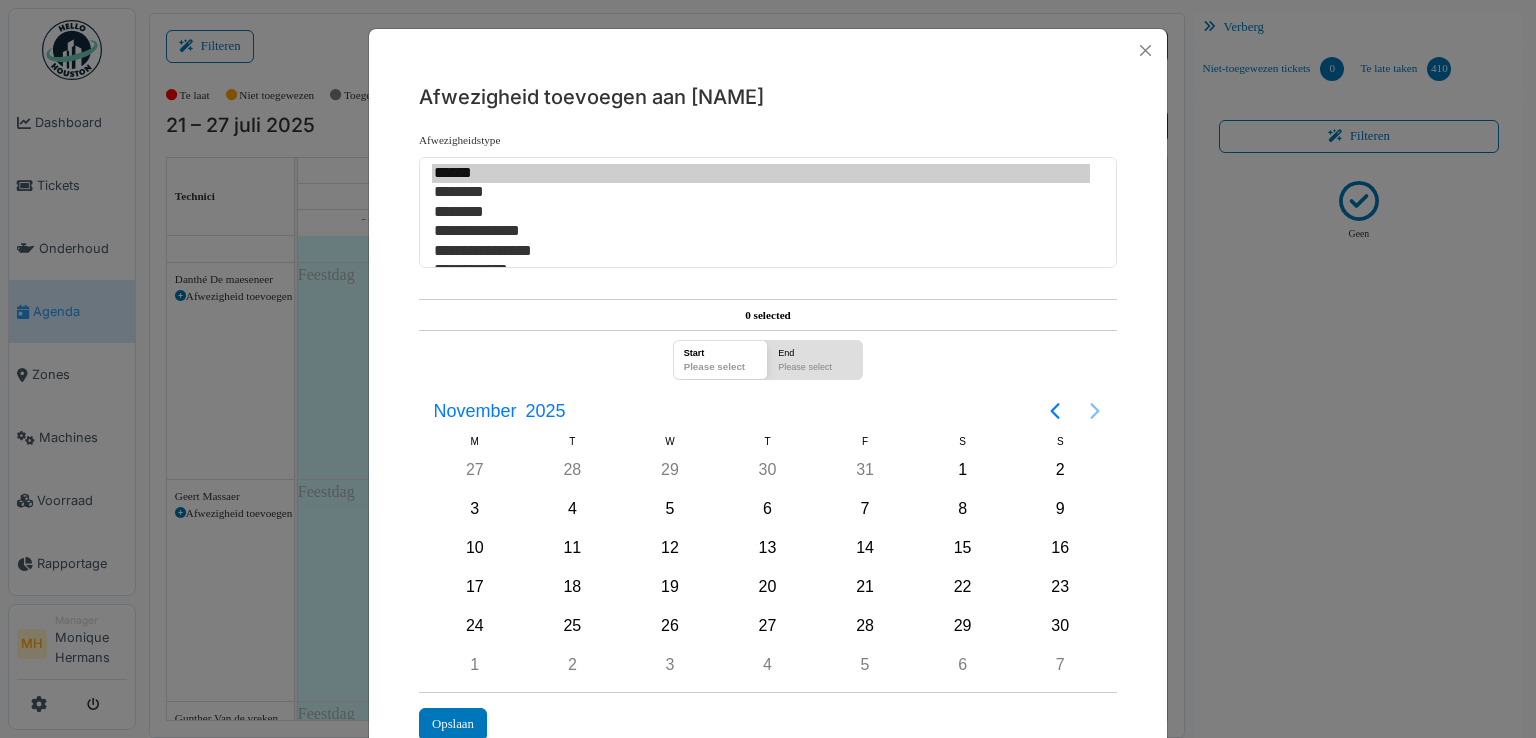 click 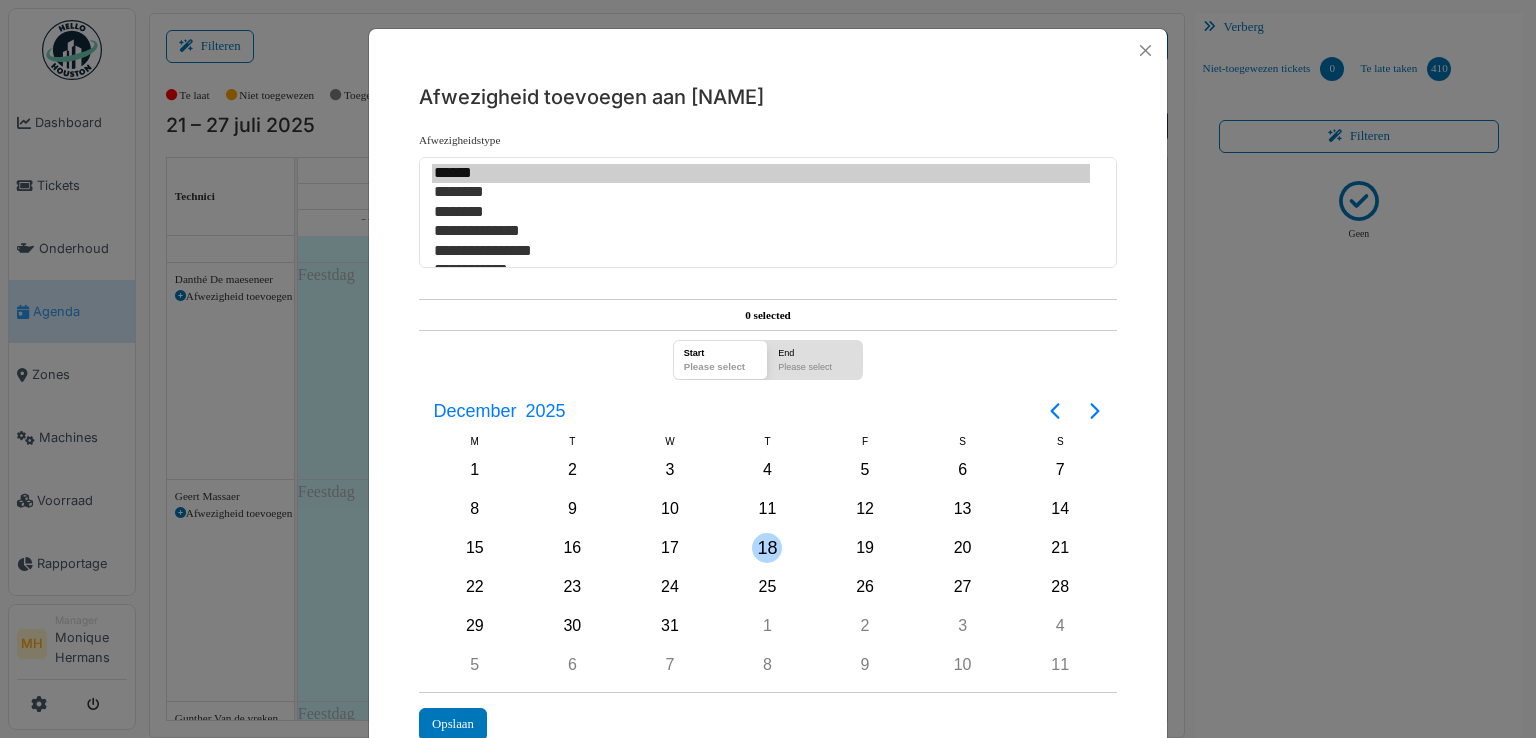 click on "18" at bounding box center (767, 548) 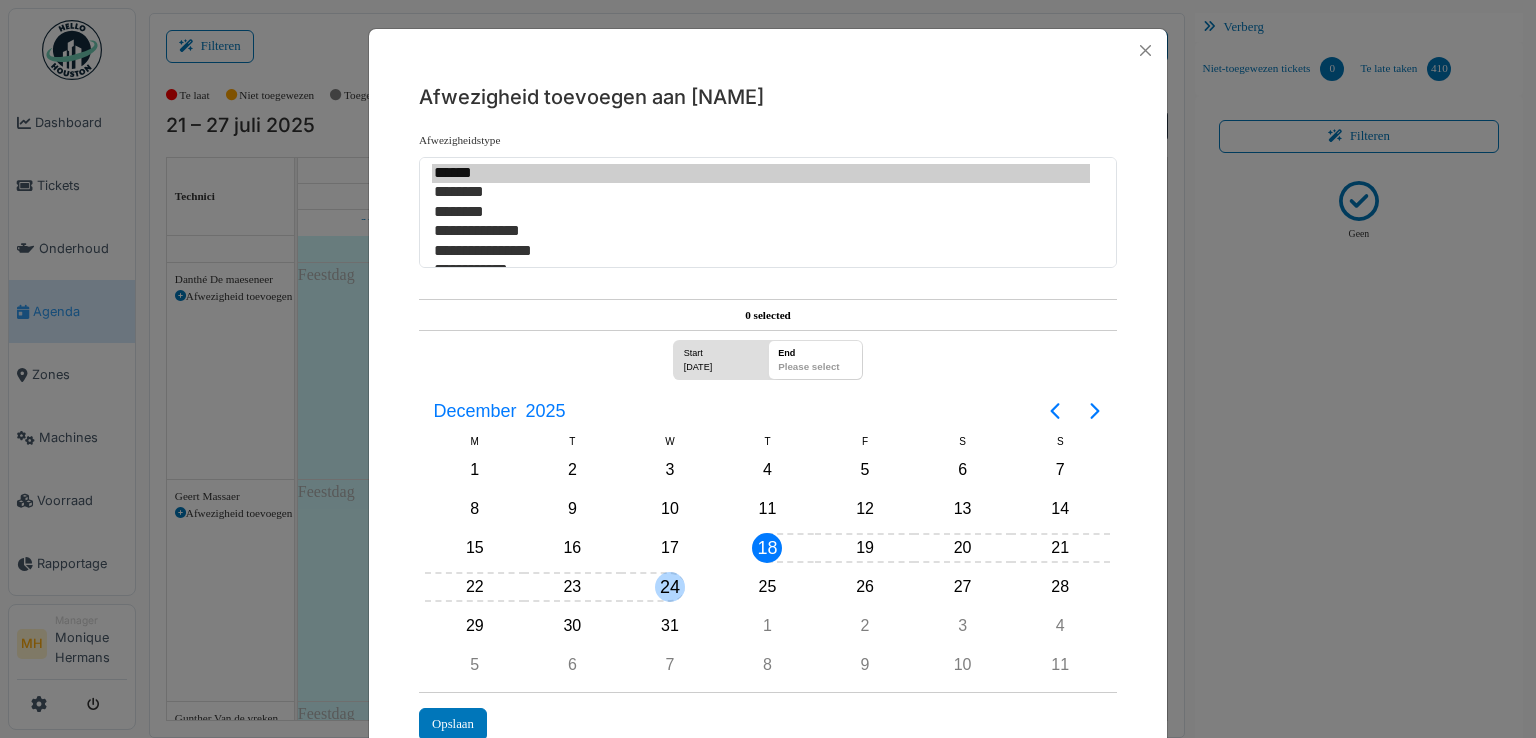 click on "24" at bounding box center (670, 587) 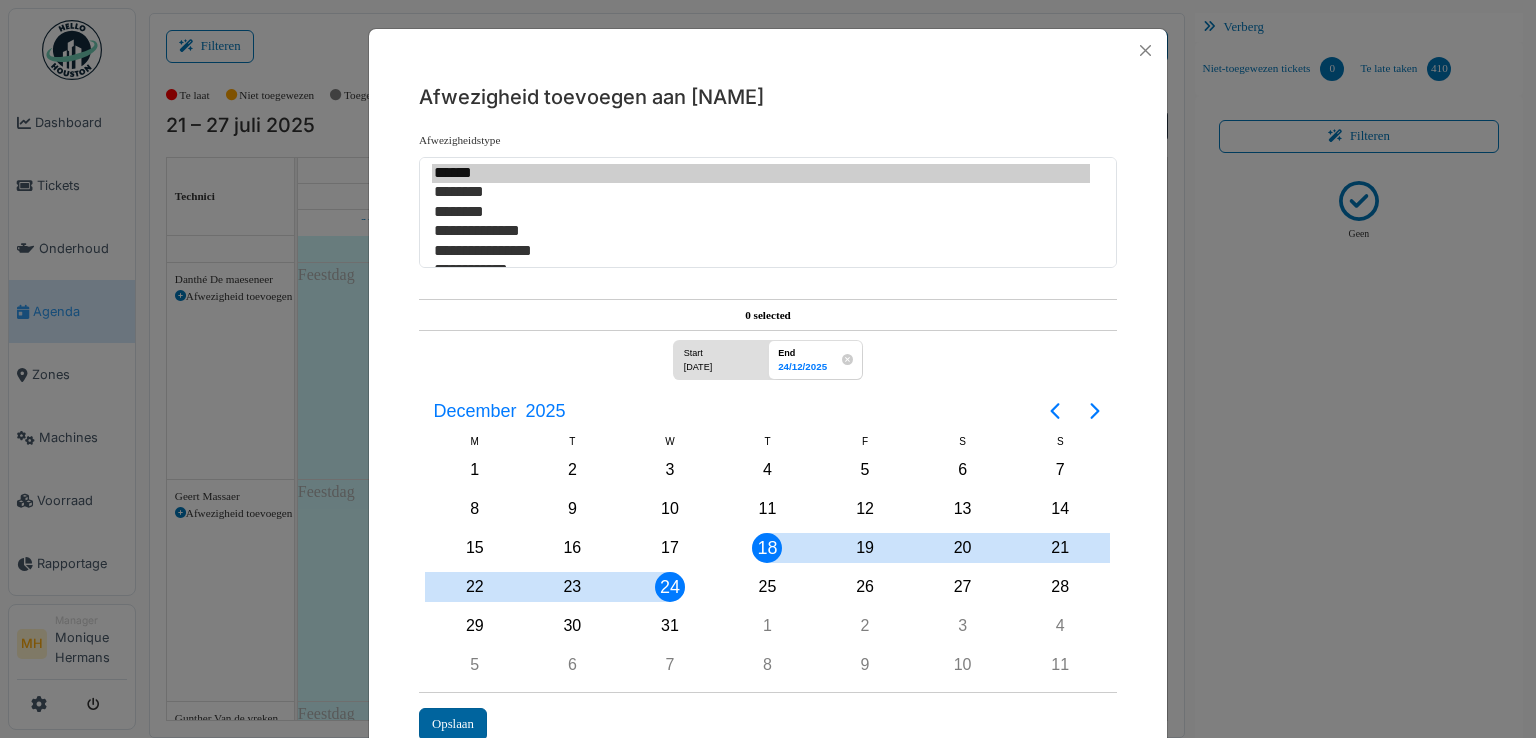 click on "Opslaan" at bounding box center (453, 724) 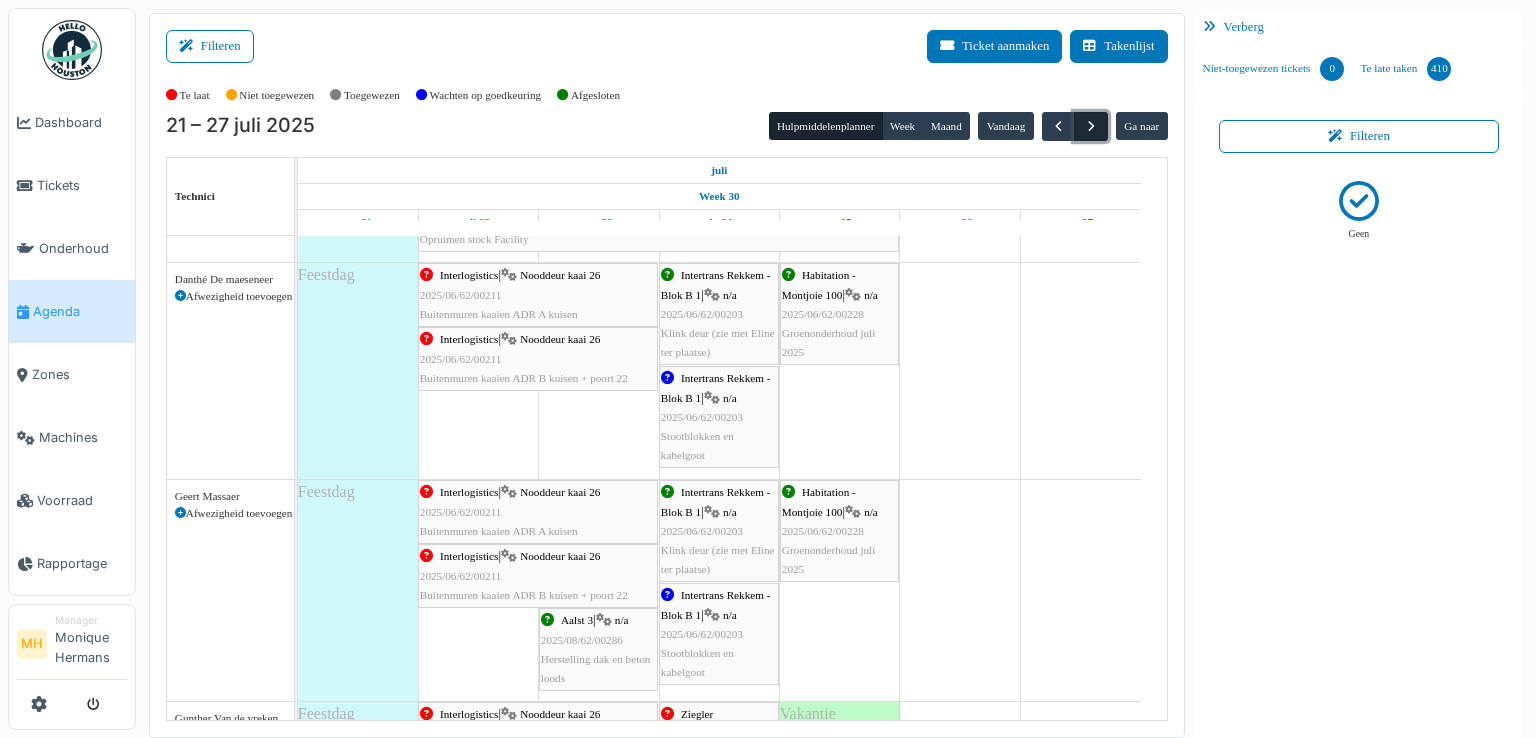 click at bounding box center [1091, 126] 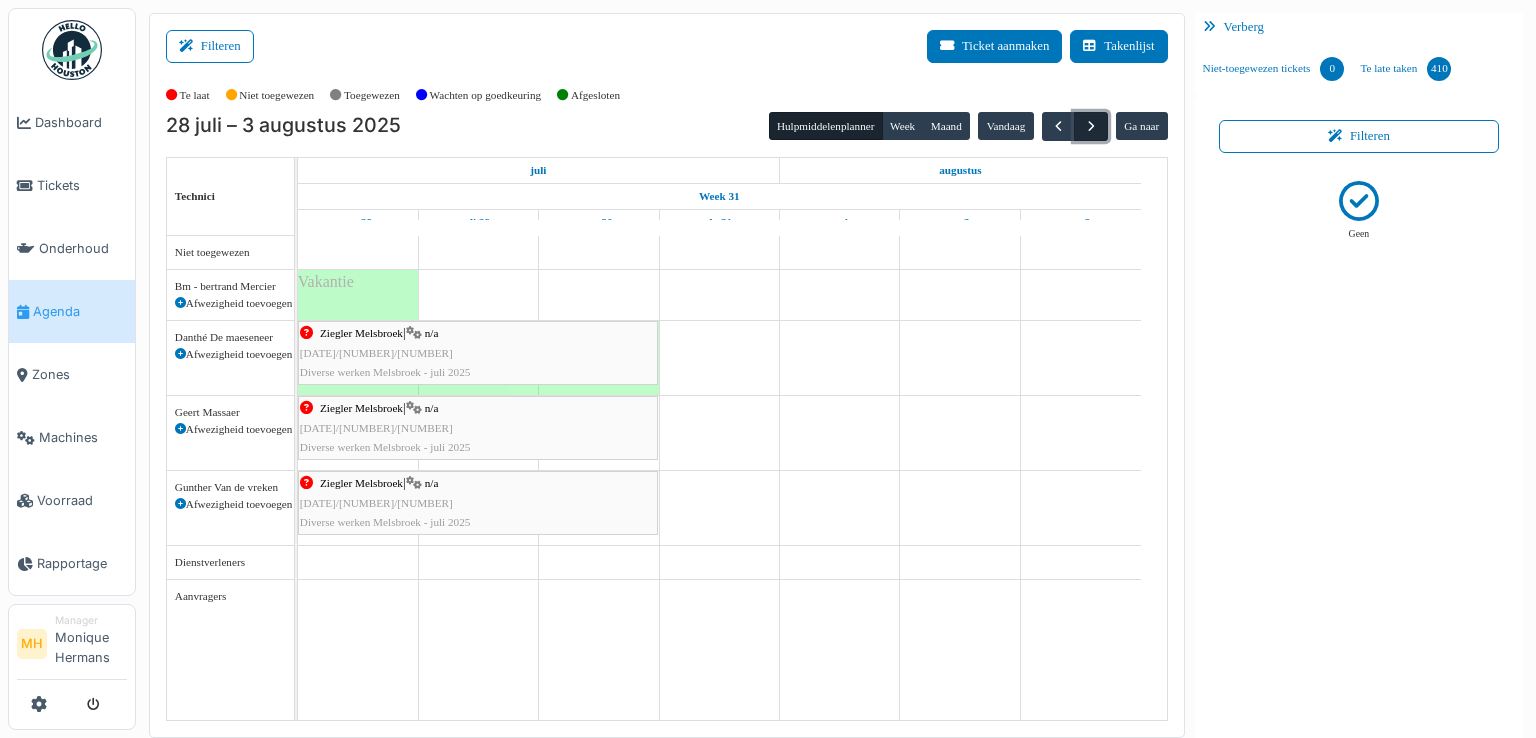 click at bounding box center (1091, 126) 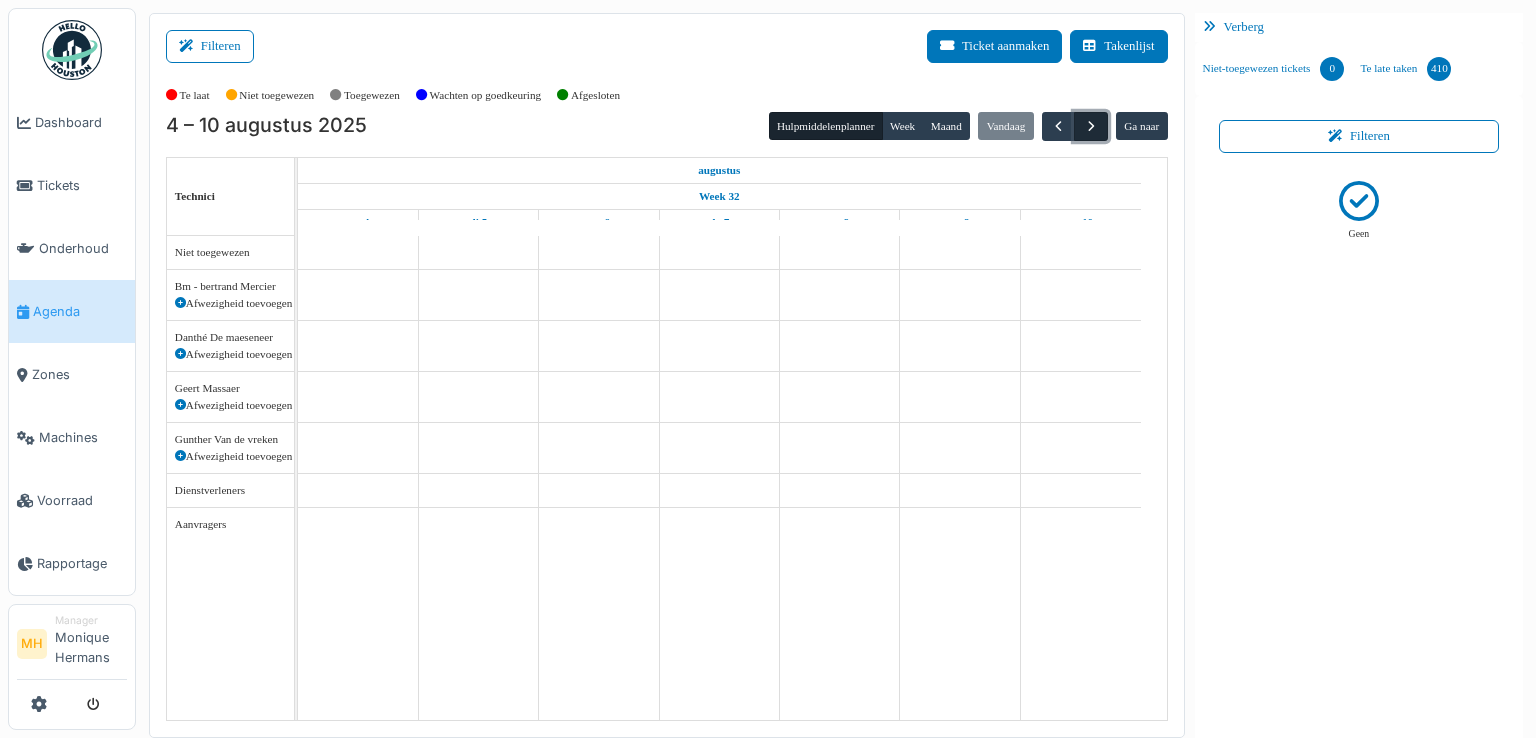 click at bounding box center (1091, 126) 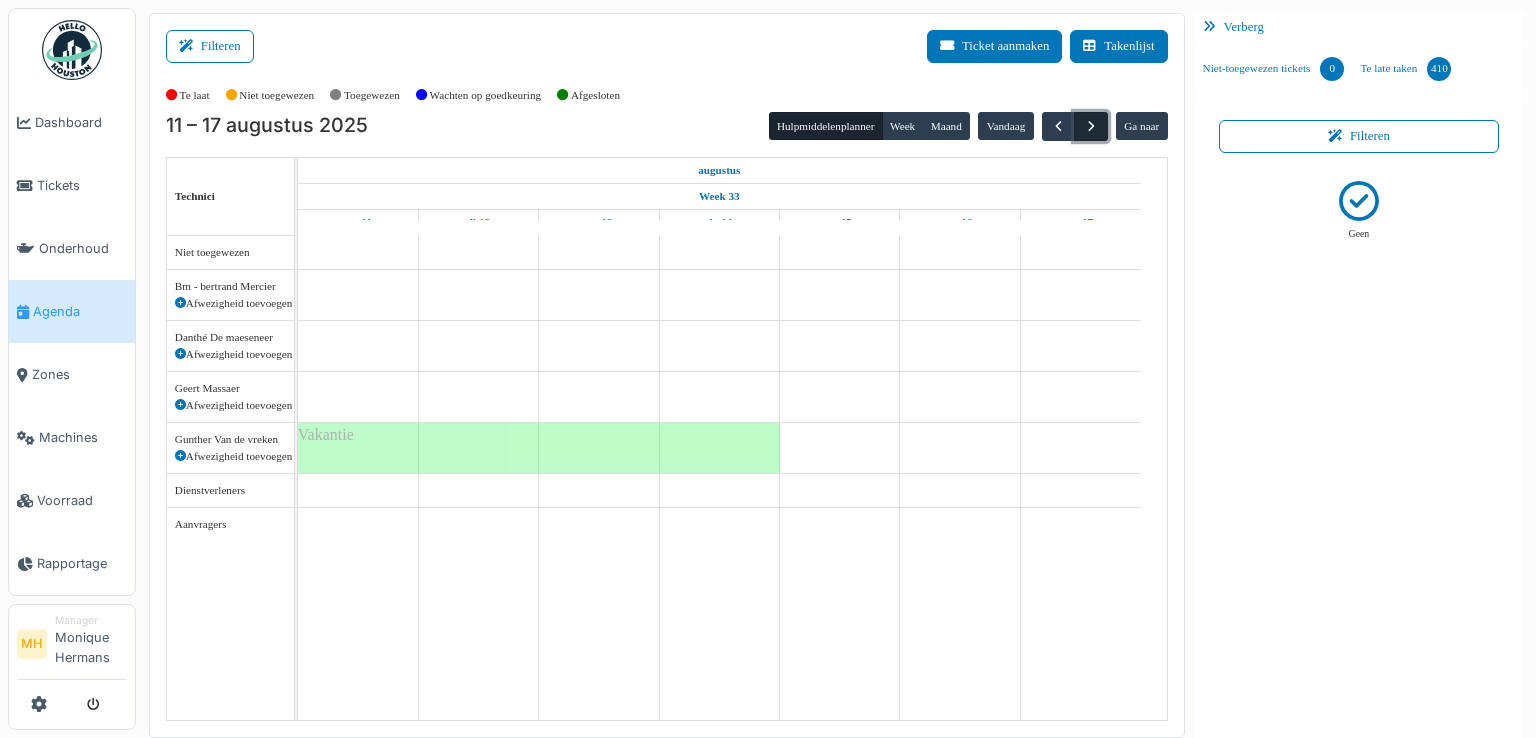 click at bounding box center (1091, 126) 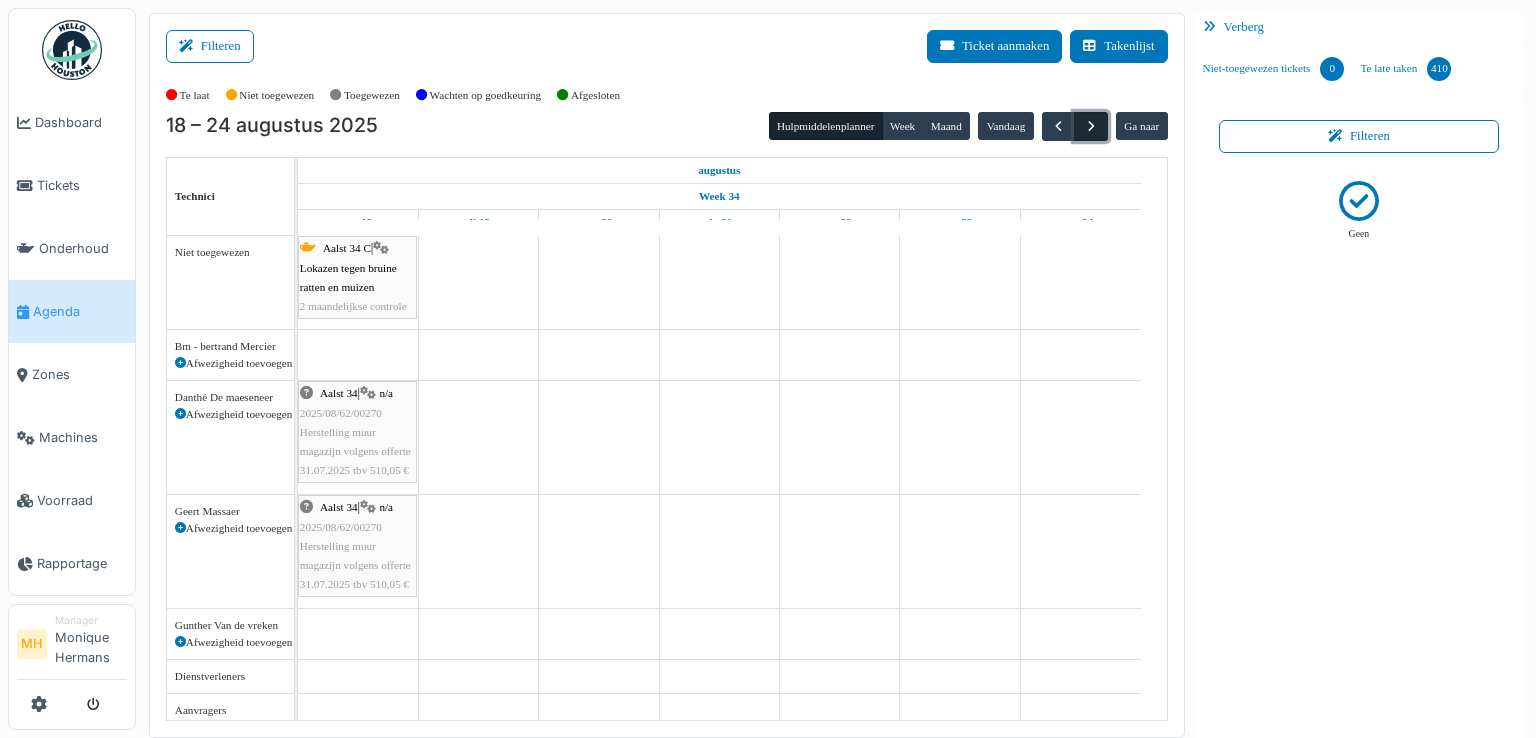 click at bounding box center [1091, 126] 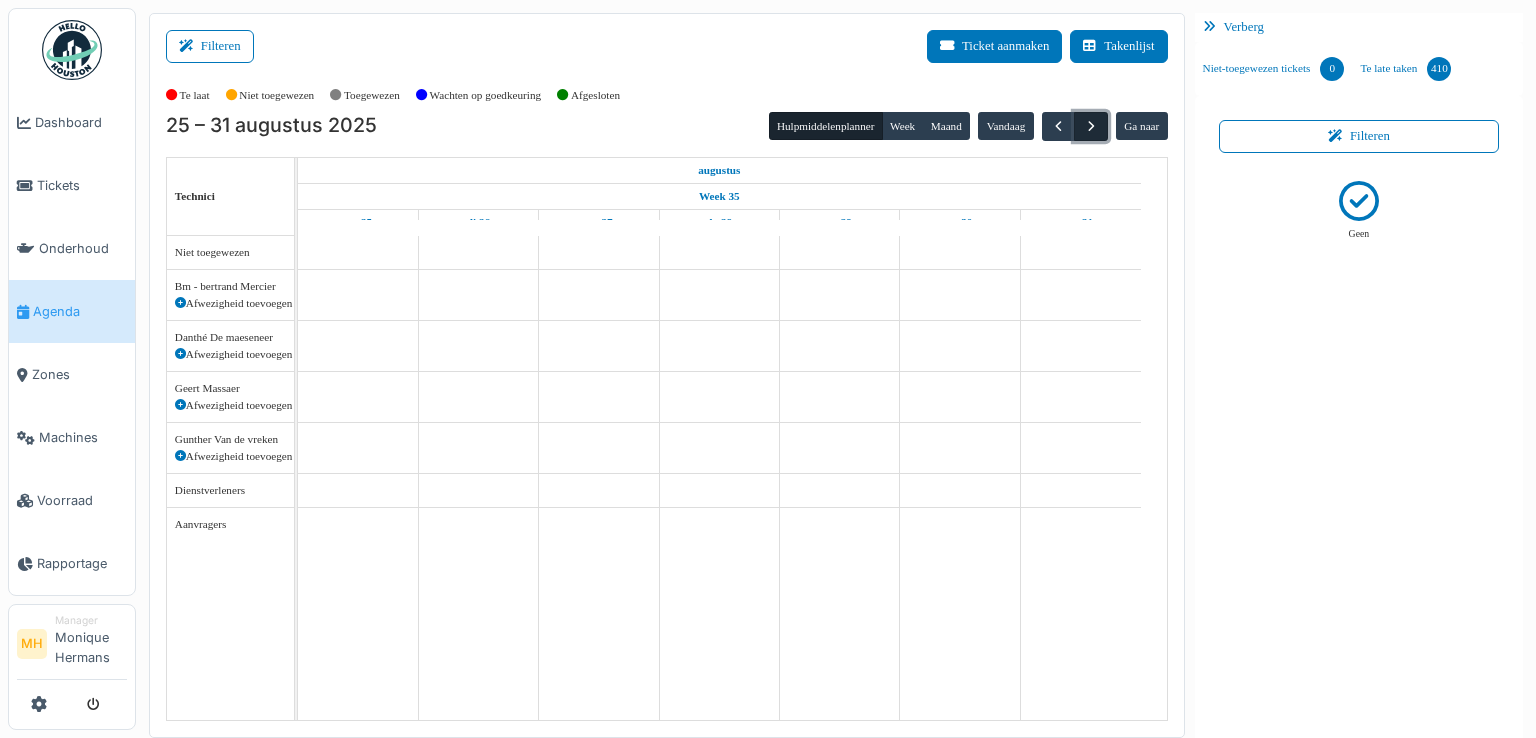 click at bounding box center (1091, 126) 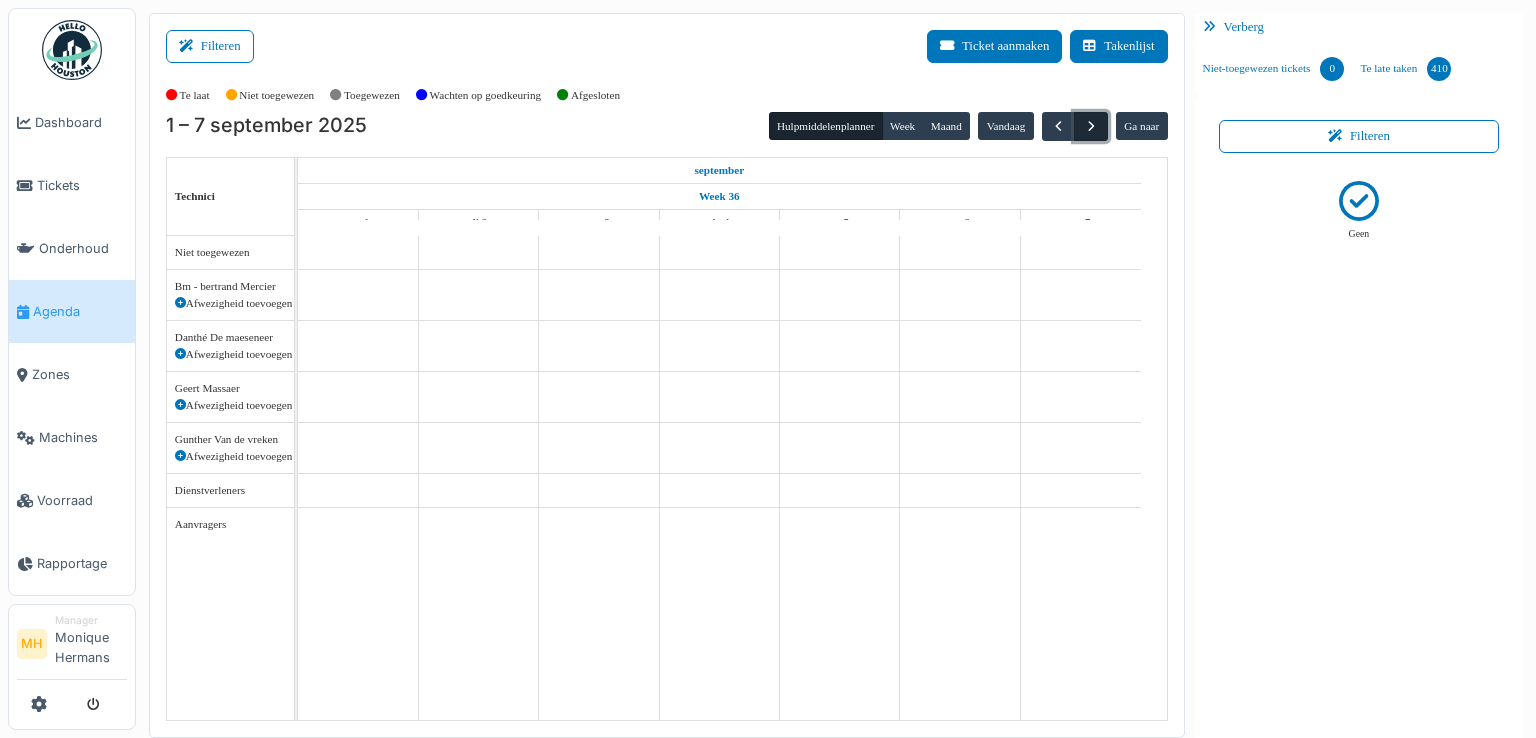 click at bounding box center (1091, 126) 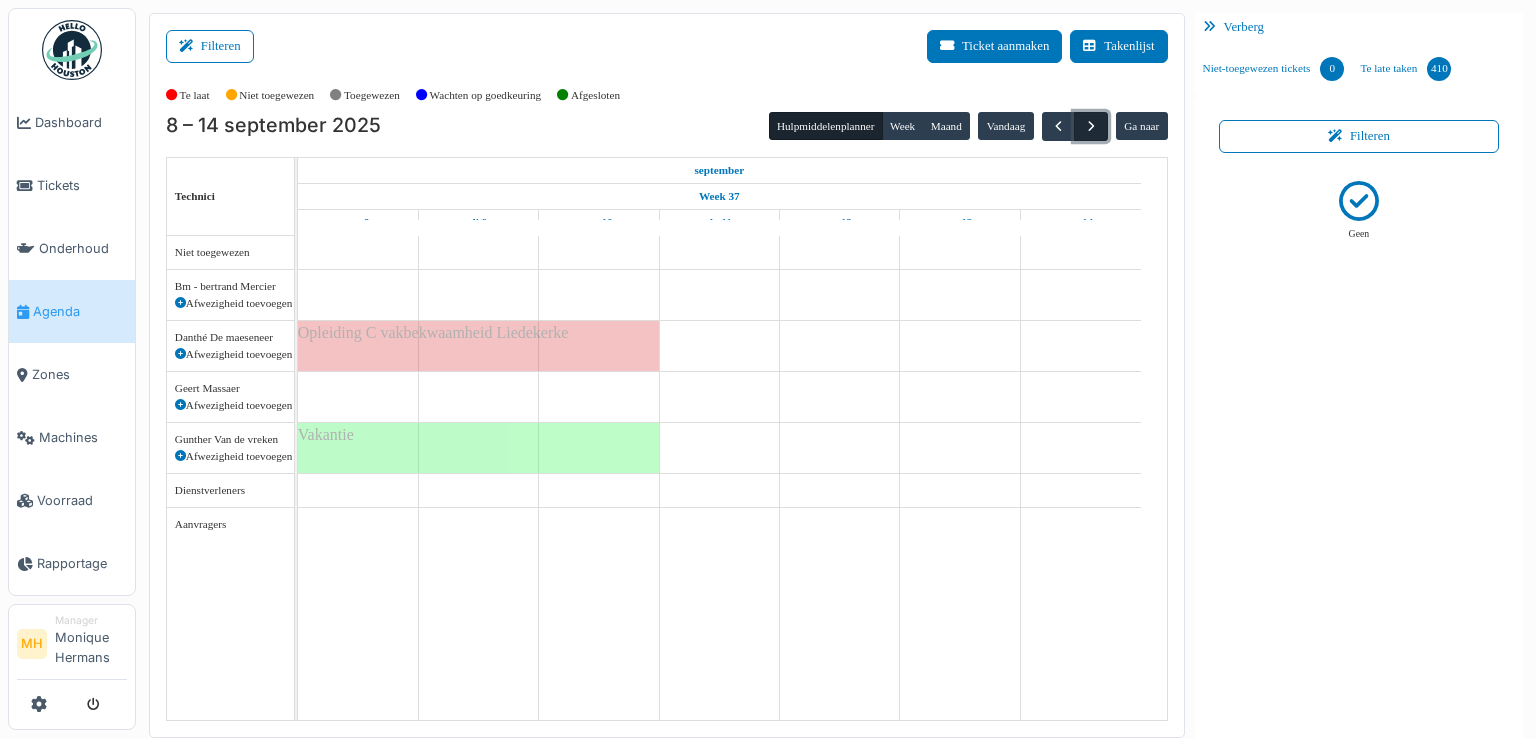 click at bounding box center [1091, 126] 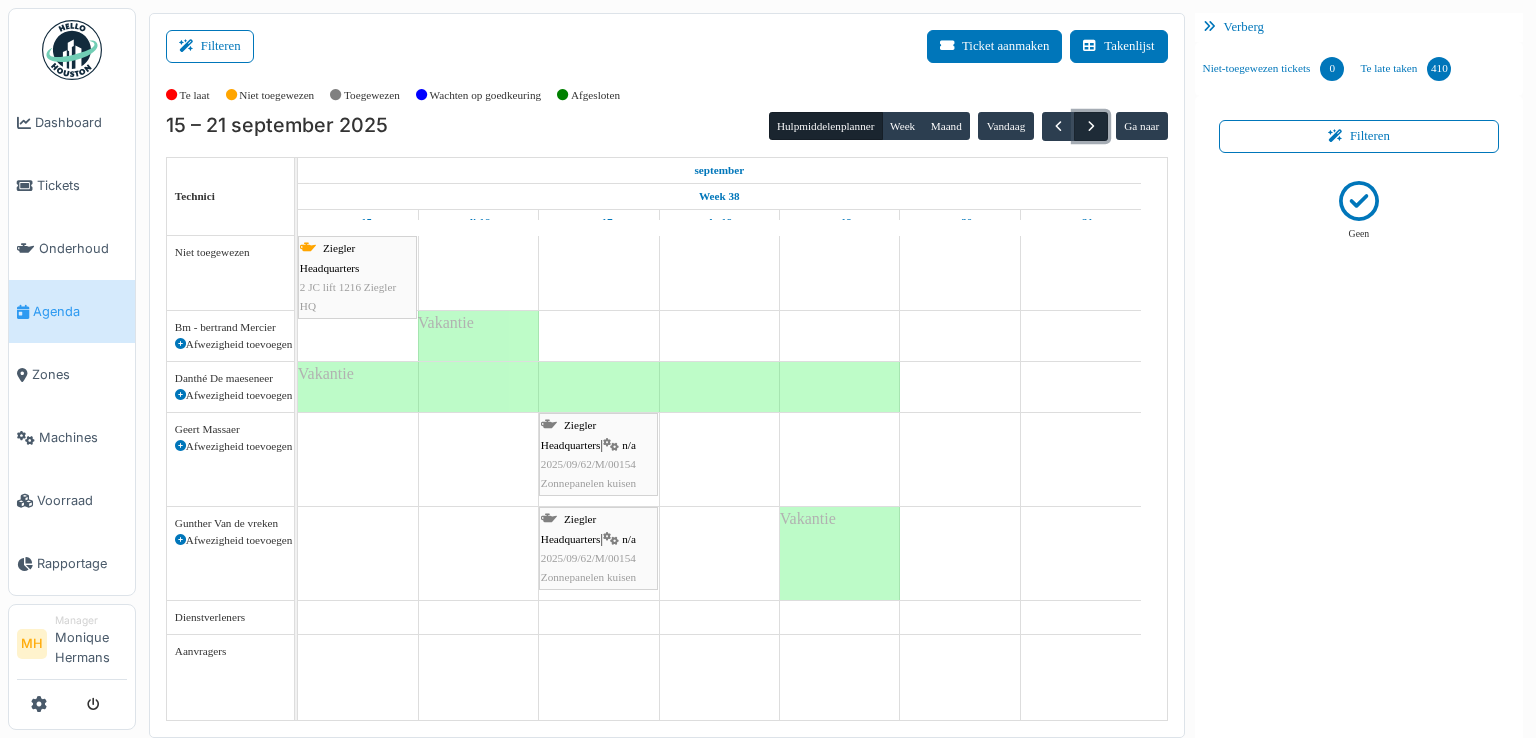 click at bounding box center (1091, 126) 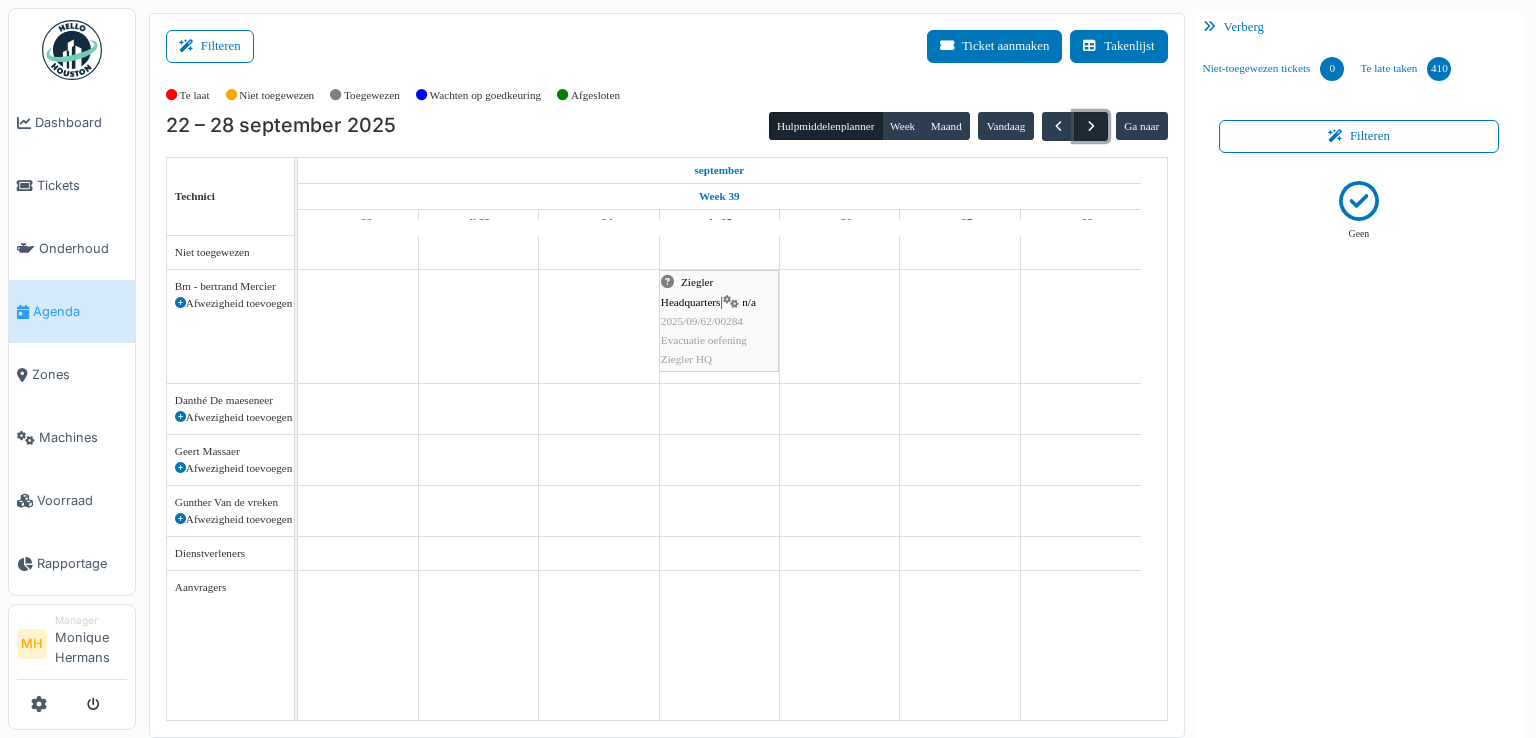click at bounding box center [1091, 126] 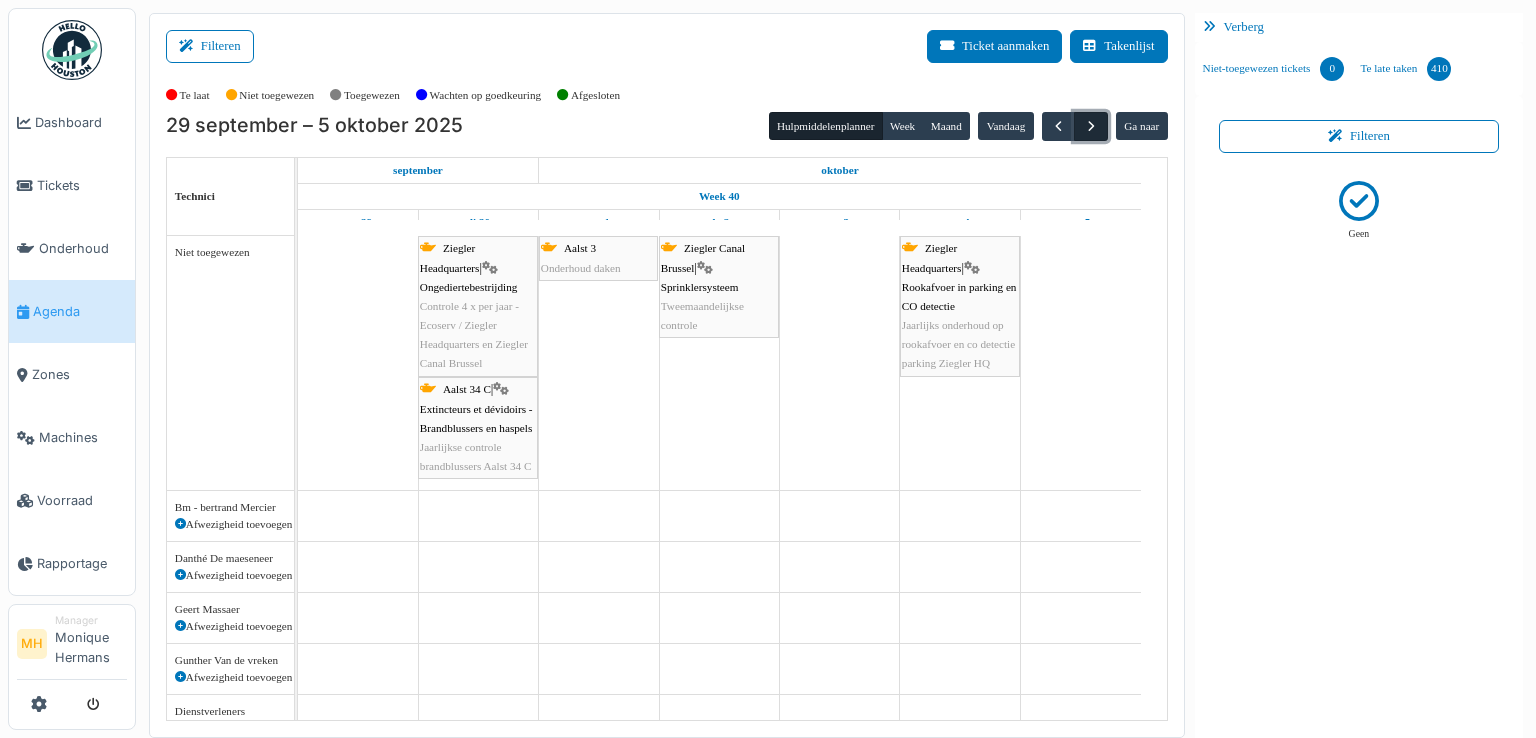 click at bounding box center [1091, 126] 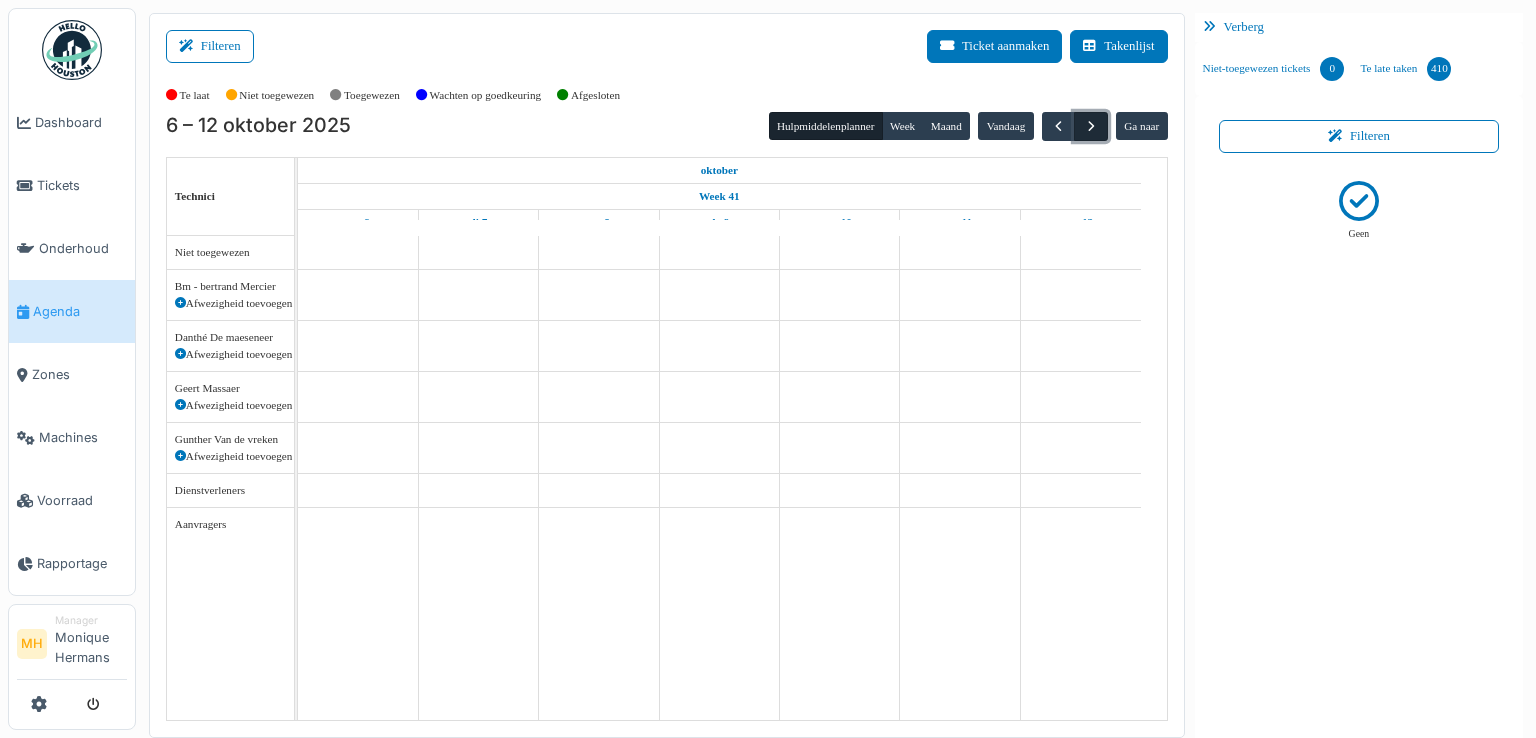 click at bounding box center [1091, 126] 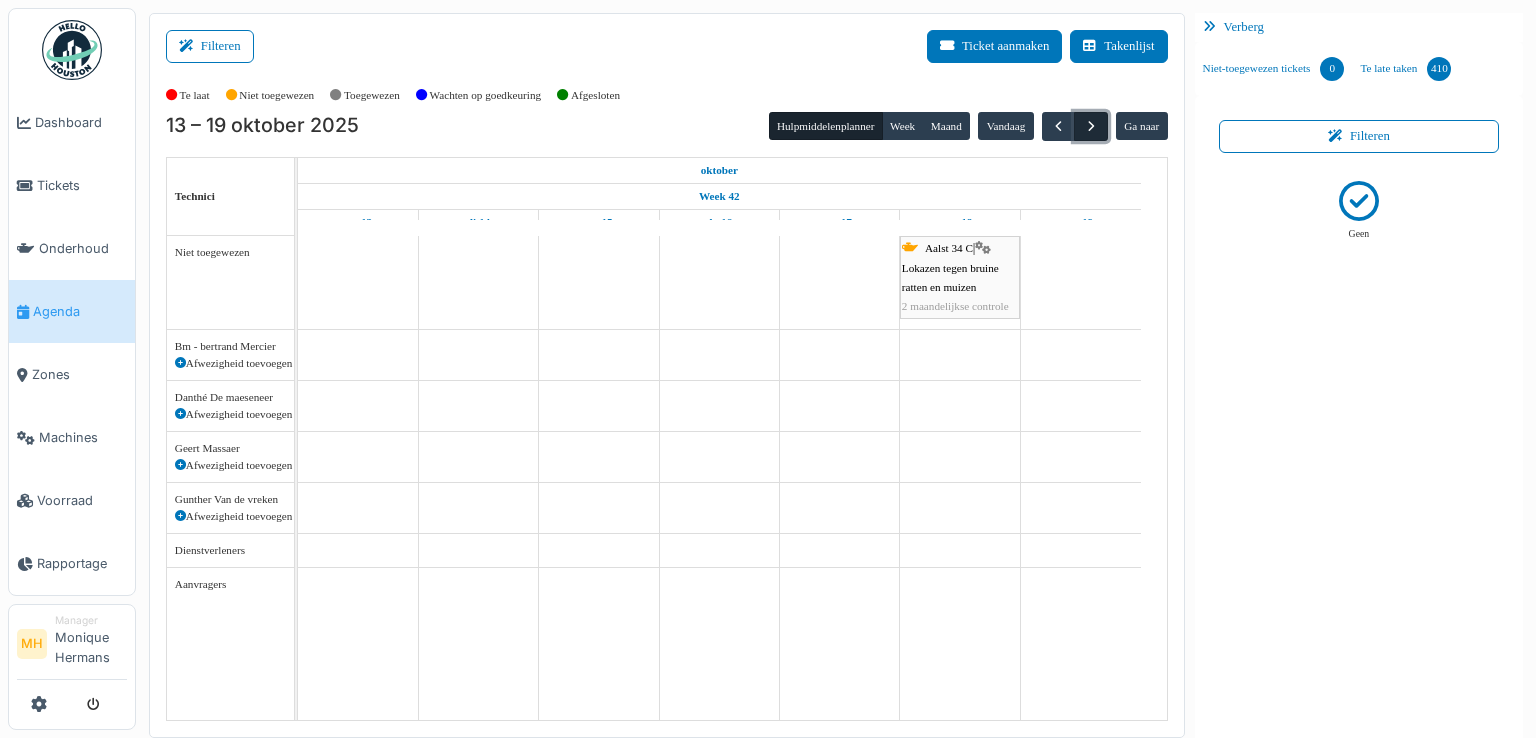 click at bounding box center [1091, 126] 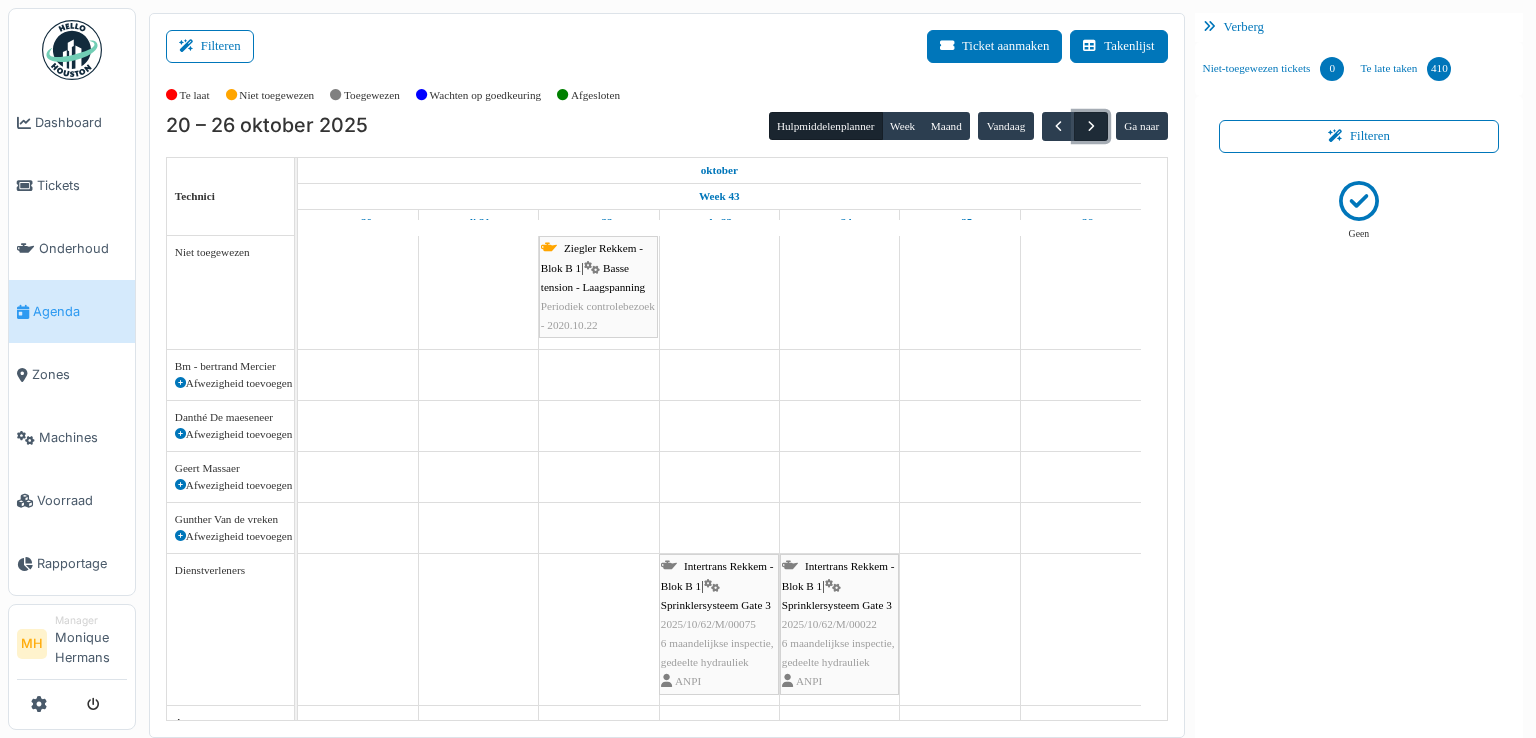 click at bounding box center [1091, 126] 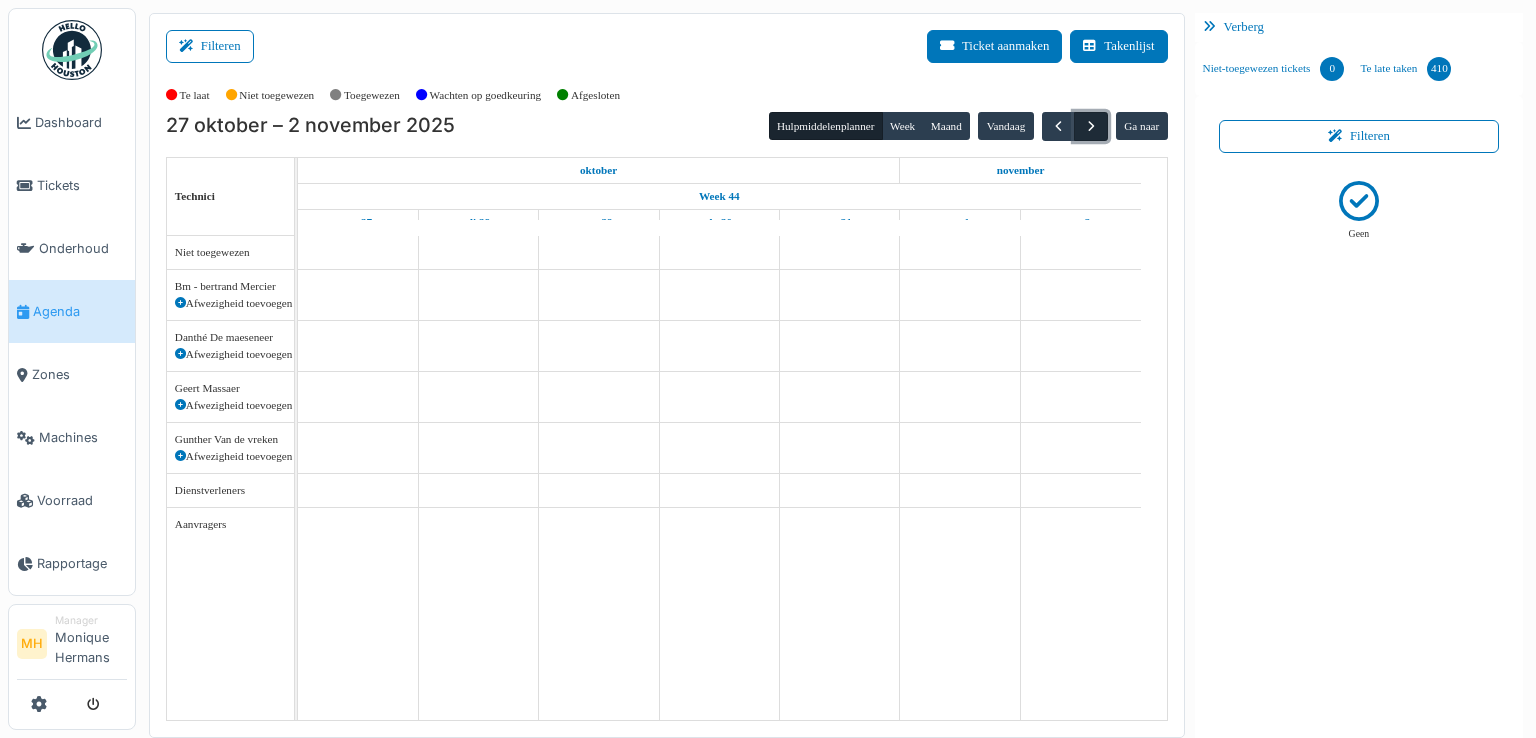 click at bounding box center [1091, 126] 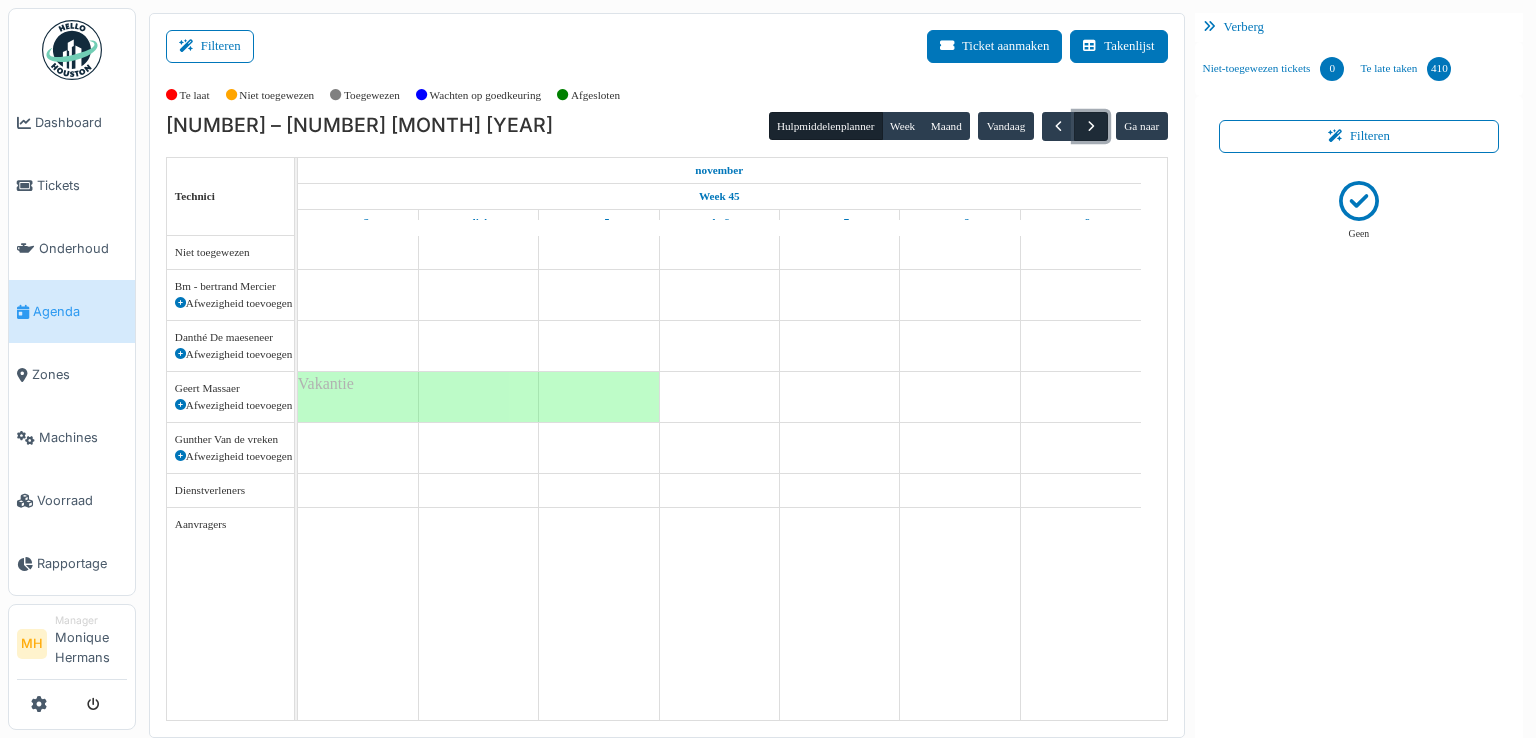 click at bounding box center [1091, 126] 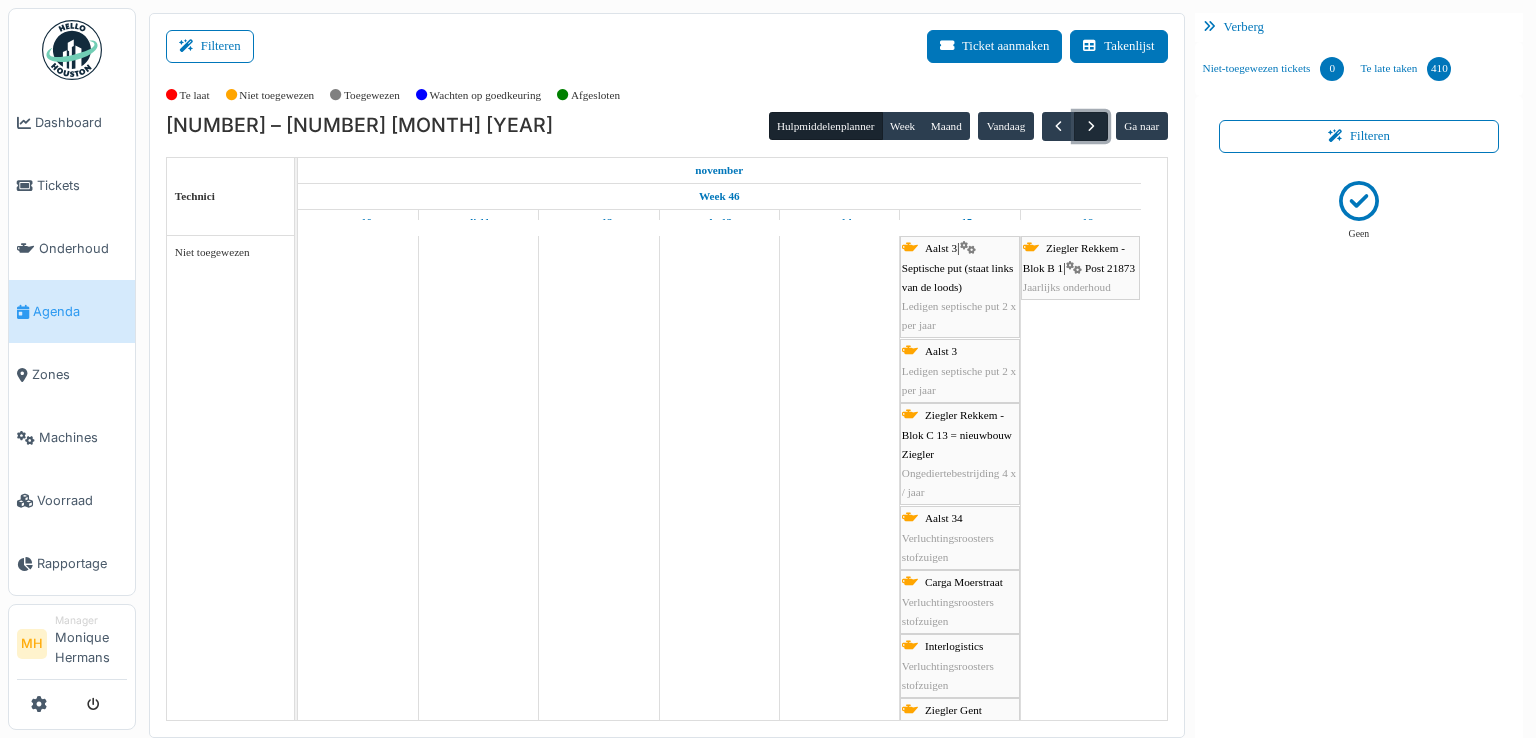 click at bounding box center [1091, 126] 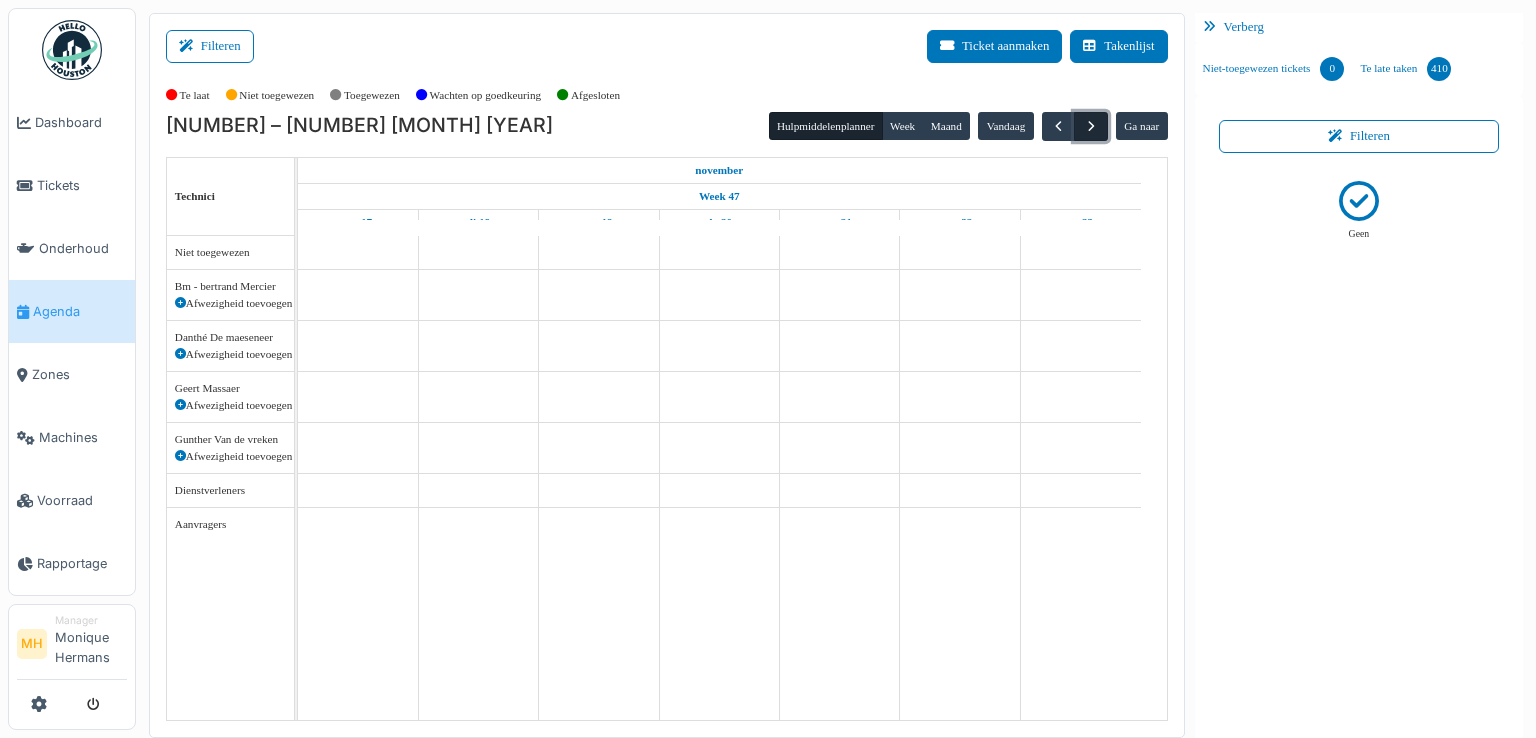 click at bounding box center [1091, 126] 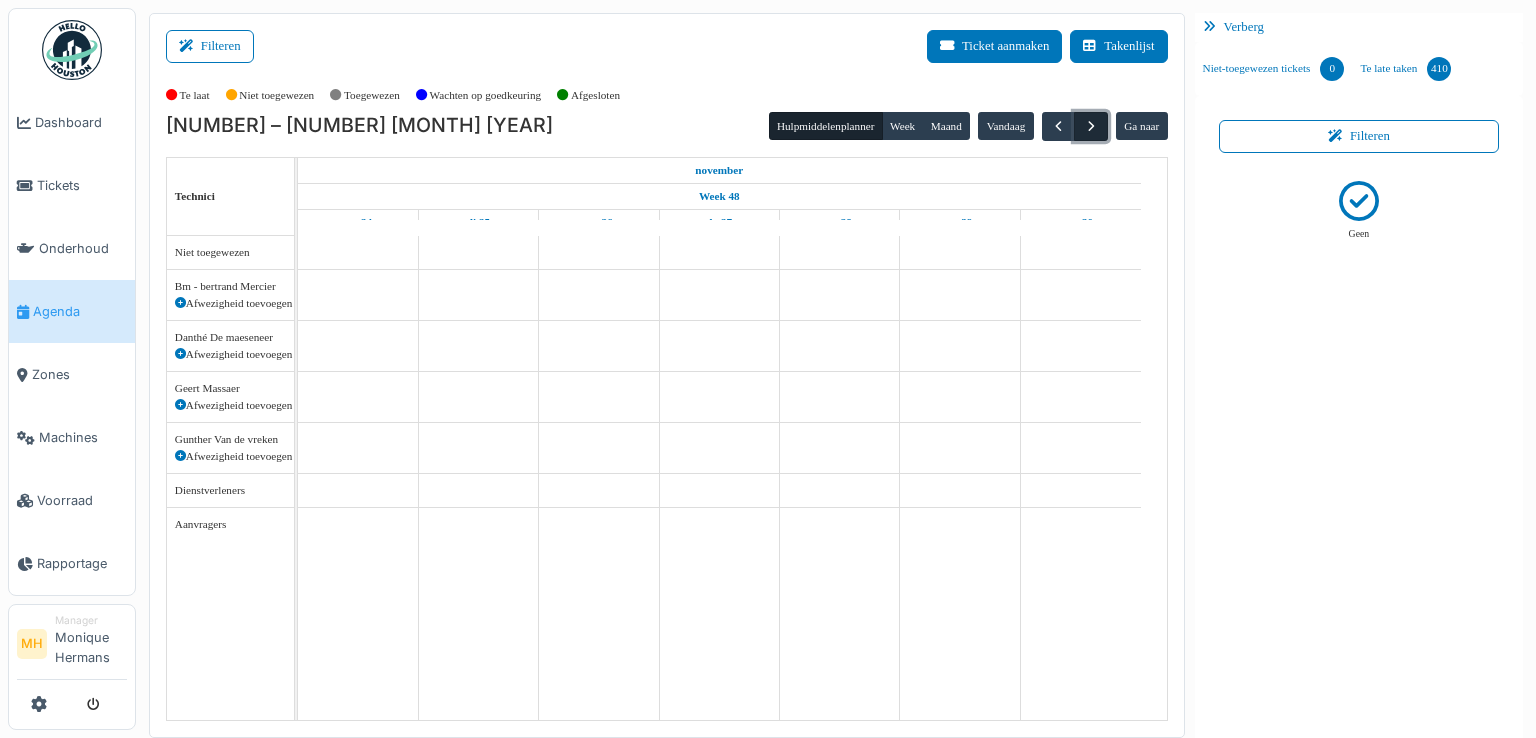 click at bounding box center (1091, 126) 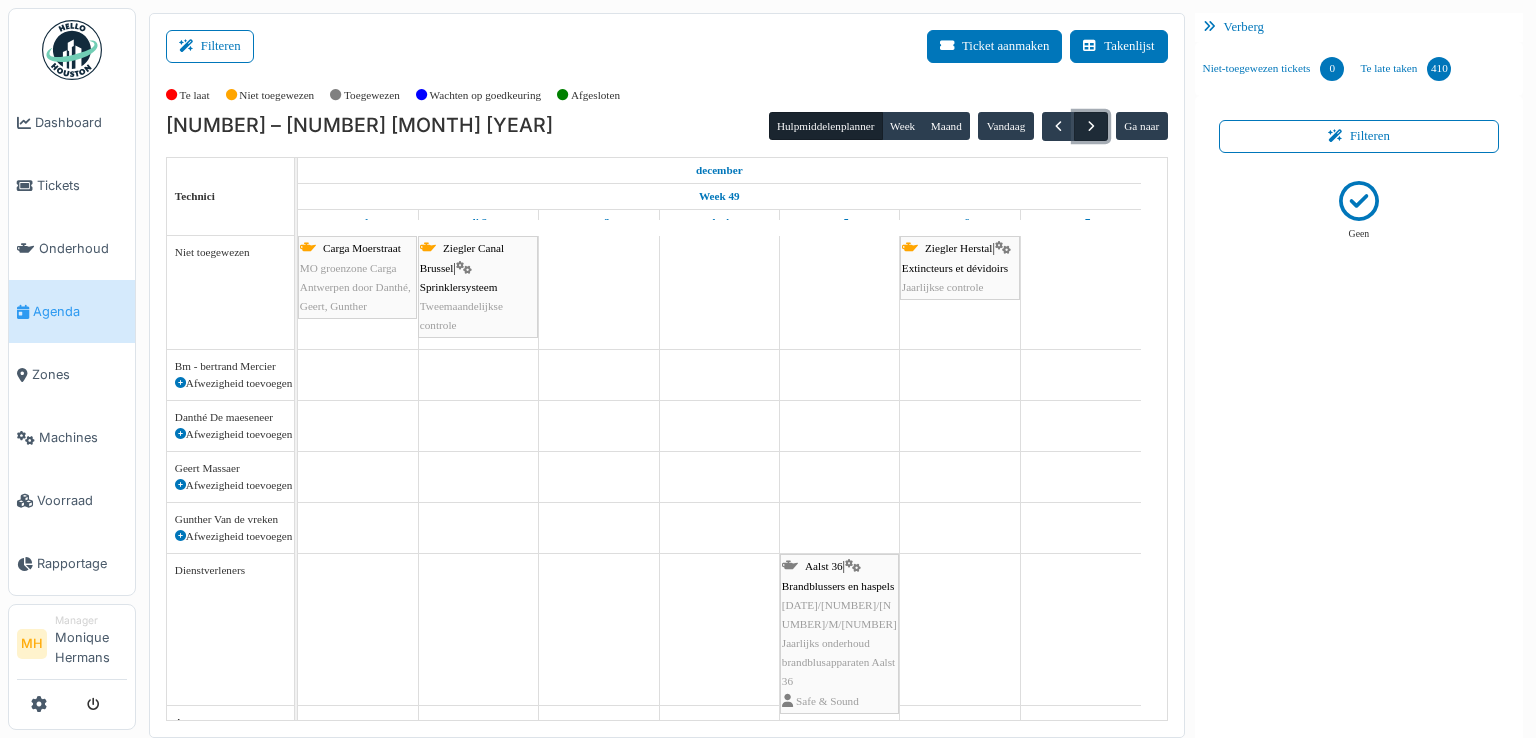 click at bounding box center [1091, 126] 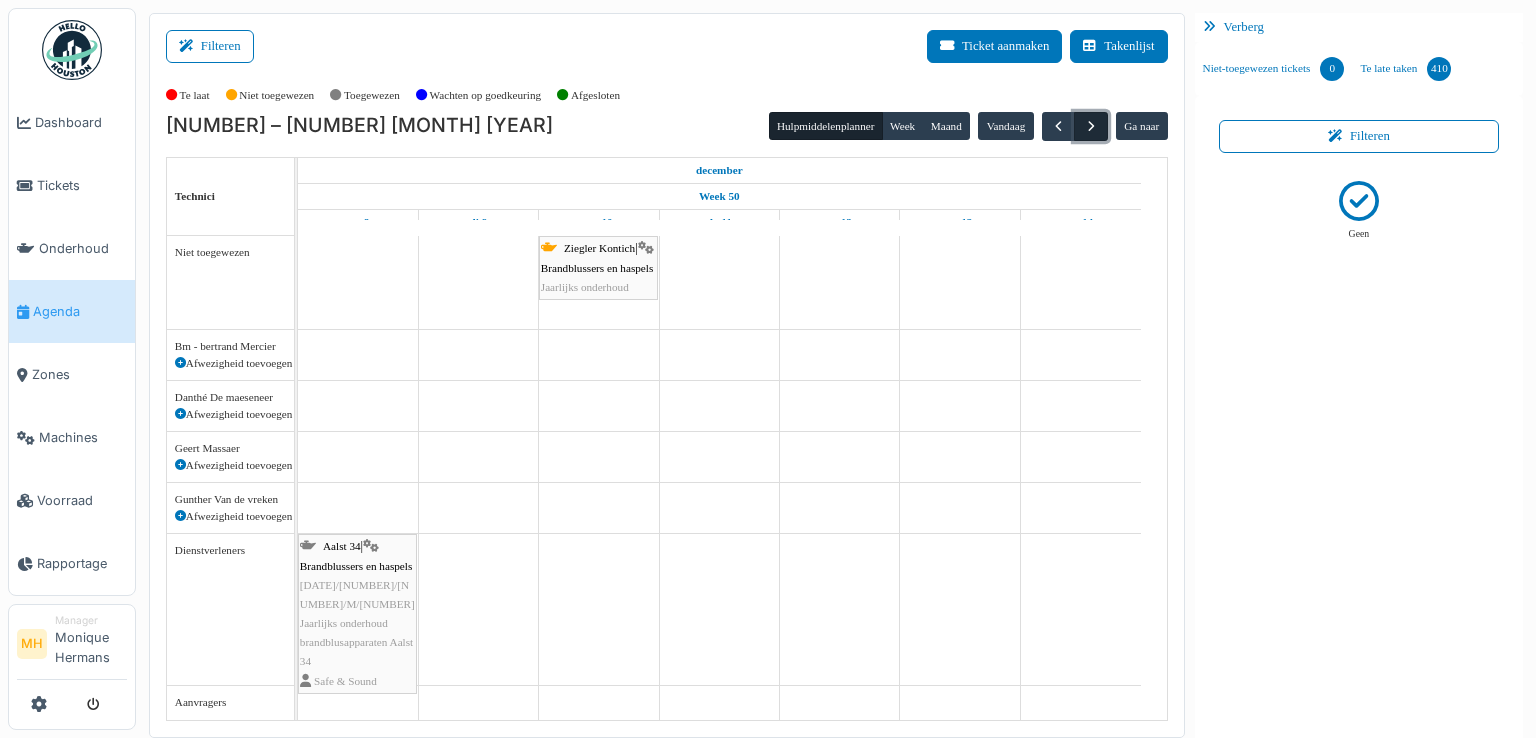 click at bounding box center (1091, 126) 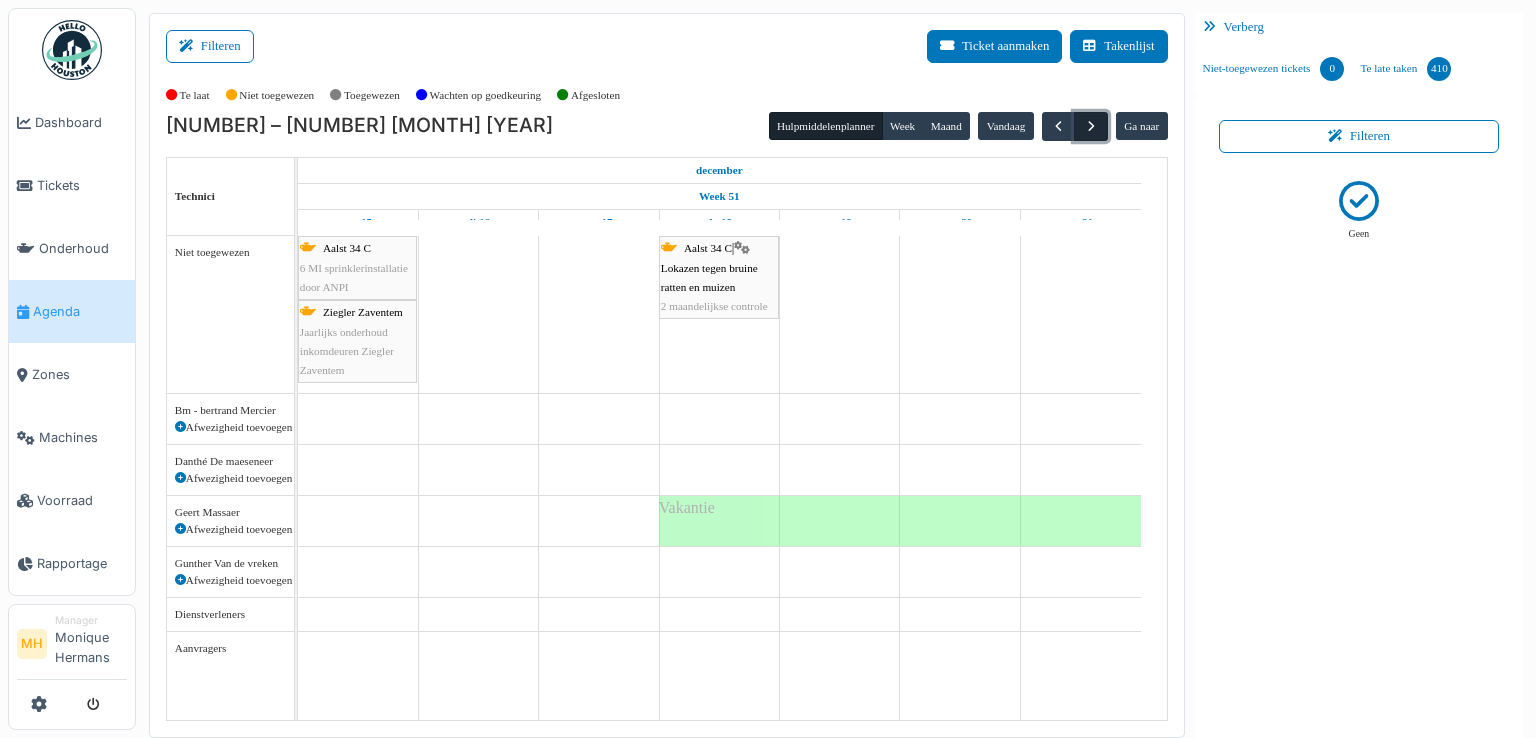 click at bounding box center [1091, 126] 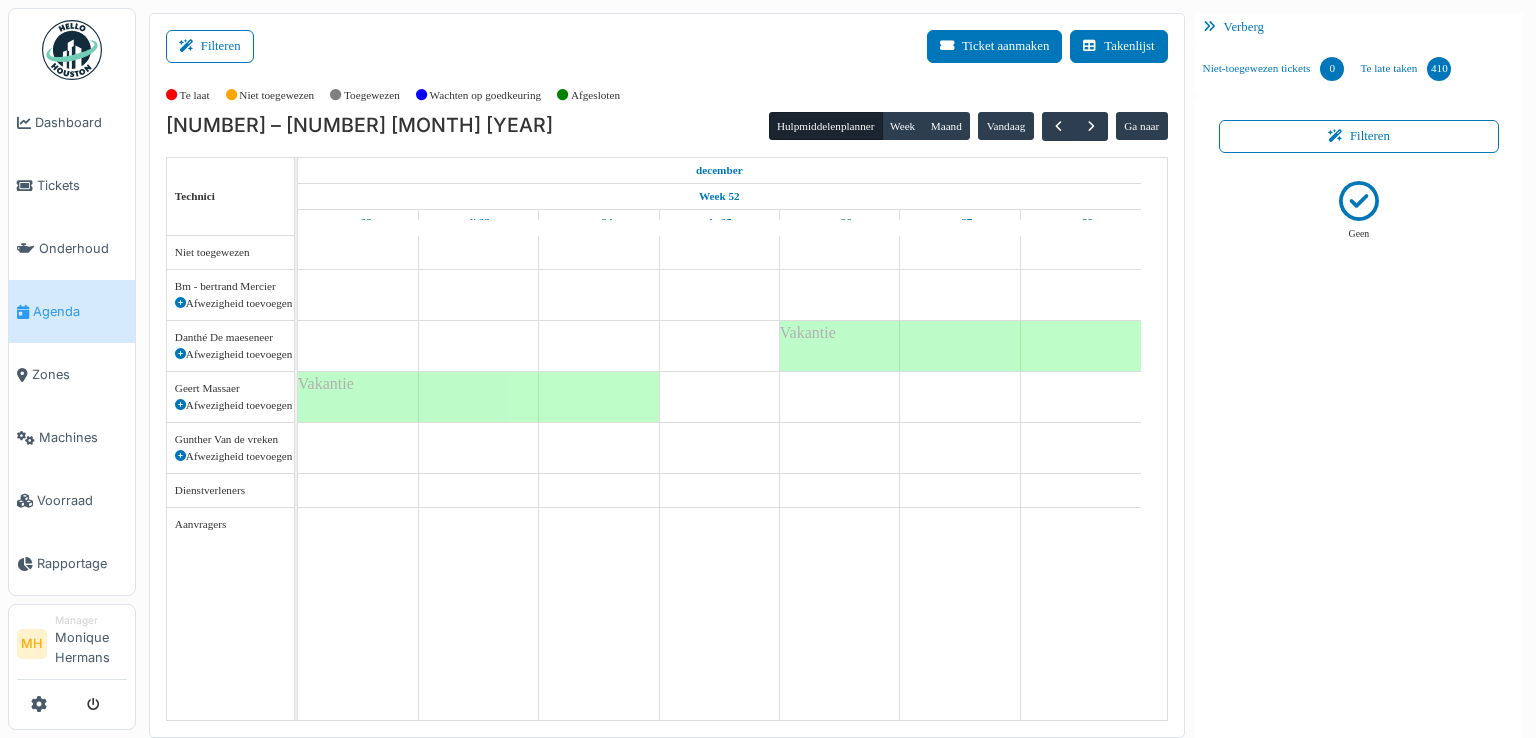 click on "Agenda" at bounding box center (80, 311) 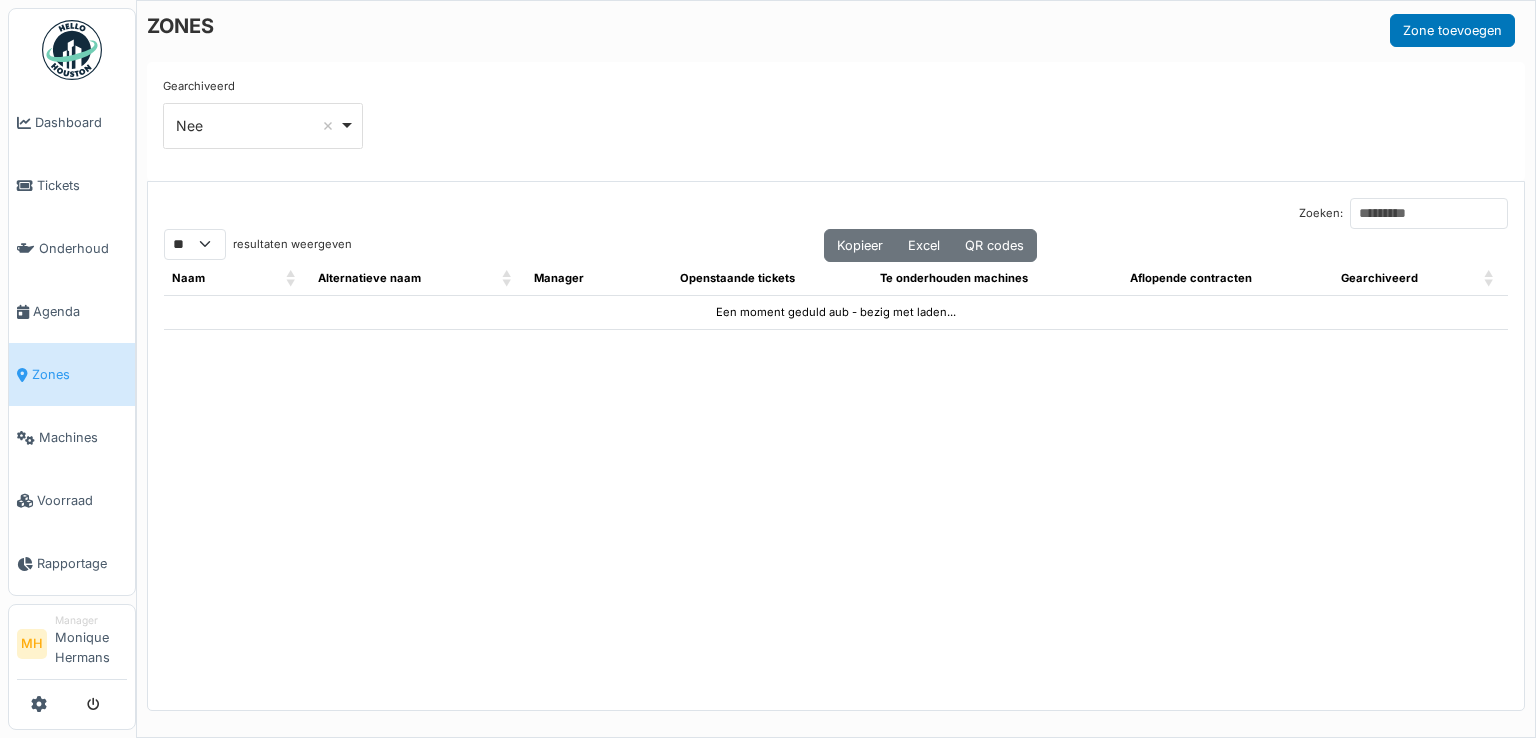 select on "**" 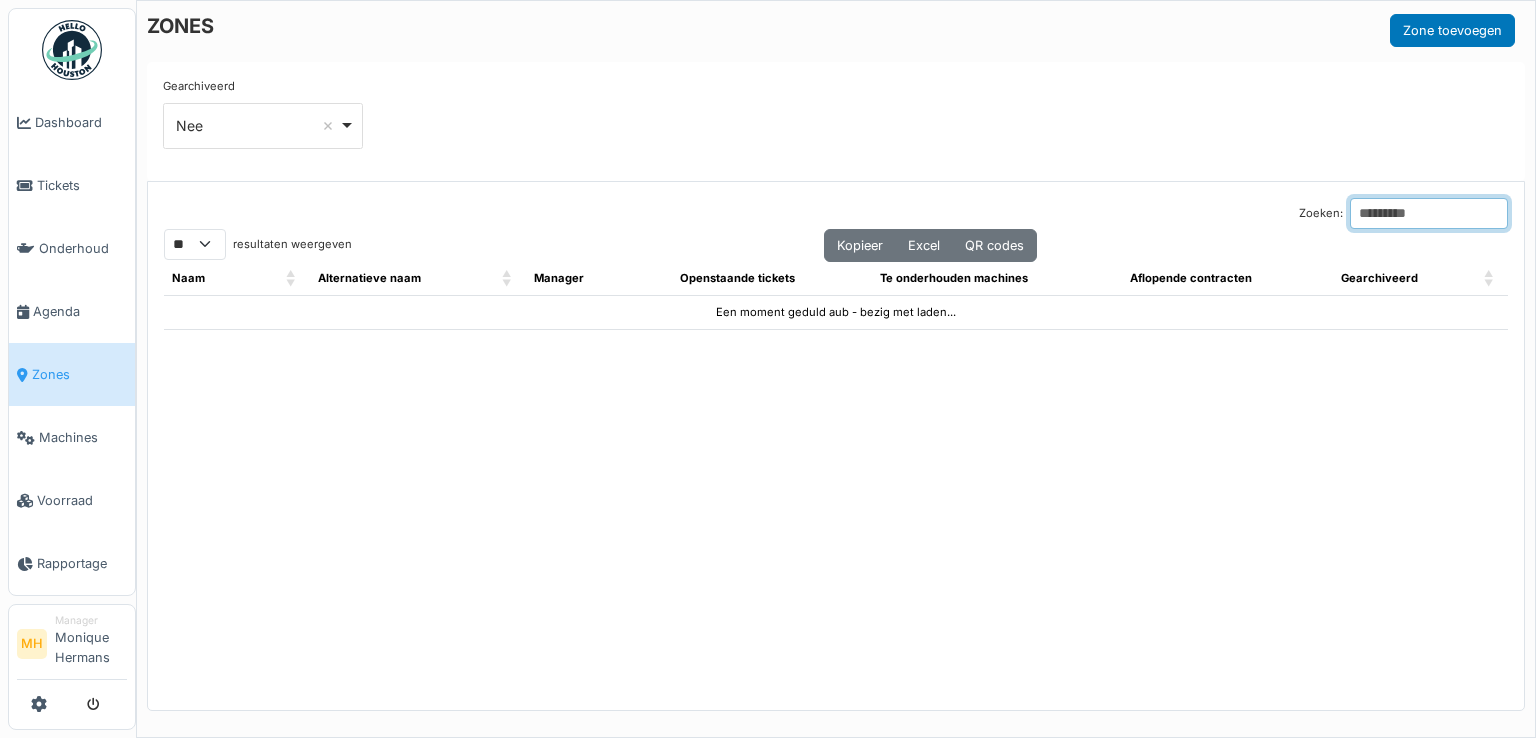 click on "Zoeken:" at bounding box center (1429, 213) 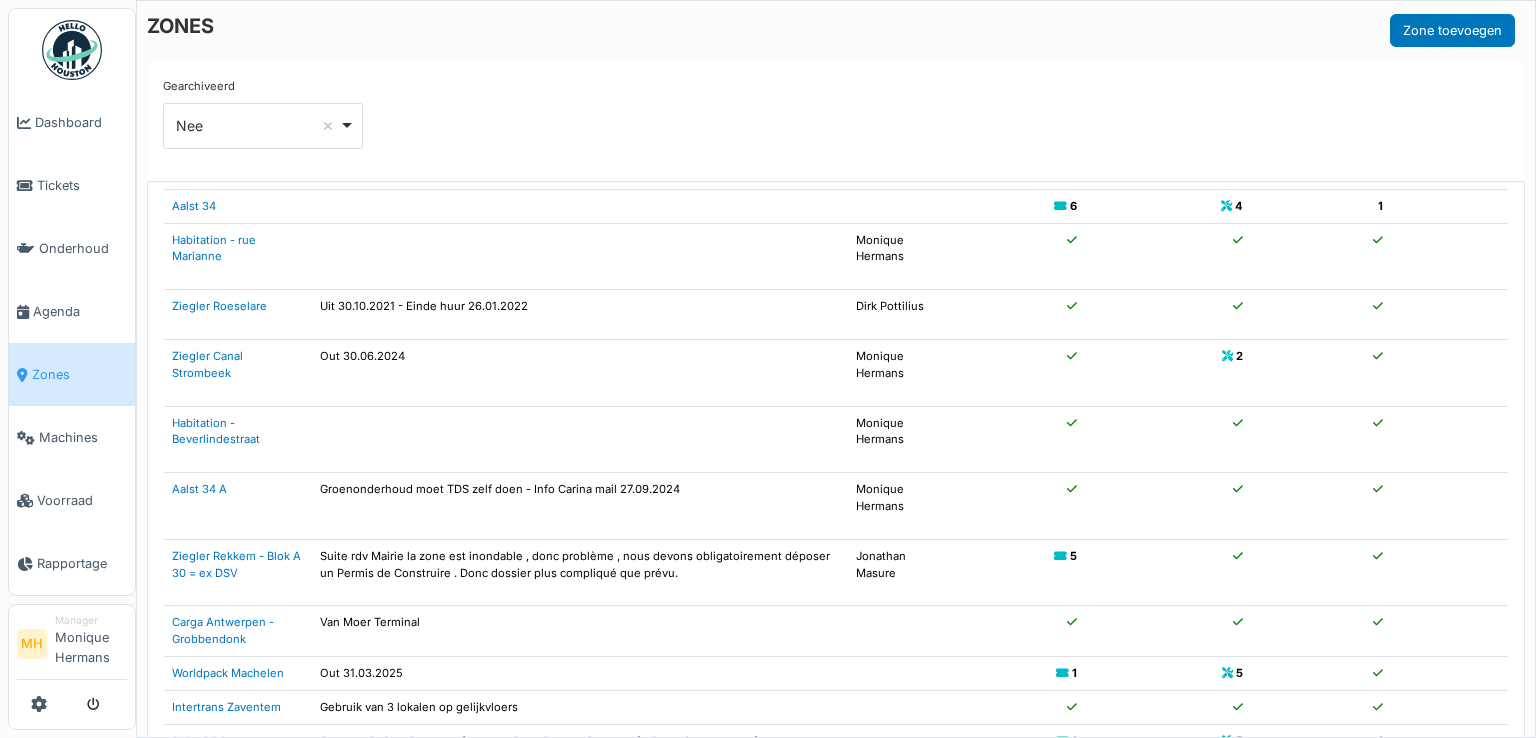 scroll, scrollTop: 296, scrollLeft: 0, axis: vertical 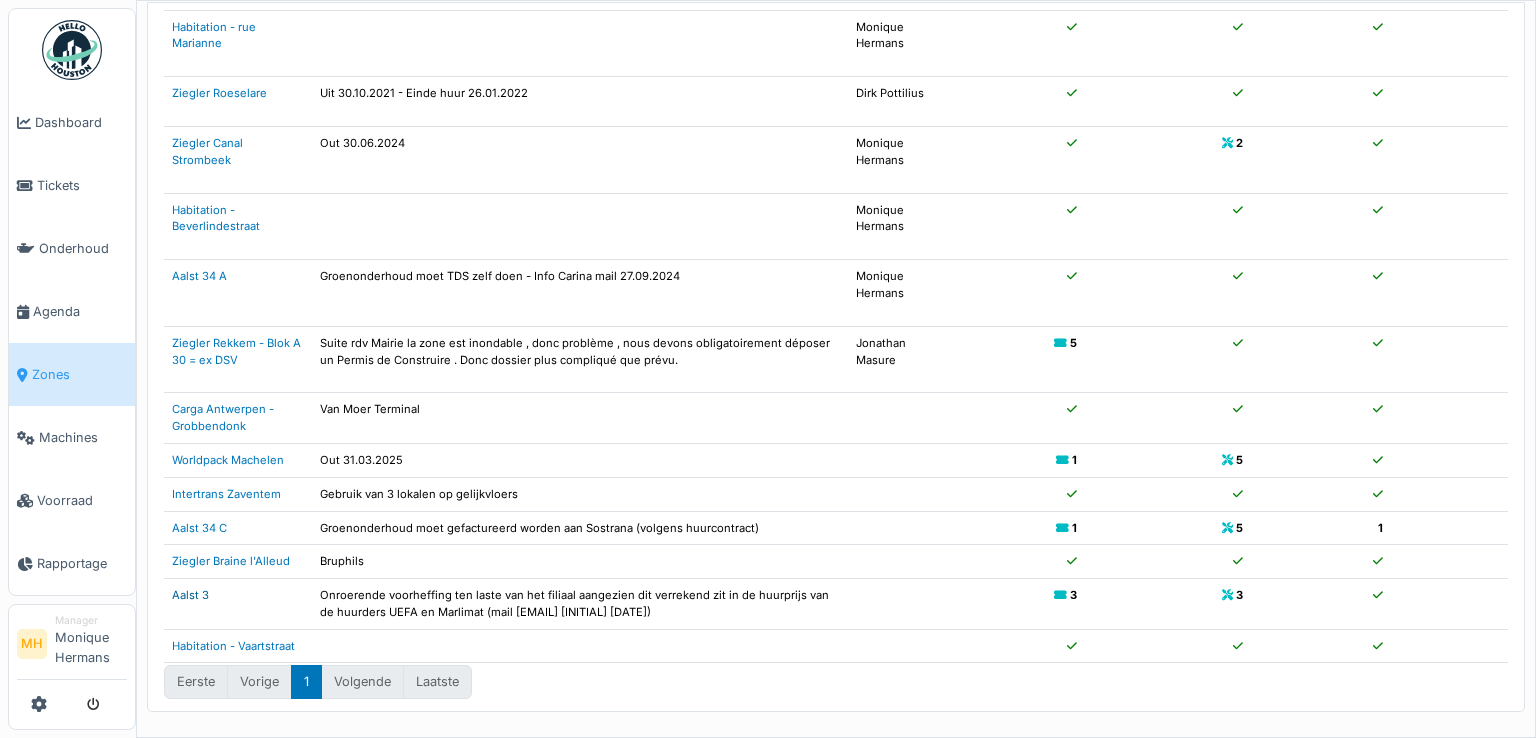 type on "*" 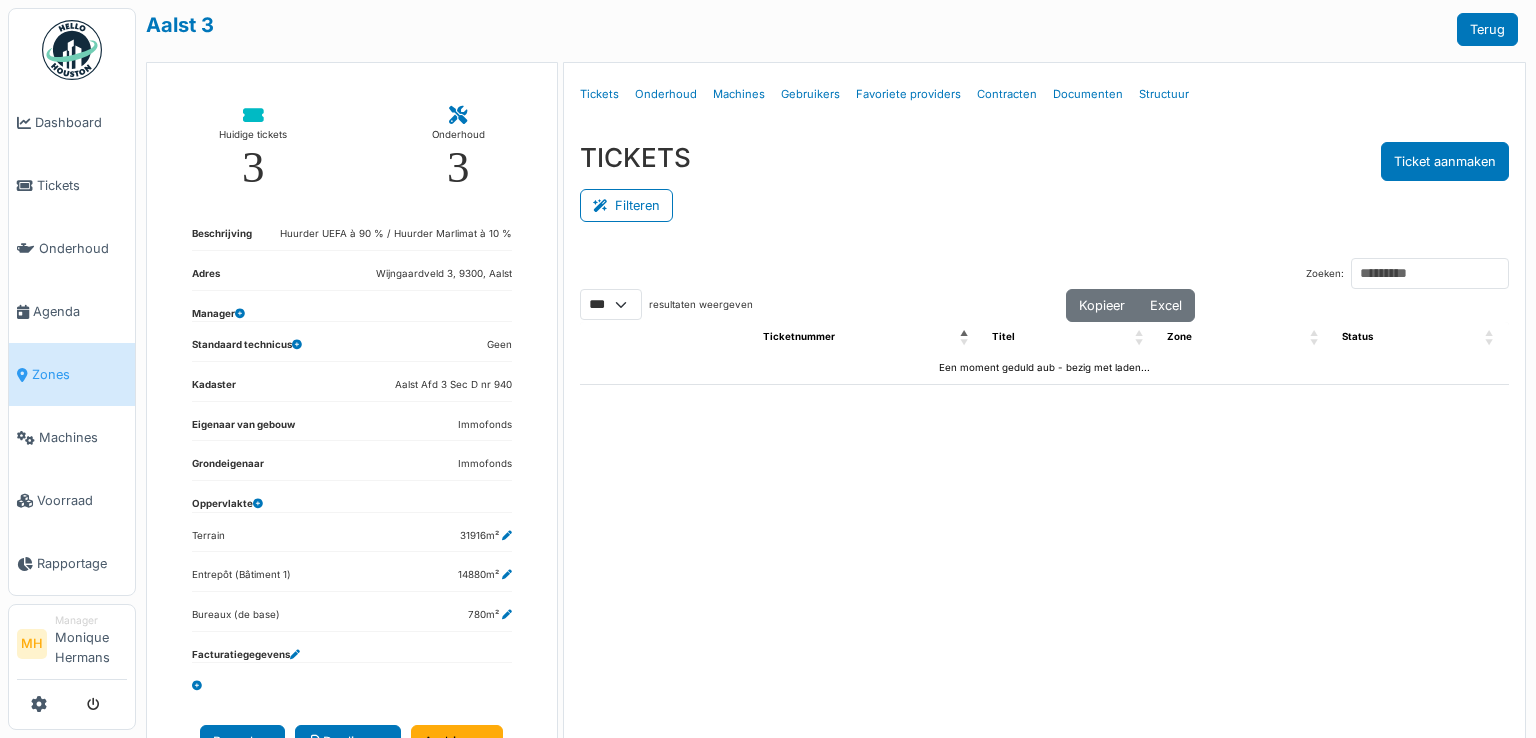 select on "***" 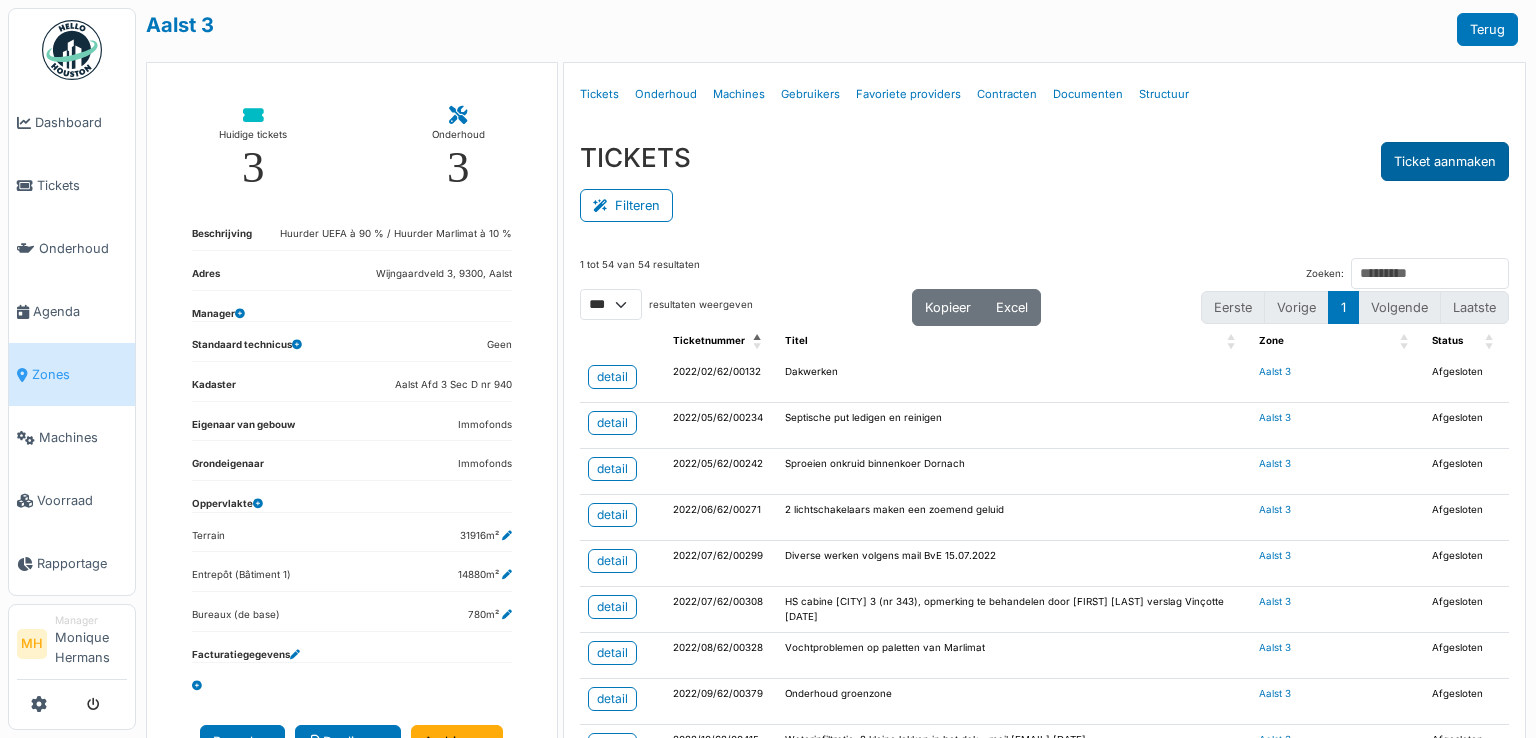 click on "Ticket aanmaken" at bounding box center [1445, 161] 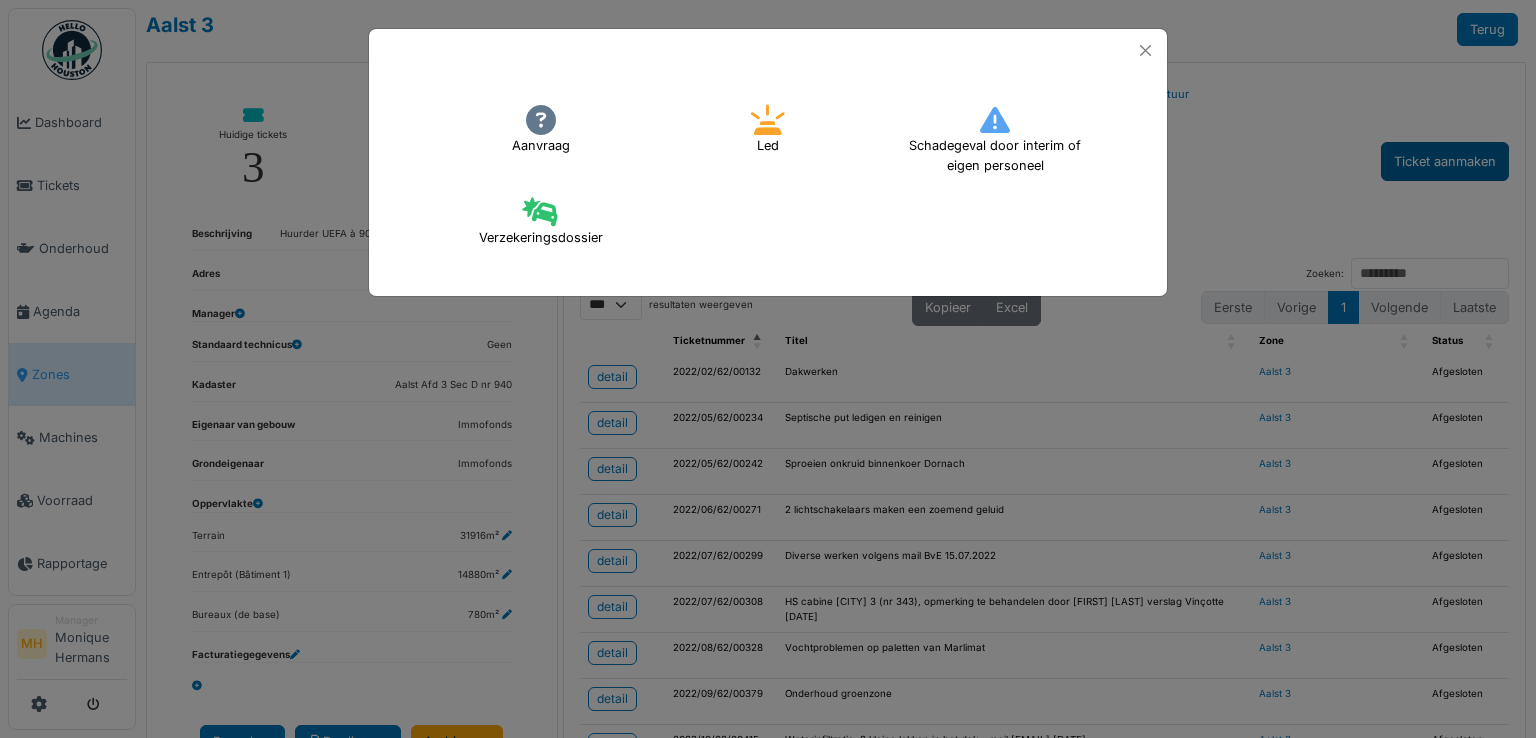 type 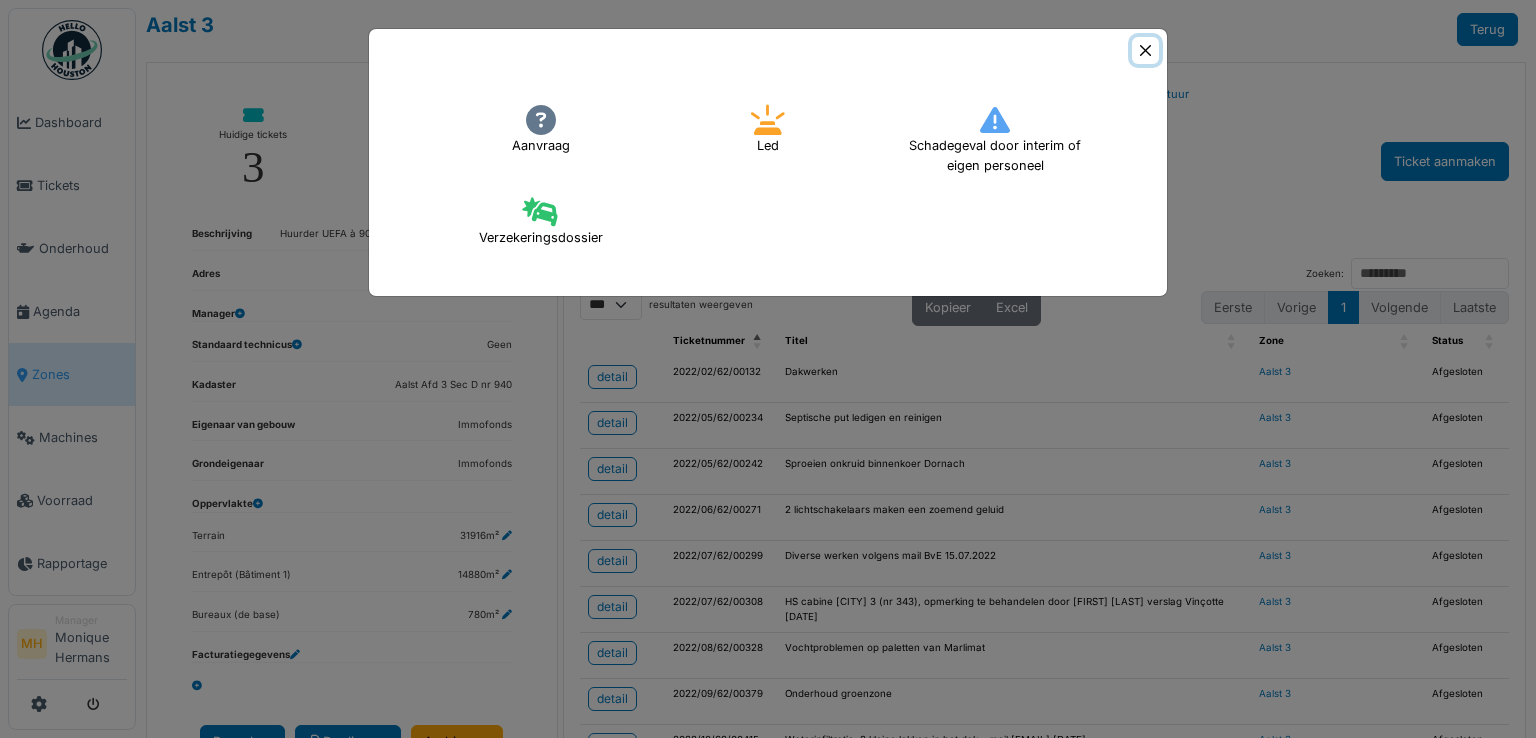 drag, startPoint x: 1147, startPoint y: 51, endPoint x: 1133, endPoint y: 89, distance: 40.496914 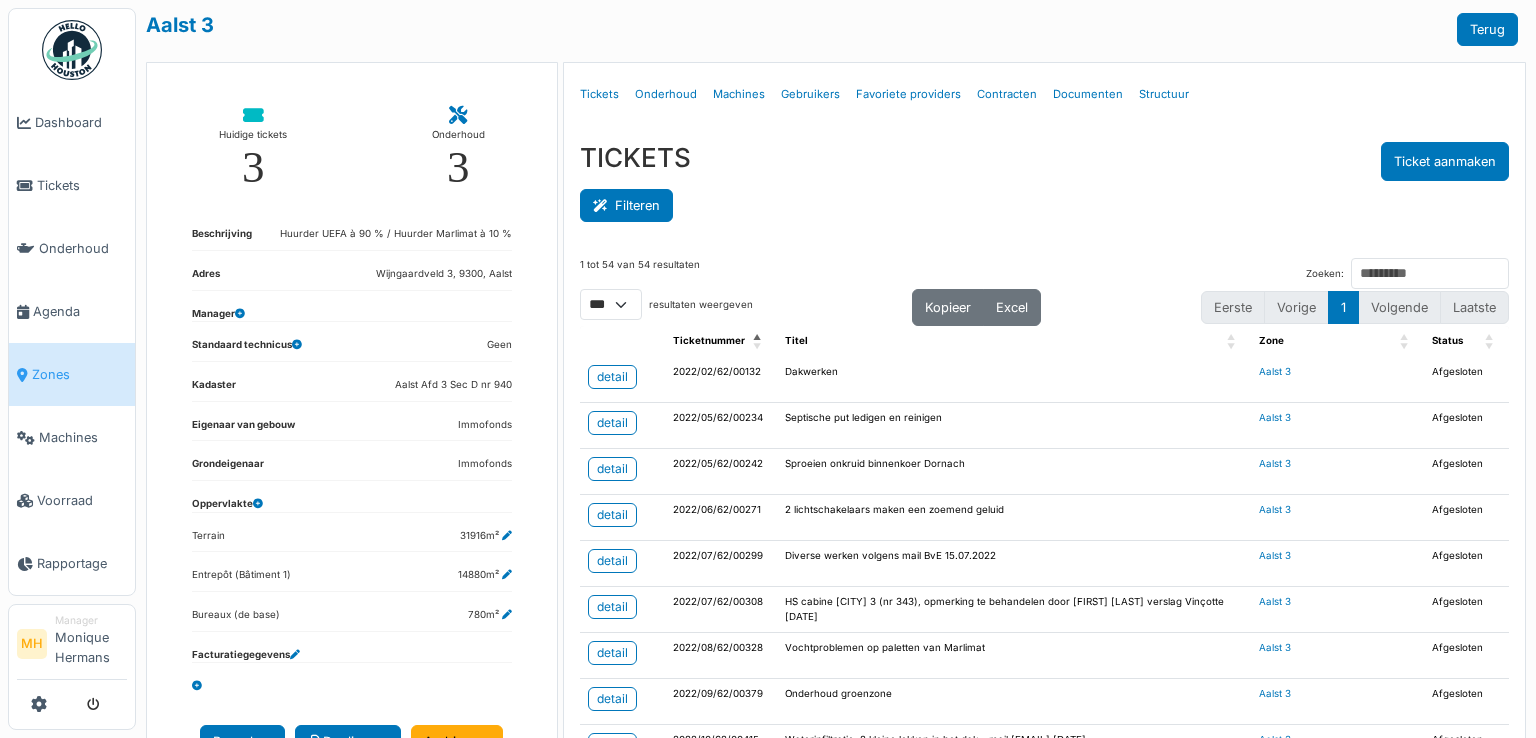 click on "Filteren" at bounding box center (626, 205) 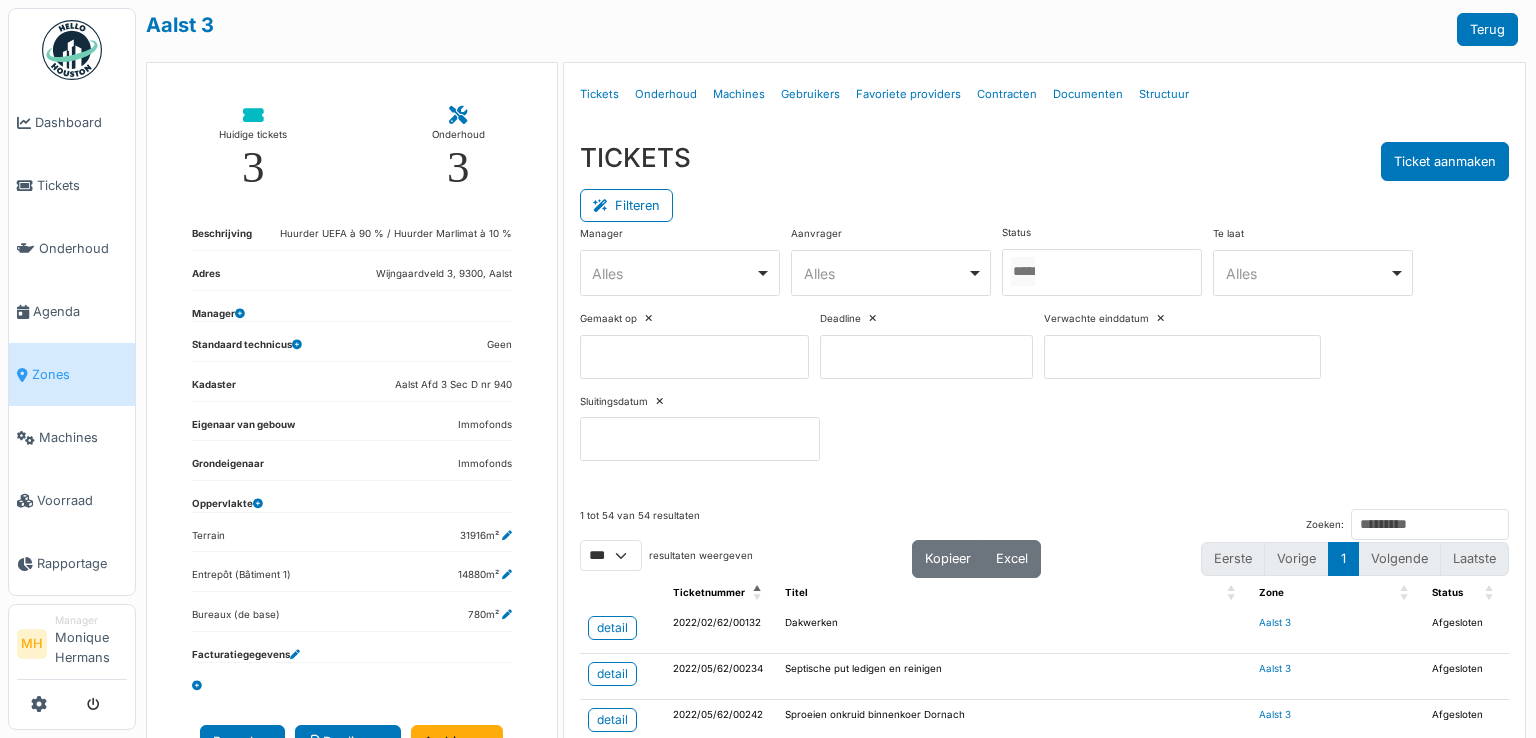 drag, startPoint x: 1016, startPoint y: 263, endPoint x: 1023, endPoint y: 274, distance: 13.038404 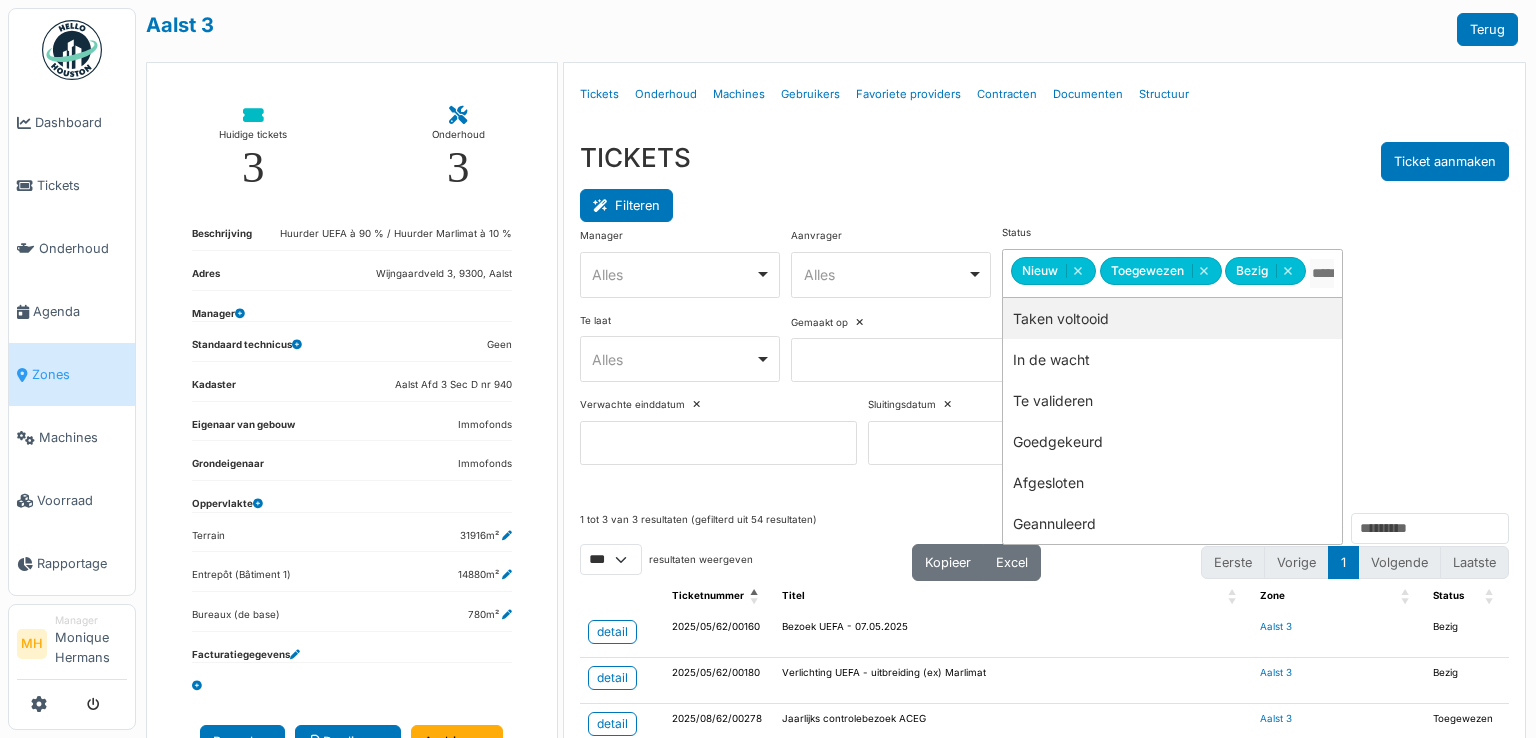drag, startPoint x: 610, startPoint y: 209, endPoint x: 633, endPoint y: 210, distance: 23.021729 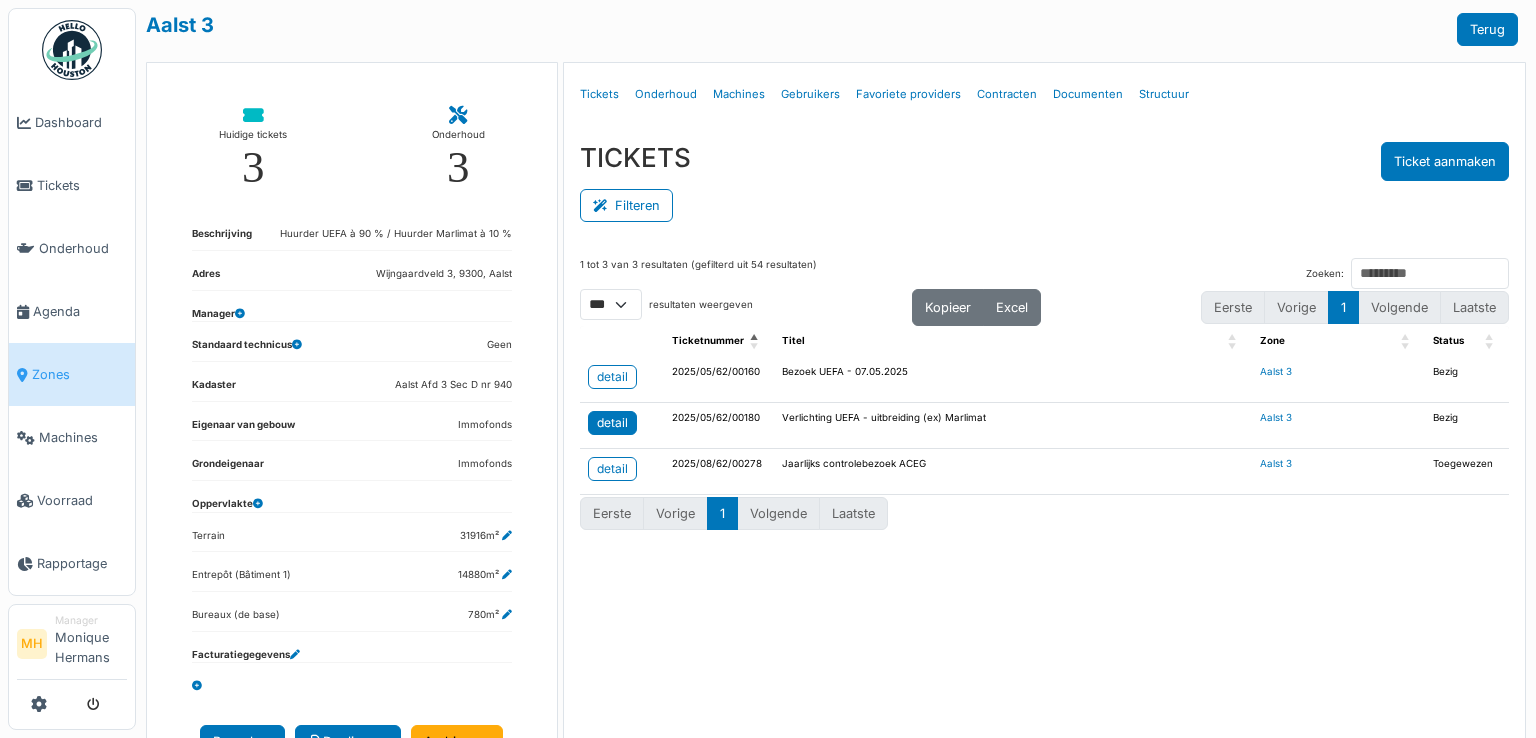 click on "detail" at bounding box center [612, 423] 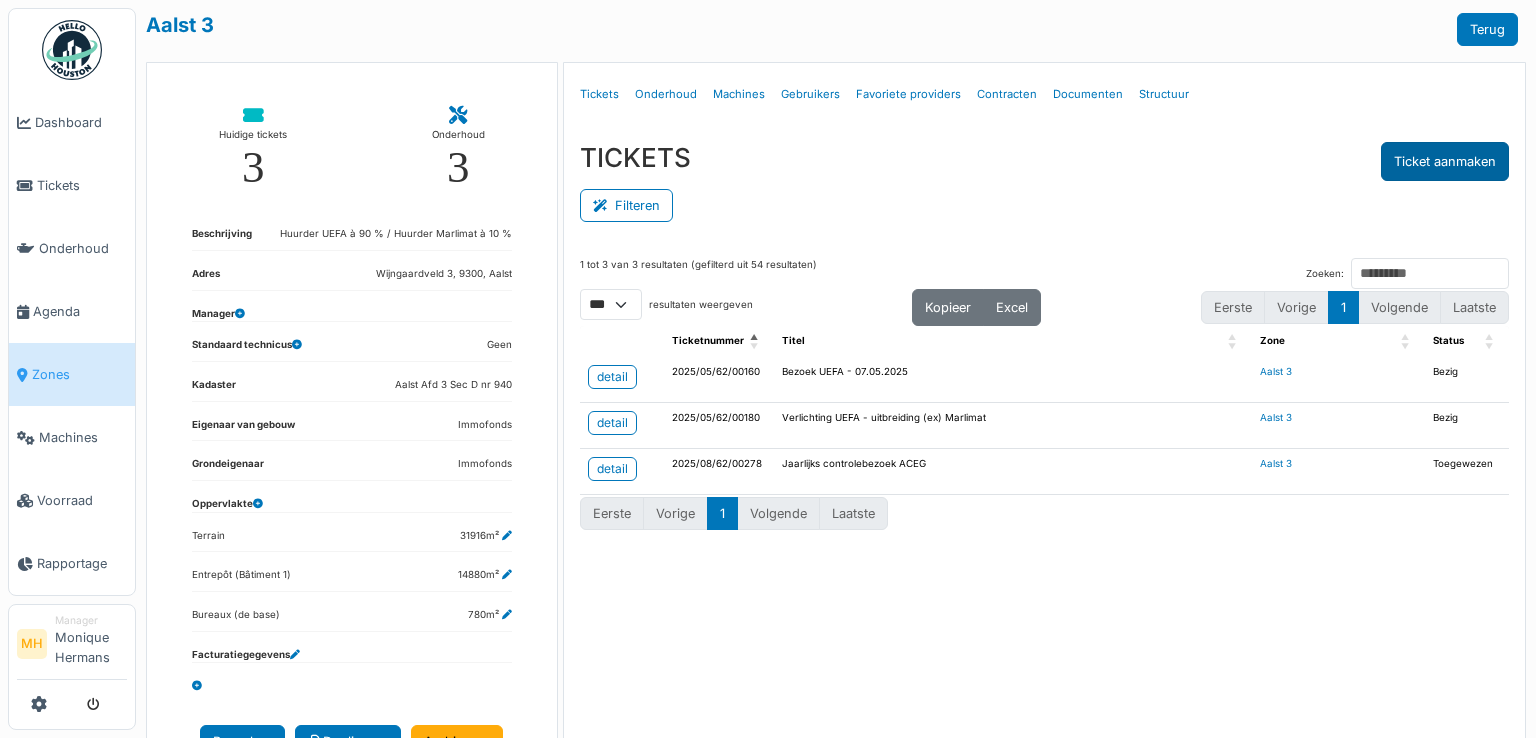 click on "Ticket aanmaken" at bounding box center [1445, 161] 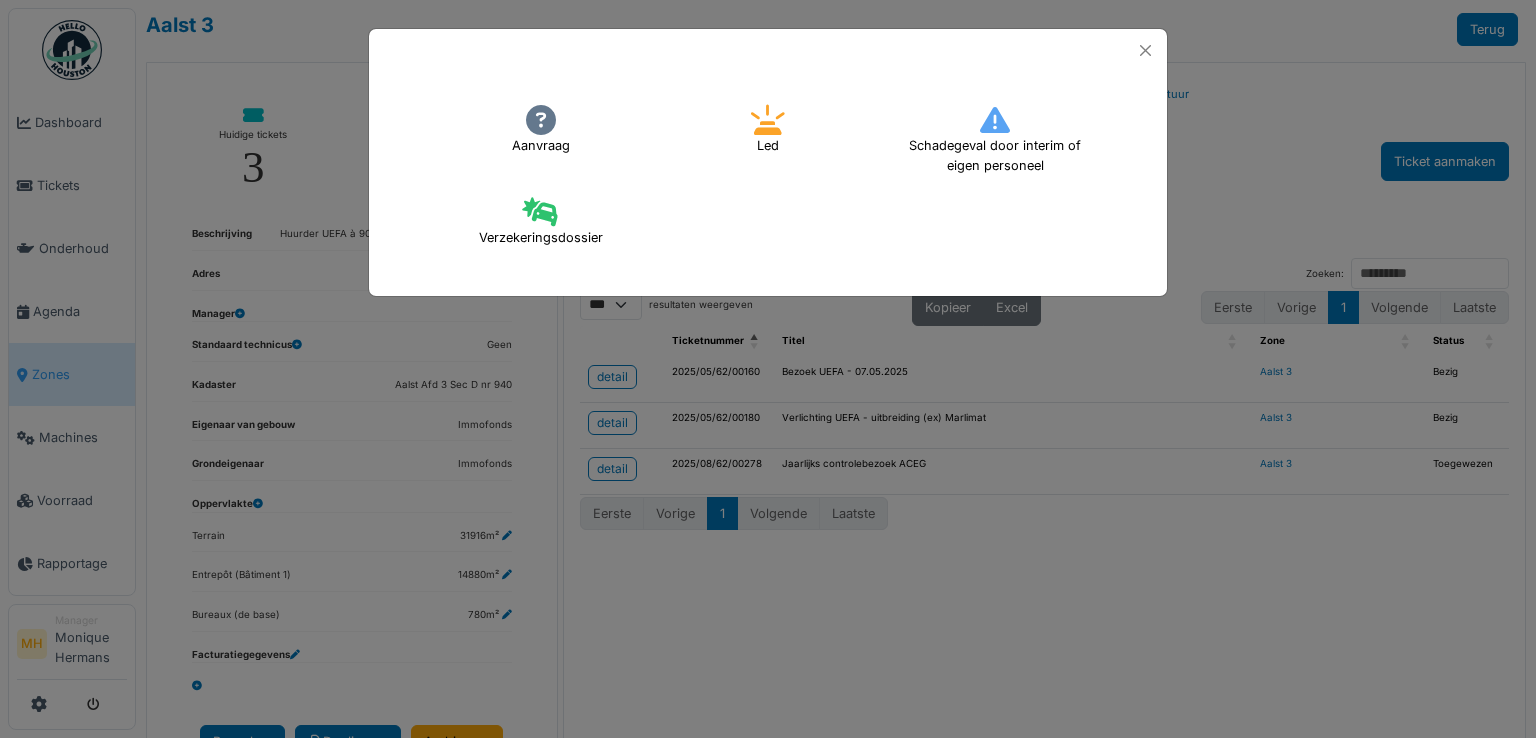 click at bounding box center (541, 120) 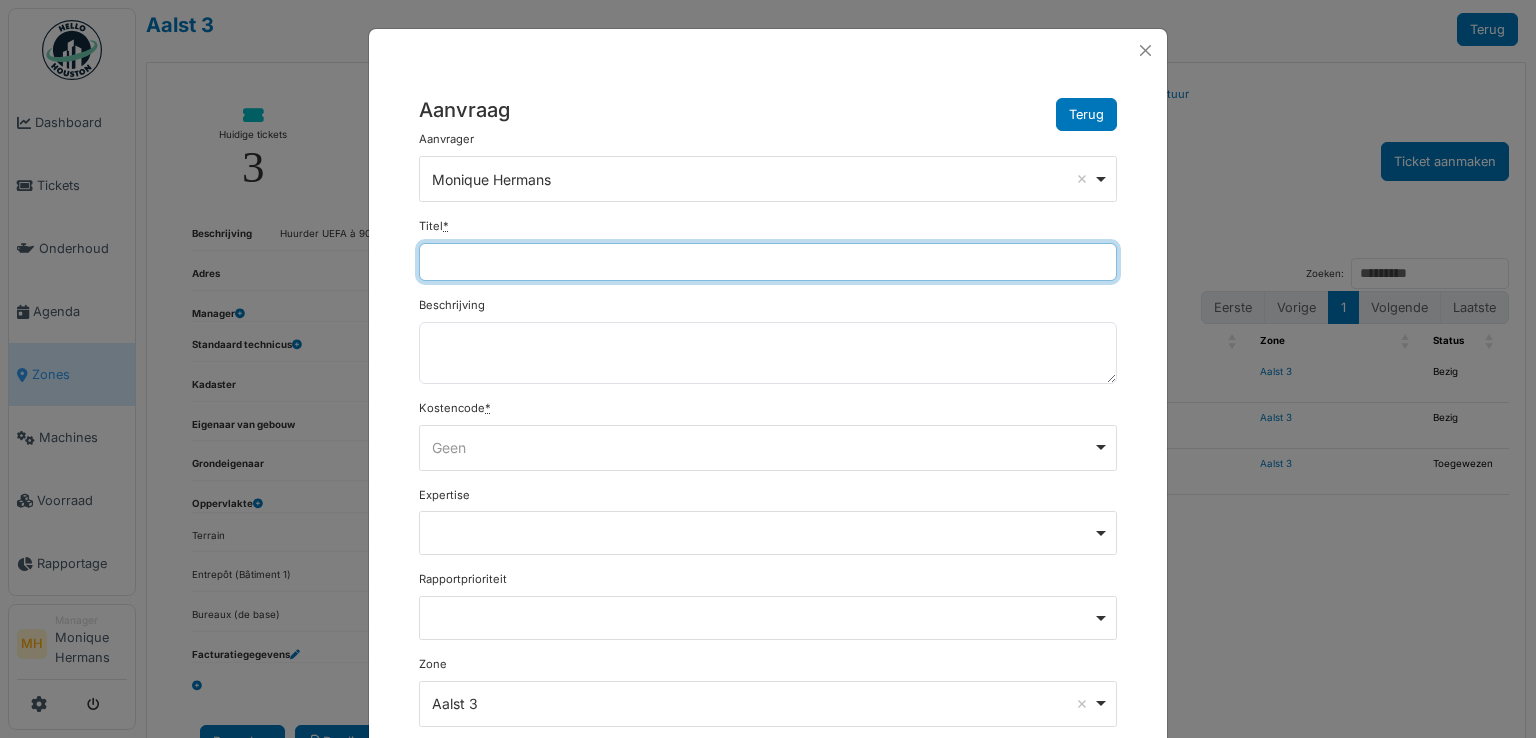 click on "Titel  *" at bounding box center [768, 262] 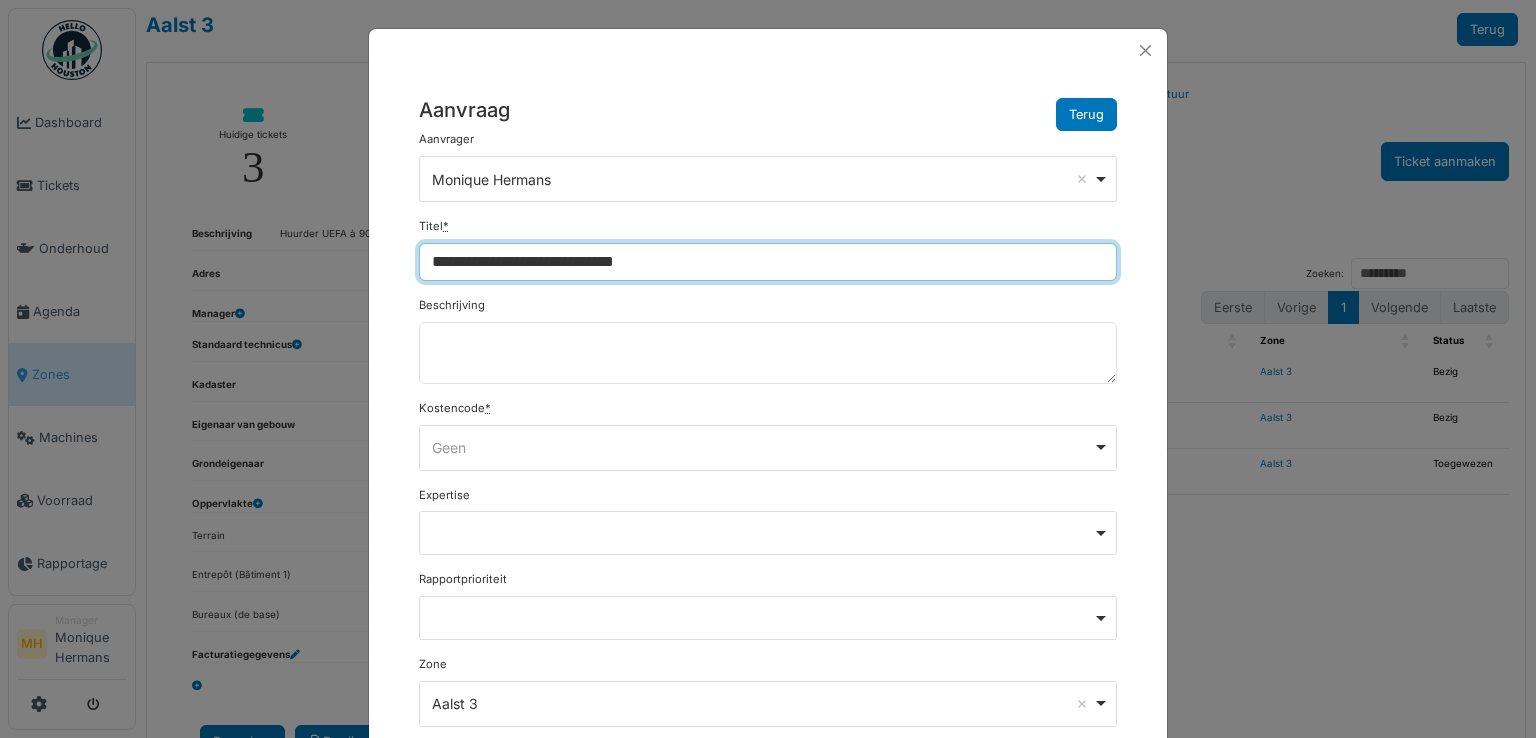click on "Geen Remove item" at bounding box center [762, 447] 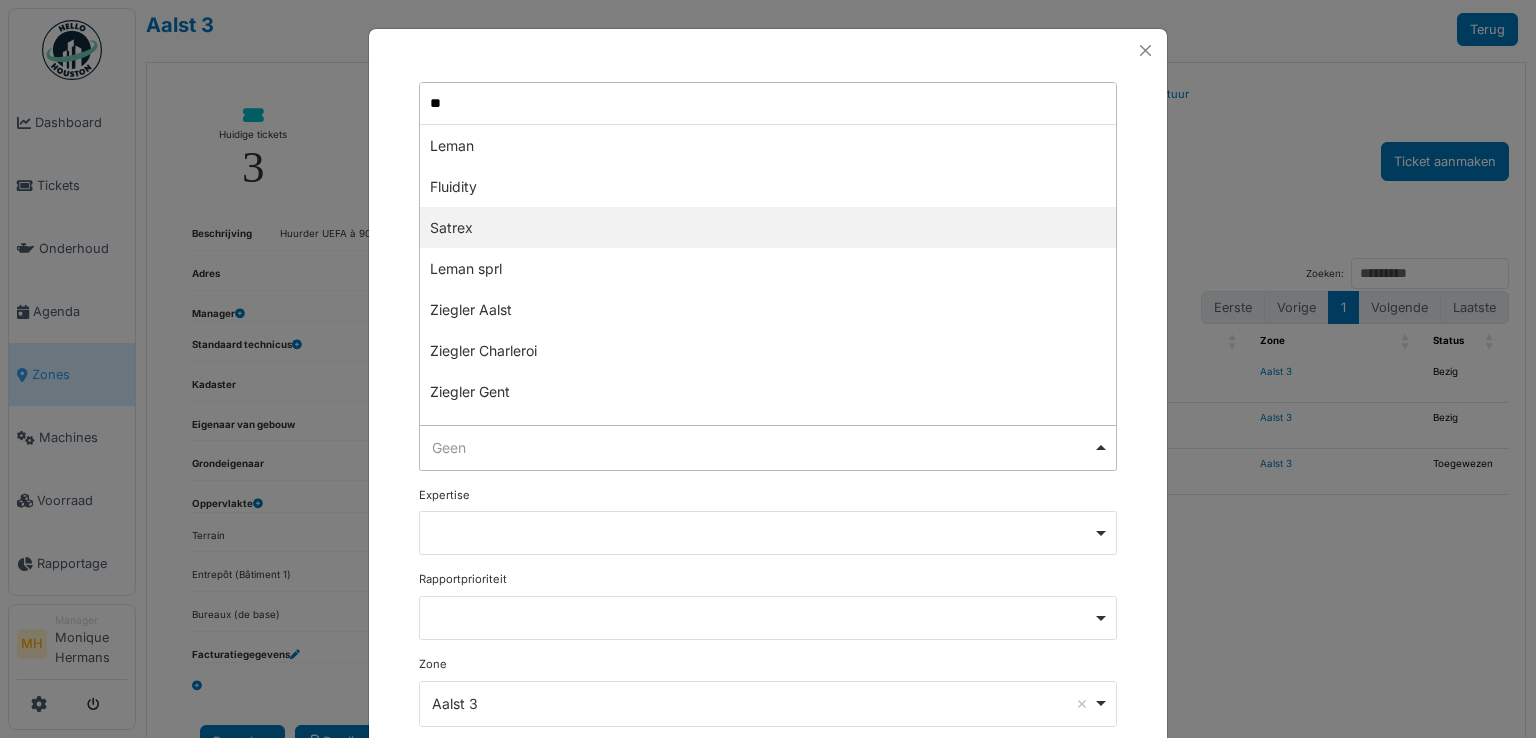 type on "*" 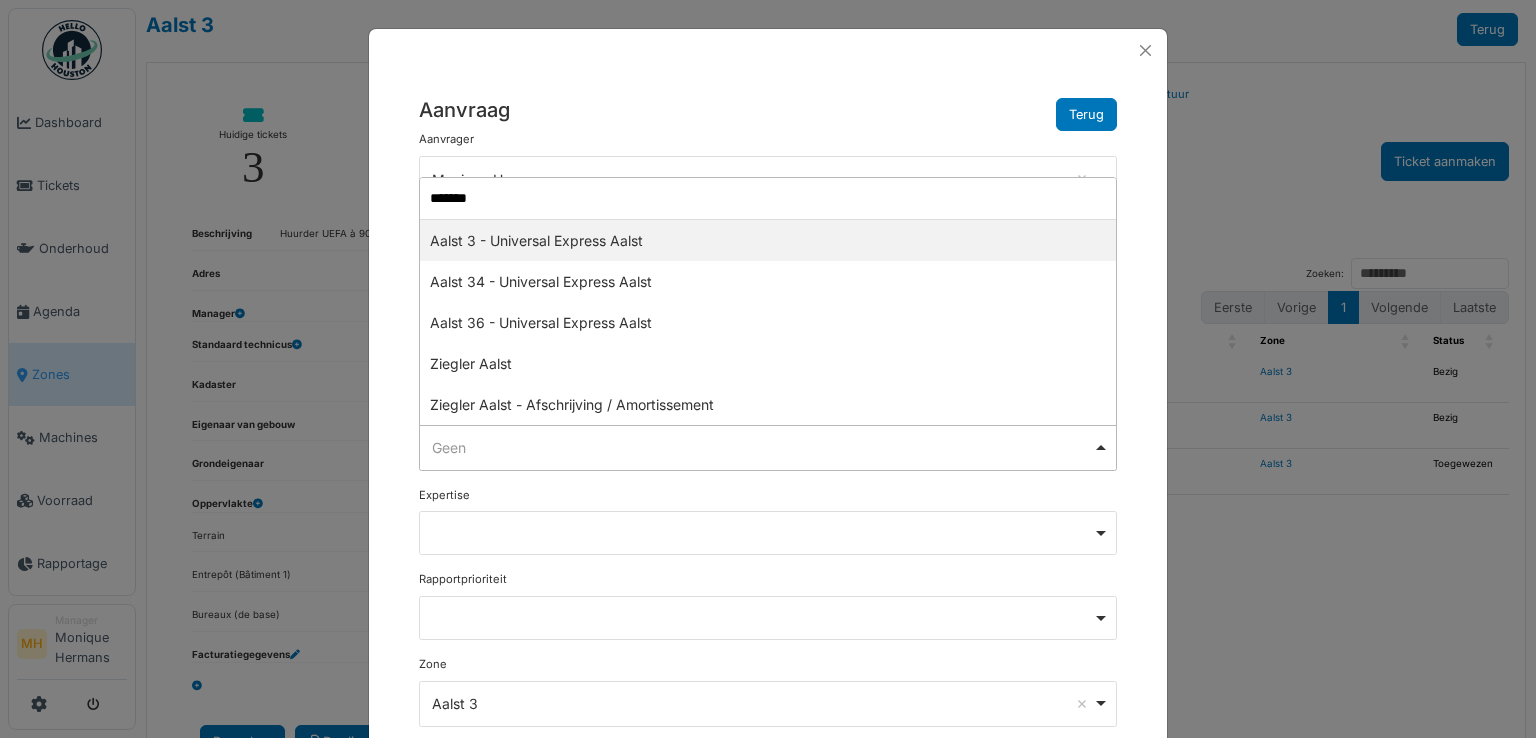 type on "********" 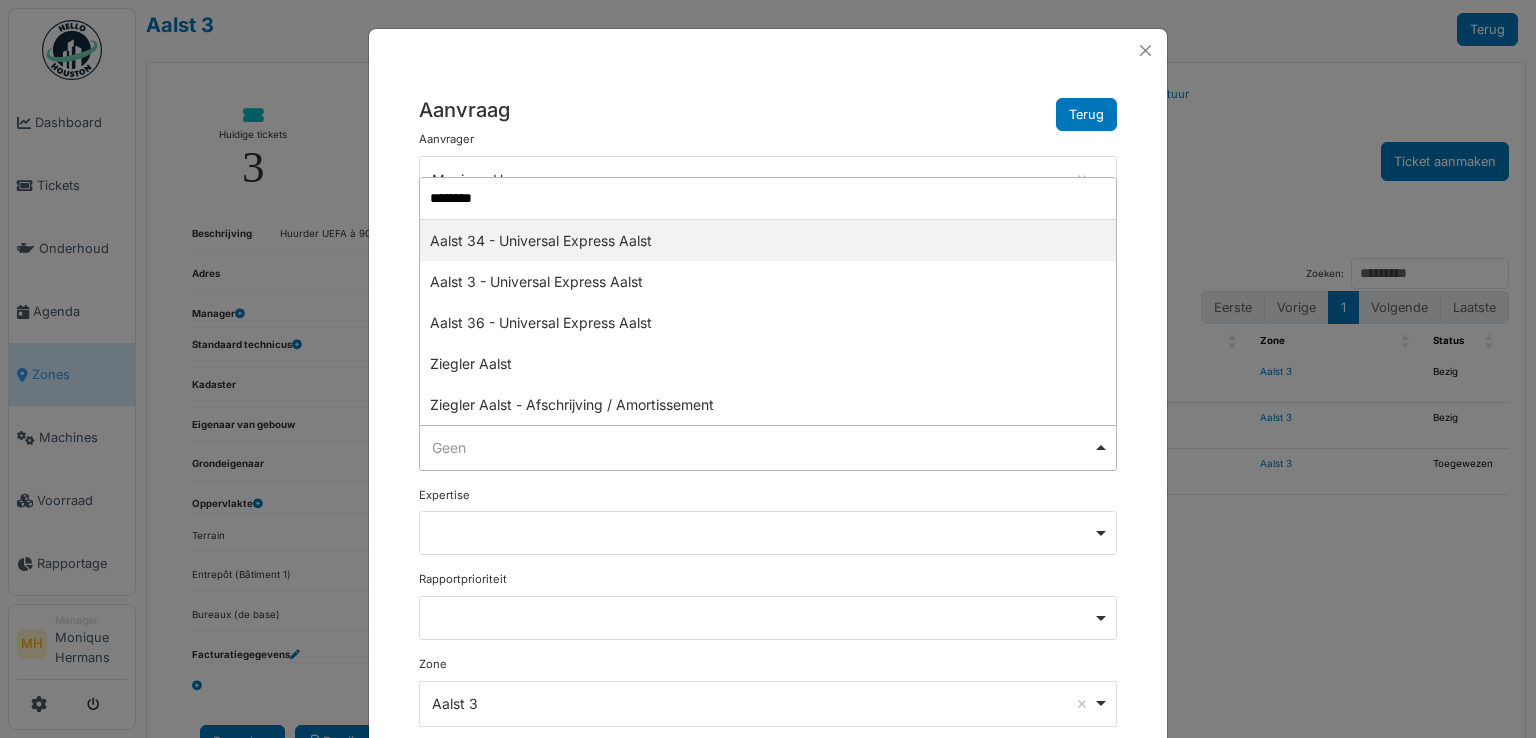 type 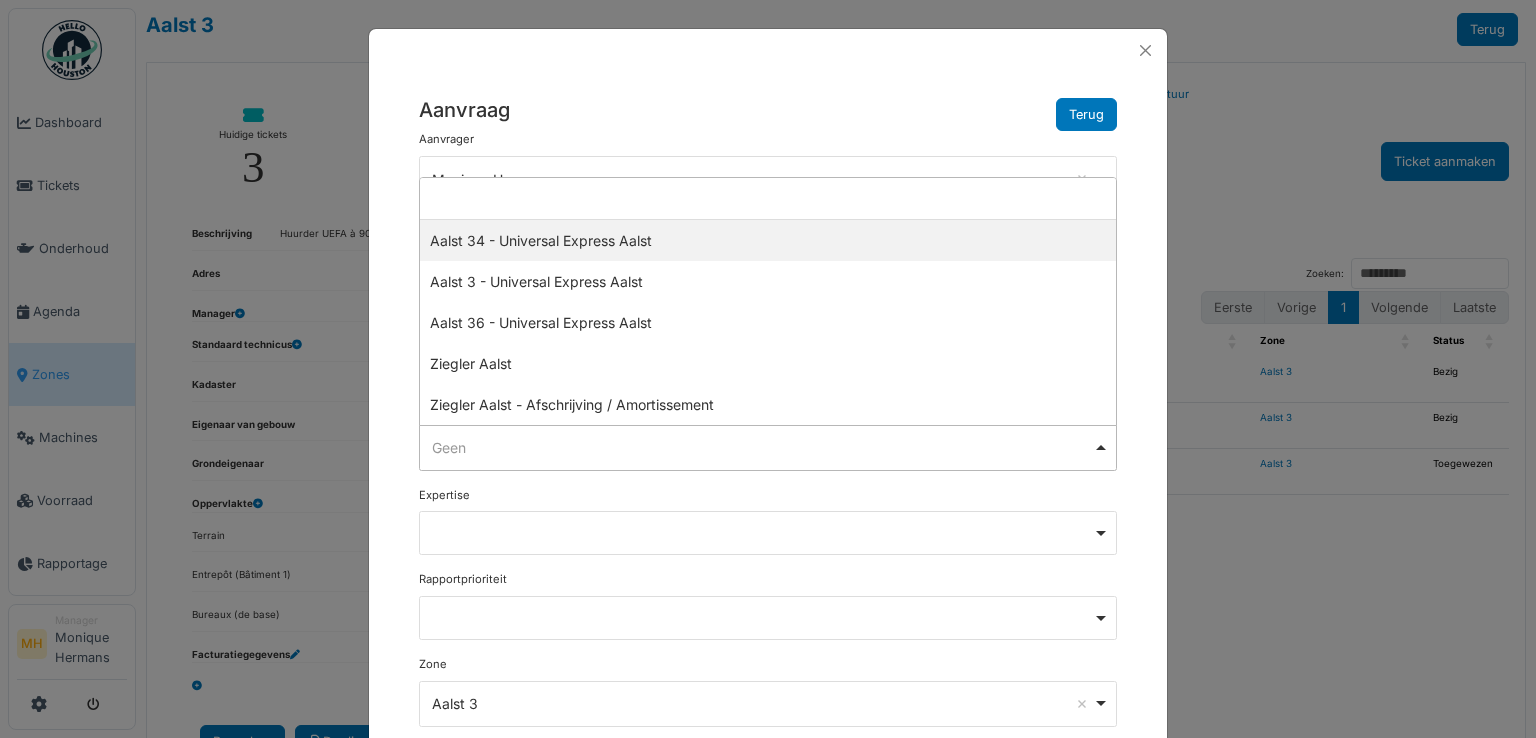 select on "***" 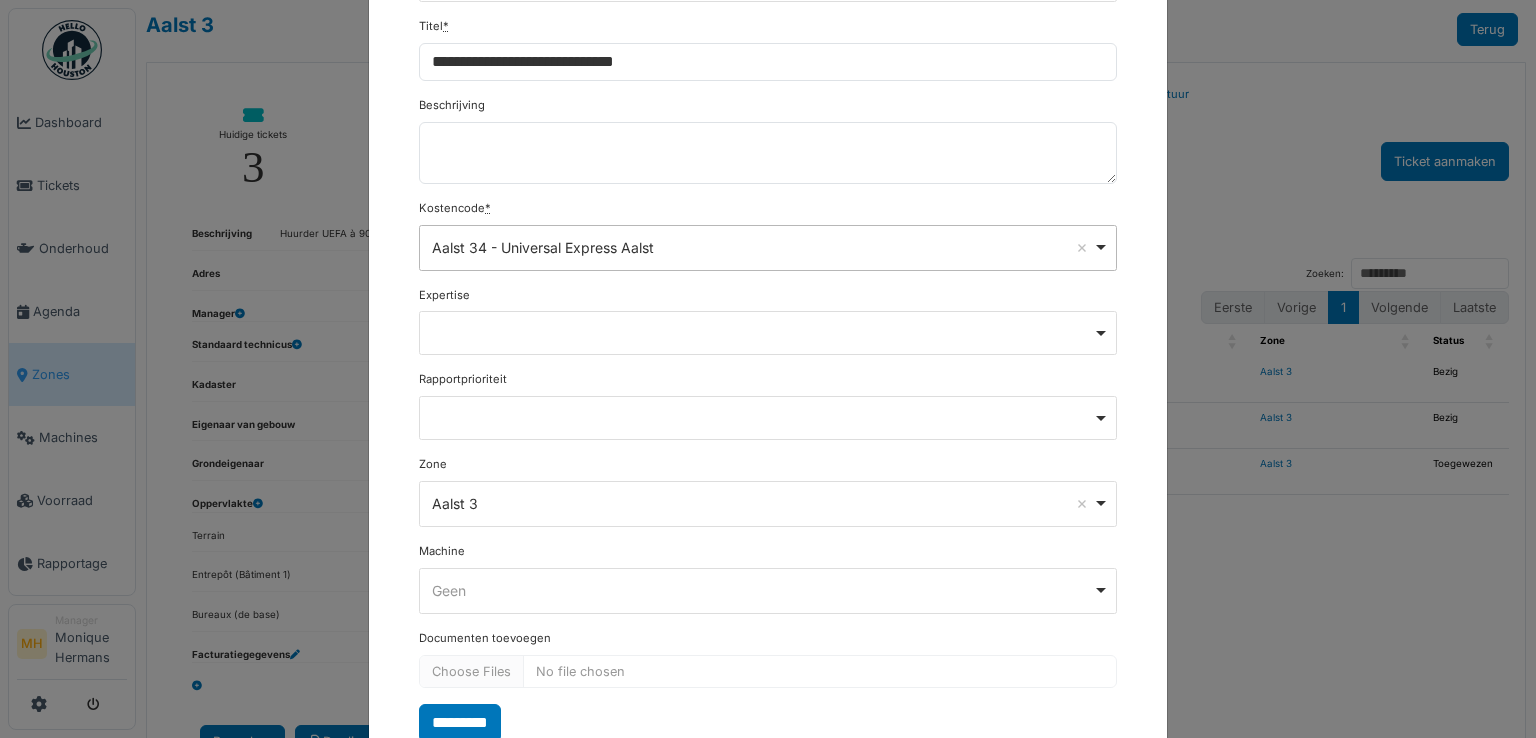 scroll, scrollTop: 263, scrollLeft: 0, axis: vertical 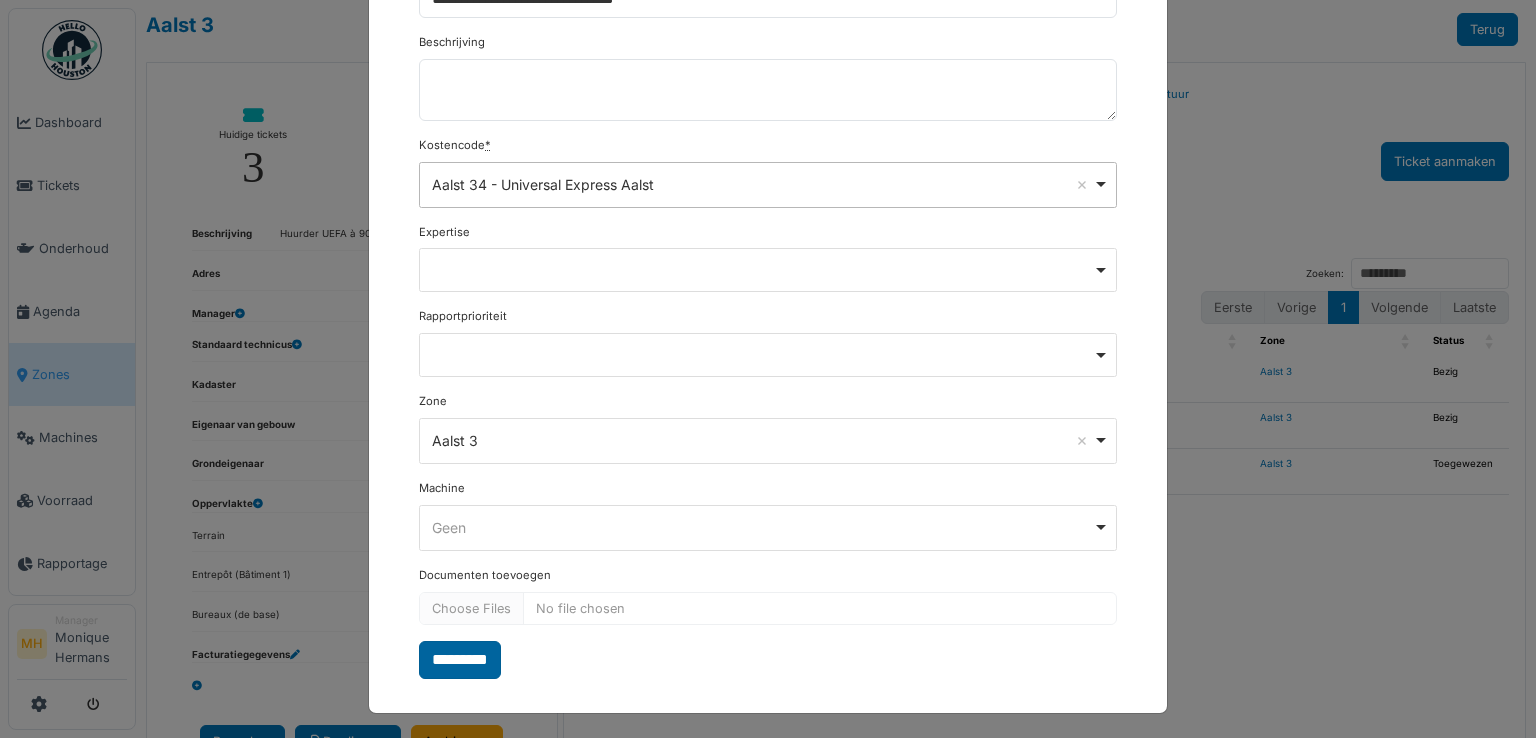 click on "*********" at bounding box center (460, 660) 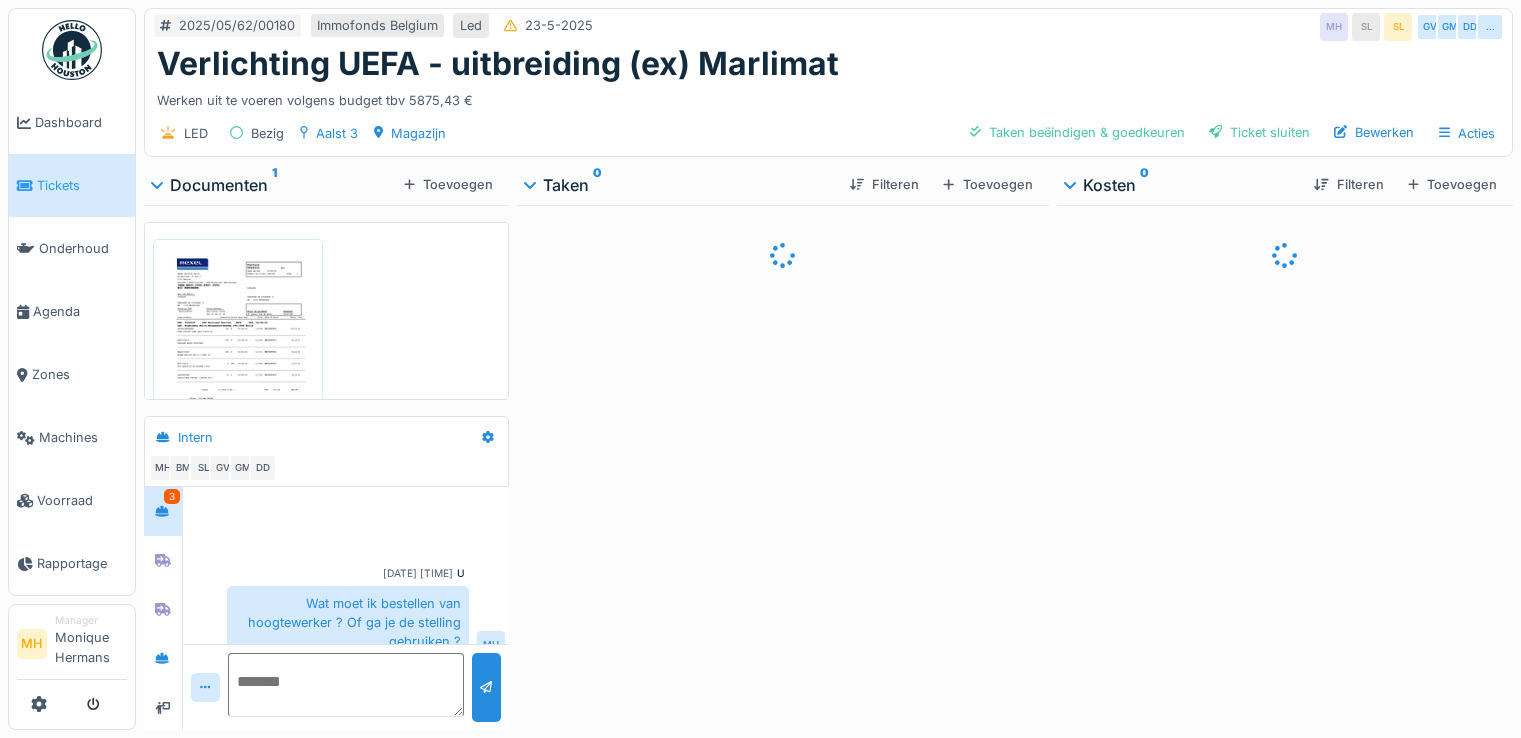 scroll, scrollTop: 0, scrollLeft: 0, axis: both 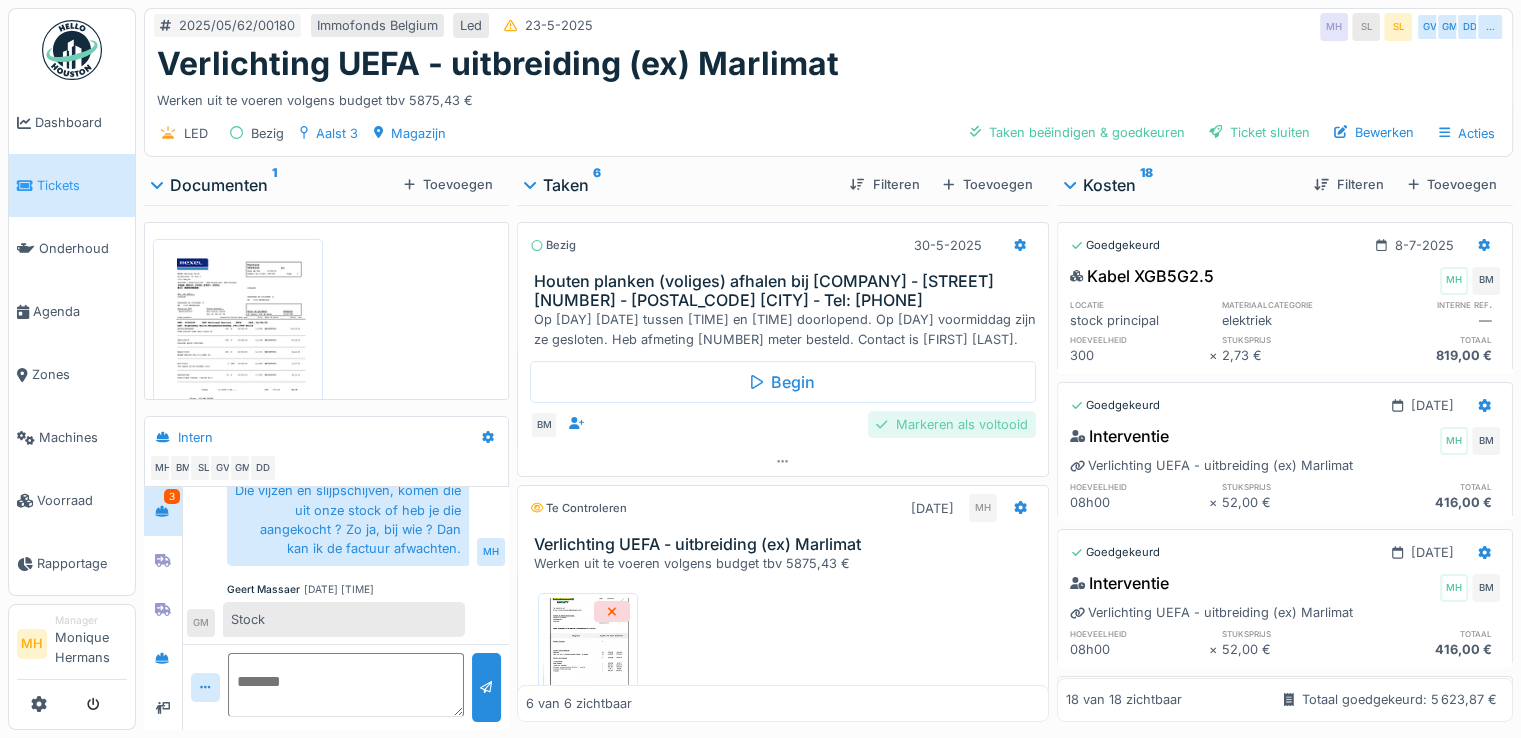 click on "Markeren als voltooid" at bounding box center [951, 424] 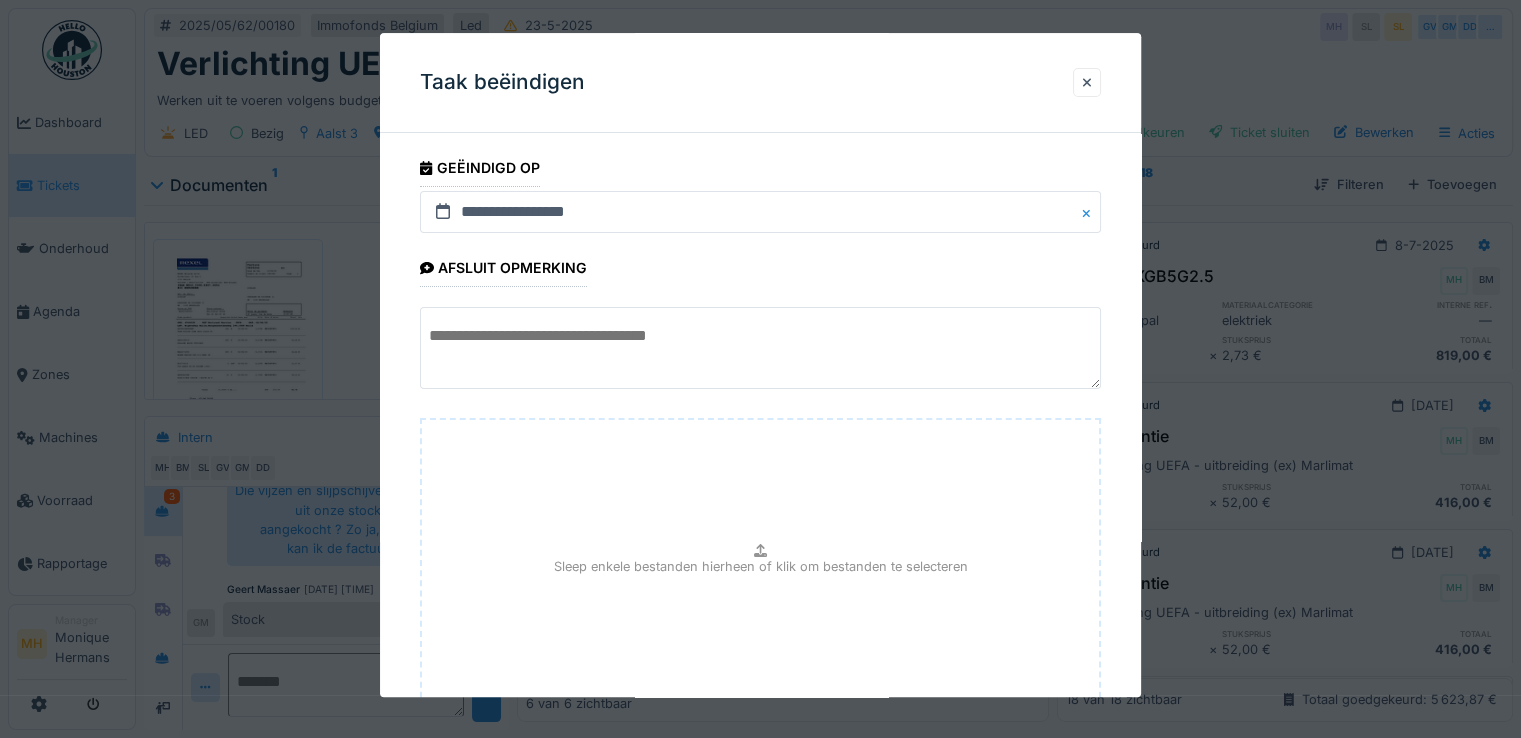 scroll, scrollTop: 149, scrollLeft: 0, axis: vertical 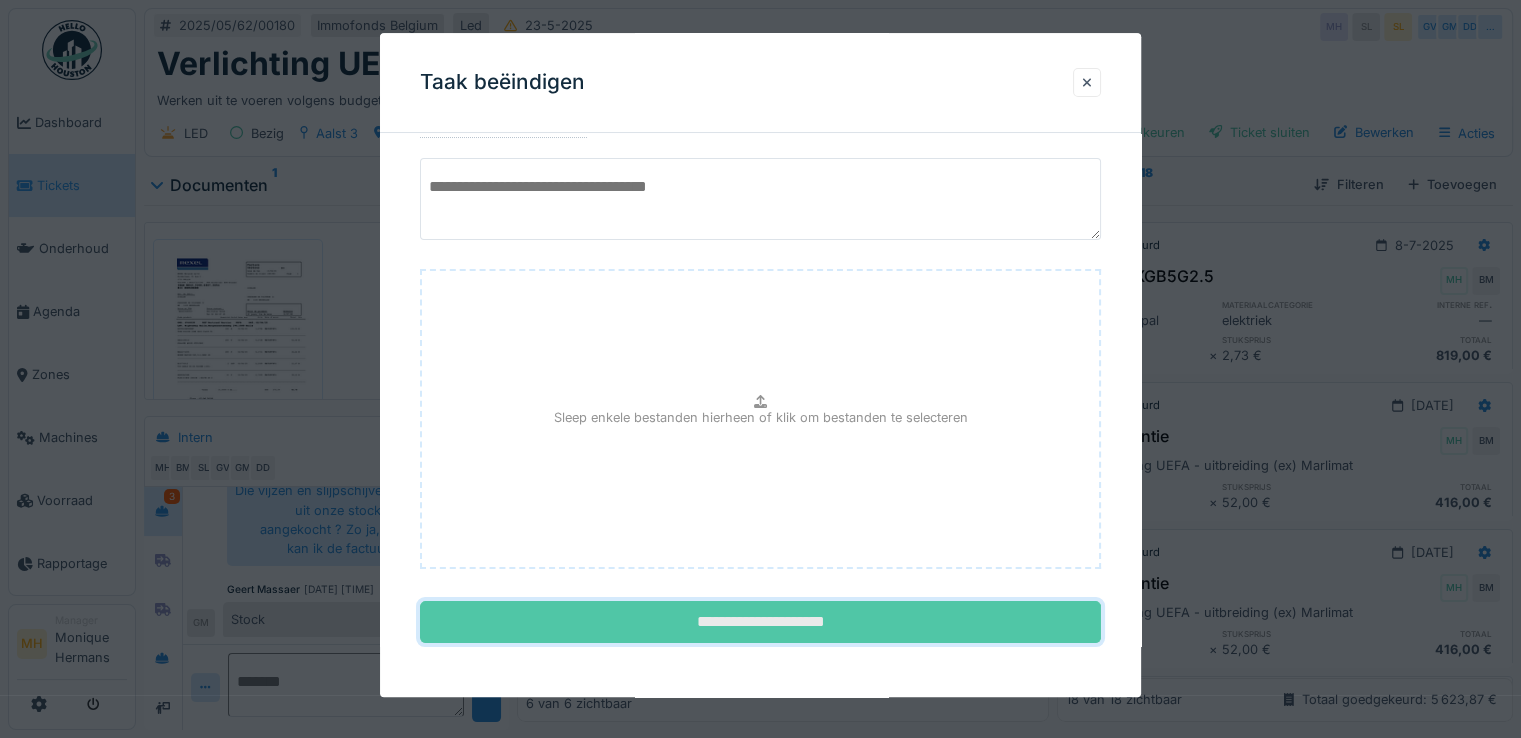 click on "**********" at bounding box center [760, 623] 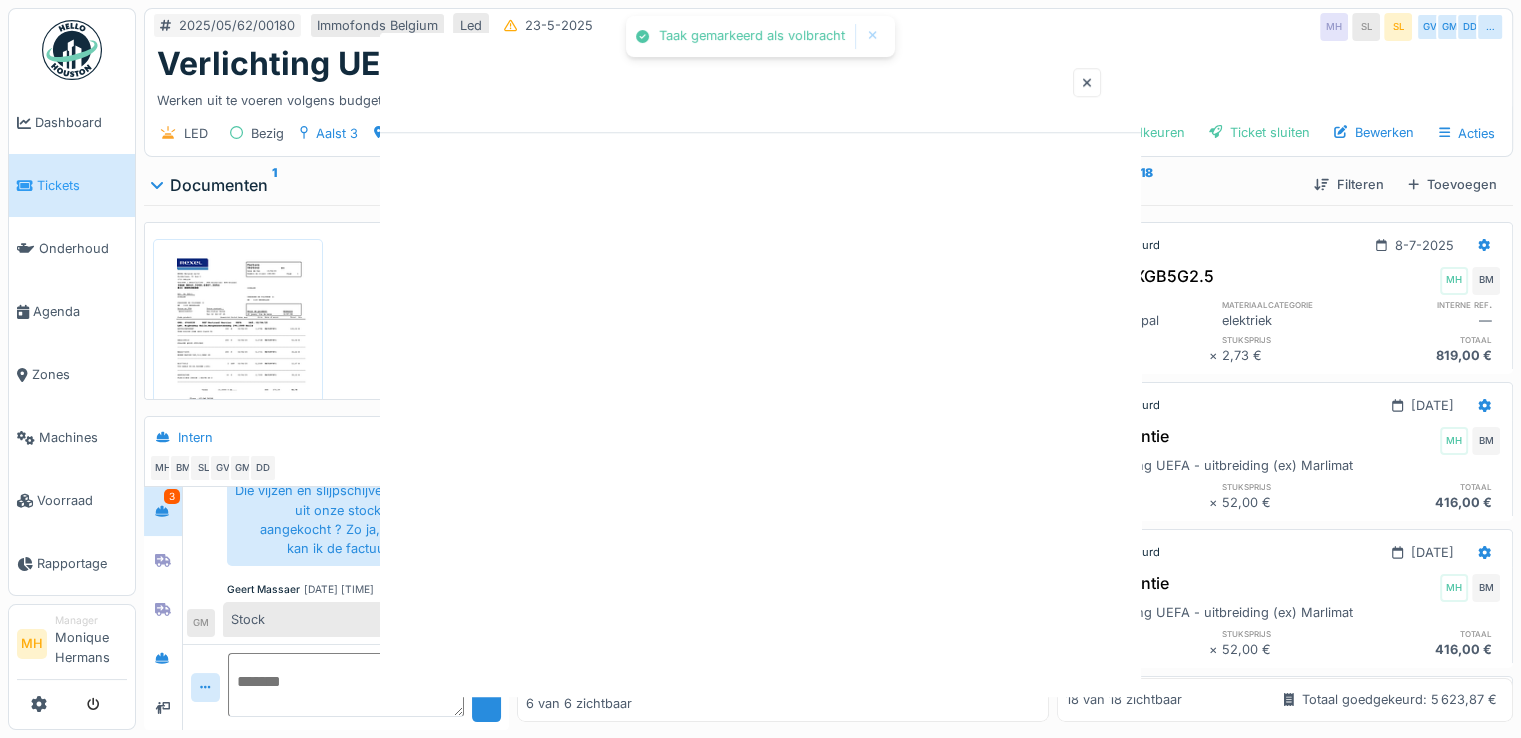 scroll, scrollTop: 0, scrollLeft: 0, axis: both 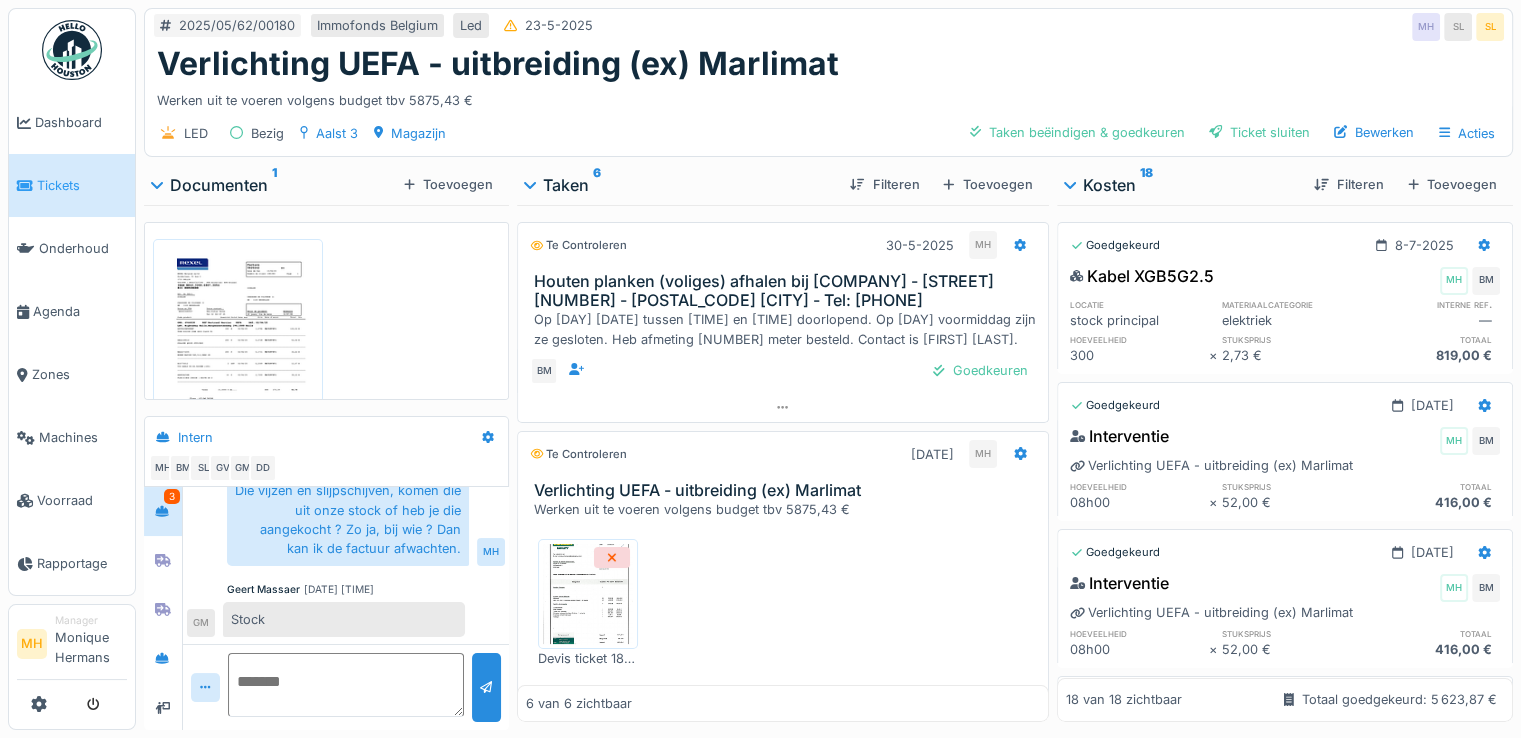 click on "Tickets" at bounding box center [82, 185] 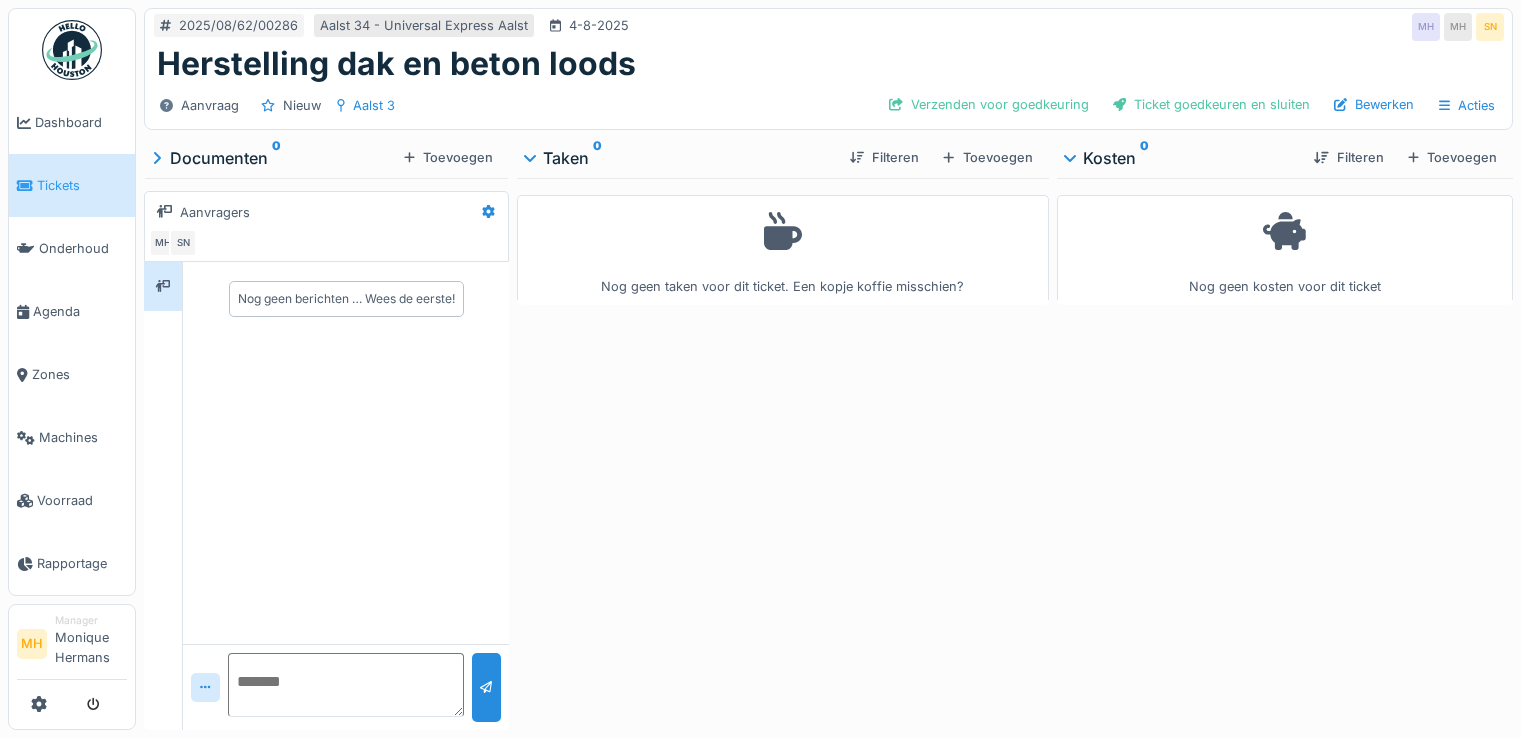 scroll, scrollTop: 0, scrollLeft: 0, axis: both 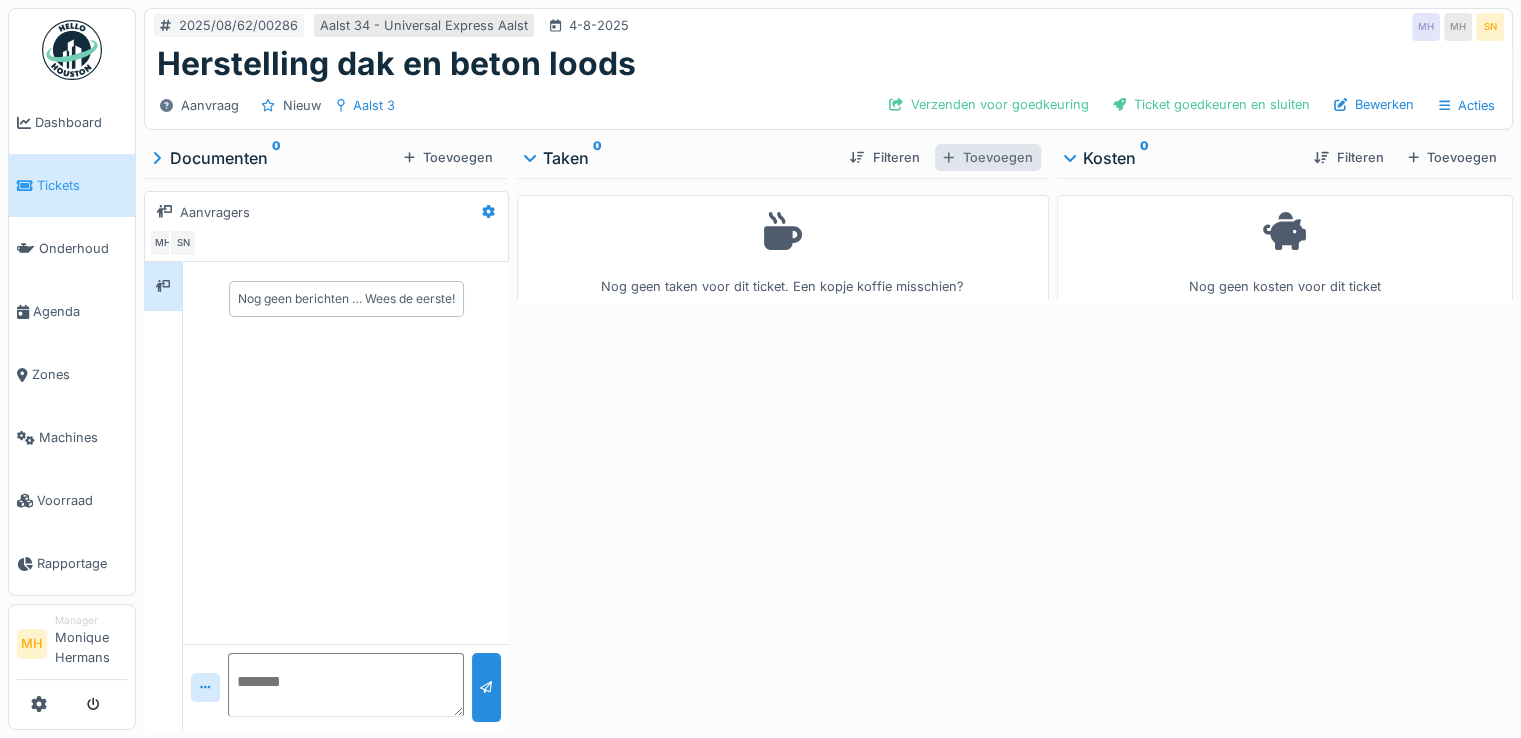 click on "Toevoegen" at bounding box center (987, 157) 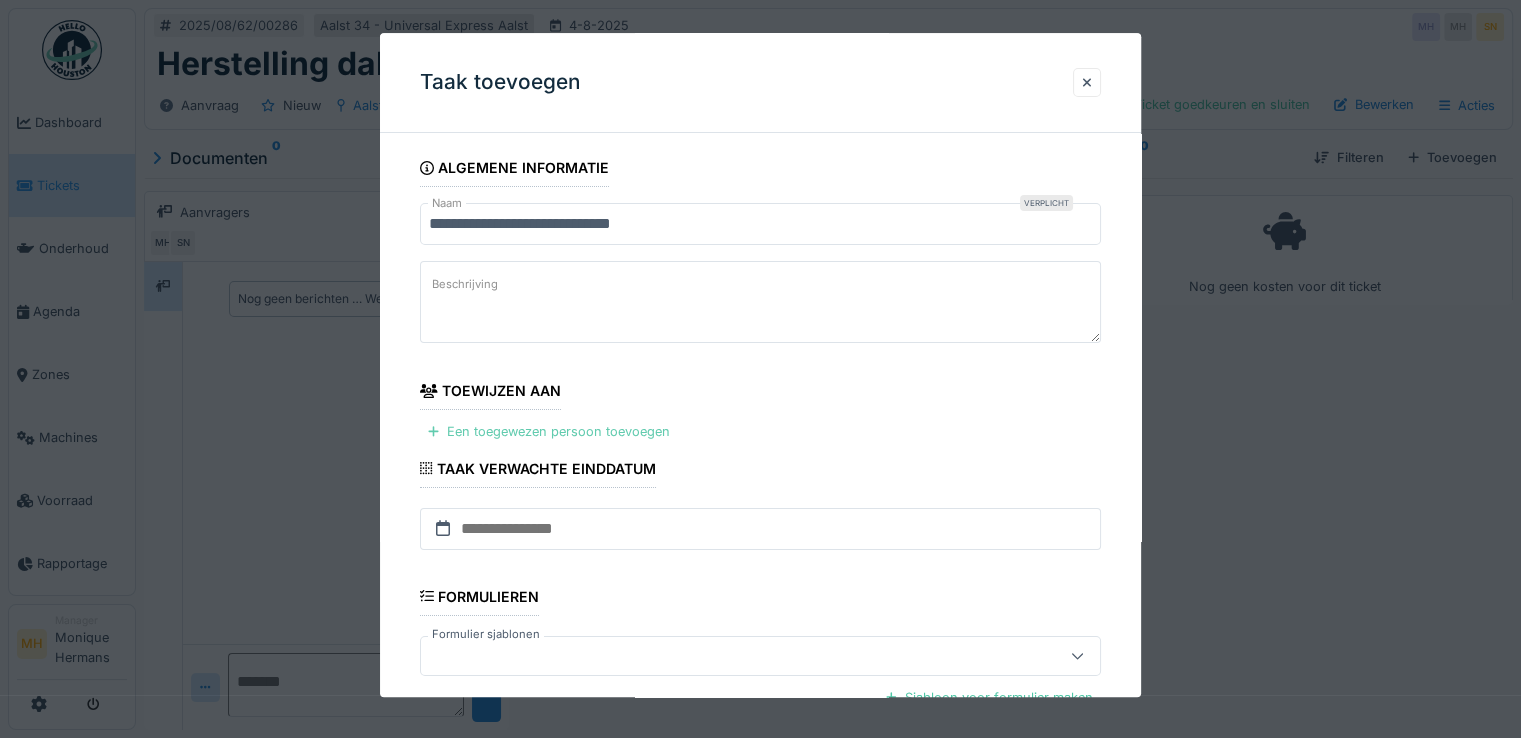 click on "Een toegewezen persoon toevoegen" at bounding box center (549, 432) 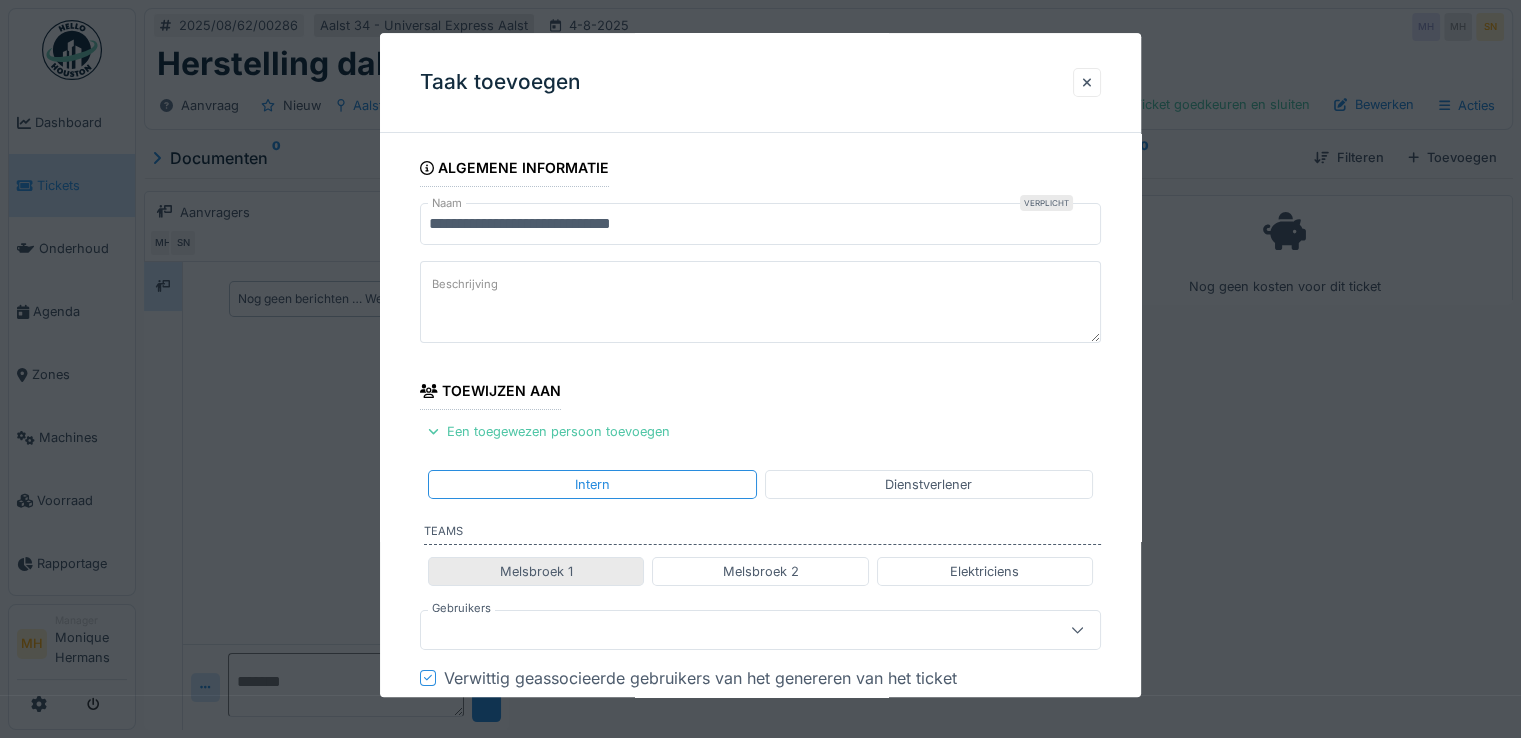 click on "Melsbroek 1" at bounding box center [536, 571] 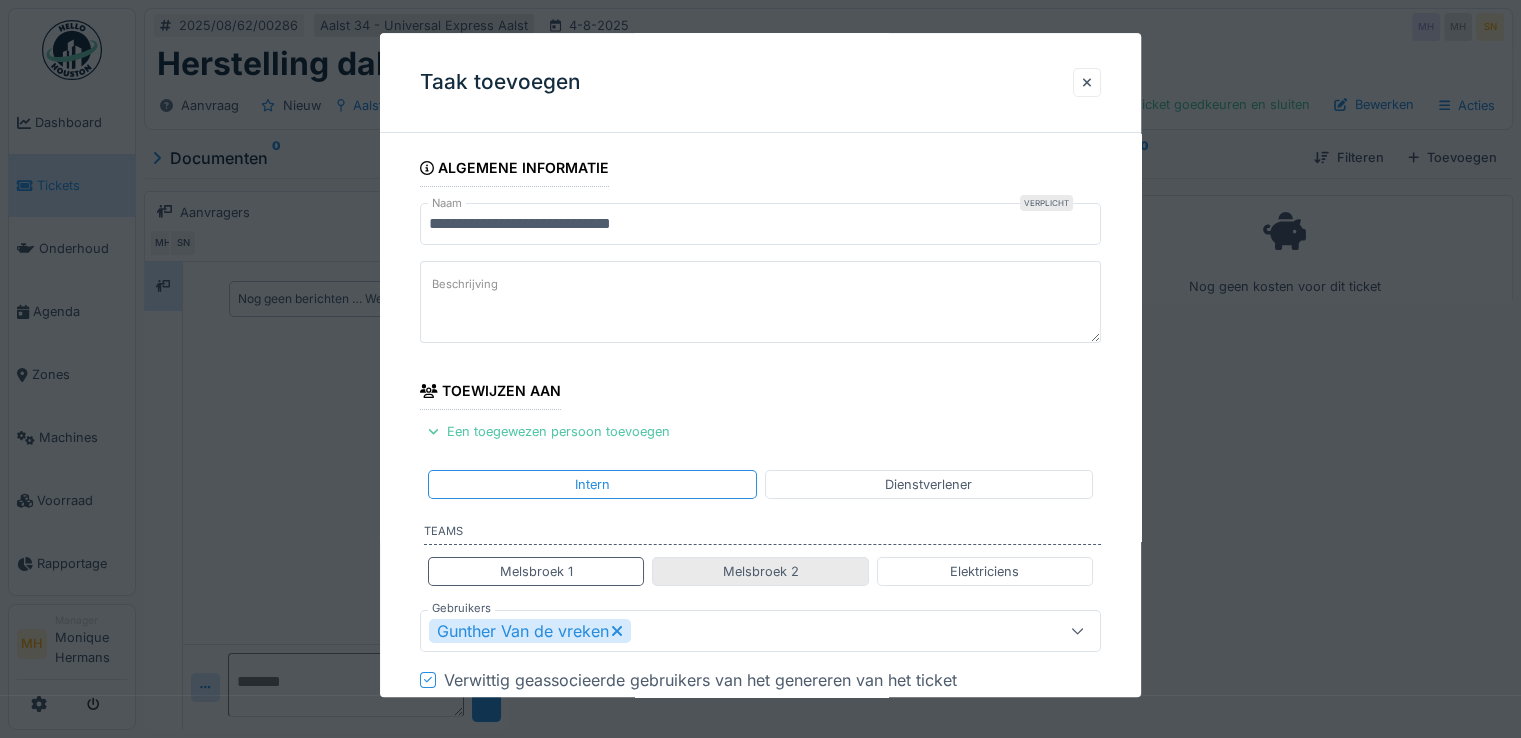 click on "Melsbroek 2" at bounding box center (760, 571) 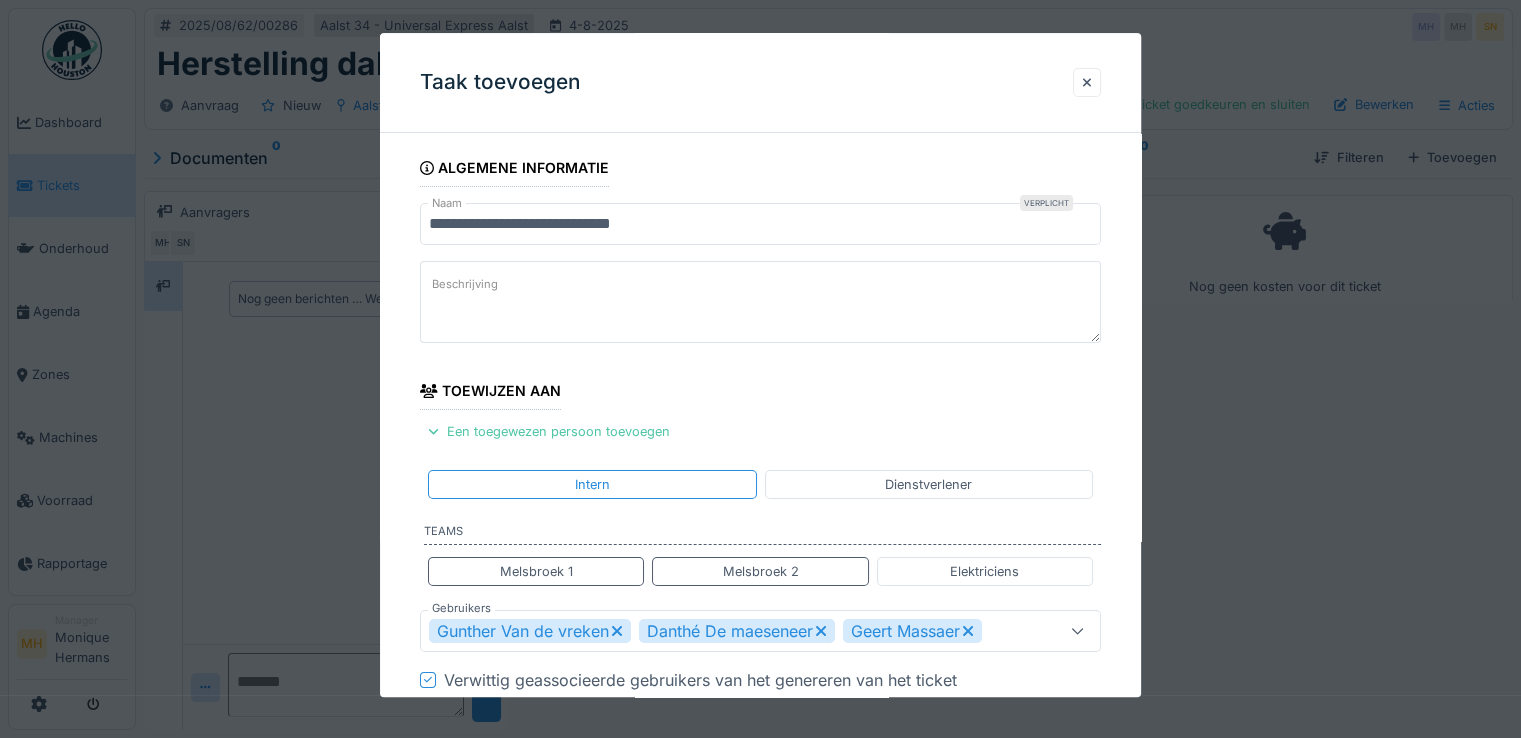click 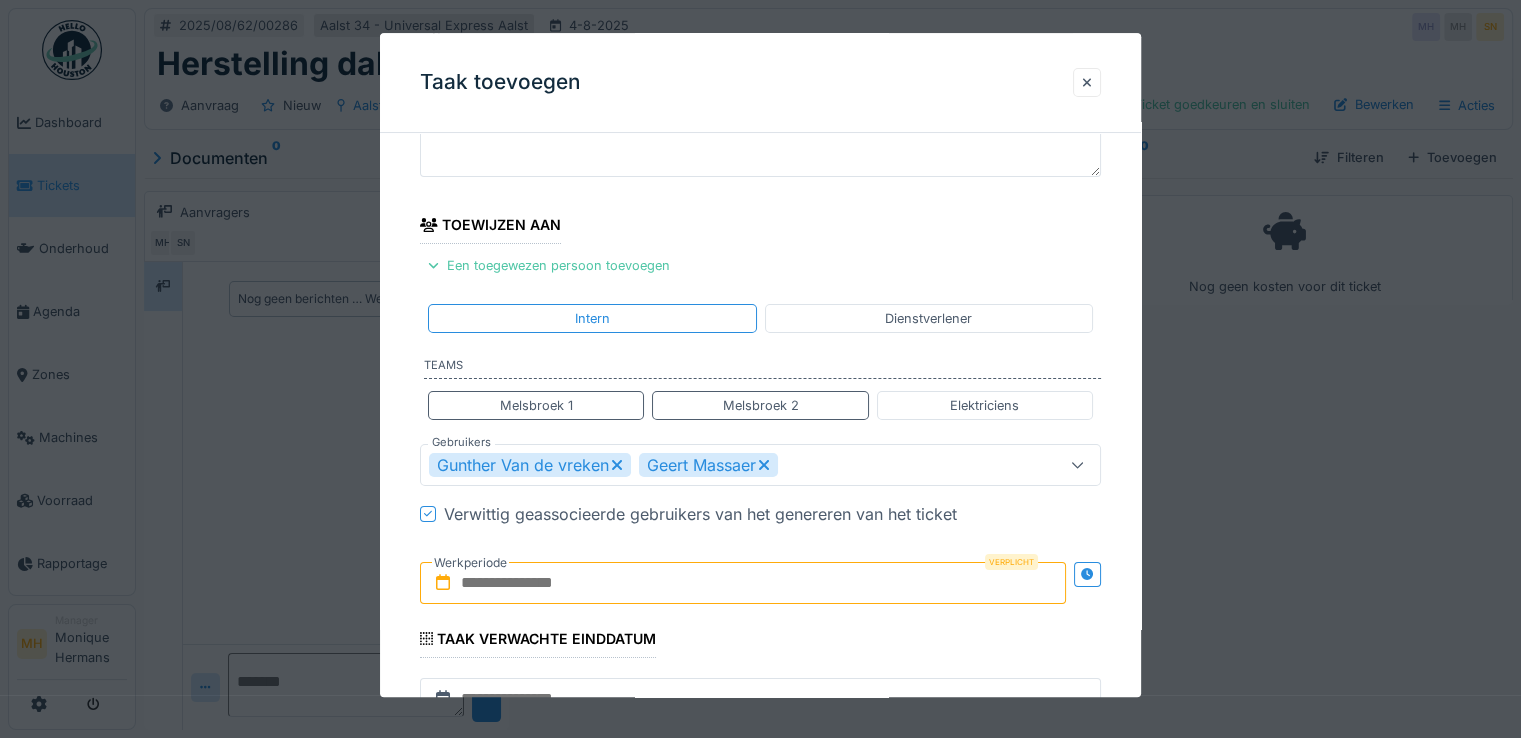 scroll, scrollTop: 200, scrollLeft: 0, axis: vertical 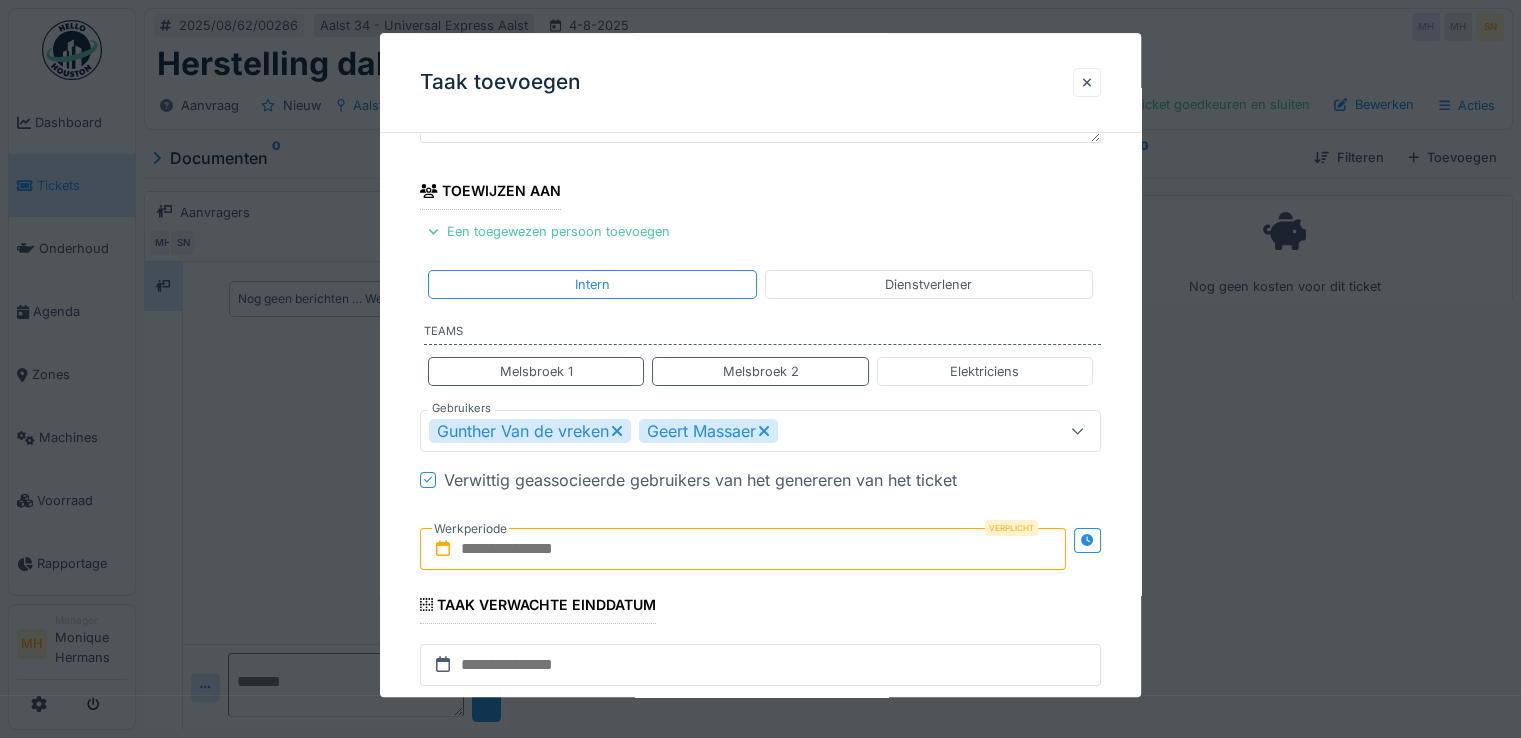 click at bounding box center [743, 549] 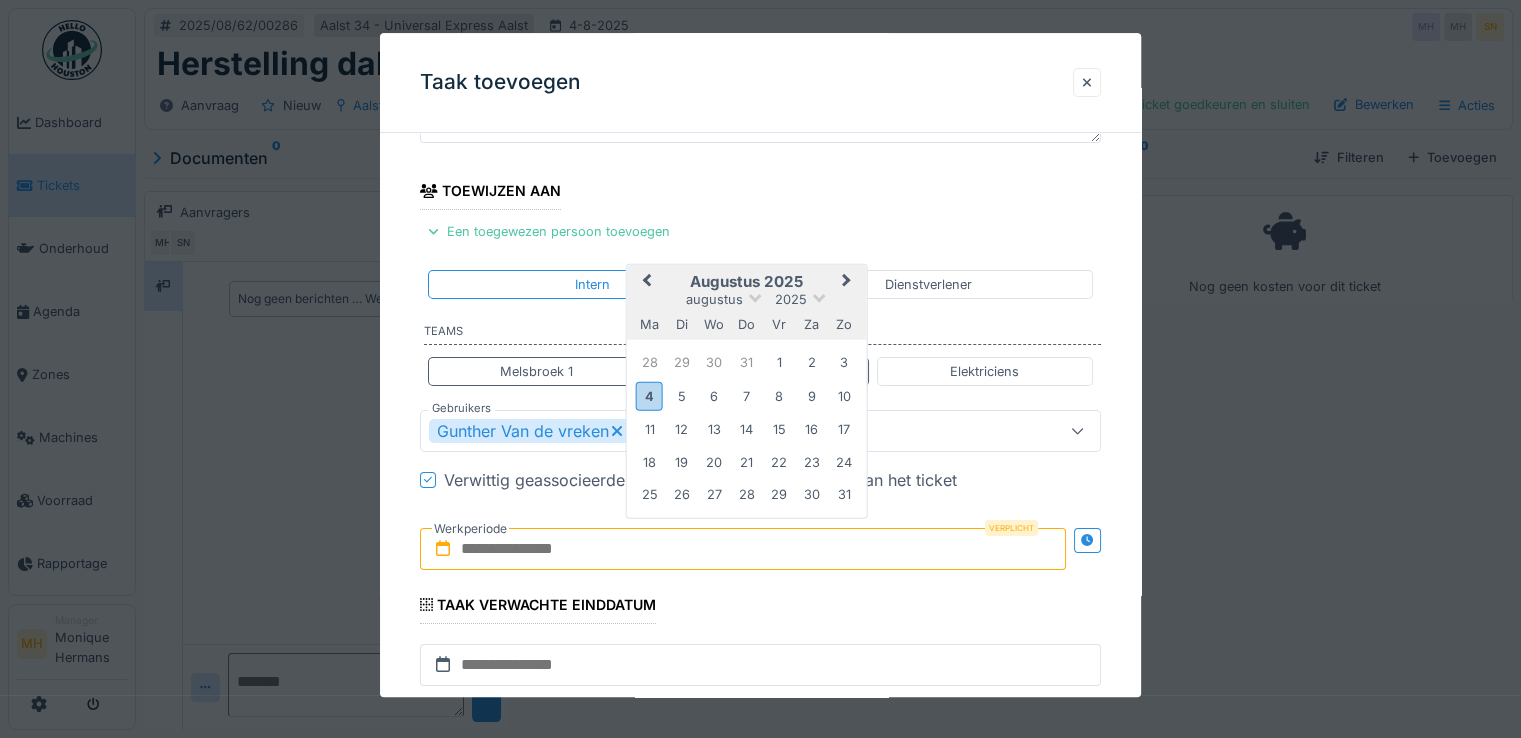 click on "Previous Month" at bounding box center [647, 282] 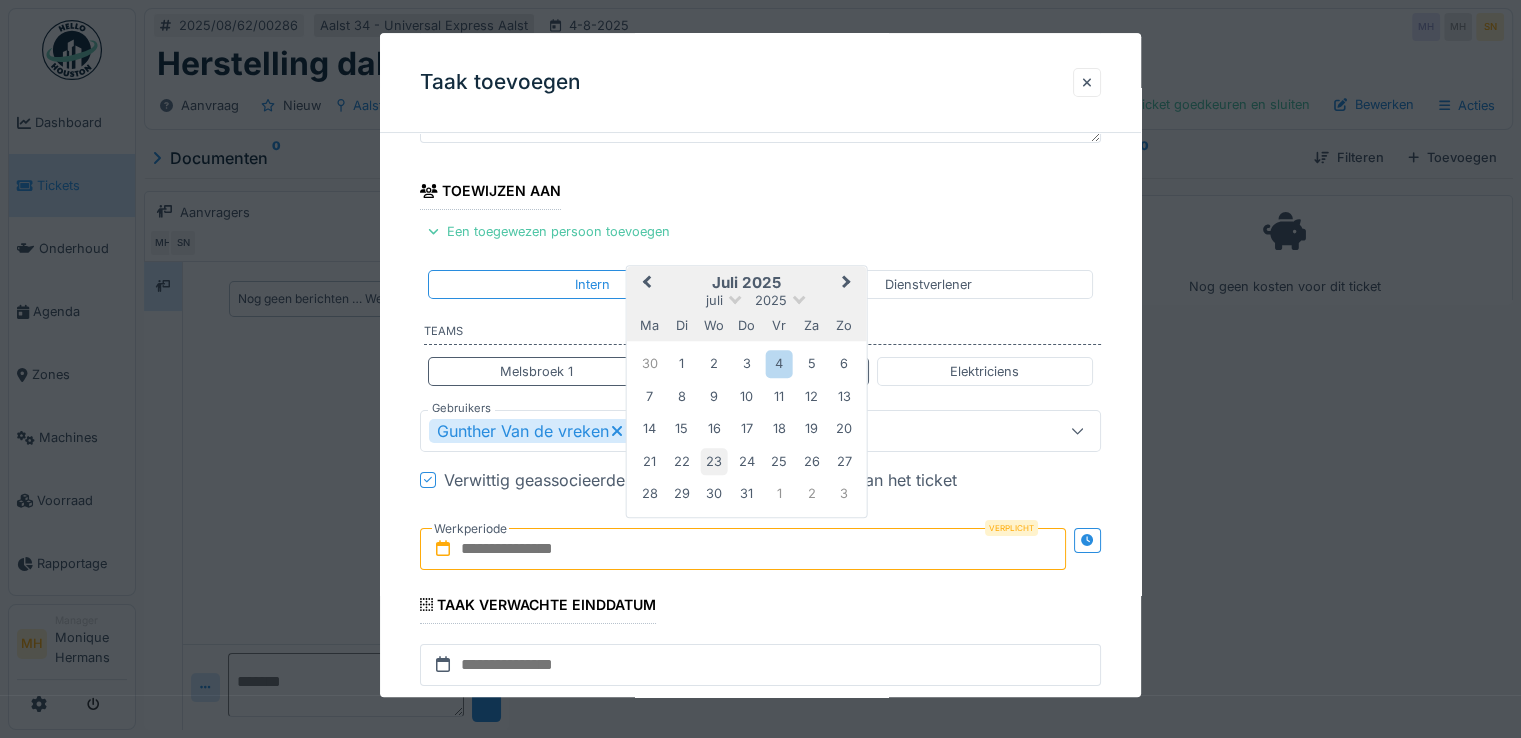 click on "23" at bounding box center (714, 461) 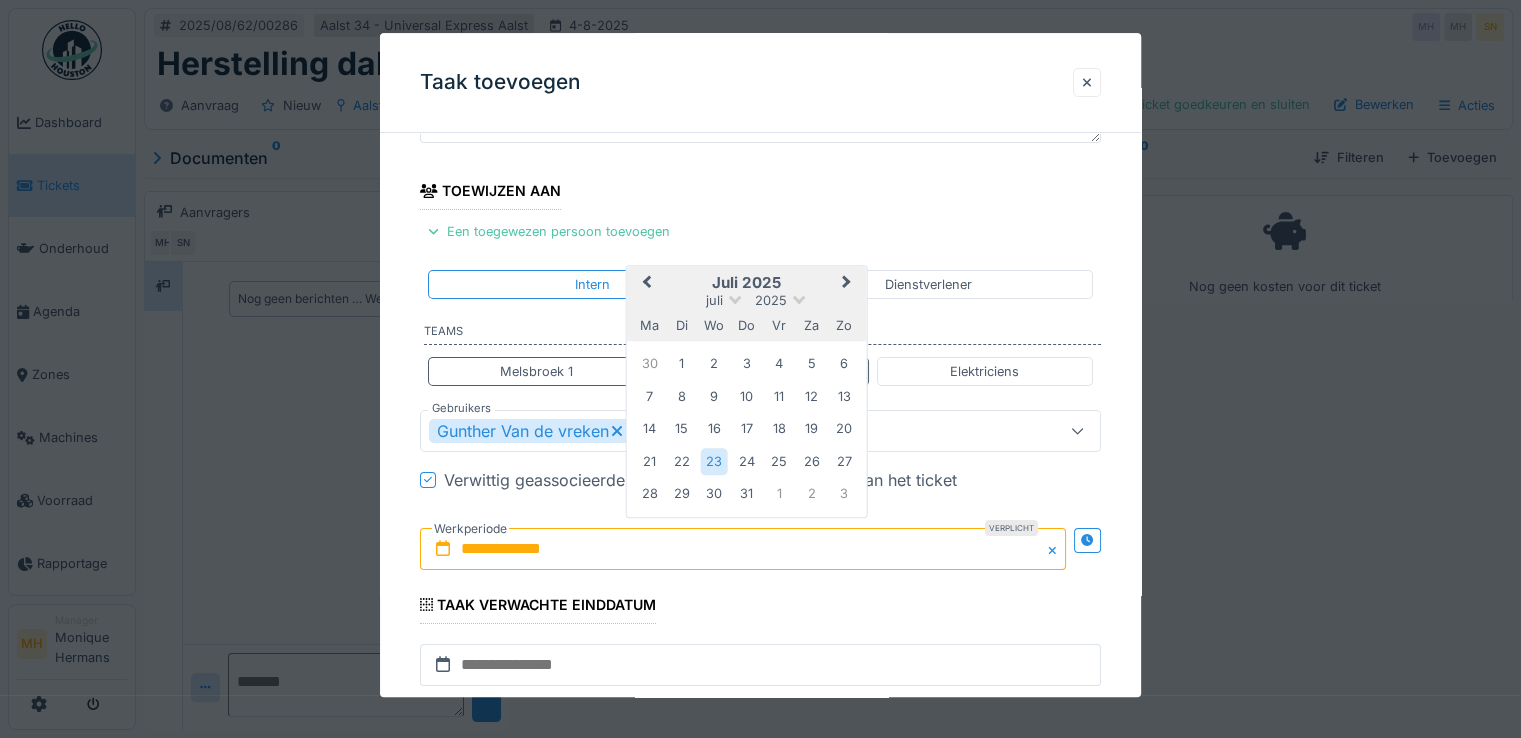 drag, startPoint x: 712, startPoint y: 454, endPoint x: 600, endPoint y: 455, distance: 112.00446 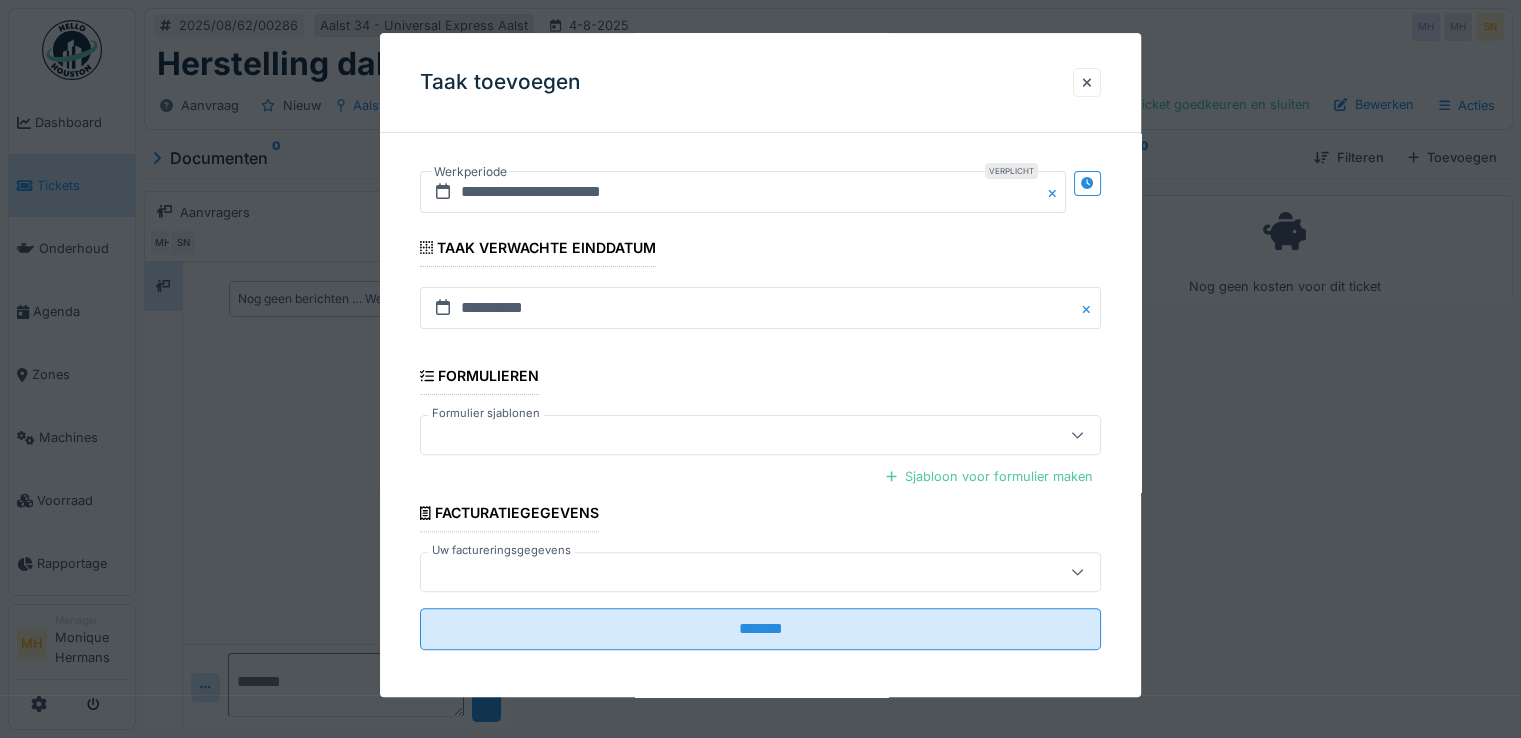 scroll, scrollTop: 561, scrollLeft: 0, axis: vertical 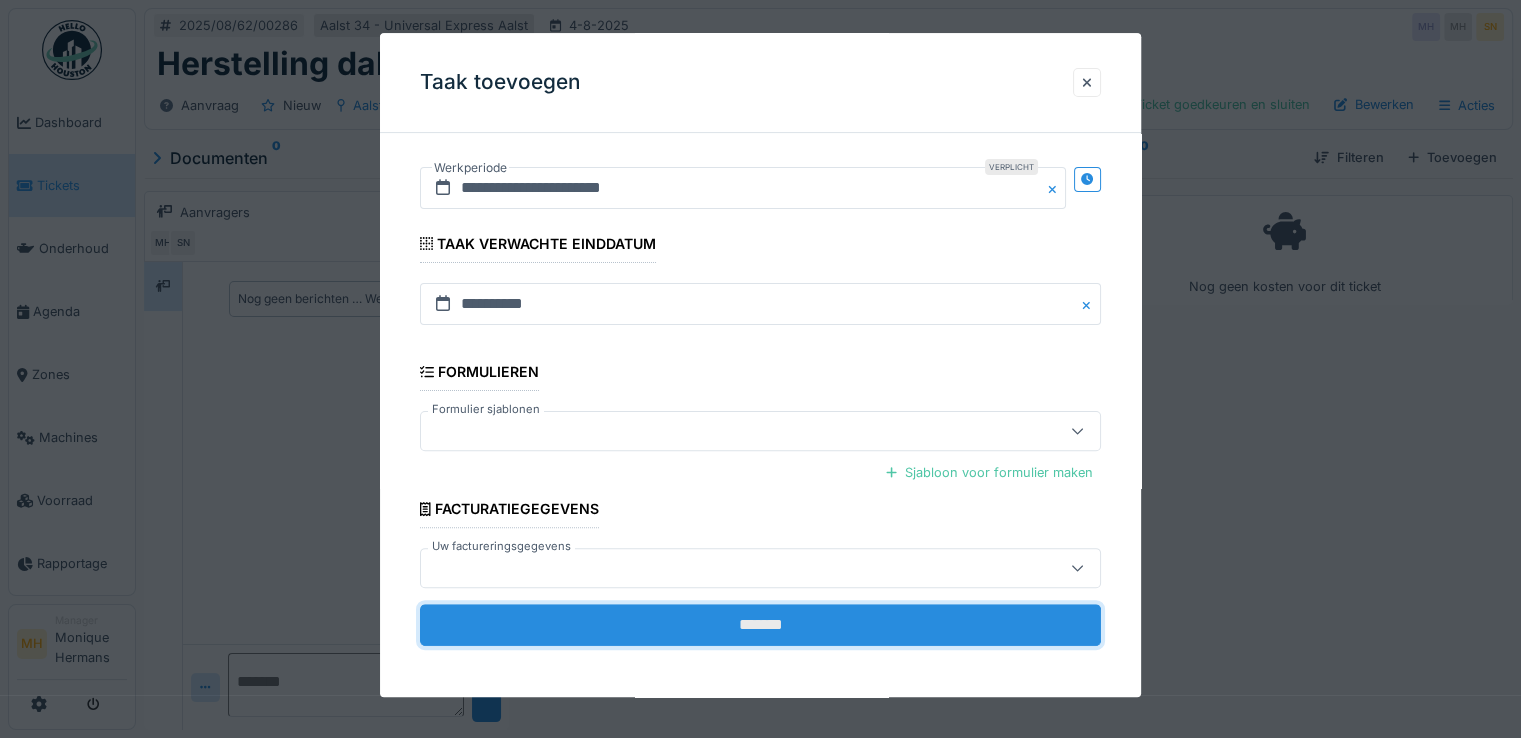 click on "*******" at bounding box center [760, 625] 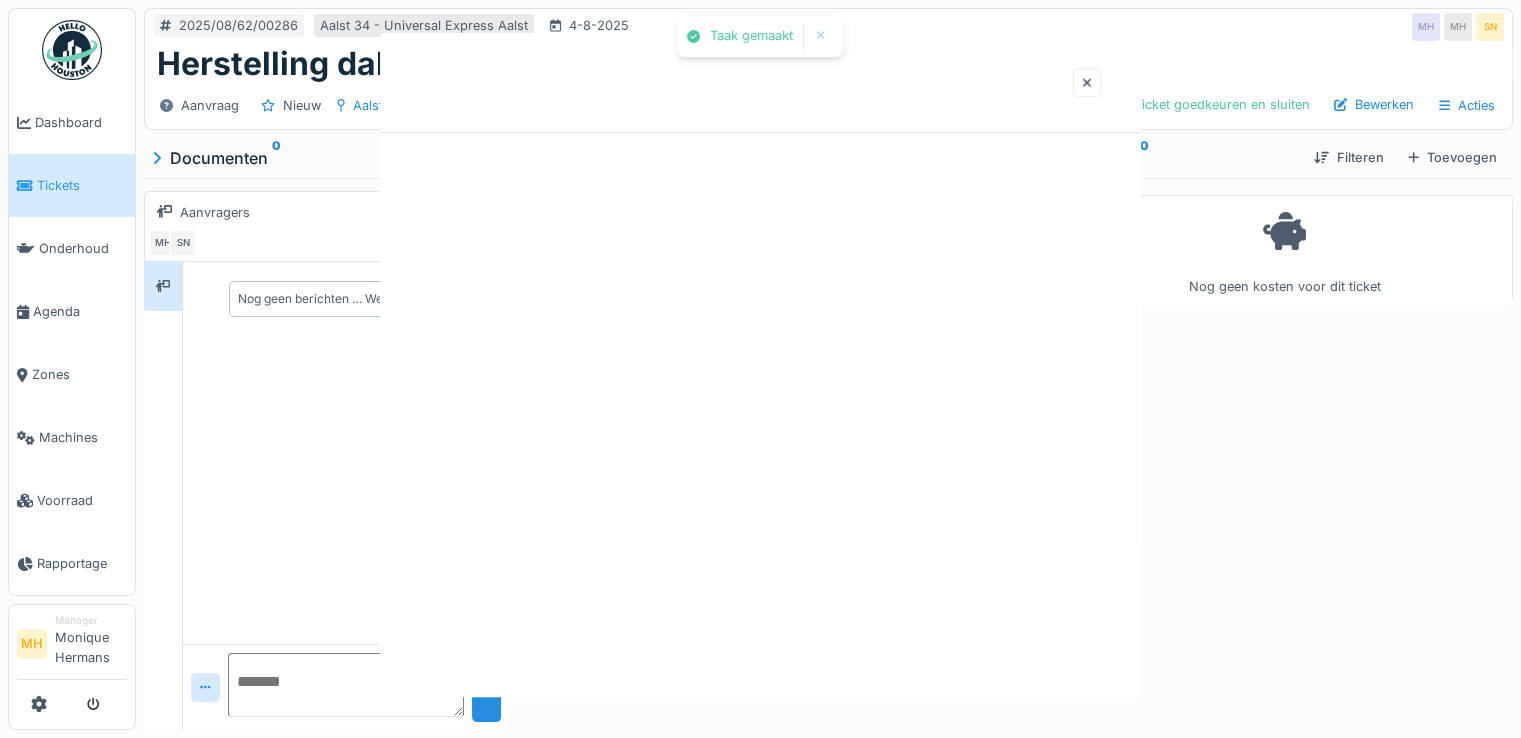 scroll, scrollTop: 0, scrollLeft: 0, axis: both 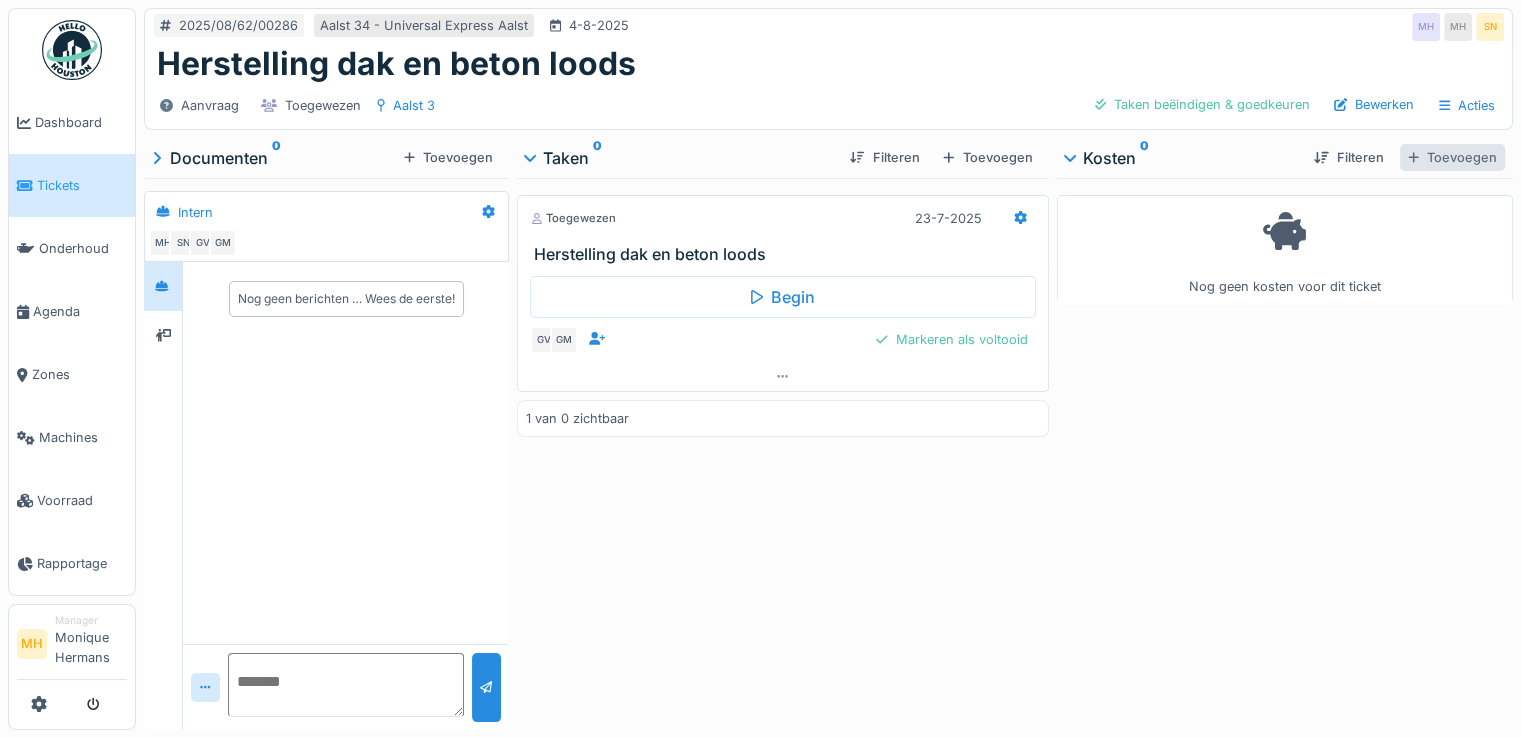 drag, startPoint x: 1433, startPoint y: 150, endPoint x: 1428, endPoint y: 160, distance: 11.18034 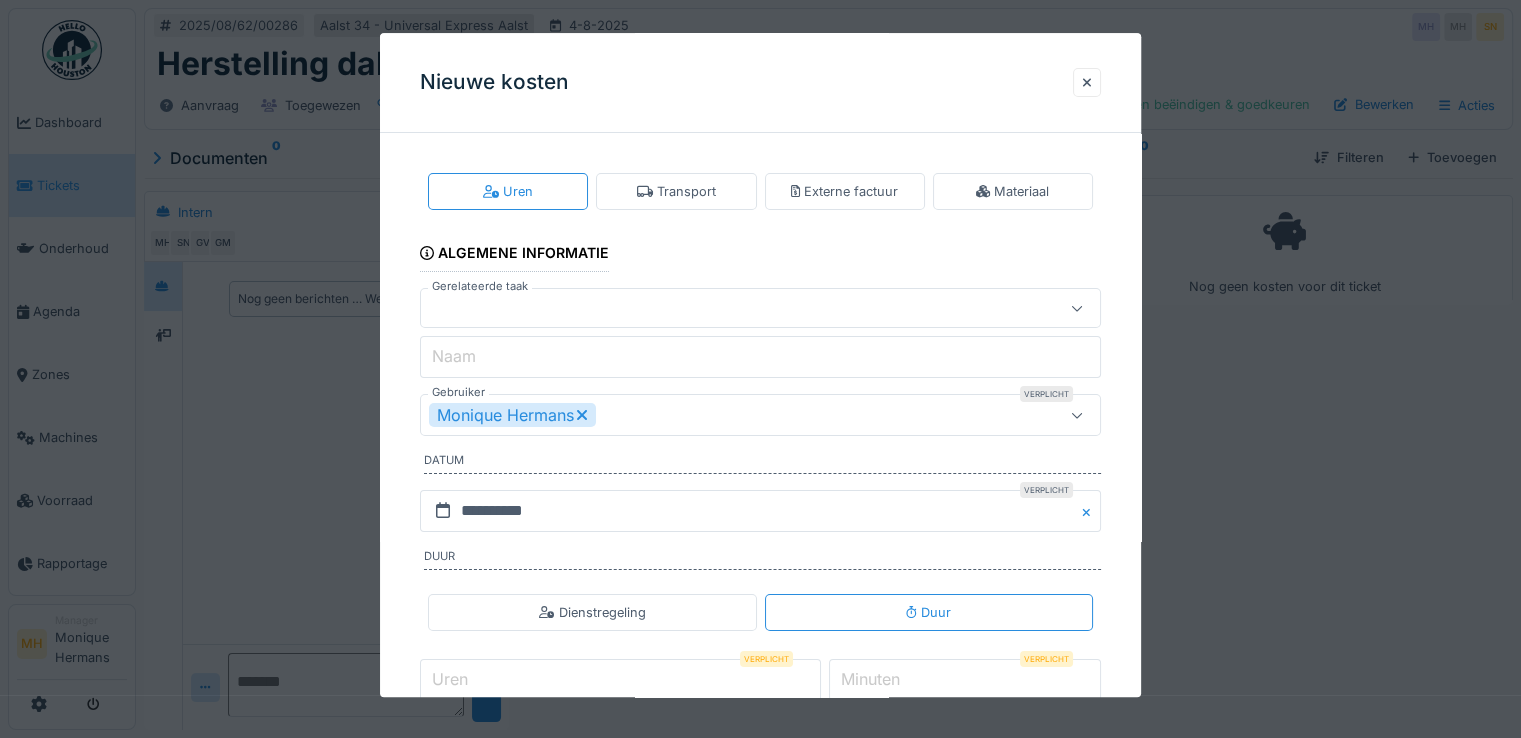 click 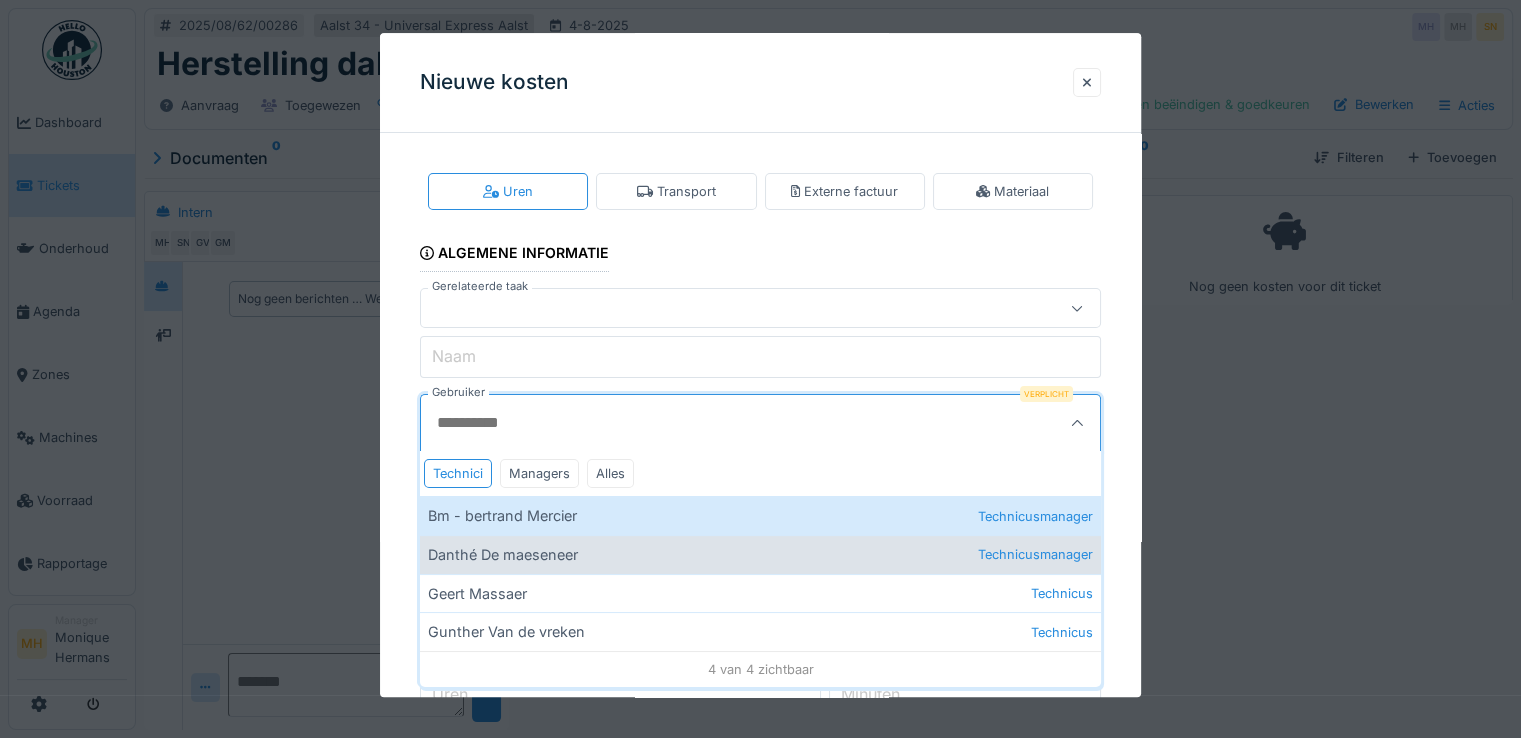 click on "Danthé De maeseneer   Technicusmanager" at bounding box center (760, 554) 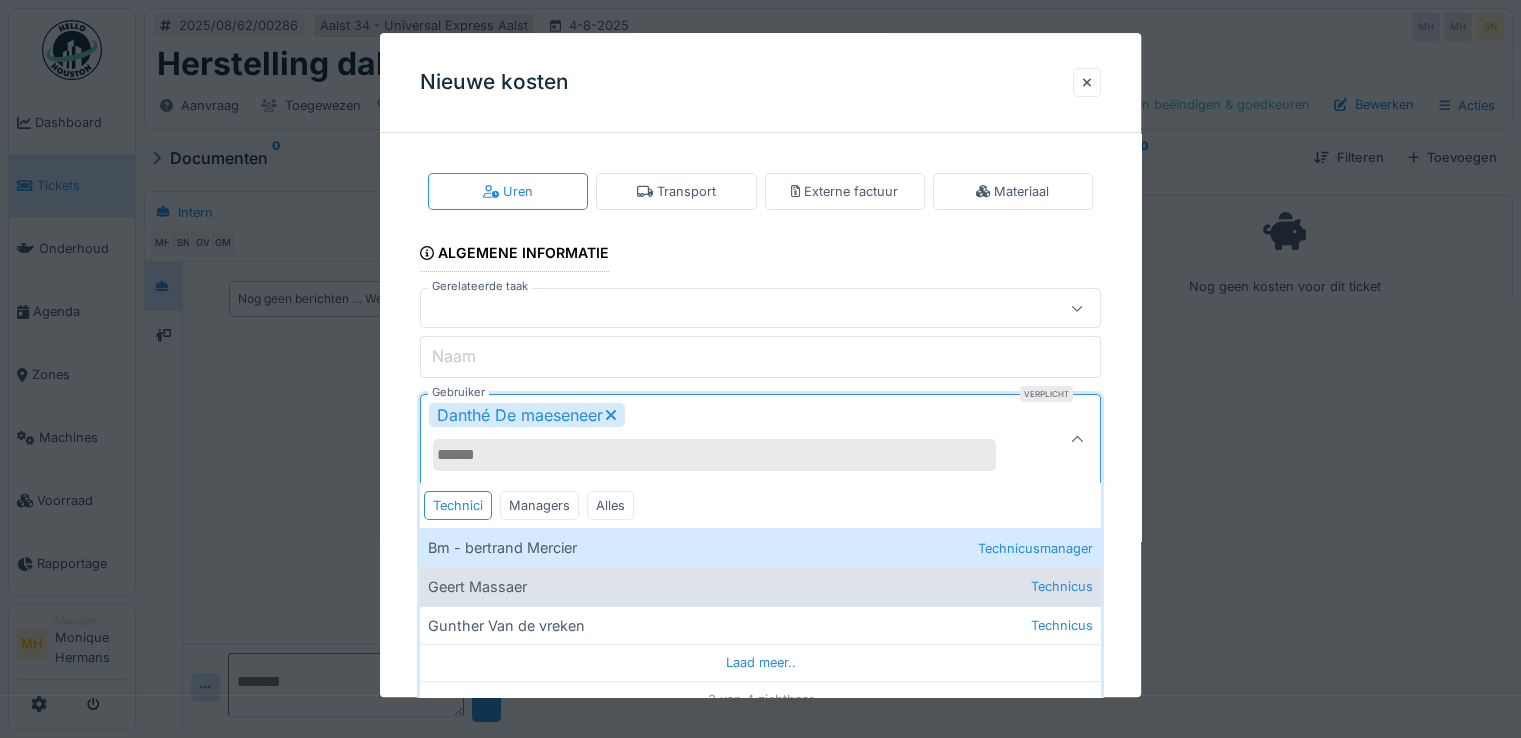 drag, startPoint x: 480, startPoint y: 590, endPoint x: 552, endPoint y: 575, distance: 73.545906 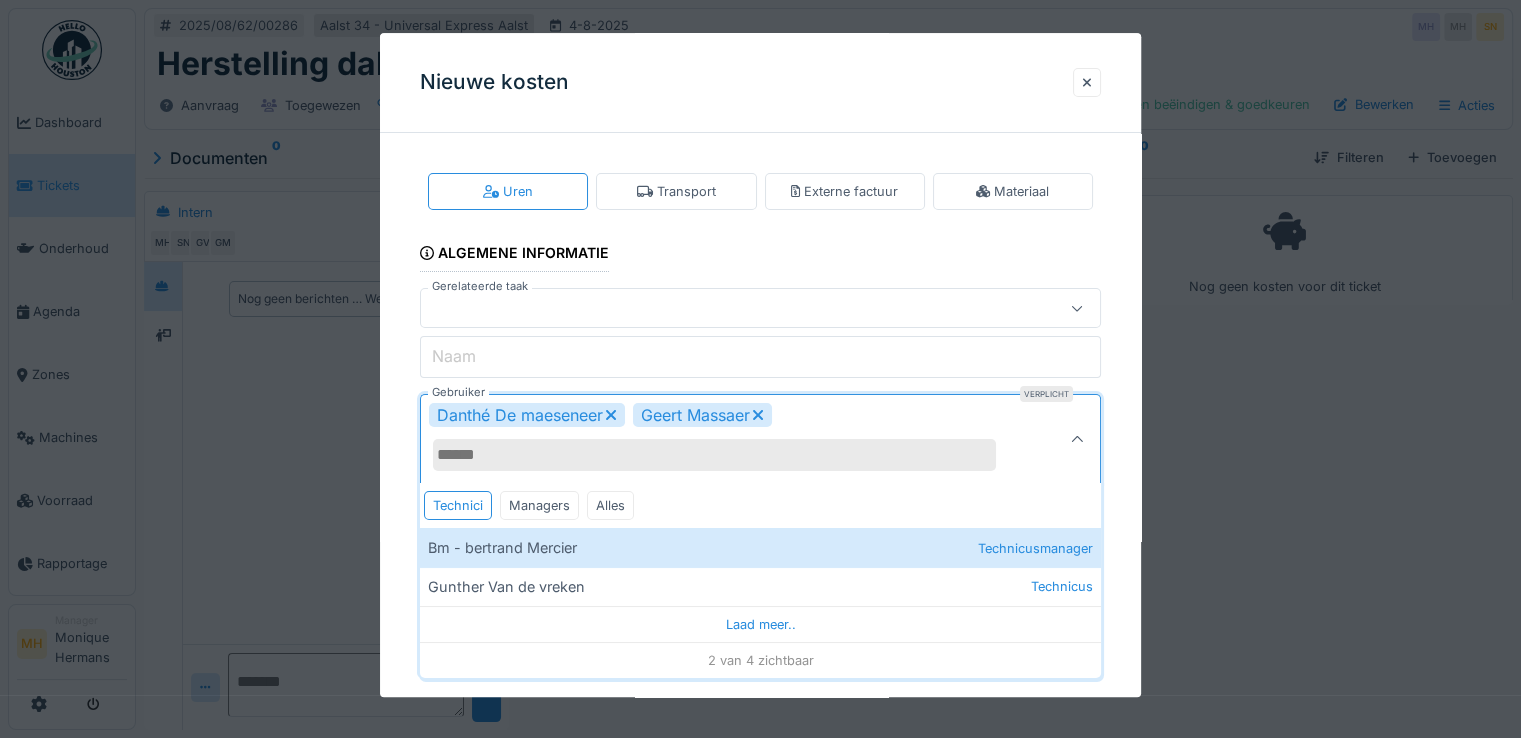 click on "**********" at bounding box center (760, 507) 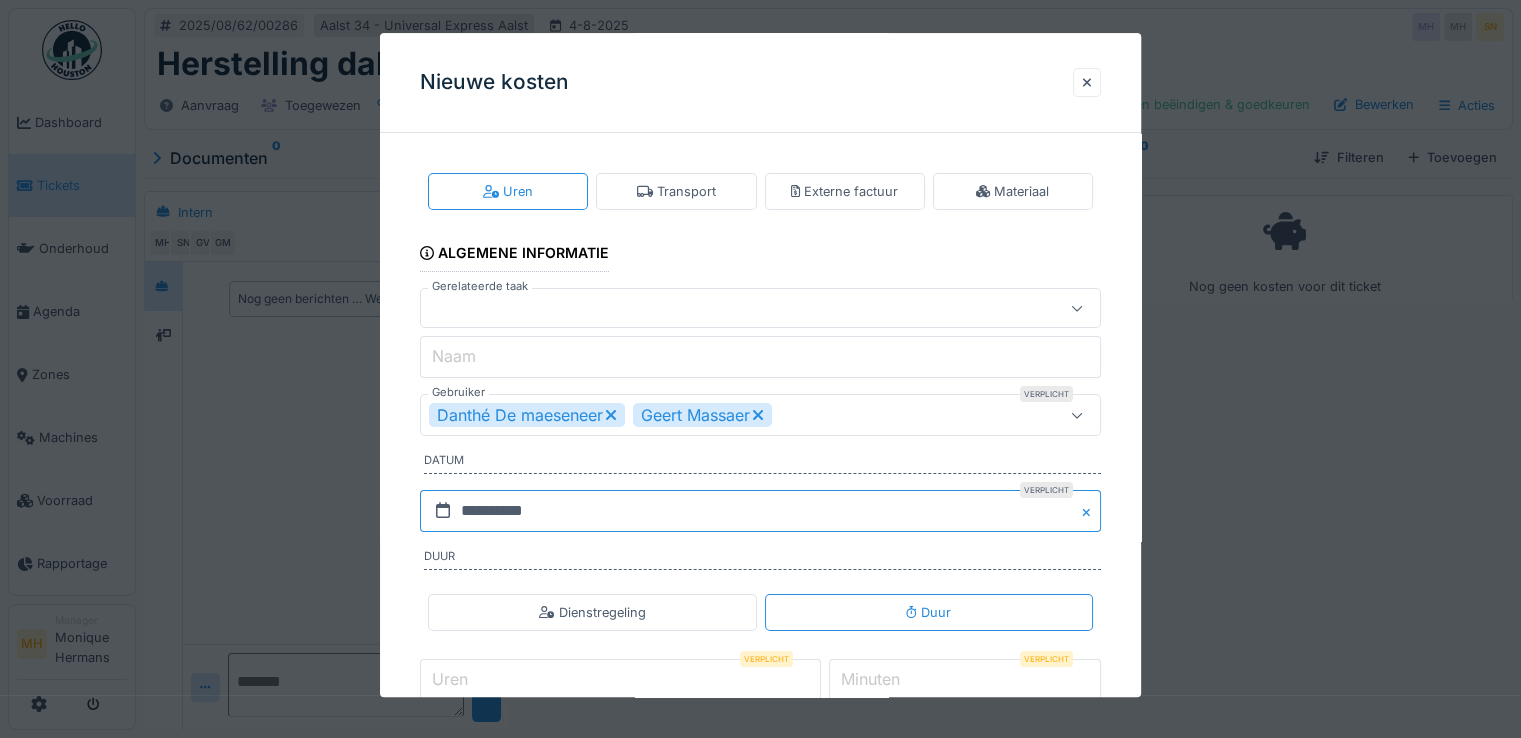 click on "**********" at bounding box center [760, 511] 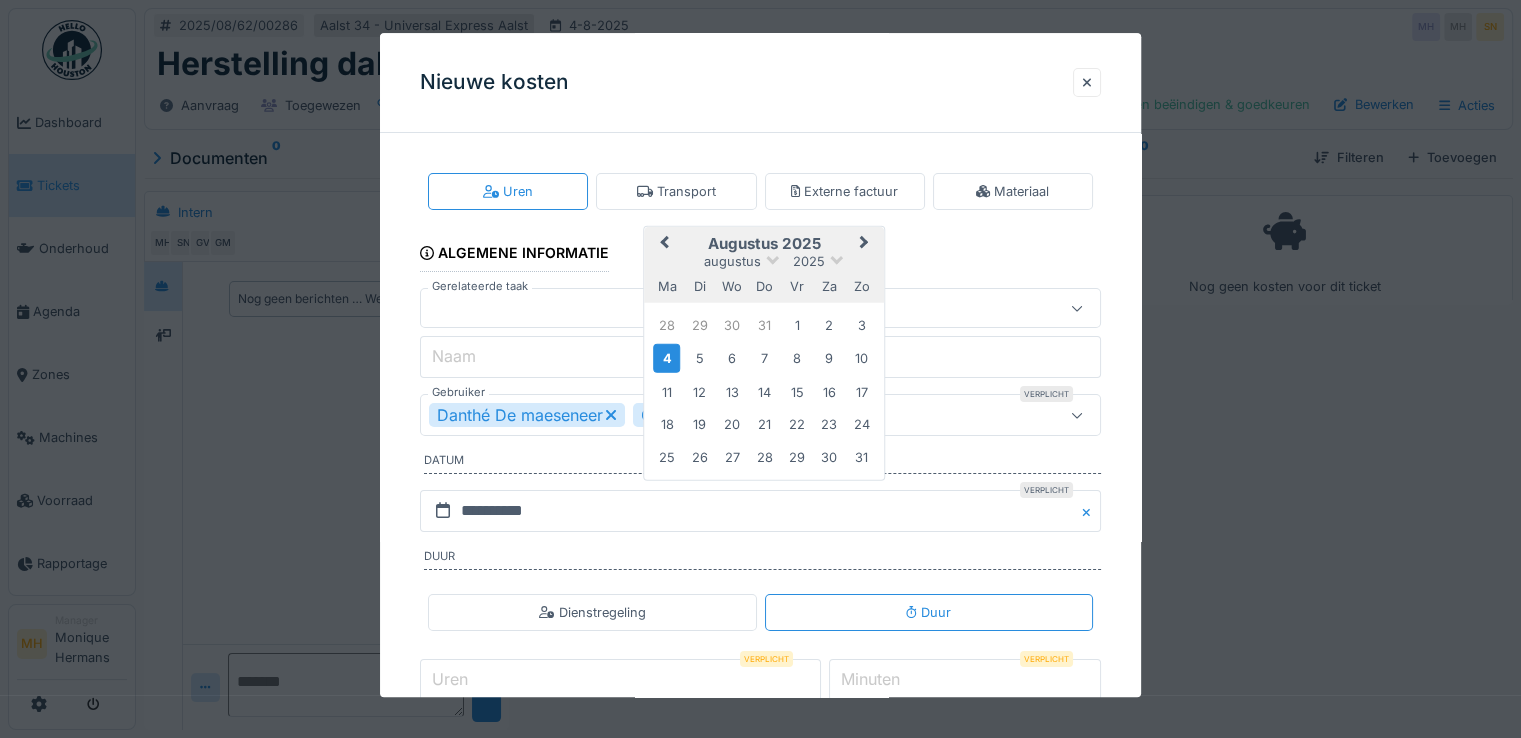 click on "Previous Month" at bounding box center (664, 244) 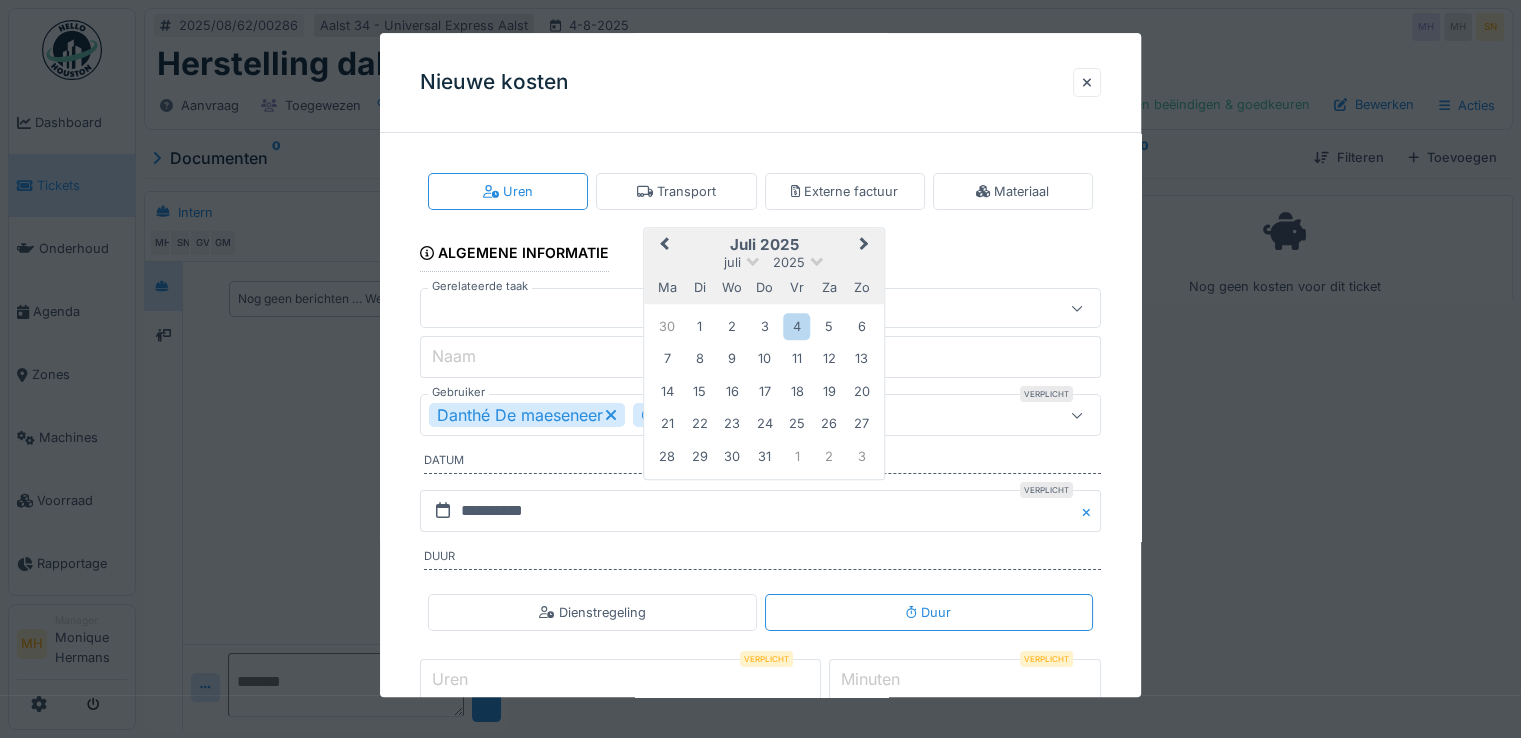 click on "23" at bounding box center [731, 424] 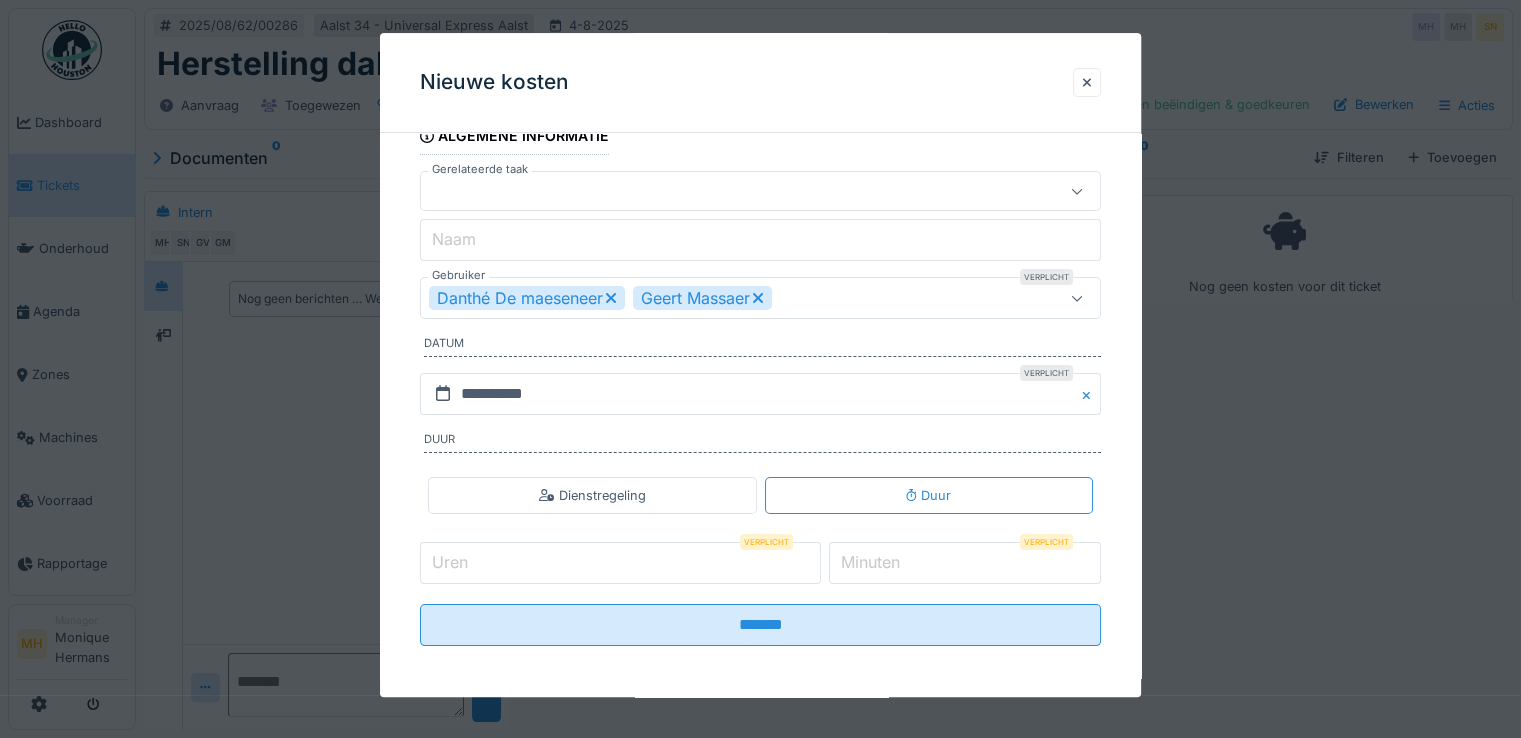 scroll, scrollTop: 118, scrollLeft: 0, axis: vertical 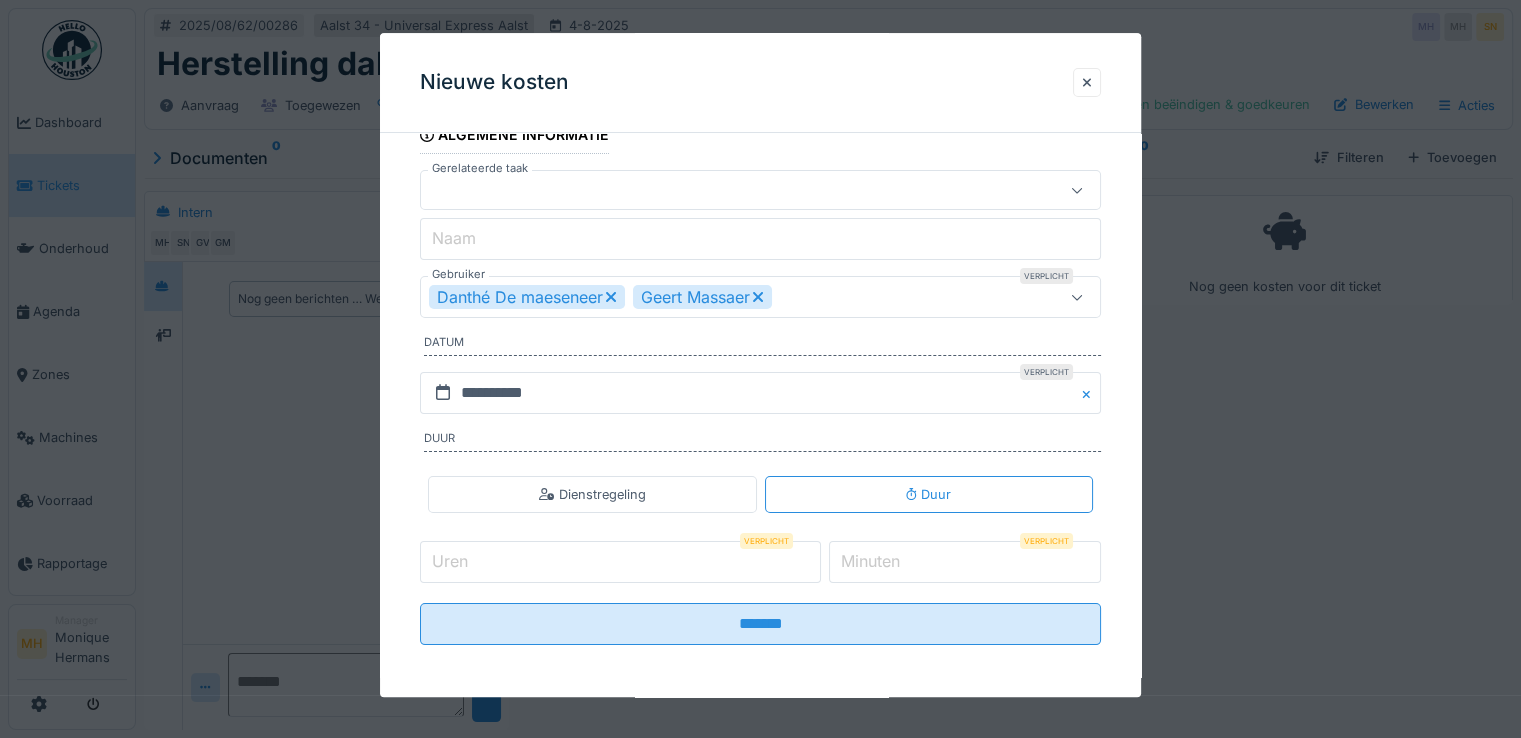 drag, startPoint x: 537, startPoint y: 569, endPoint x: 656, endPoint y: 549, distance: 120.66897 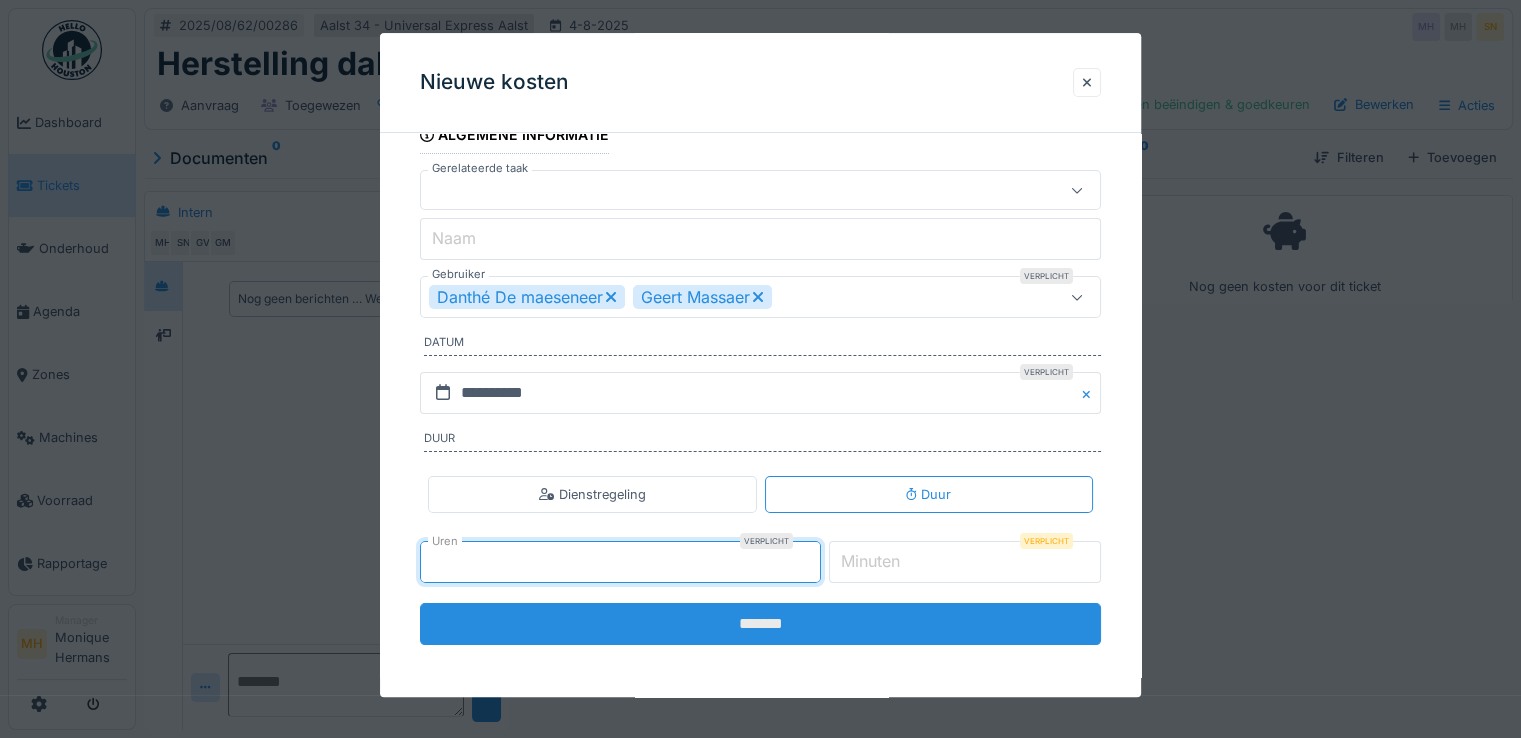 type on "*" 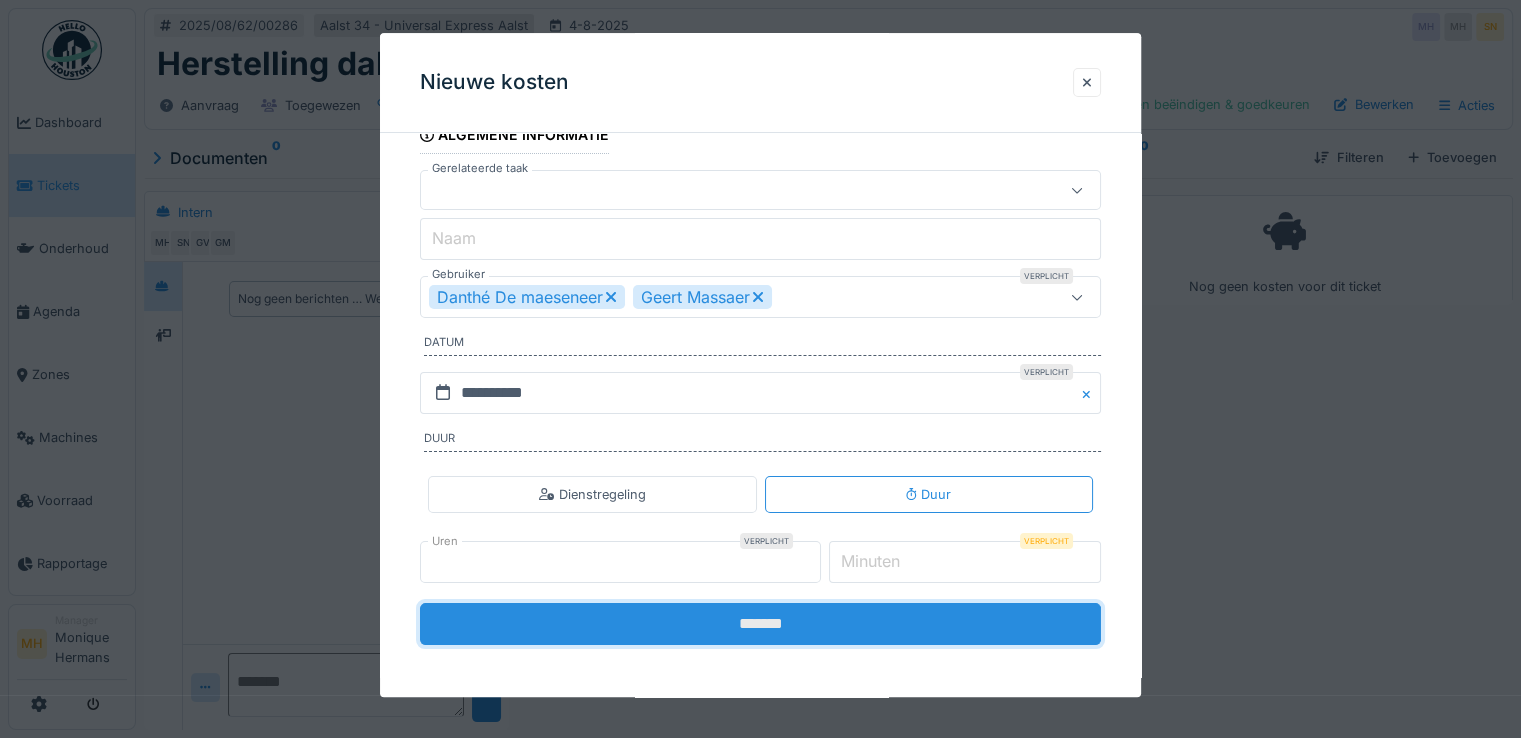 click on "*******" at bounding box center (760, 624) 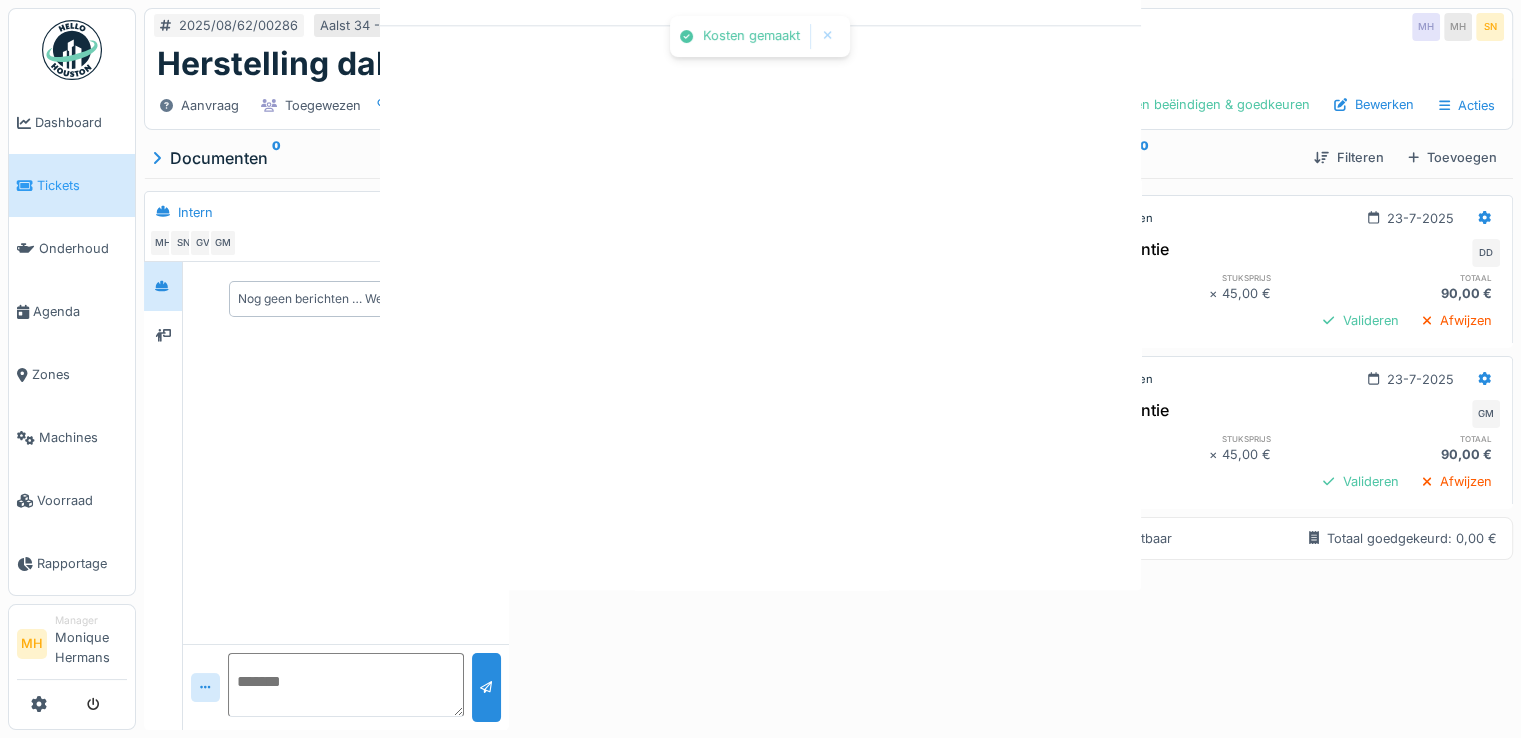 scroll, scrollTop: 0, scrollLeft: 0, axis: both 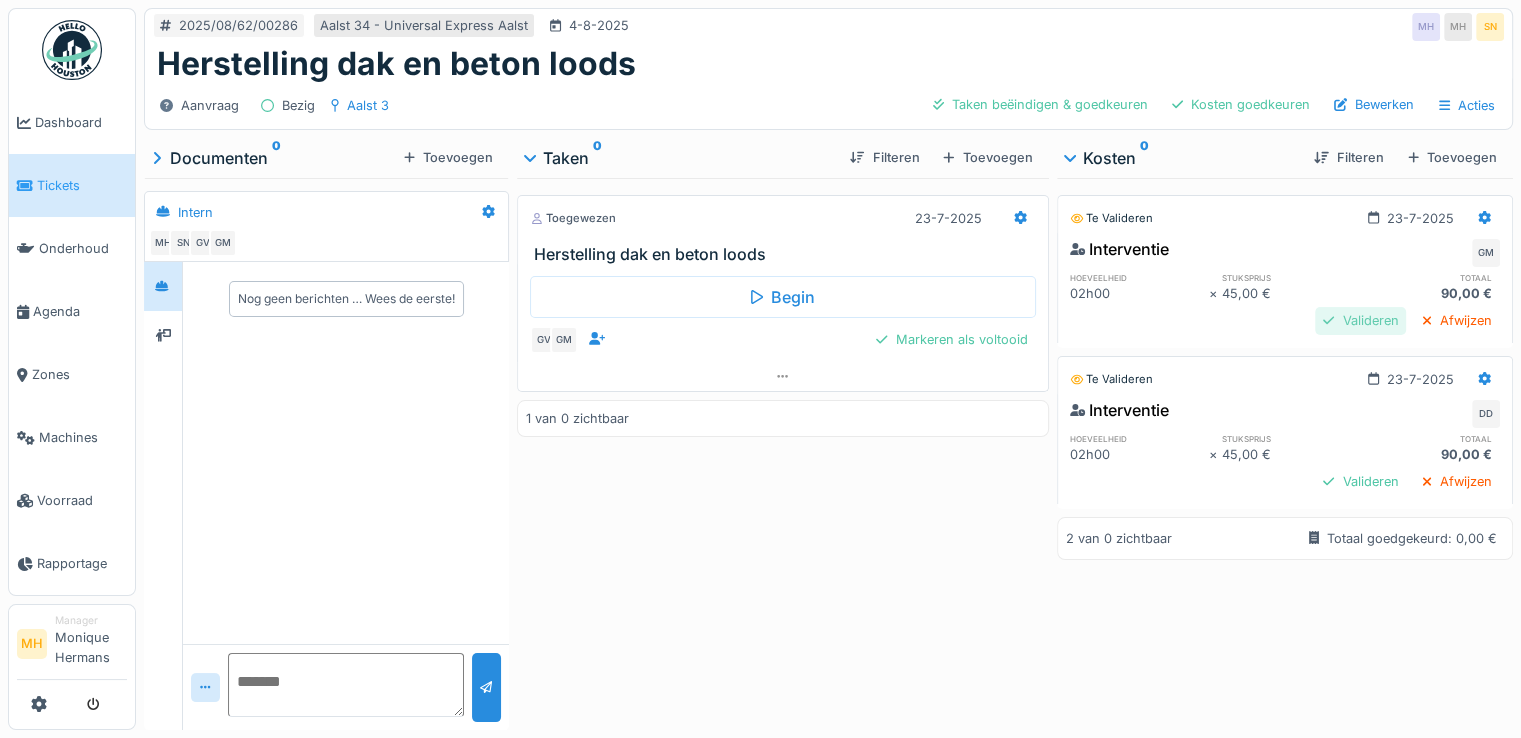 click on "Valideren" at bounding box center [1360, 320] 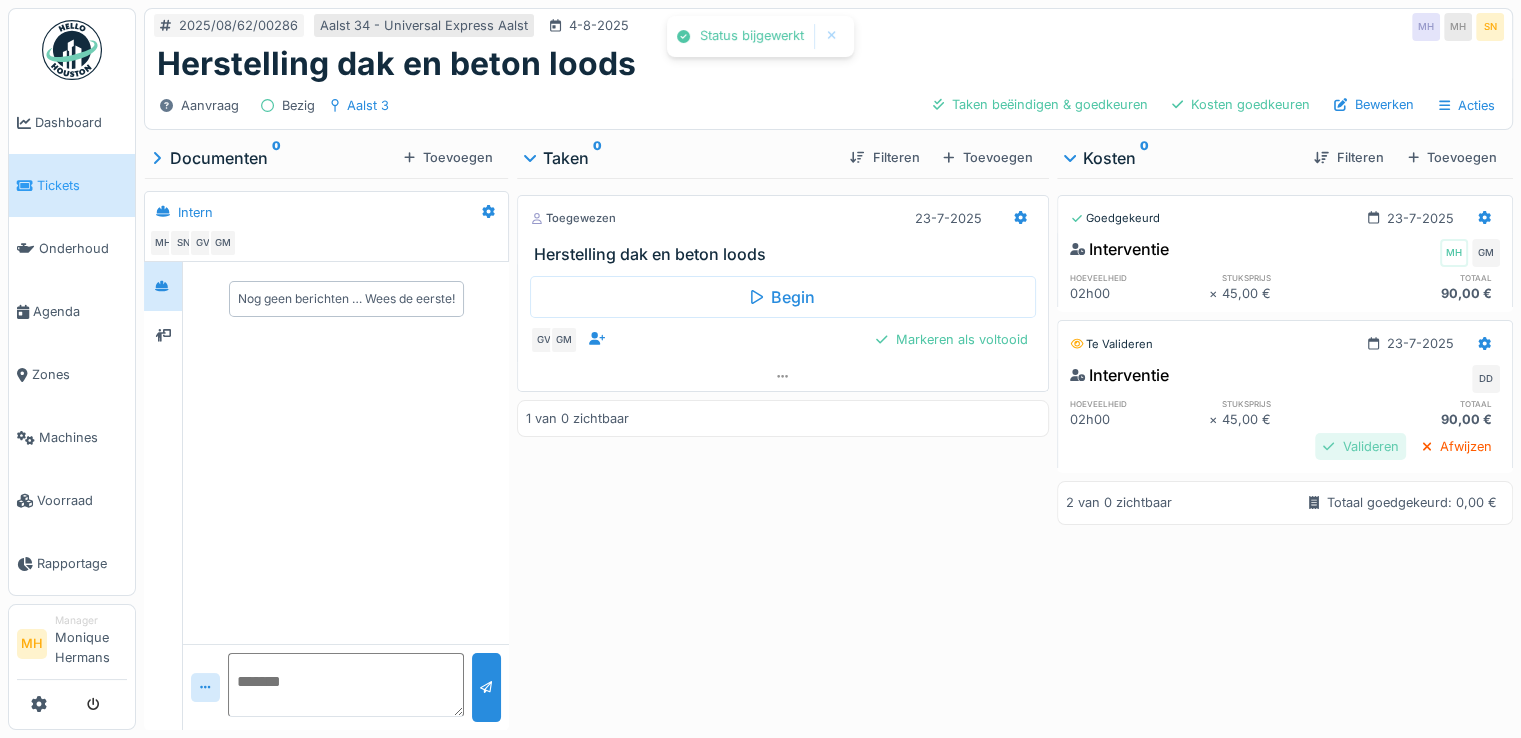 click on "Valideren" at bounding box center [1360, 446] 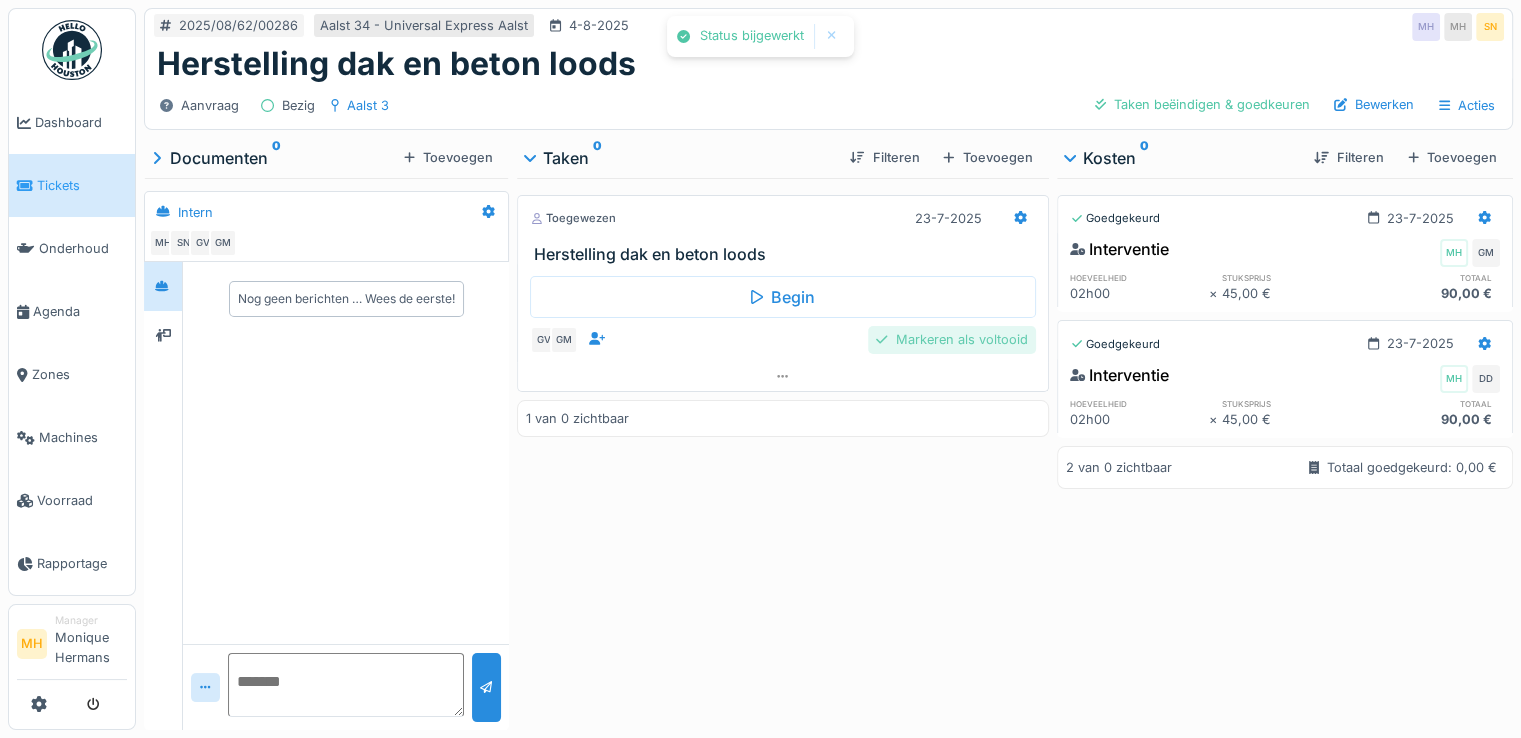 click on "Markeren als voltooid" at bounding box center [951, 339] 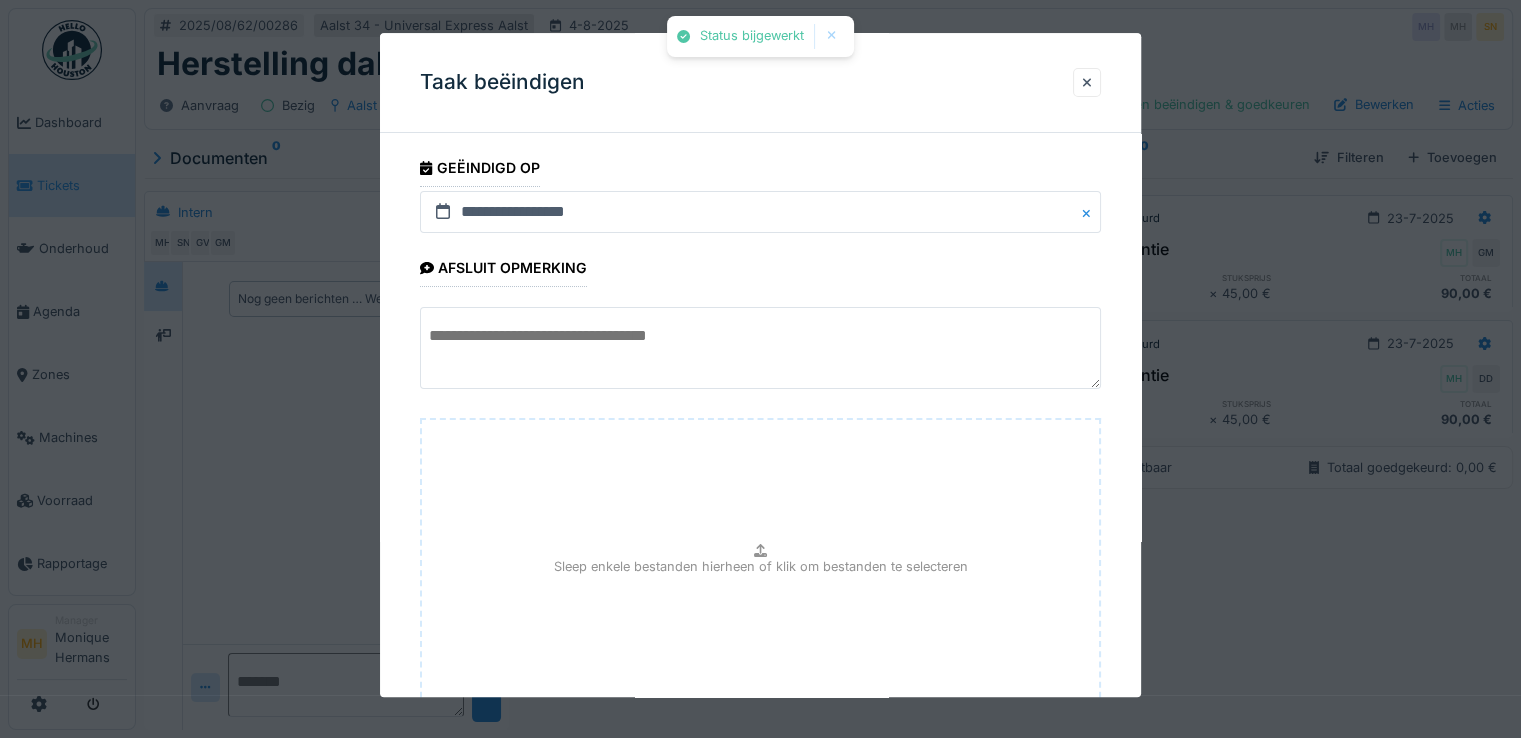 scroll, scrollTop: 149, scrollLeft: 0, axis: vertical 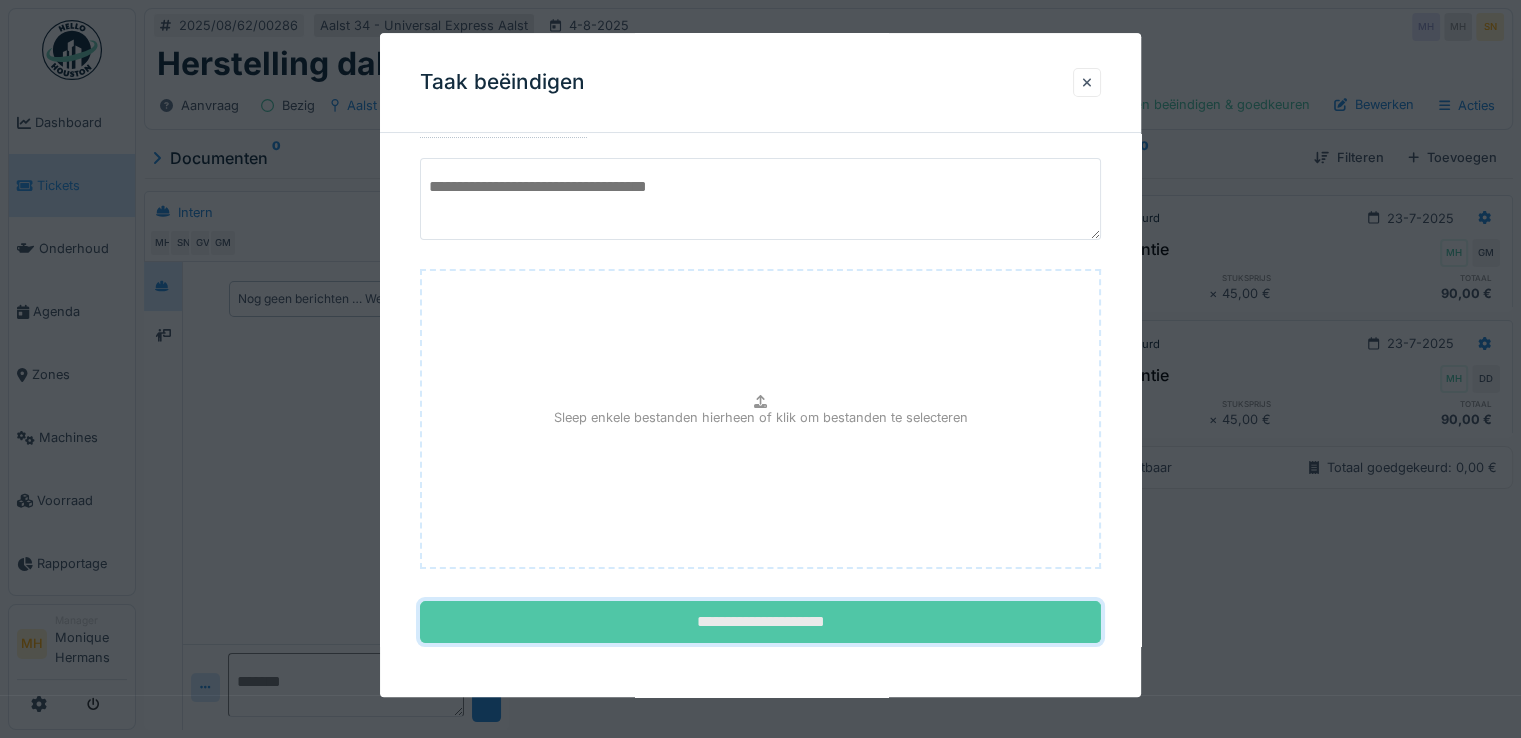 click on "**********" at bounding box center [760, 623] 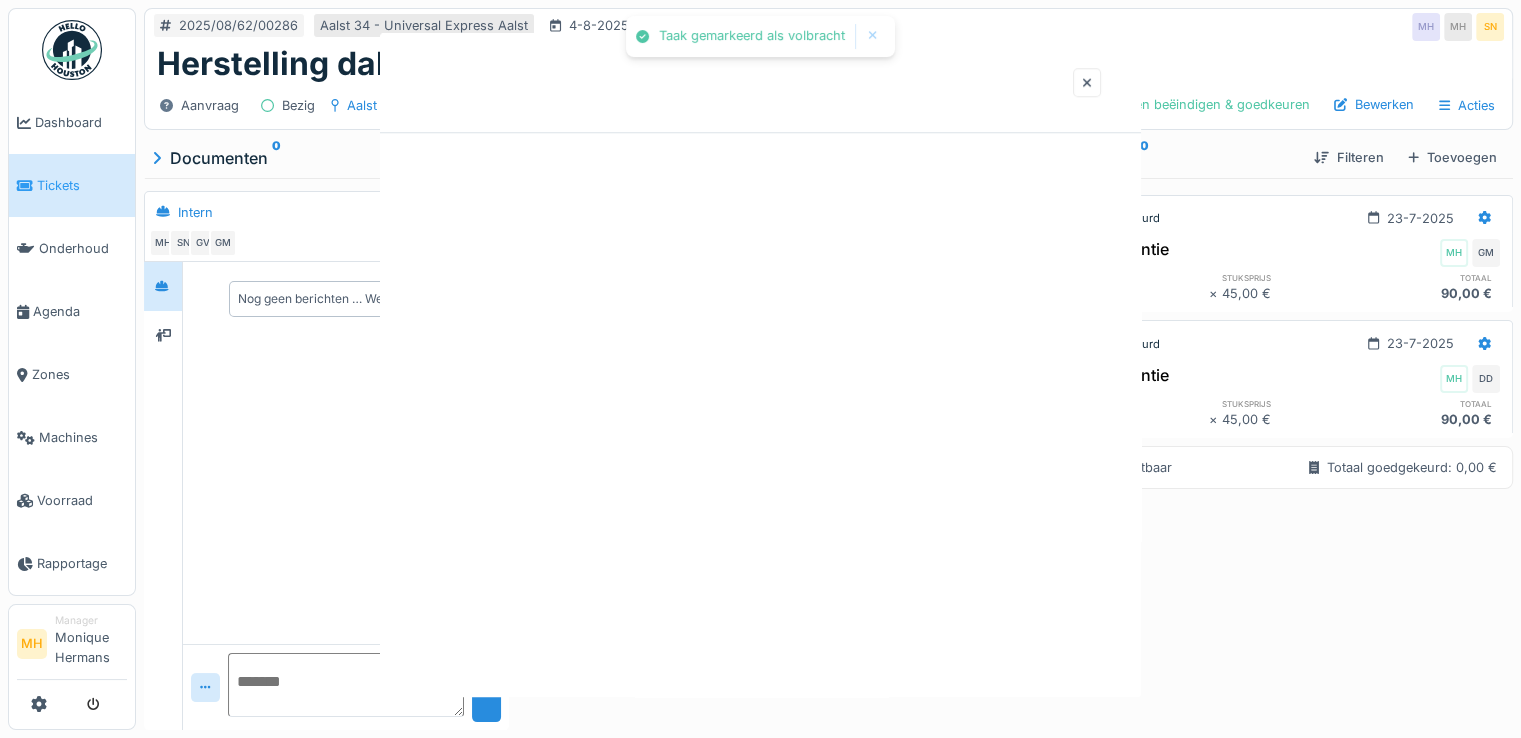 scroll, scrollTop: 0, scrollLeft: 0, axis: both 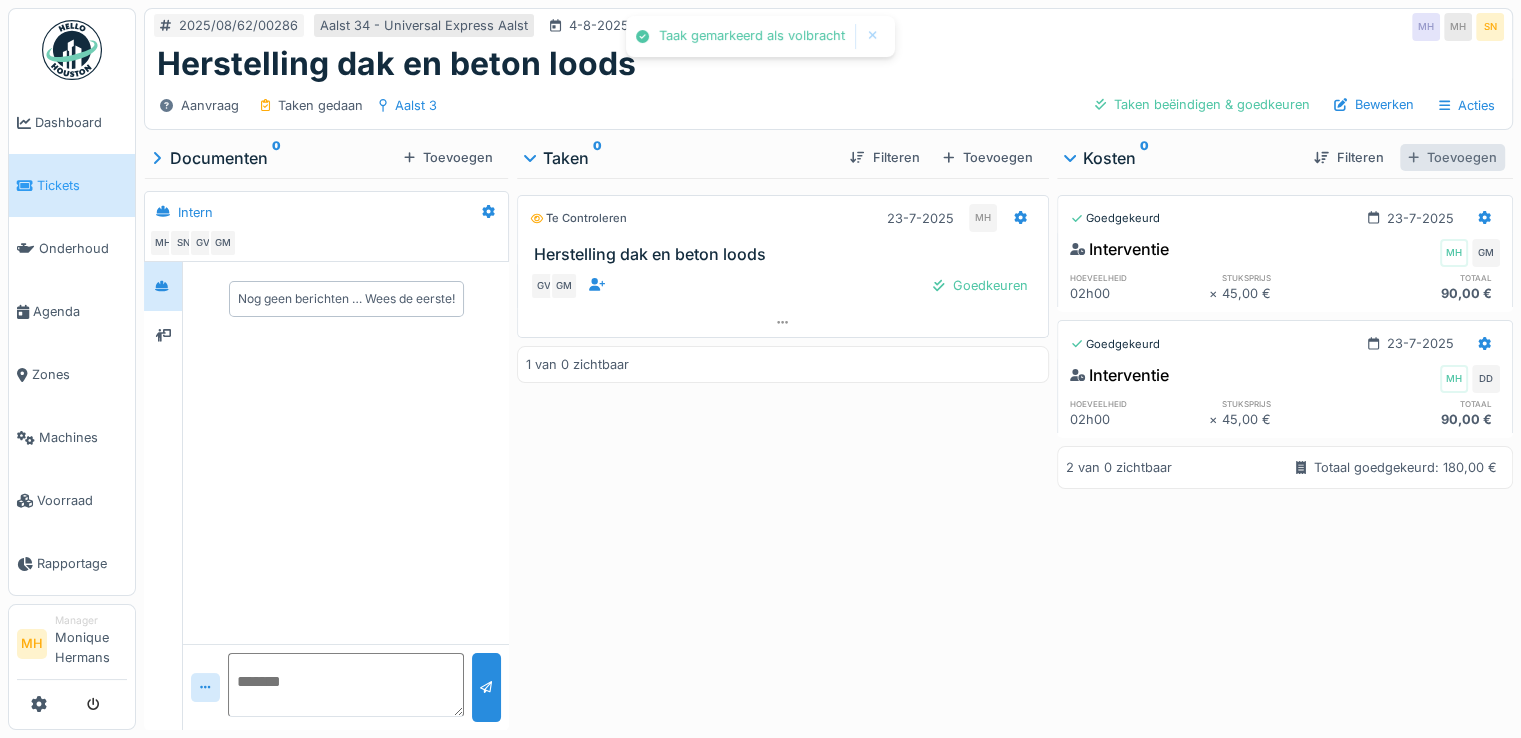 click on "Toevoegen" at bounding box center (1452, 157) 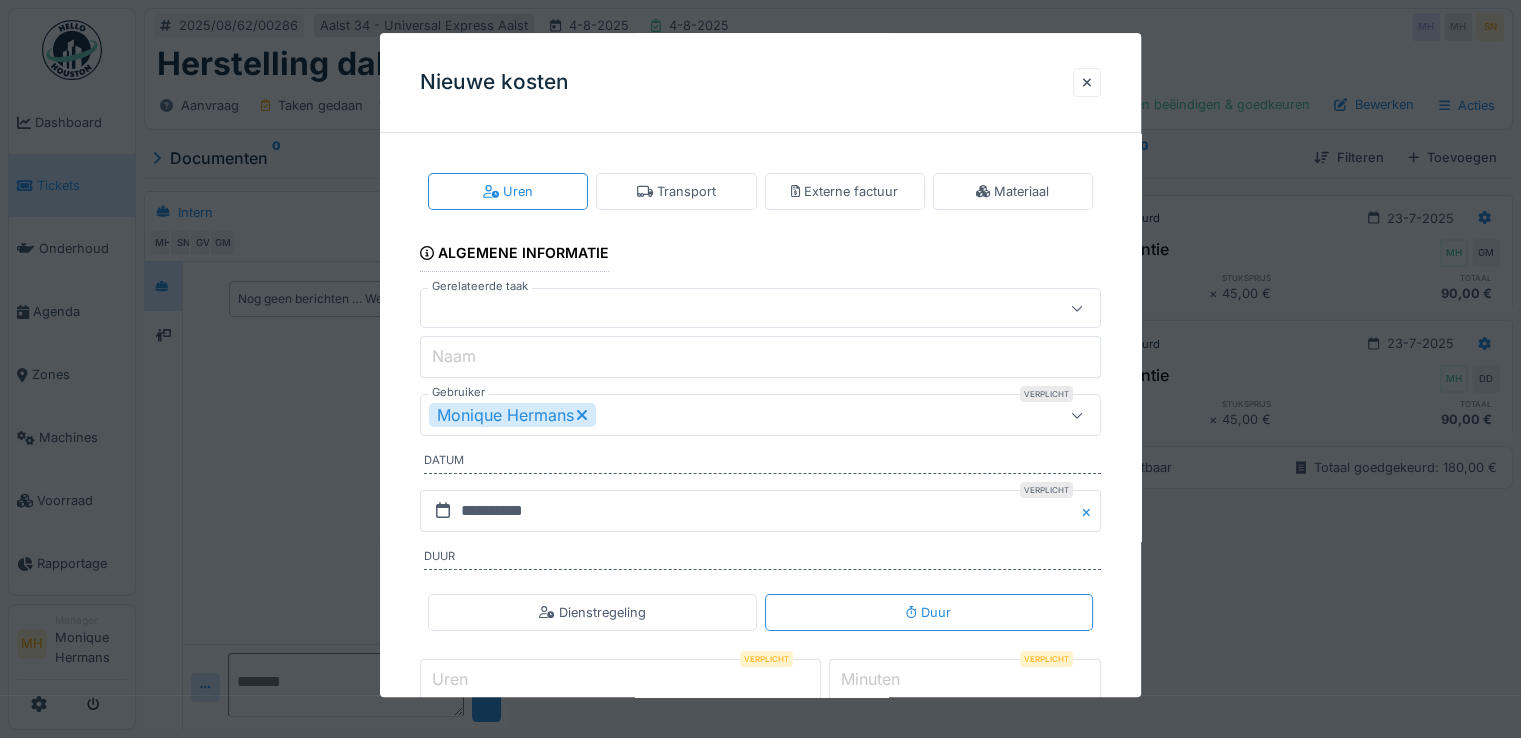 click on "Monique Hermans" at bounding box center (512, 416) 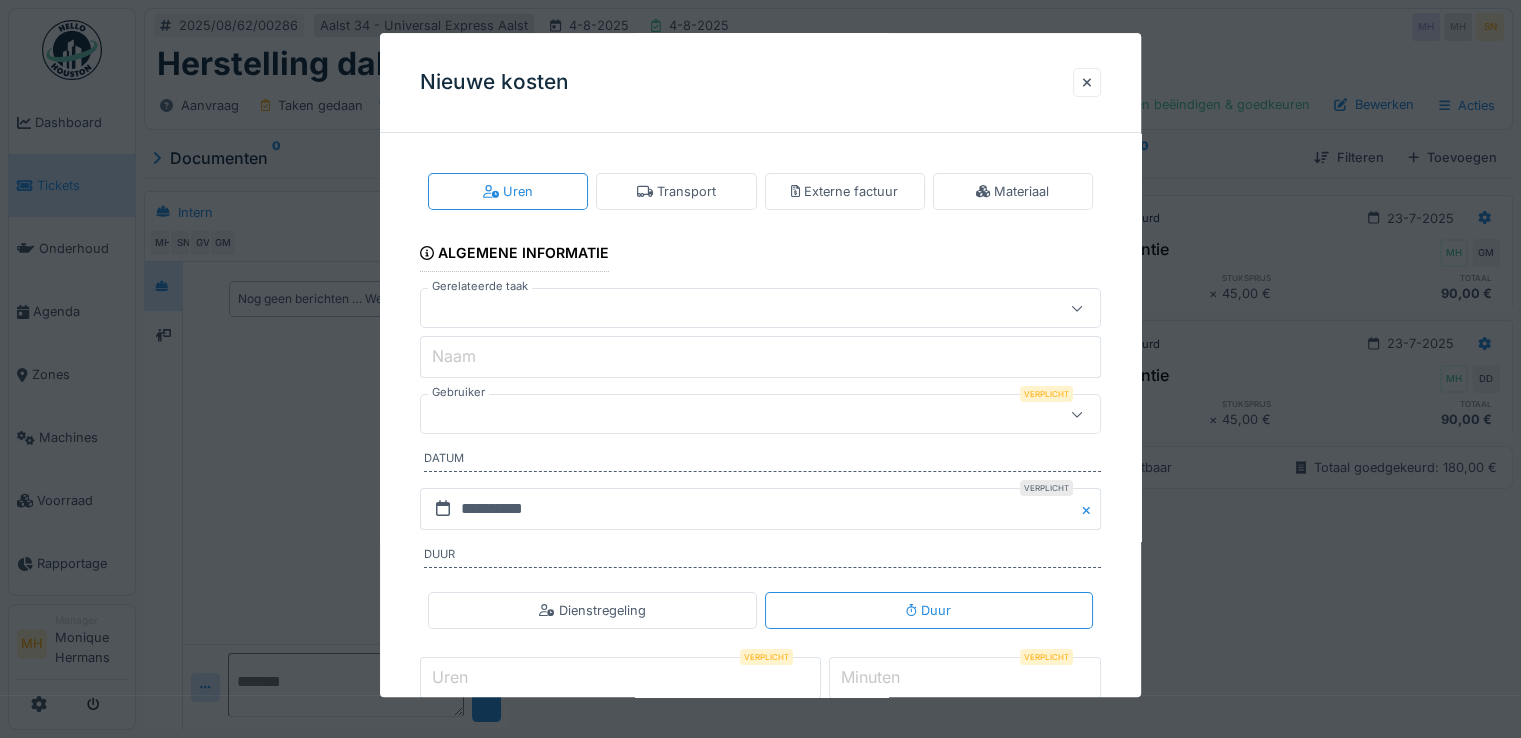 drag, startPoint x: 585, startPoint y: 391, endPoint x: 564, endPoint y: 416, distance: 32.649654 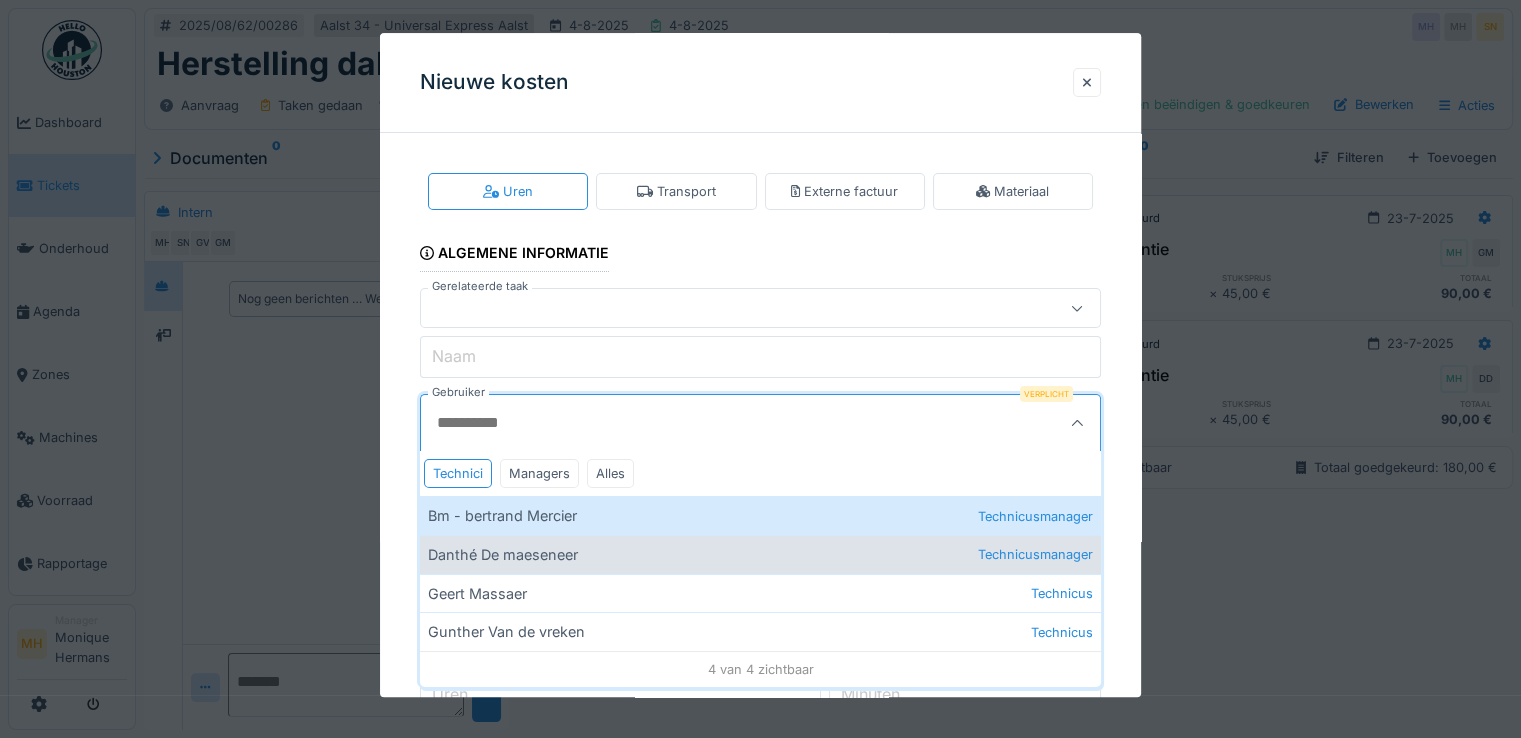 click on "Geert Massaer   Technicus" at bounding box center (760, 593) 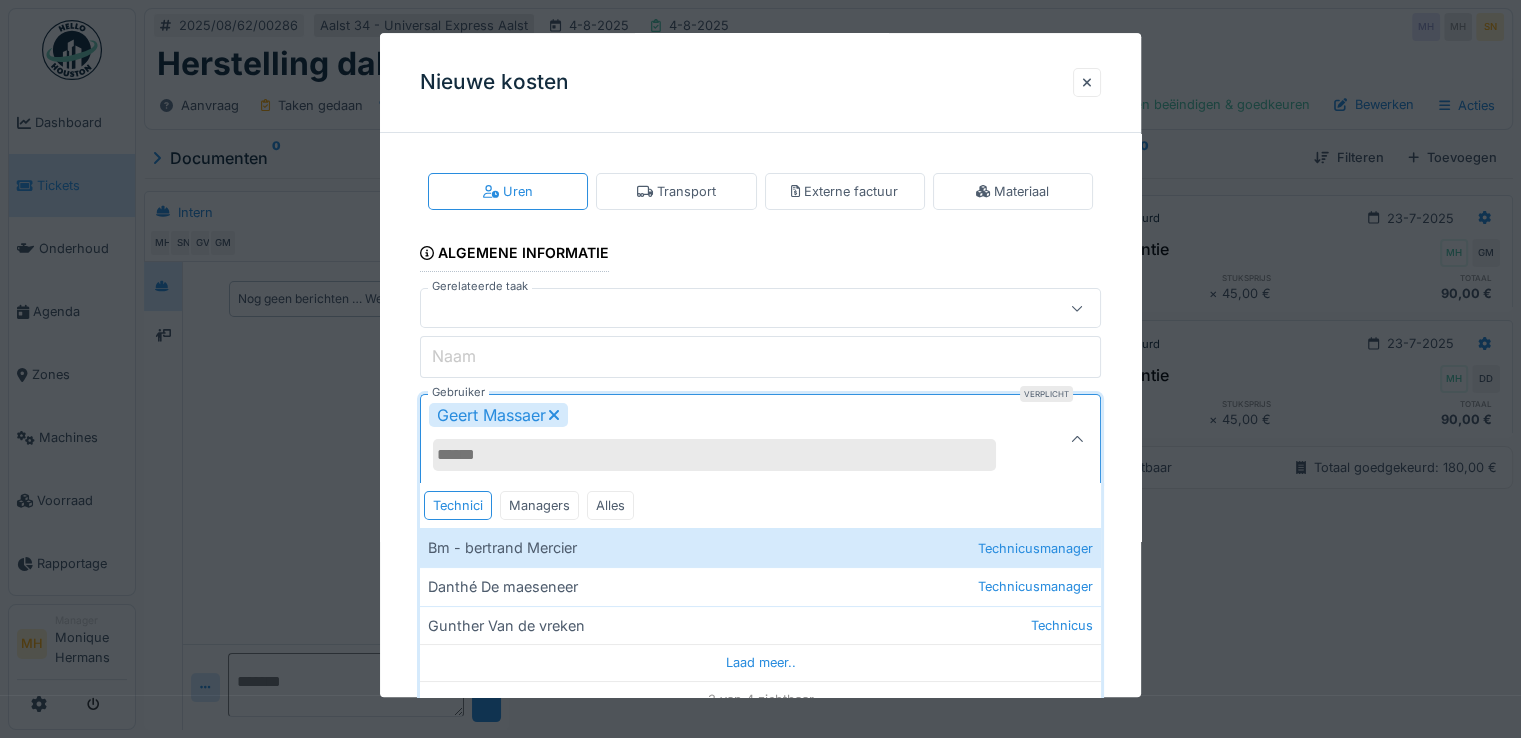 click on "**********" at bounding box center (760, 507) 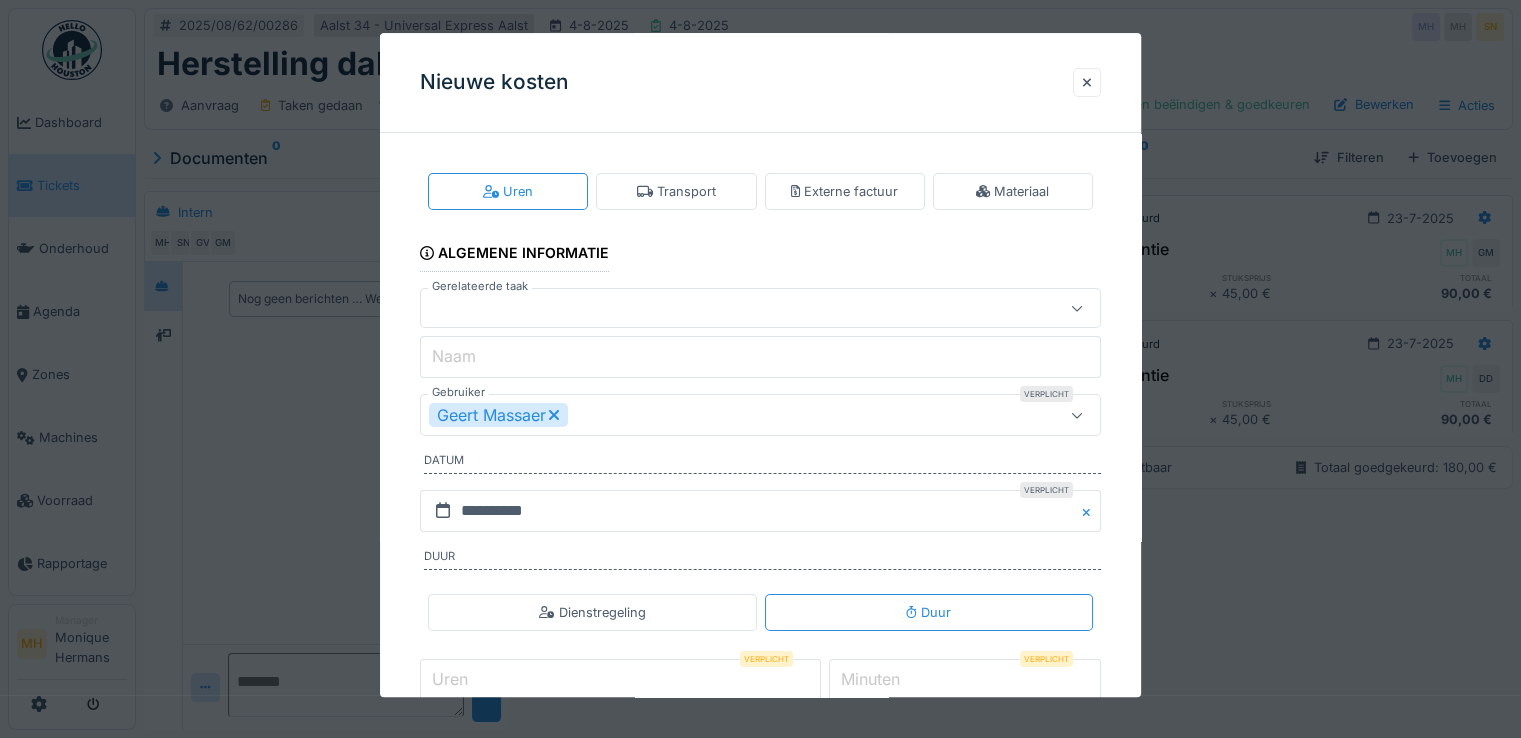 click 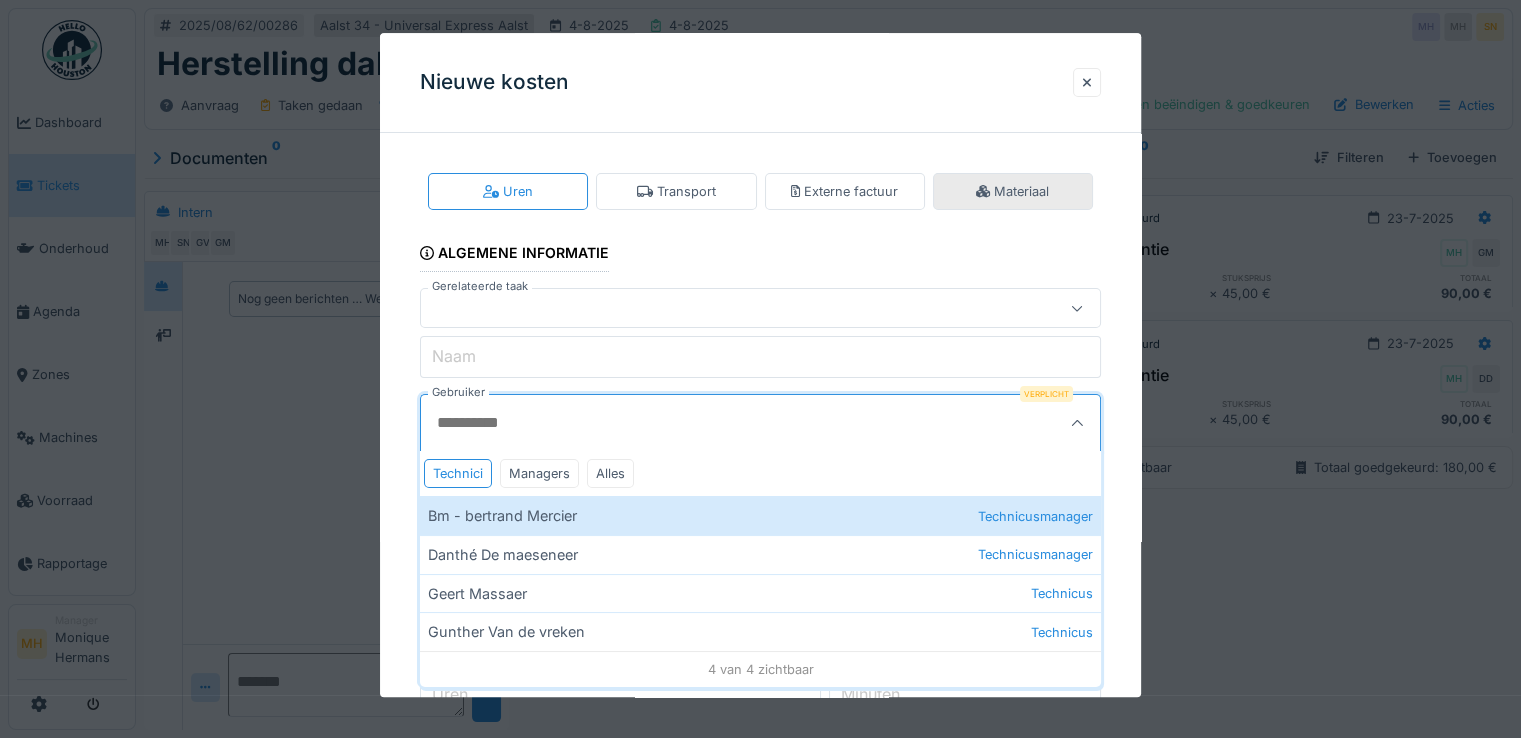click on "Materiaal" at bounding box center [1012, 191] 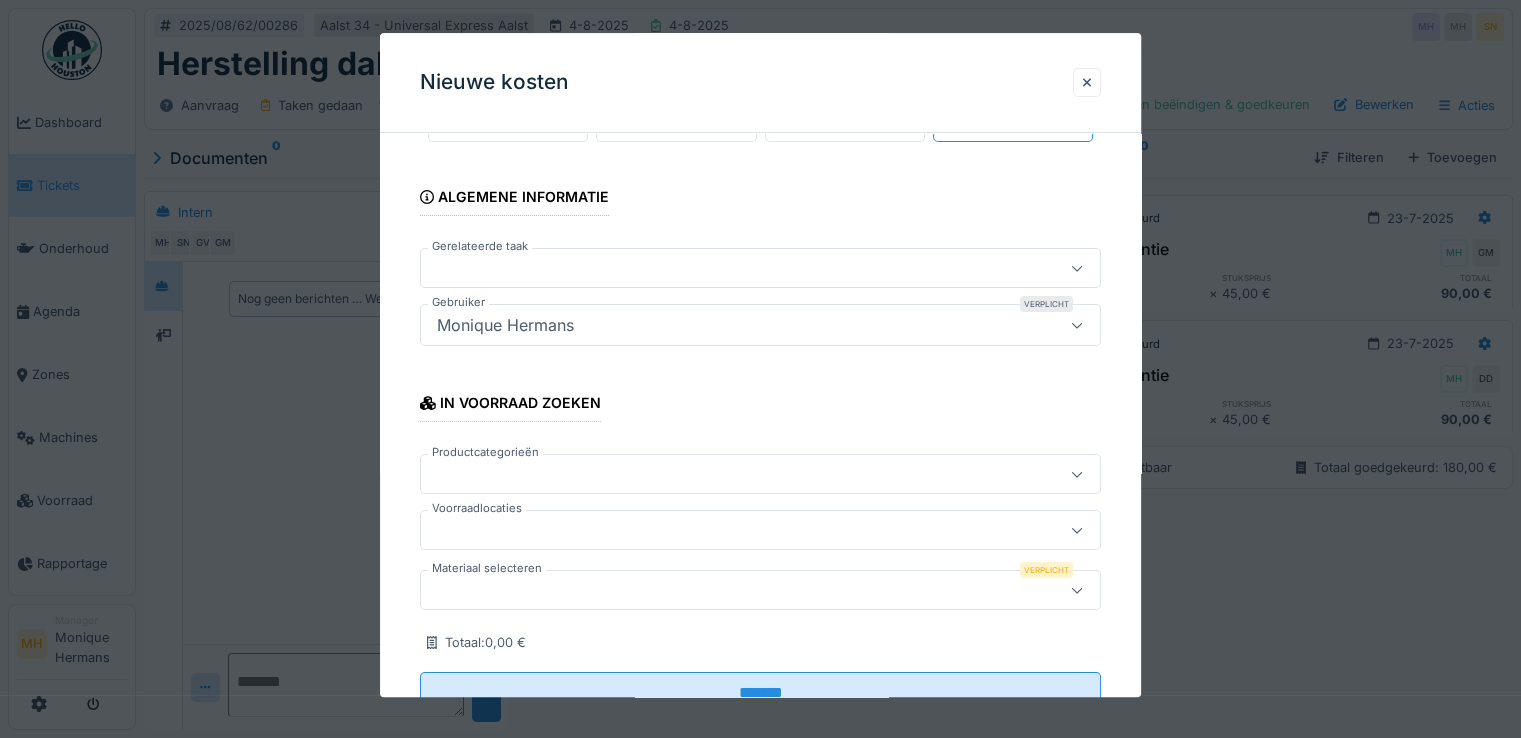 scroll, scrollTop: 138, scrollLeft: 0, axis: vertical 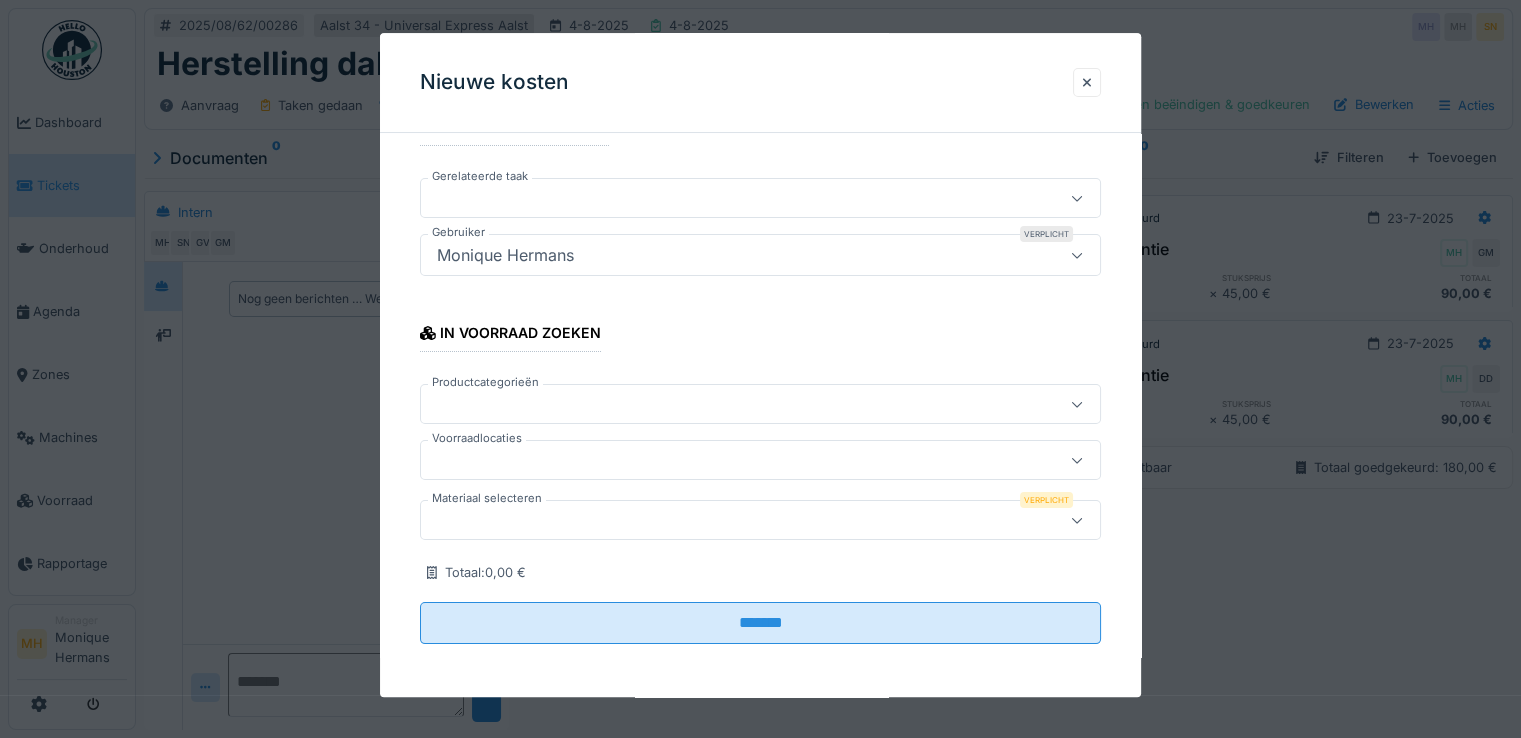 click at bounding box center [726, 521] 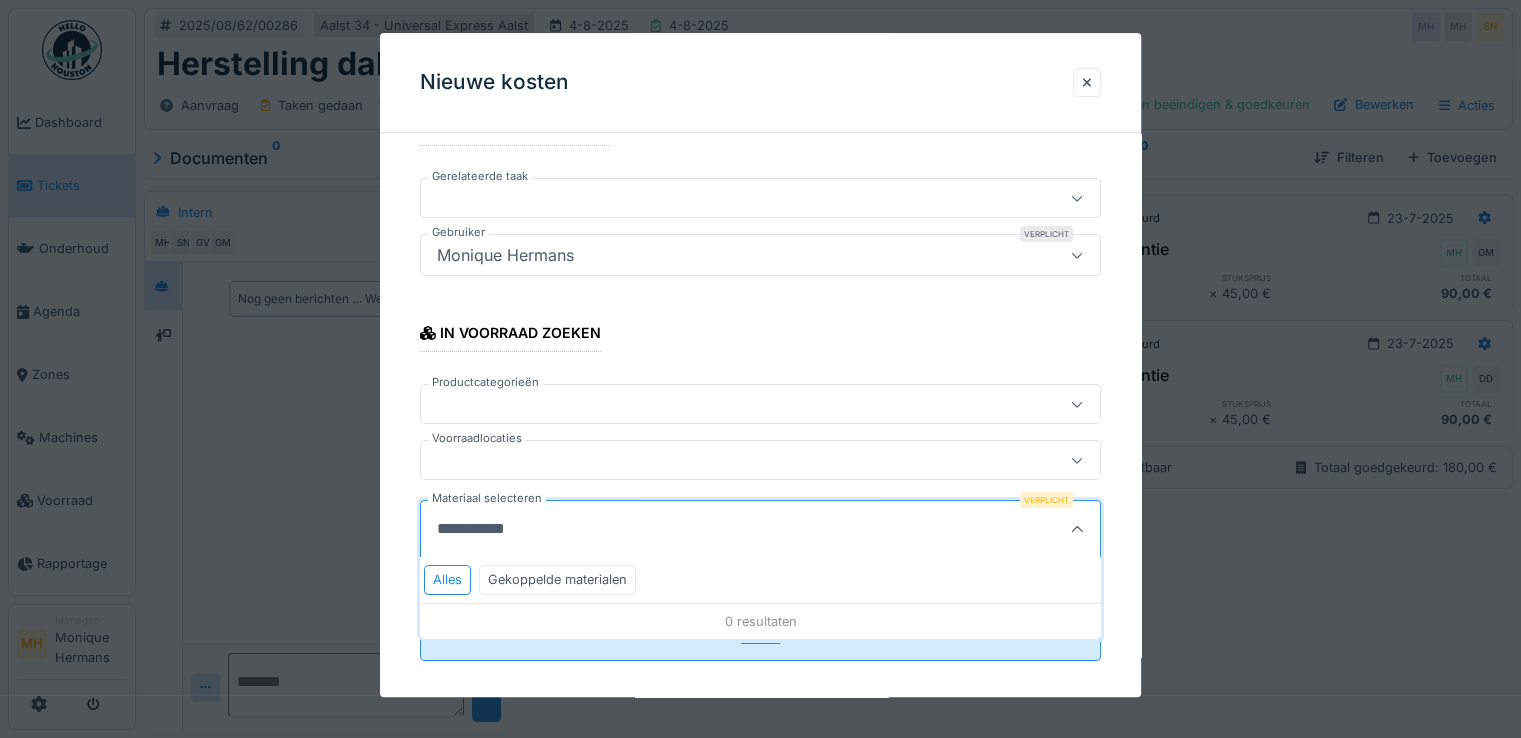 drag, startPoint x: 475, startPoint y: 528, endPoint x: 499, endPoint y: 540, distance: 26.832815 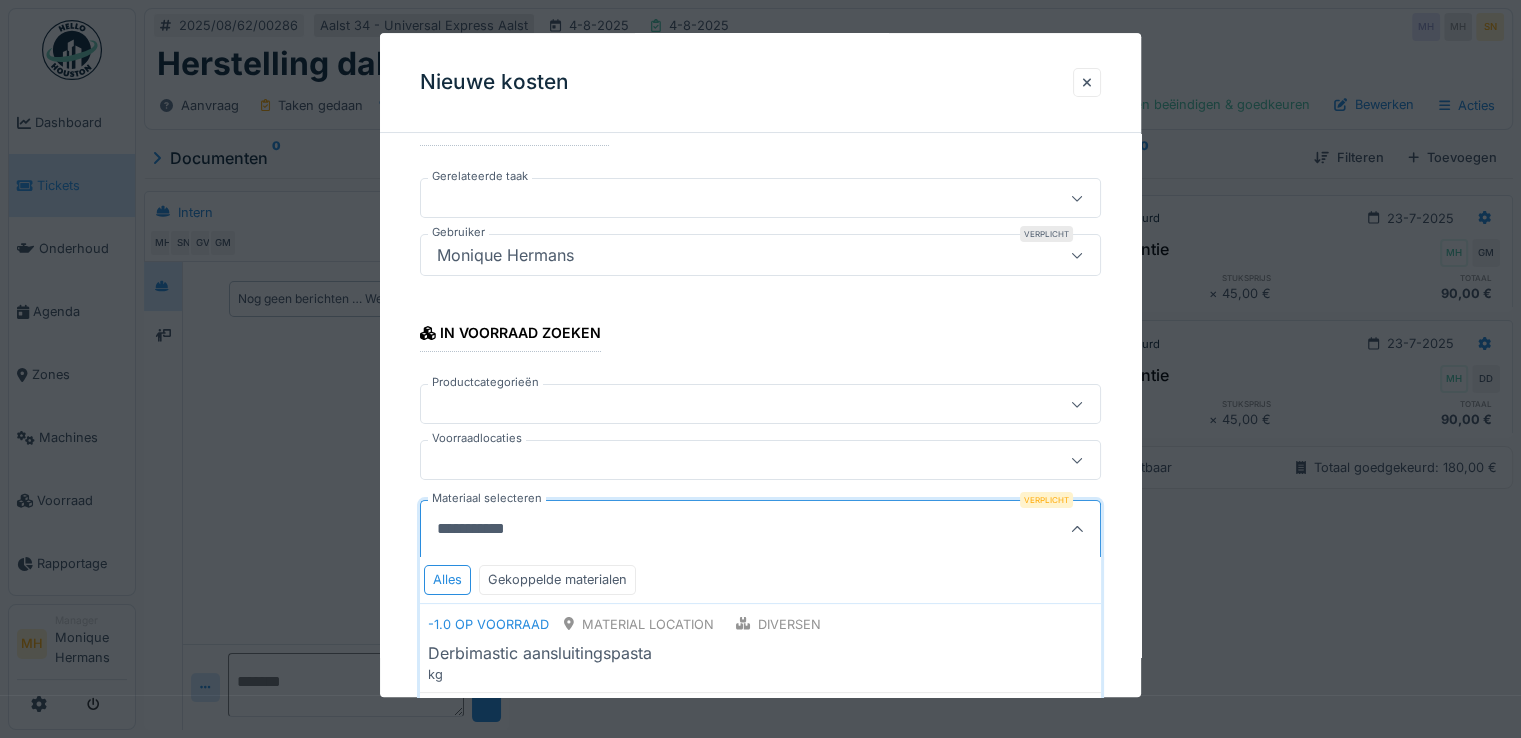 scroll, scrollTop: 166, scrollLeft: 0, axis: vertical 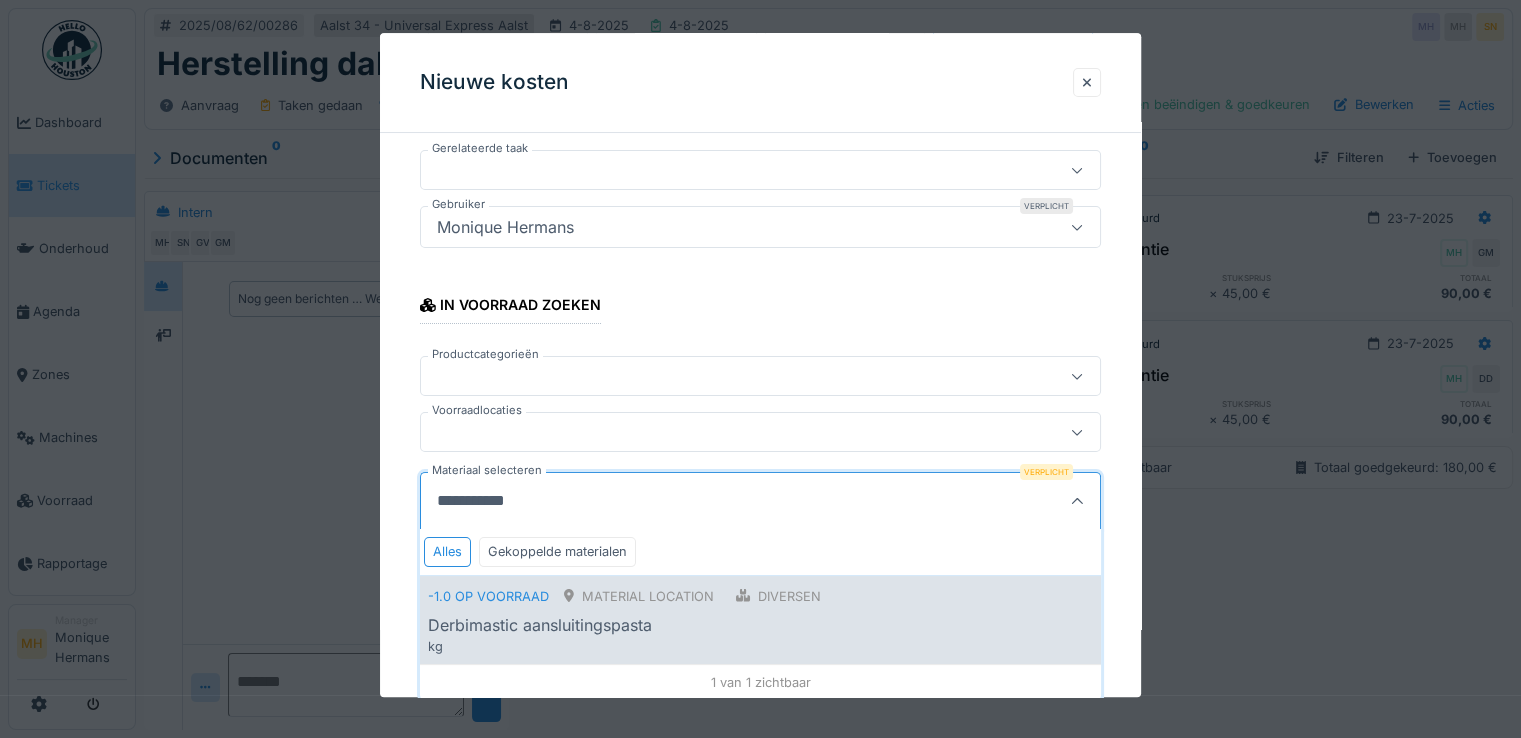 type on "**********" 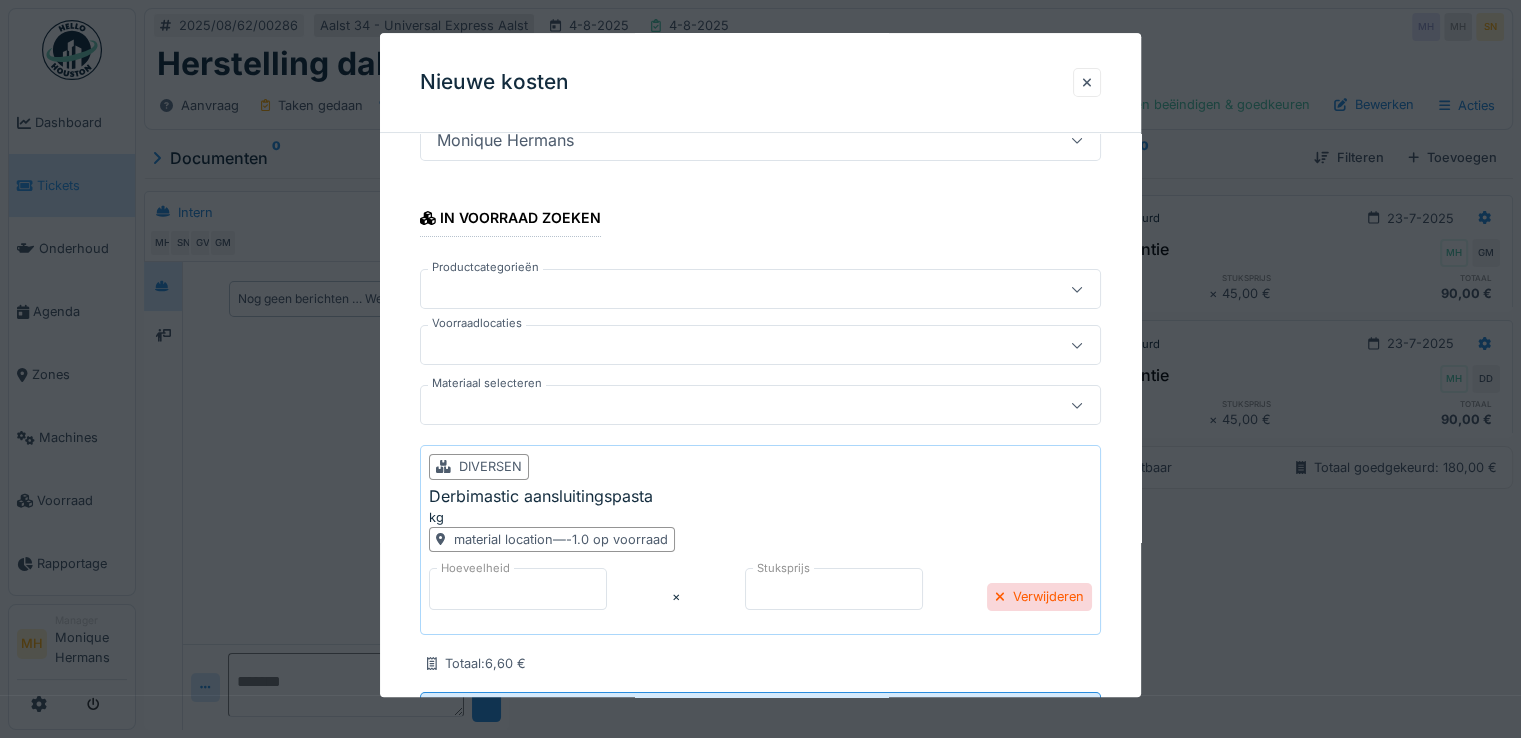 scroll, scrollTop: 342, scrollLeft: 0, axis: vertical 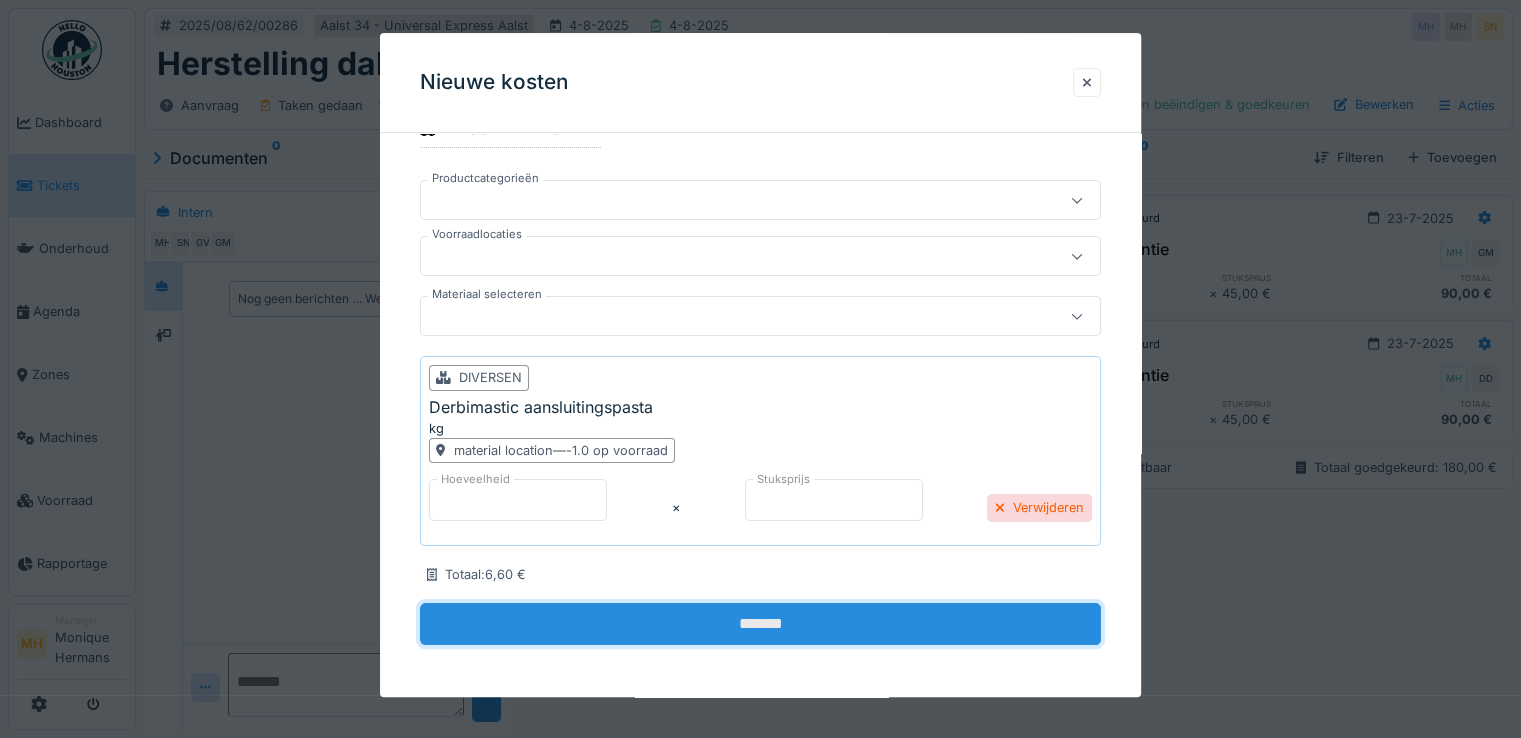 click on "*******" at bounding box center (760, 624) 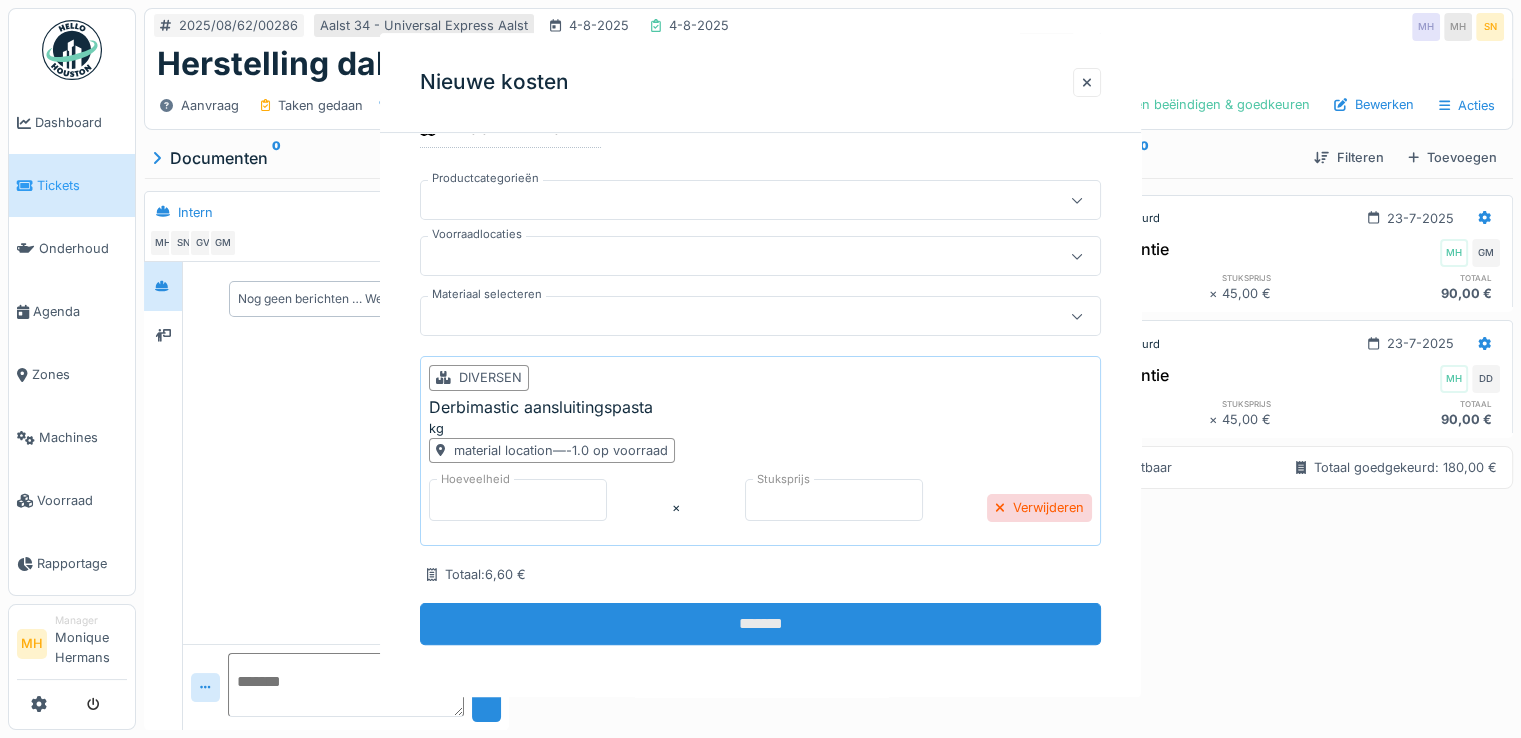 scroll, scrollTop: 0, scrollLeft: 0, axis: both 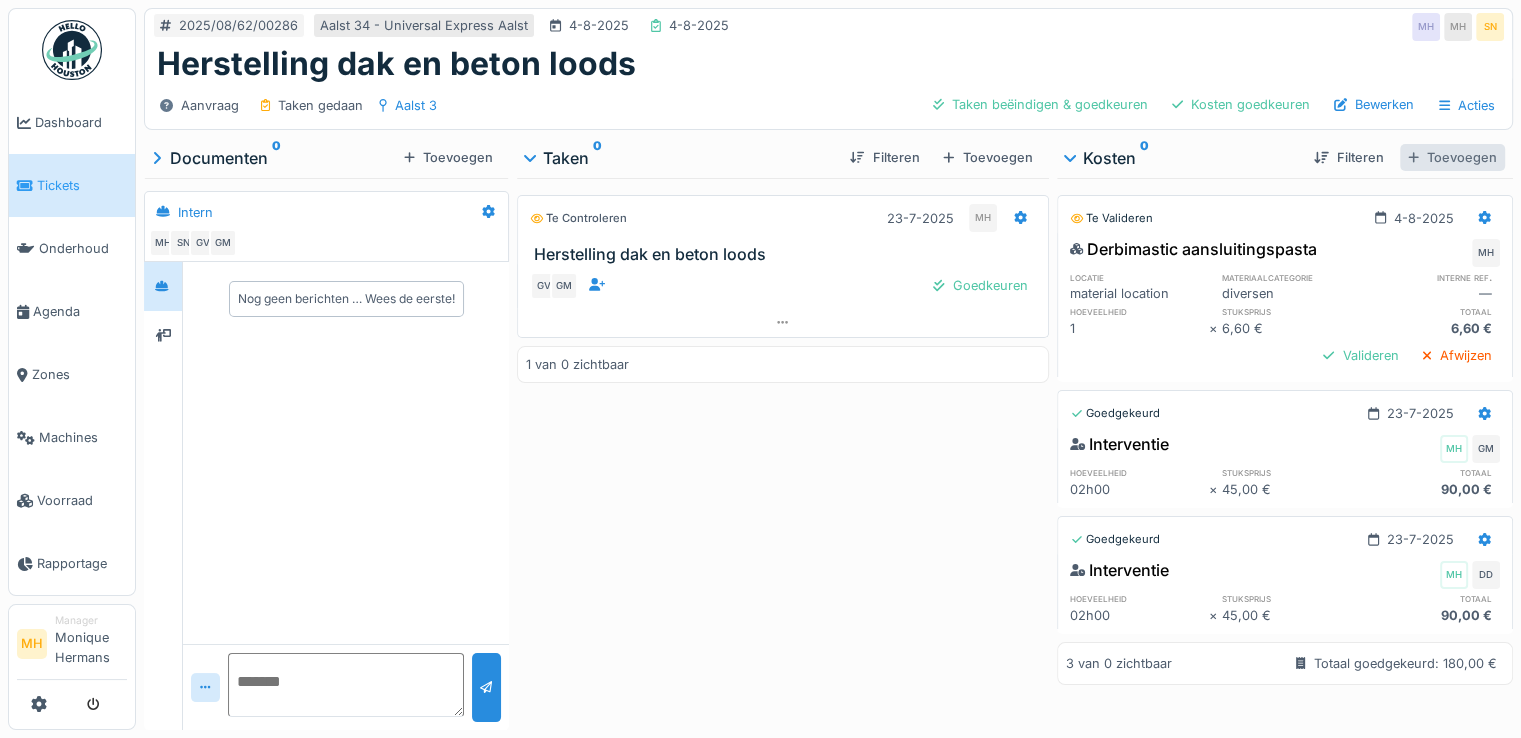 click on "Toevoegen" at bounding box center (1452, 157) 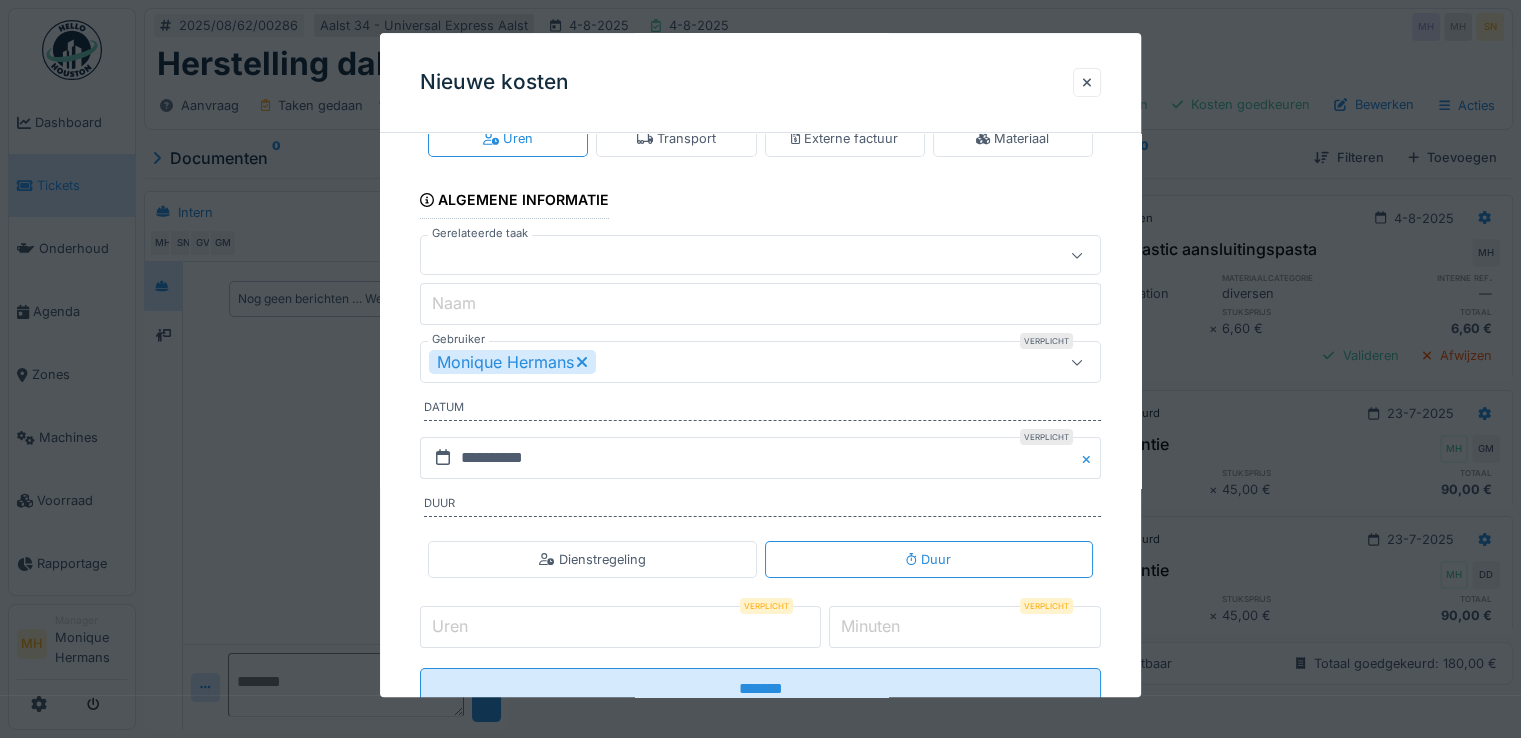 scroll, scrollTop: 0, scrollLeft: 0, axis: both 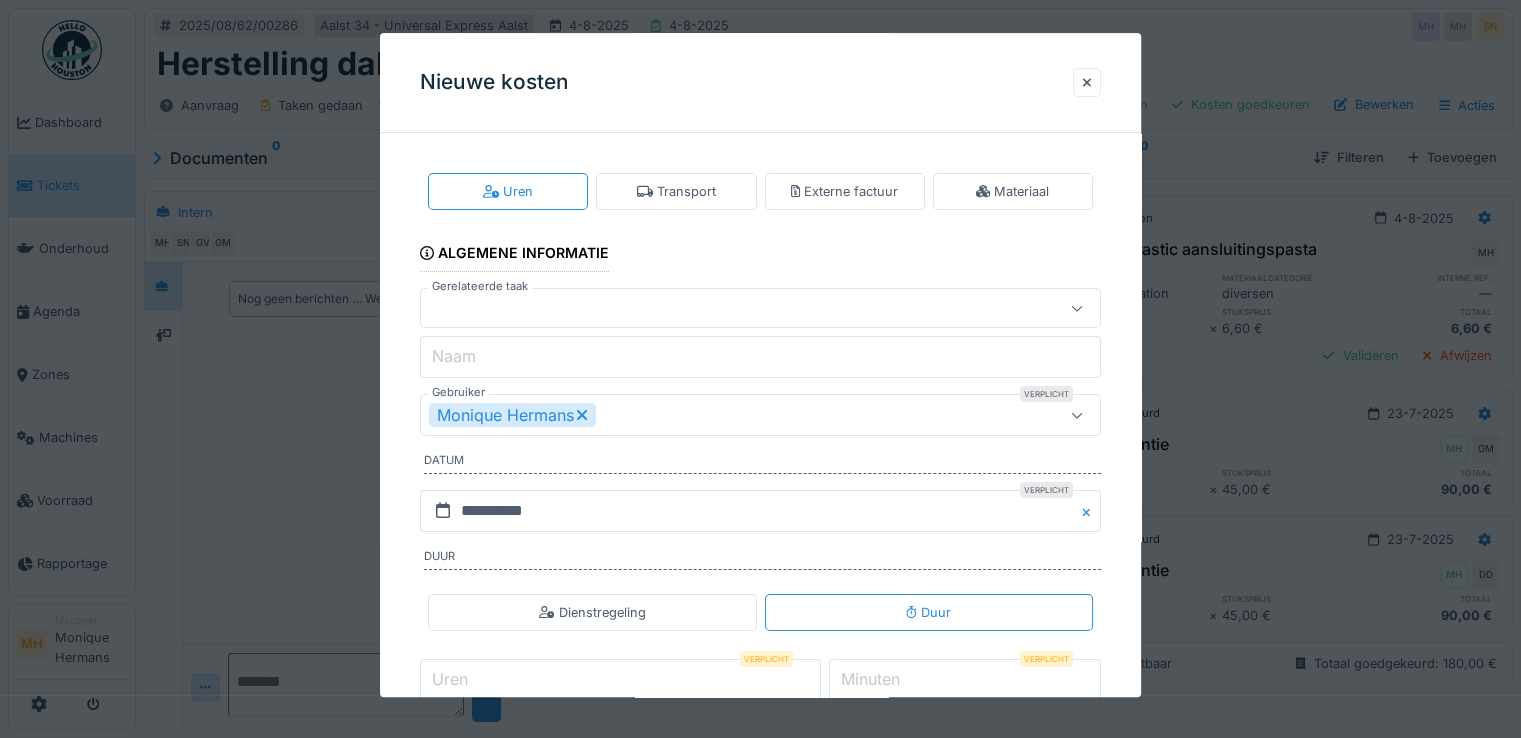 click on "Monique Hermans" at bounding box center (512, 416) 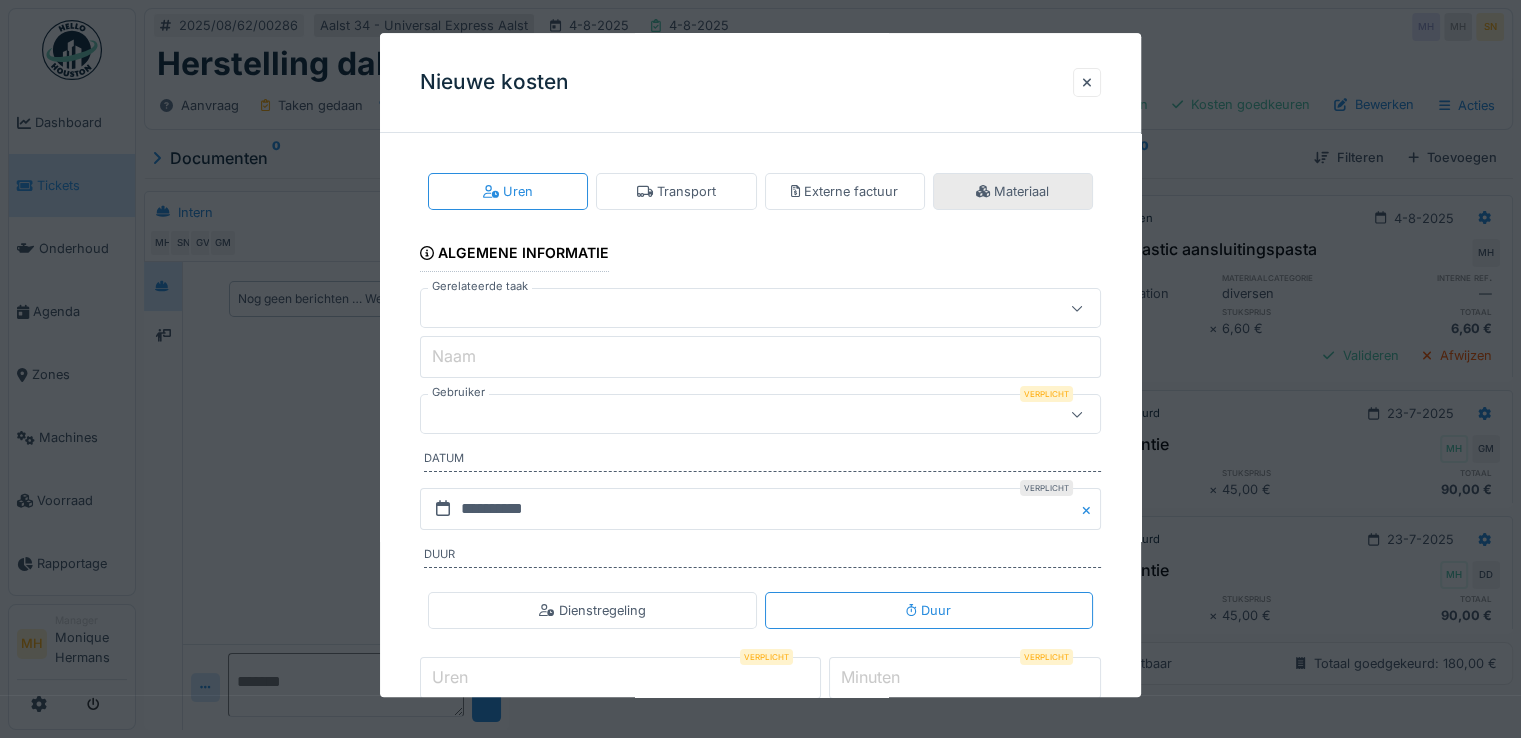 click on "Materiaal" at bounding box center (1012, 191) 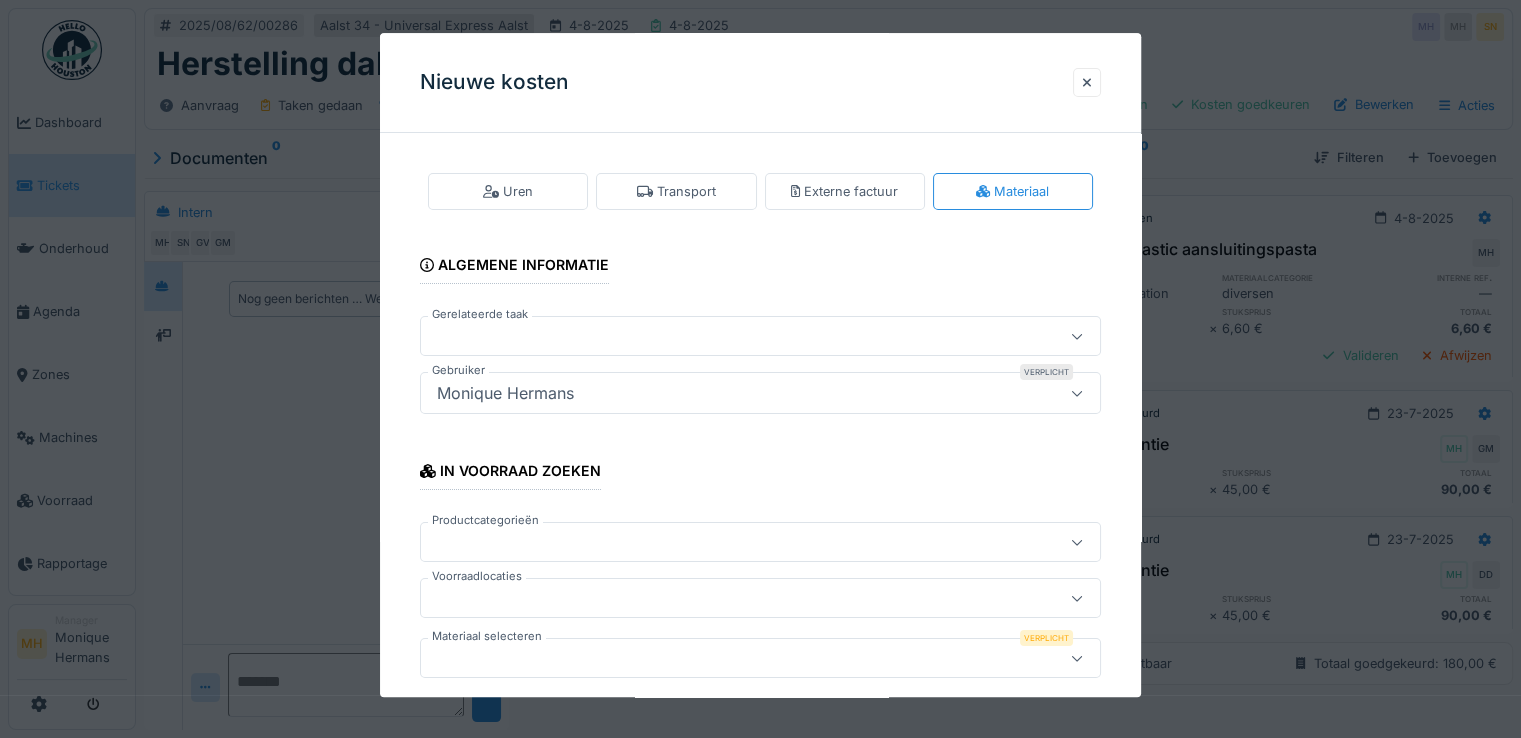 click on "Monique Hermans" at bounding box center [760, 394] 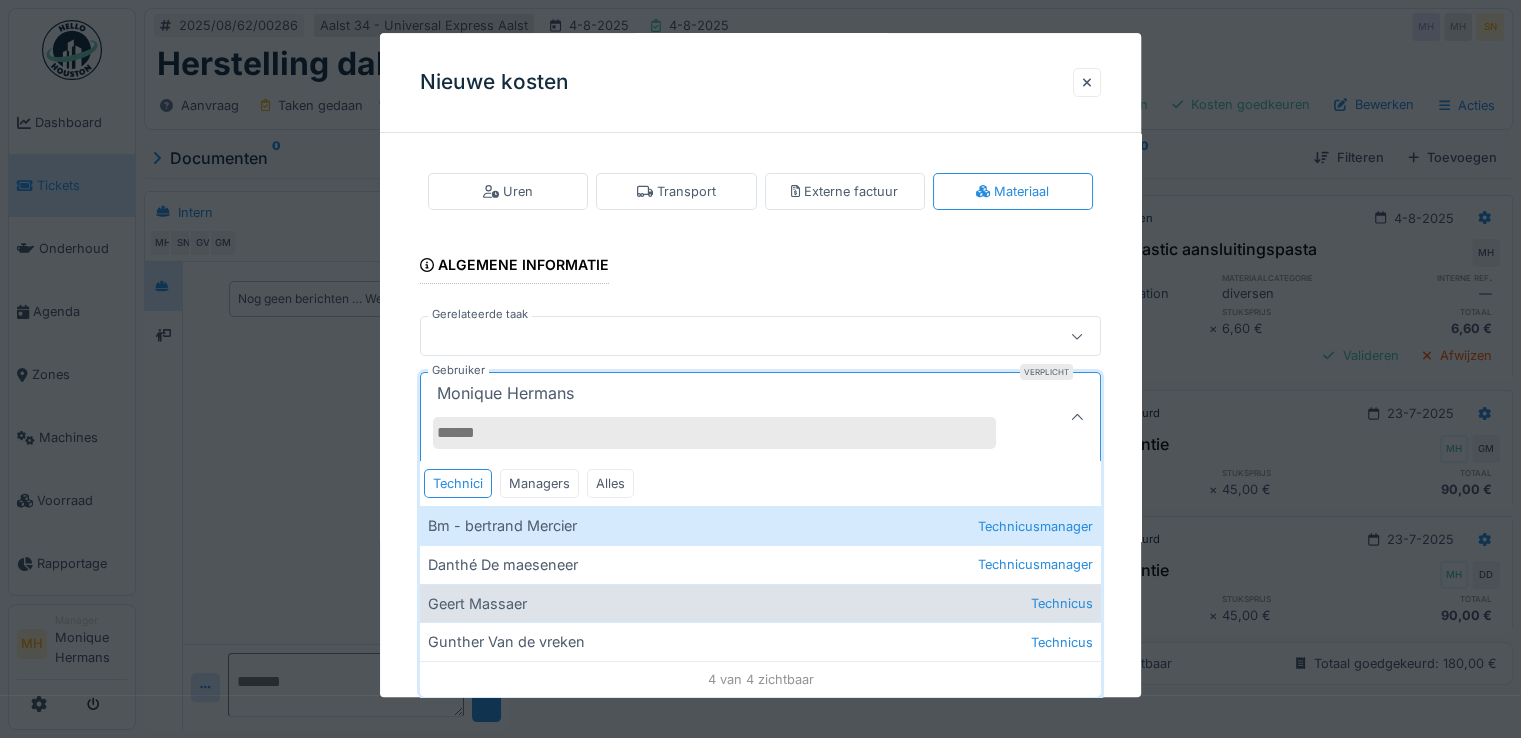 click on "Geert Massaer   Technicus" at bounding box center (760, 603) 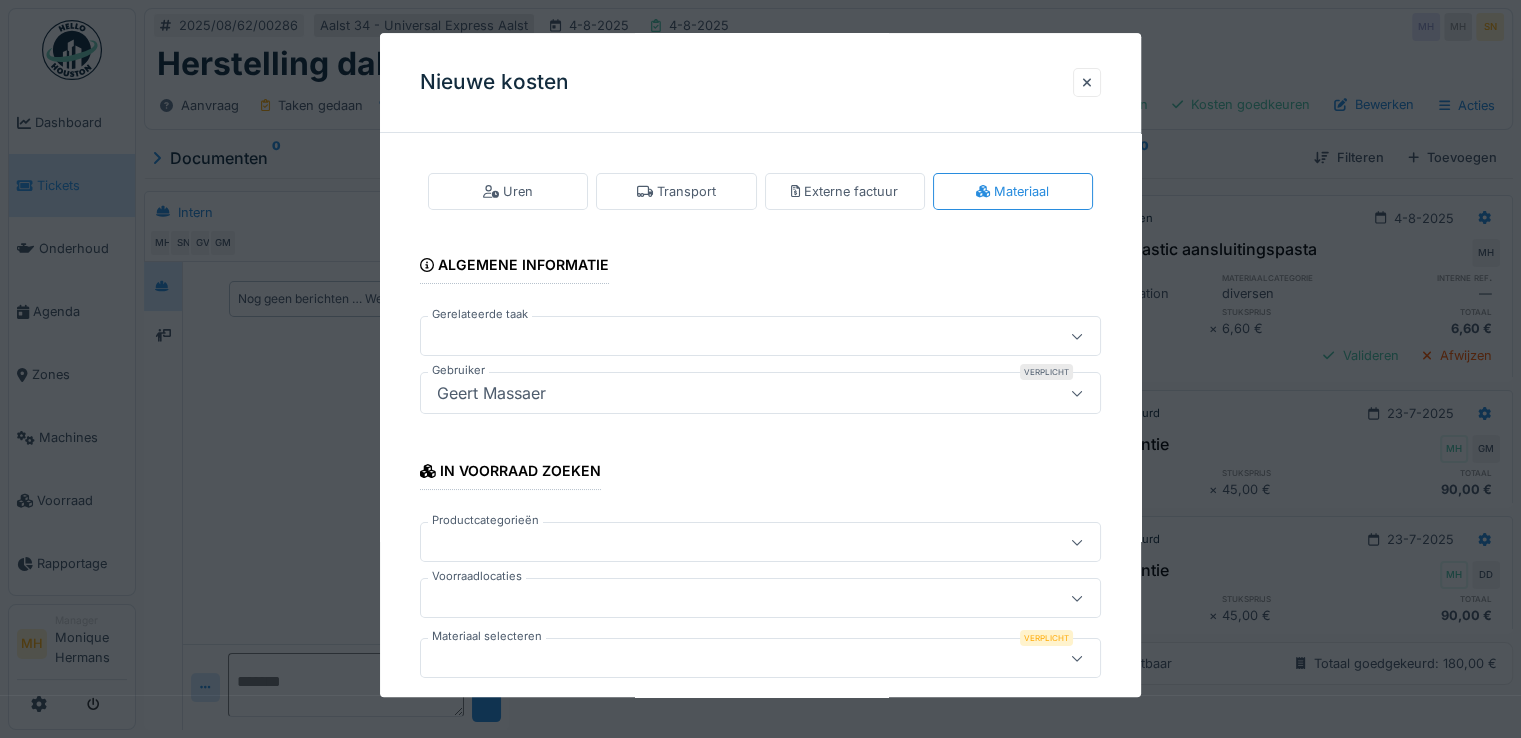 scroll, scrollTop: 100, scrollLeft: 0, axis: vertical 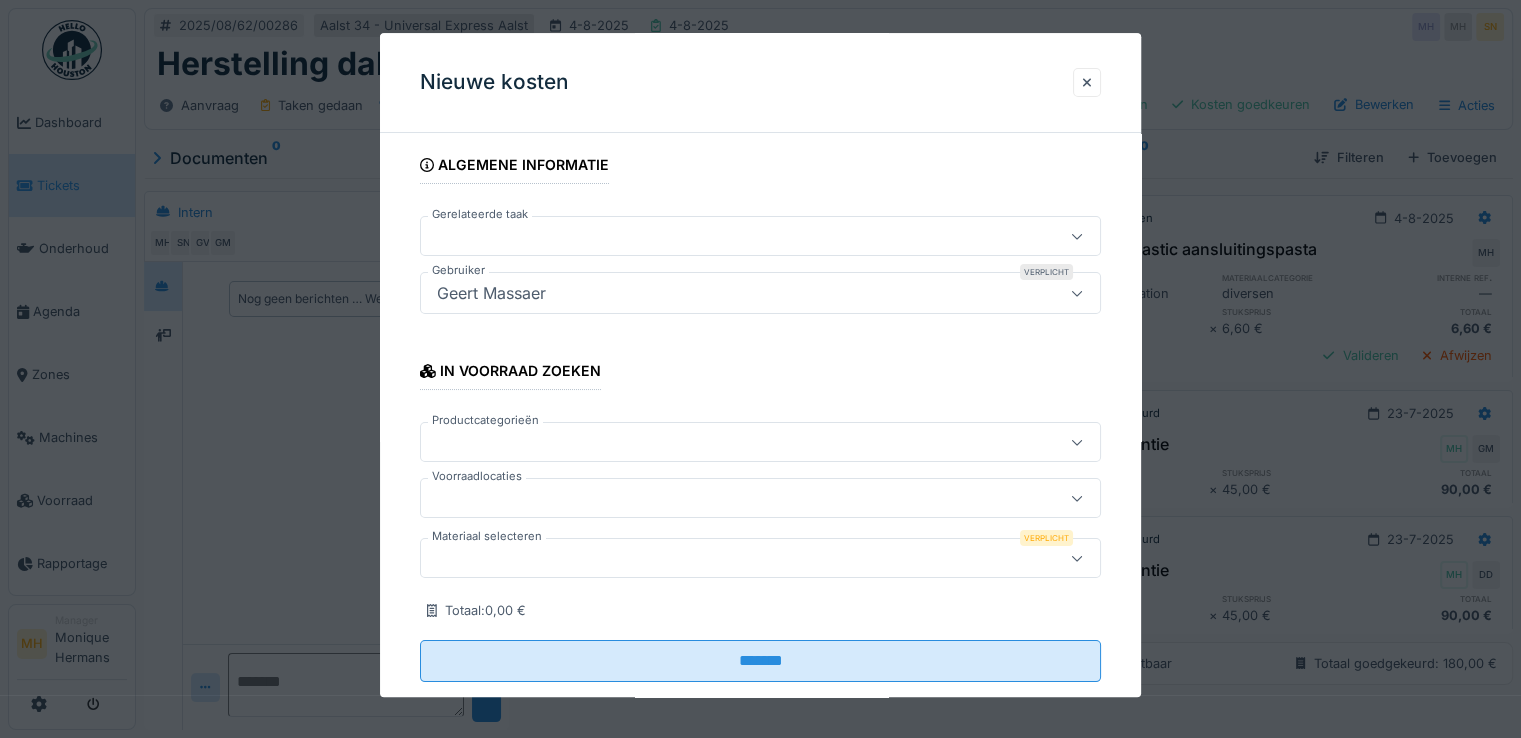 click at bounding box center (726, 559) 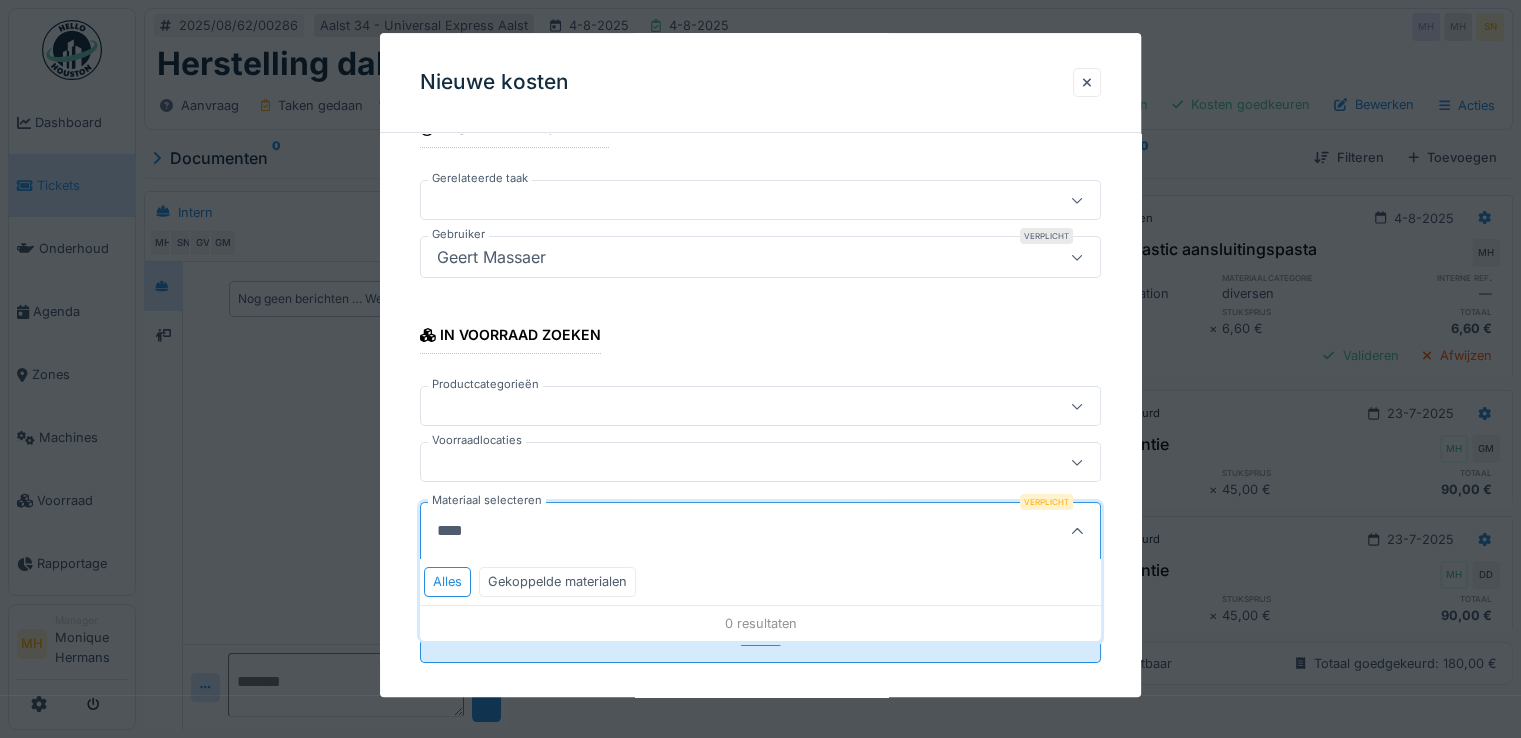scroll, scrollTop: 155, scrollLeft: 0, axis: vertical 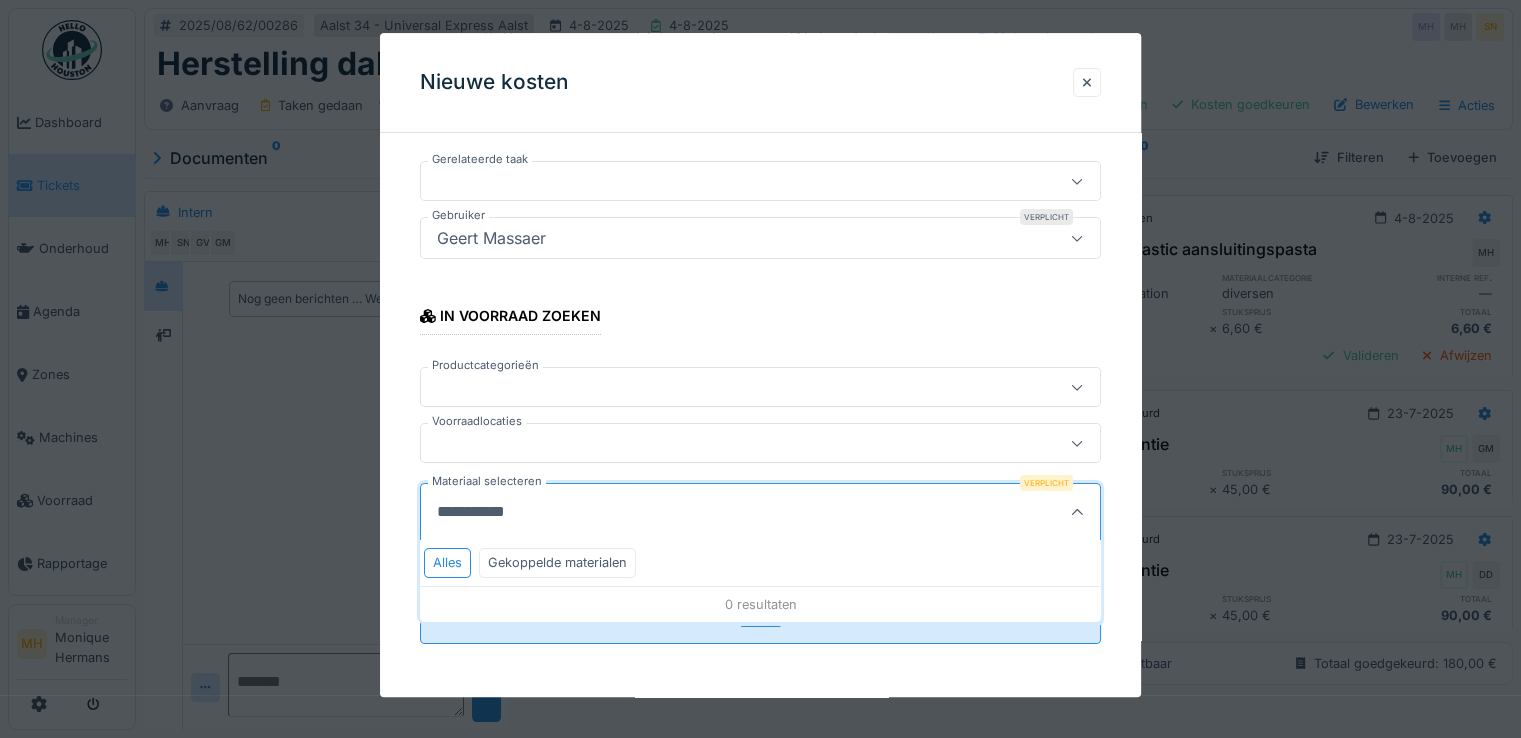 click on "**********" at bounding box center (714, 513) 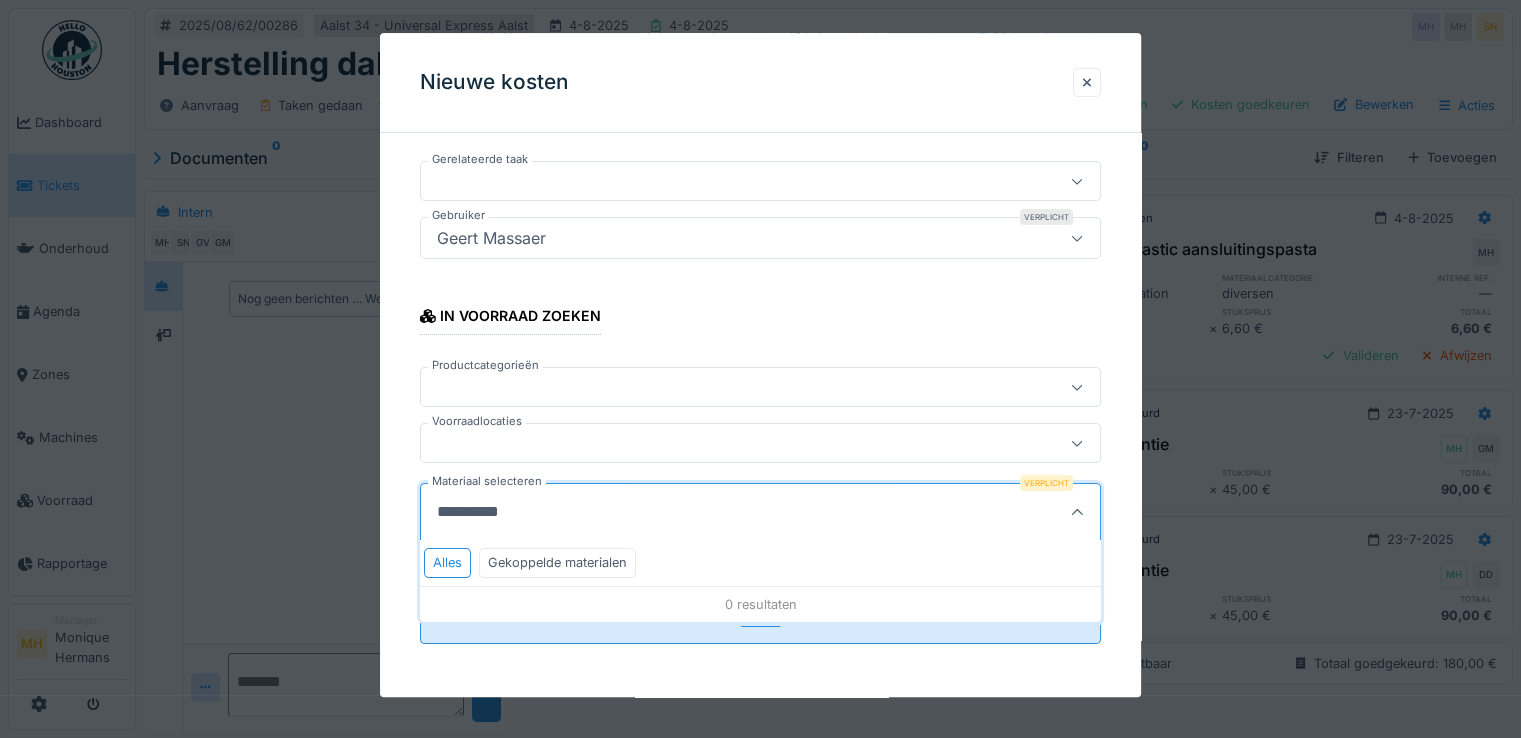 scroll, scrollTop: 15, scrollLeft: 0, axis: vertical 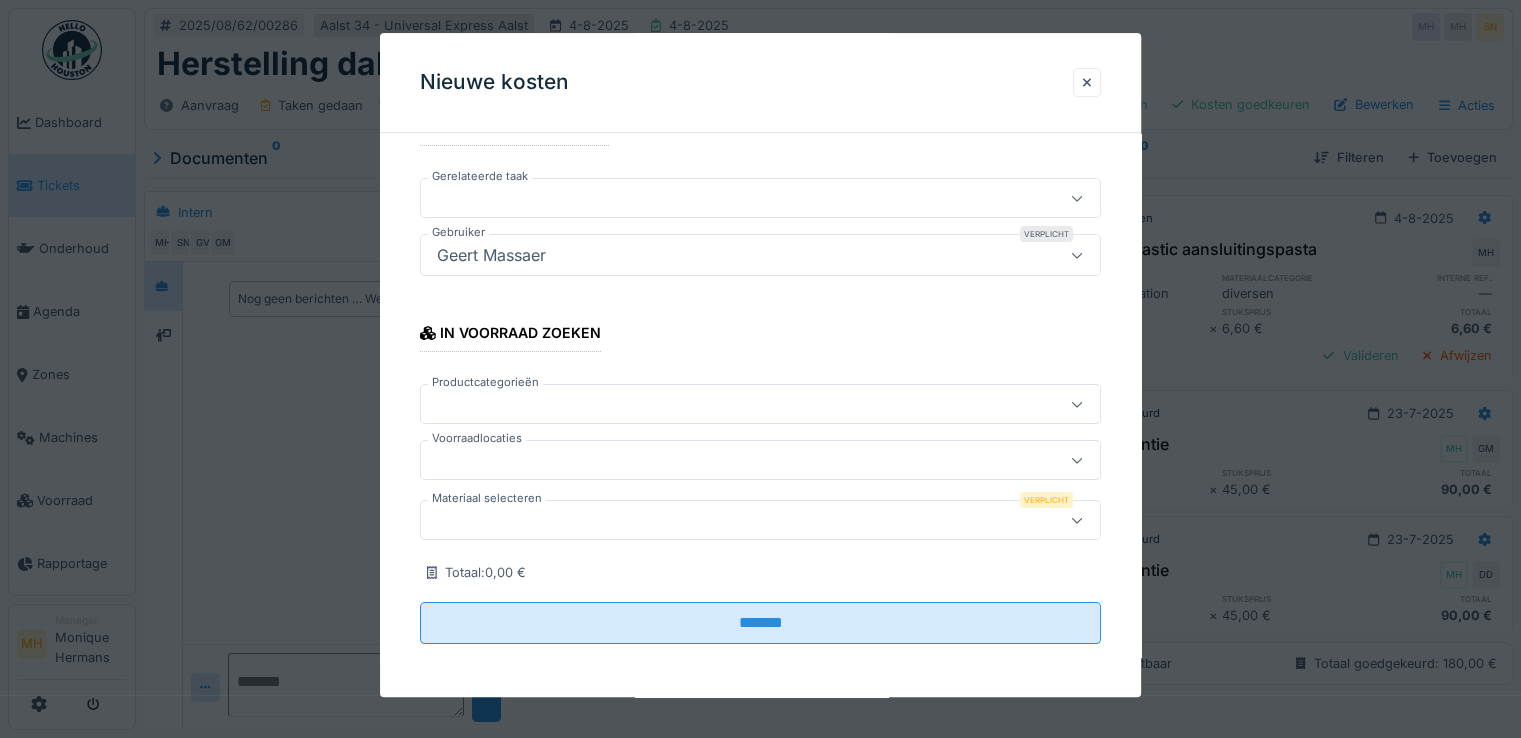 click at bounding box center [726, 521] 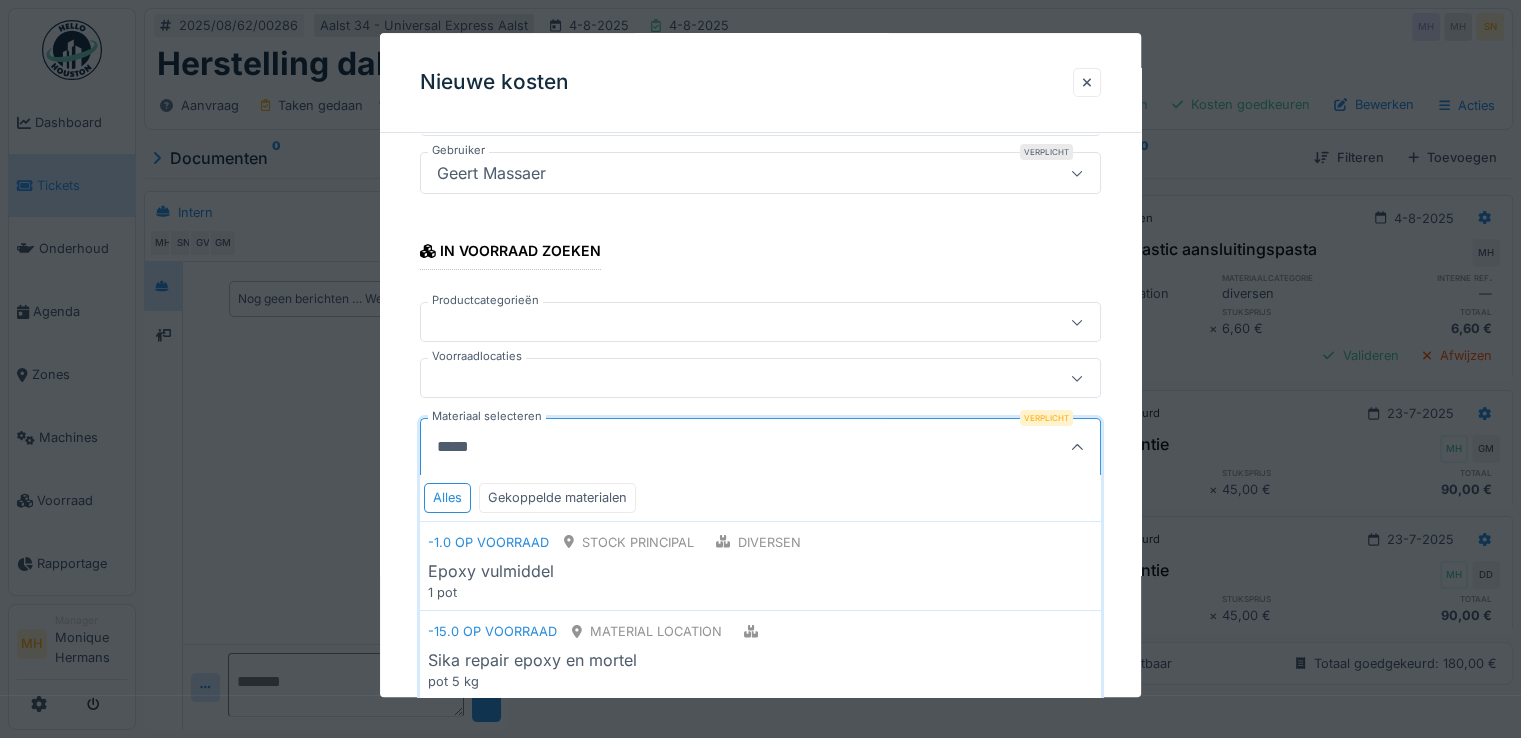 scroll, scrollTop: 255, scrollLeft: 0, axis: vertical 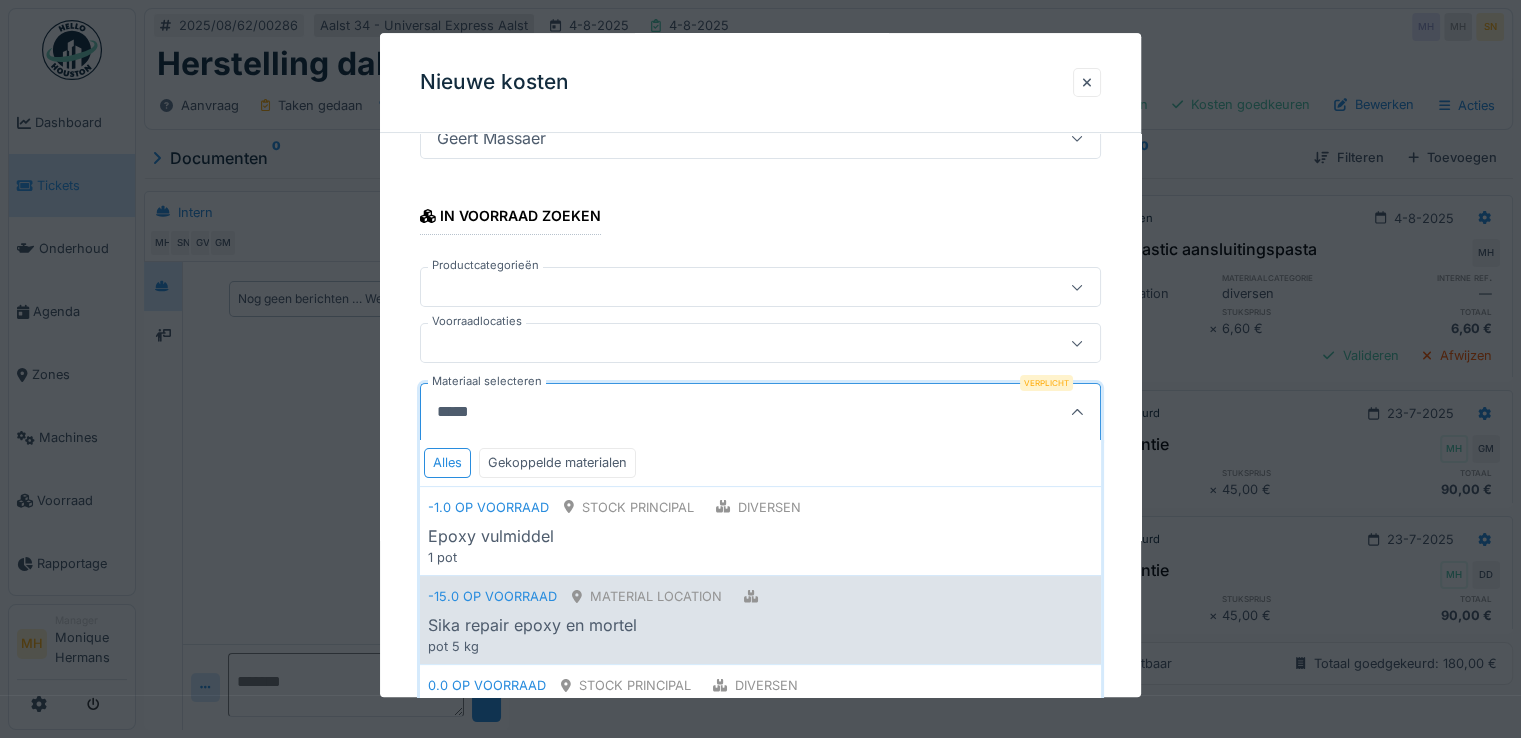 type on "*****" 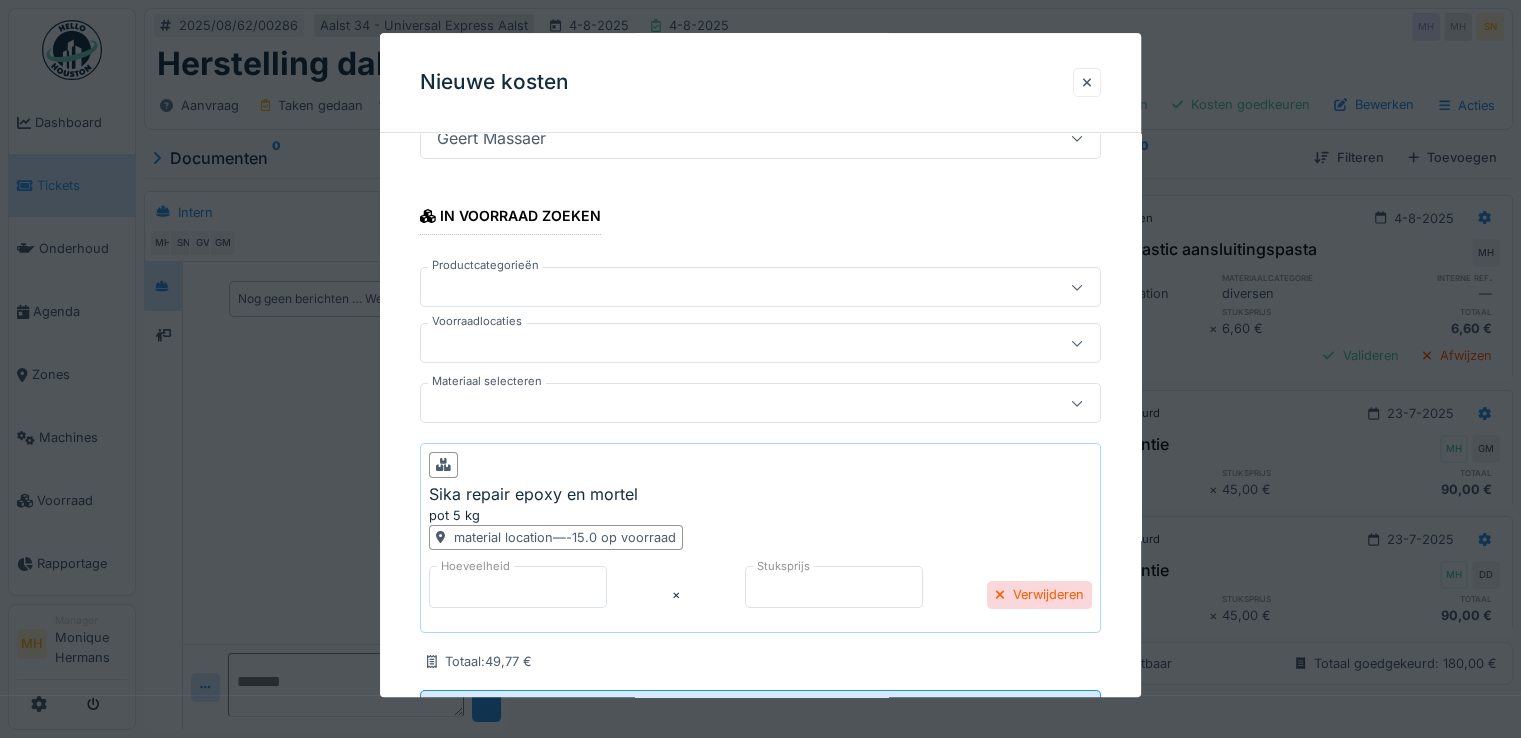 scroll, scrollTop: 342, scrollLeft: 0, axis: vertical 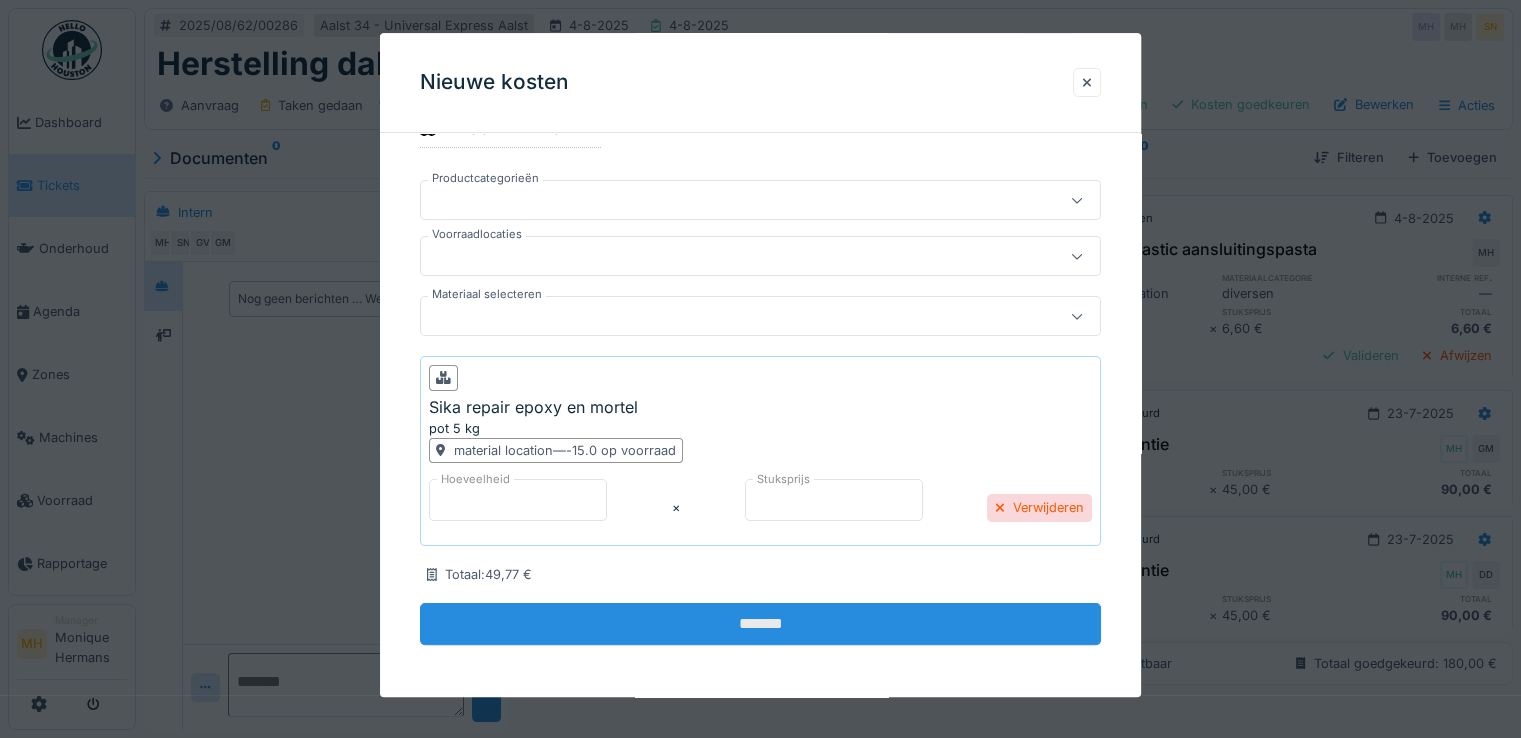 click on "*******" at bounding box center (760, 624) 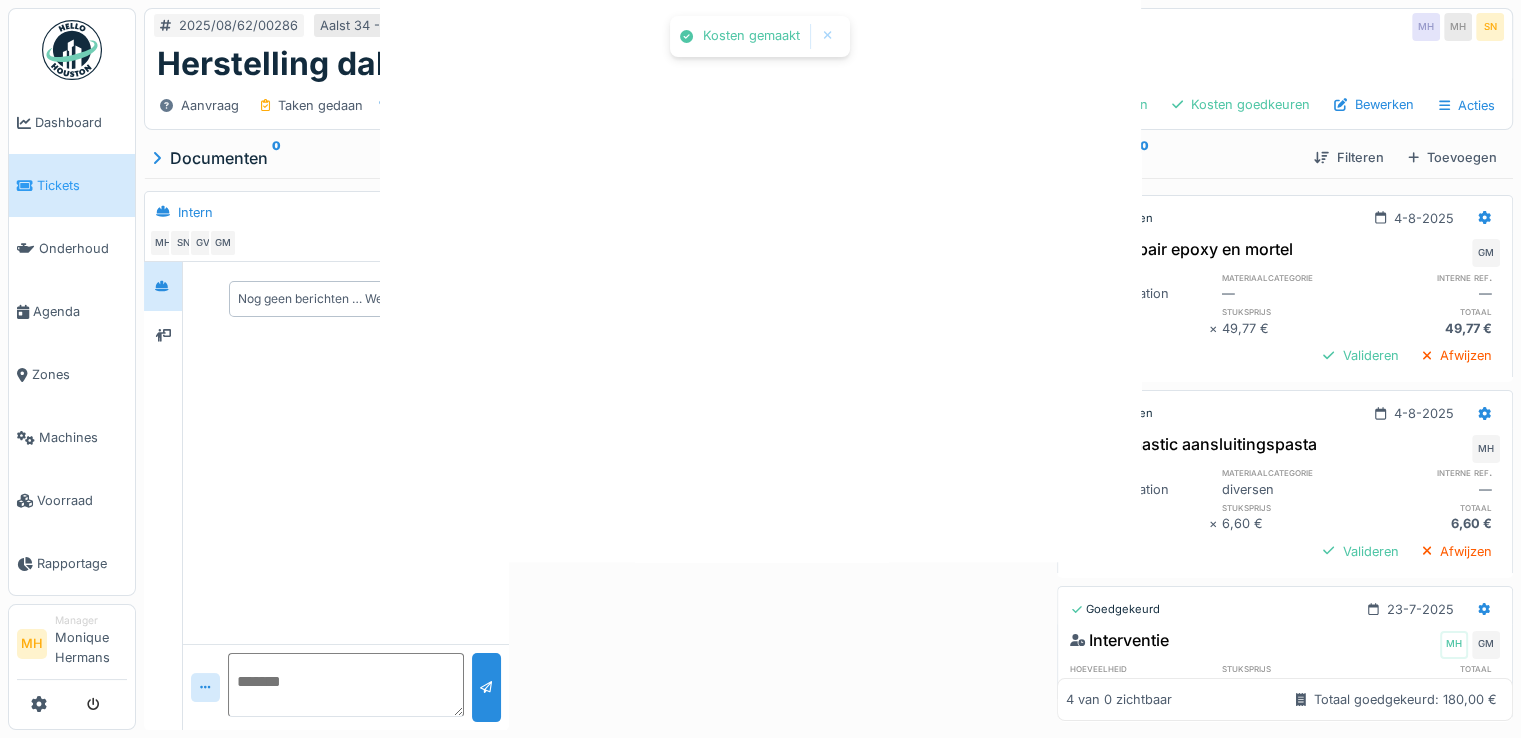 scroll, scrollTop: 0, scrollLeft: 0, axis: both 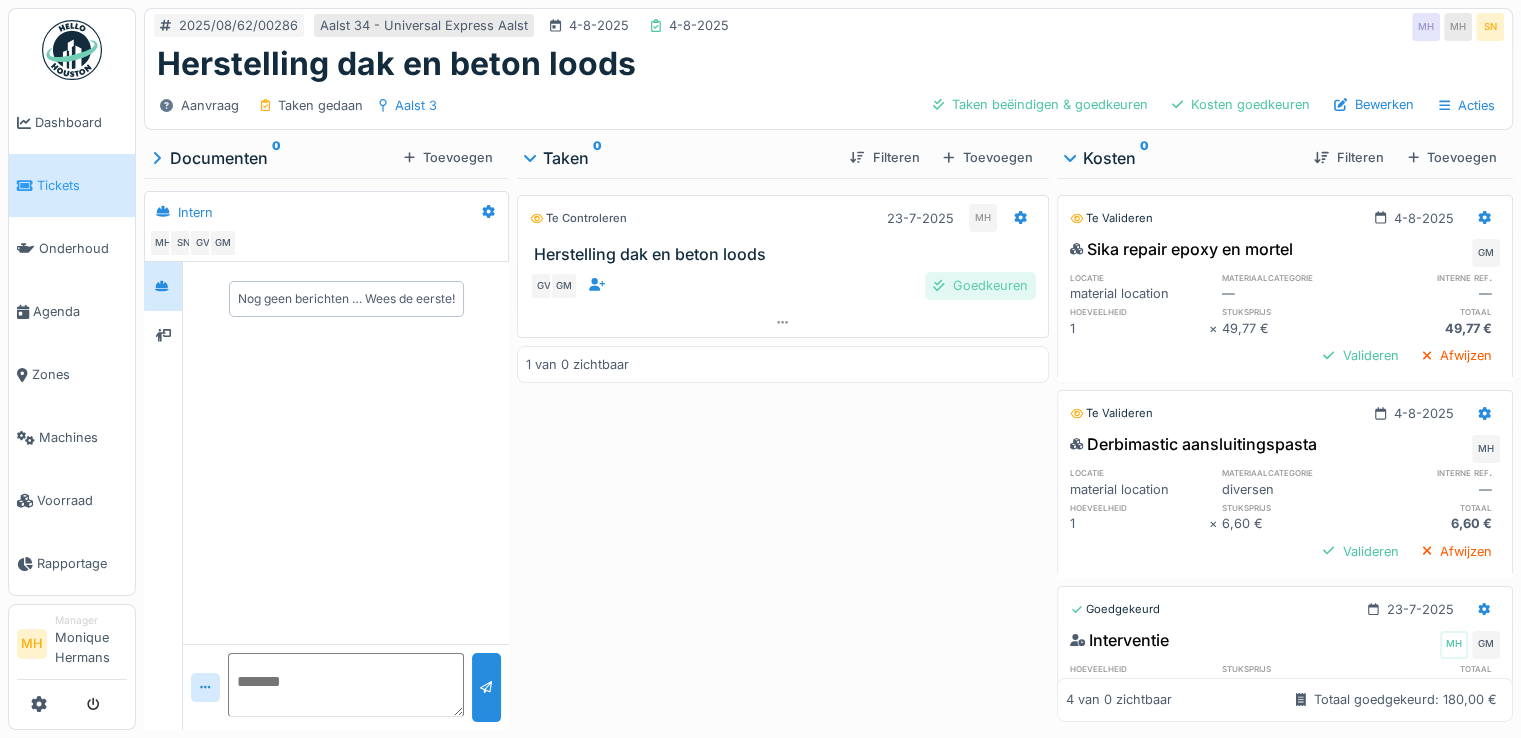 click on "Goedkeuren" at bounding box center [980, 285] 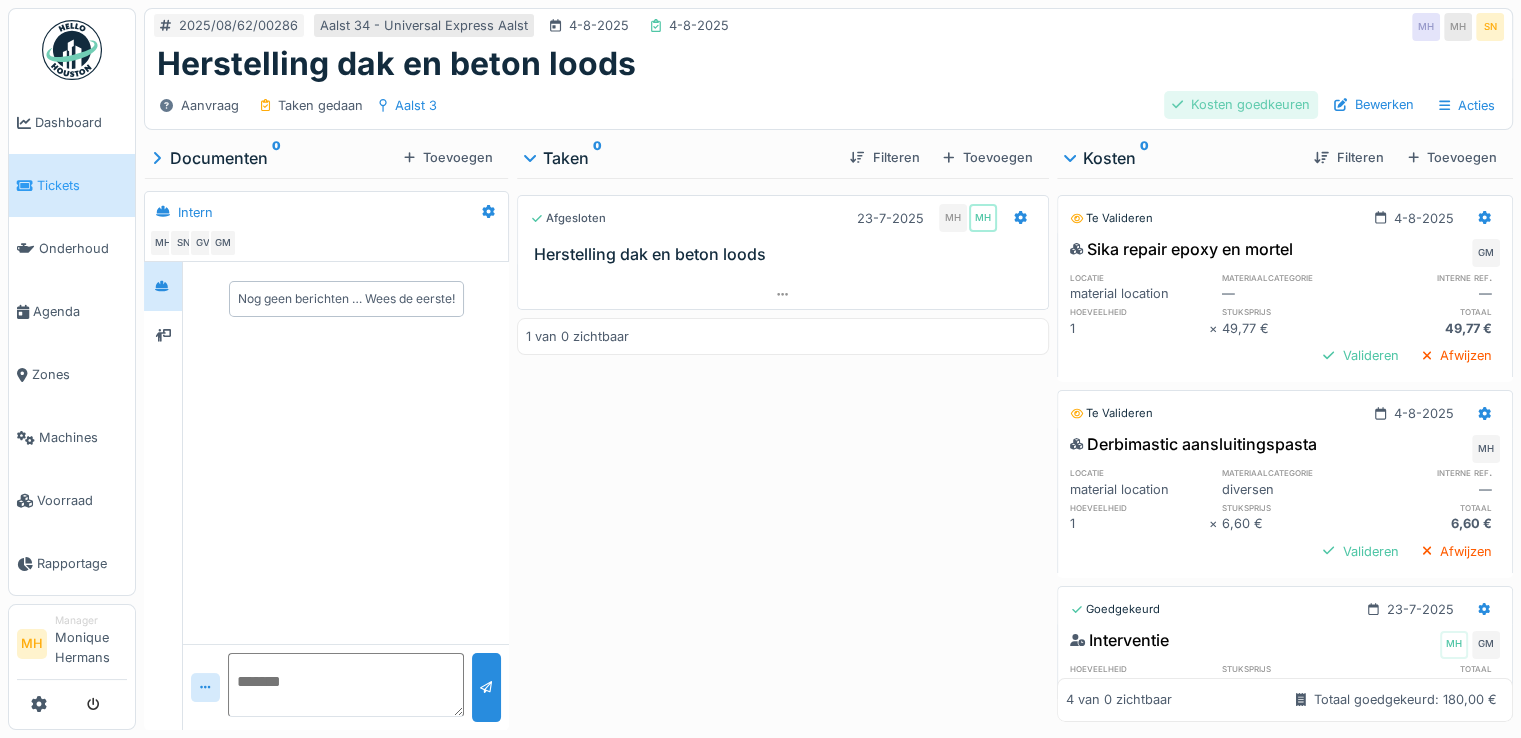 click on "Kosten goedkeuren" at bounding box center (1241, 104) 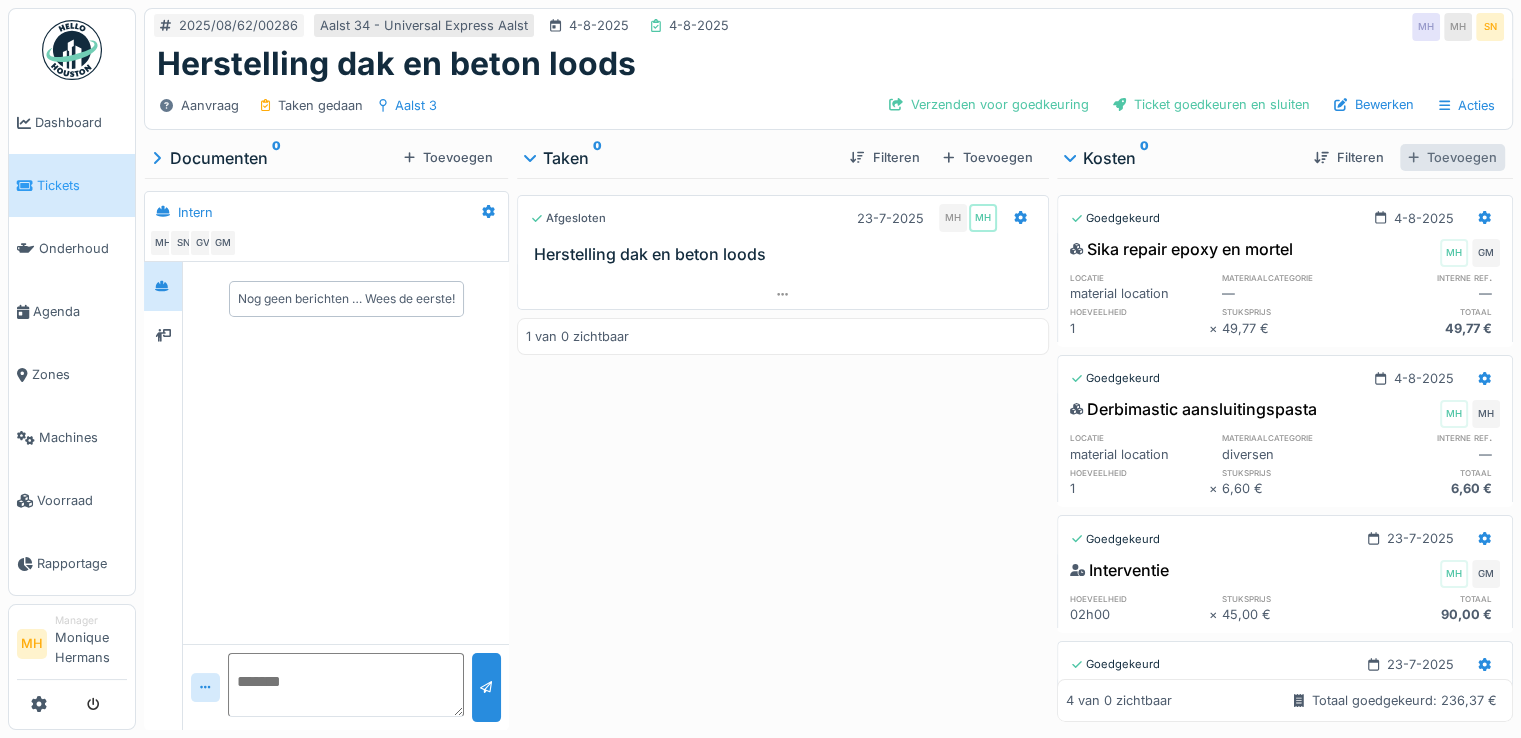 click on "Toevoegen" at bounding box center [1452, 157] 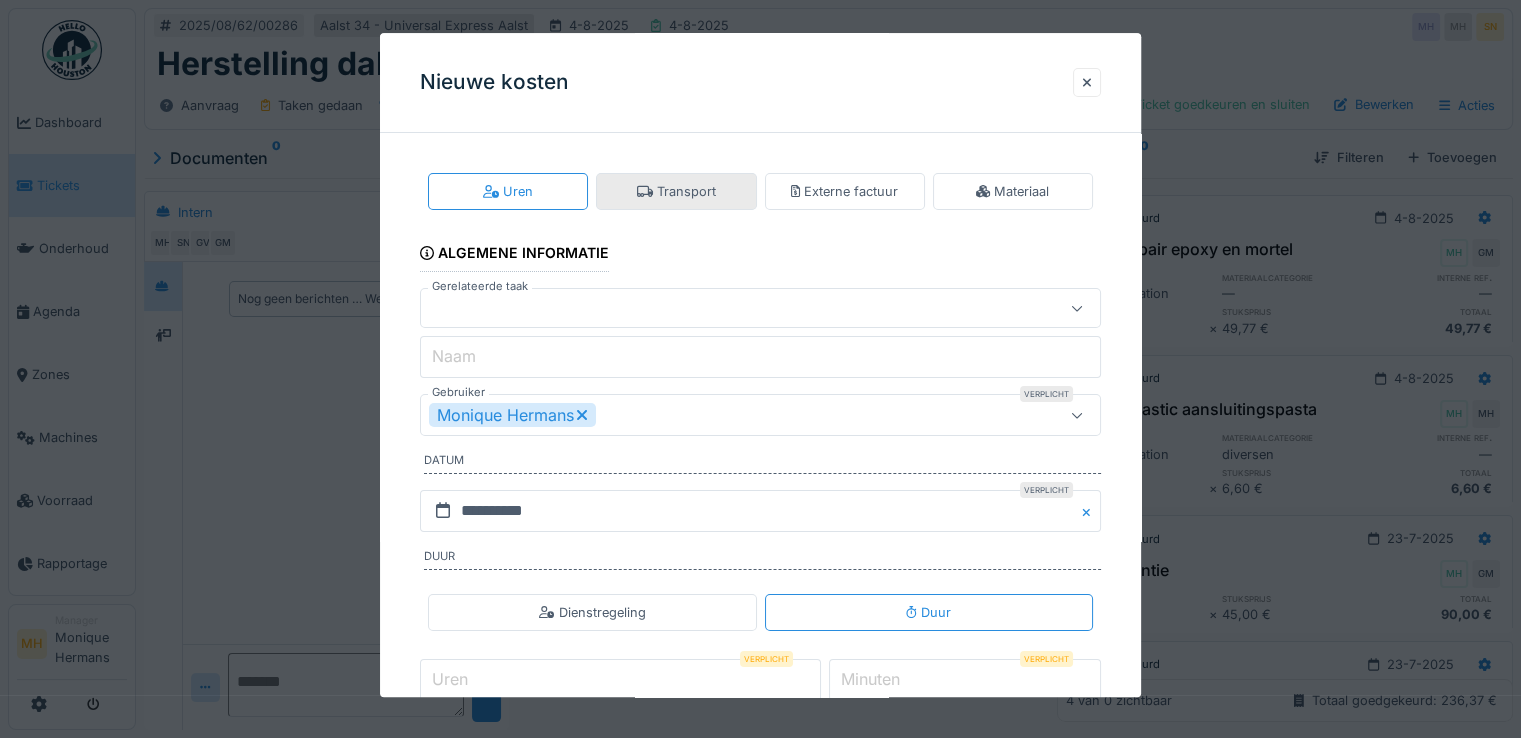 click on "Transport" at bounding box center [676, 191] 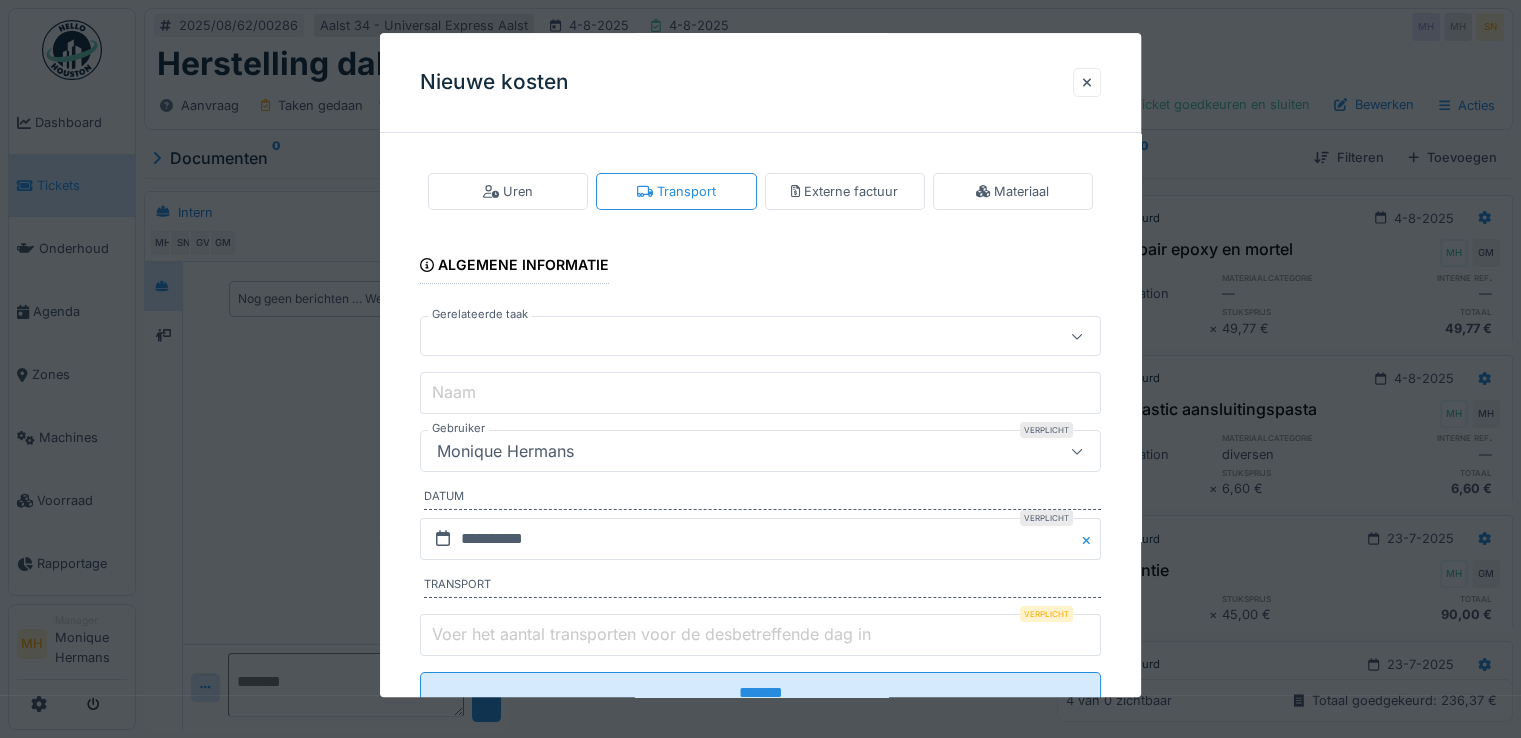 click on "Monique Hermans" at bounding box center [505, 452] 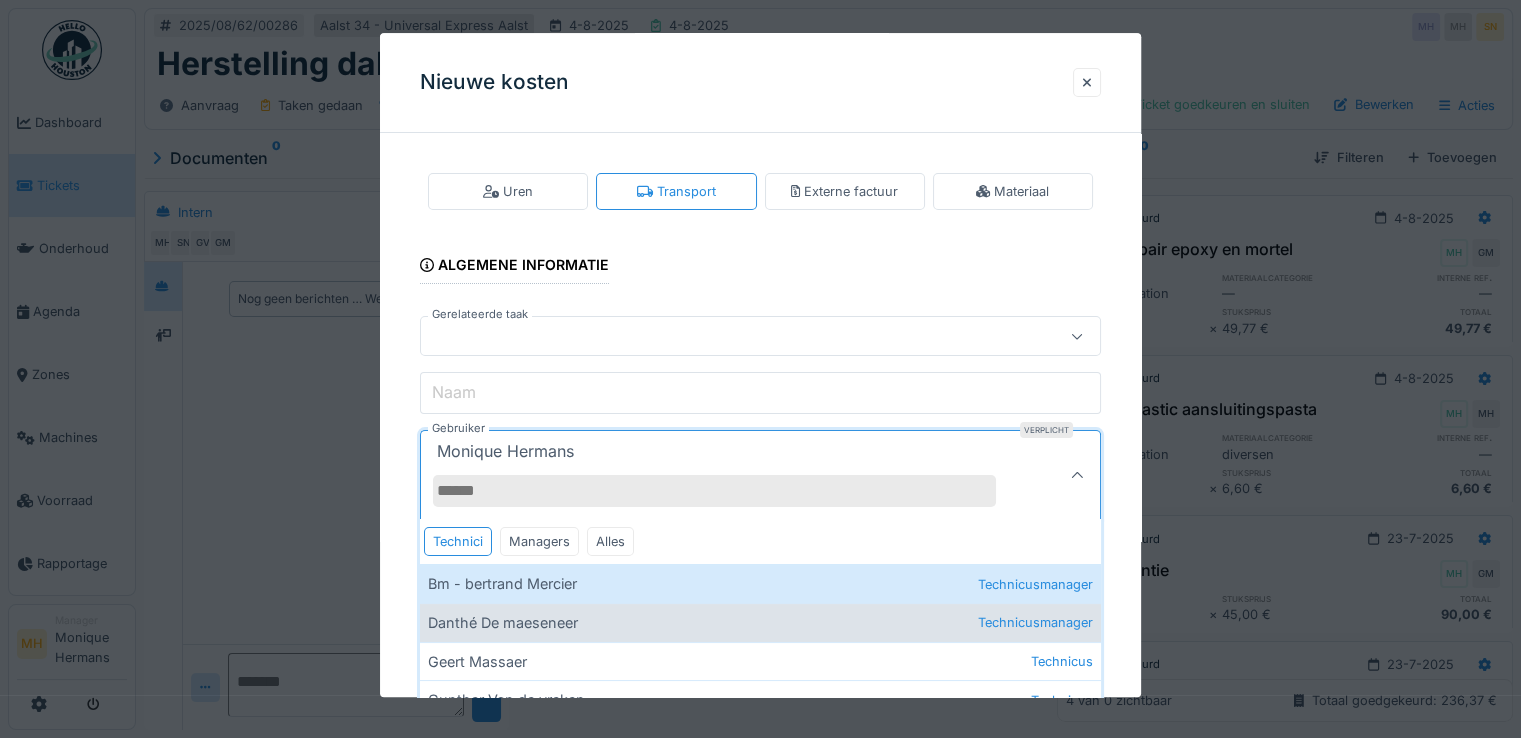 click on "Danthé De maeseneer   Technicusmanager" at bounding box center (760, 622) 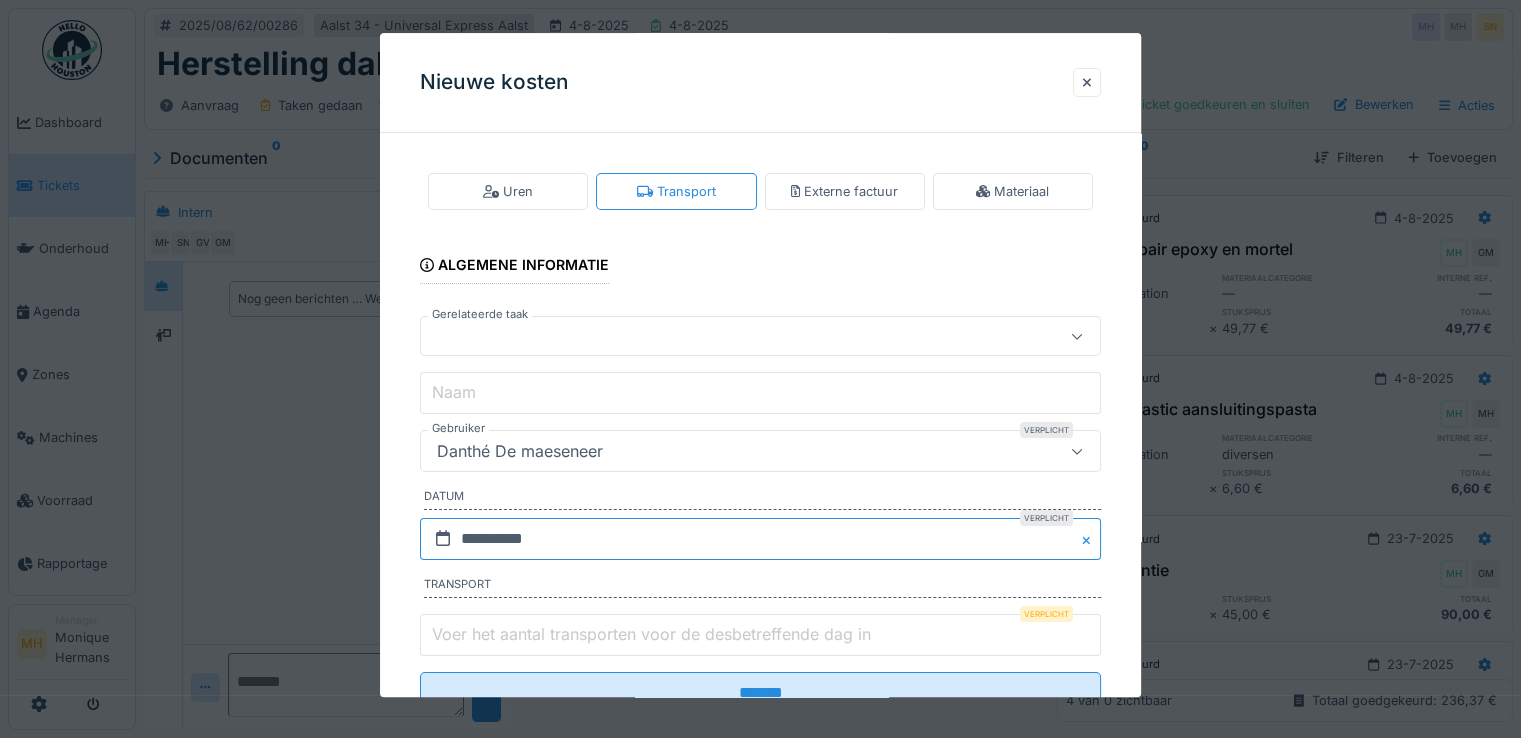 click on "**********" at bounding box center (760, 539) 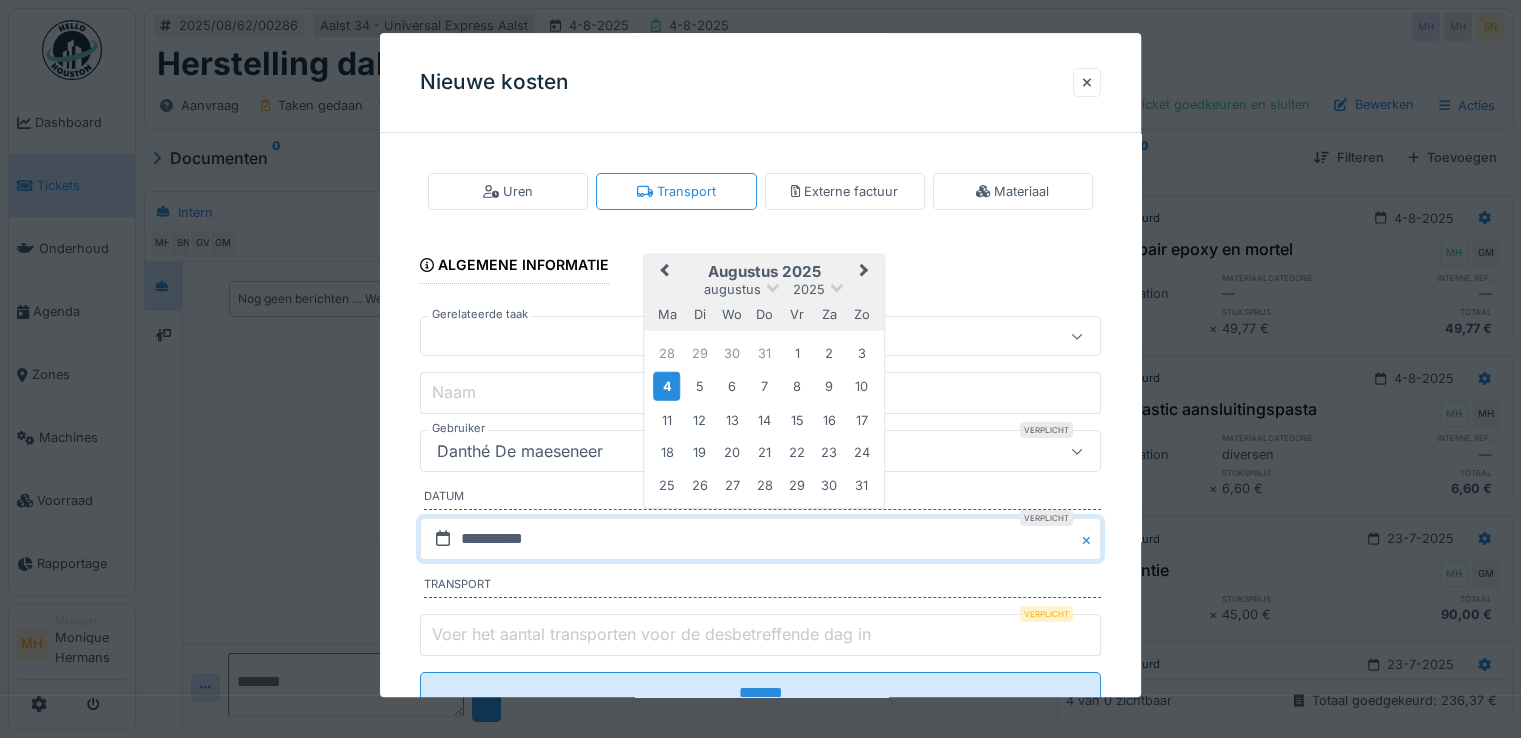 click on "Previous Month" at bounding box center (664, 272) 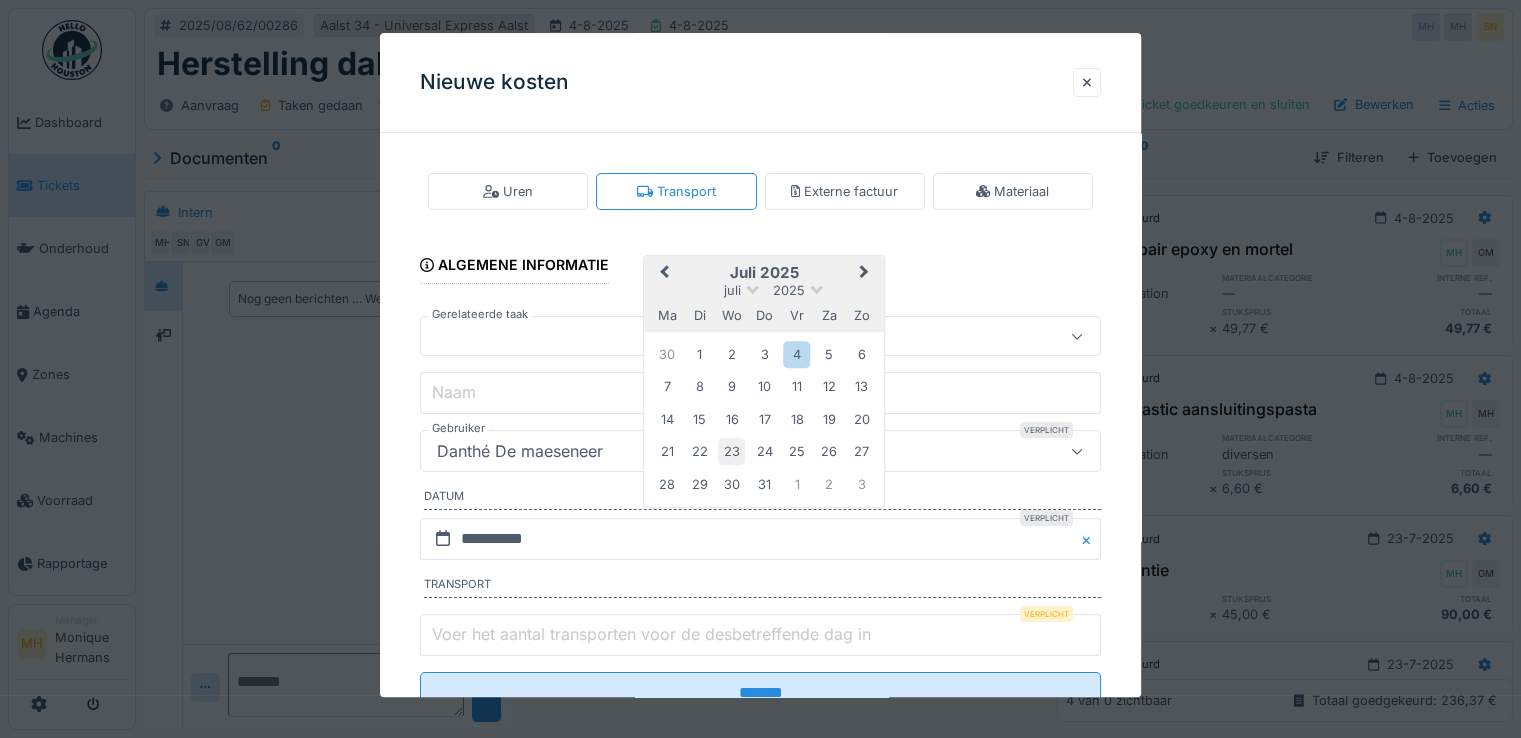 click on "23" at bounding box center (731, 452) 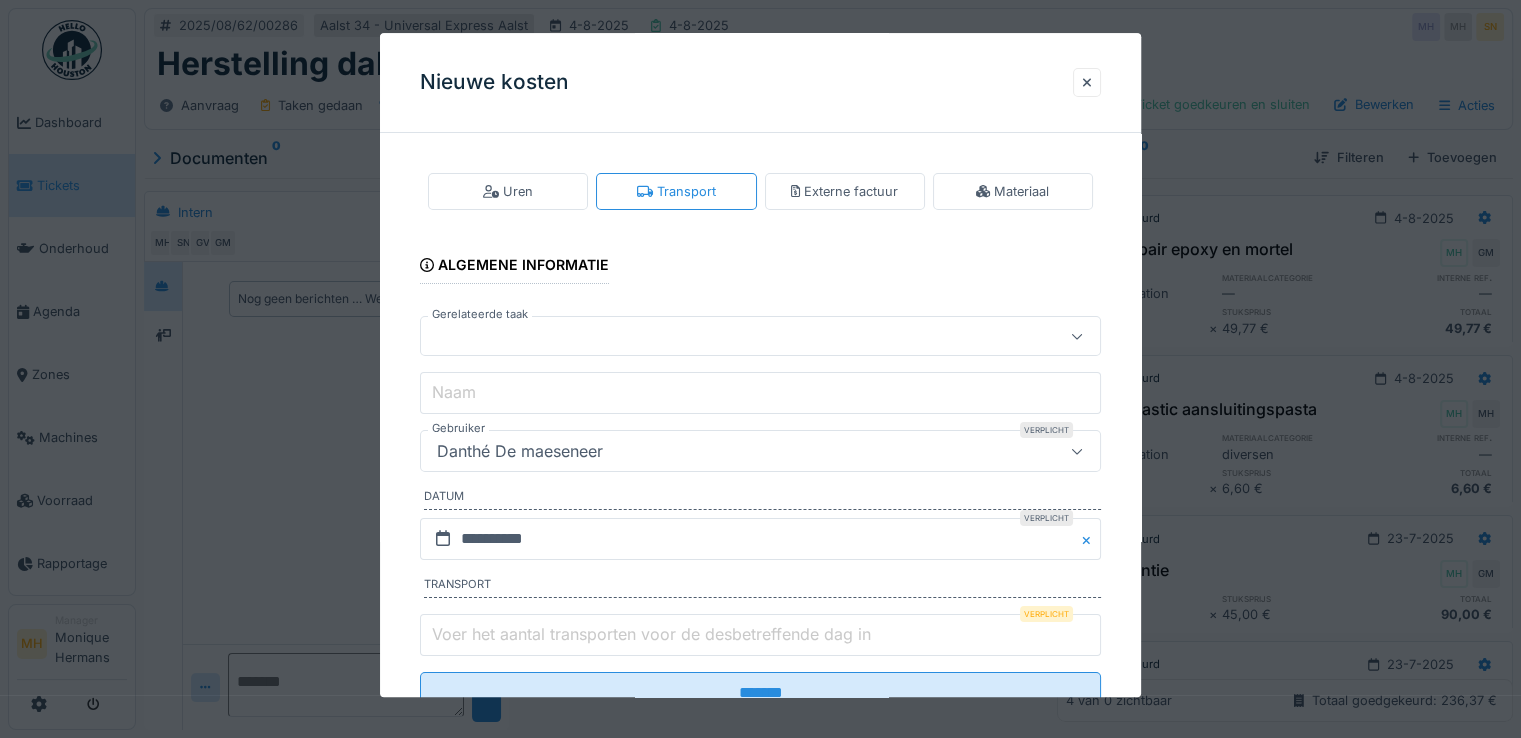 click on "Voer het aantal transporten voor de desbetreffende dag in" at bounding box center [651, 634] 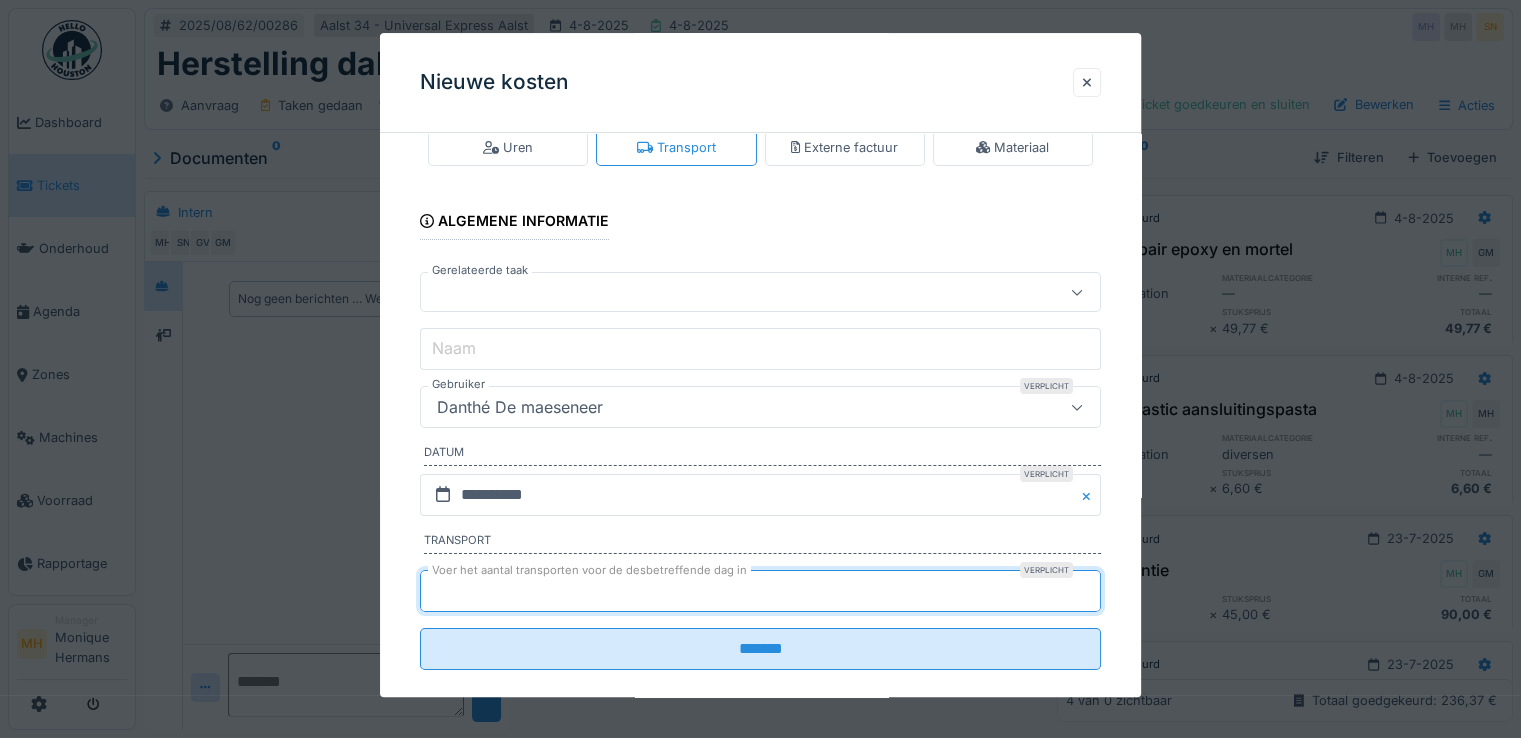 scroll, scrollTop: 69, scrollLeft: 0, axis: vertical 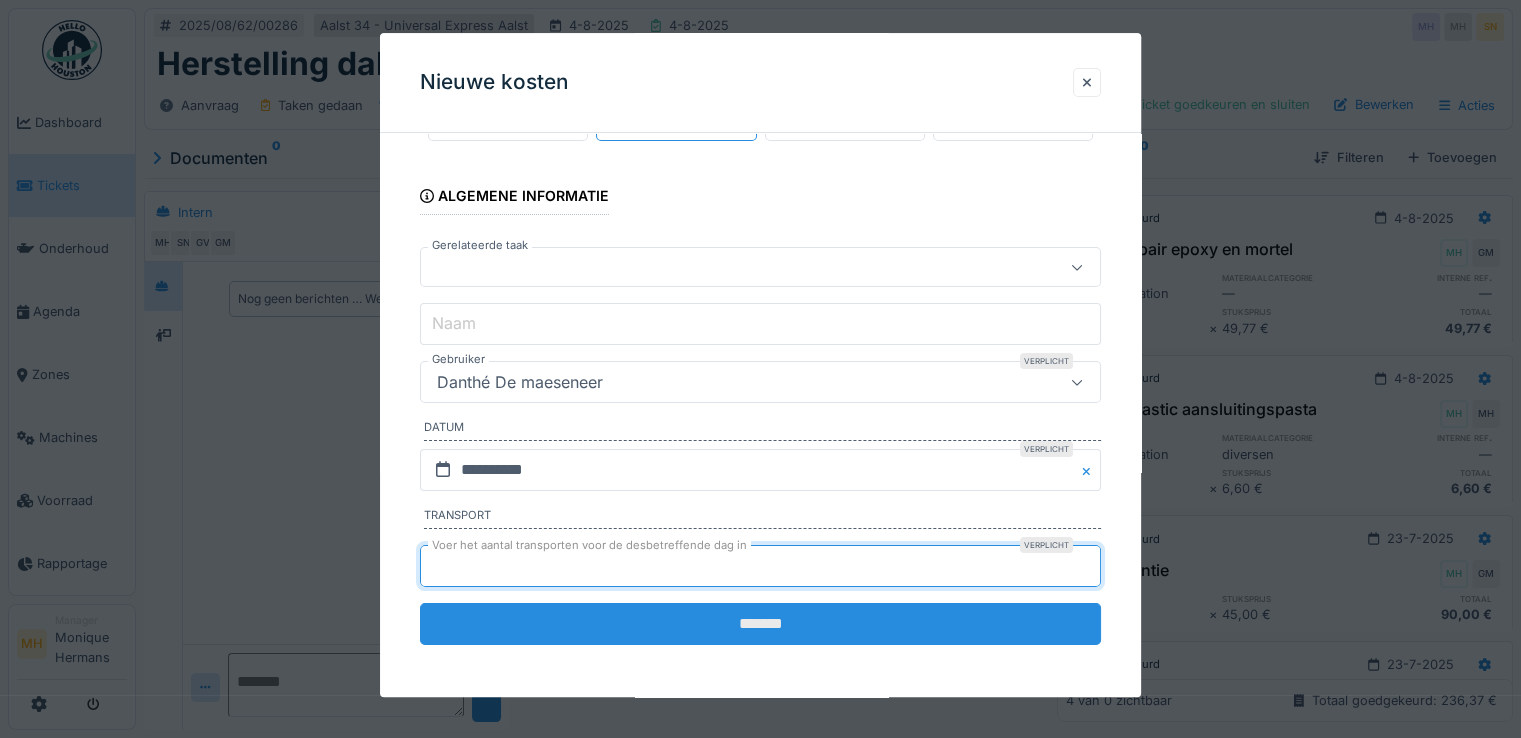 type on "*" 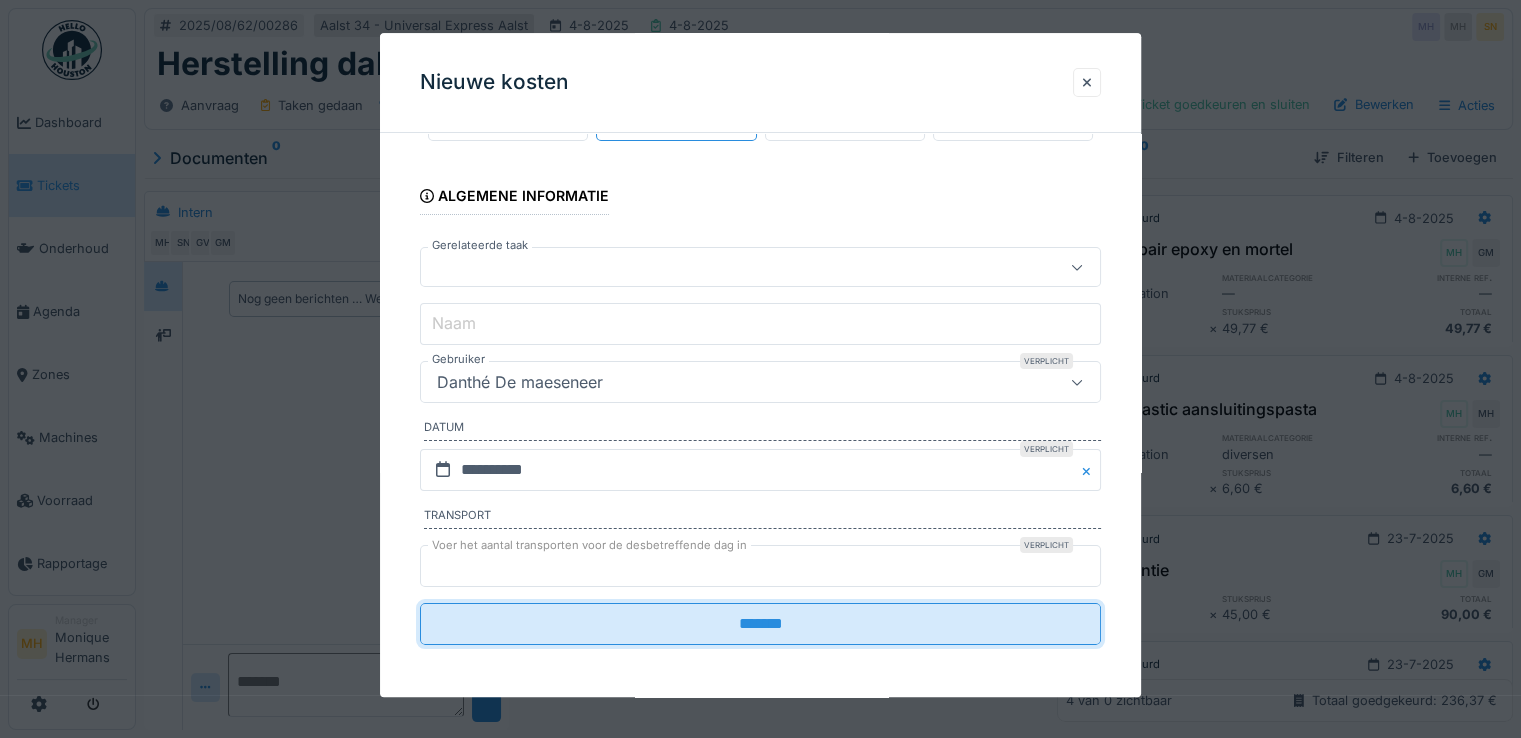 drag, startPoint x: 788, startPoint y: 612, endPoint x: 890, endPoint y: 644, distance: 106.901825 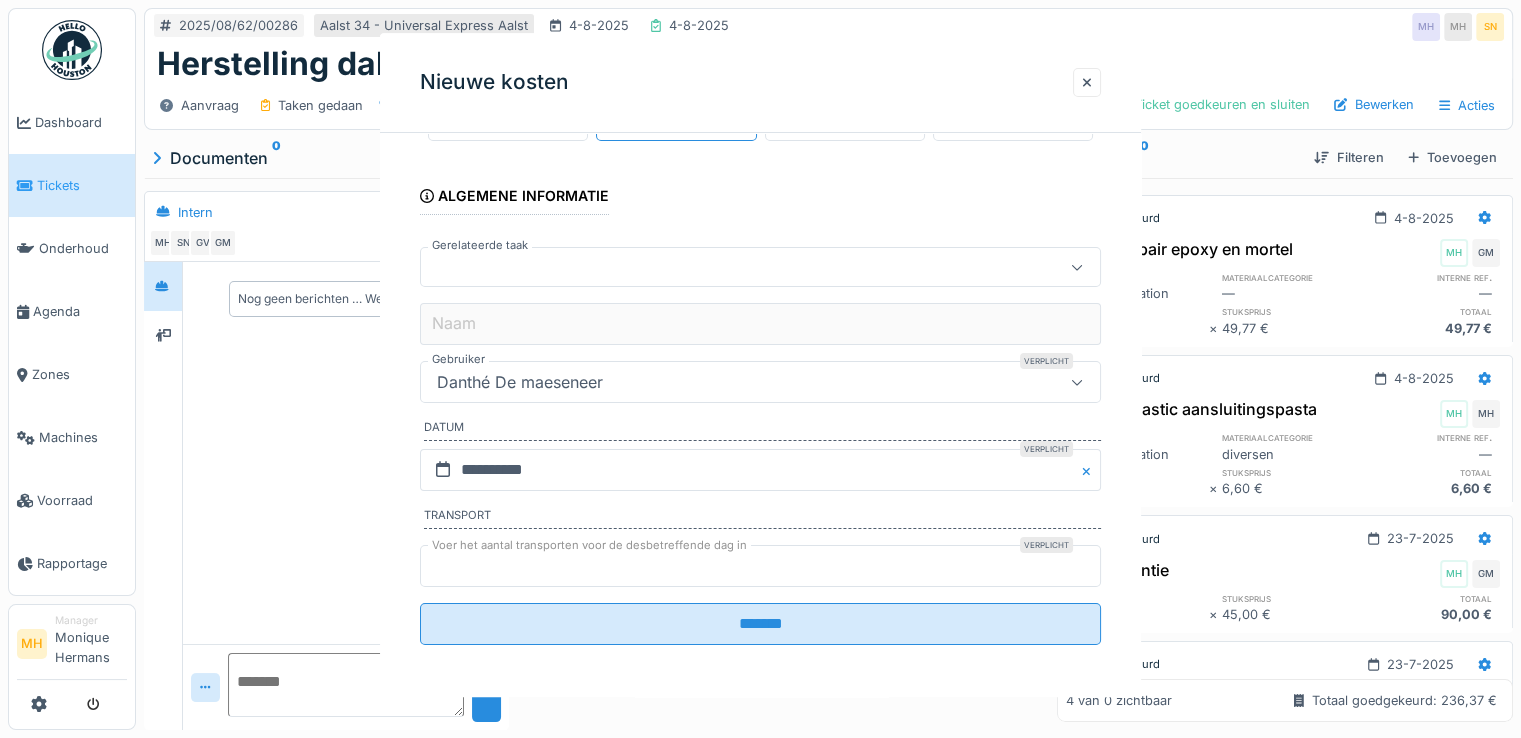 scroll, scrollTop: 0, scrollLeft: 0, axis: both 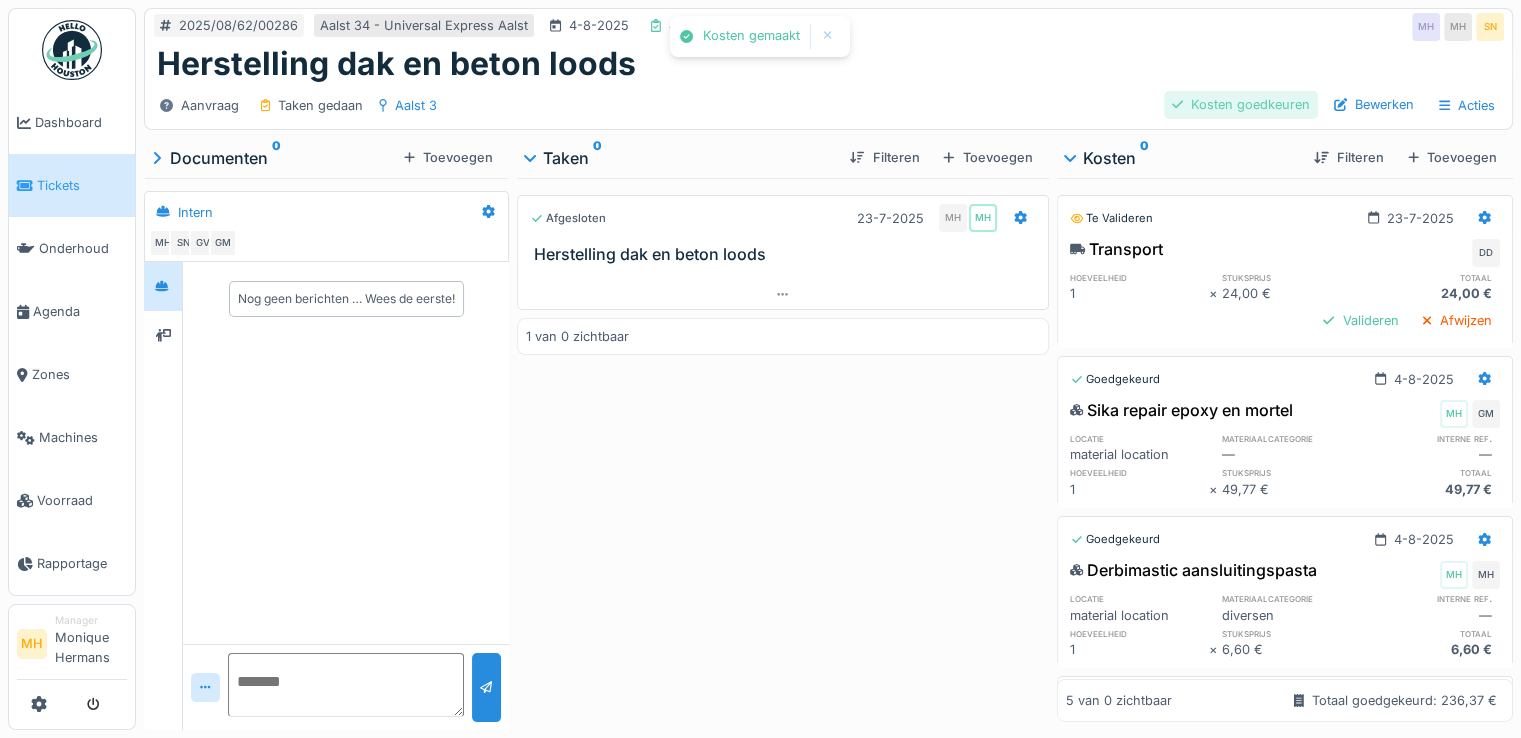 click on "Kosten goedkeuren" at bounding box center [1241, 104] 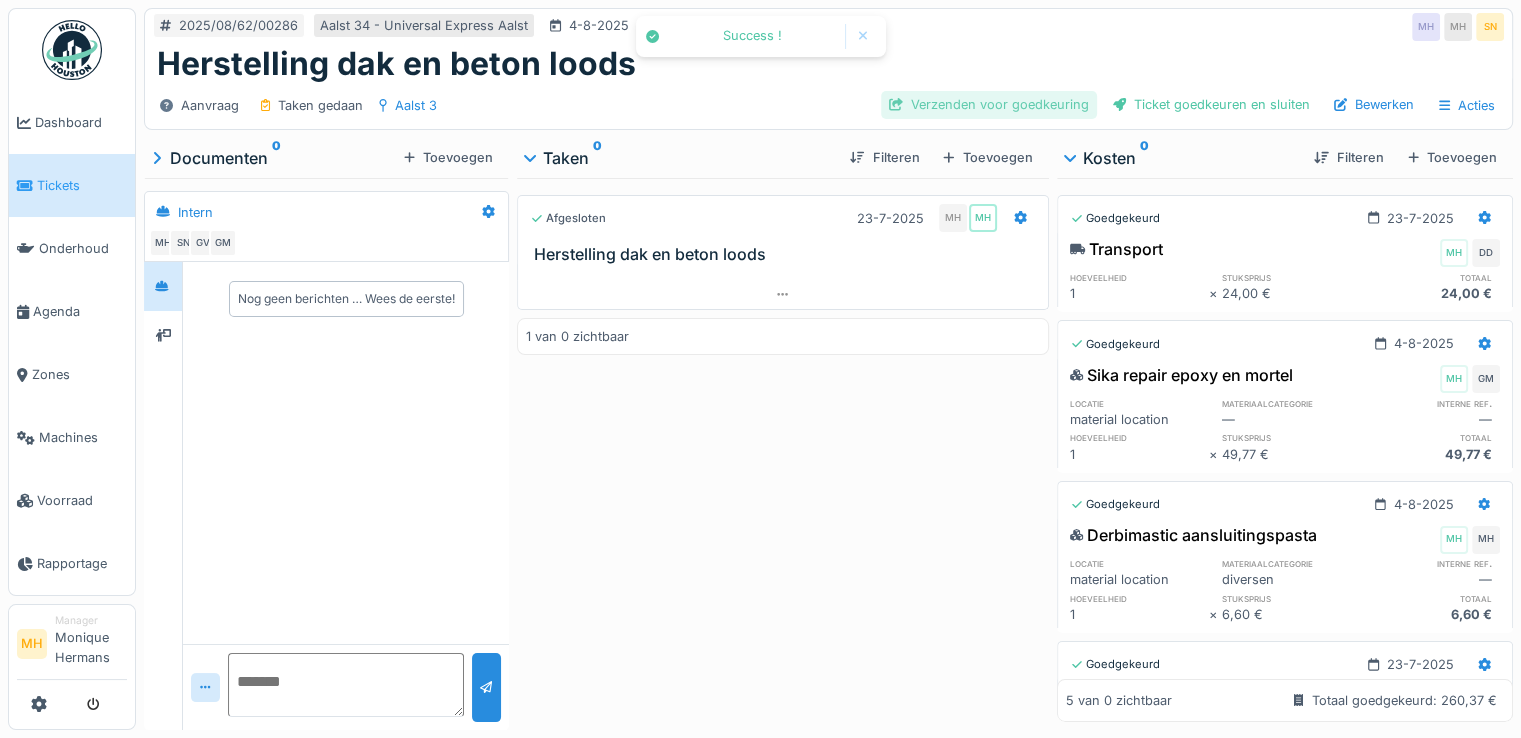 click on "Verzenden voor goedkeuring" at bounding box center [989, 104] 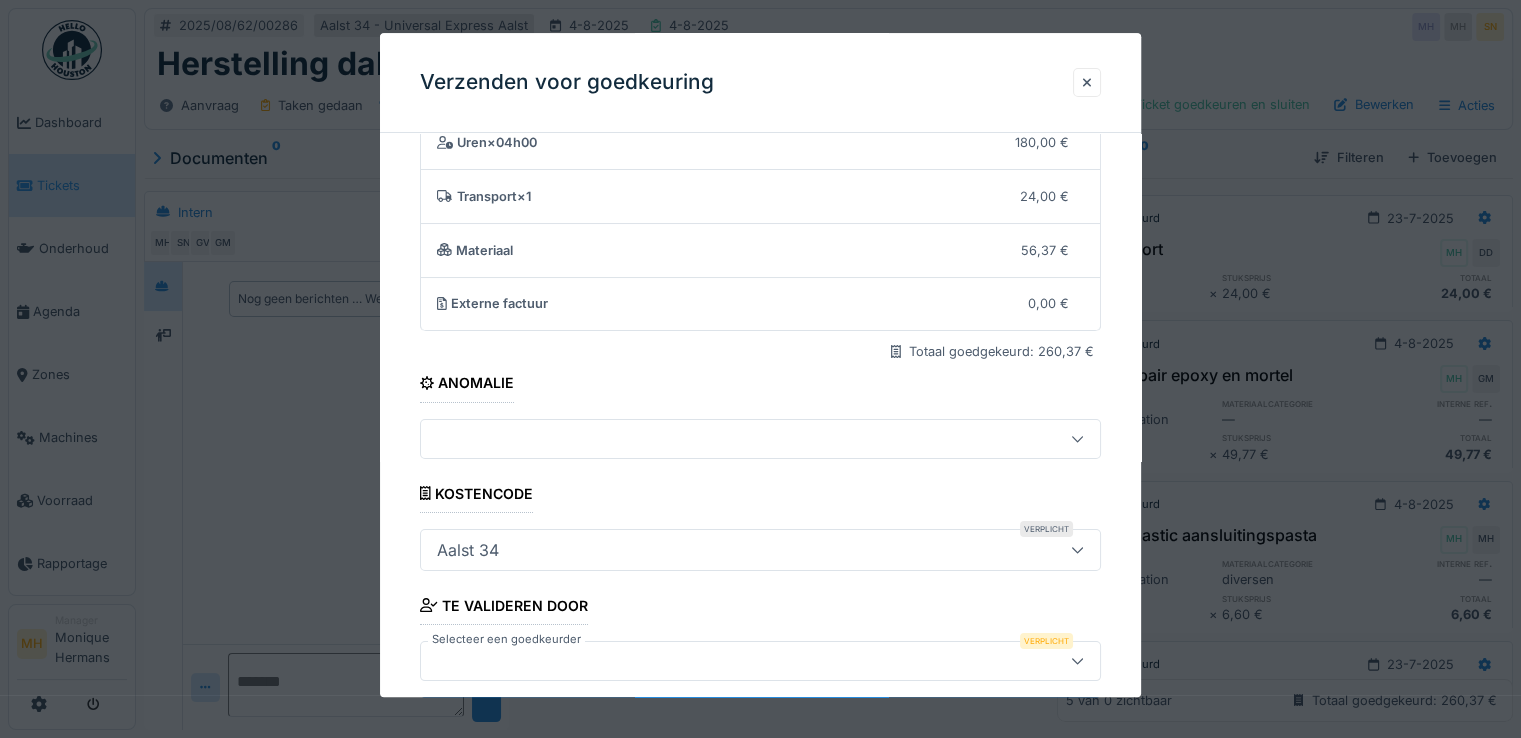 scroll, scrollTop: 175, scrollLeft: 0, axis: vertical 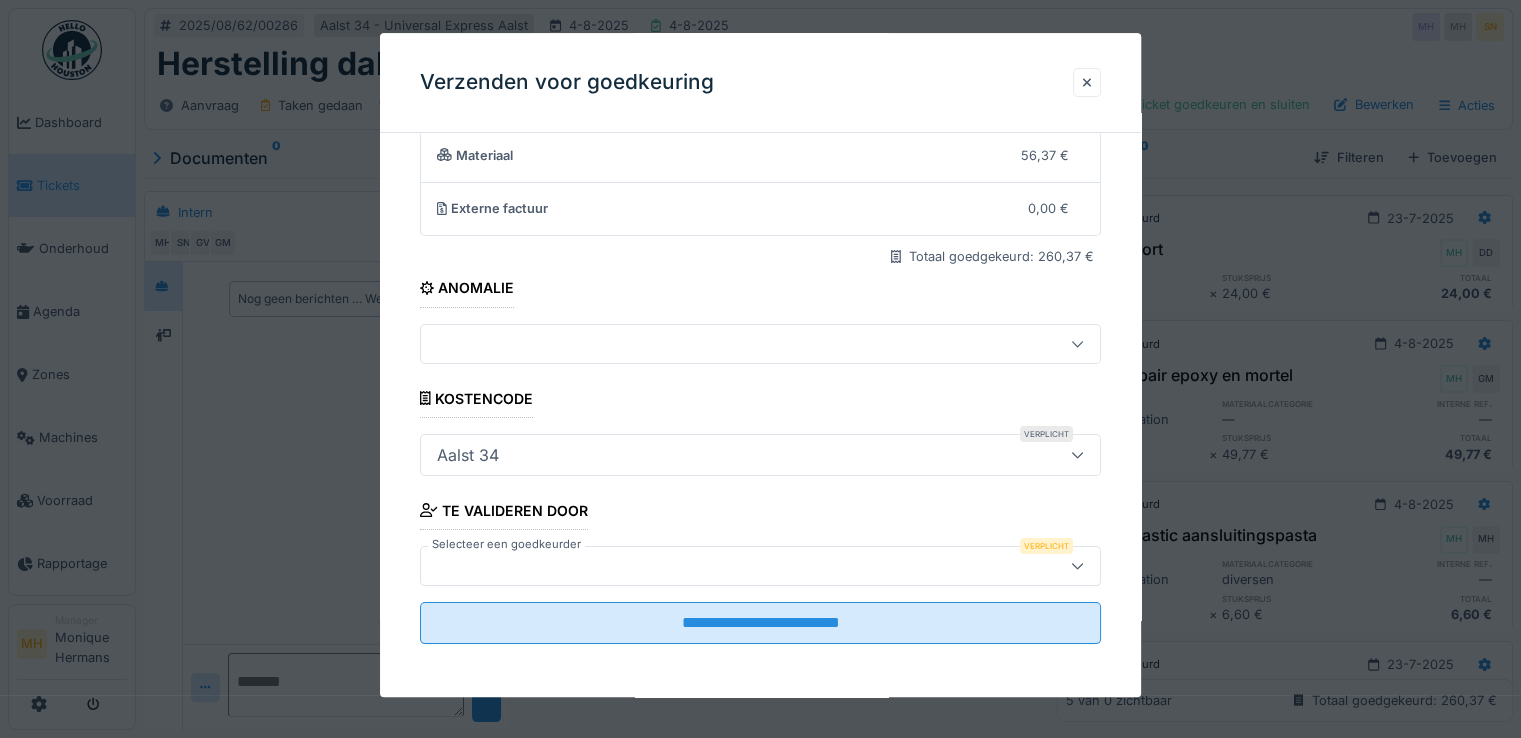 click at bounding box center (726, 566) 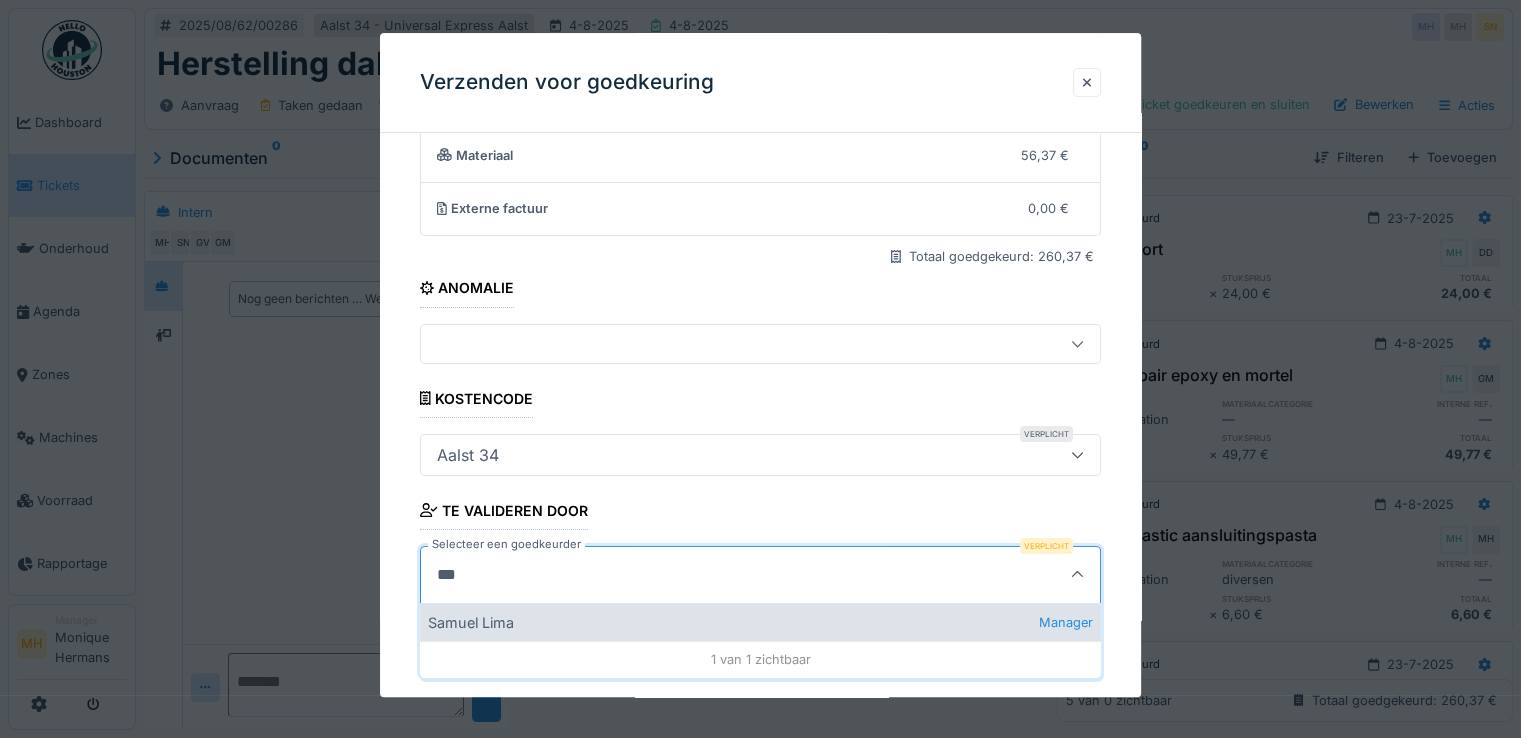 type on "***" 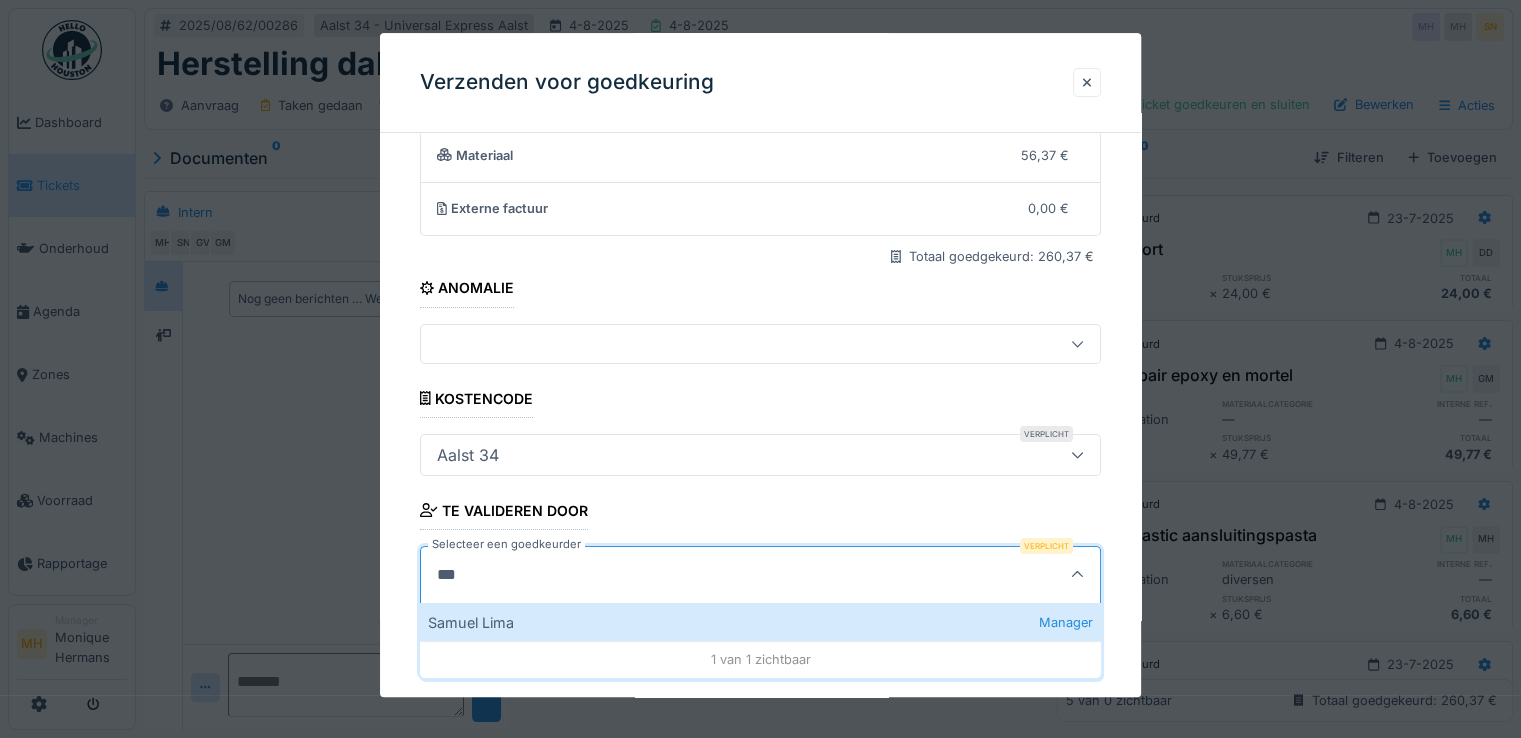 drag, startPoint x: 477, startPoint y: 626, endPoint x: 736, endPoint y: 637, distance: 259.2335 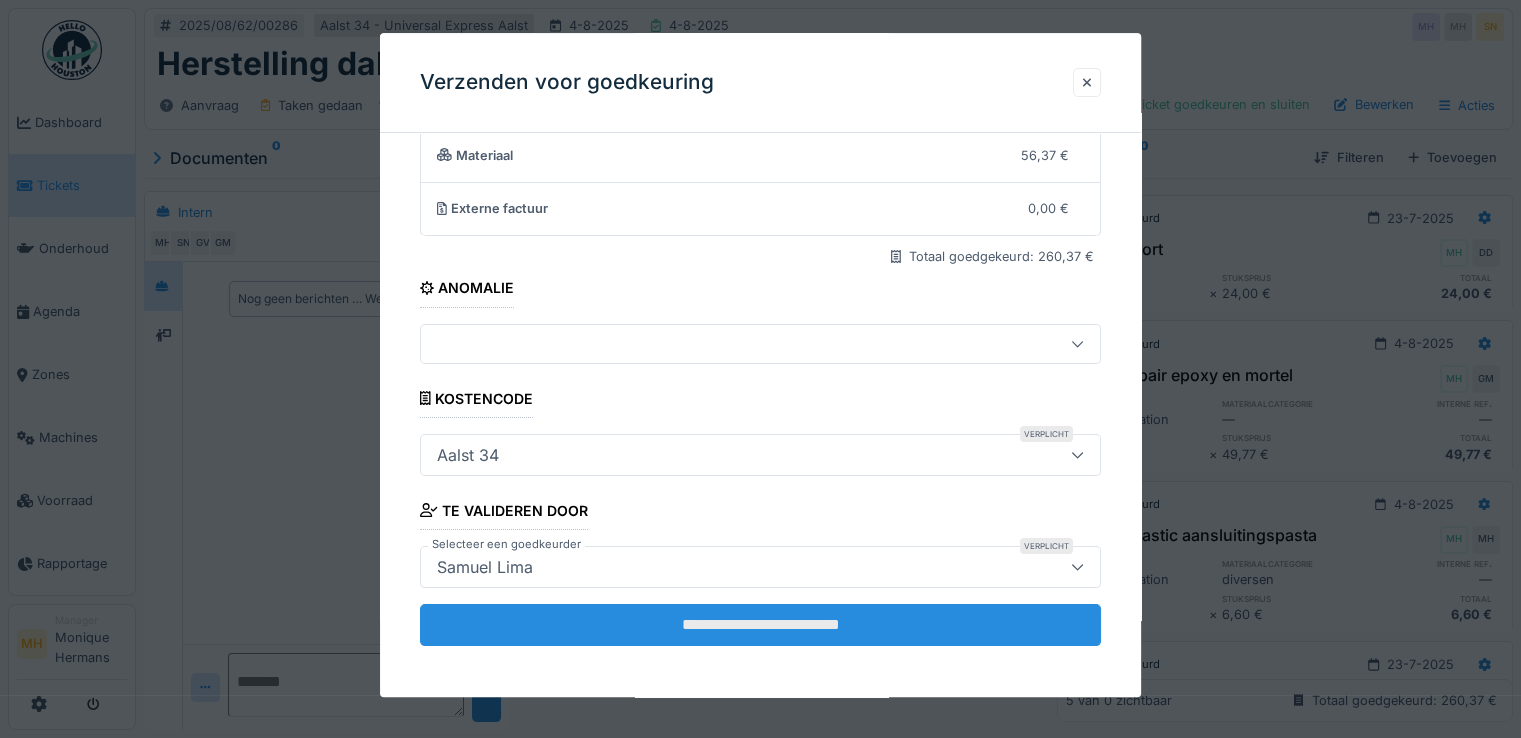 click on "**********" at bounding box center [760, 625] 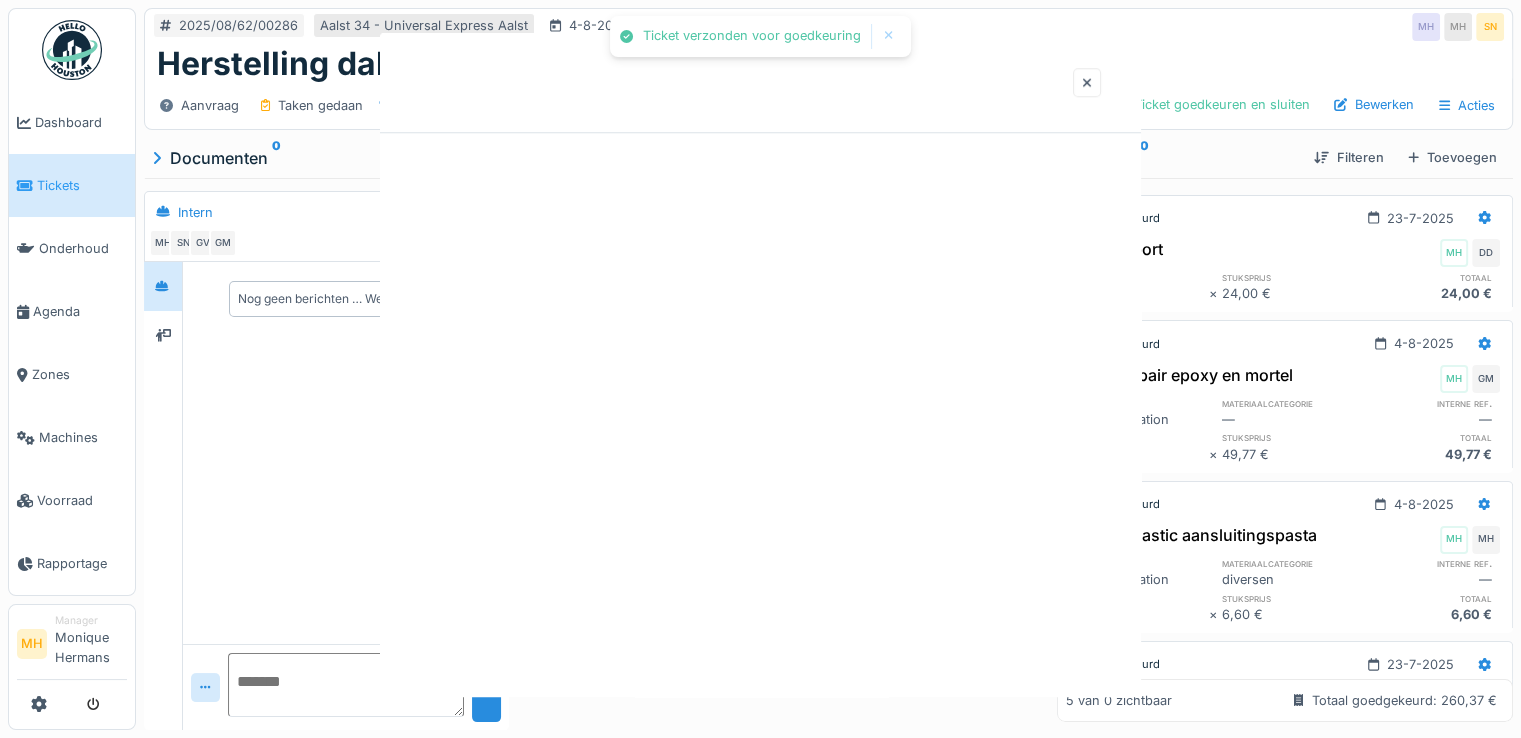 scroll, scrollTop: 0, scrollLeft: 0, axis: both 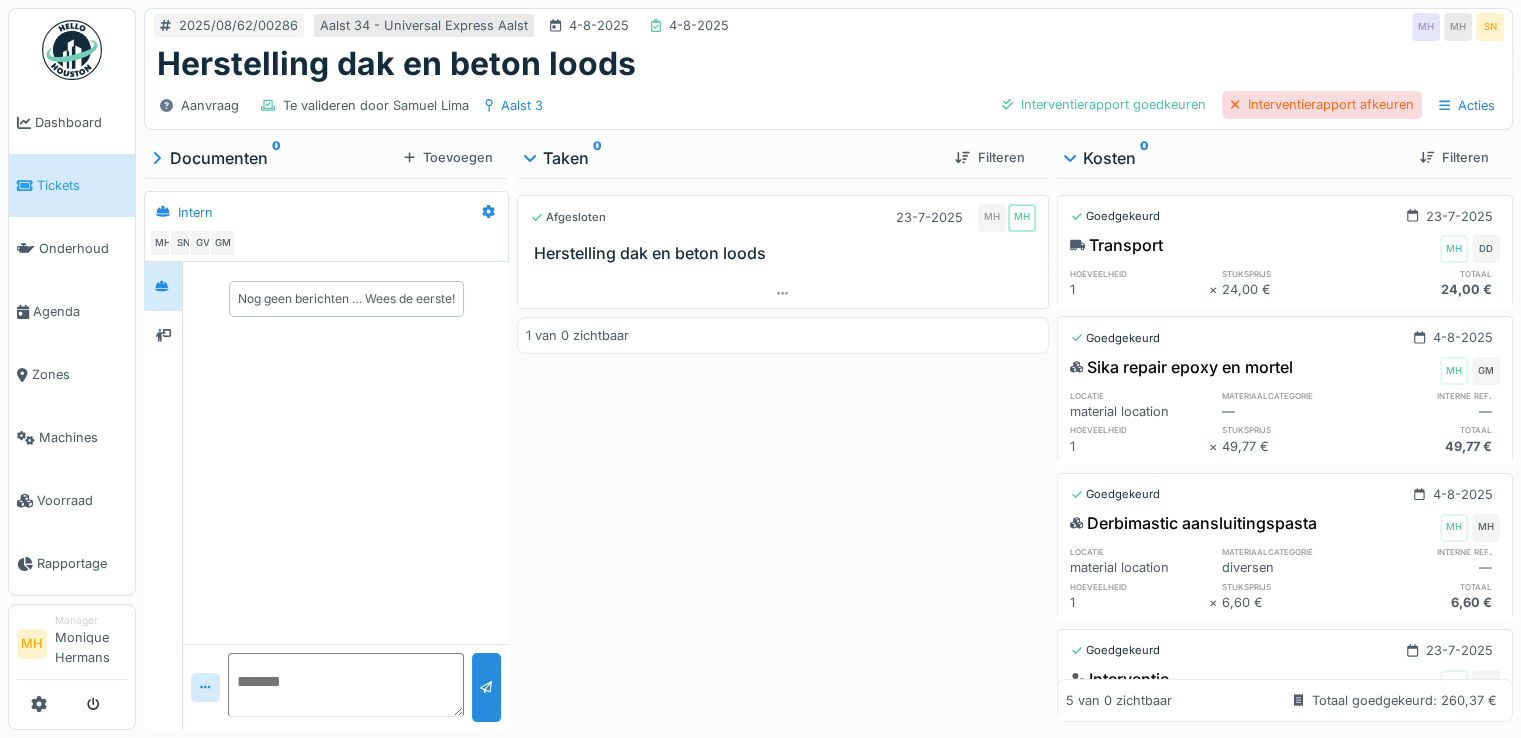 click on "Interventierapport afkeuren" at bounding box center [1322, 104] 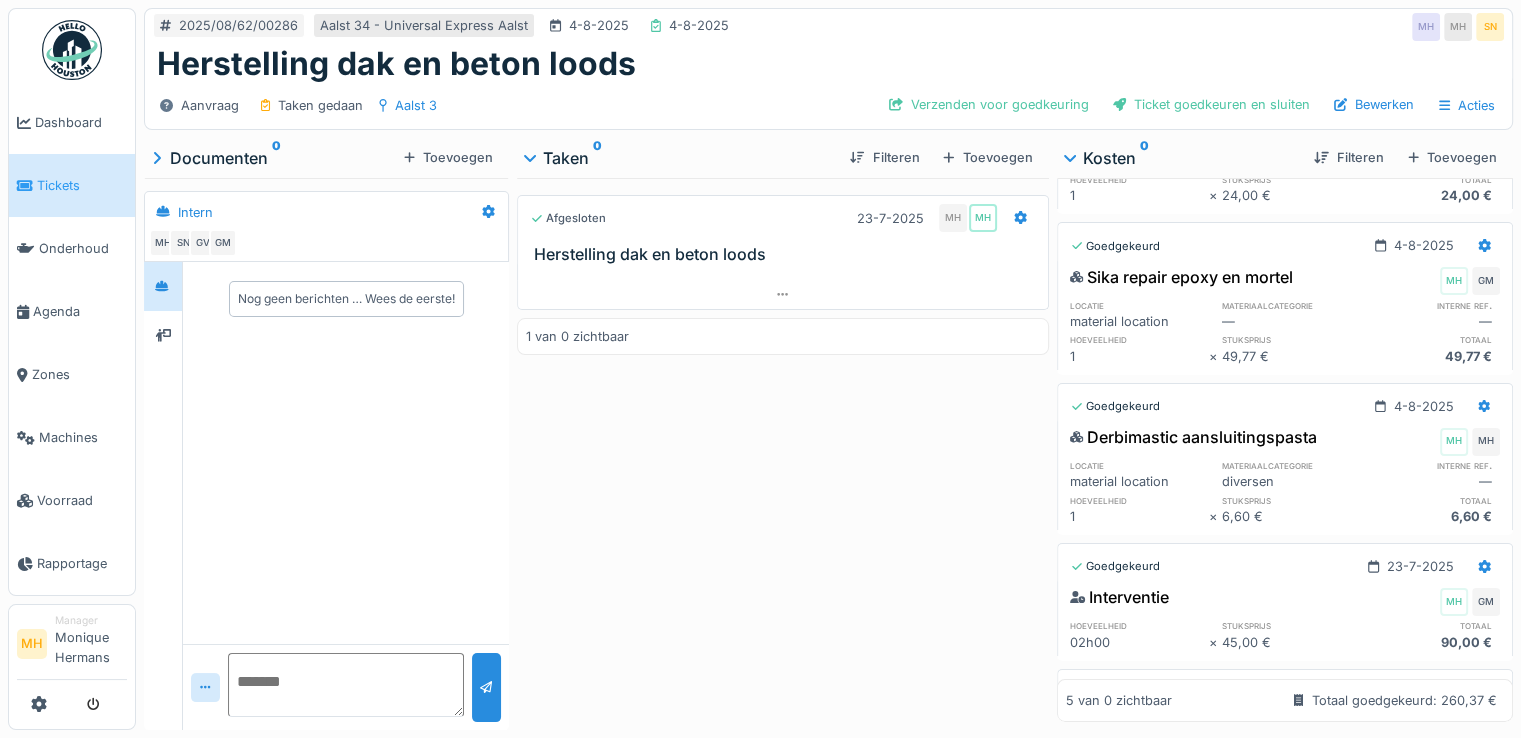 scroll, scrollTop: 0, scrollLeft: 0, axis: both 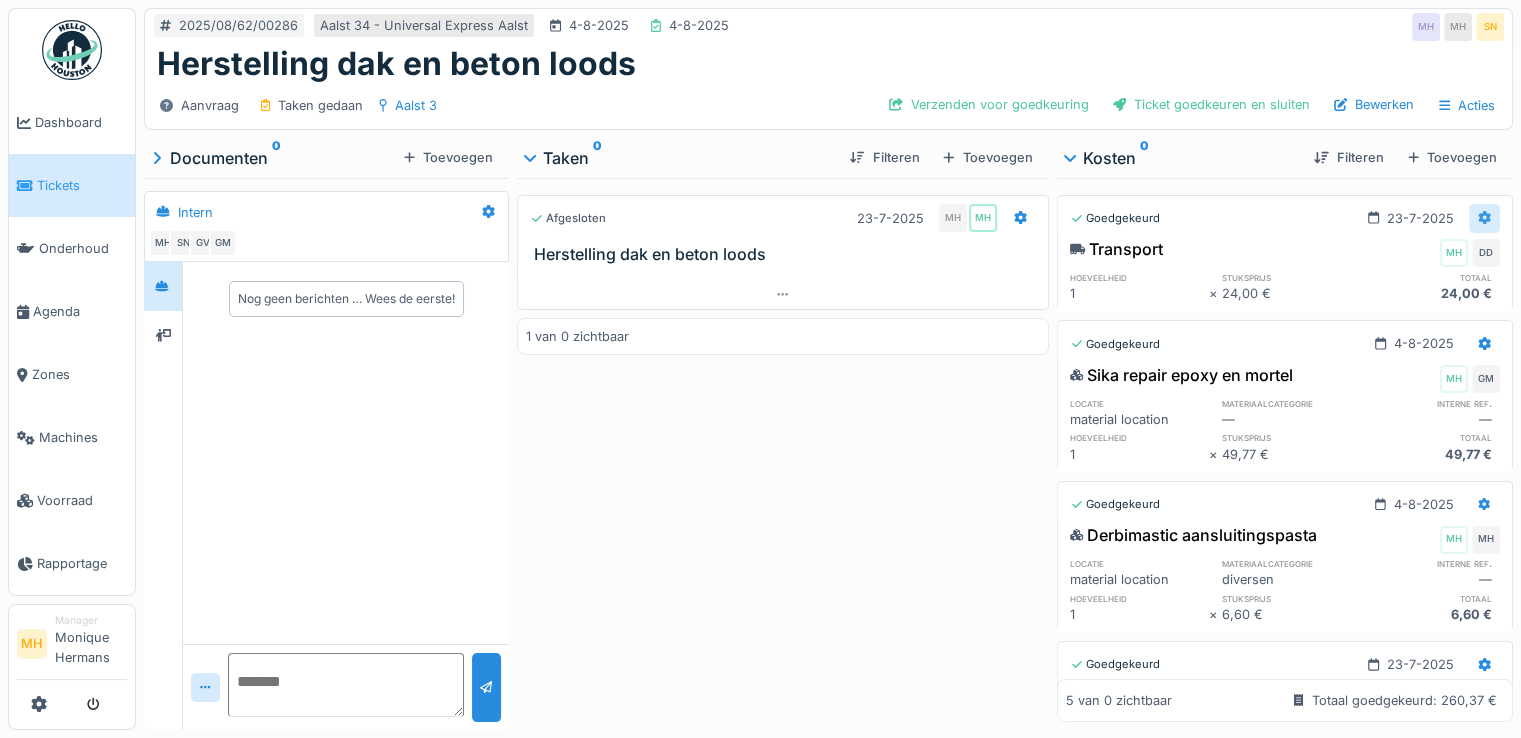 click 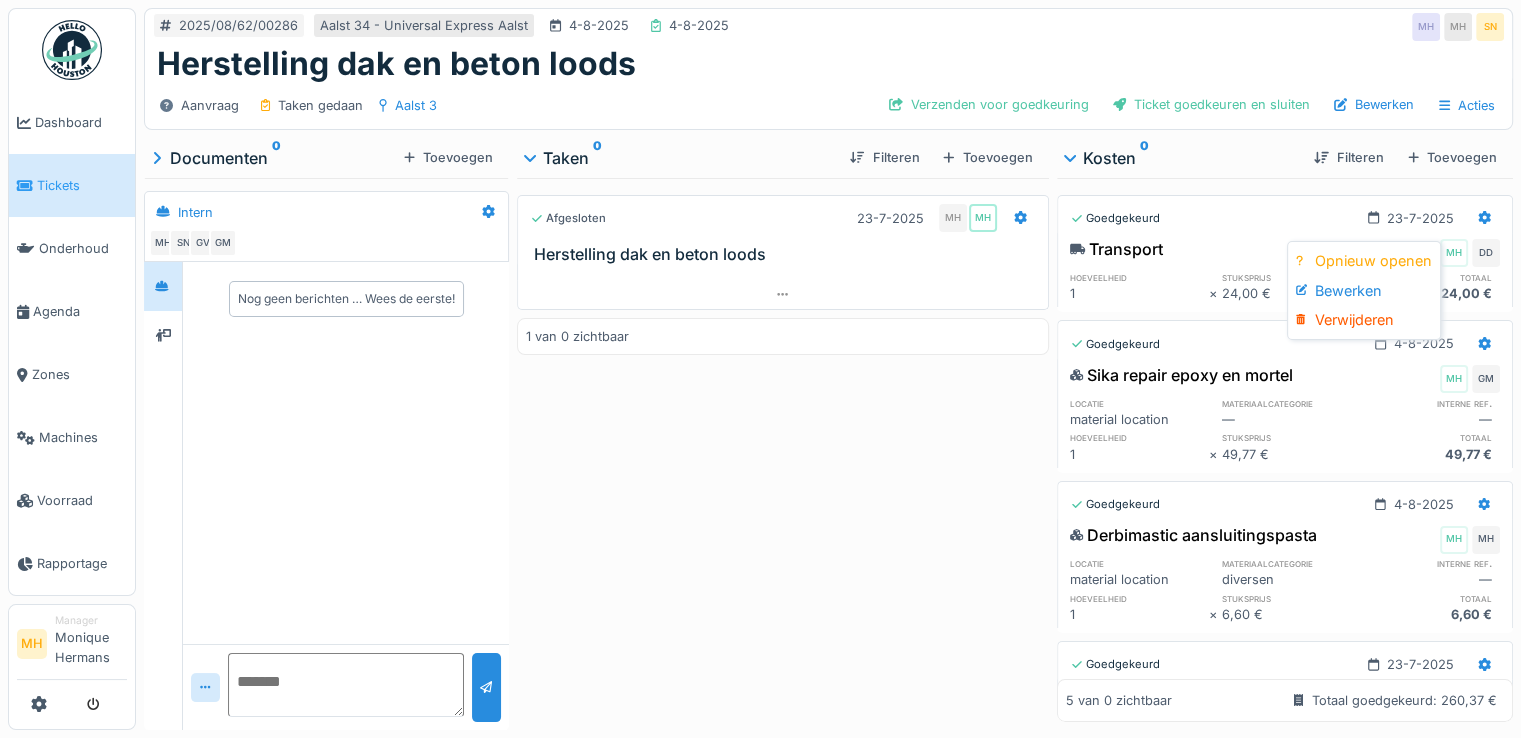 click on "Verwijderen" at bounding box center [1364, 320] 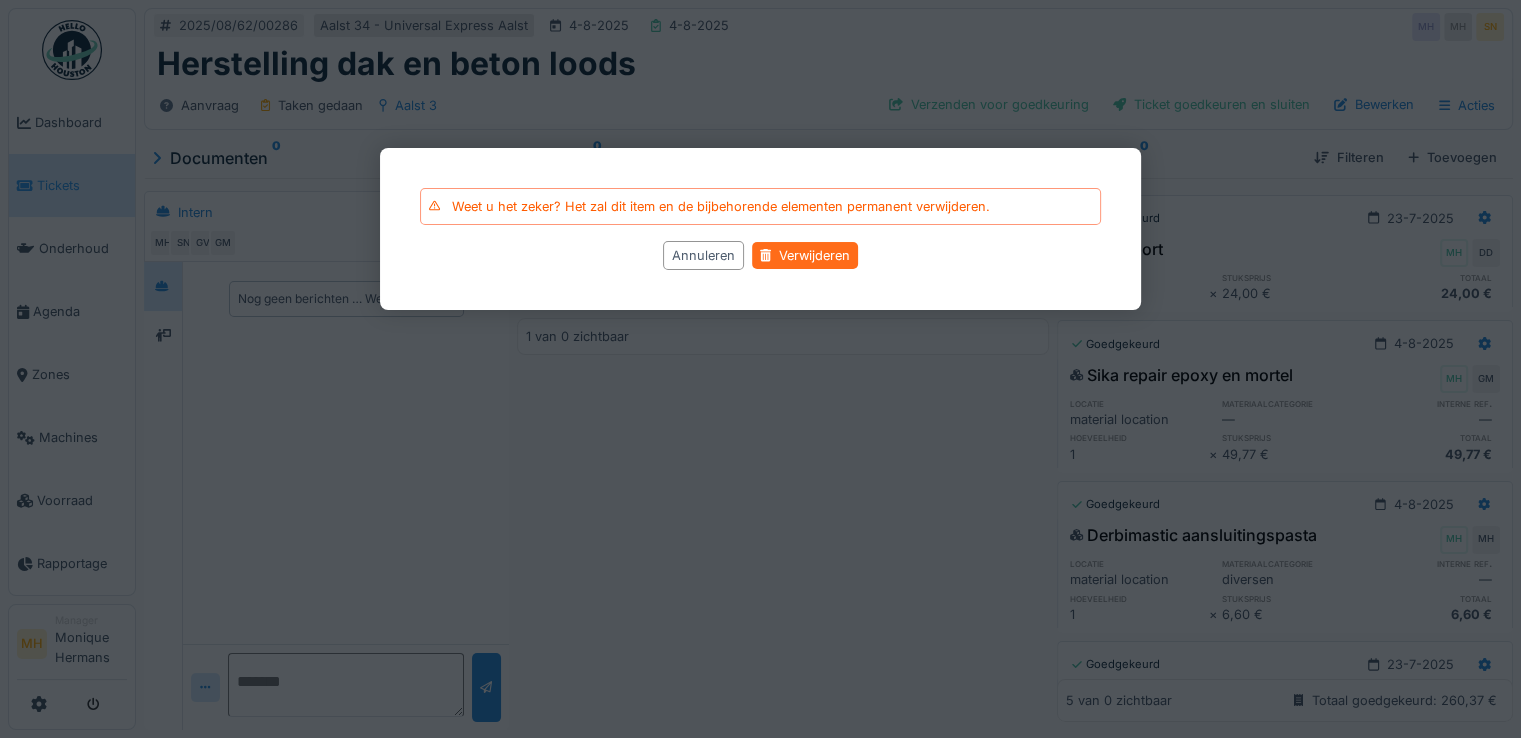 click on "Verwijderen" at bounding box center (805, 255) 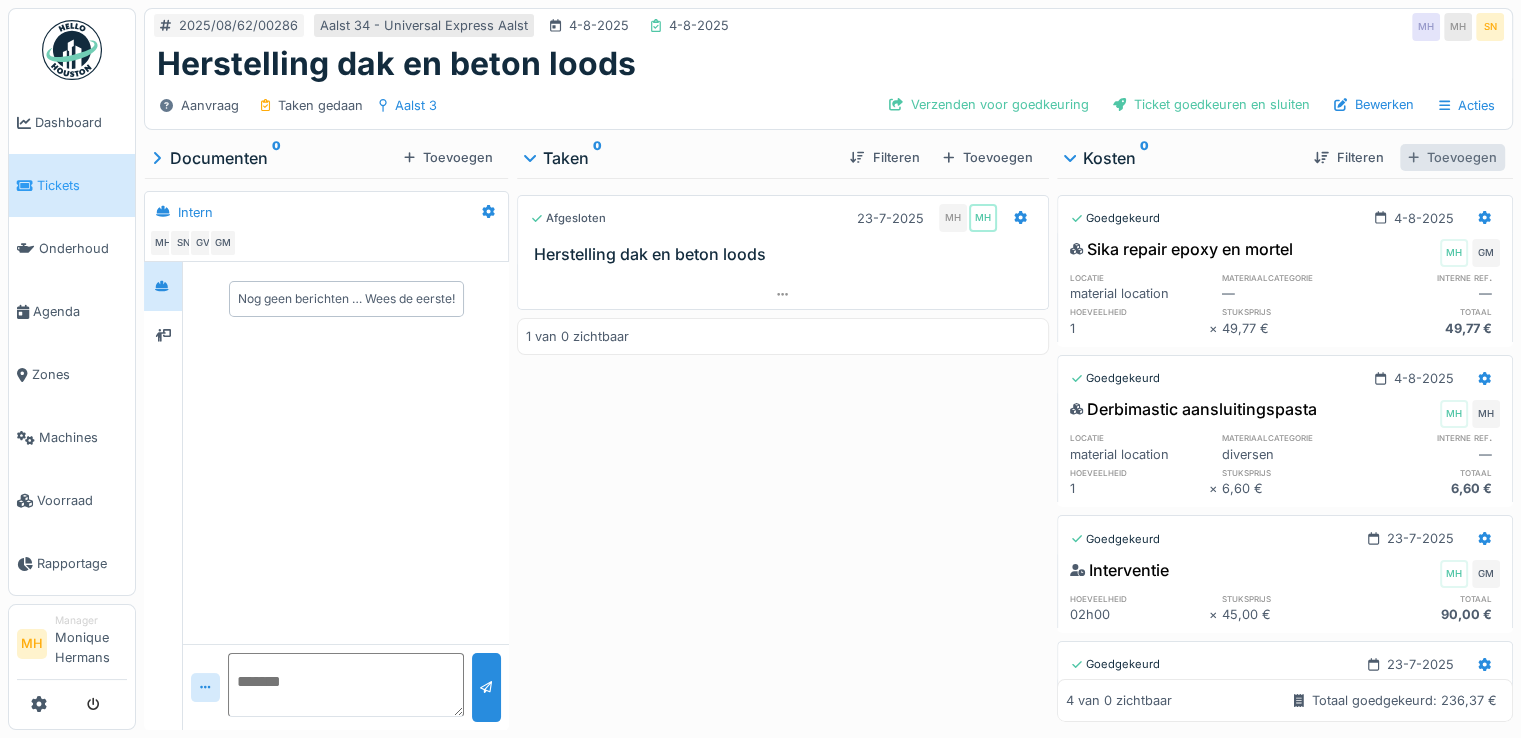 click on "Toevoegen" at bounding box center (1452, 157) 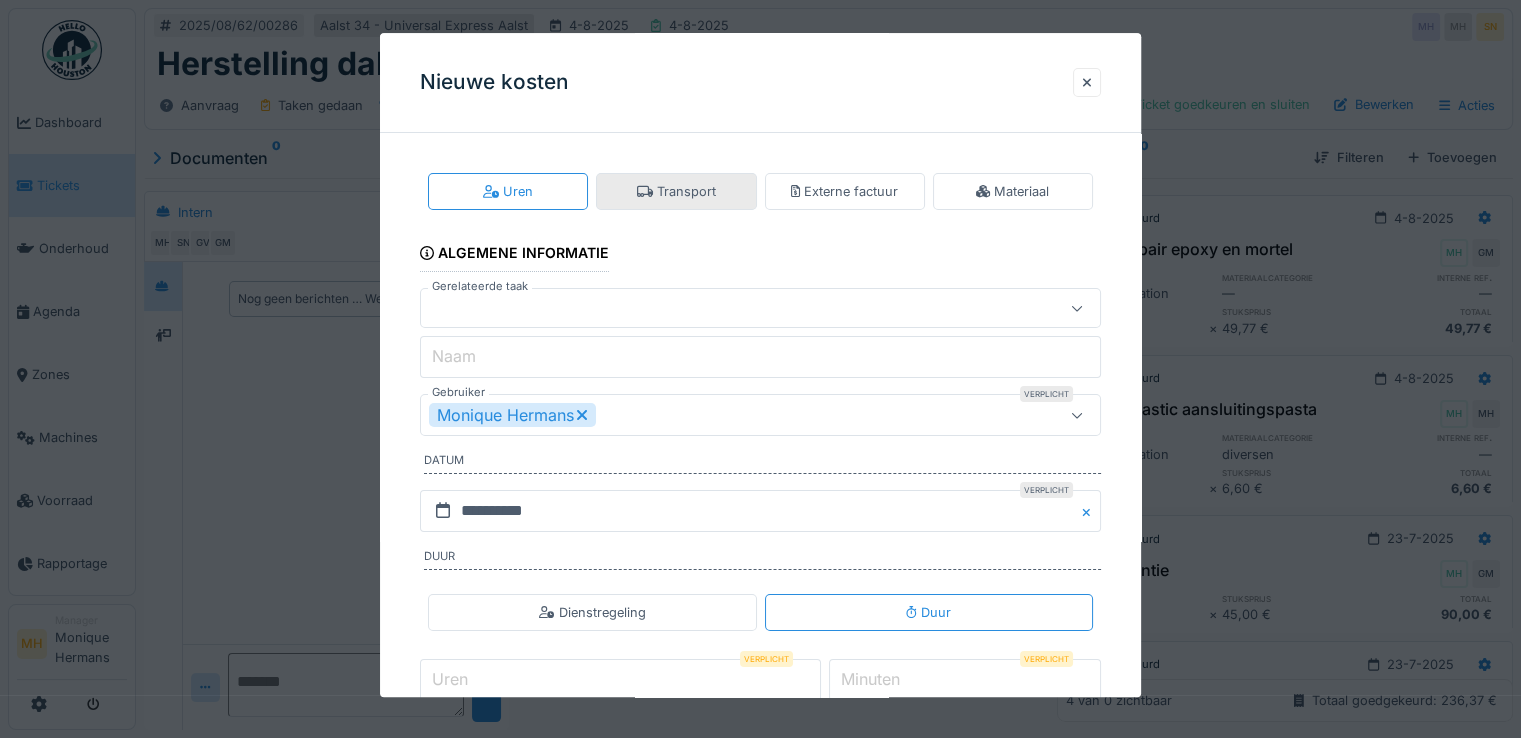 click on "Transport" at bounding box center [676, 191] 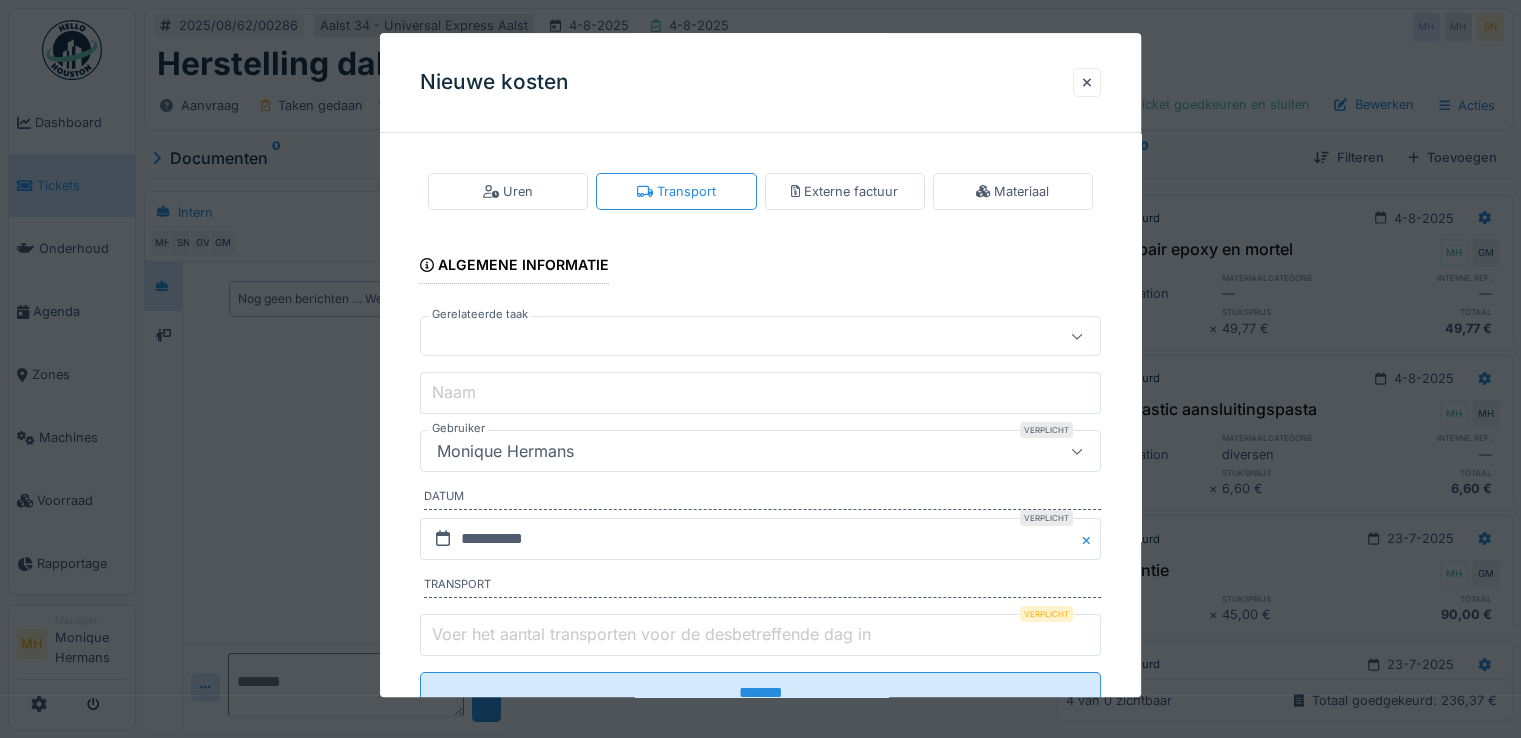 click on "Monique Hermans" at bounding box center (505, 452) 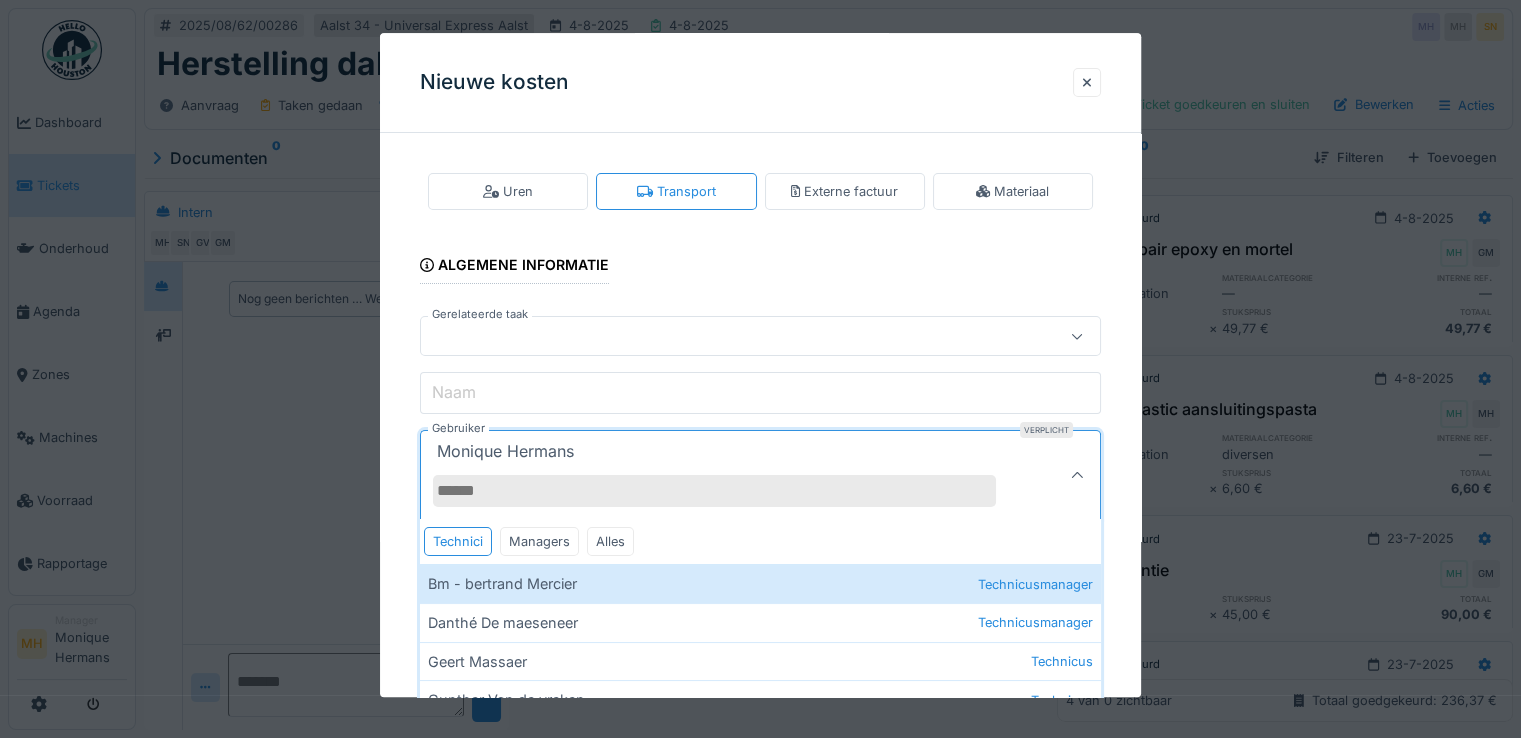 drag, startPoint x: 522, startPoint y: 623, endPoint x: 583, endPoint y: 573, distance: 78.873314 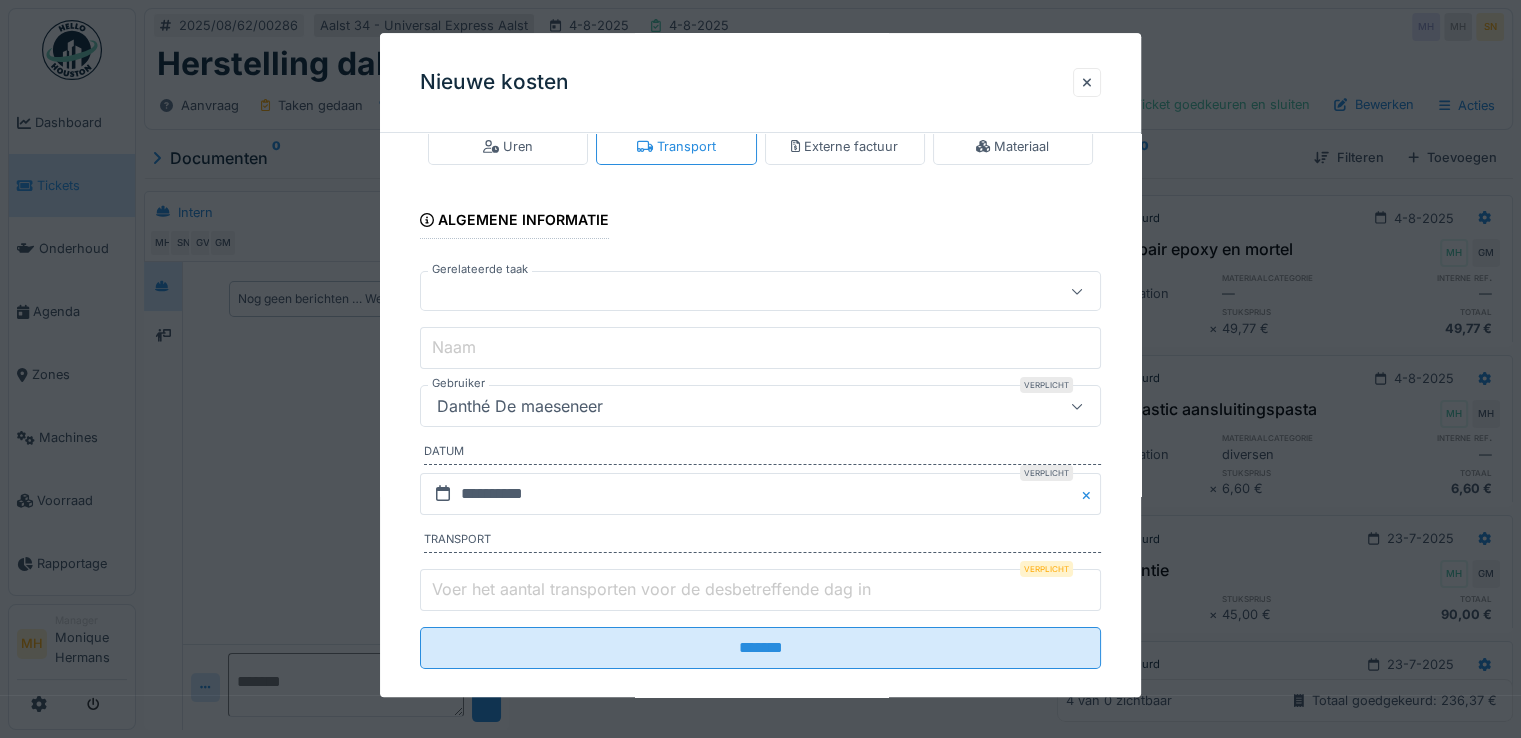 scroll, scrollTop: 69, scrollLeft: 0, axis: vertical 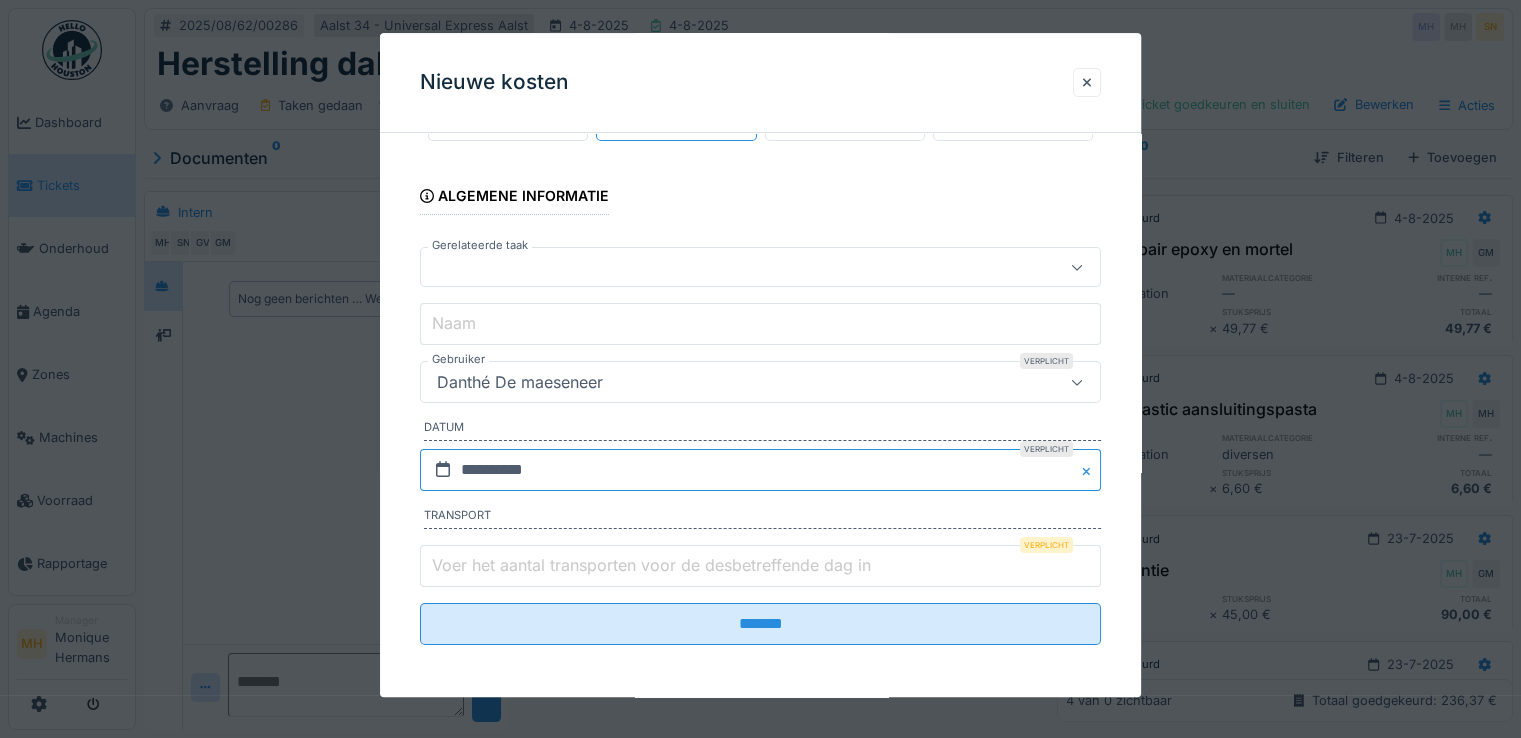 click on "**********" at bounding box center (760, 470) 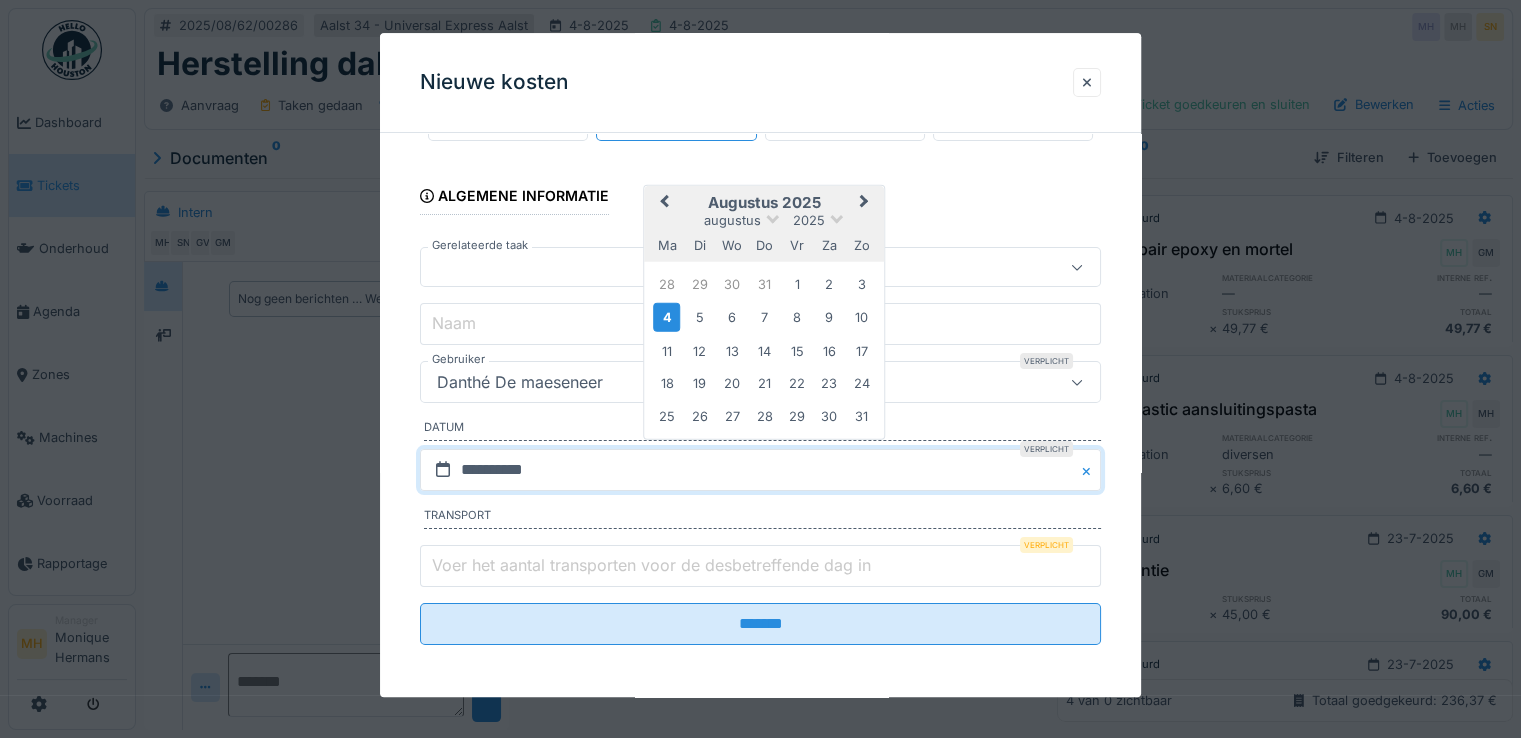 click on "Previous Month" at bounding box center (664, 203) 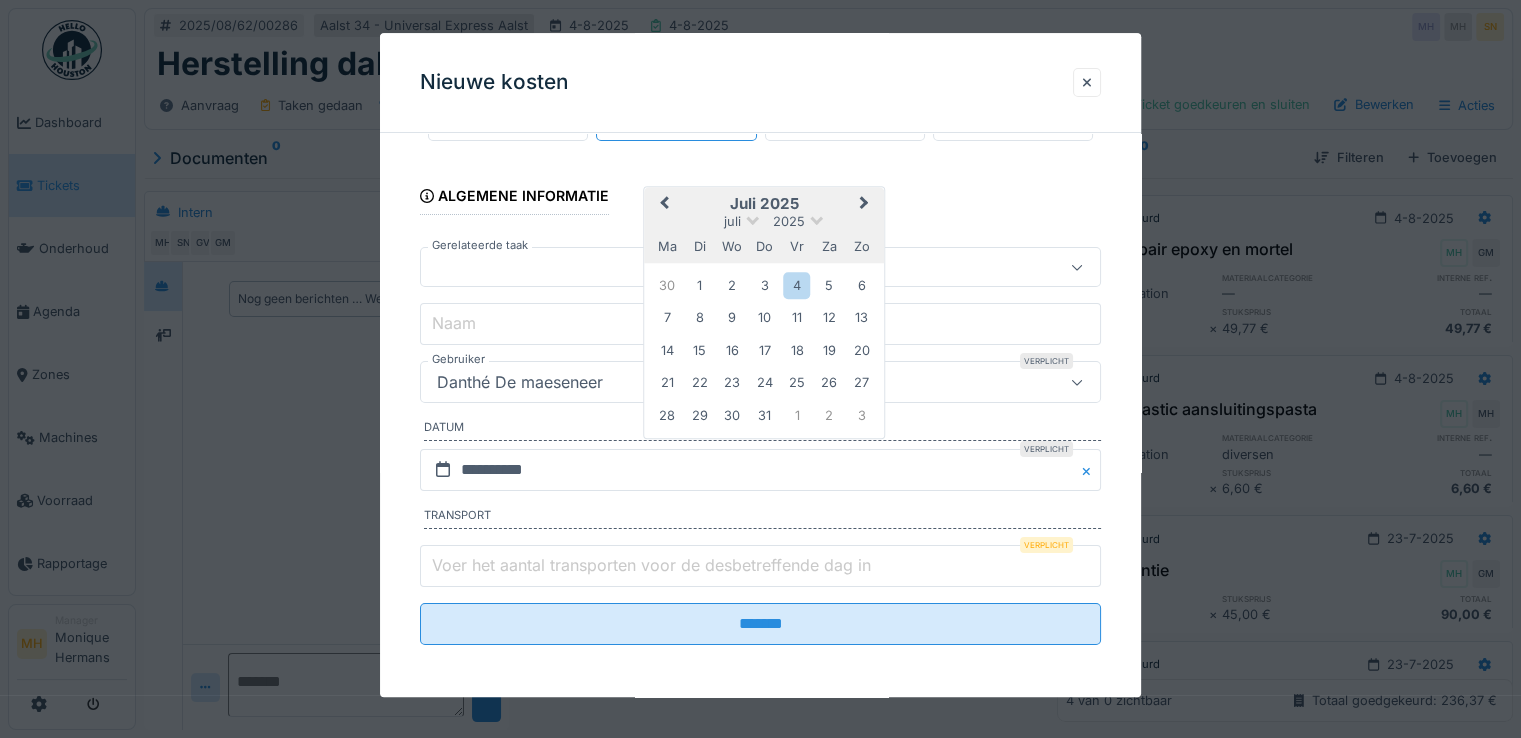 drag, startPoint x: 725, startPoint y: 383, endPoint x: 568, endPoint y: 490, distance: 189.99474 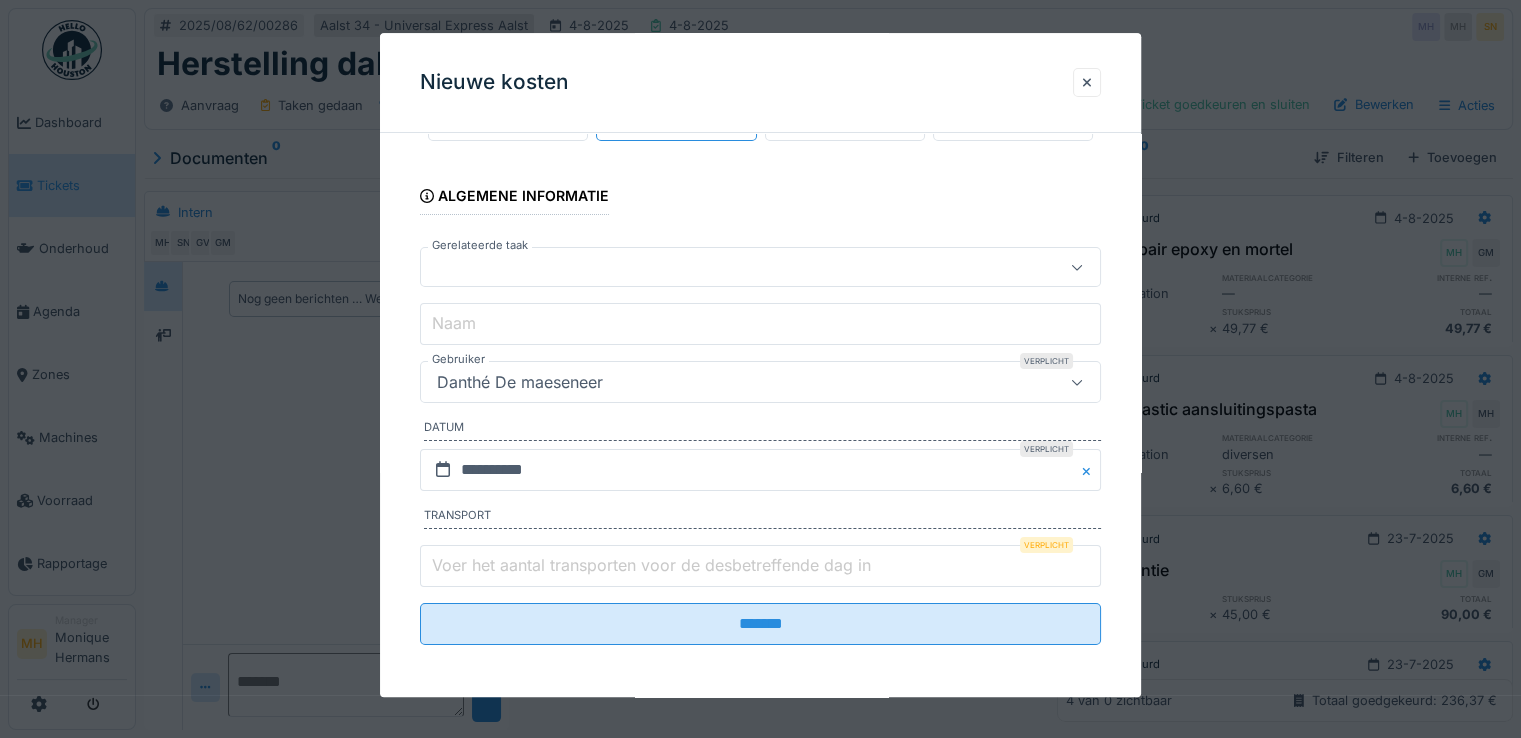 drag, startPoint x: 512, startPoint y: 553, endPoint x: 530, endPoint y: 562, distance: 20.12461 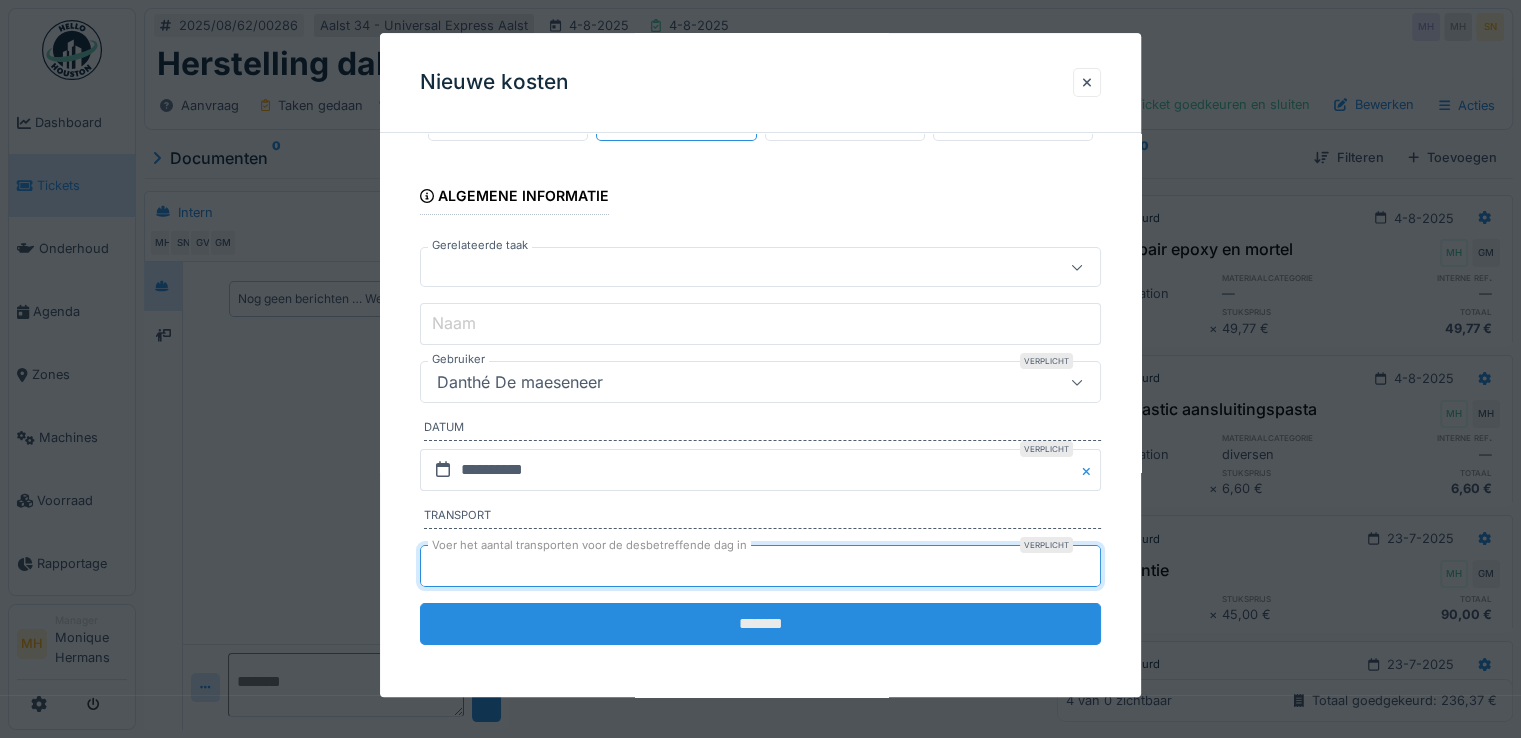 type on "*" 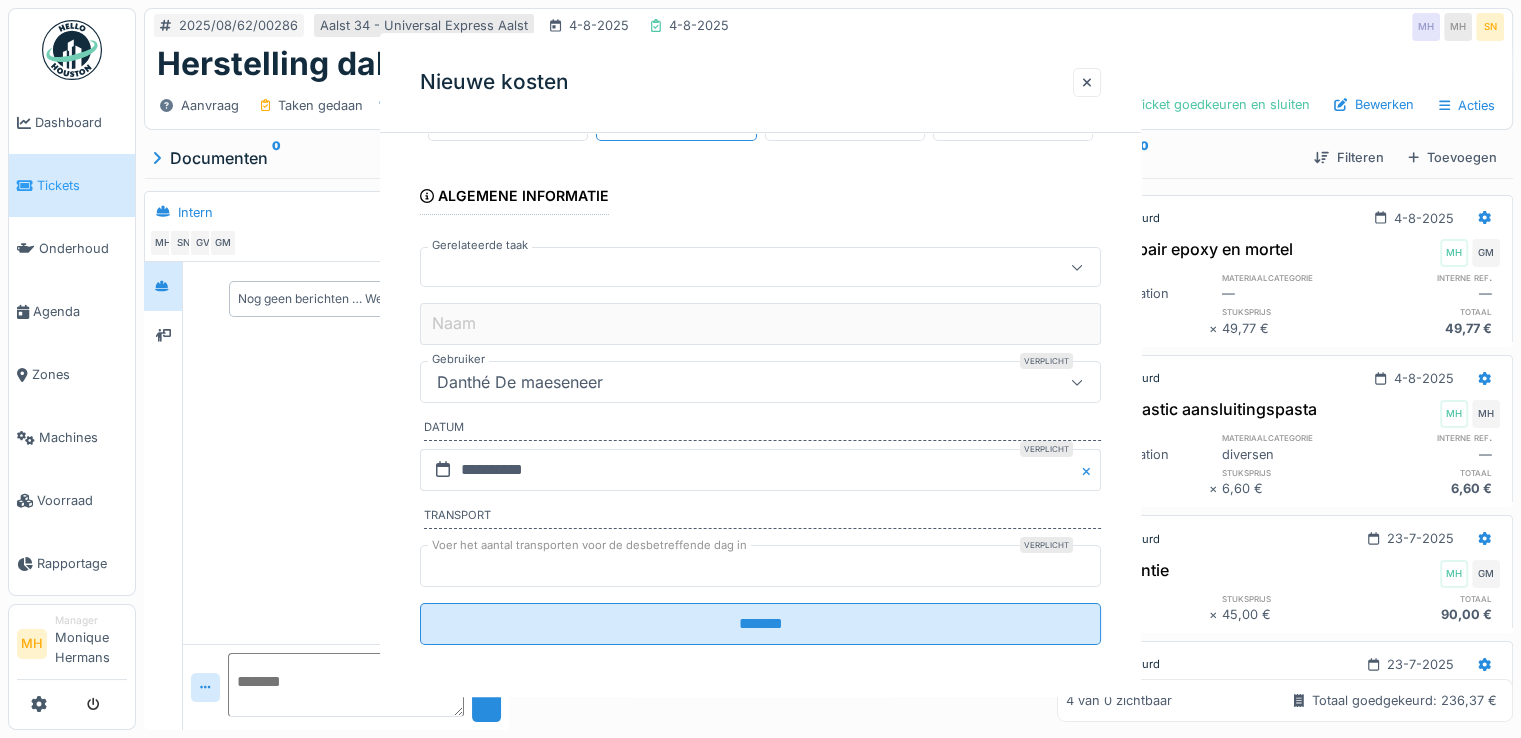 scroll, scrollTop: 0, scrollLeft: 0, axis: both 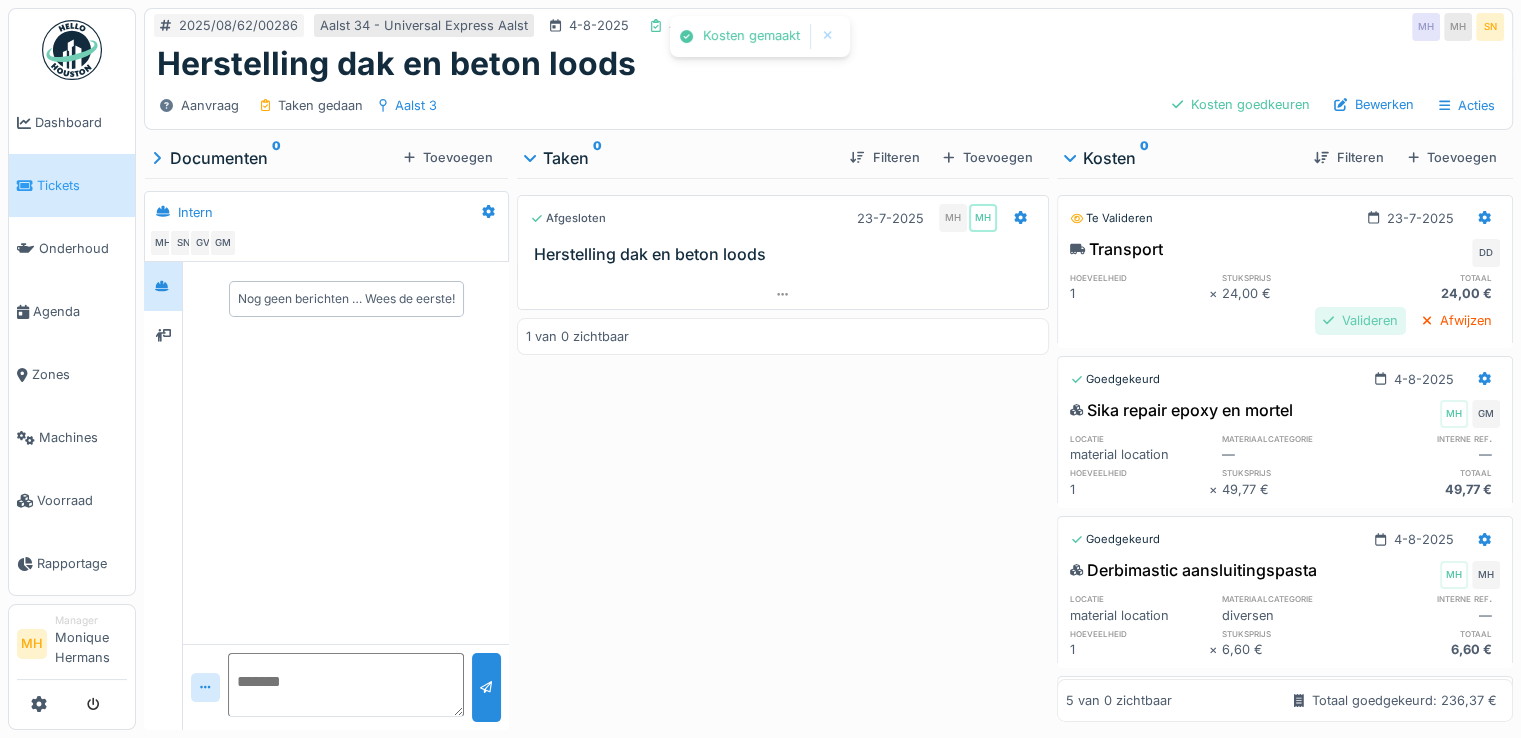 click on "Valideren" at bounding box center [1360, 320] 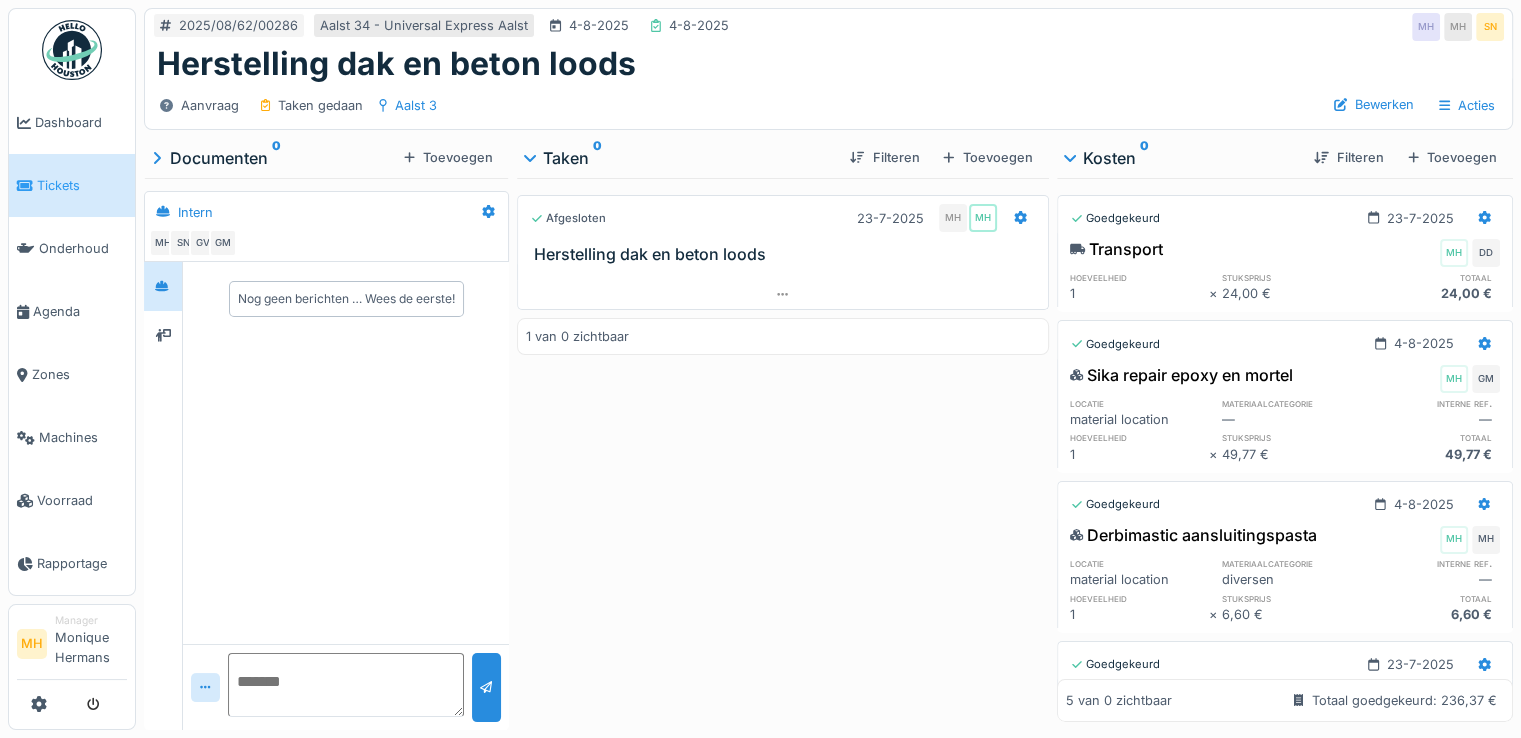 click on "Afgesloten 23-7-2025 MH MH Herstelling dak en beton loods 1 van 0 zichtbaar" at bounding box center [783, 450] 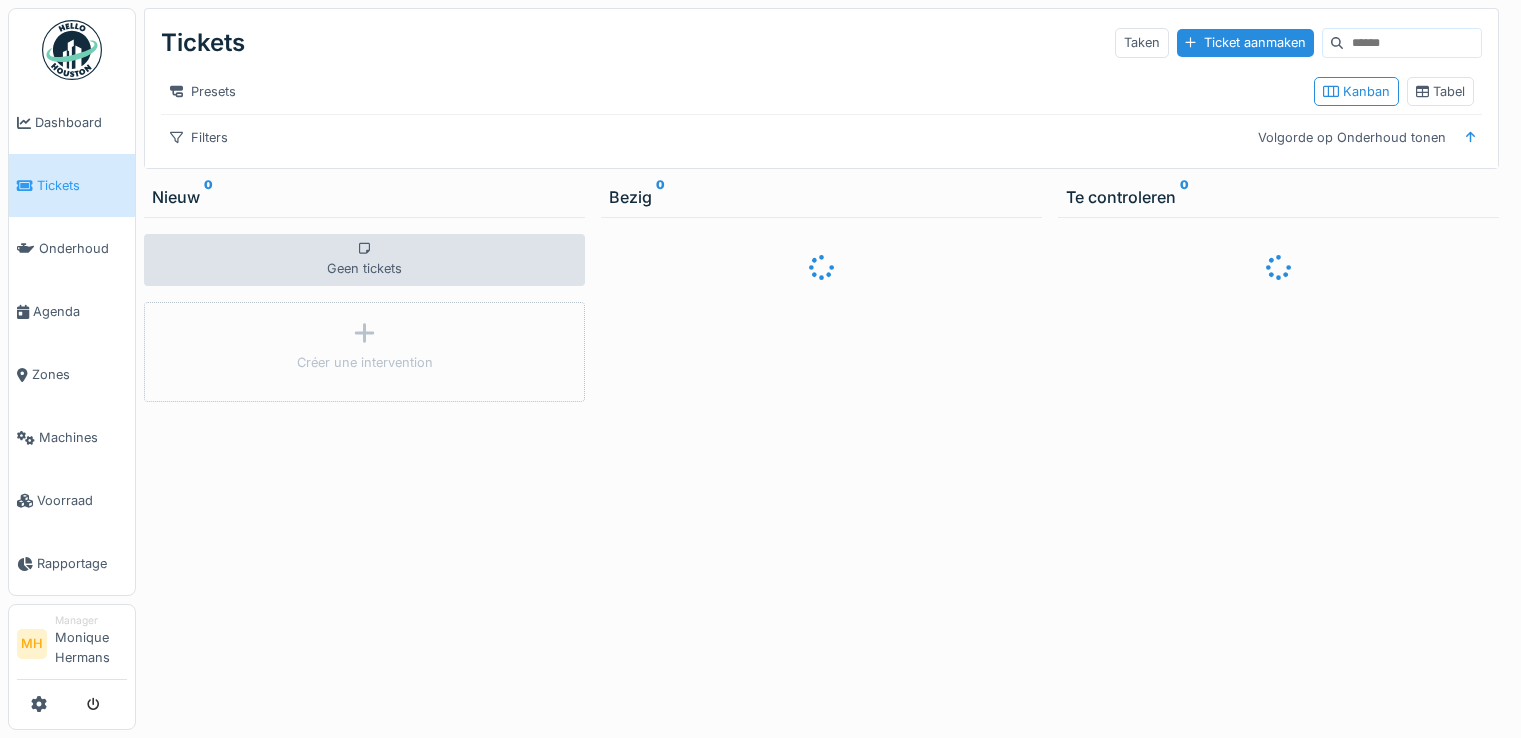 scroll, scrollTop: 0, scrollLeft: 0, axis: both 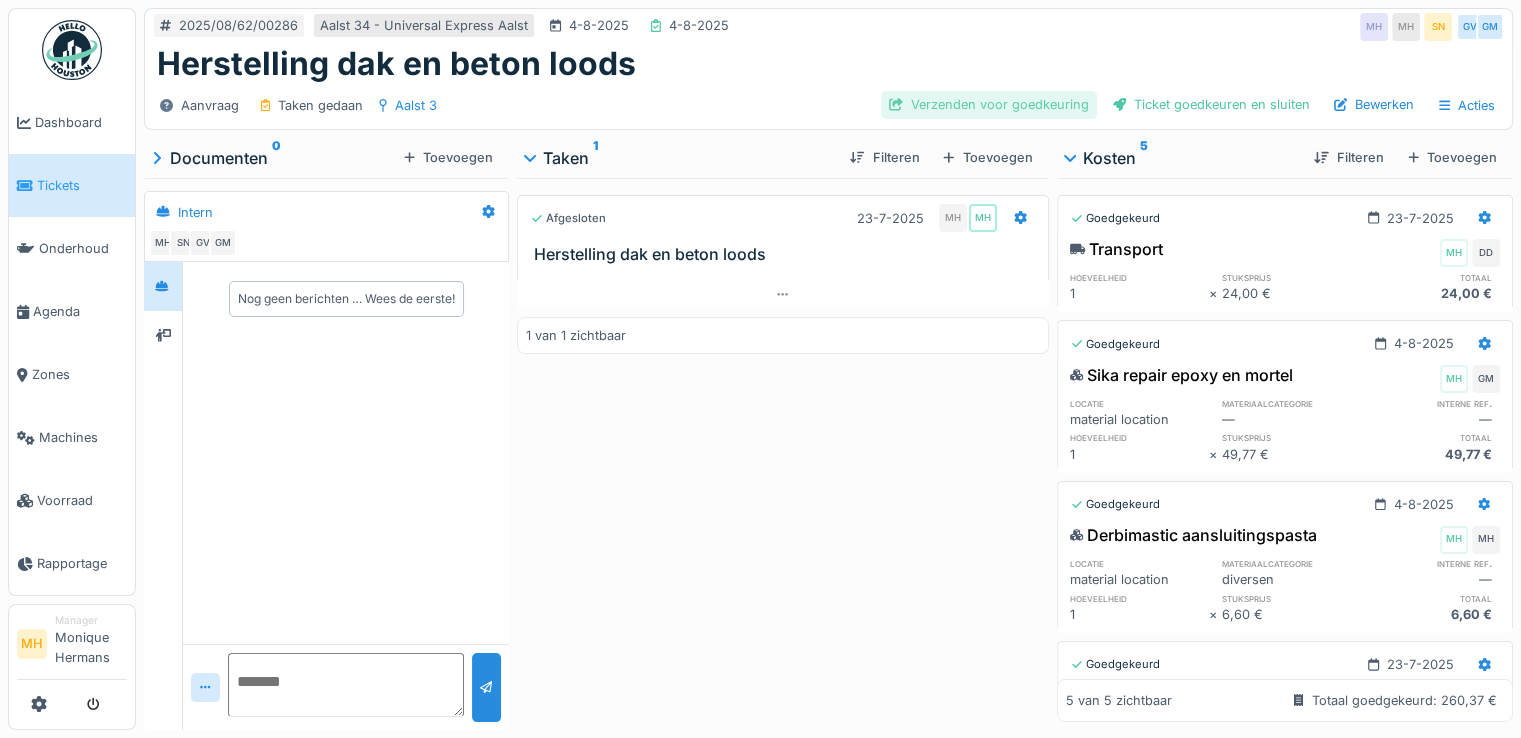 click on "Verzenden voor goedkeuring" at bounding box center [989, 104] 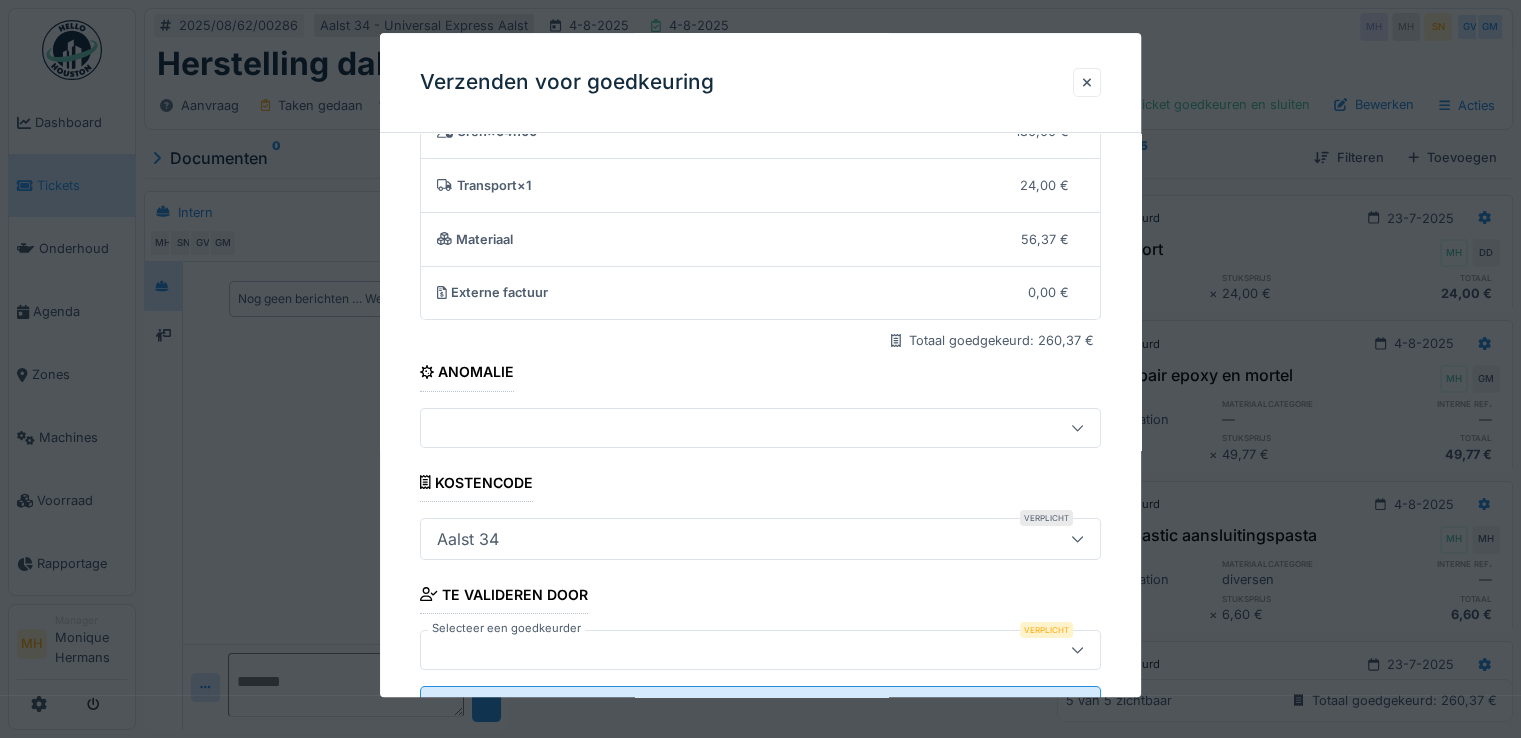scroll, scrollTop: 175, scrollLeft: 0, axis: vertical 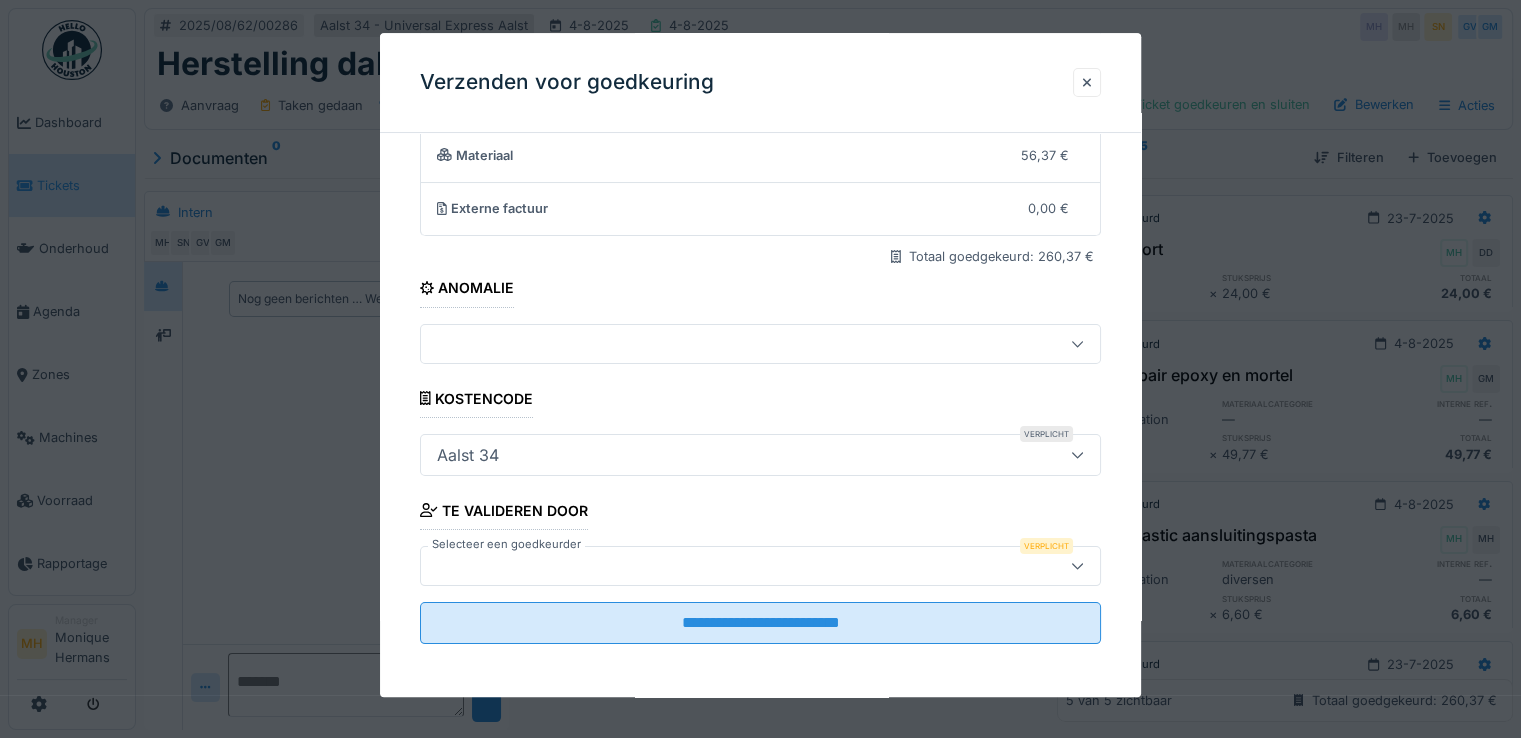 click at bounding box center (726, 566) 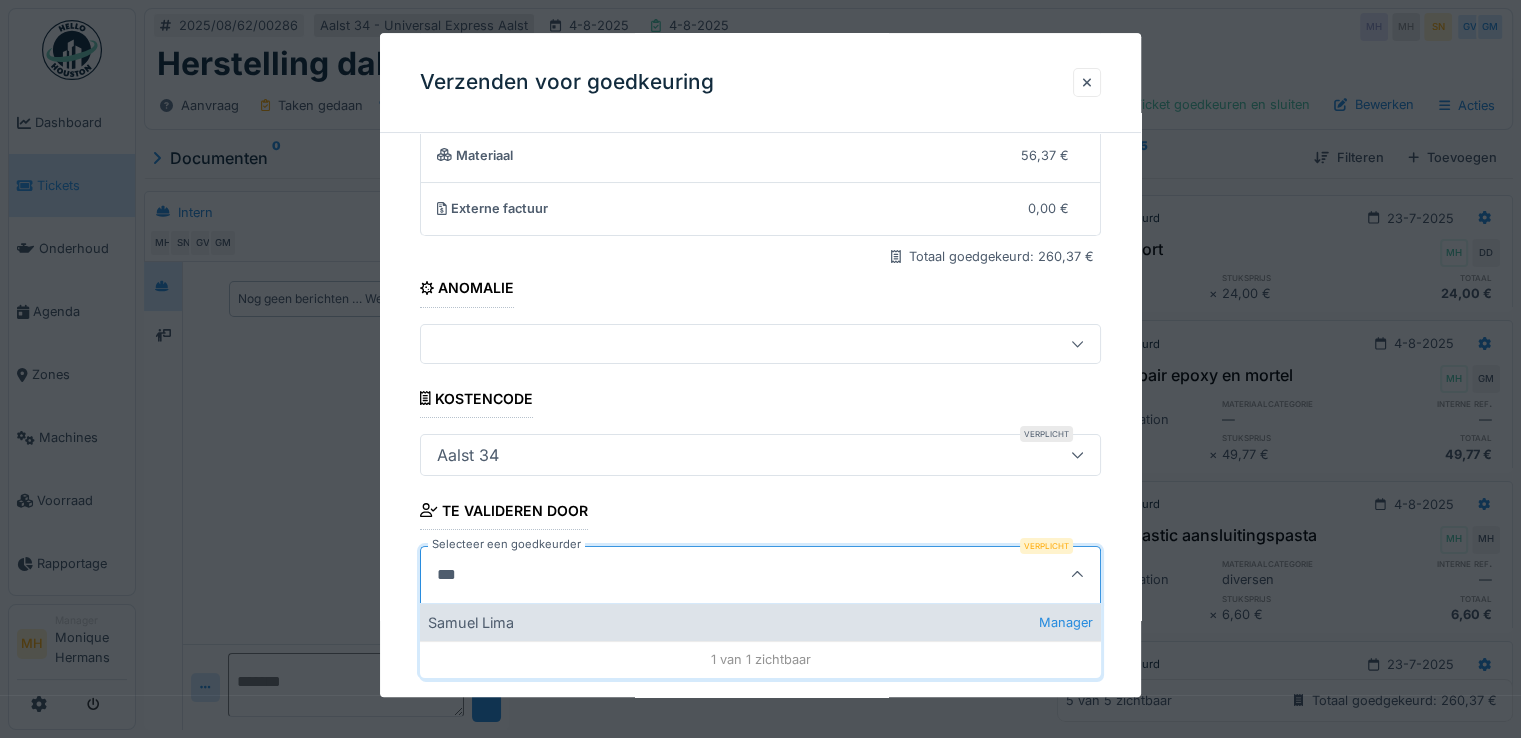 type on "***" 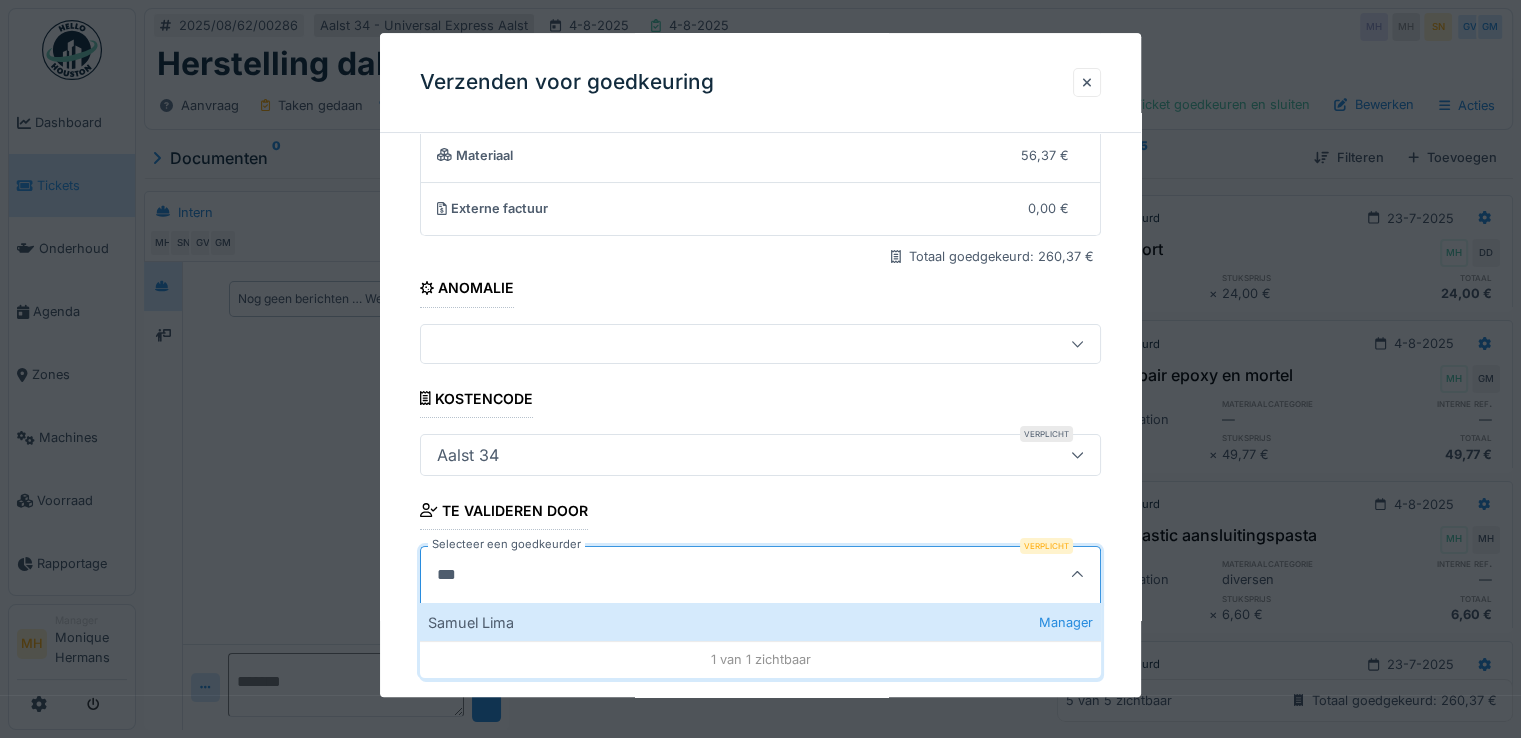 drag, startPoint x: 519, startPoint y: 631, endPoint x: 620, endPoint y: 633, distance: 101.0198 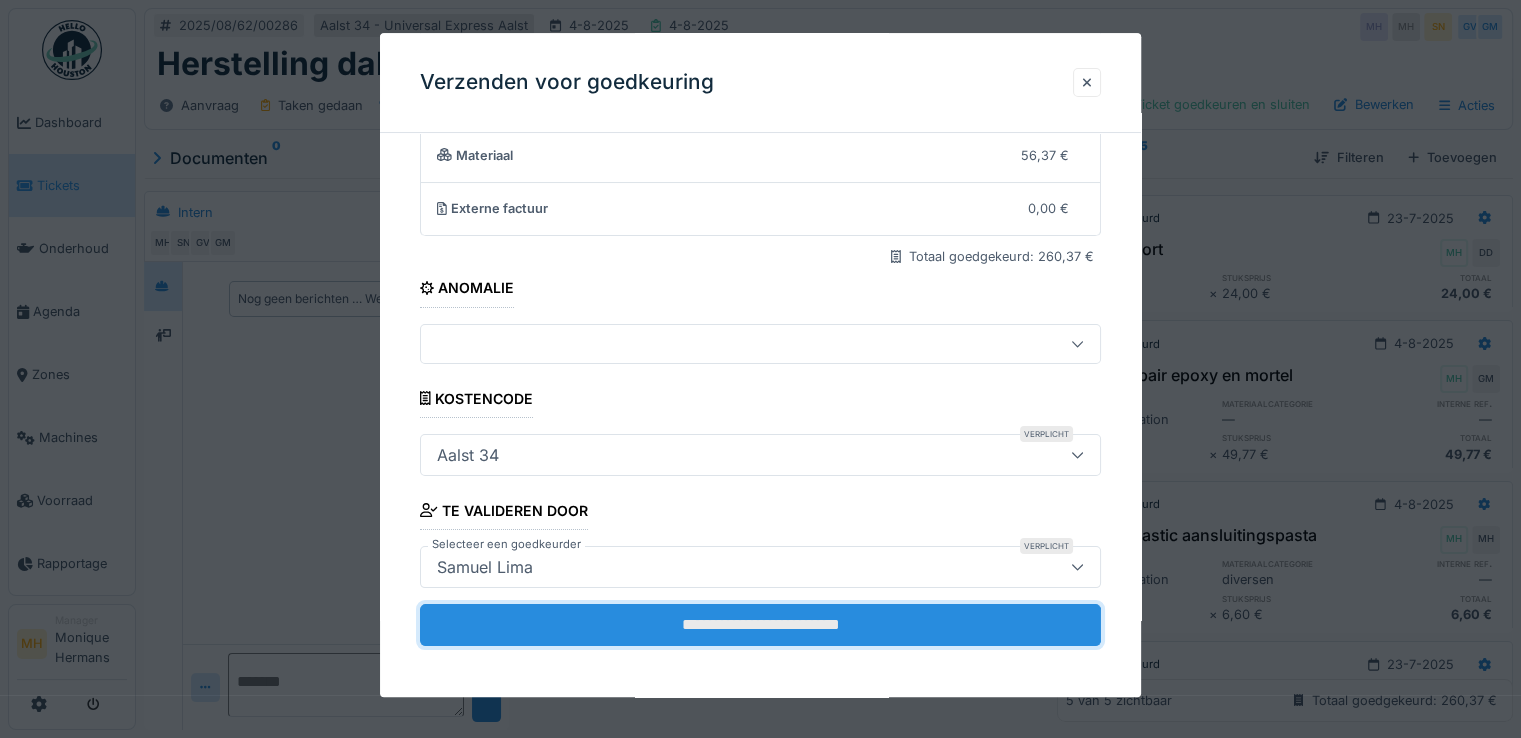 click on "**********" at bounding box center (760, 625) 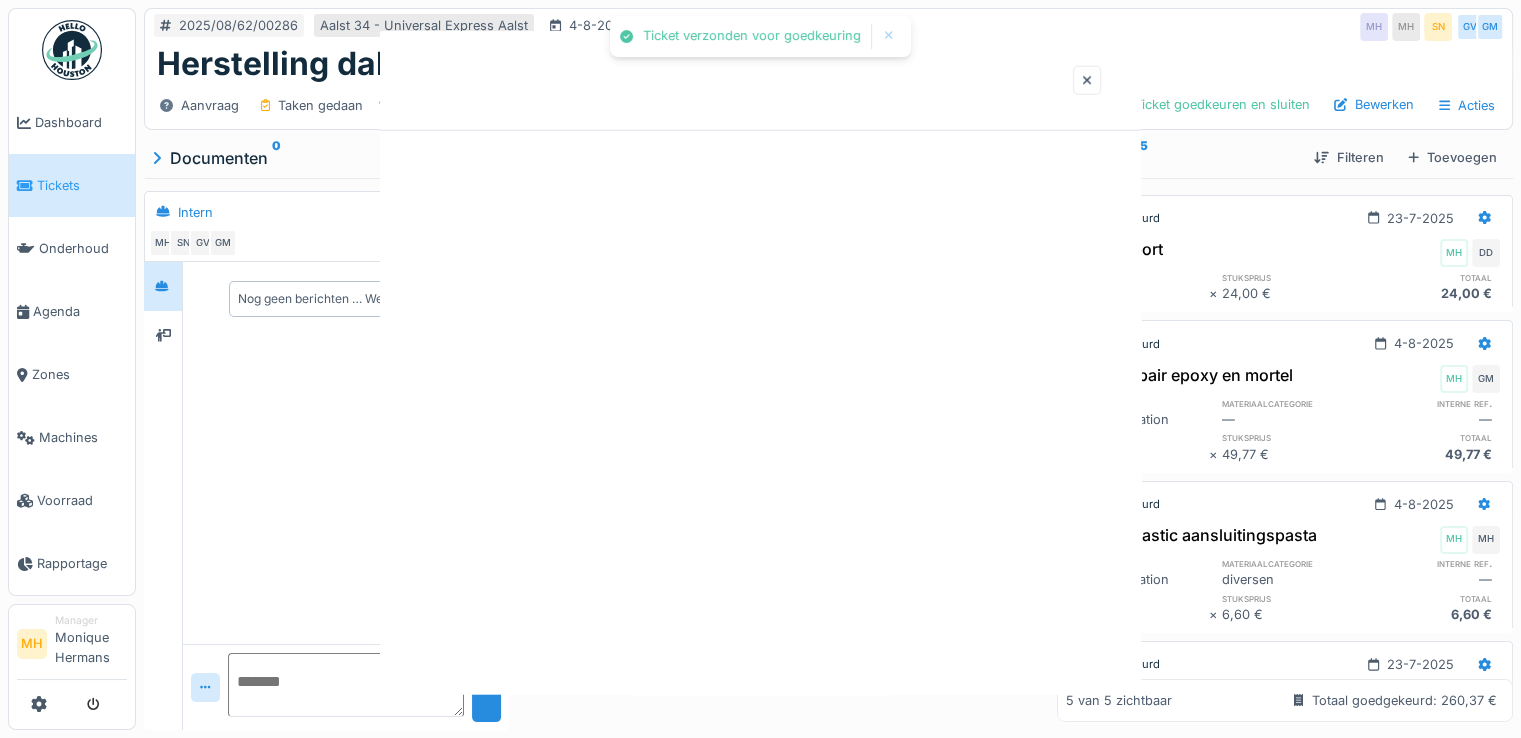 scroll, scrollTop: 0, scrollLeft: 0, axis: both 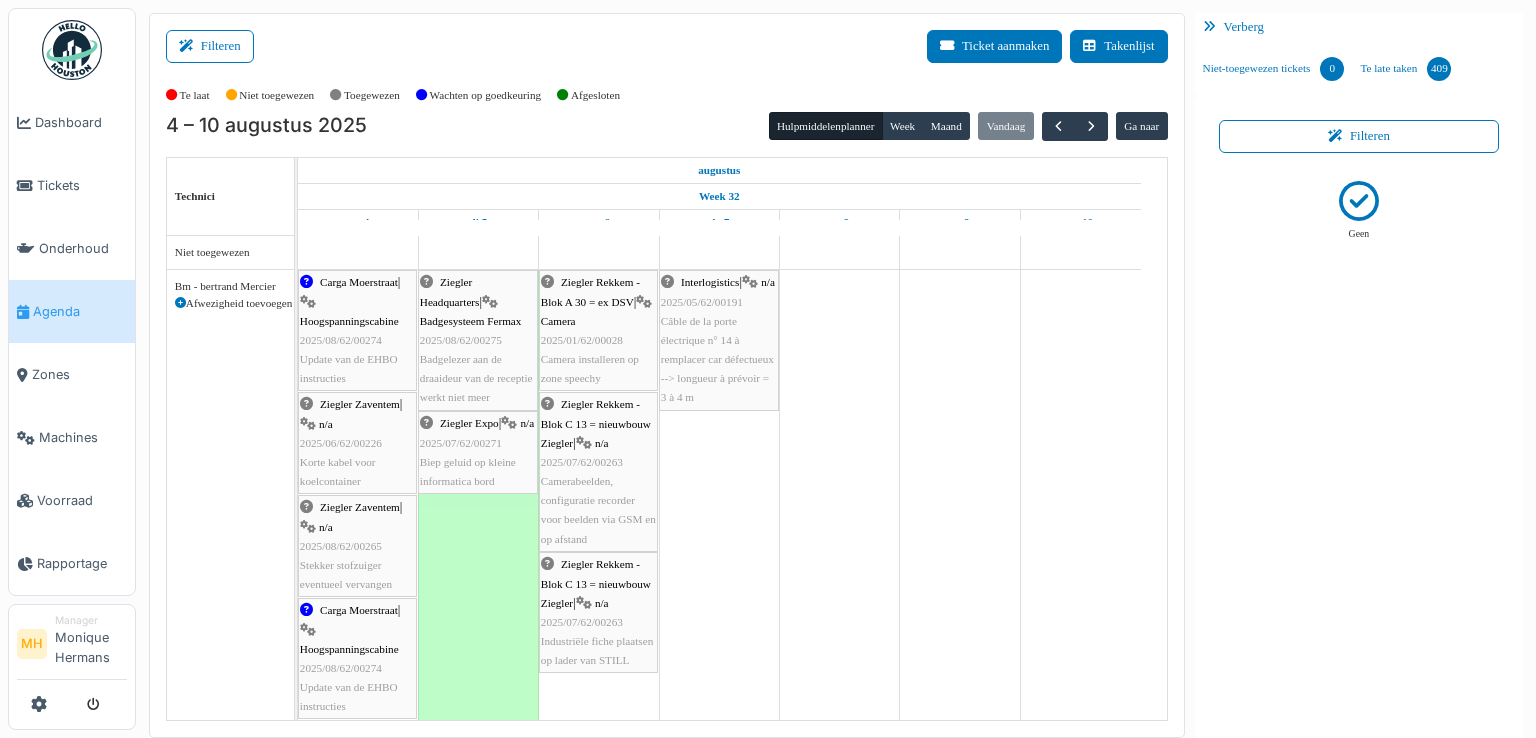 click on "2025/08/62/00265" at bounding box center (341, 546) 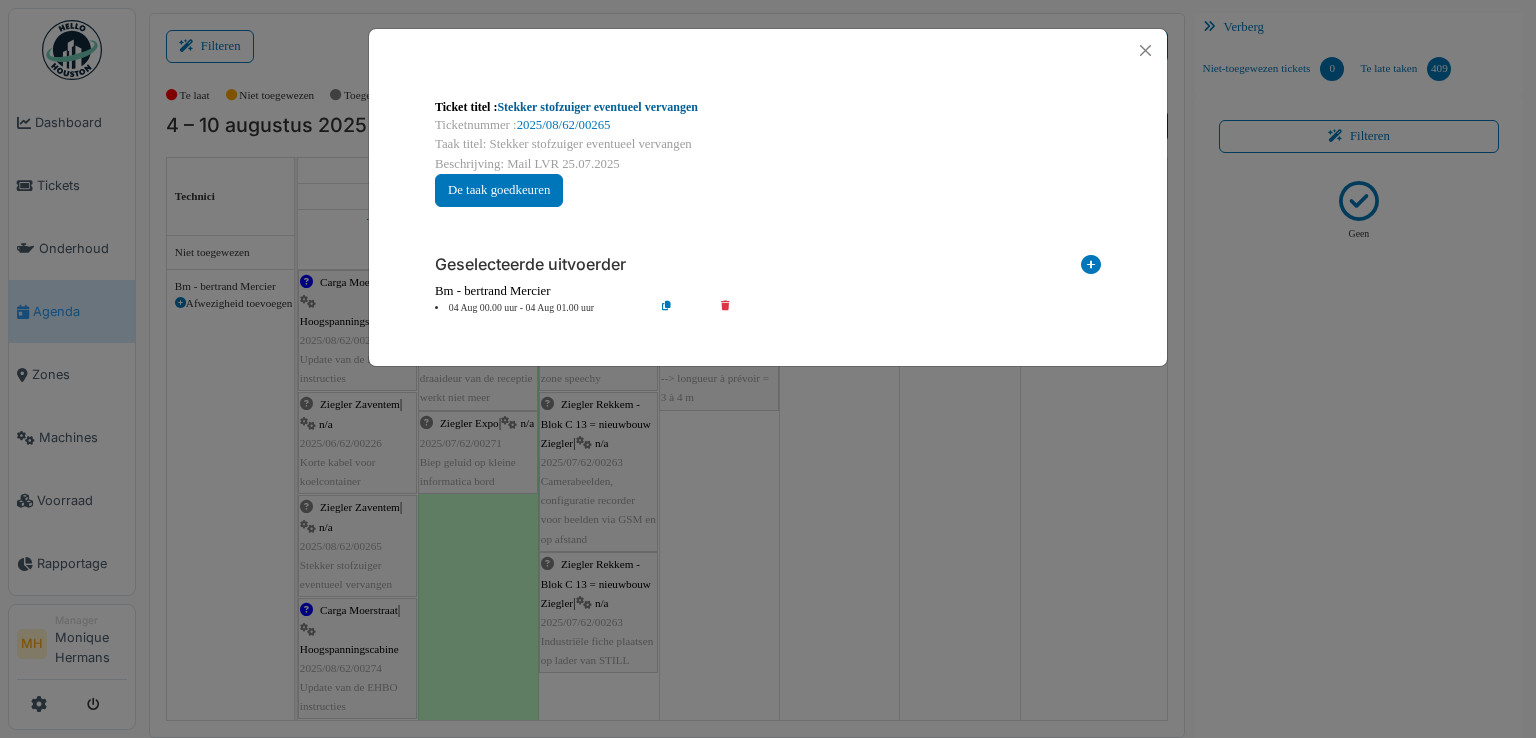 click on "Stekker stofzuiger eventueel vervangen" at bounding box center (597, 107) 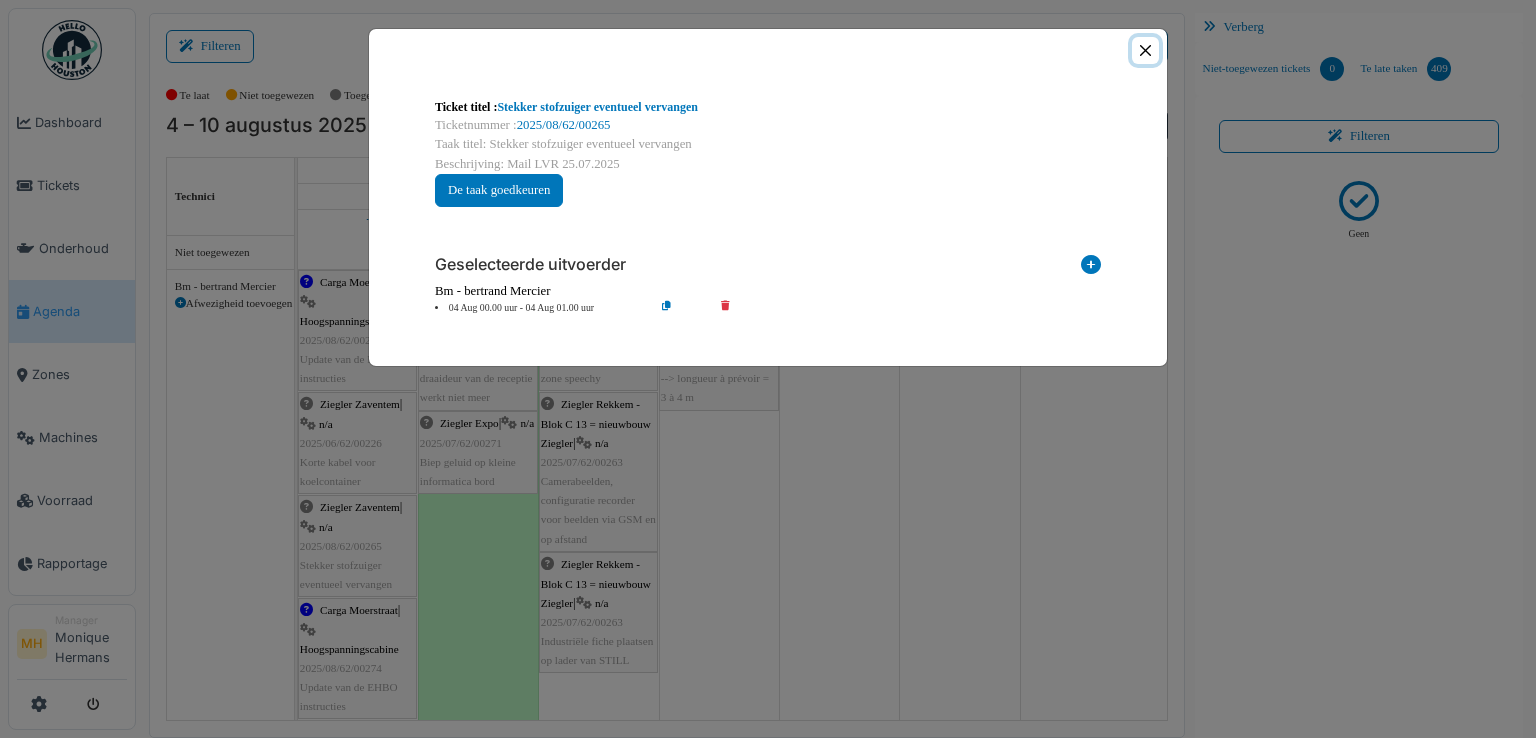 click at bounding box center (1145, 50) 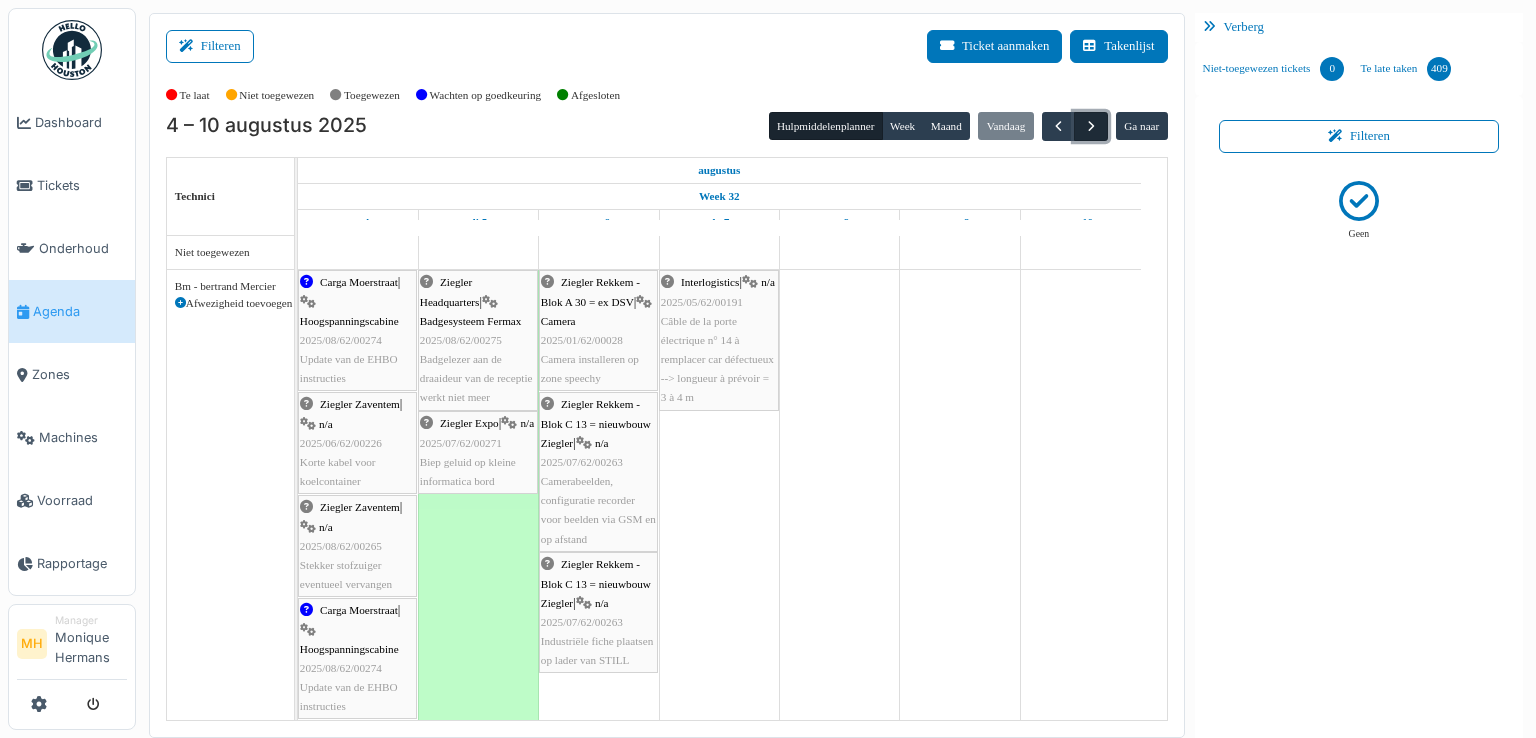 click at bounding box center (1091, 126) 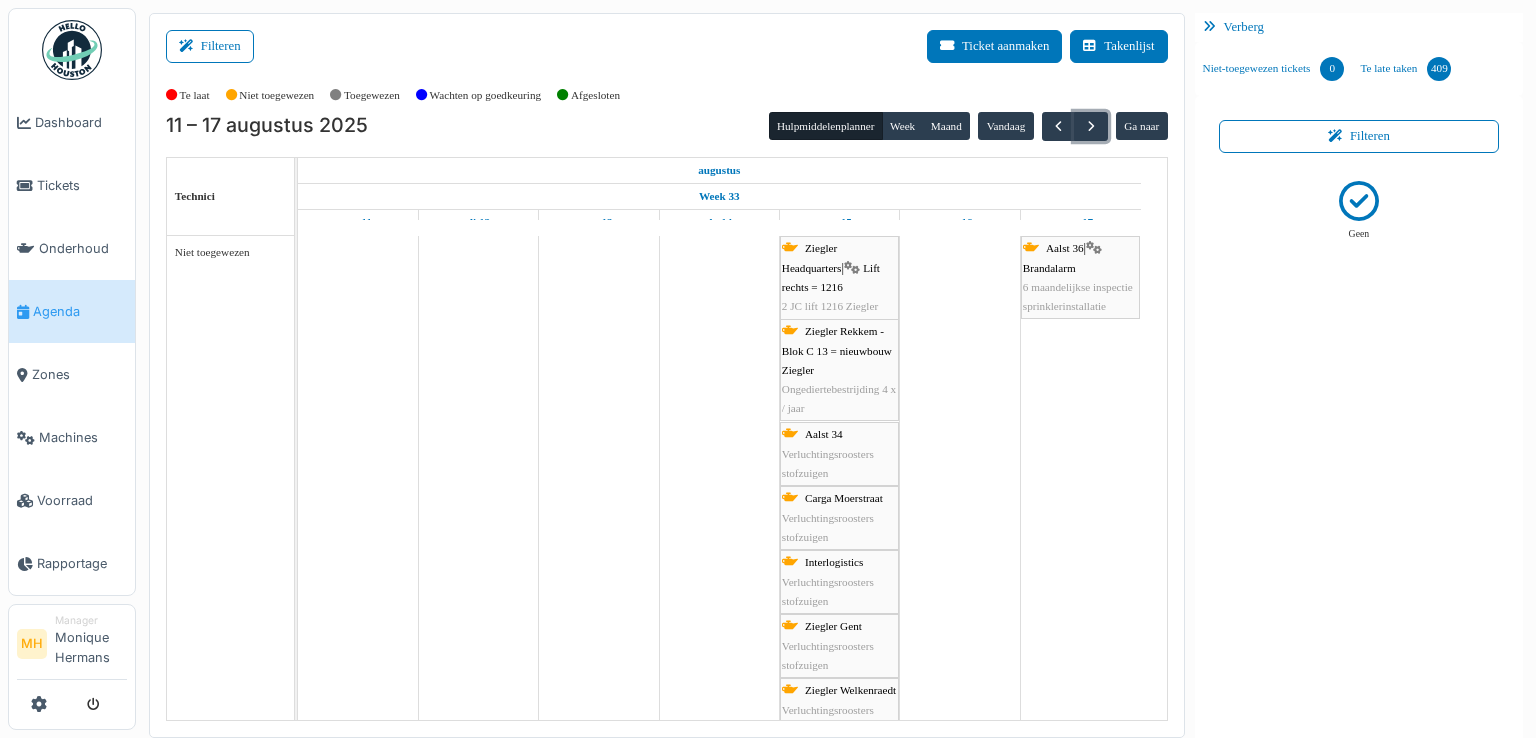 scroll, scrollTop: 300, scrollLeft: 0, axis: vertical 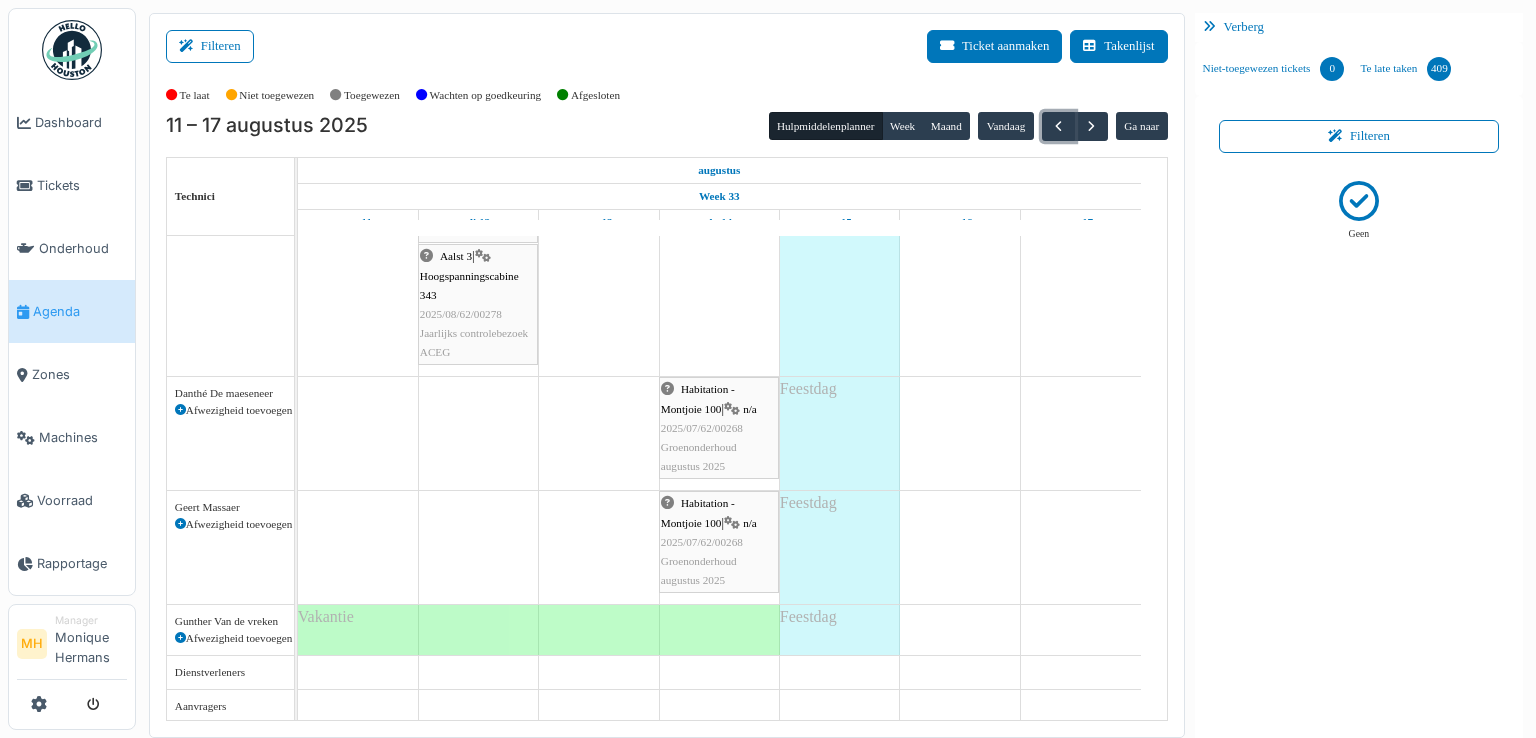 drag, startPoint x: 1040, startPoint y: 128, endPoint x: 1039, endPoint y: 151, distance: 23.021729 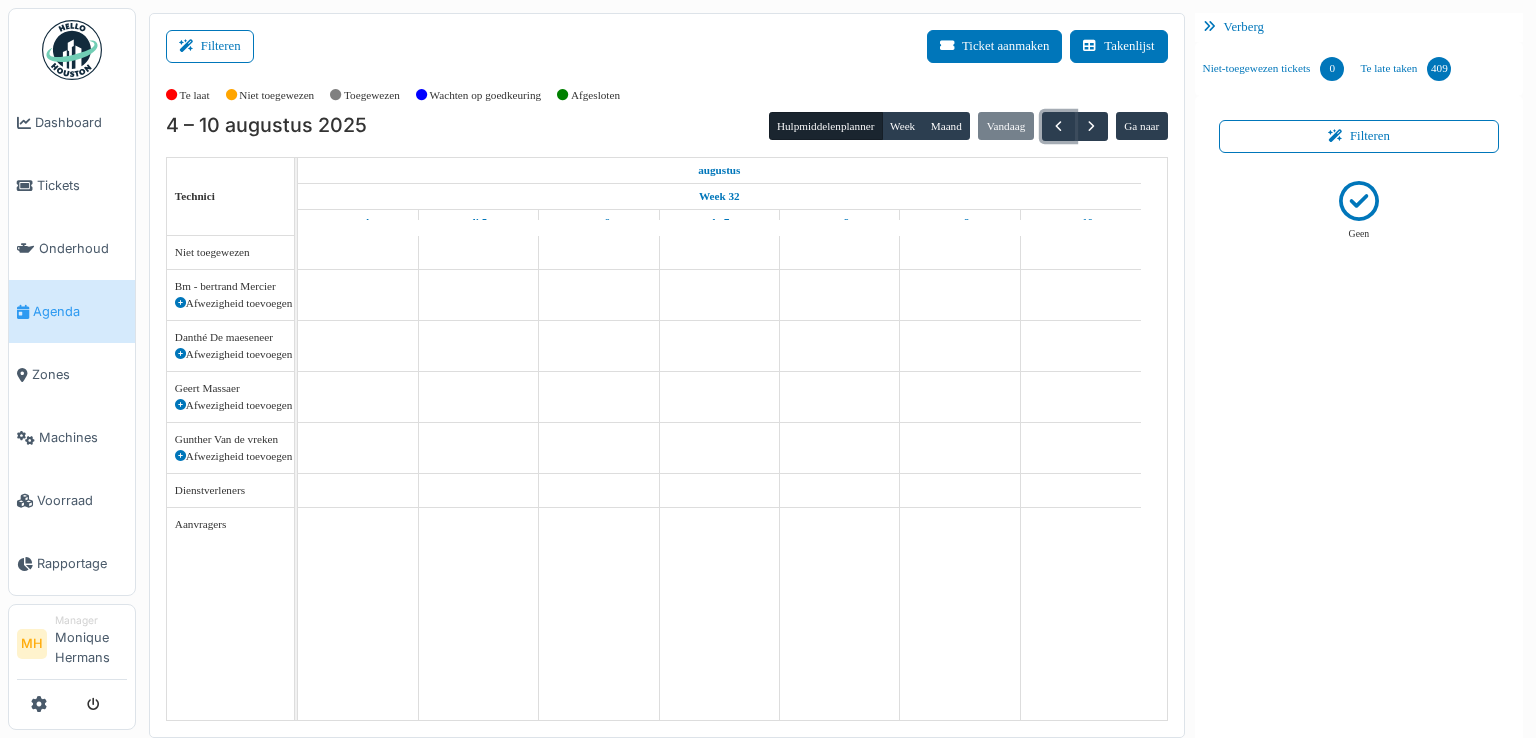 scroll, scrollTop: 0, scrollLeft: 0, axis: both 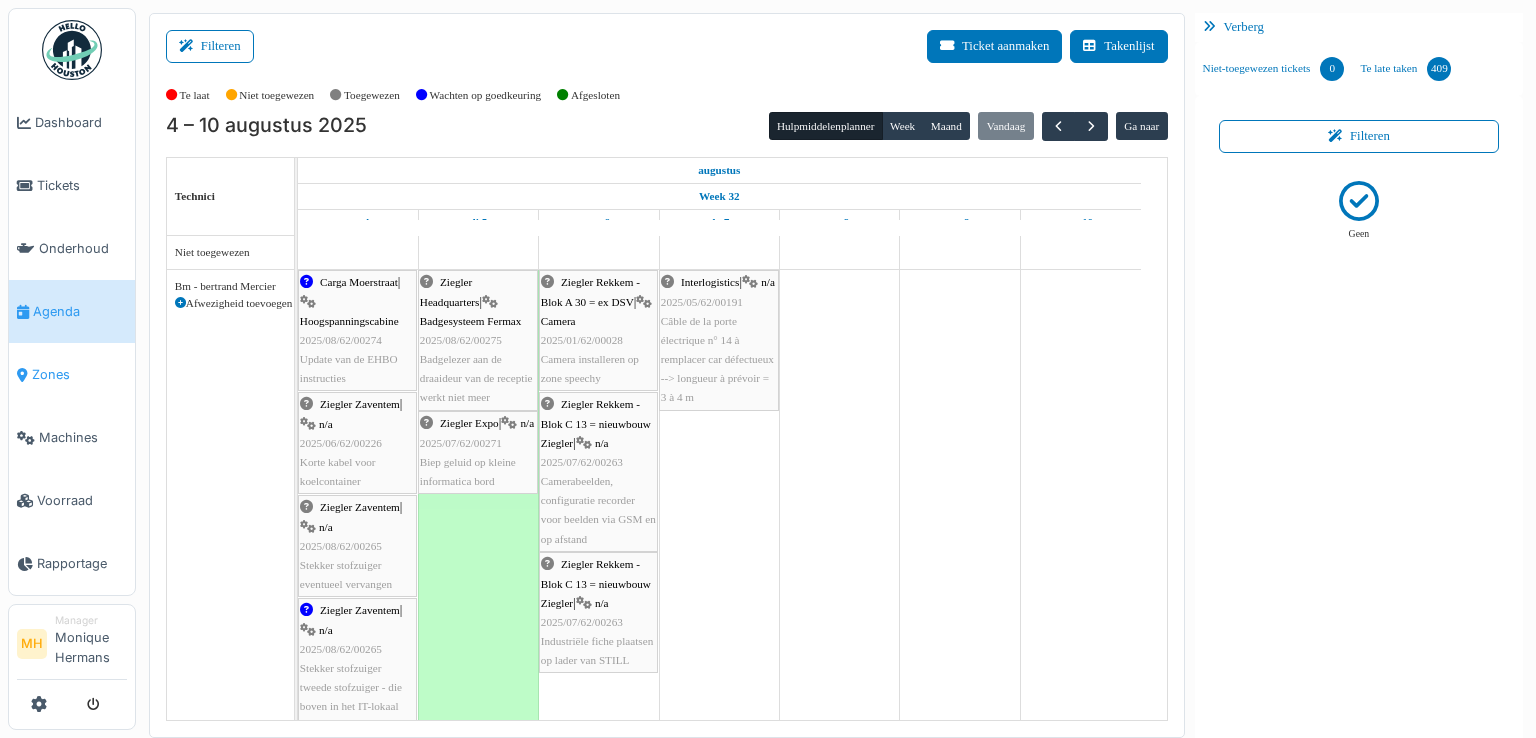 click on "Zones" at bounding box center [79, 374] 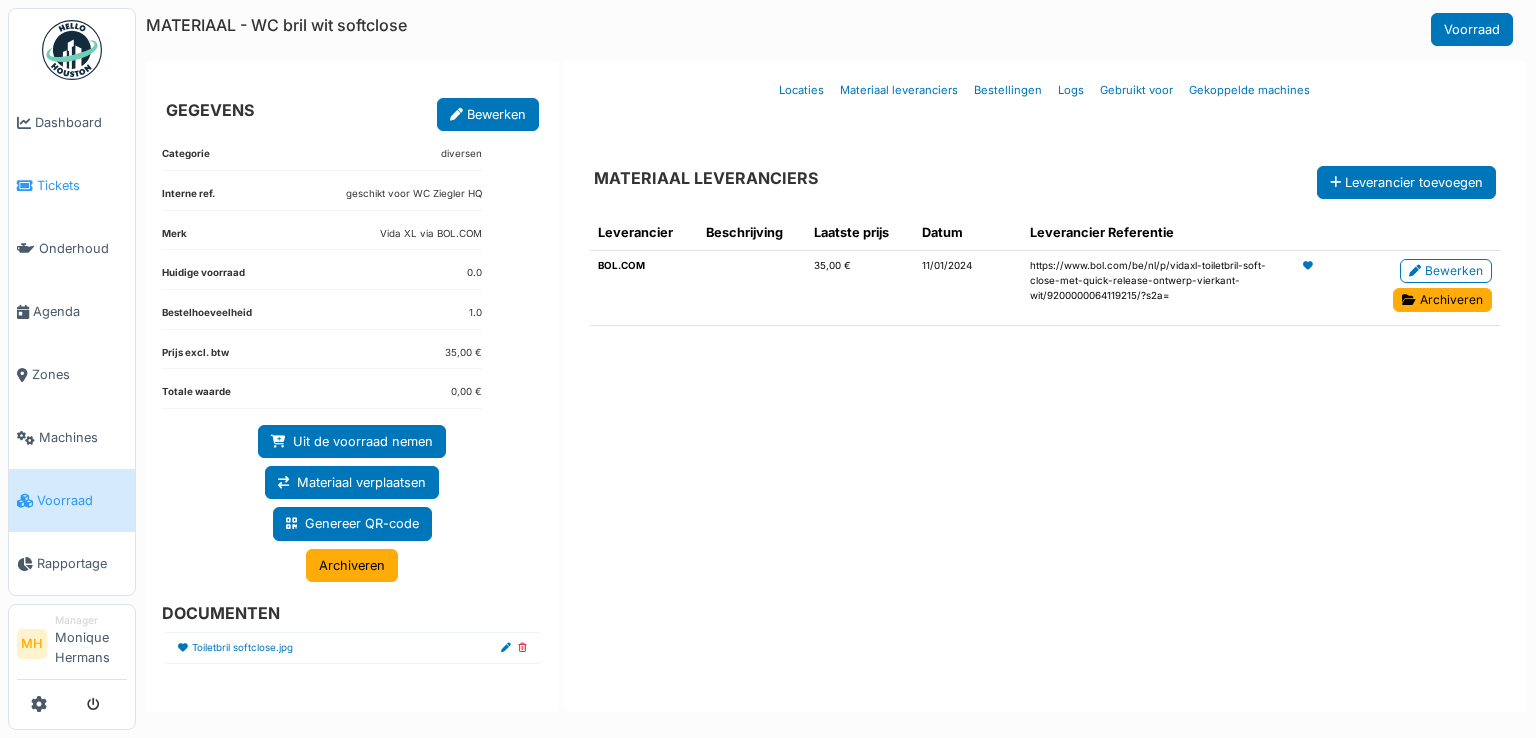 scroll, scrollTop: 0, scrollLeft: 0, axis: both 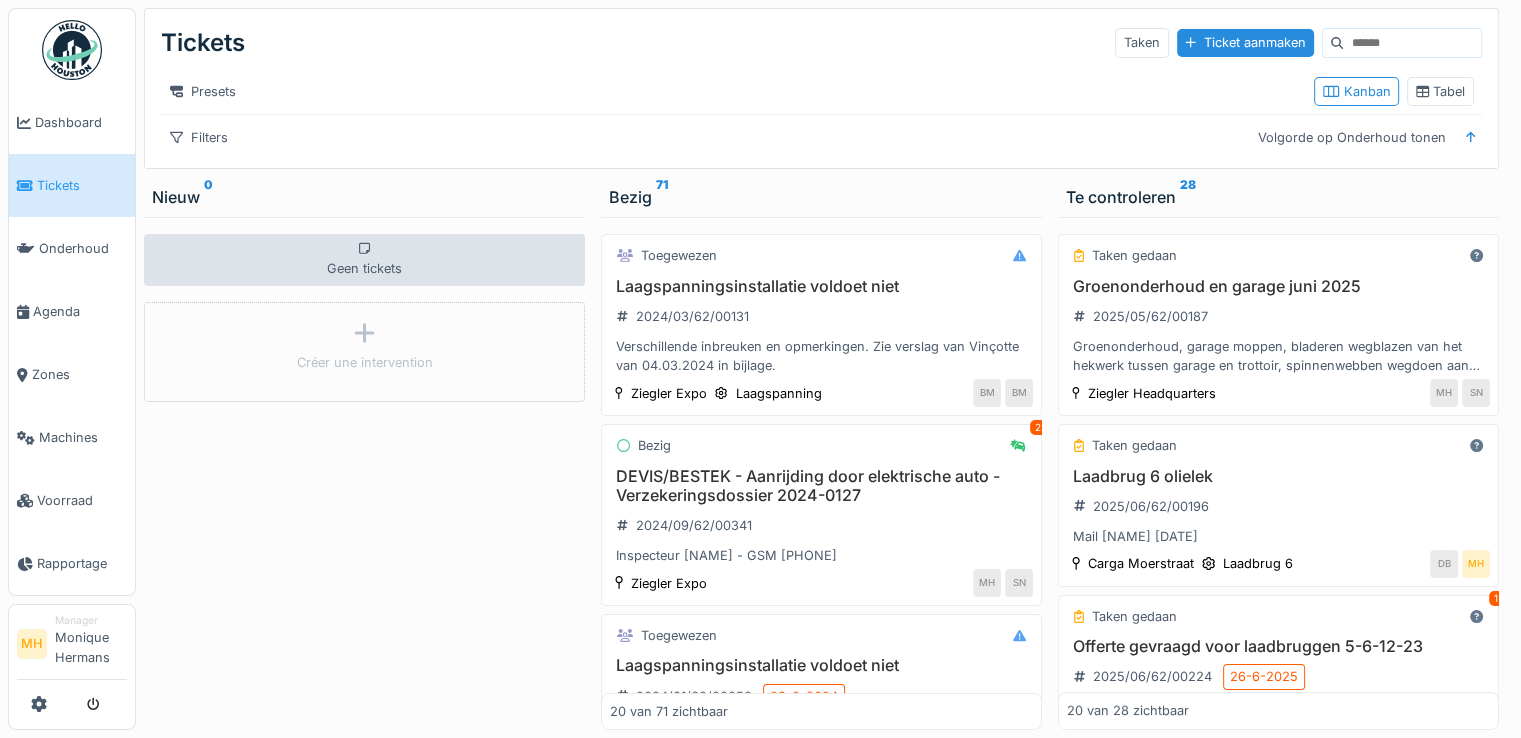 click at bounding box center [1412, 43] 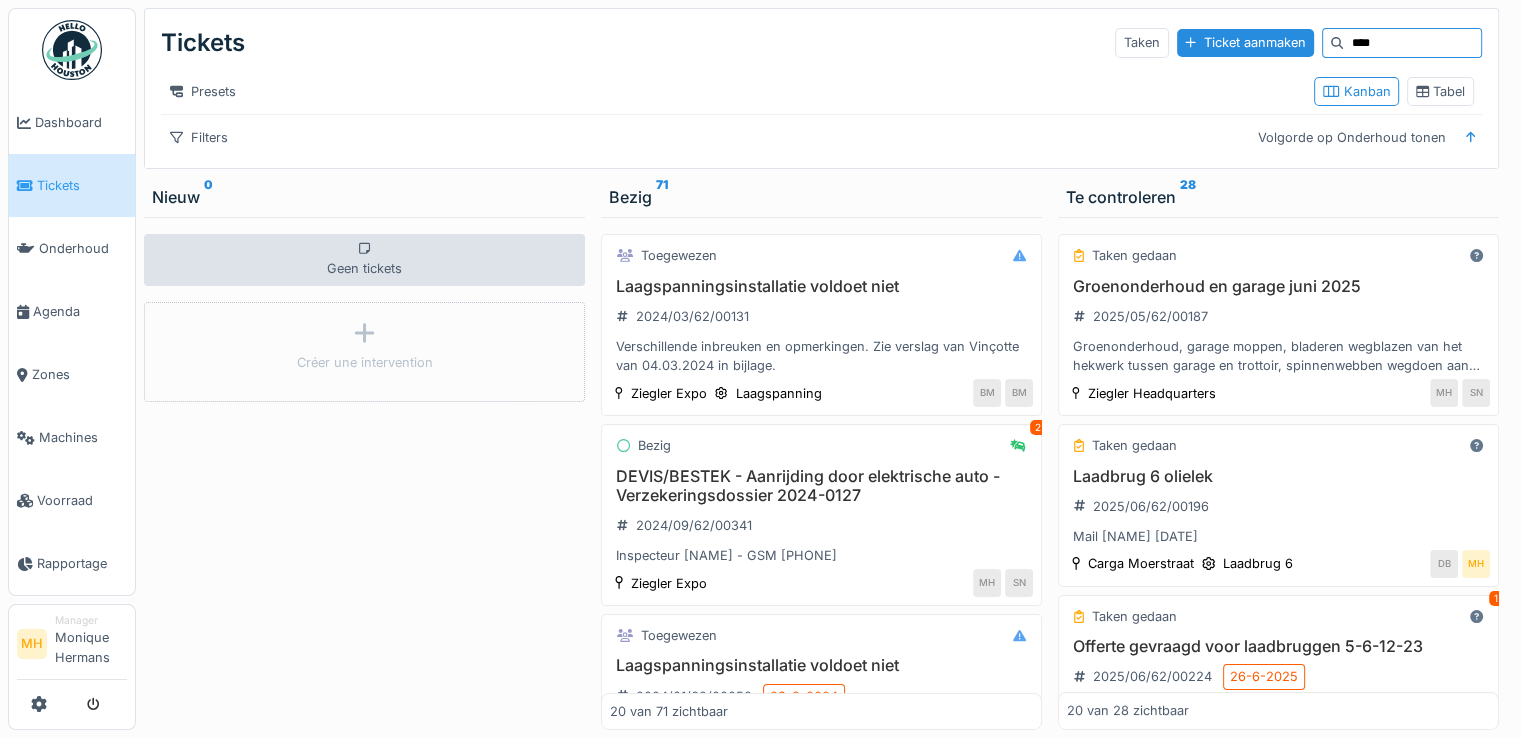 type on "****" 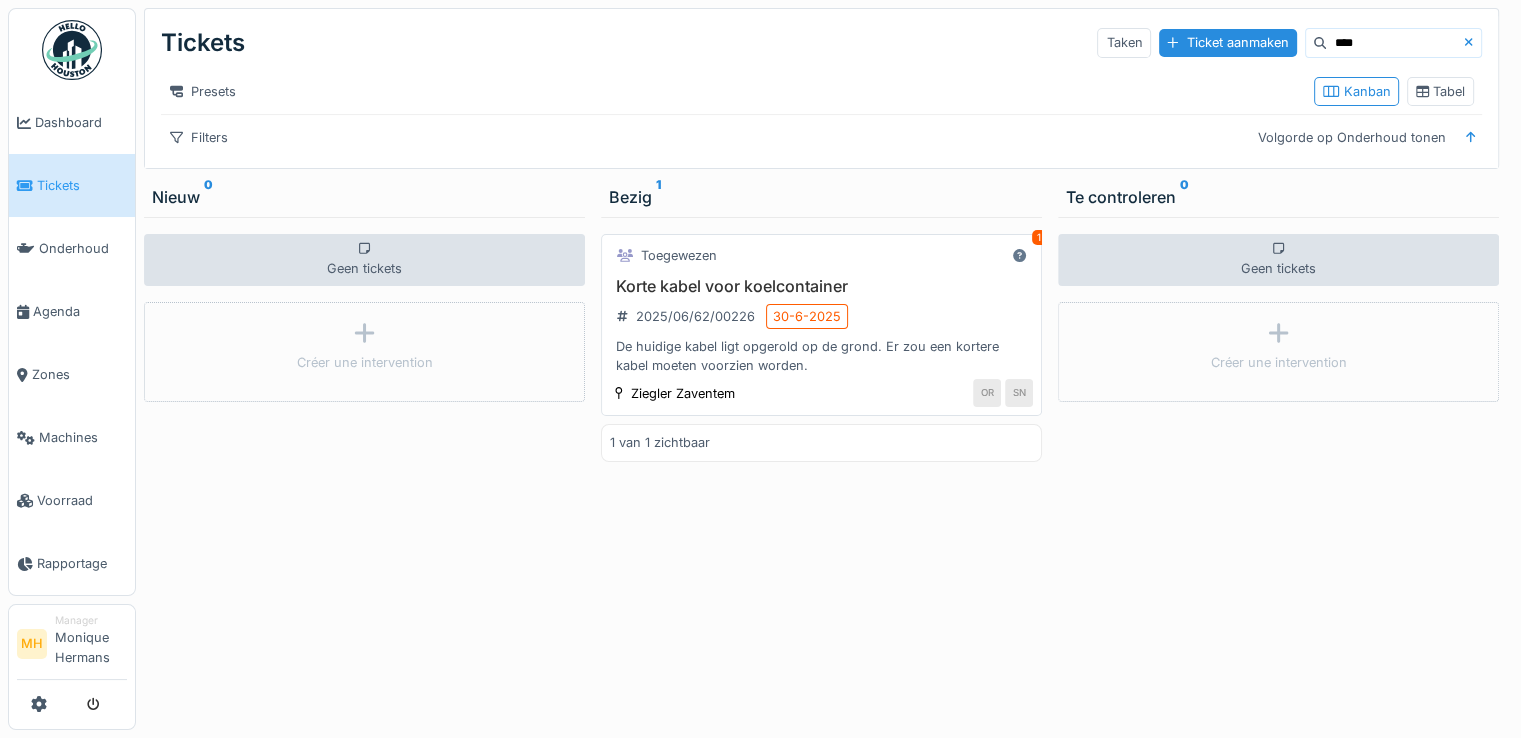 click on "Korte kabel voor koelcontainer" at bounding box center [821, 286] 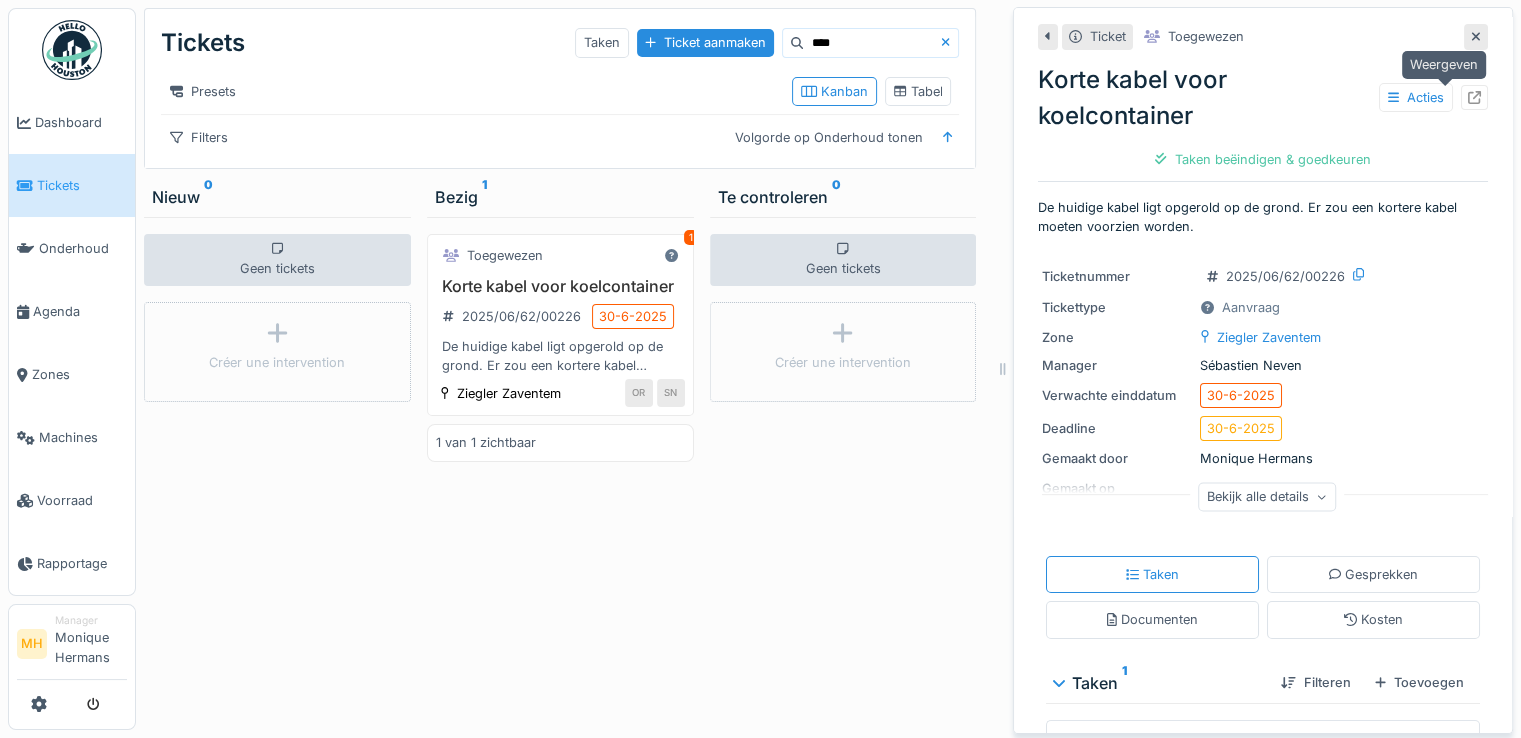 click 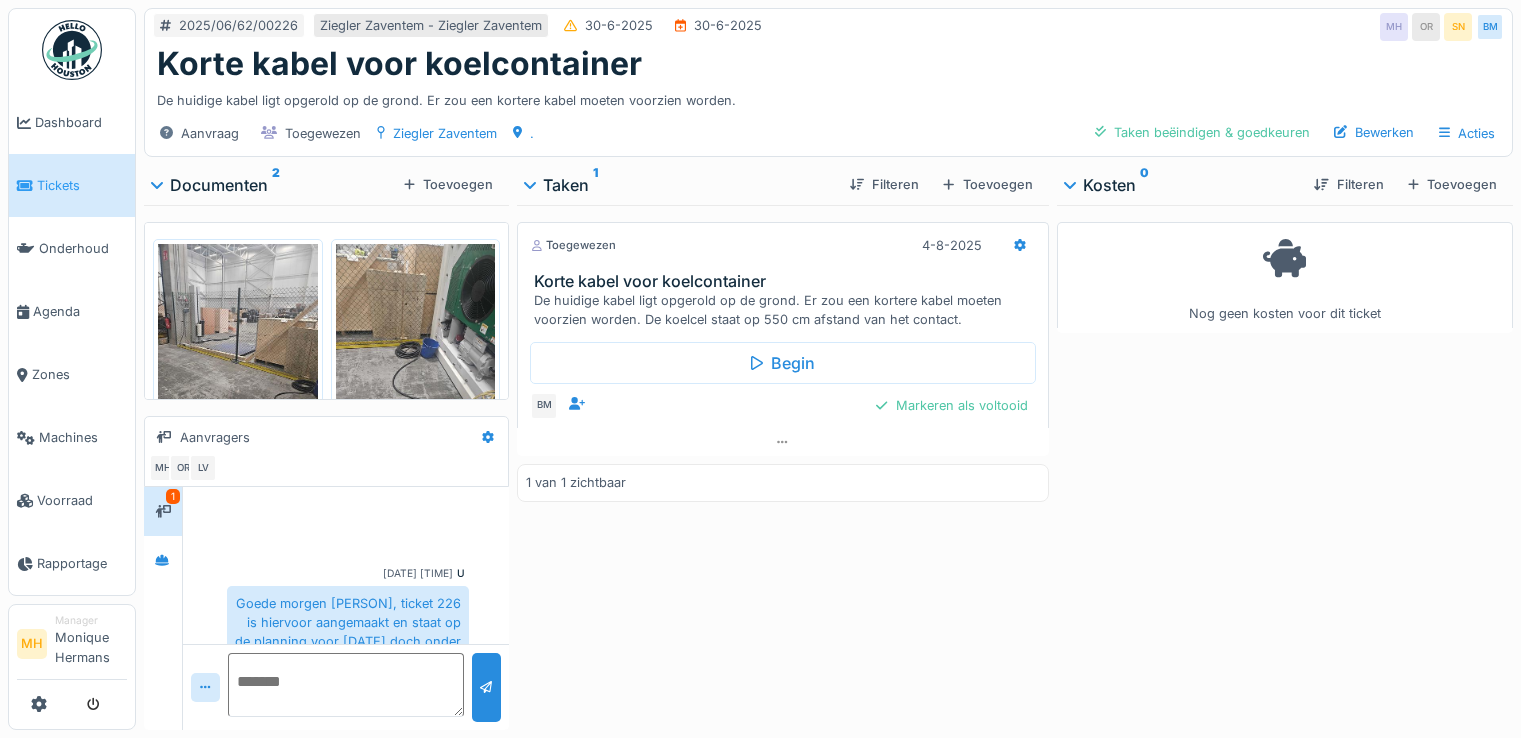 scroll, scrollTop: 0, scrollLeft: 0, axis: both 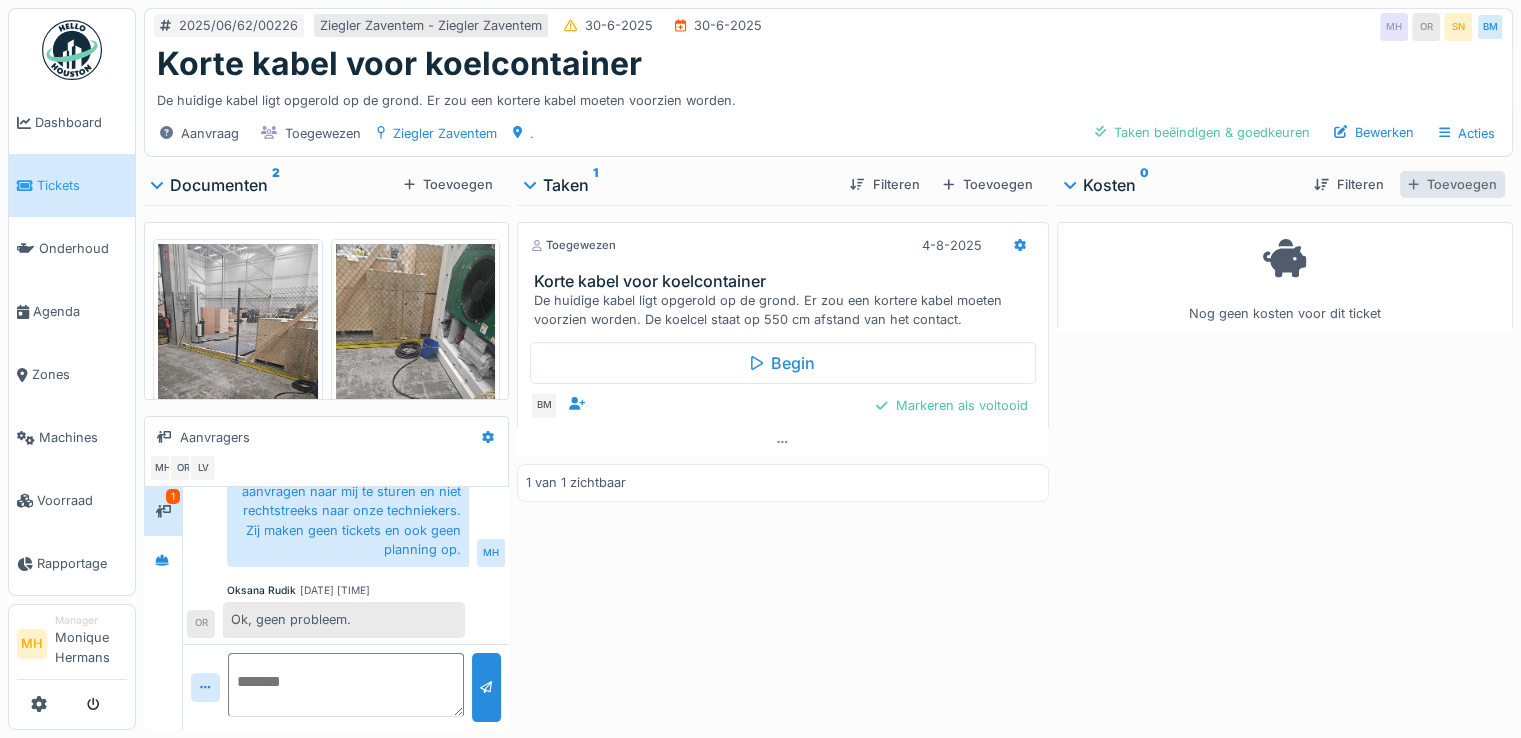 click on "Toevoegen" at bounding box center (1452, 184) 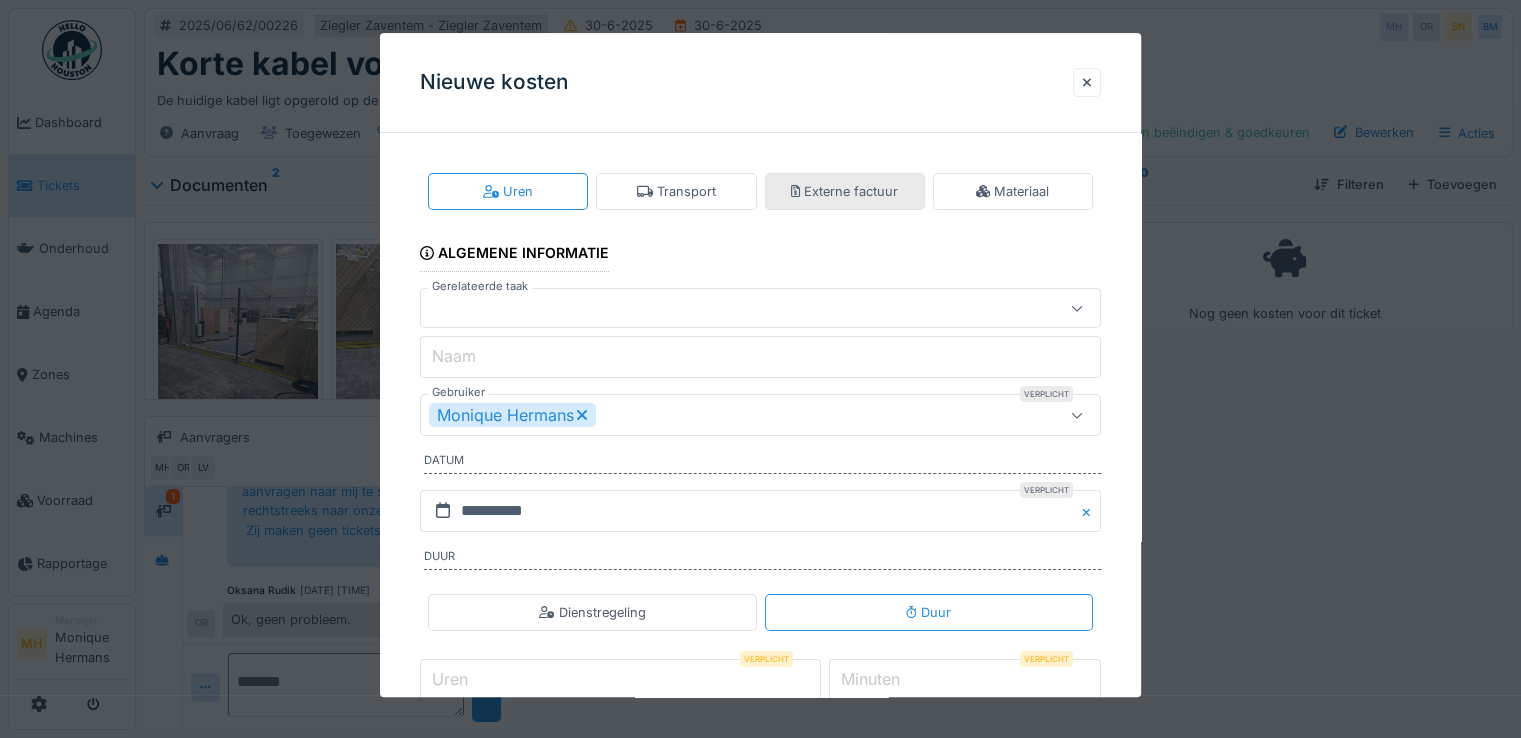 click on "Externe factuur" at bounding box center (845, 191) 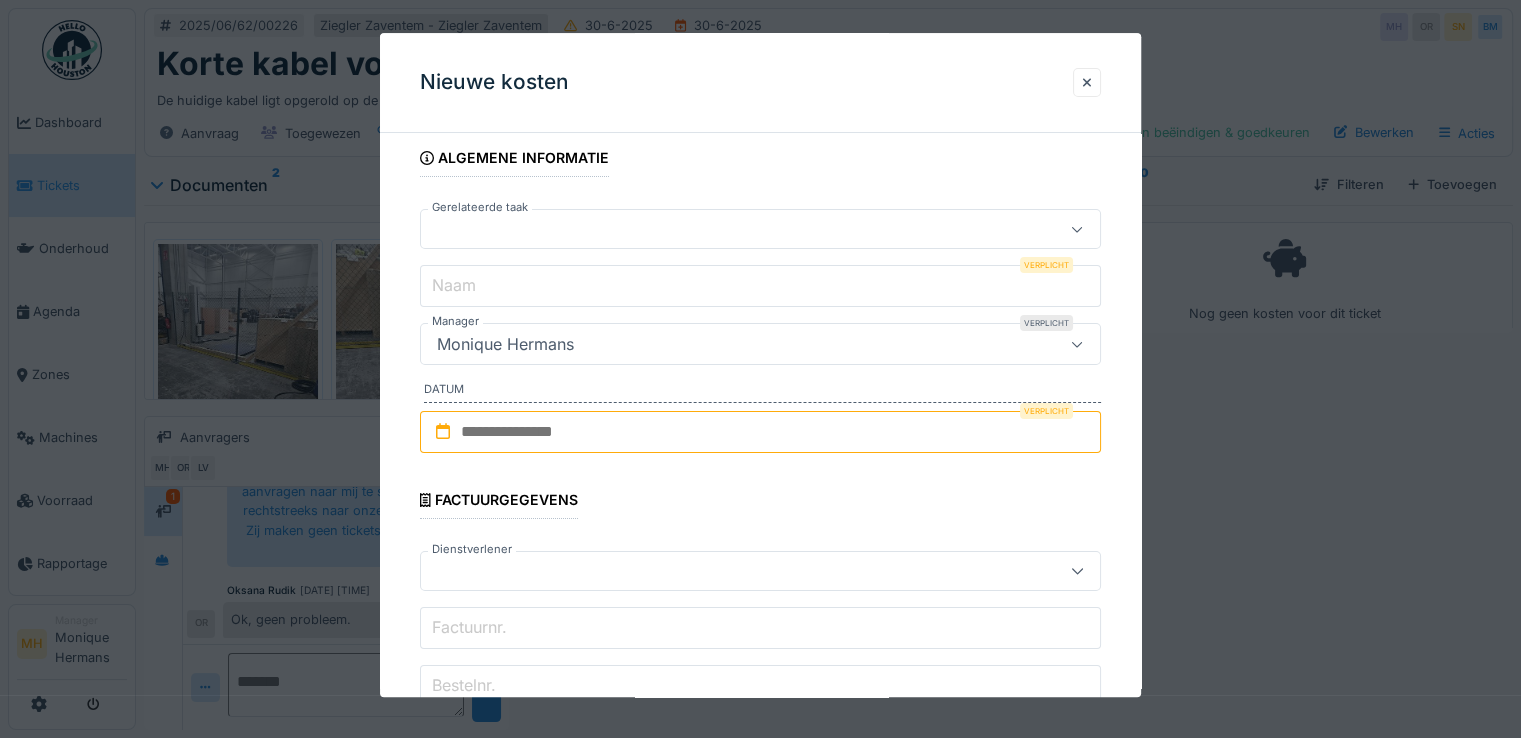 scroll, scrollTop: 200, scrollLeft: 0, axis: vertical 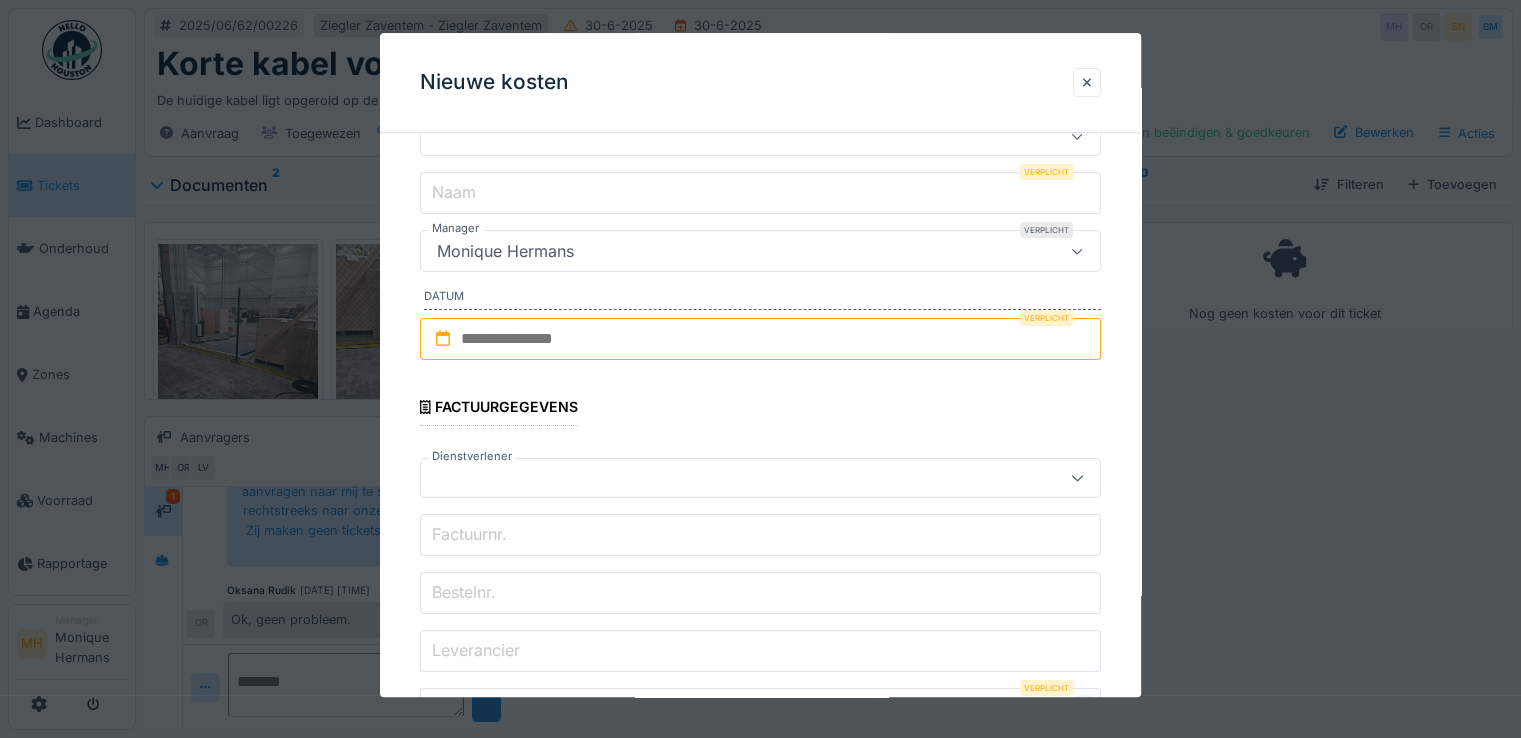 click at bounding box center [726, 478] 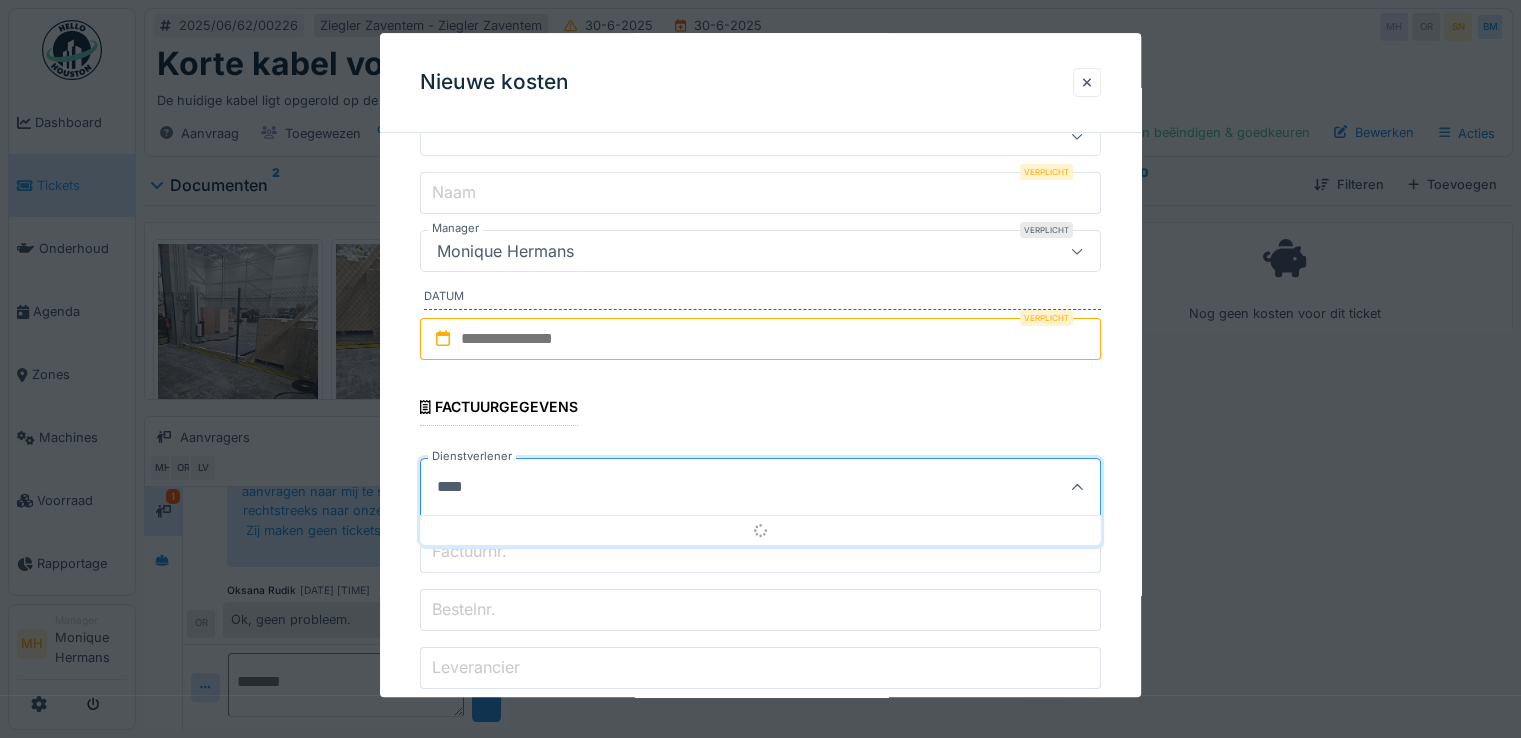 type on "*****" 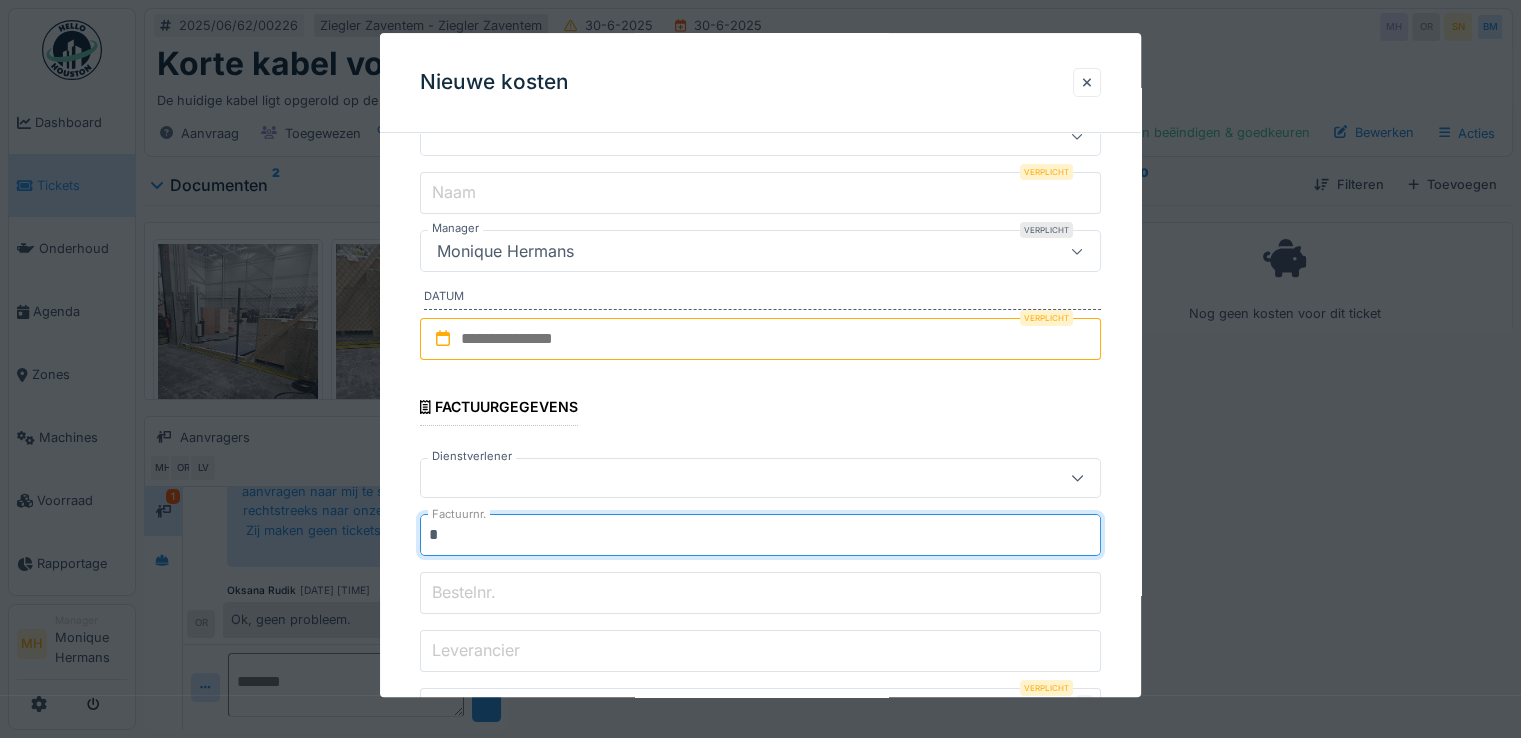 type on "*" 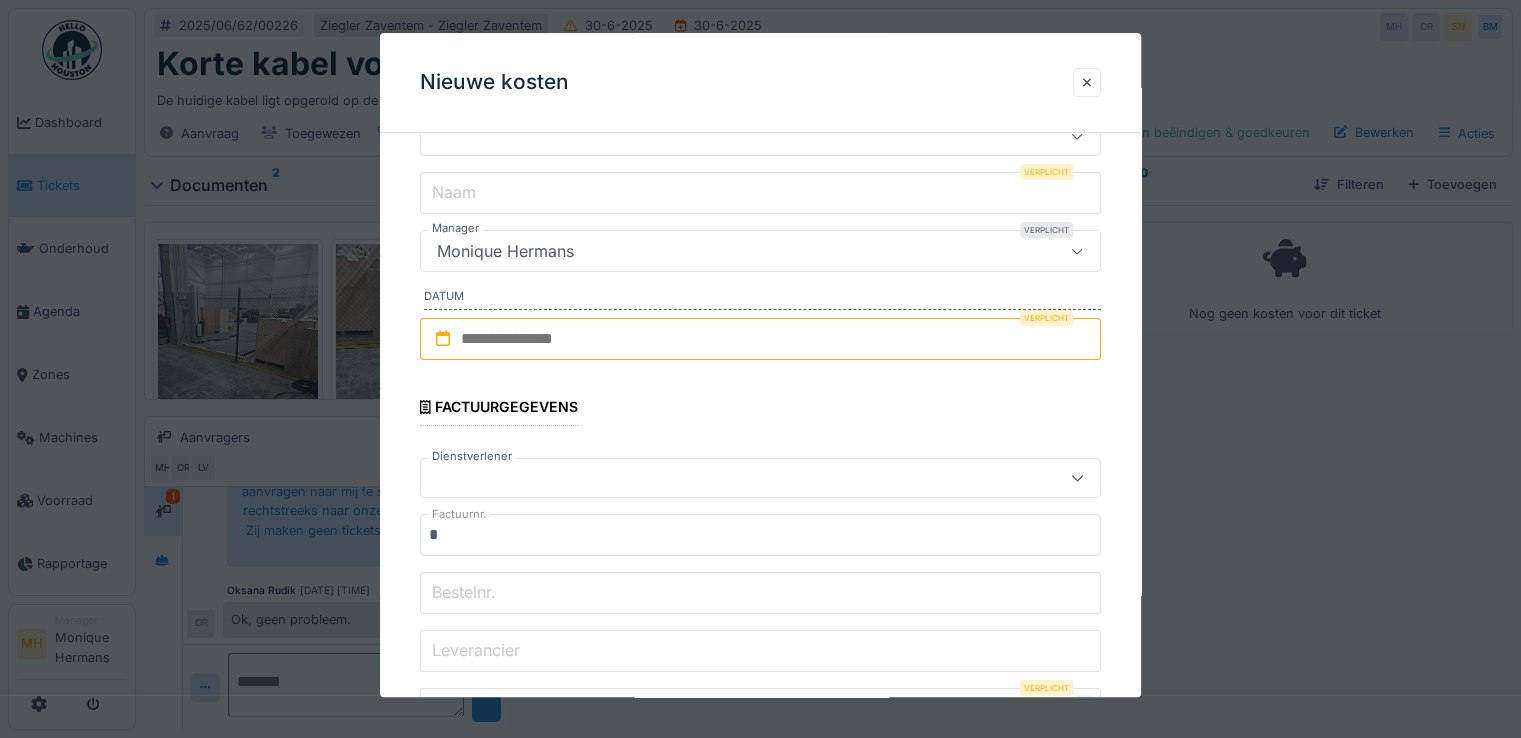 paste on "*******" 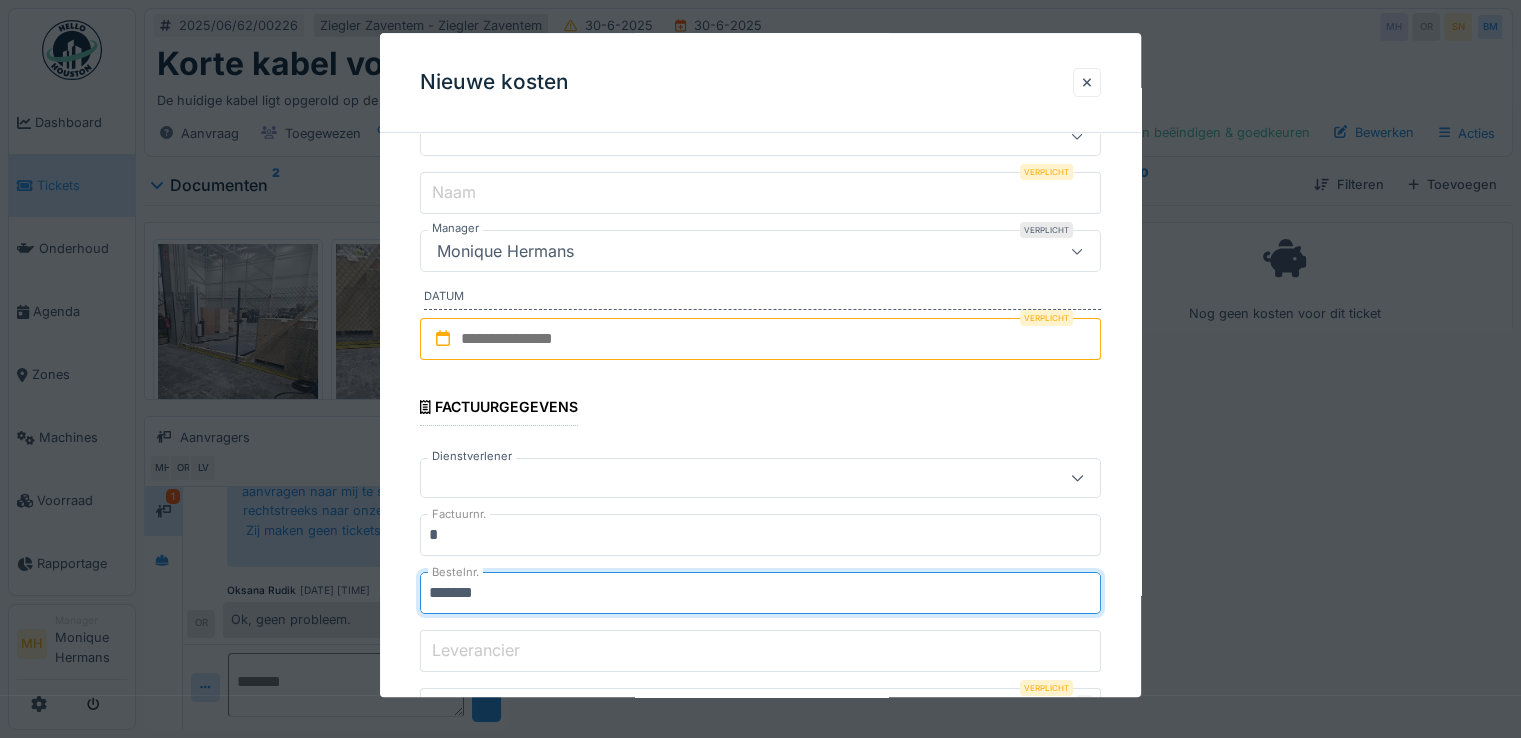 type on "*******" 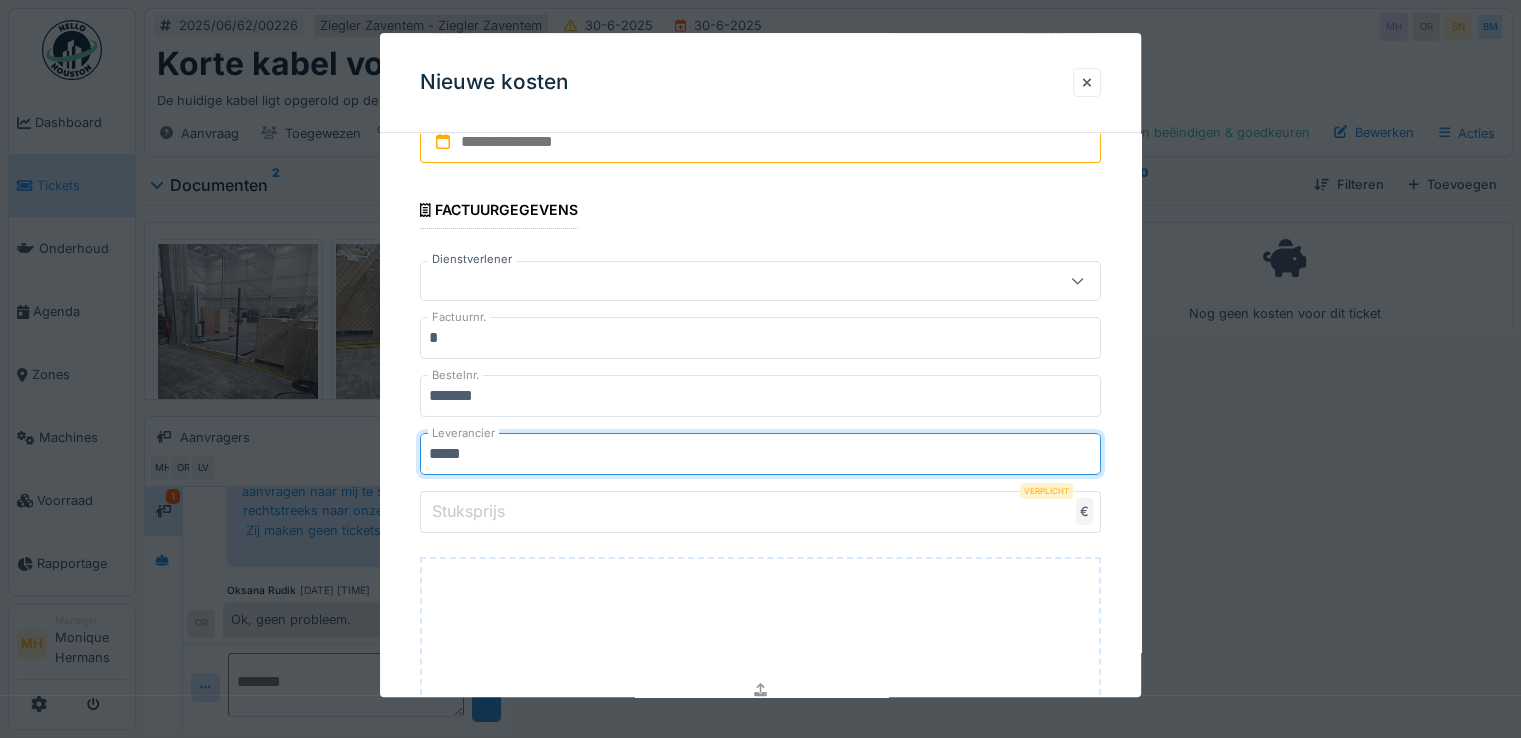 scroll, scrollTop: 400, scrollLeft: 0, axis: vertical 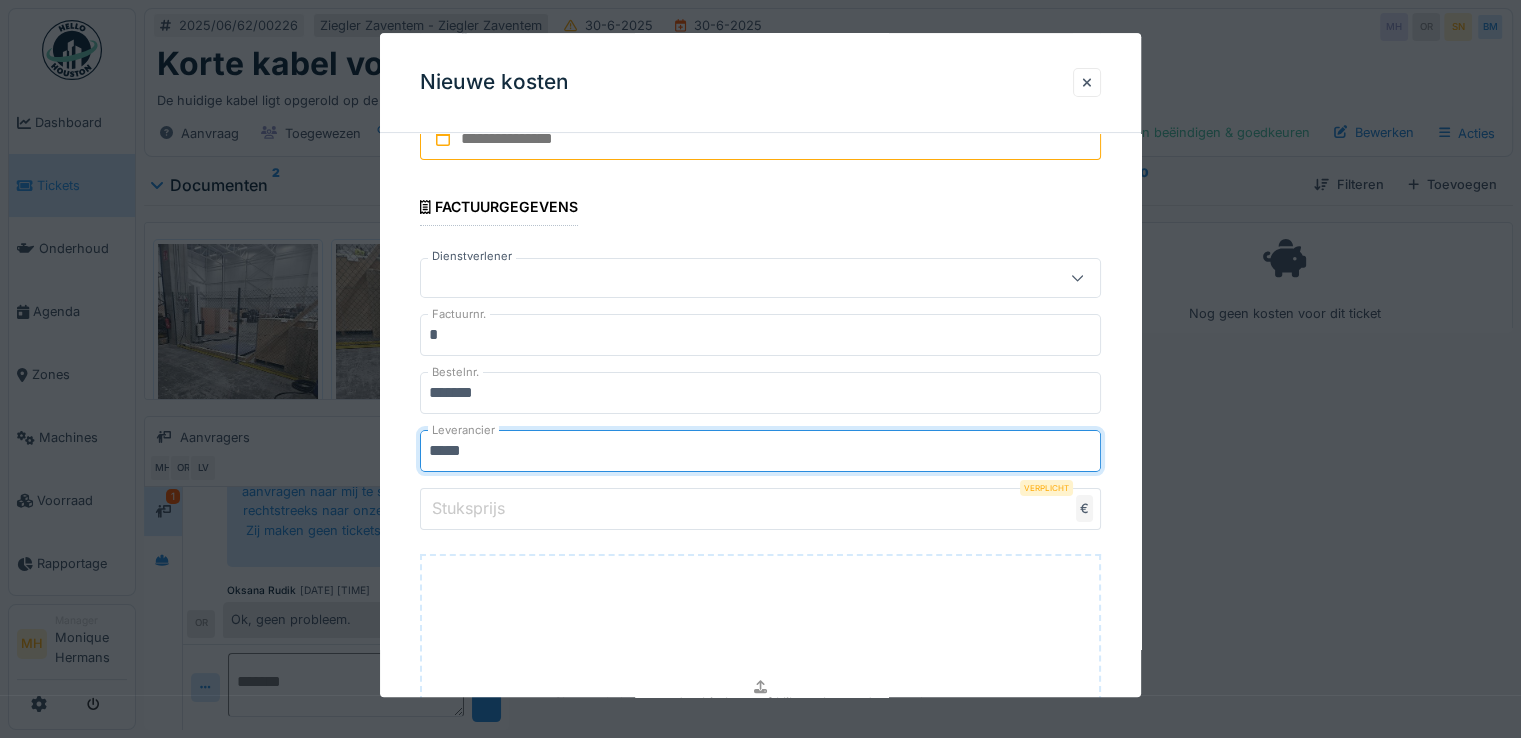 type on "*****" 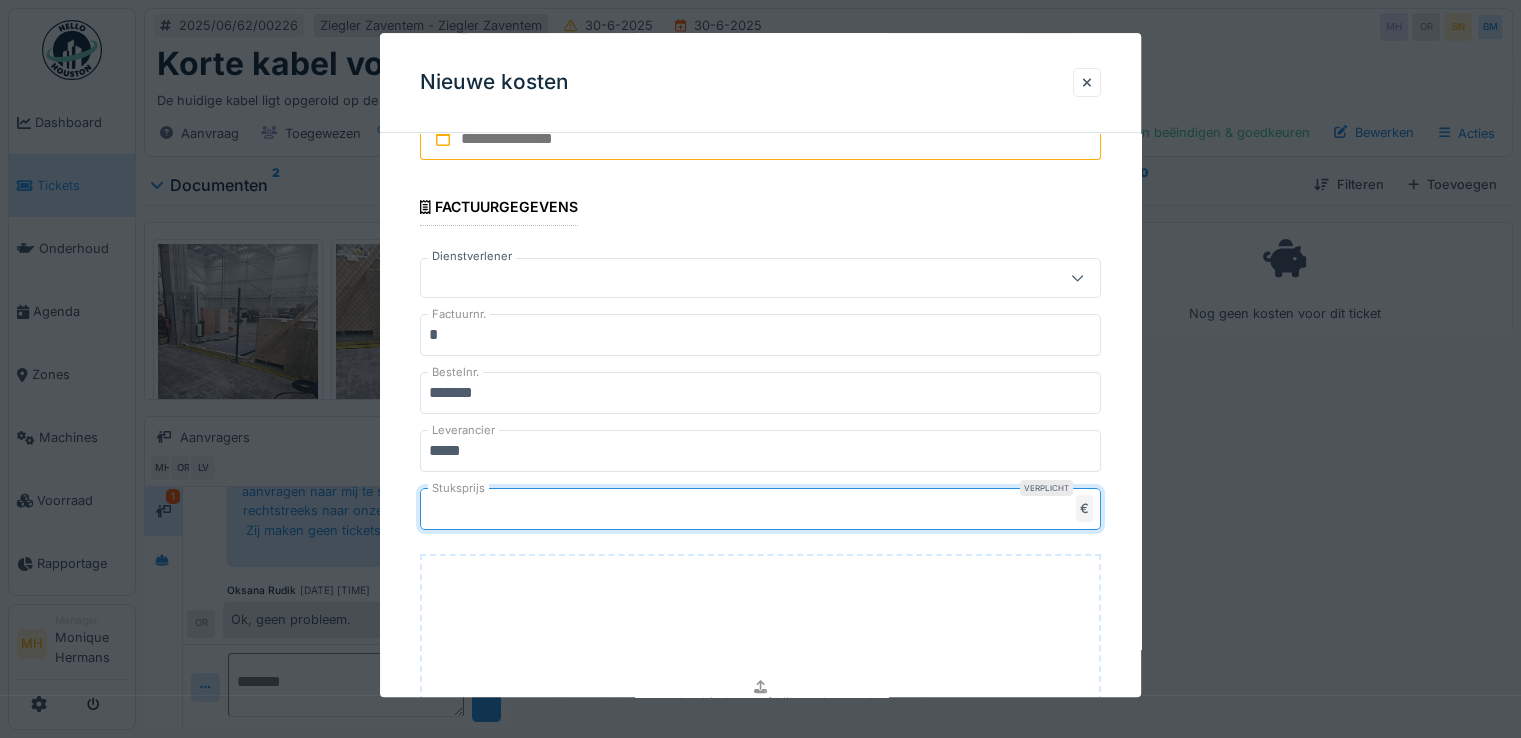 type on "***" 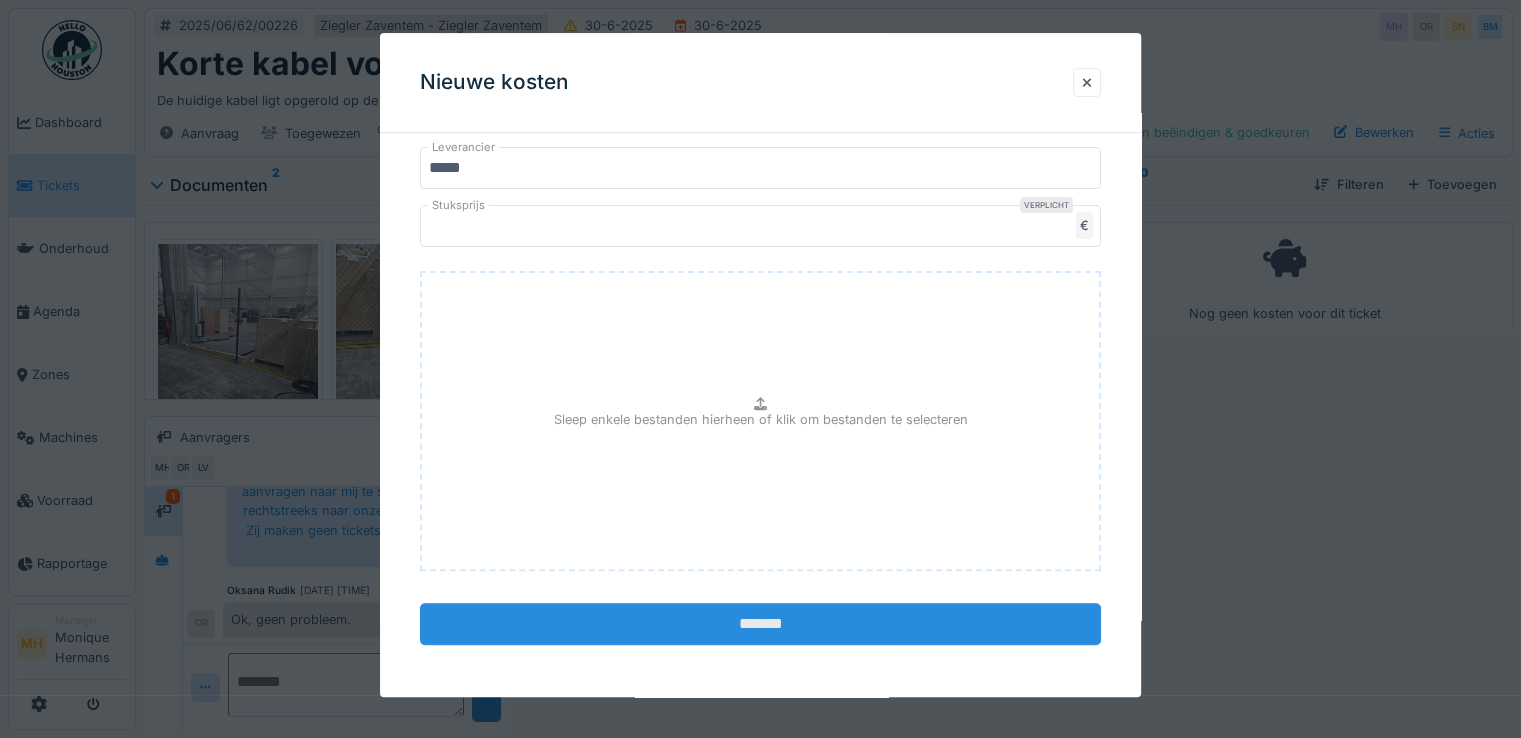 click on "*******" at bounding box center [760, 624] 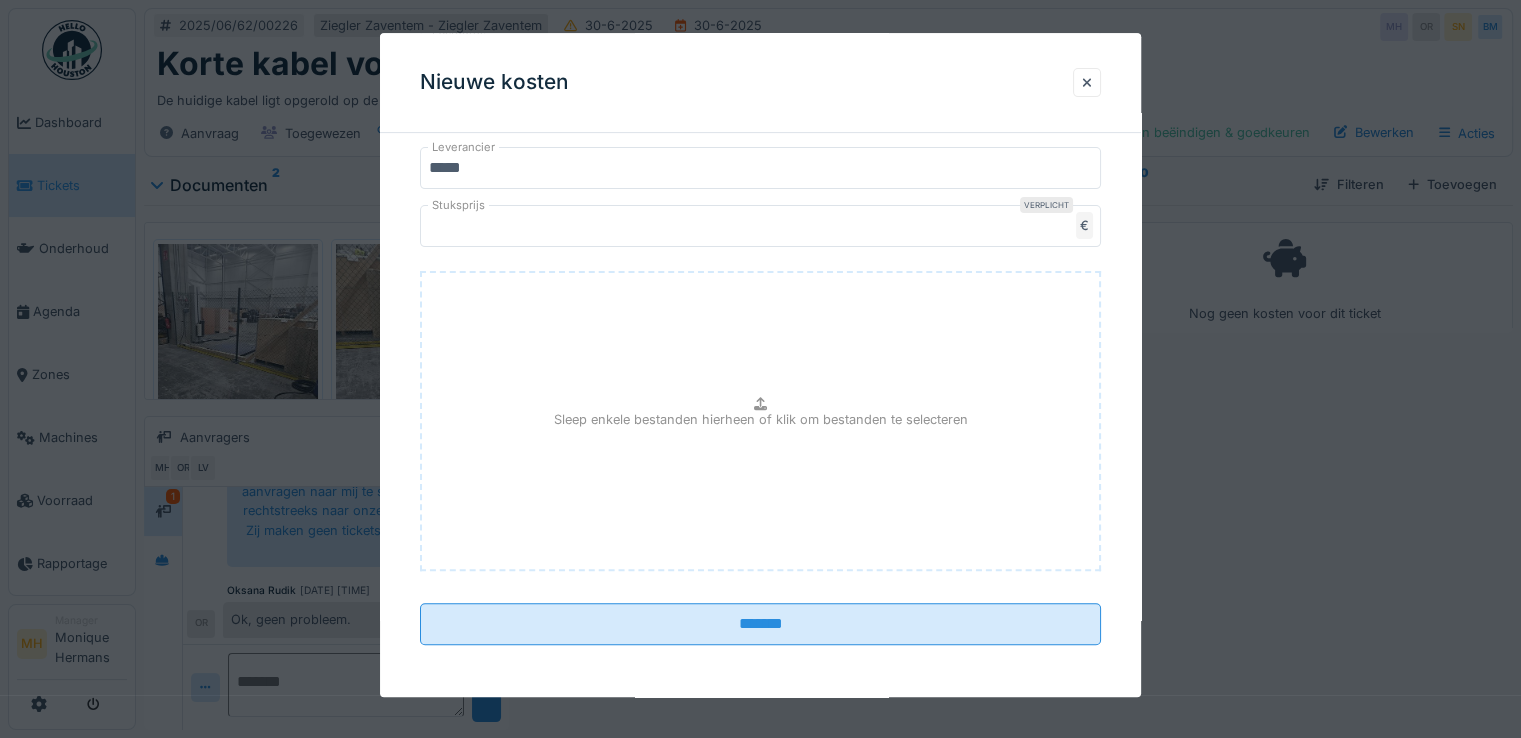 scroll, scrollTop: 338, scrollLeft: 0, axis: vertical 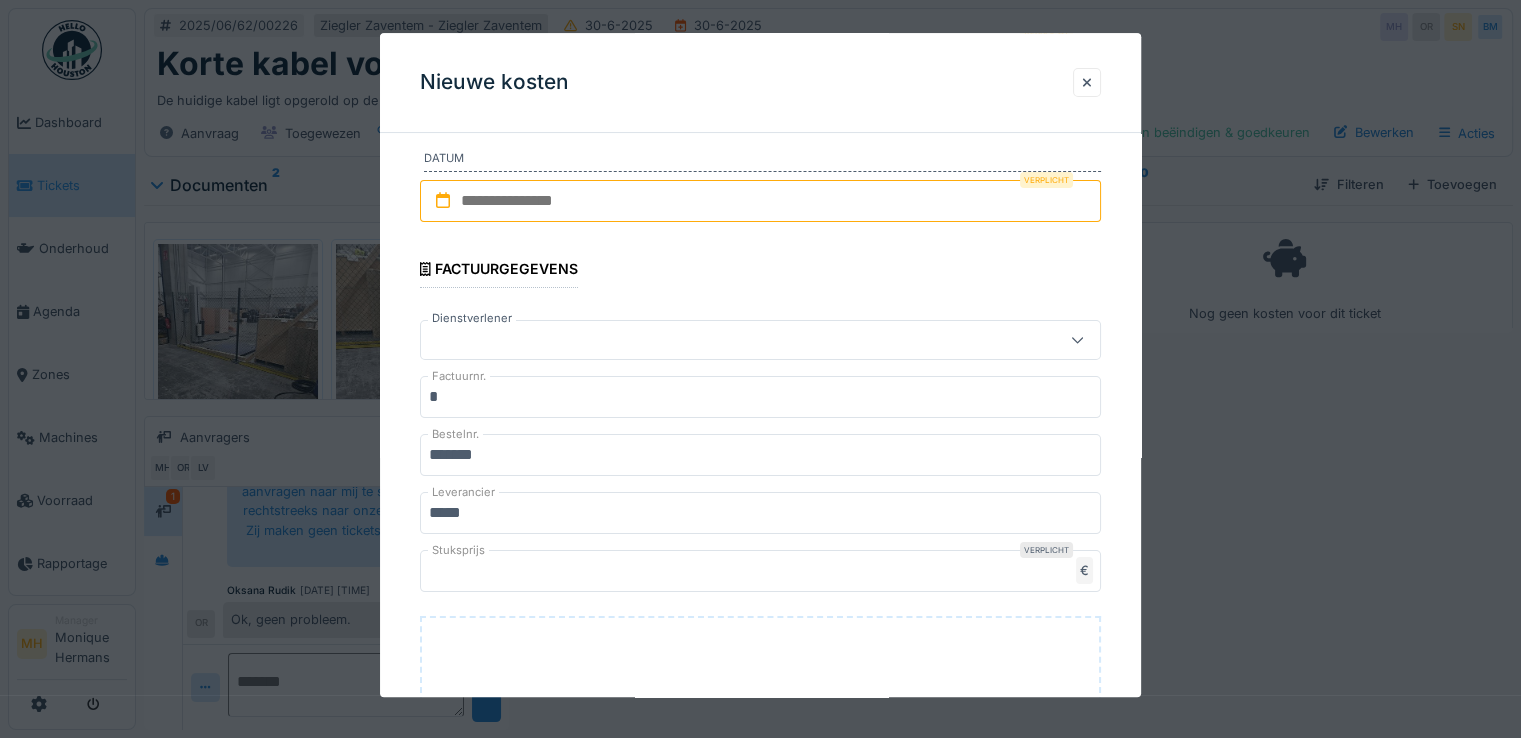 click at bounding box center [760, 201] 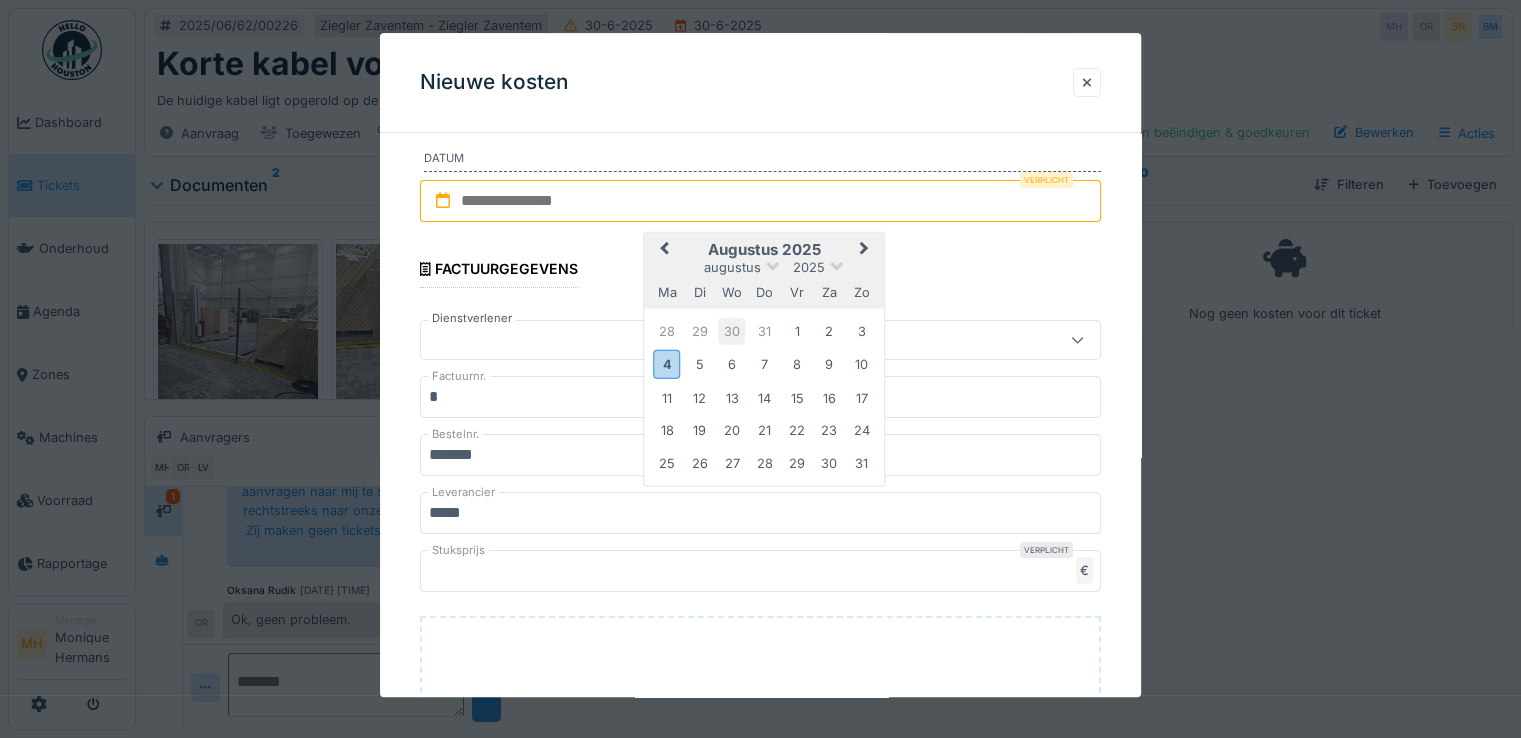 click on "30" at bounding box center [731, 331] 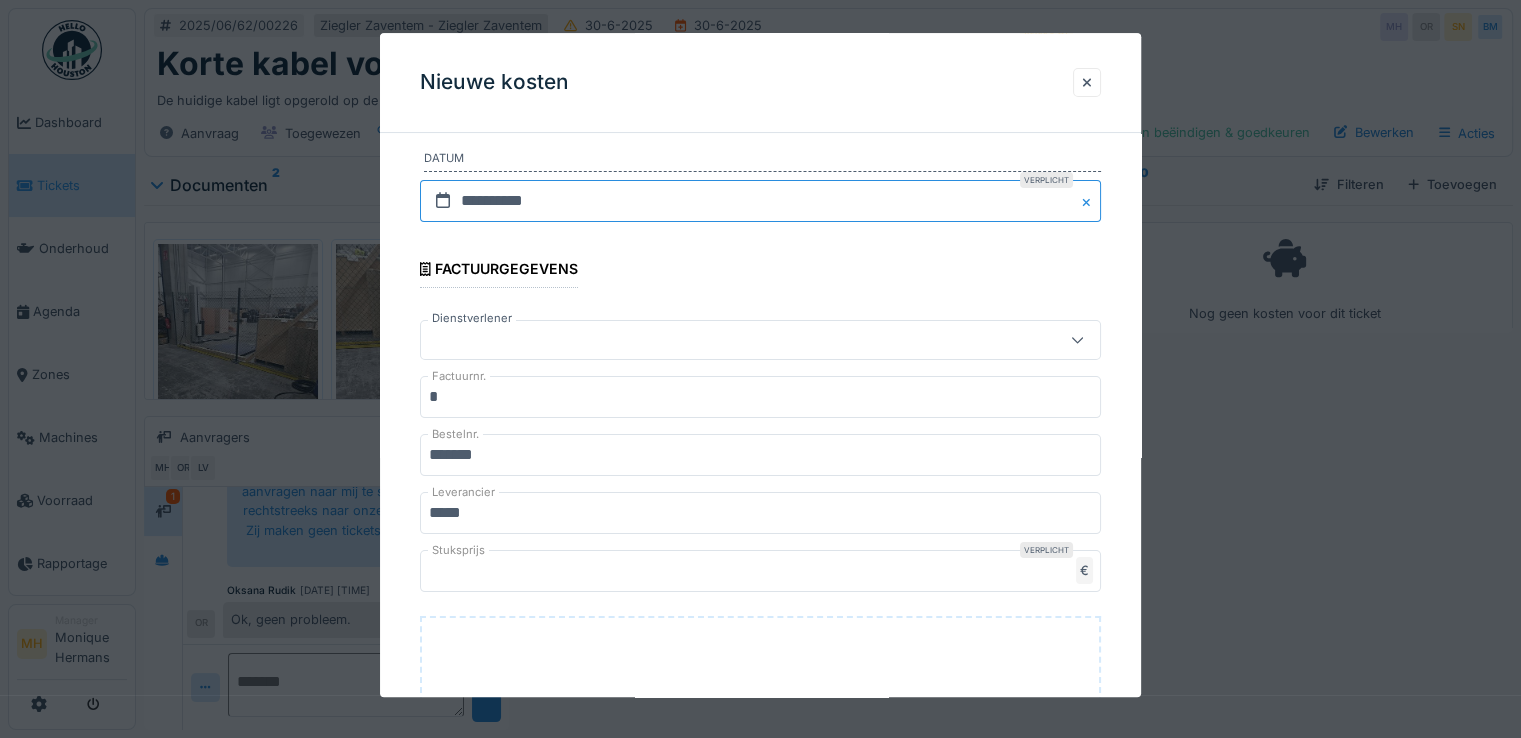 drag, startPoint x: 541, startPoint y: 206, endPoint x: 564, endPoint y: 233, distance: 35.468296 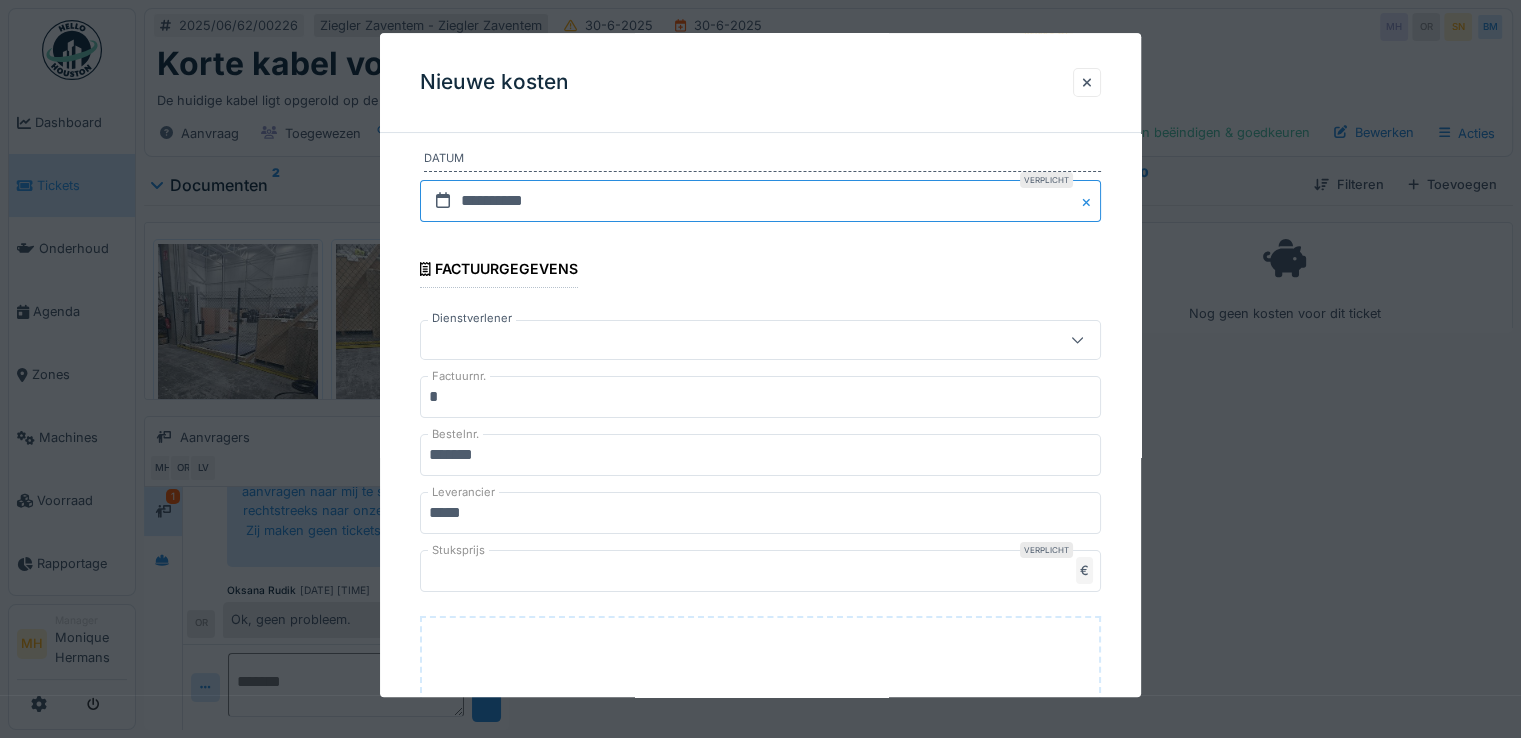 click on "**********" at bounding box center (760, 201) 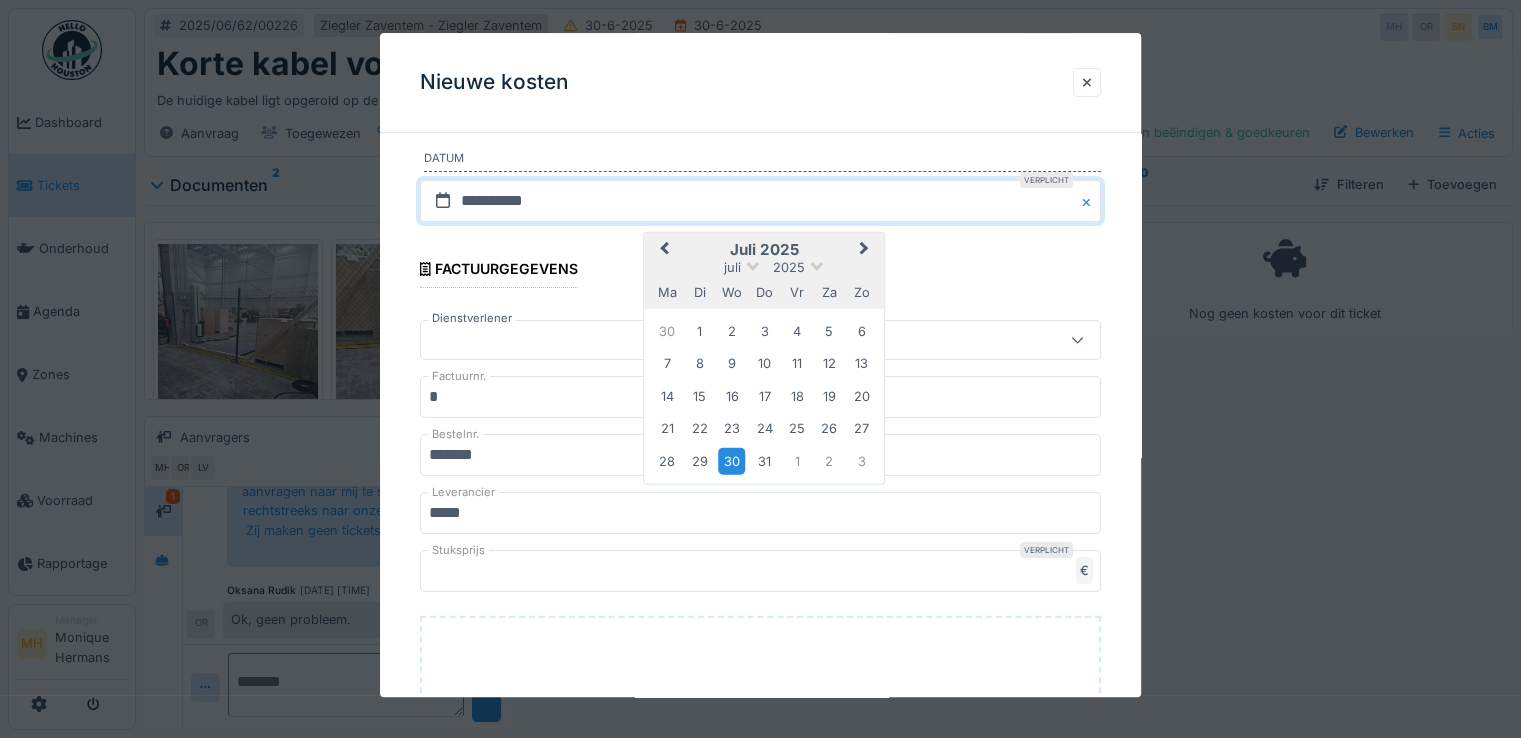 click on "Next Month" at bounding box center (865, 250) 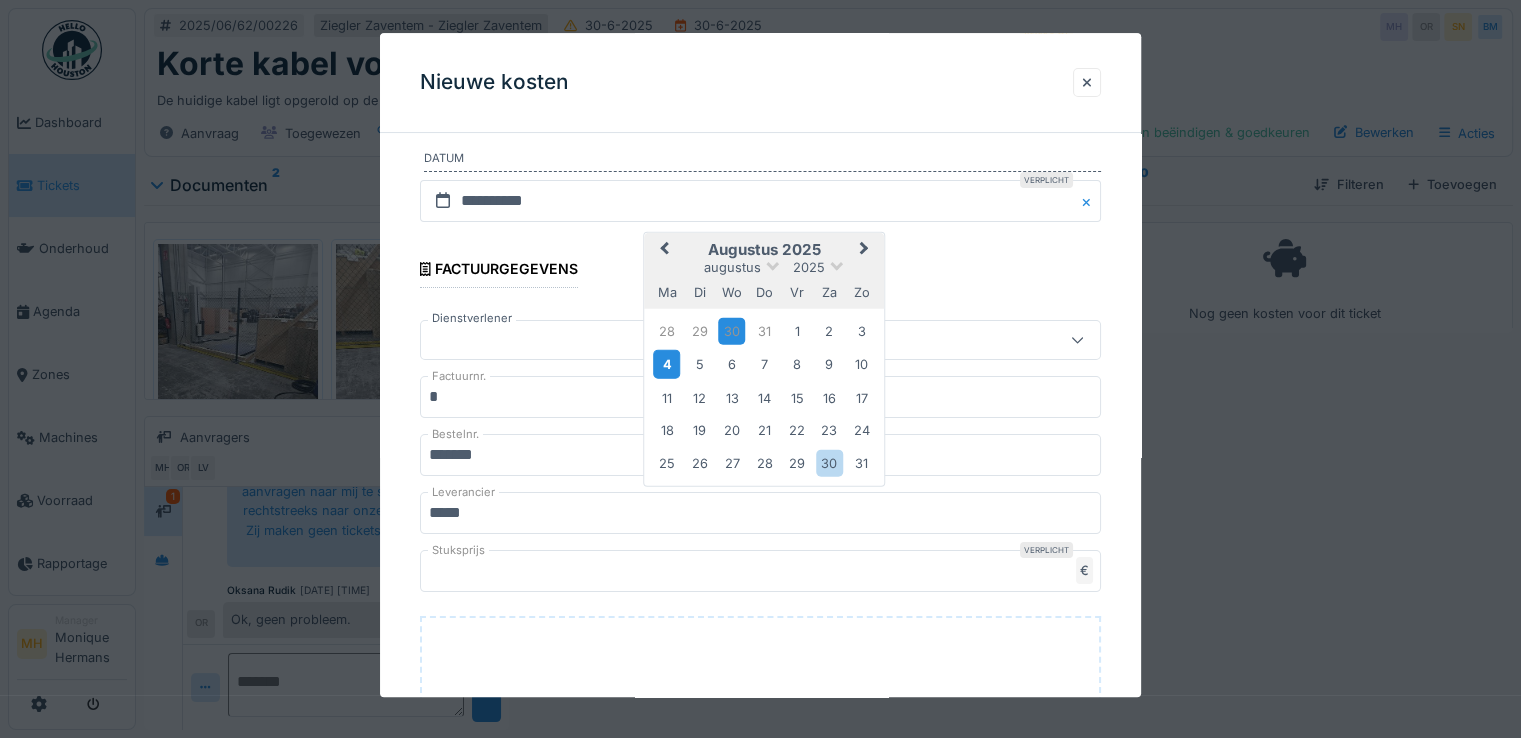 click on "4" at bounding box center (666, 364) 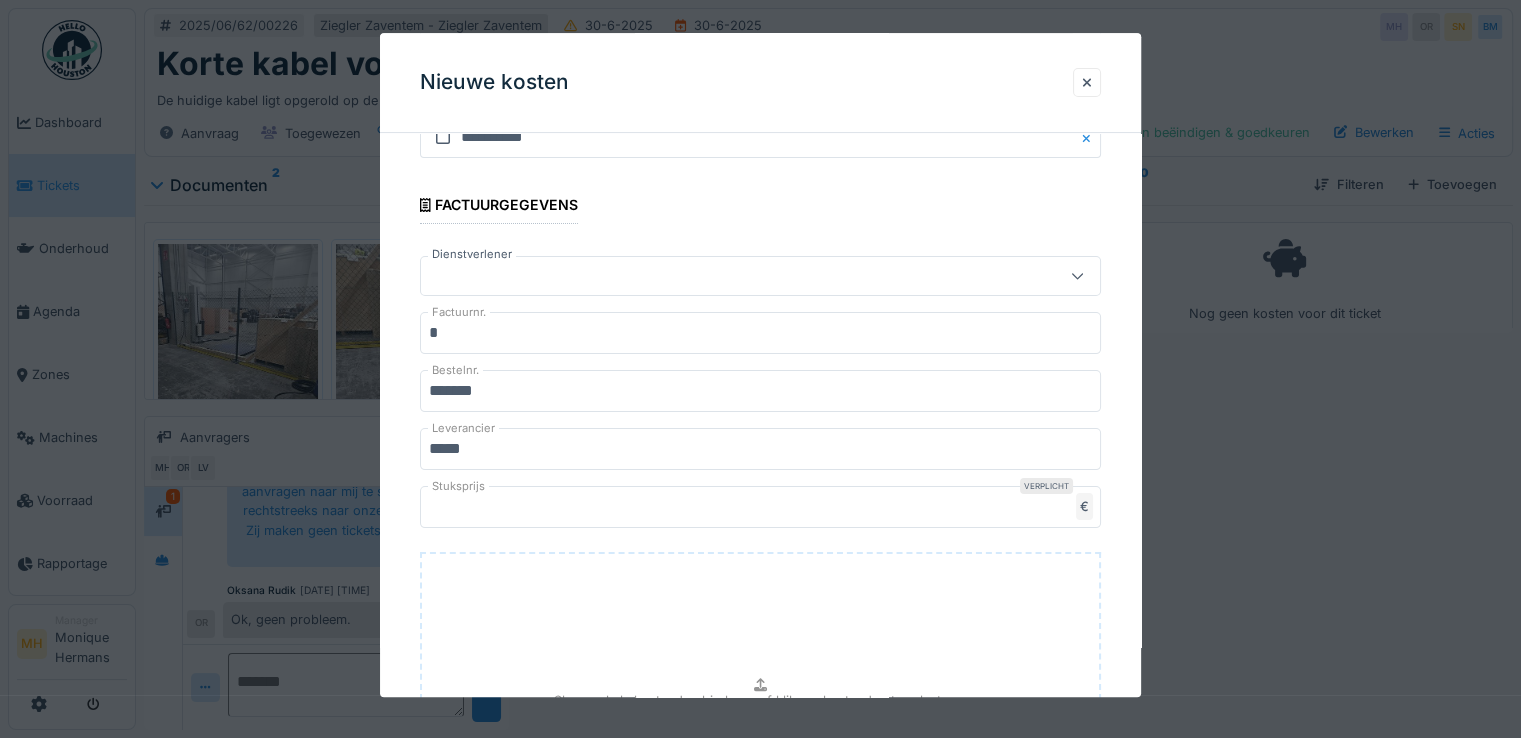 scroll, scrollTop: 683, scrollLeft: 0, axis: vertical 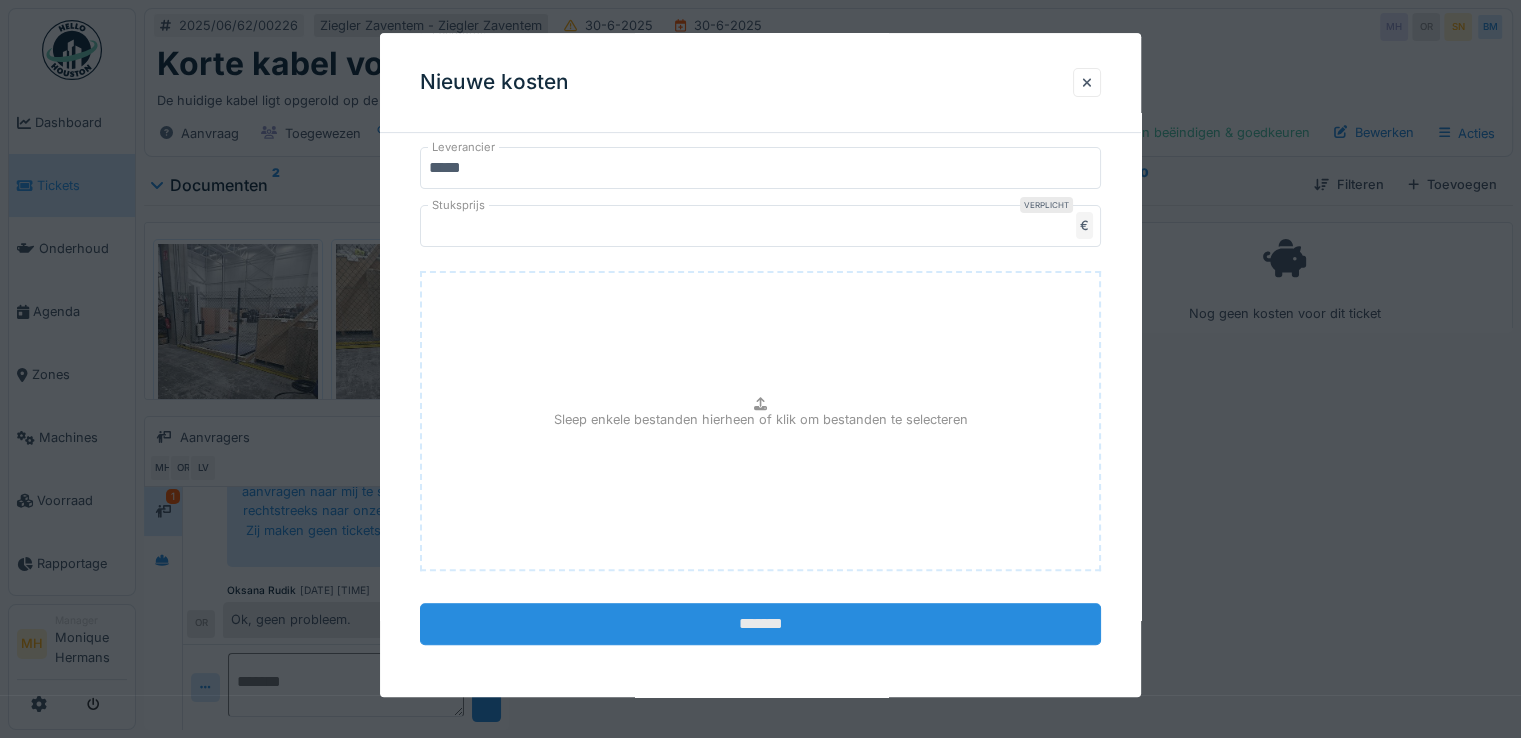 click on "*******" at bounding box center [760, 624] 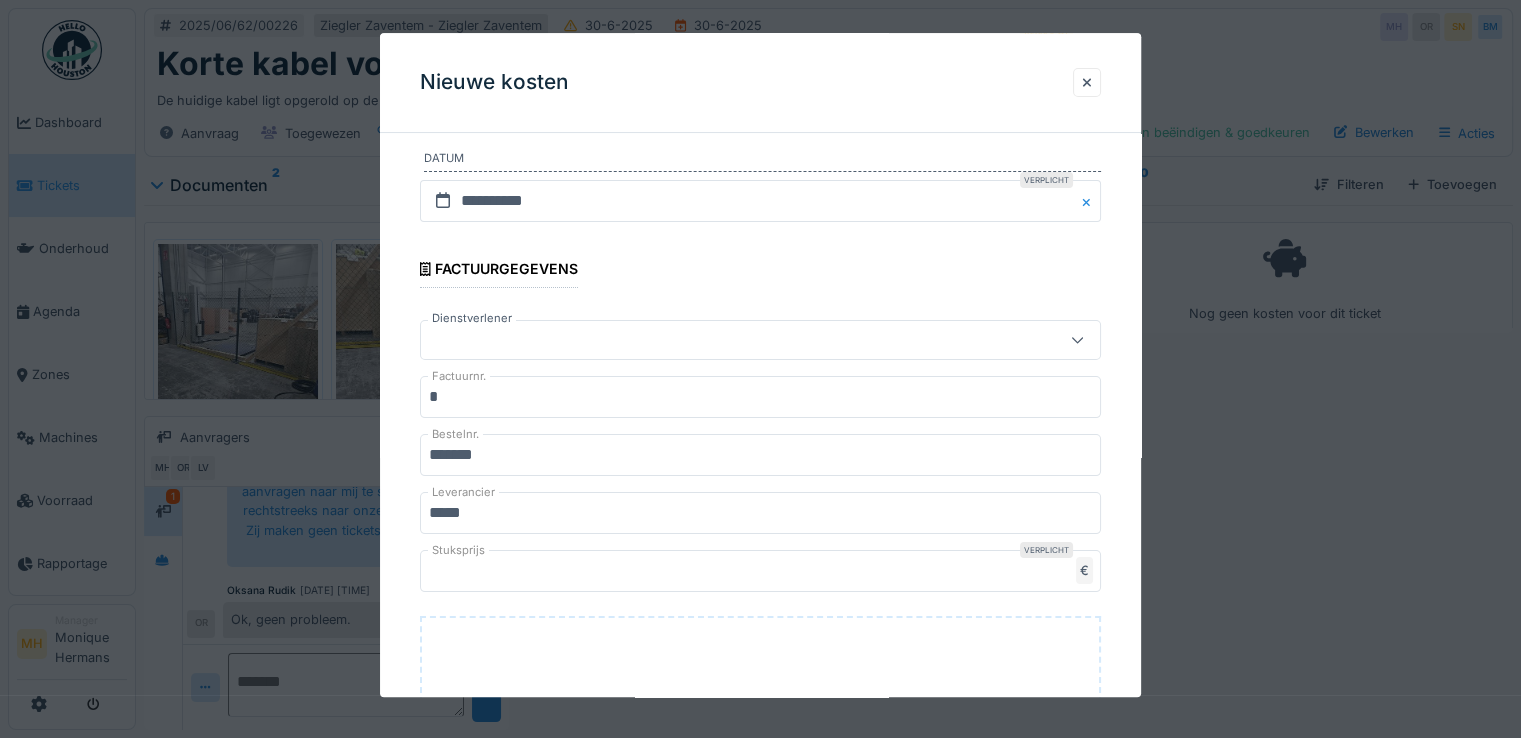 scroll, scrollTop: 38, scrollLeft: 0, axis: vertical 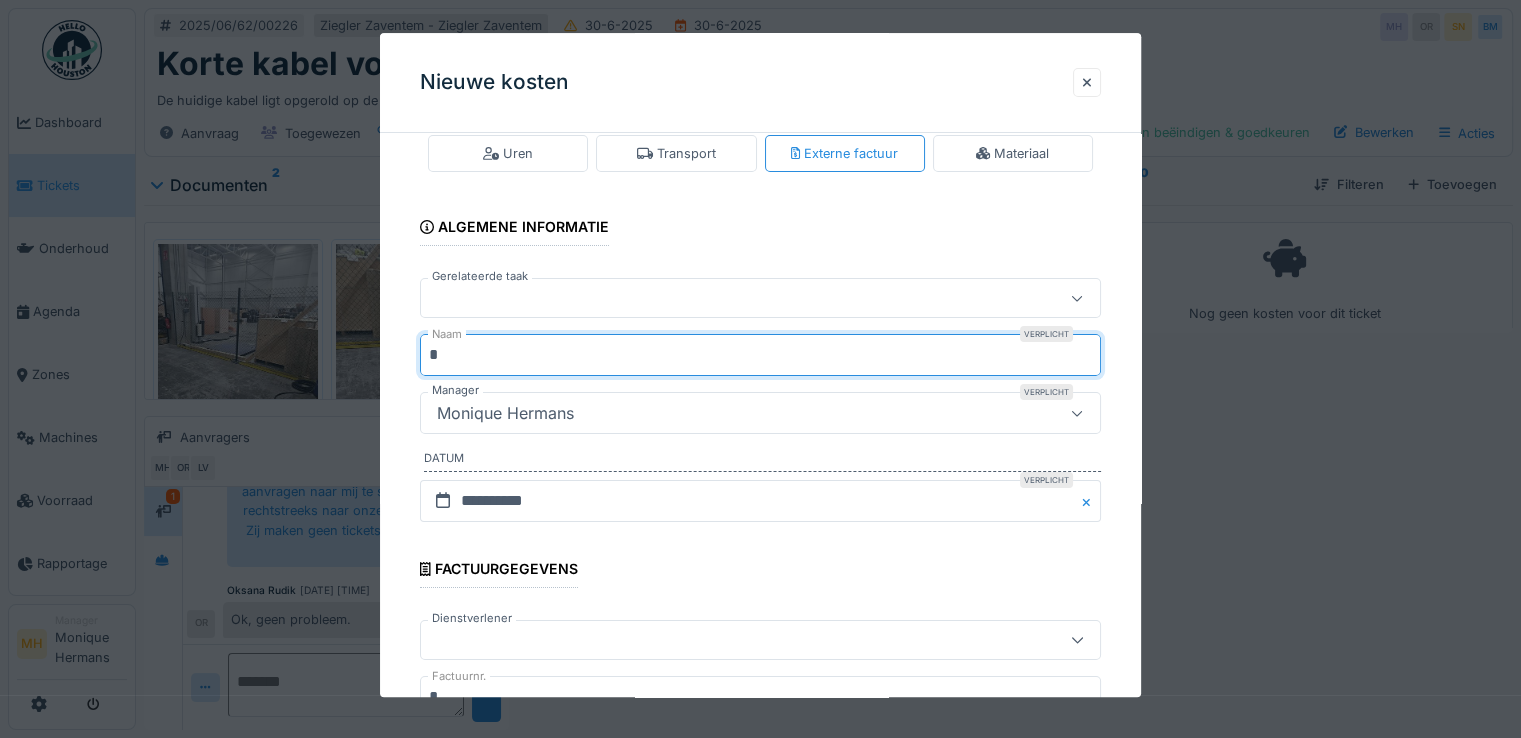 type on "*" 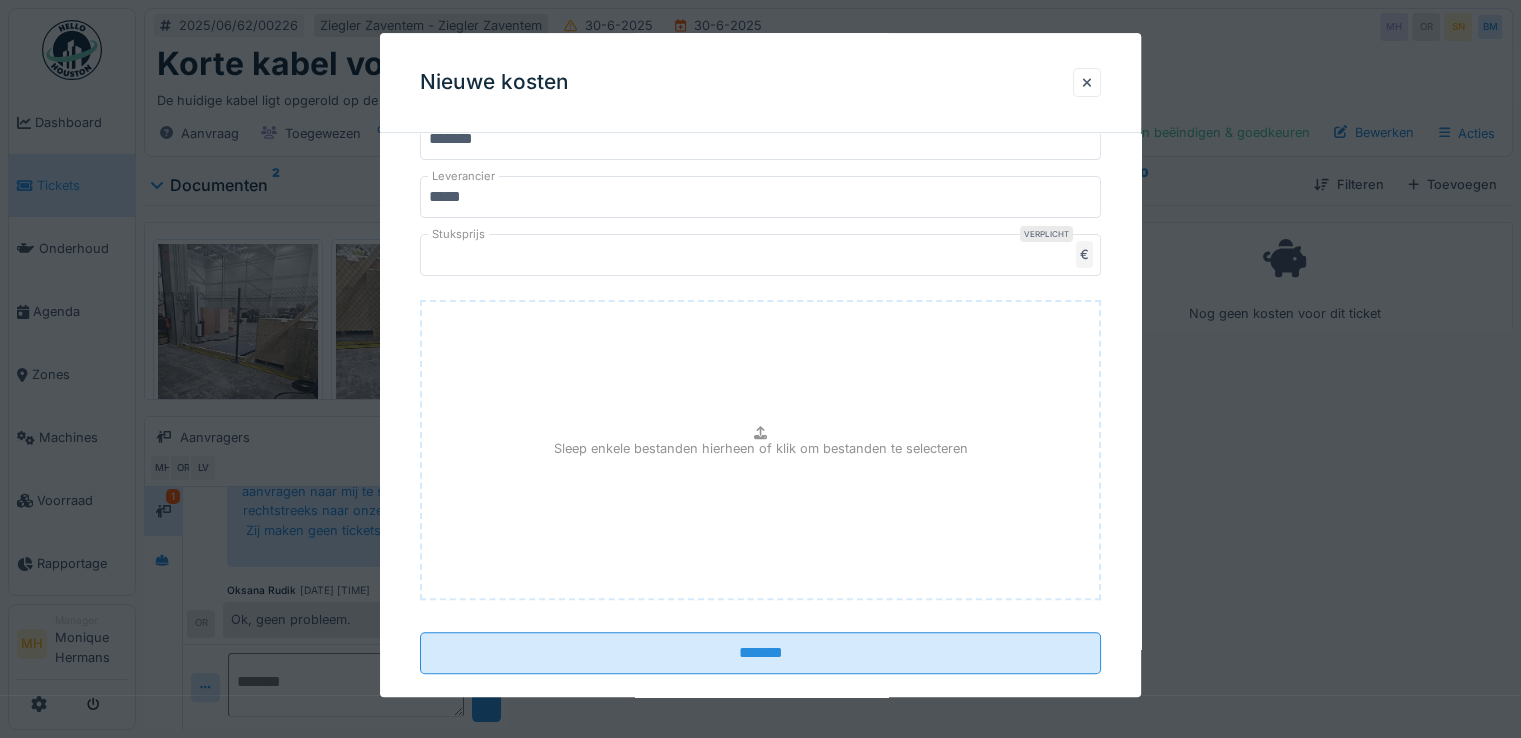 scroll, scrollTop: 683, scrollLeft: 0, axis: vertical 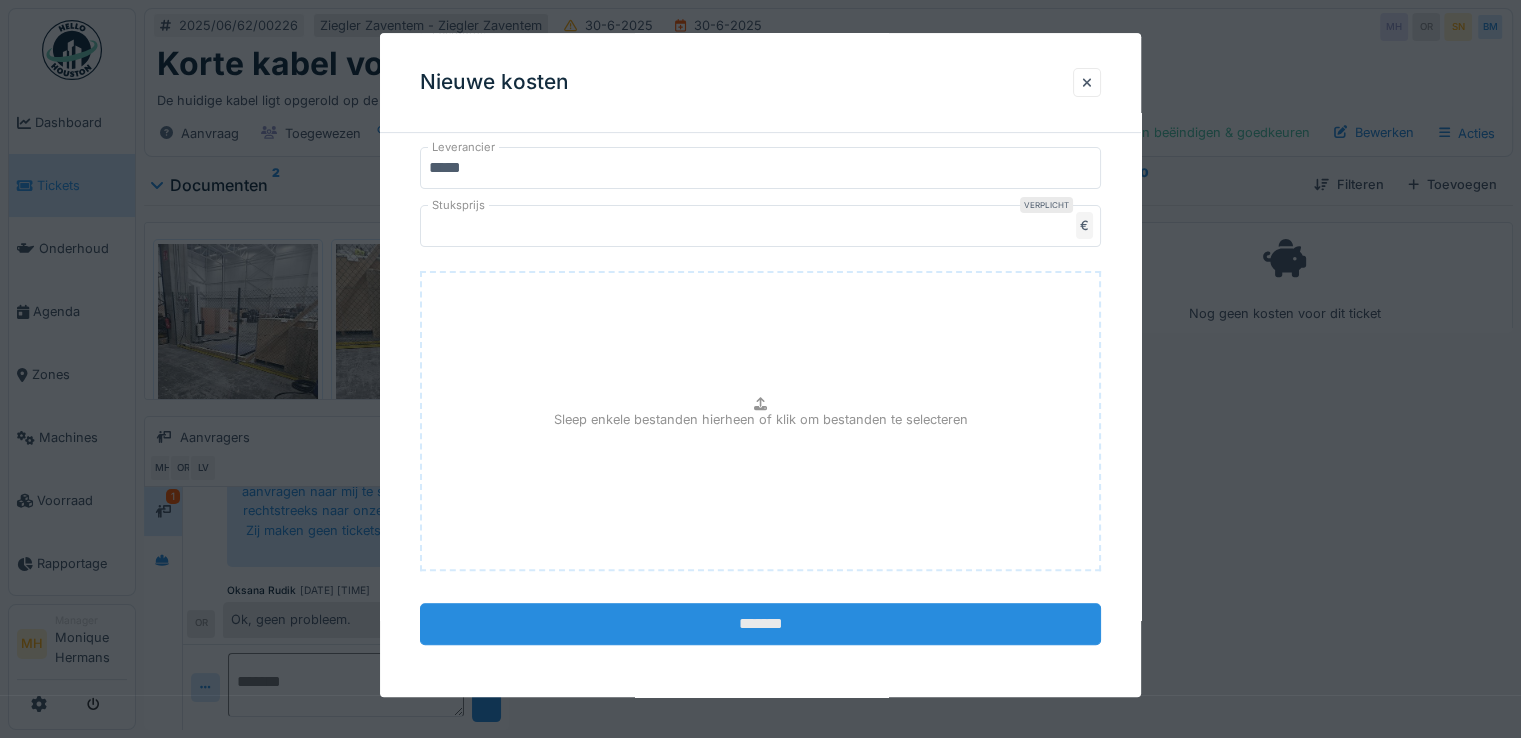 click on "*******" at bounding box center (760, 624) 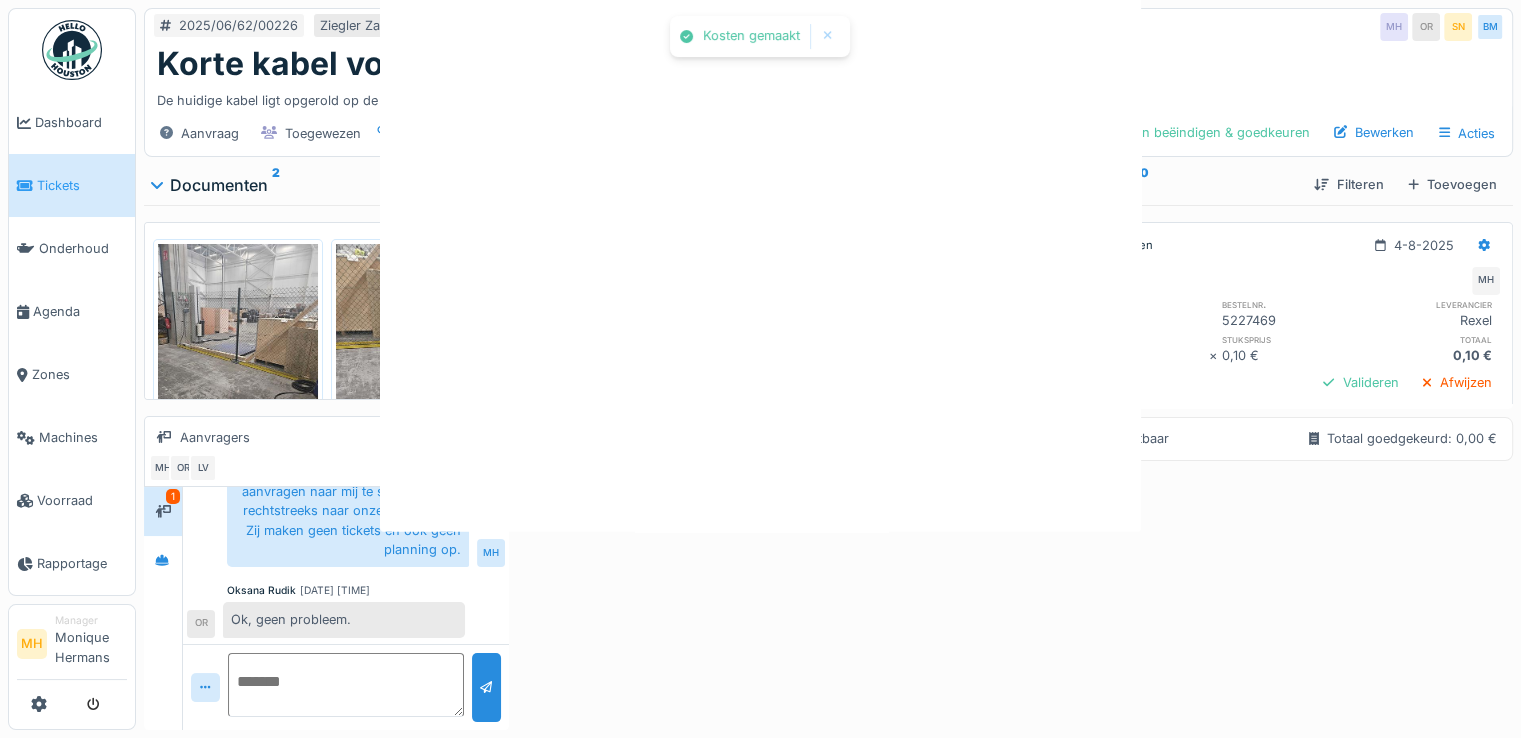 scroll, scrollTop: 0, scrollLeft: 0, axis: both 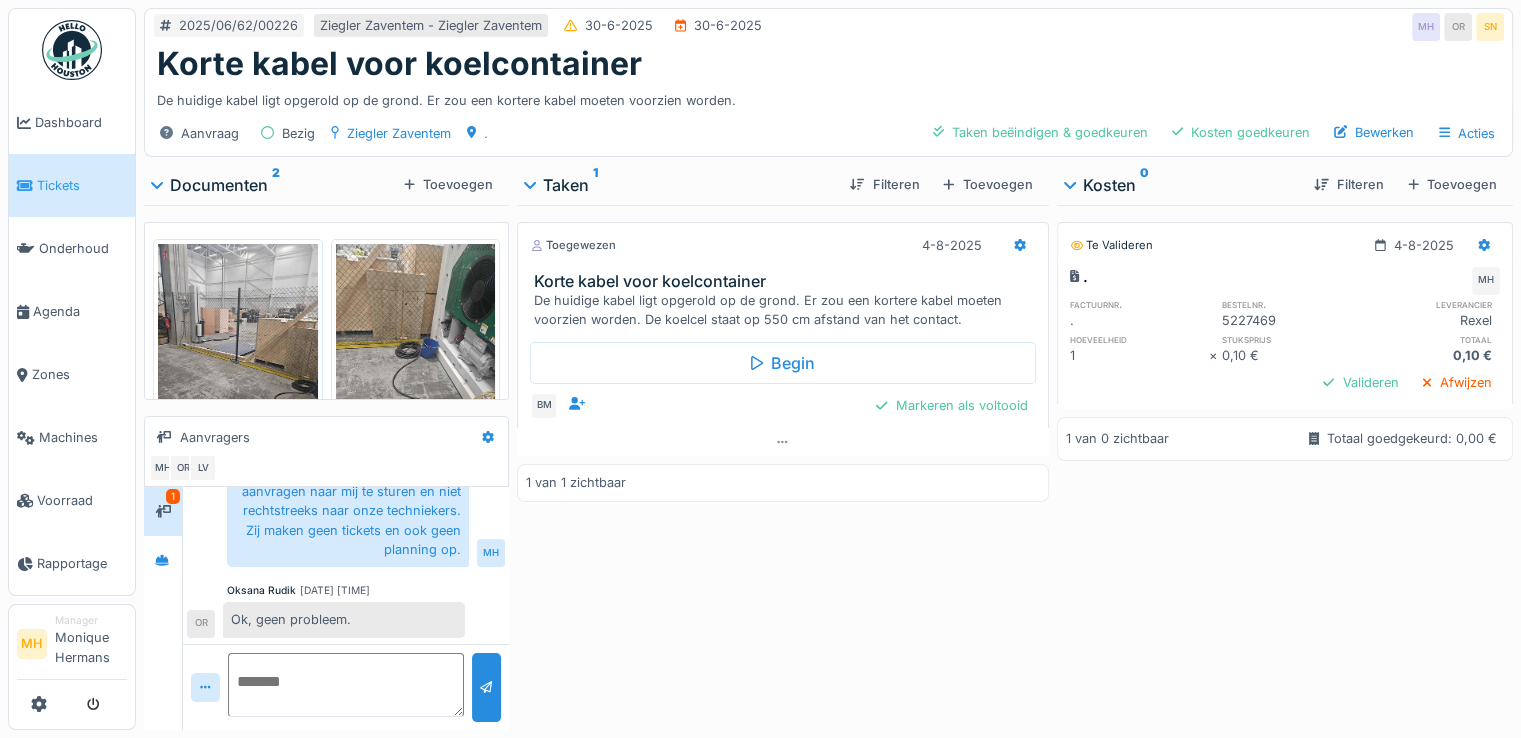 click on "Tickets" at bounding box center [82, 185] 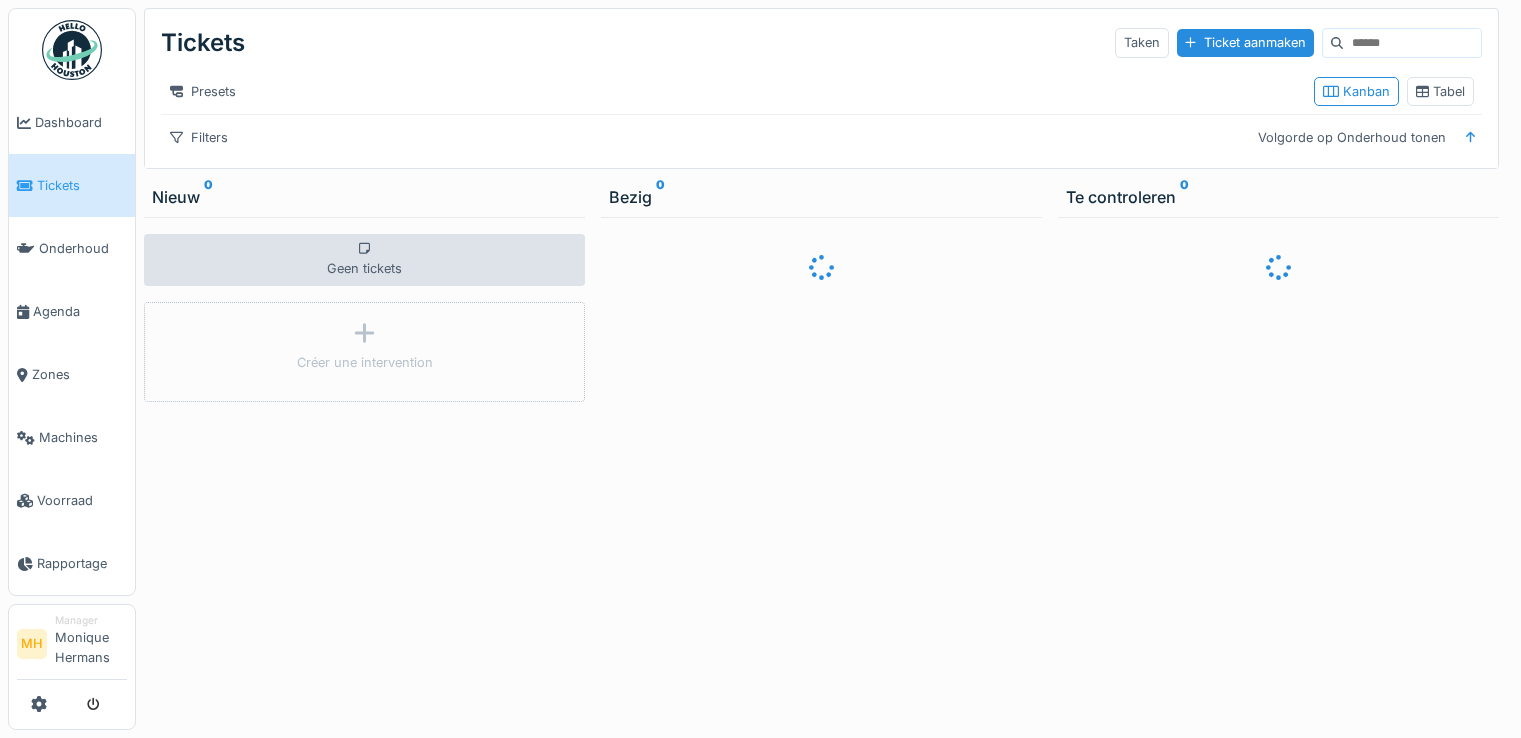 scroll, scrollTop: 0, scrollLeft: 0, axis: both 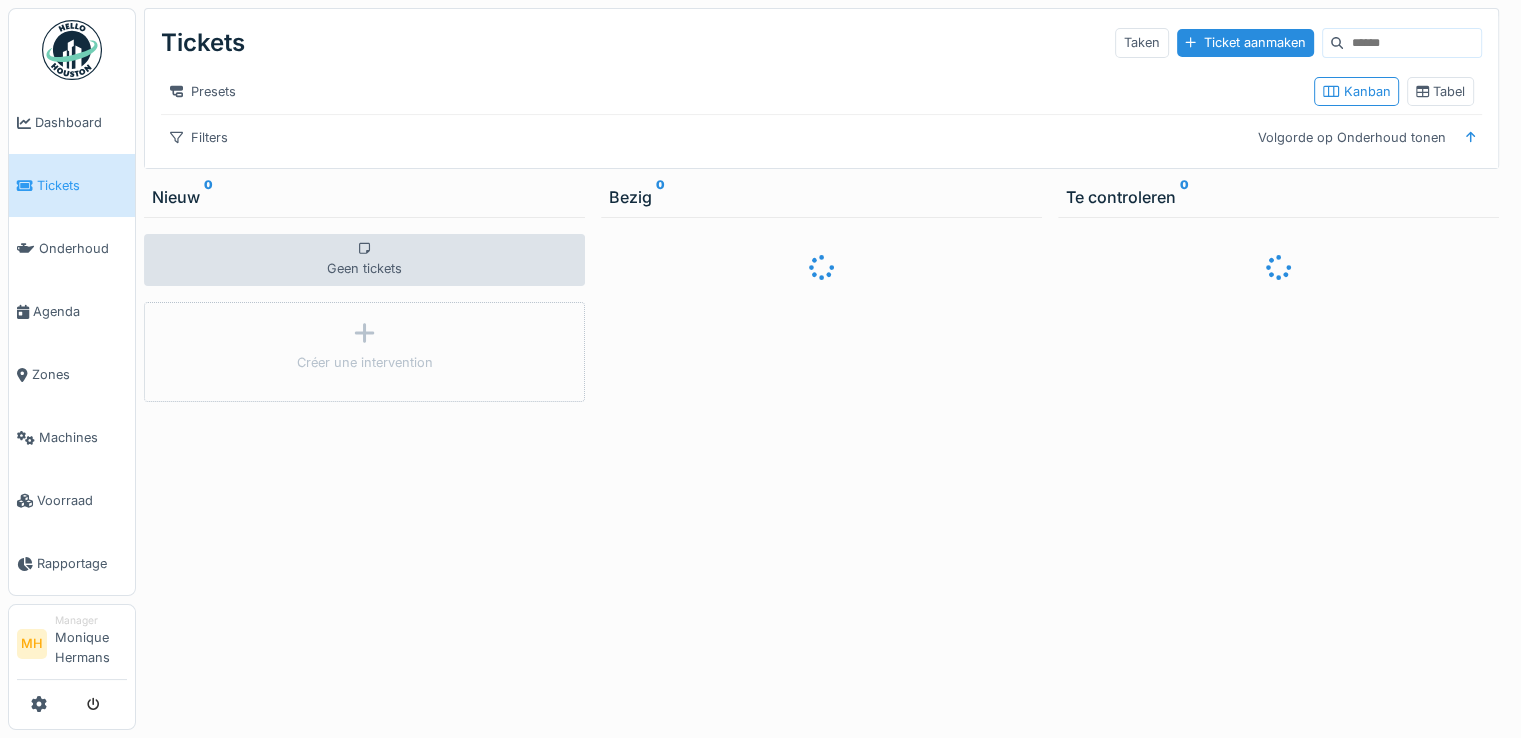 click at bounding box center [1412, 43] 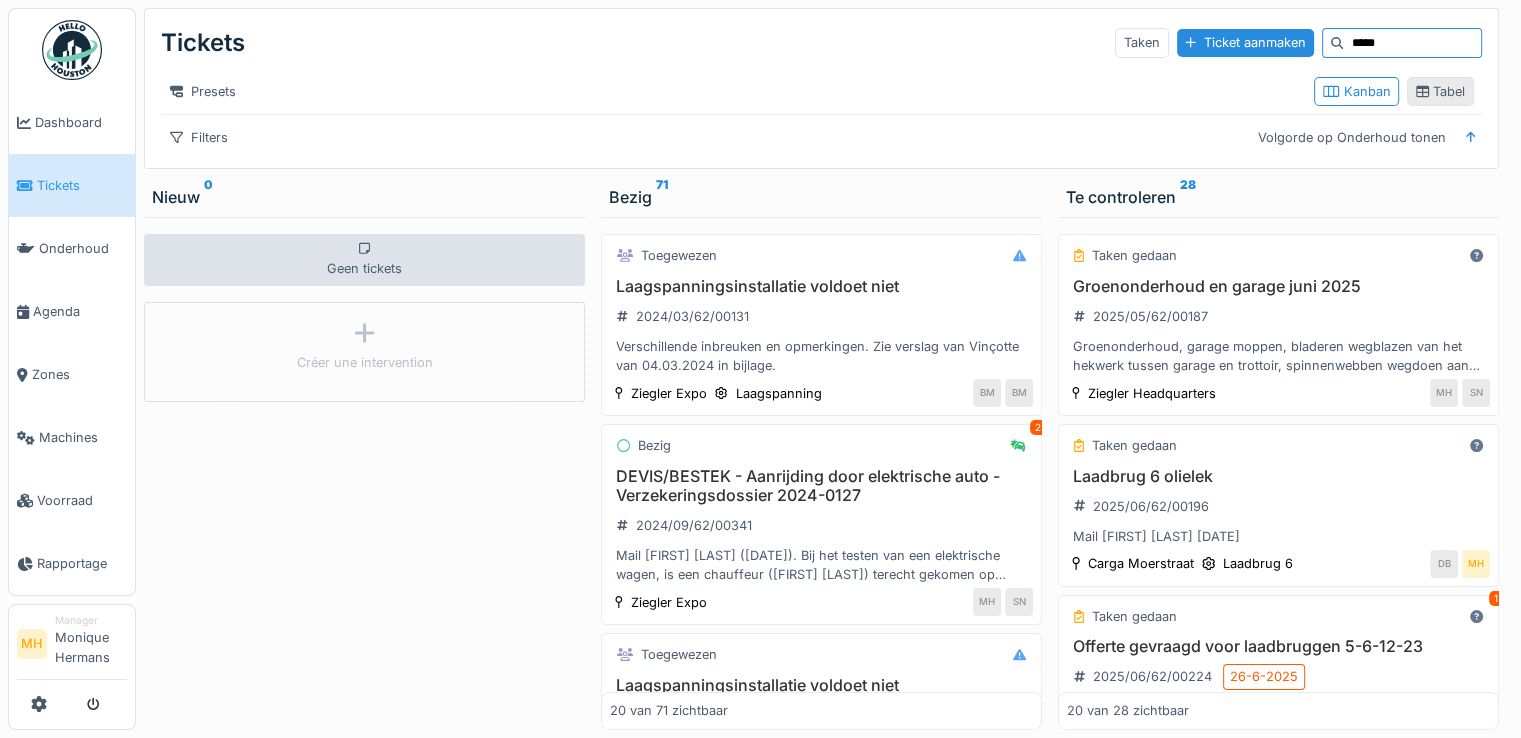 type on "*****" 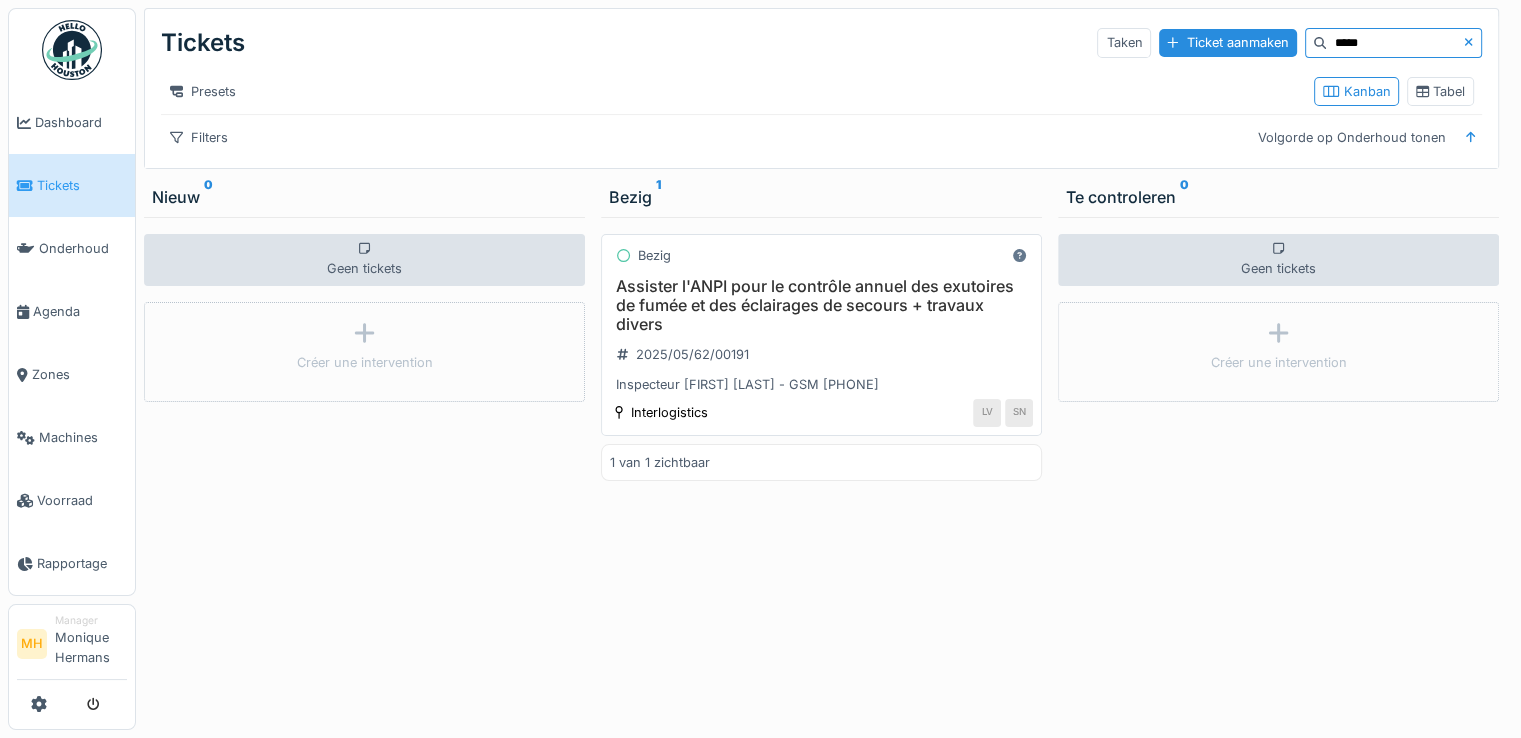 click on "Assister l'ANPI pour le contrôle annuel des exutoires de fumée et des éclairages de secours + travaux divers" at bounding box center (821, 306) 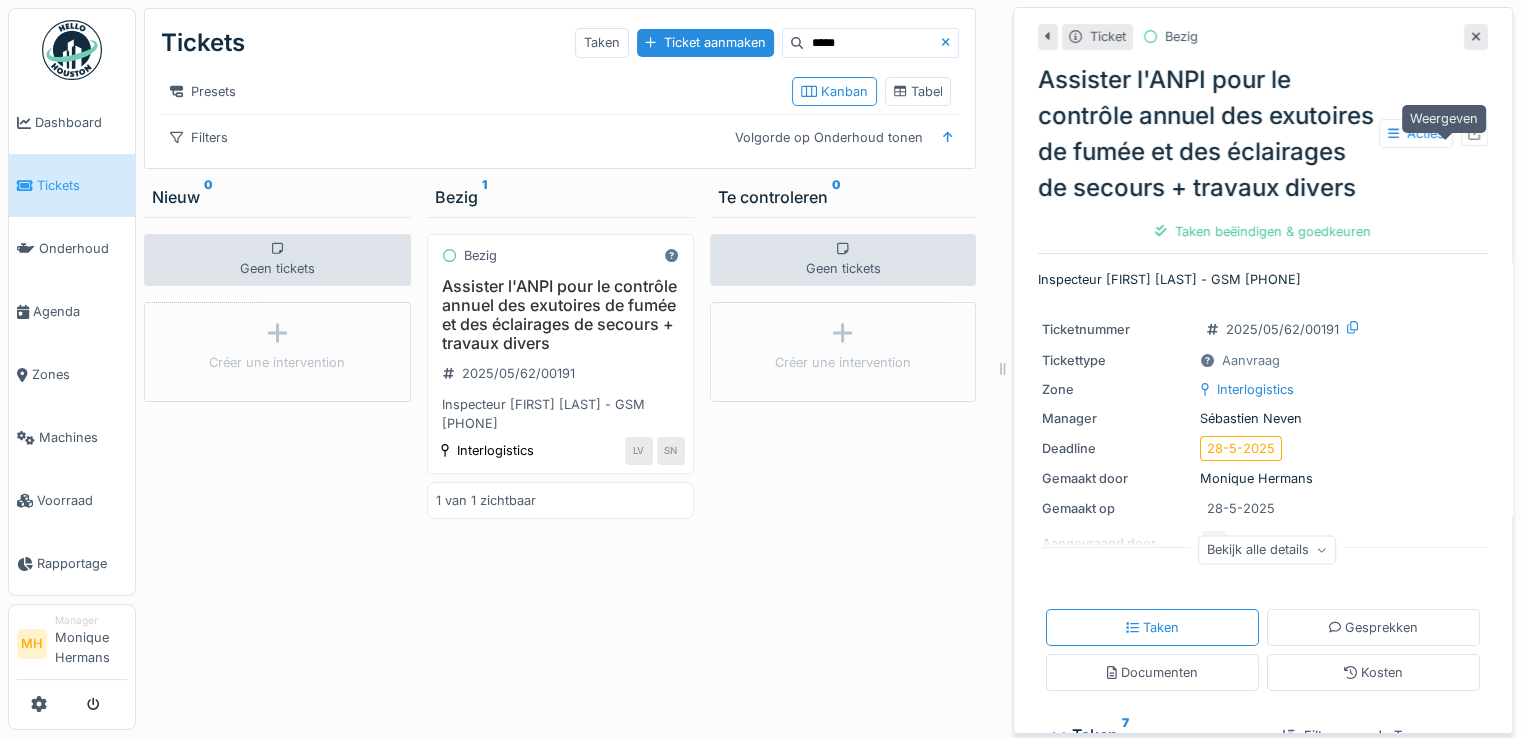 click 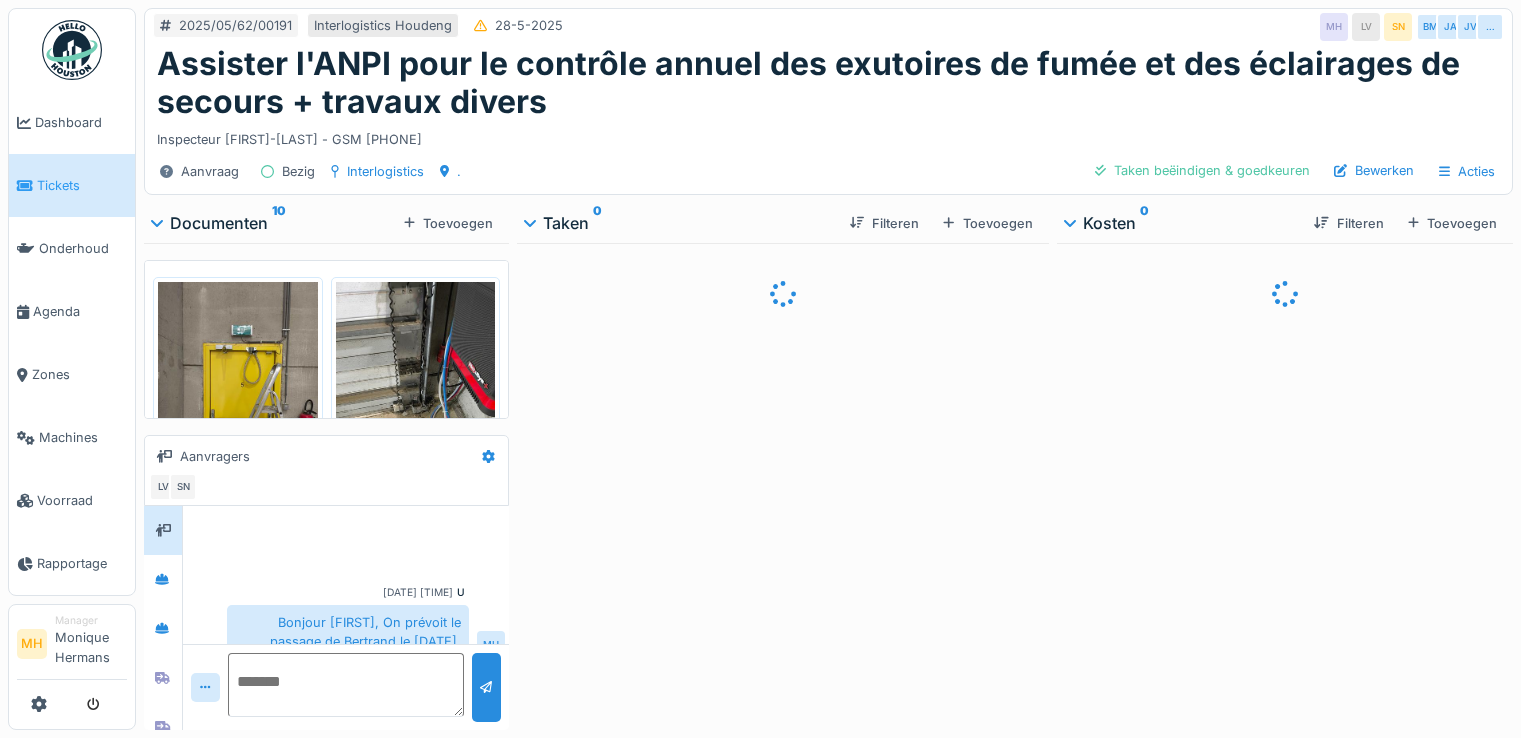 scroll, scrollTop: 0, scrollLeft: 0, axis: both 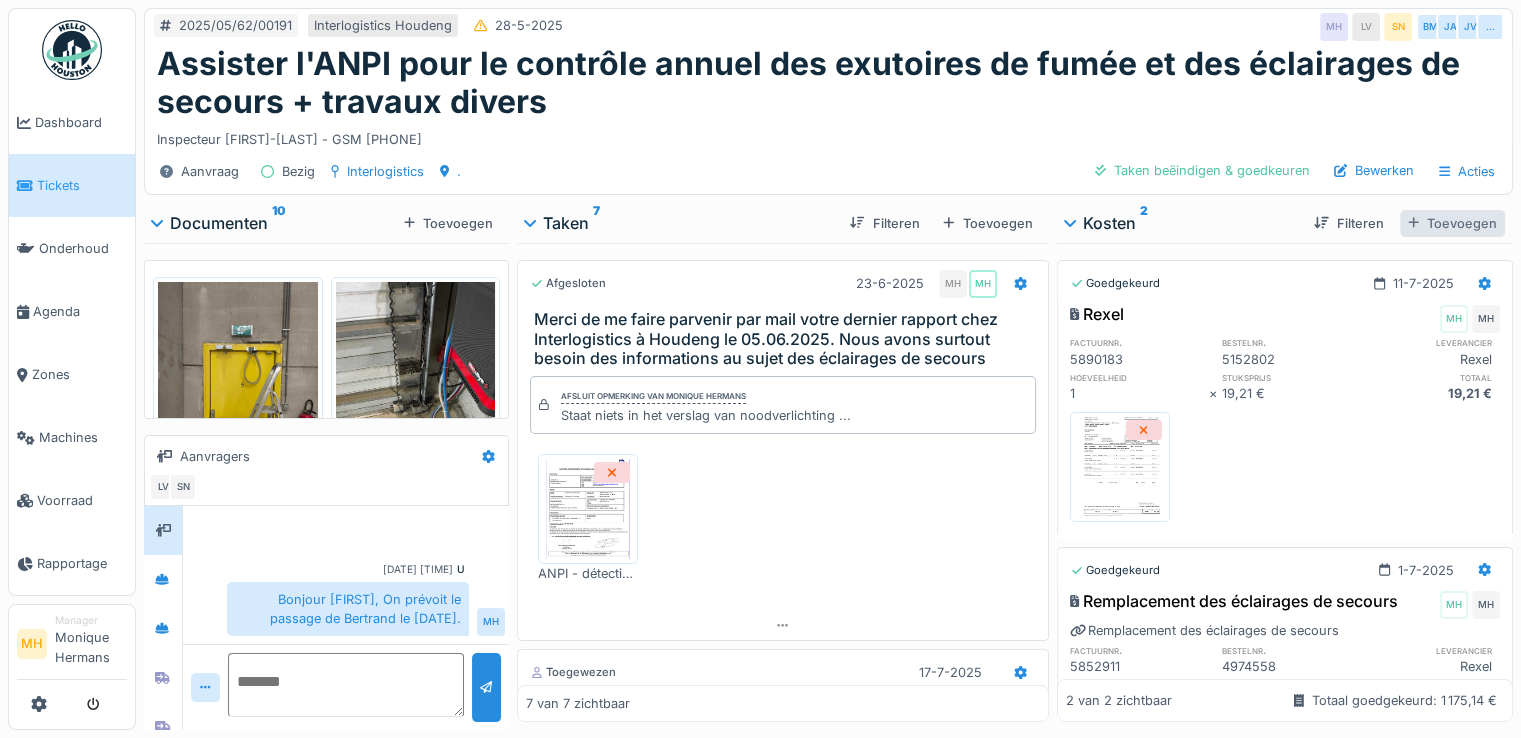 click on "Toevoegen" at bounding box center (1452, 223) 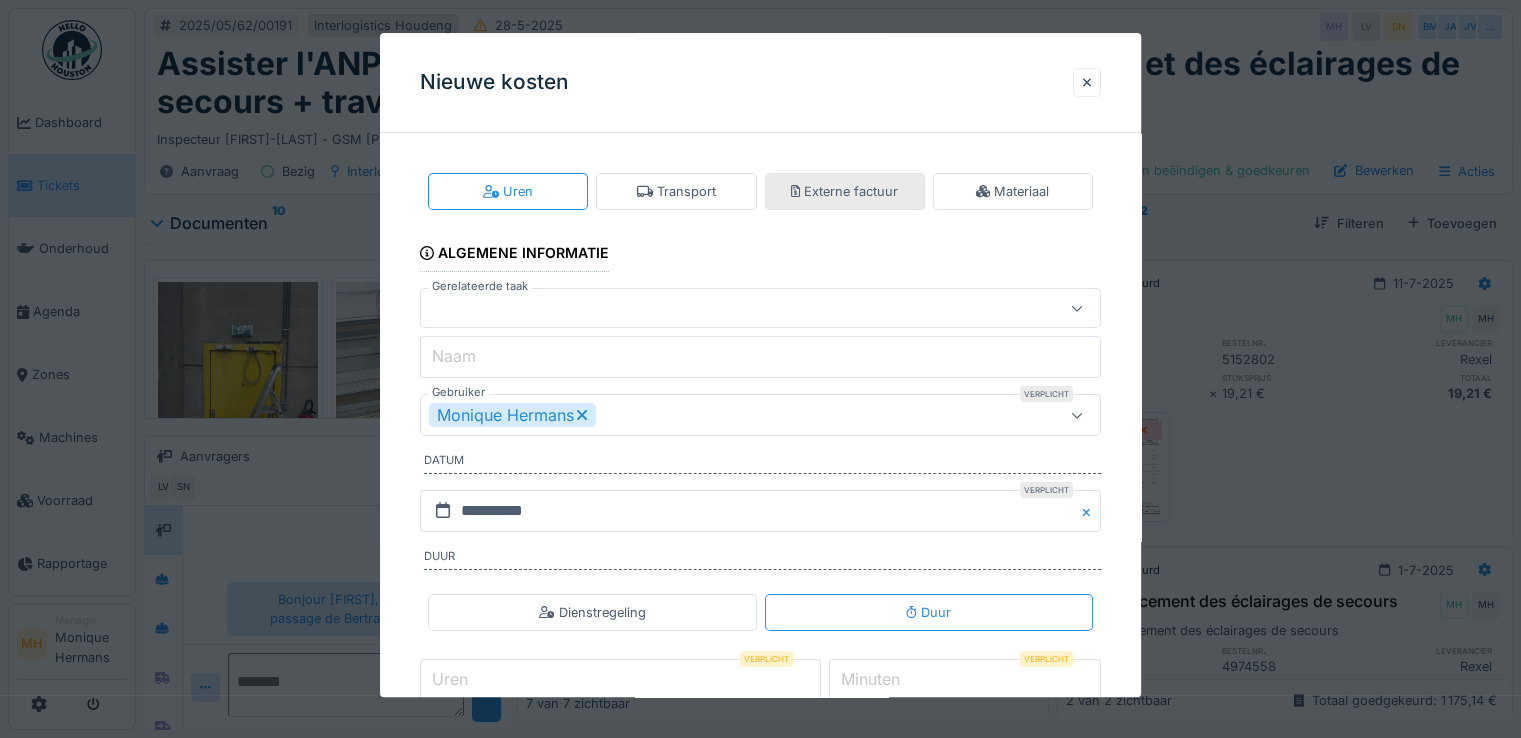 click on "Externe factuur" at bounding box center [845, 191] 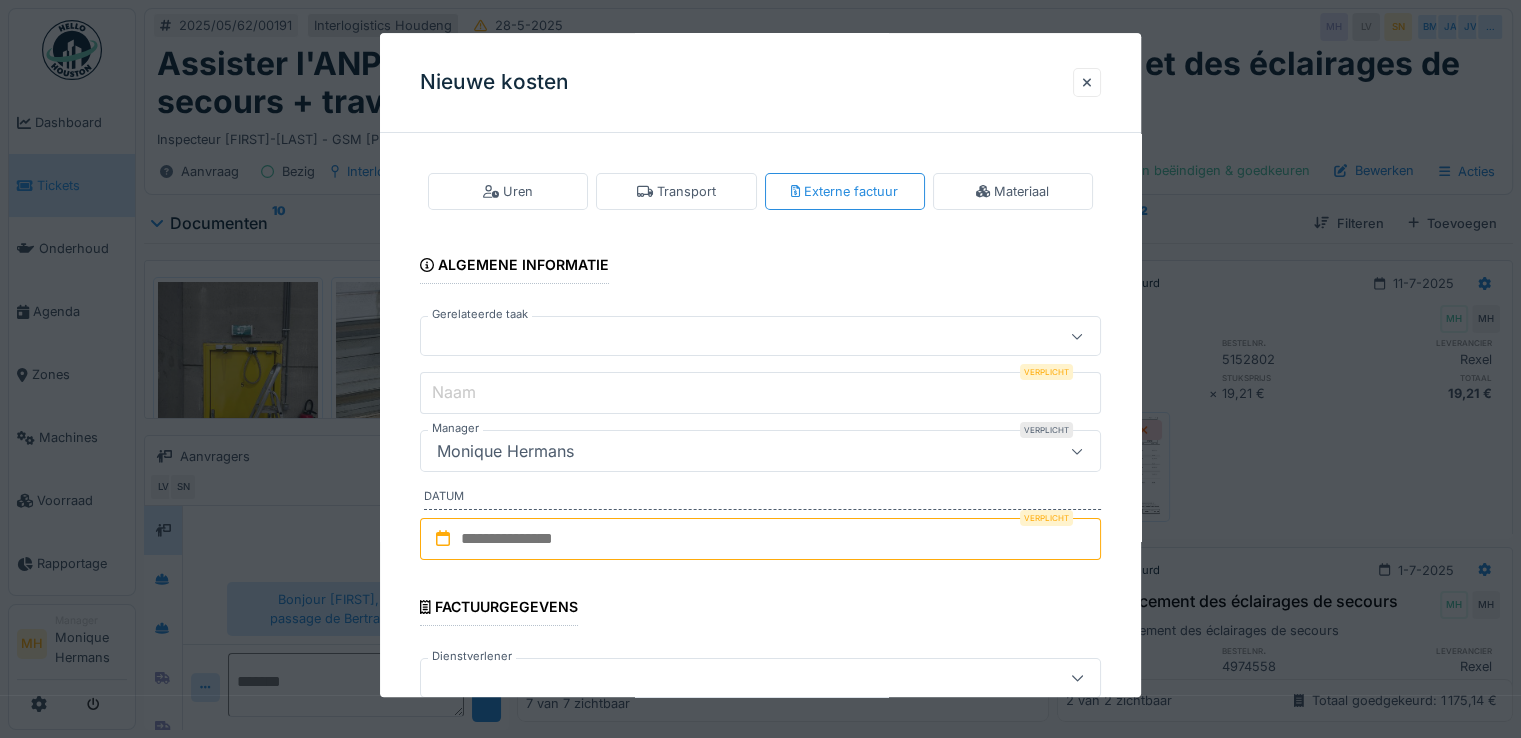 click at bounding box center [726, 337] 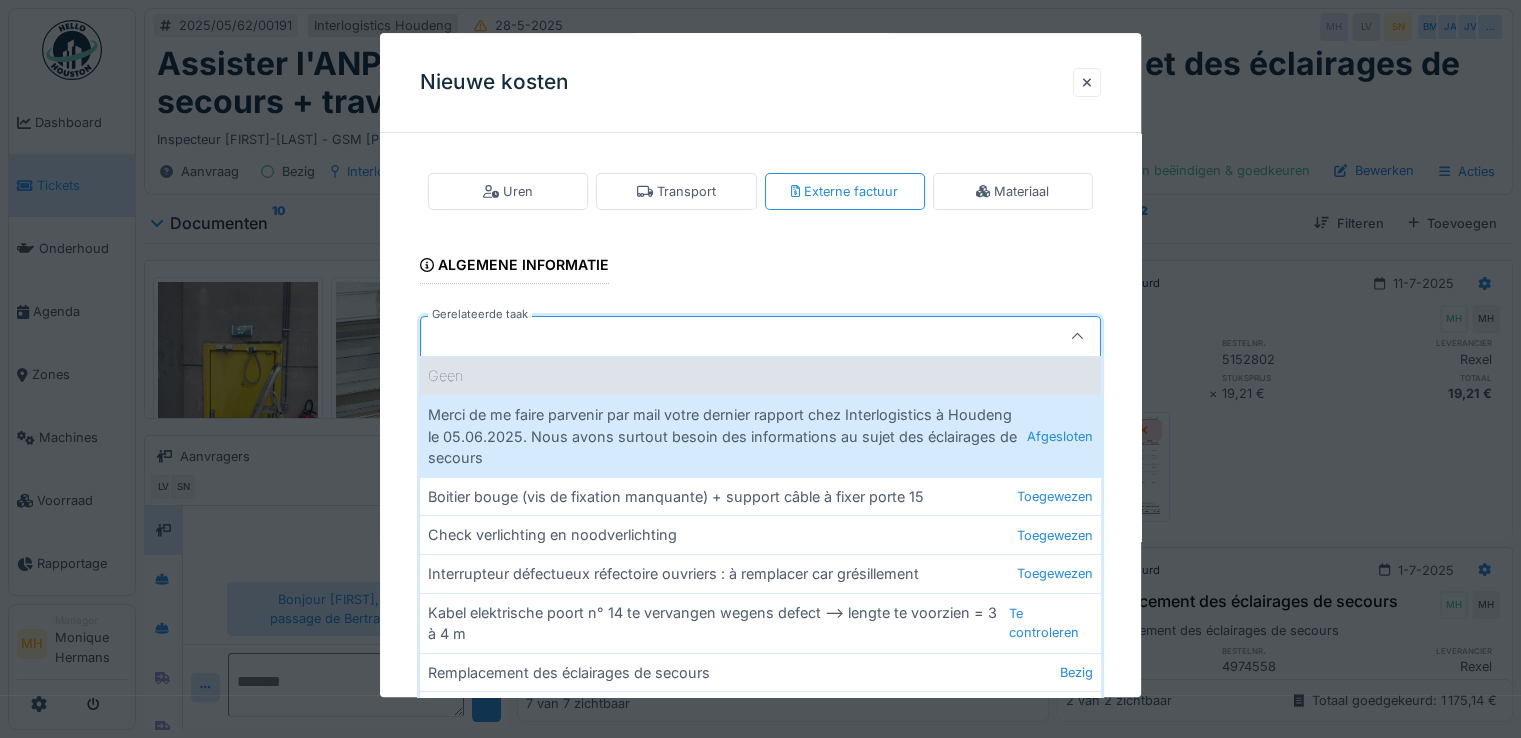 click on "Geen" at bounding box center [760, 376] 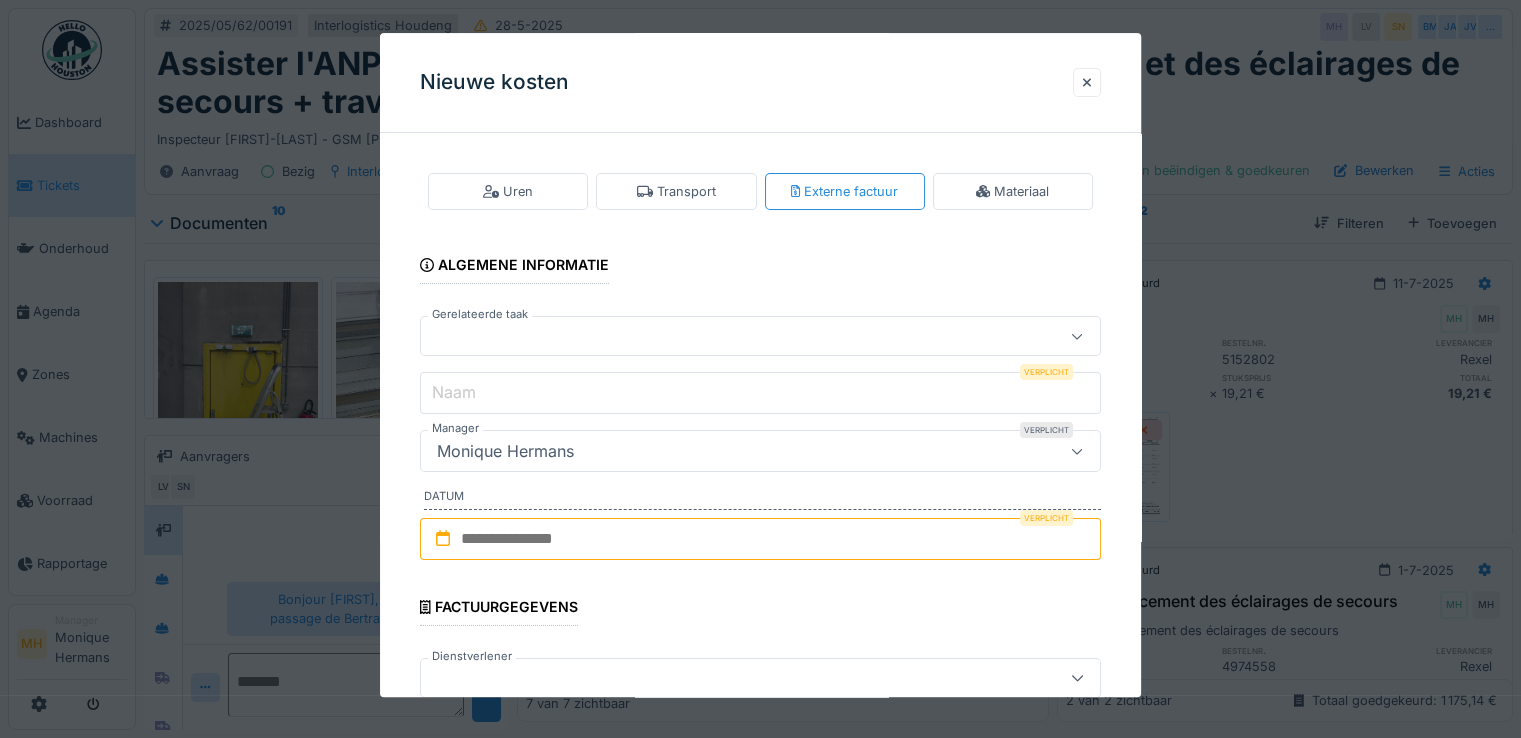 click on "Naam" at bounding box center [760, 394] 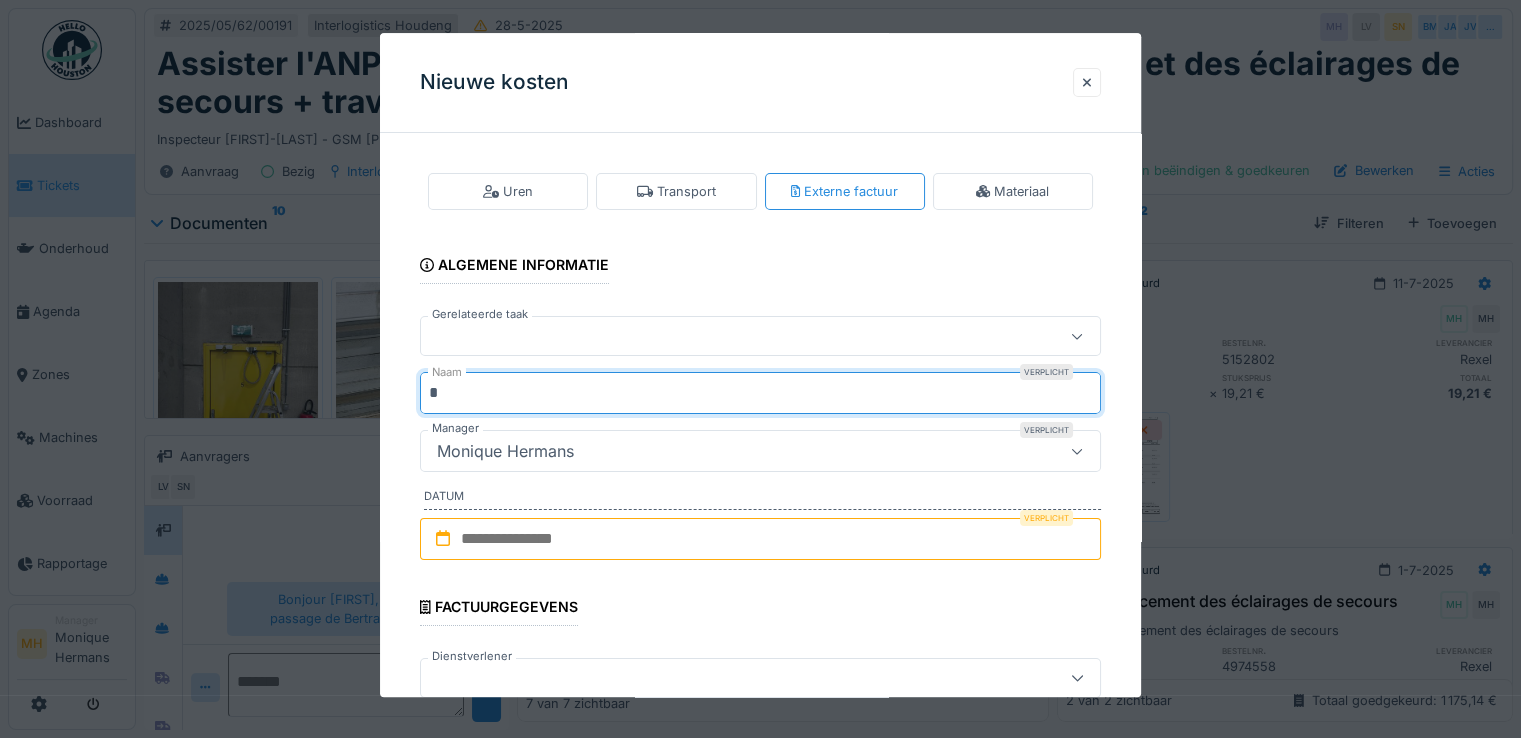 type on "*" 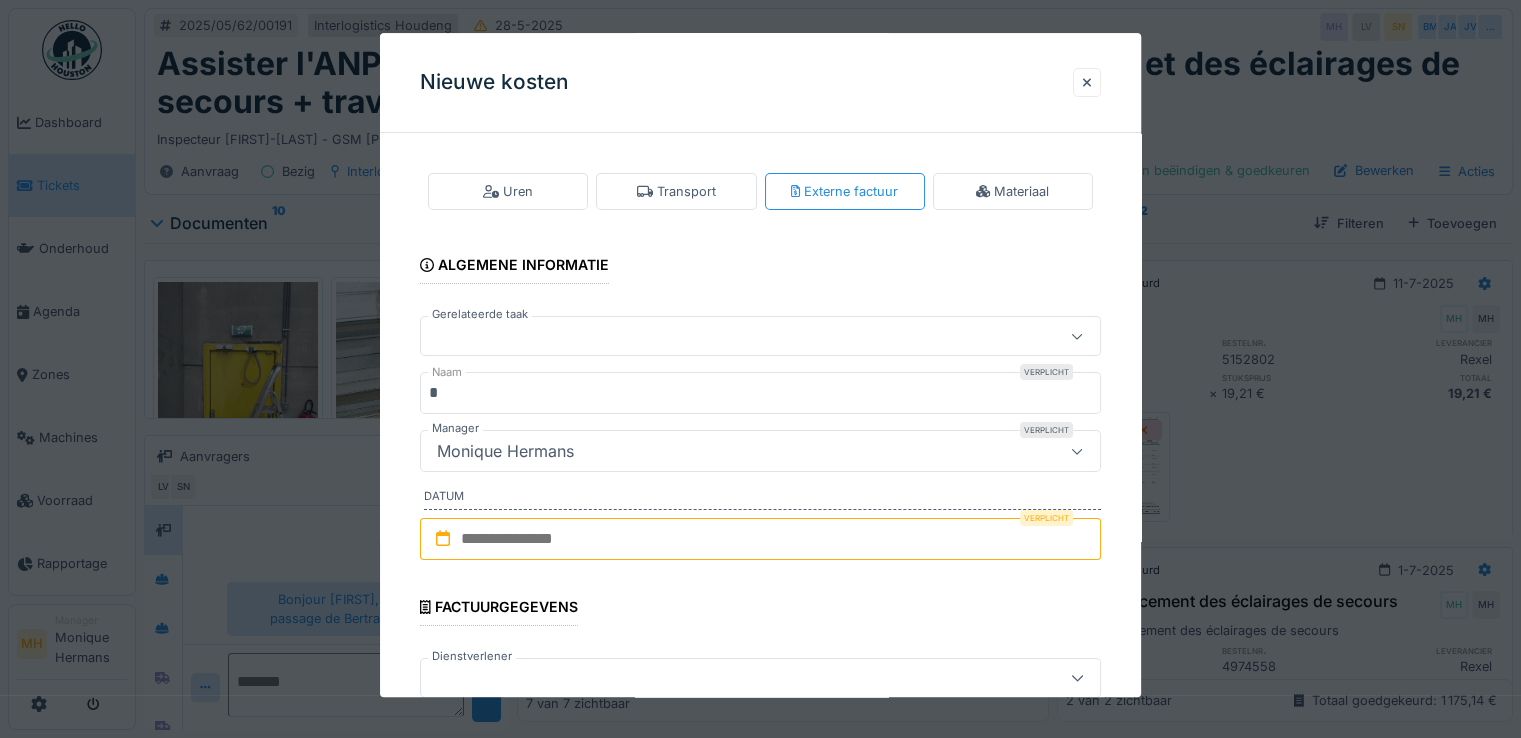 click at bounding box center (760, 539) 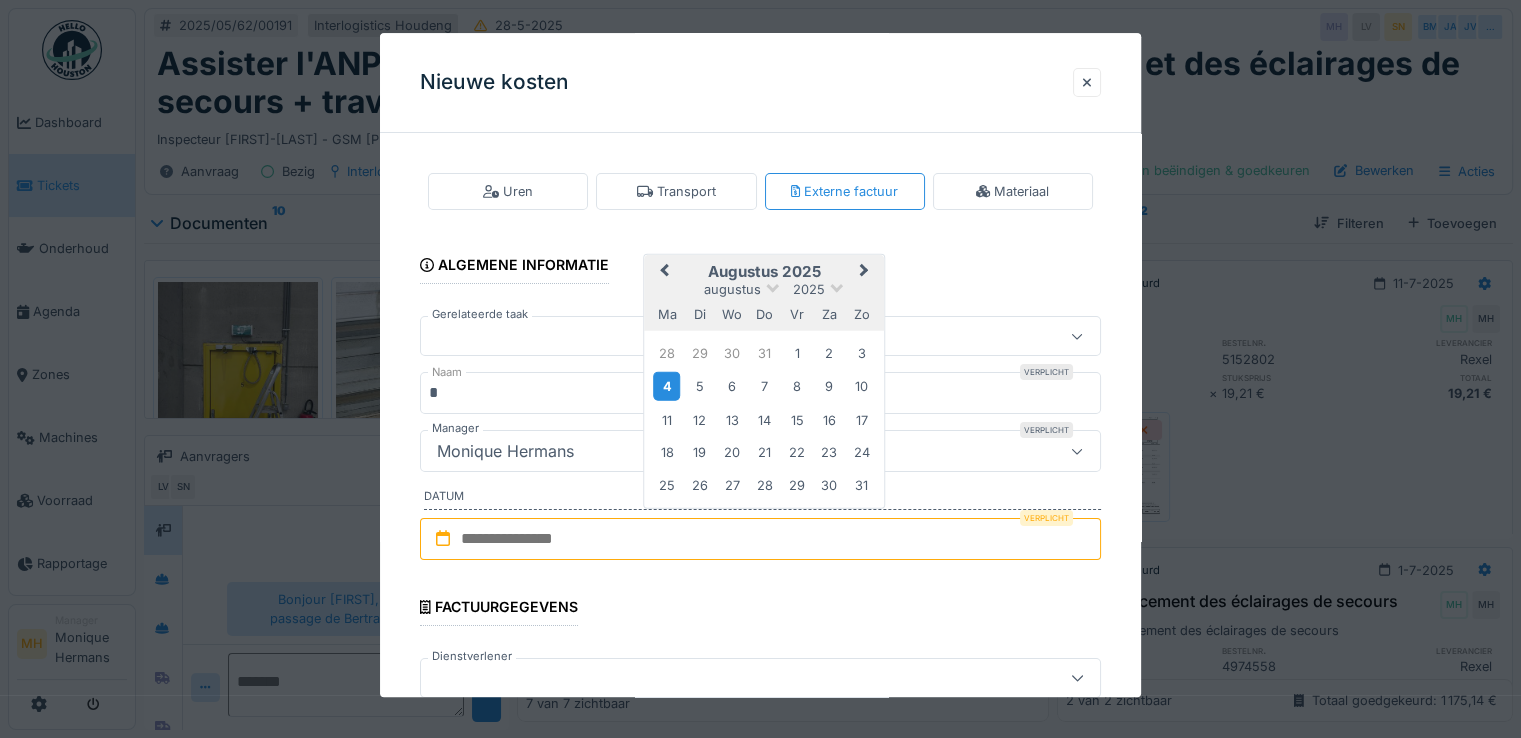 click on "4" at bounding box center (666, 386) 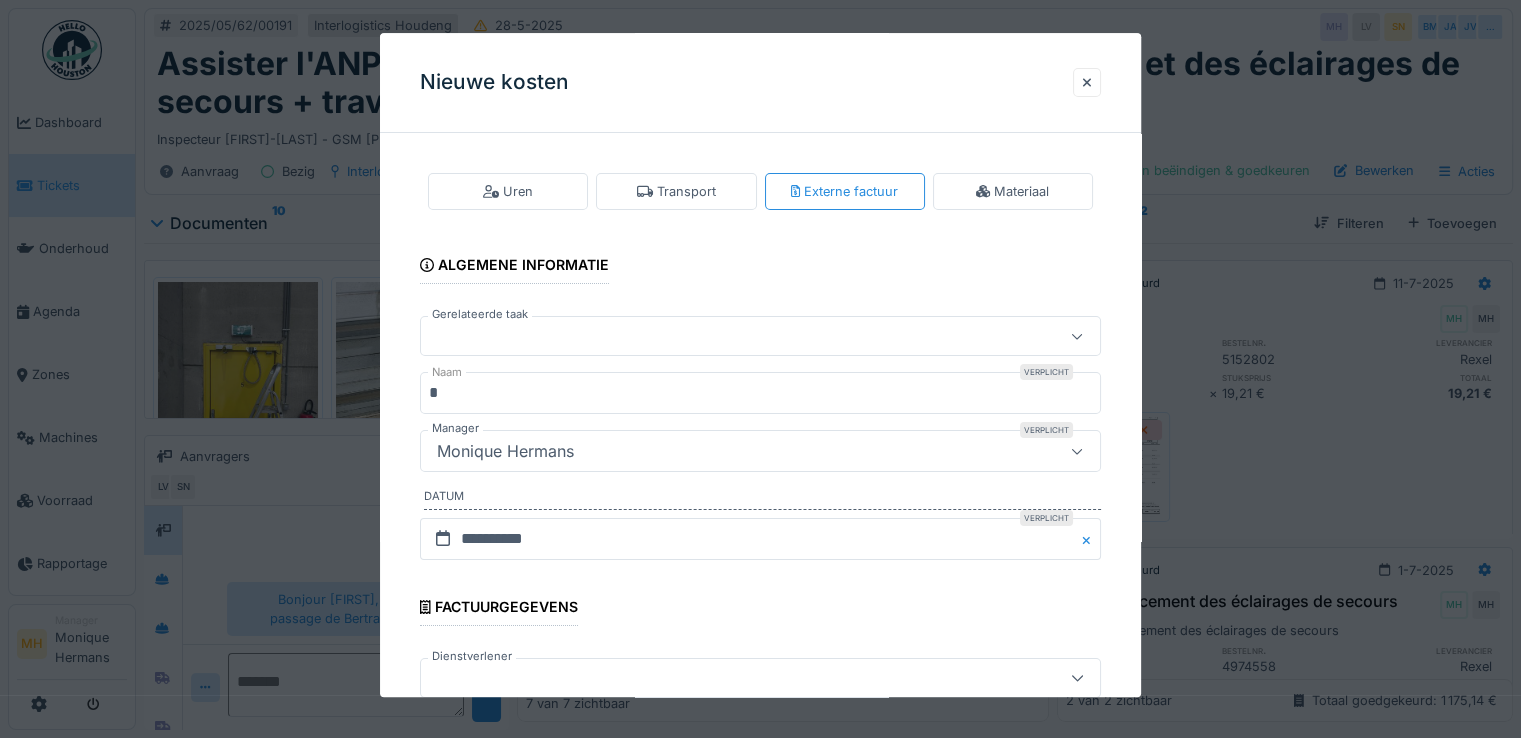 scroll, scrollTop: 300, scrollLeft: 0, axis: vertical 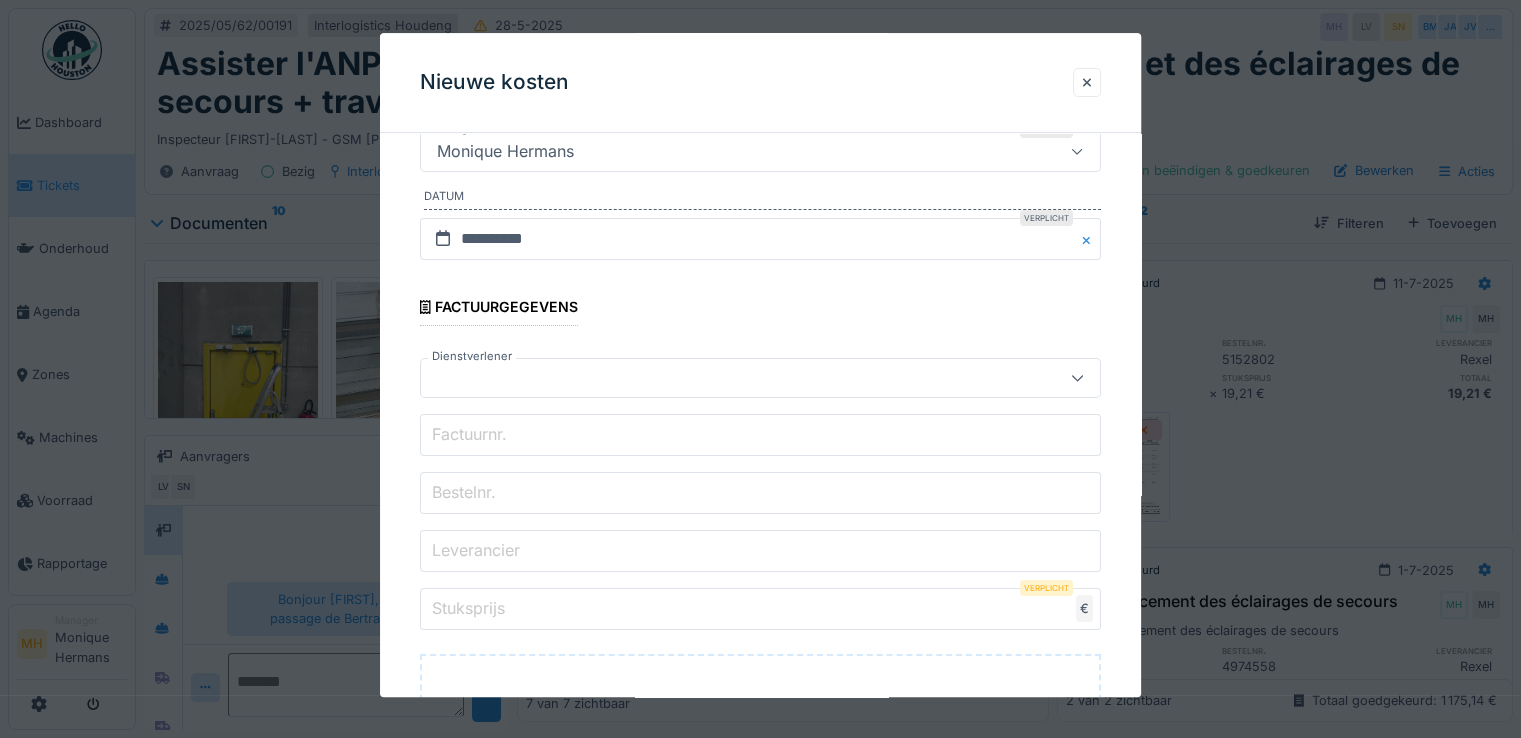 click at bounding box center [726, 378] 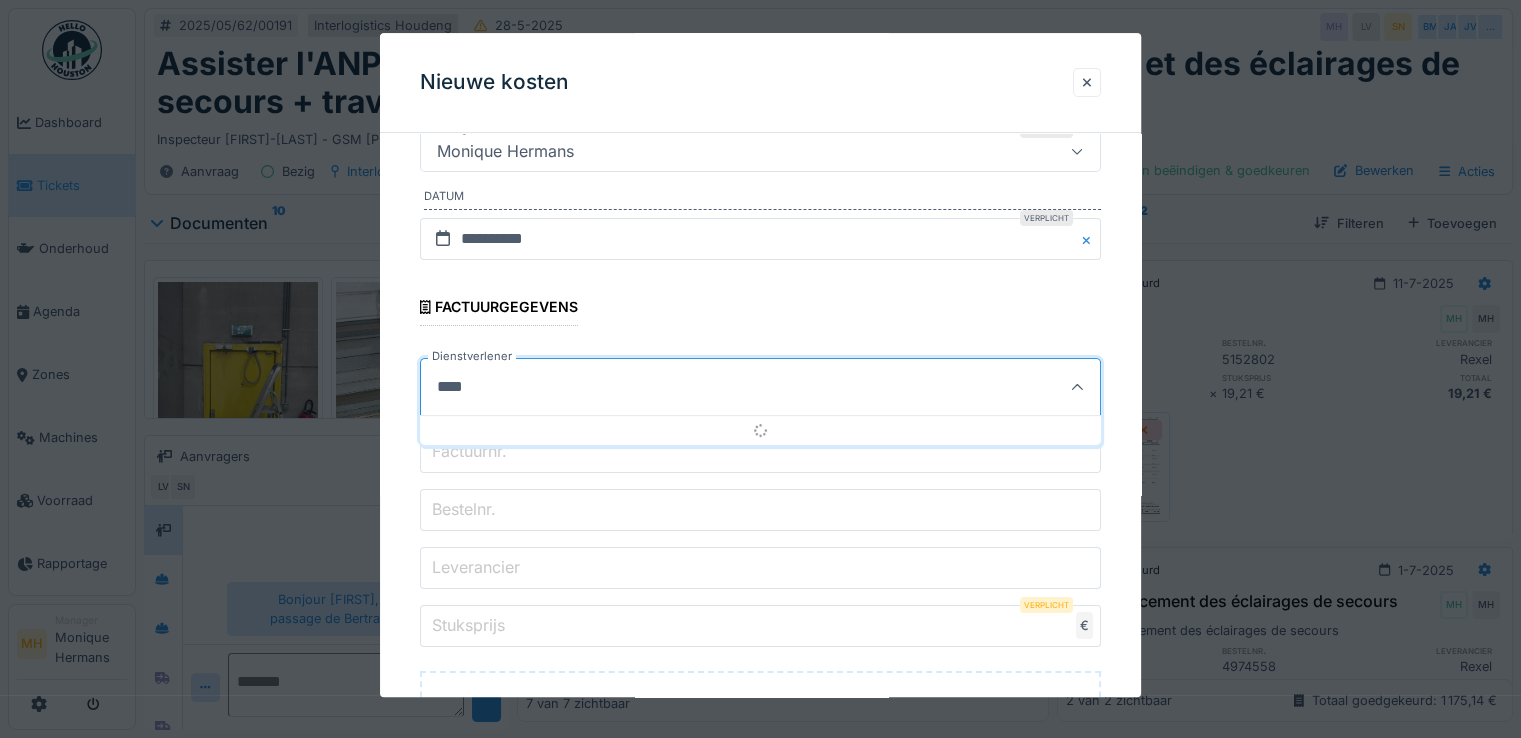 type on "*****" 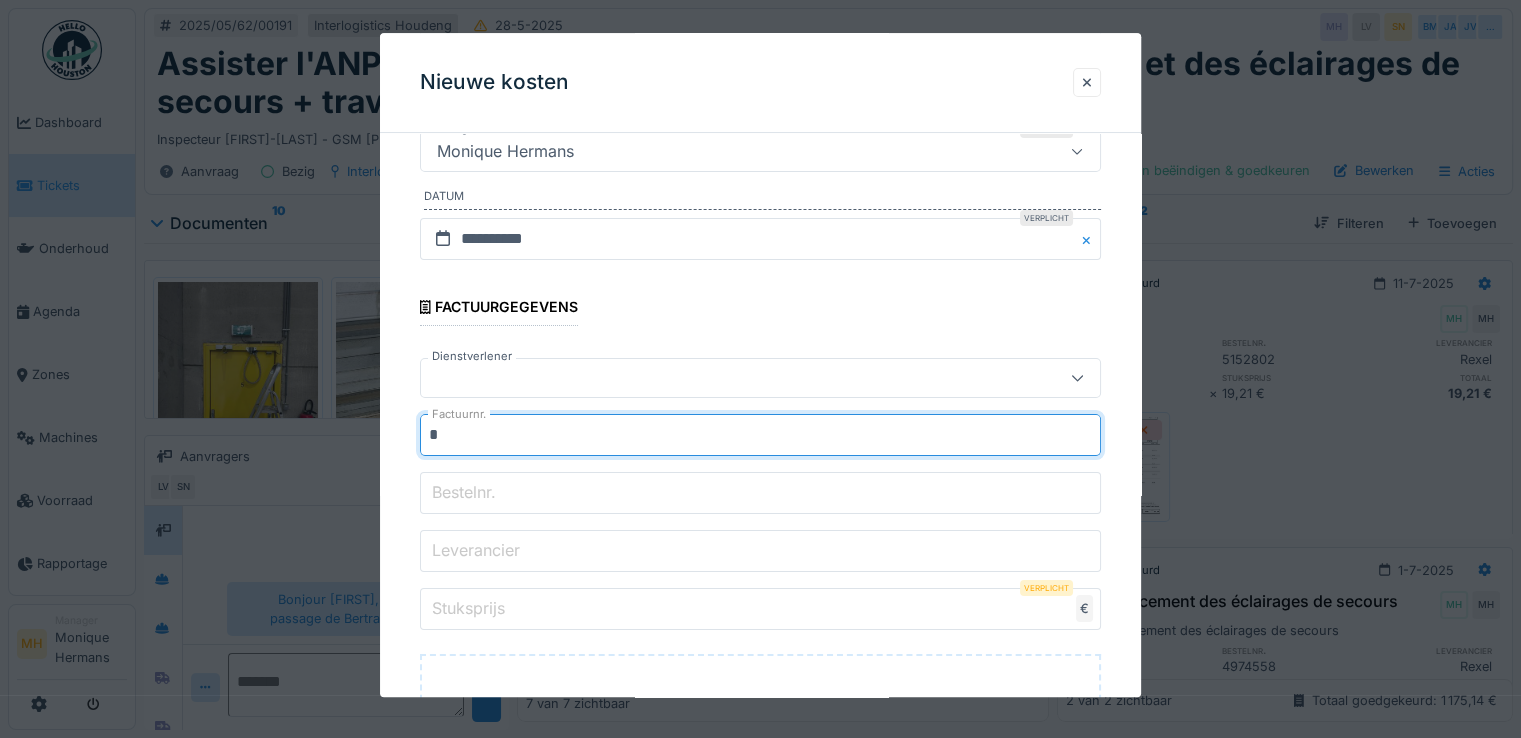 type on "*" 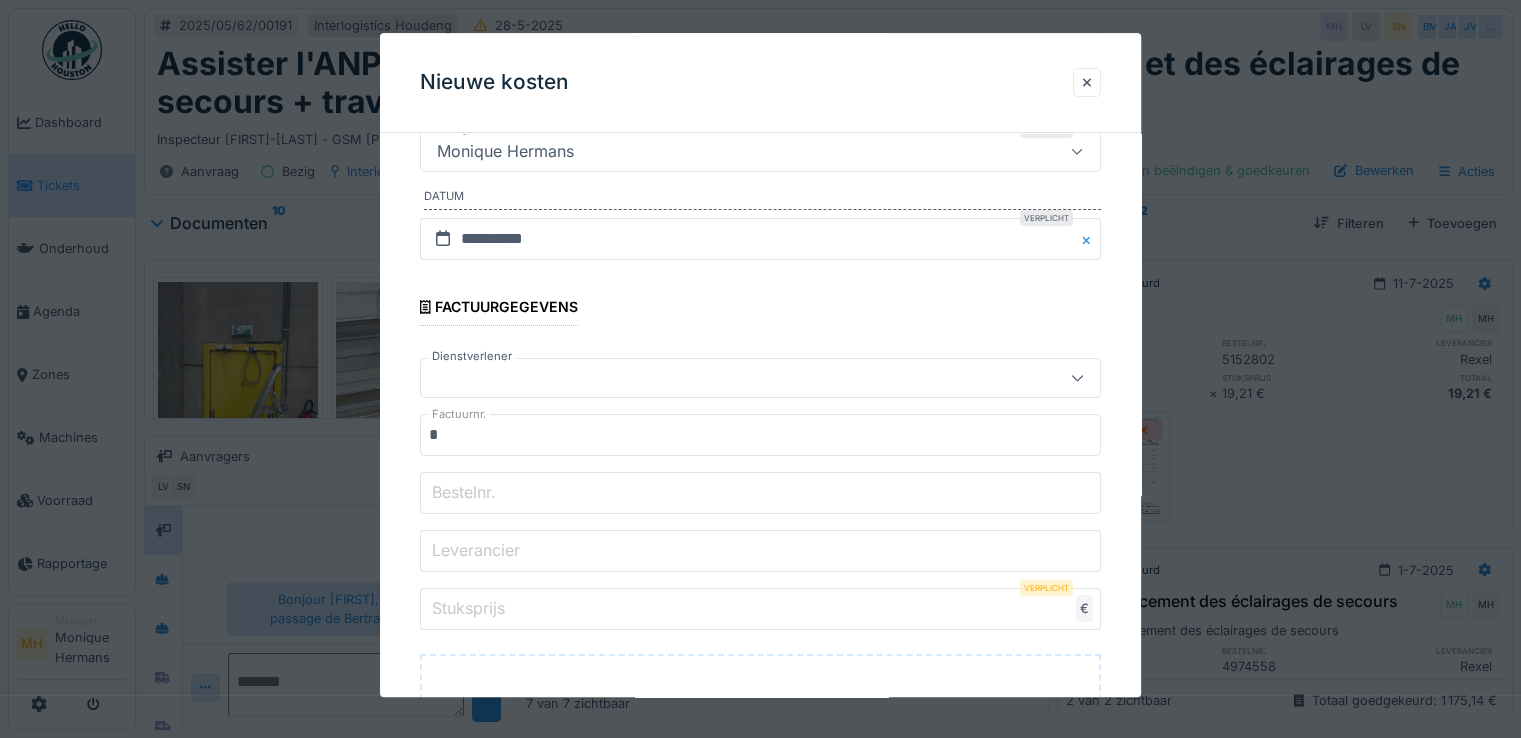paste on "*******" 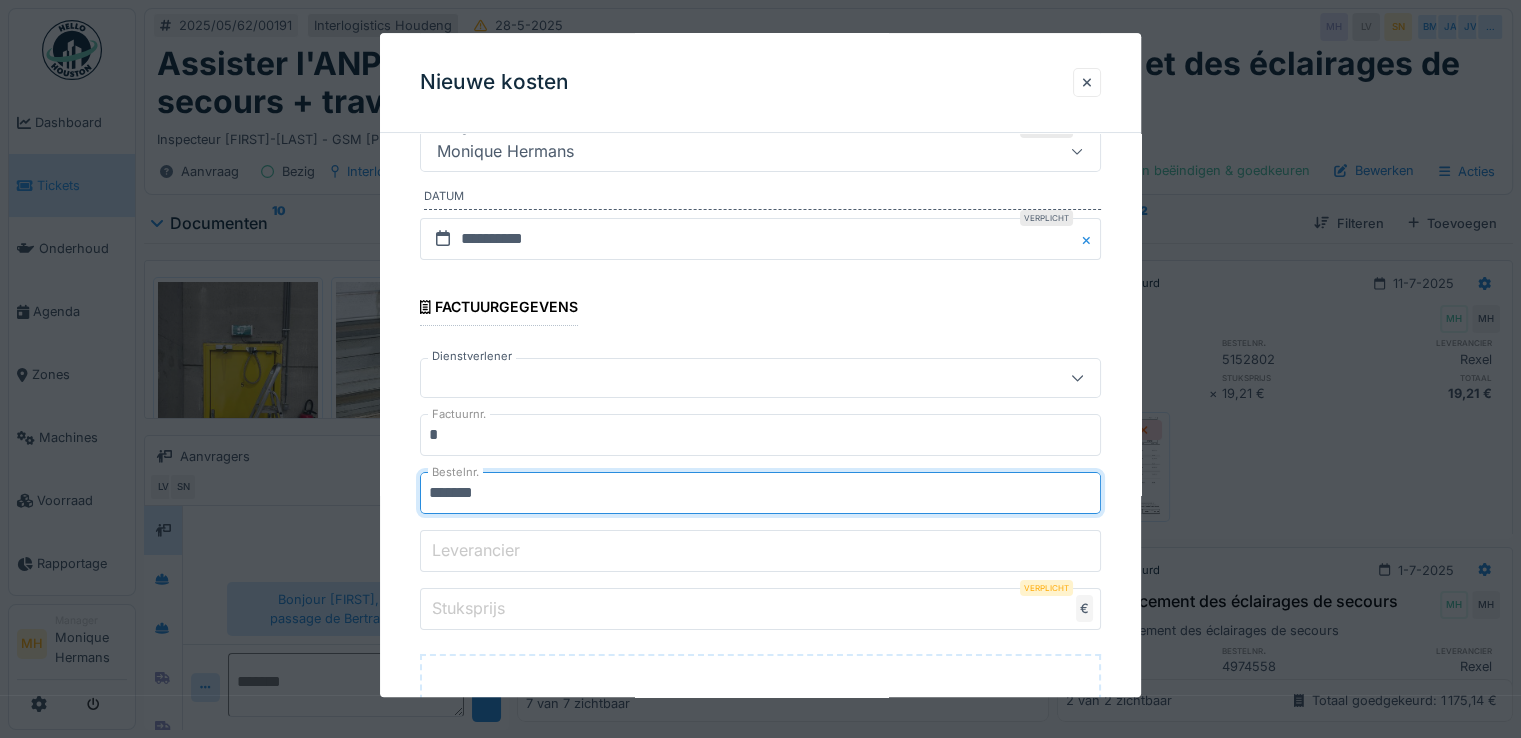 type on "*******" 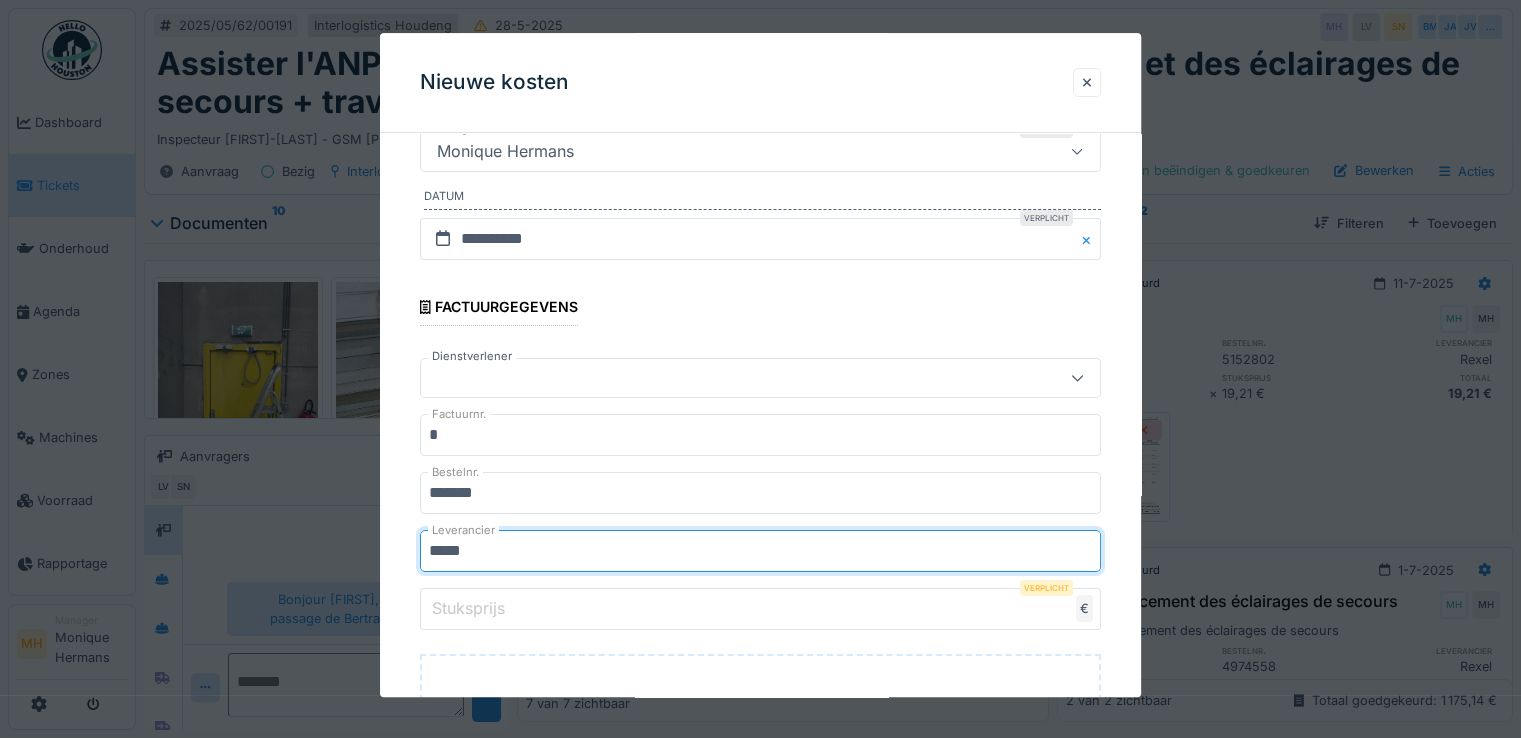 type on "*****" 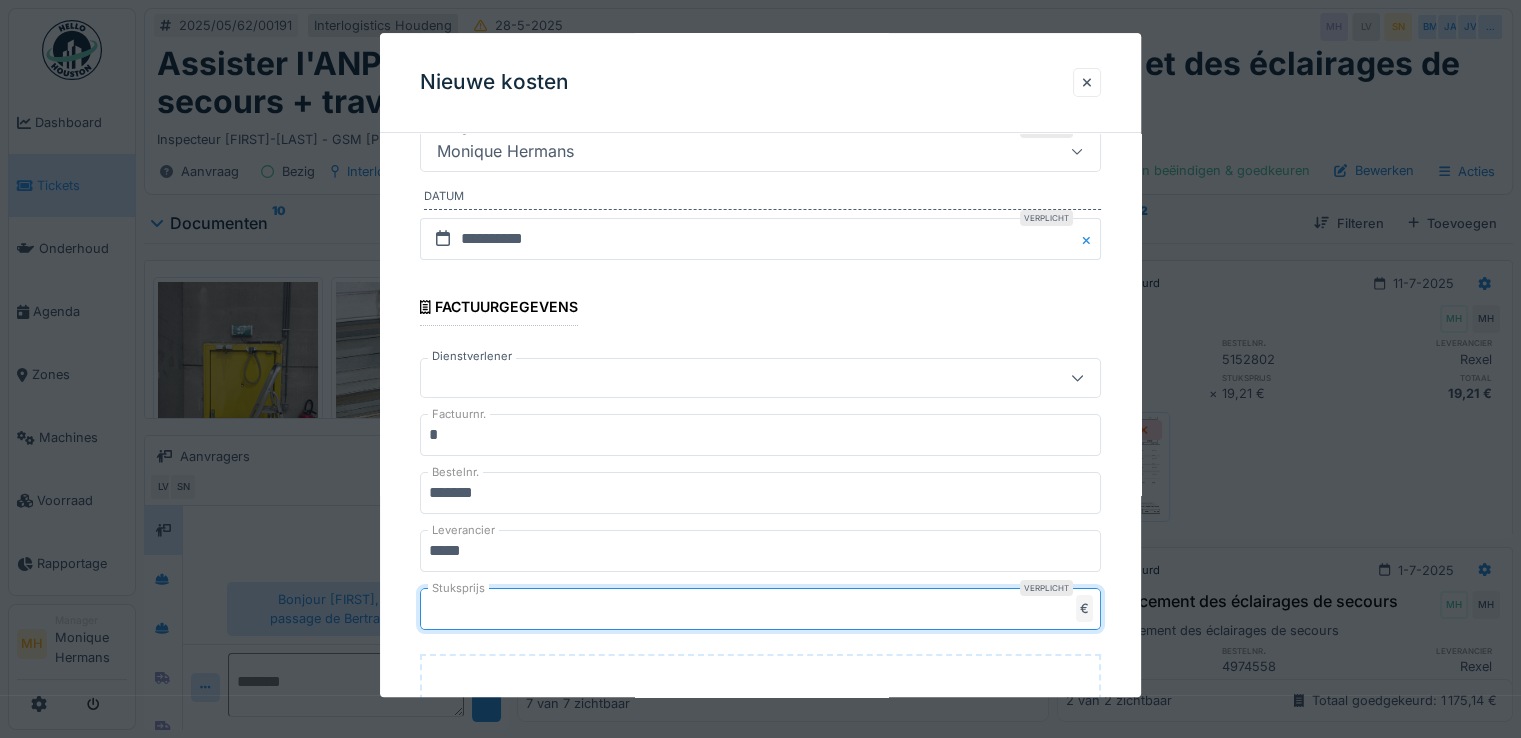 type on "***" 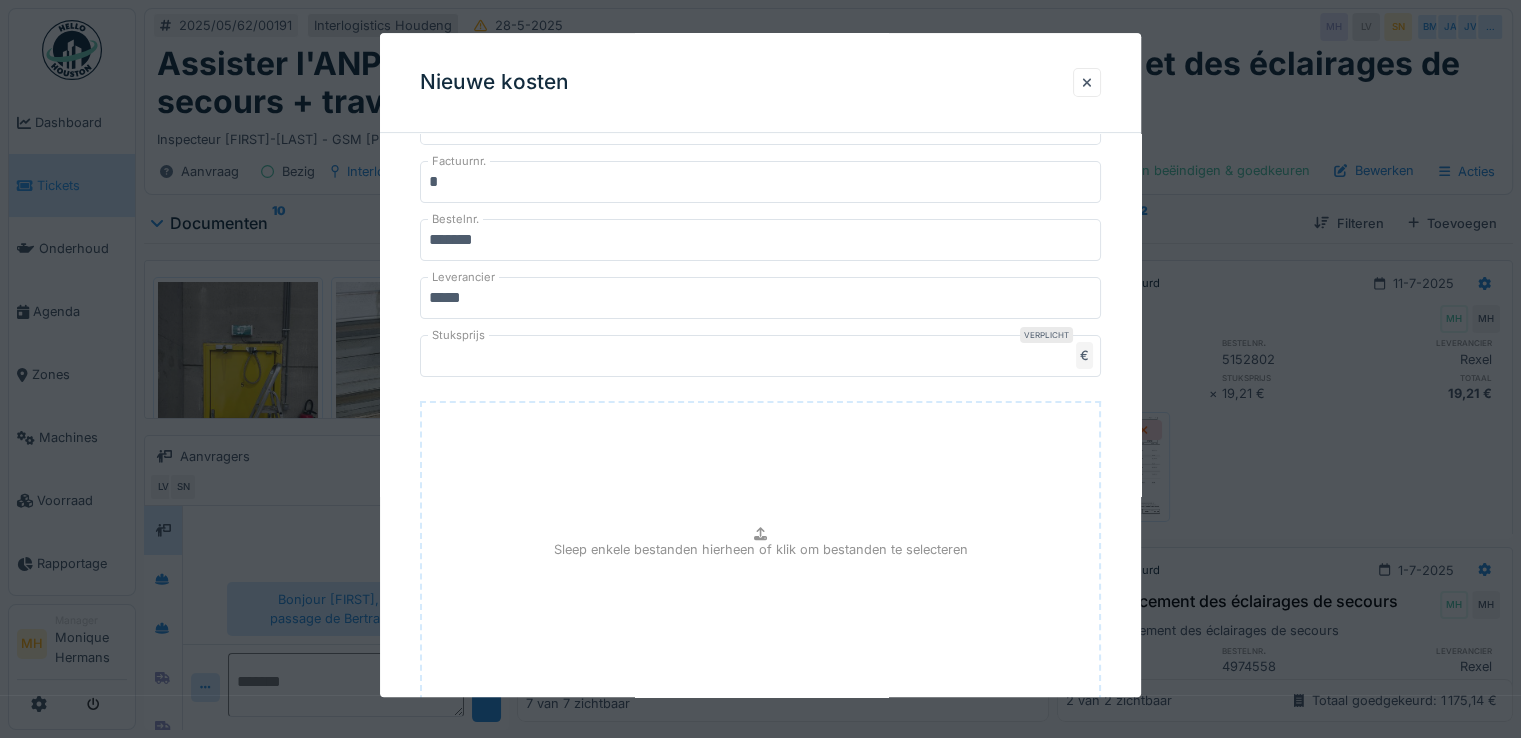 scroll, scrollTop: 683, scrollLeft: 0, axis: vertical 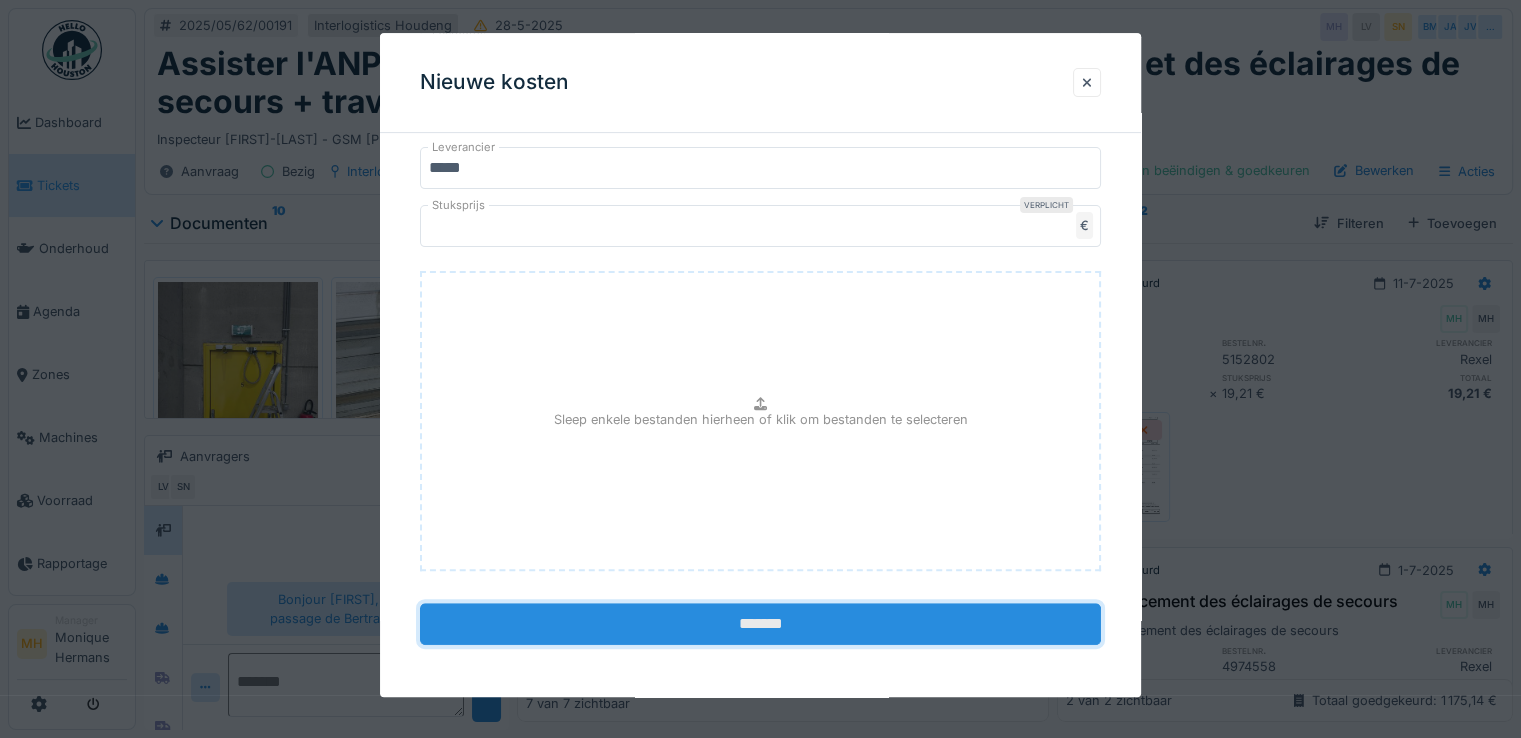 click on "*******" at bounding box center [760, 624] 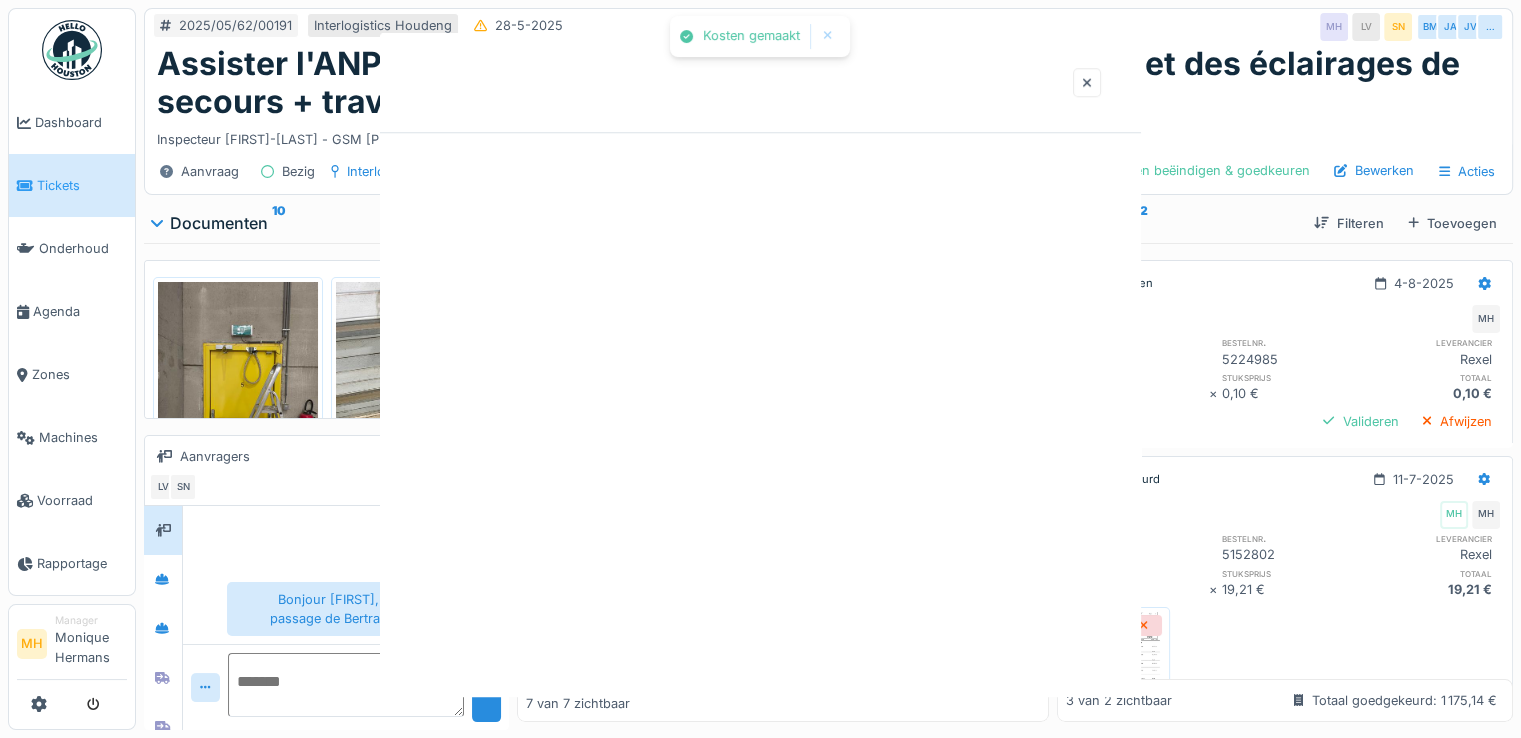 scroll, scrollTop: 0, scrollLeft: 0, axis: both 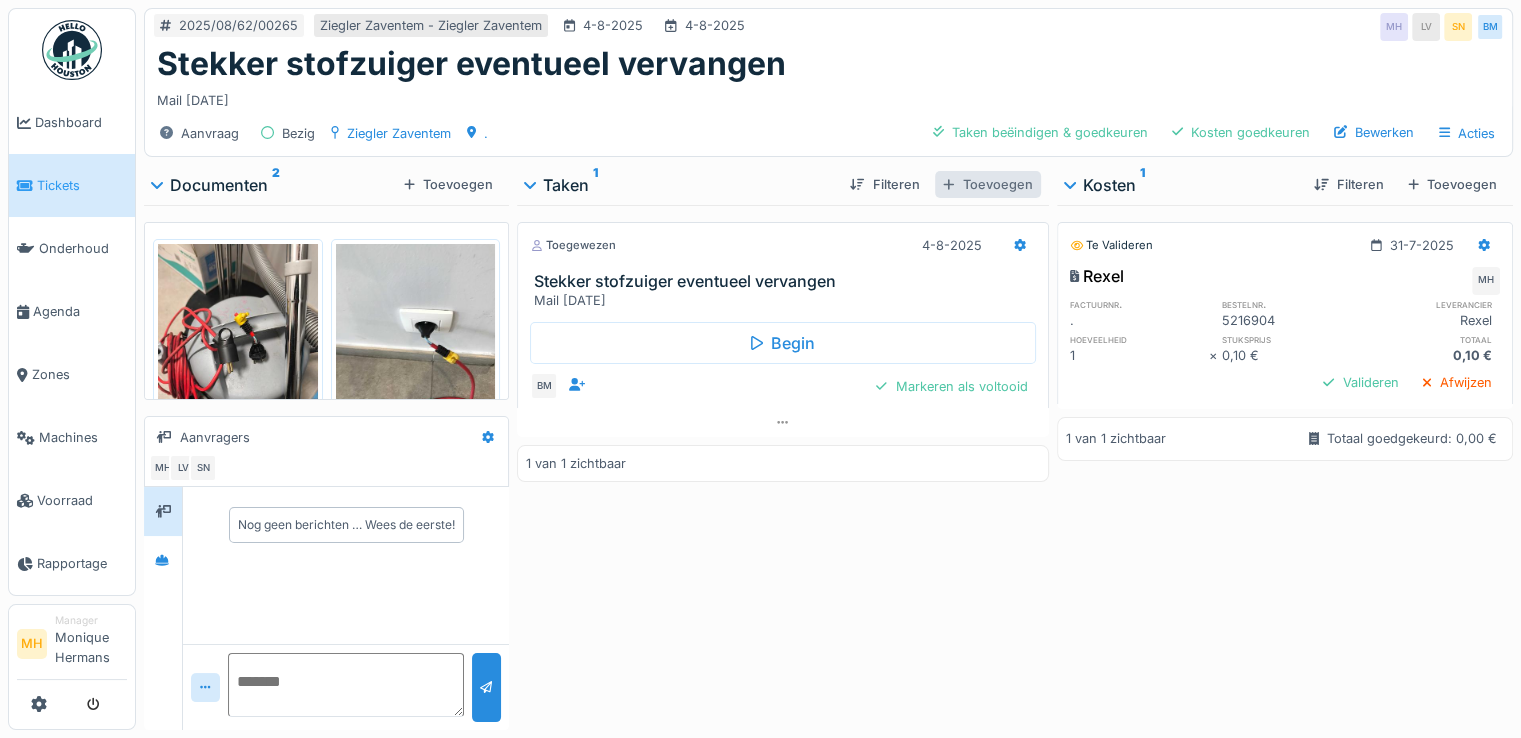 click on "Toevoegen" at bounding box center (987, 184) 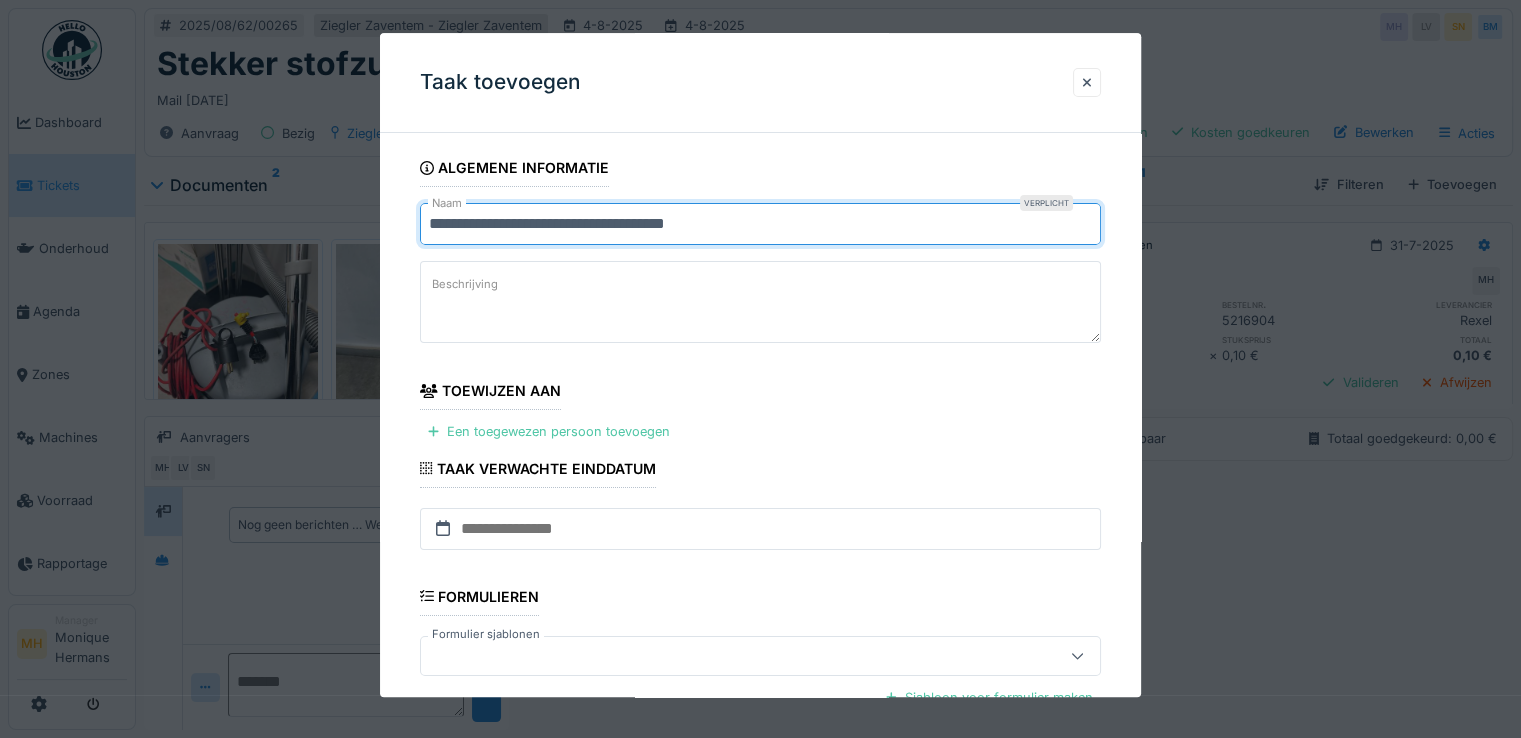 drag, startPoint x: 572, startPoint y: 225, endPoint x: 812, endPoint y: 233, distance: 240.1333 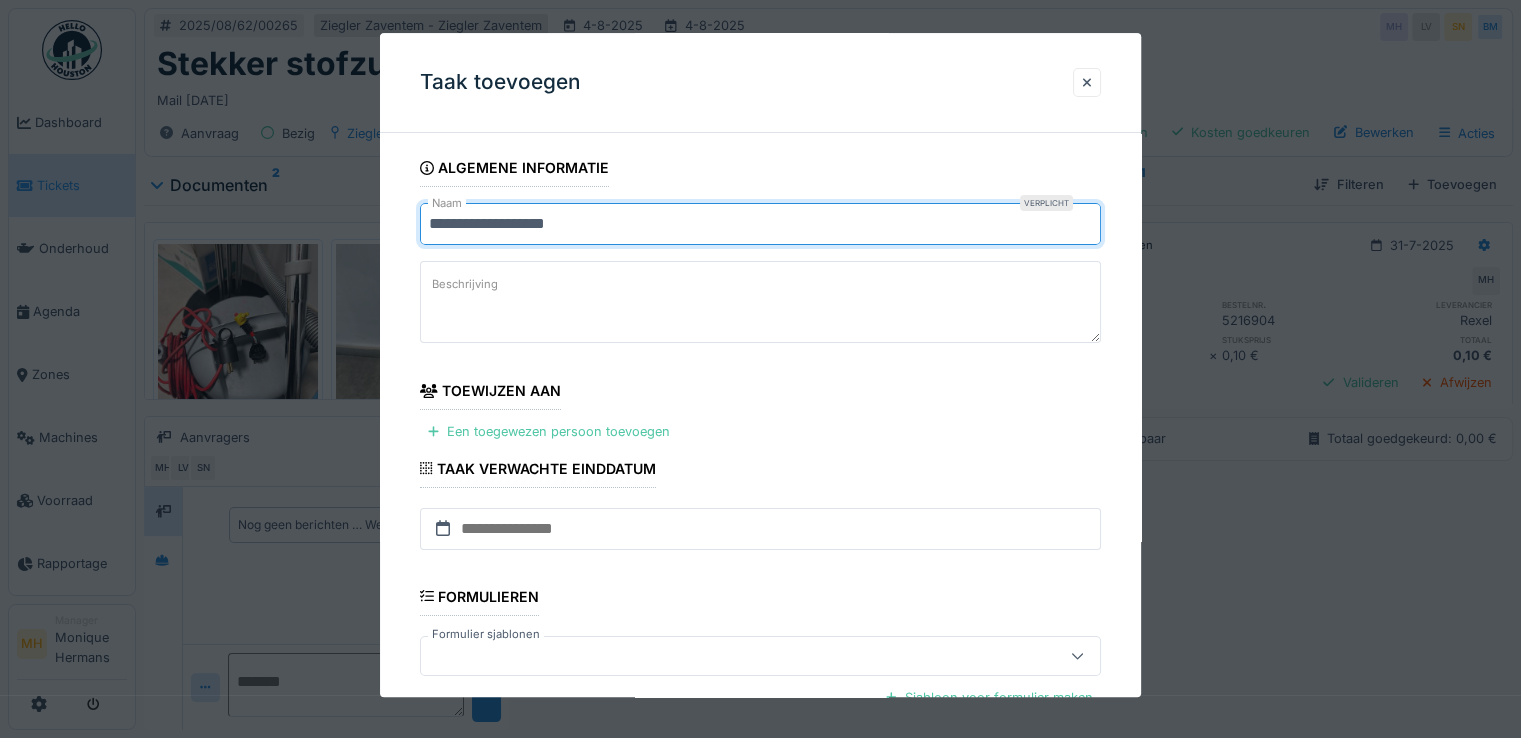 paste on "**********" 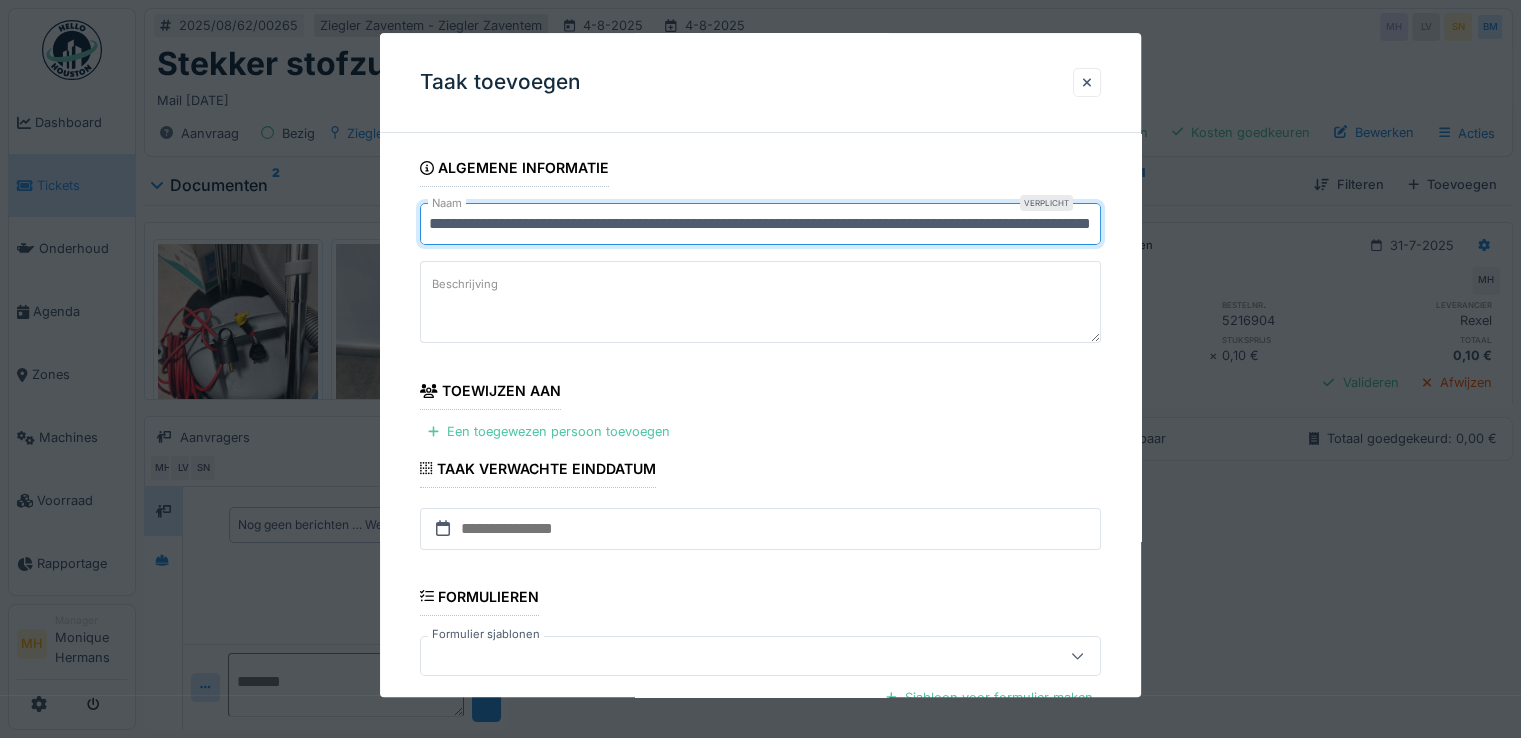 scroll, scrollTop: 0, scrollLeft: 137, axis: horizontal 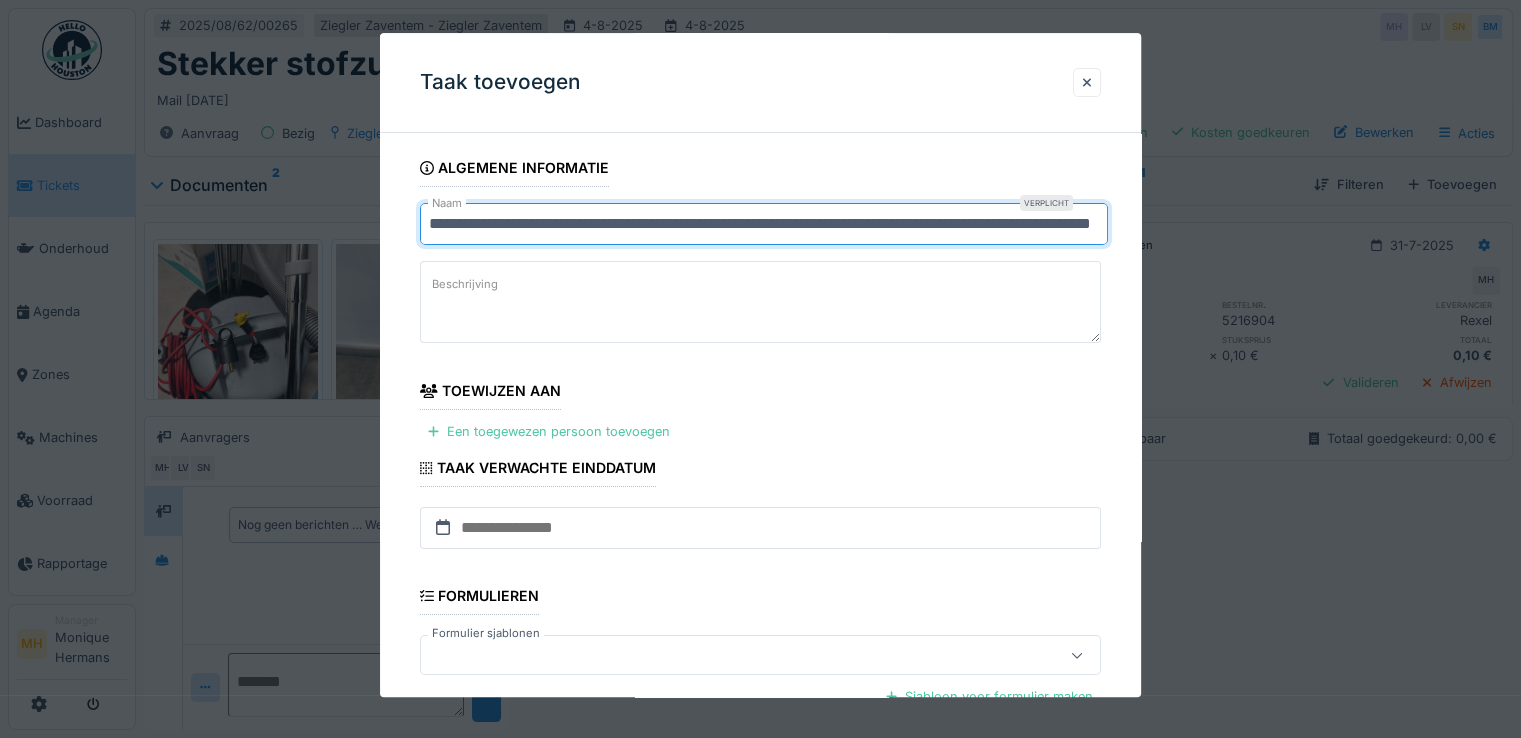 click on "**********" at bounding box center (764, 224) 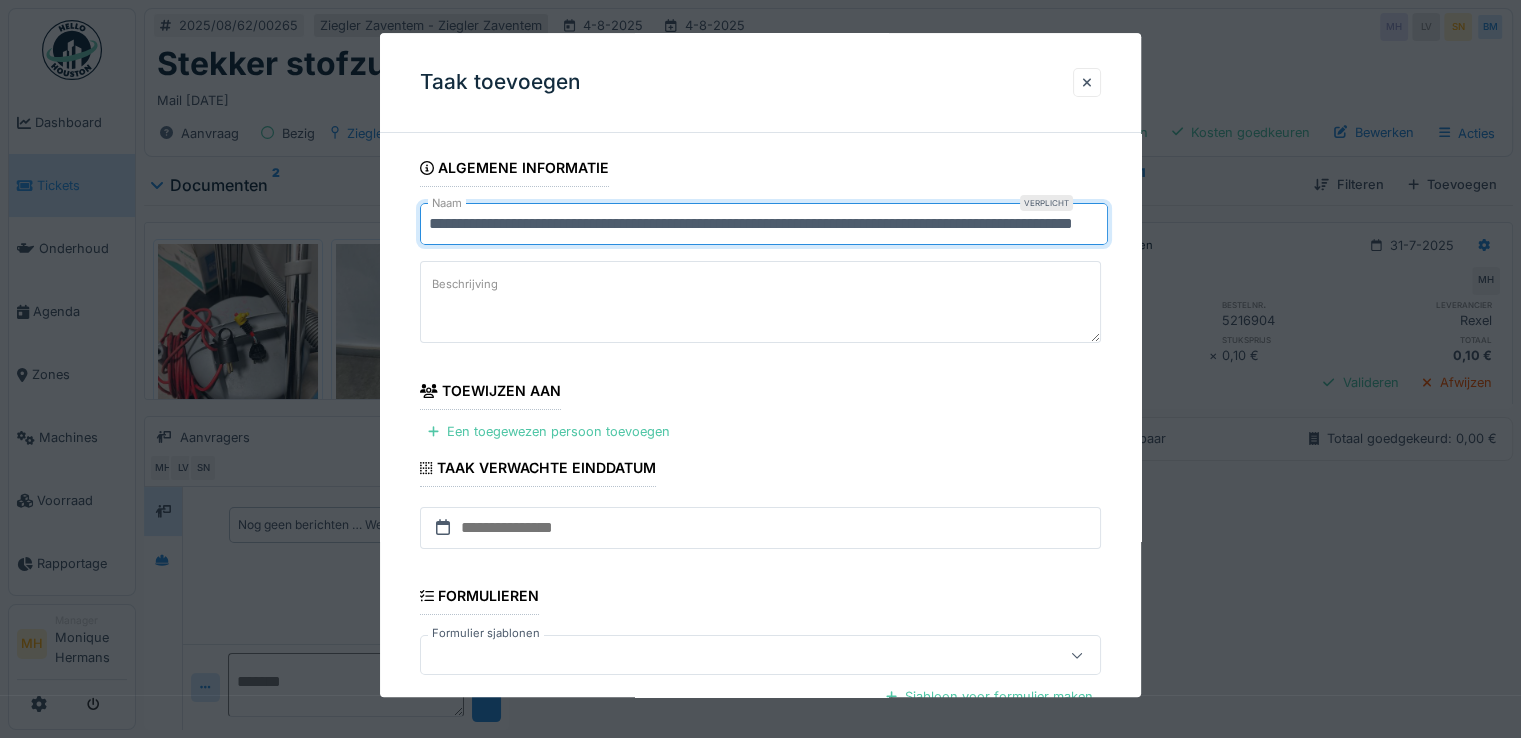 scroll, scrollTop: 0, scrollLeft: 119, axis: horizontal 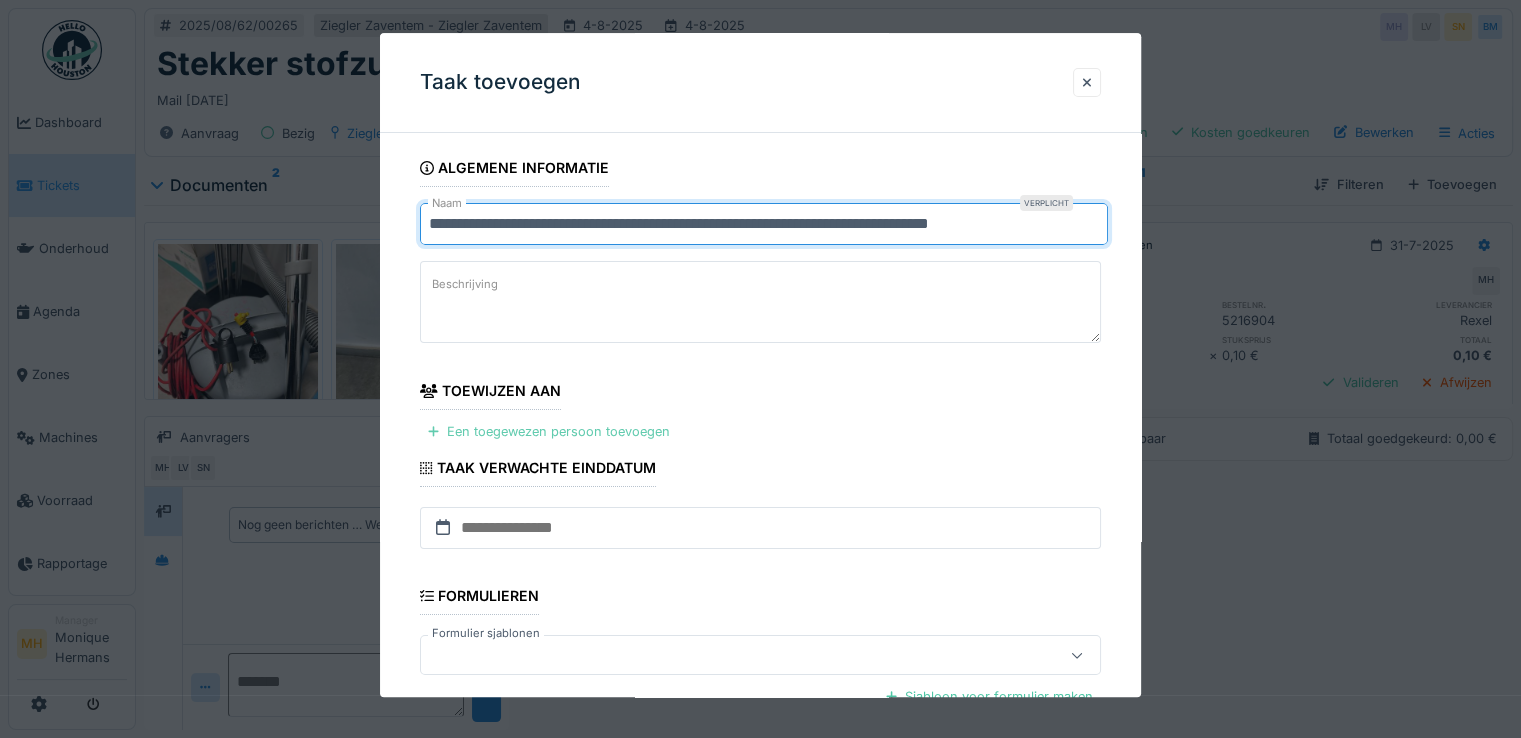 type on "**********" 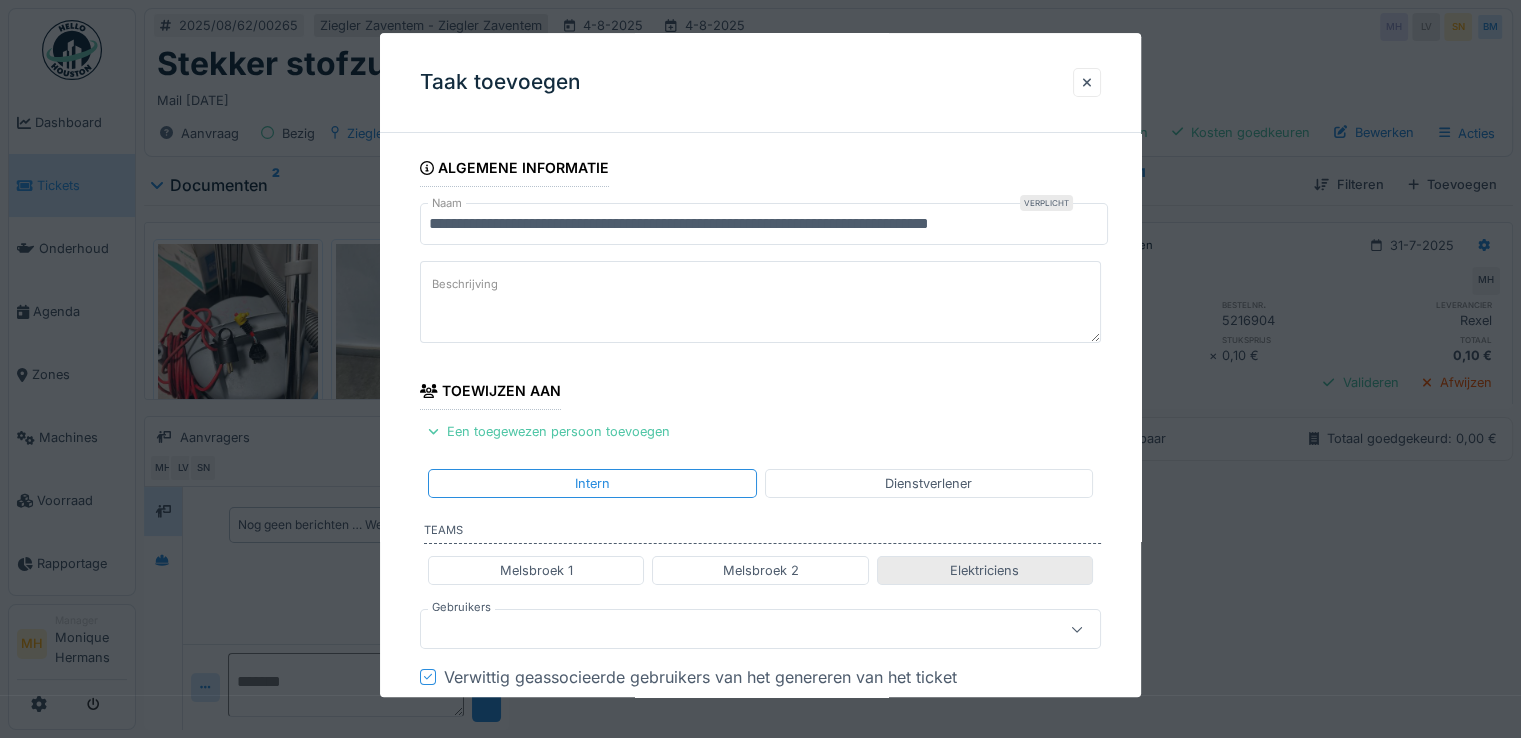 click on "Elektriciens" at bounding box center (984, 570) 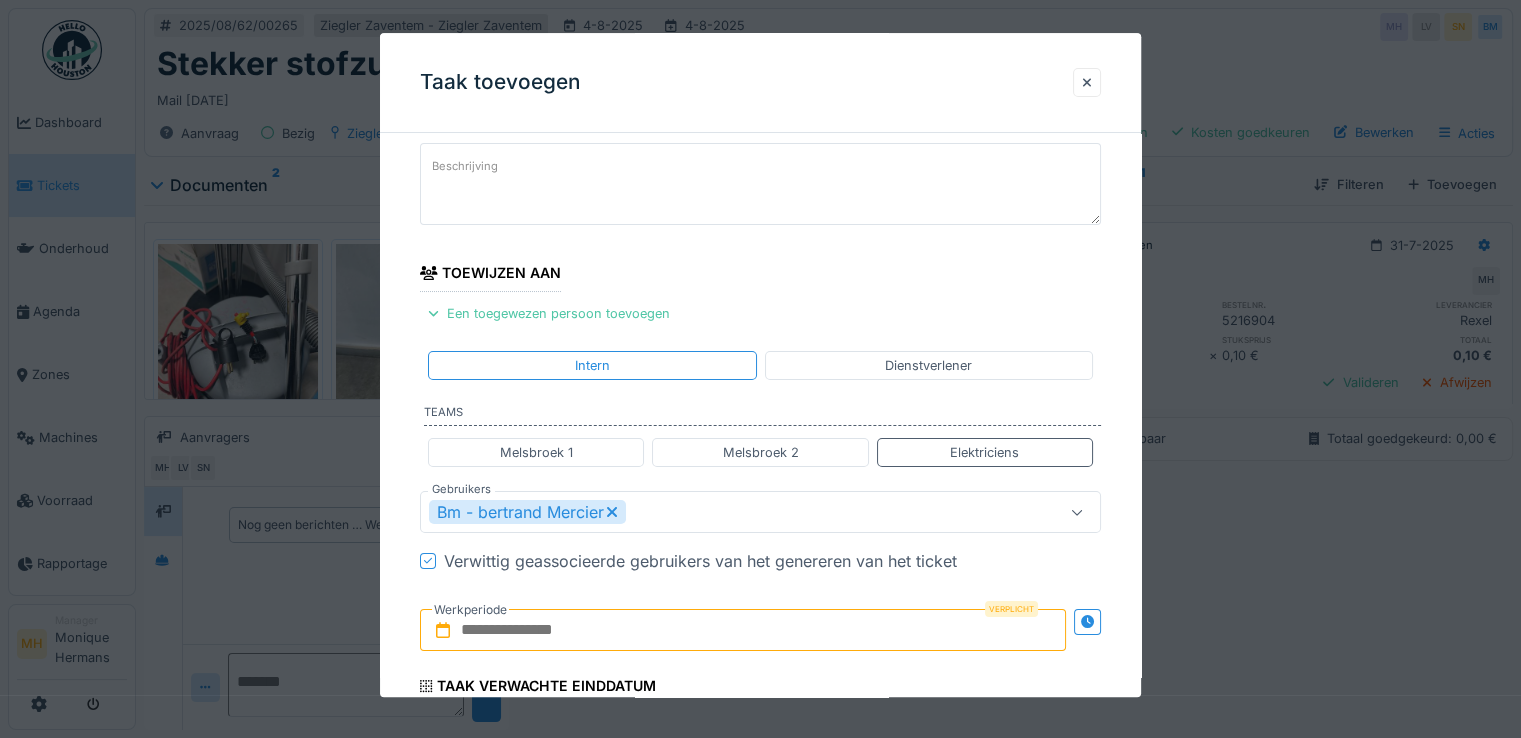 scroll, scrollTop: 200, scrollLeft: 0, axis: vertical 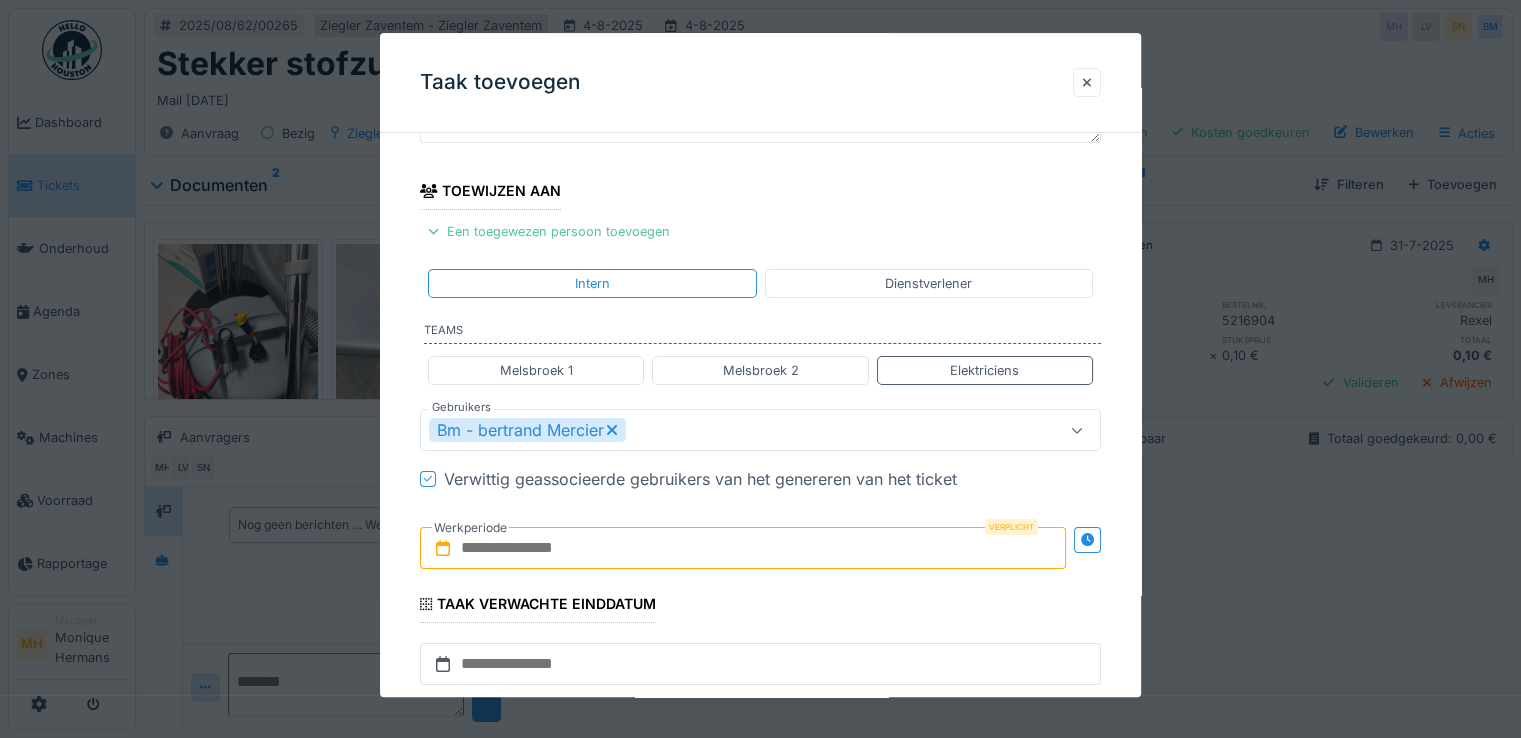 click at bounding box center (743, 549) 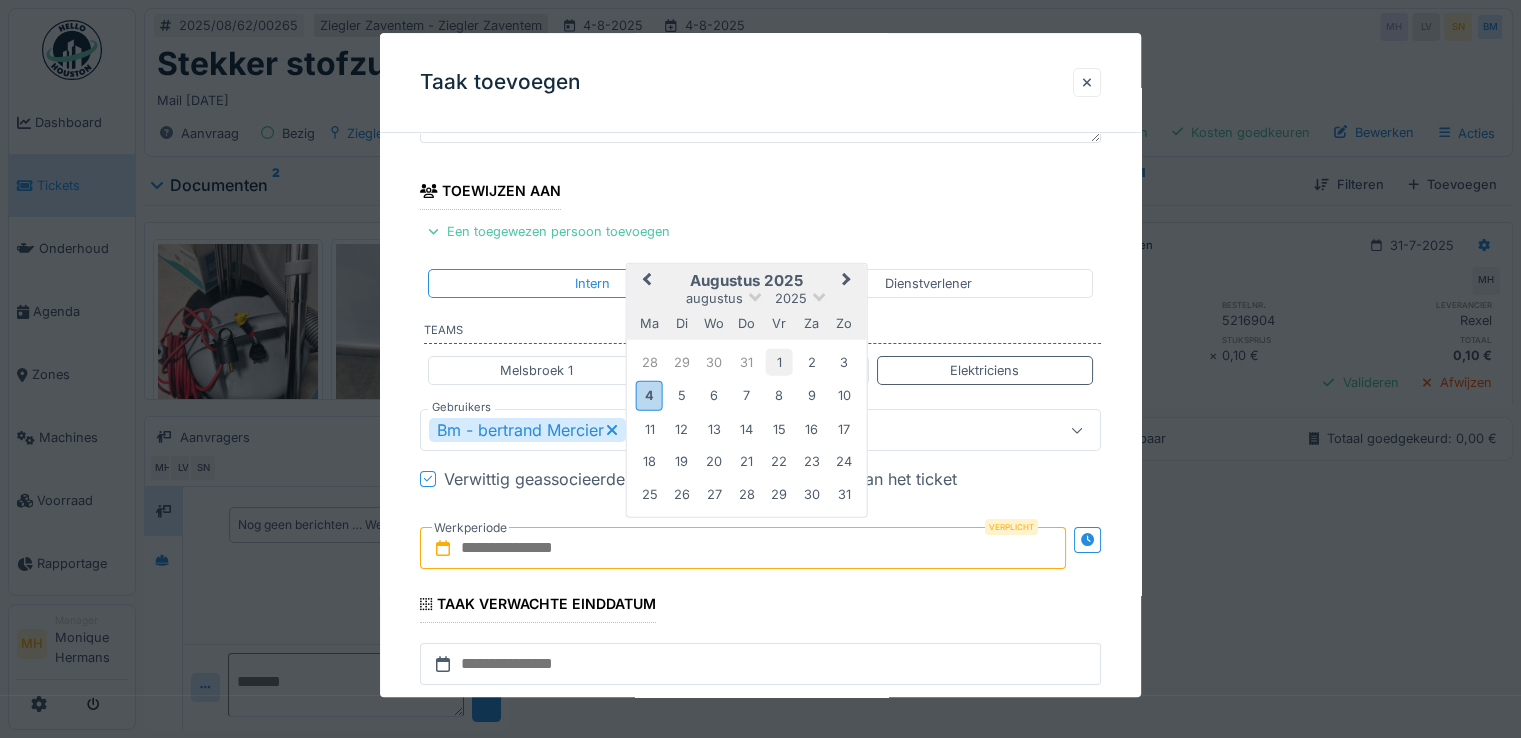 click on "1" at bounding box center (779, 362) 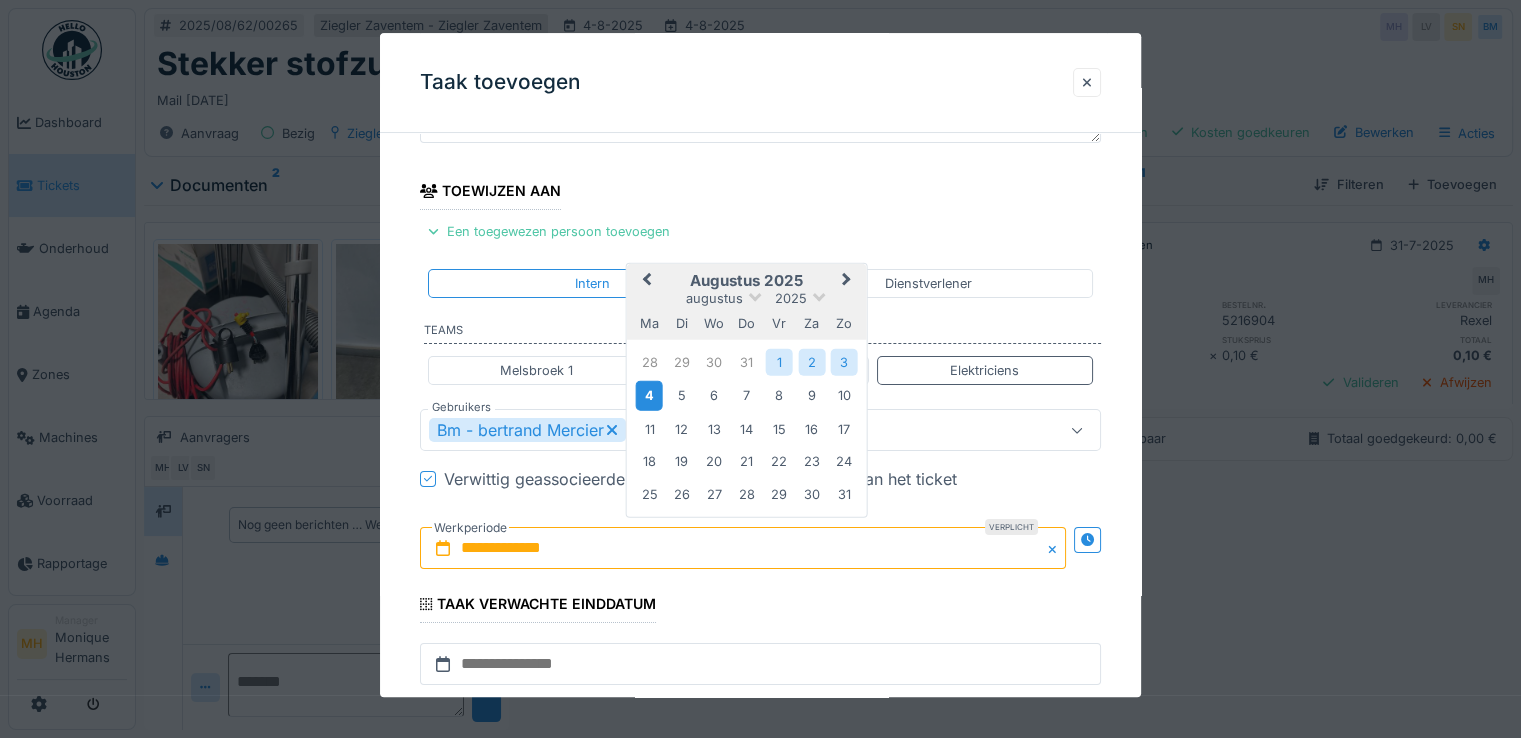 click on "4" at bounding box center [649, 395] 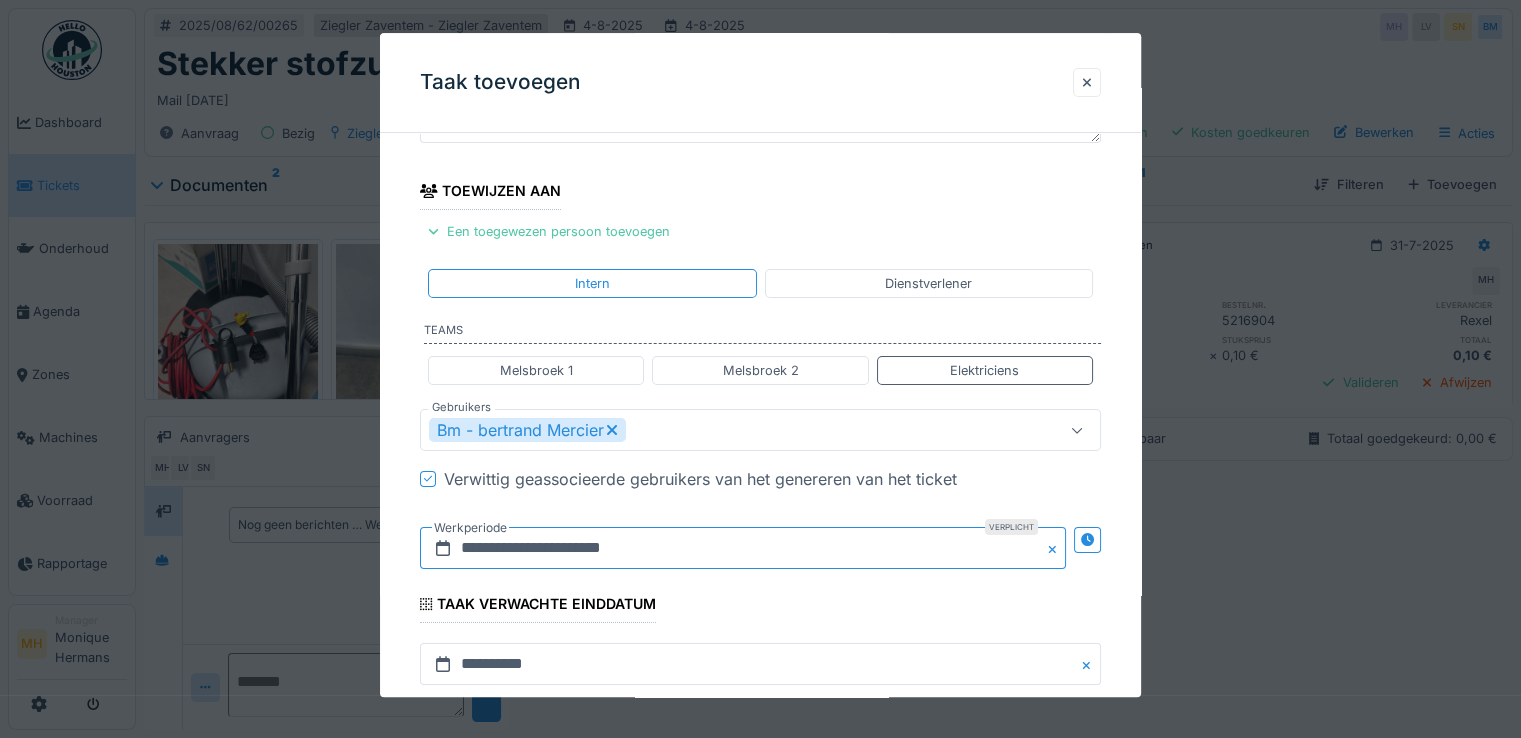 click on "**********" at bounding box center (743, 549) 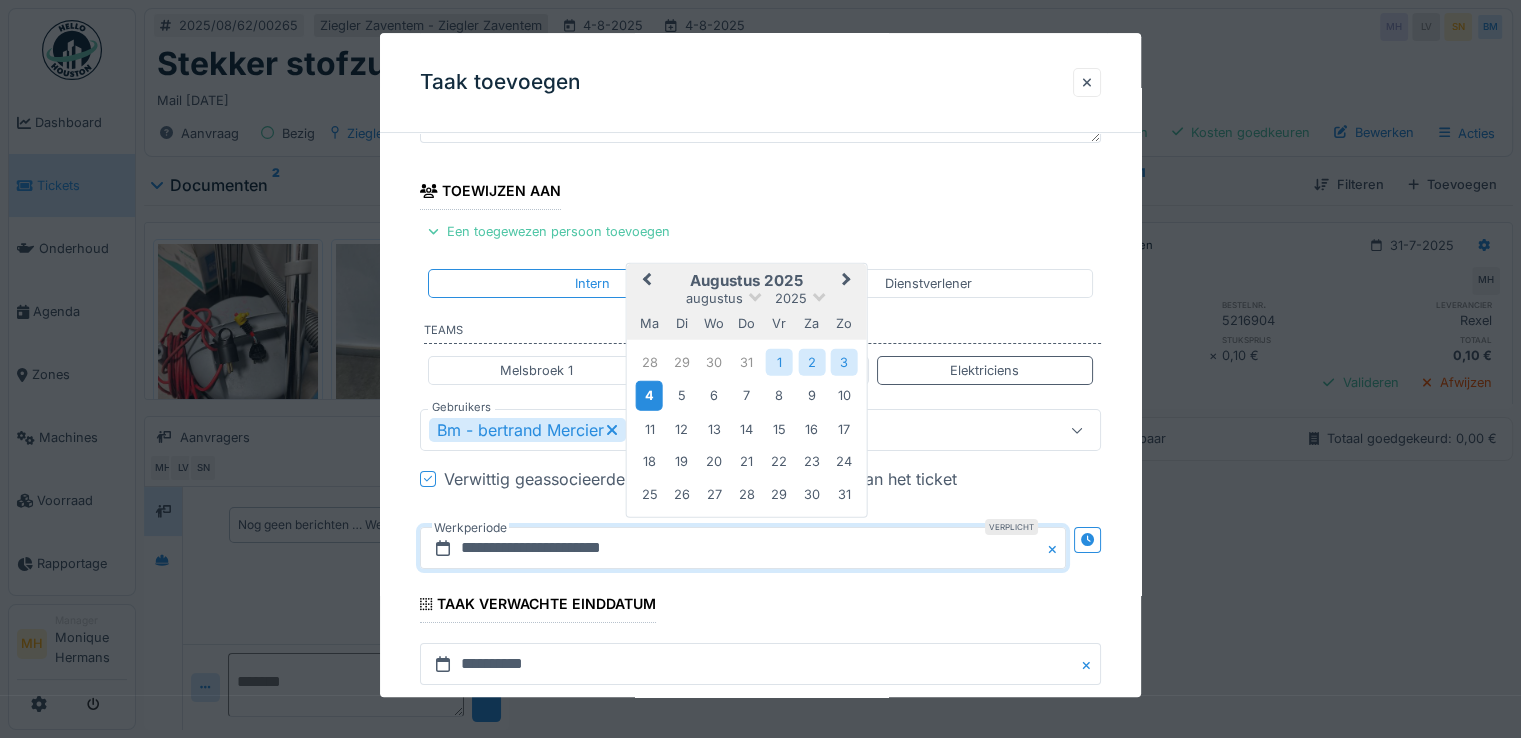 click on "4" at bounding box center [649, 395] 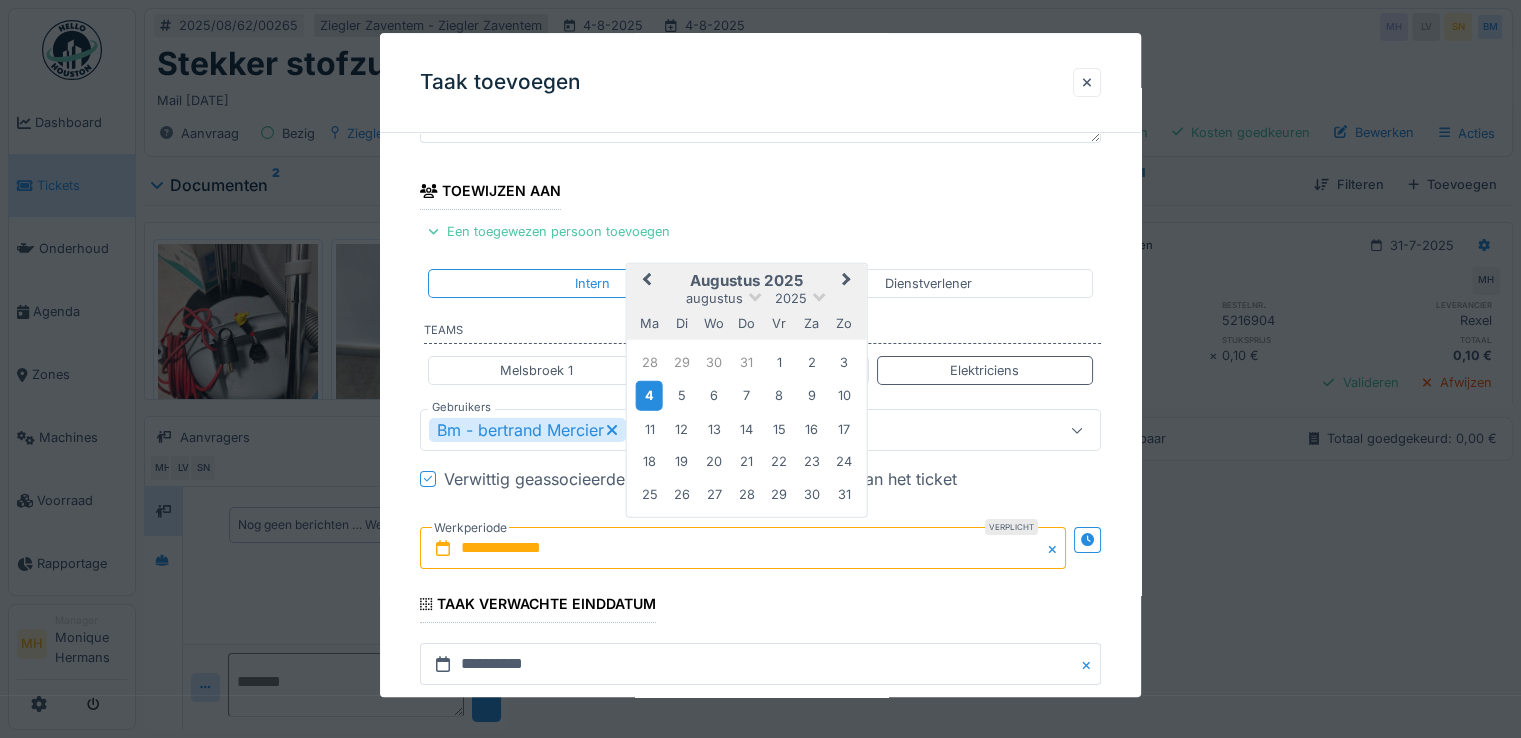 click on "4" at bounding box center [649, 395] 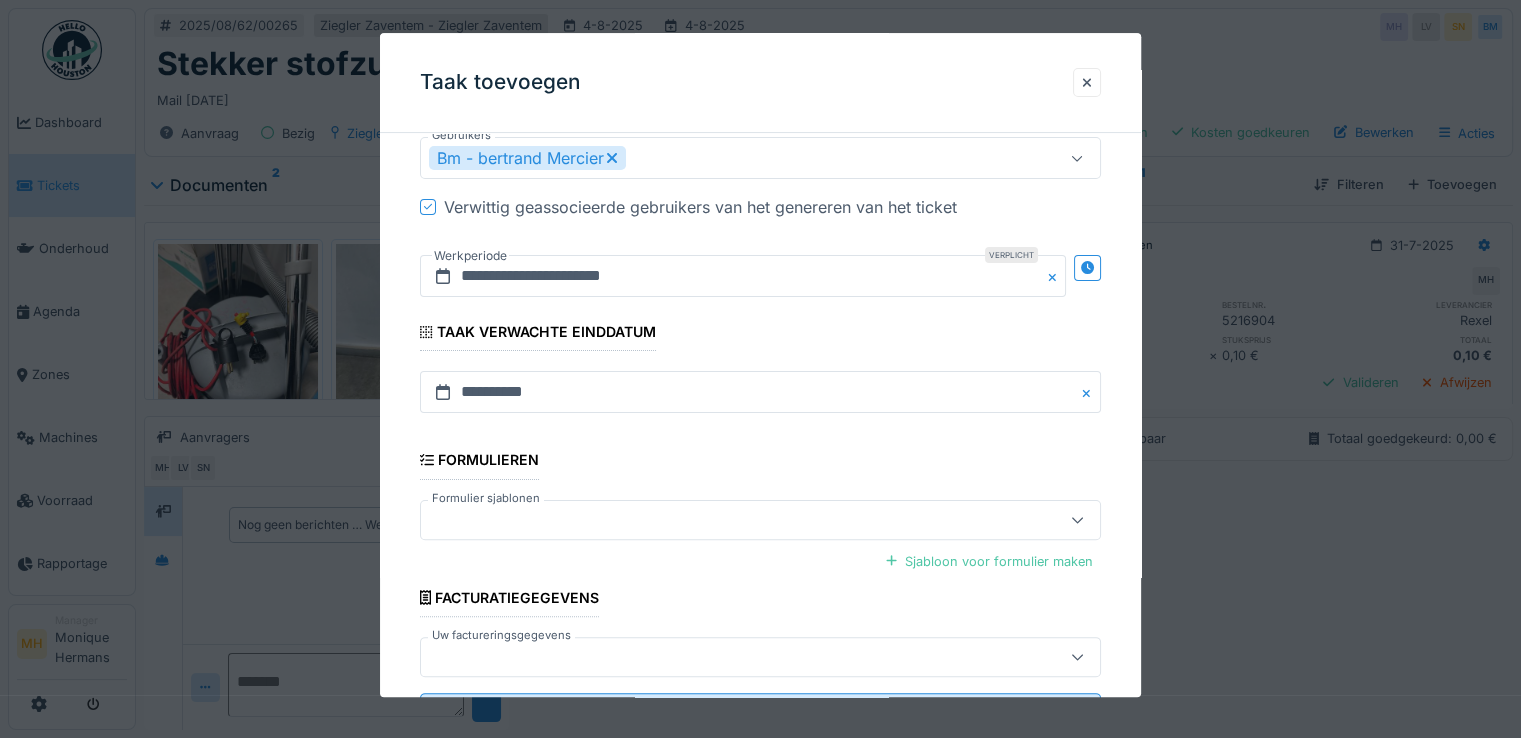 scroll, scrollTop: 561, scrollLeft: 0, axis: vertical 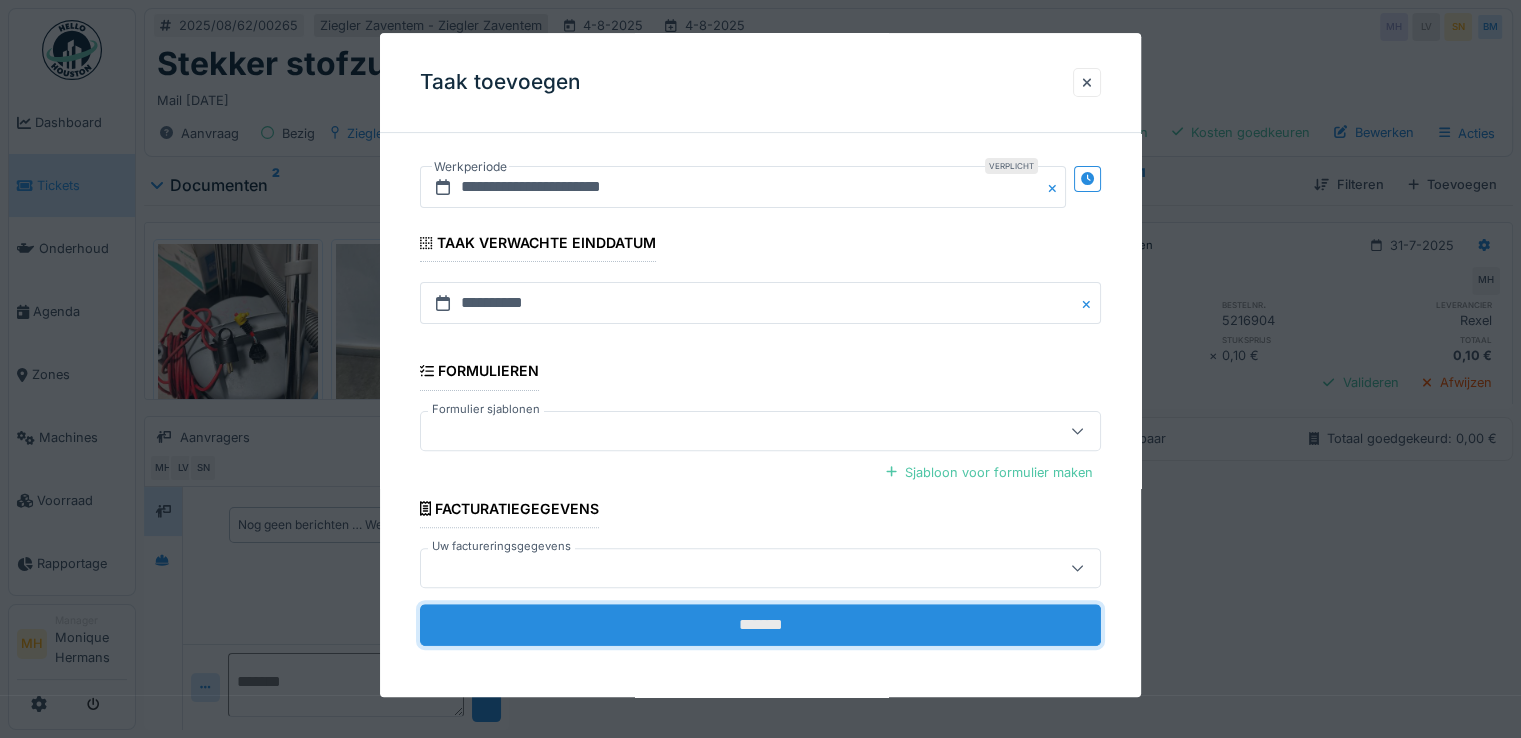 click on "*******" at bounding box center [760, 625] 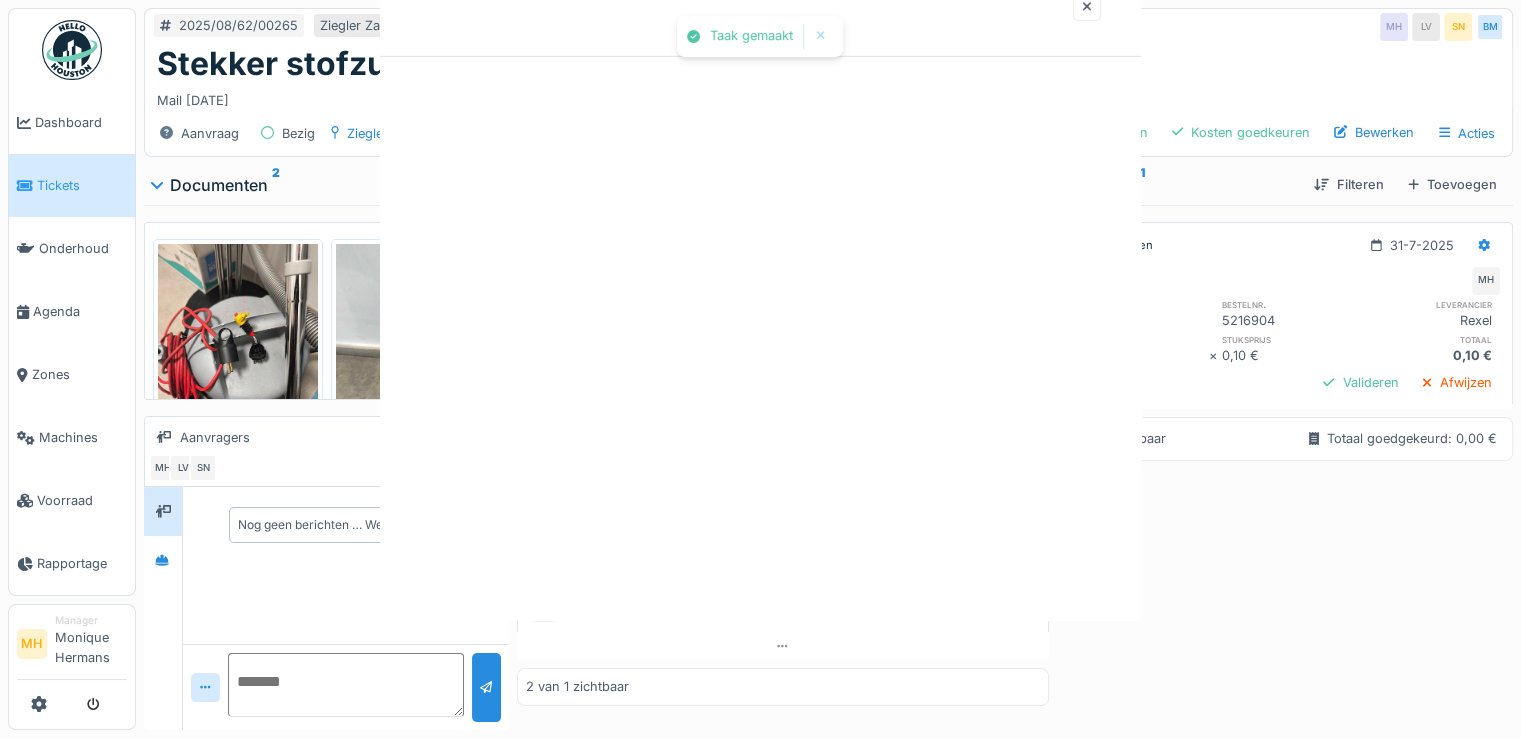 scroll, scrollTop: 0, scrollLeft: 0, axis: both 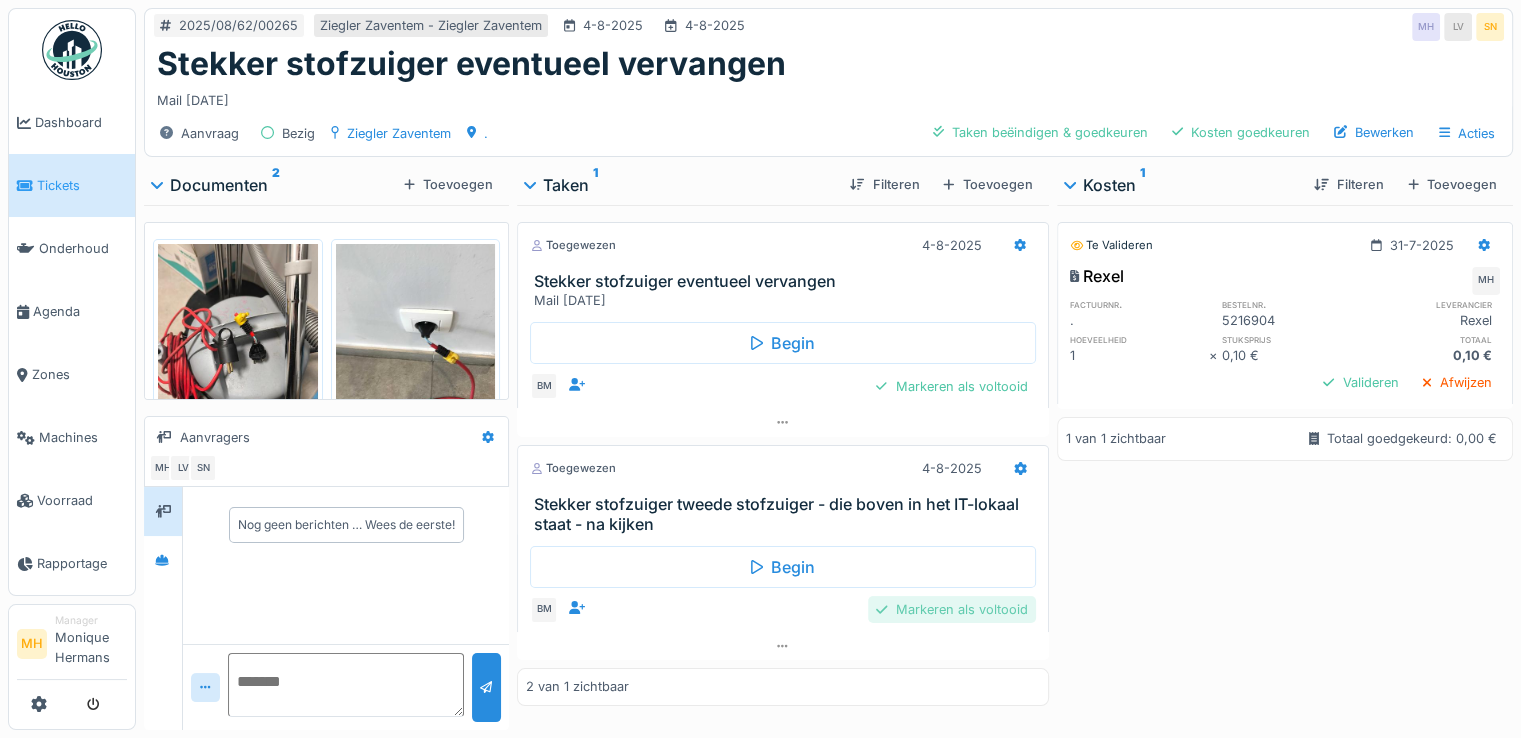 click on "Markeren als voltooid" at bounding box center [951, 609] 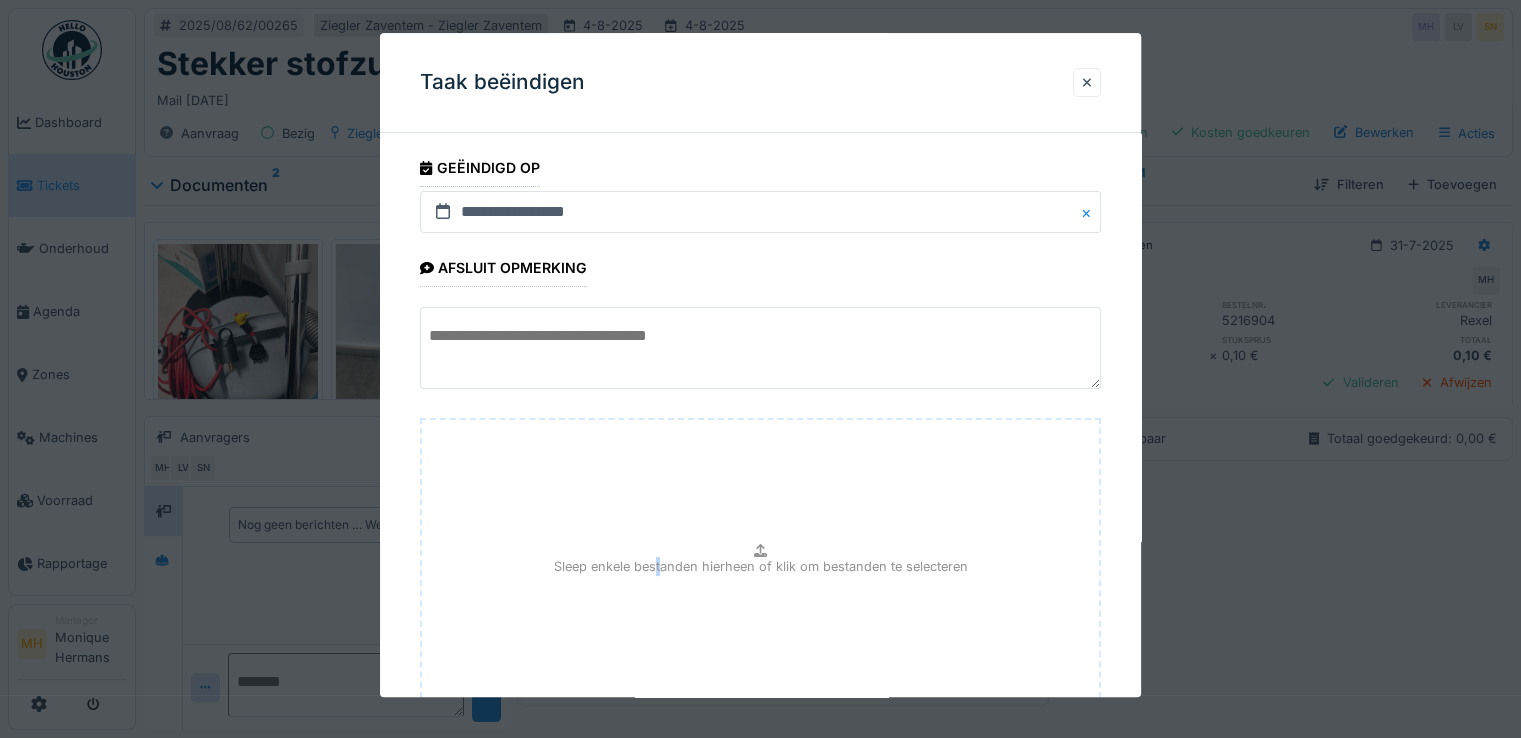 click on "Sleep enkele bestanden hierheen of klik om bestanden te selecteren" at bounding box center (760, 569) 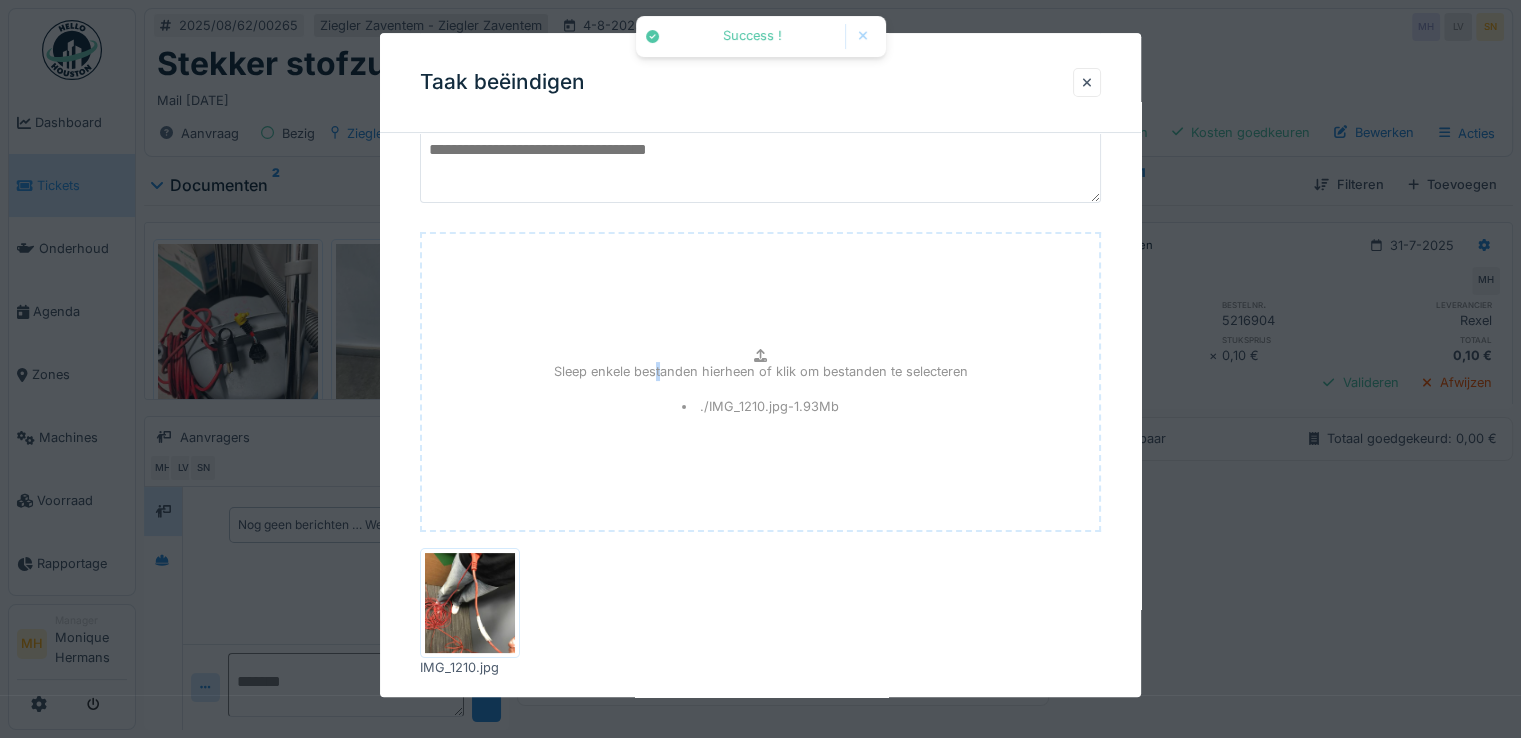 scroll, scrollTop: 294, scrollLeft: 0, axis: vertical 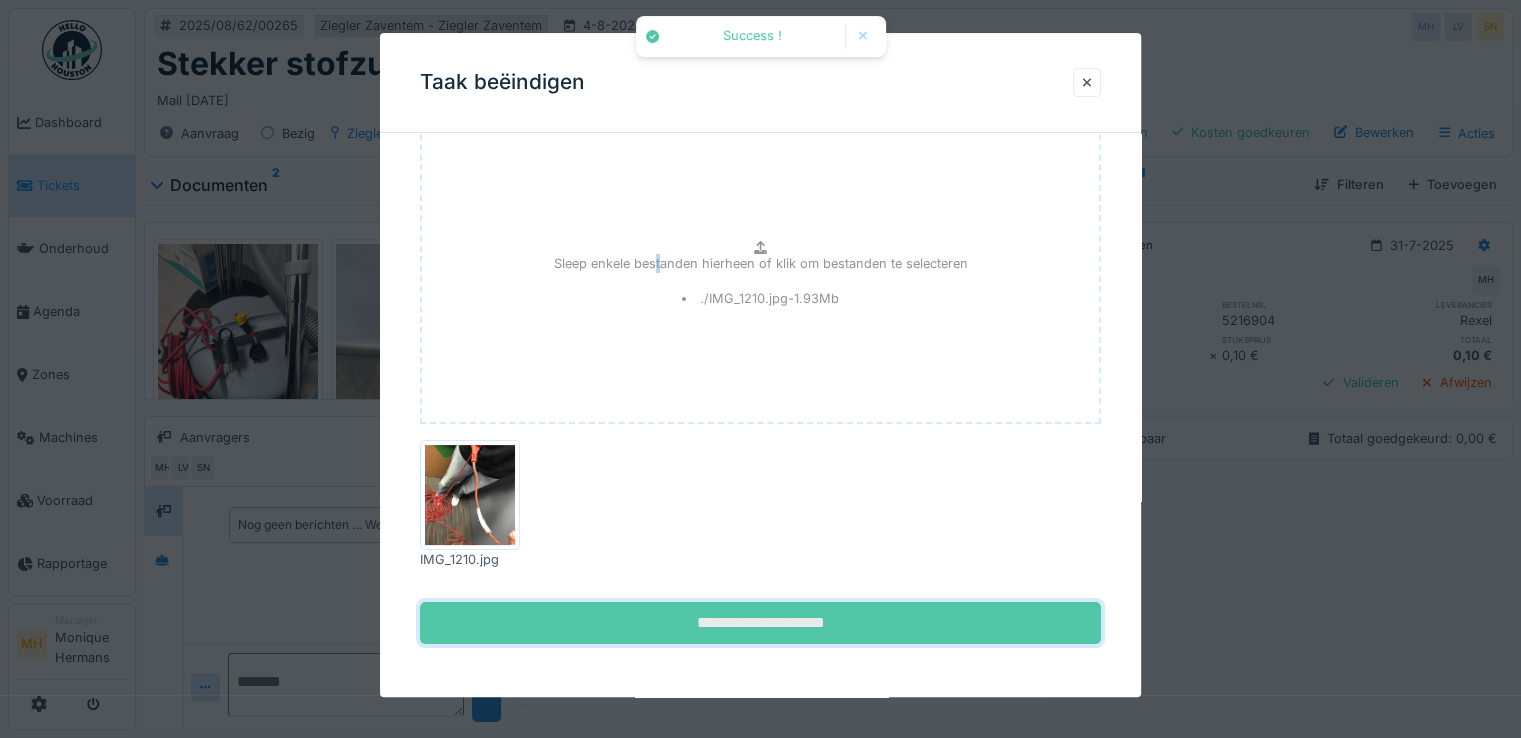 click on "**********" at bounding box center (760, 623) 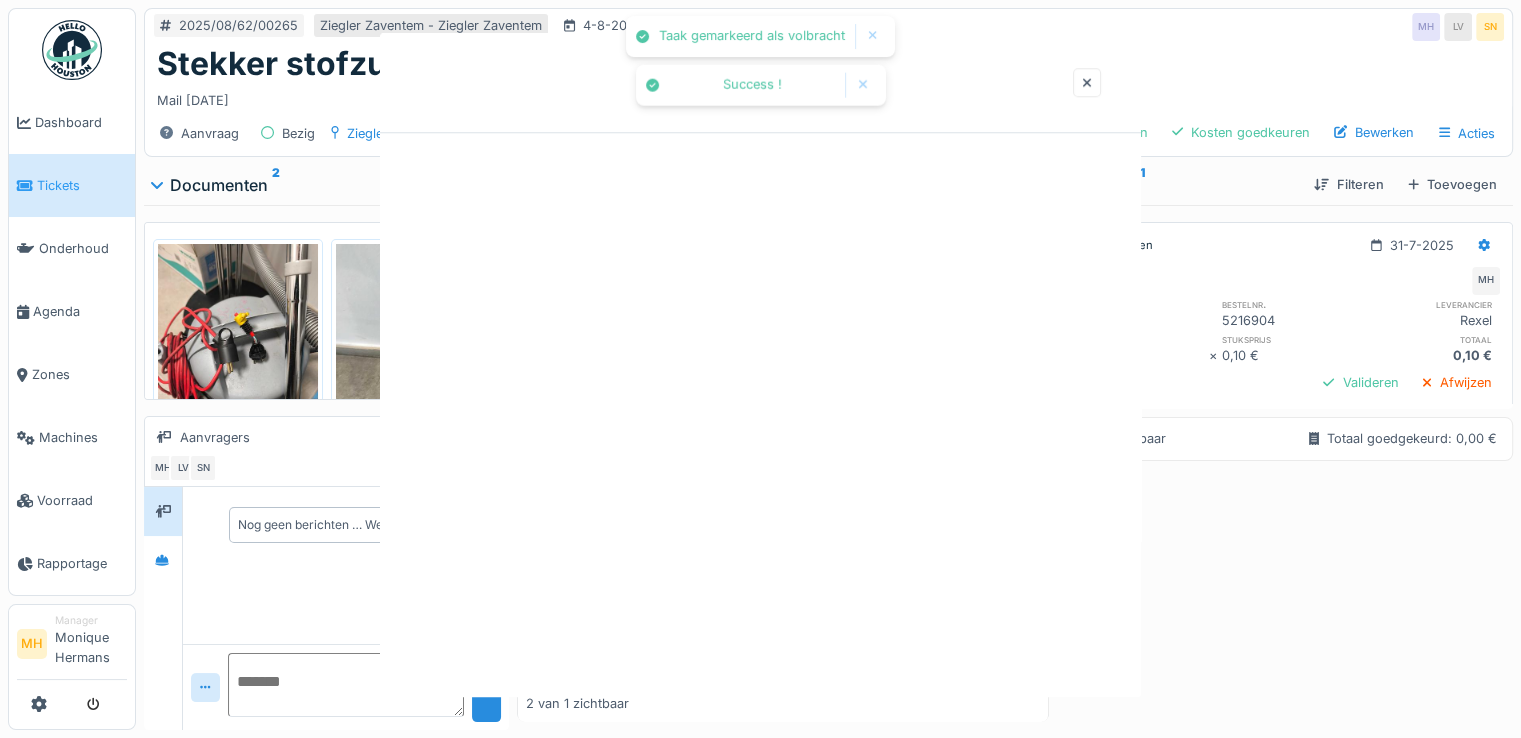 scroll, scrollTop: 0, scrollLeft: 0, axis: both 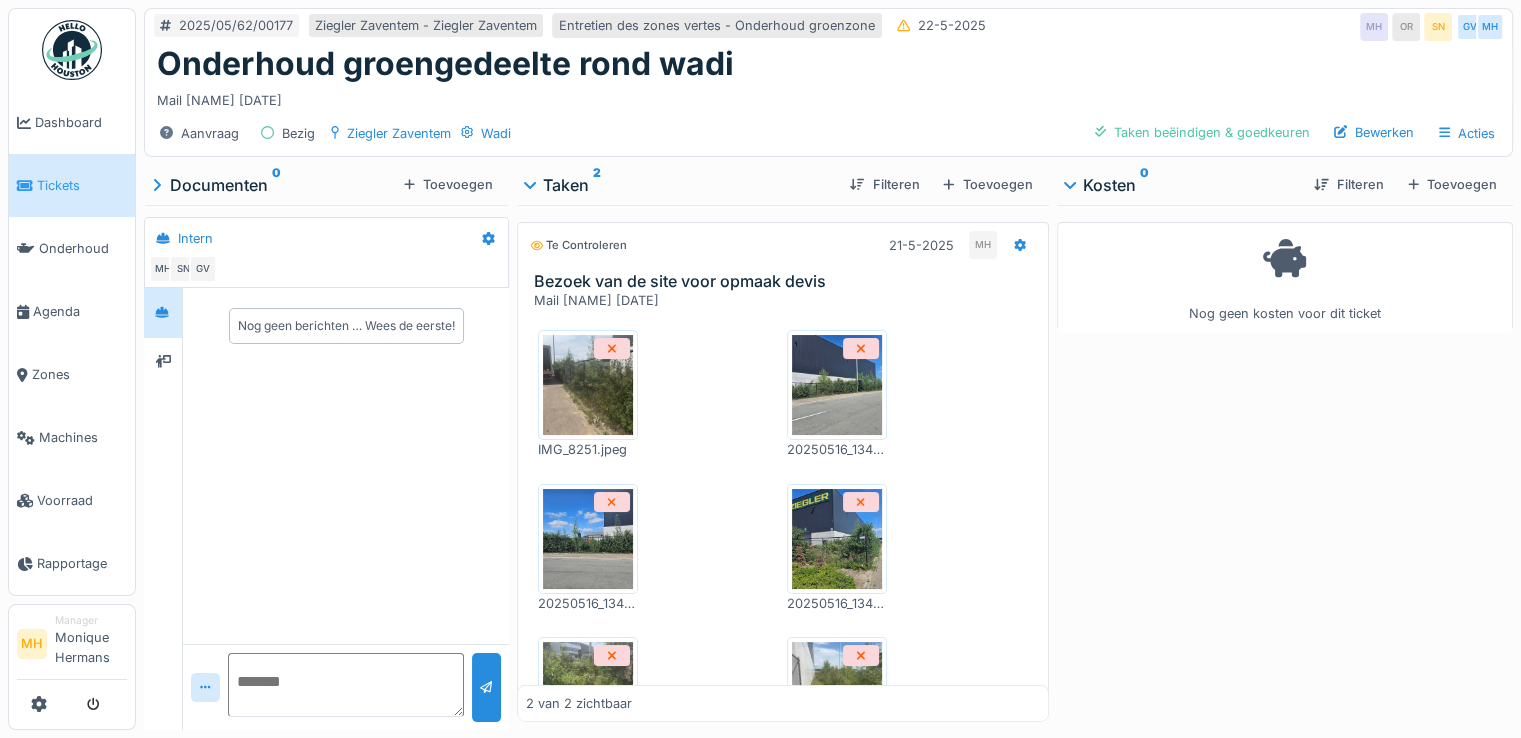 click on "Tickets" at bounding box center [82, 185] 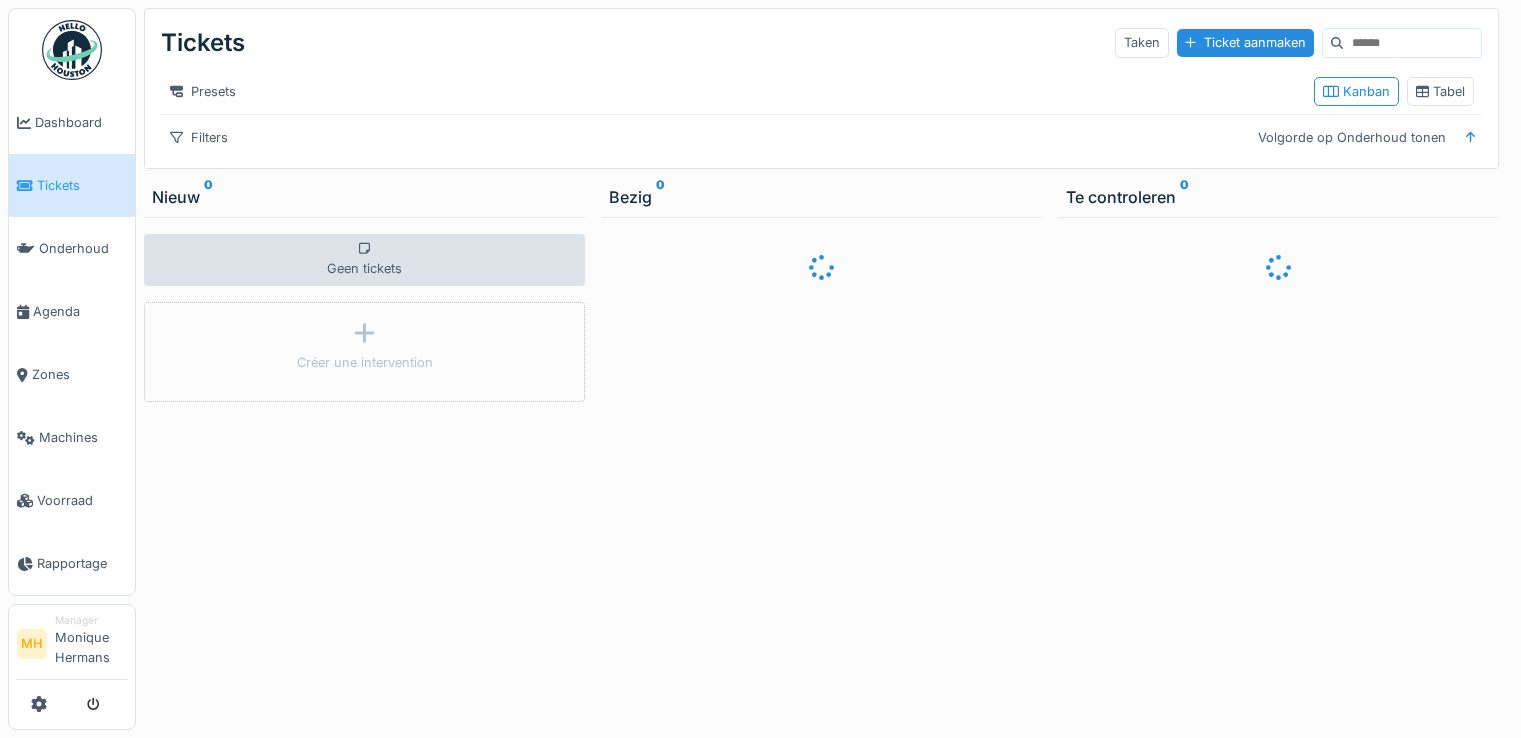 scroll, scrollTop: 0, scrollLeft: 0, axis: both 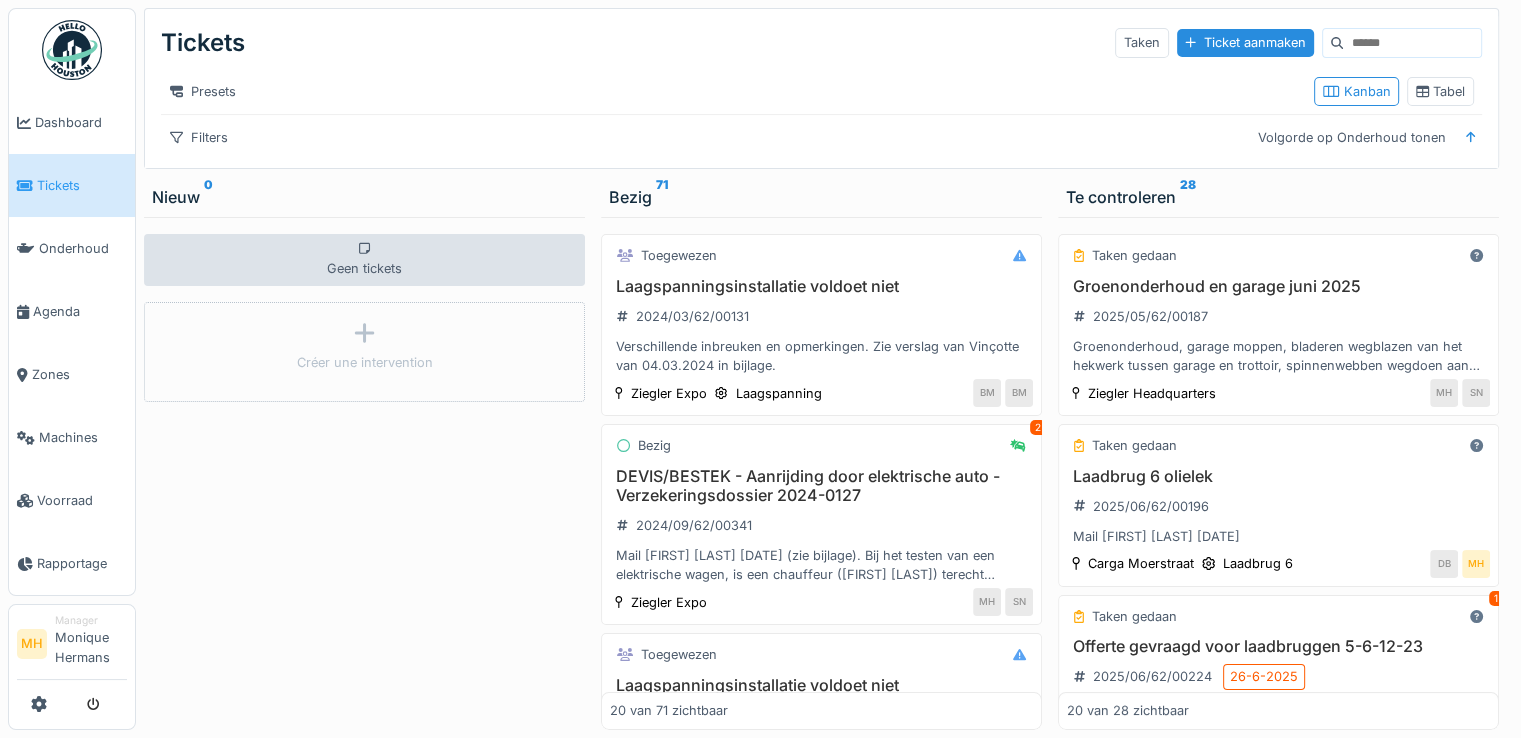 drag, startPoint x: 1347, startPoint y: 47, endPoint x: 1359, endPoint y: 53, distance: 13.416408 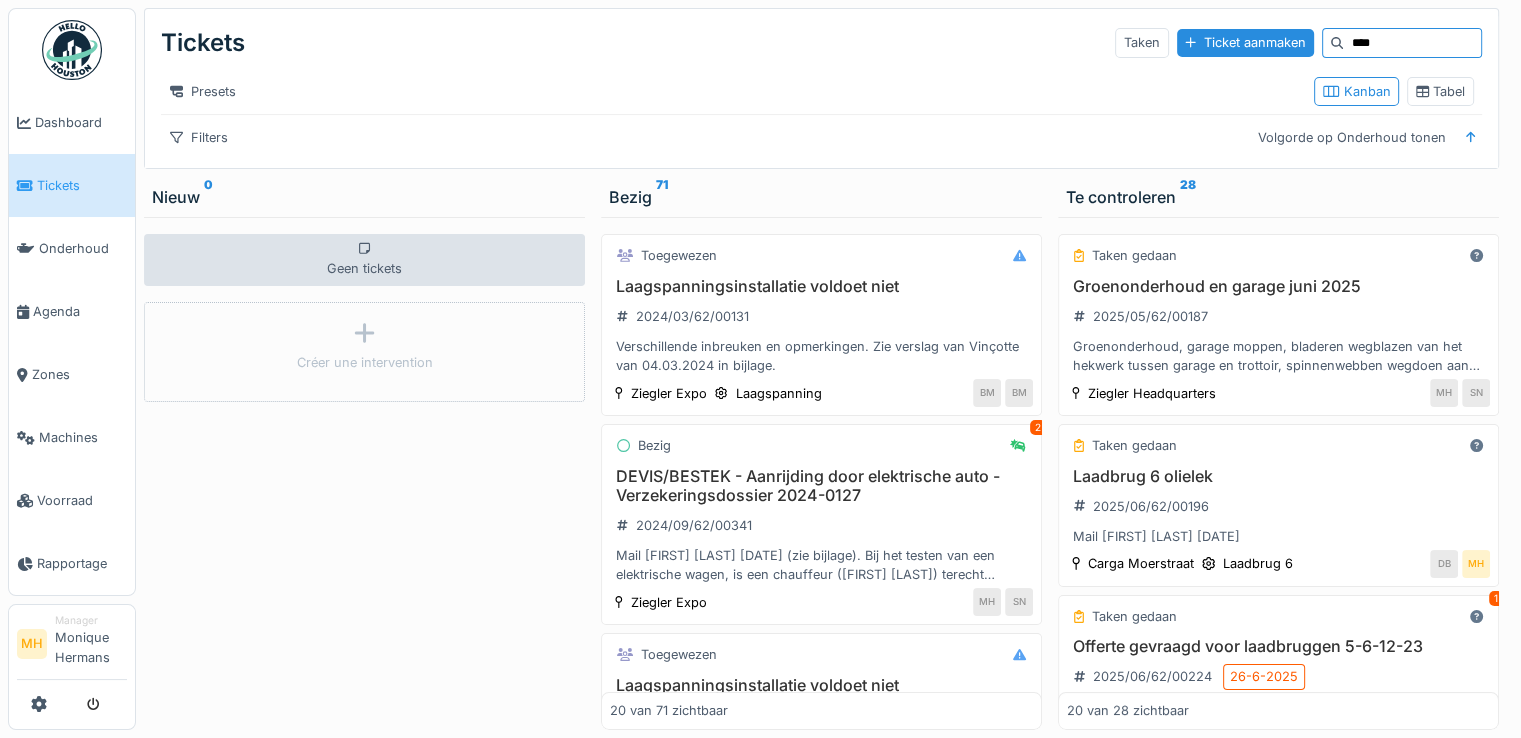 type on "****" 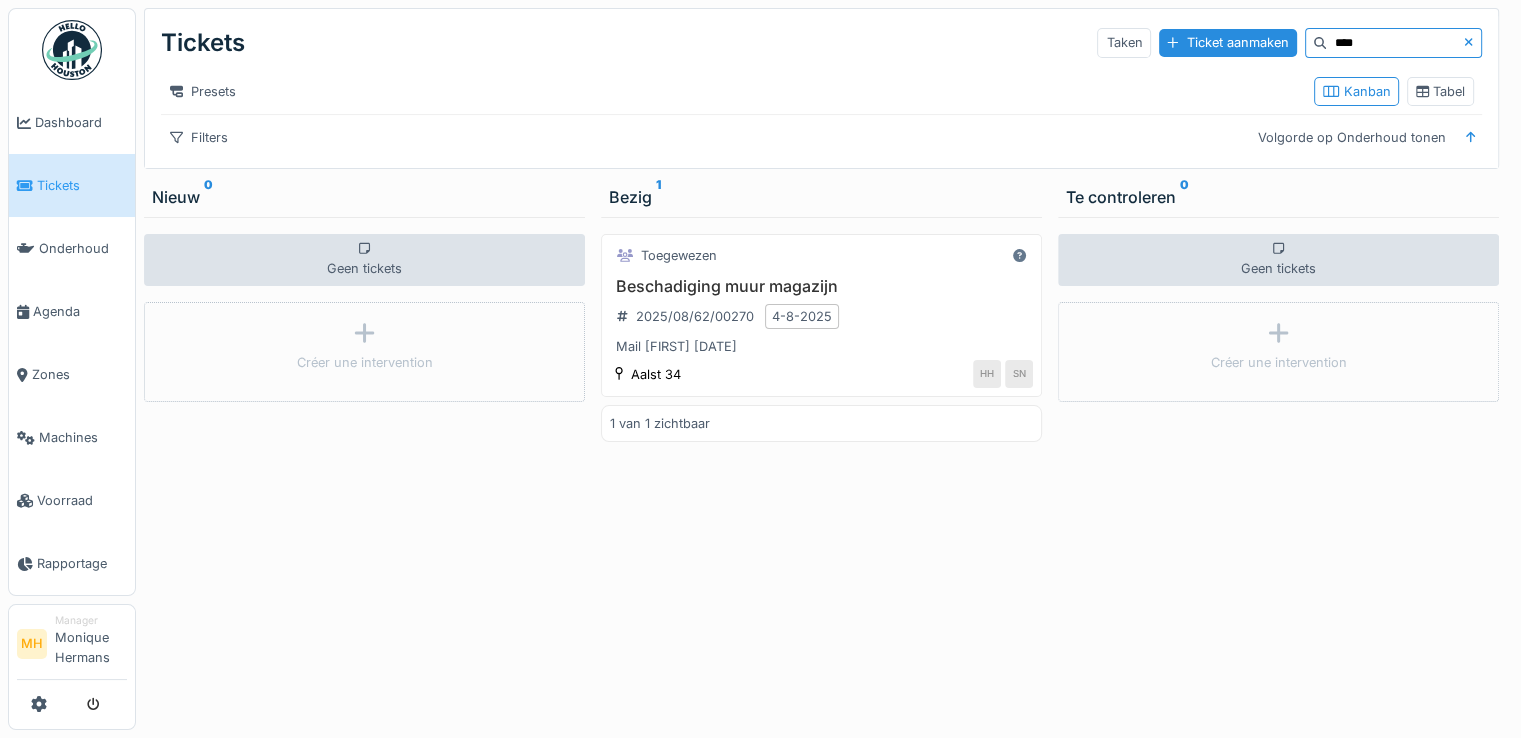 click on "Beschadiging muur magazijn" at bounding box center (821, 286) 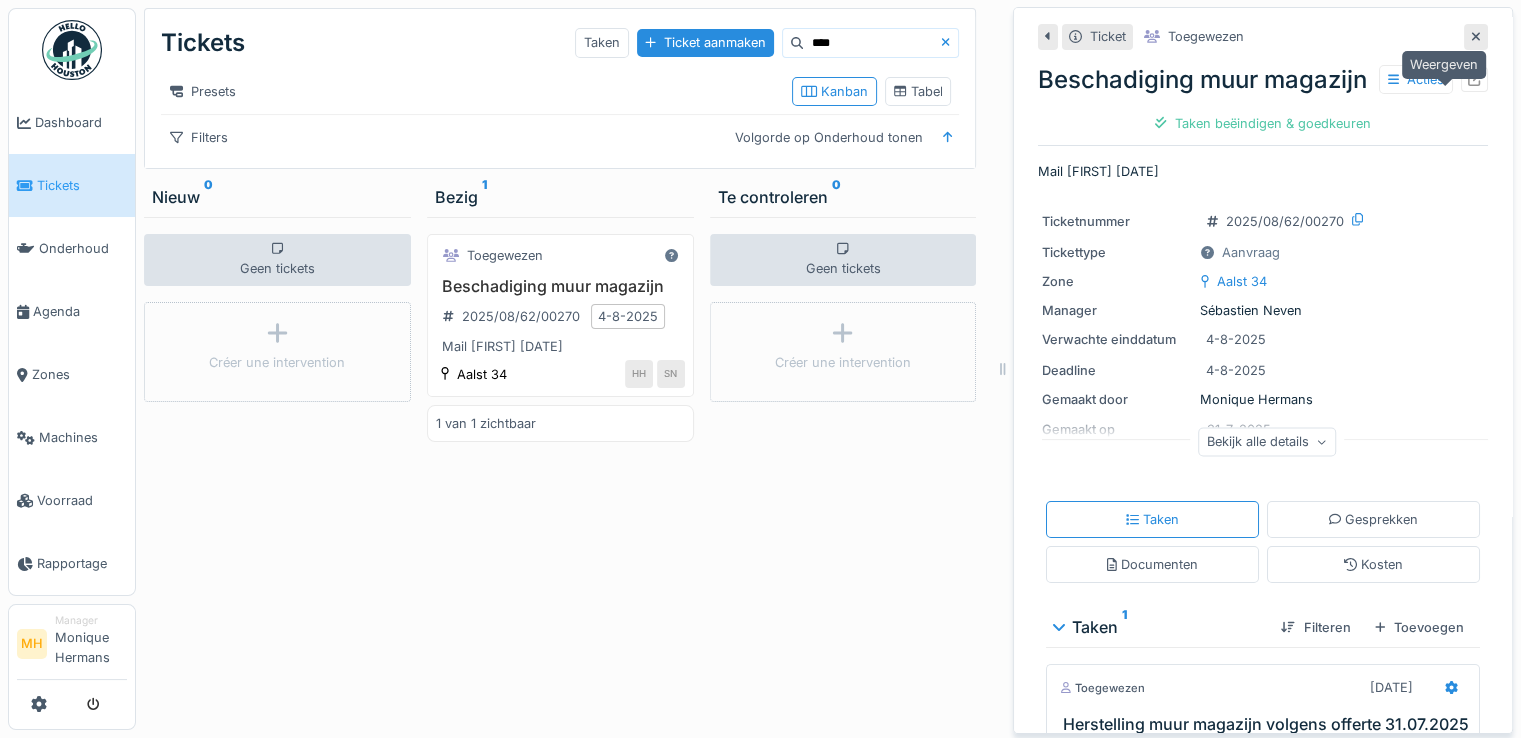 click 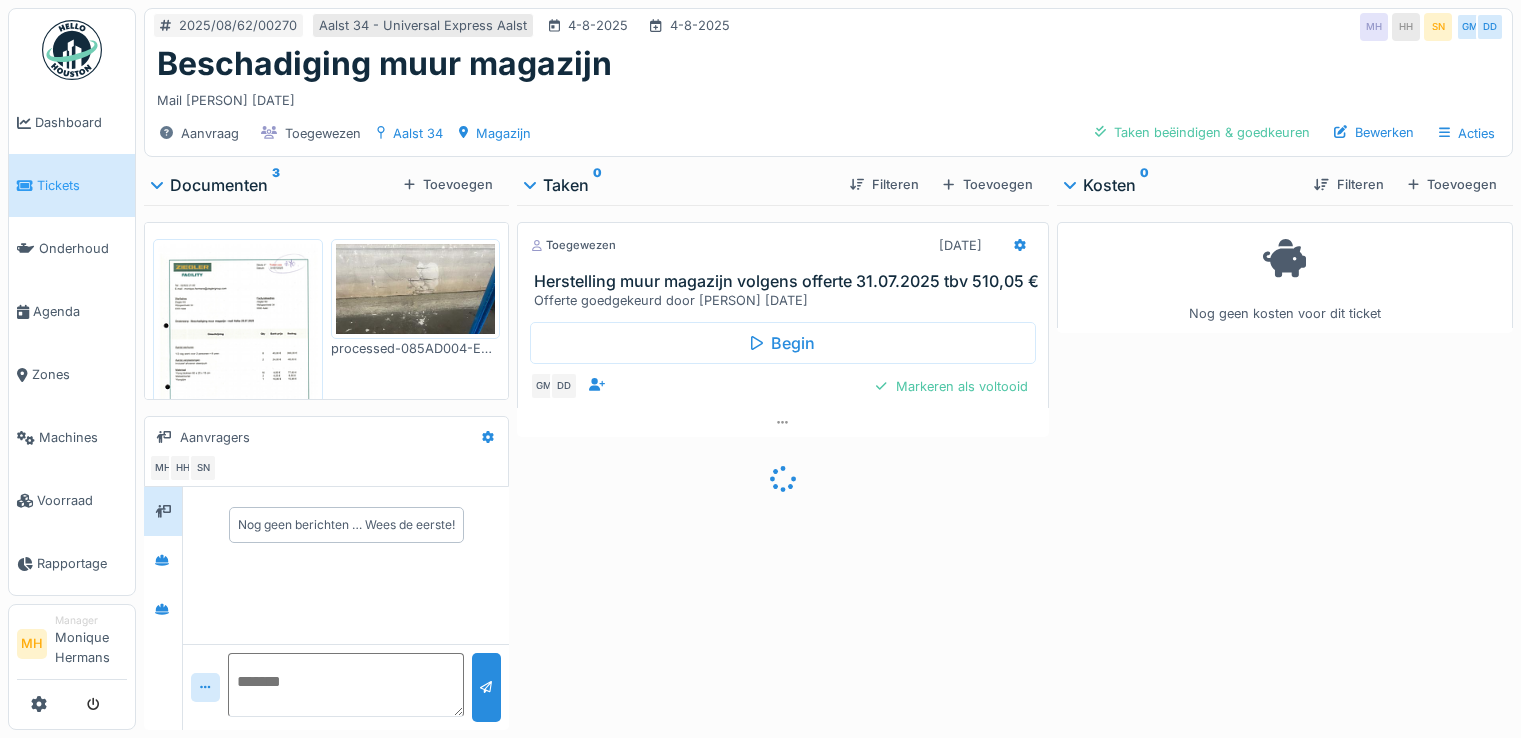 scroll, scrollTop: 0, scrollLeft: 0, axis: both 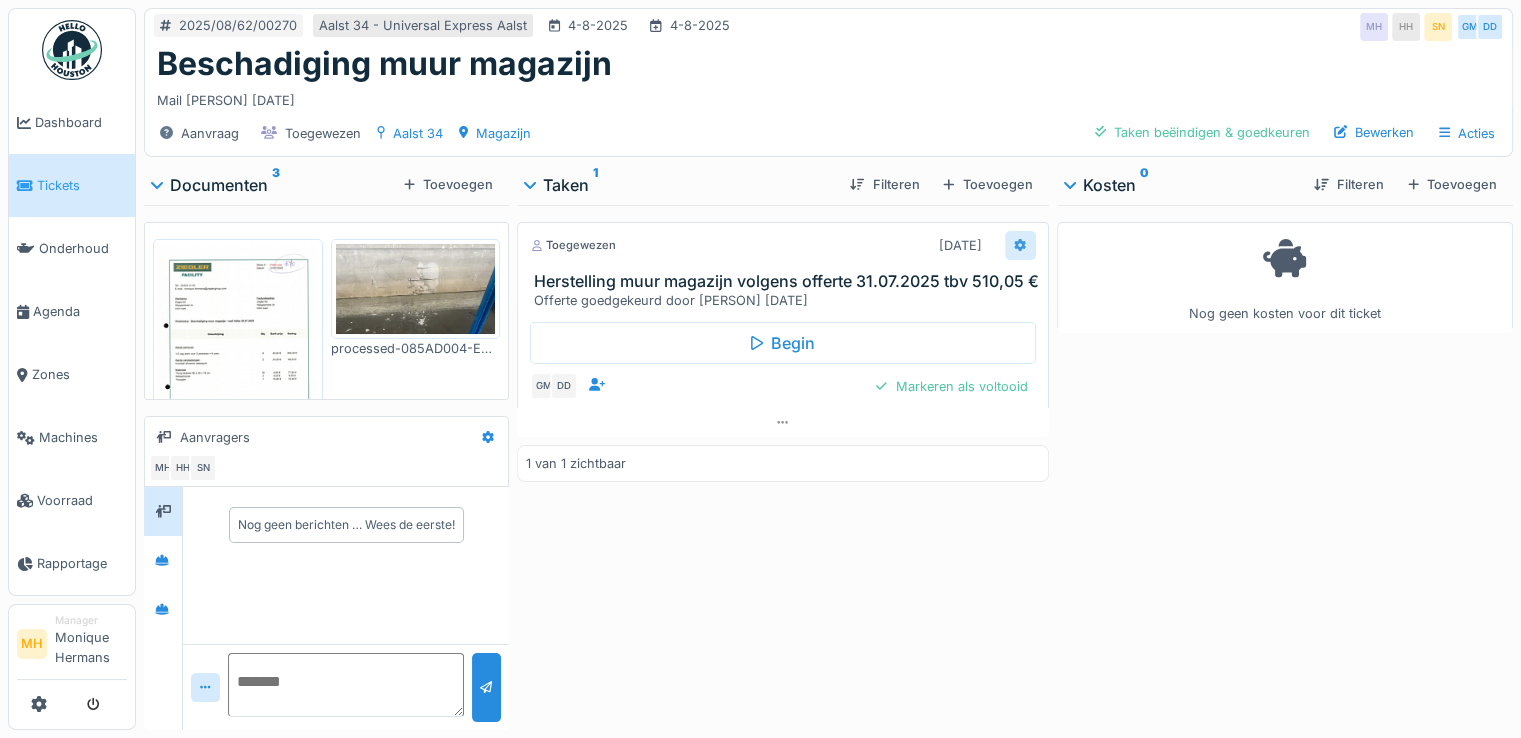 click 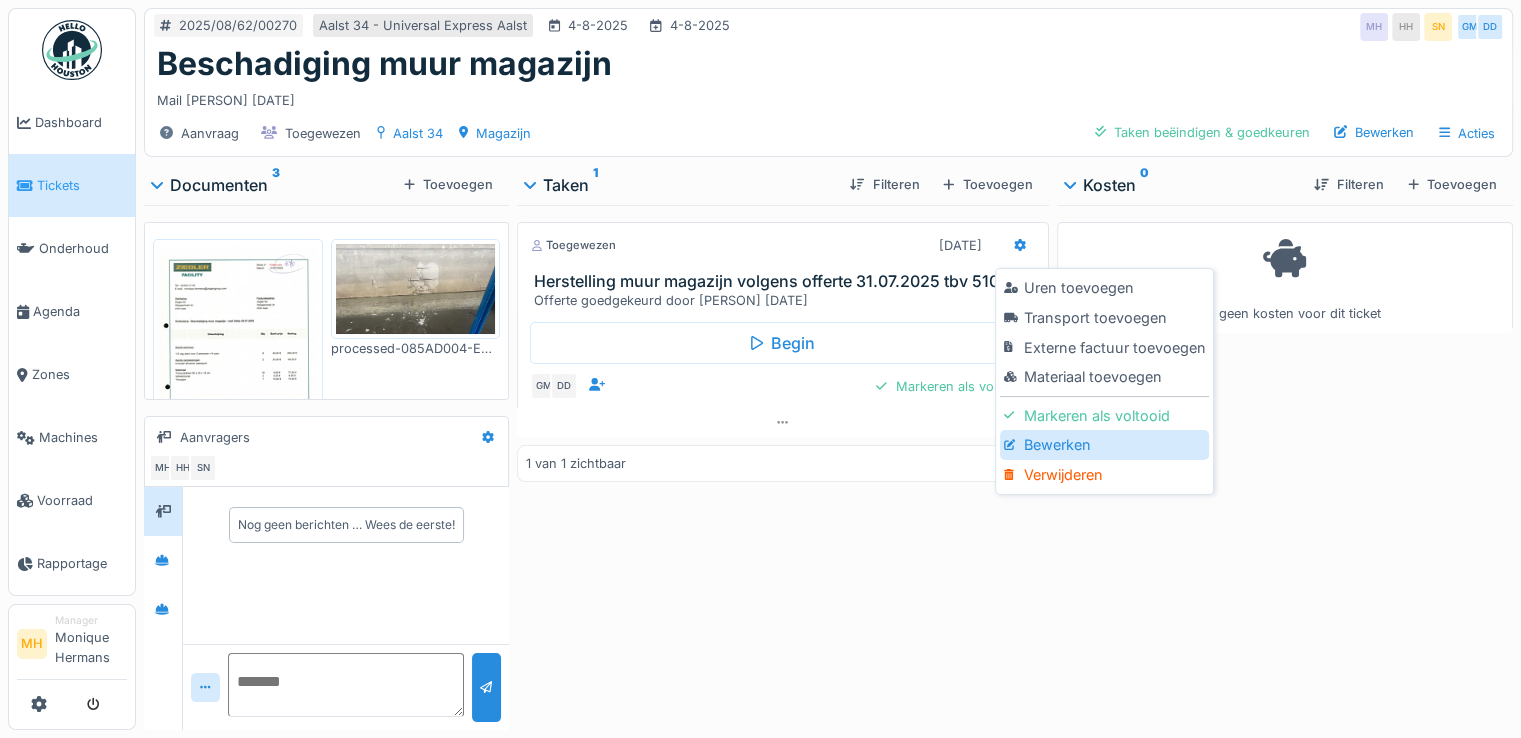 click on "Bewerken" at bounding box center [1104, 445] 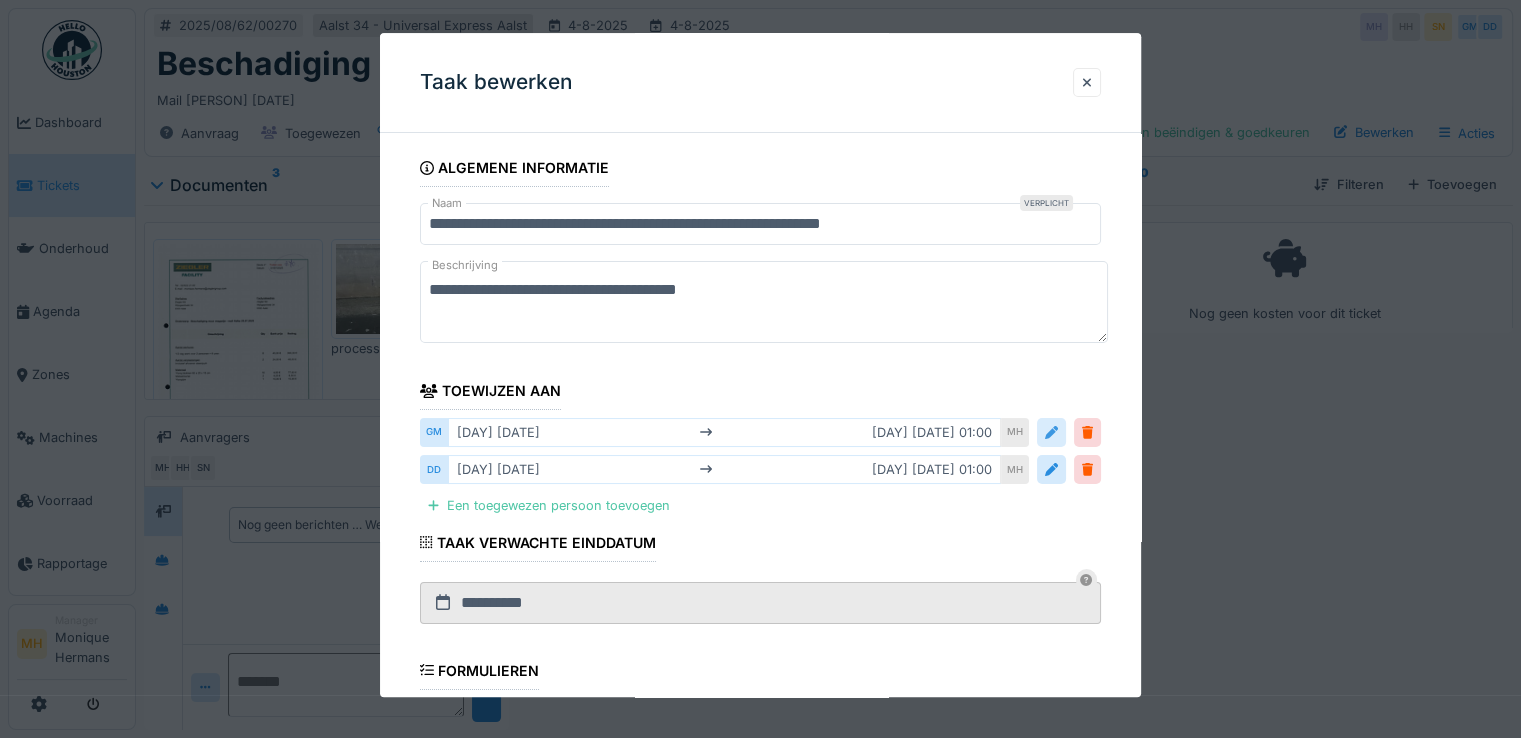 click at bounding box center [1051, 432] 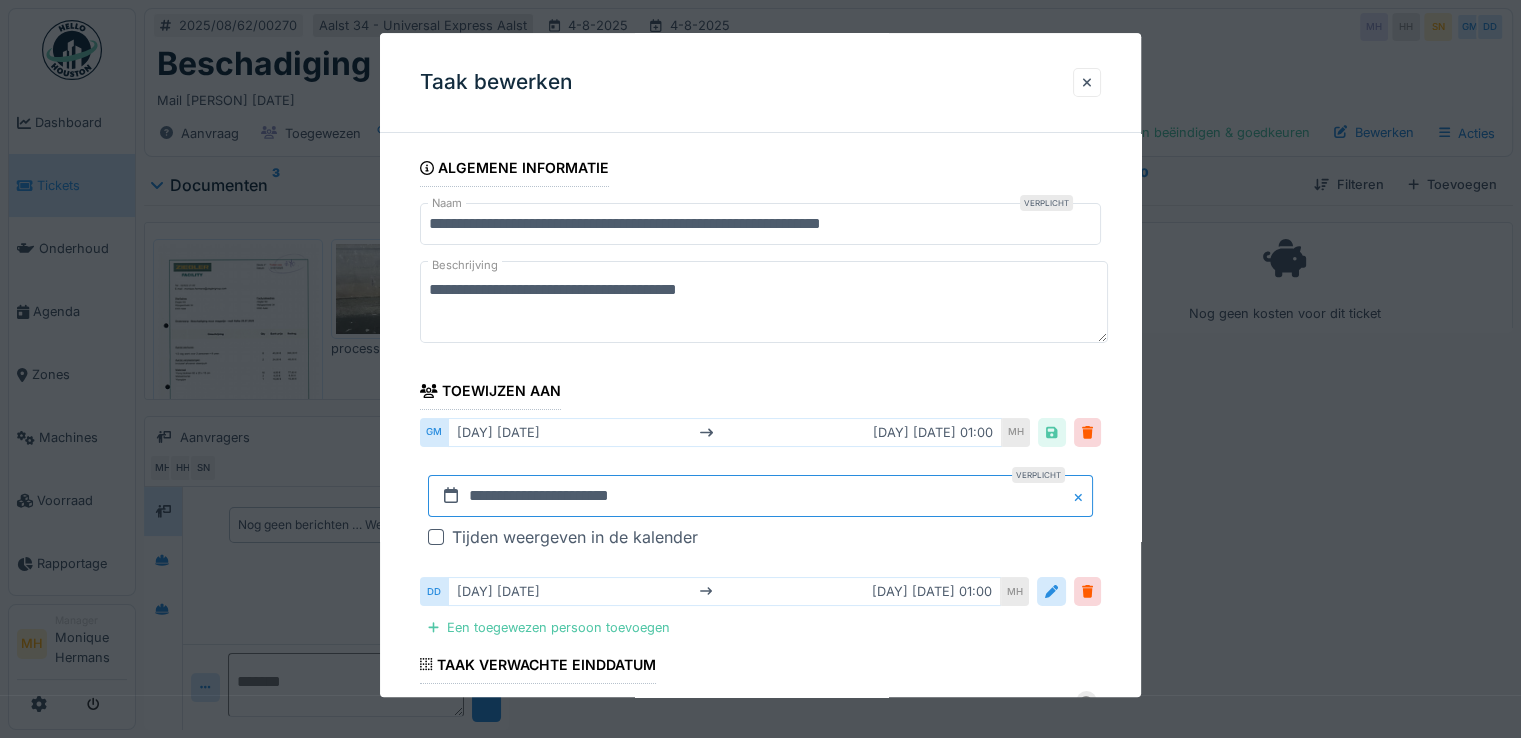 click on "**********" at bounding box center (760, 496) 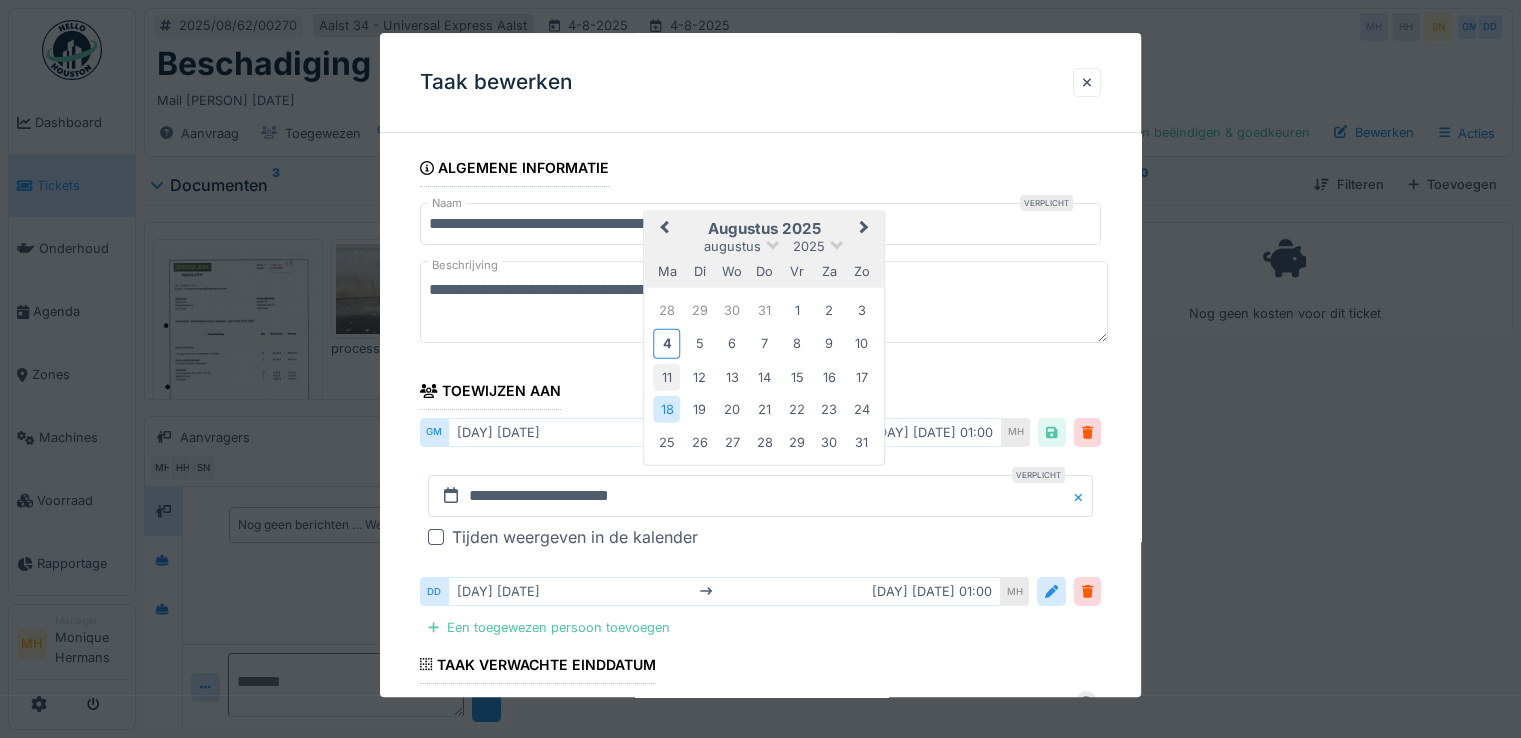 click on "11" at bounding box center (666, 377) 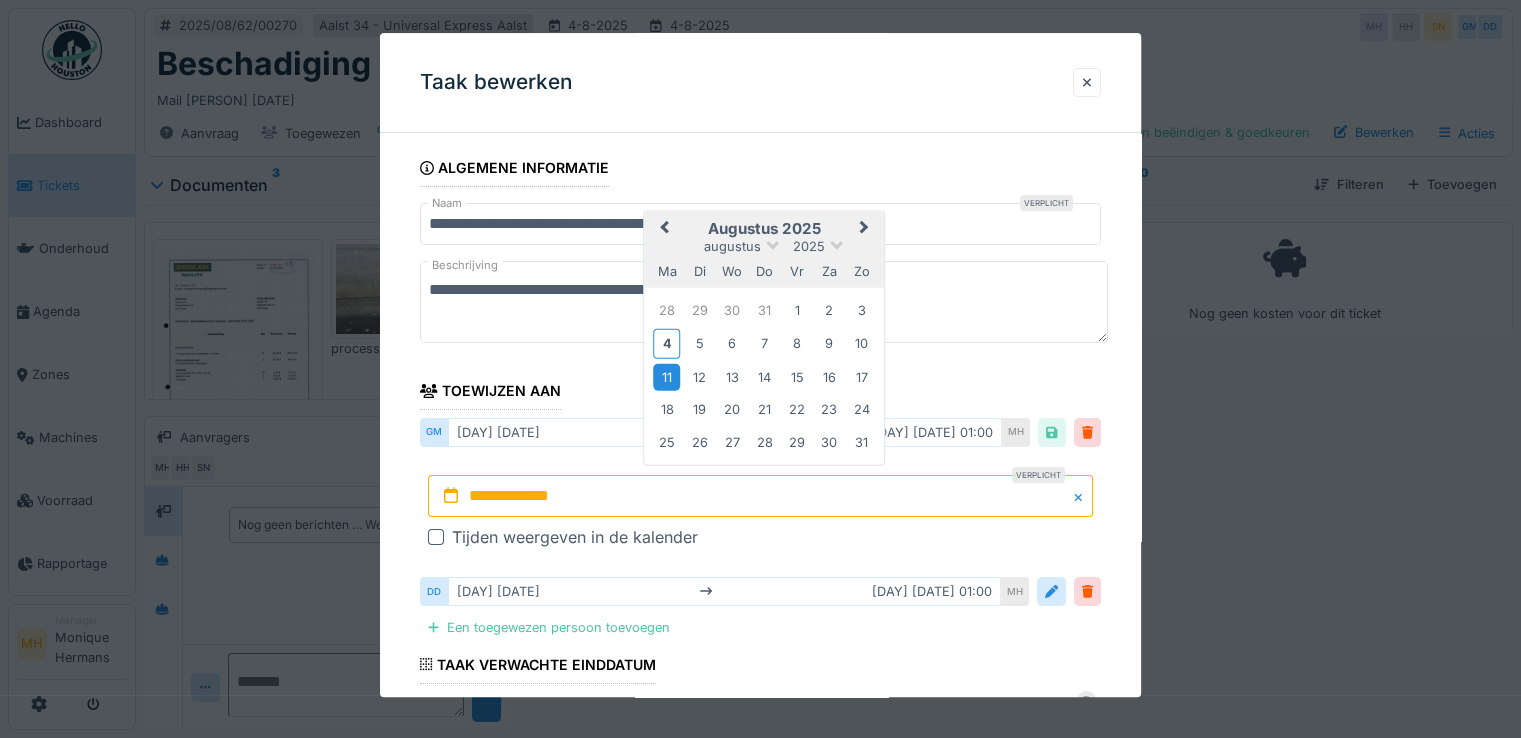 click on "11" at bounding box center (666, 377) 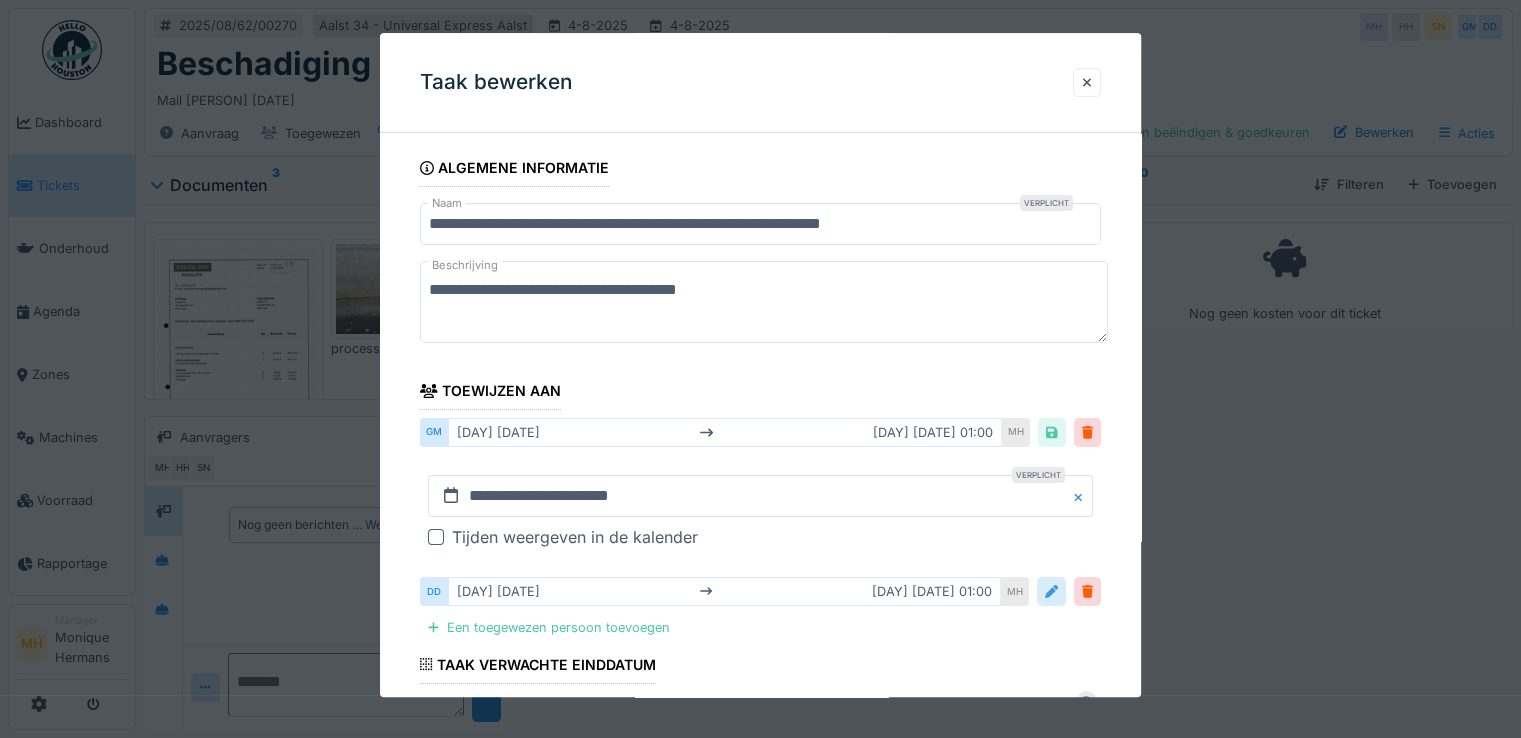 click at bounding box center [1051, 591] 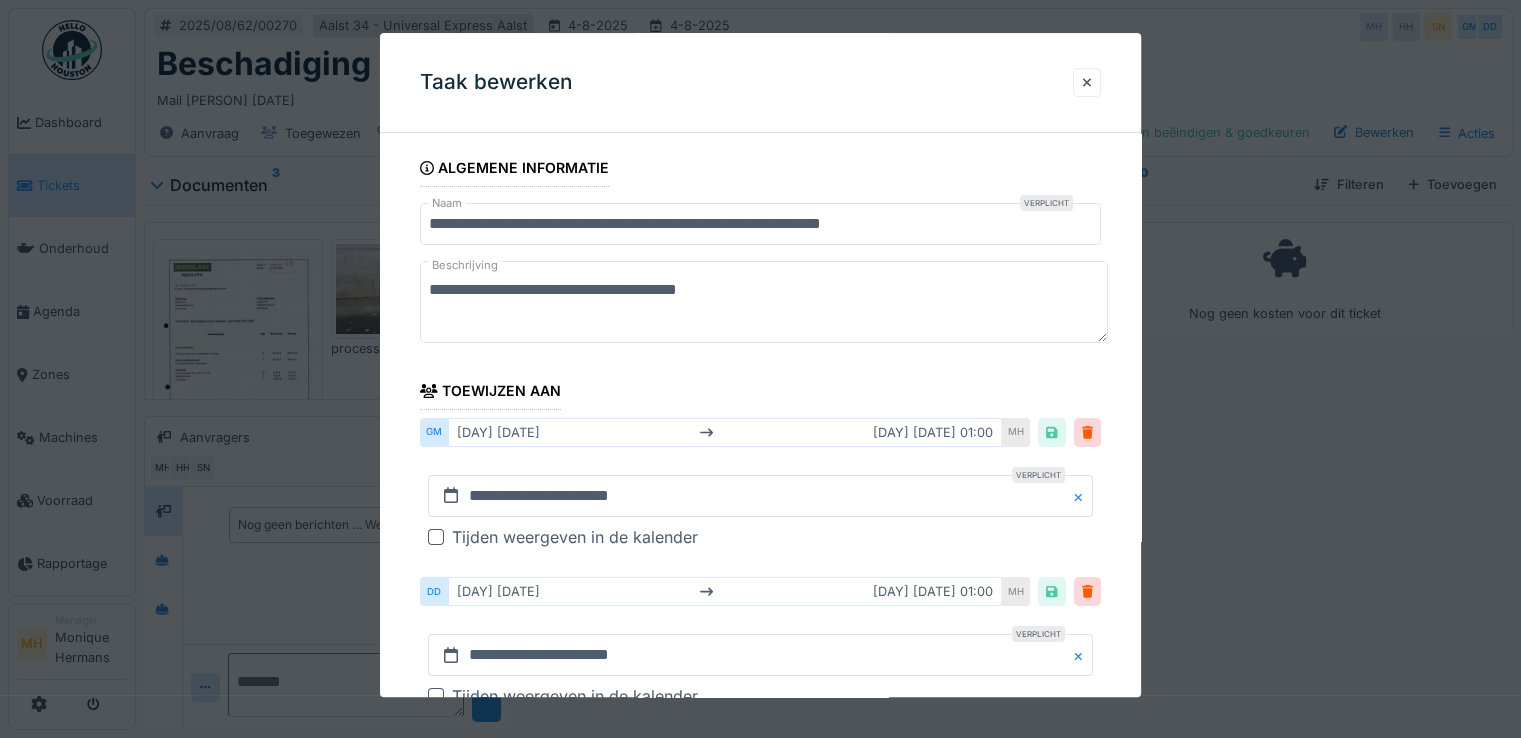 click on "ma 18 aug   ma 18 aug   01:00" at bounding box center [725, 591] 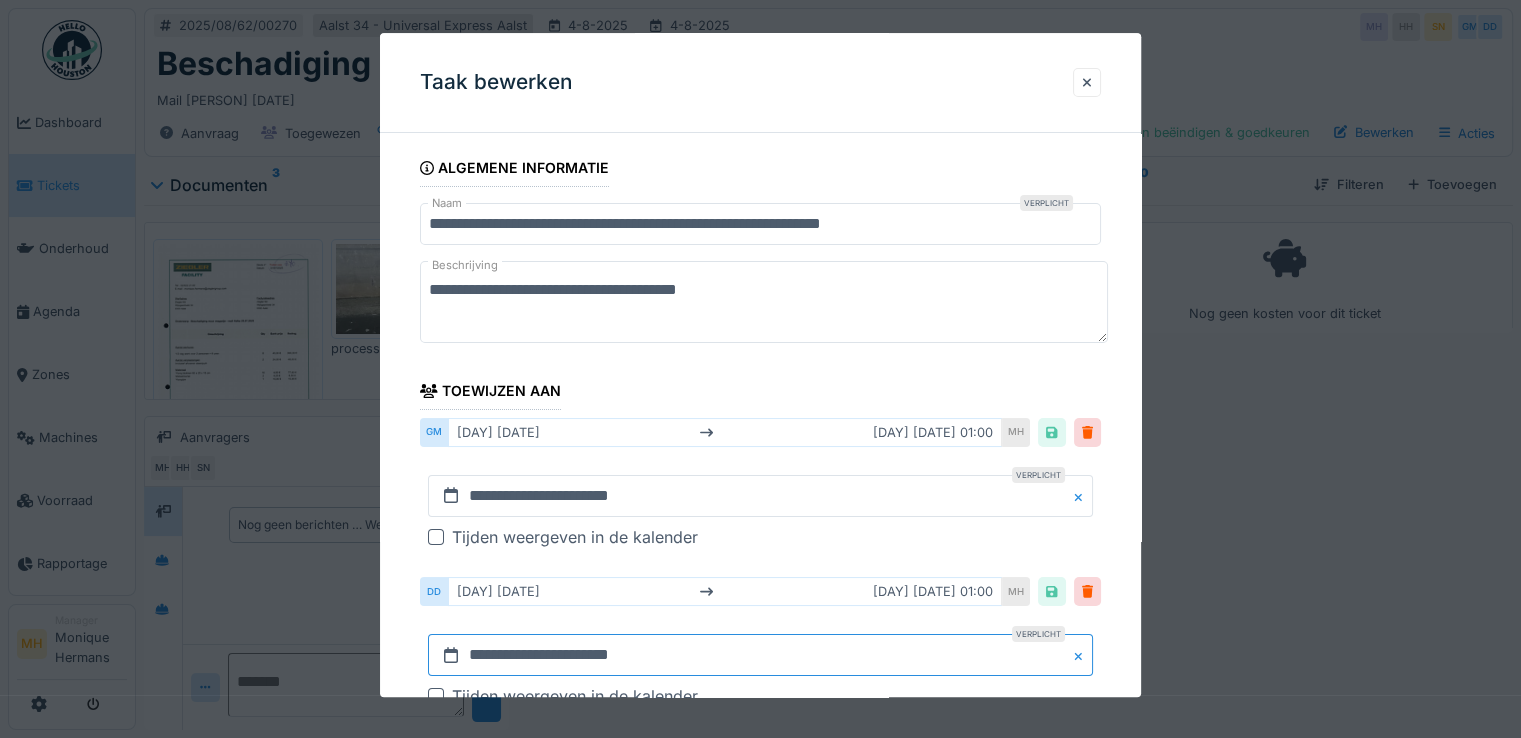 click on "**********" at bounding box center [760, 656] 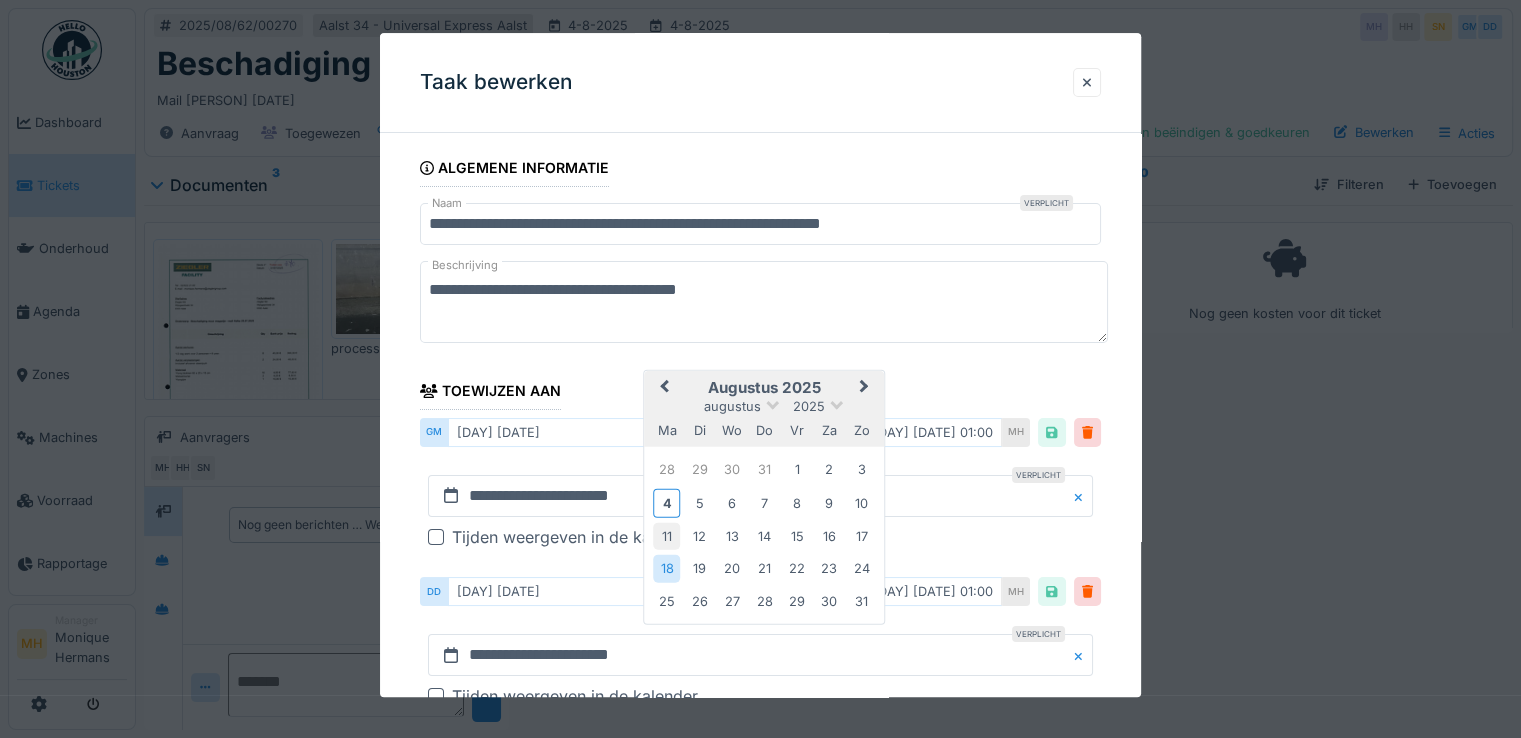 click on "11" at bounding box center (666, 536) 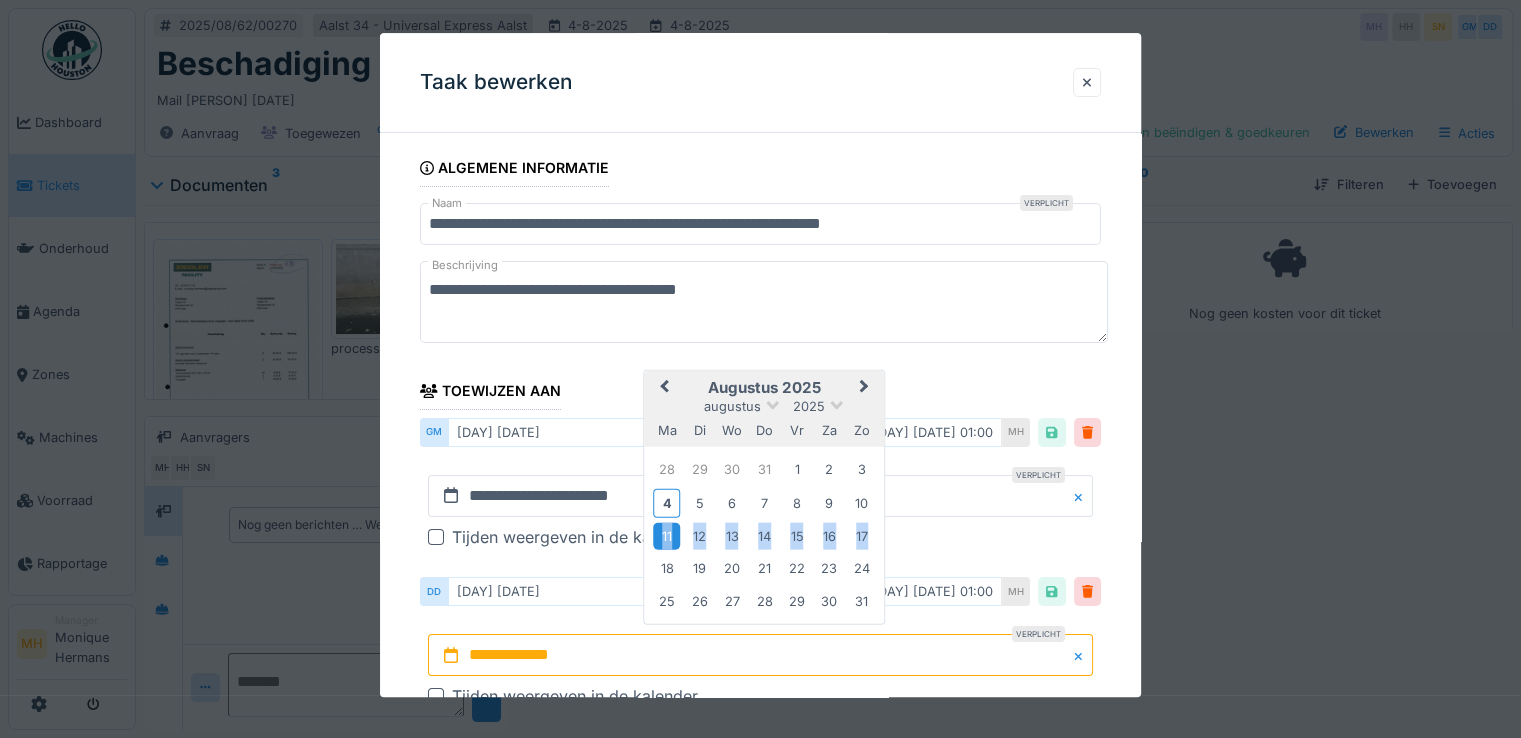 click on "11" at bounding box center (666, 536) 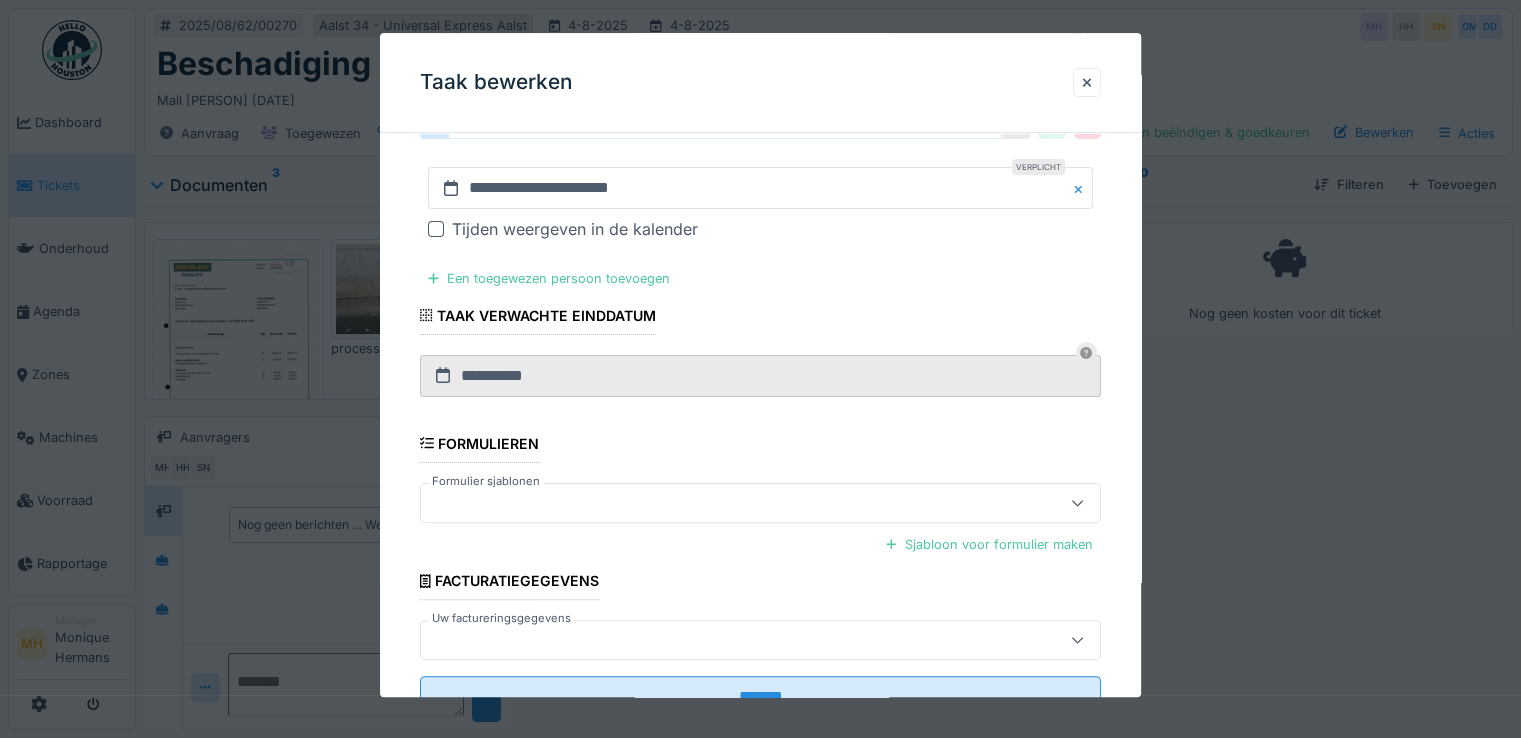 scroll, scrollTop: 540, scrollLeft: 0, axis: vertical 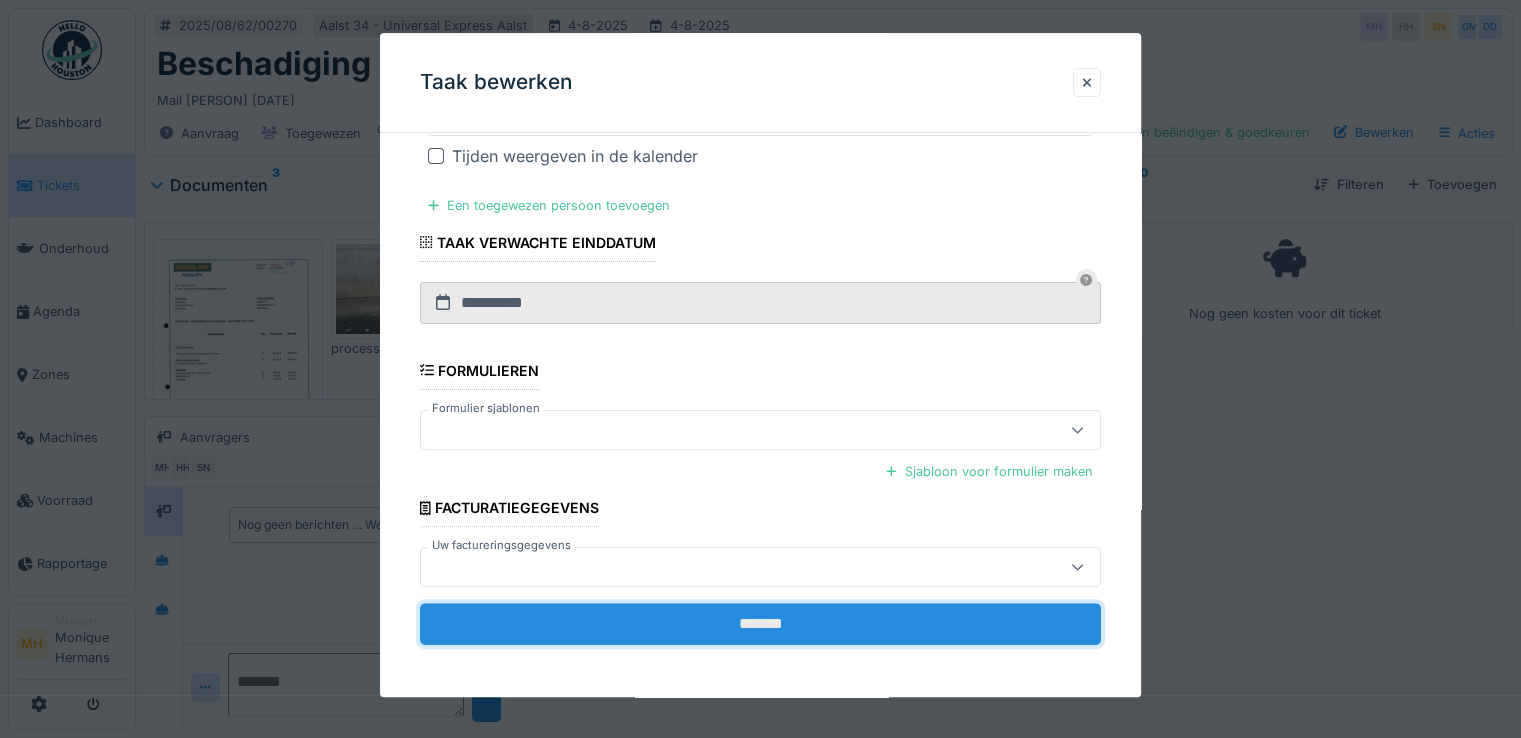click on "*******" at bounding box center [760, 624] 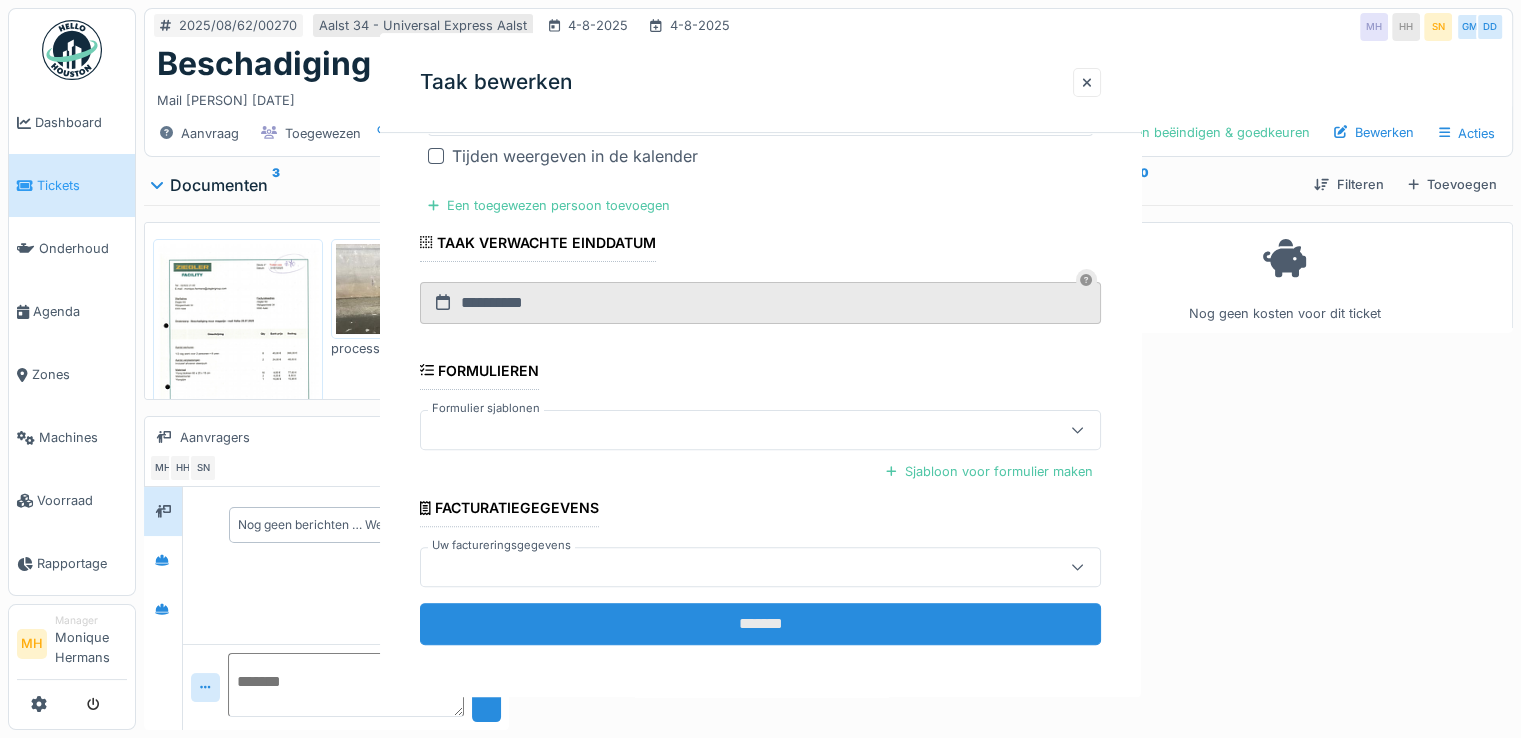 scroll, scrollTop: 0, scrollLeft: 0, axis: both 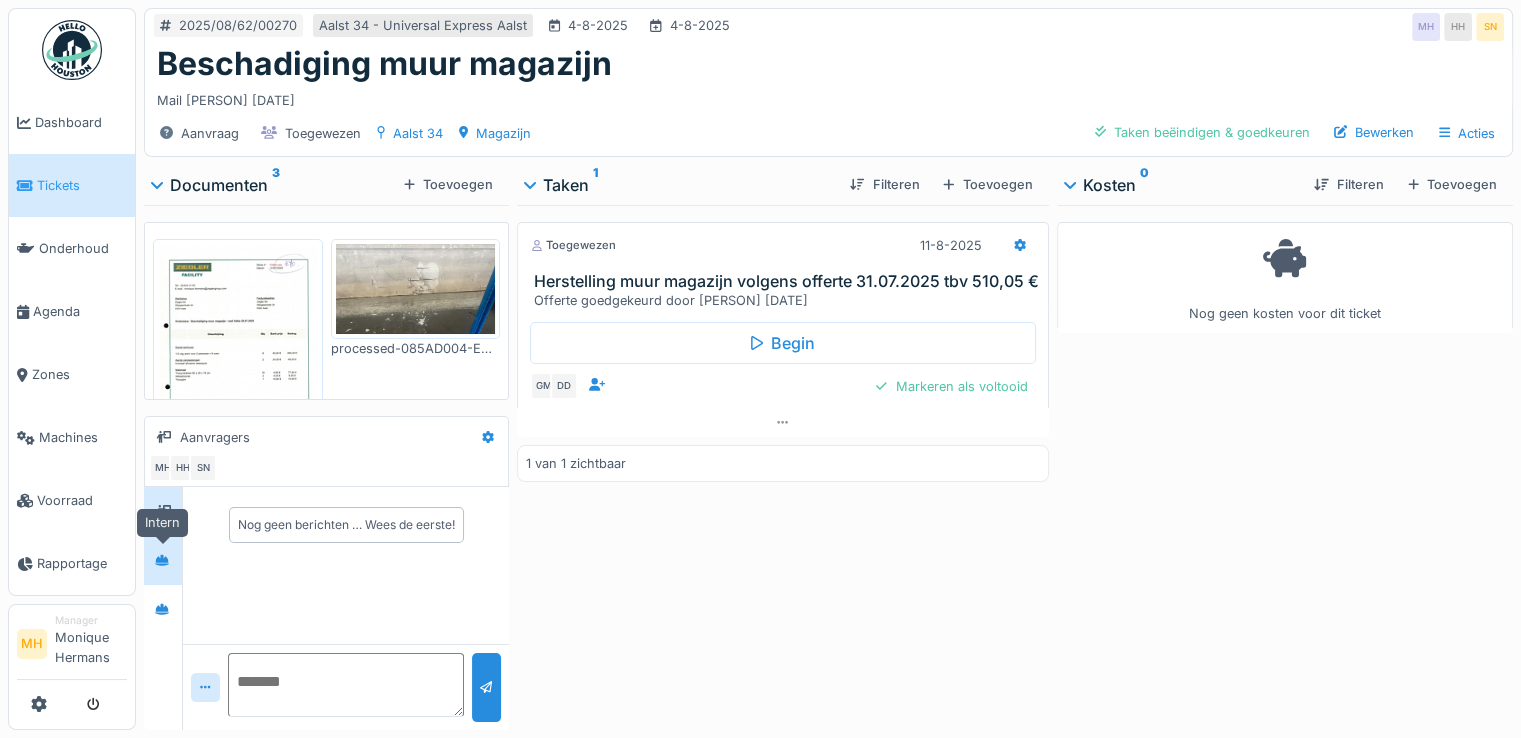 click 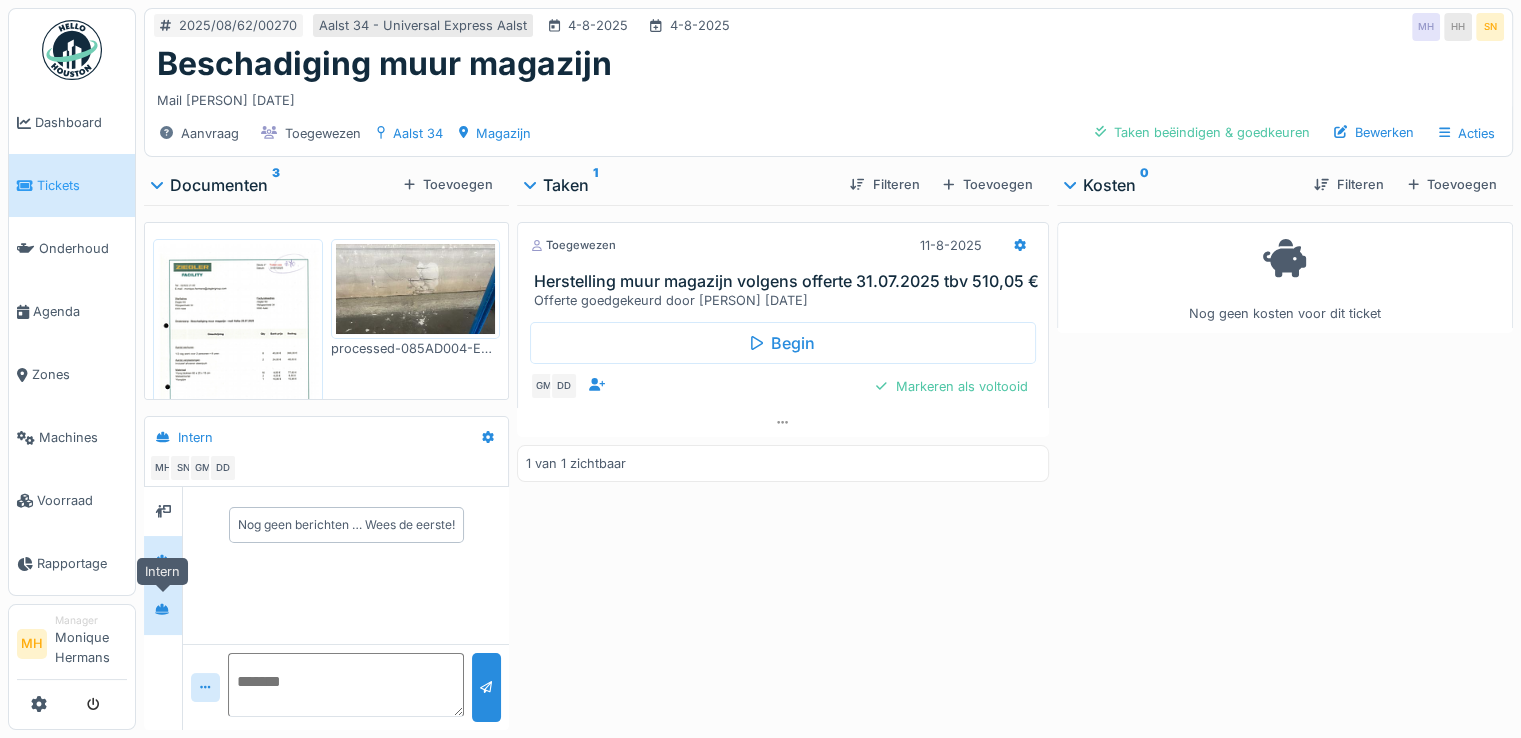 click 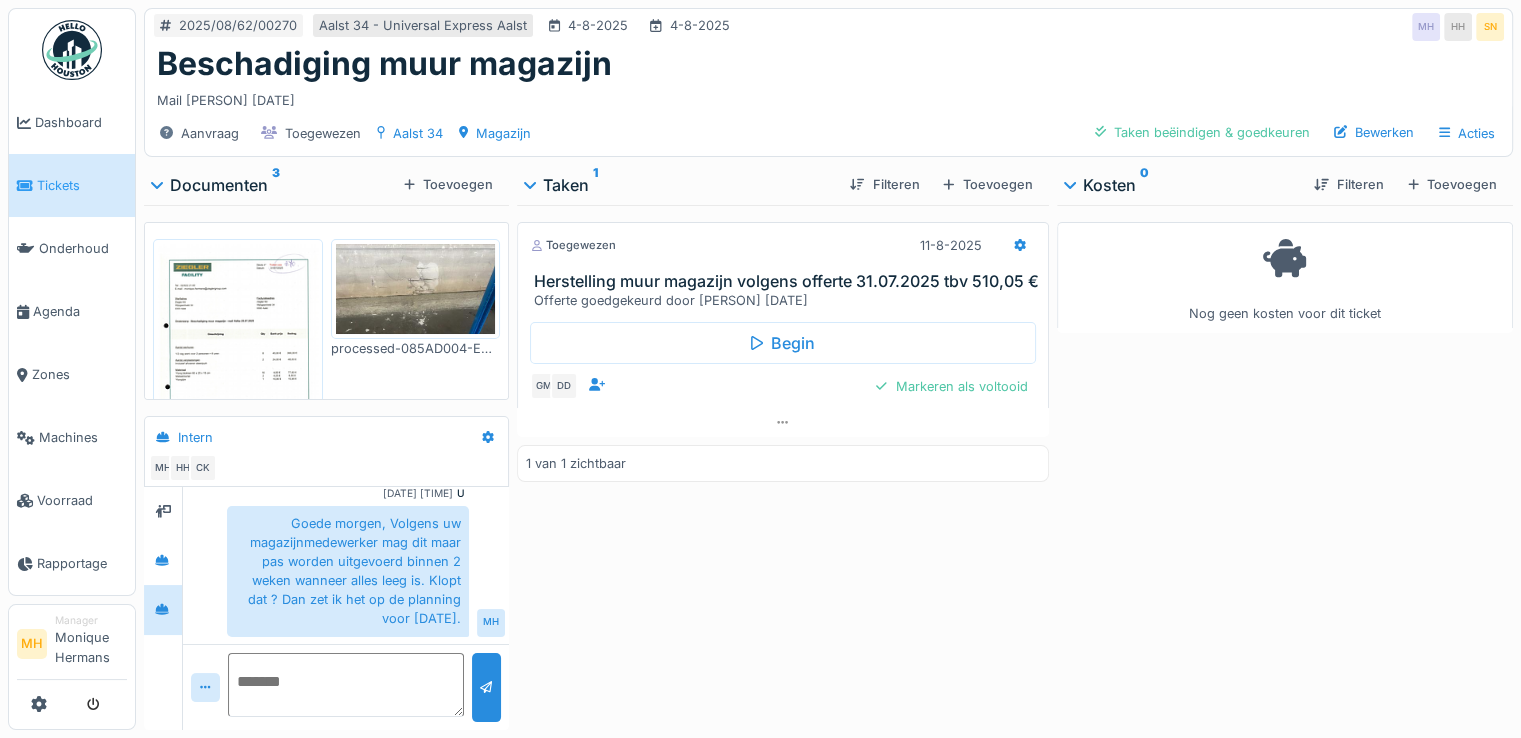 drag, startPoint x: 275, startPoint y: 667, endPoint x: 379, endPoint y: 689, distance: 106.30146 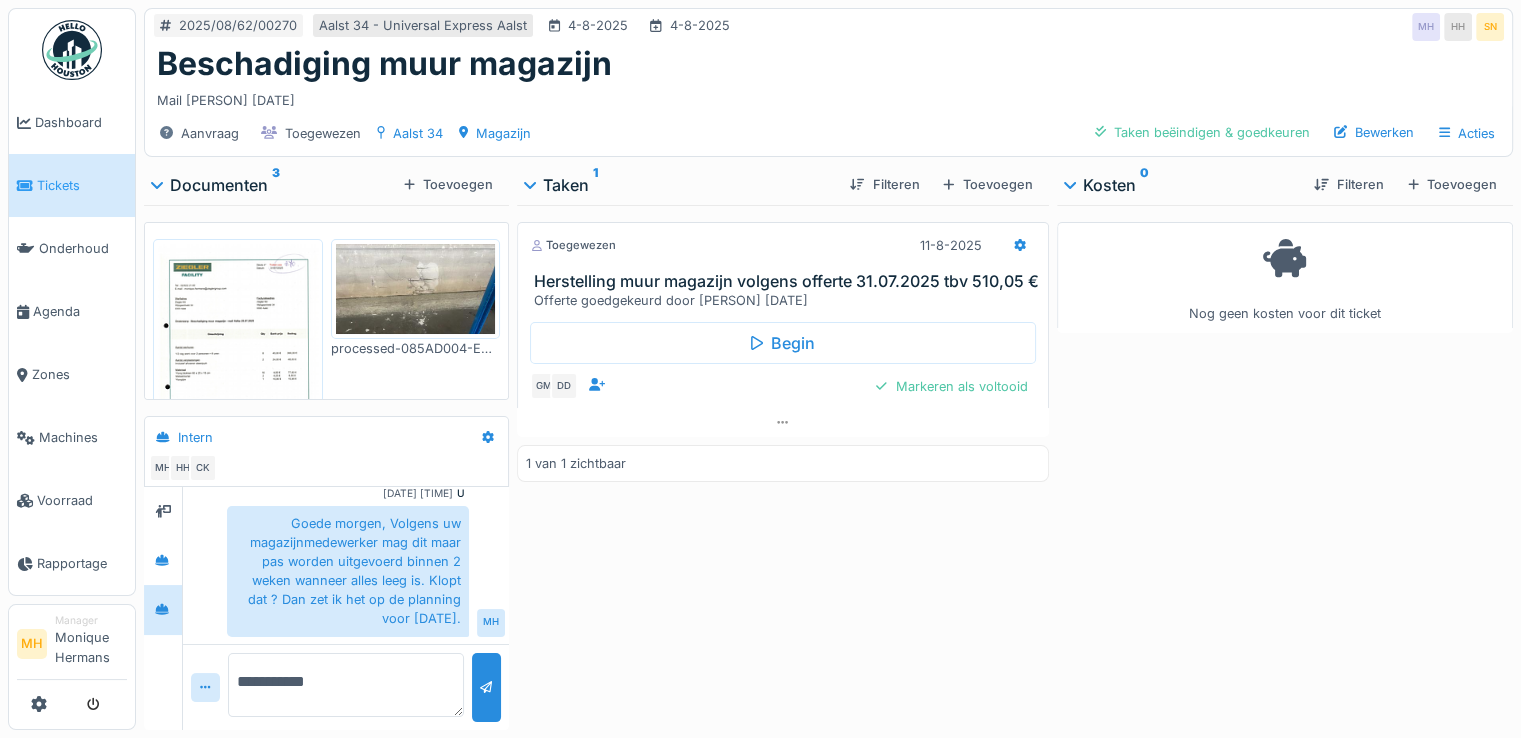 type on "*****" 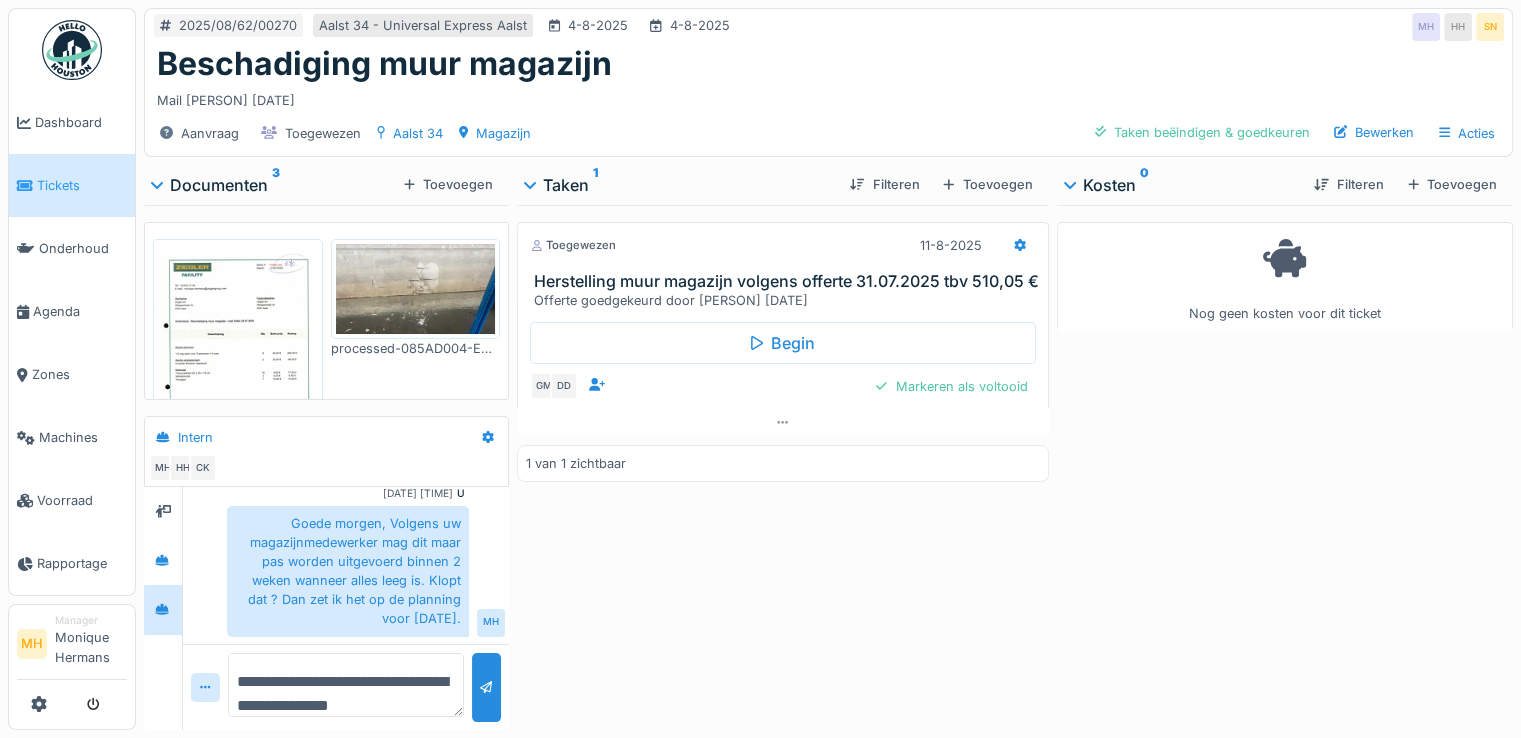 scroll, scrollTop: 23, scrollLeft: 0, axis: vertical 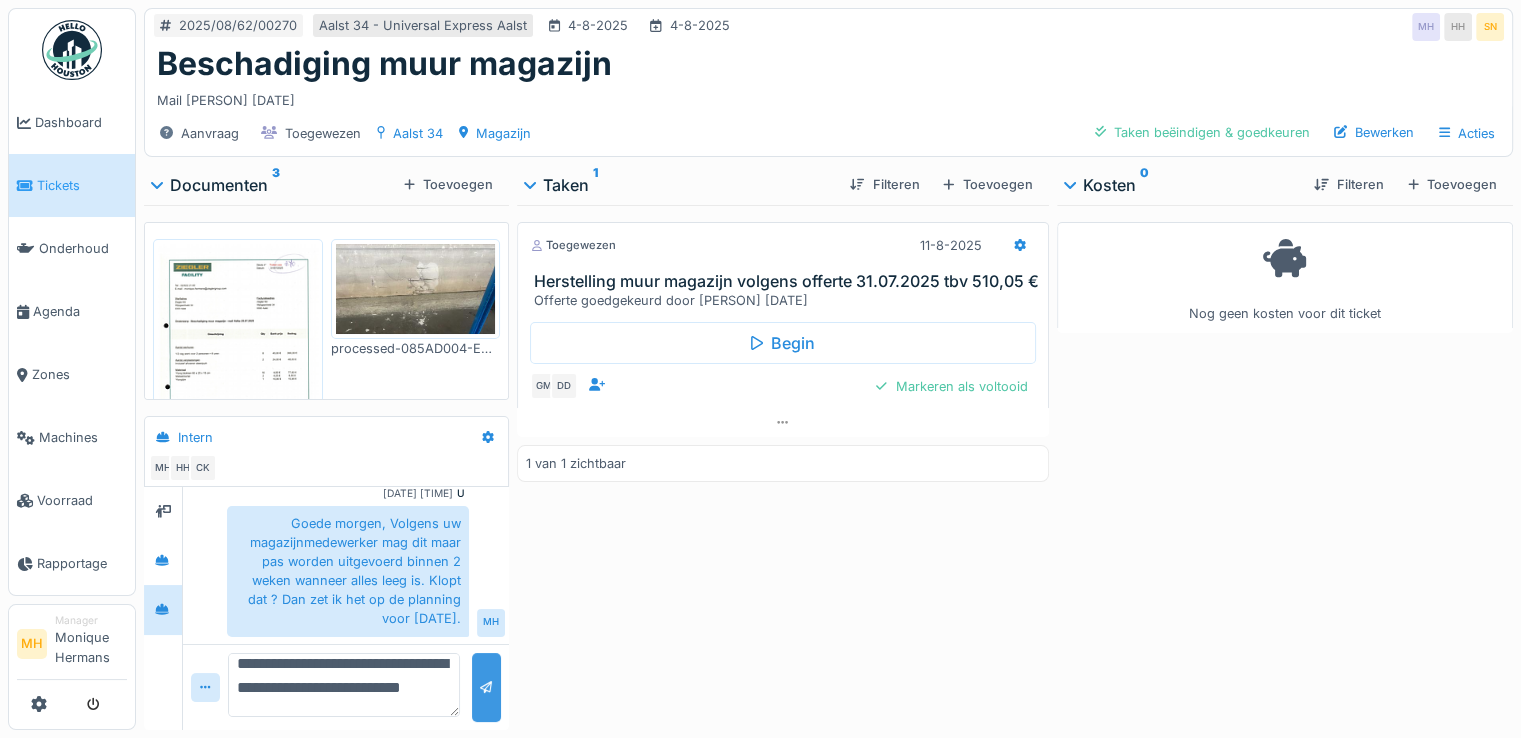 type on "**********" 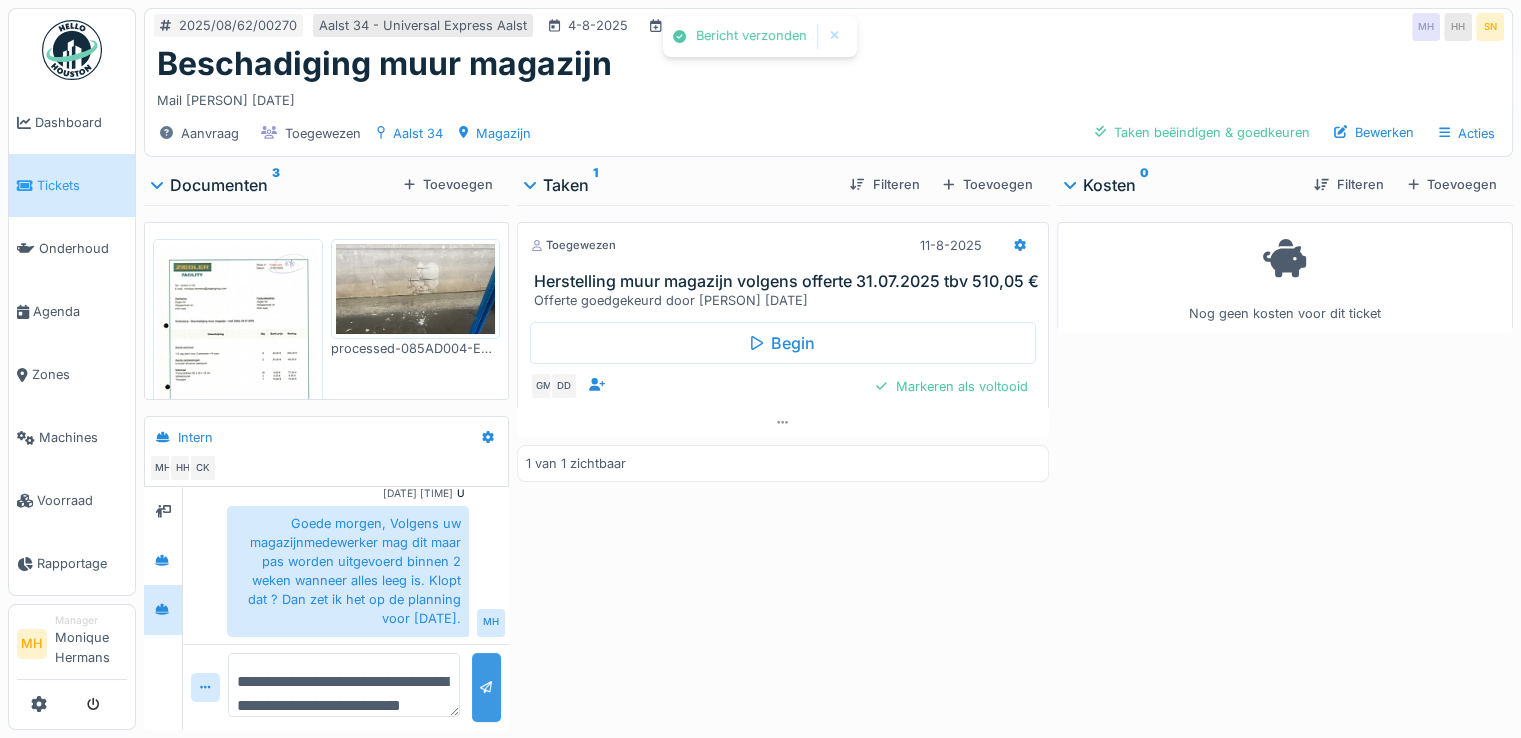 scroll, scrollTop: 169, scrollLeft: 0, axis: vertical 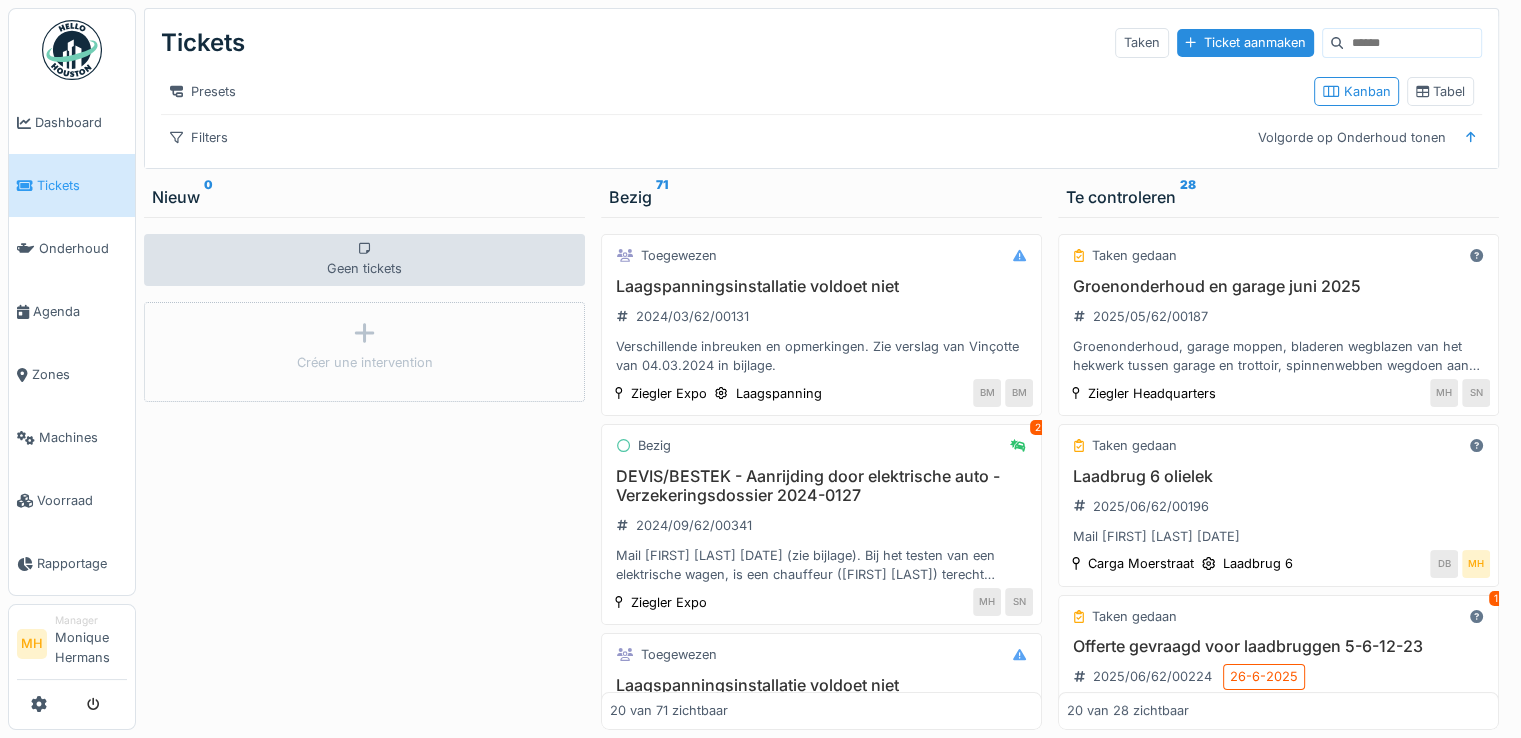 drag, startPoint x: 1320, startPoint y: 39, endPoint x: 1347, endPoint y: 75, distance: 45 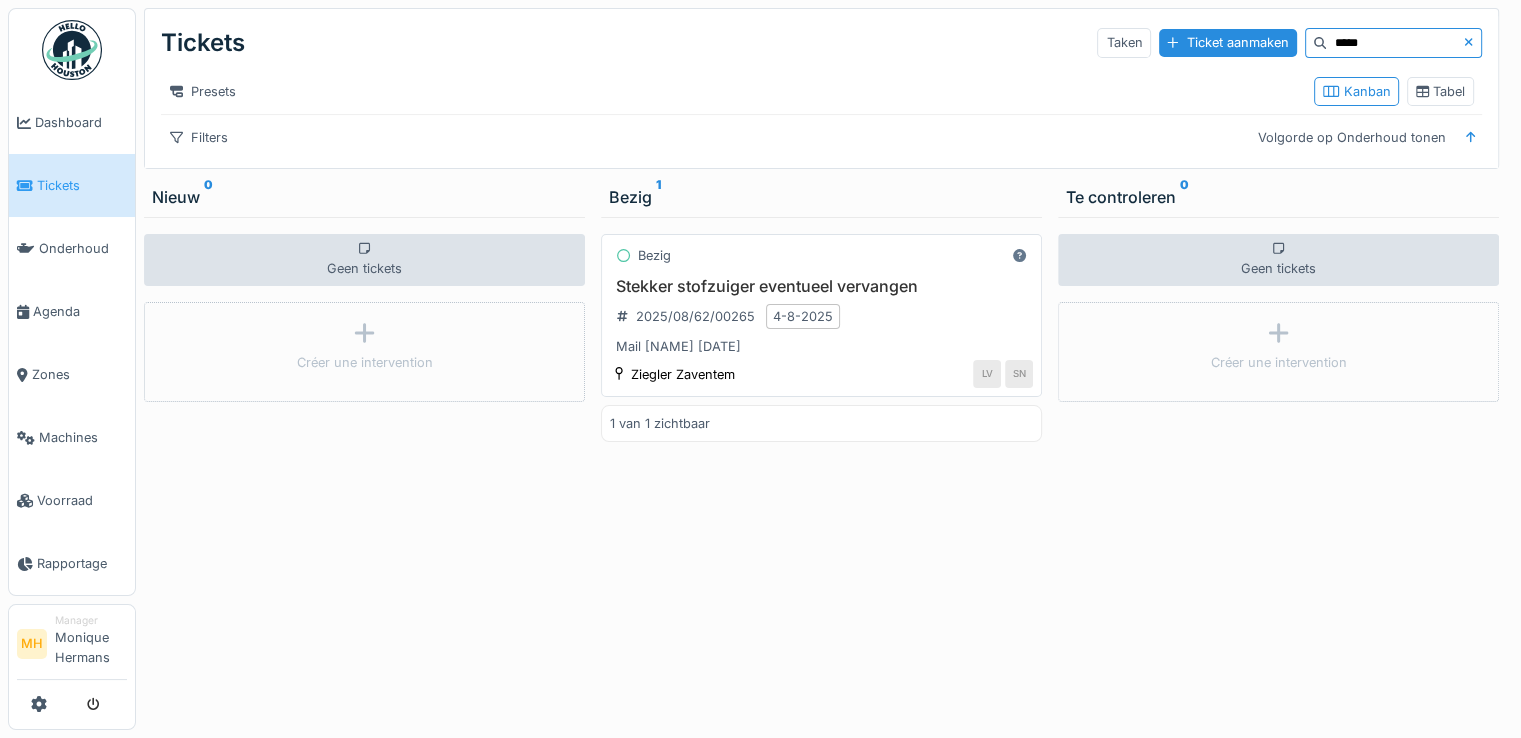 type on "*****" 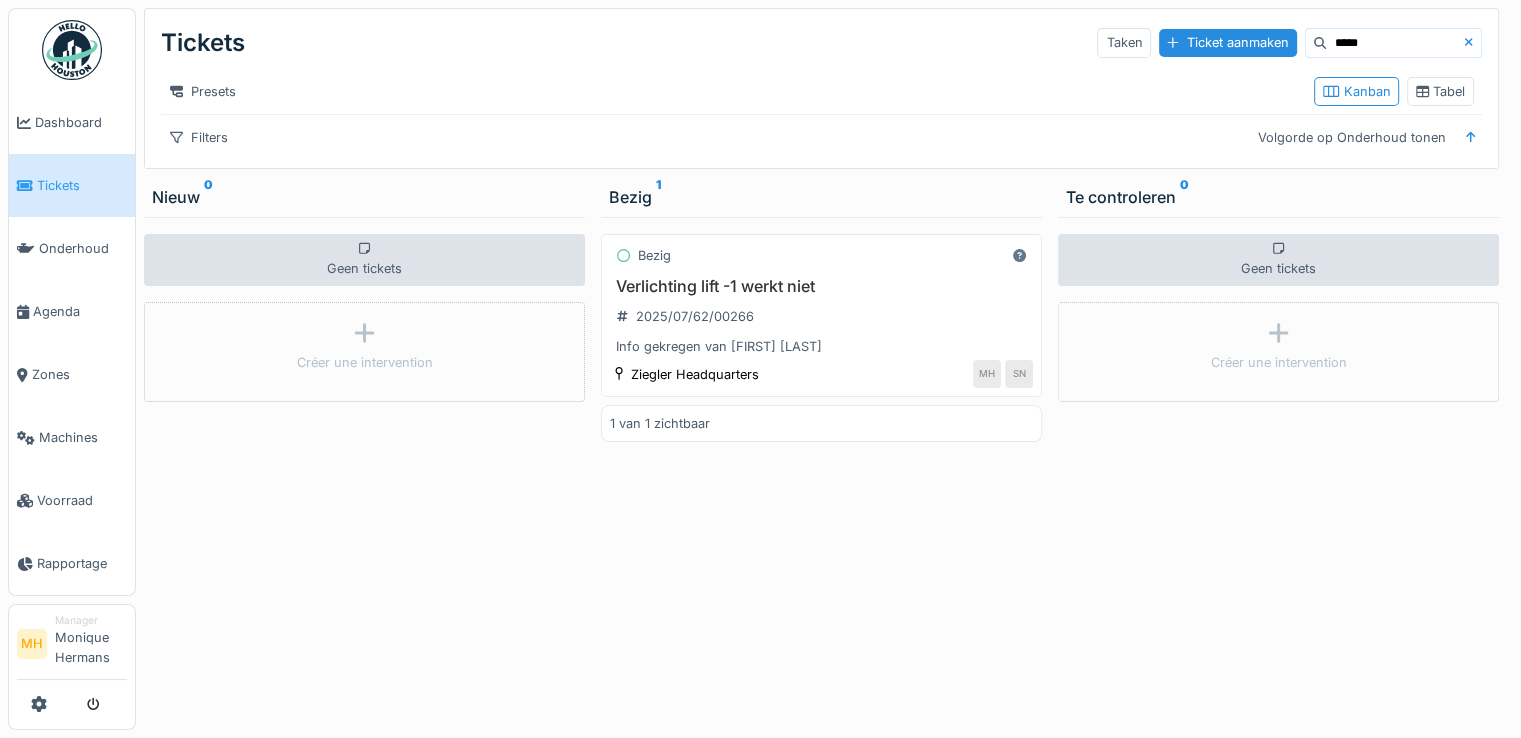 click on "Tickets" at bounding box center [72, 185] 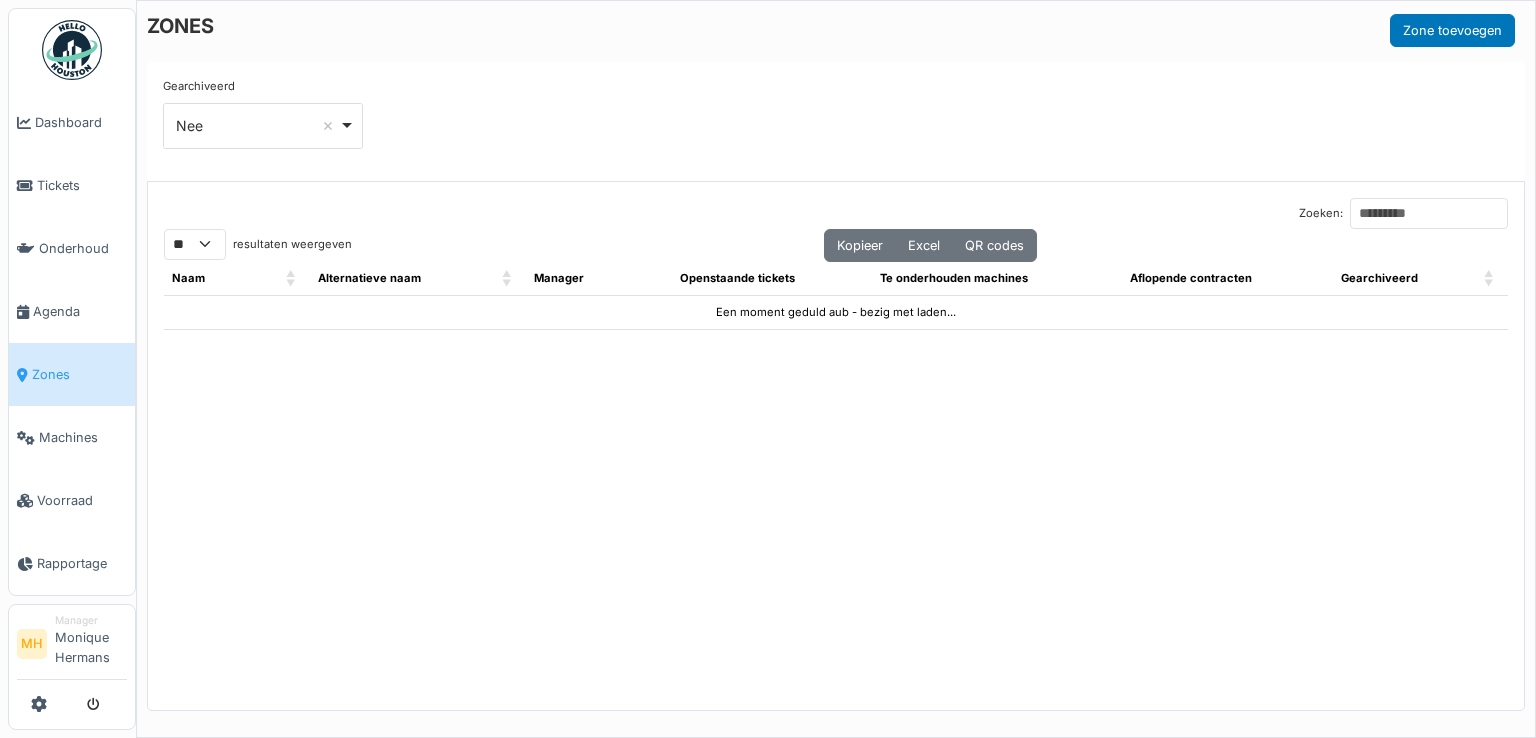 select on "**" 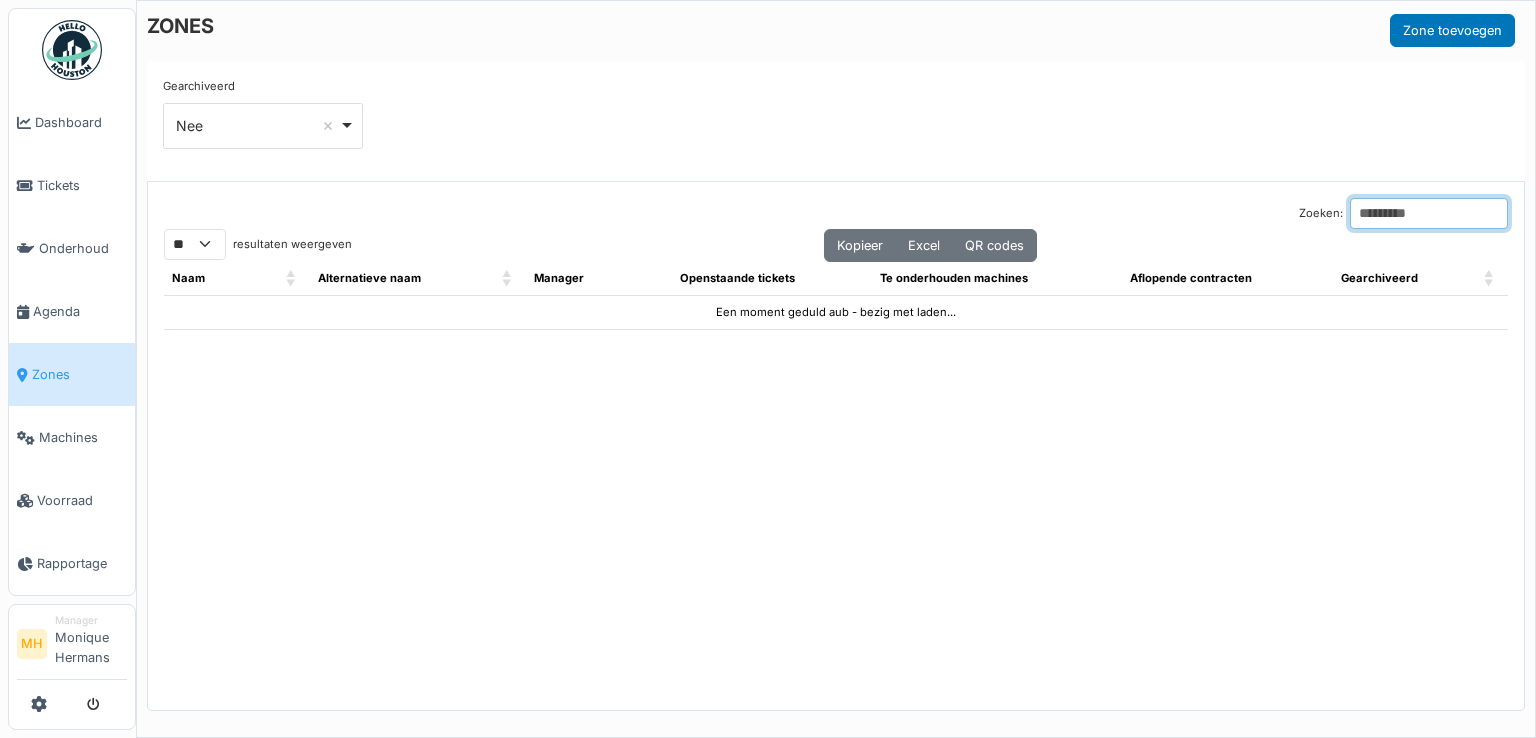 click on "Zoeken:" at bounding box center [1429, 213] 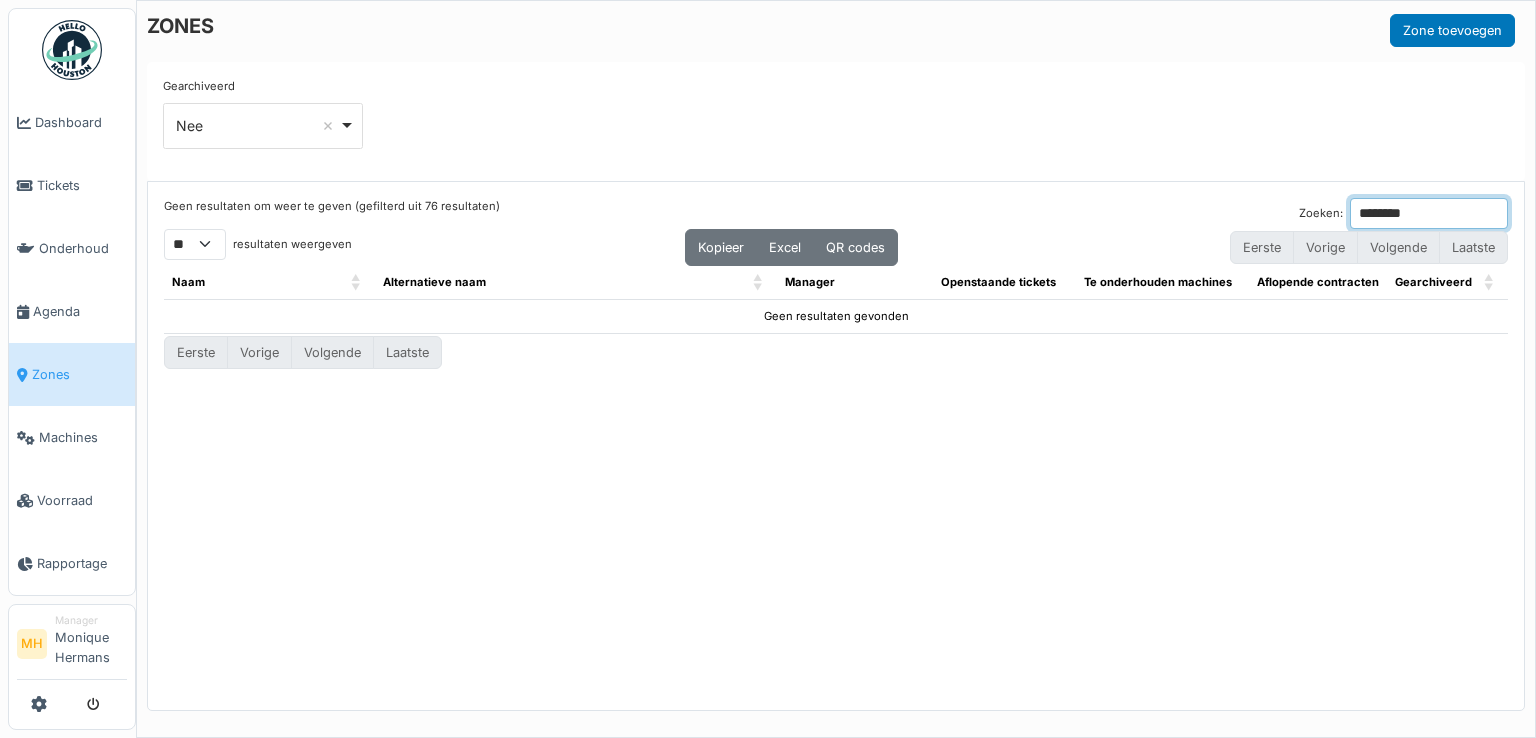 click on "********" at bounding box center (1429, 213) 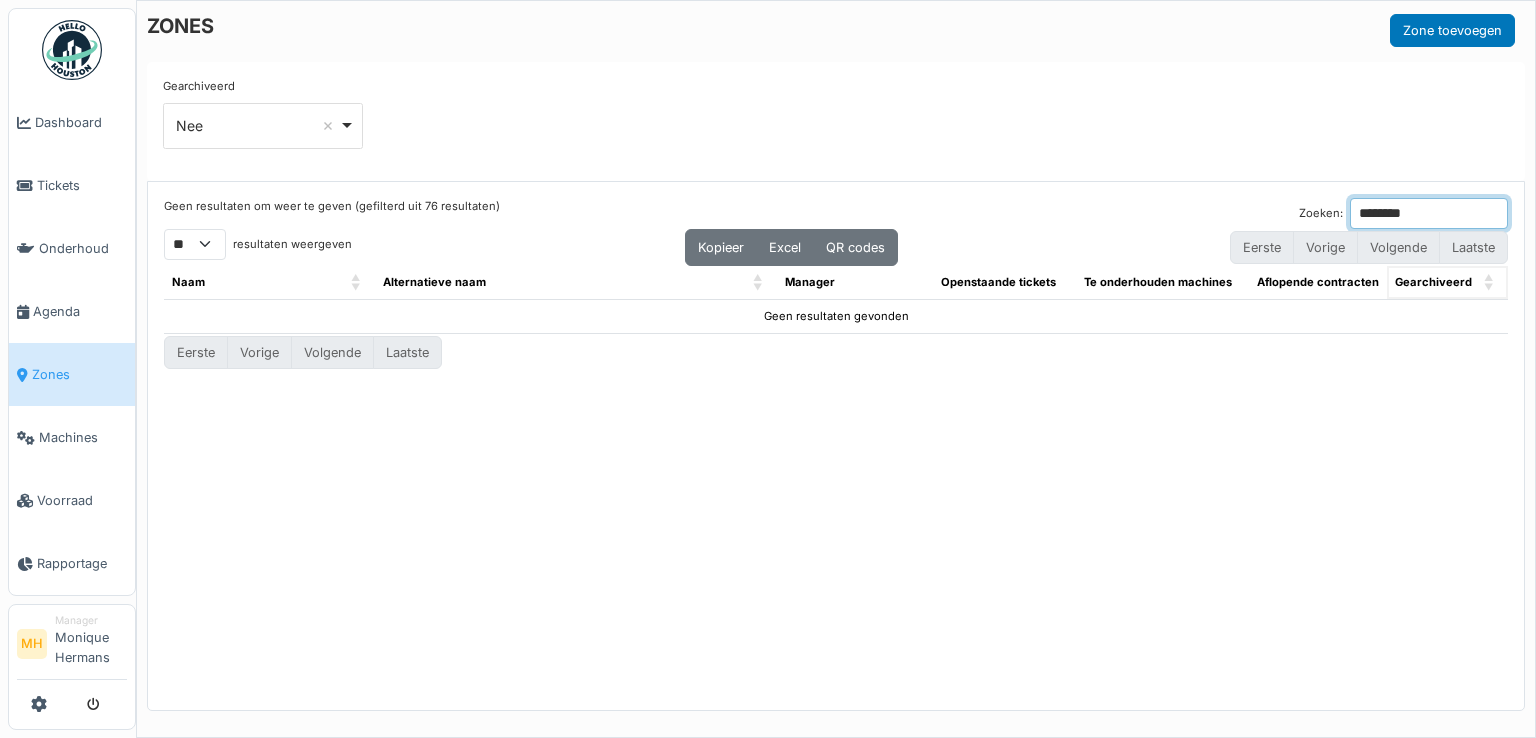 drag, startPoint x: 1333, startPoint y: 209, endPoint x: 1500, endPoint y: 286, distance: 183.89671 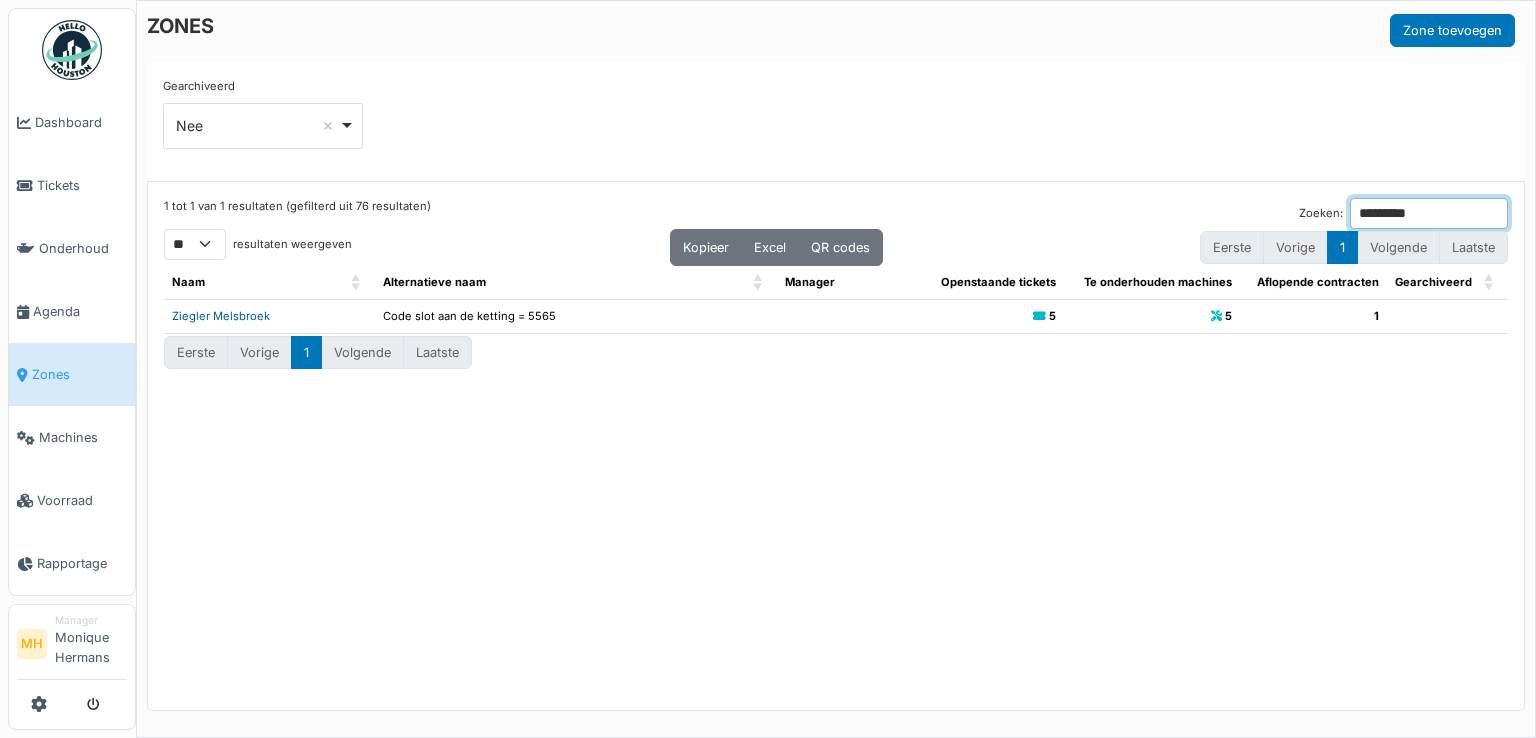 type on "*********" 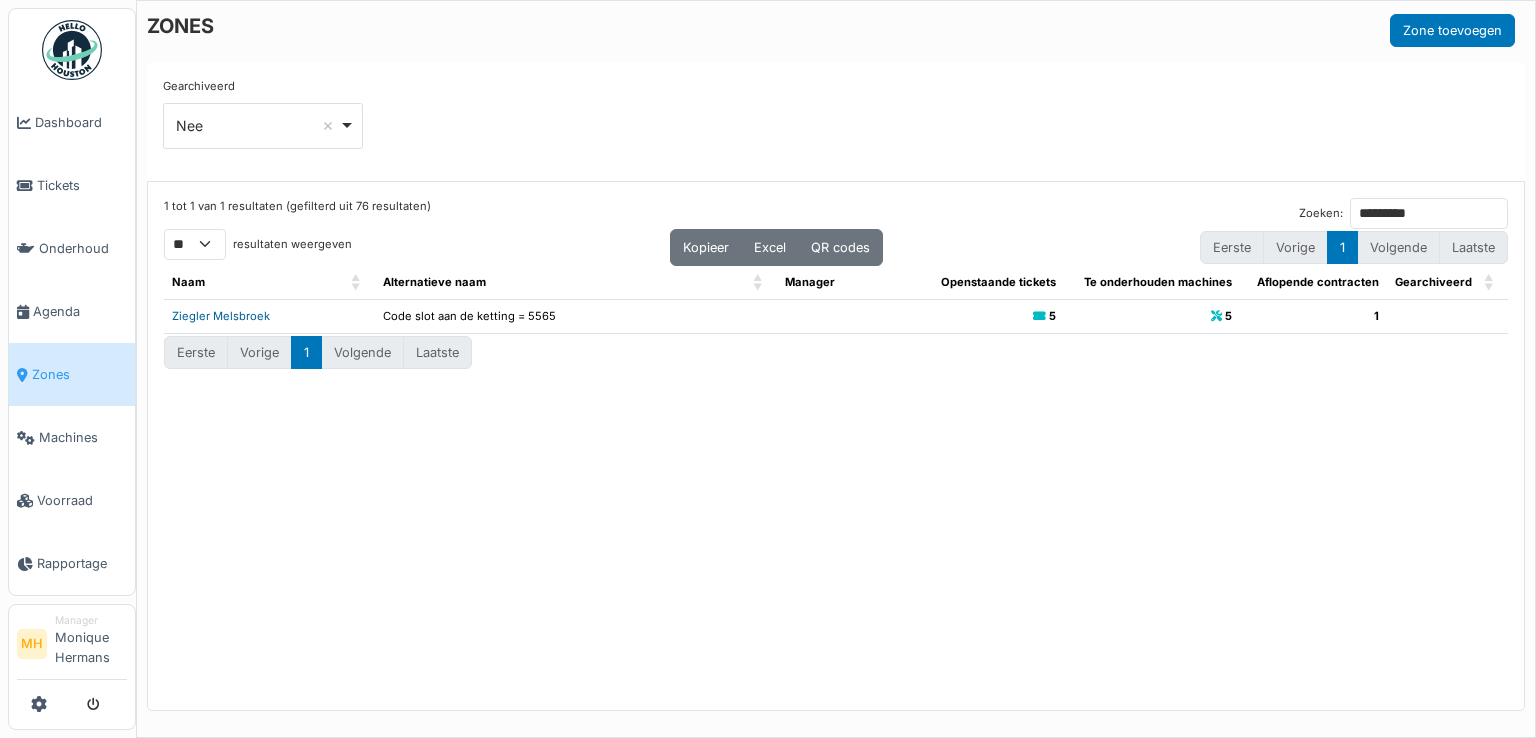 click on "Ziegler Melsbroek" at bounding box center (221, 316) 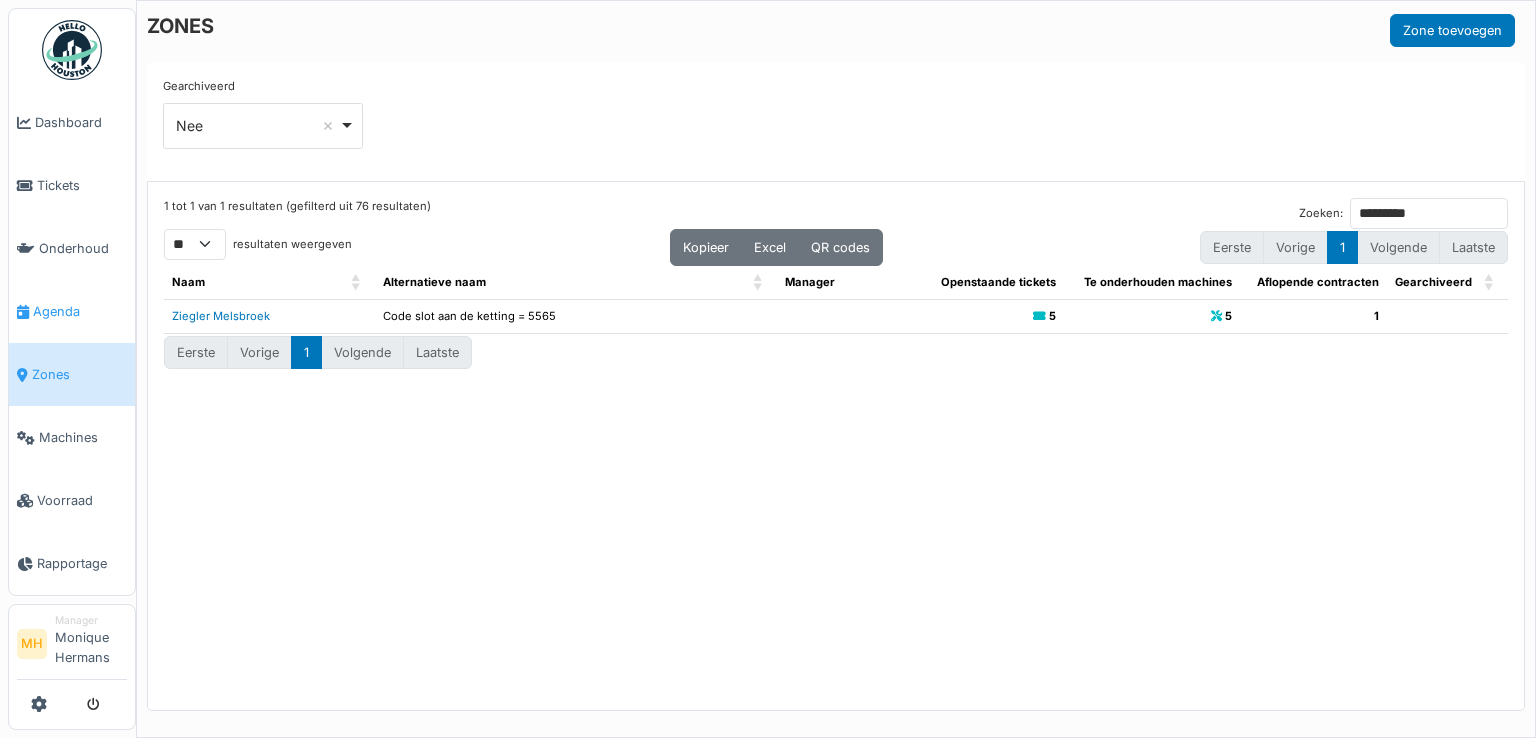 click on "Agenda" at bounding box center (80, 311) 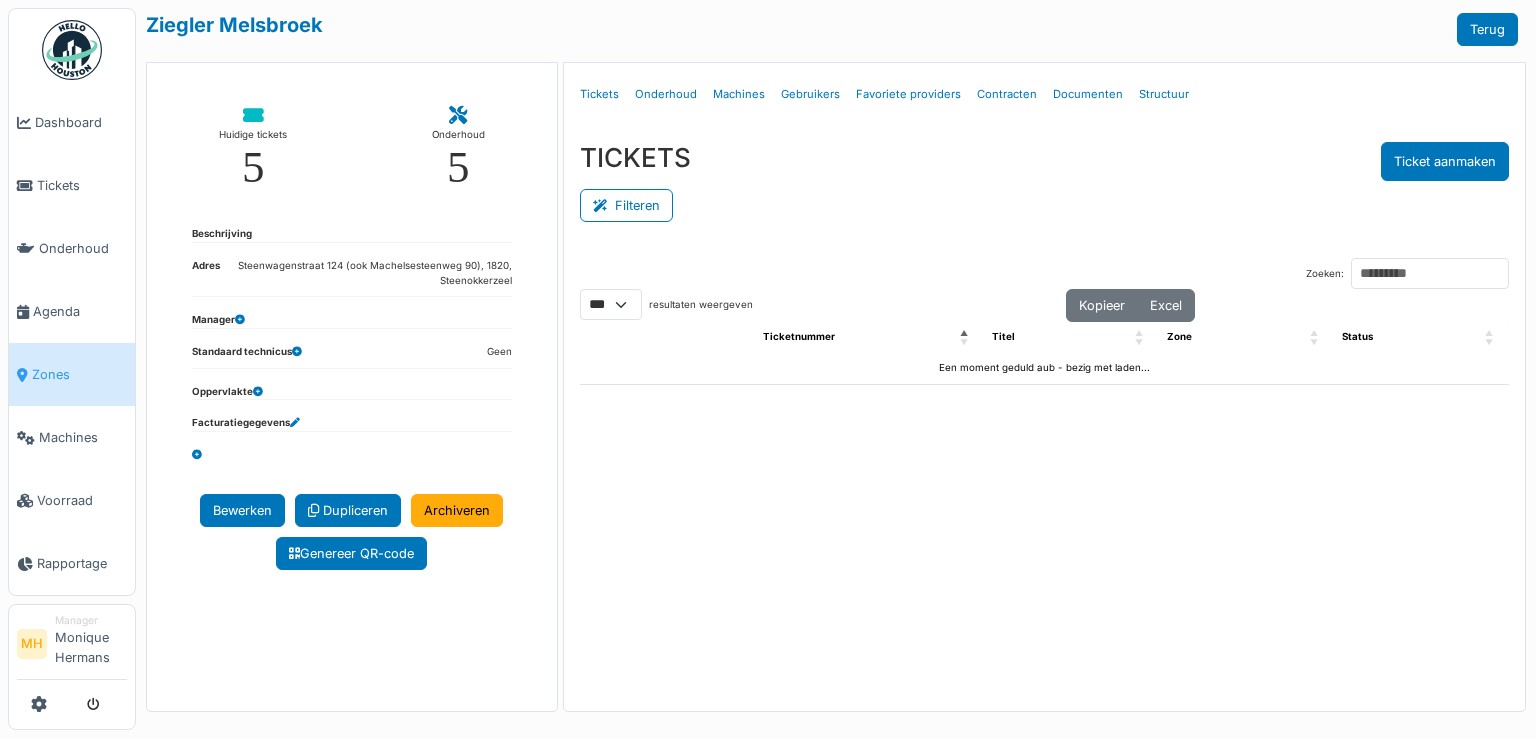 select on "***" 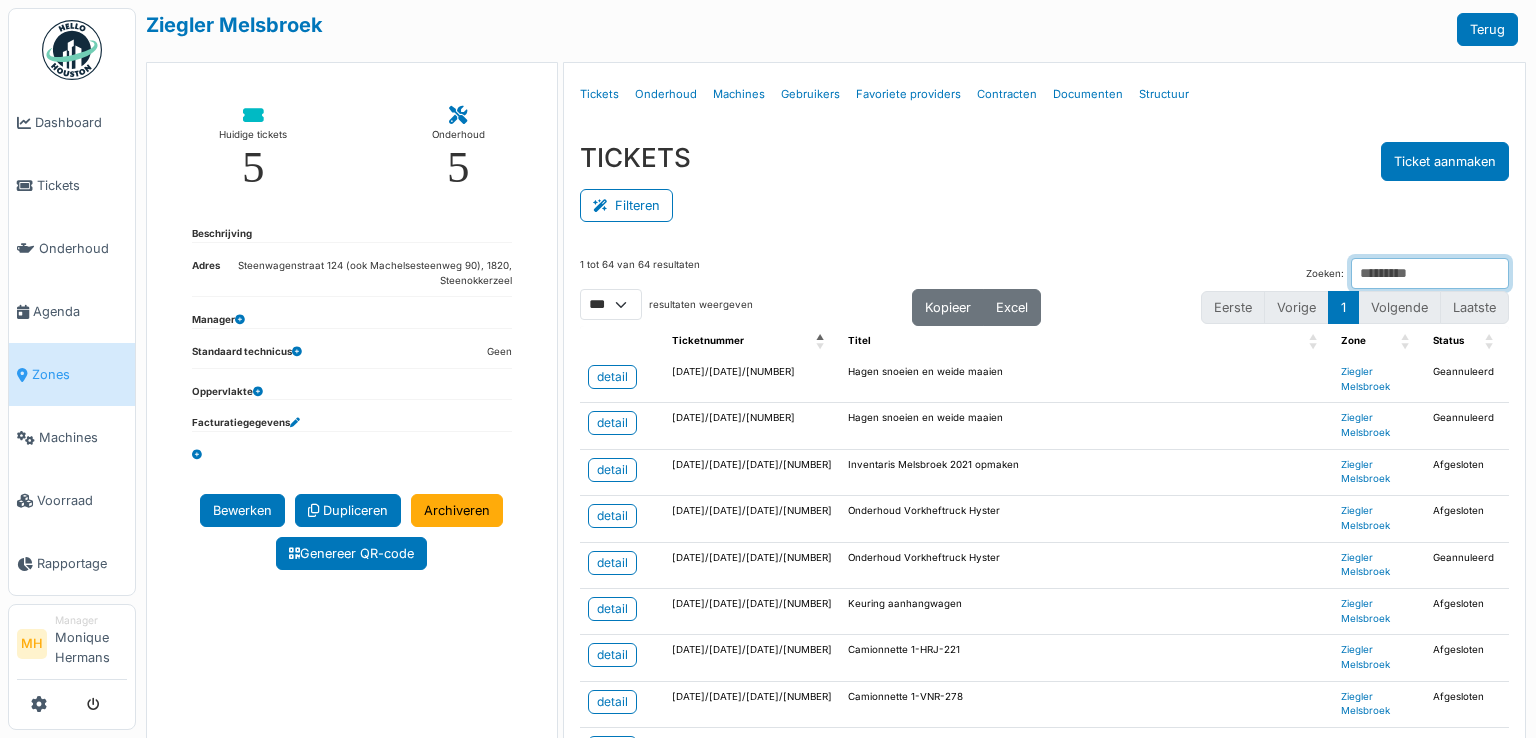 drag, startPoint x: 1307, startPoint y: 277, endPoint x: 1318, endPoint y: 278, distance: 11.045361 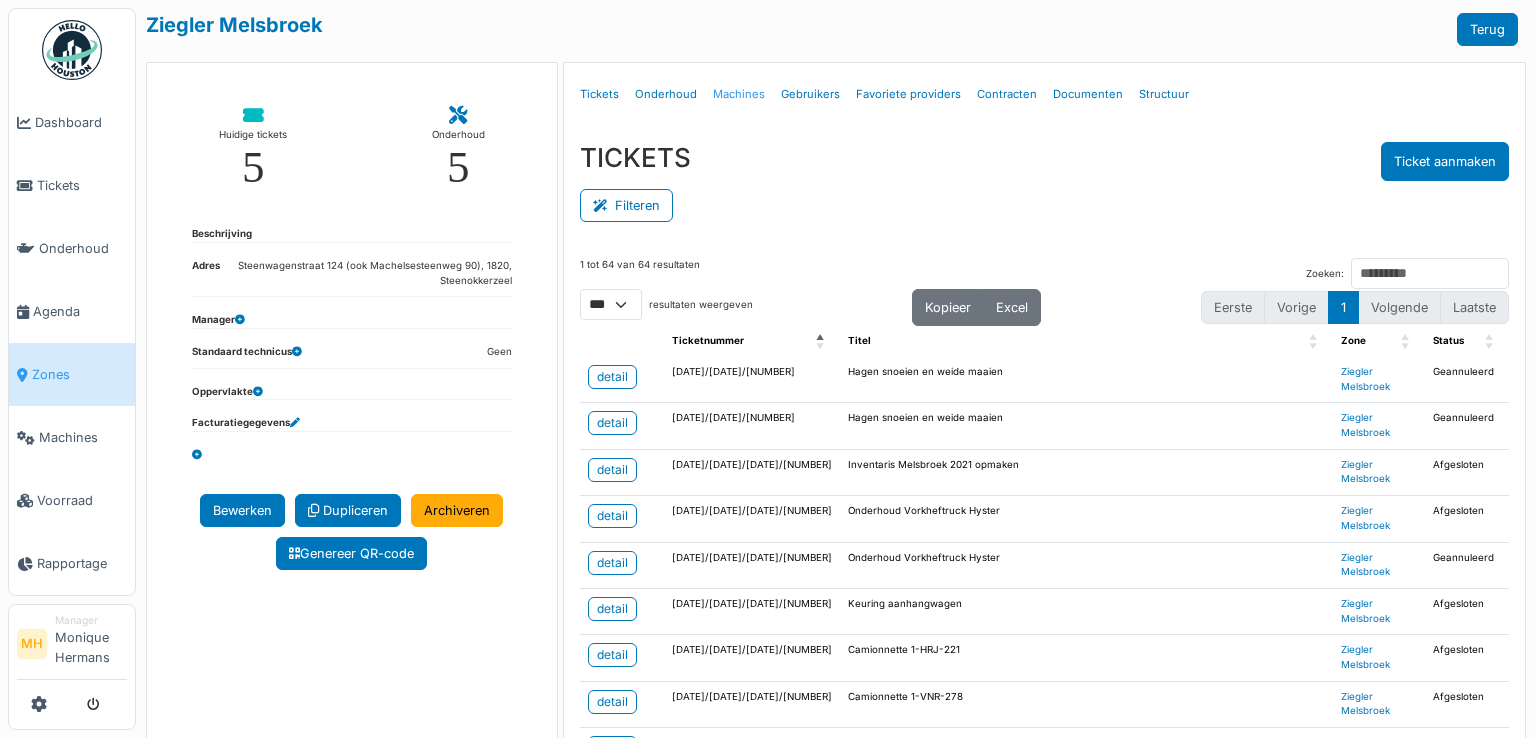 click on "Machines" at bounding box center [739, 94] 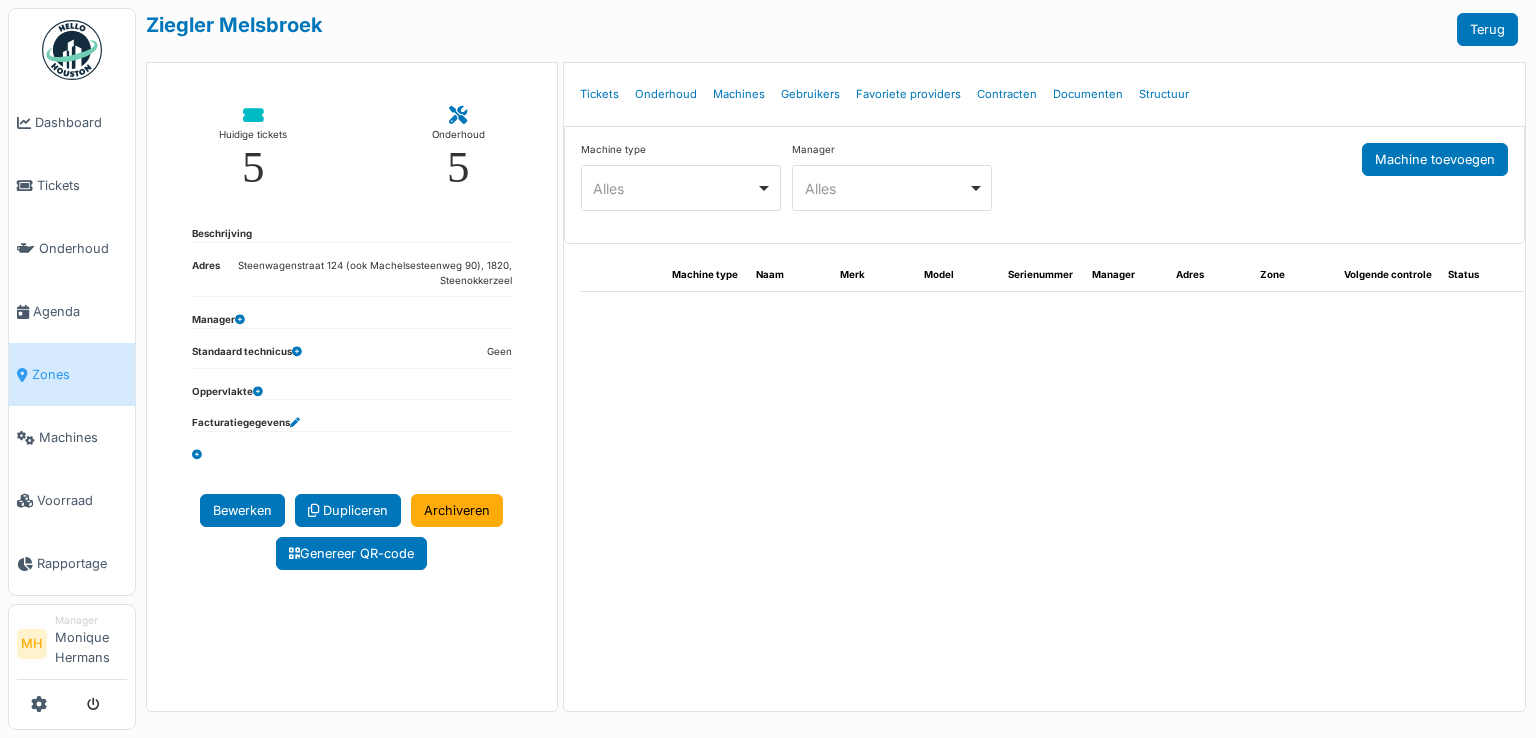 select on "***" 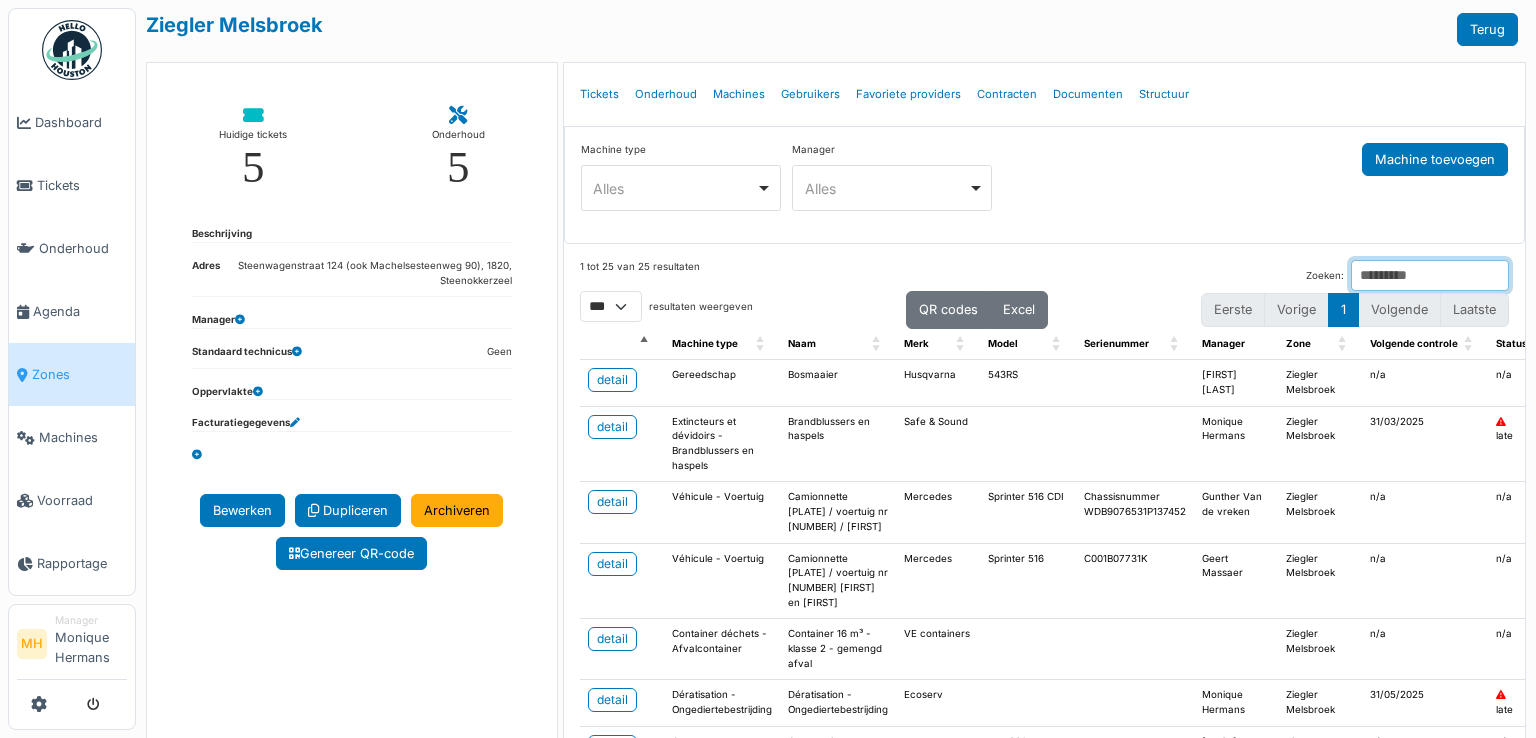 click on "Zoeken:" at bounding box center (1430, 275) 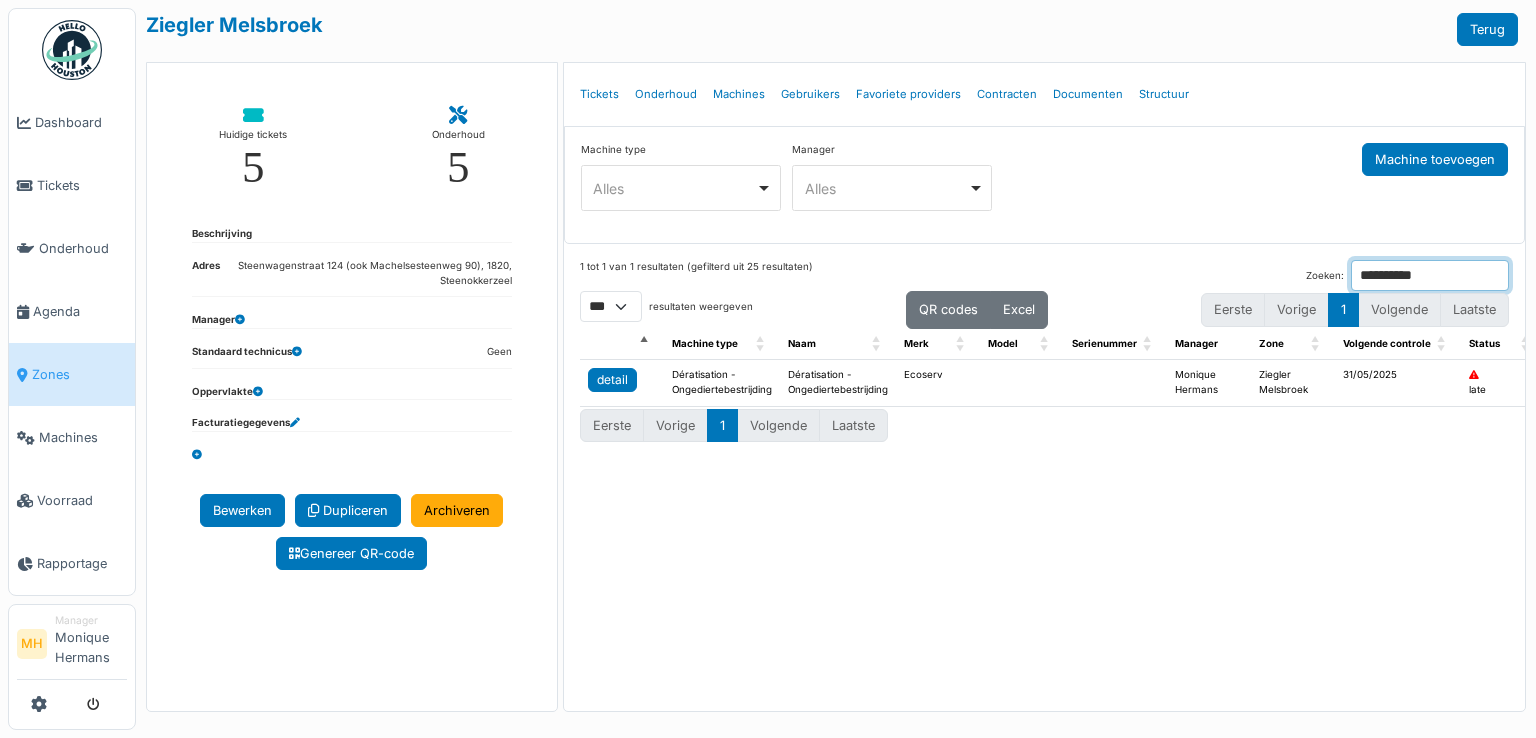 type on "**********" 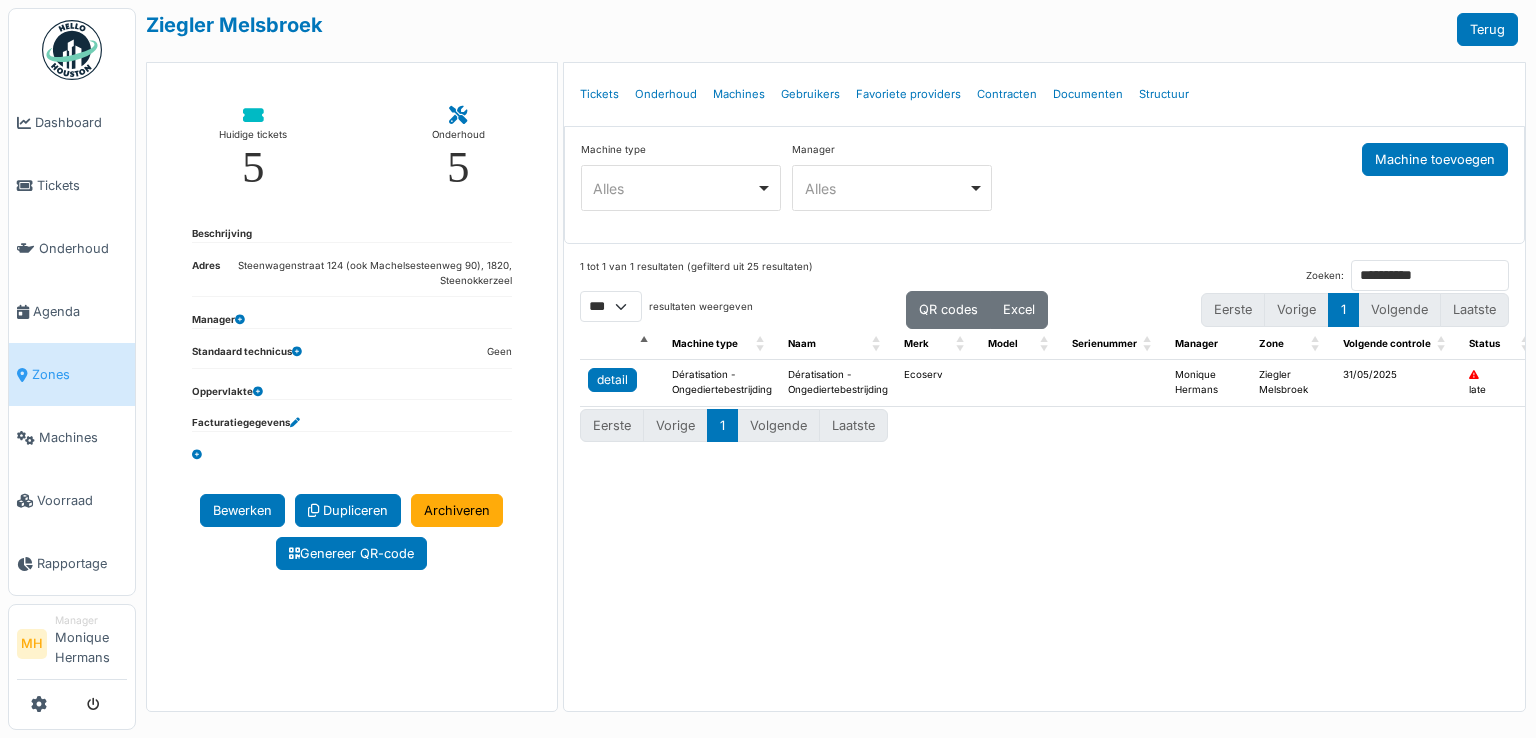 click on "detail" at bounding box center (612, 380) 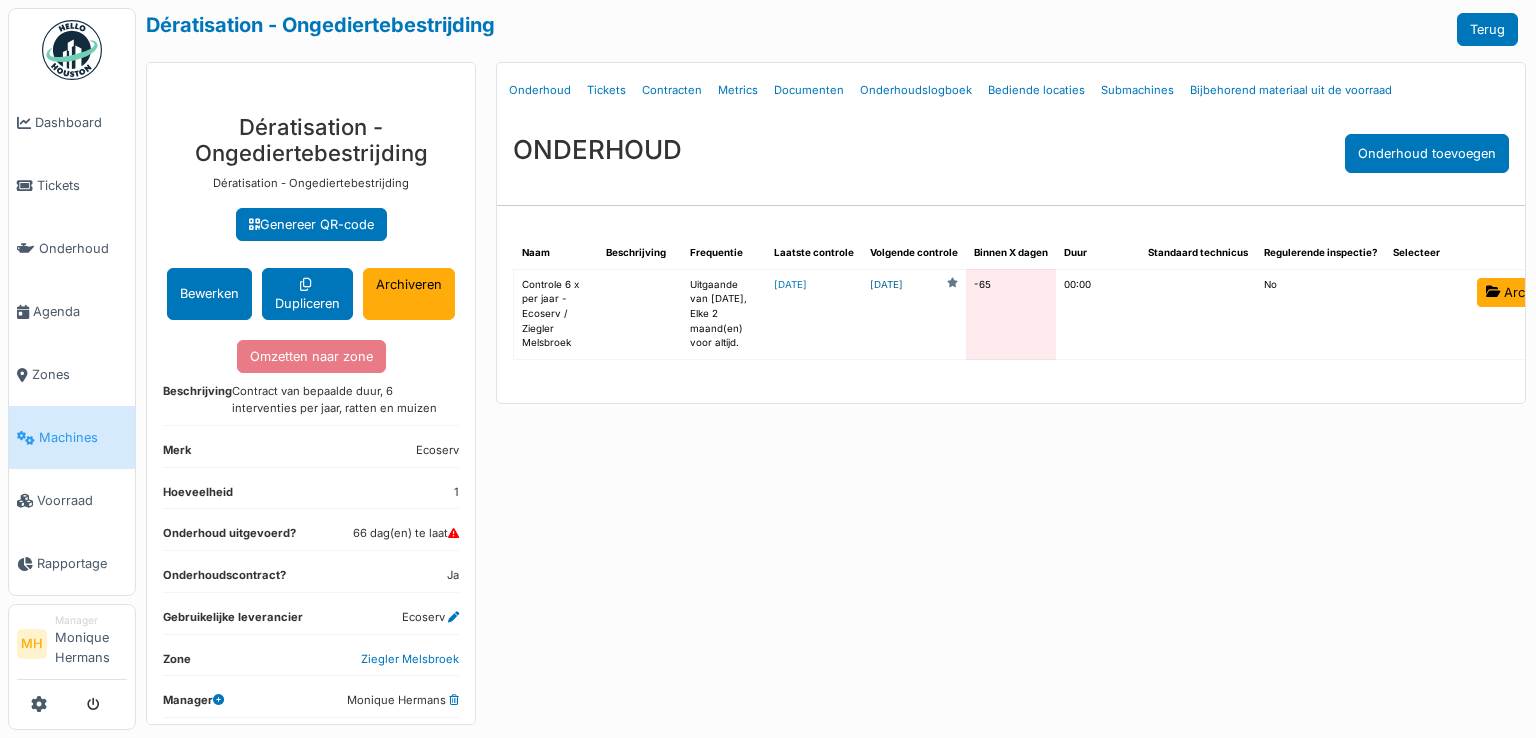 click on "2025-05-31" at bounding box center (886, 285) 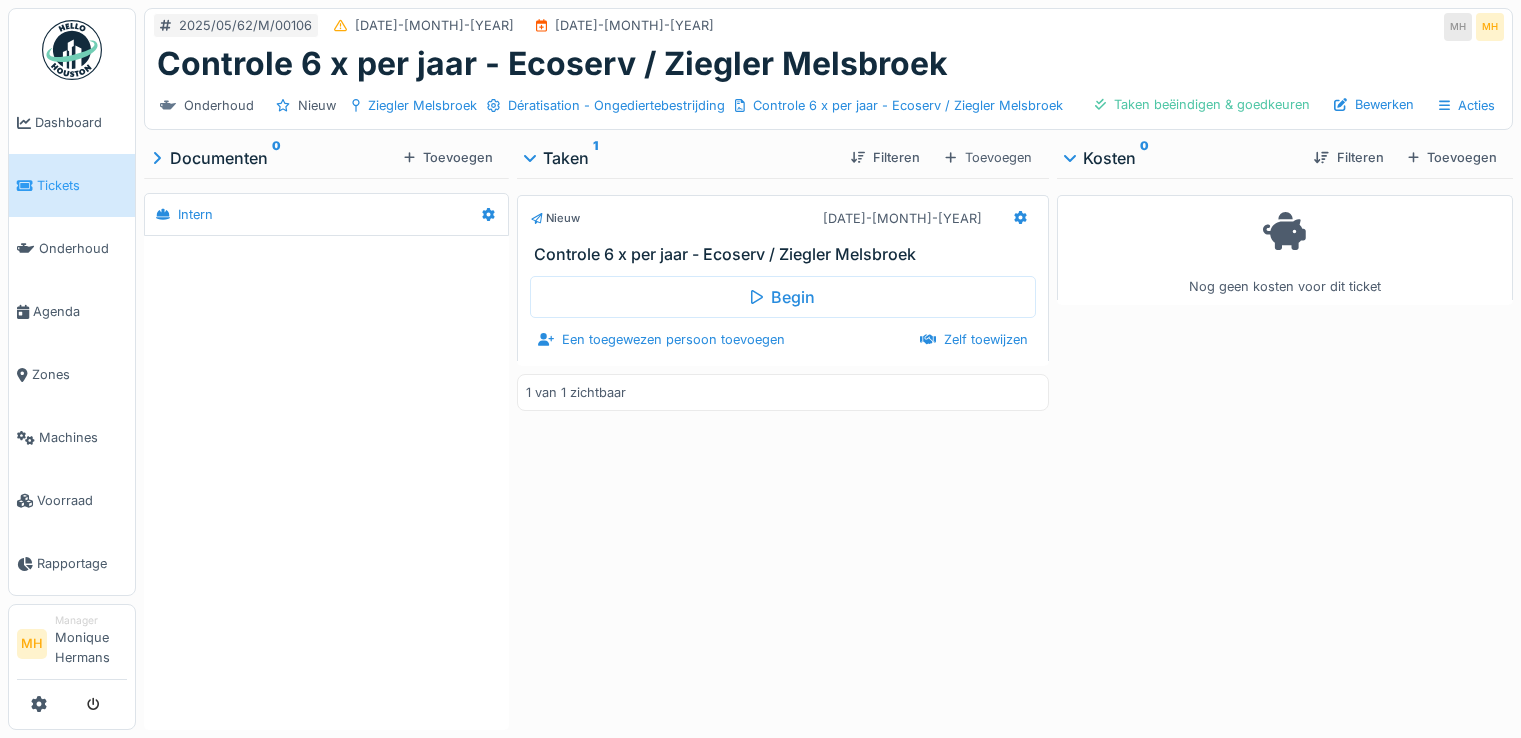 scroll, scrollTop: 0, scrollLeft: 0, axis: both 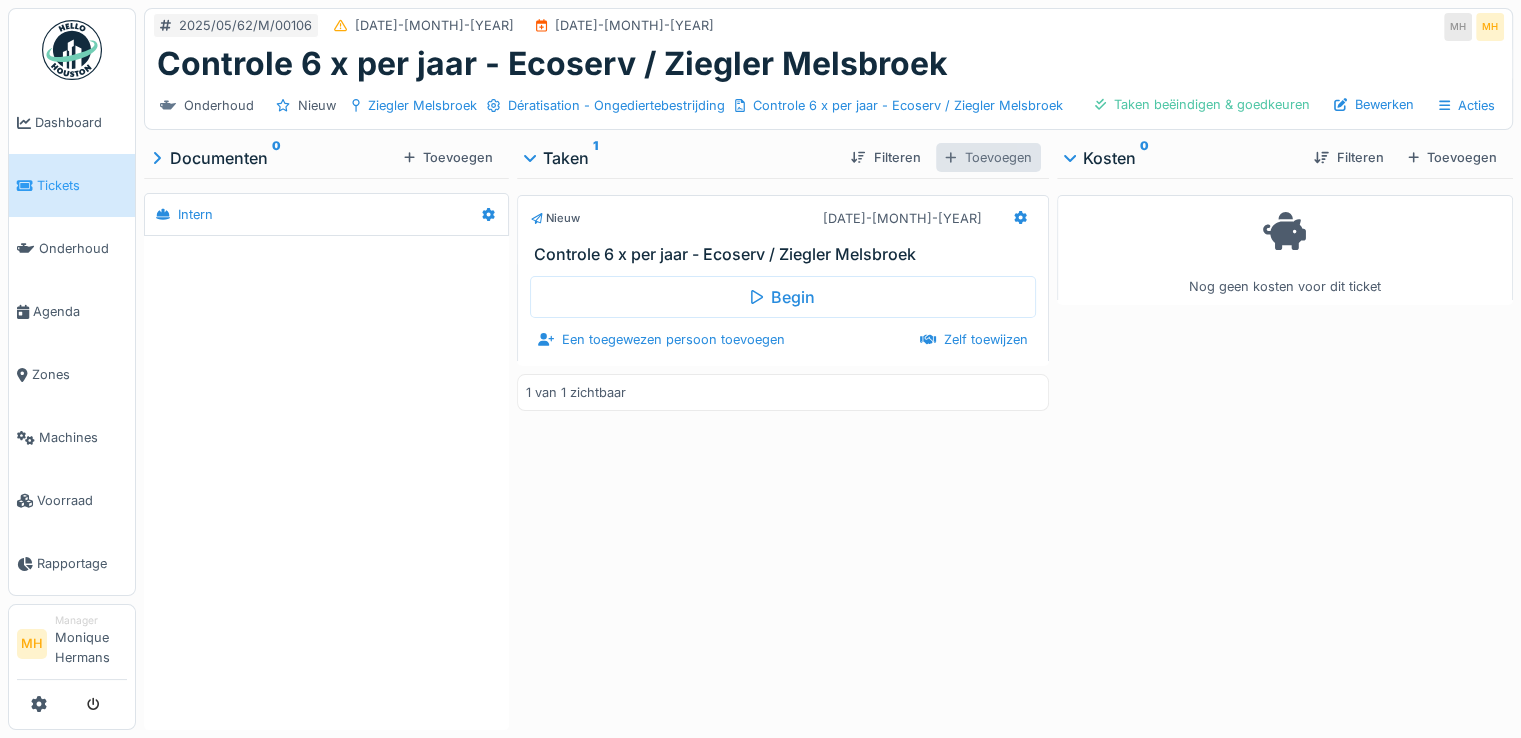 click on "Toevoegen" at bounding box center [988, 157] 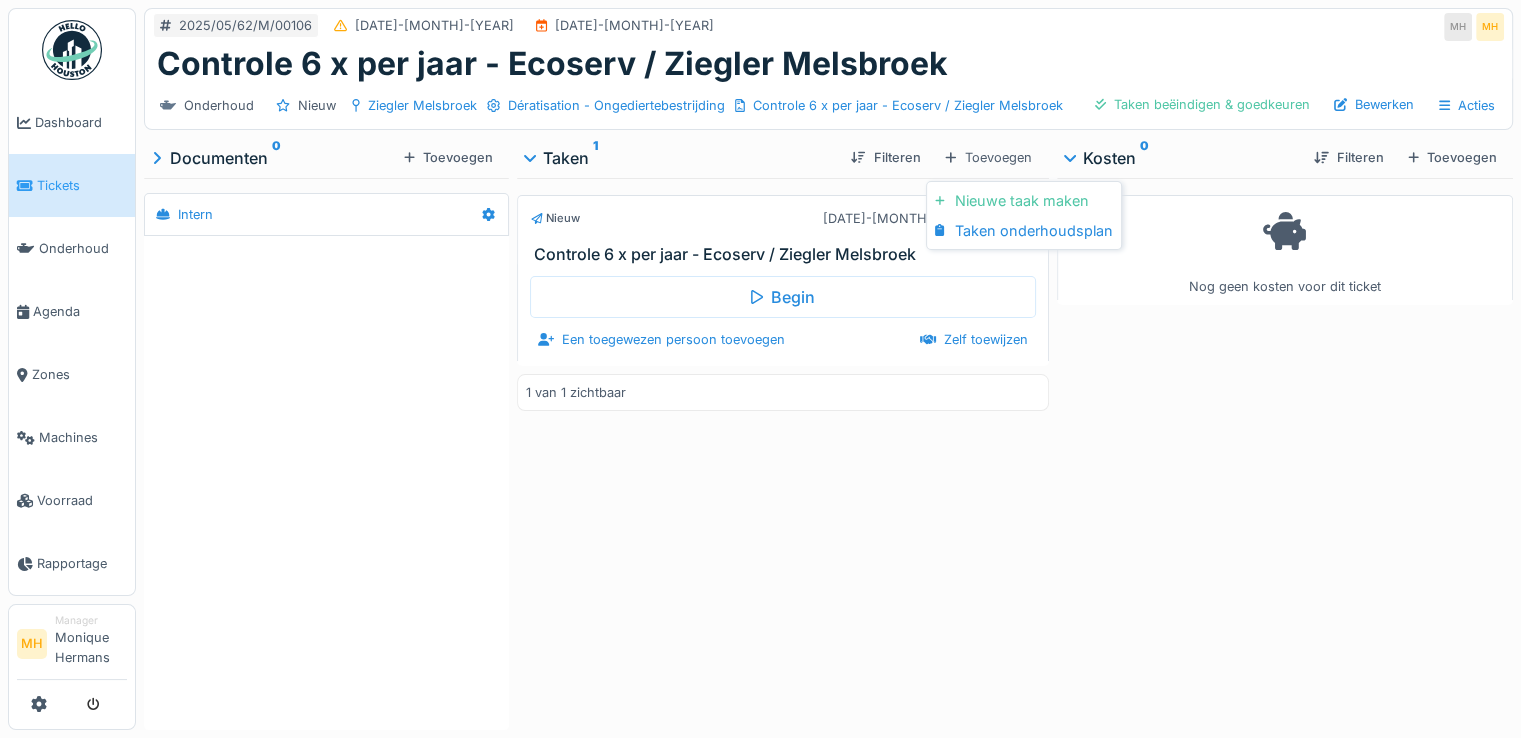 click on "Nieuwe taak maken" at bounding box center (1023, 201) 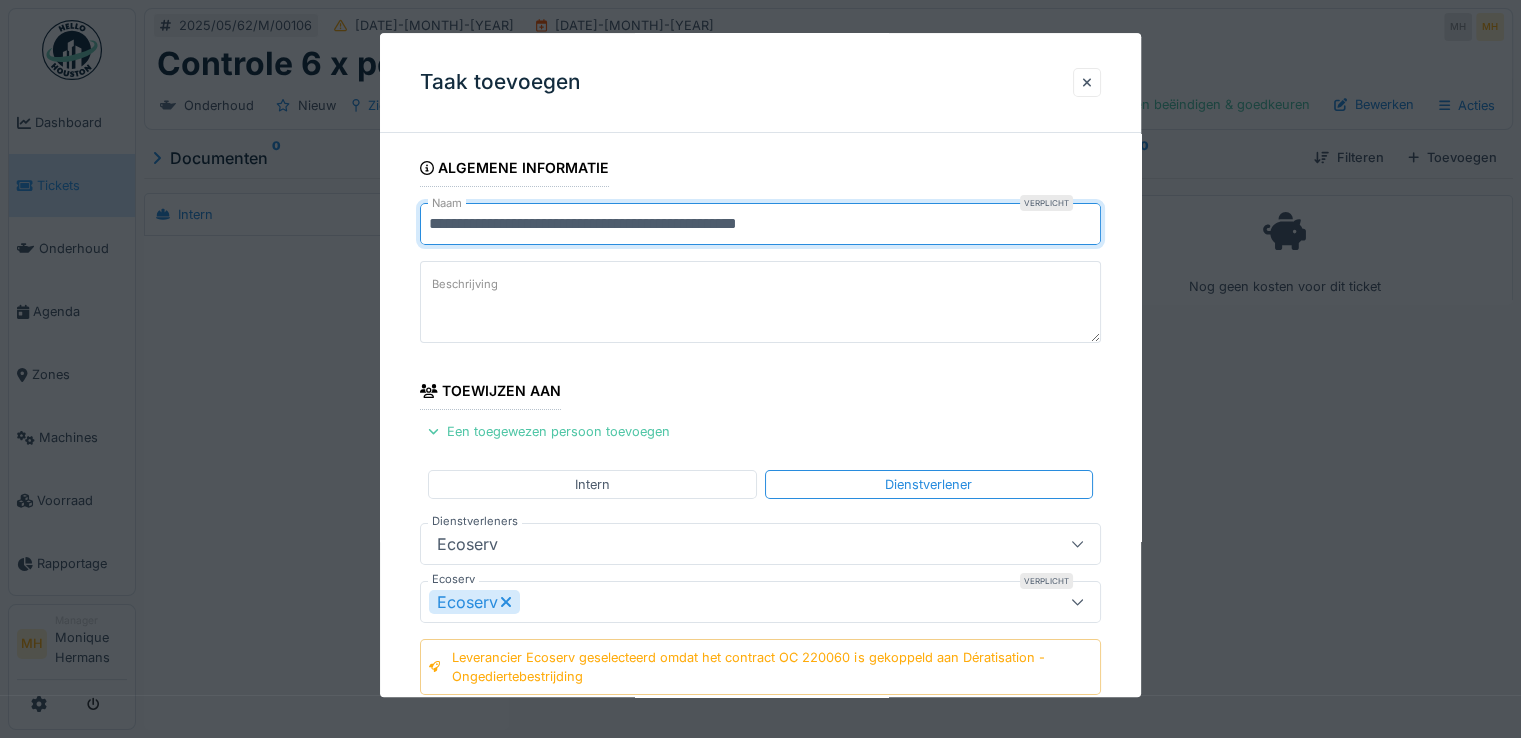 drag, startPoint x: 432, startPoint y: 222, endPoint x: 872, endPoint y: 201, distance: 440.50085 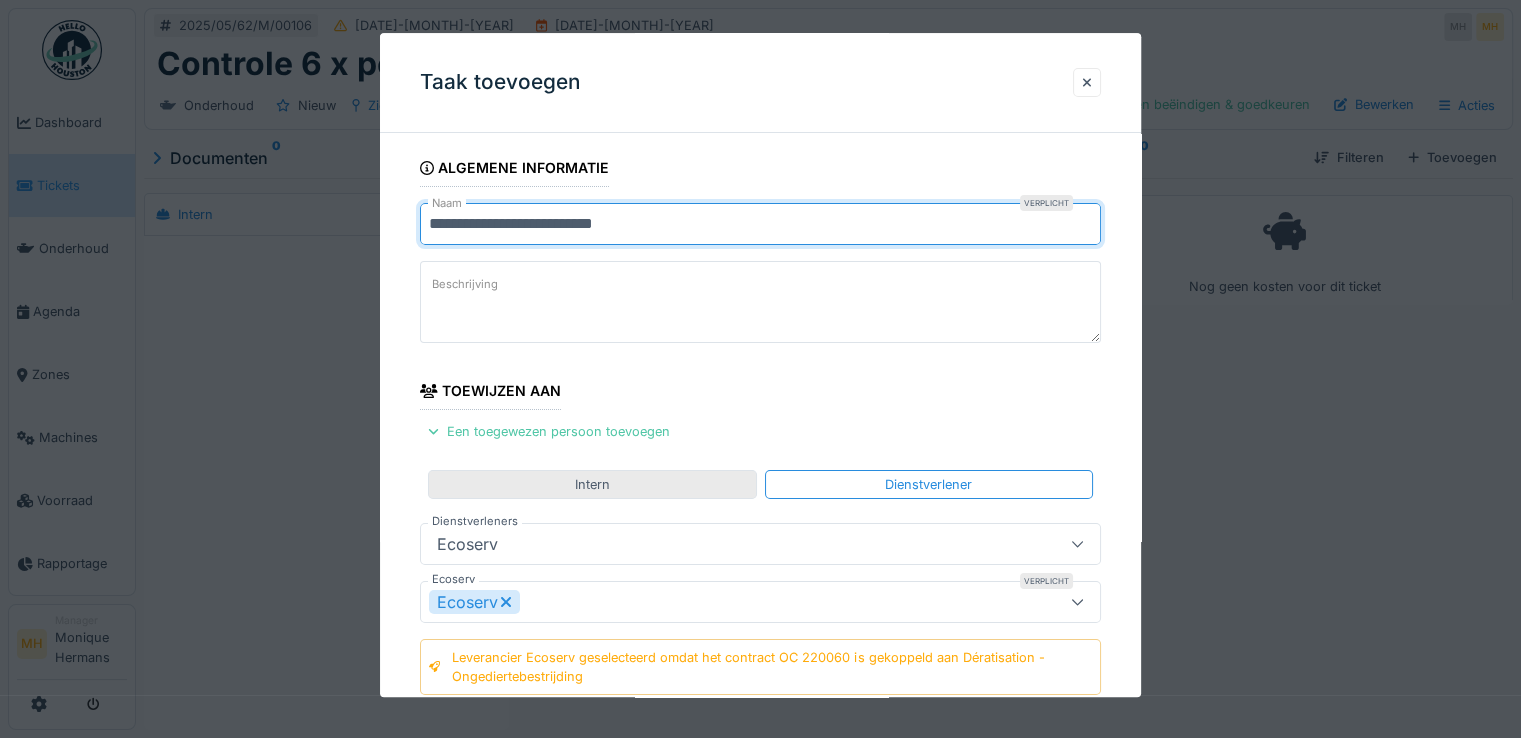 type on "**********" 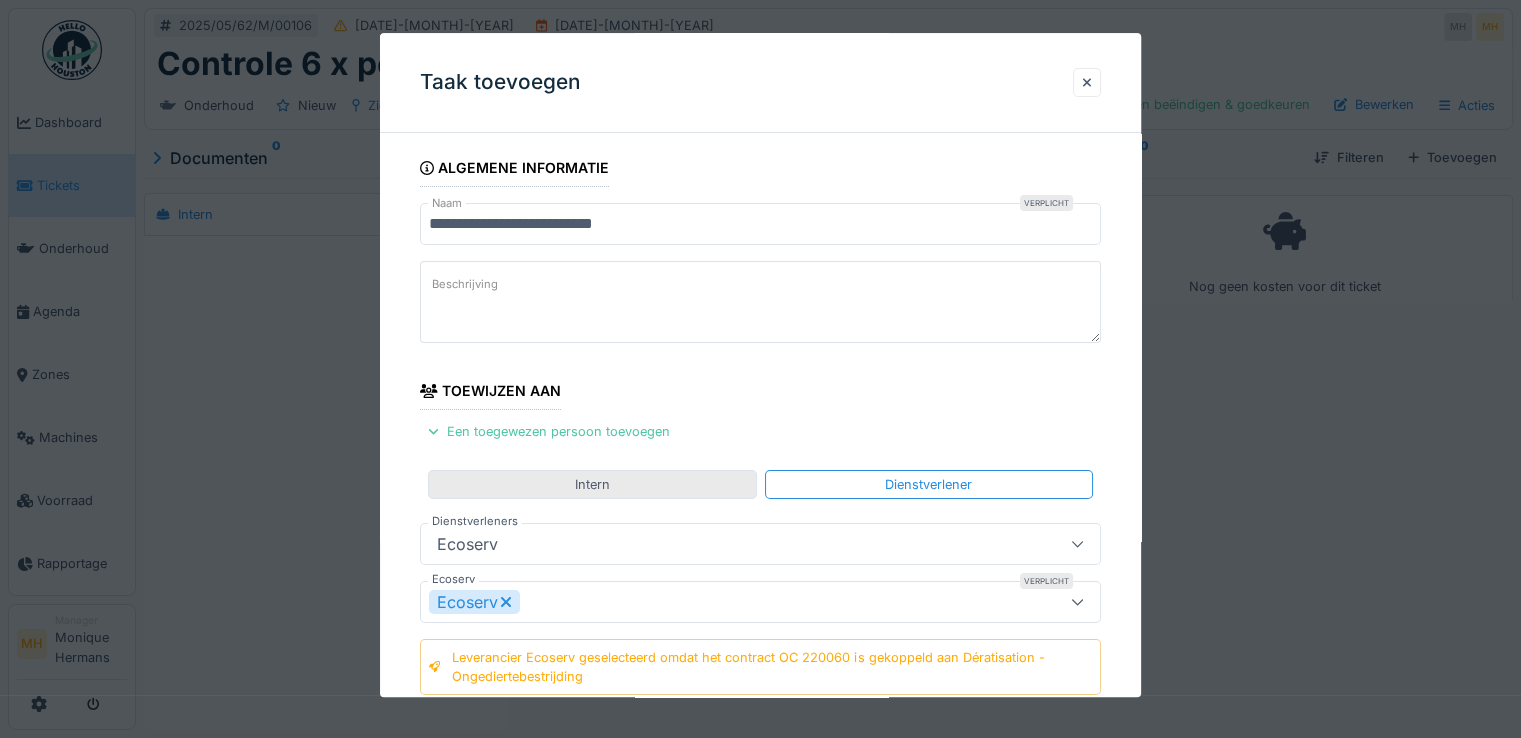 click on "Intern" at bounding box center [592, 484] 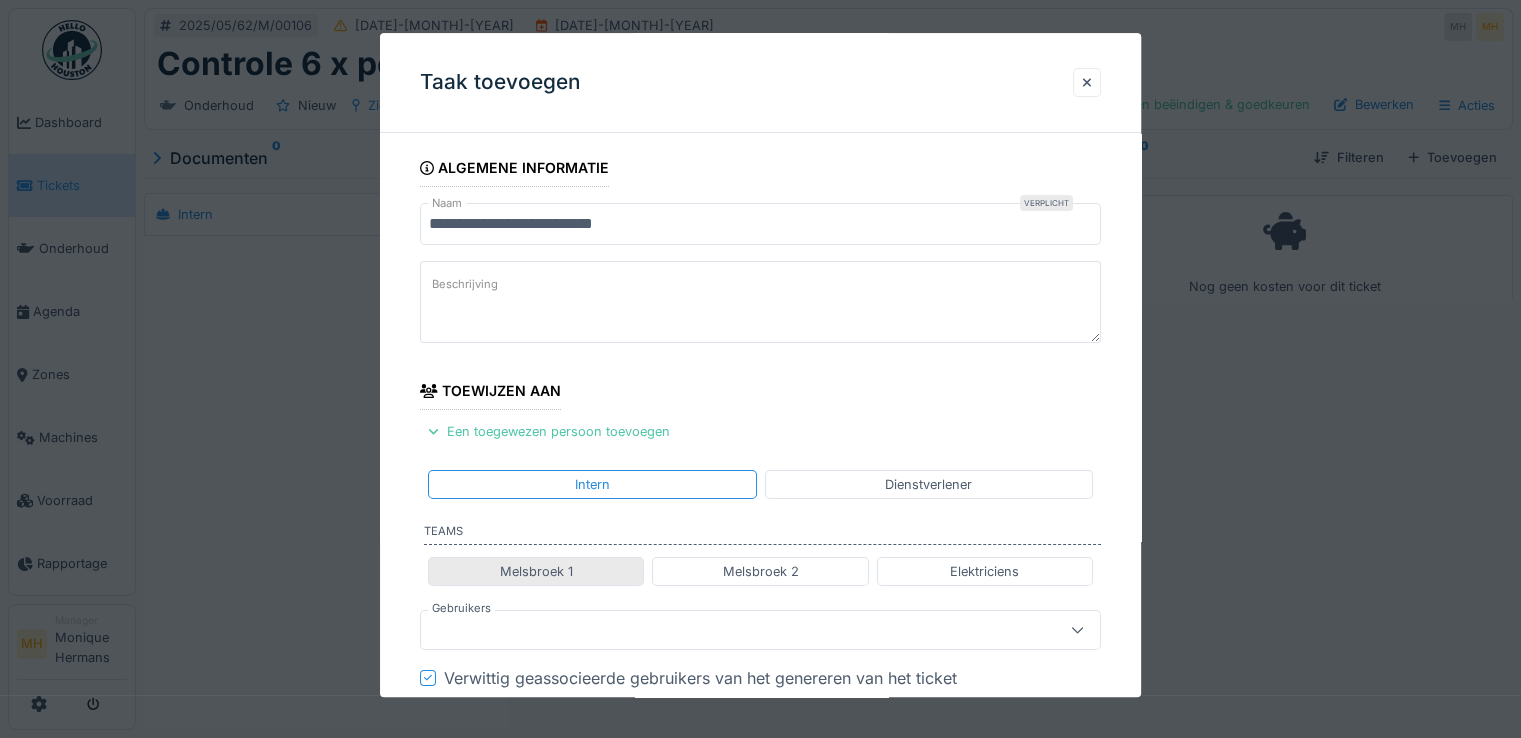 click on "Melsbroek 1" at bounding box center [536, 571] 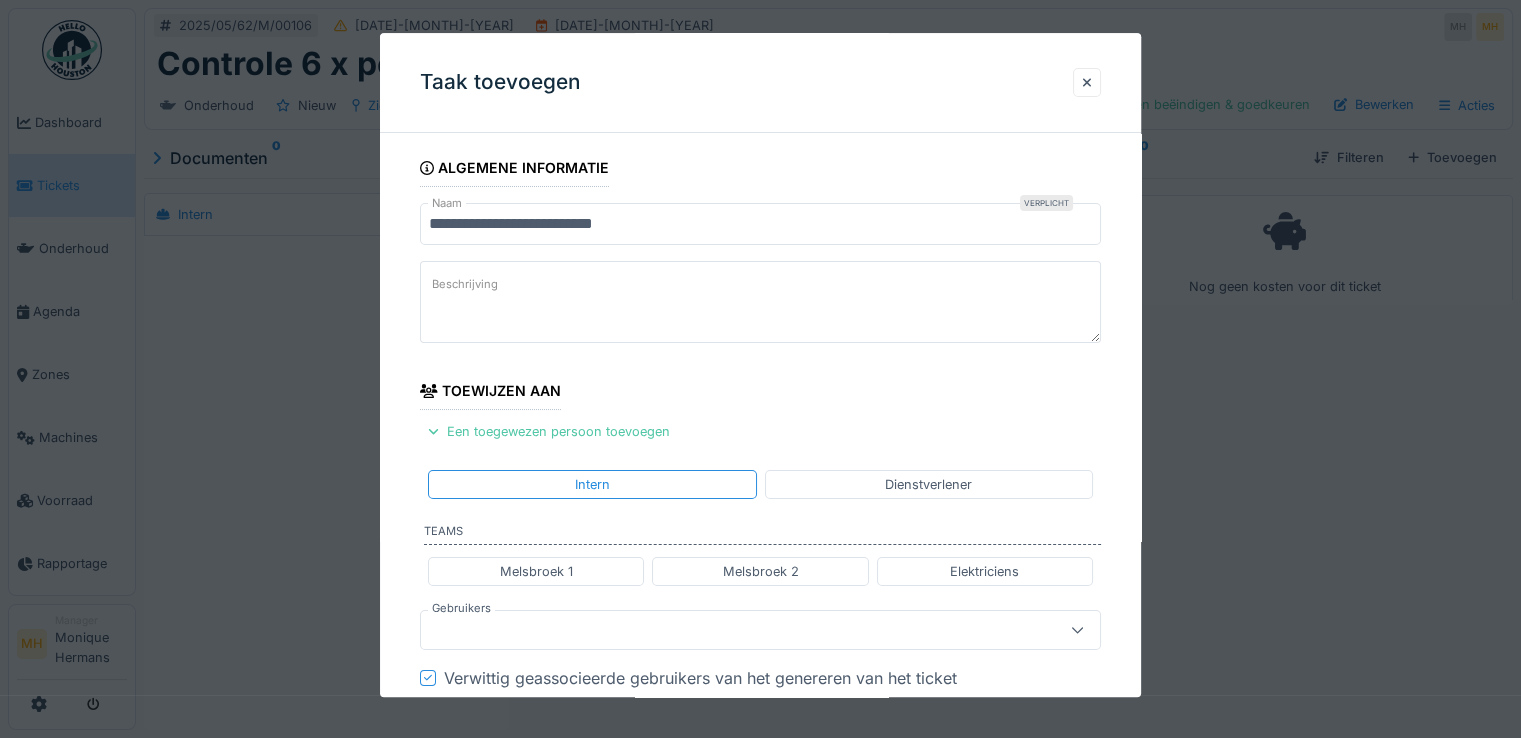 type on "****" 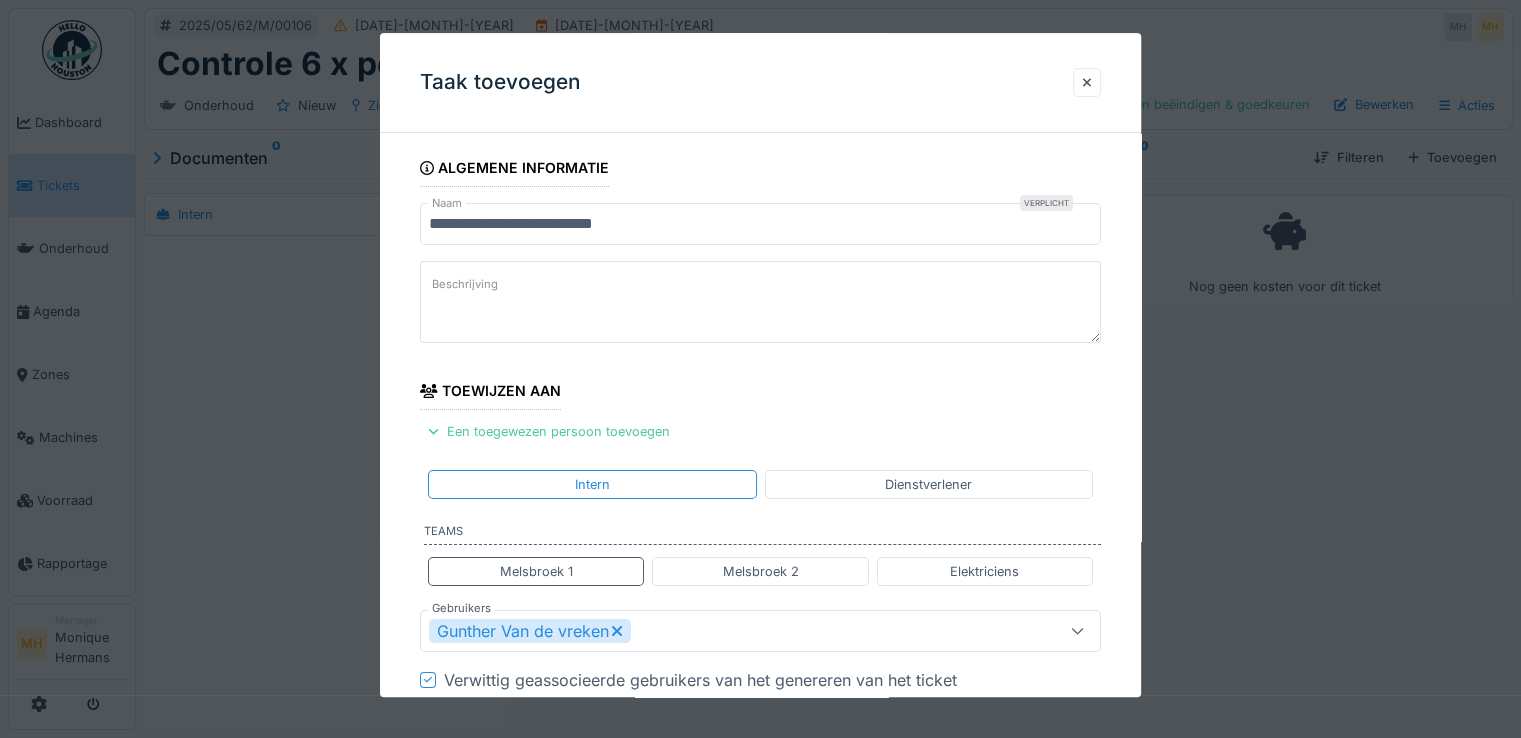 scroll, scrollTop: 200, scrollLeft: 0, axis: vertical 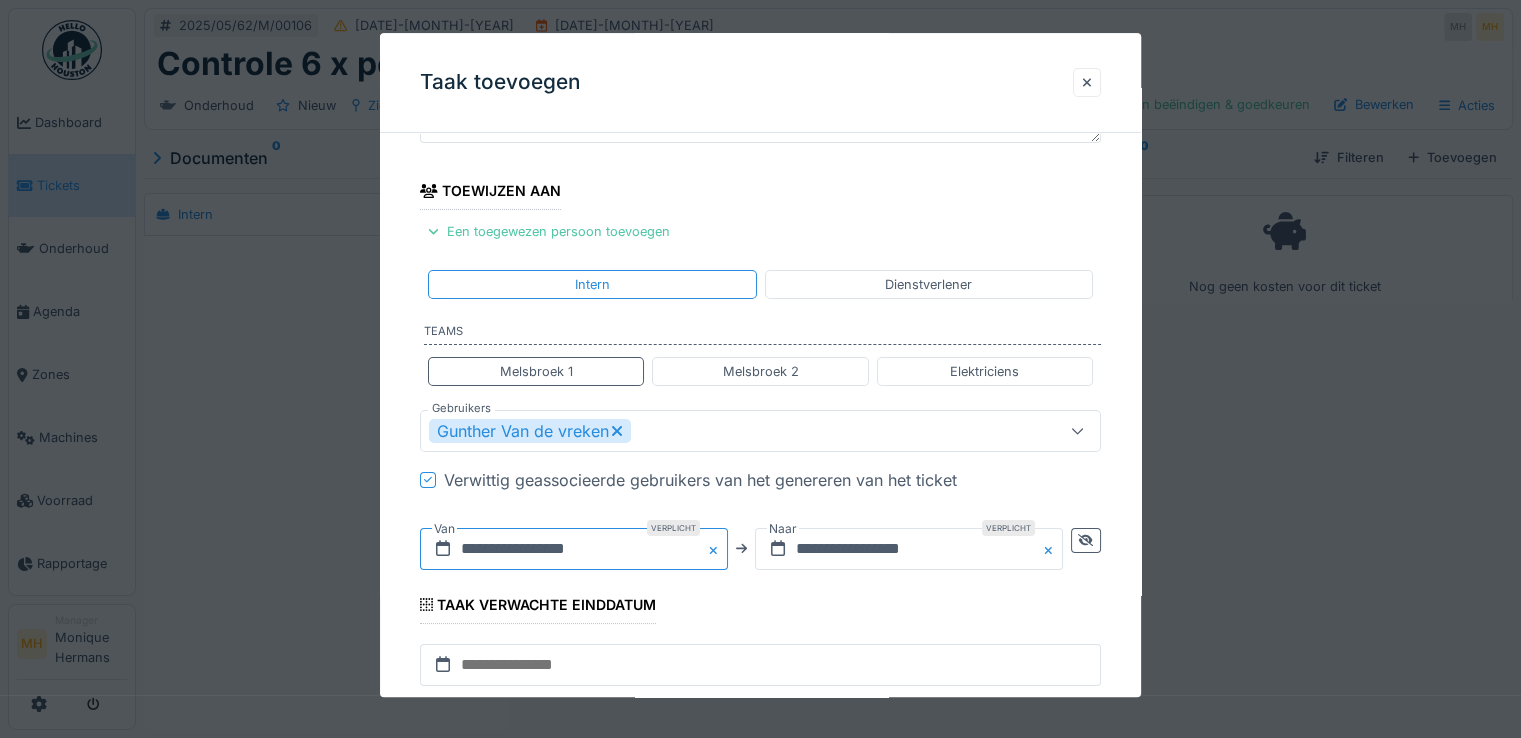 click on "**********" at bounding box center (574, 549) 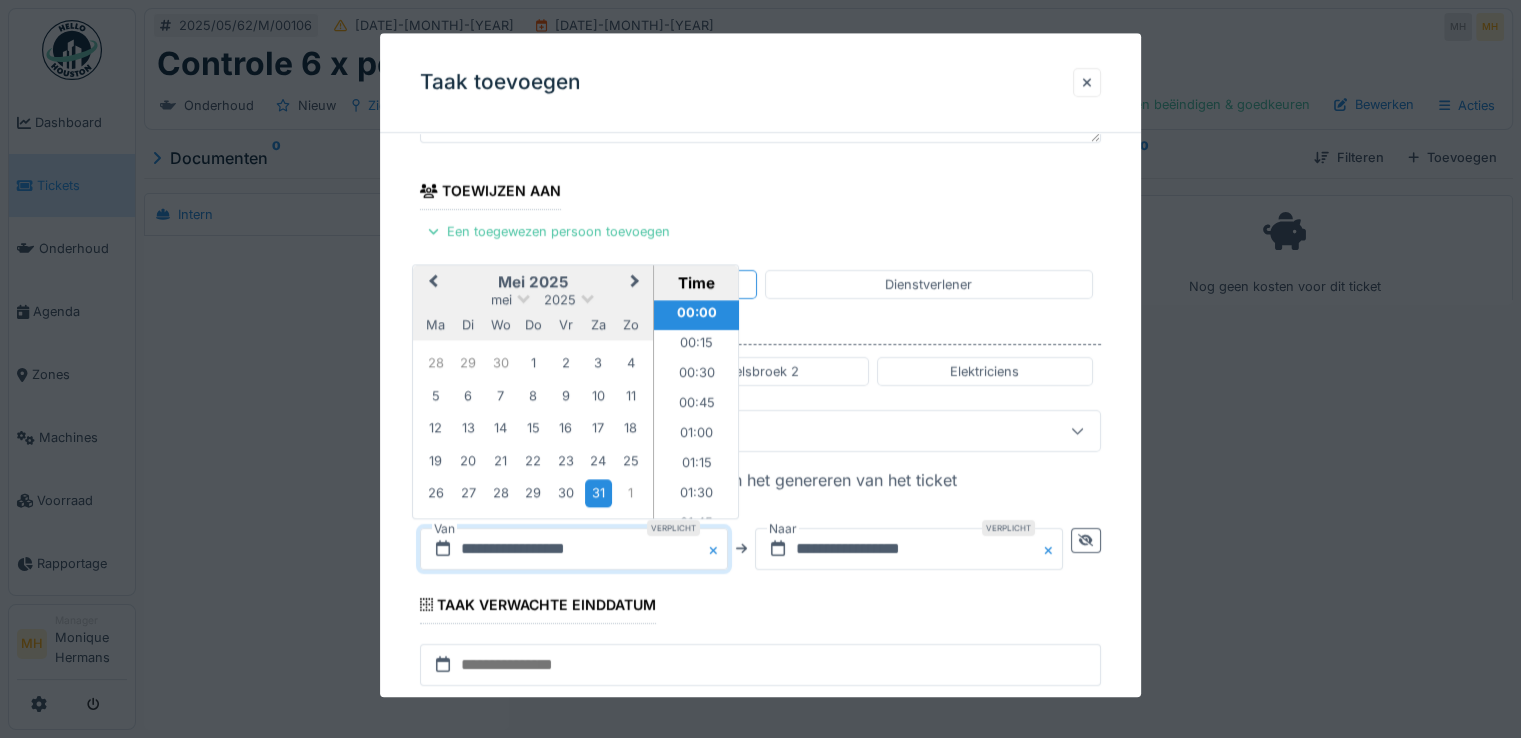 click on "Next Month" at bounding box center [635, 282] 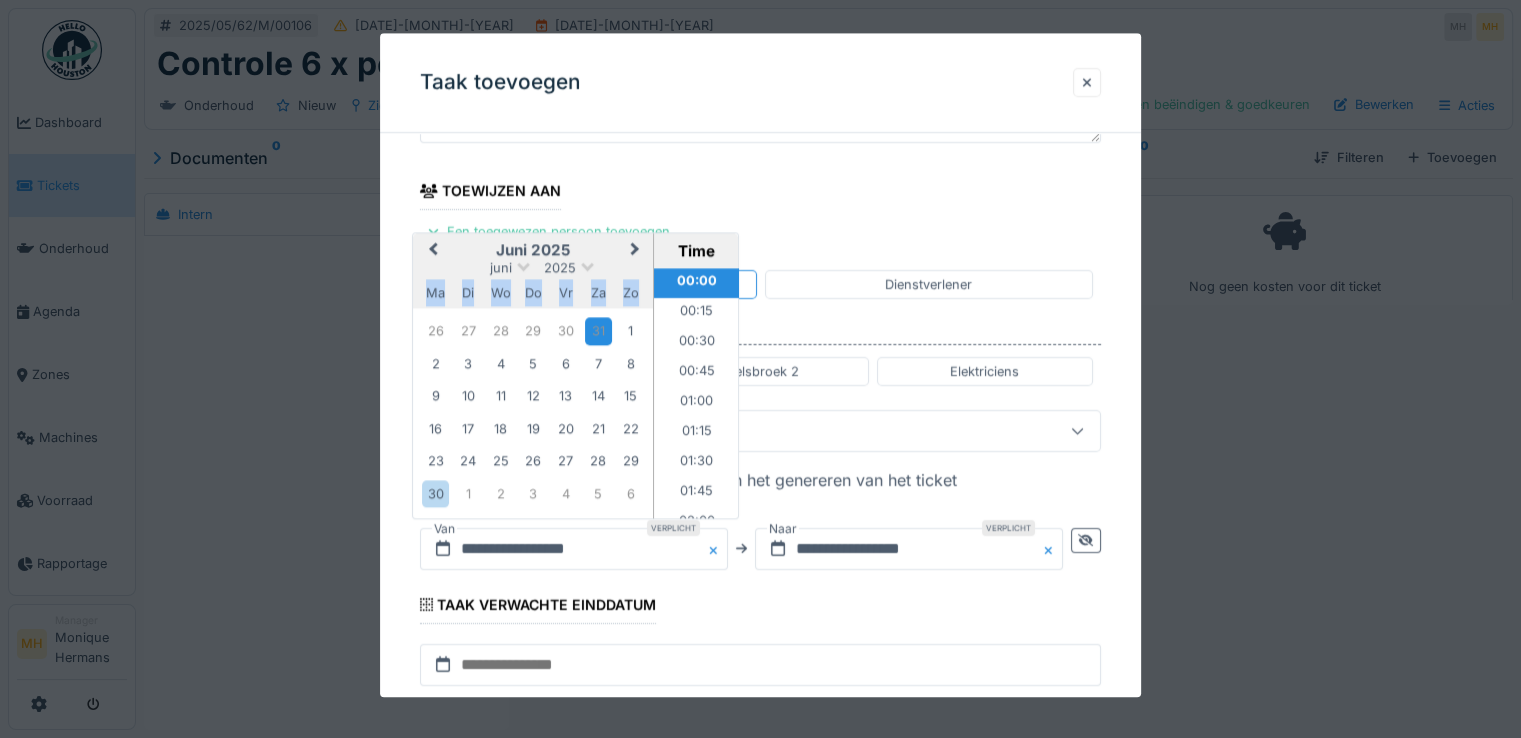 click on "zo" at bounding box center [630, 292] 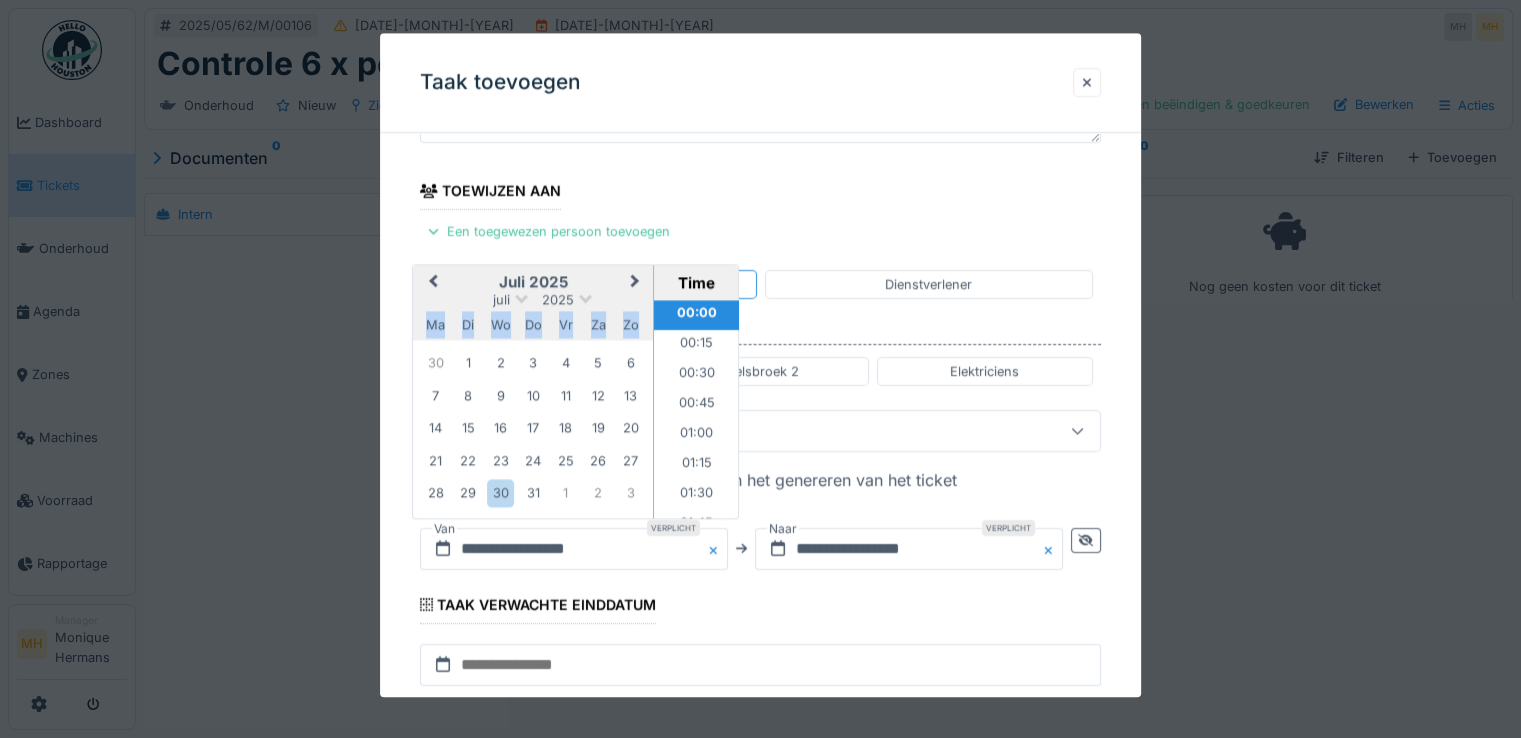 click on "Next Month" at bounding box center (635, 282) 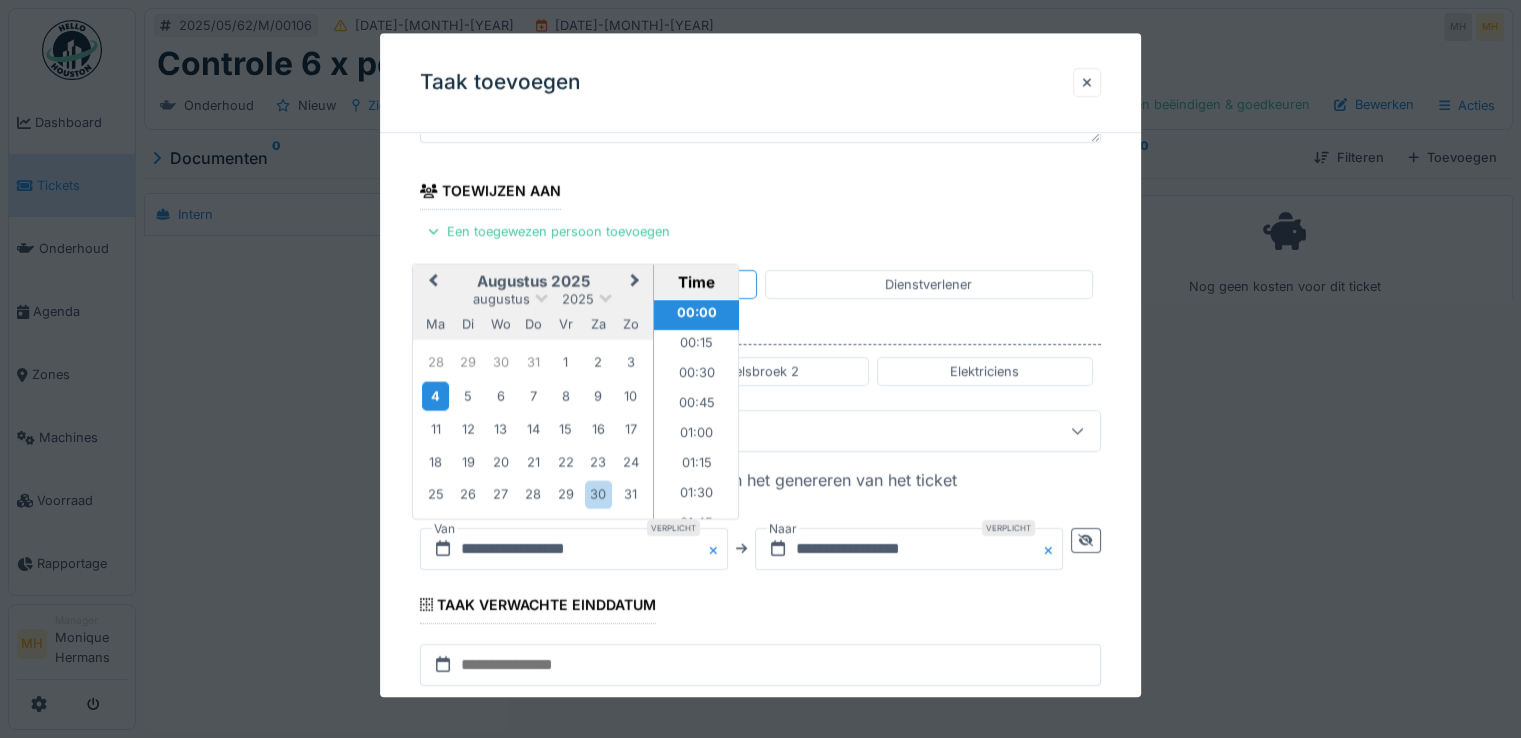 click on "4" at bounding box center (435, 396) 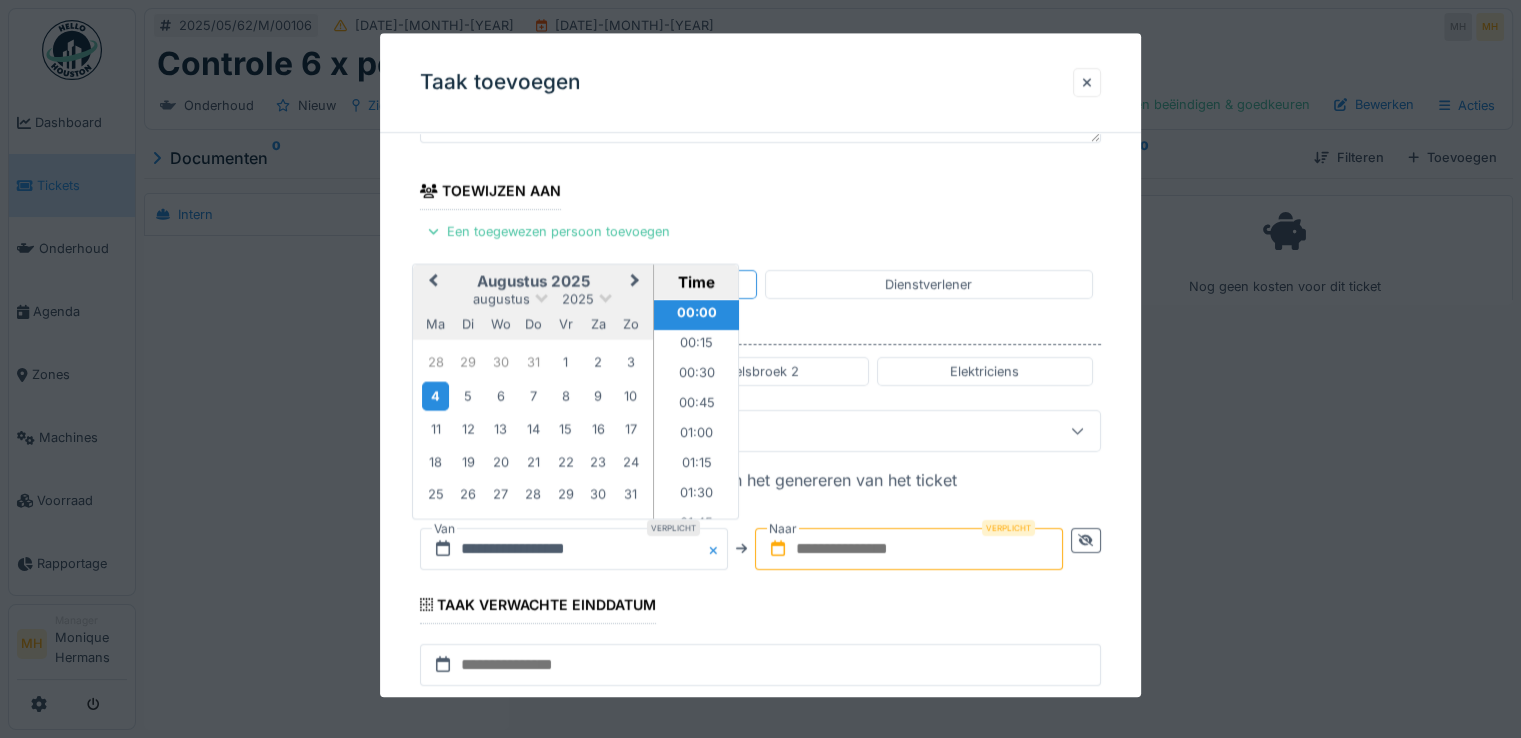 click on "4" at bounding box center (435, 396) 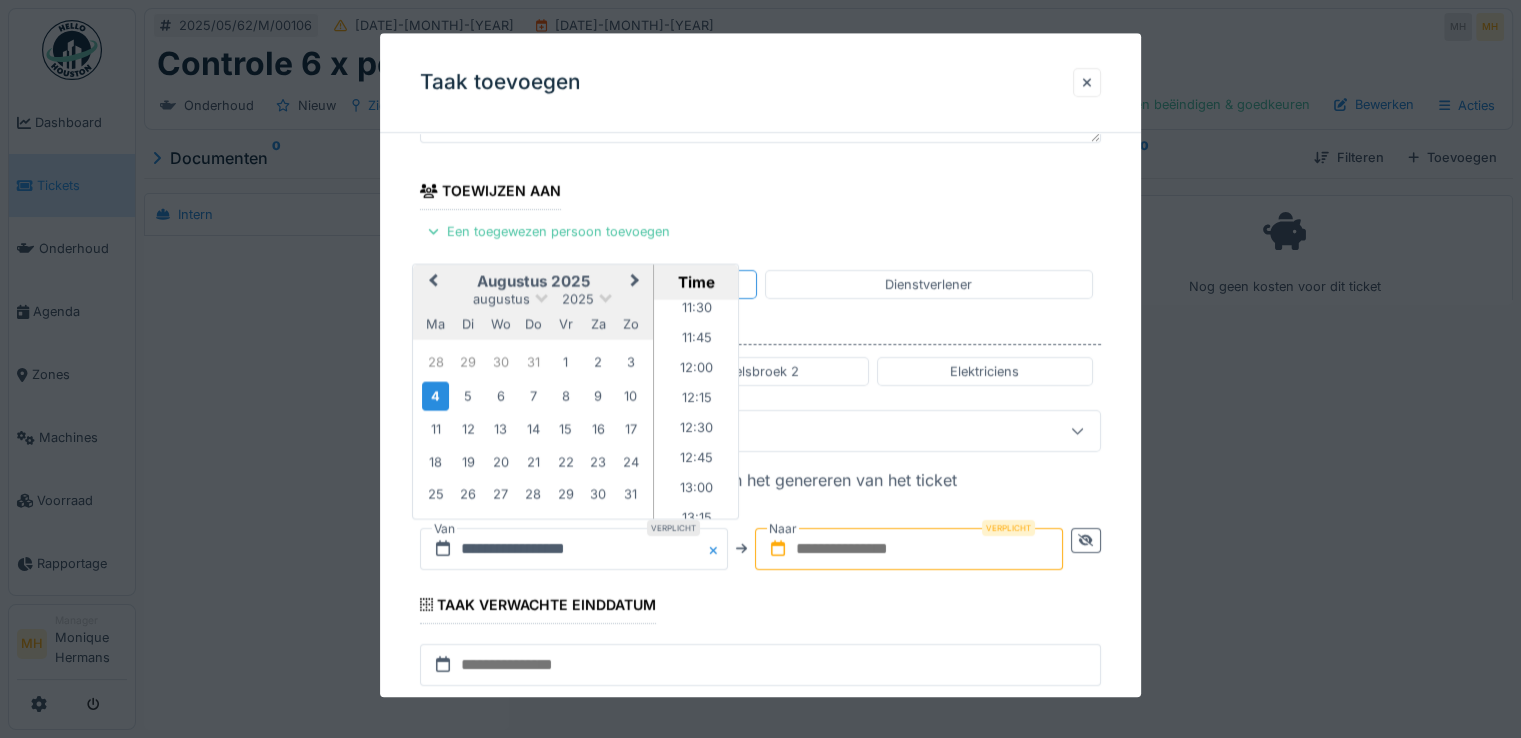 scroll, scrollTop: 1564, scrollLeft: 0, axis: vertical 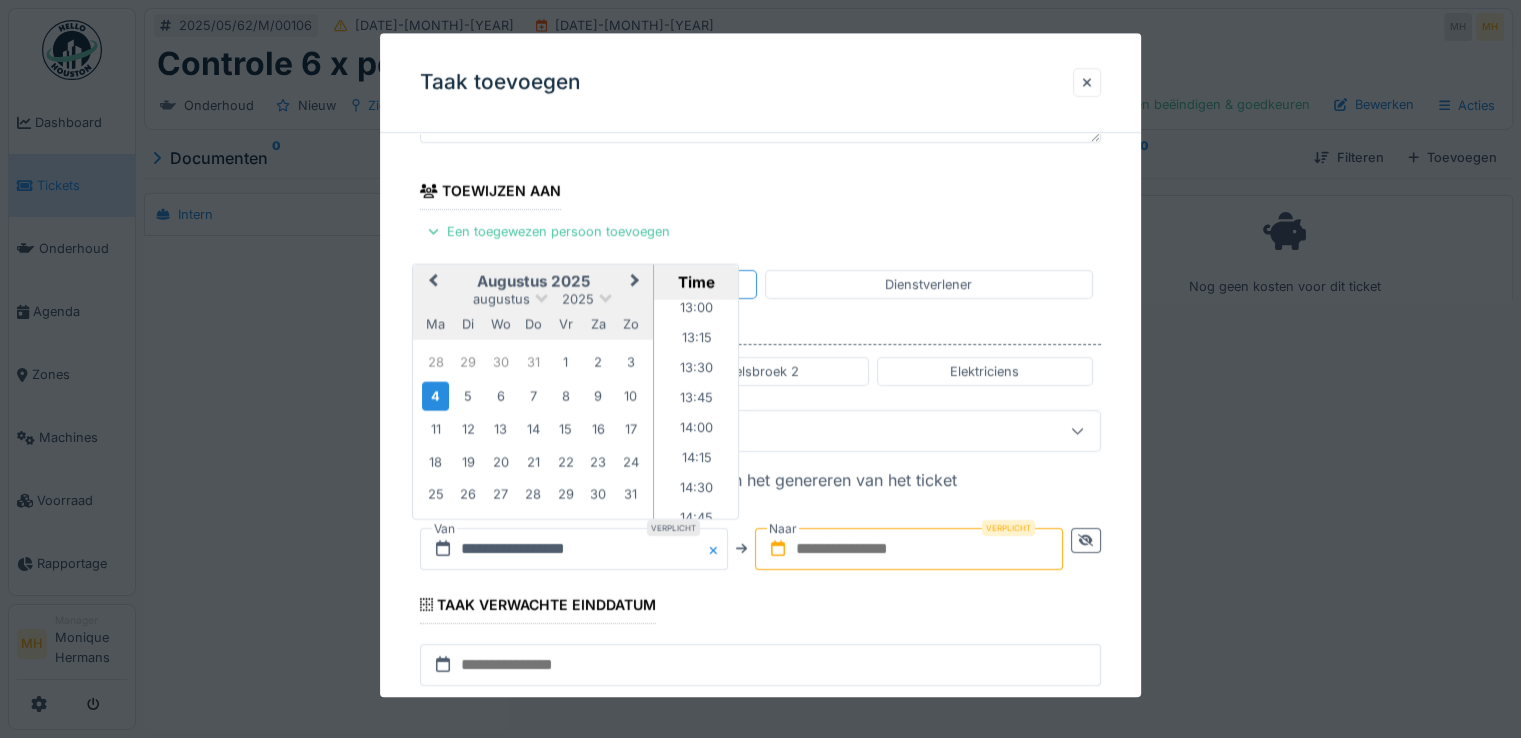 click on "13:00" at bounding box center [696, 311] 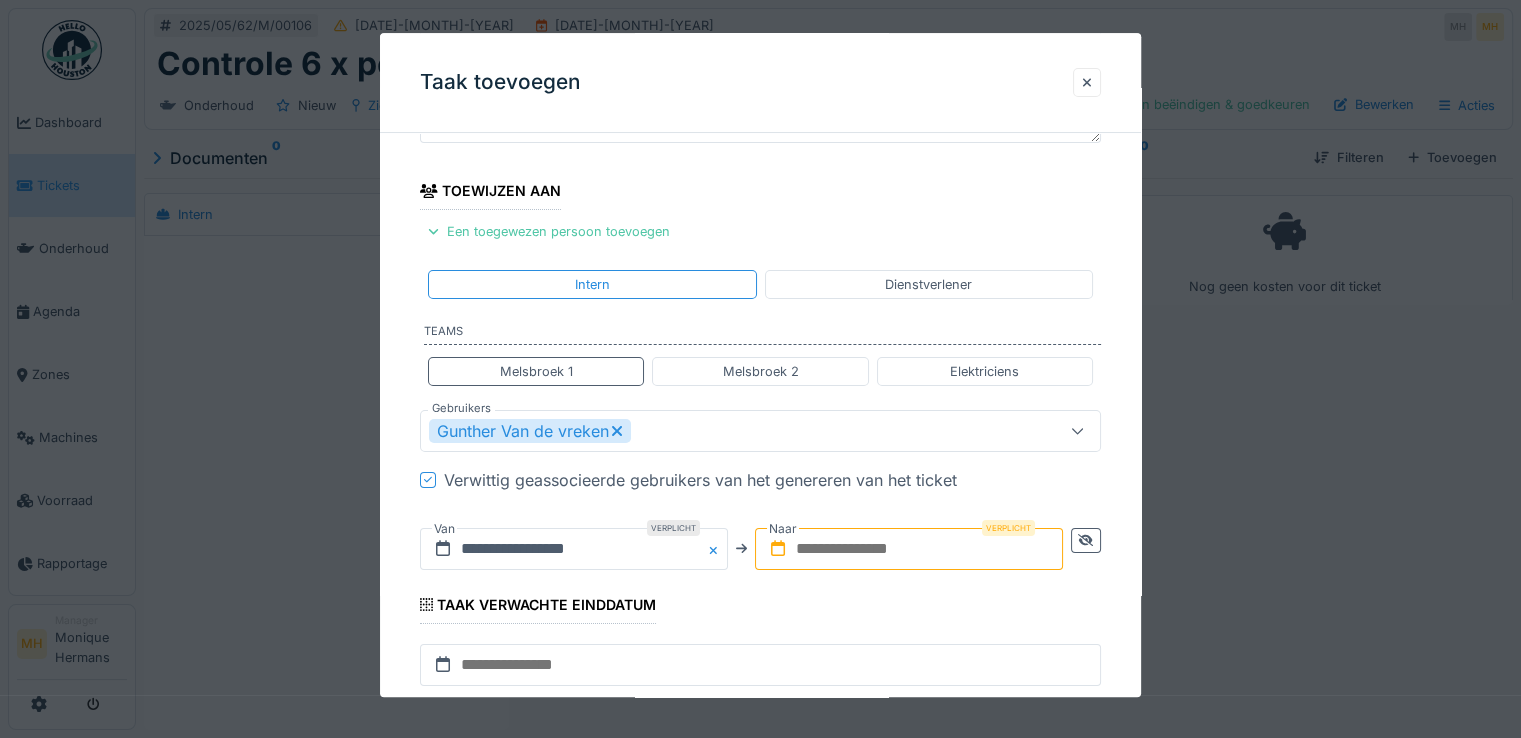 click at bounding box center (909, 549) 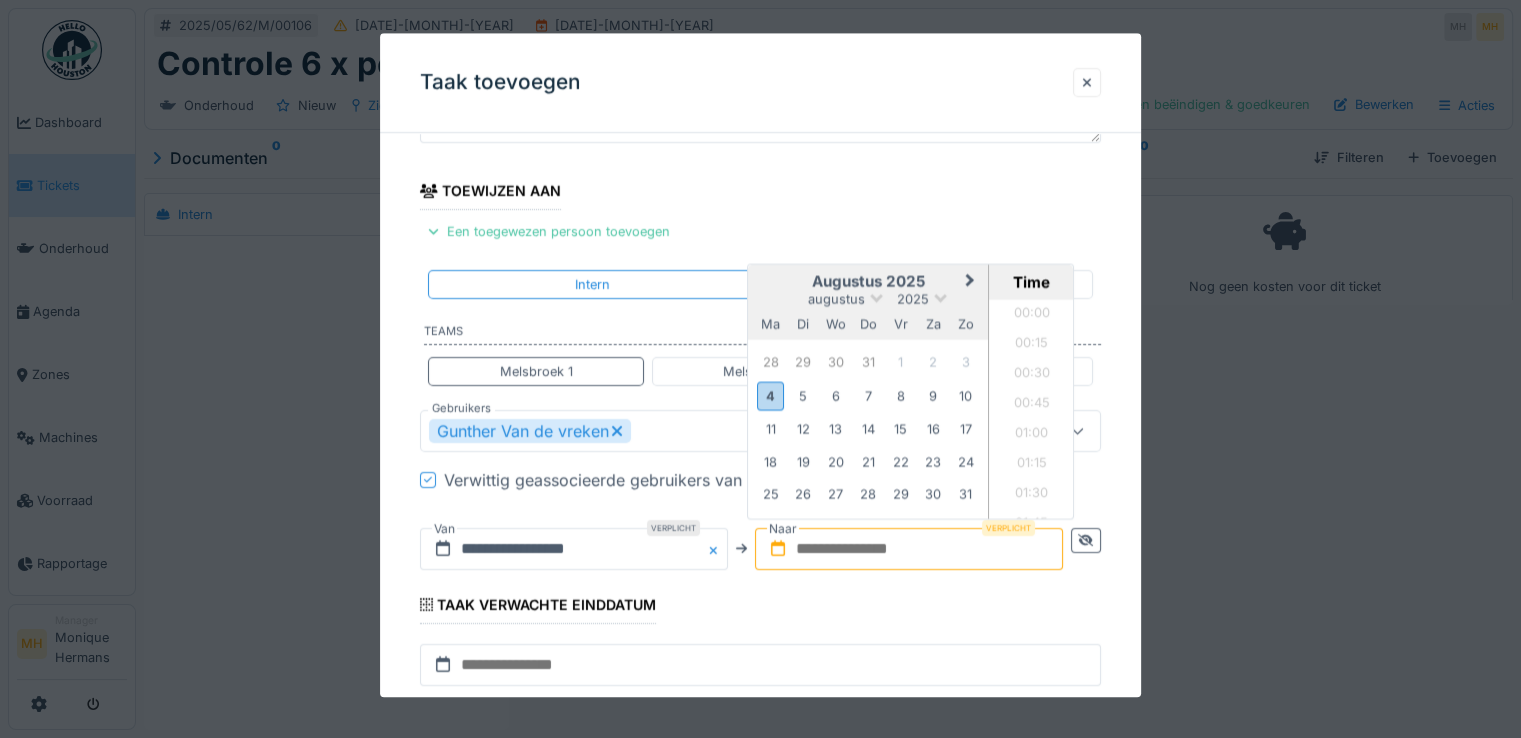 scroll, scrollTop: 1435, scrollLeft: 0, axis: vertical 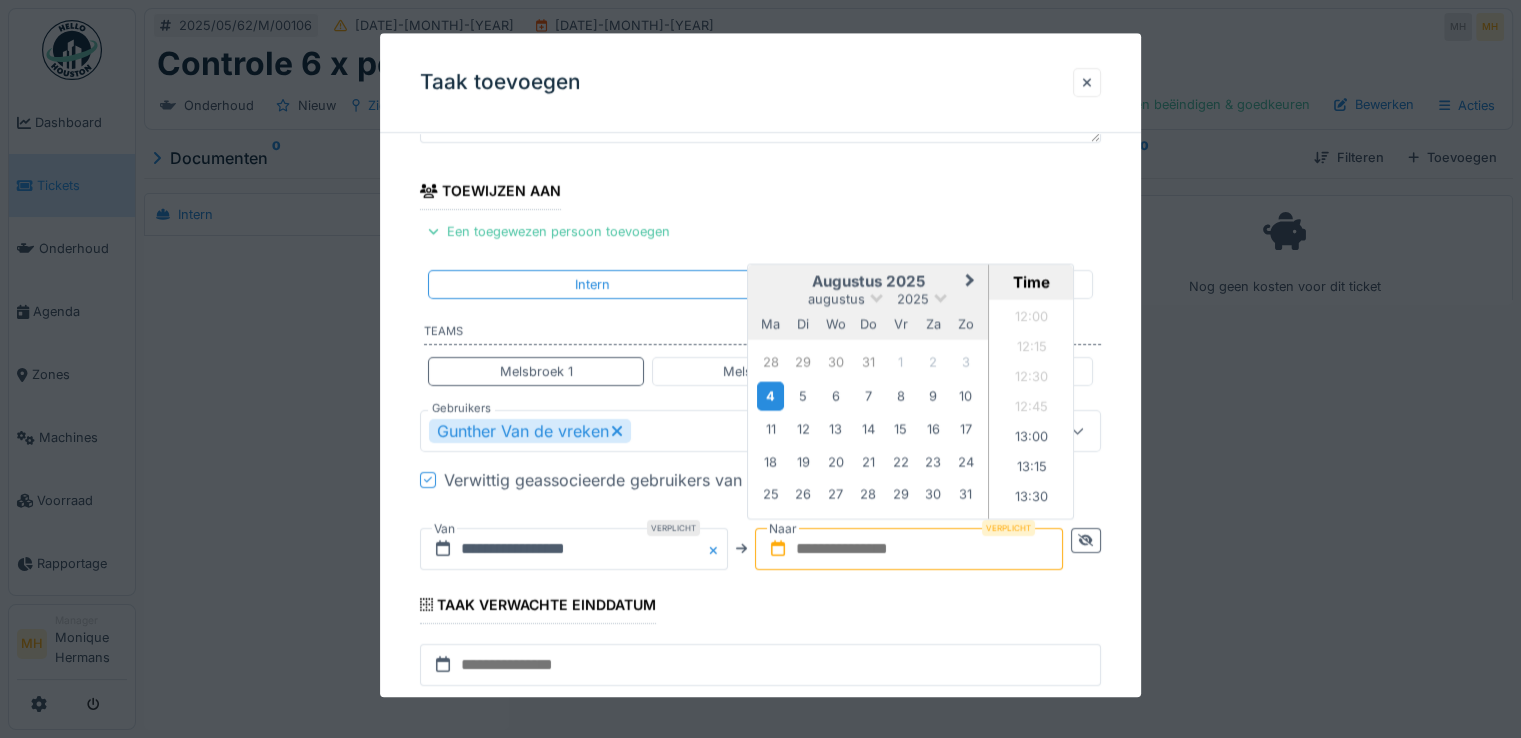 click on "4" at bounding box center (770, 396) 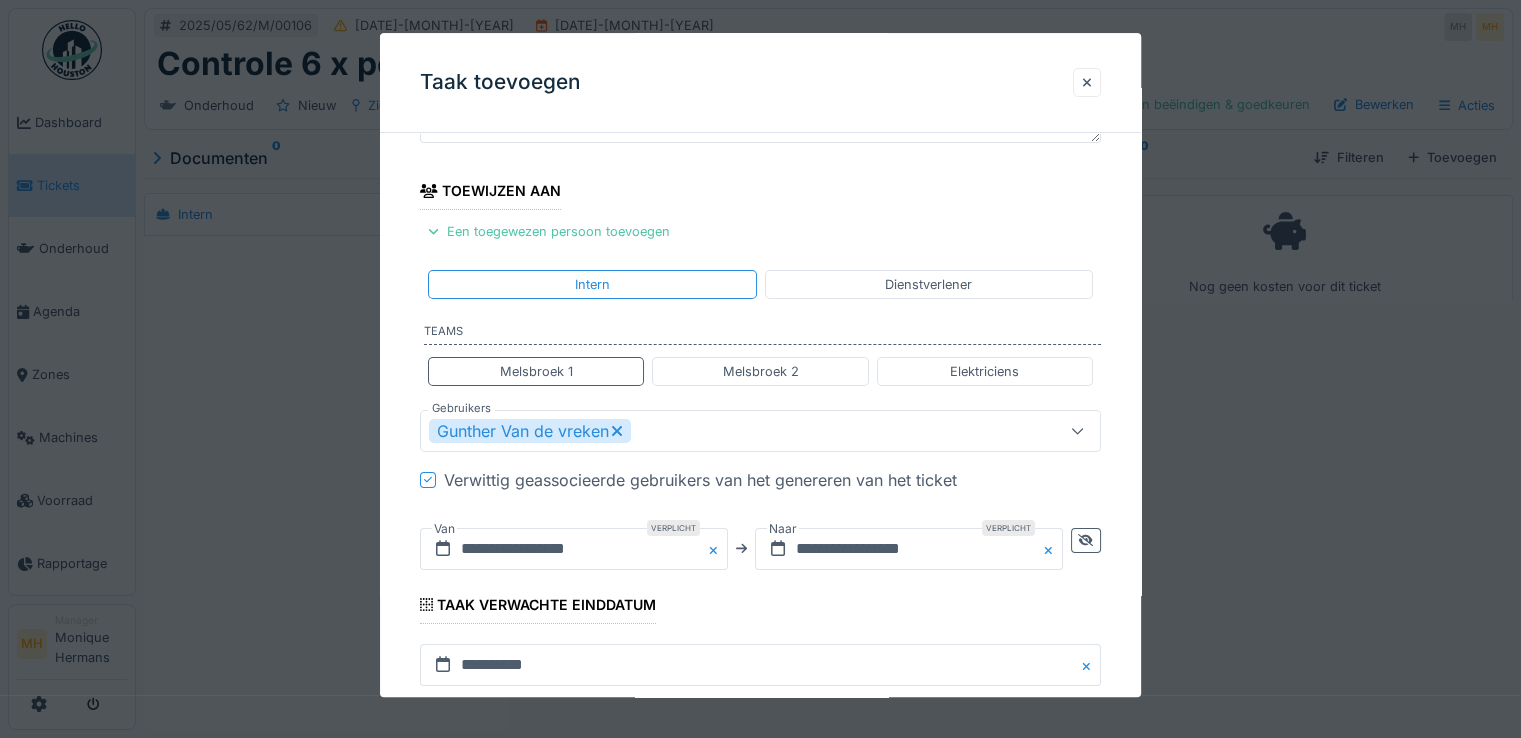 click at bounding box center (1052, 549) 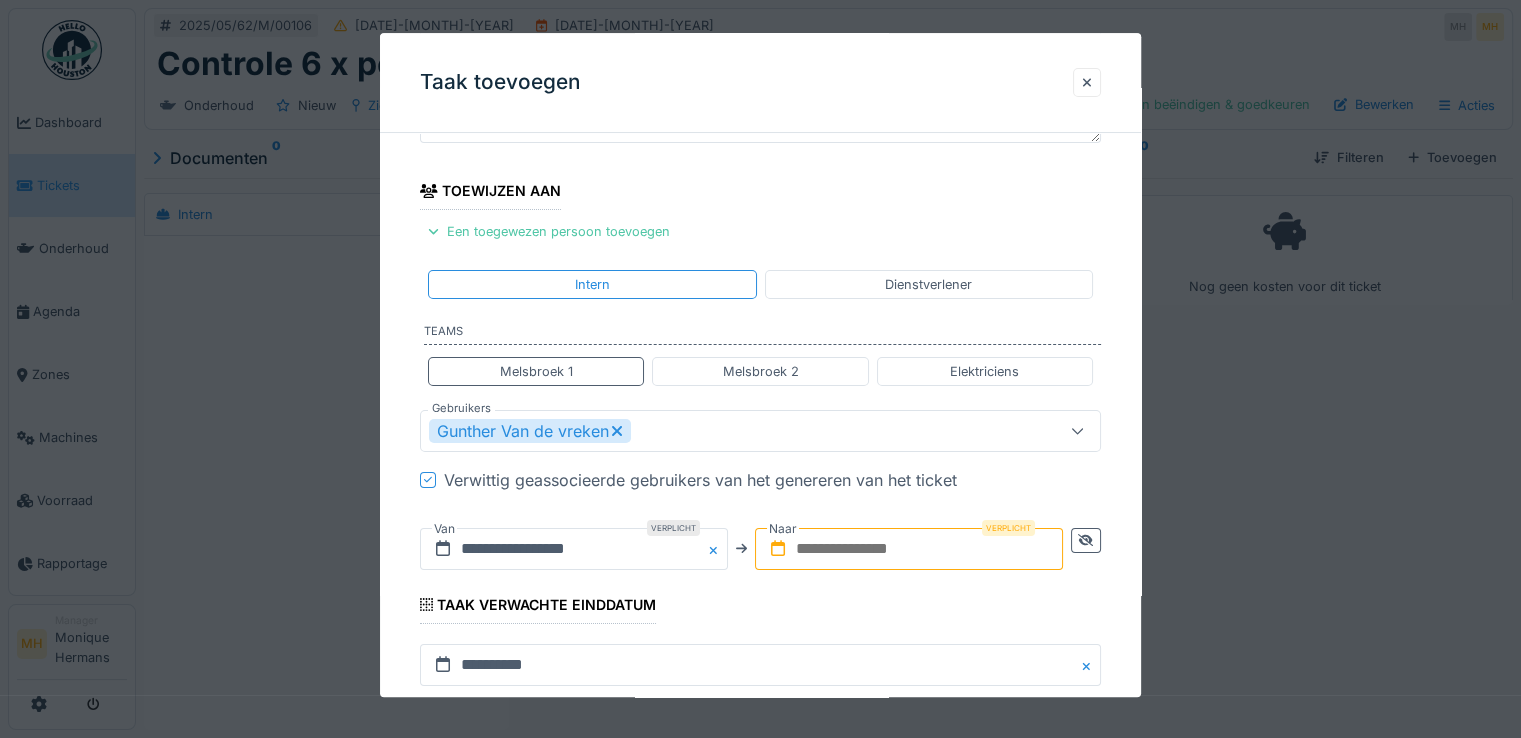 click at bounding box center [909, 549] 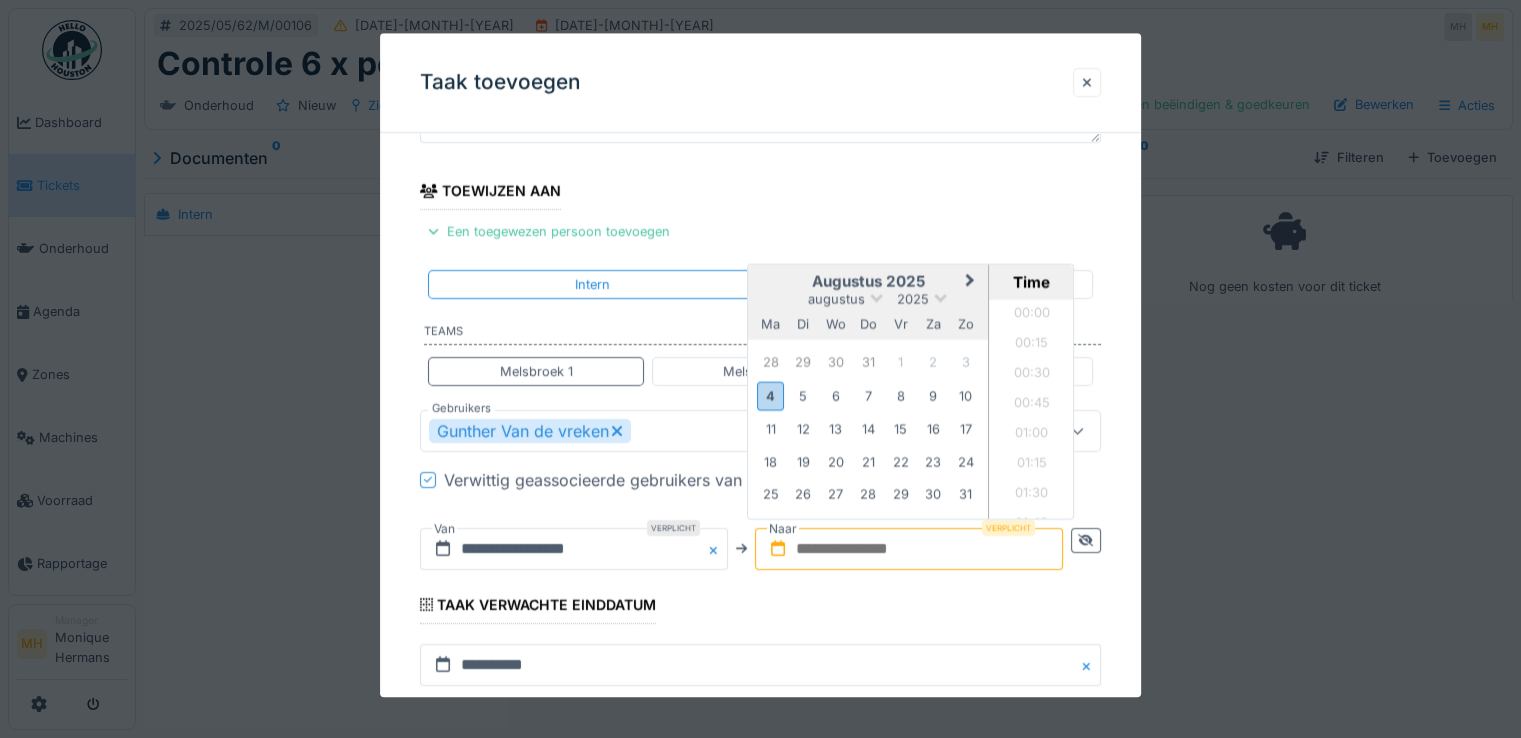 scroll, scrollTop: 1435, scrollLeft: 0, axis: vertical 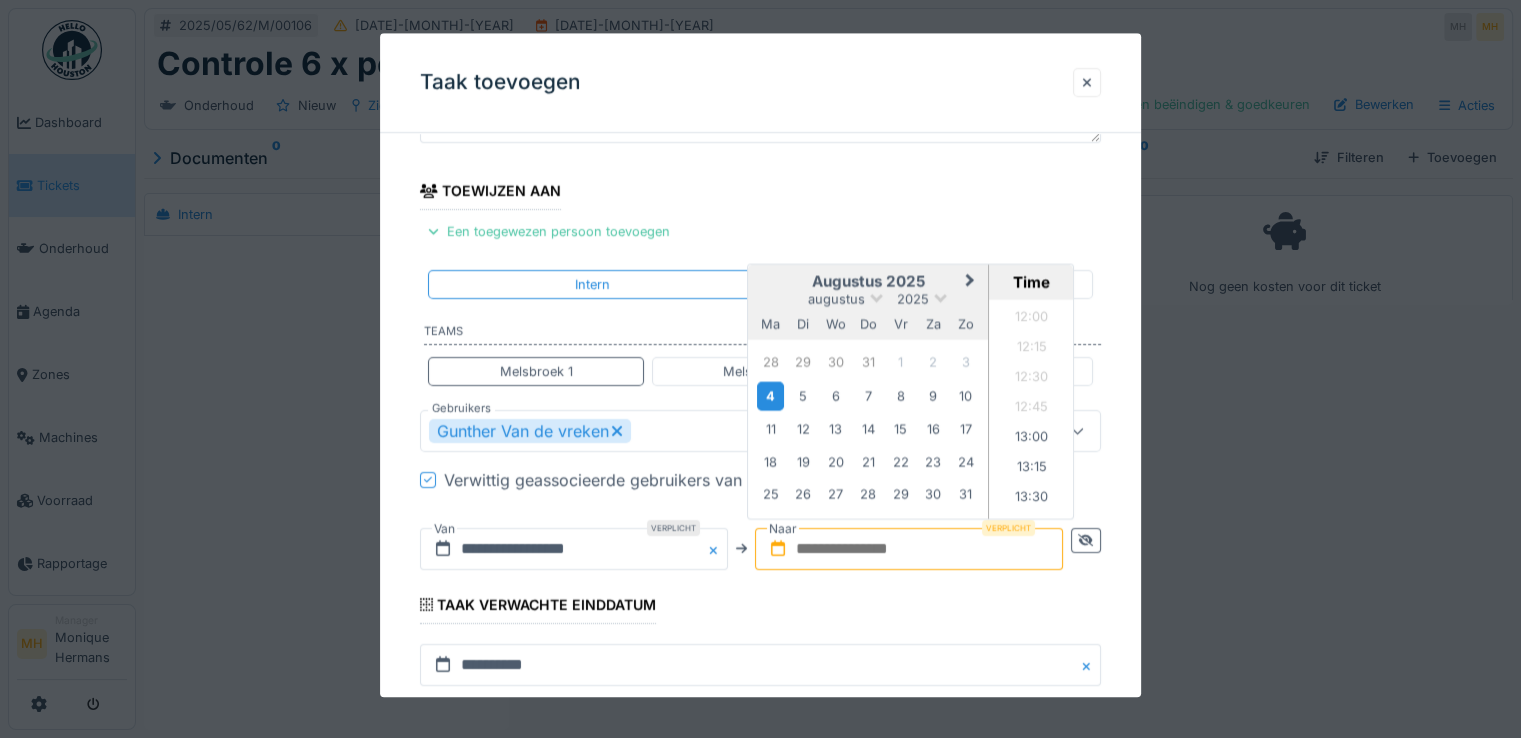 click on "4" at bounding box center [770, 396] 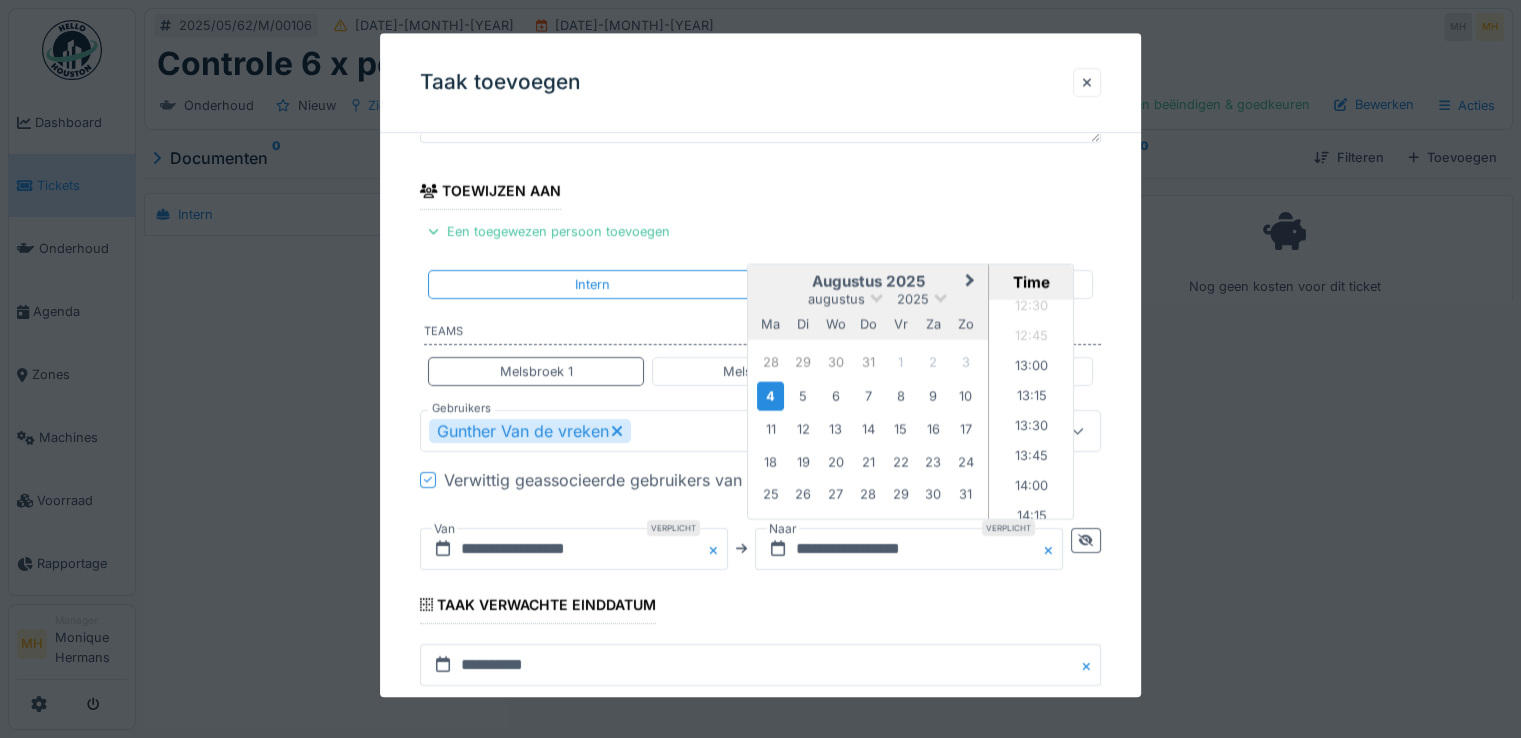 scroll, scrollTop: 1515, scrollLeft: 0, axis: vertical 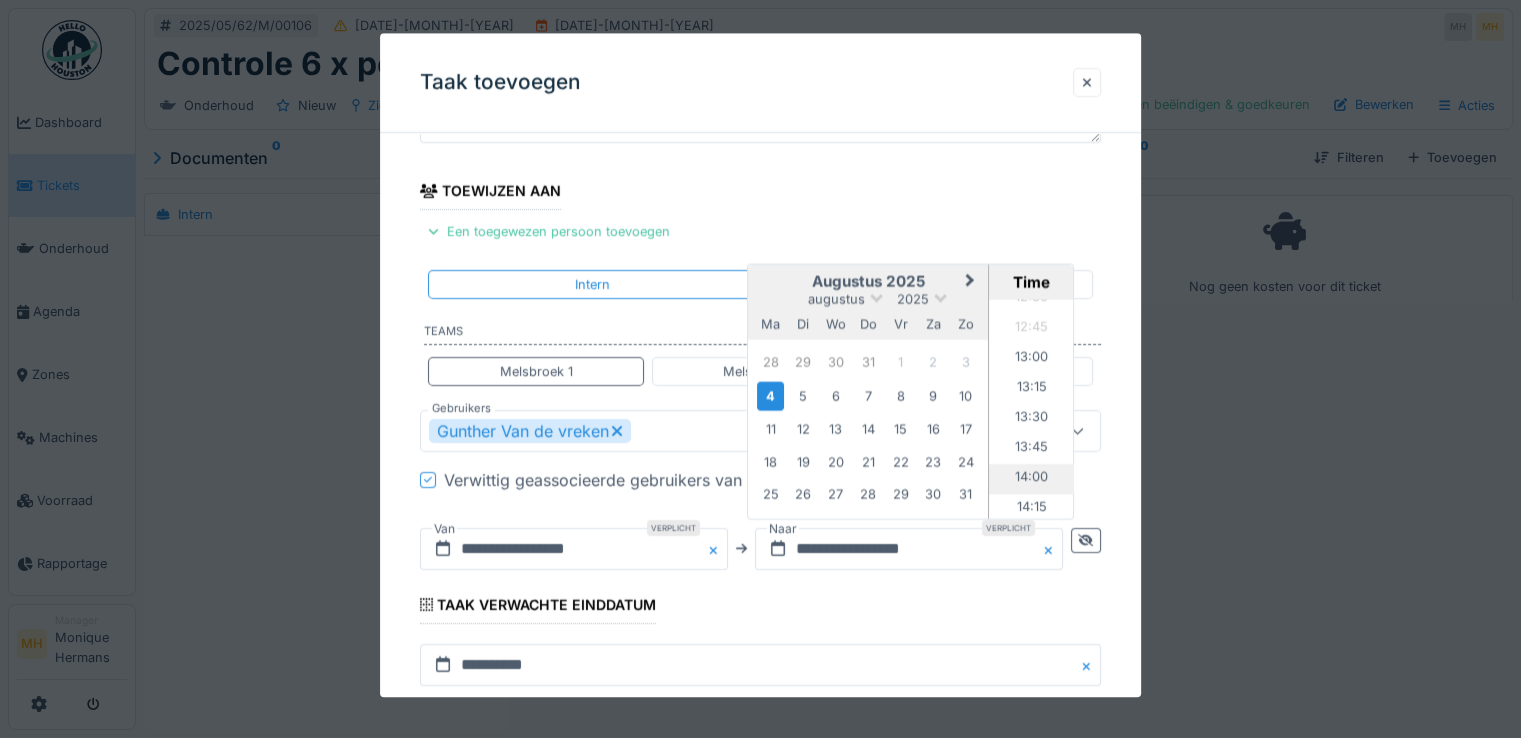 click on "14:00" at bounding box center (1031, 480) 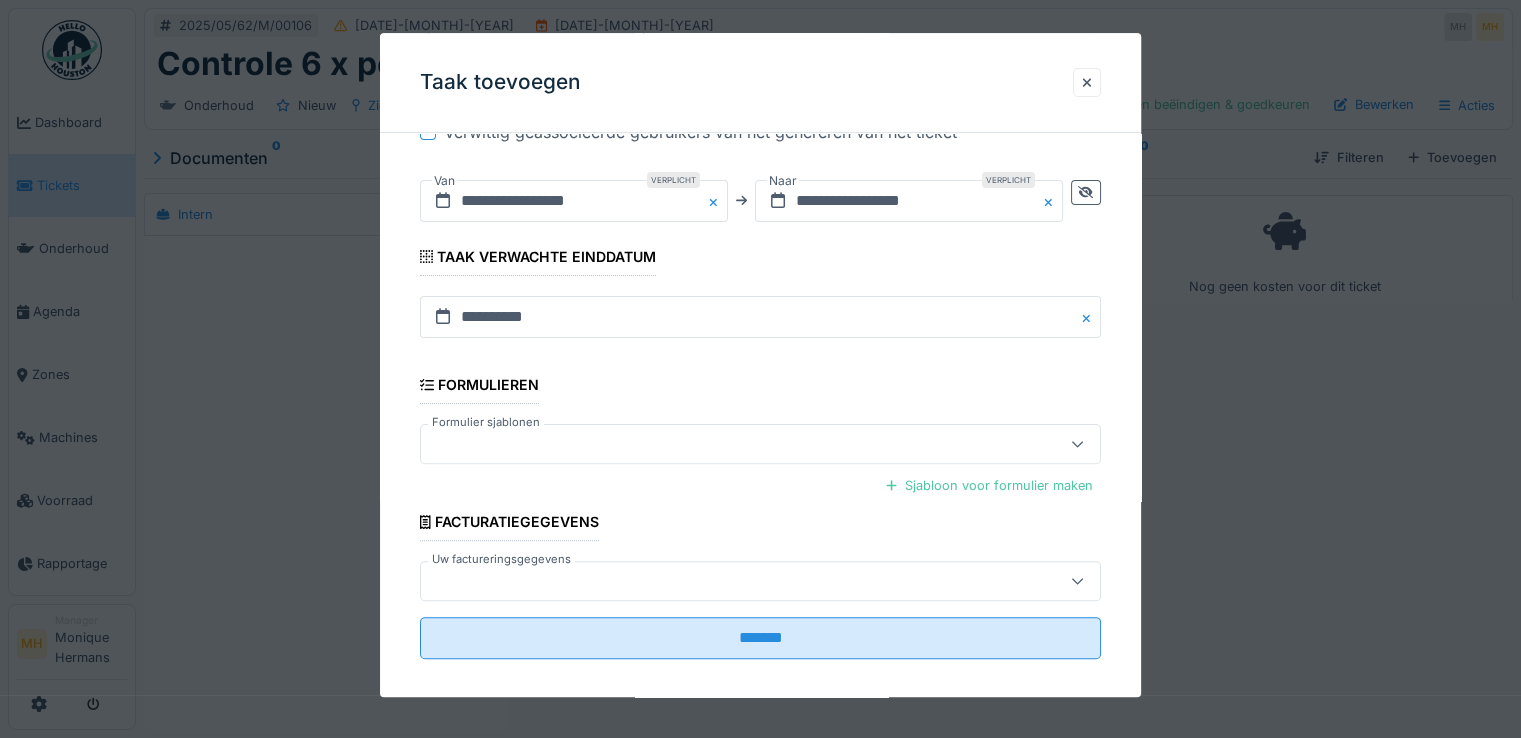 scroll, scrollTop: 561, scrollLeft: 0, axis: vertical 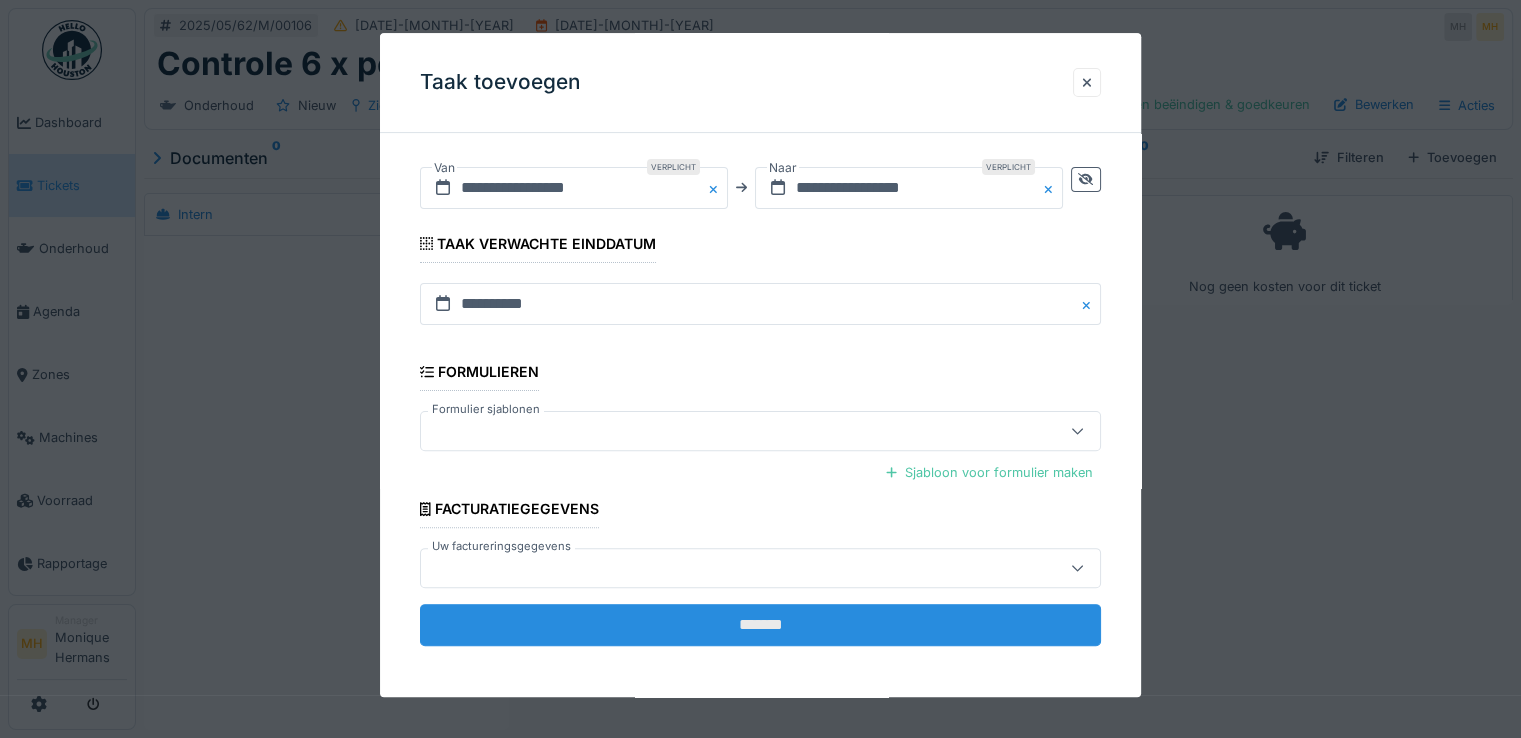 click on "*******" at bounding box center [760, 625] 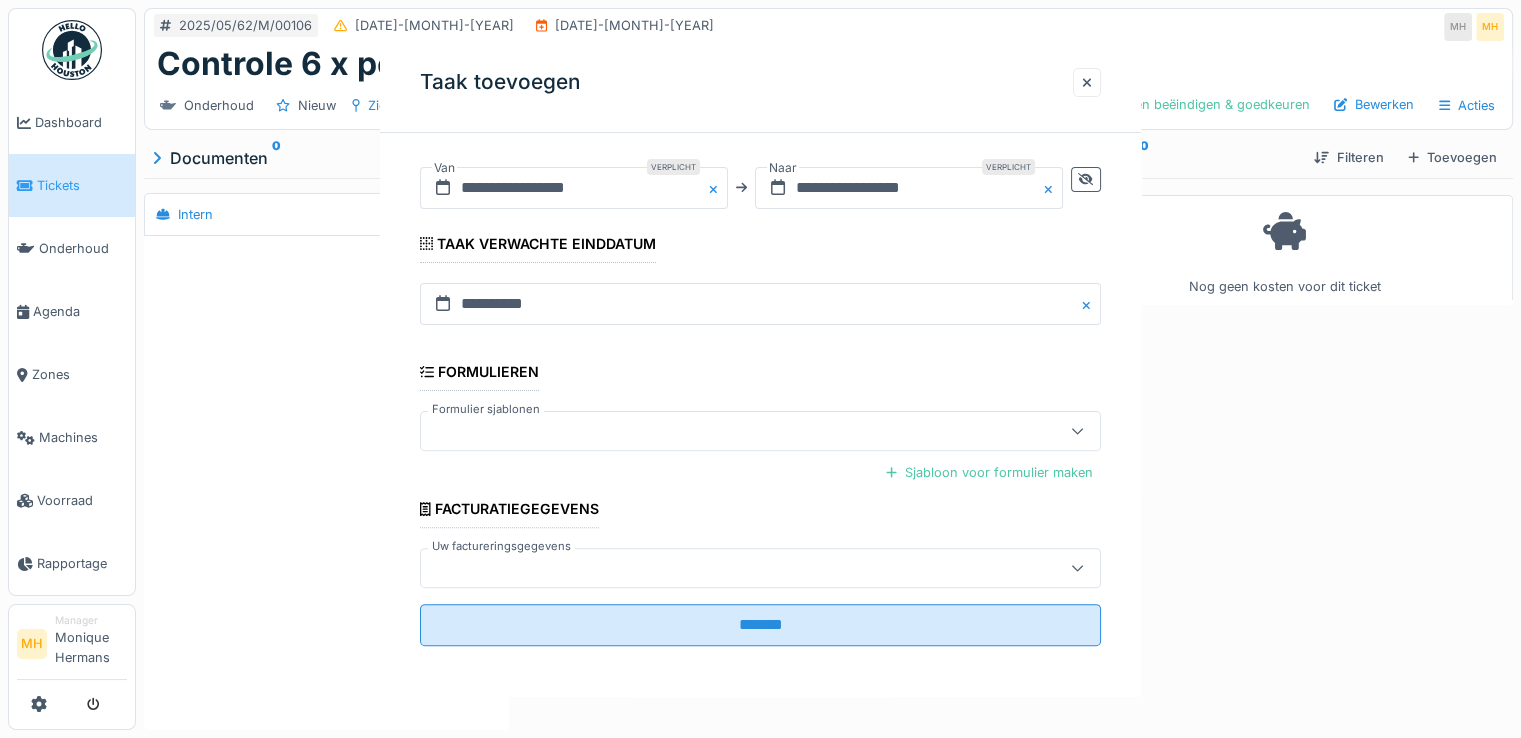 scroll, scrollTop: 0, scrollLeft: 0, axis: both 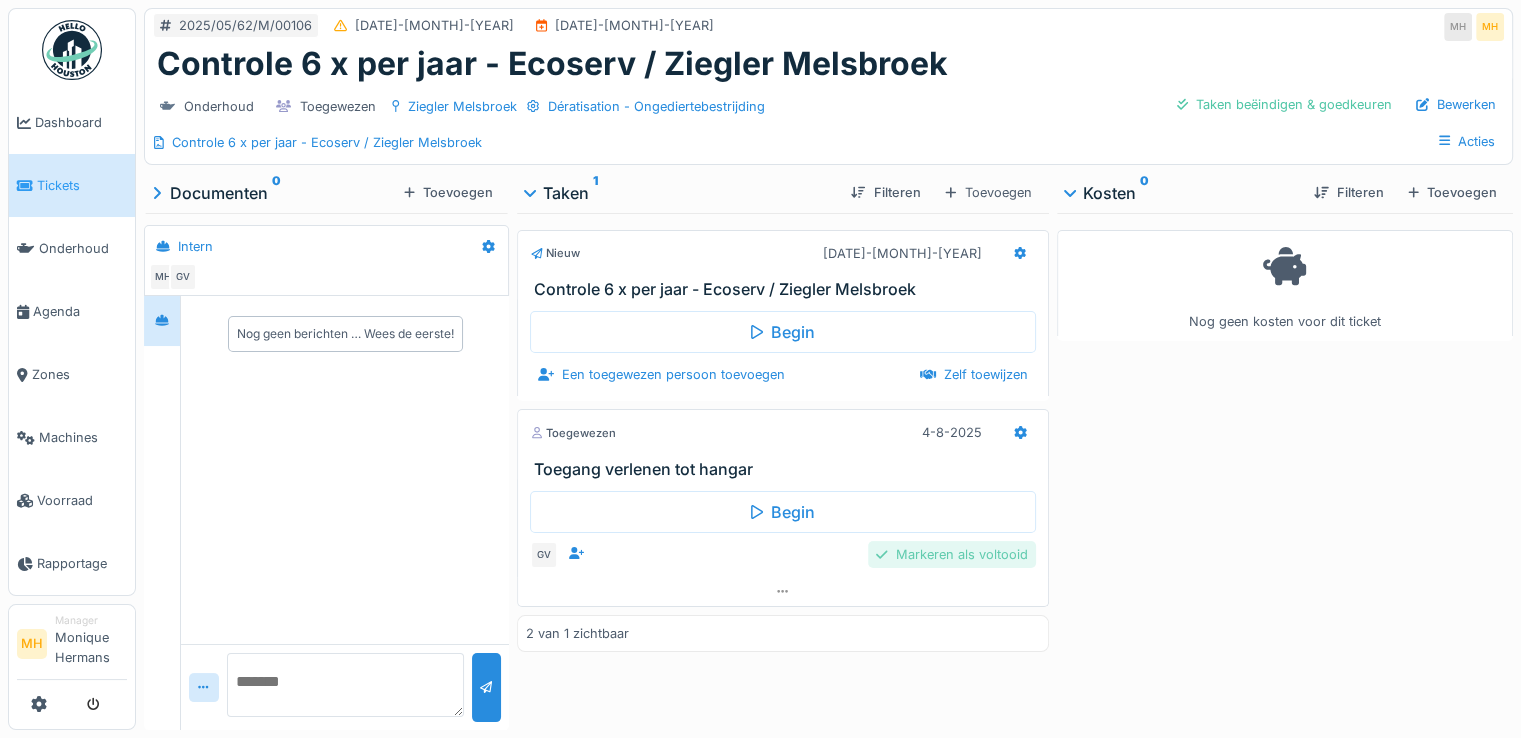 click on "Markeren als voltooid" at bounding box center (951, 554) 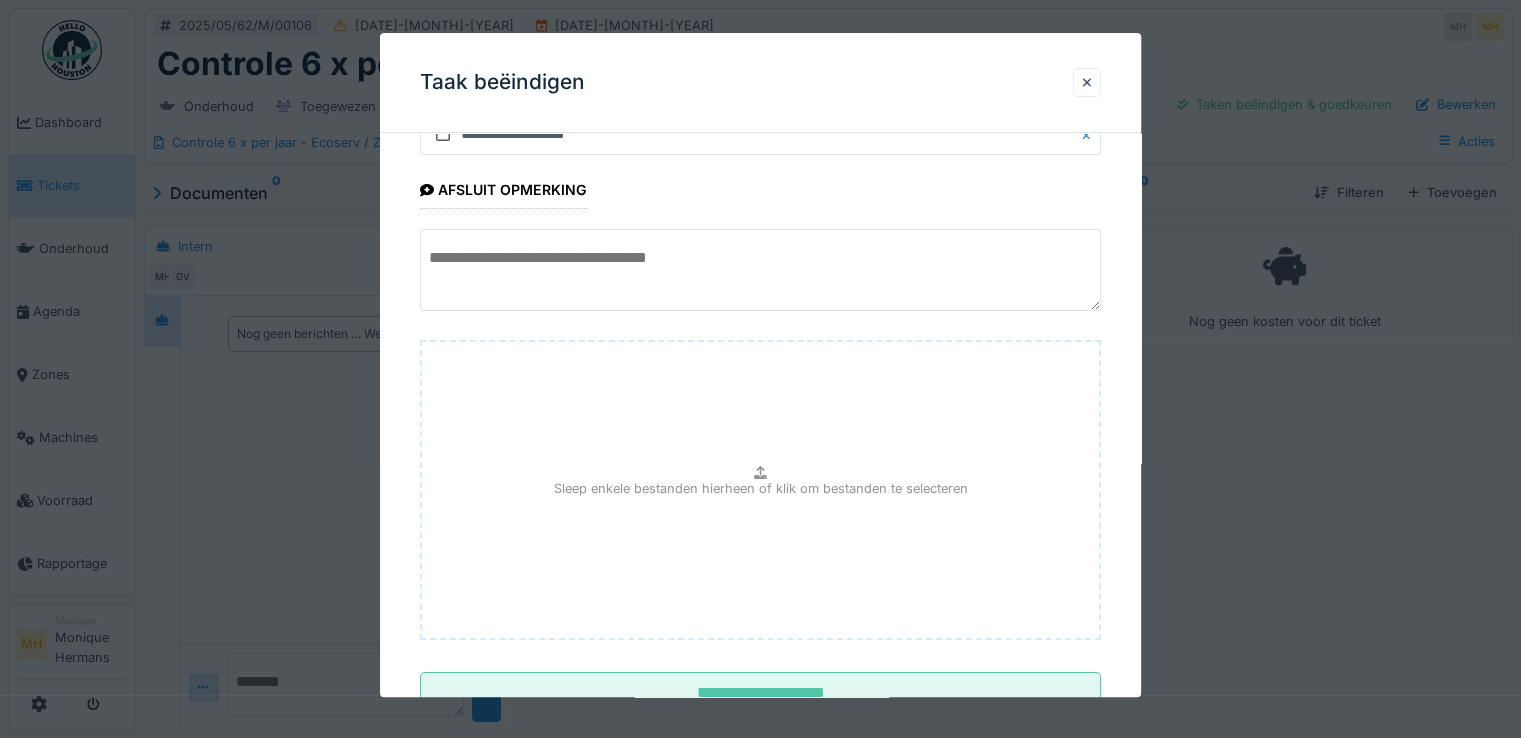 scroll, scrollTop: 149, scrollLeft: 0, axis: vertical 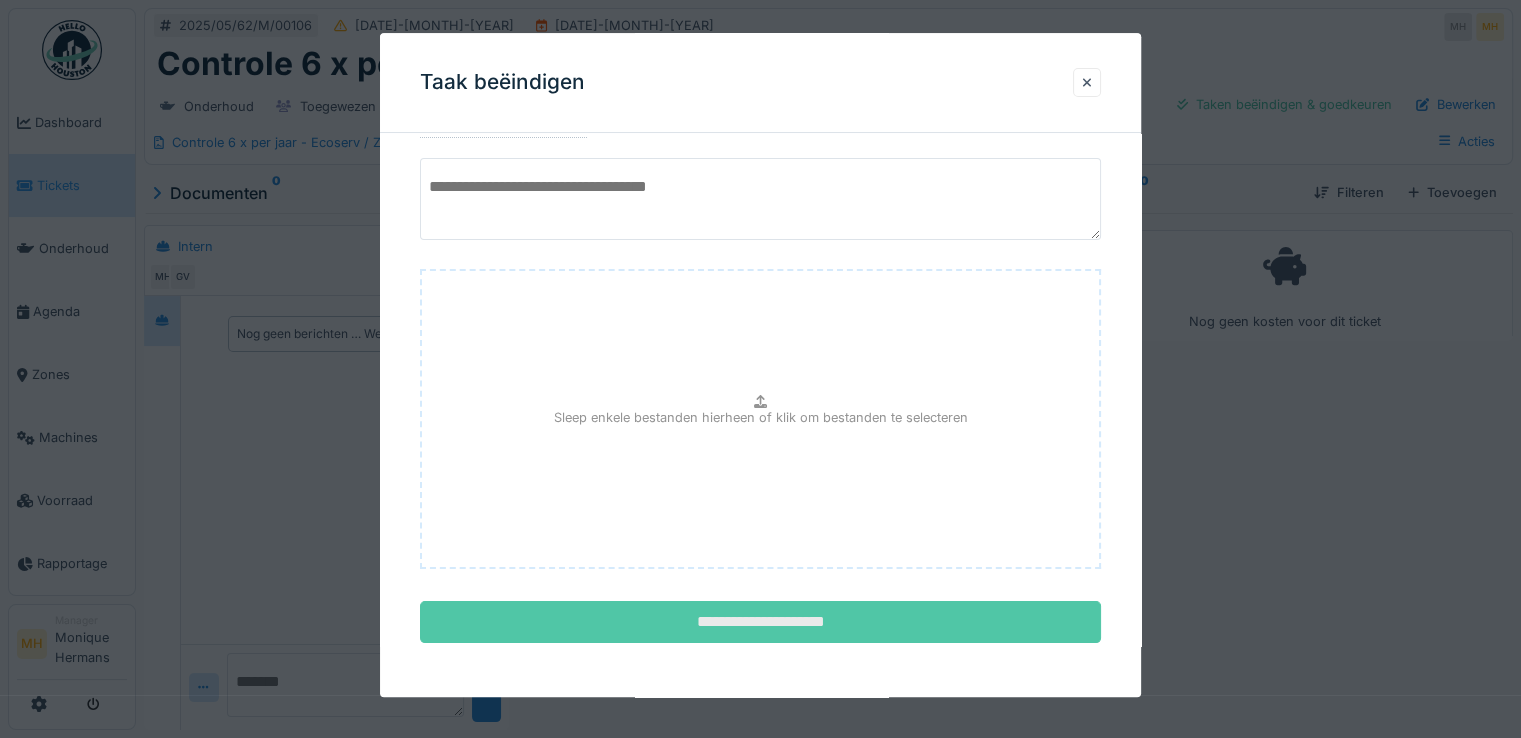 click on "**********" at bounding box center (760, 623) 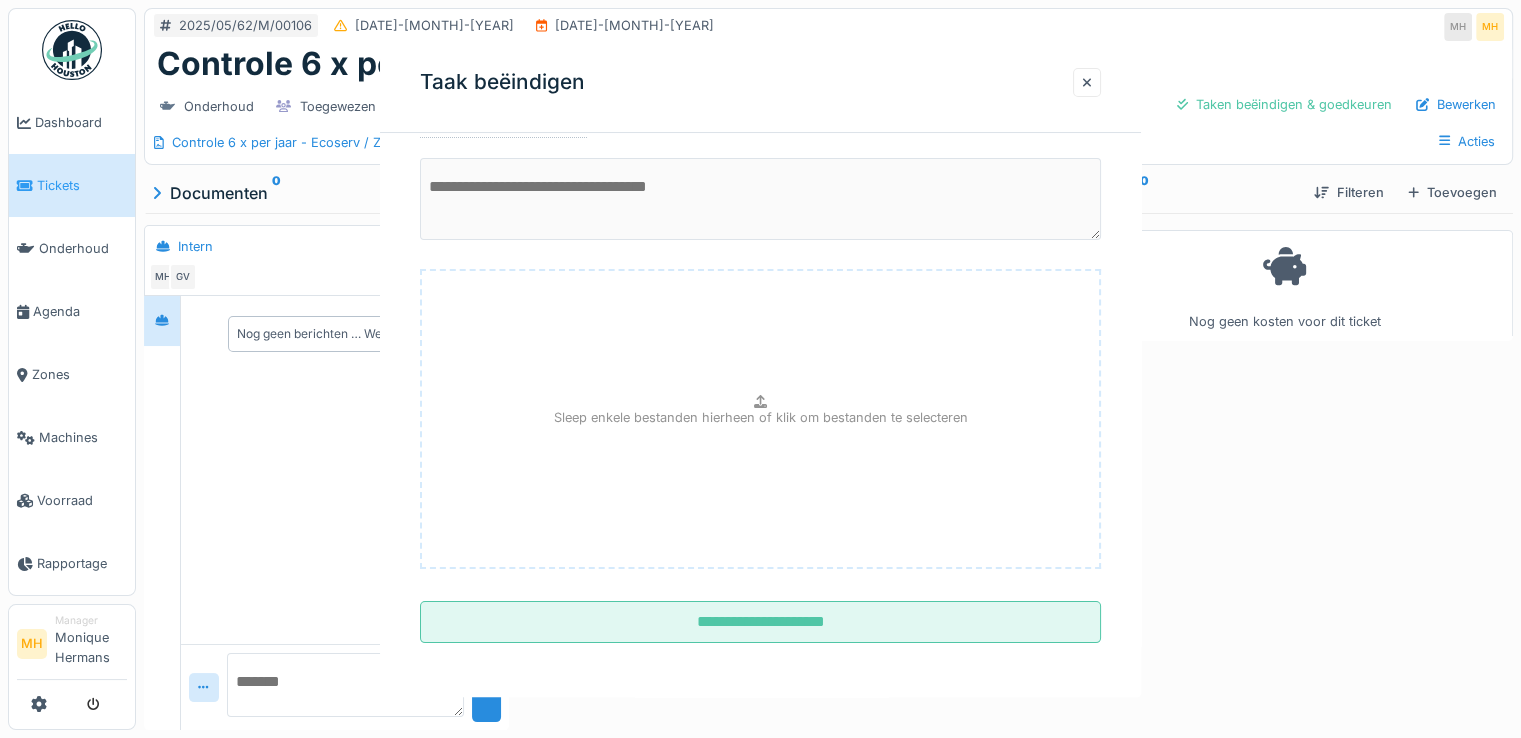 scroll, scrollTop: 0, scrollLeft: 0, axis: both 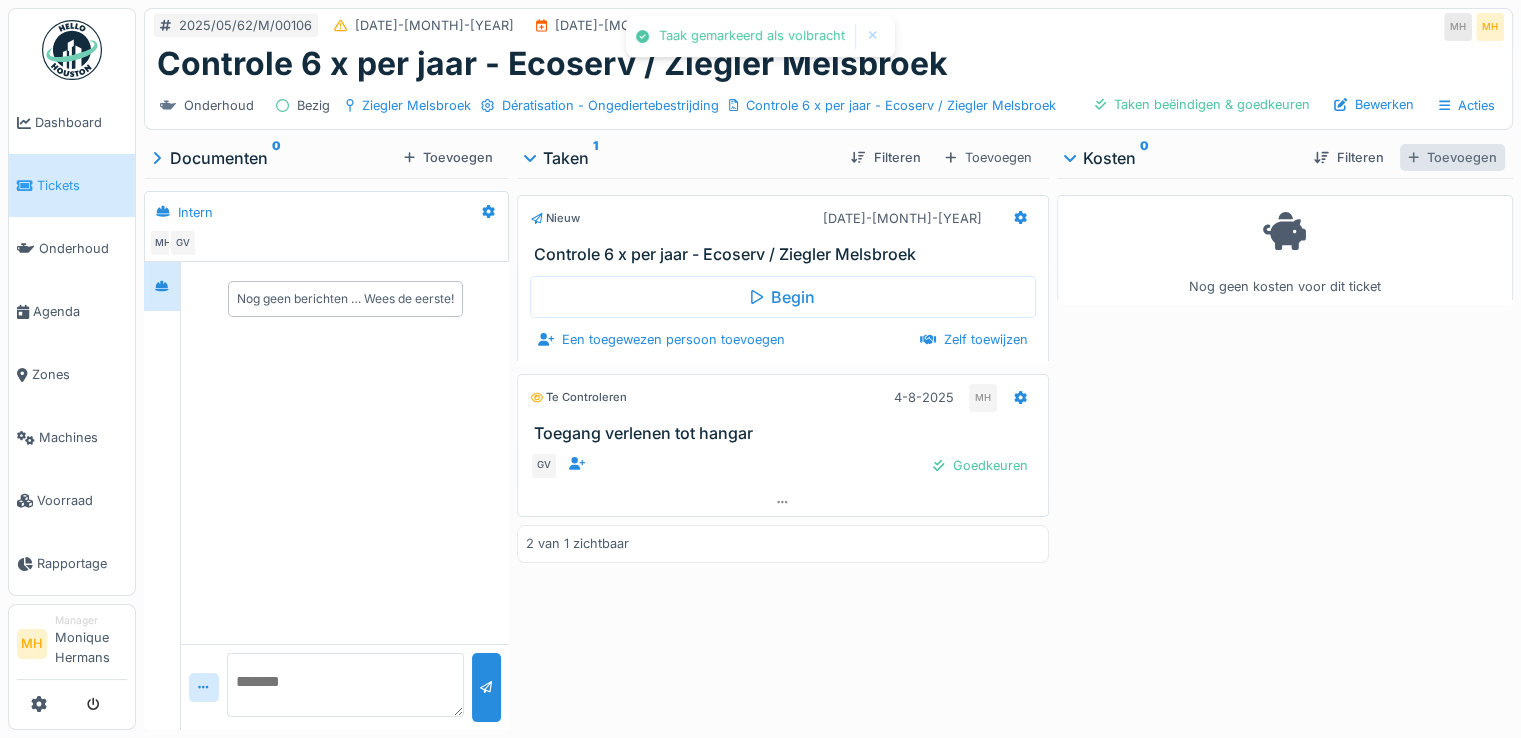 click on "Toevoegen" at bounding box center (1452, 157) 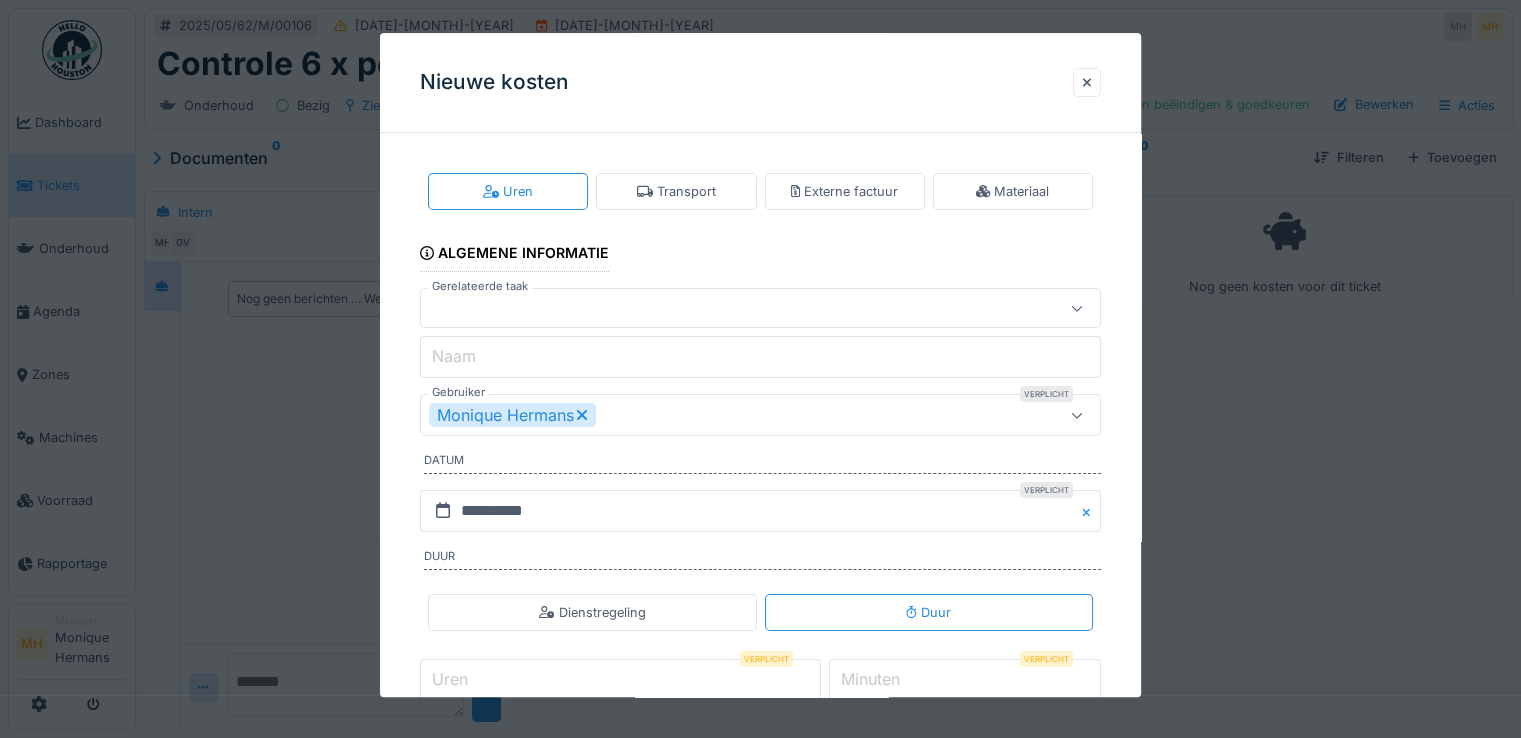 click on "Monique Hermans" at bounding box center (512, 416) 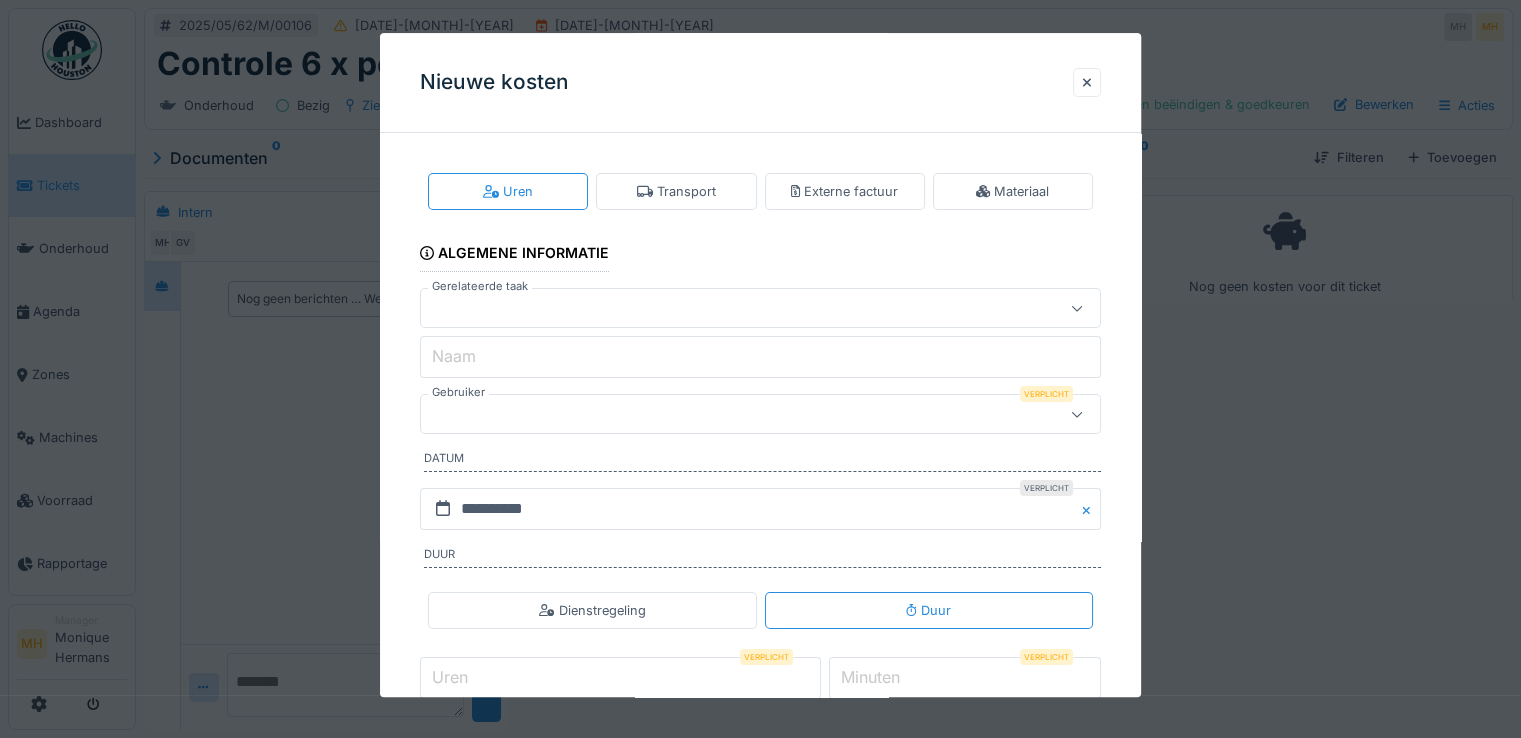 click at bounding box center (726, 415) 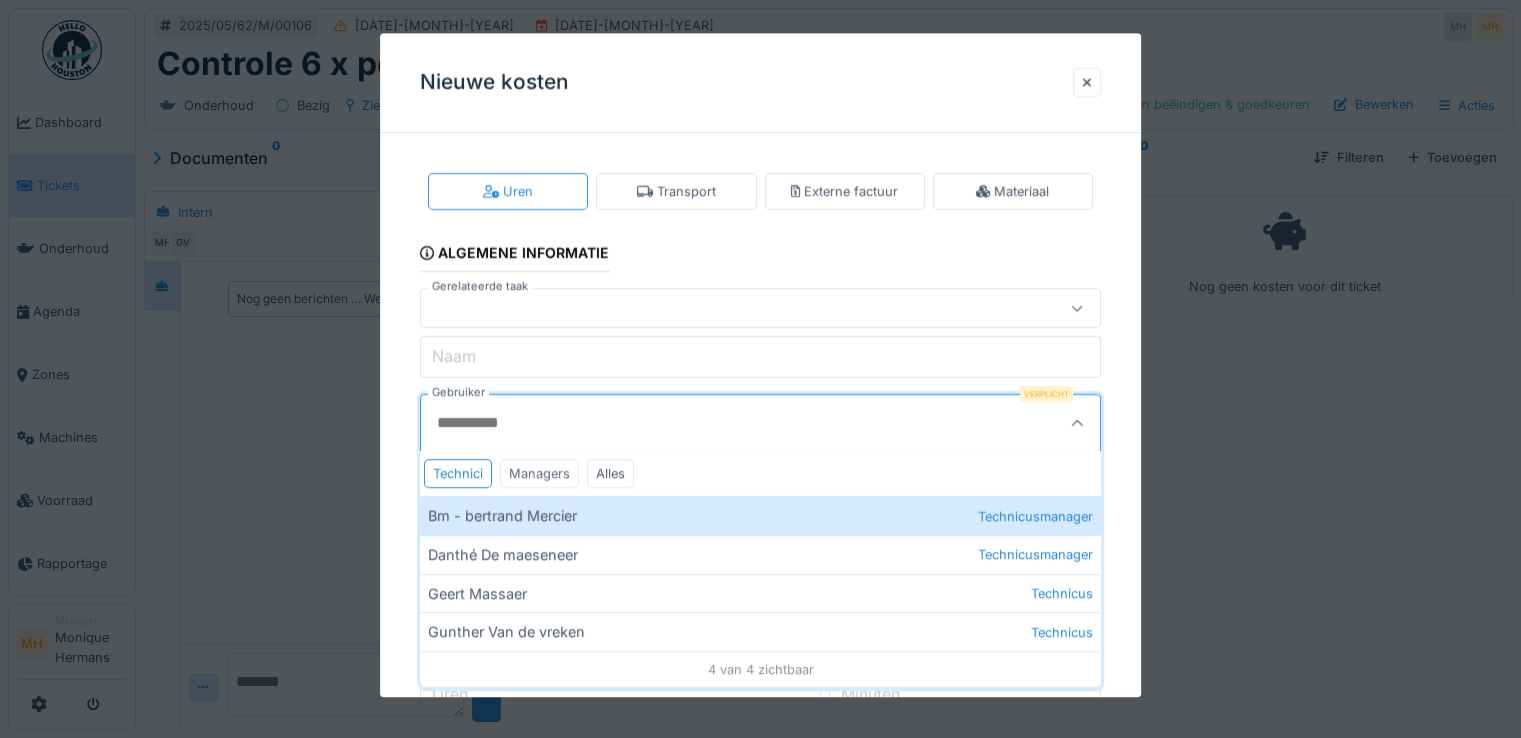 drag, startPoint x: 488, startPoint y: 622, endPoint x: 540, endPoint y: 496, distance: 136.30847 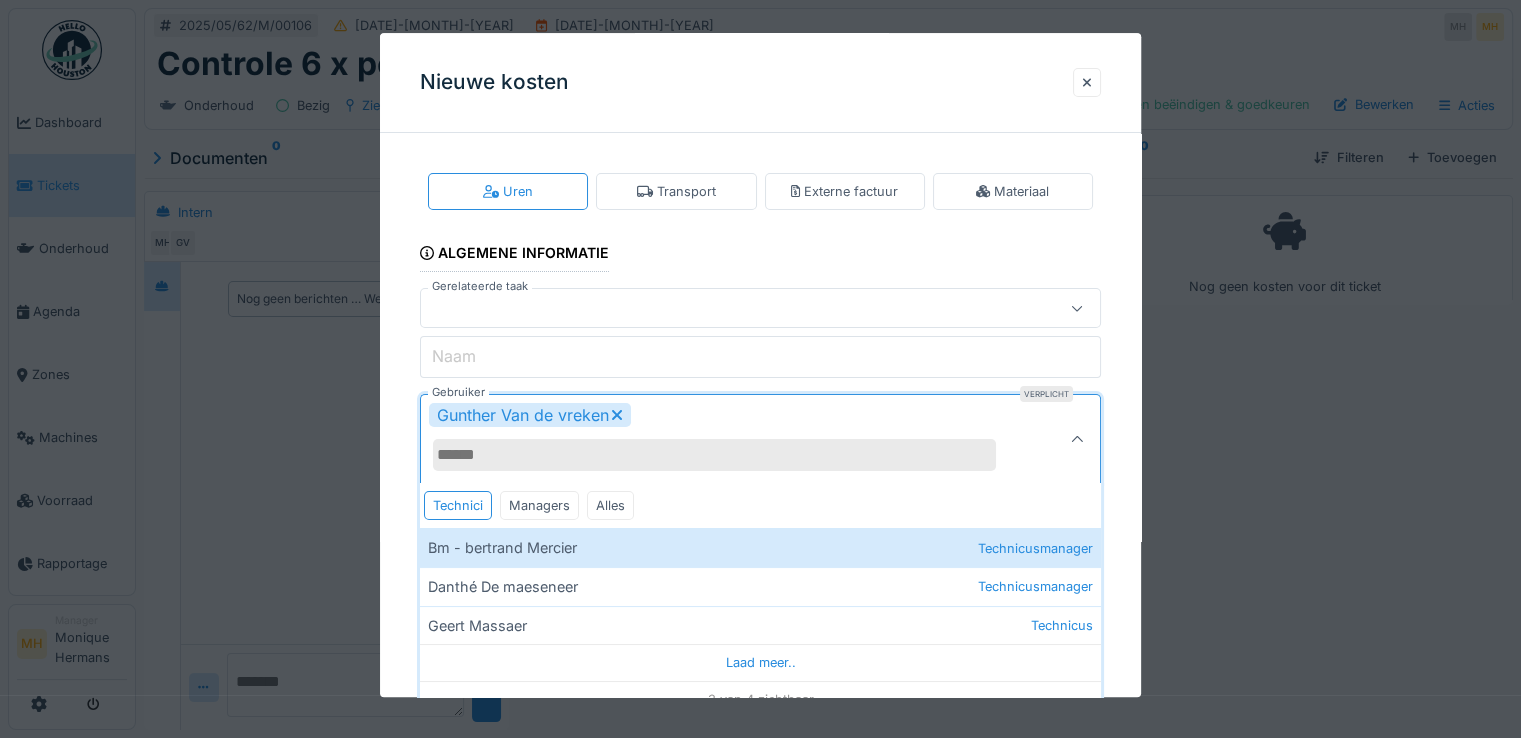 click on "Naam" at bounding box center [760, 358] 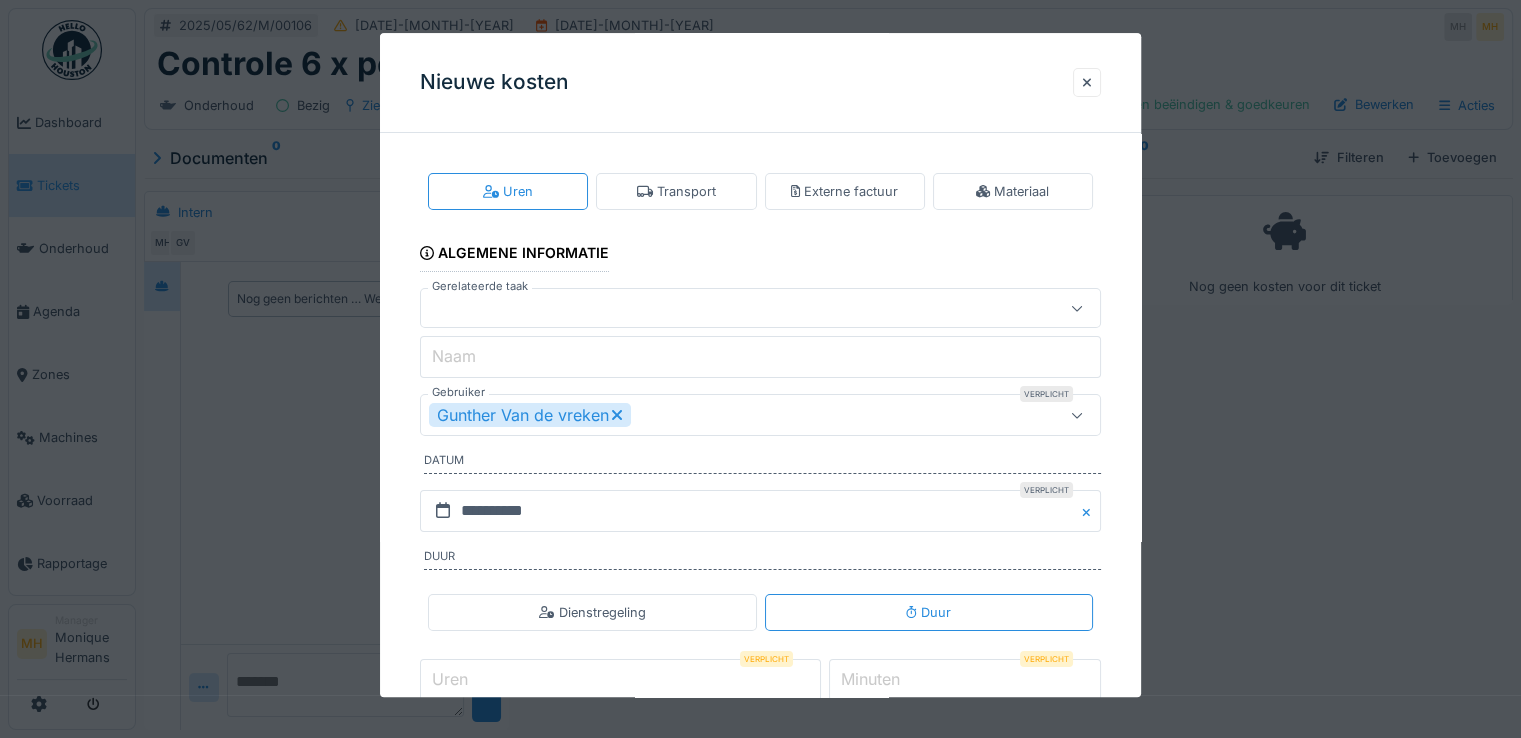click at bounding box center (726, 309) 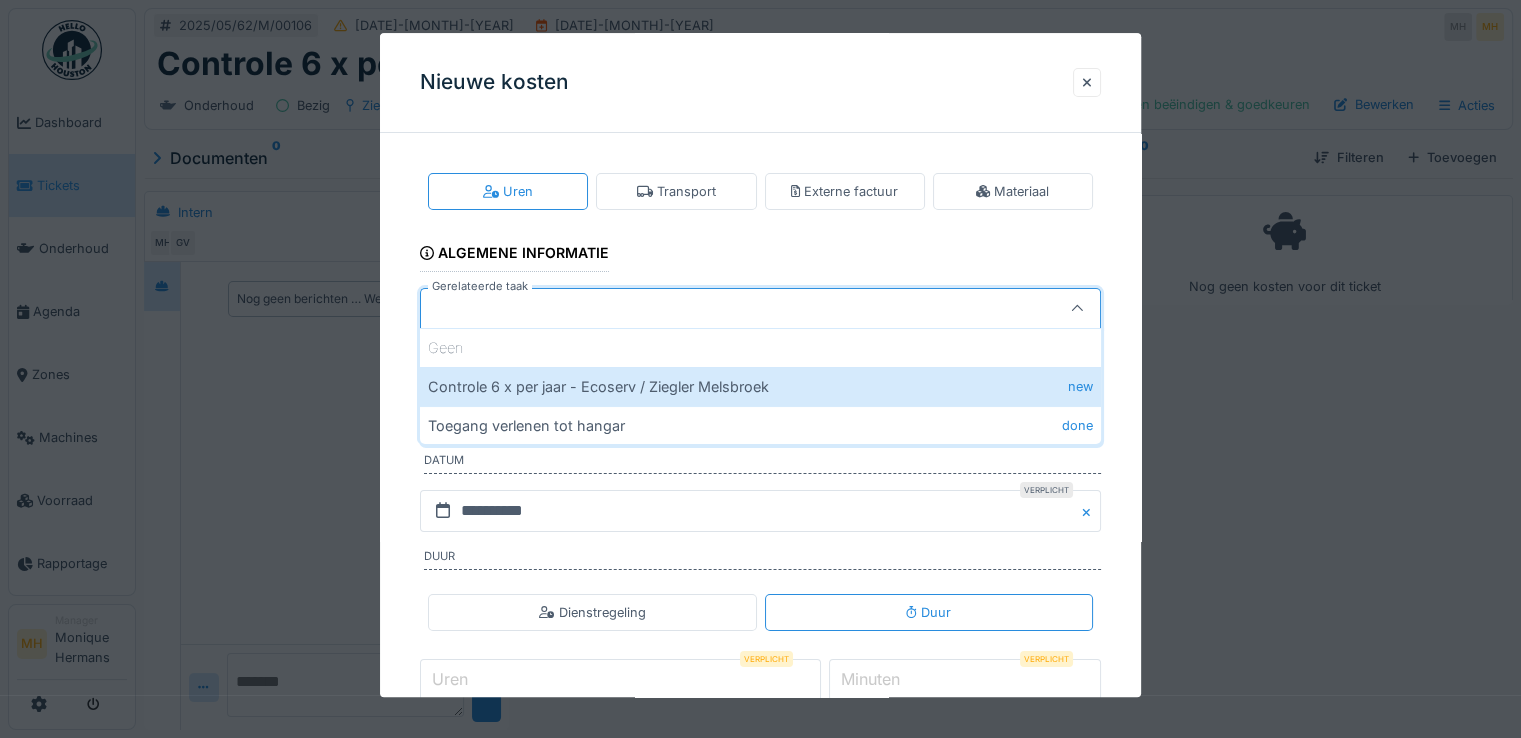 click on "Toegang verlenen tot hangar   done" at bounding box center (760, 425) 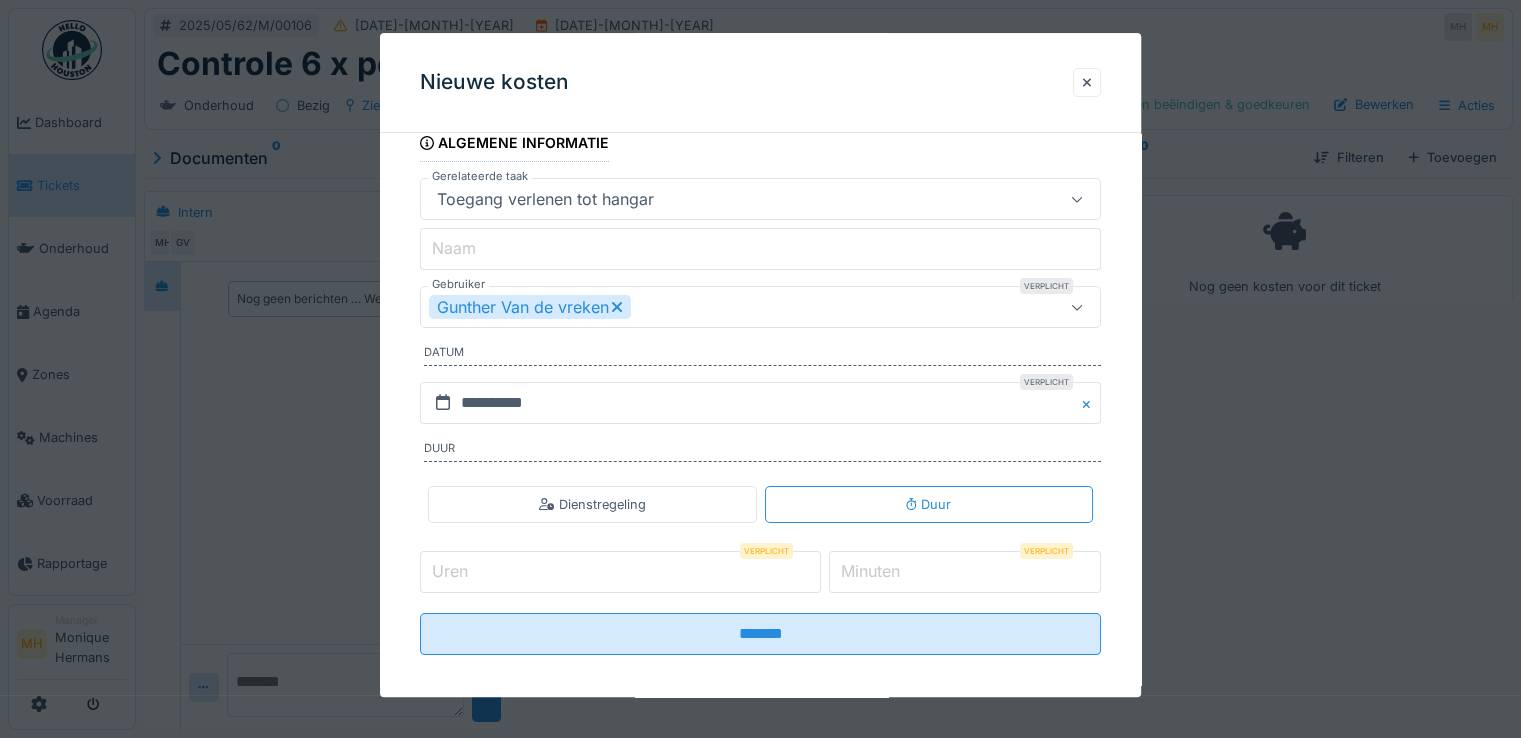 scroll, scrollTop: 120, scrollLeft: 0, axis: vertical 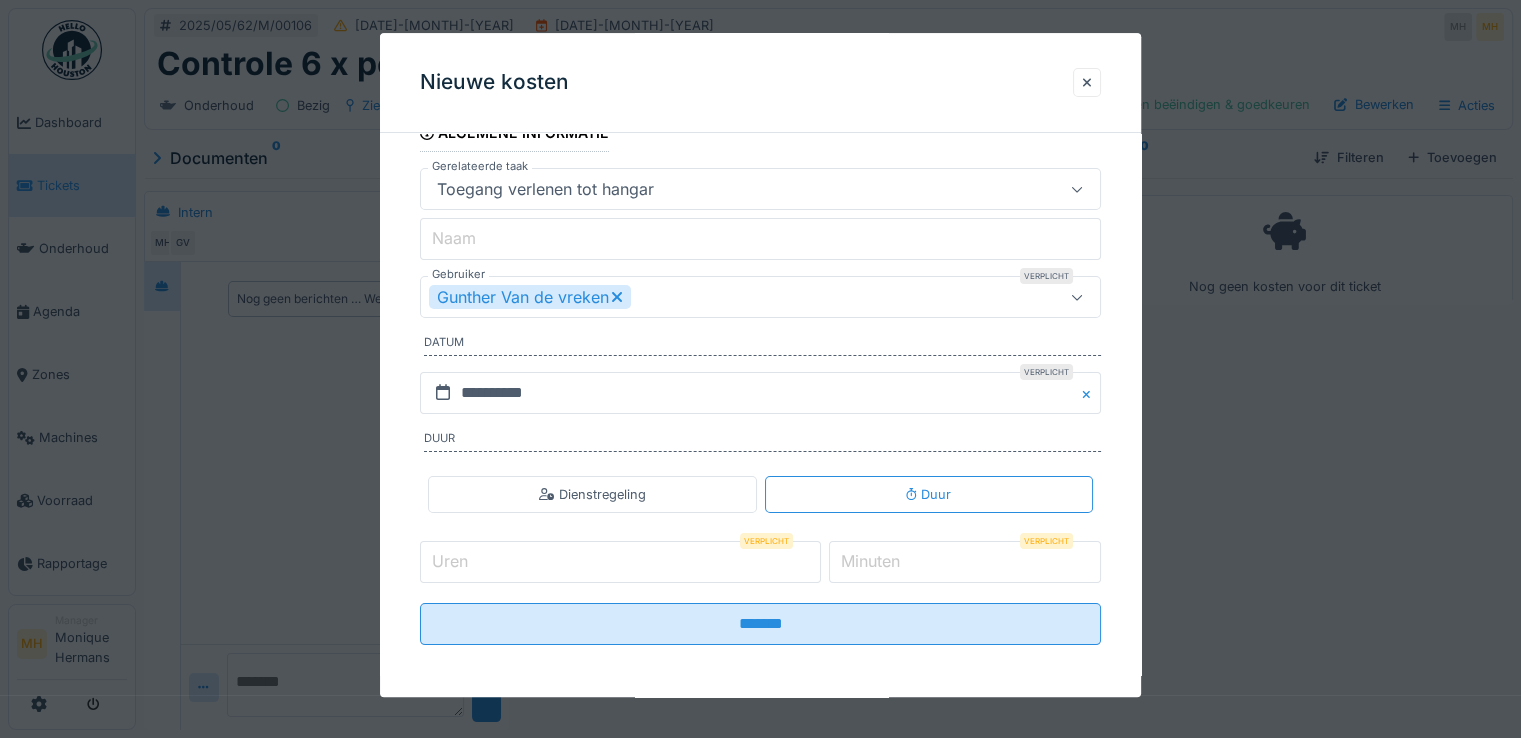 drag, startPoint x: 503, startPoint y: 567, endPoint x: 528, endPoint y: 578, distance: 27.313 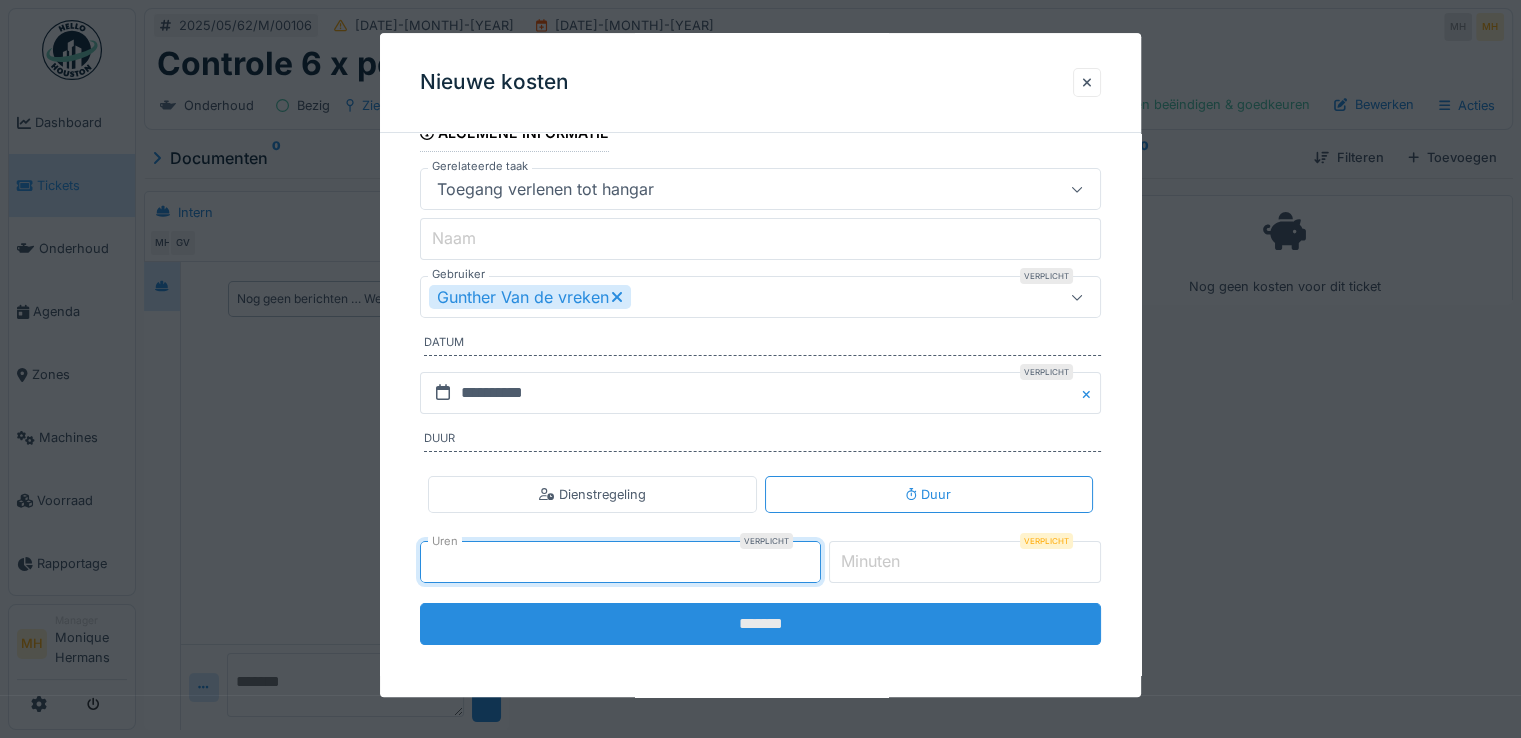 type on "*" 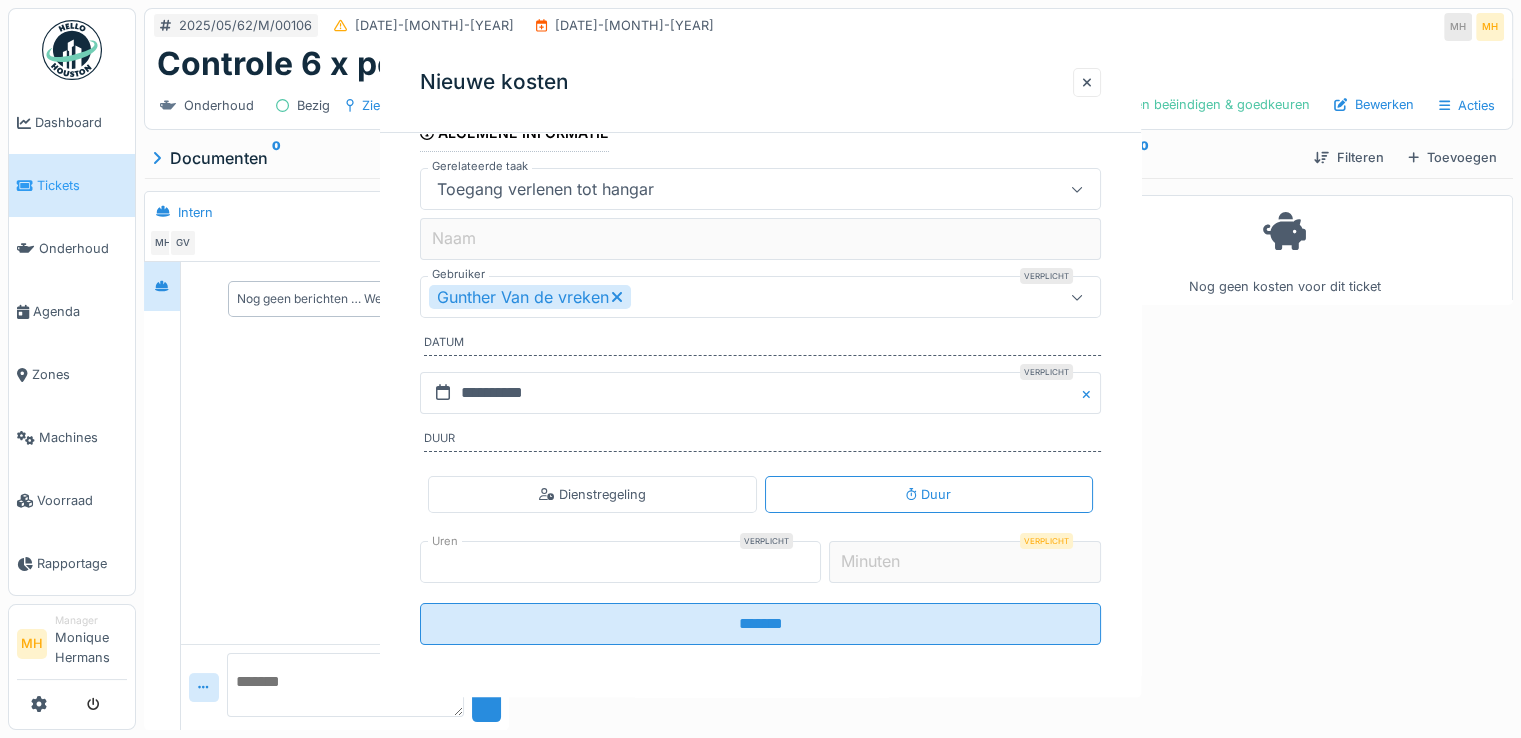 scroll, scrollTop: 0, scrollLeft: 0, axis: both 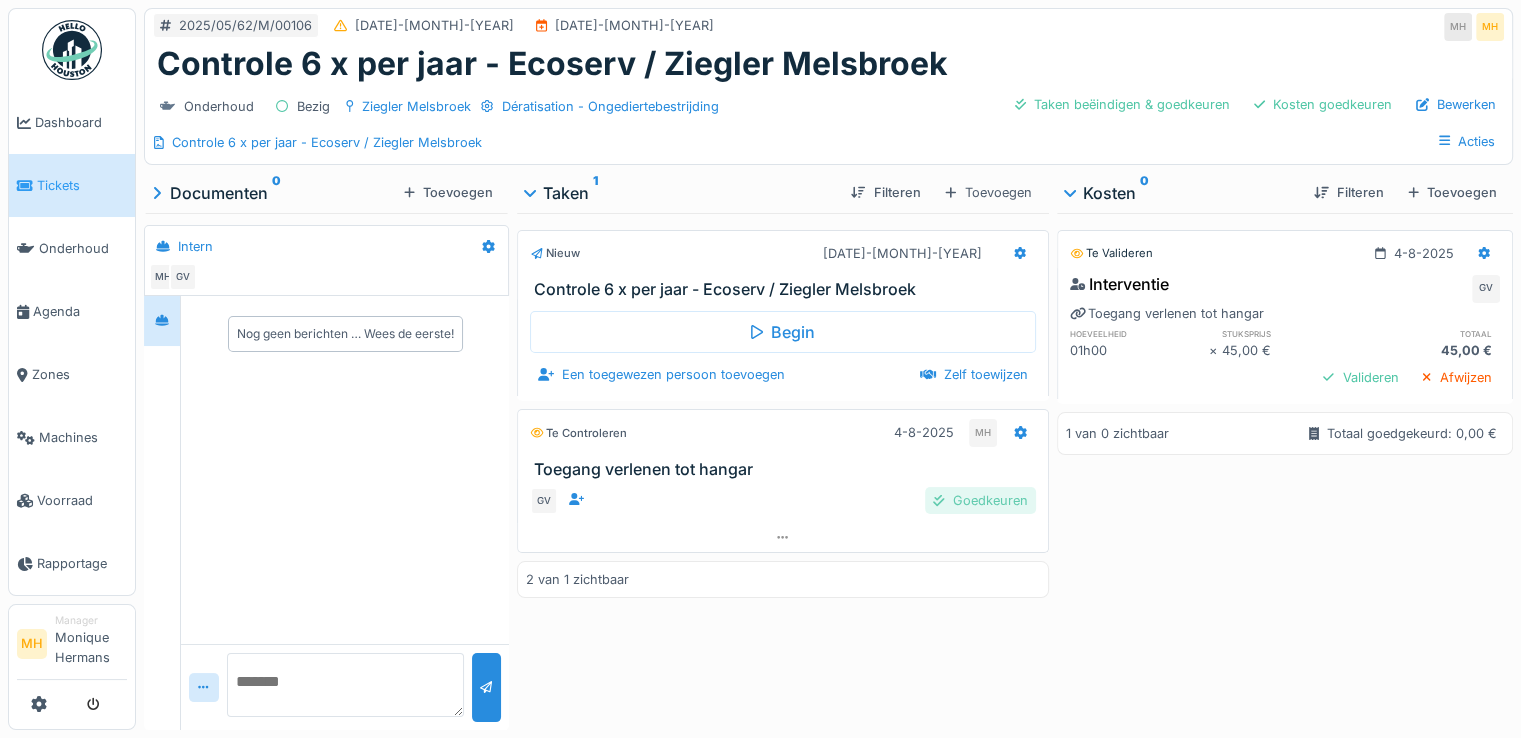 click on "Goedkeuren" at bounding box center (980, 500) 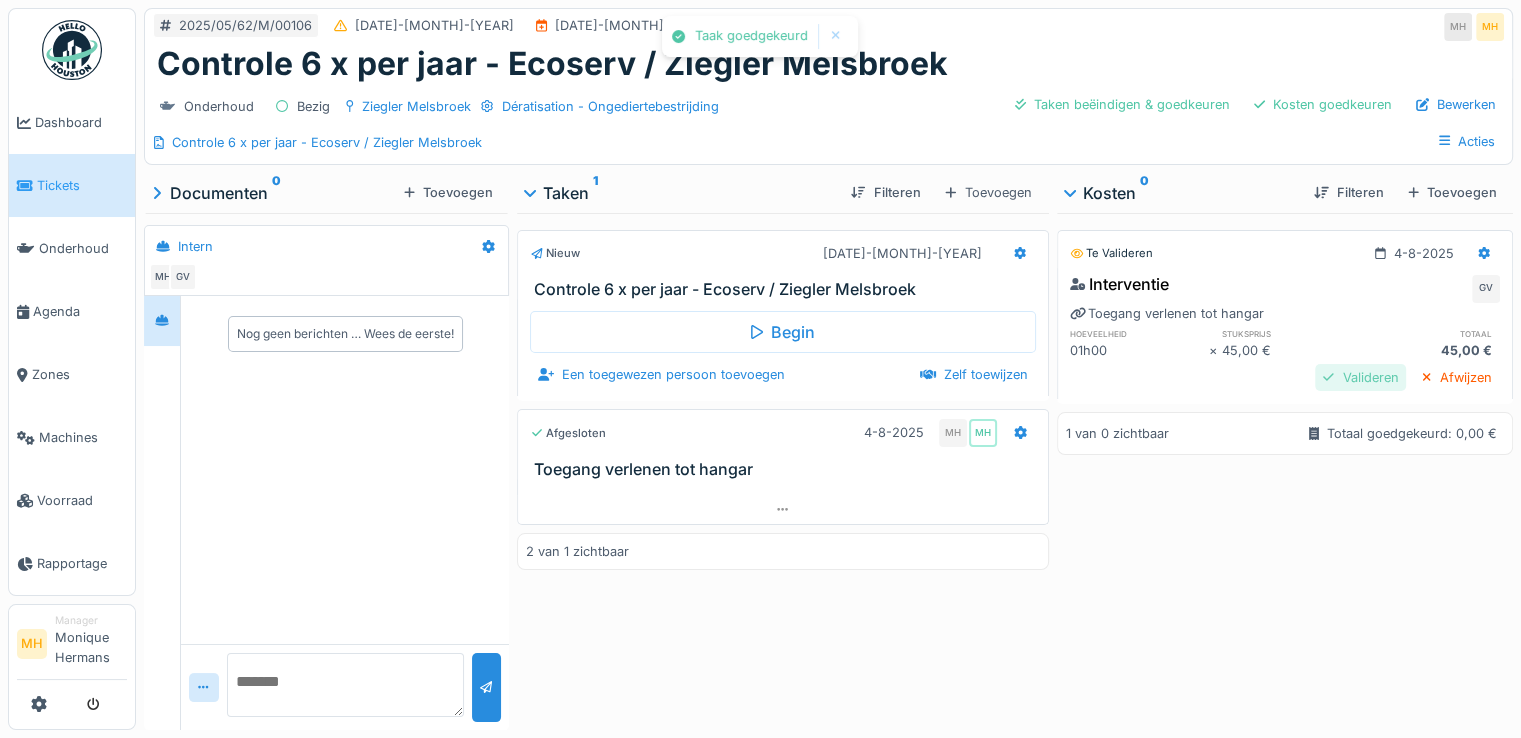 click on "Valideren" at bounding box center (1360, 377) 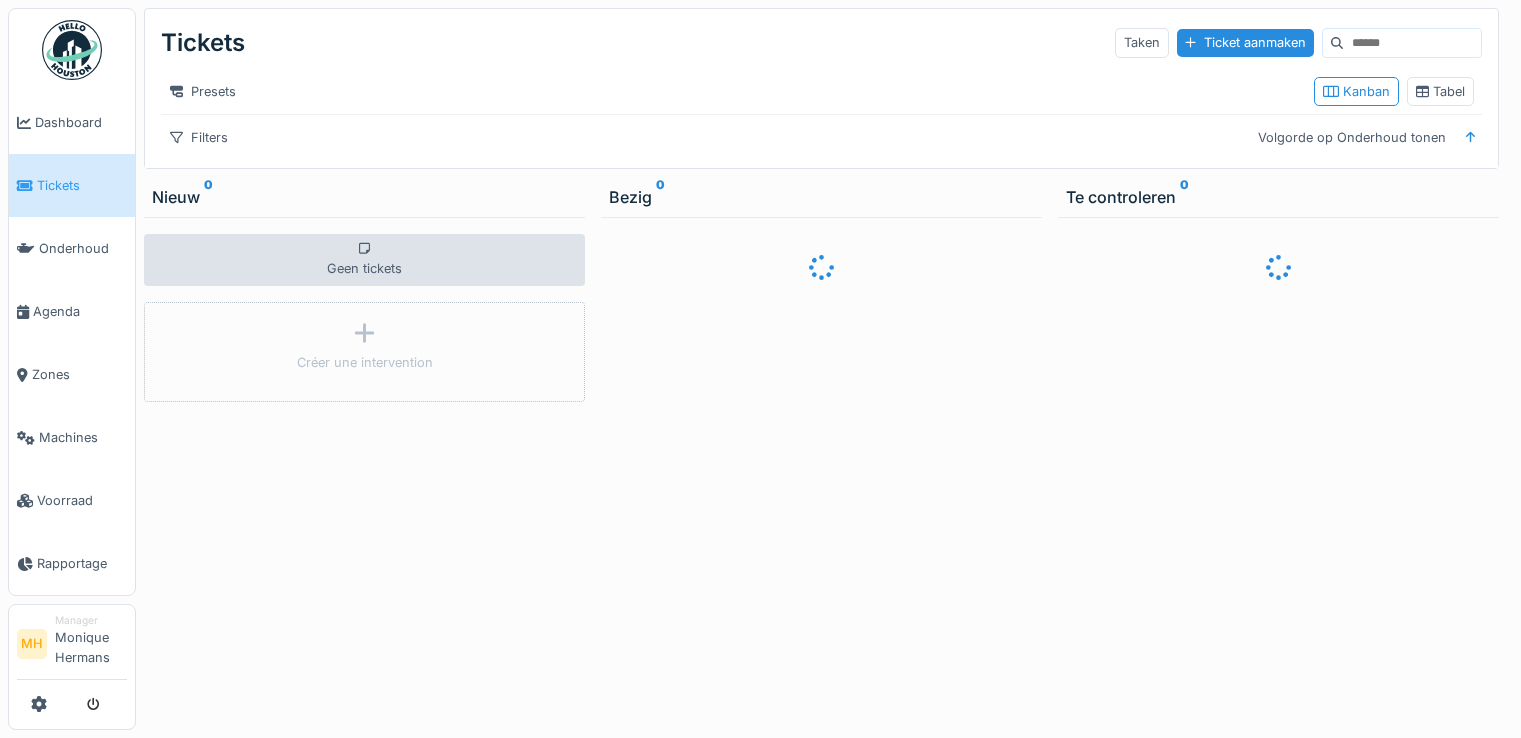 scroll, scrollTop: 0, scrollLeft: 0, axis: both 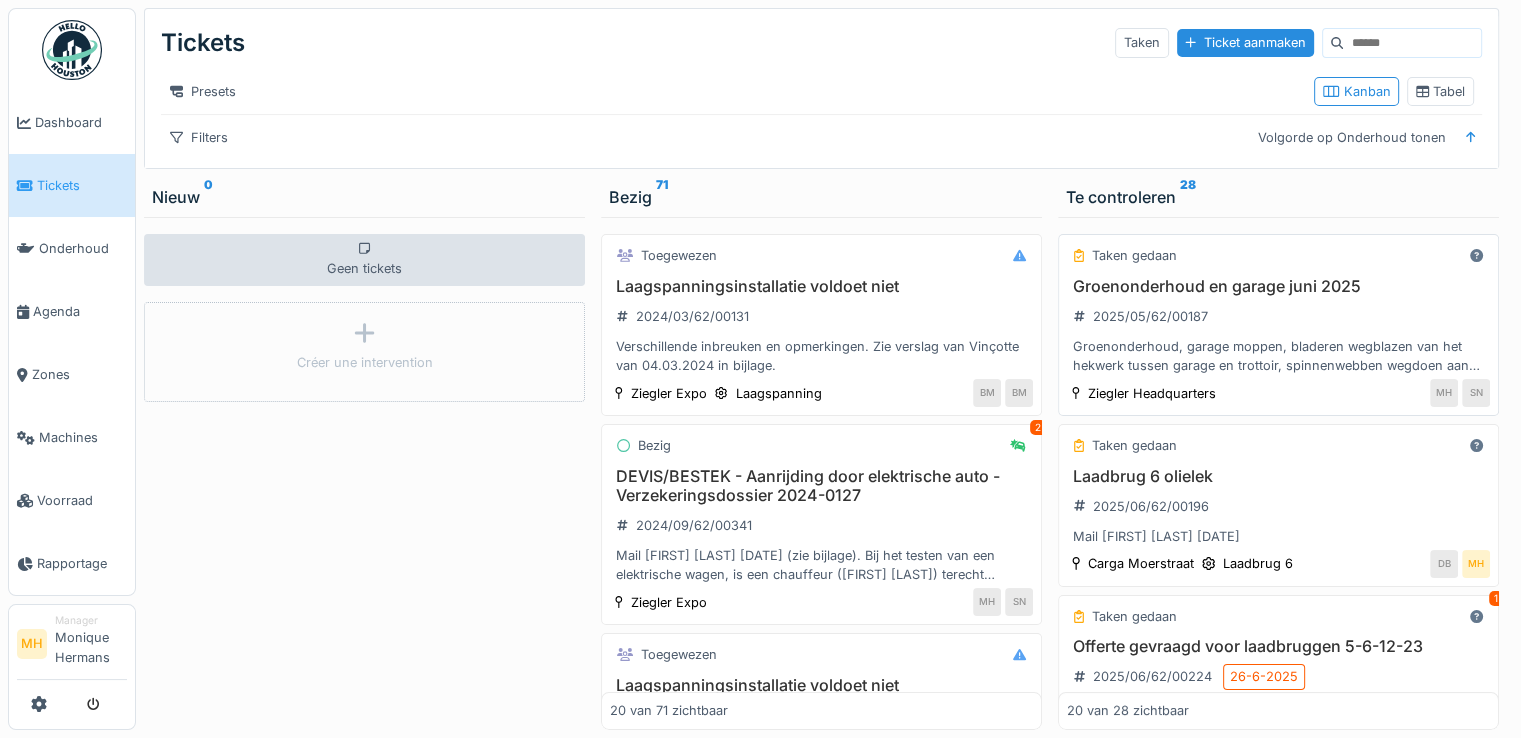 drag, startPoint x: 1336, startPoint y: 36, endPoint x: 1390, endPoint y: 265, distance: 235.28069 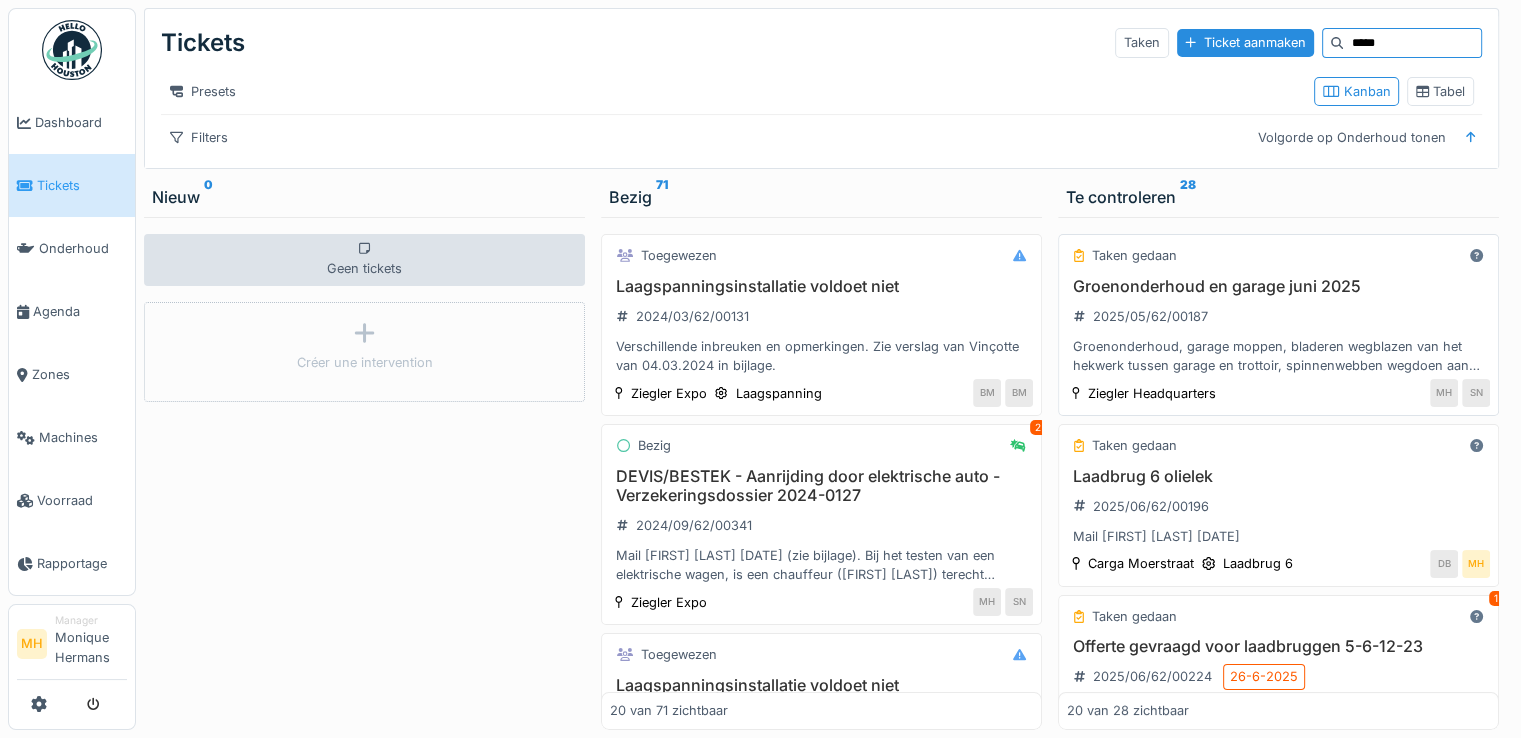 type on "*****" 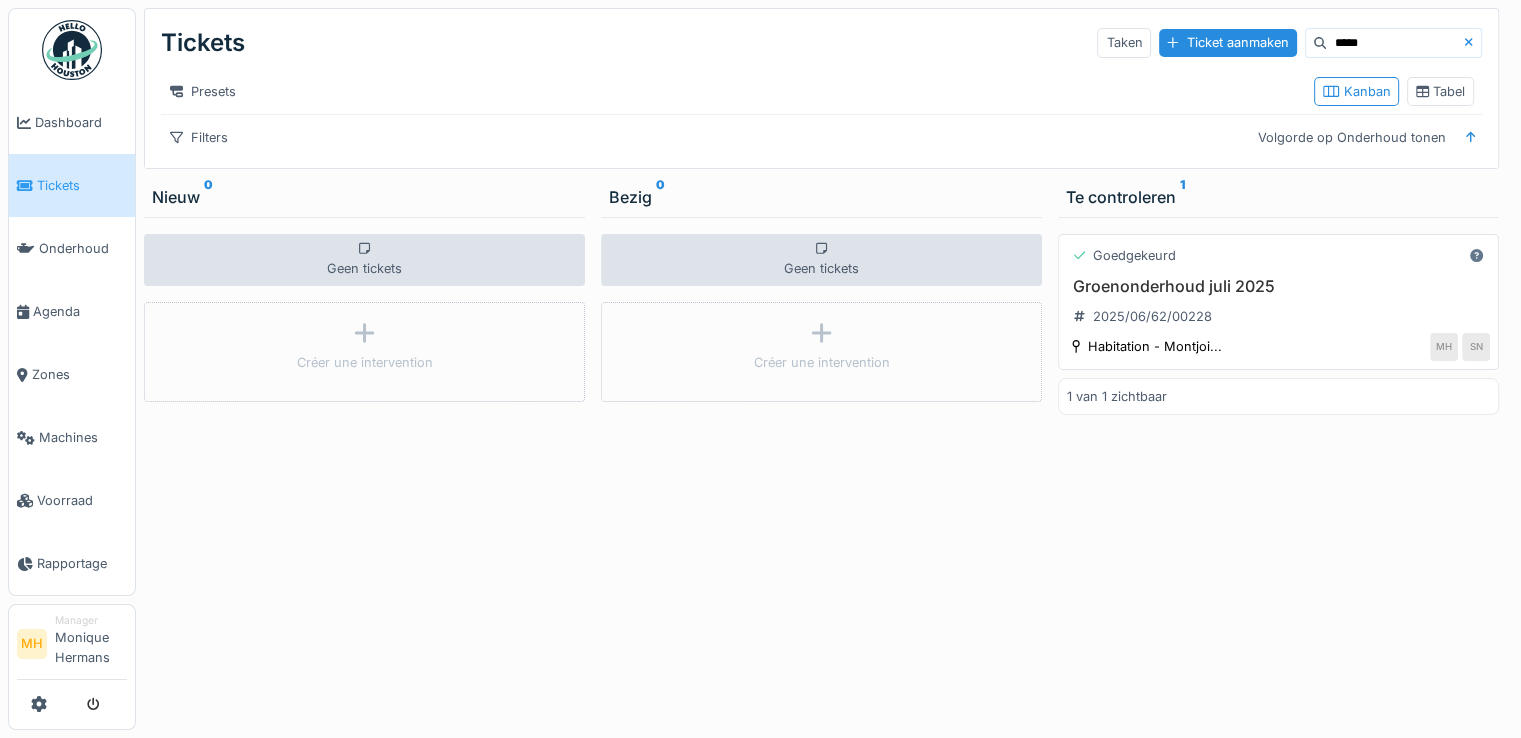 click on "Groenonderhoud juli 2025" at bounding box center (1278, 286) 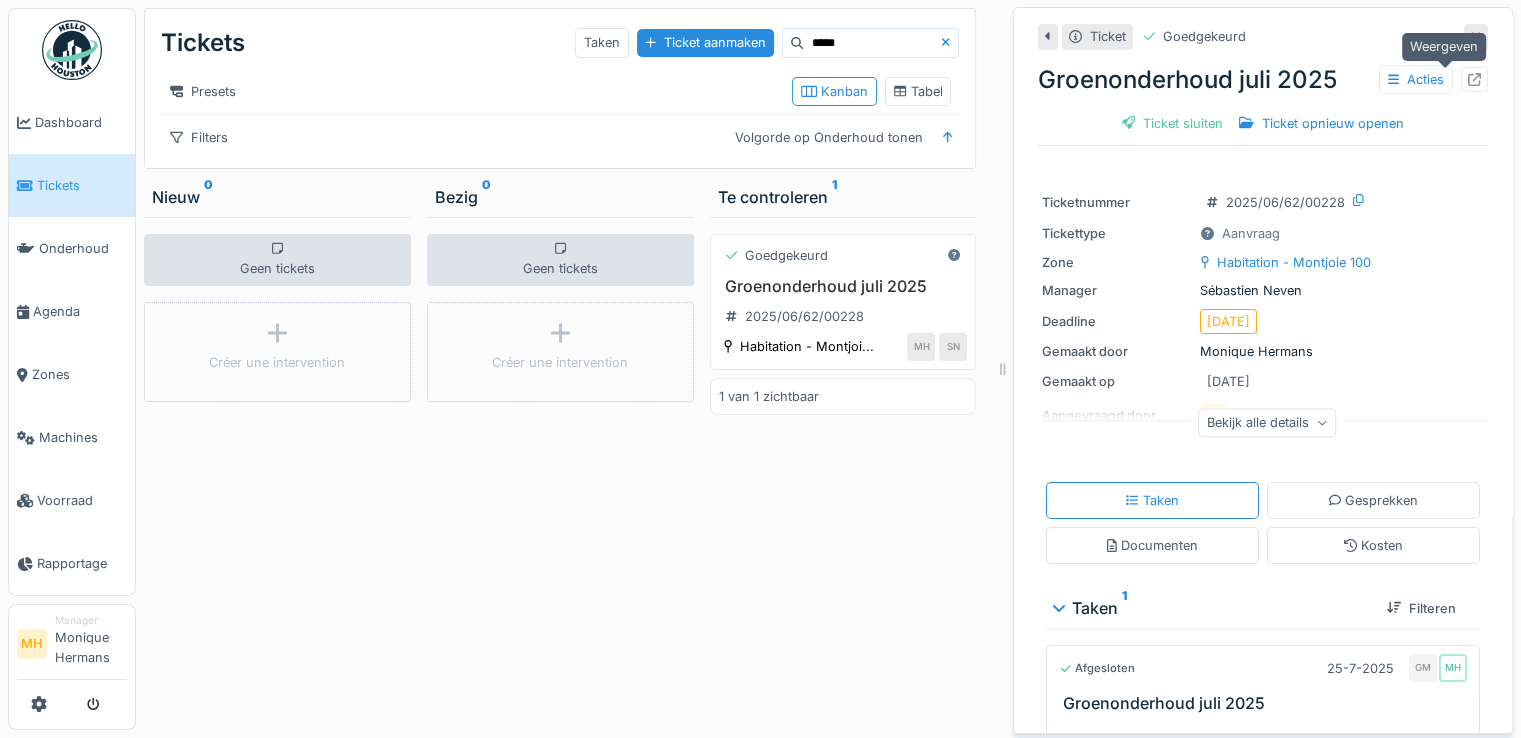 click 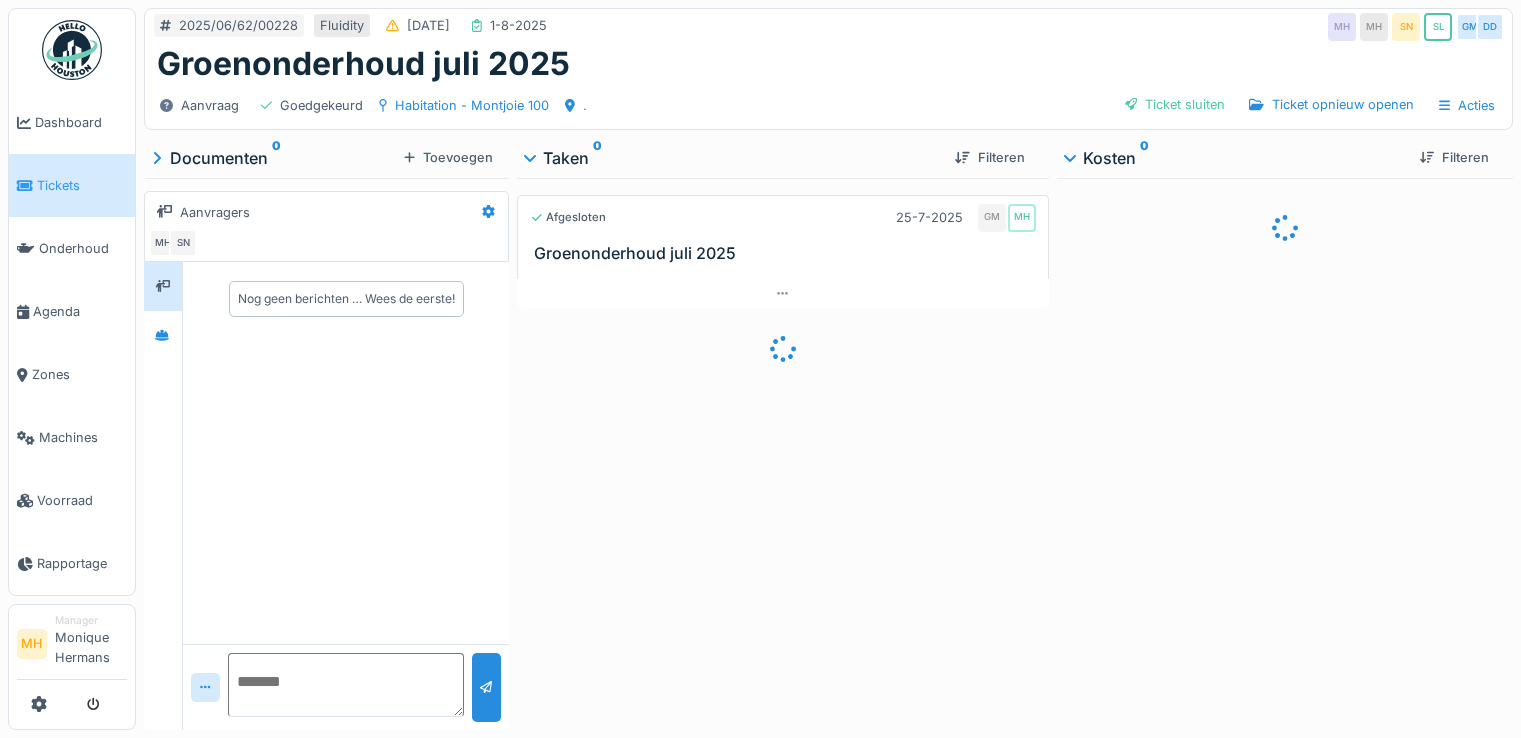 scroll, scrollTop: 0, scrollLeft: 0, axis: both 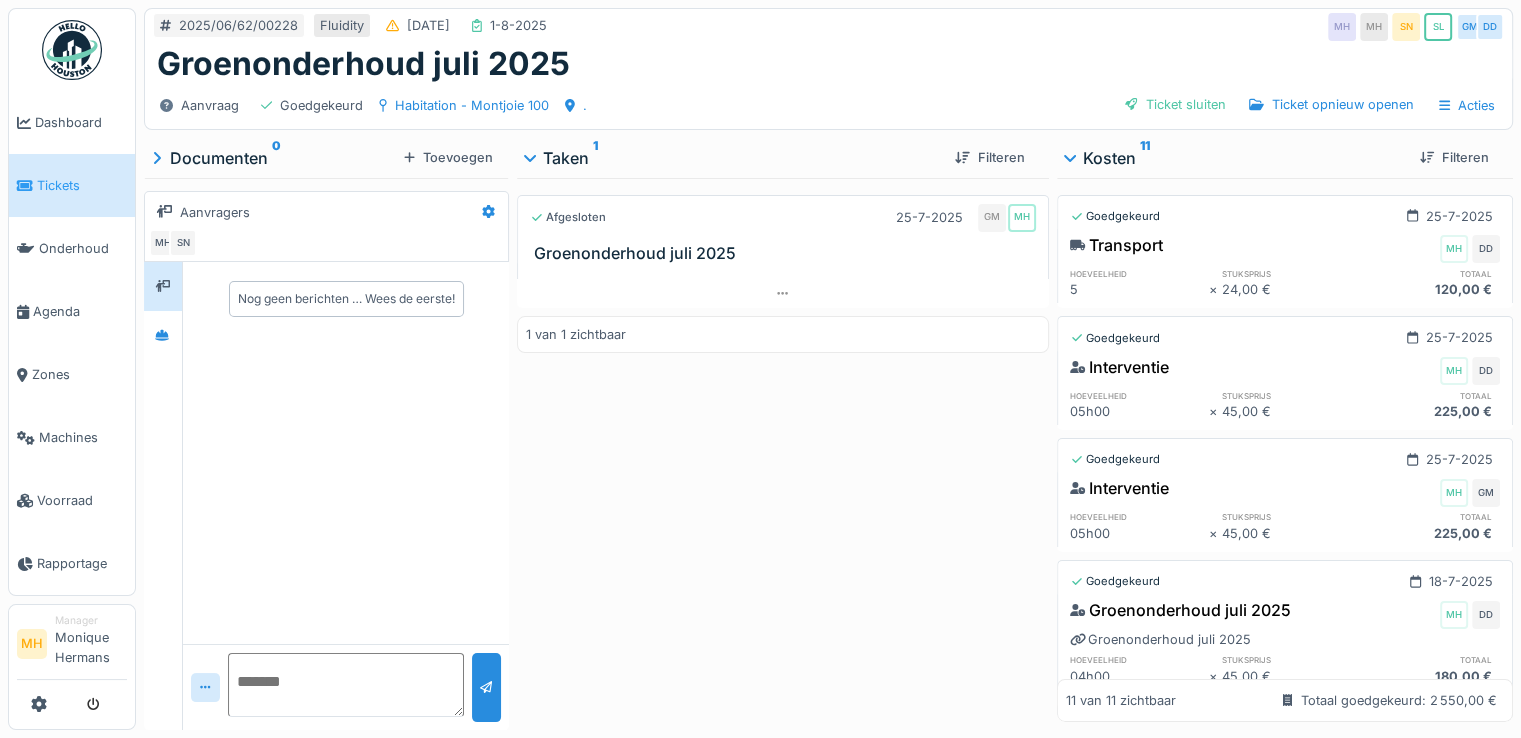 drag, startPoint x: 1165, startPoint y: 99, endPoint x: 1159, endPoint y: 110, distance: 12.529964 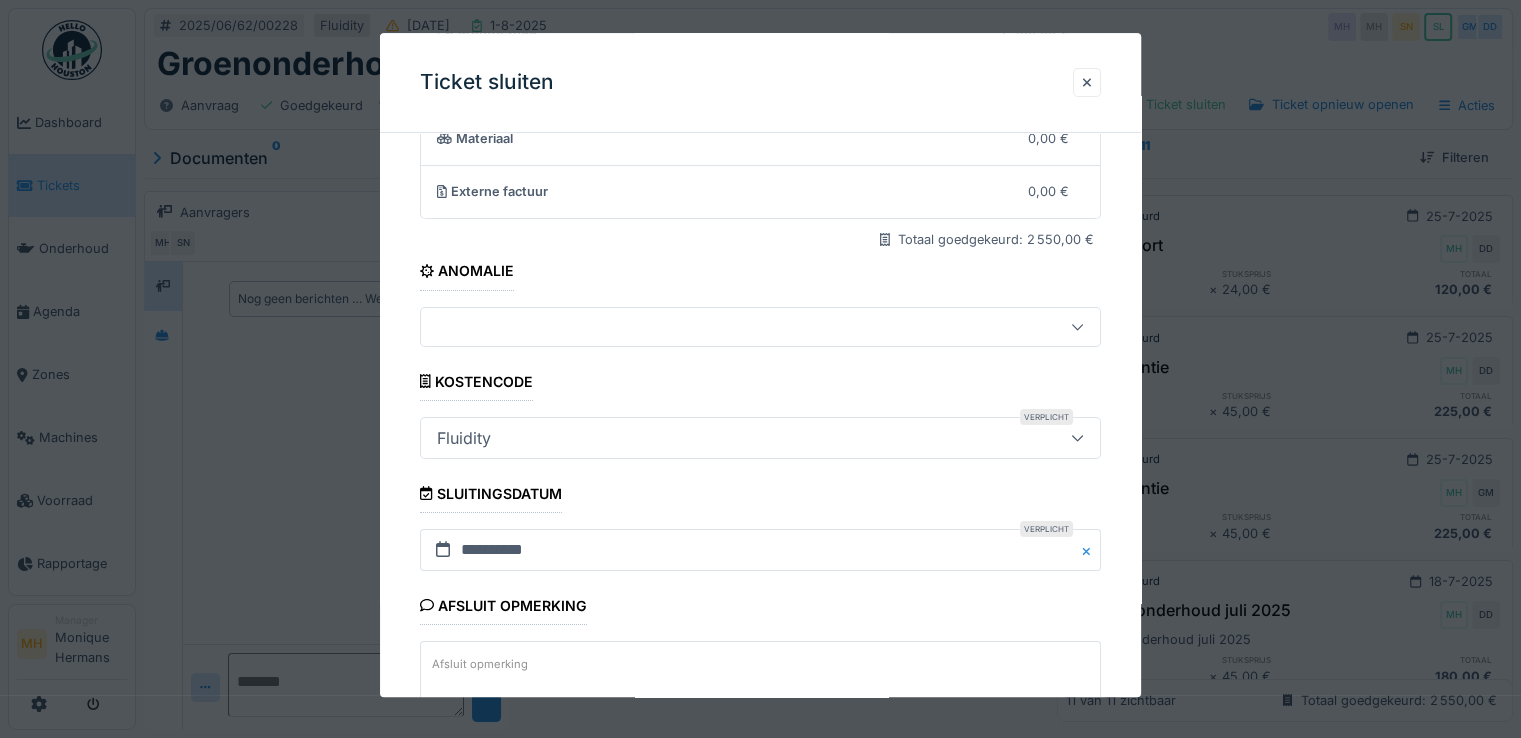scroll, scrollTop: 332, scrollLeft: 0, axis: vertical 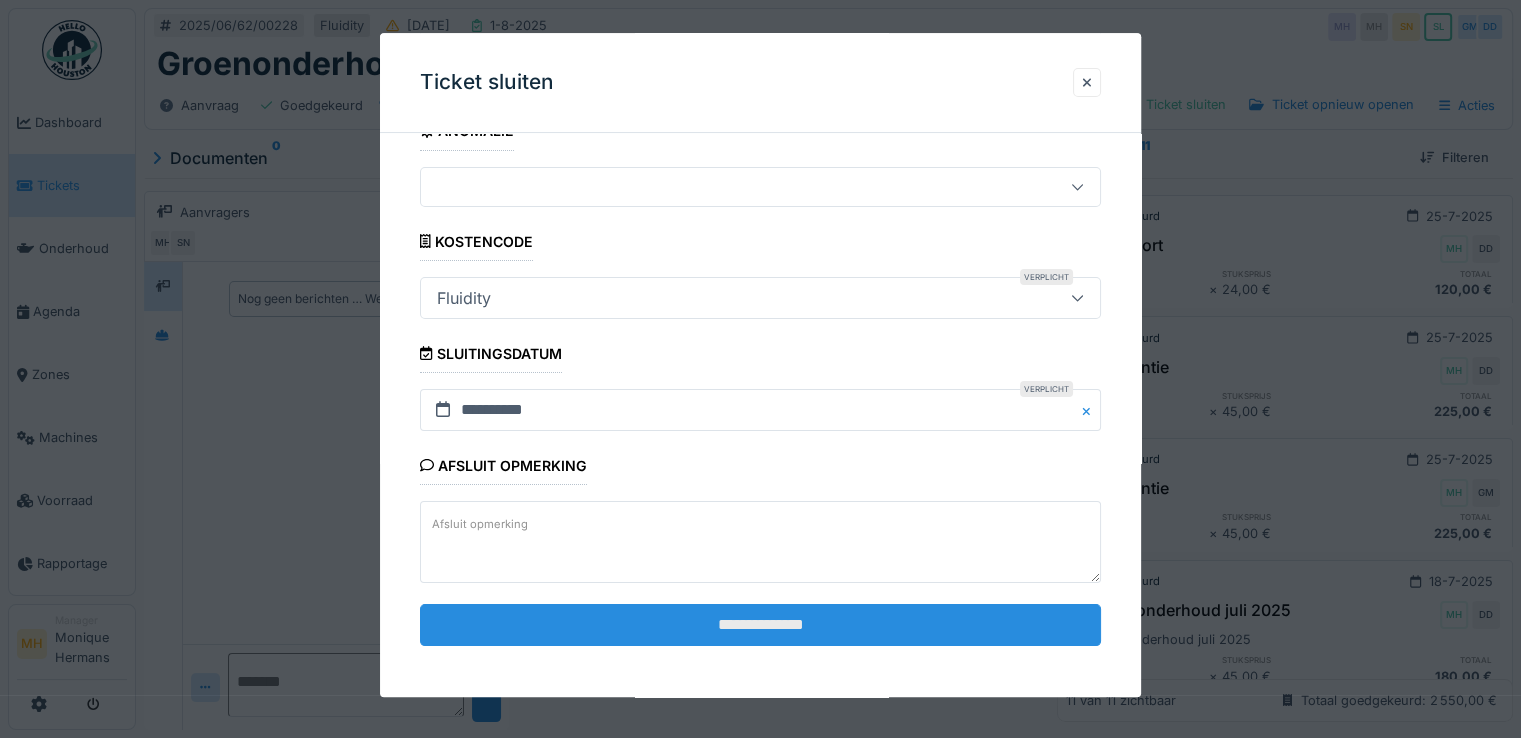 click on "**********" at bounding box center (760, 625) 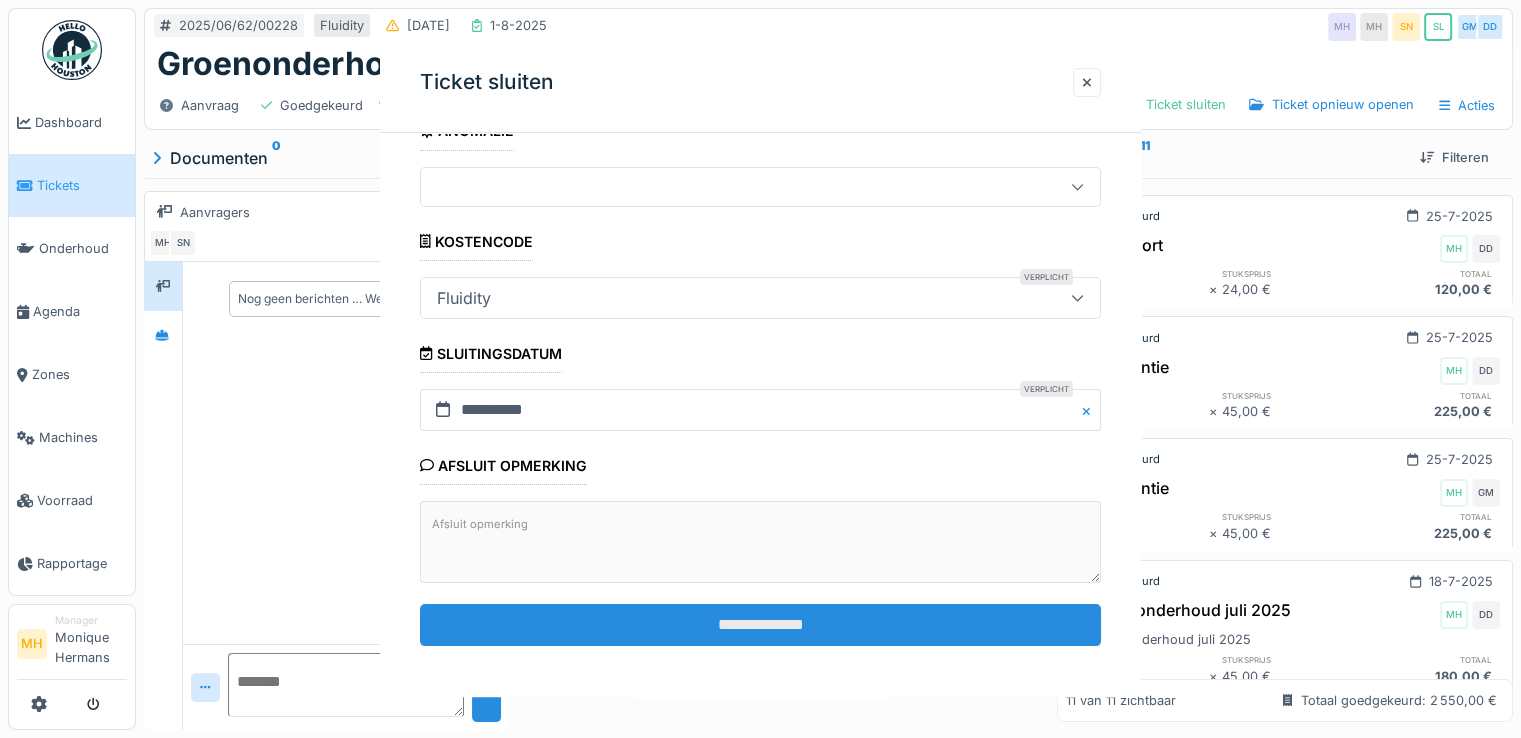 scroll, scrollTop: 0, scrollLeft: 0, axis: both 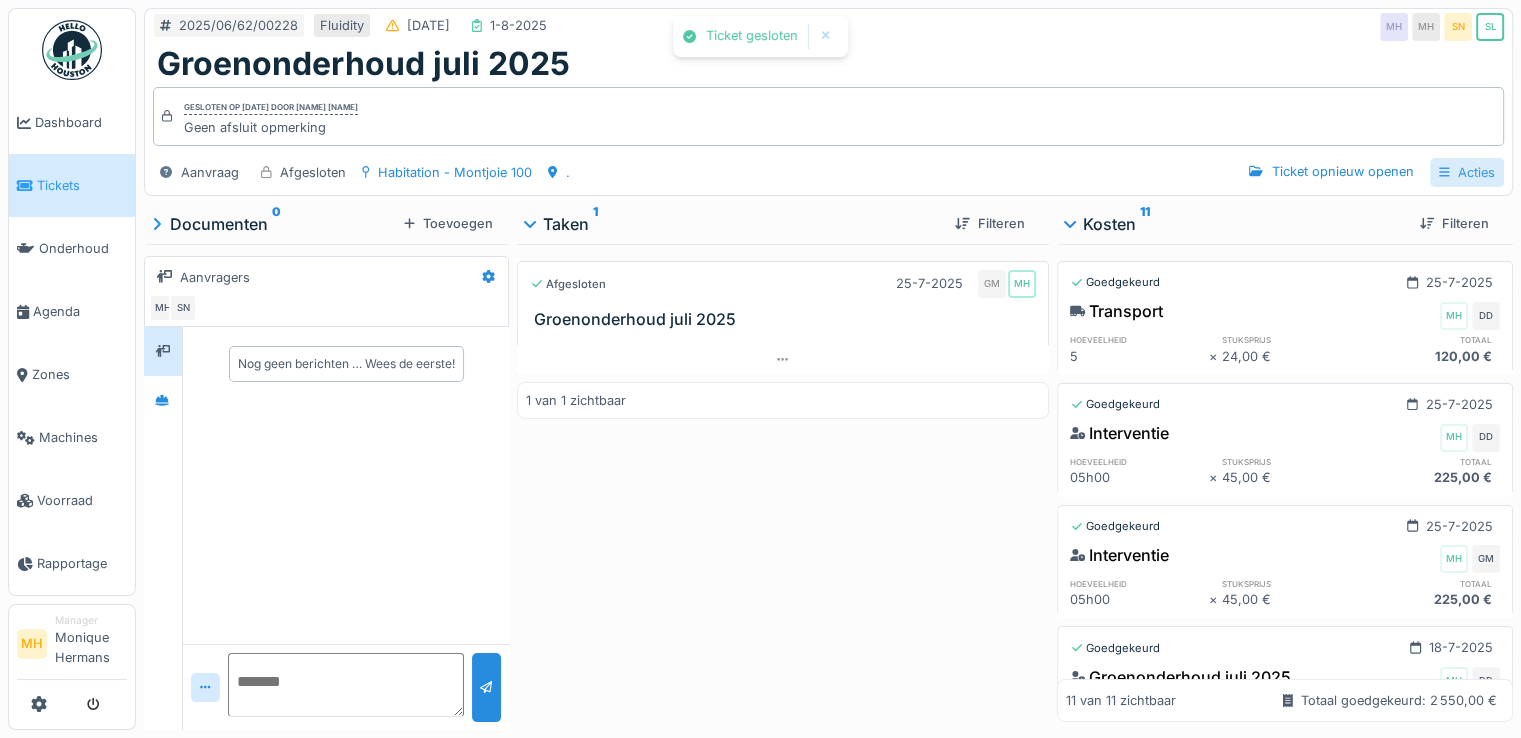 click on "Acties" at bounding box center (1467, 172) 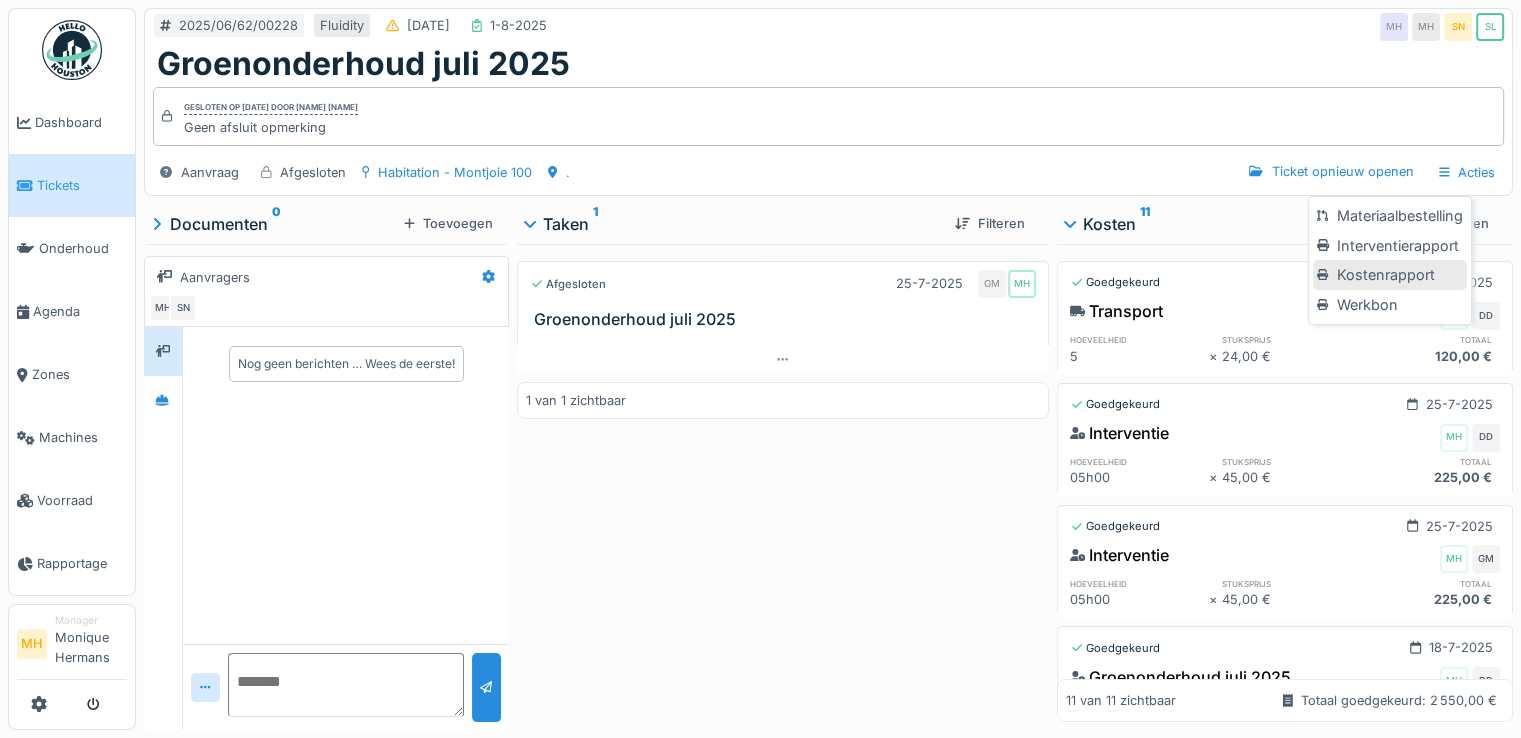 click on "Kostenrapport" at bounding box center (1389, 275) 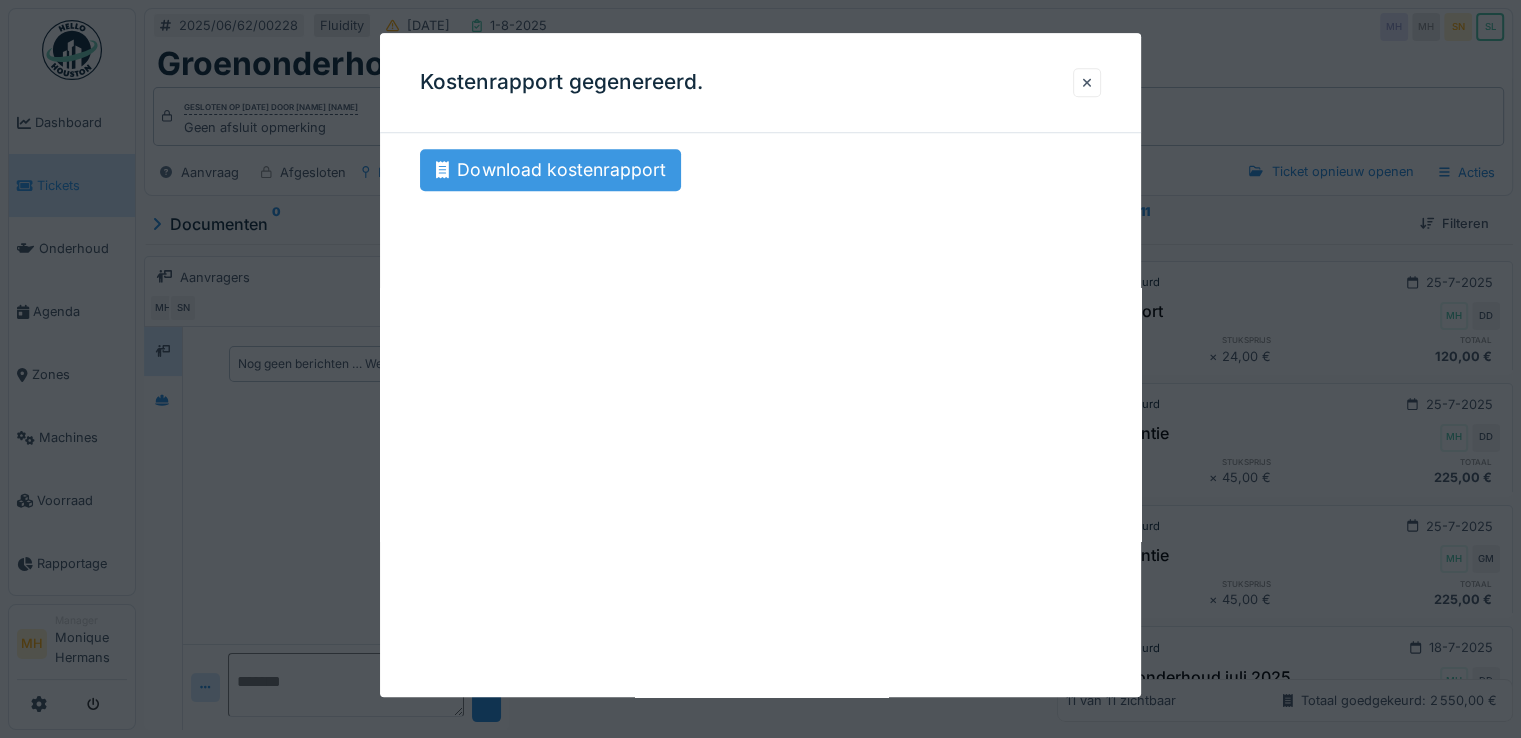click on "Download kostenrapport" at bounding box center [550, 170] 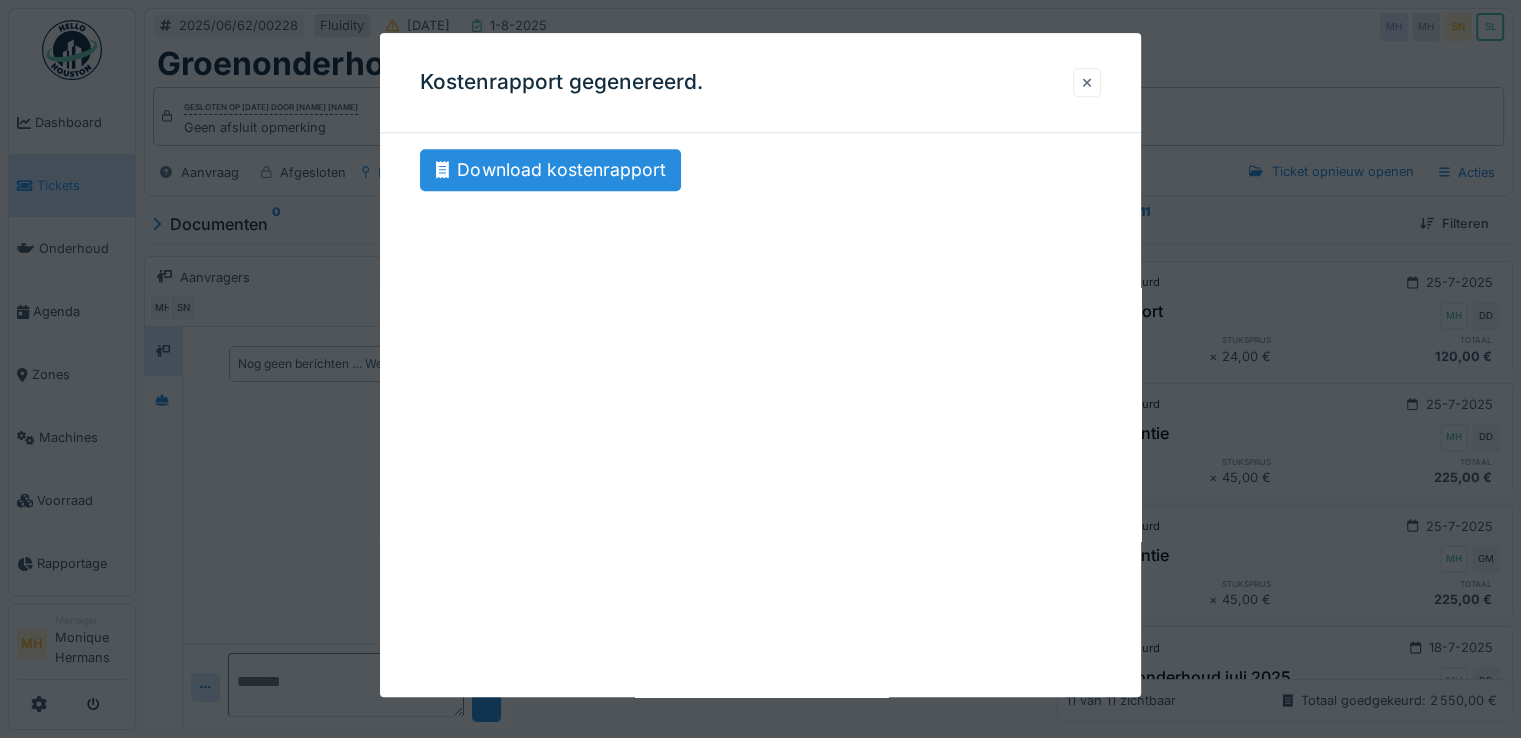 click at bounding box center [1087, 82] 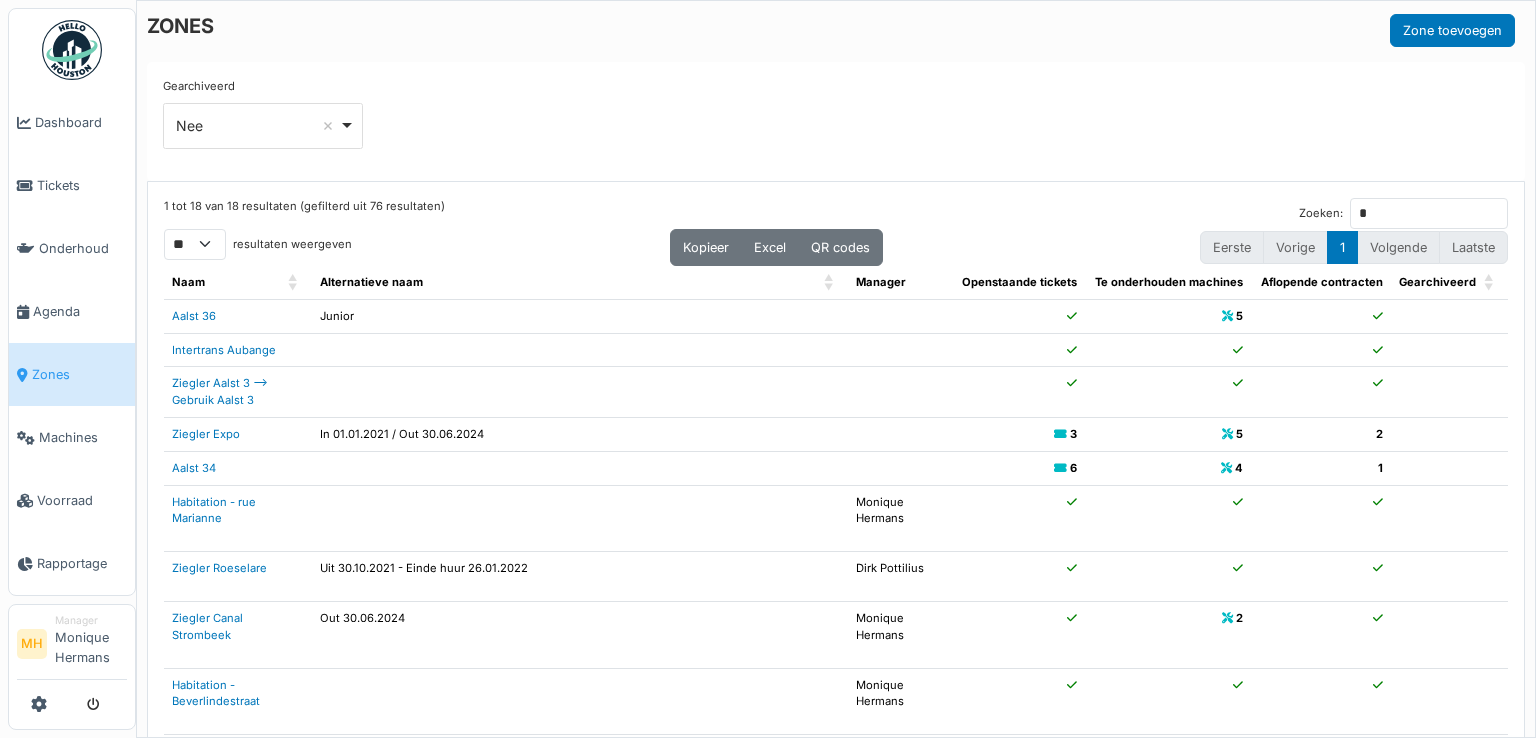select on "**" 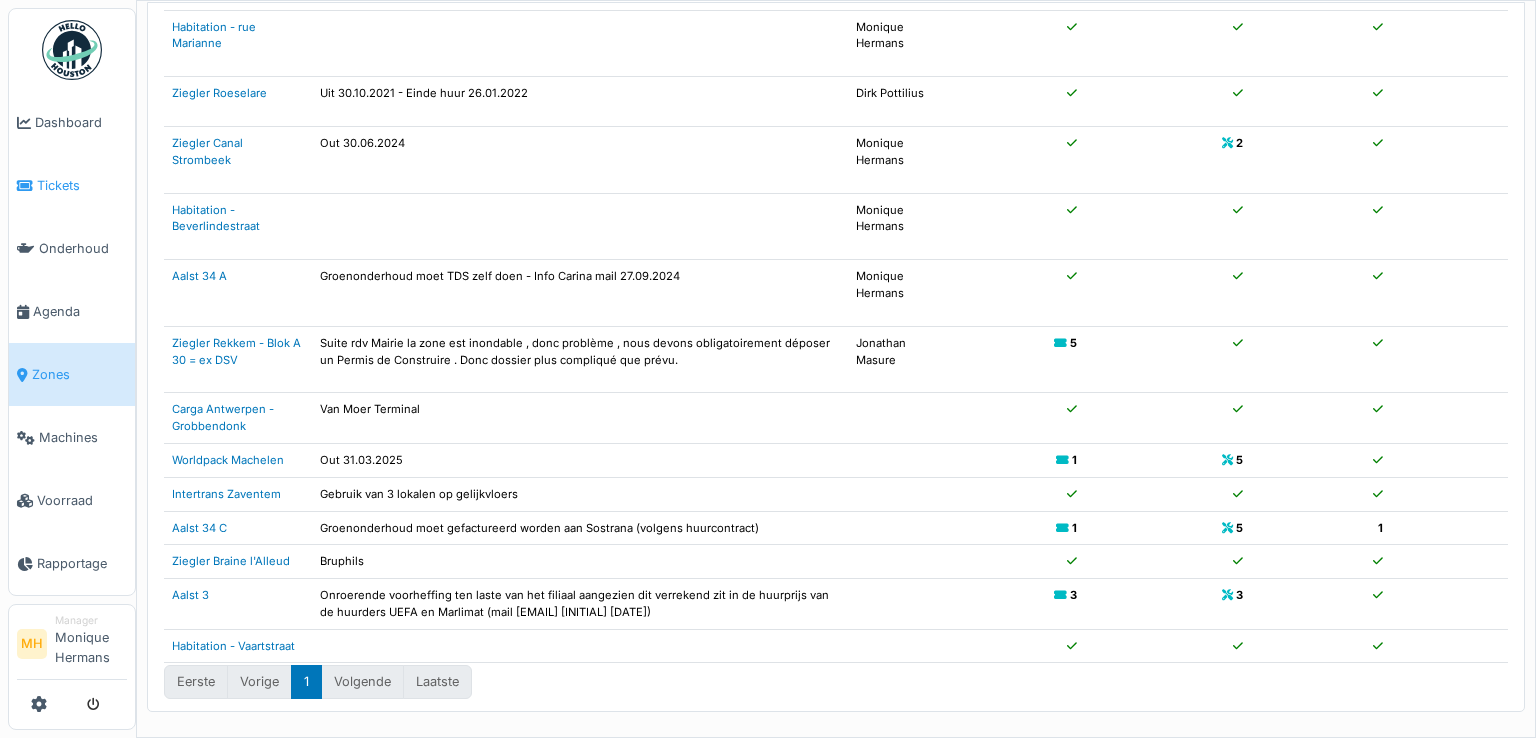 click on "Tickets" at bounding box center (82, 185) 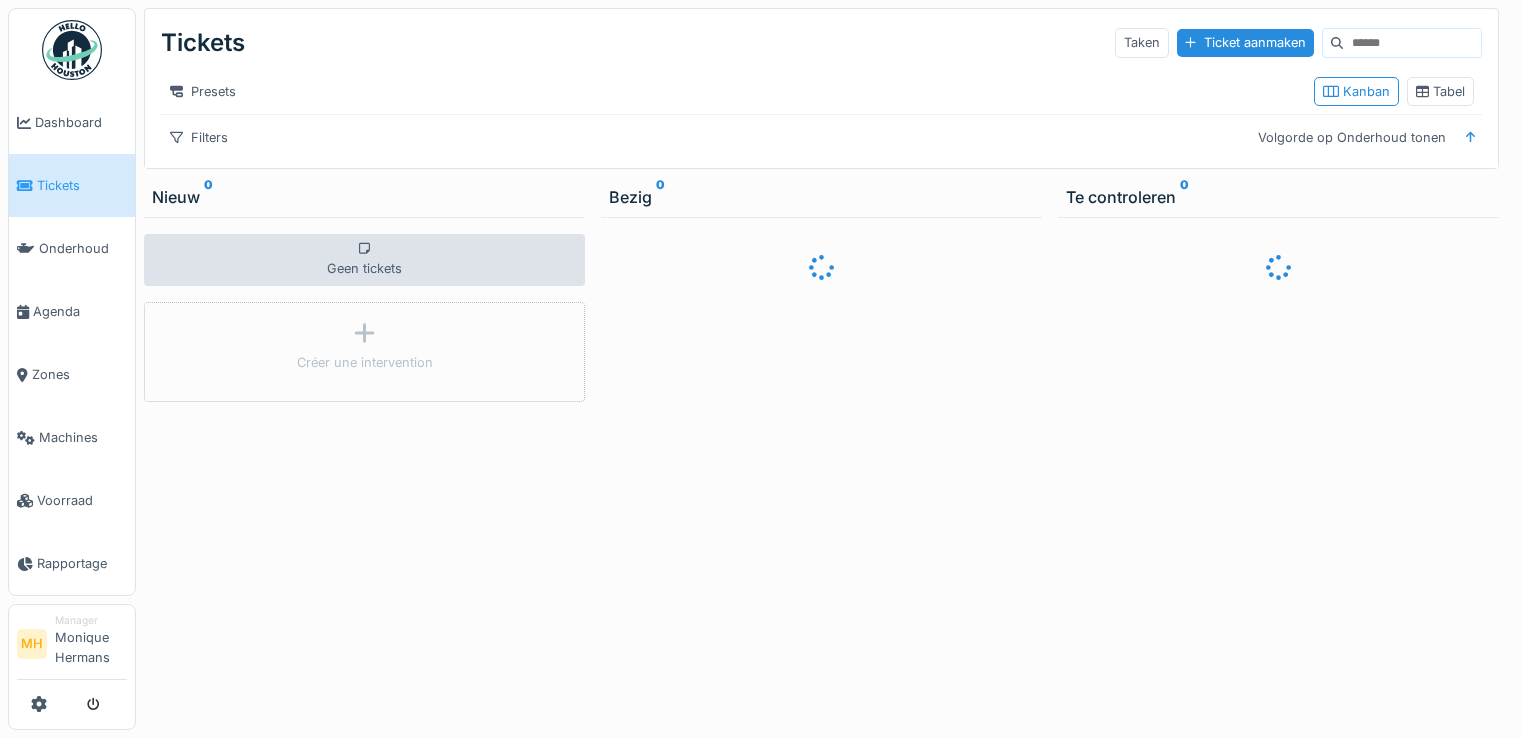 scroll, scrollTop: 0, scrollLeft: 0, axis: both 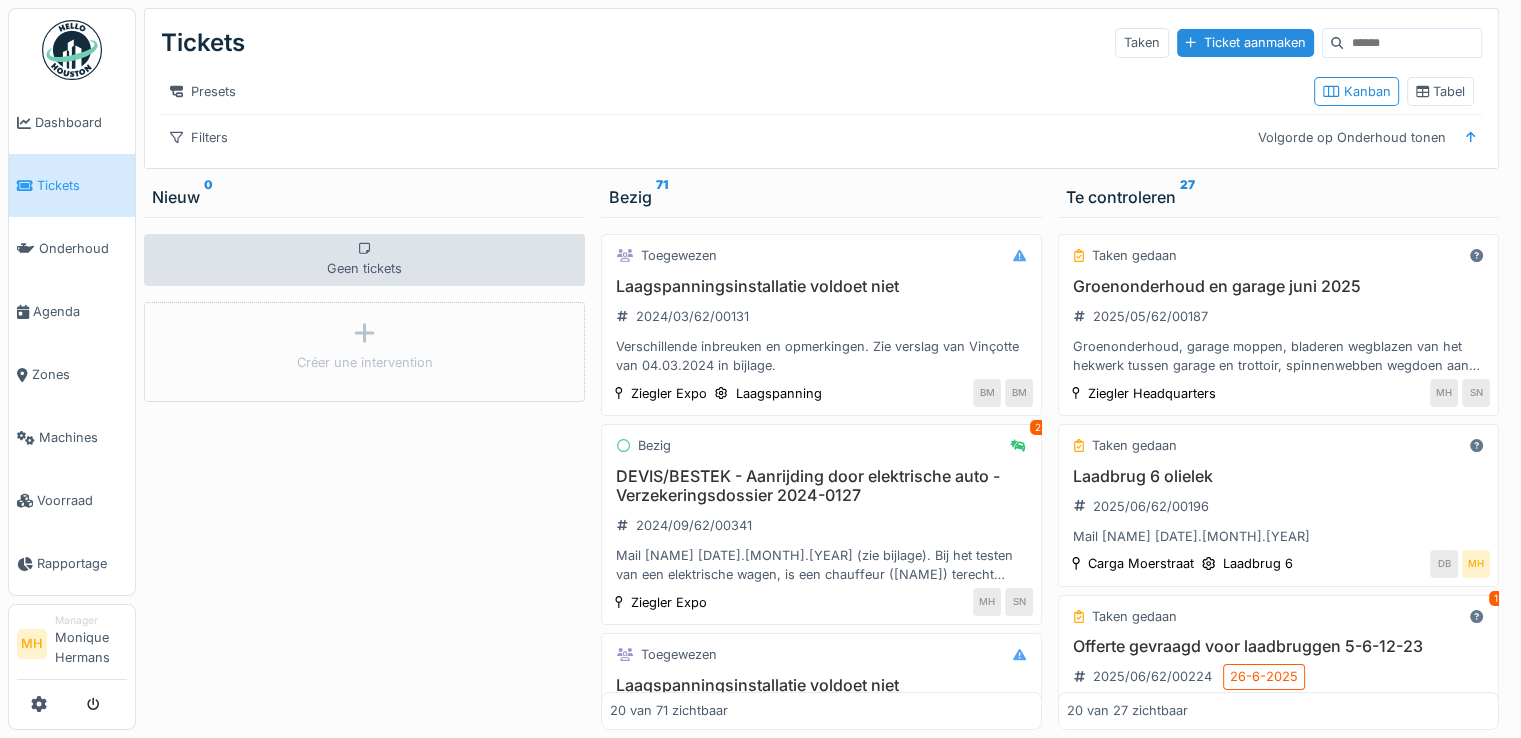 click at bounding box center (1412, 43) 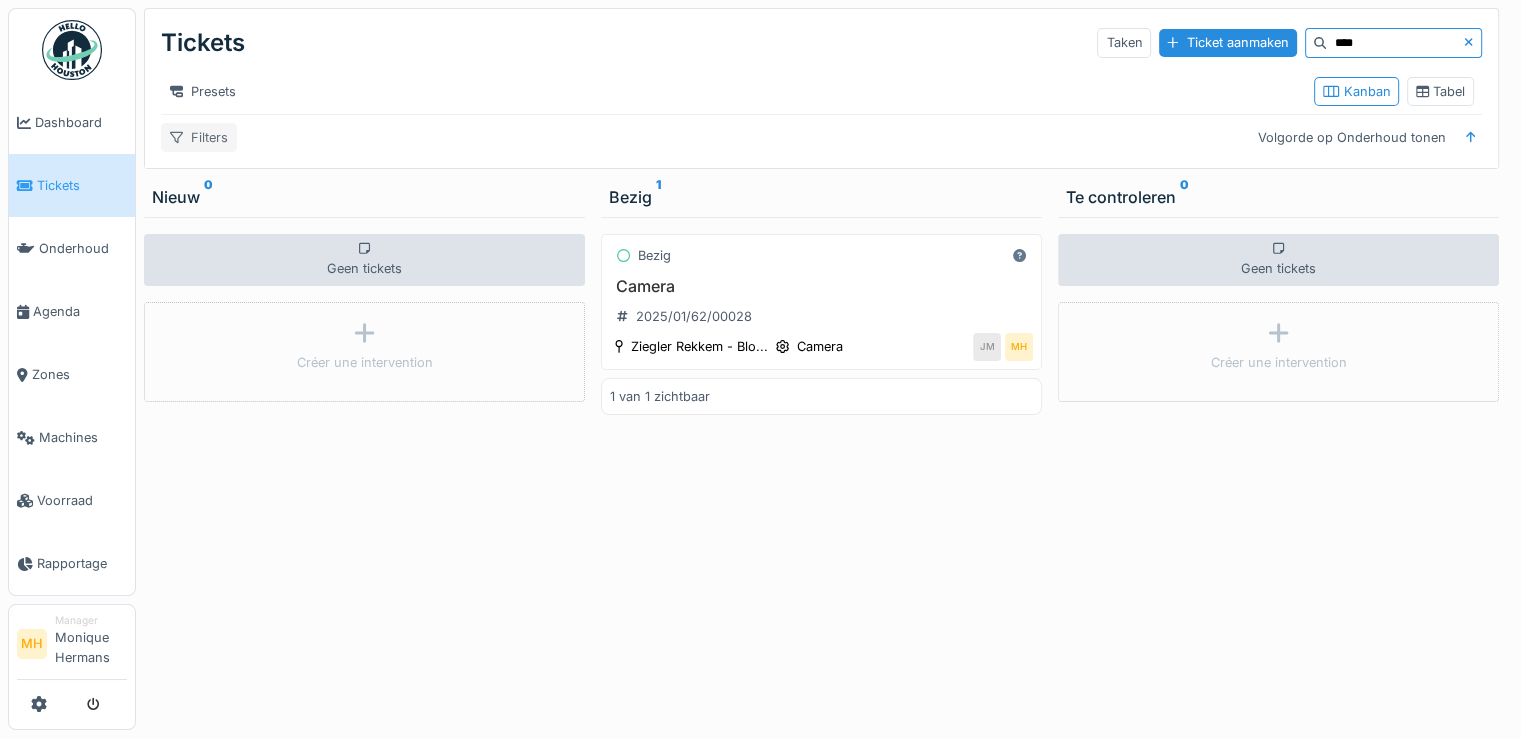 click on "Filters" at bounding box center (199, 137) 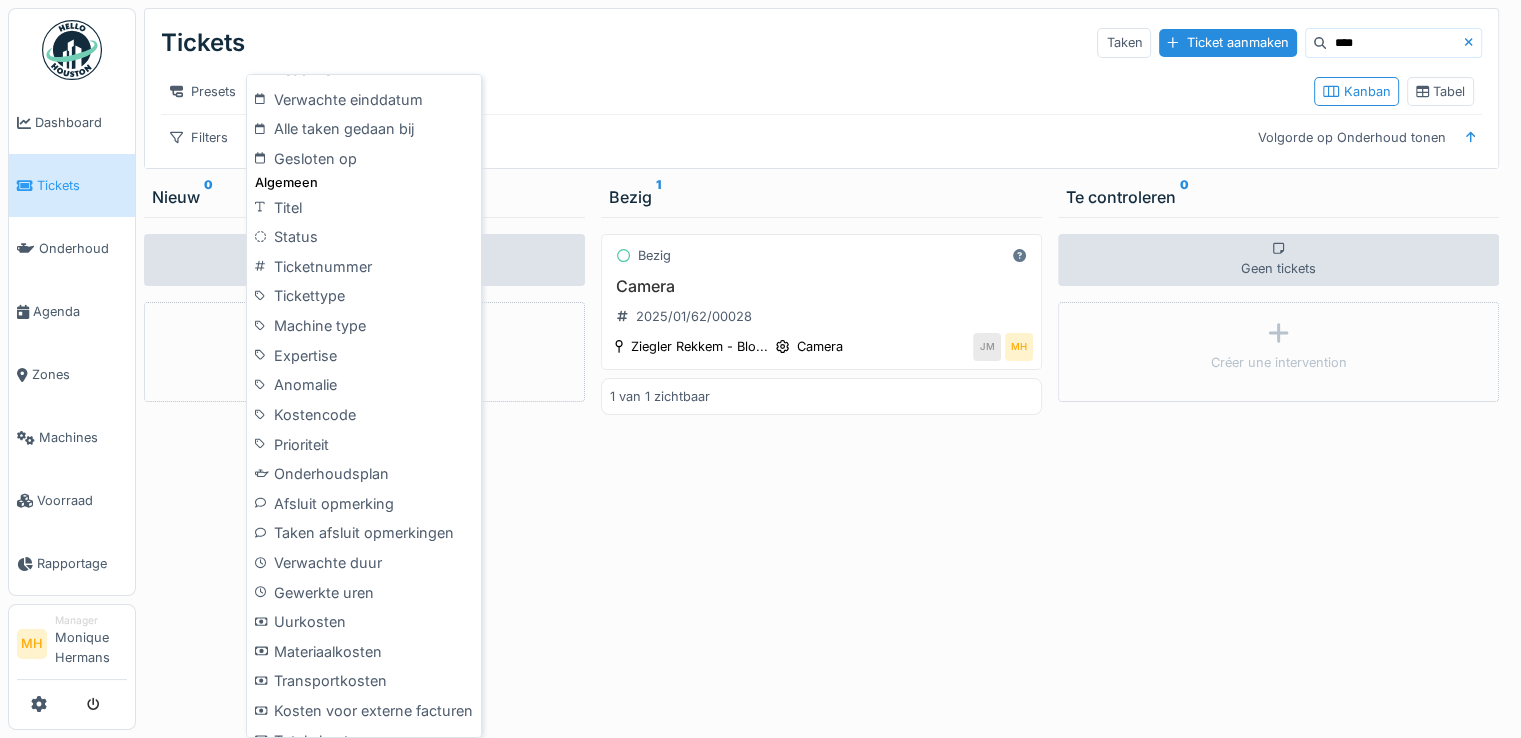 scroll, scrollTop: 600, scrollLeft: 0, axis: vertical 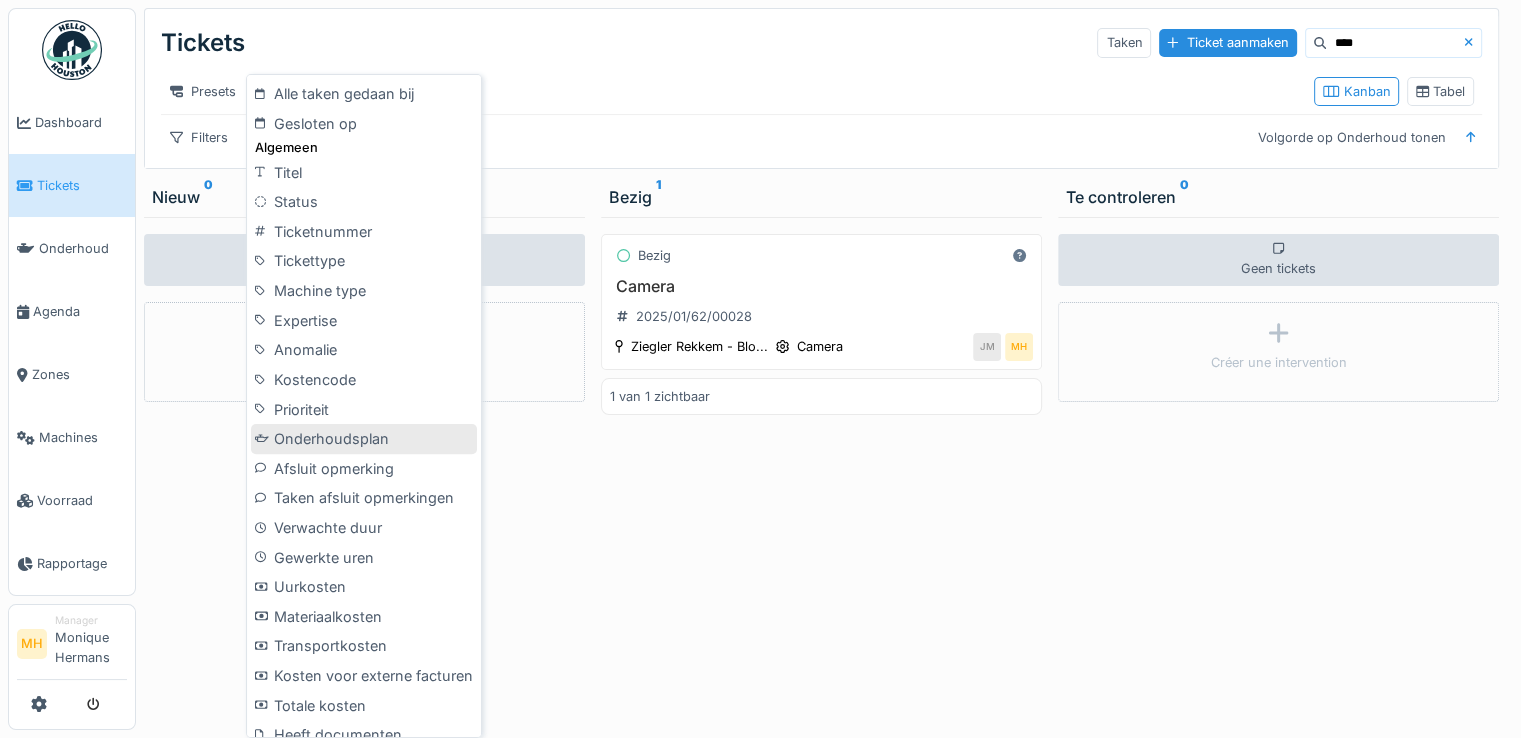 click on "Onderhoudsplan" at bounding box center [364, 439] 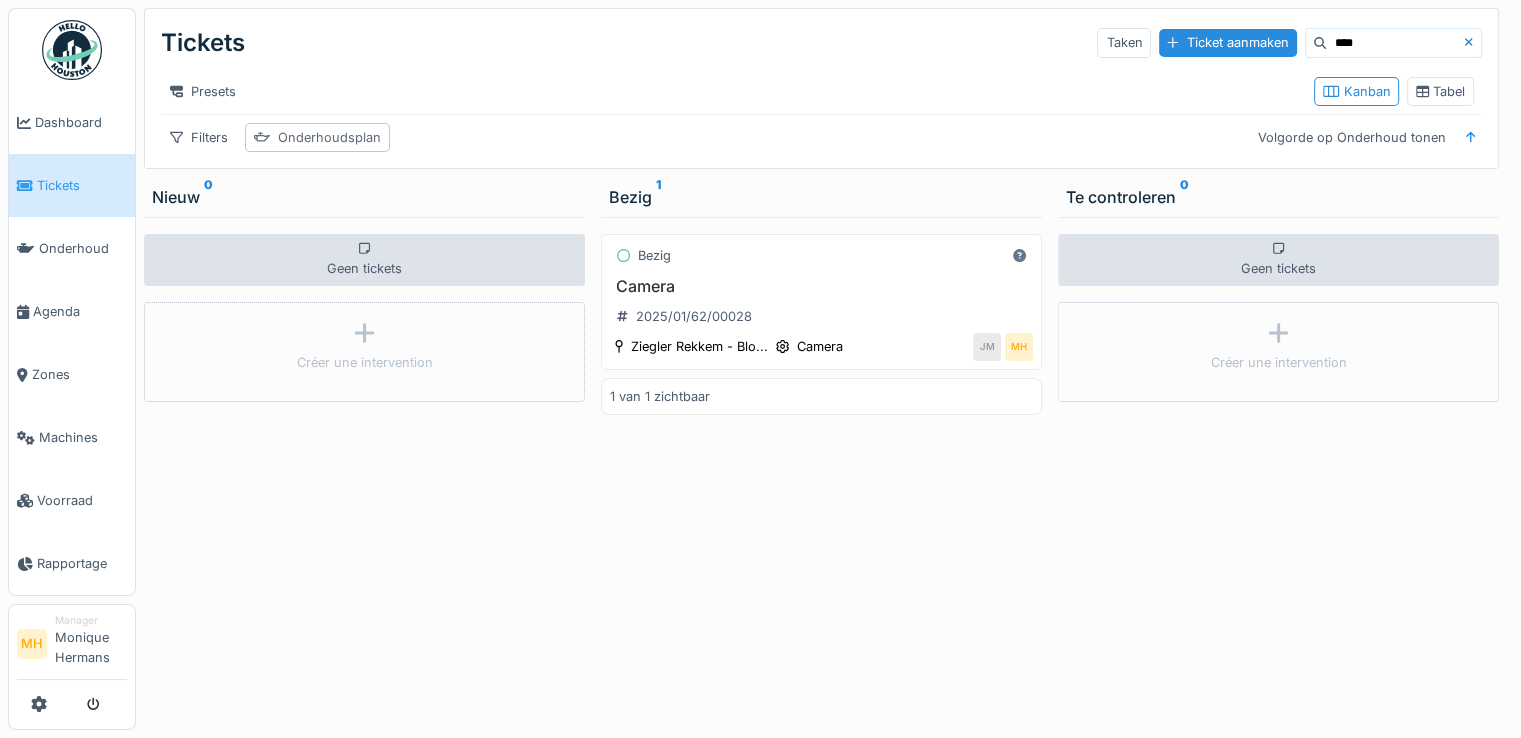click on "Onderhoudsplan" at bounding box center (329, 137) 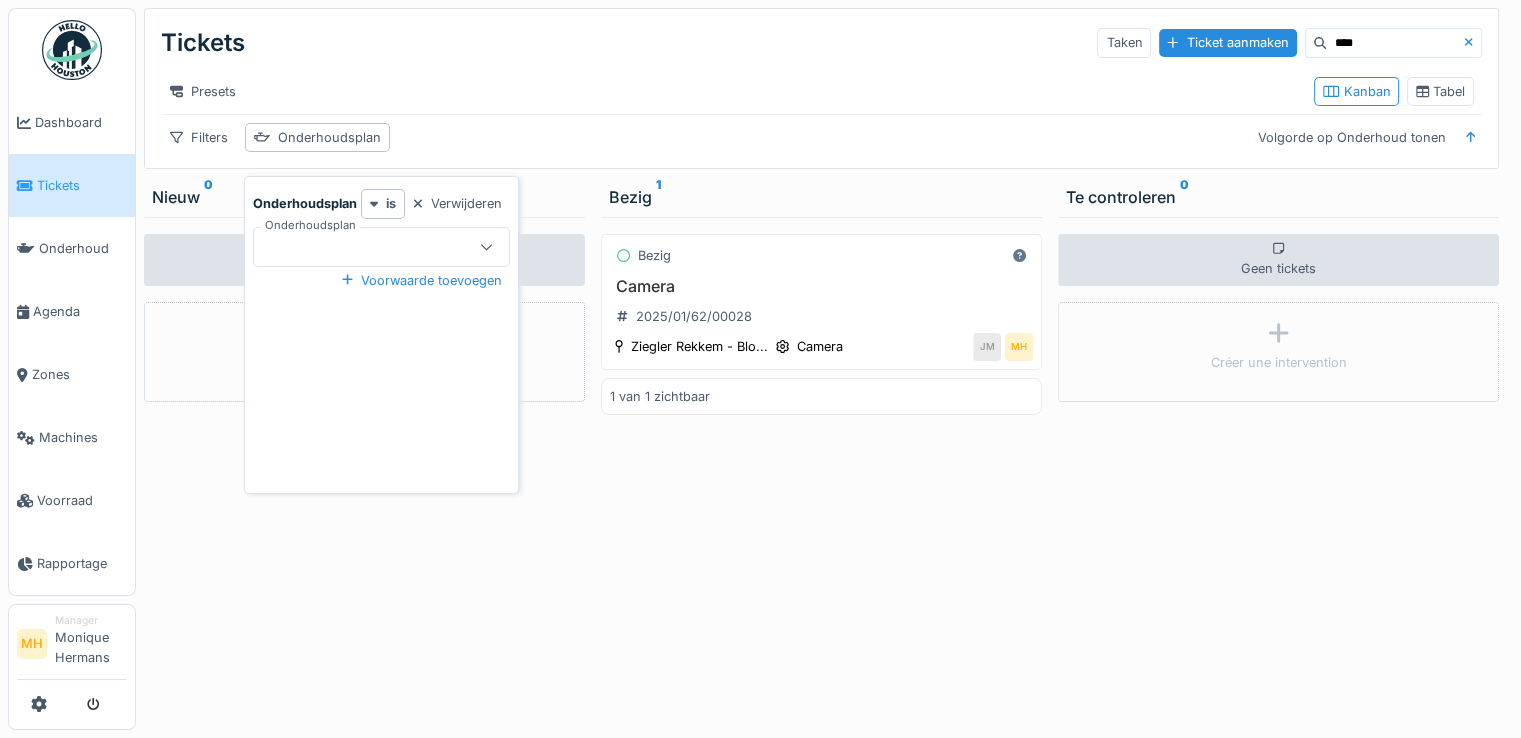 click 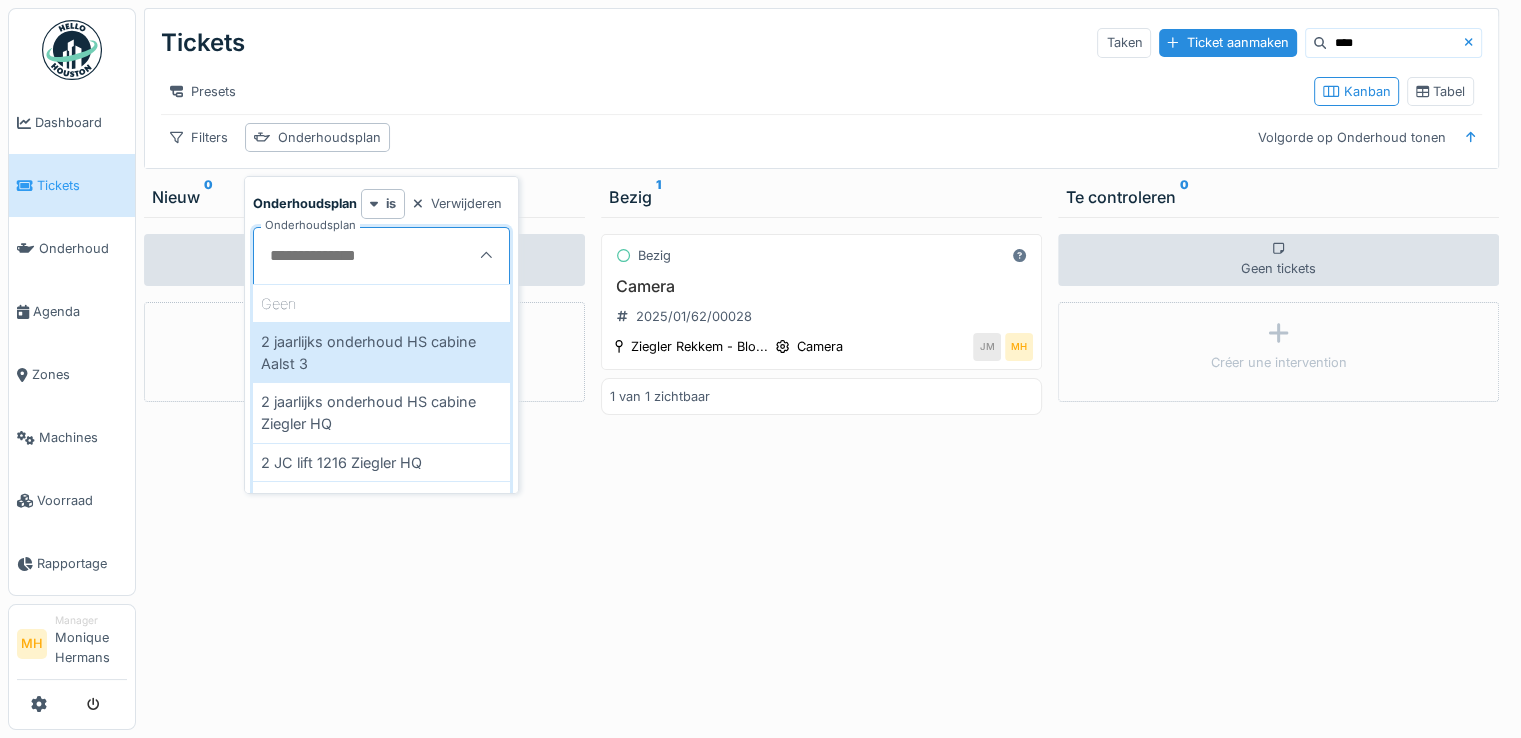 click 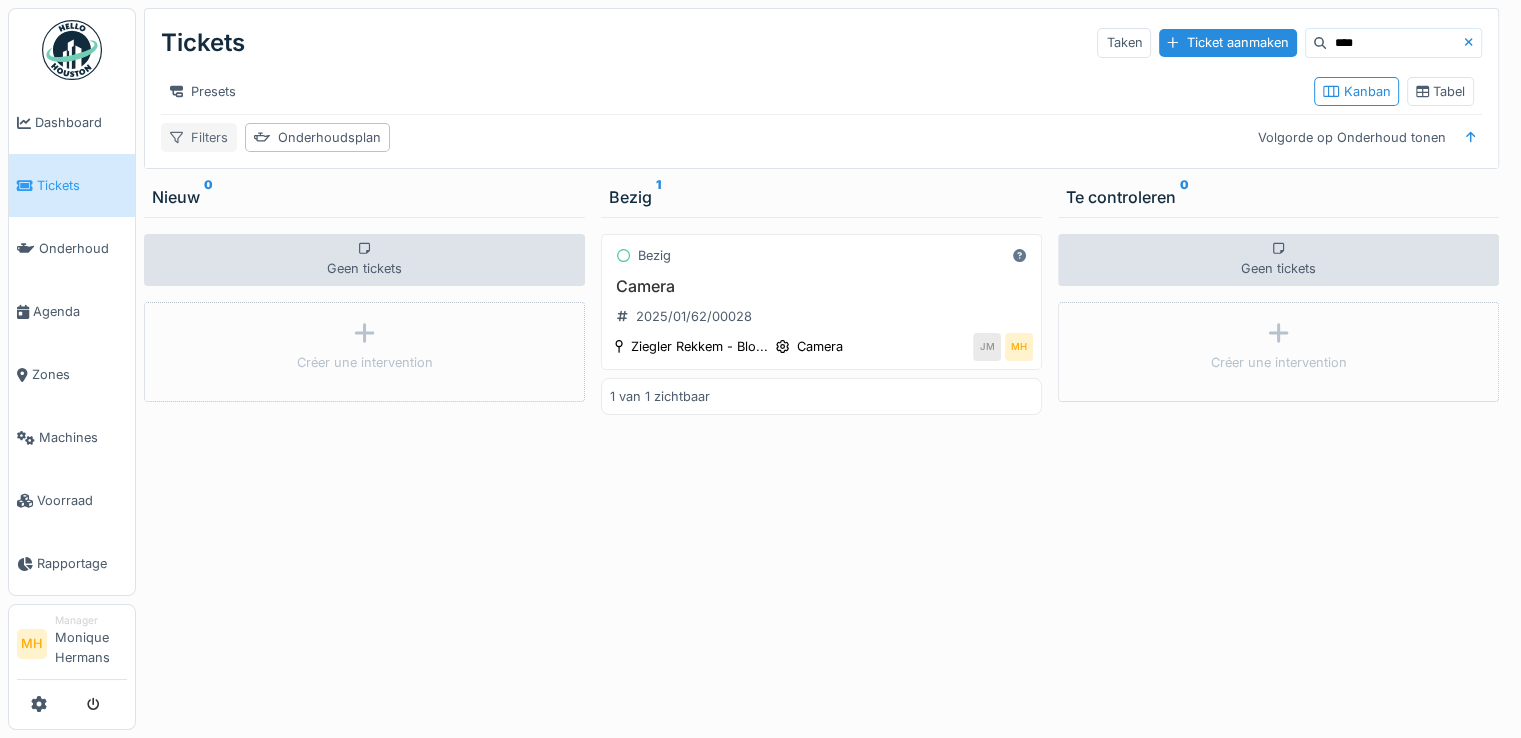 click on "Filters" at bounding box center (199, 137) 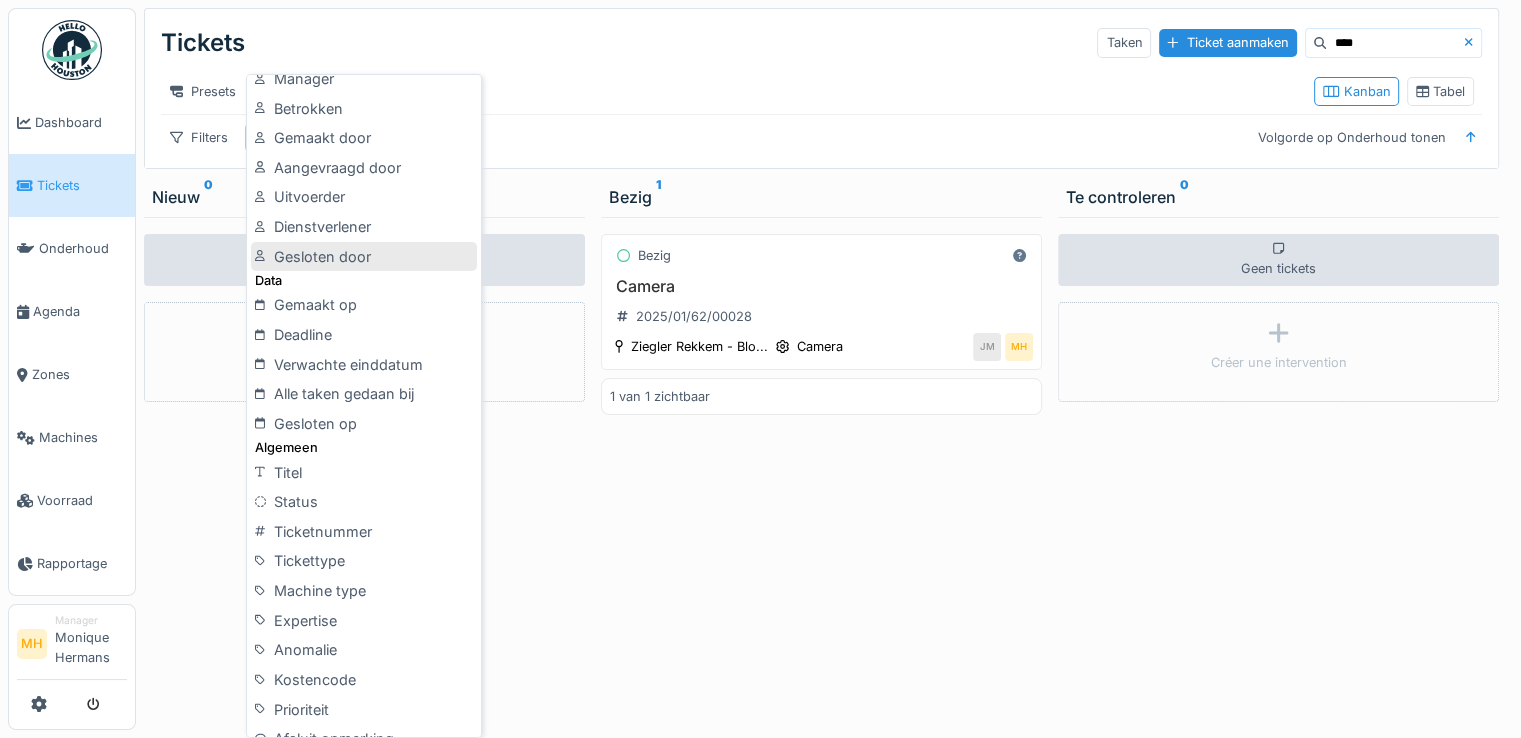 scroll, scrollTop: 400, scrollLeft: 0, axis: vertical 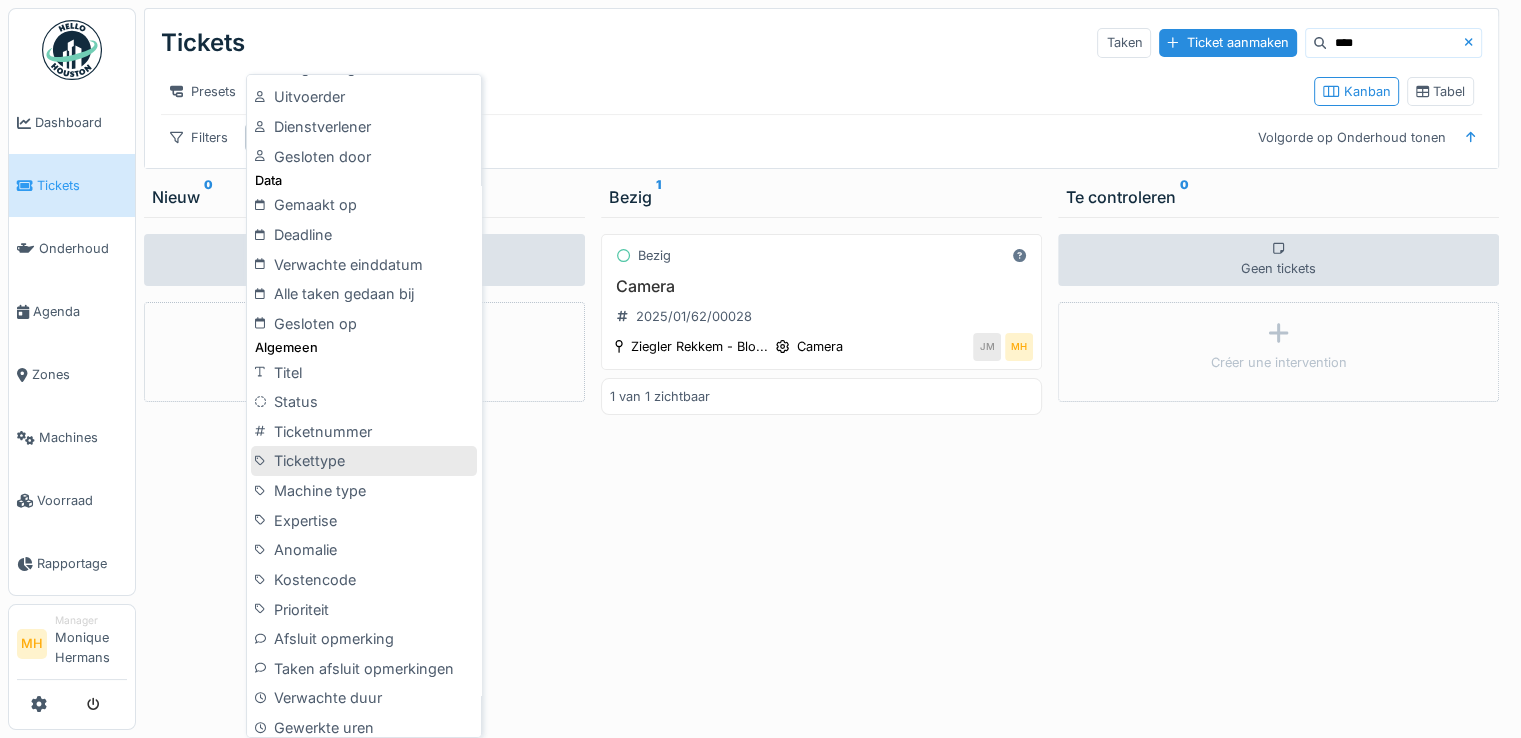 click on "Tickettype" at bounding box center (364, 461) 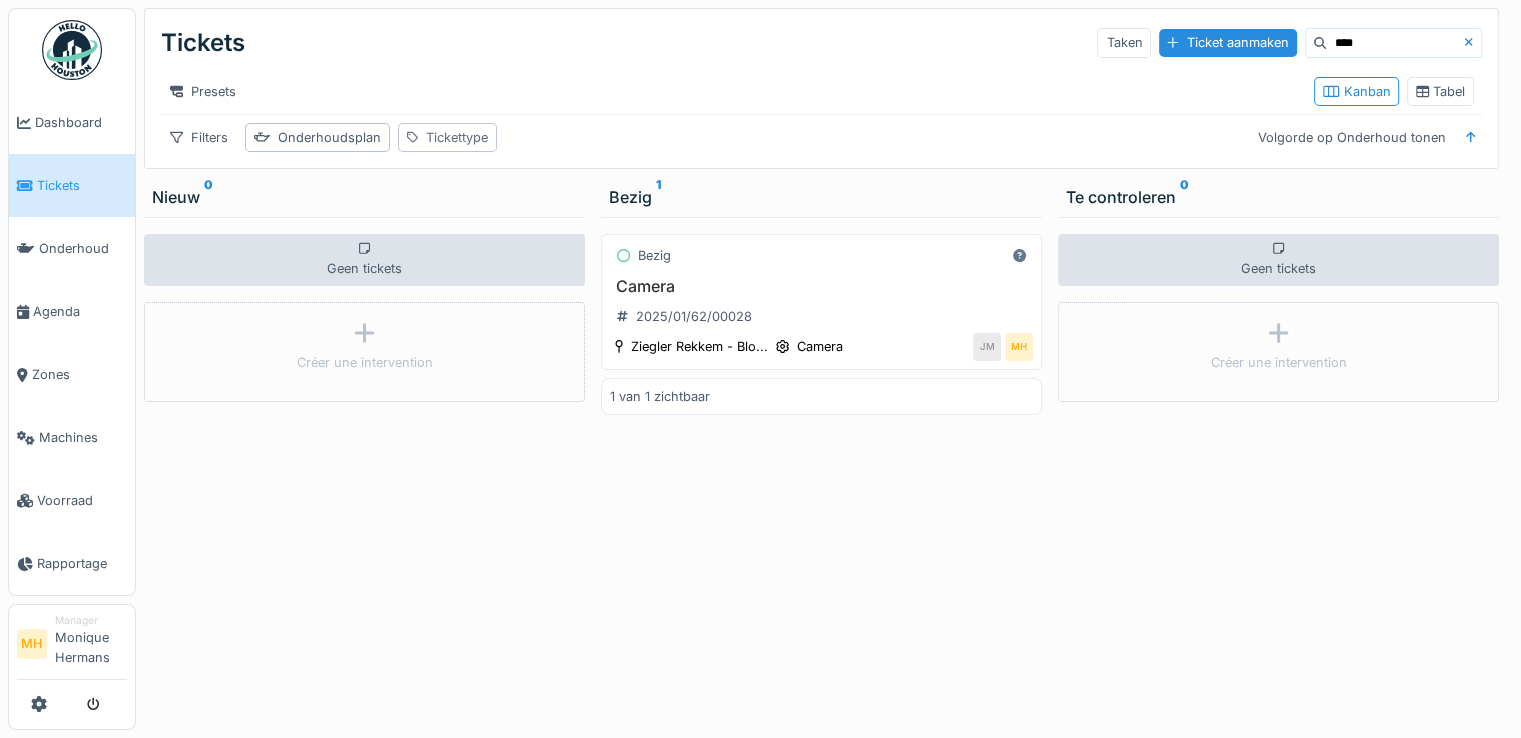 click on "Tickettype" at bounding box center (457, 137) 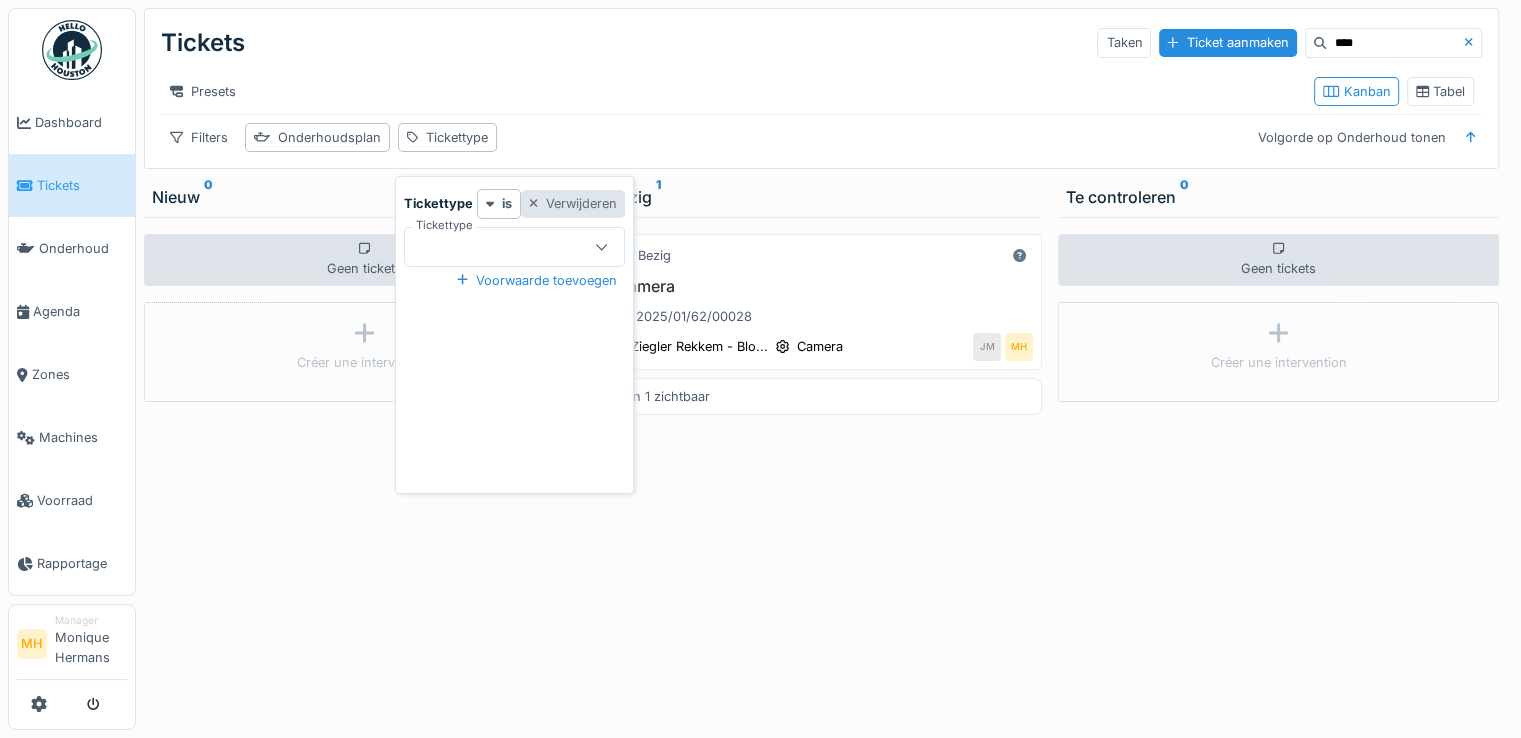 click on "Verwijderen" at bounding box center (573, 203) 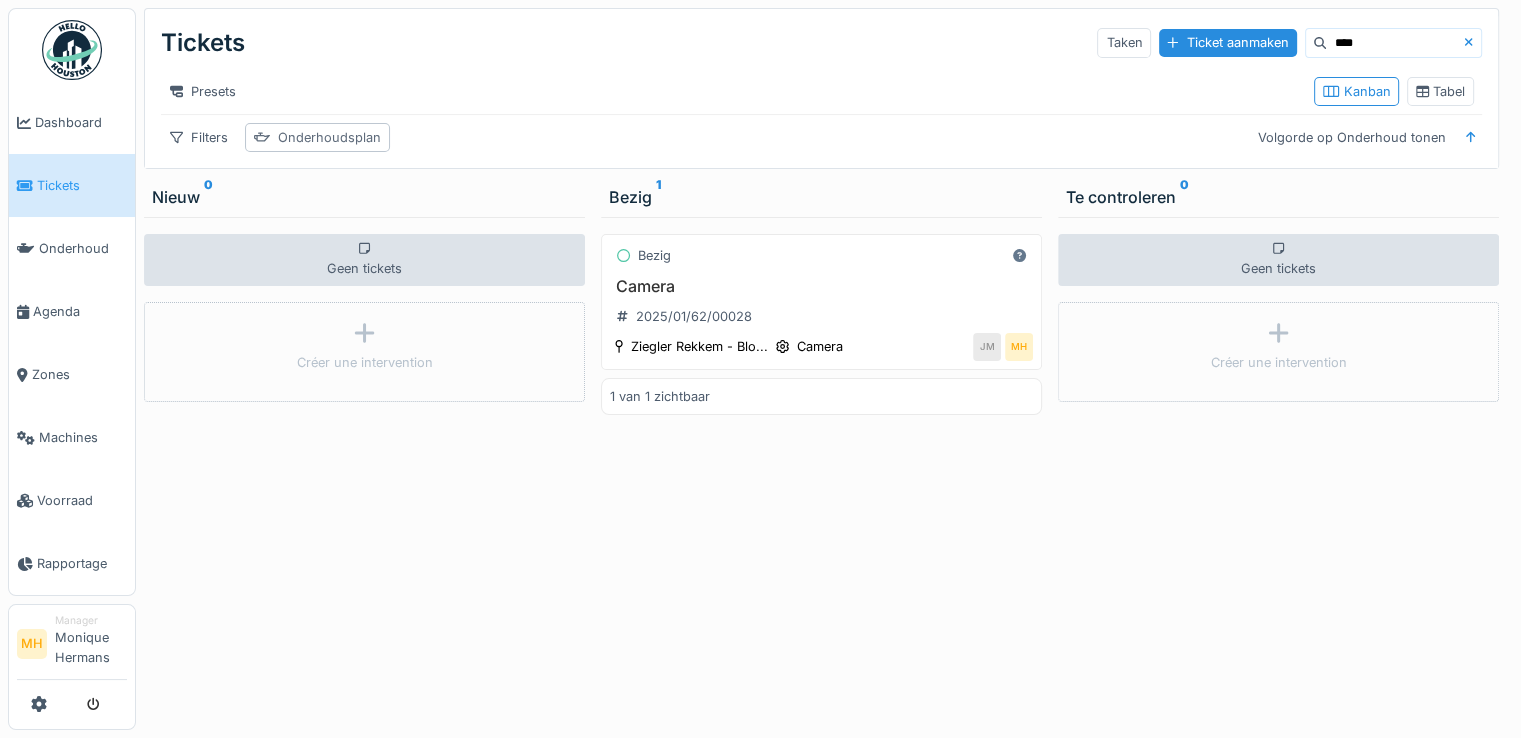 click on "Onderhoudsplan" at bounding box center [317, 137] 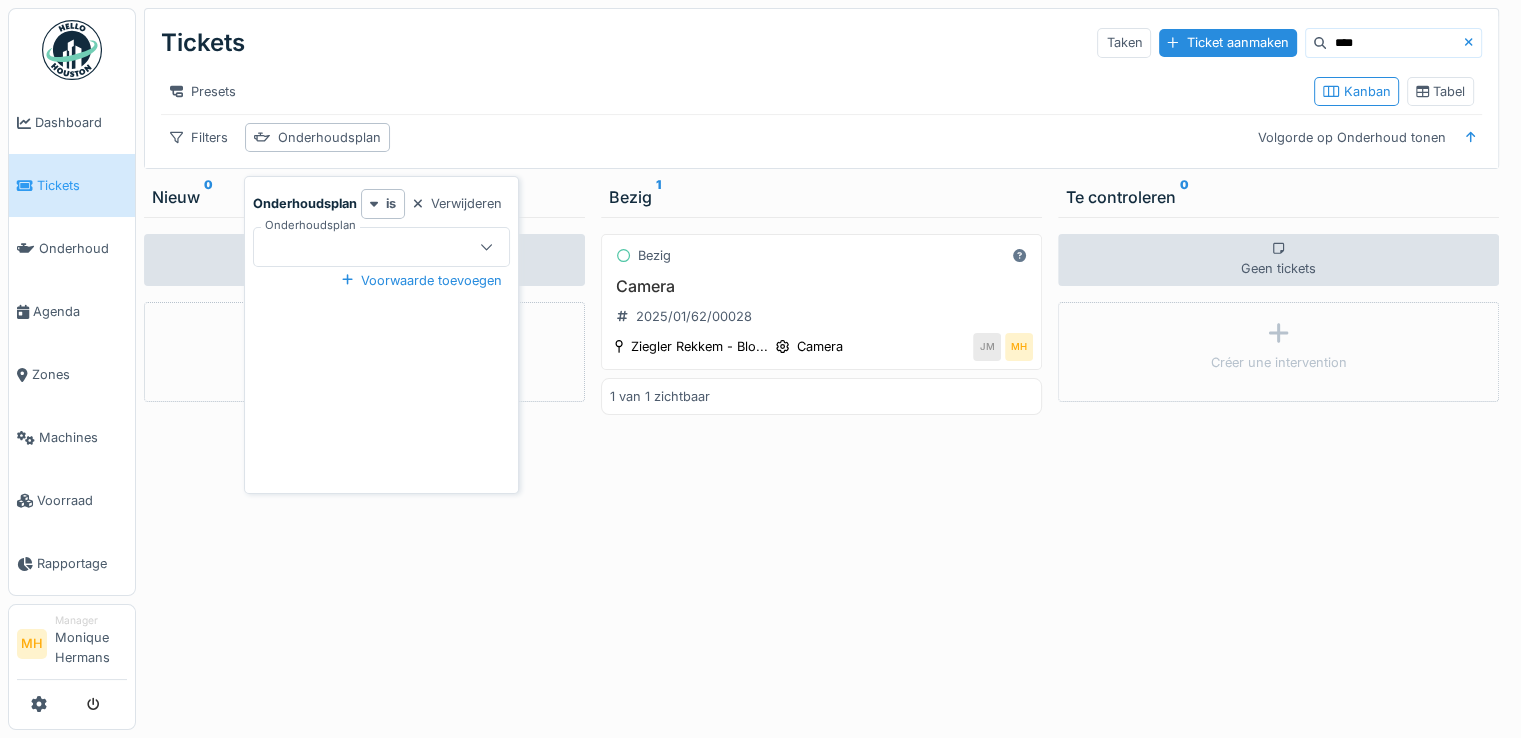 drag, startPoint x: 465, startPoint y: 208, endPoint x: 381, endPoint y: 197, distance: 84.71718 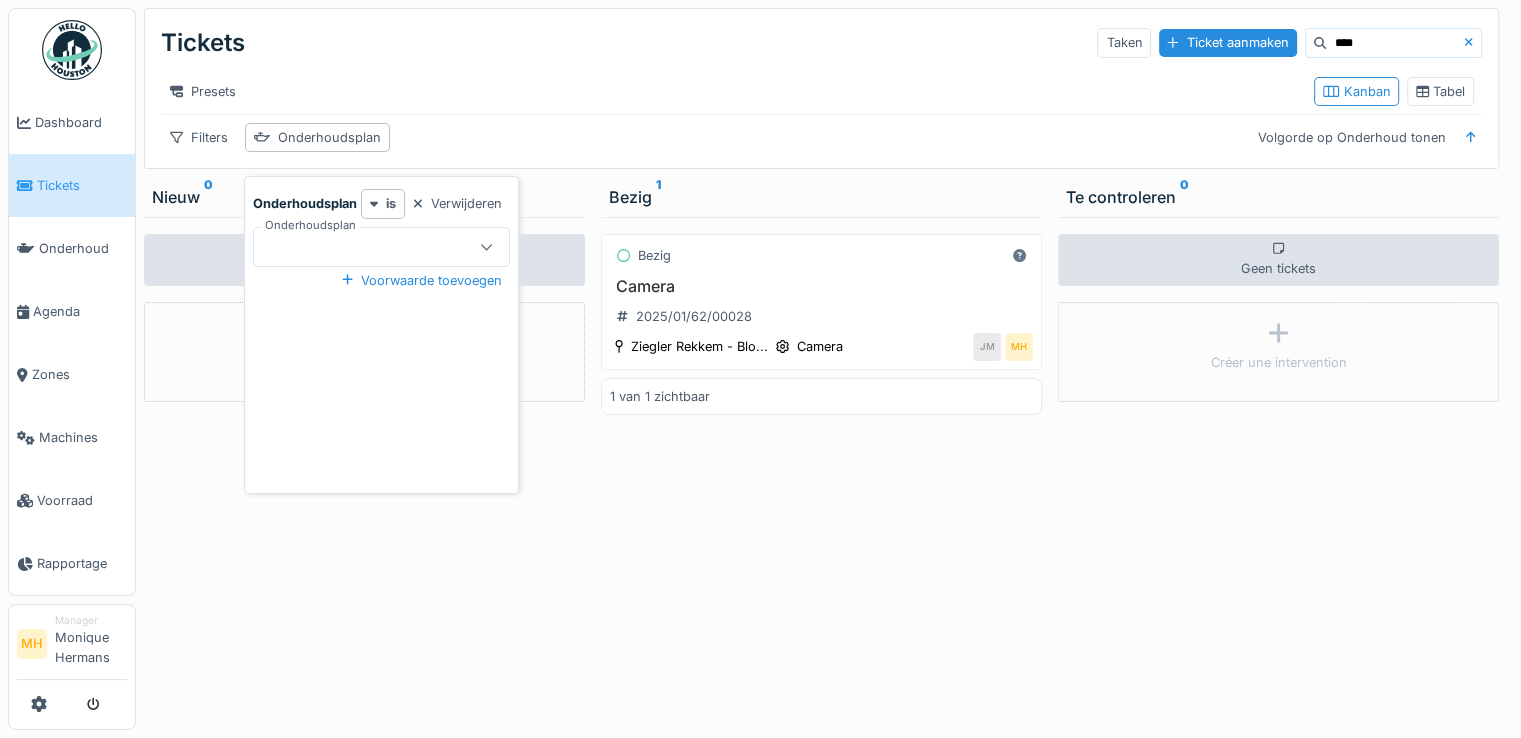 click on "Verwijderen" at bounding box center [457, 203] 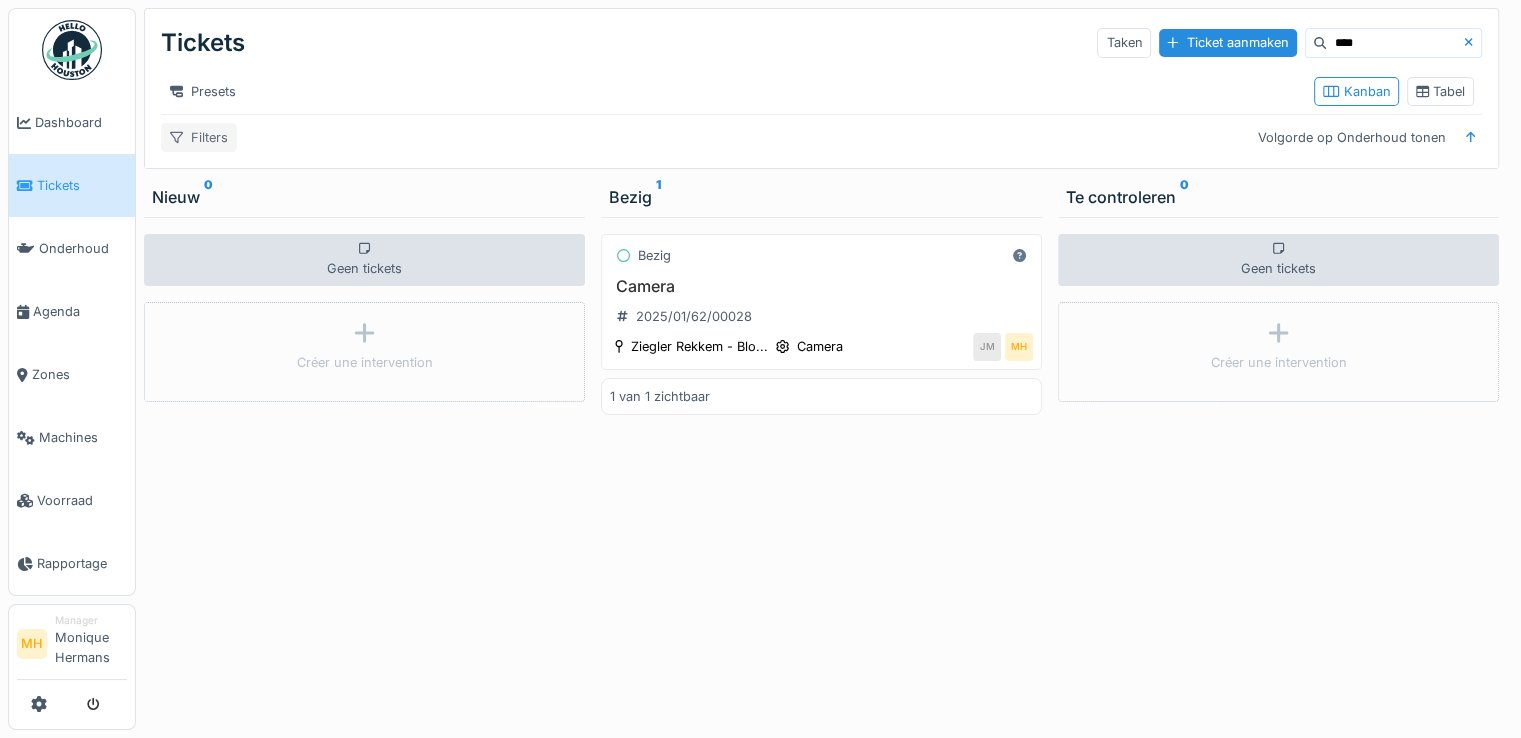 click on "Filters" at bounding box center [199, 137] 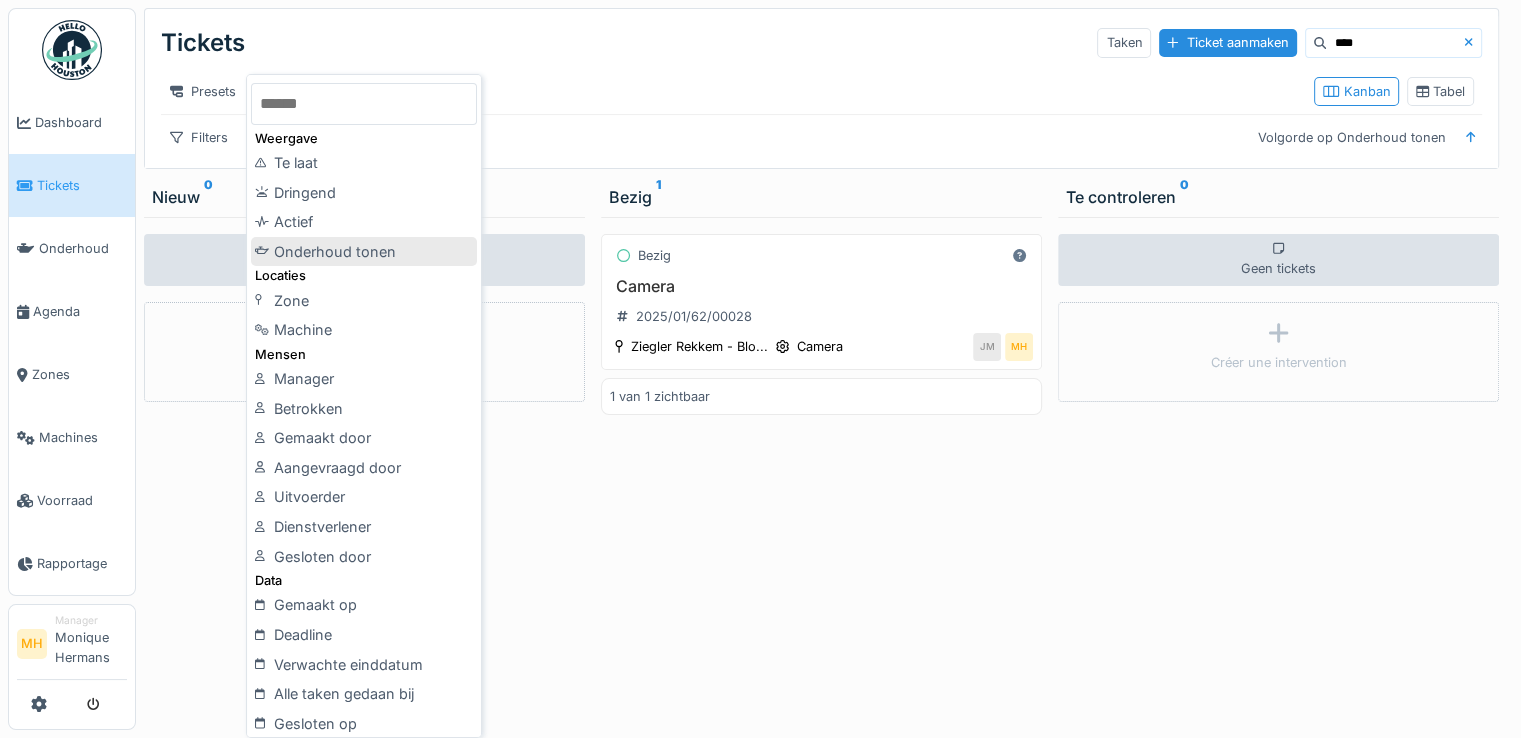 click on "Onderhoud tonen" at bounding box center (364, 252) 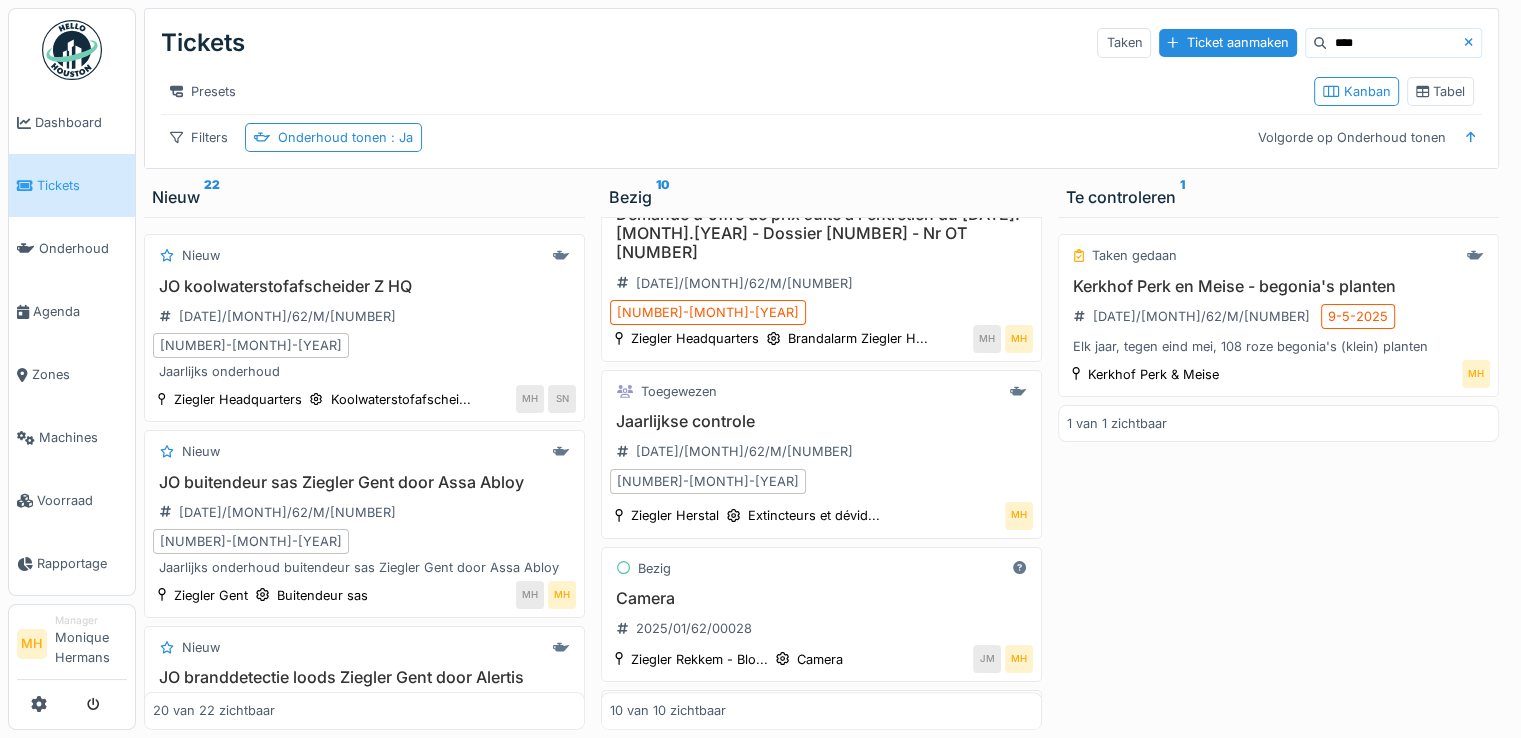 scroll, scrollTop: 1238, scrollLeft: 0, axis: vertical 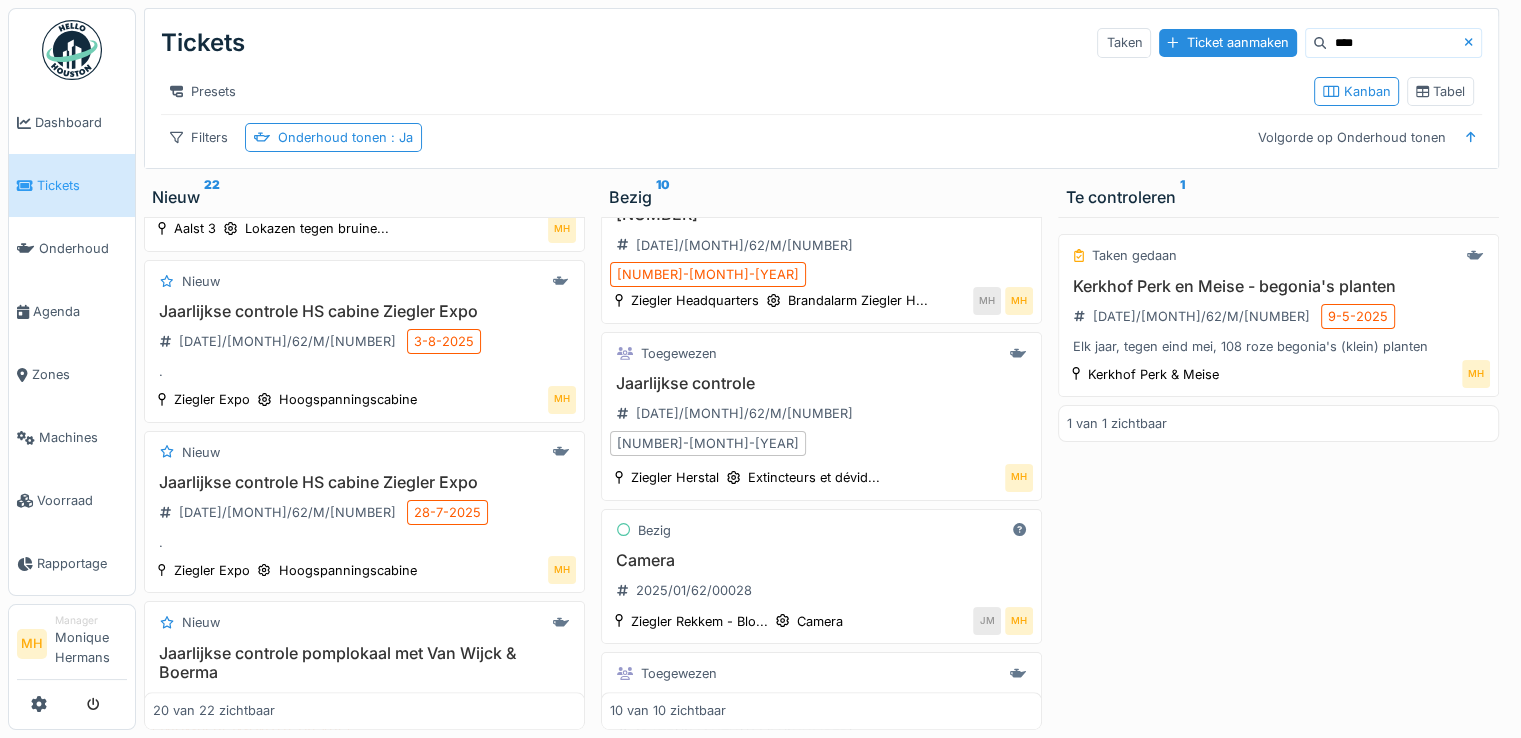 click on "****" at bounding box center [1395, 43] 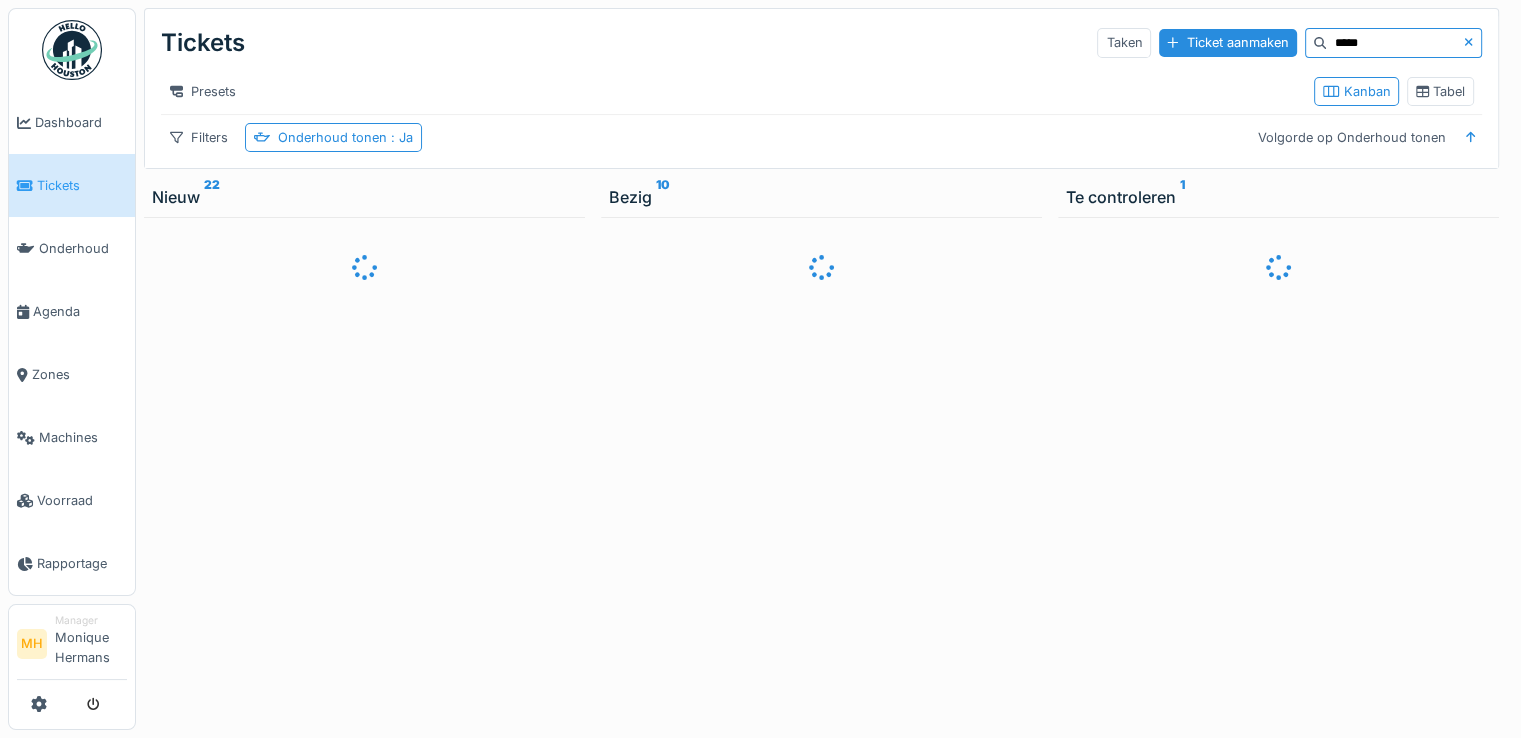 scroll, scrollTop: 0, scrollLeft: 0, axis: both 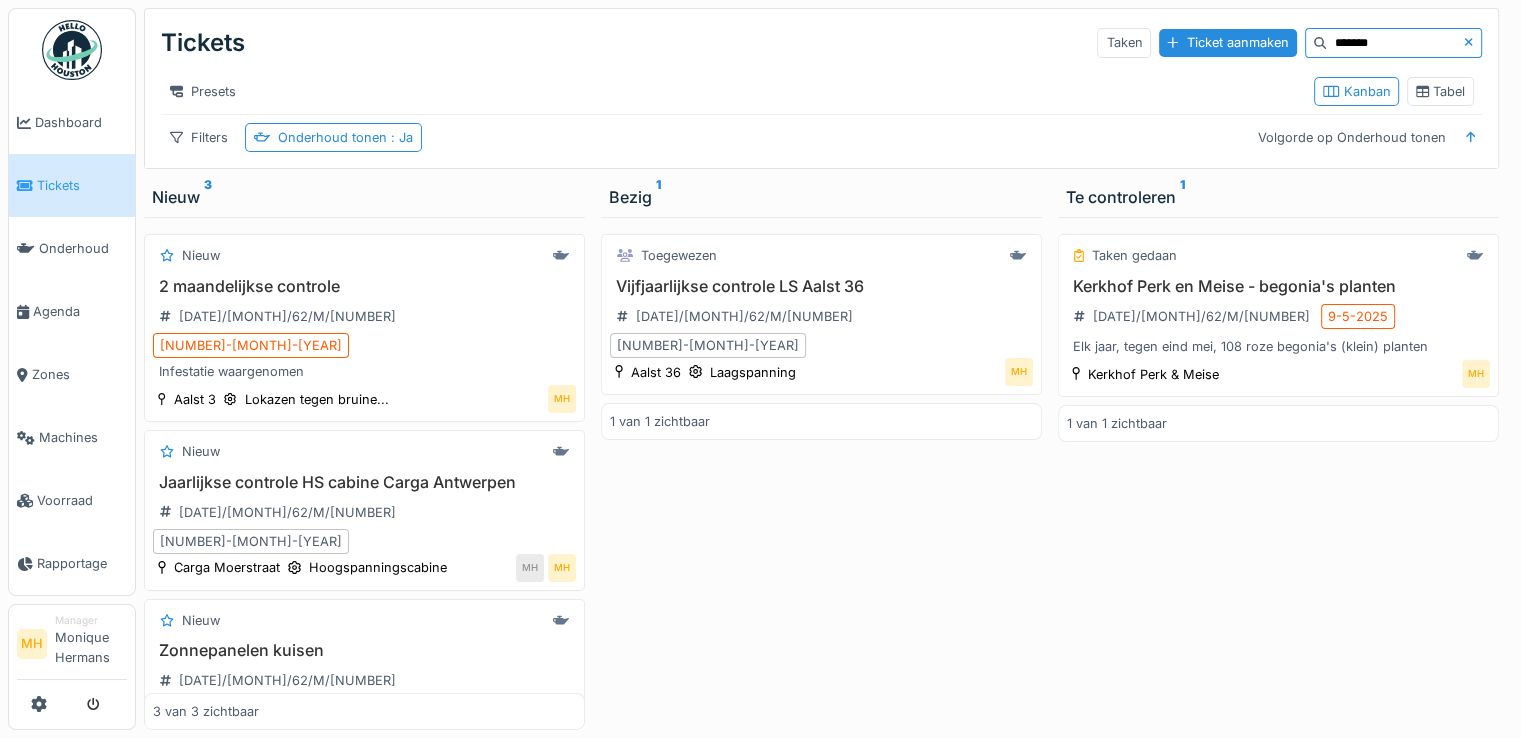 type on "*******" 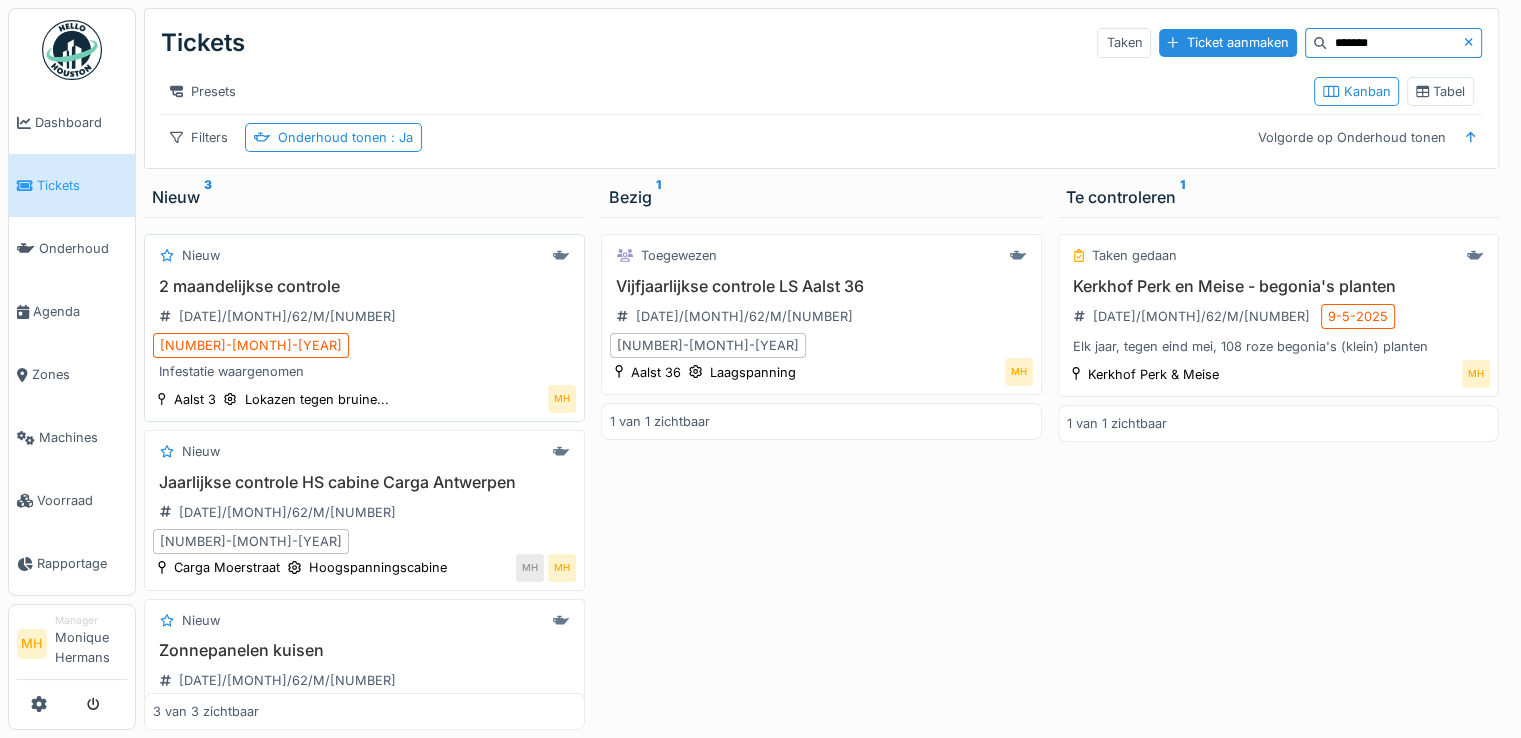 click on "2 maandelijkse controle" at bounding box center [364, 286] 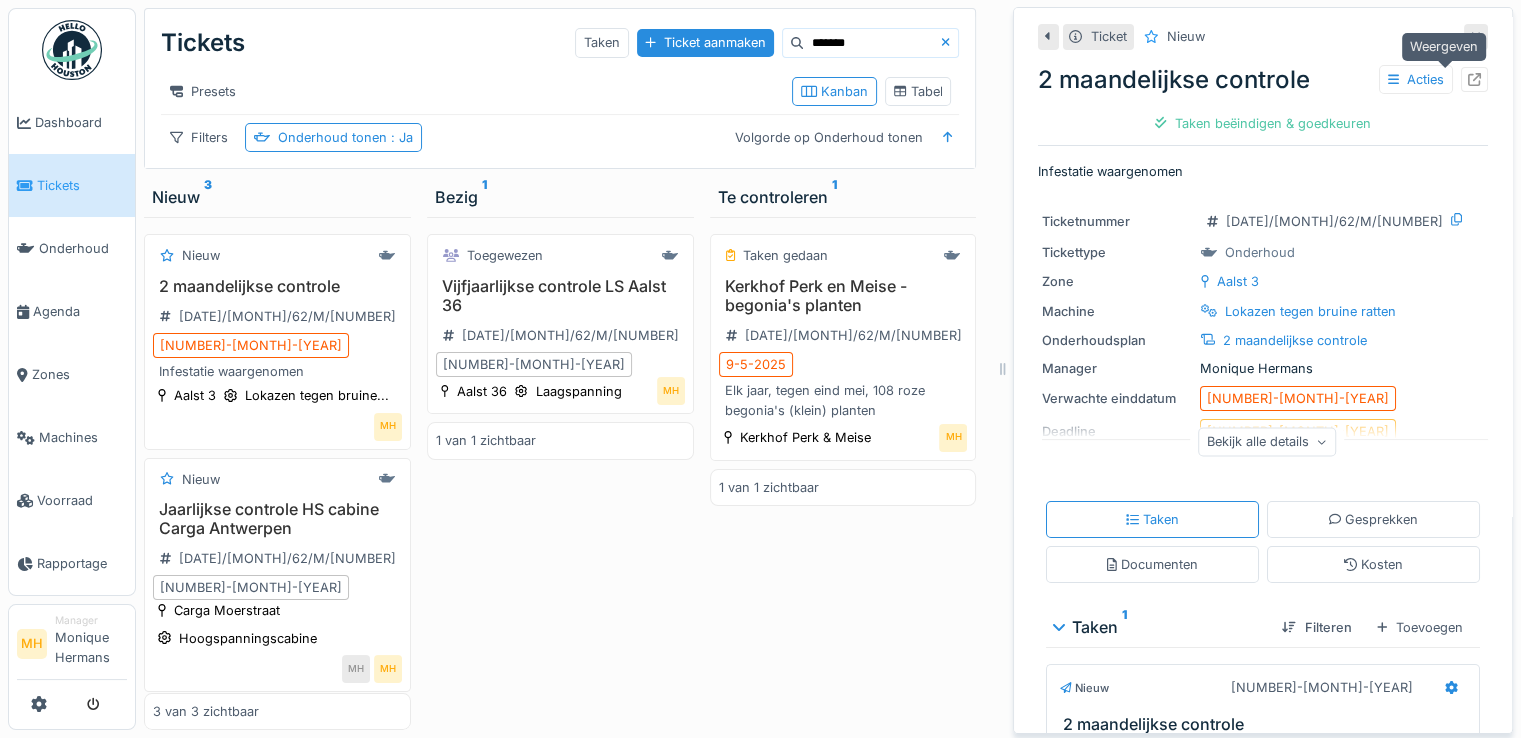 click 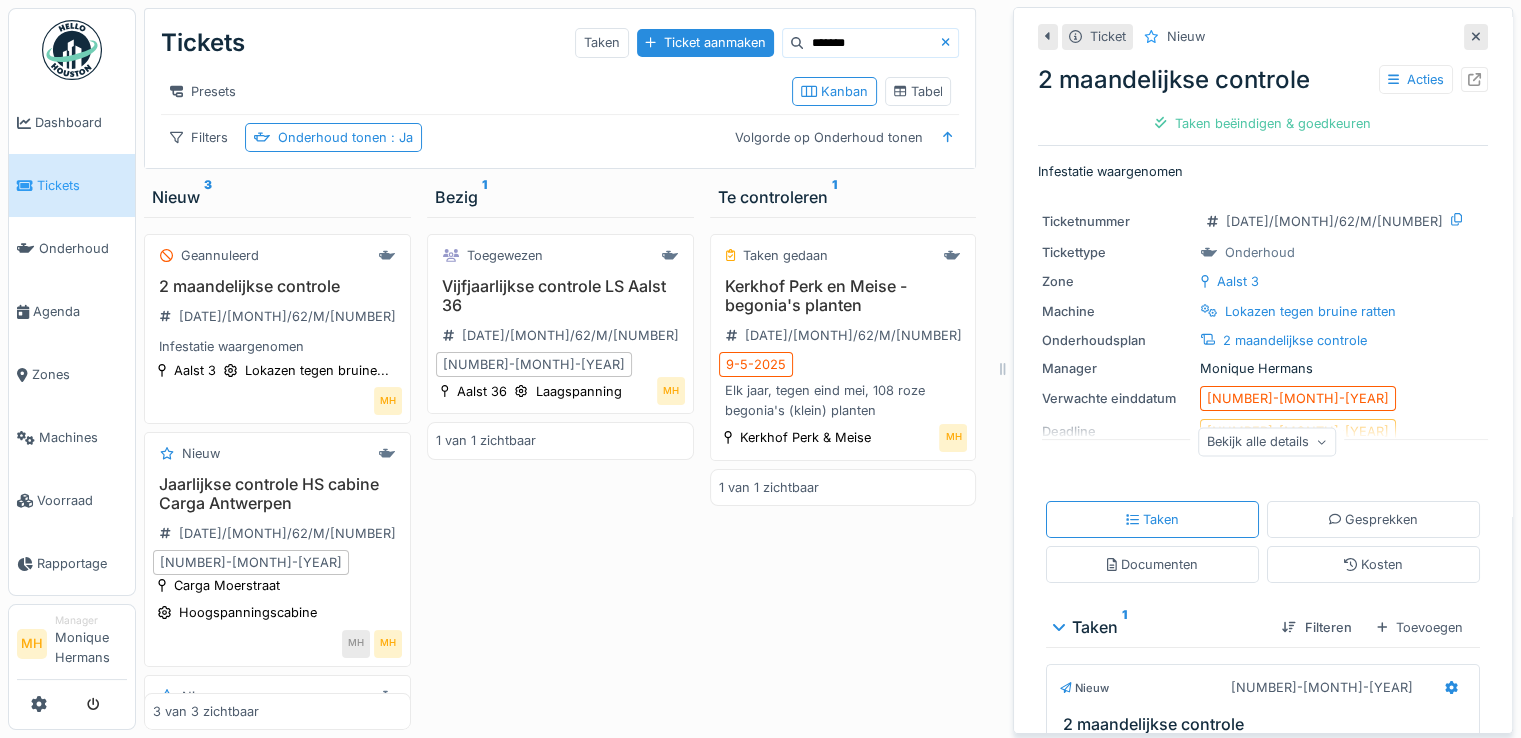 click 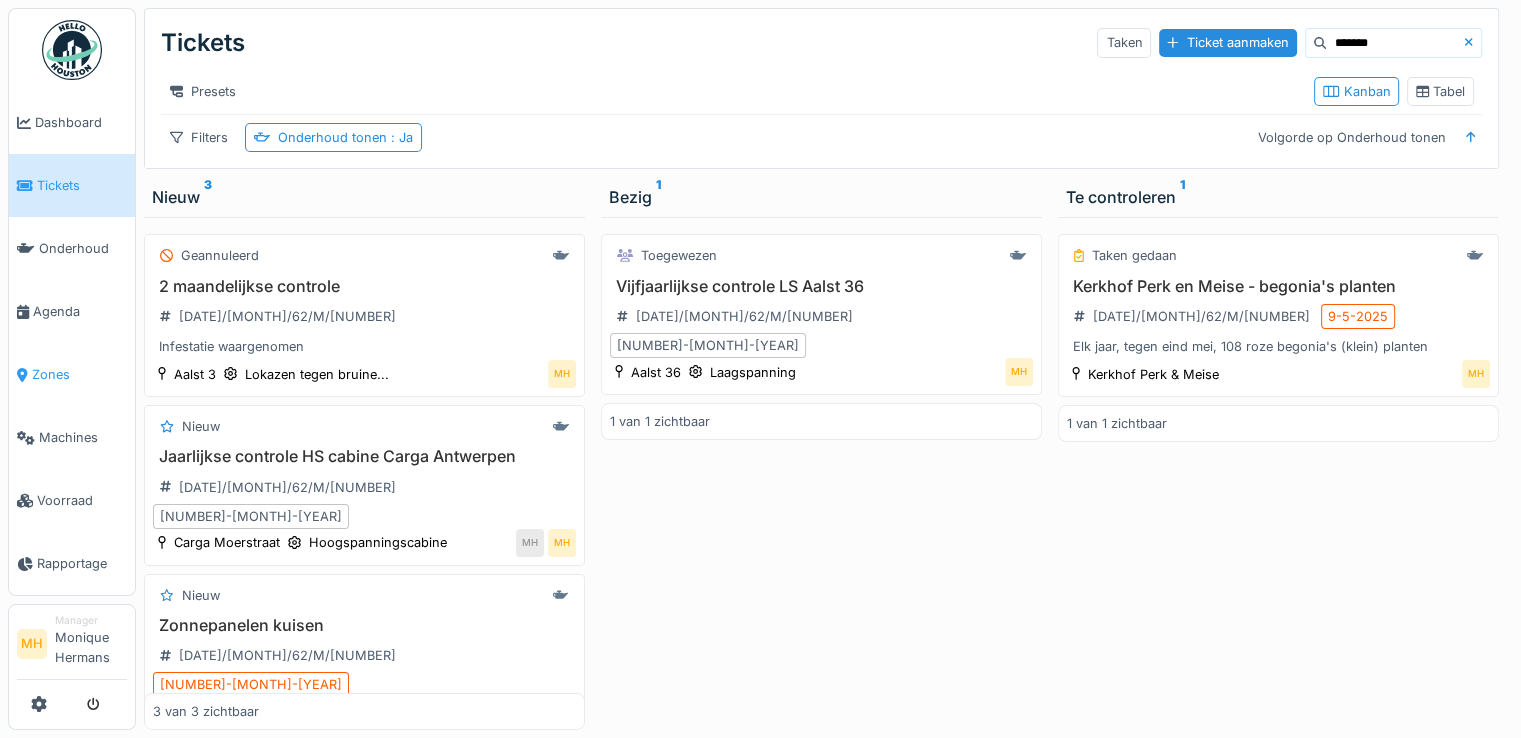 click on "Zones" at bounding box center [79, 374] 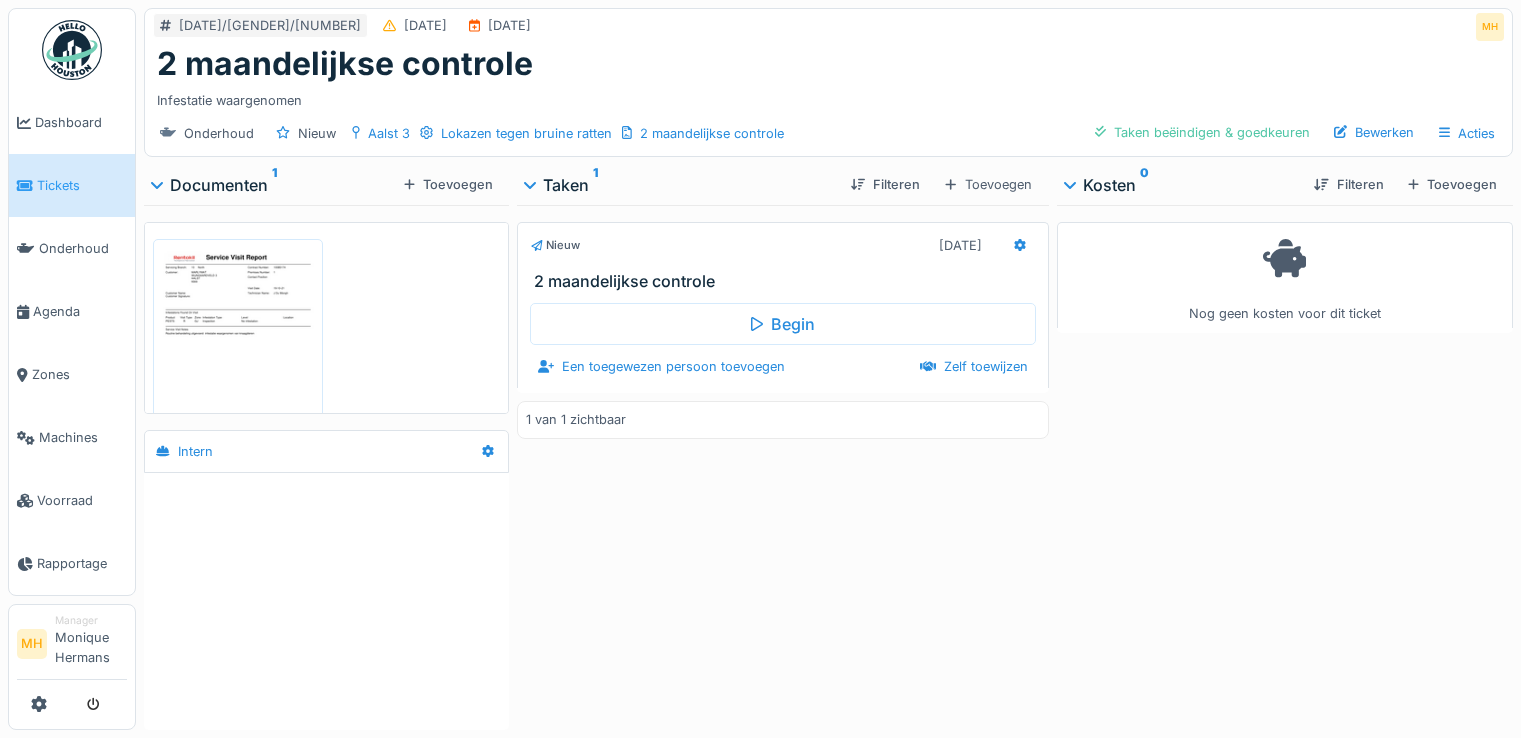 scroll, scrollTop: 0, scrollLeft: 0, axis: both 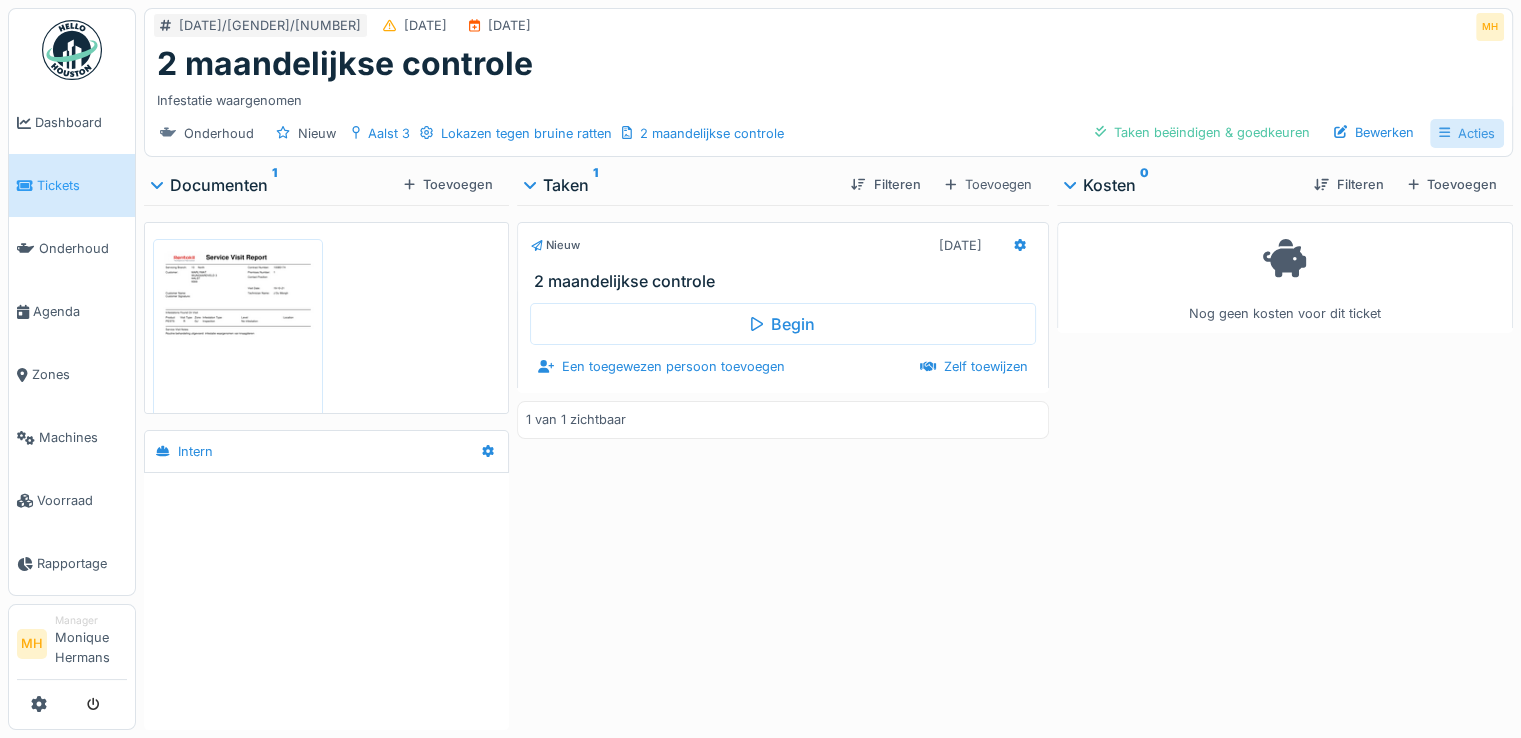 click on "Acties" at bounding box center [1467, 133] 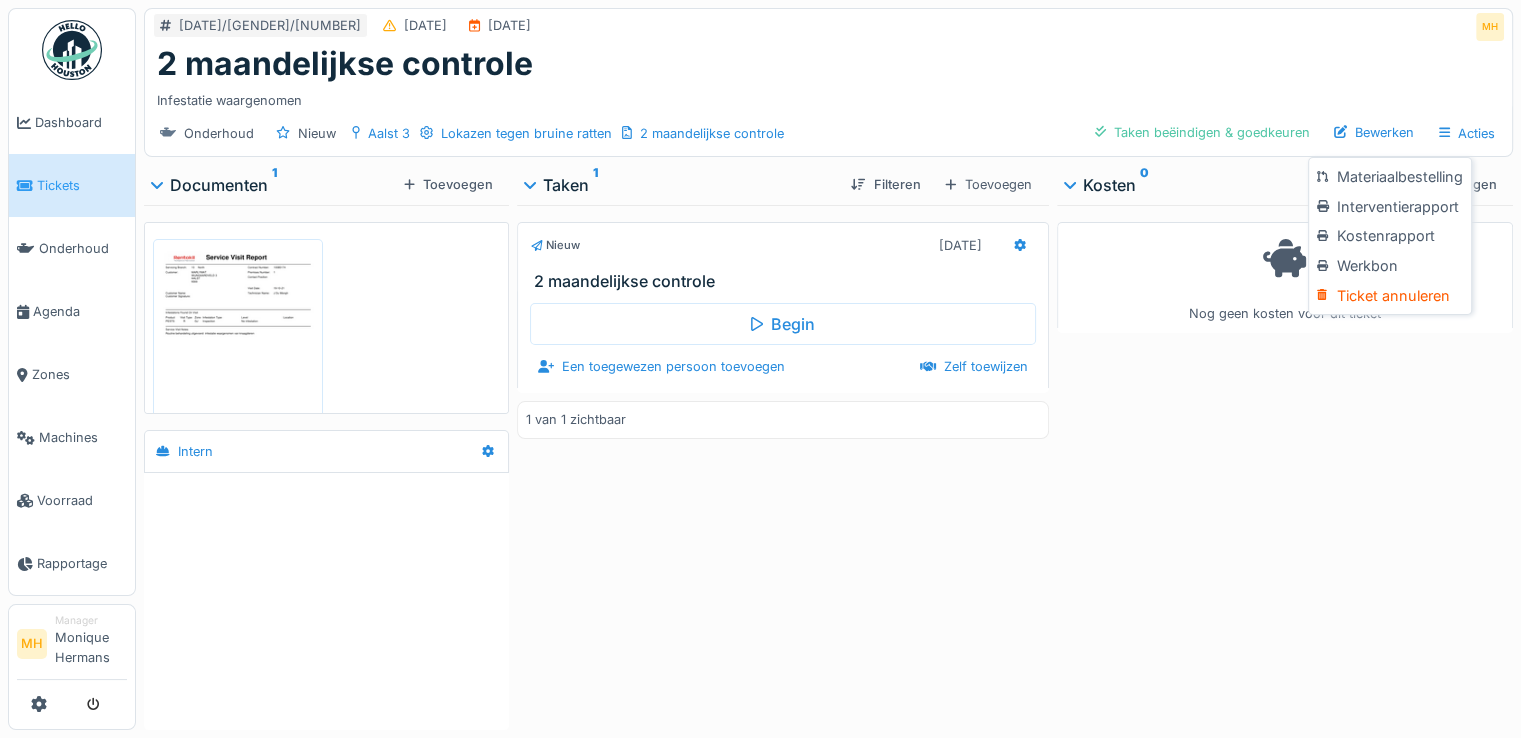 click on "Ticket annuleren" at bounding box center (1389, 296) 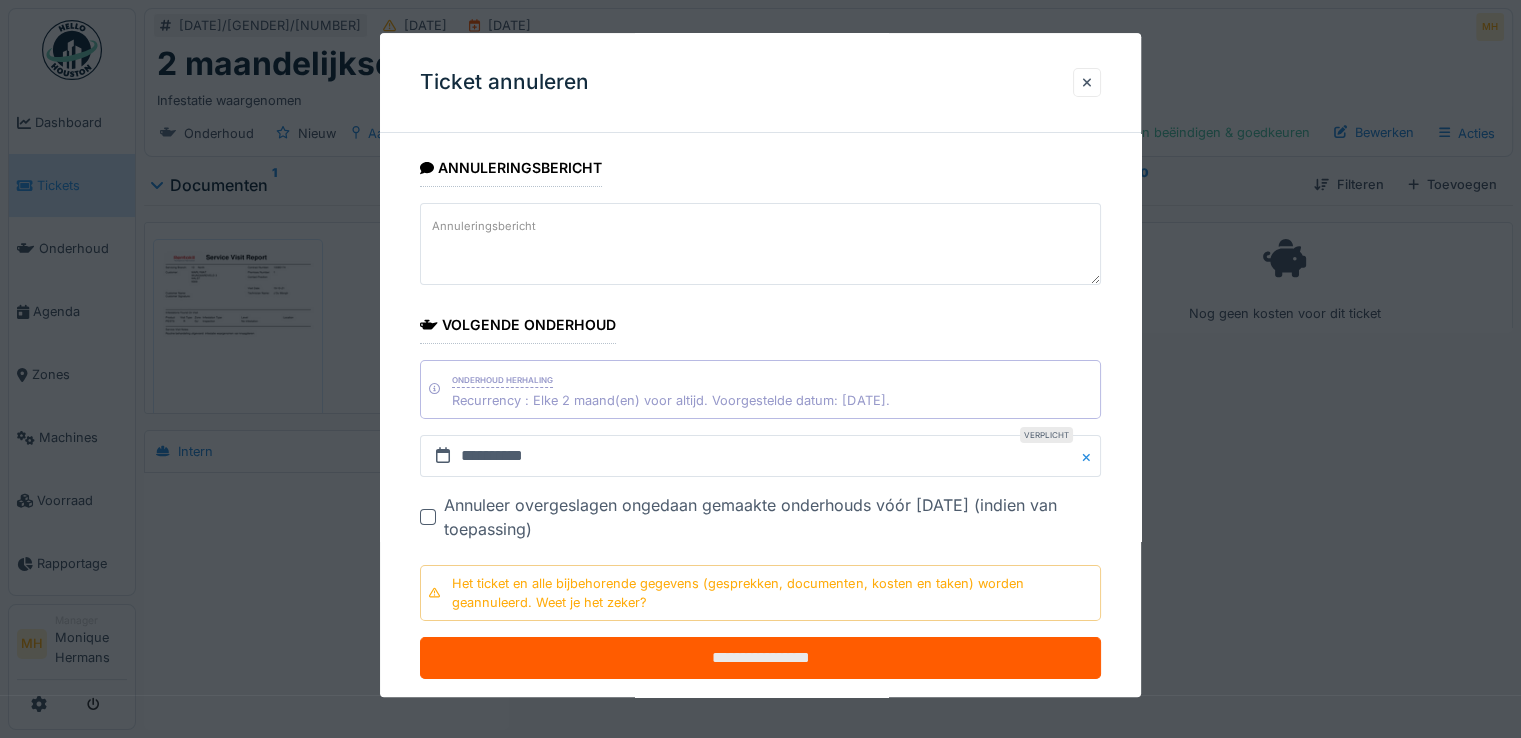 click on "**********" at bounding box center (760, 658) 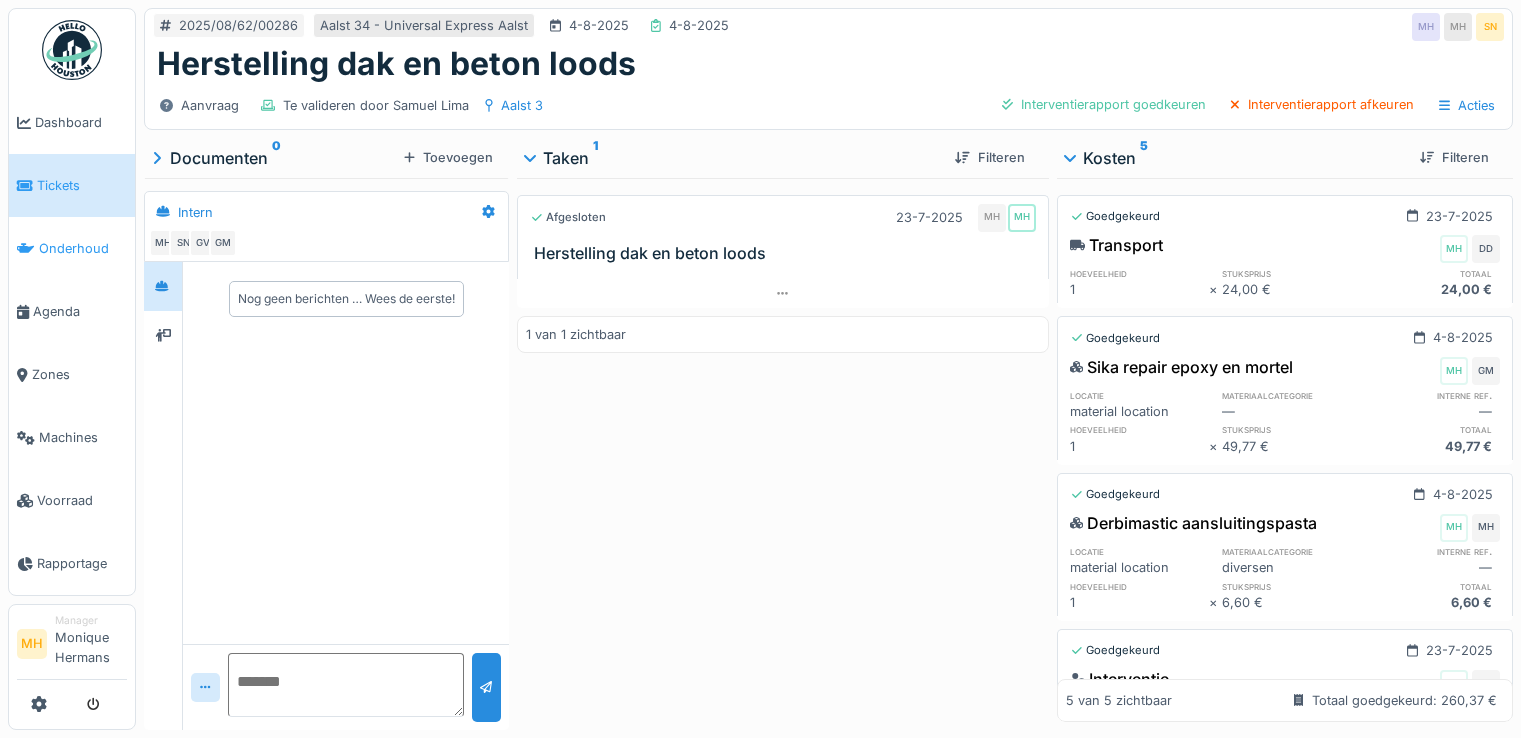 scroll, scrollTop: 0, scrollLeft: 0, axis: both 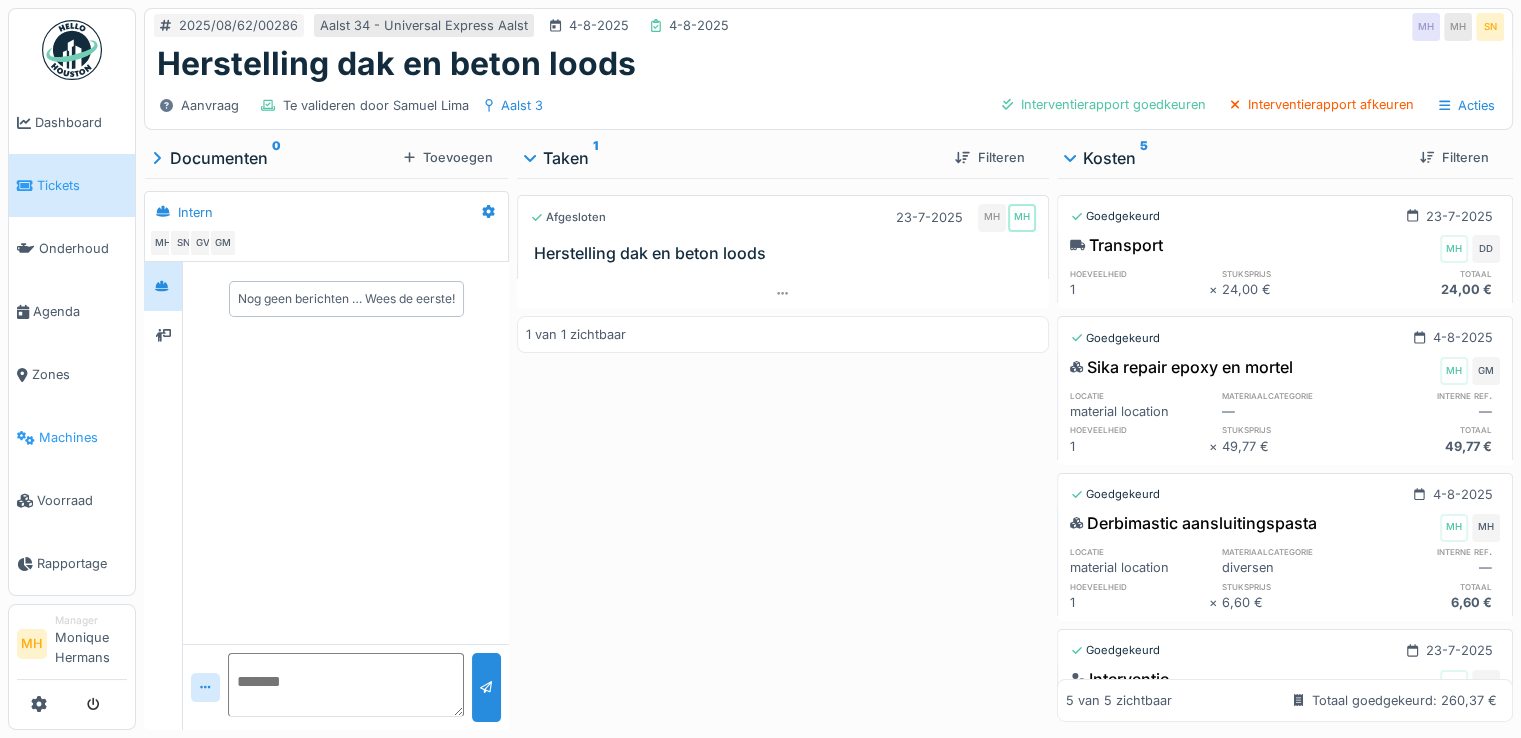 click on "Machines" at bounding box center [83, 437] 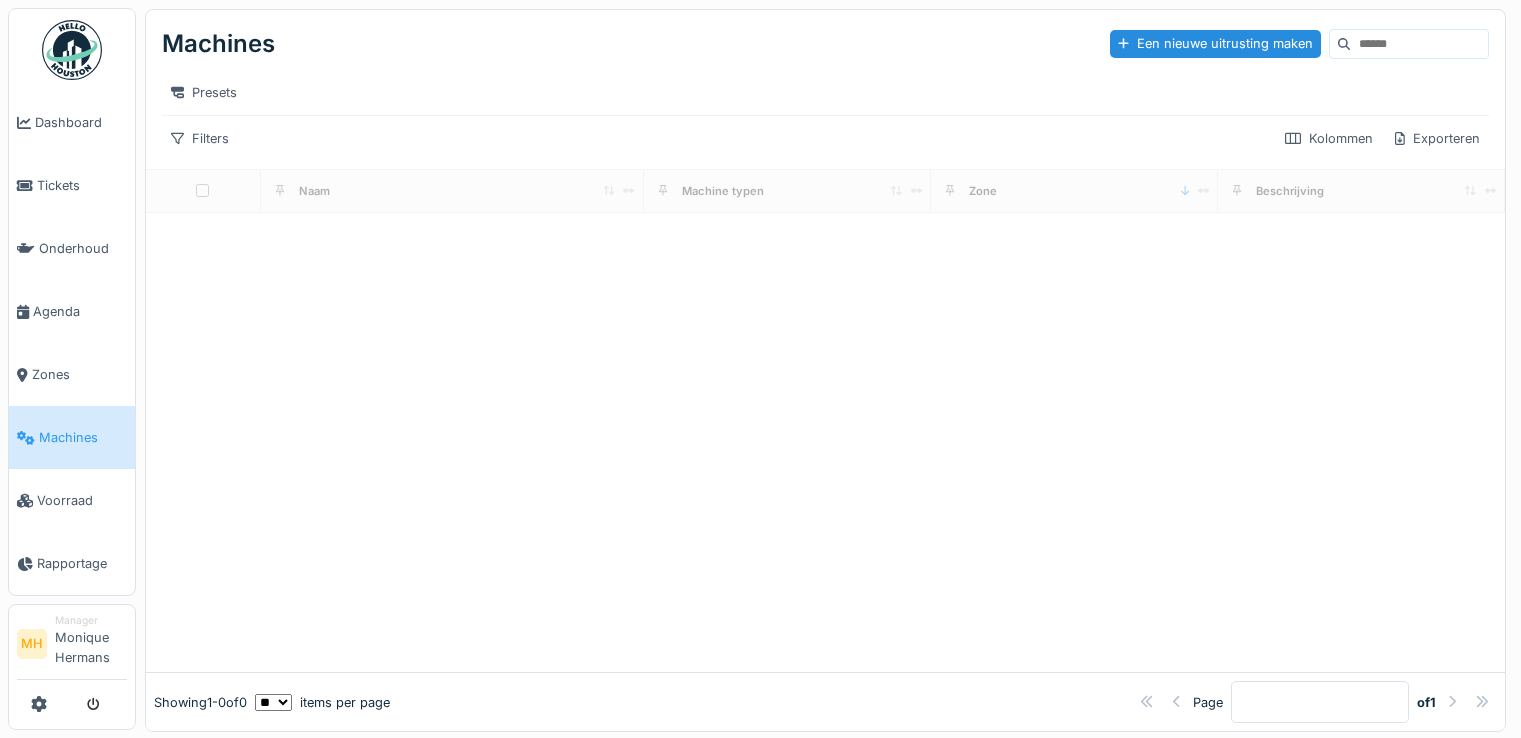 scroll, scrollTop: 0, scrollLeft: 0, axis: both 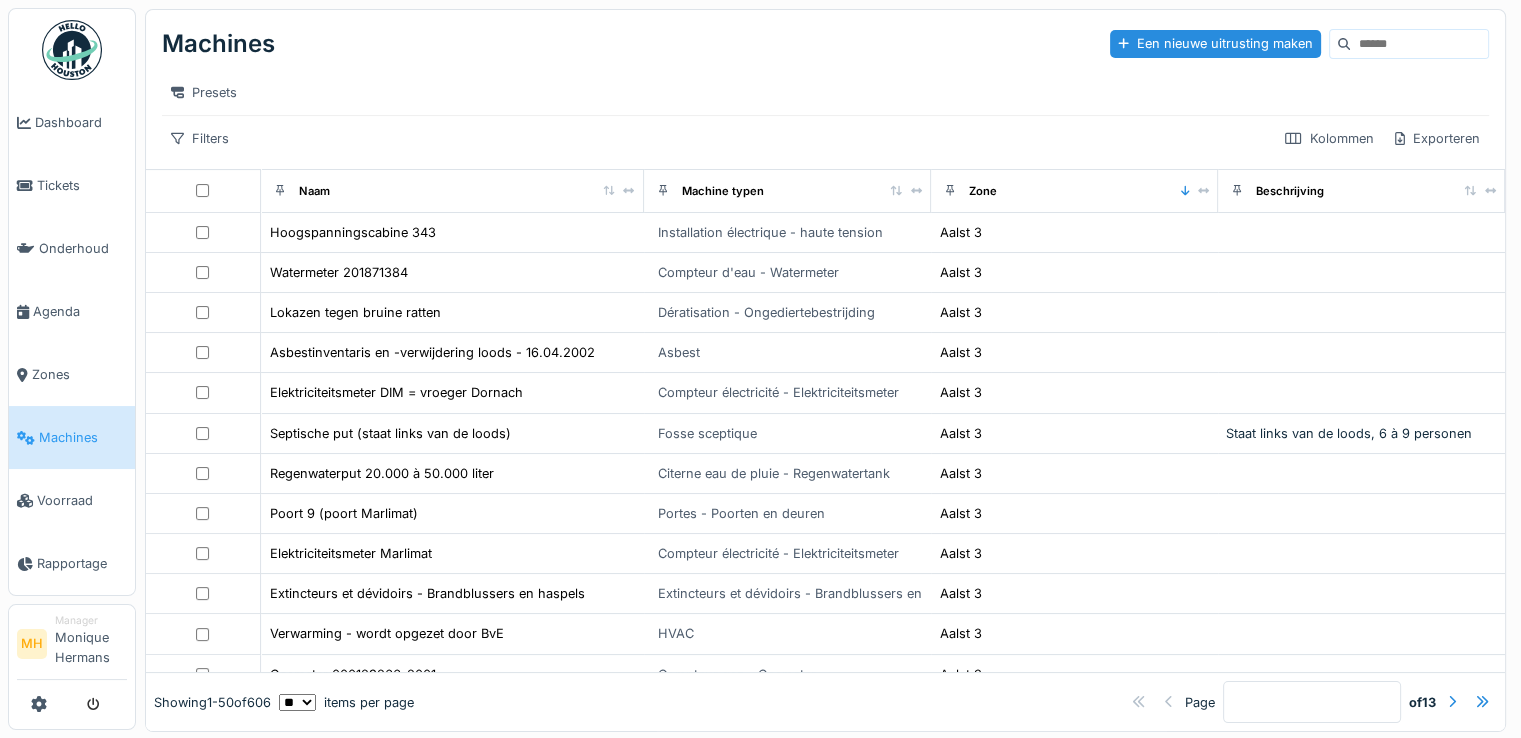 click at bounding box center (1419, 44) 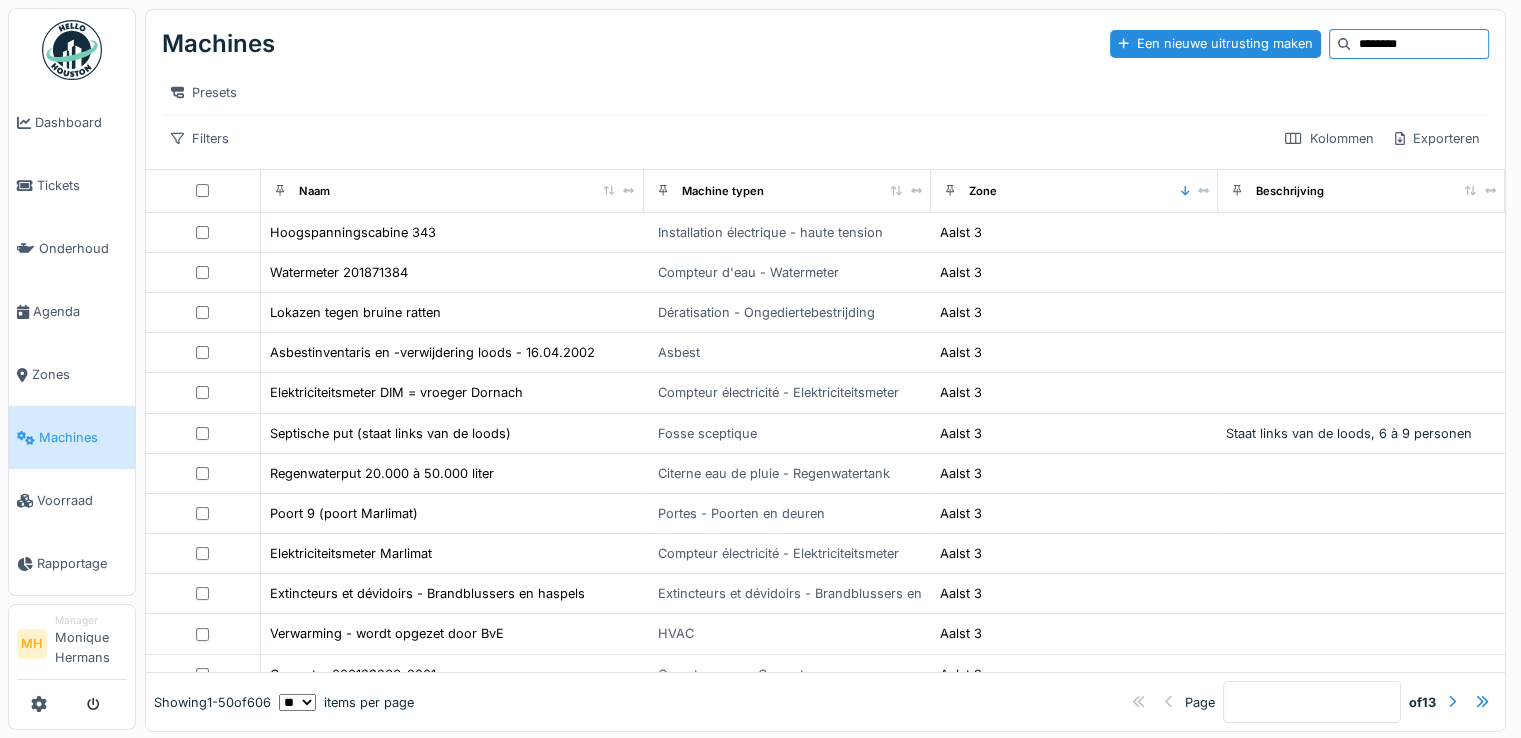 type on "********" 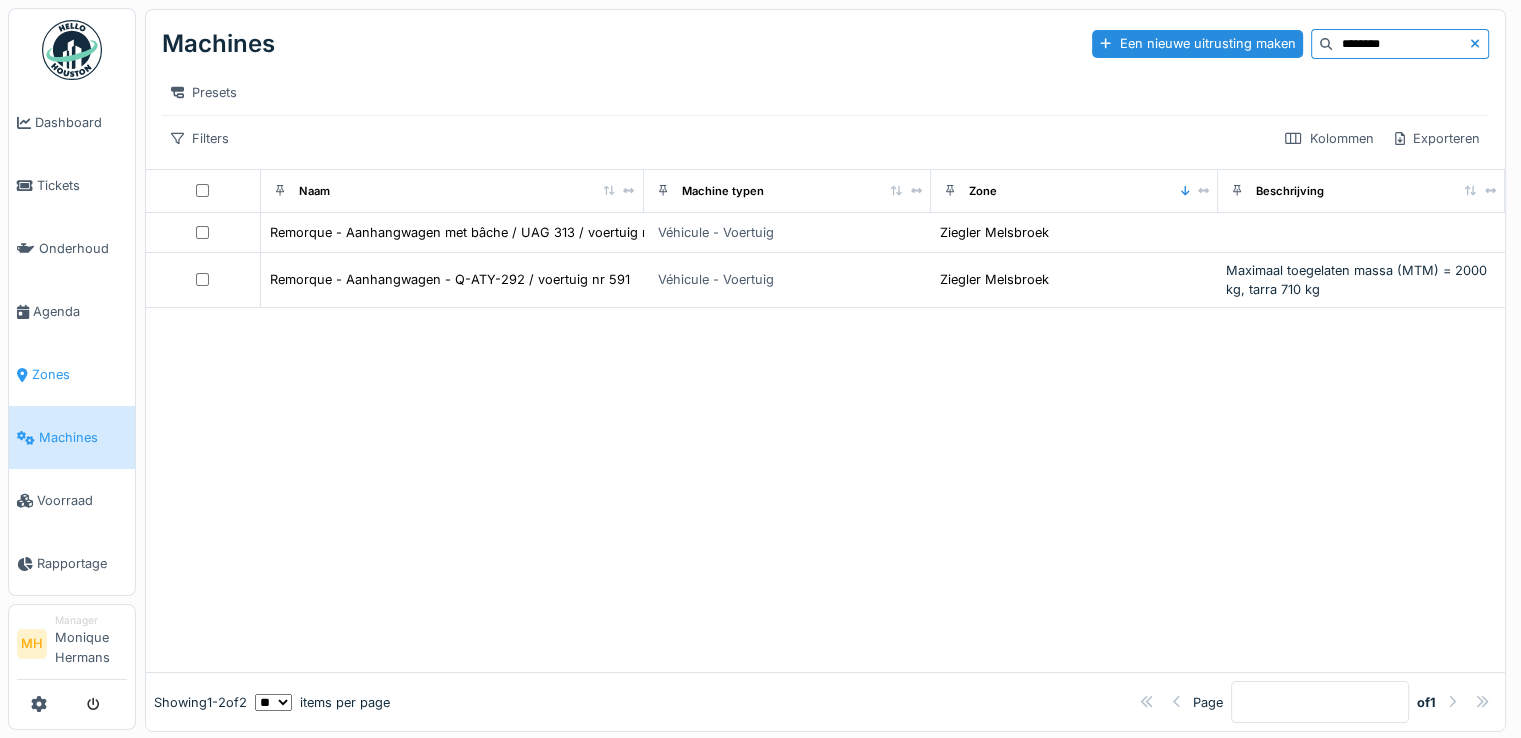 click on "Zones" at bounding box center [79, 374] 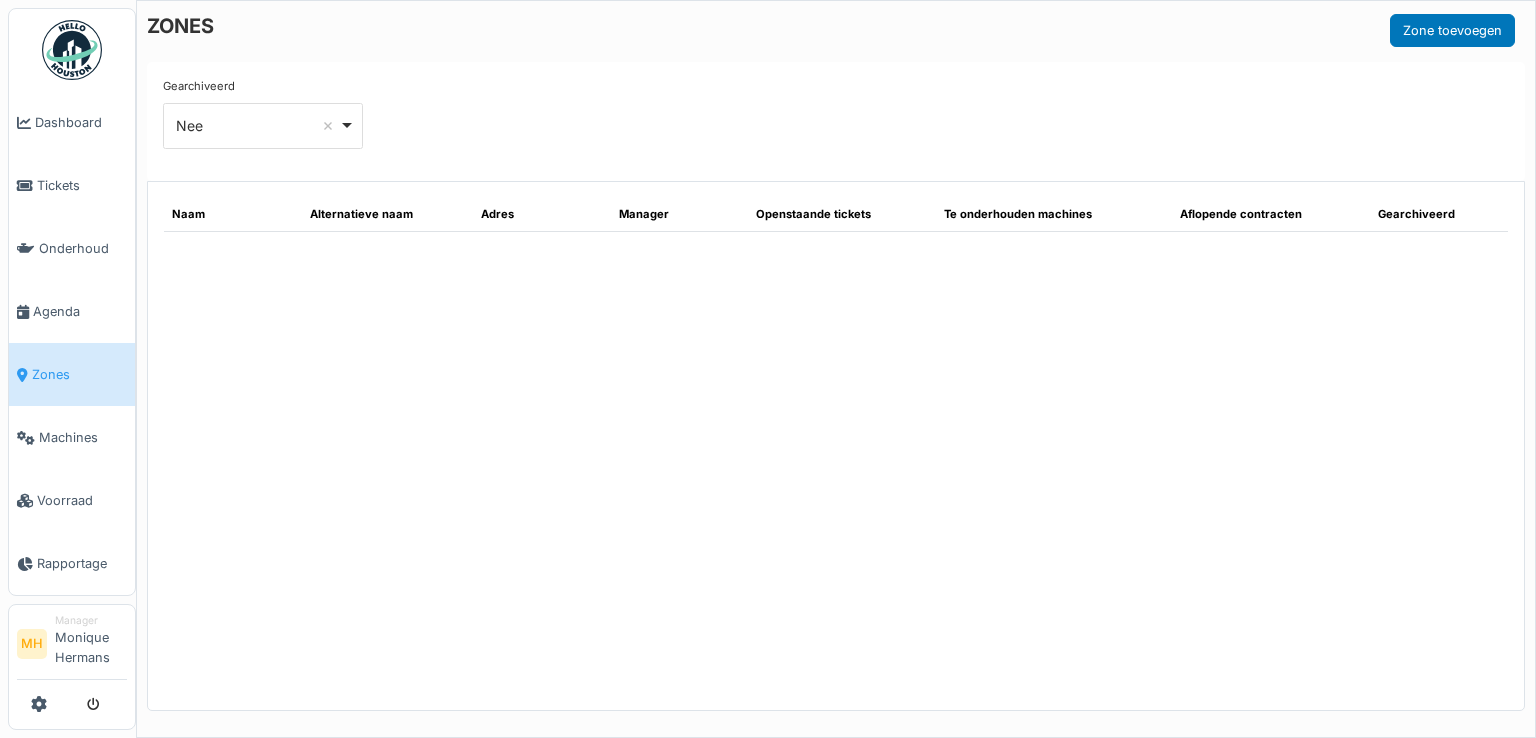 scroll, scrollTop: 0, scrollLeft: 0, axis: both 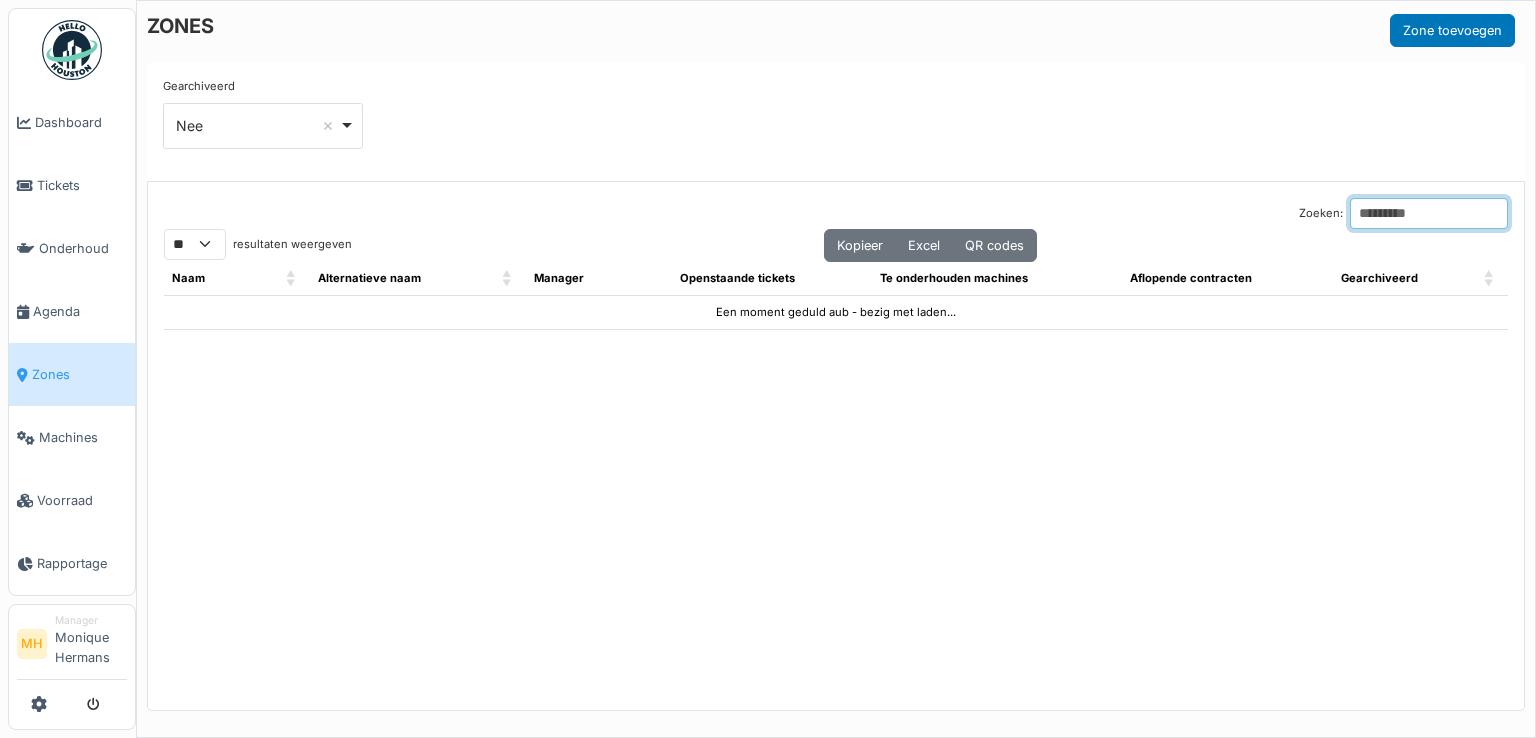 click on "Zoeken:" at bounding box center [1429, 213] 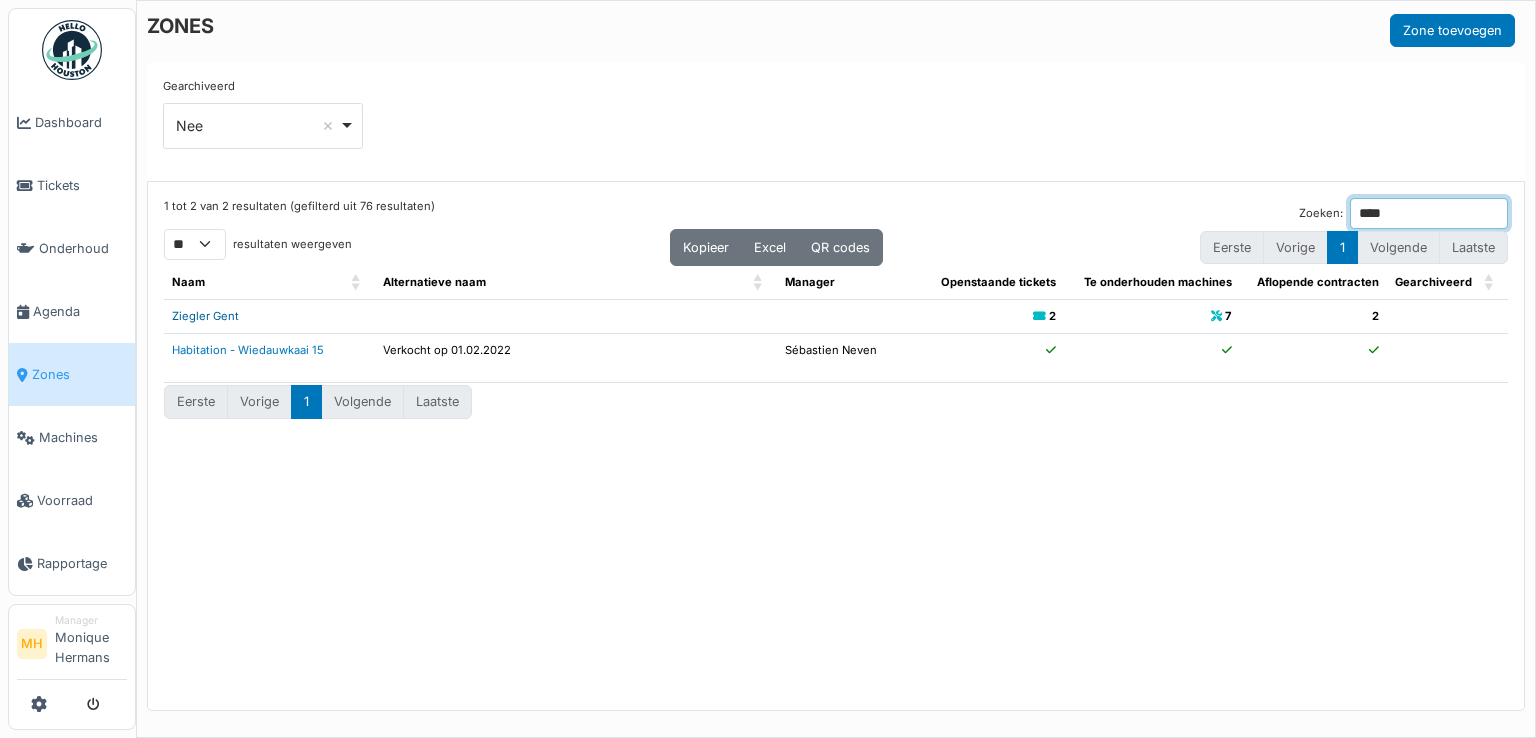 type on "****" 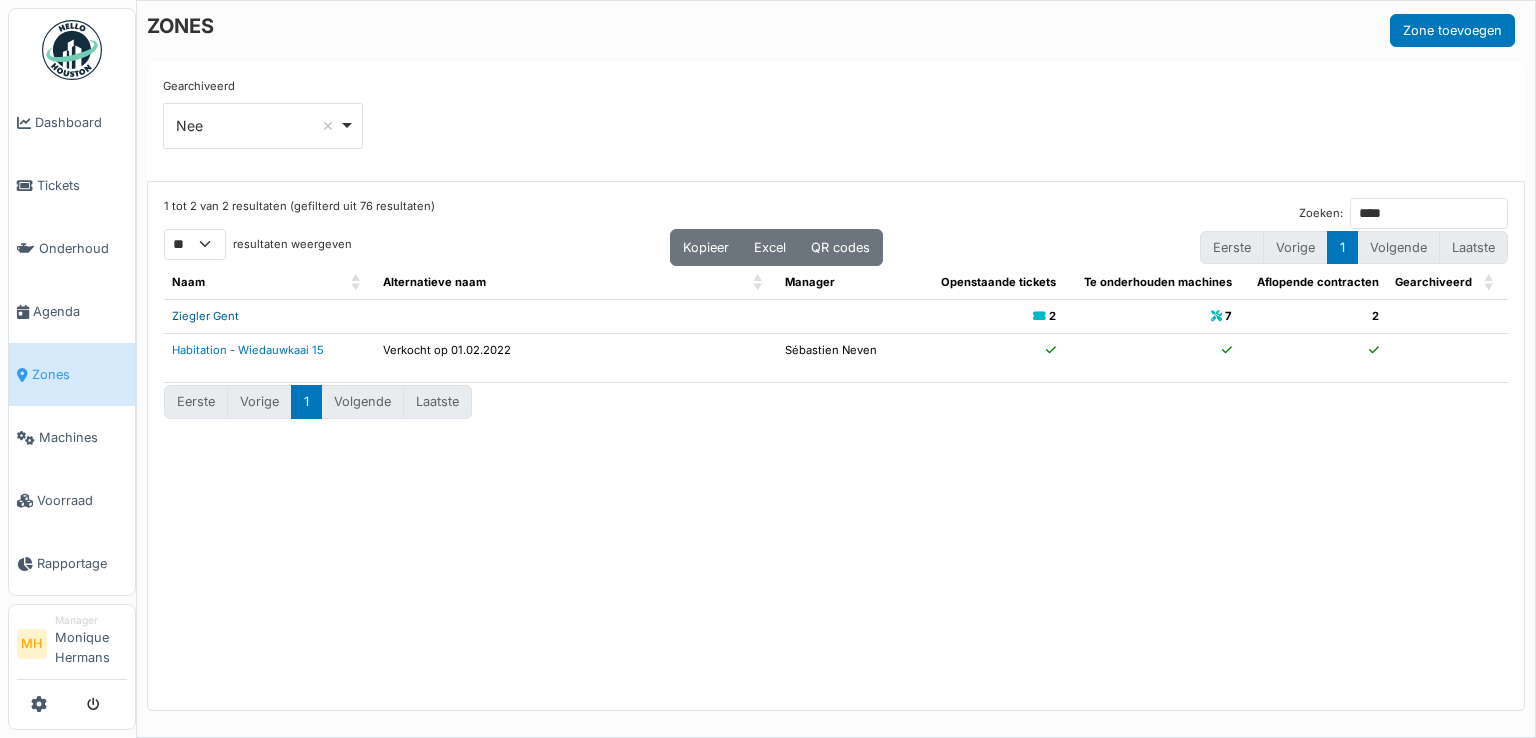 click on "Ziegler Gent" at bounding box center [205, 316] 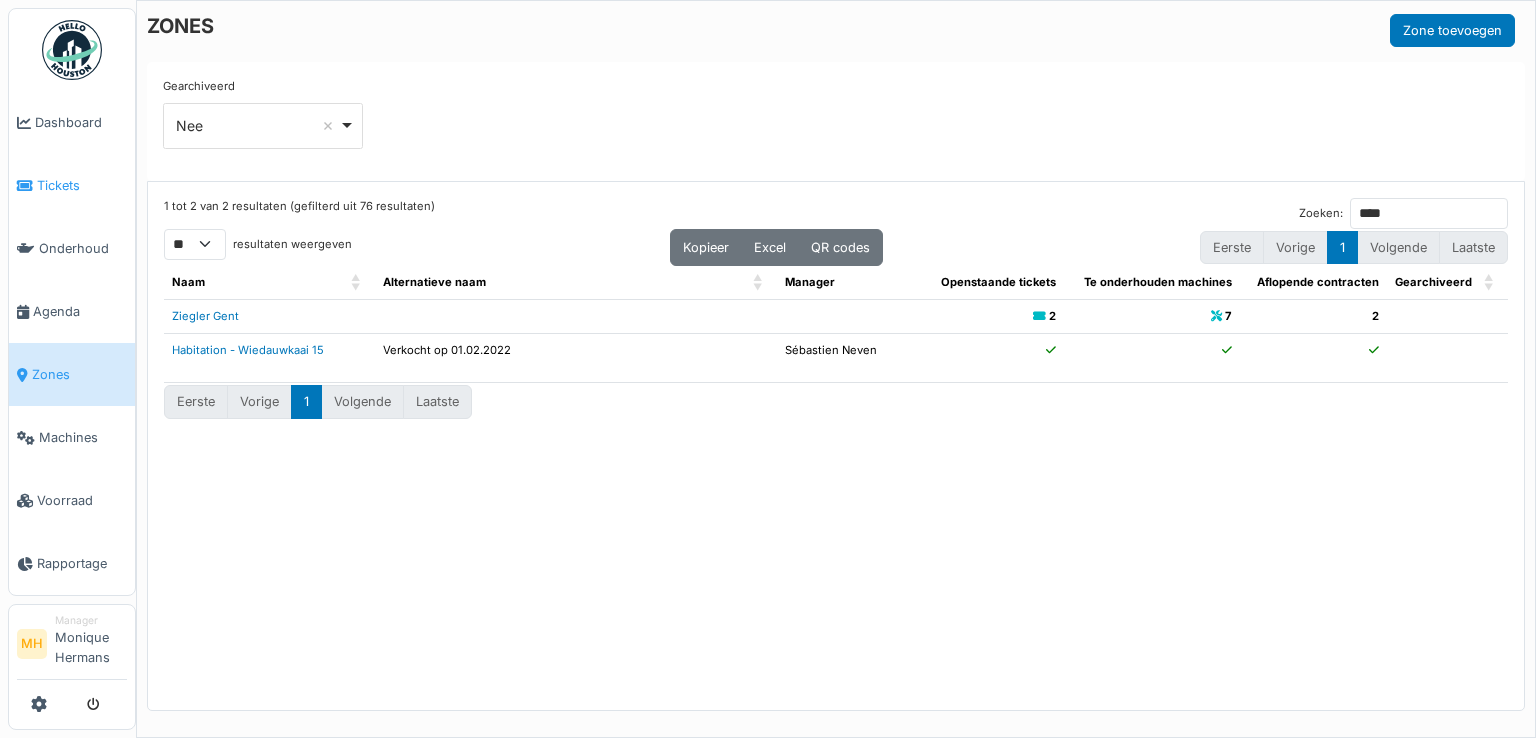 click on "Tickets" at bounding box center [82, 185] 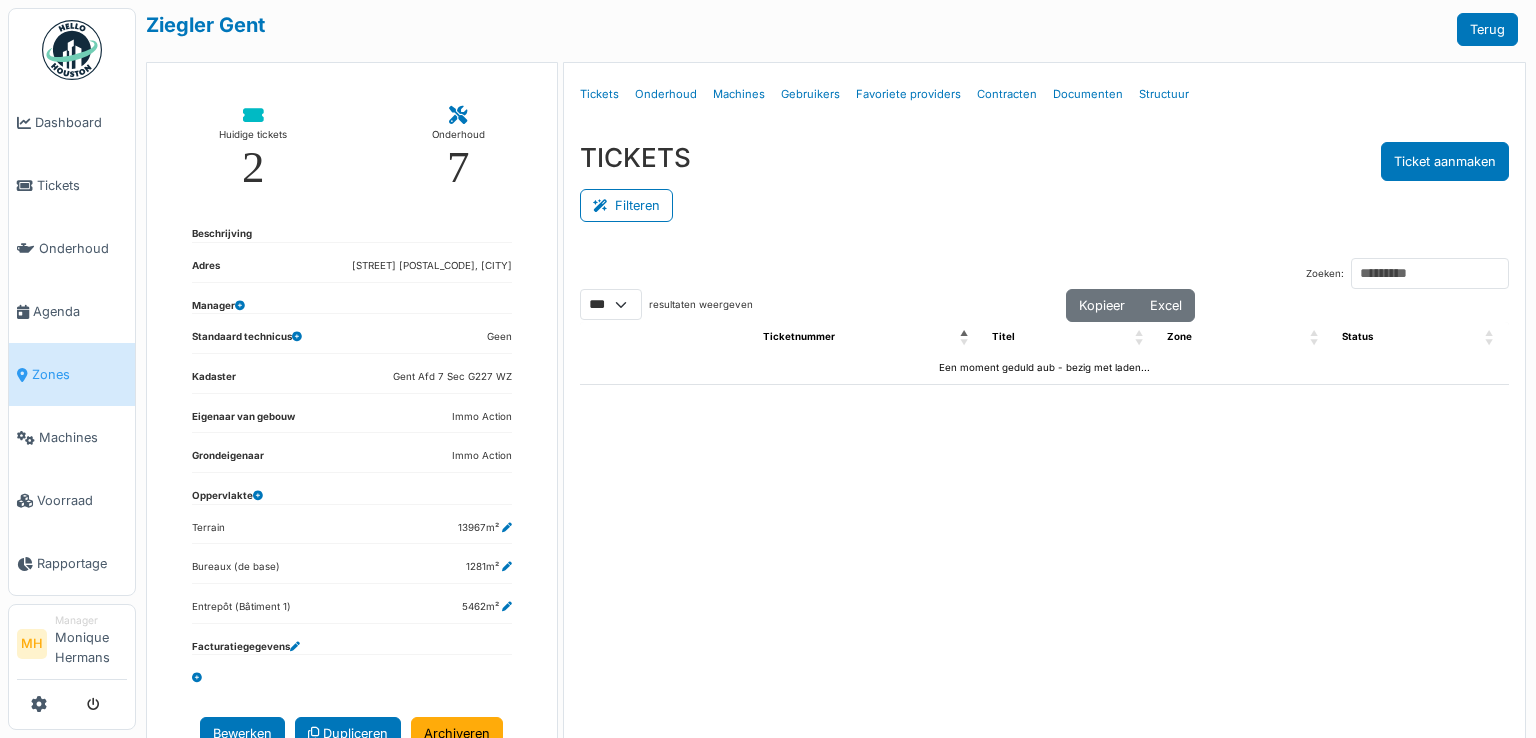 select on "***" 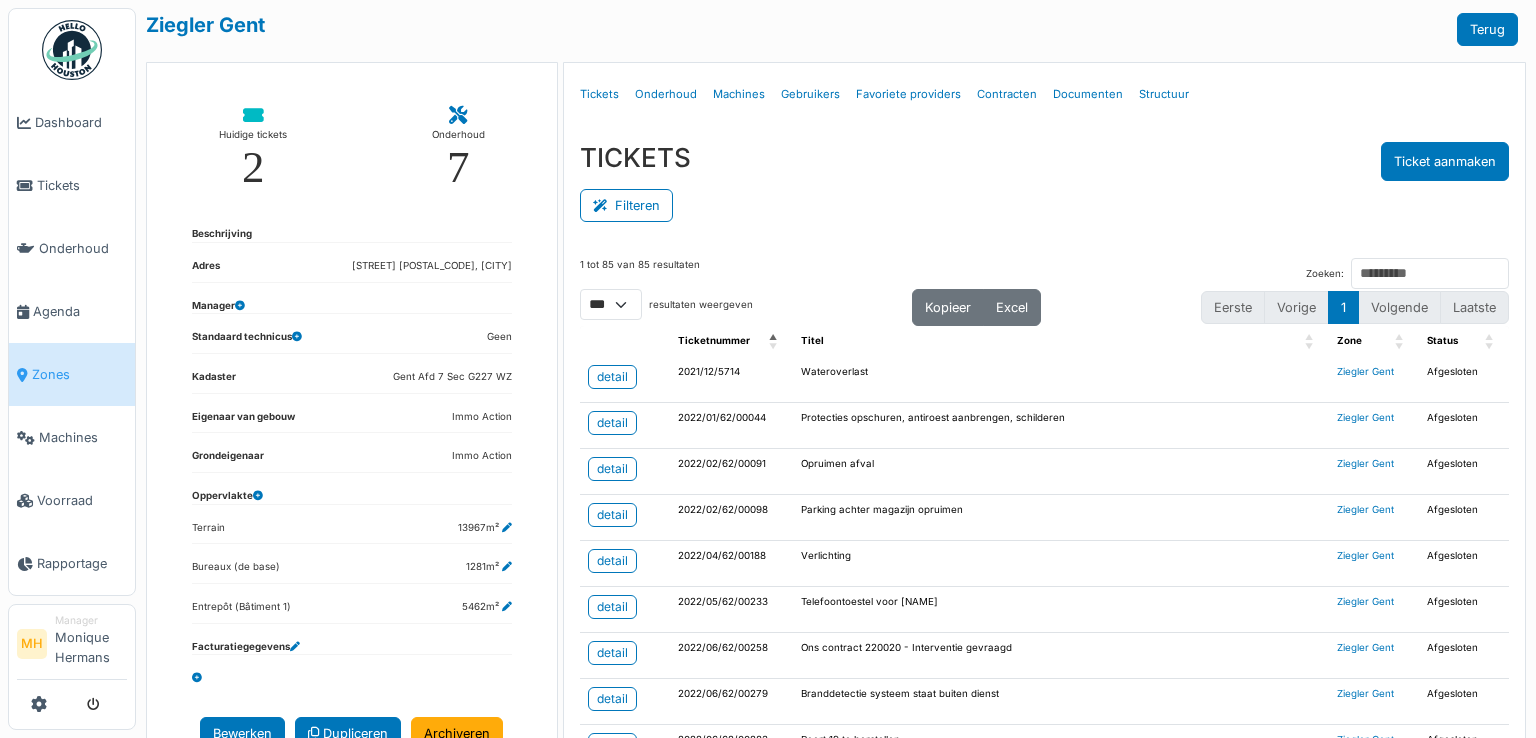 click on "Huidige tickets
2" at bounding box center (253, 148) 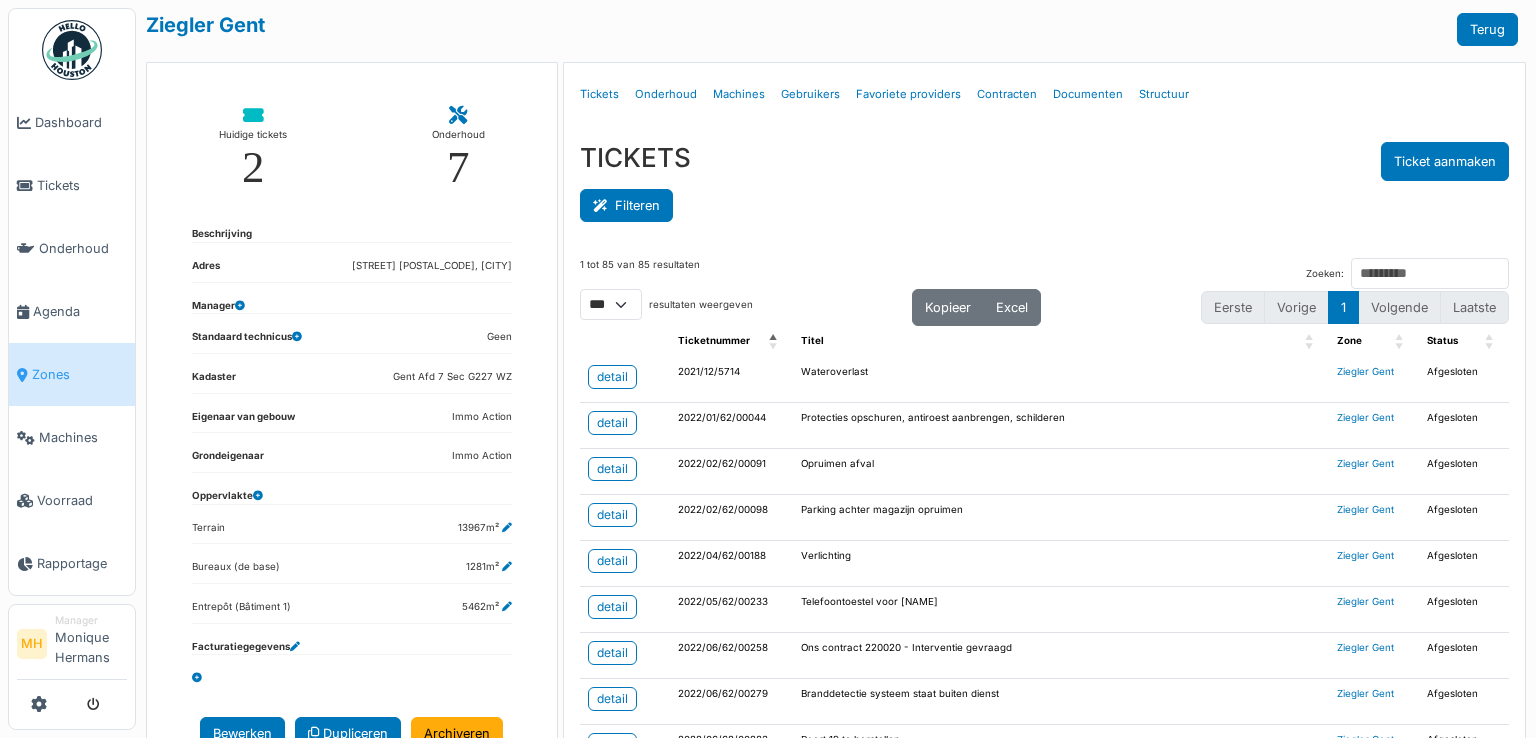 click on "Filteren" at bounding box center (626, 205) 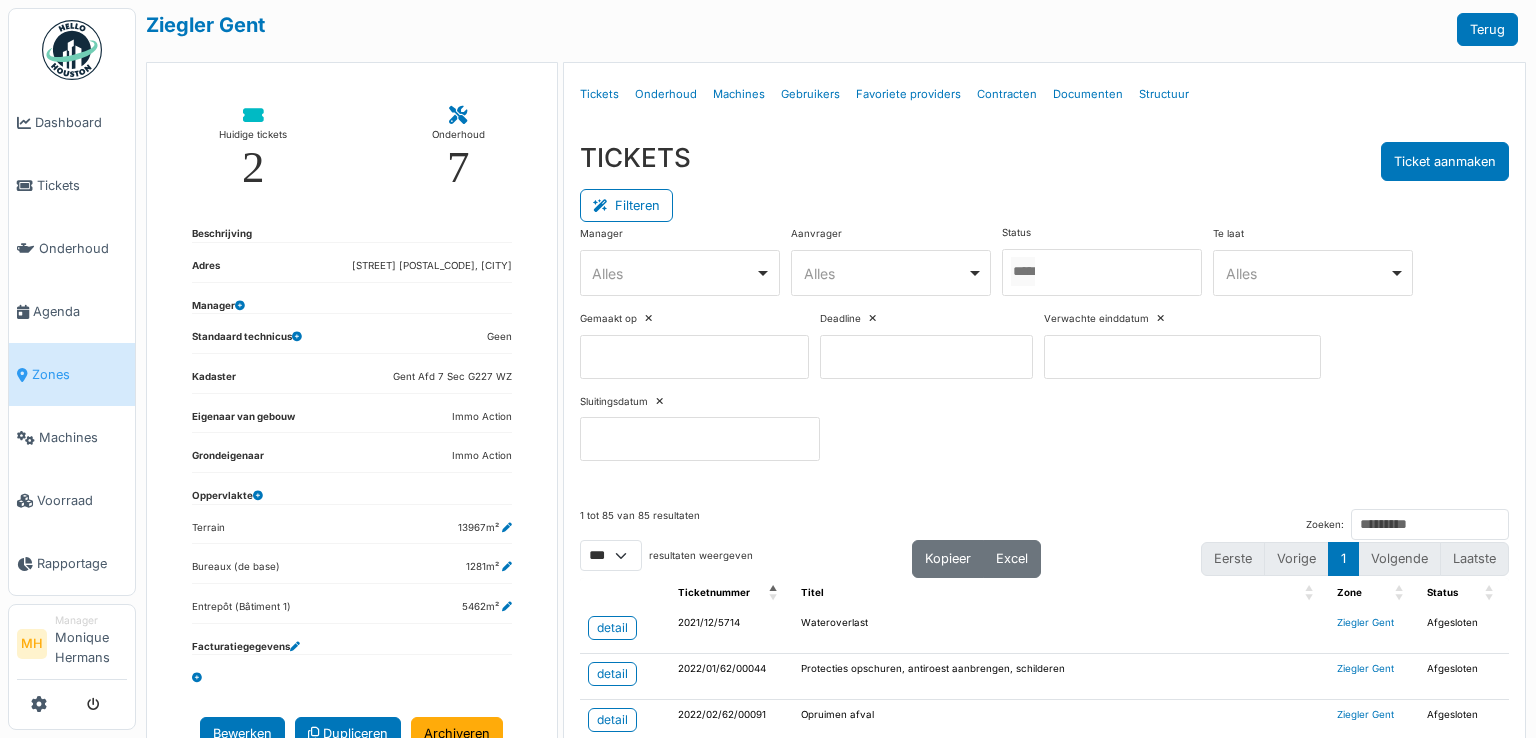 click at bounding box center (1102, 272) 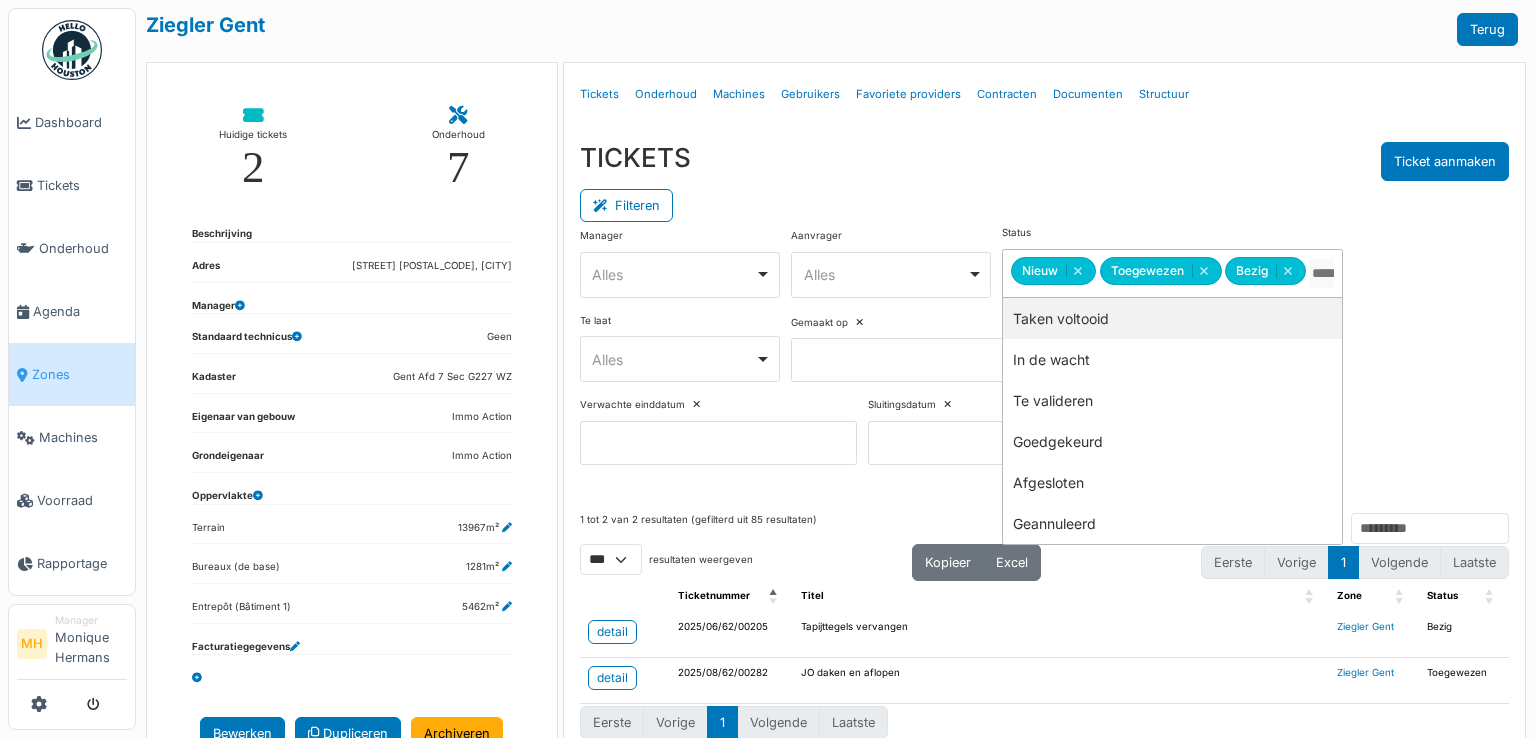 drag, startPoint x: 633, startPoint y: 196, endPoint x: 800, endPoint y: 248, distance: 174.90855 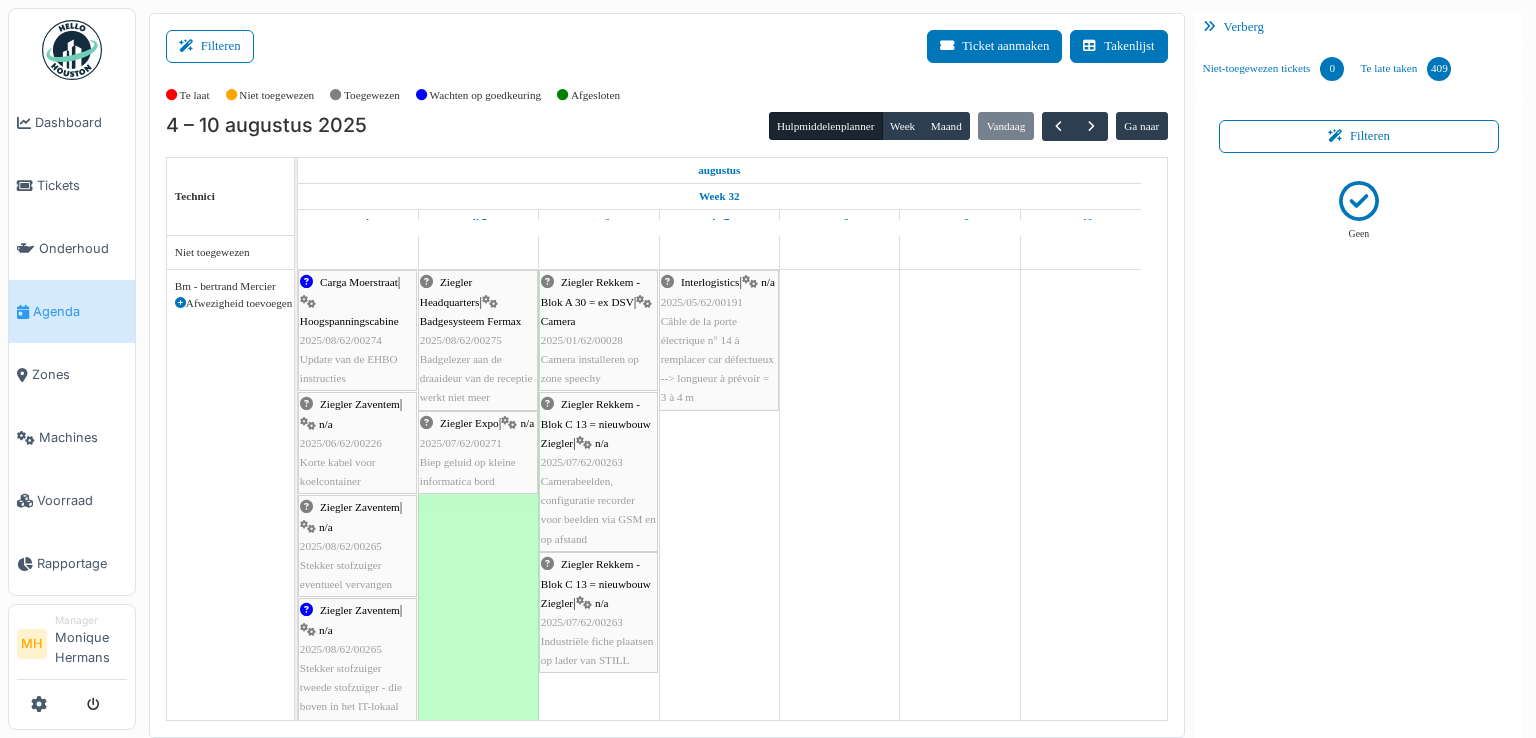 scroll, scrollTop: 0, scrollLeft: 0, axis: both 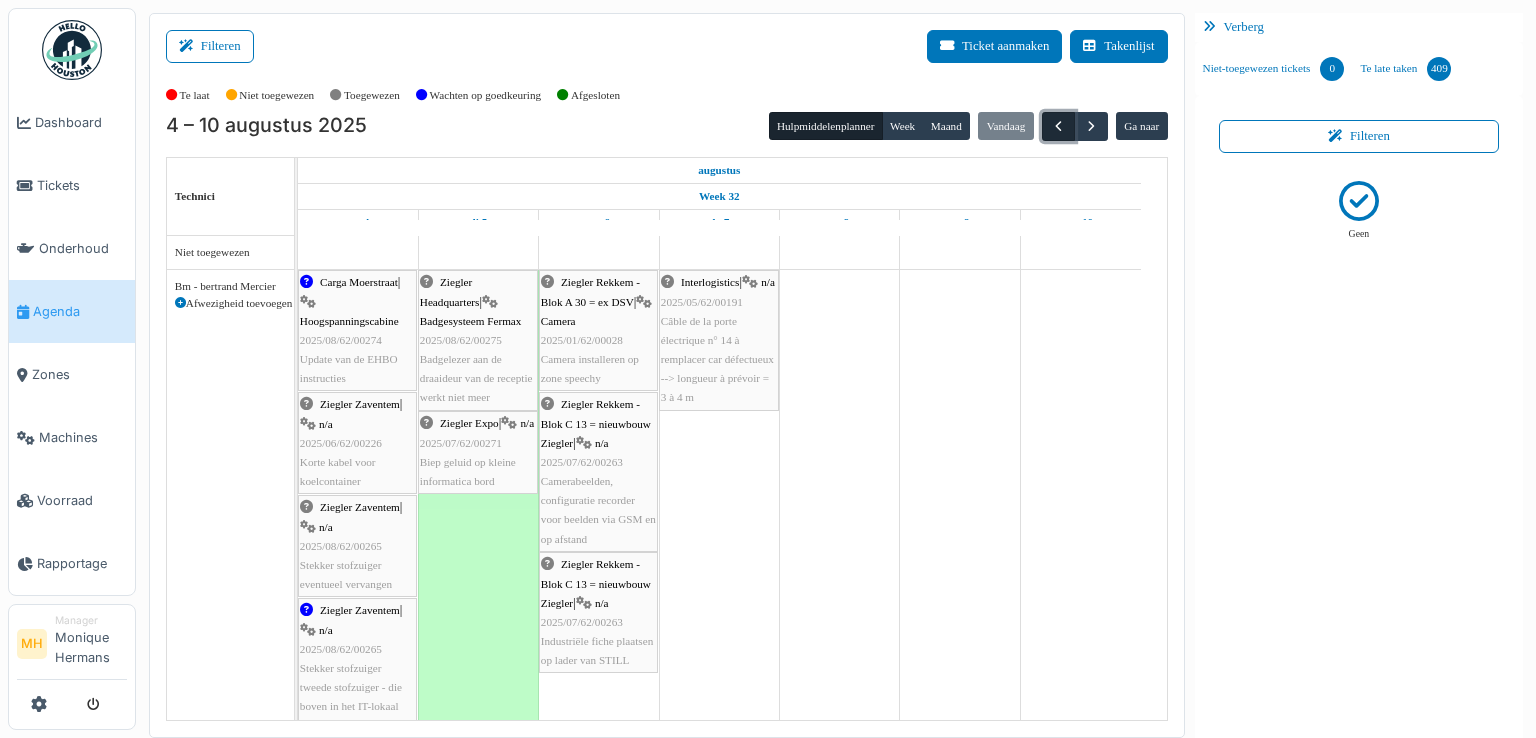 click at bounding box center (1058, 126) 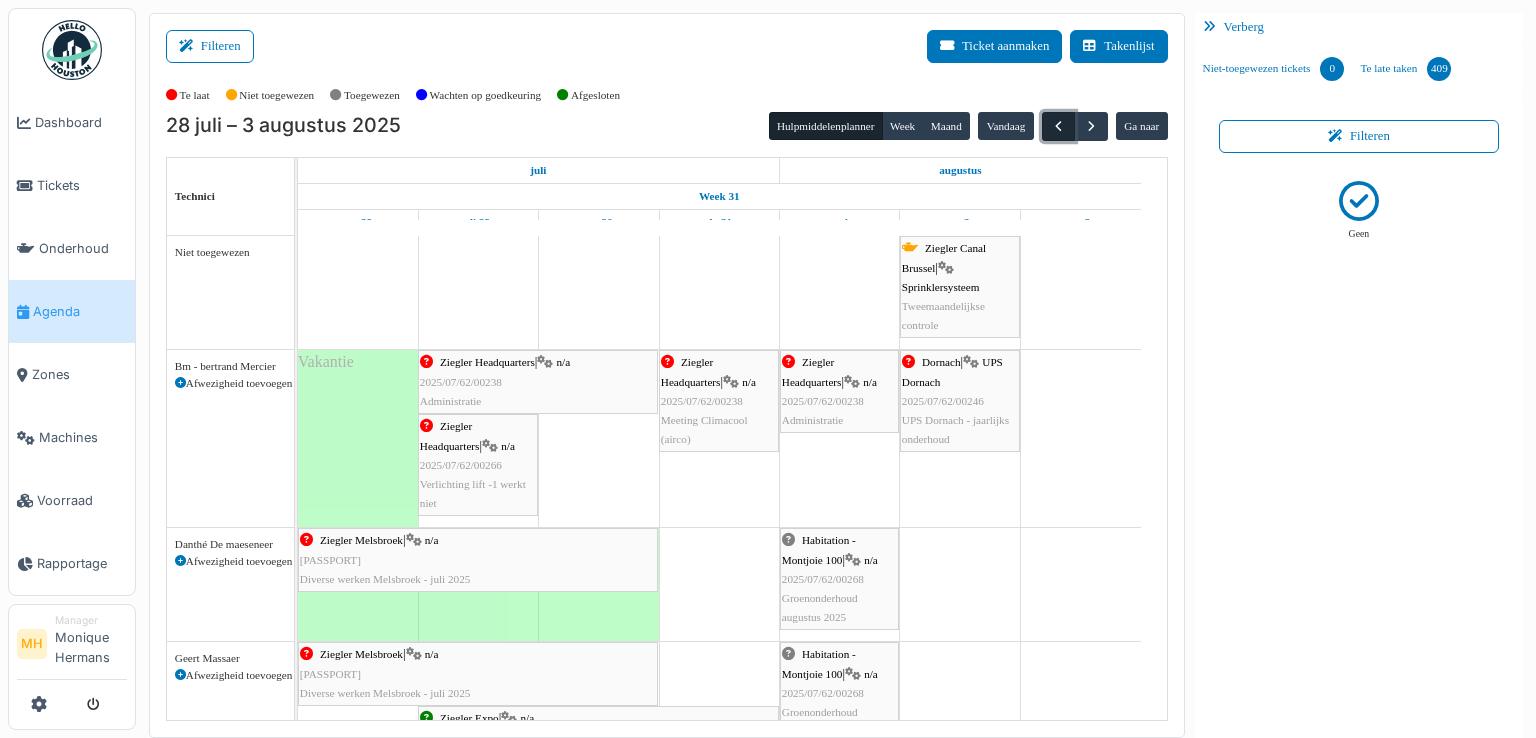click at bounding box center [1058, 126] 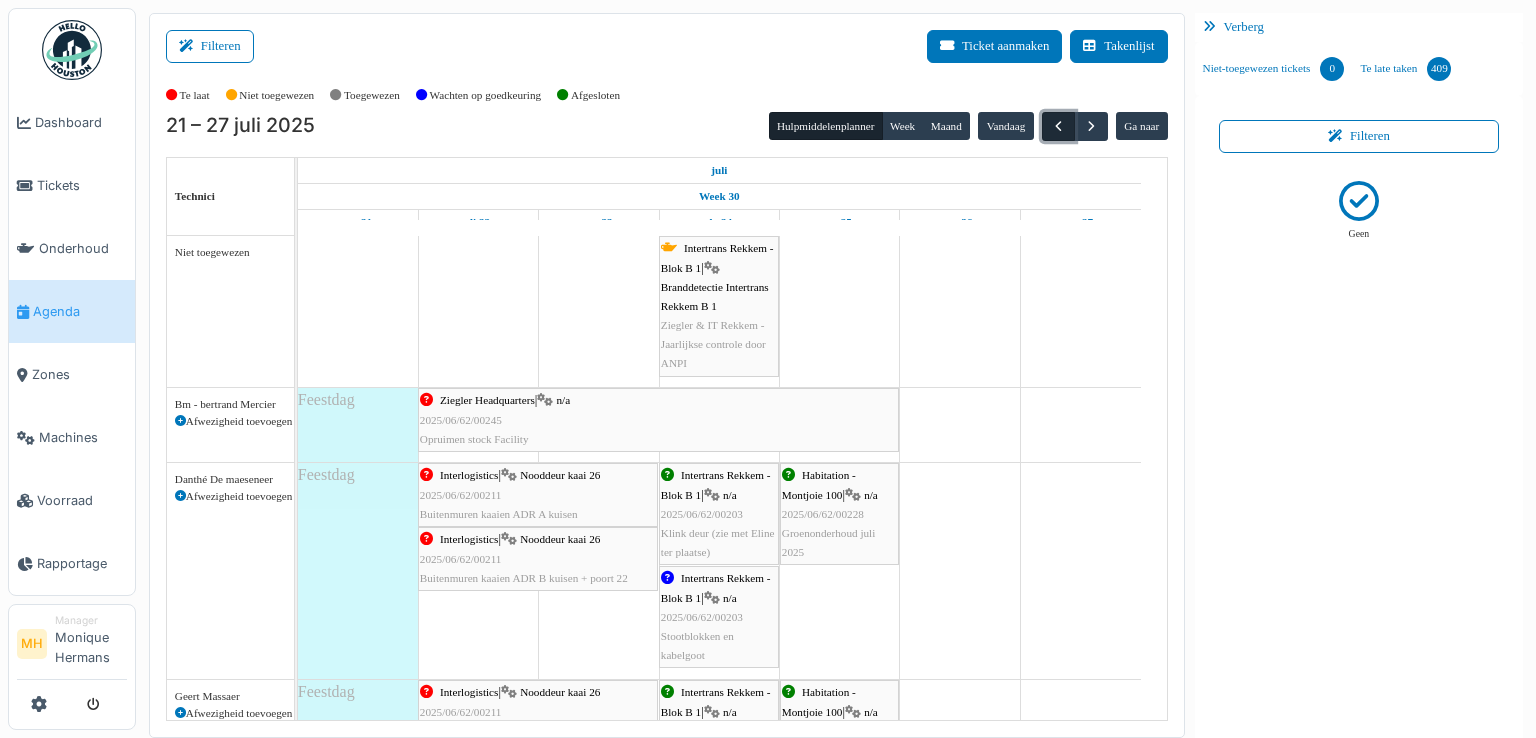 click at bounding box center [1058, 126] 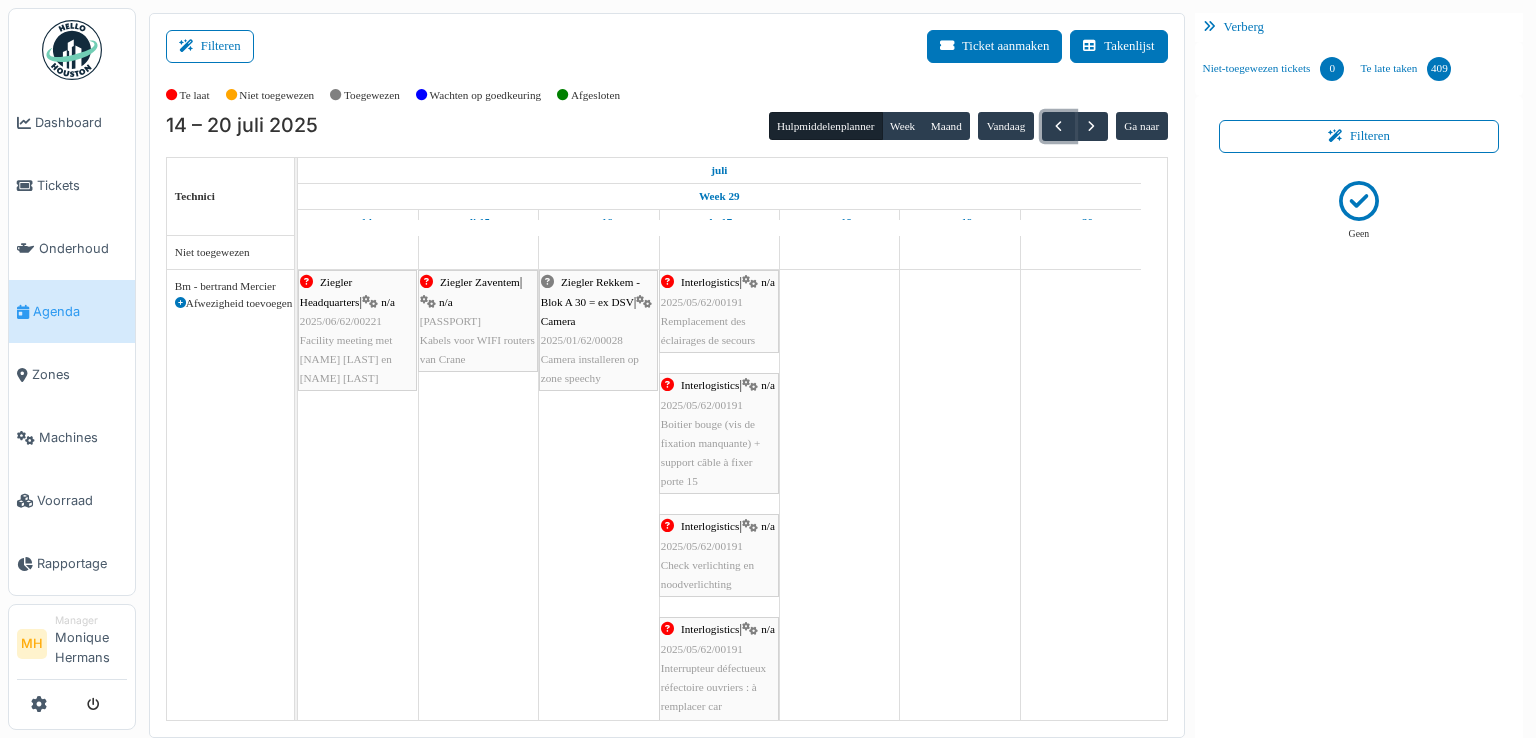 scroll, scrollTop: 288, scrollLeft: 0, axis: vertical 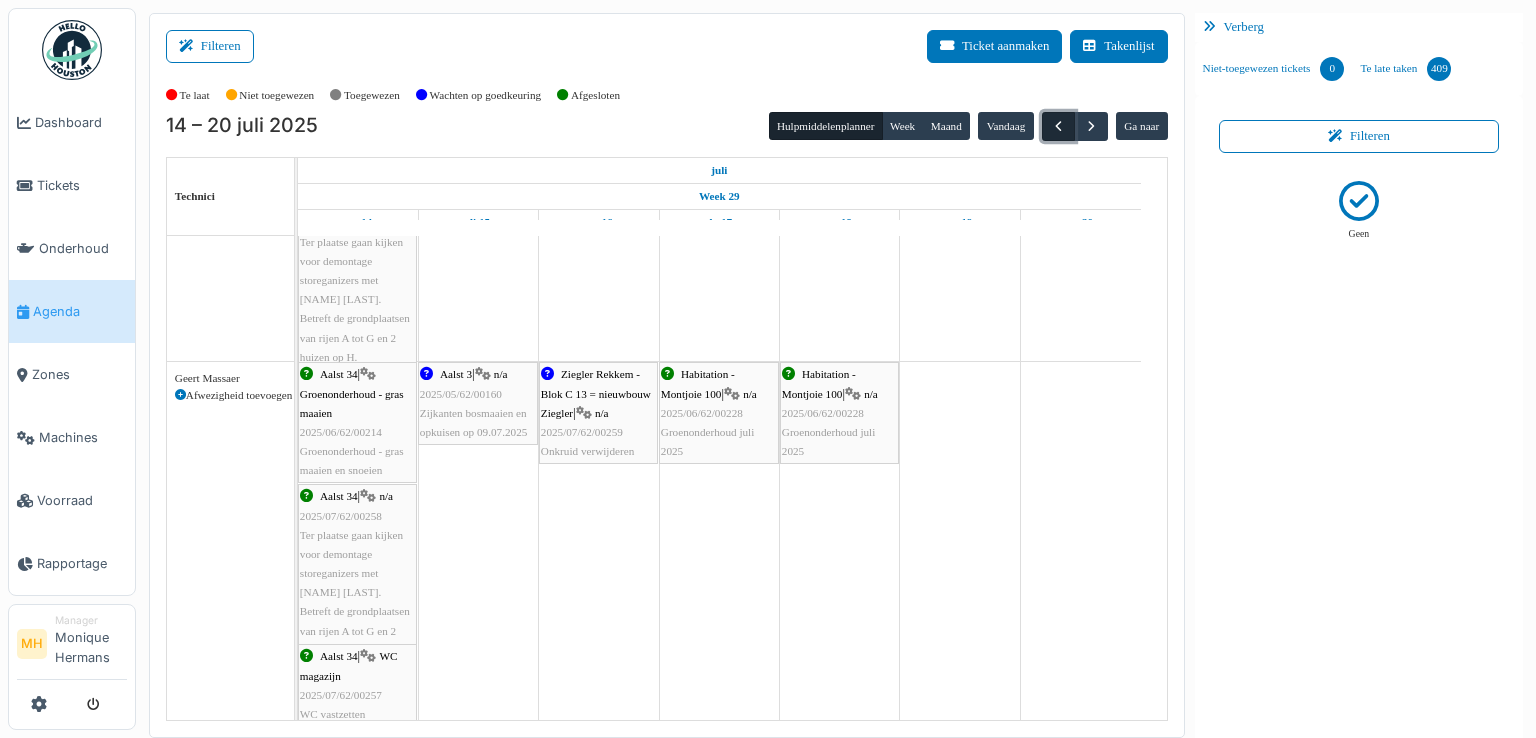 click at bounding box center (1058, 126) 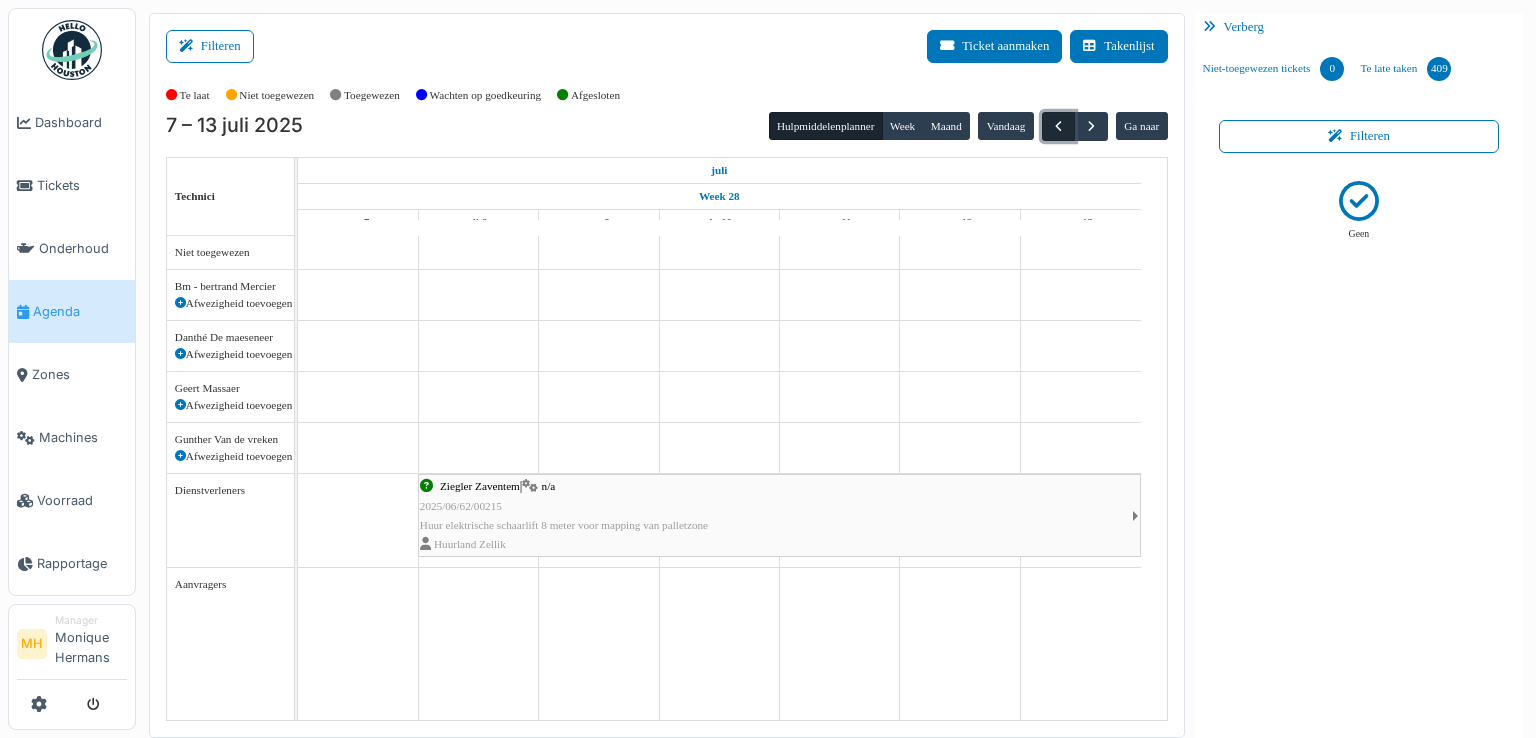 scroll, scrollTop: 0, scrollLeft: 0, axis: both 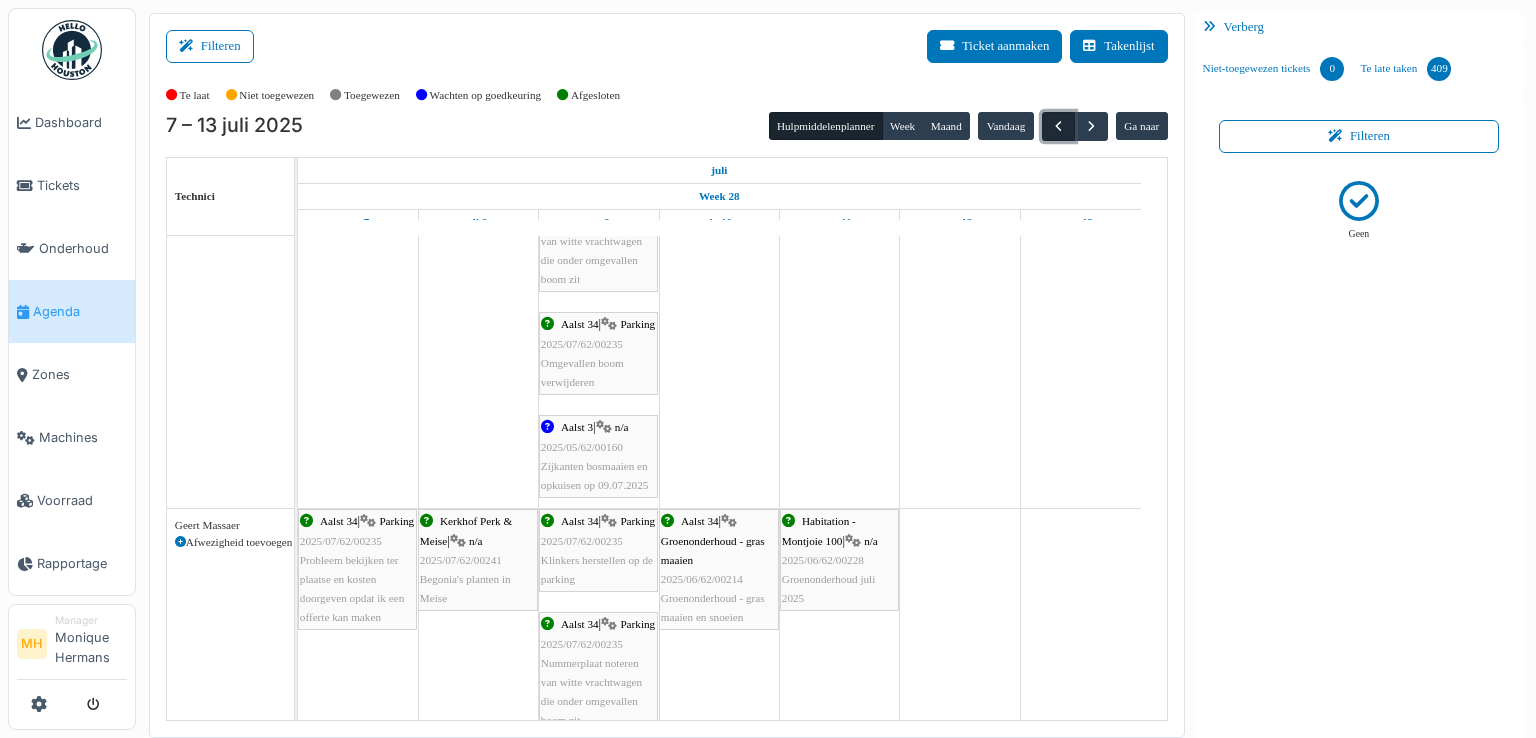 click at bounding box center [1058, 126] 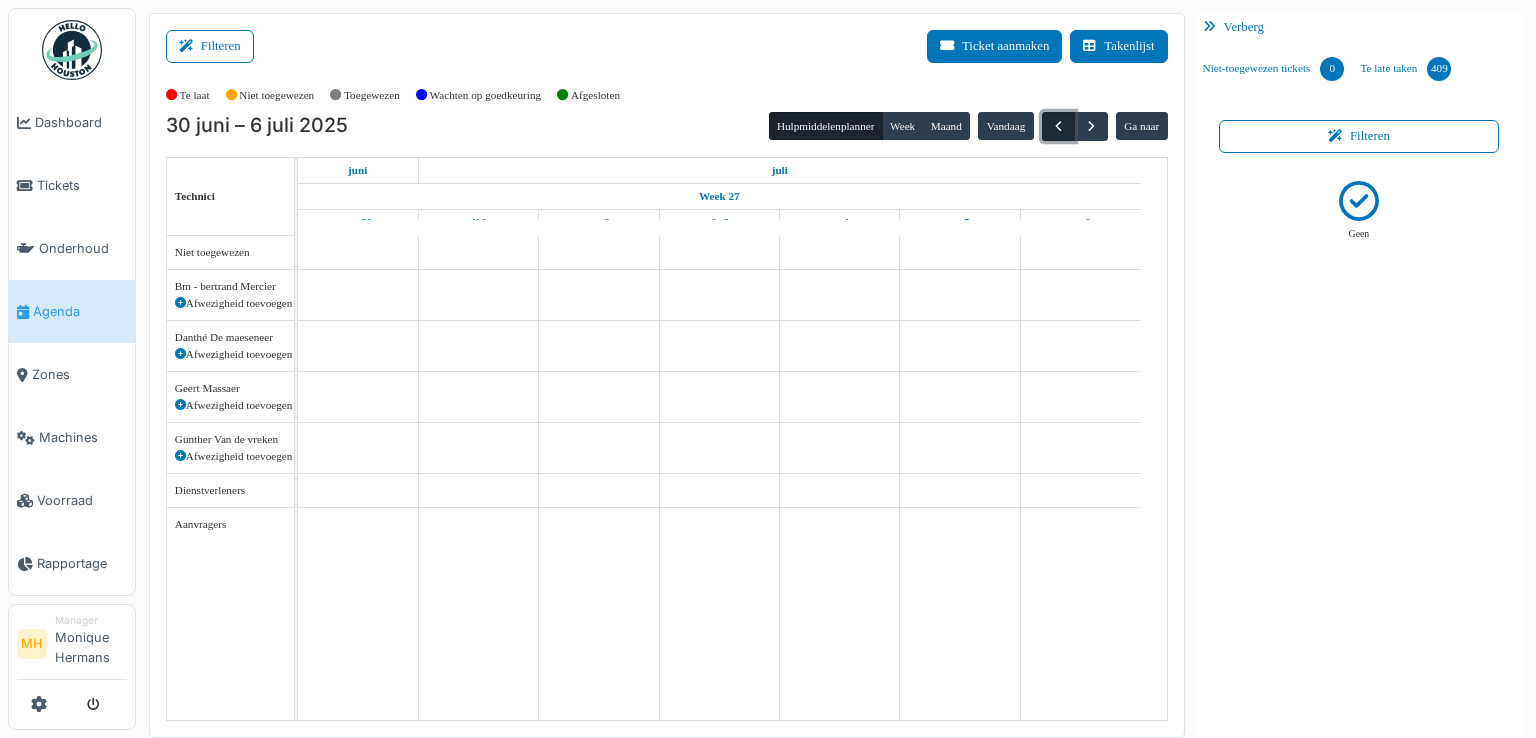 scroll, scrollTop: 0, scrollLeft: 0, axis: both 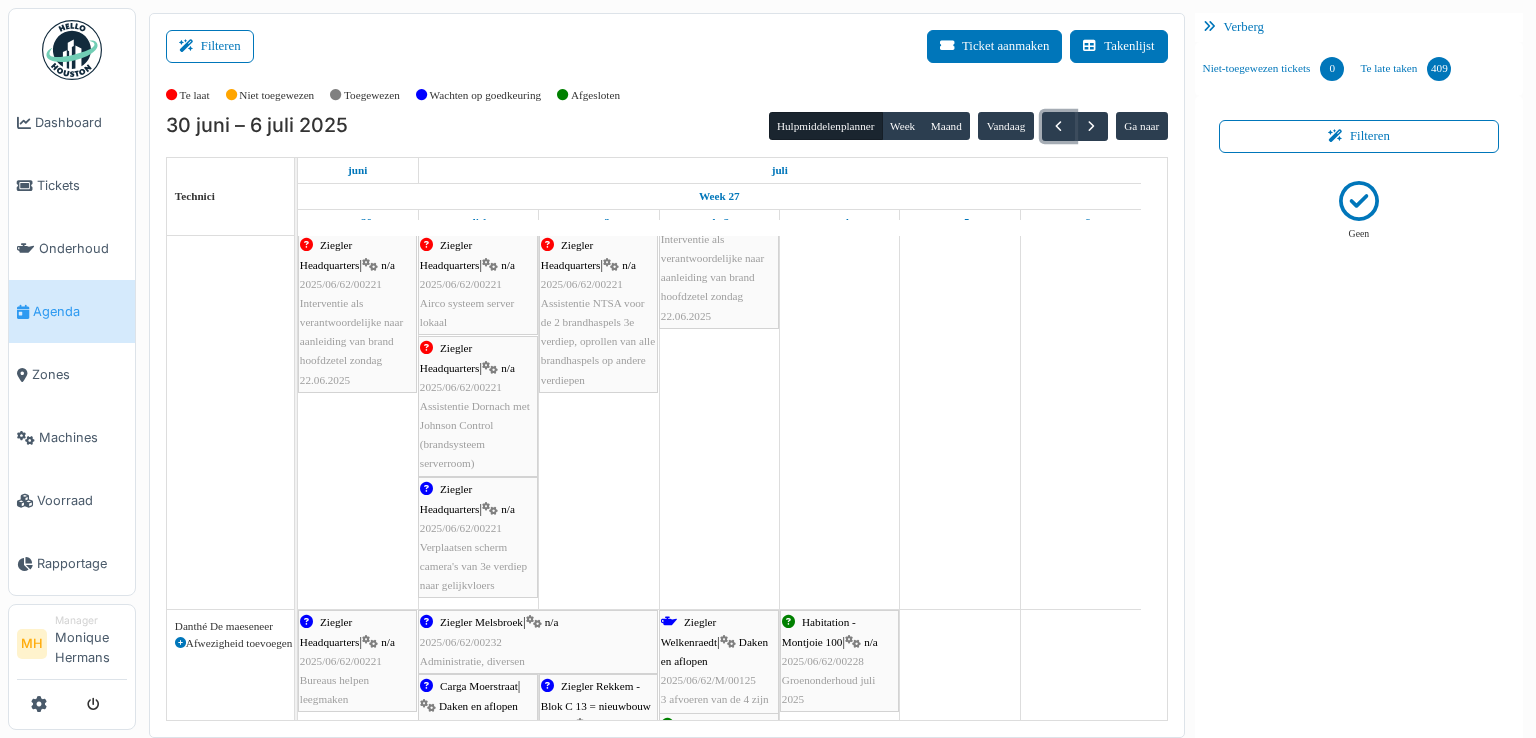 click on "Verplaatsen scherm camera's van 3e verdiep naar gelijkvloers" at bounding box center [473, 566] 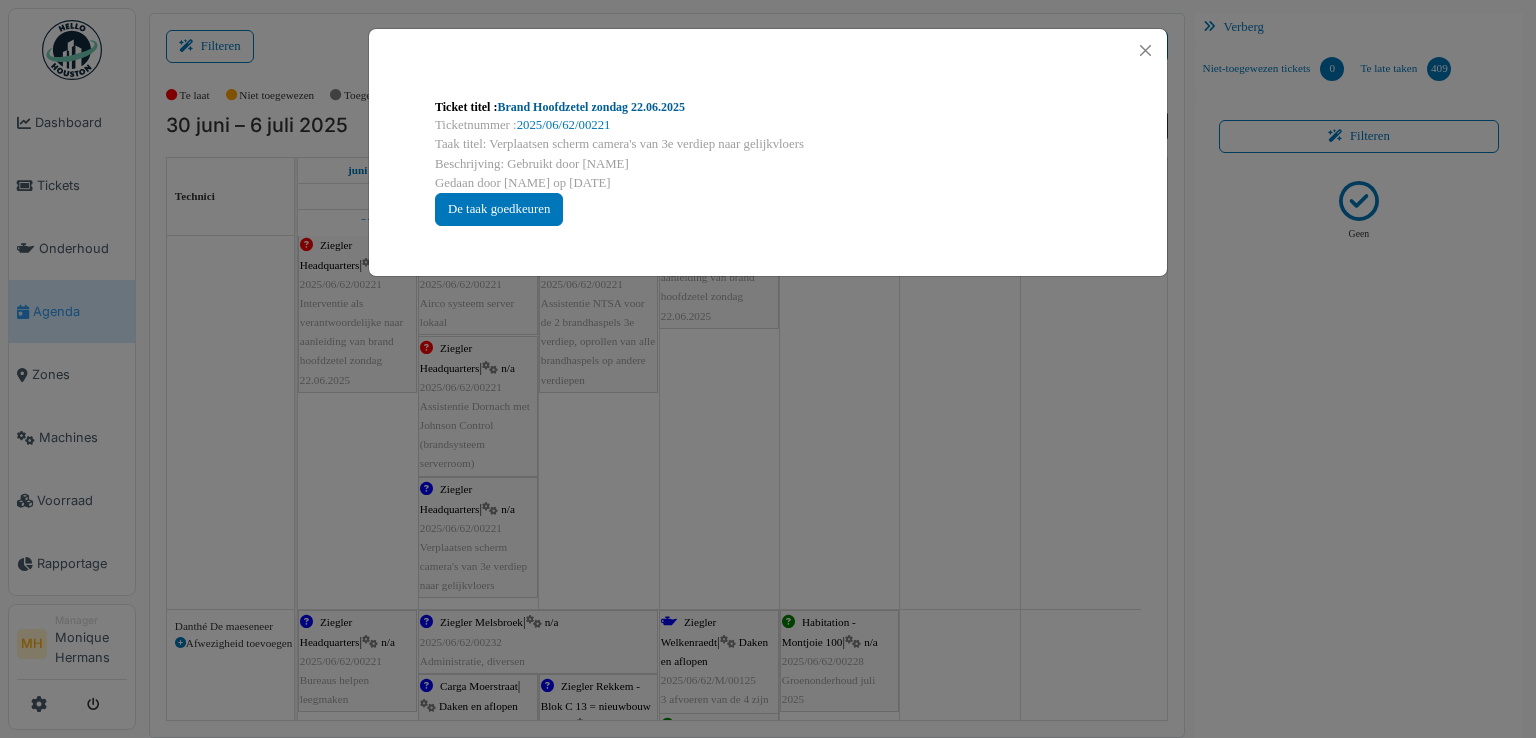 click on "Brand Hoofdzetel zondag 22.06.2025" at bounding box center [591, 107] 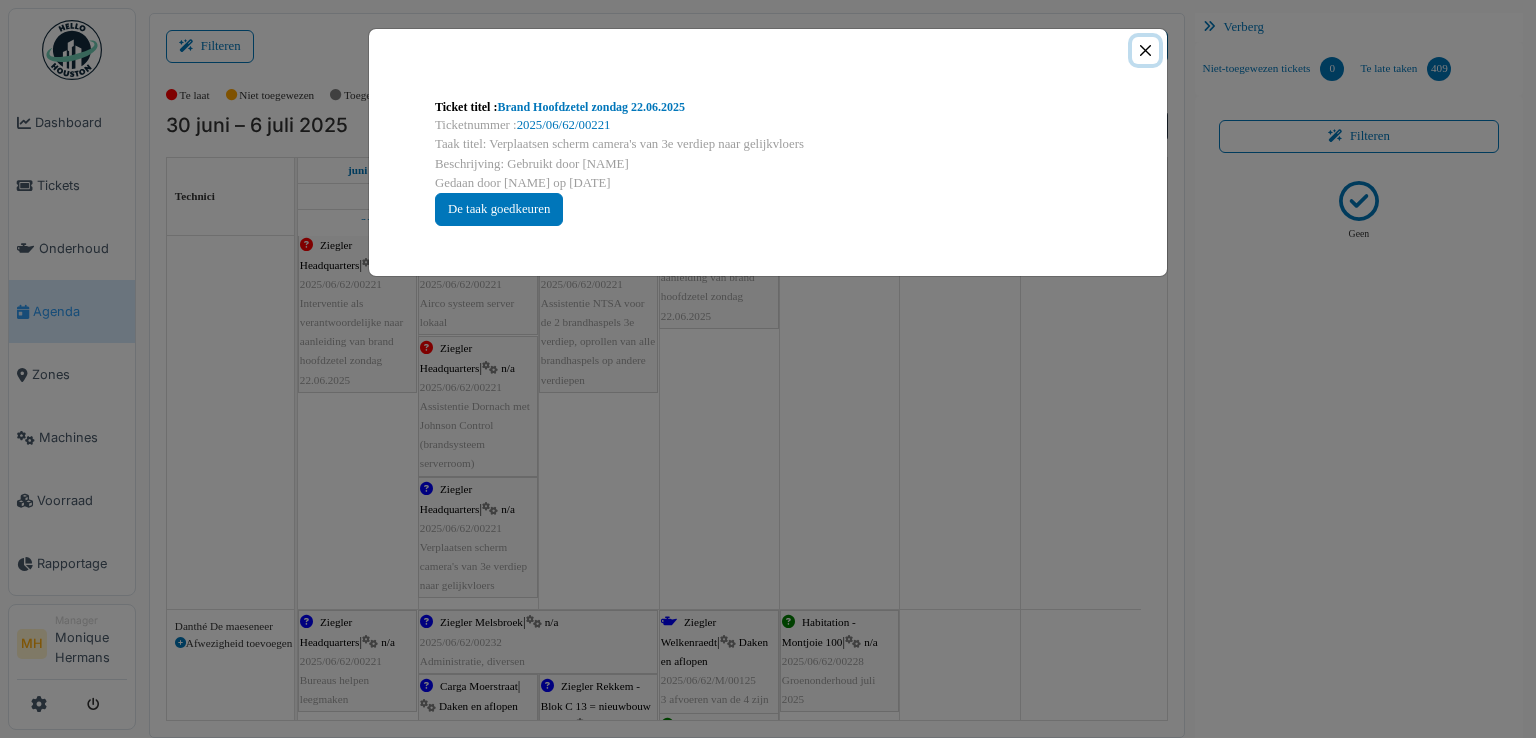 click at bounding box center (1145, 50) 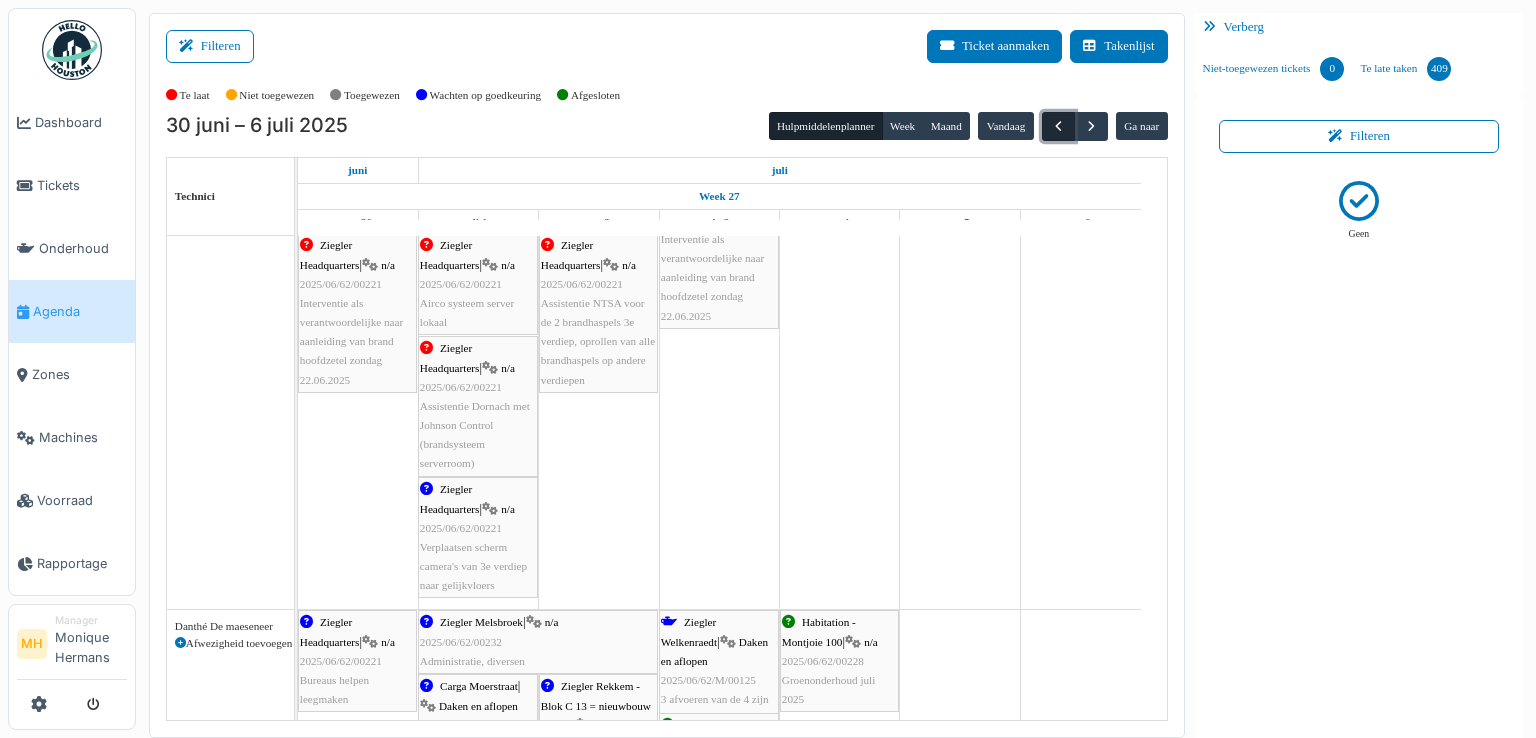click at bounding box center (1058, 126) 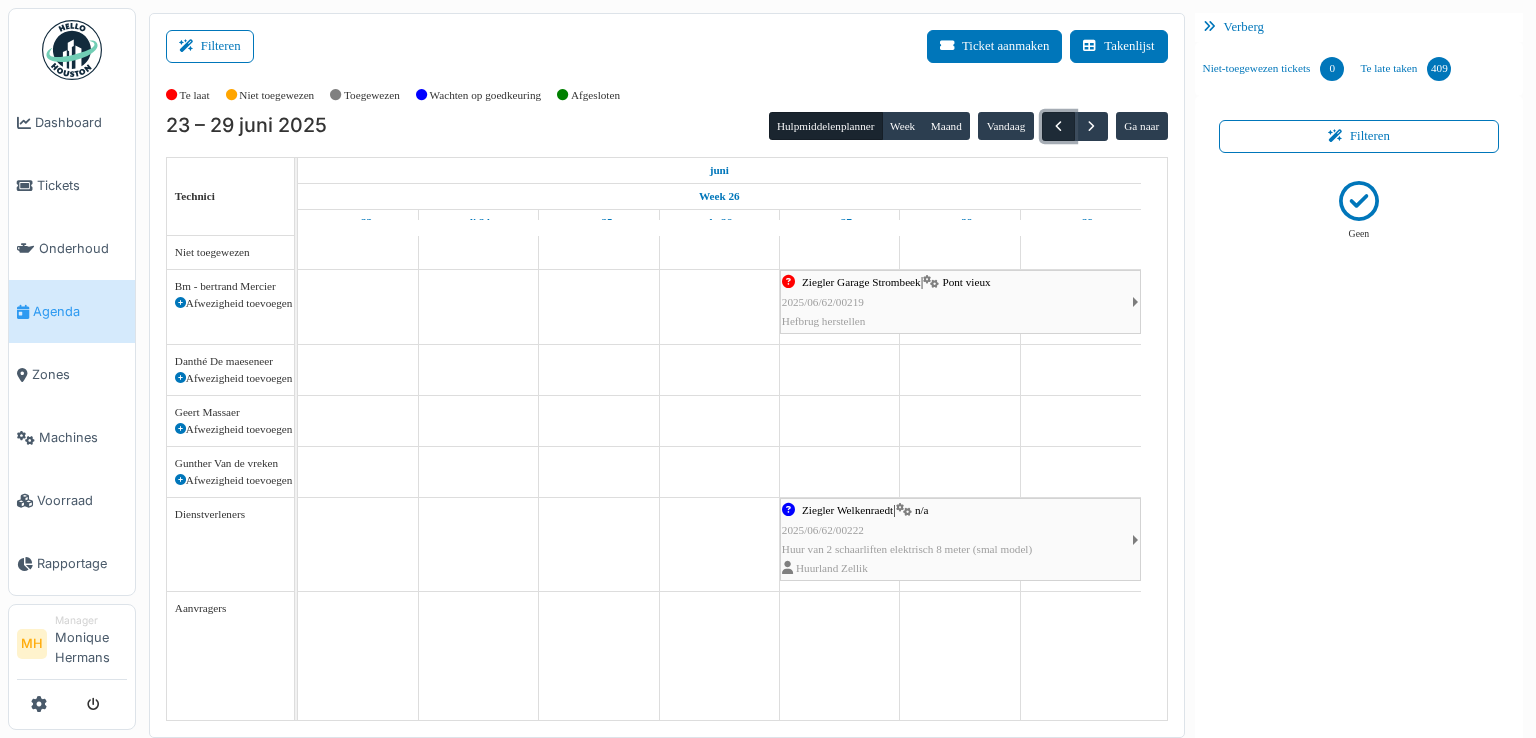 scroll, scrollTop: 0, scrollLeft: 0, axis: both 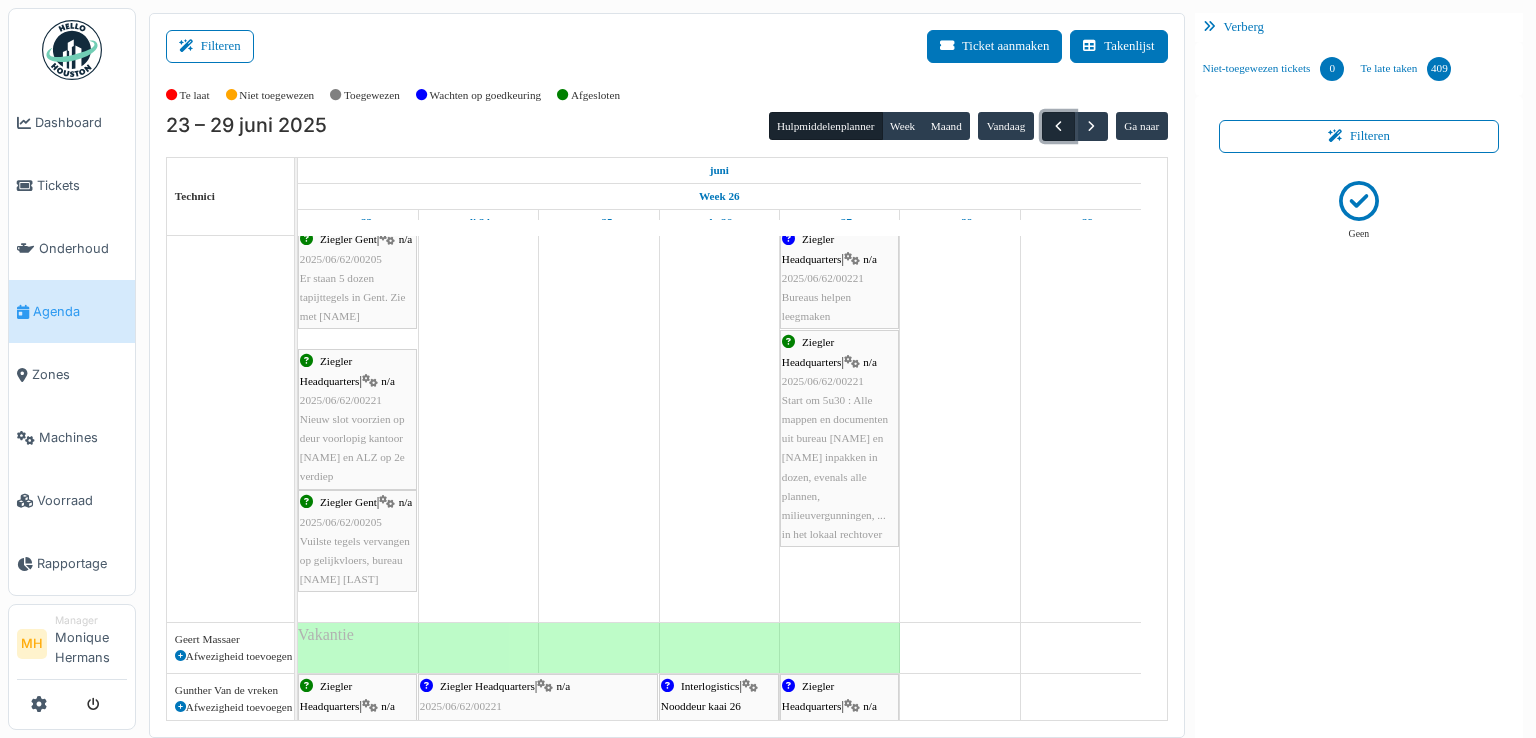 click at bounding box center (1058, 126) 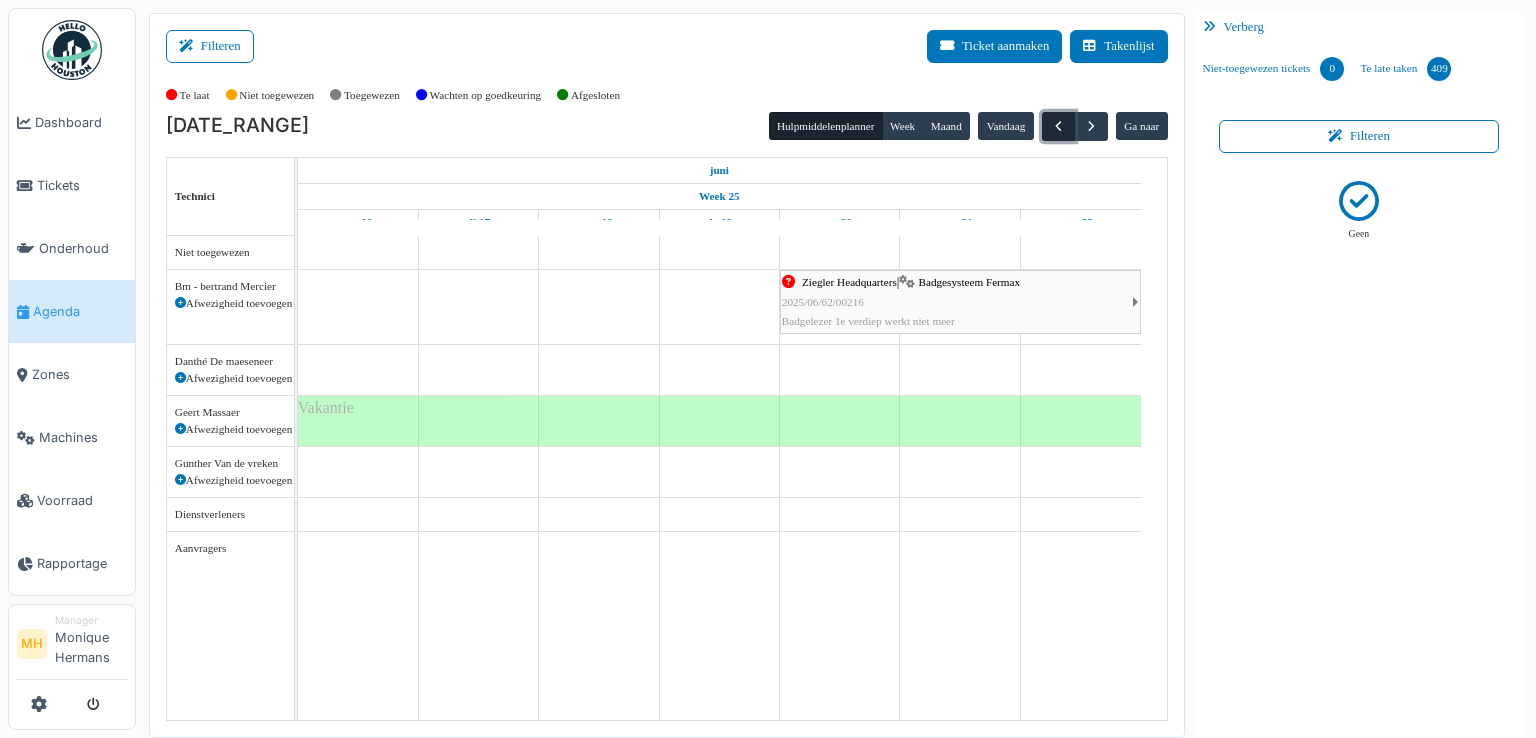 scroll, scrollTop: 0, scrollLeft: 0, axis: both 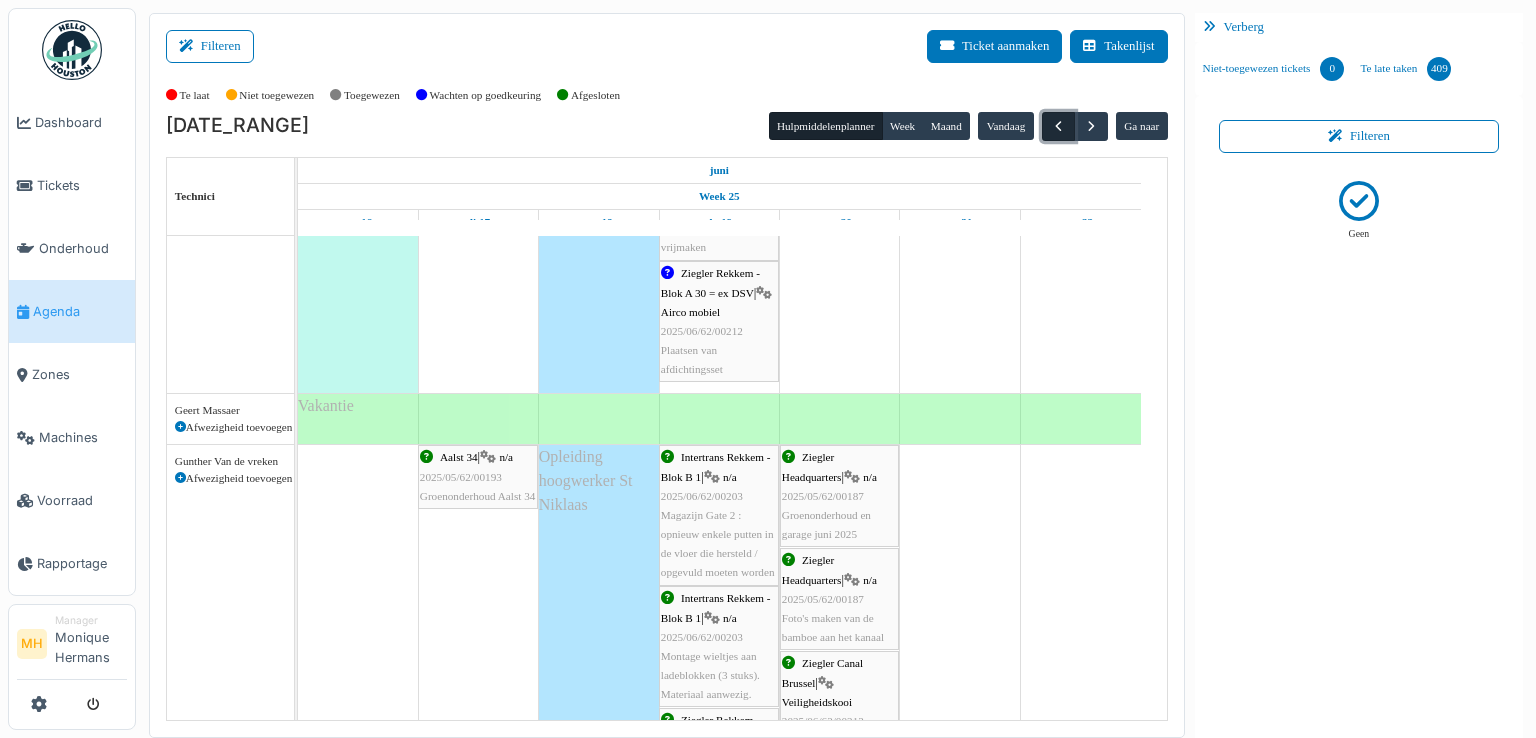 click at bounding box center [1058, 126] 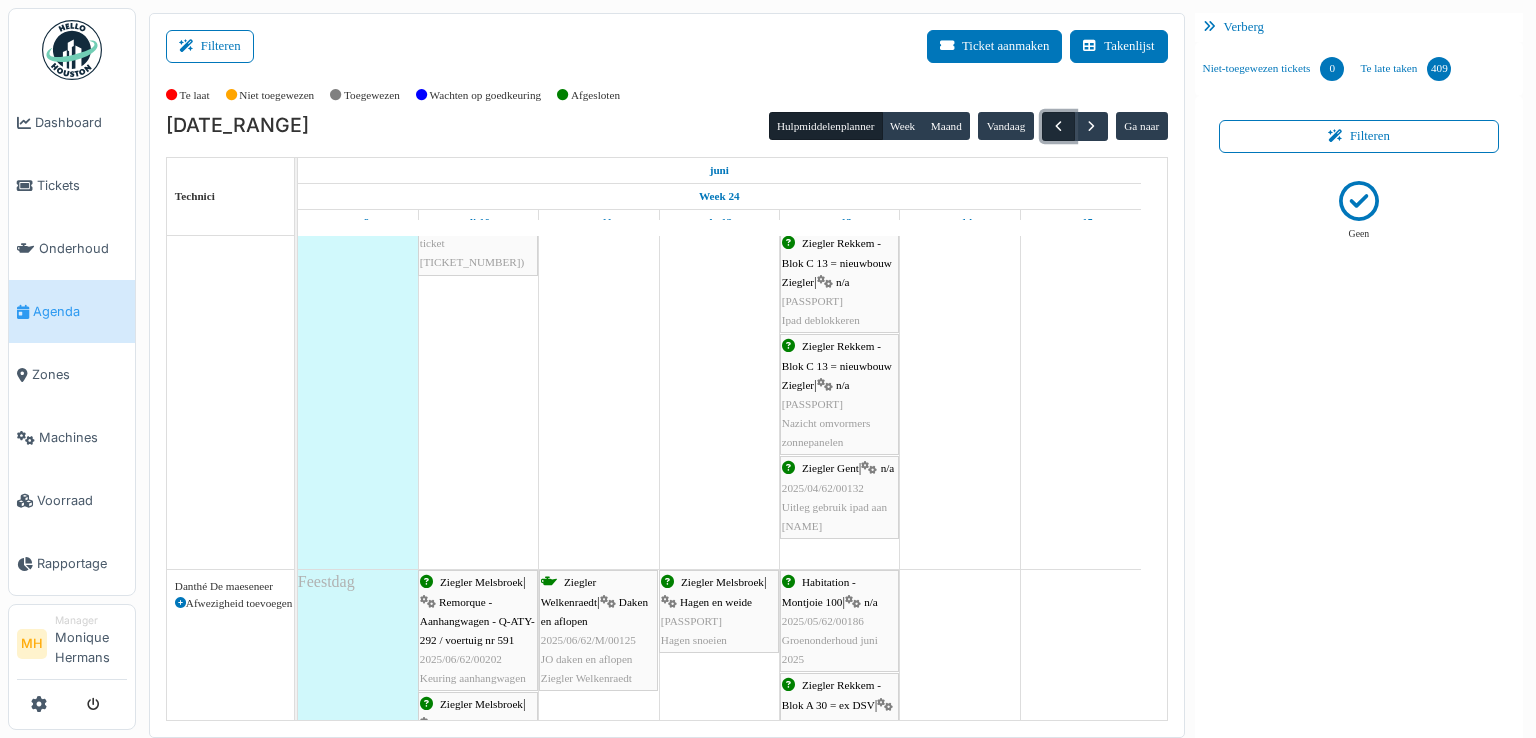 click at bounding box center (1058, 126) 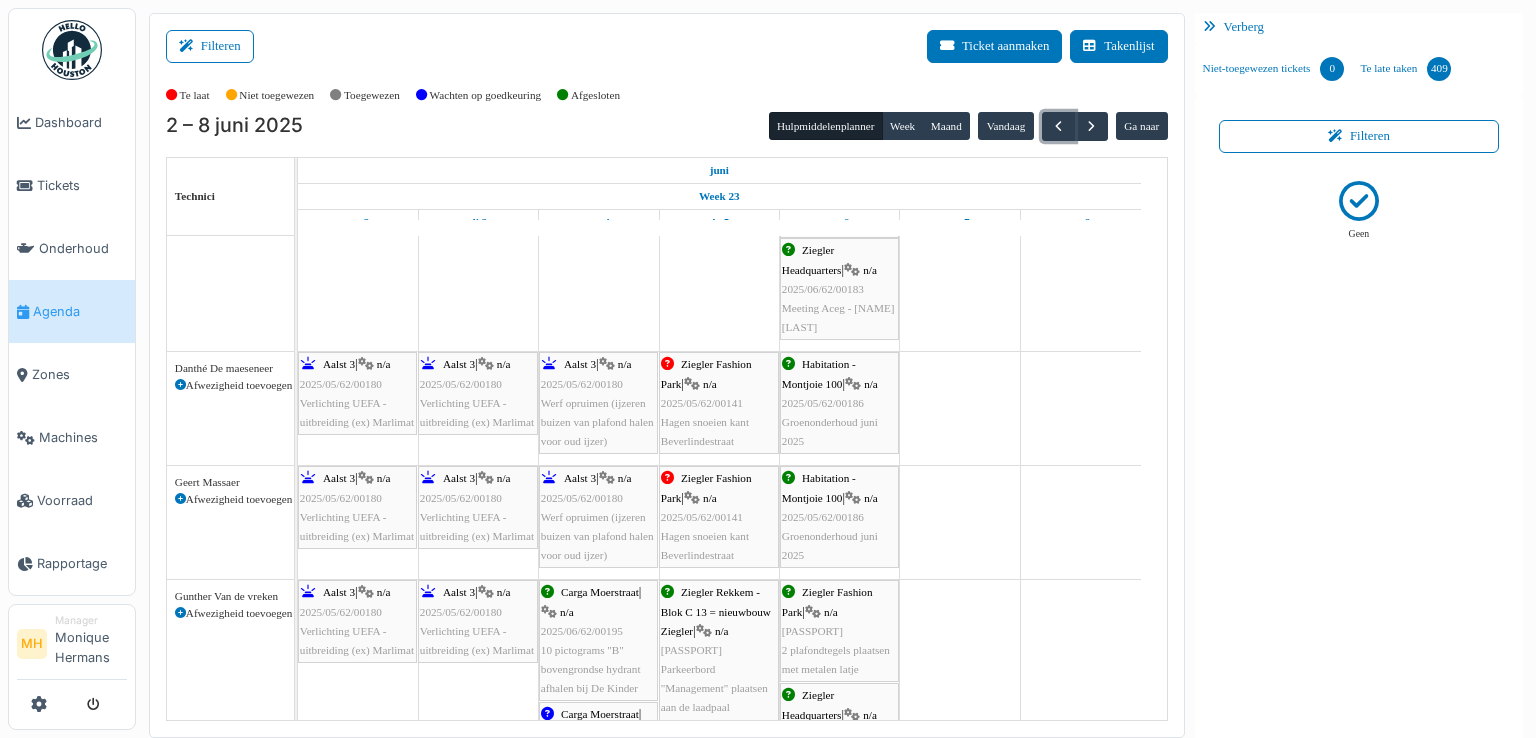 click on "Hagen snoeien kant Beverlindestraat" at bounding box center [705, 431] 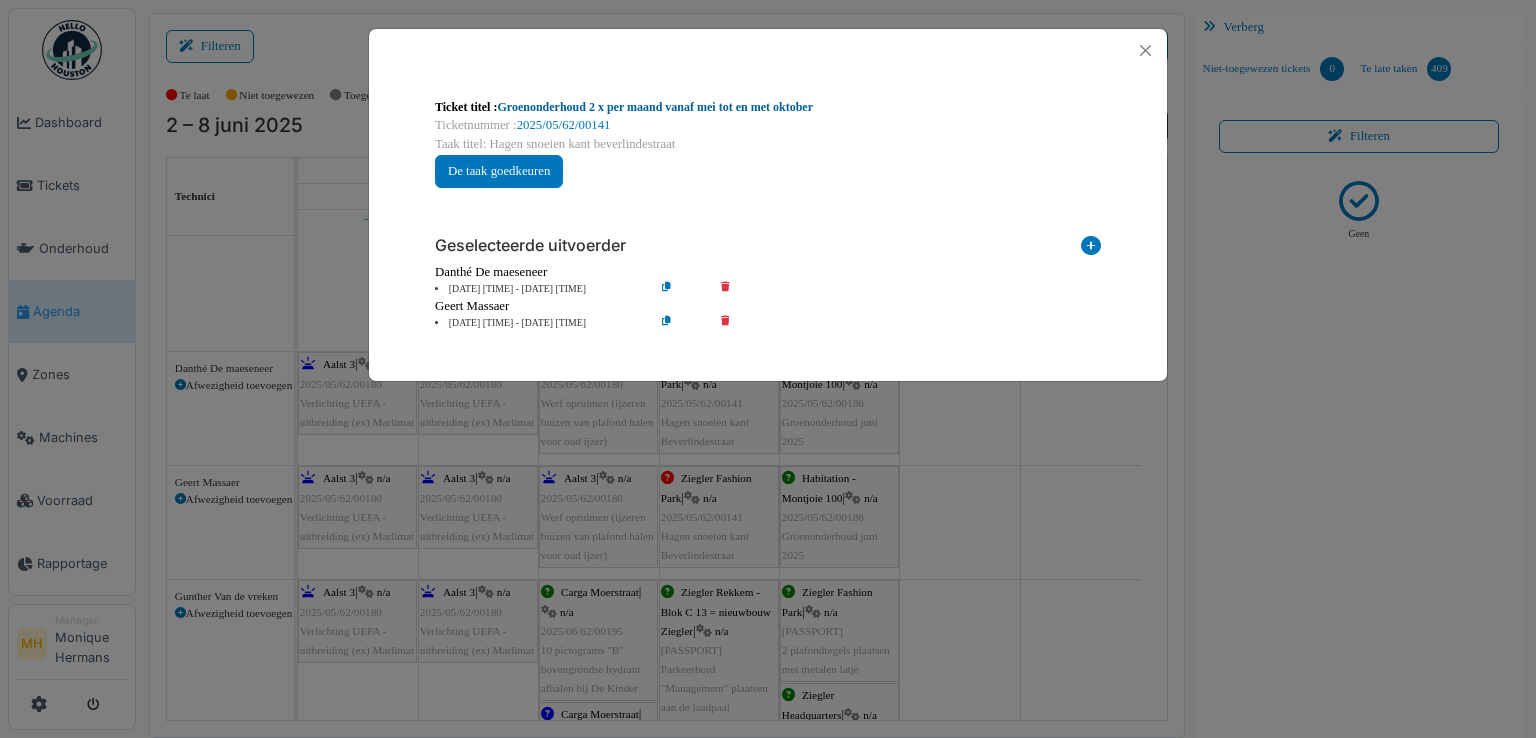click on "Groenonderhoud 2 x per maand vanaf mei tot en met oktober" at bounding box center [655, 107] 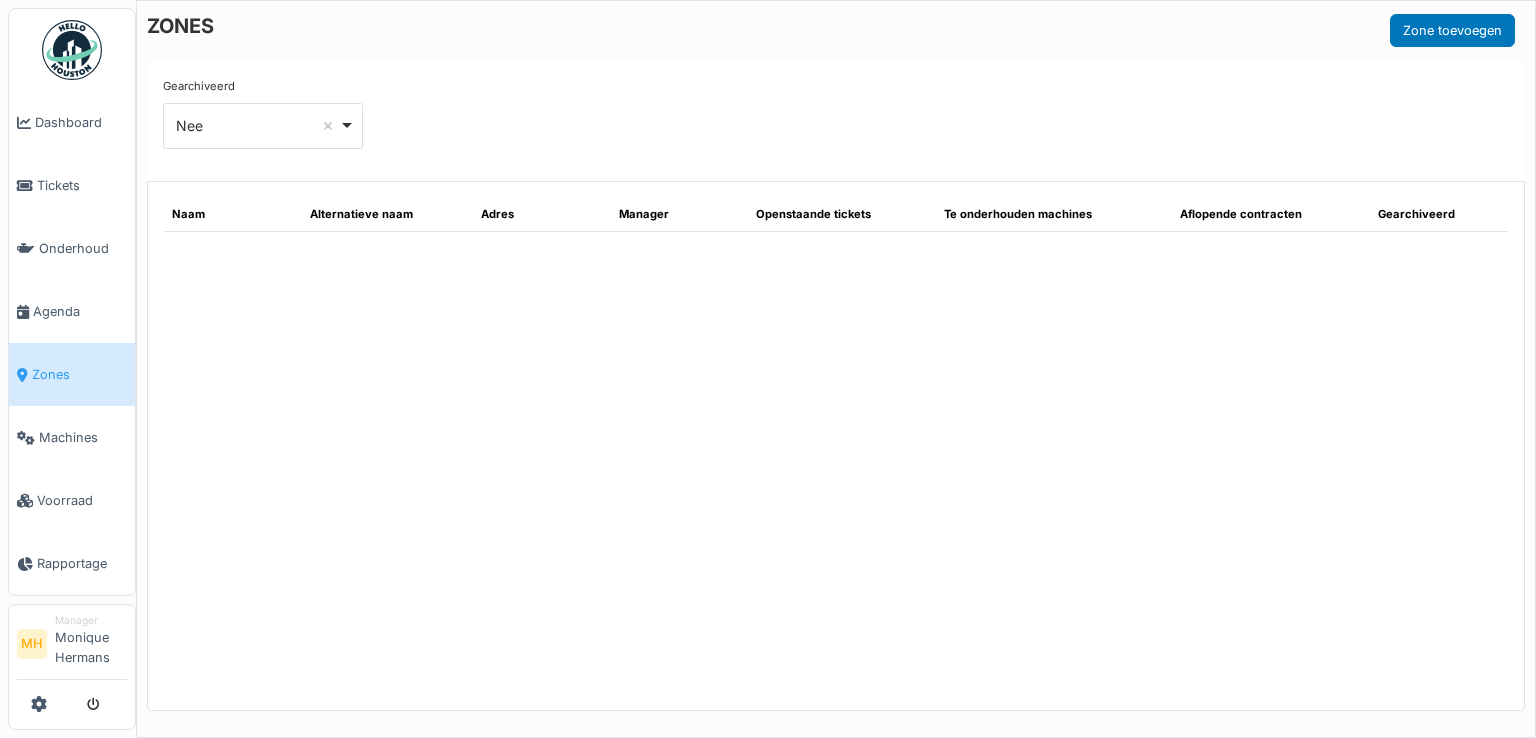 scroll, scrollTop: 0, scrollLeft: 0, axis: both 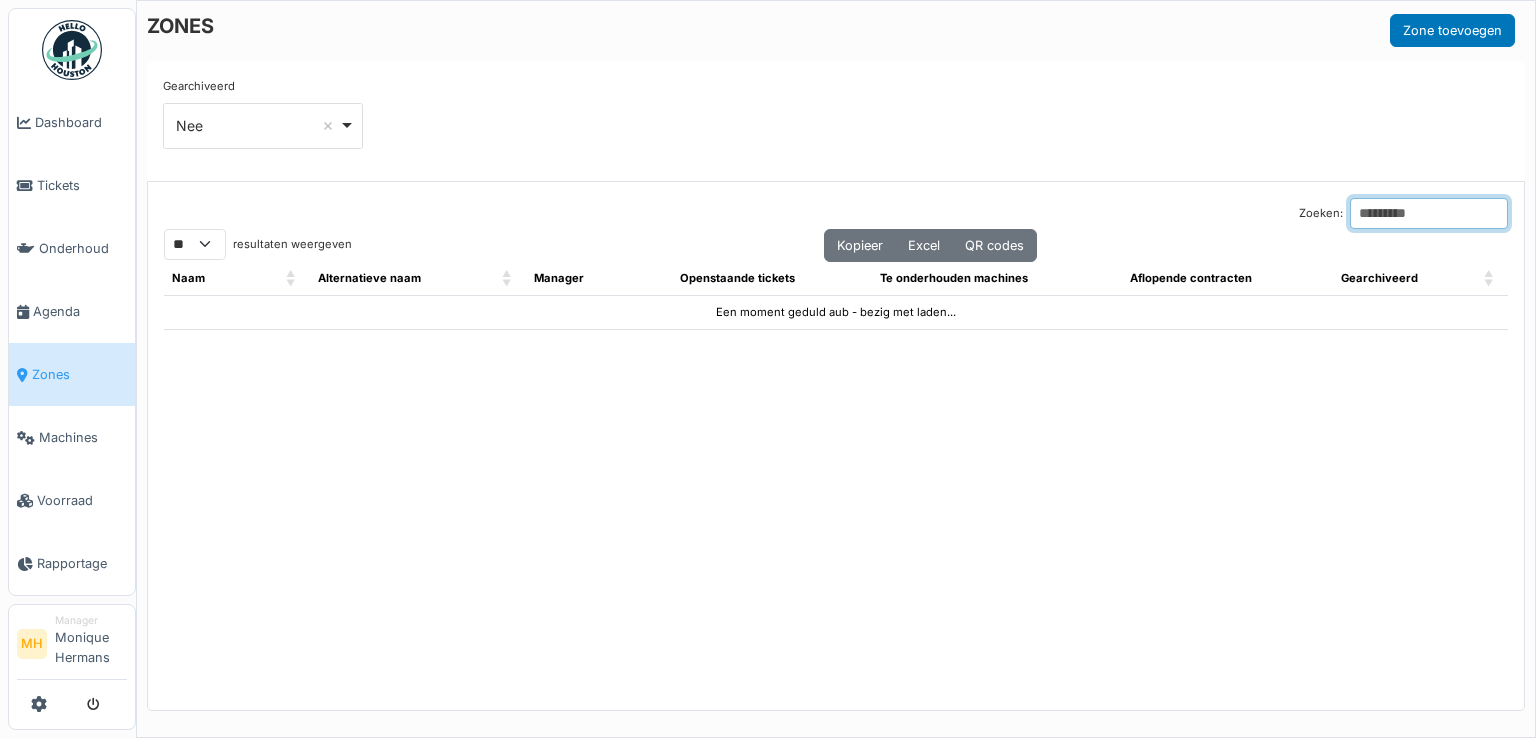 click on "Zoeken:" at bounding box center (1429, 213) 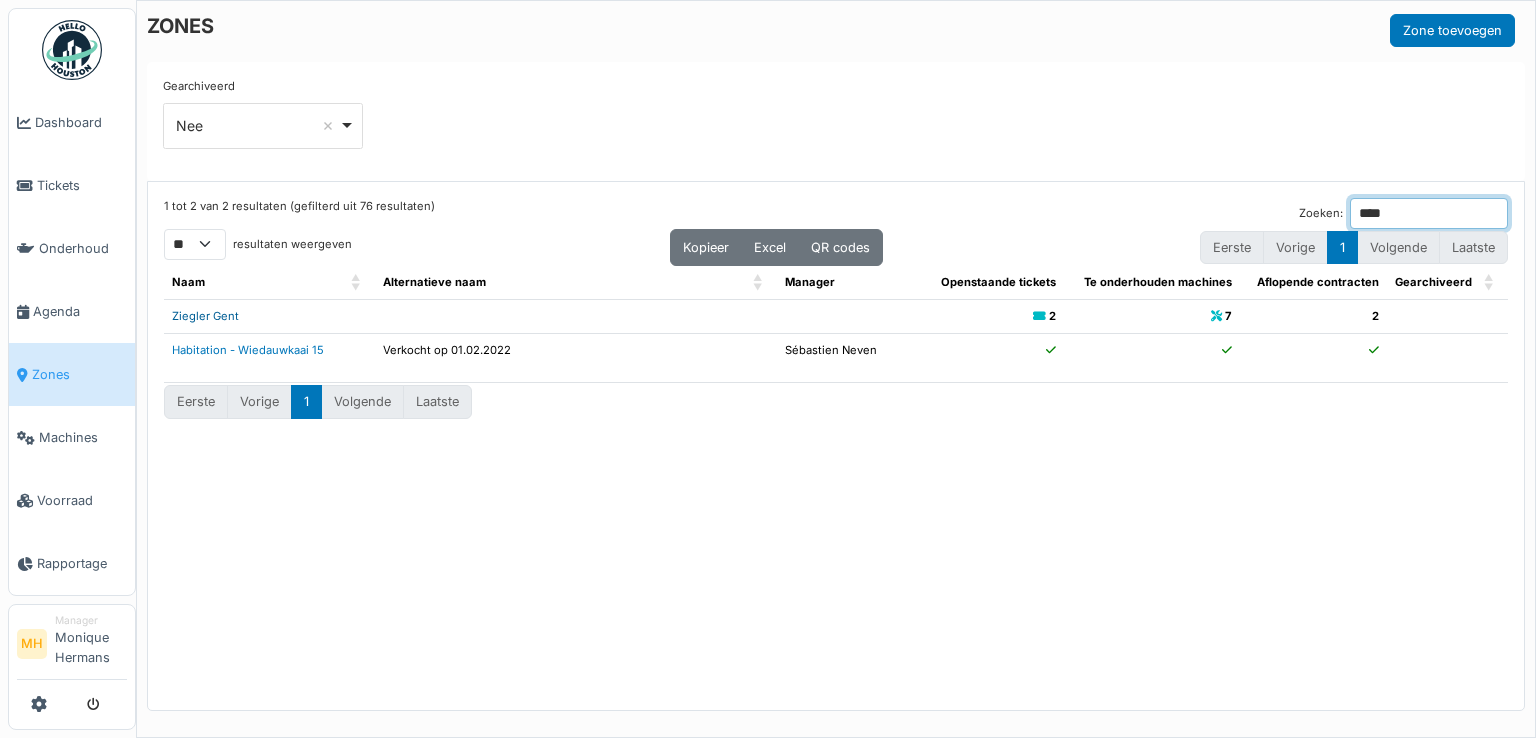 type on "****" 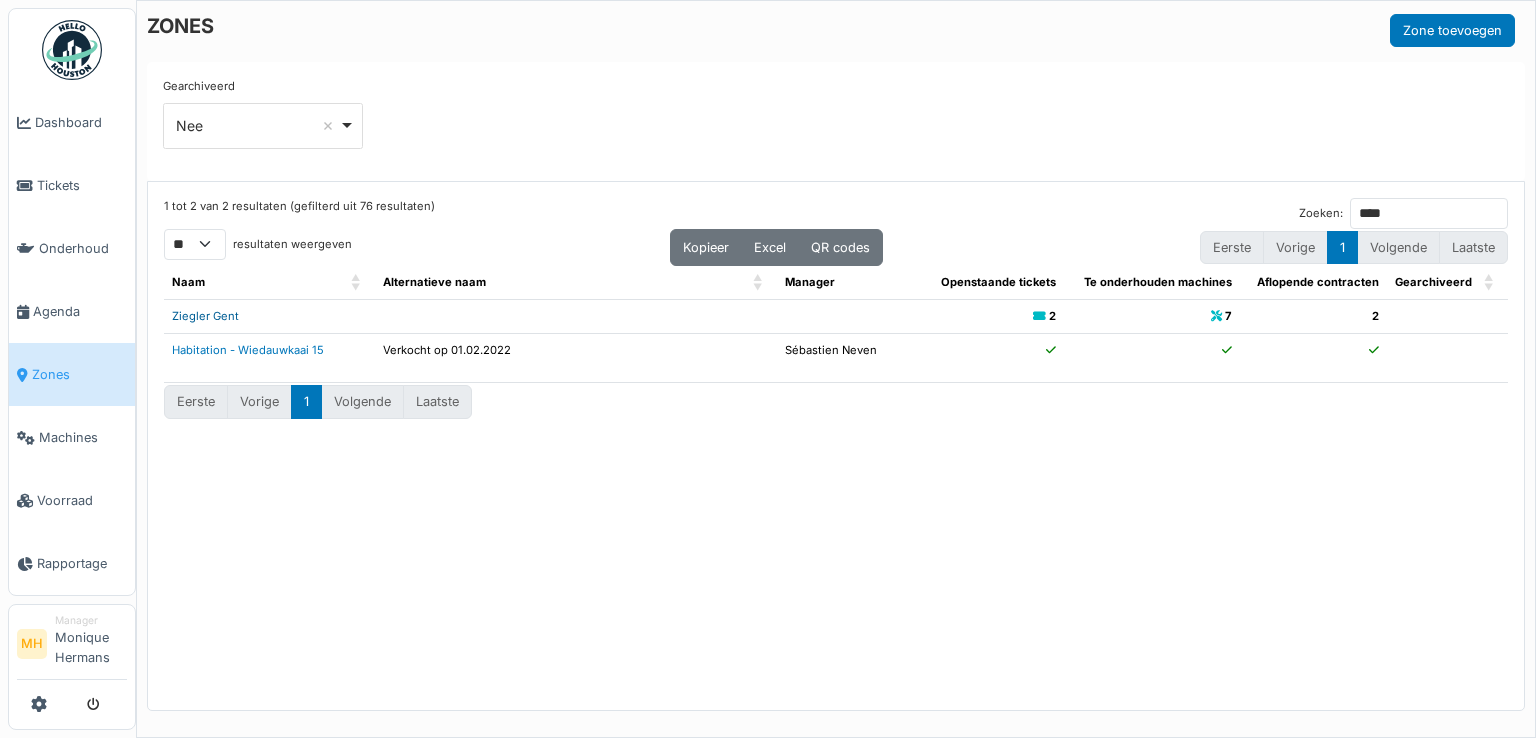 click on "Ziegler Gent" at bounding box center (205, 316) 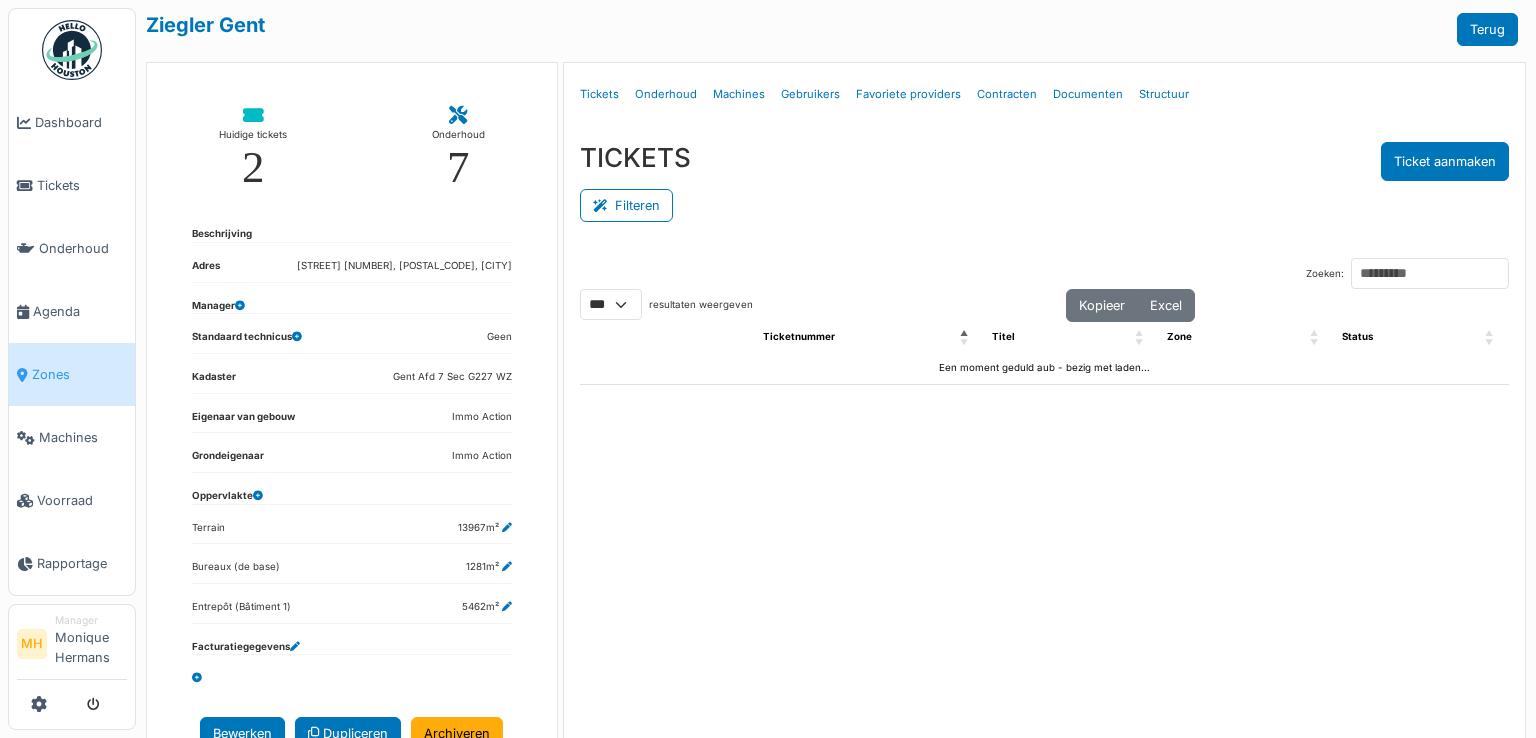 select on "***" 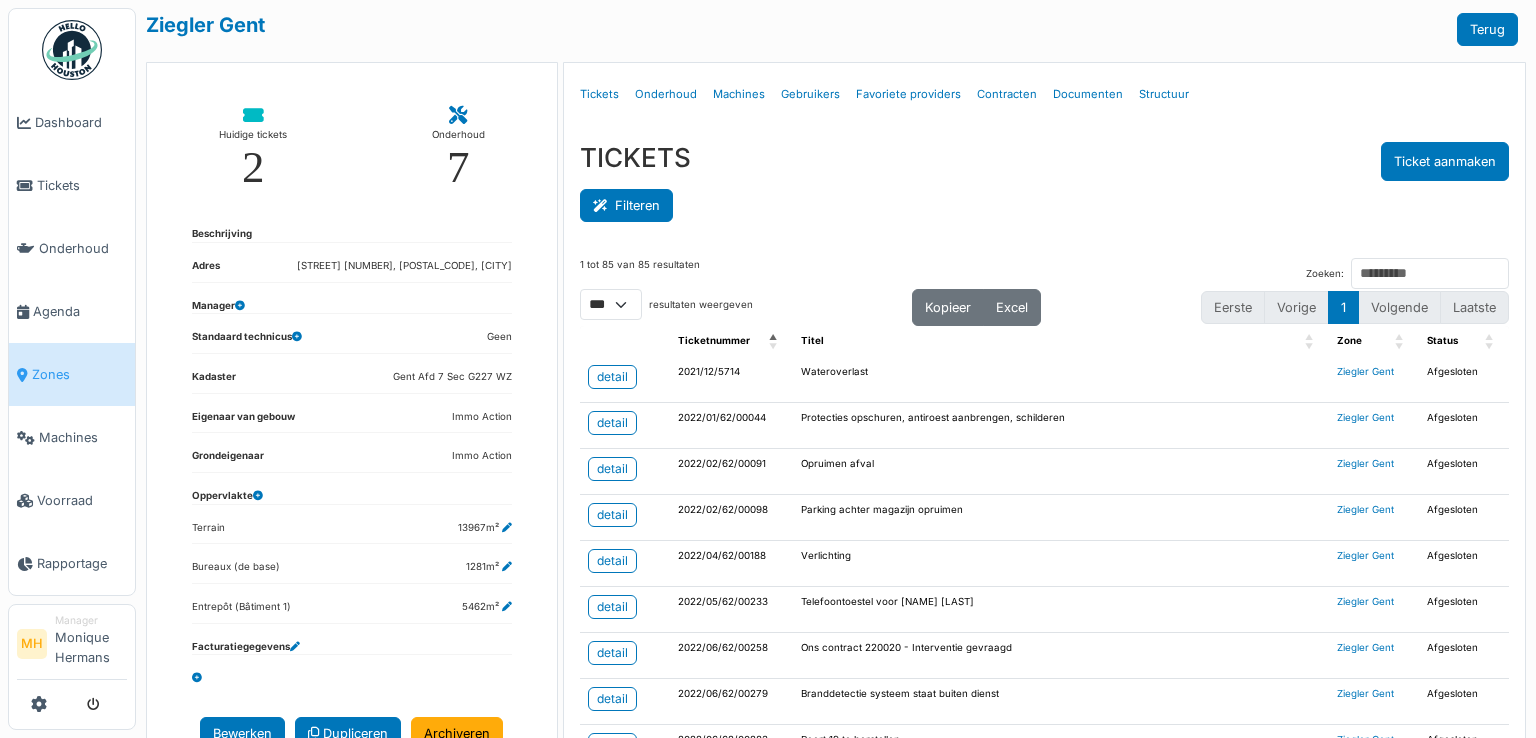 click on "Filteren" at bounding box center [626, 205] 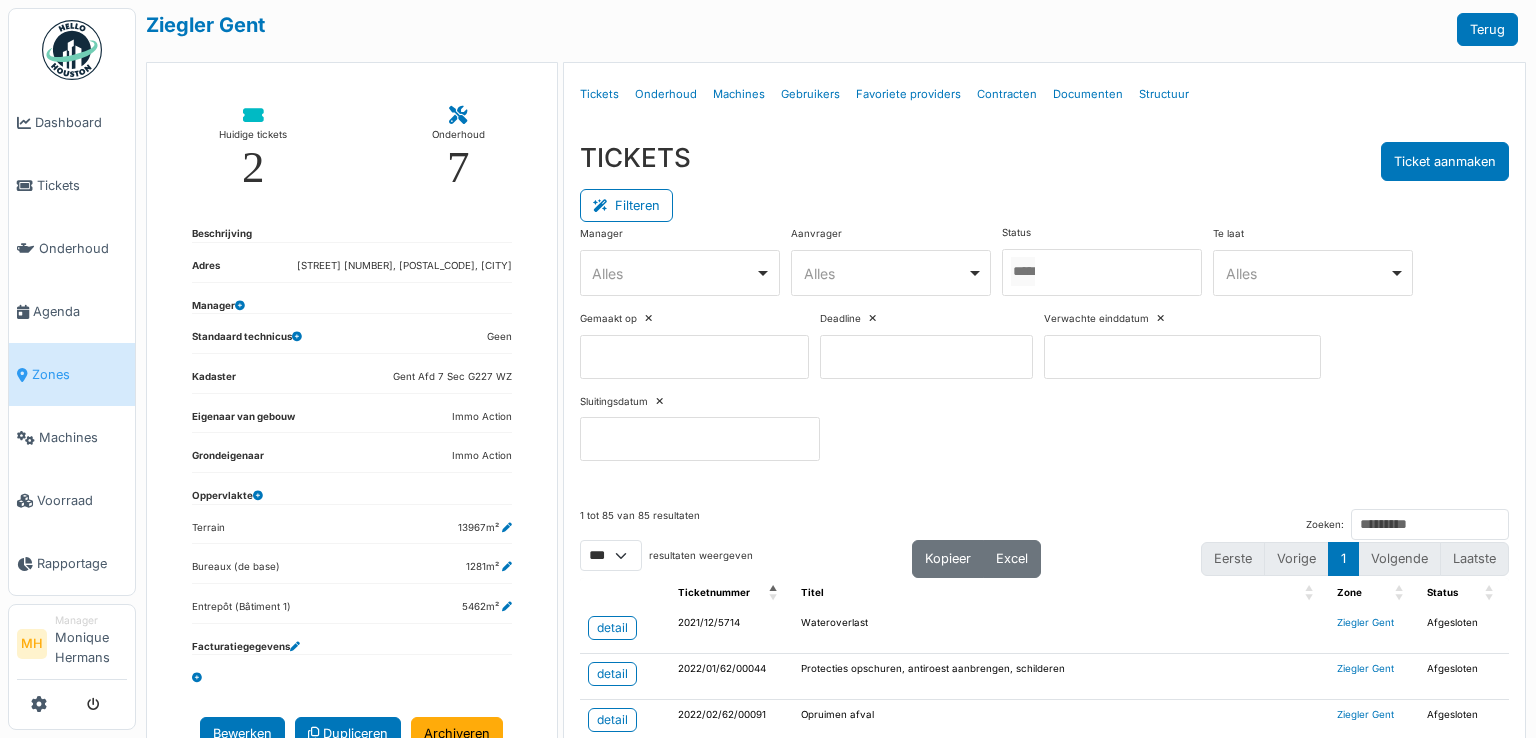 click at bounding box center (1102, 272) 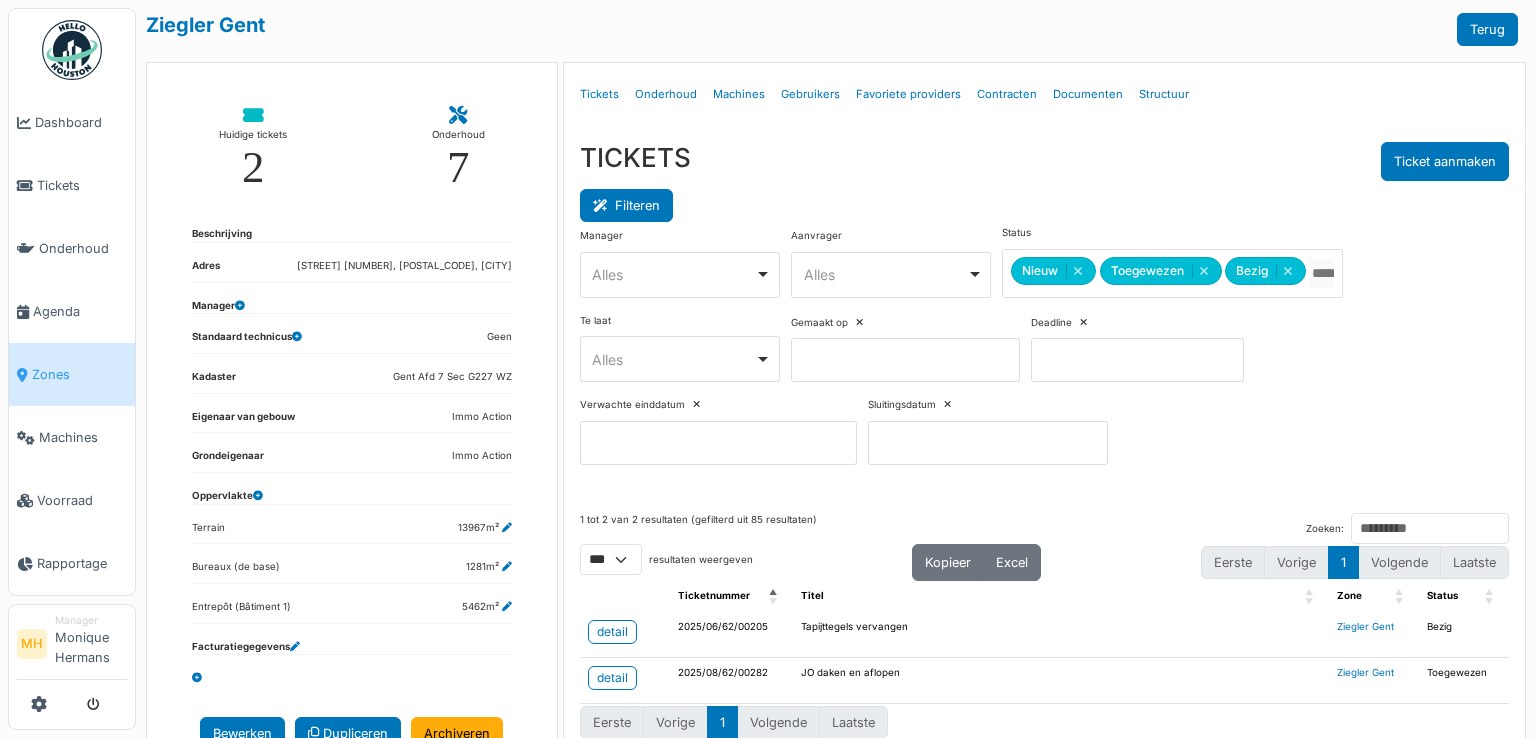 click on "Filteren" at bounding box center (626, 205) 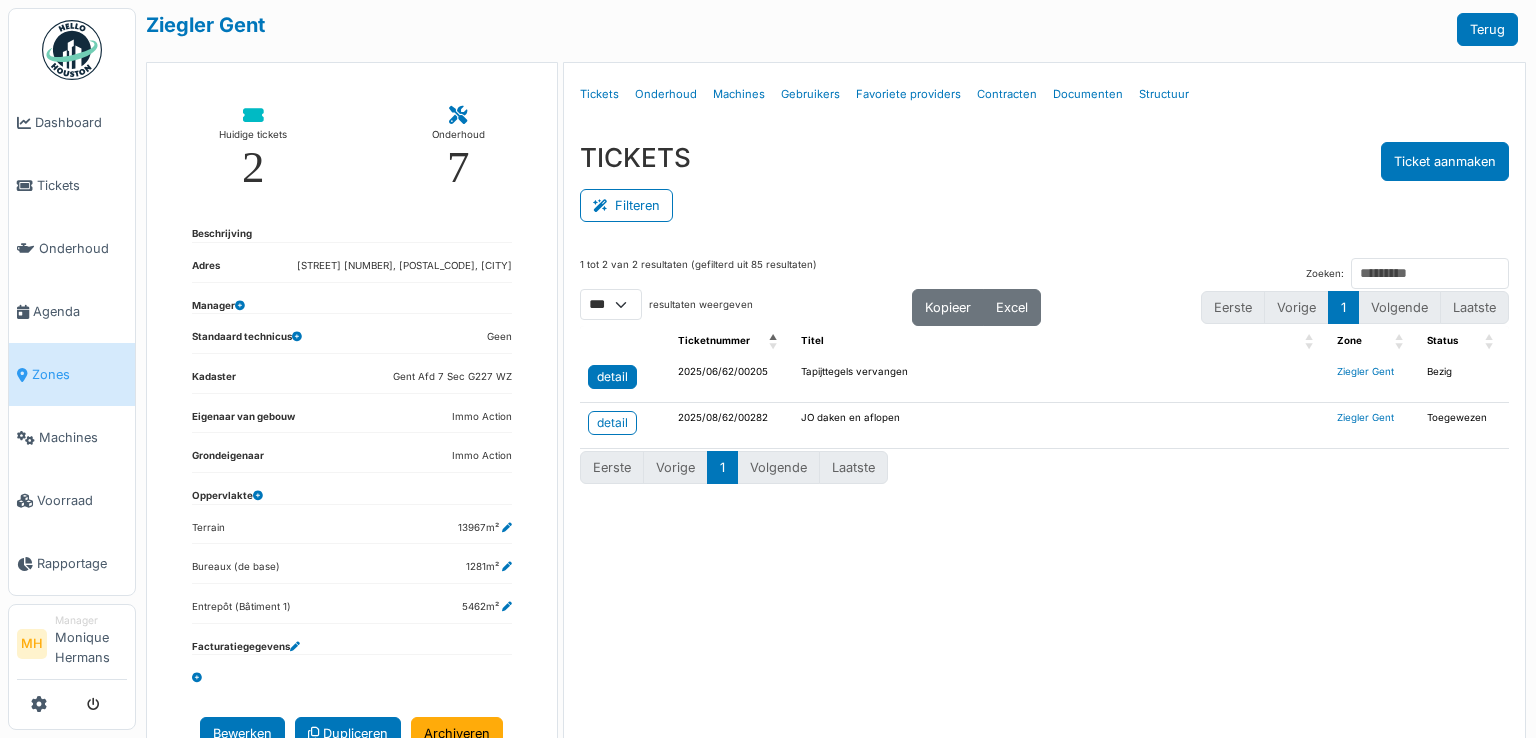 click on "detail" at bounding box center (612, 377) 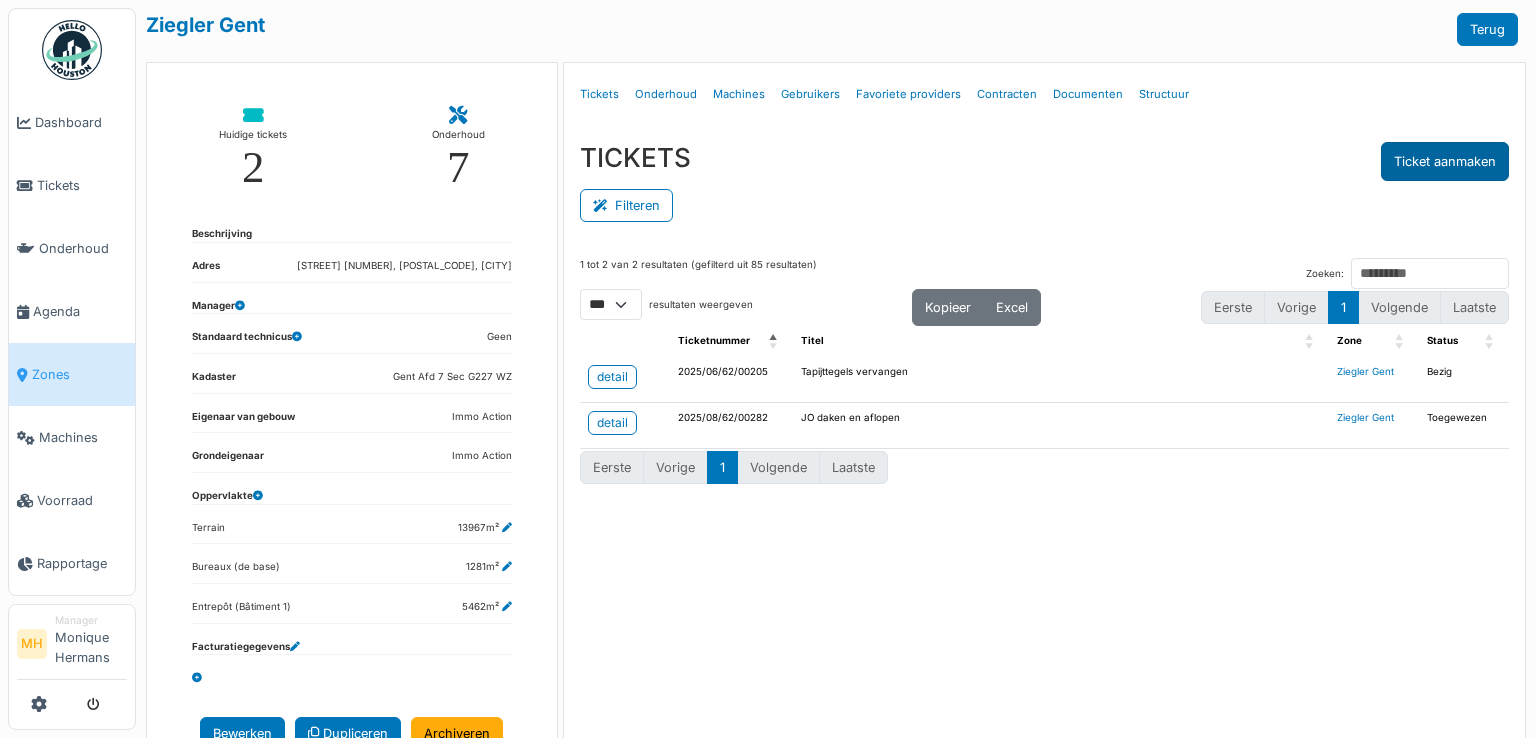 click on "Ticket aanmaken" at bounding box center (1445, 161) 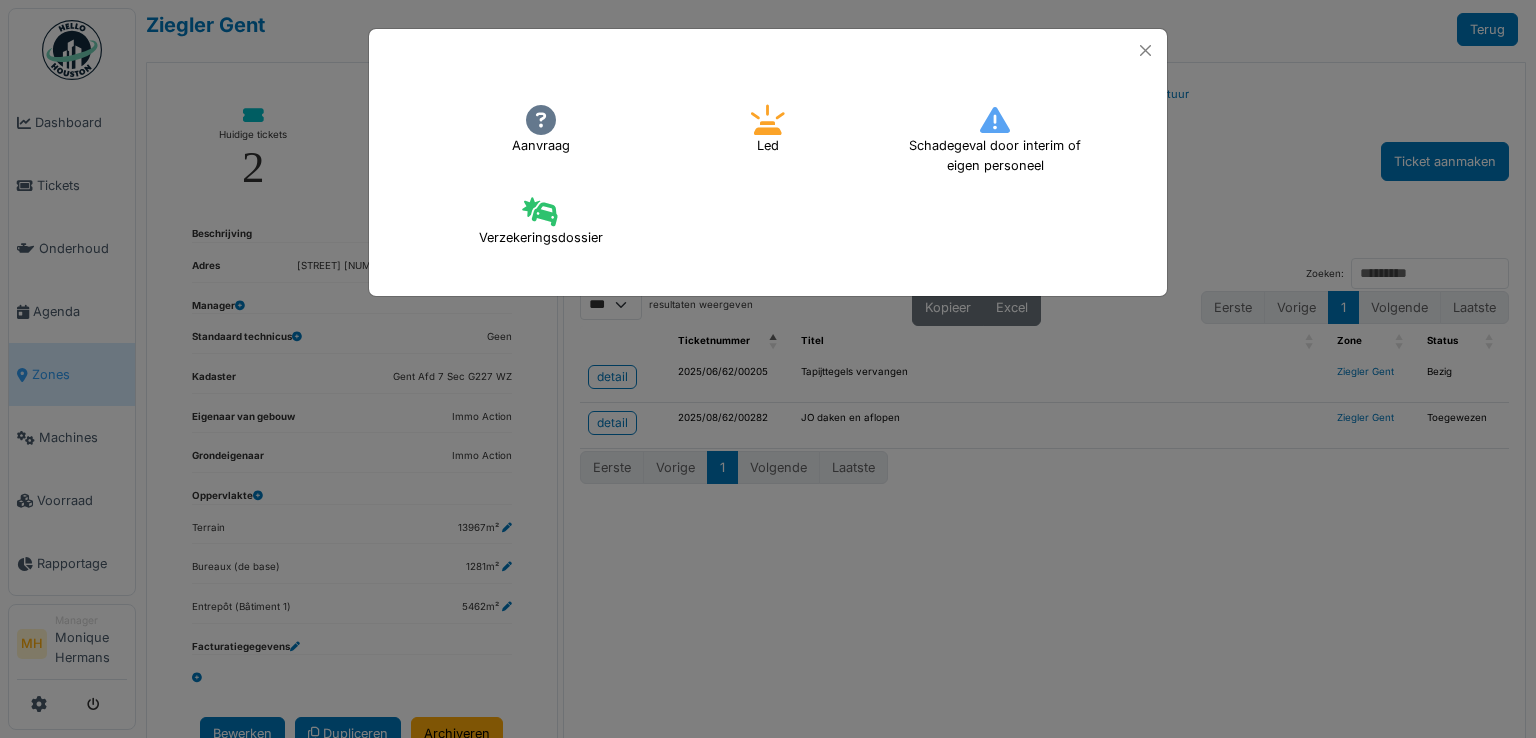 click on "Aanvraag" at bounding box center (541, 130) 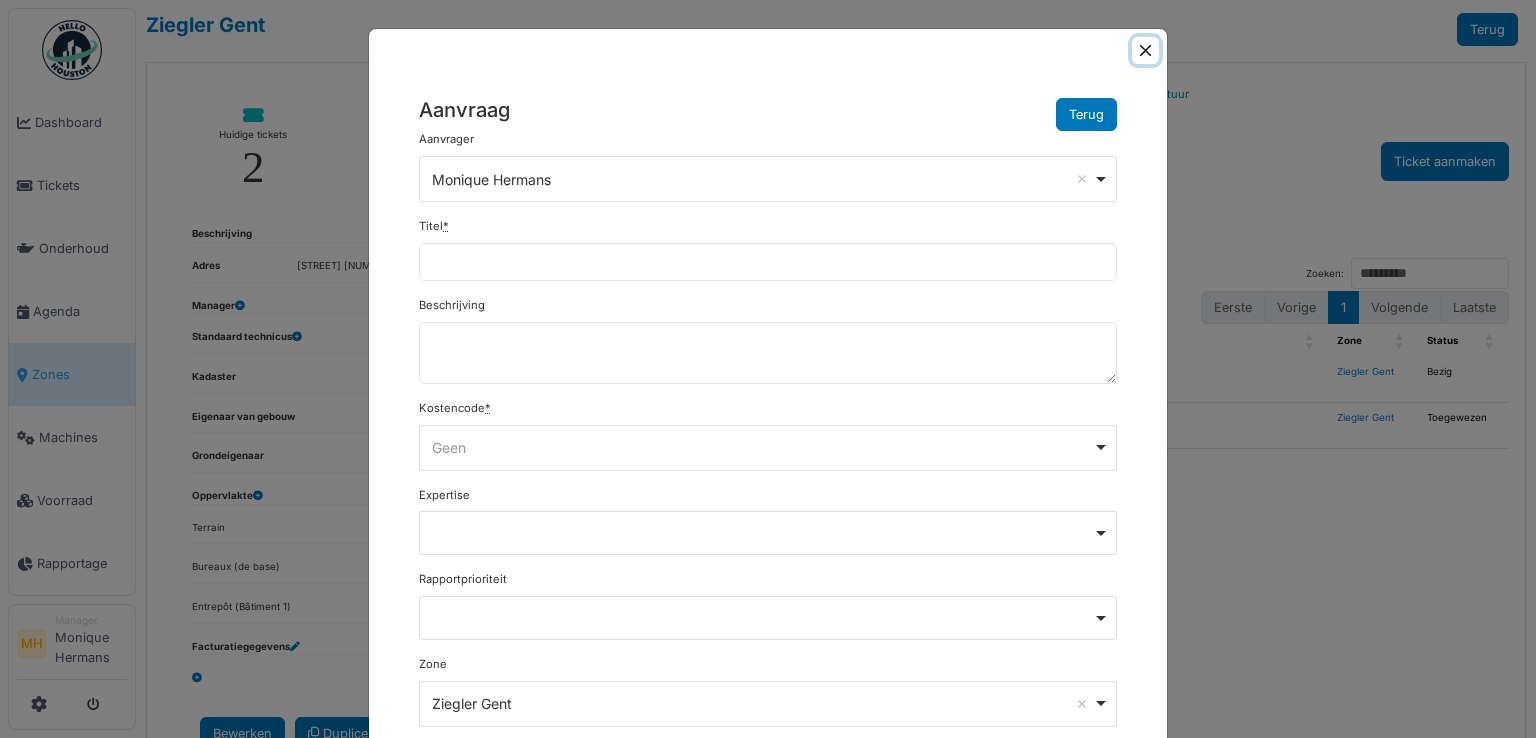 click at bounding box center (1145, 50) 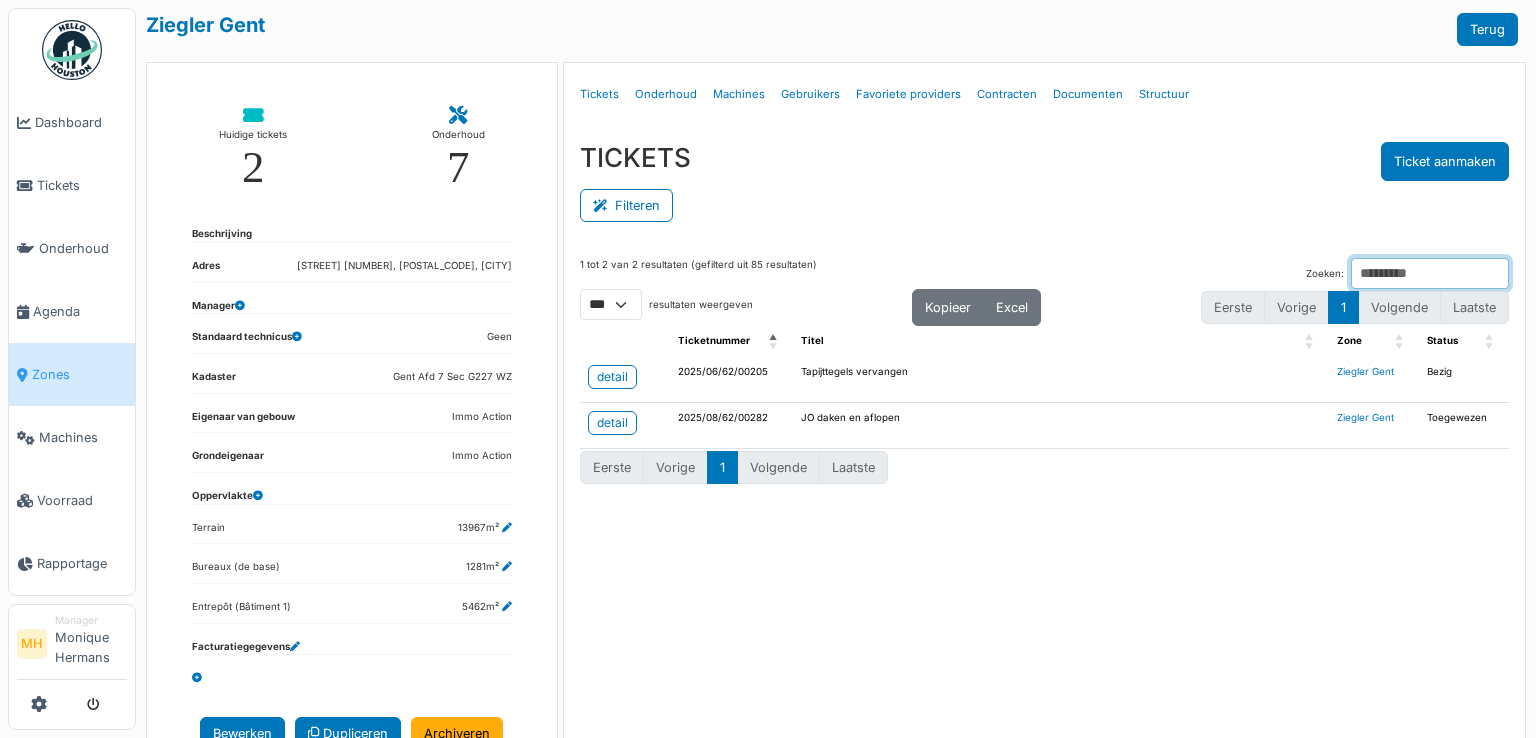 click on "Zoeken:" at bounding box center (1430, 273) 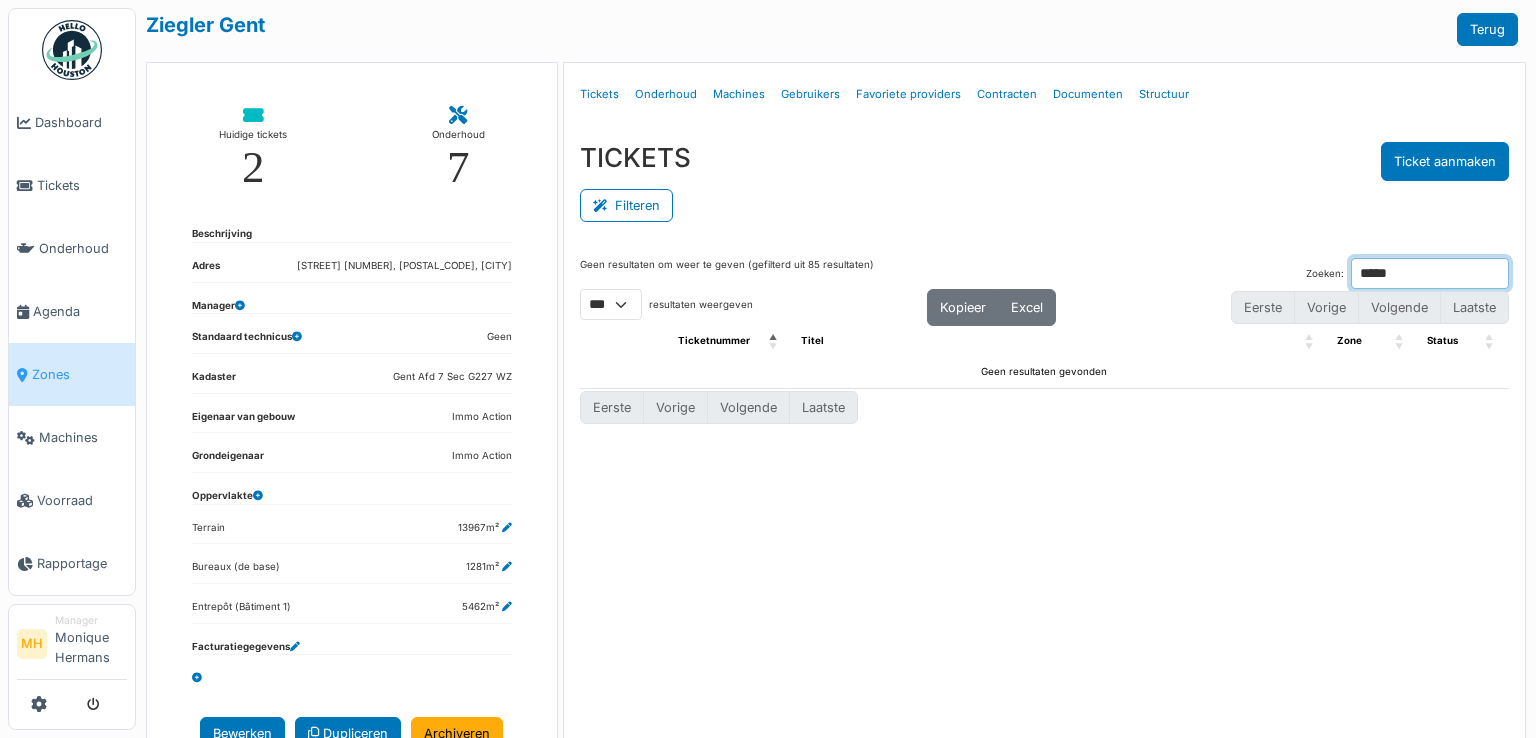 click on "*****" at bounding box center [1430, 273] 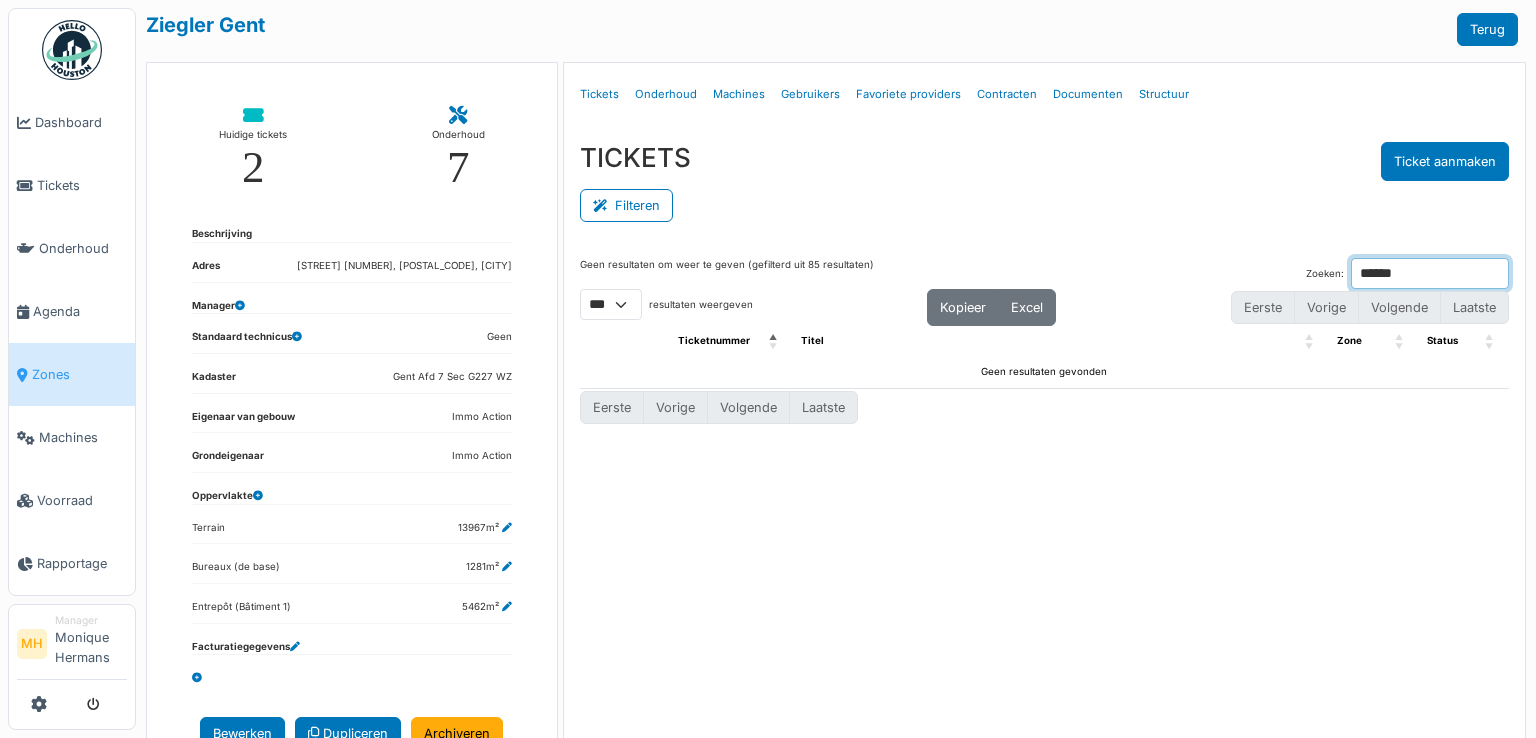 type on "******" 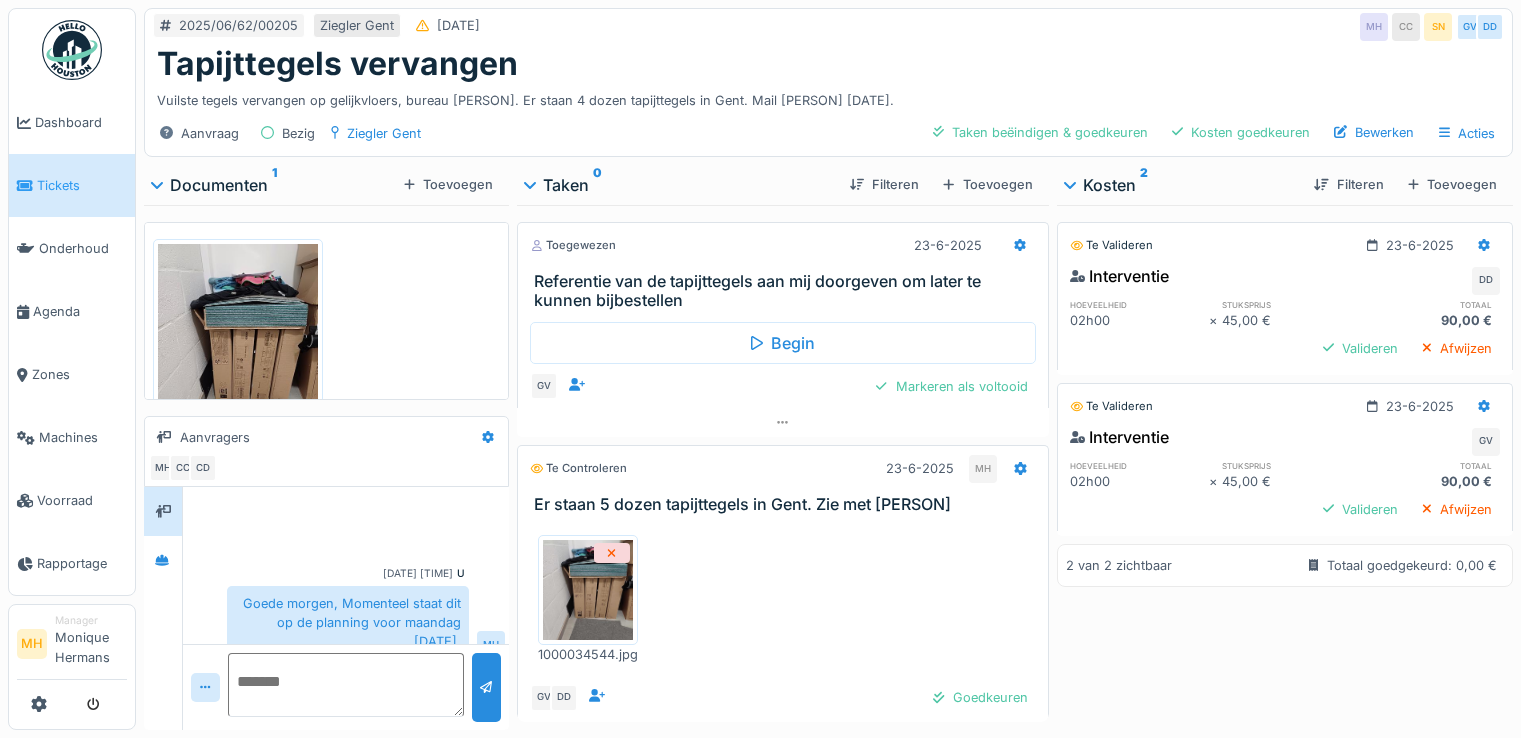 scroll, scrollTop: 0, scrollLeft: 0, axis: both 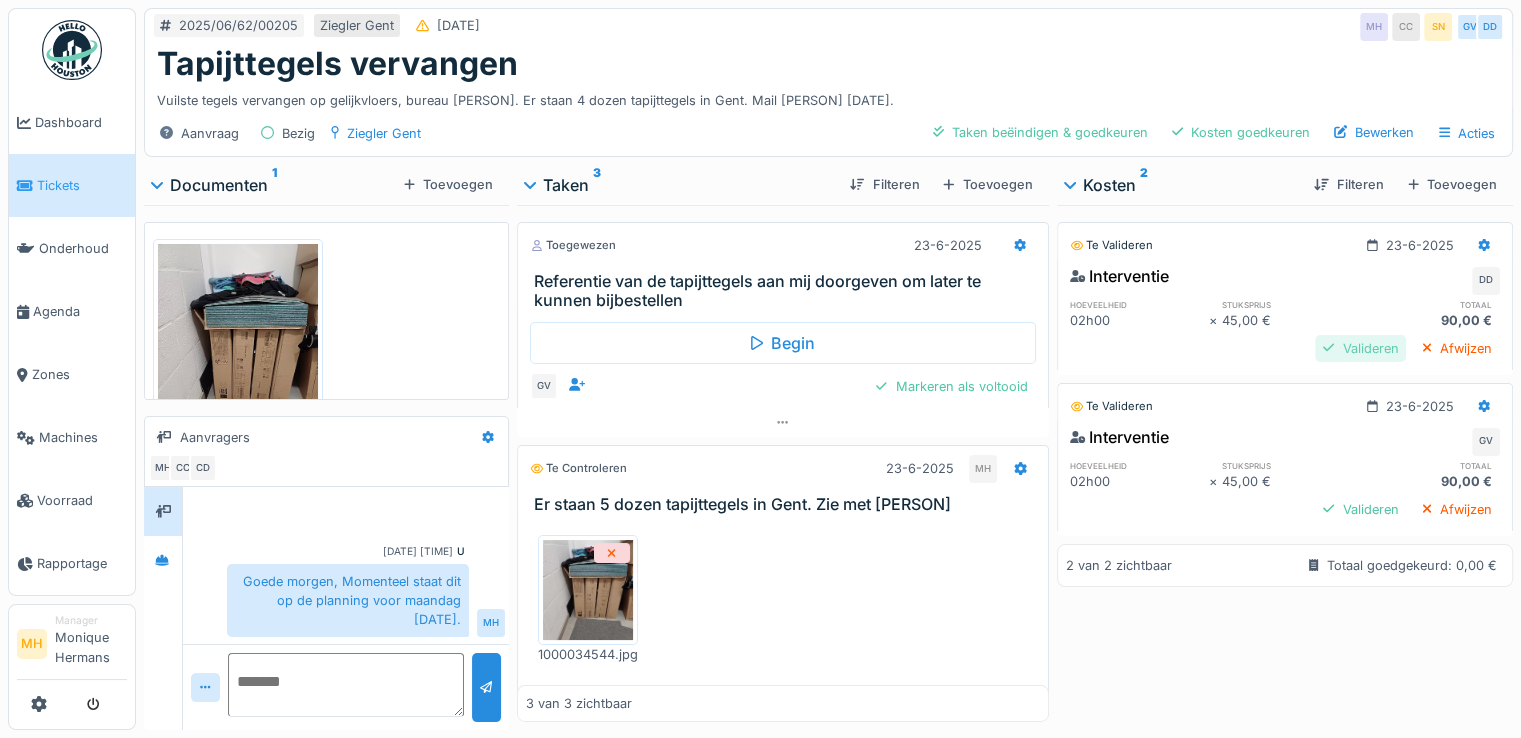 click on "Valideren" at bounding box center [1360, 348] 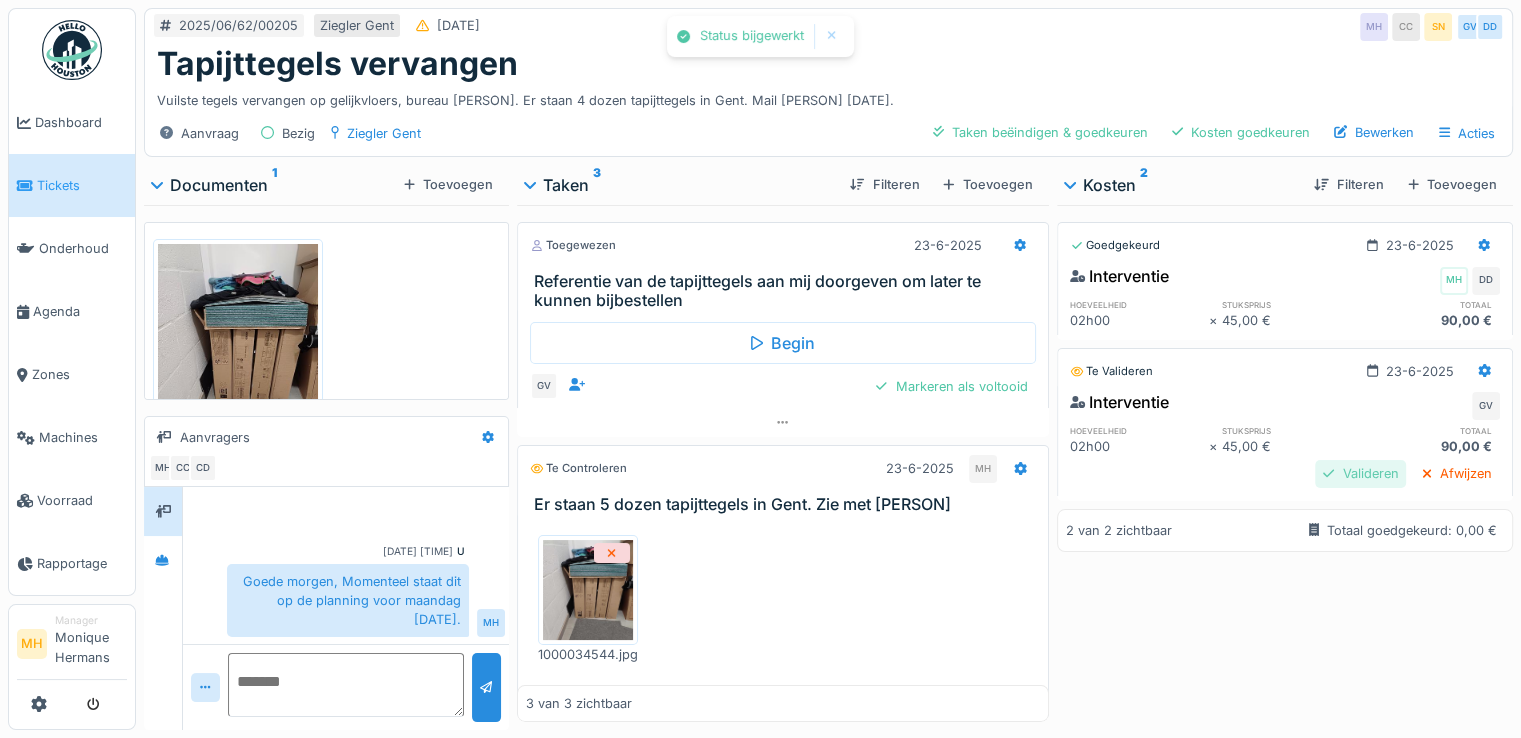 click on "Valideren" at bounding box center [1360, 473] 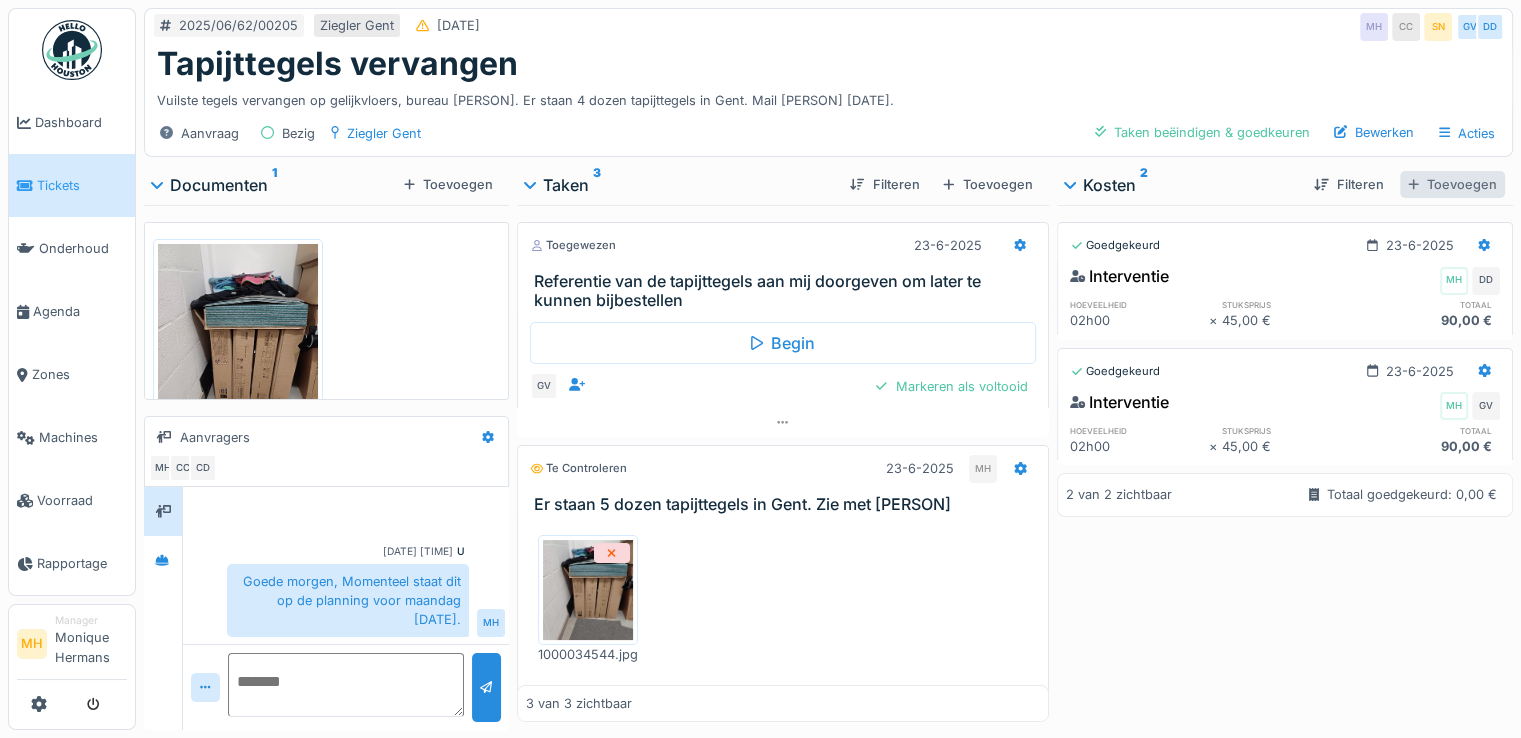click on "Toevoegen" at bounding box center (1452, 184) 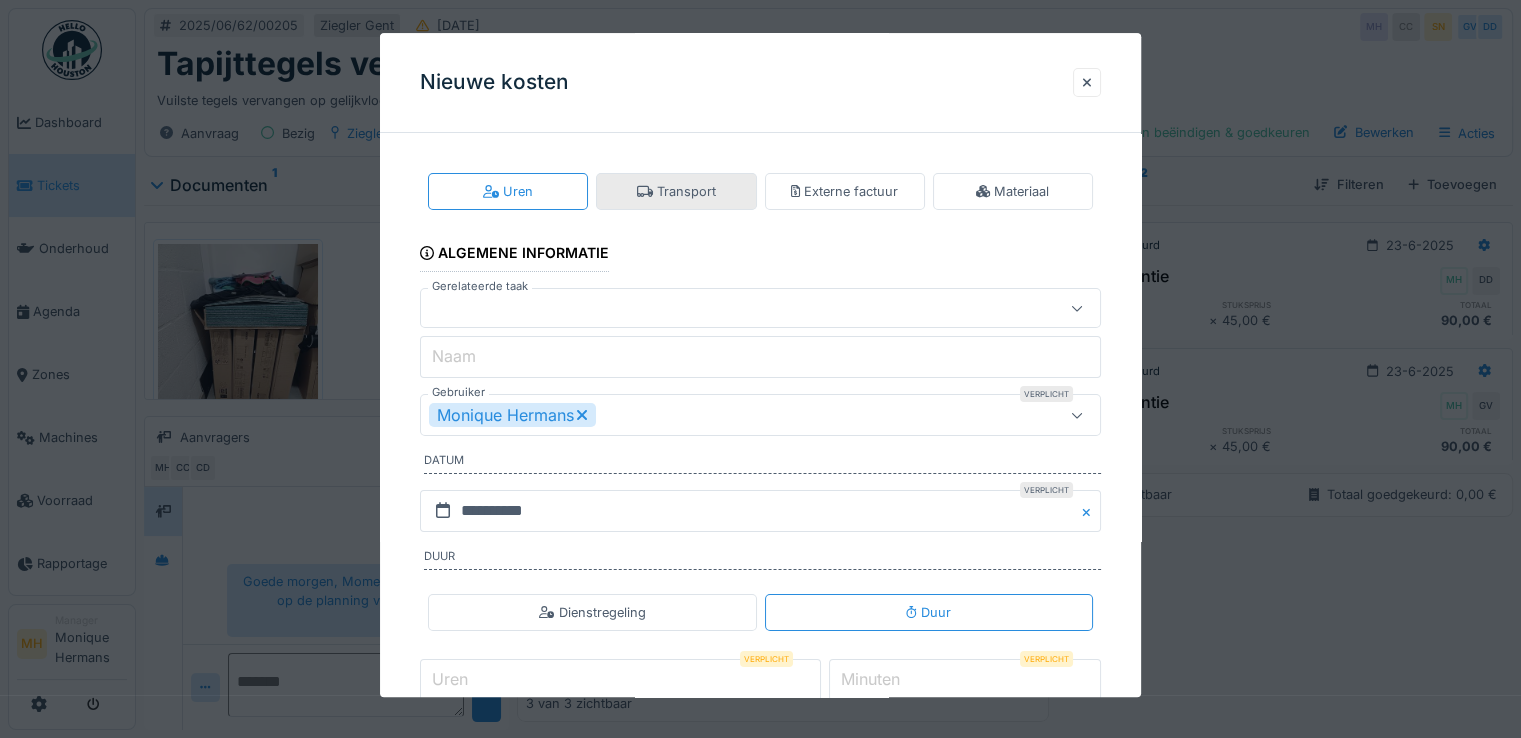 click on "Transport" at bounding box center [676, 191] 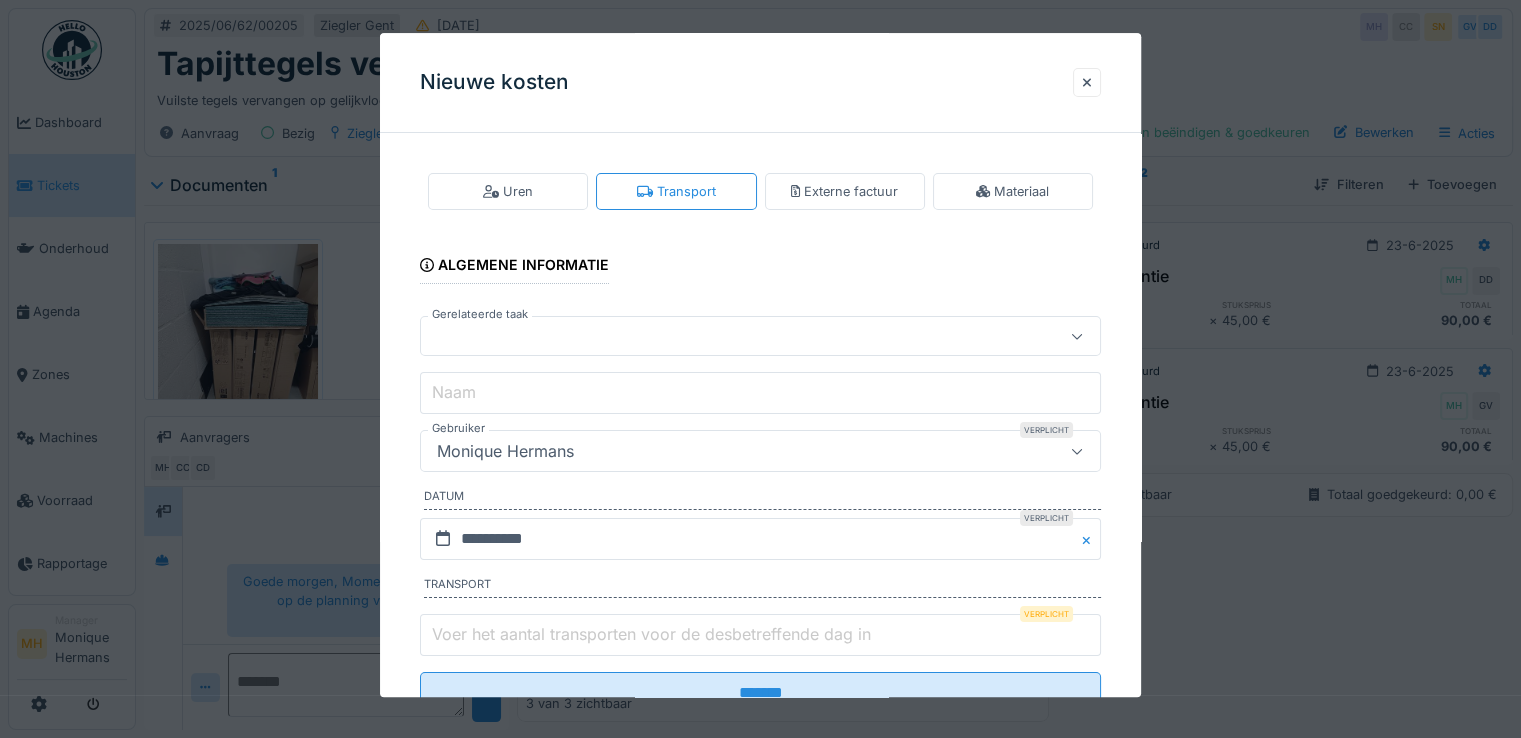 click on "Monique Hermans" at bounding box center (505, 452) 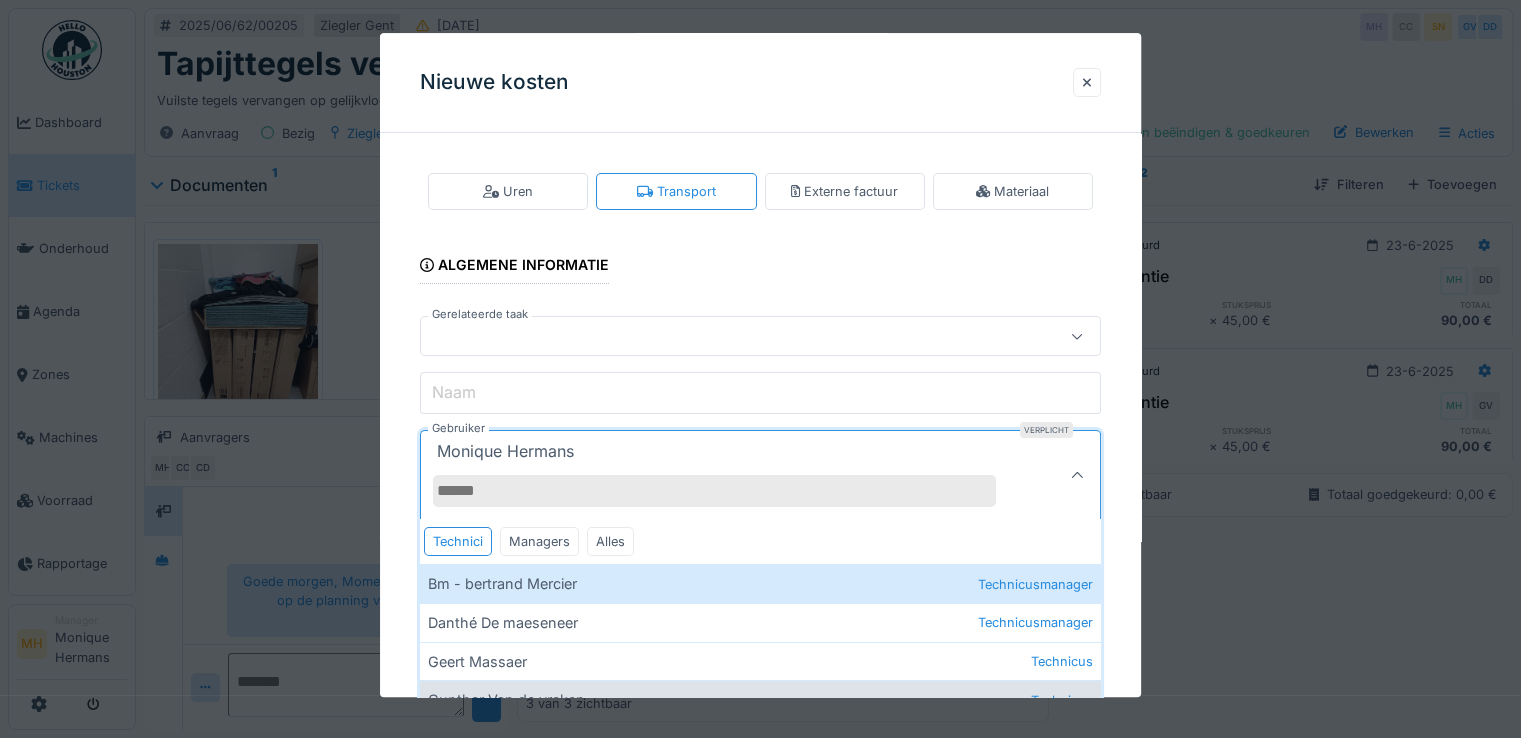 click on "Gunther Van de vreken   Technicus" at bounding box center [760, 700] 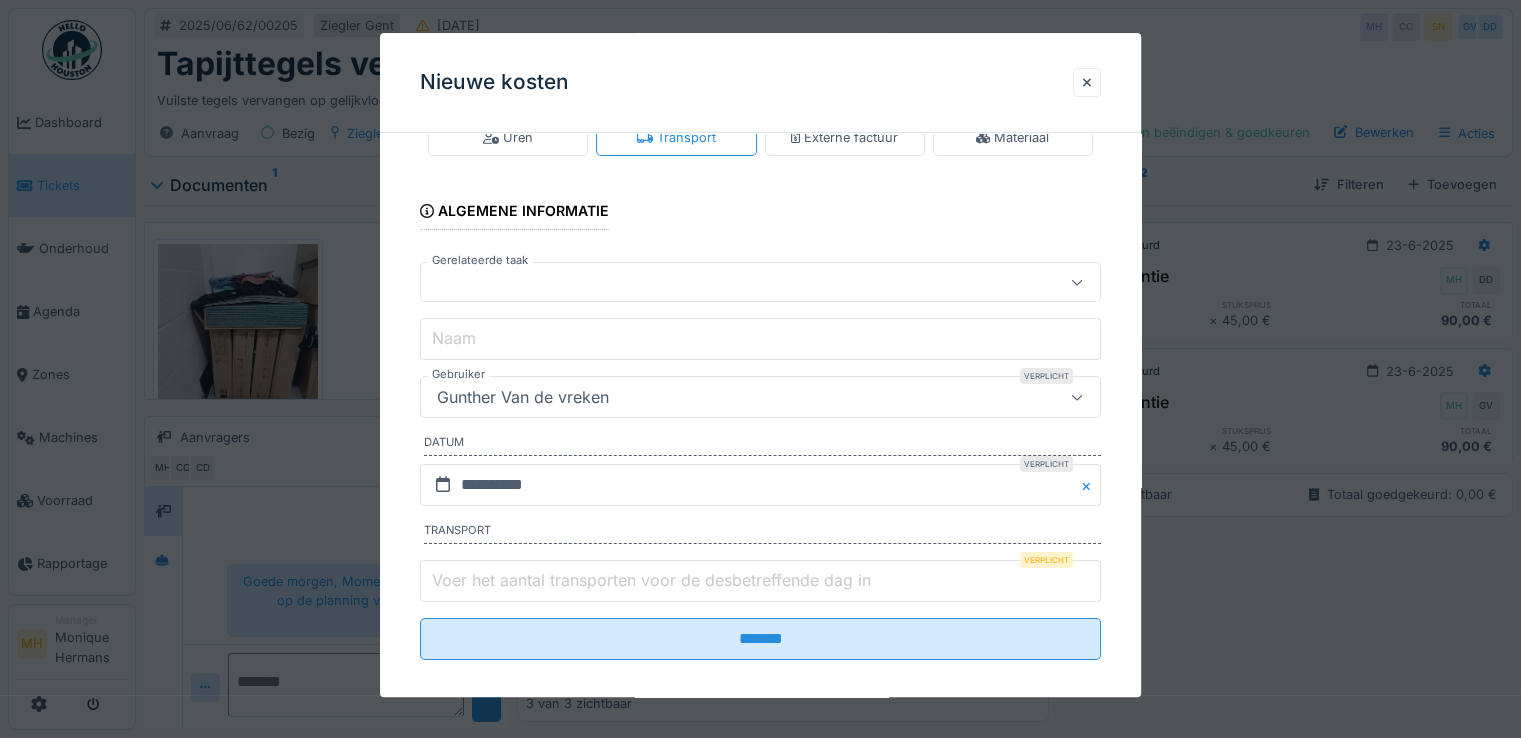scroll, scrollTop: 69, scrollLeft: 0, axis: vertical 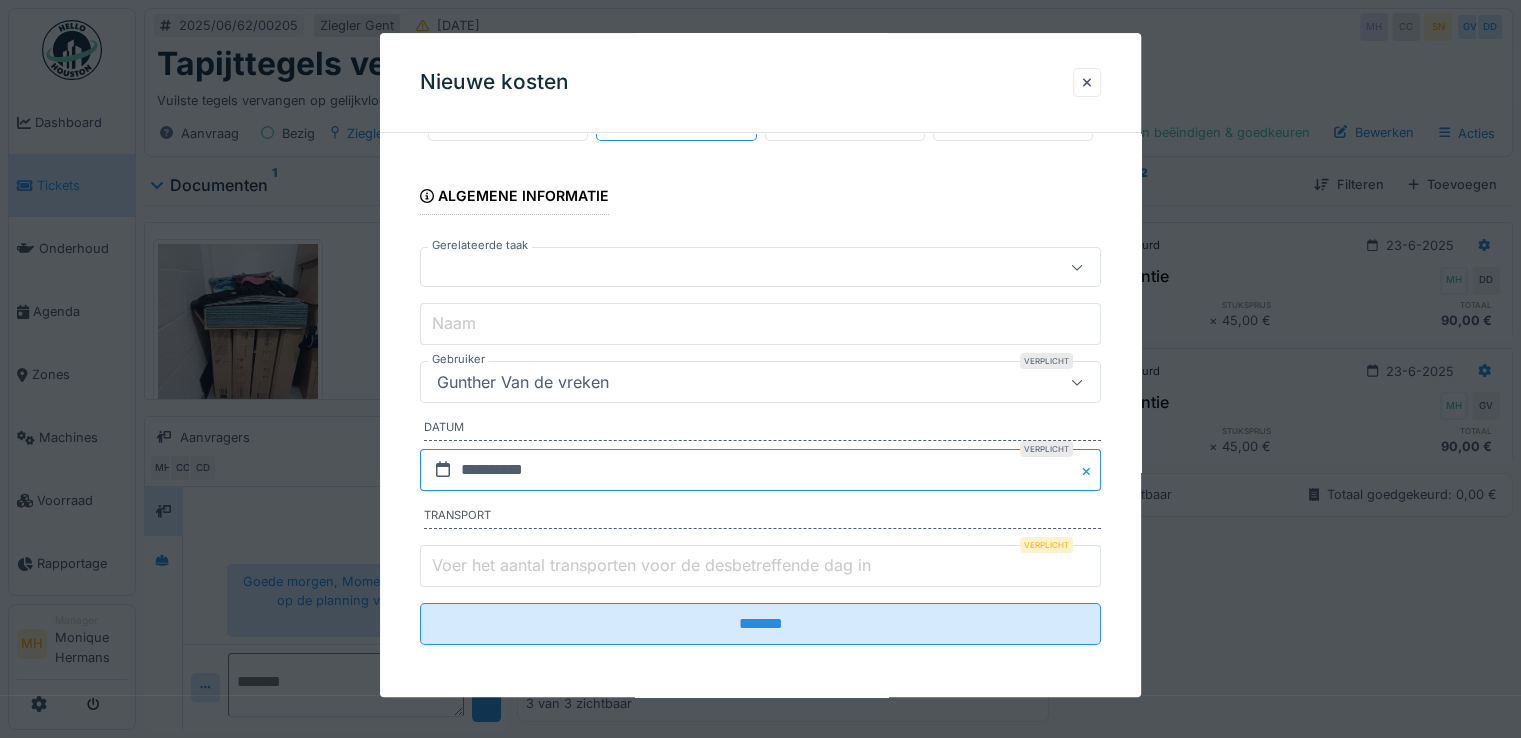 click on "**********" at bounding box center [760, 470] 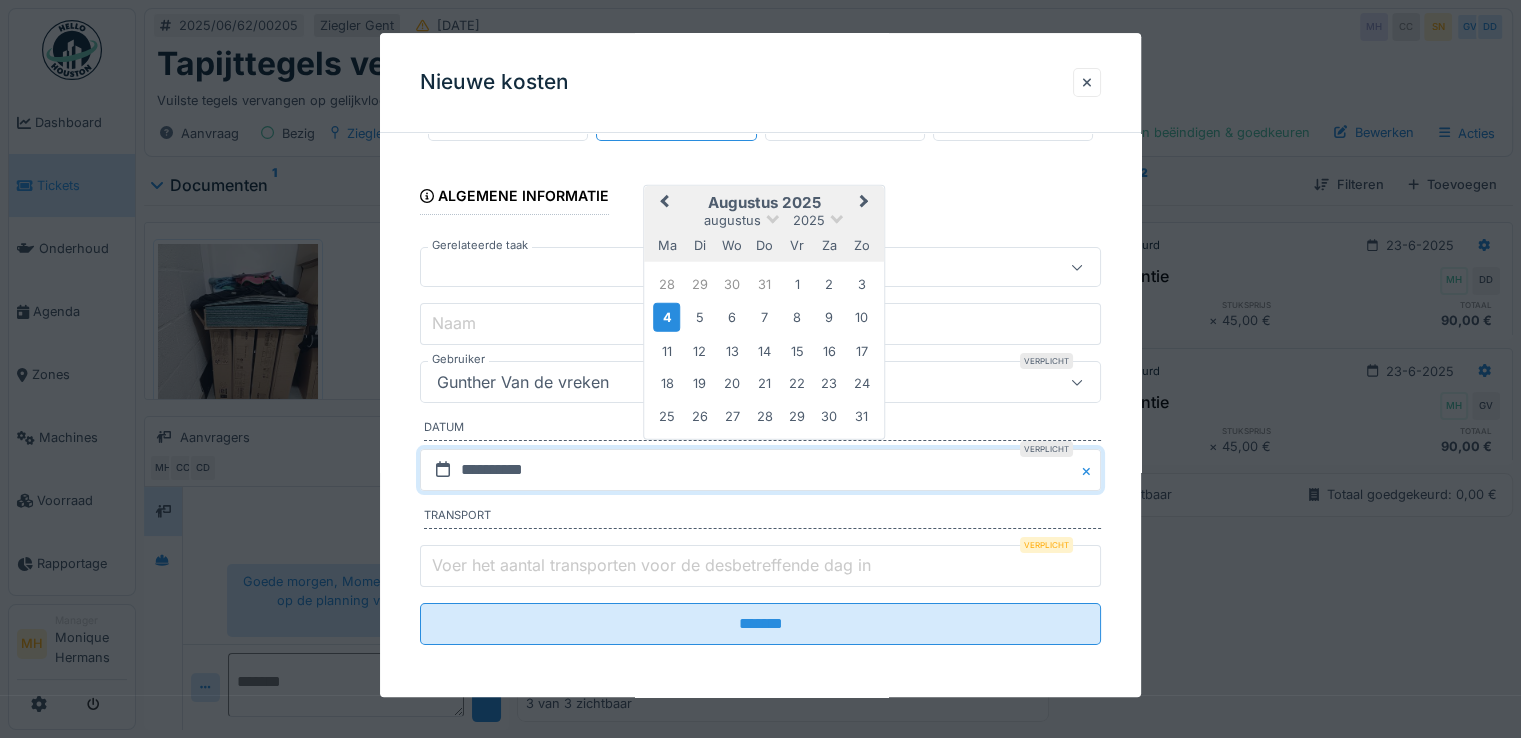 click on "Previous Month" at bounding box center (664, 203) 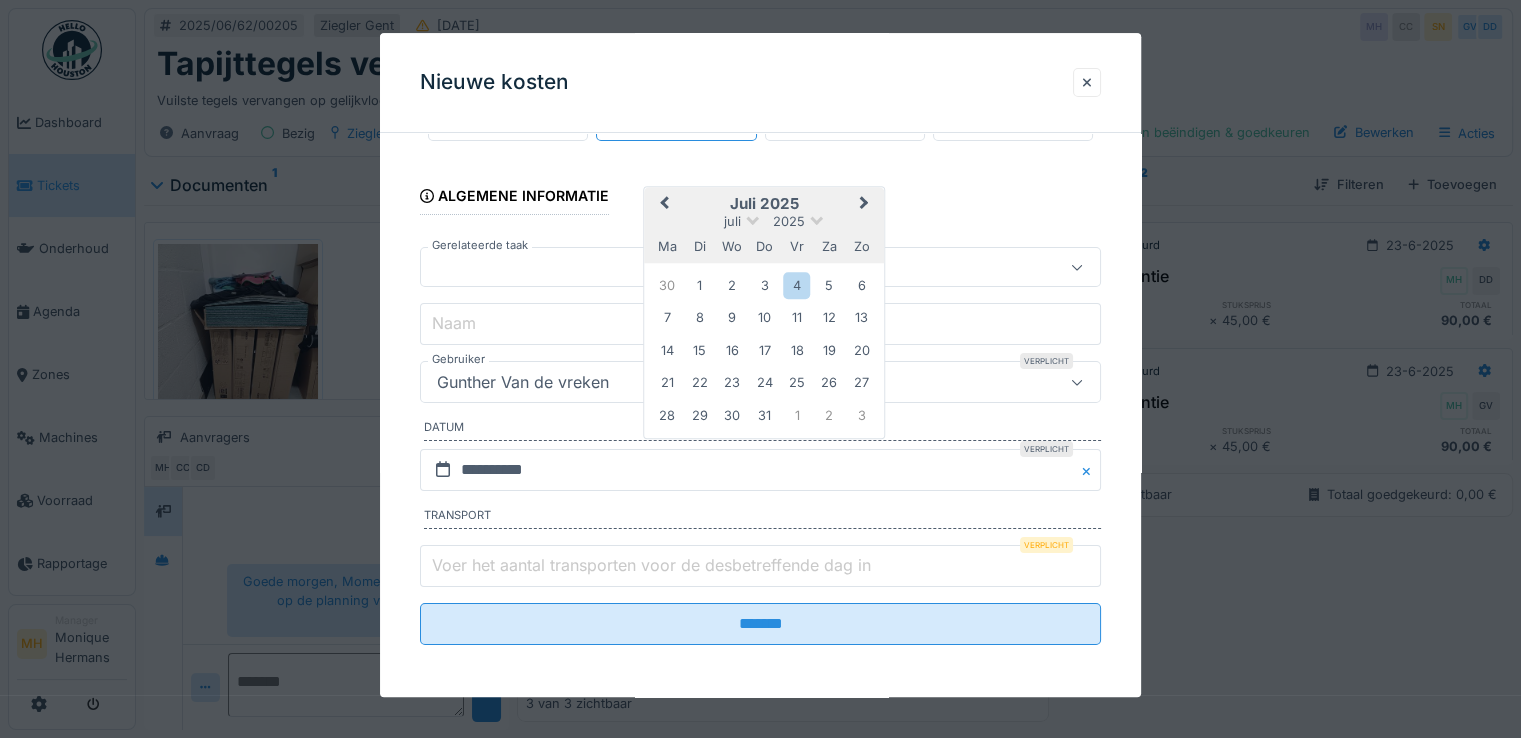 click on "Previous Month" at bounding box center (664, 205) 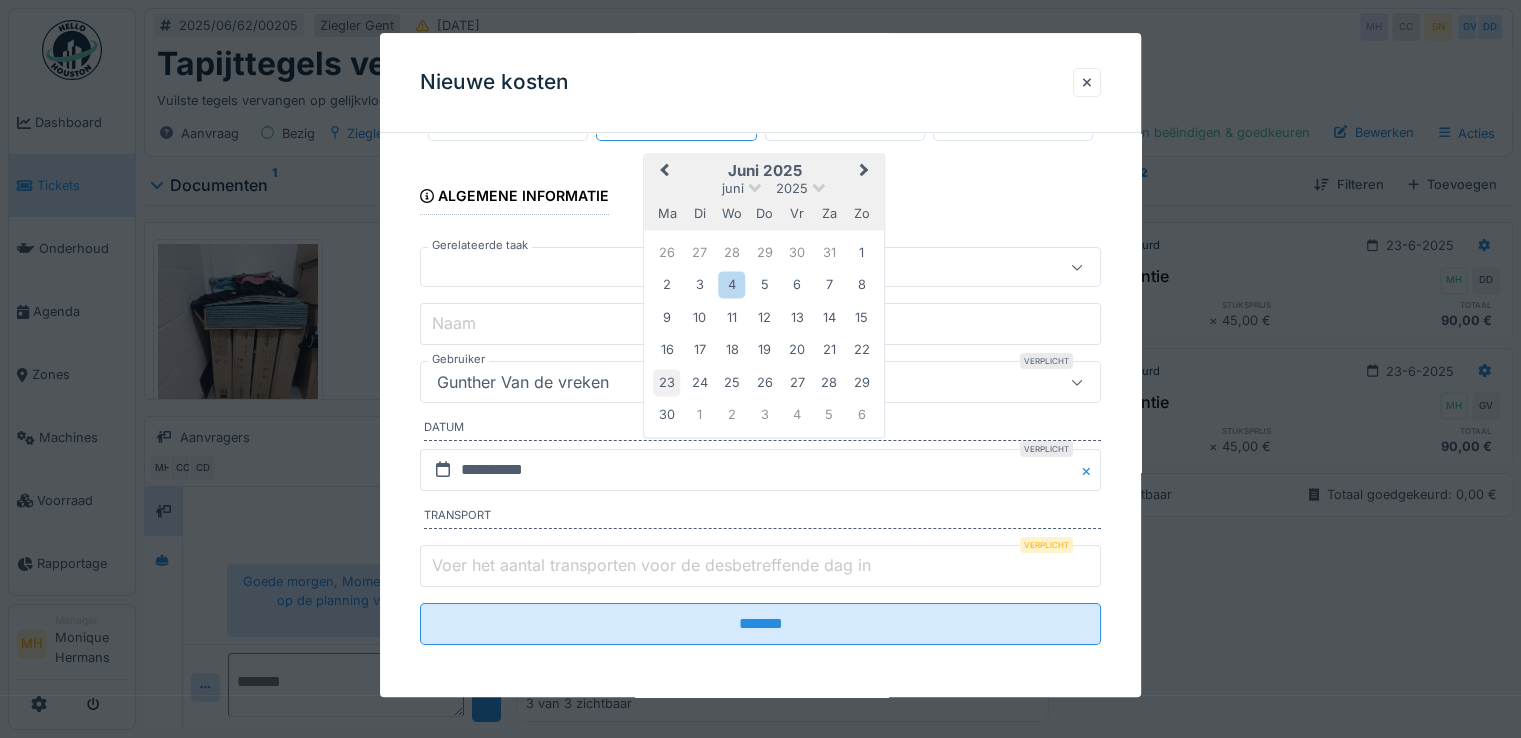click on "23" at bounding box center (666, 382) 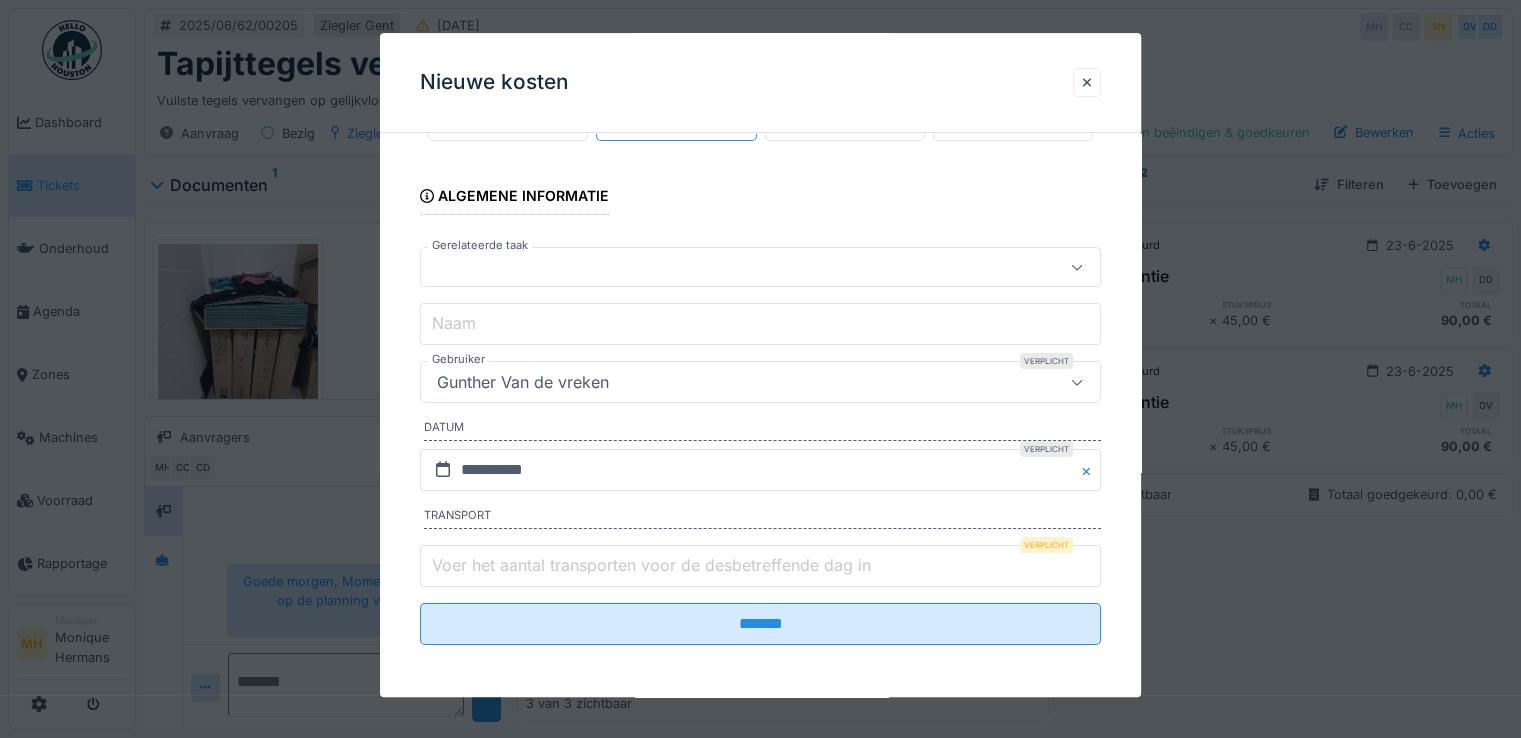 drag, startPoint x: 500, startPoint y: 565, endPoint x: 602, endPoint y: 583, distance: 103.57606 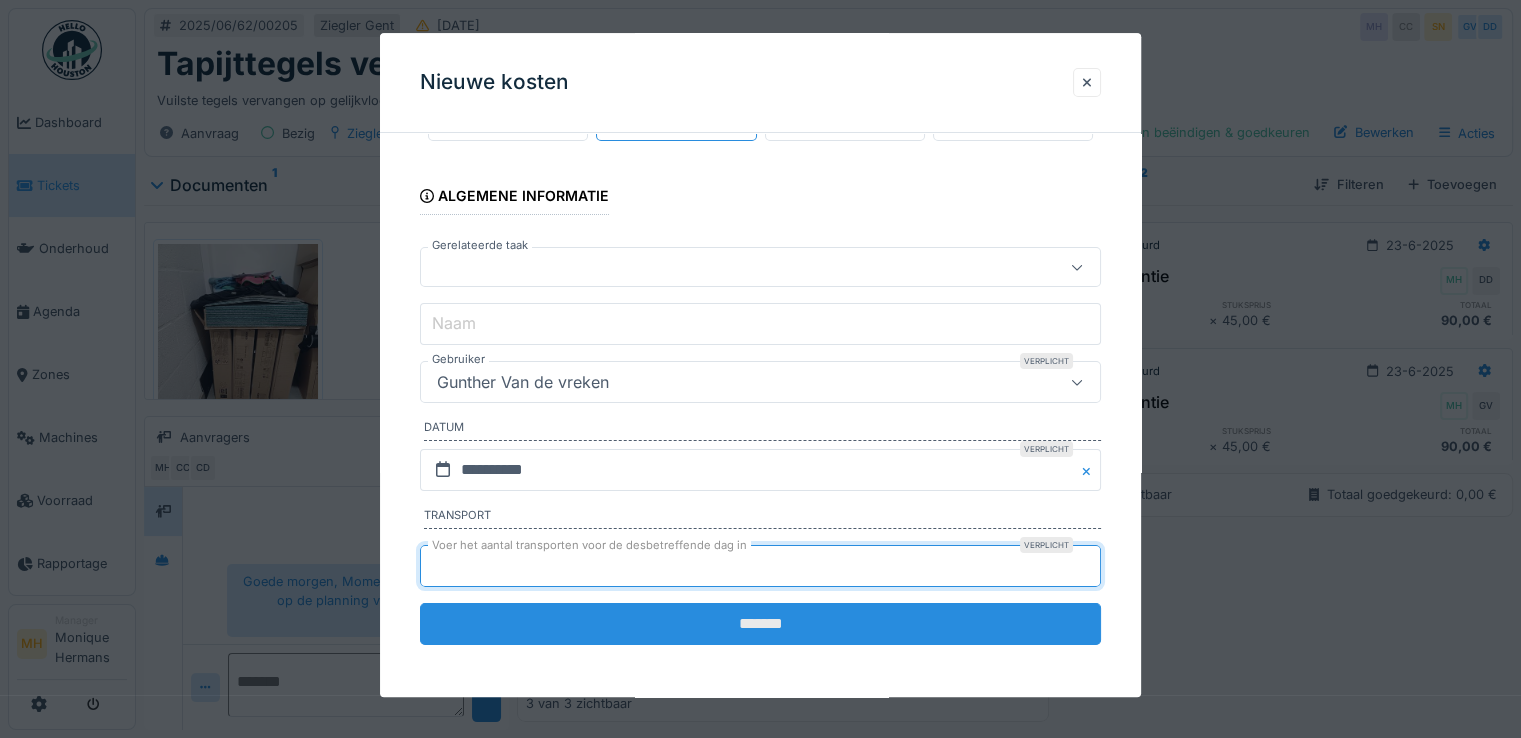 type on "*" 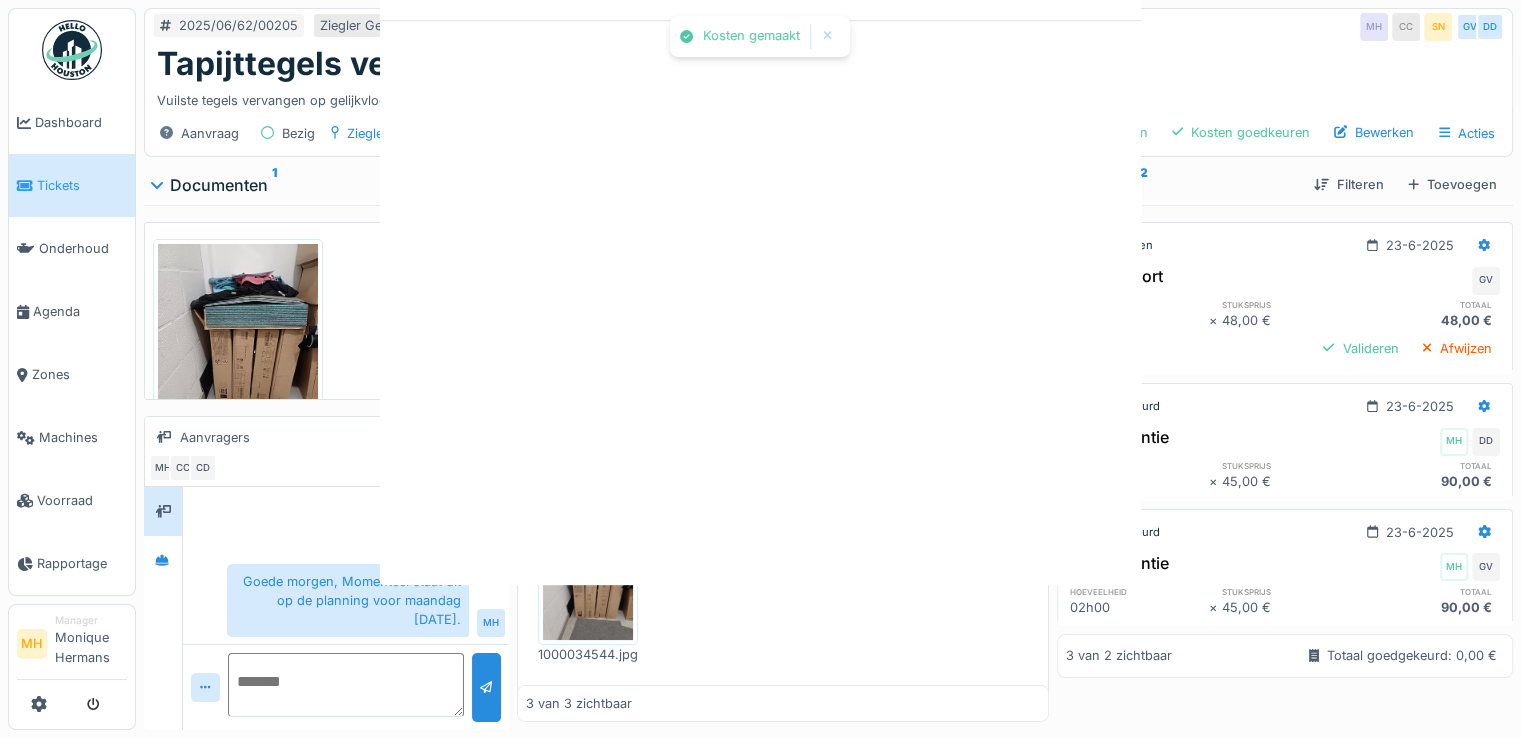 scroll, scrollTop: 0, scrollLeft: 0, axis: both 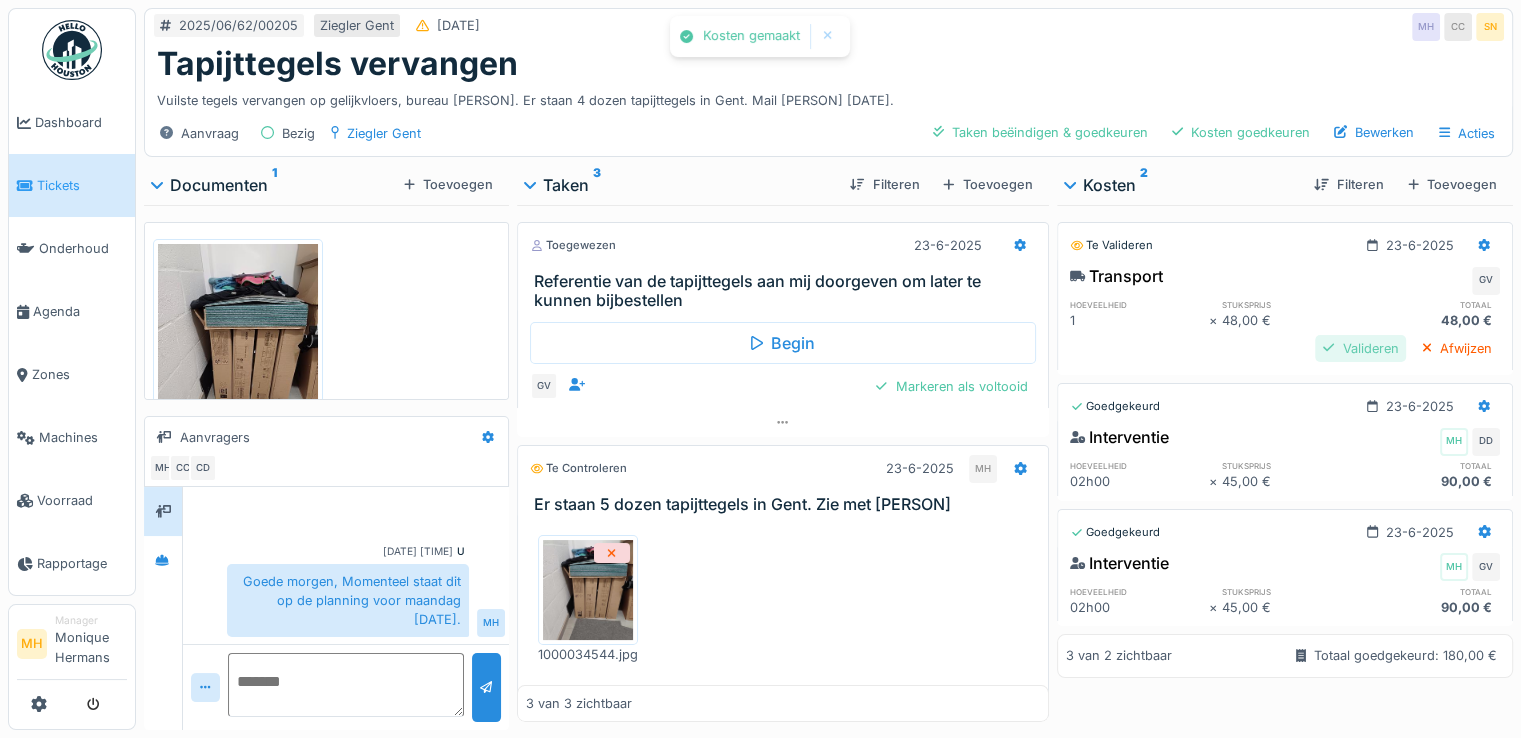 click on "Valideren" at bounding box center (1360, 348) 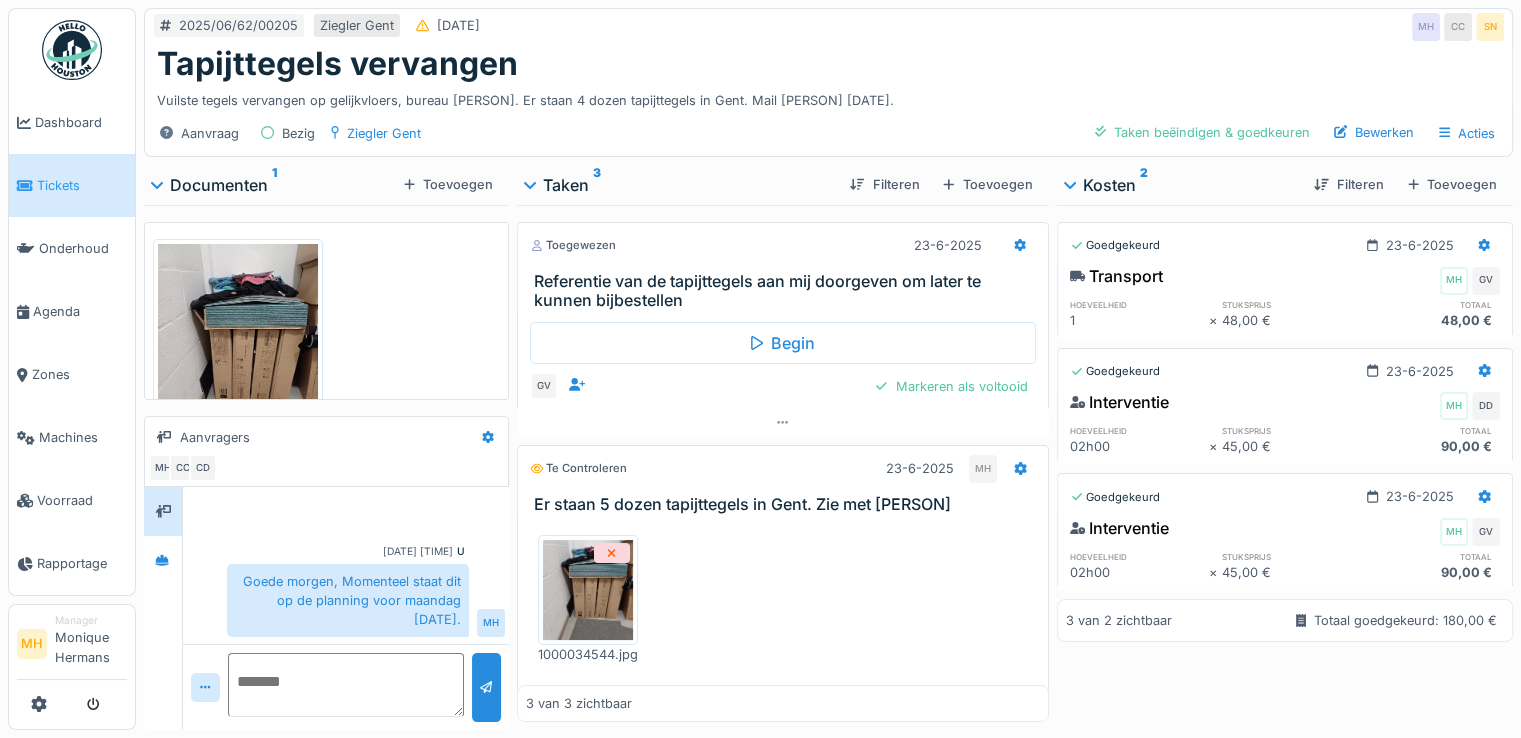 scroll, scrollTop: 300, scrollLeft: 0, axis: vertical 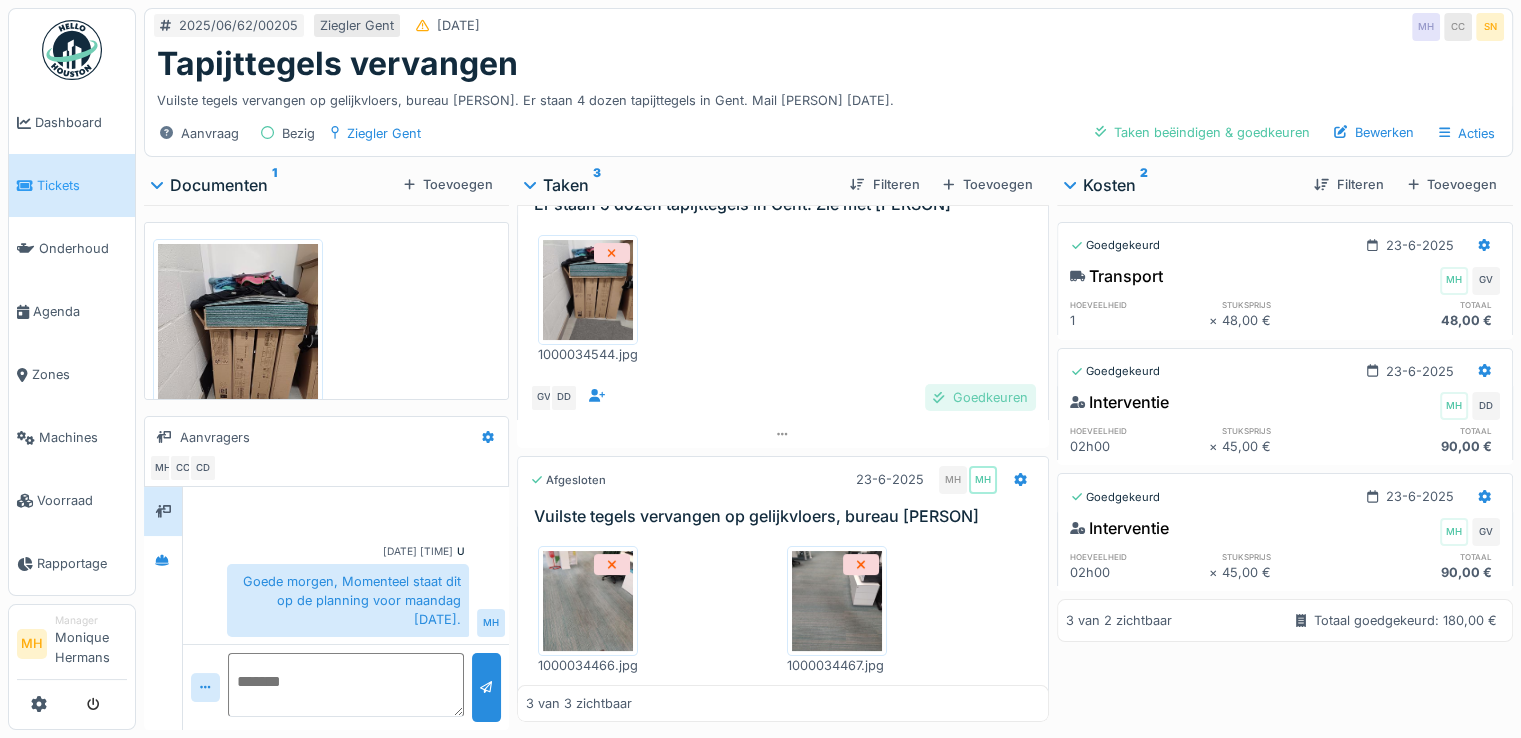click on "Goedkeuren" at bounding box center (980, 397) 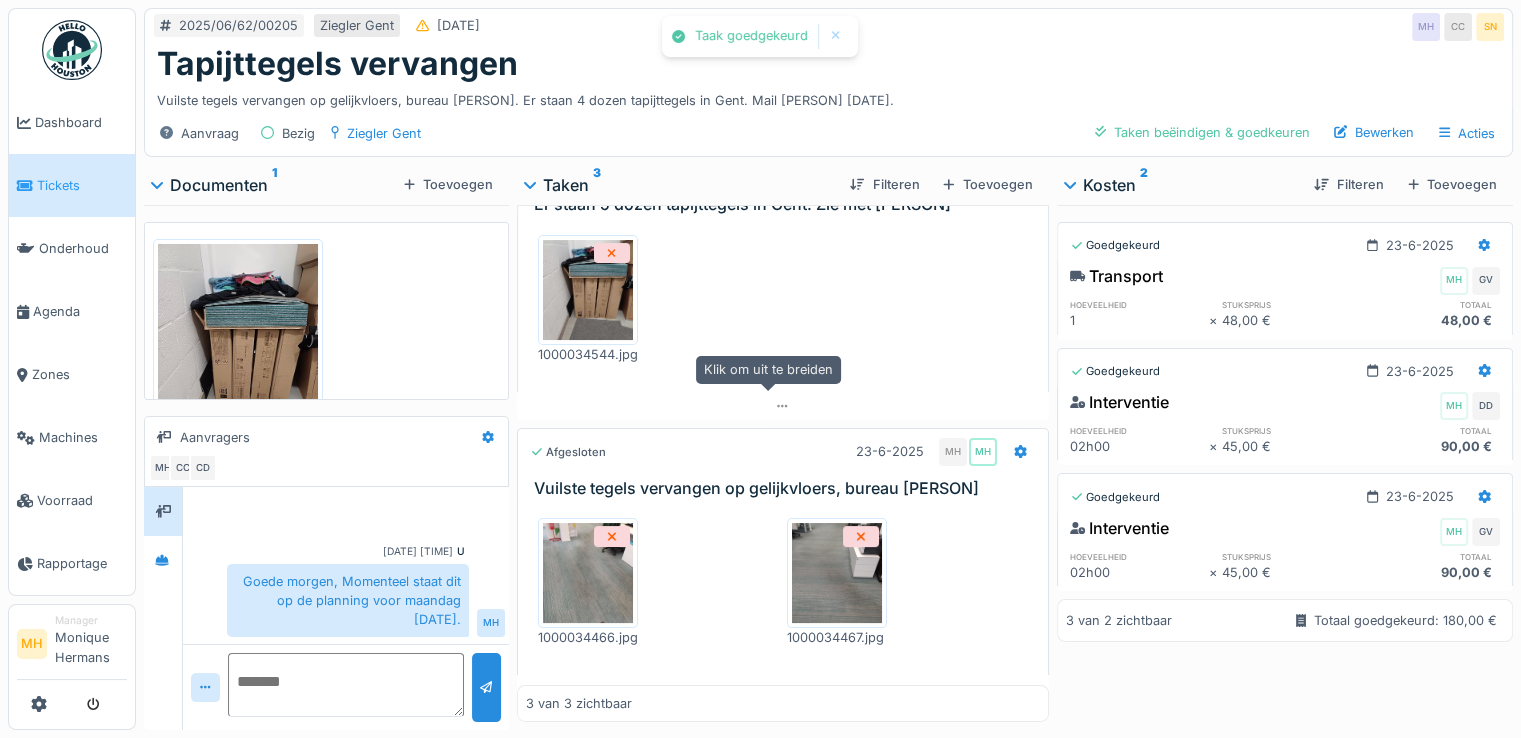 scroll, scrollTop: 16, scrollLeft: 0, axis: vertical 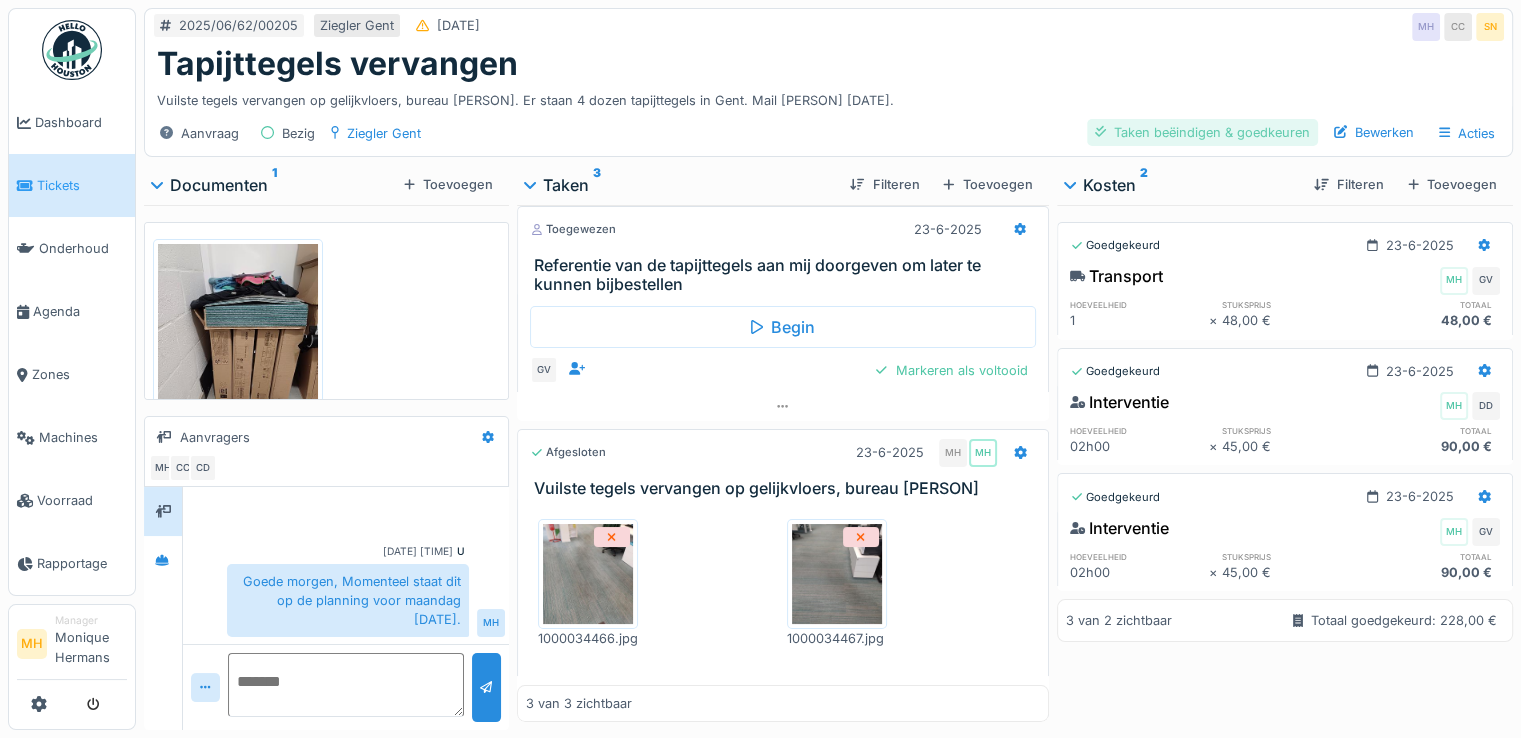 click on "Taken beëindigen & goedkeuren" at bounding box center [1202, 132] 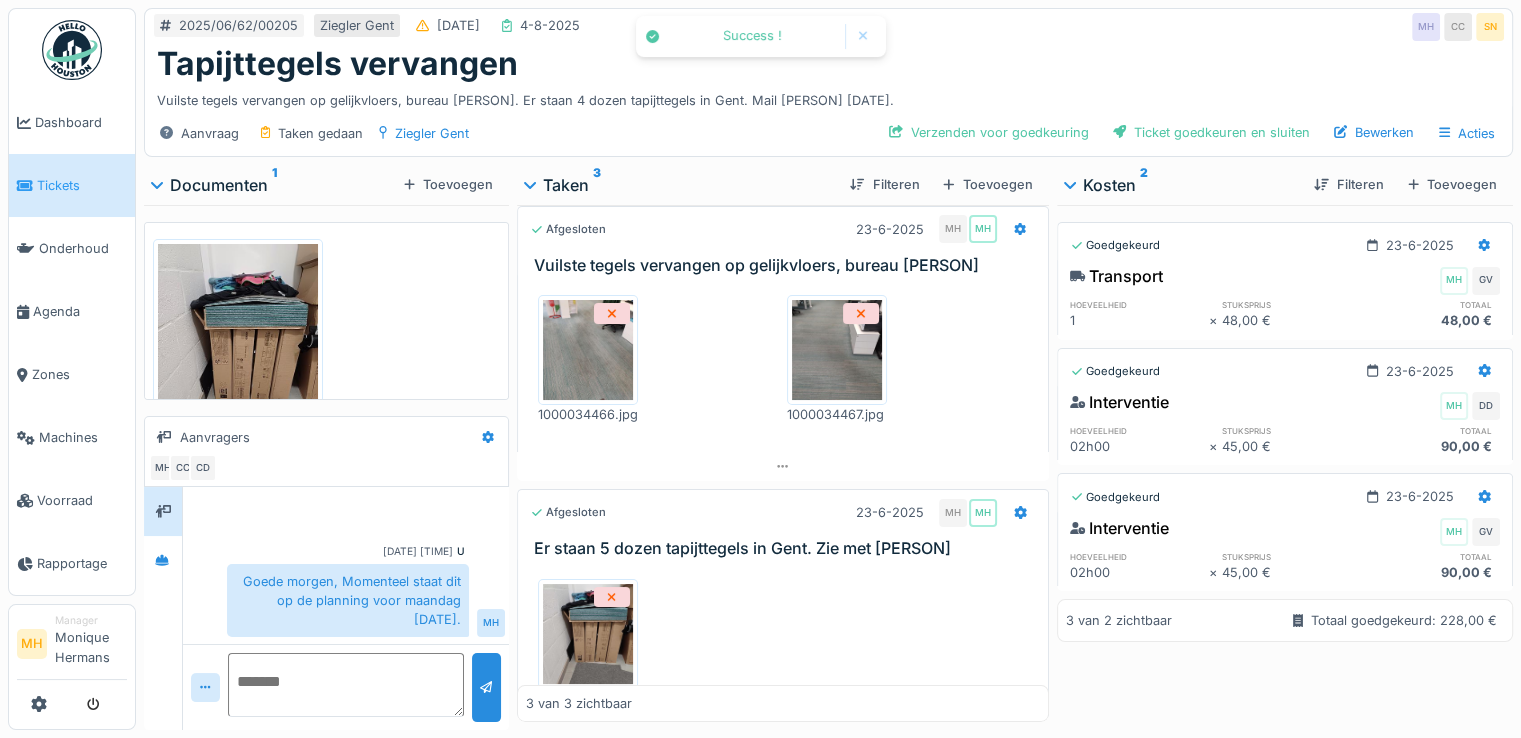 scroll, scrollTop: 0, scrollLeft: 0, axis: both 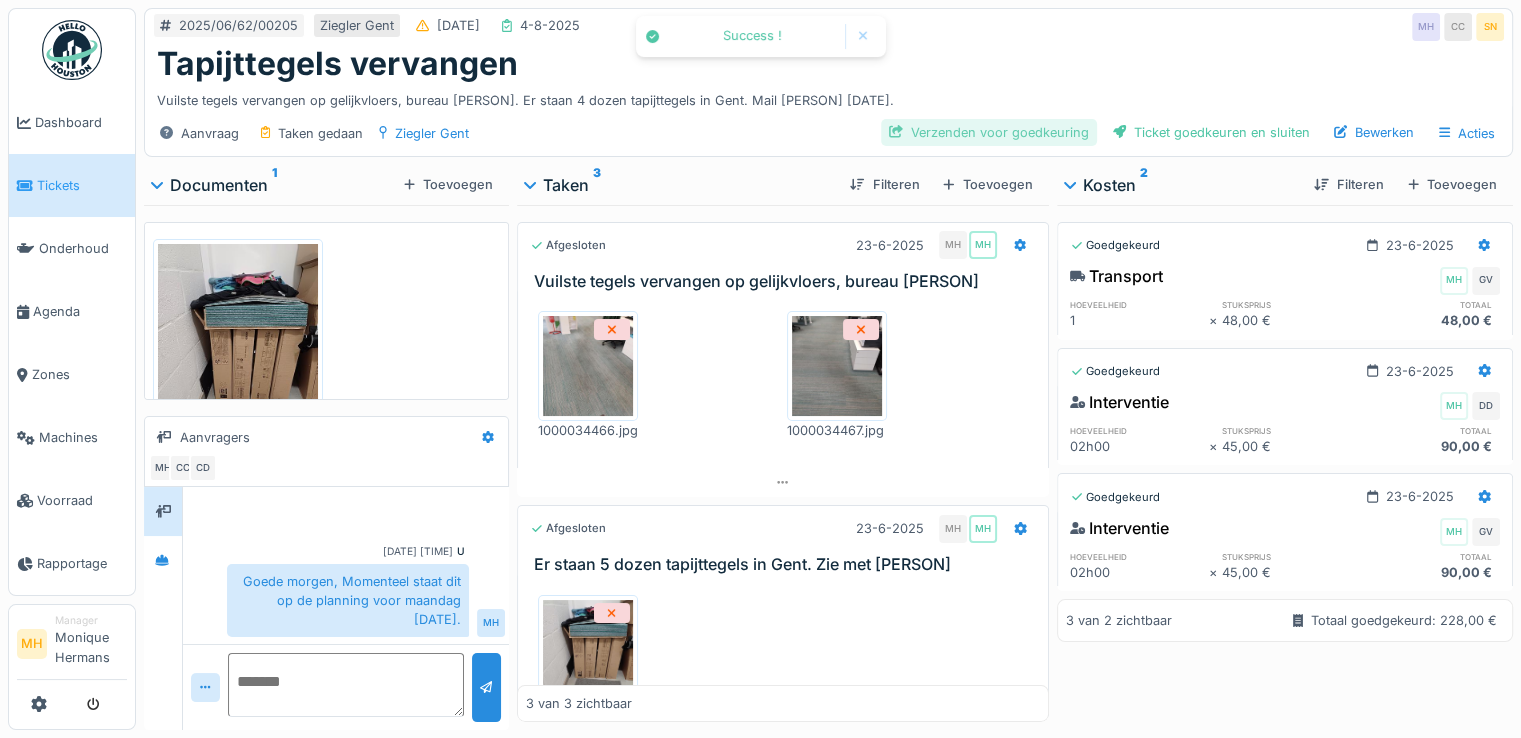click on "Verzenden voor goedkeuring" at bounding box center (989, 132) 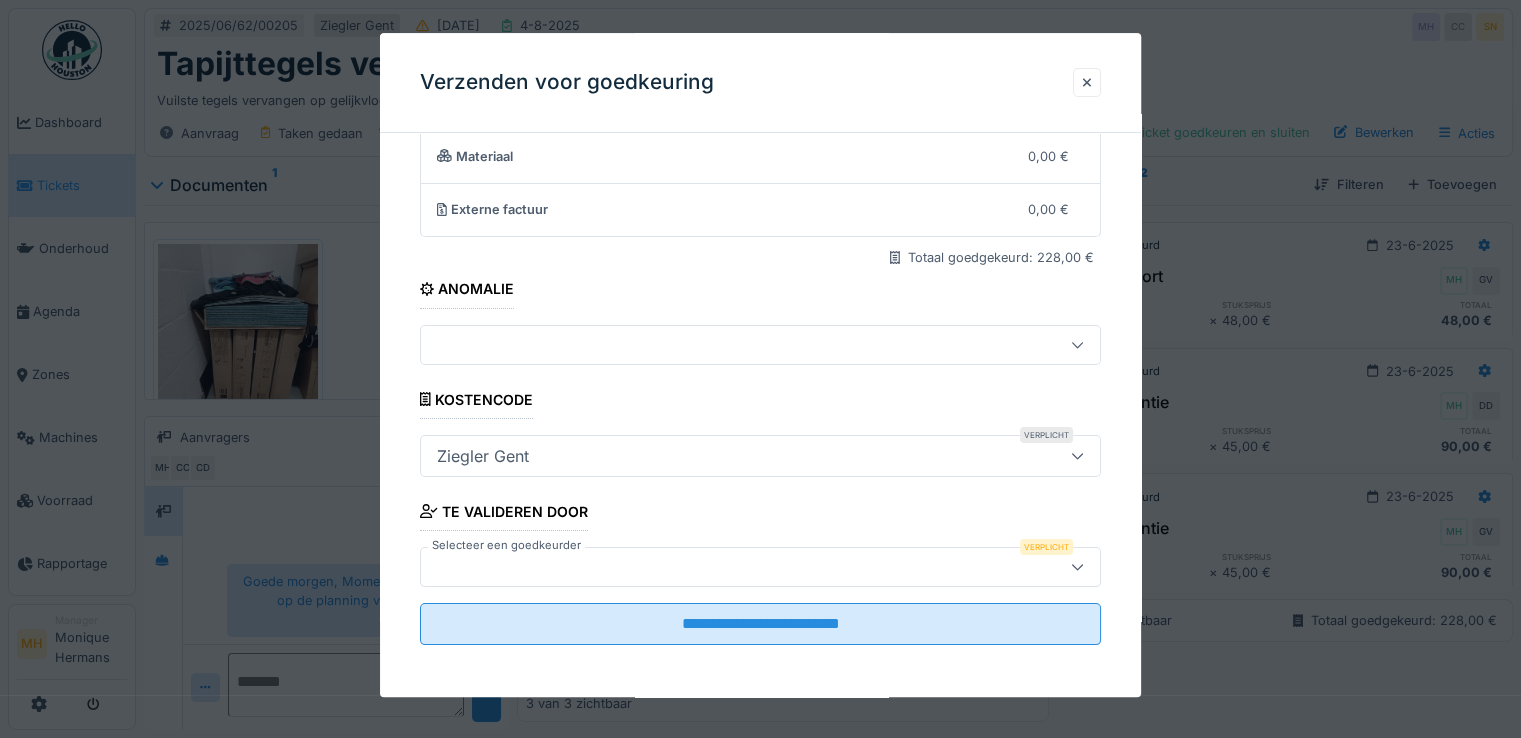 scroll, scrollTop: 175, scrollLeft: 0, axis: vertical 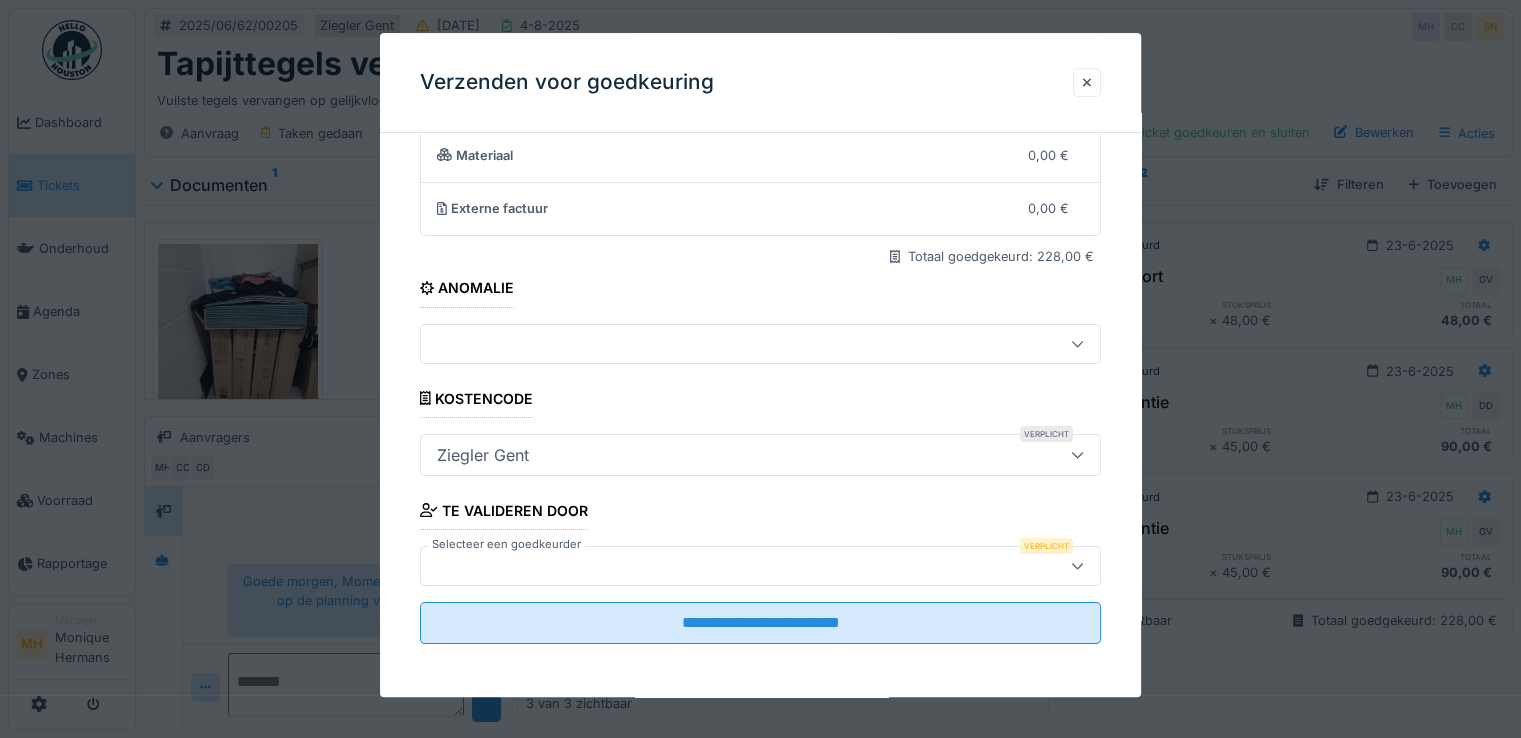 click at bounding box center (726, 566) 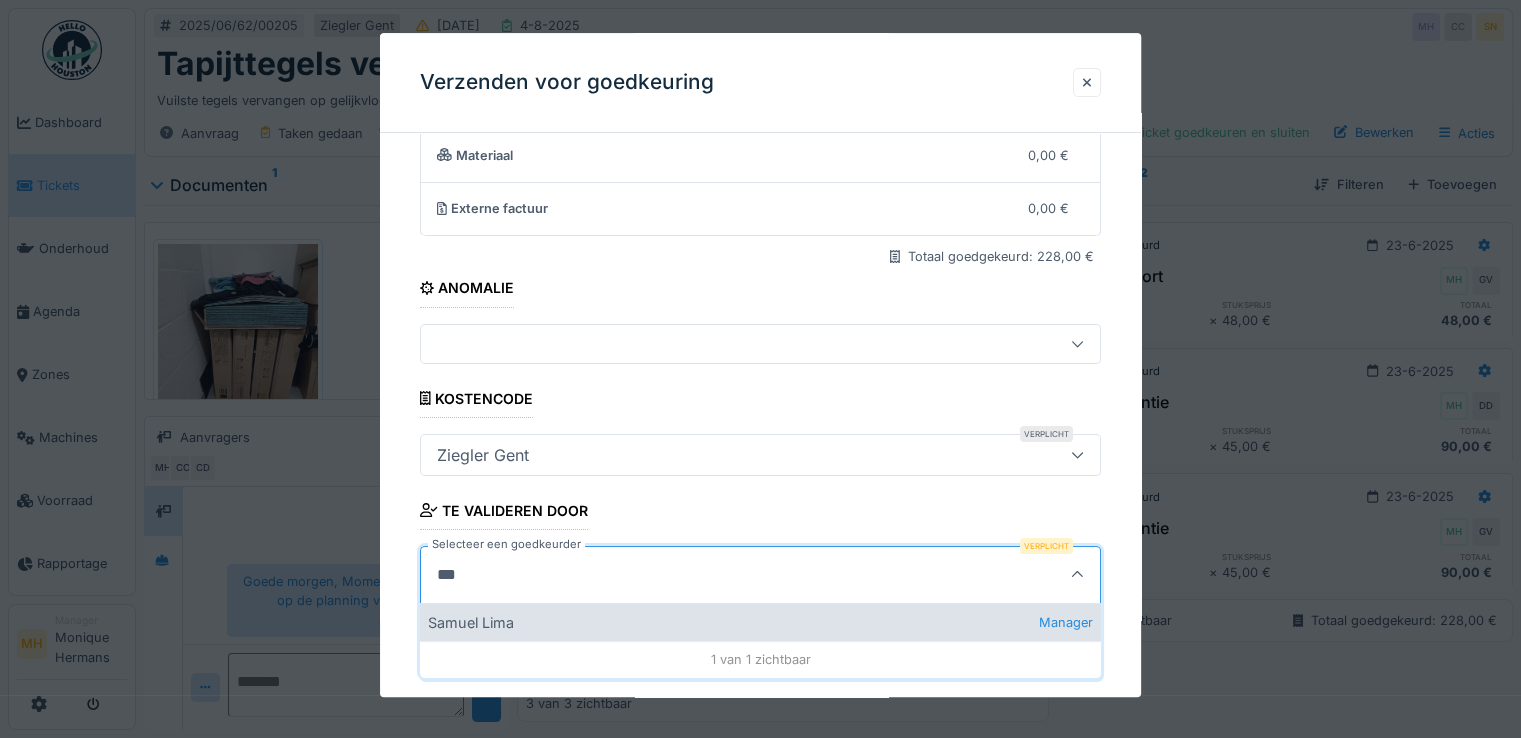 type on "***" 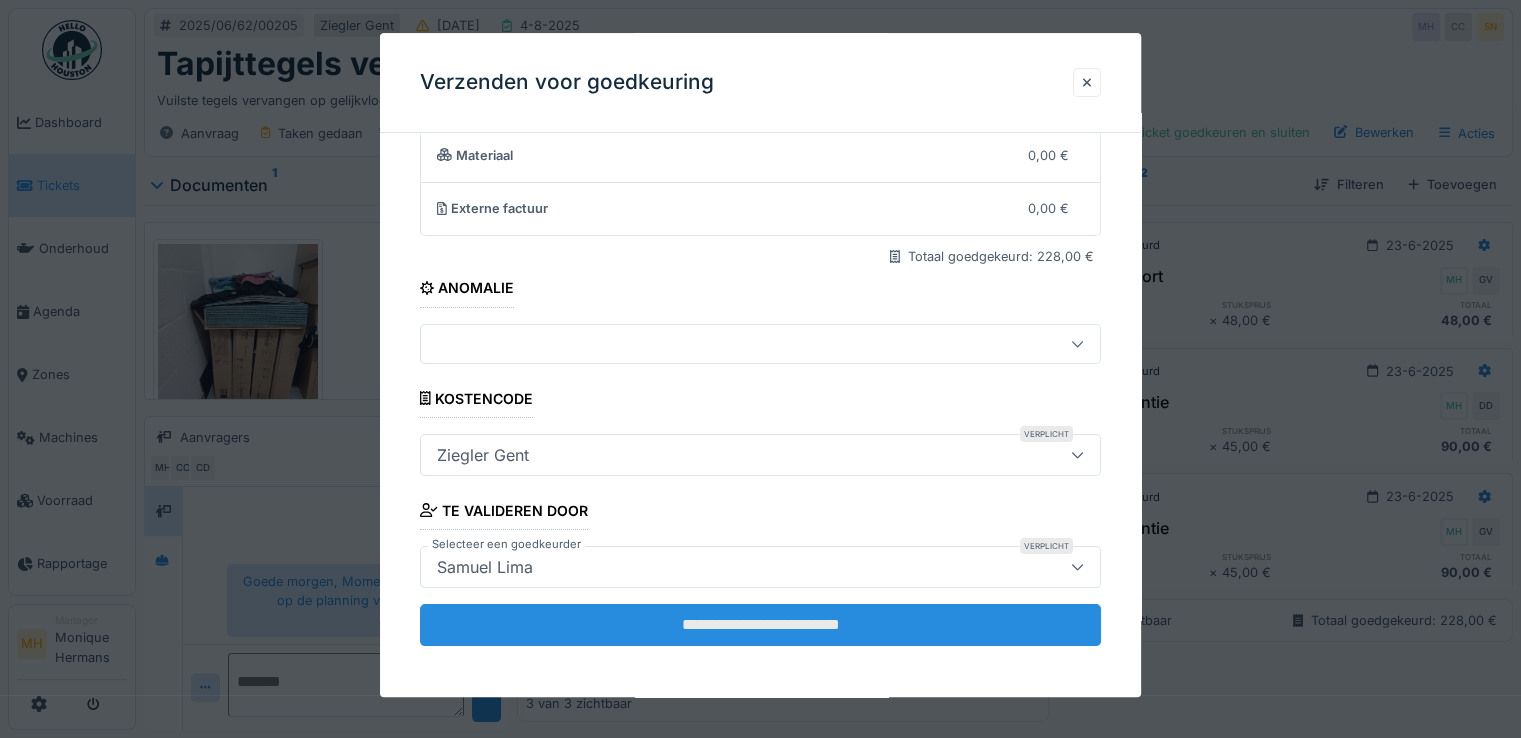 click on "**********" at bounding box center (760, 625) 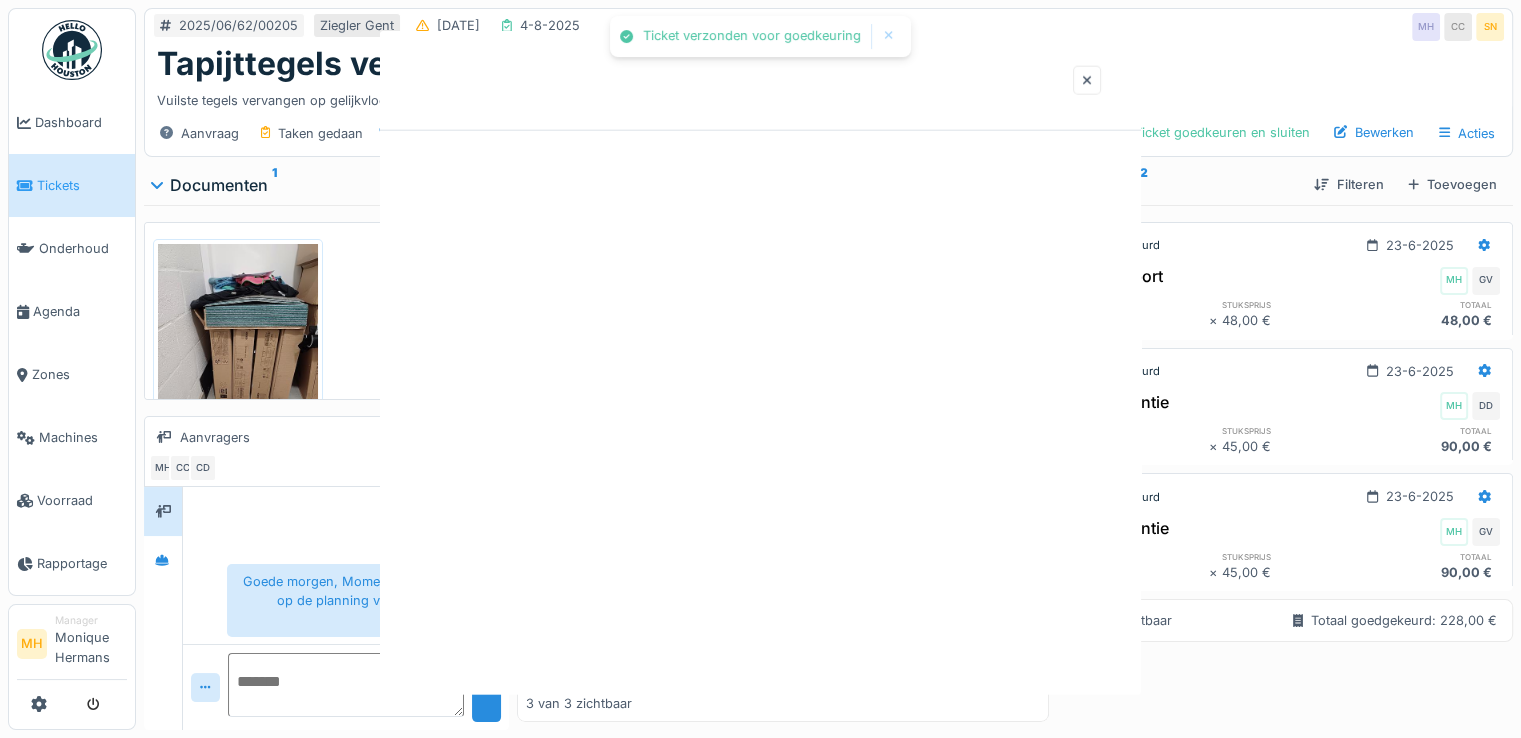 scroll, scrollTop: 0, scrollLeft: 0, axis: both 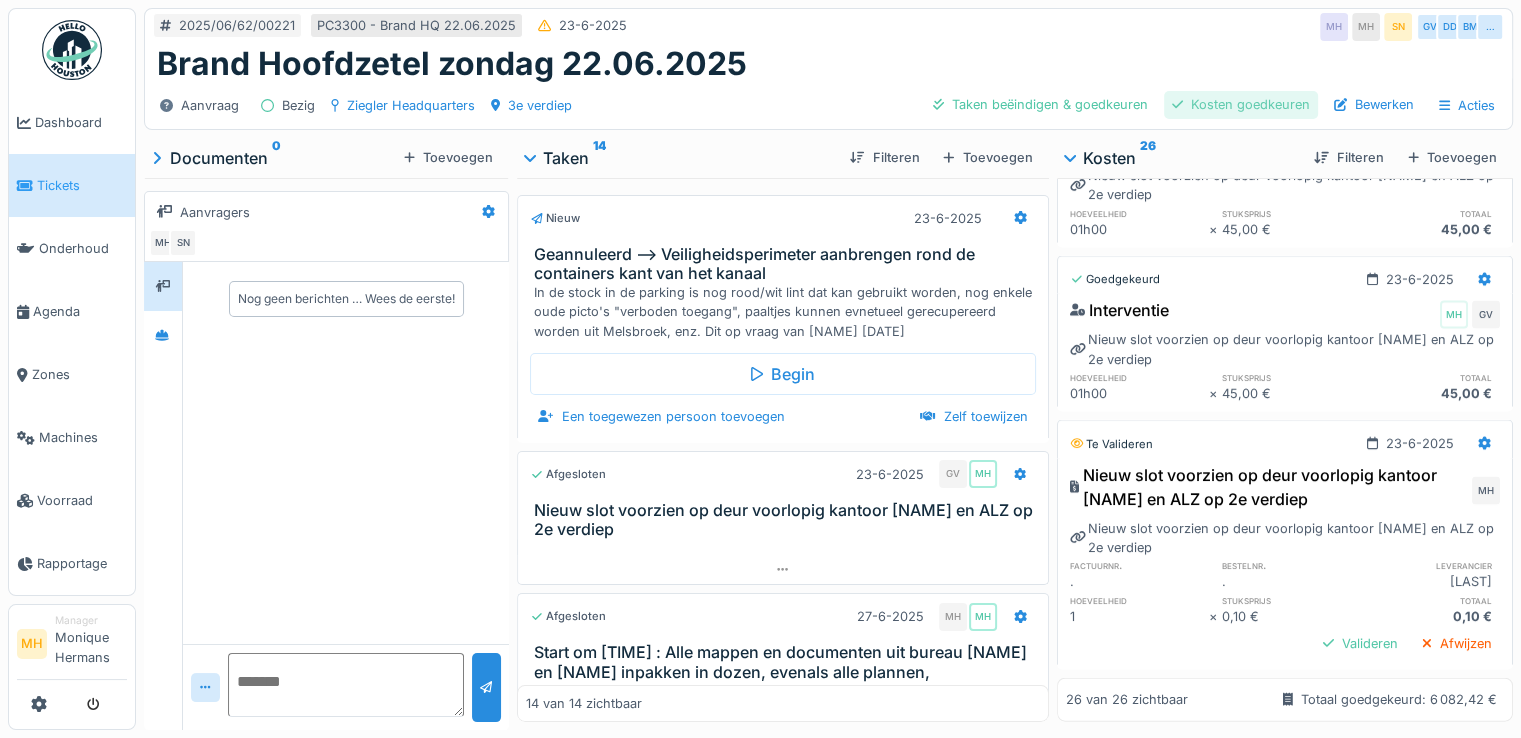 click on "Kosten goedkeuren" at bounding box center [1241, 104] 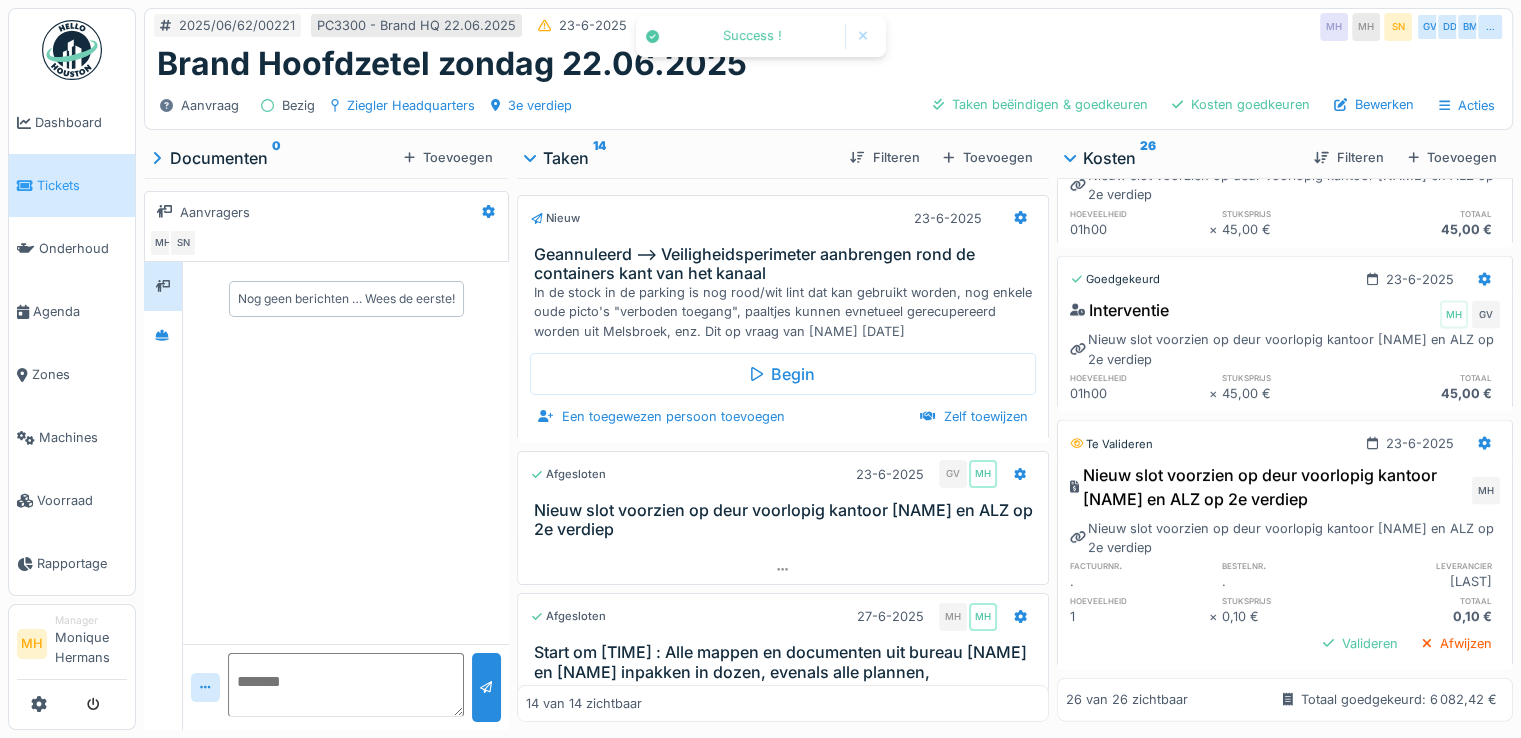scroll, scrollTop: 2820, scrollLeft: 0, axis: vertical 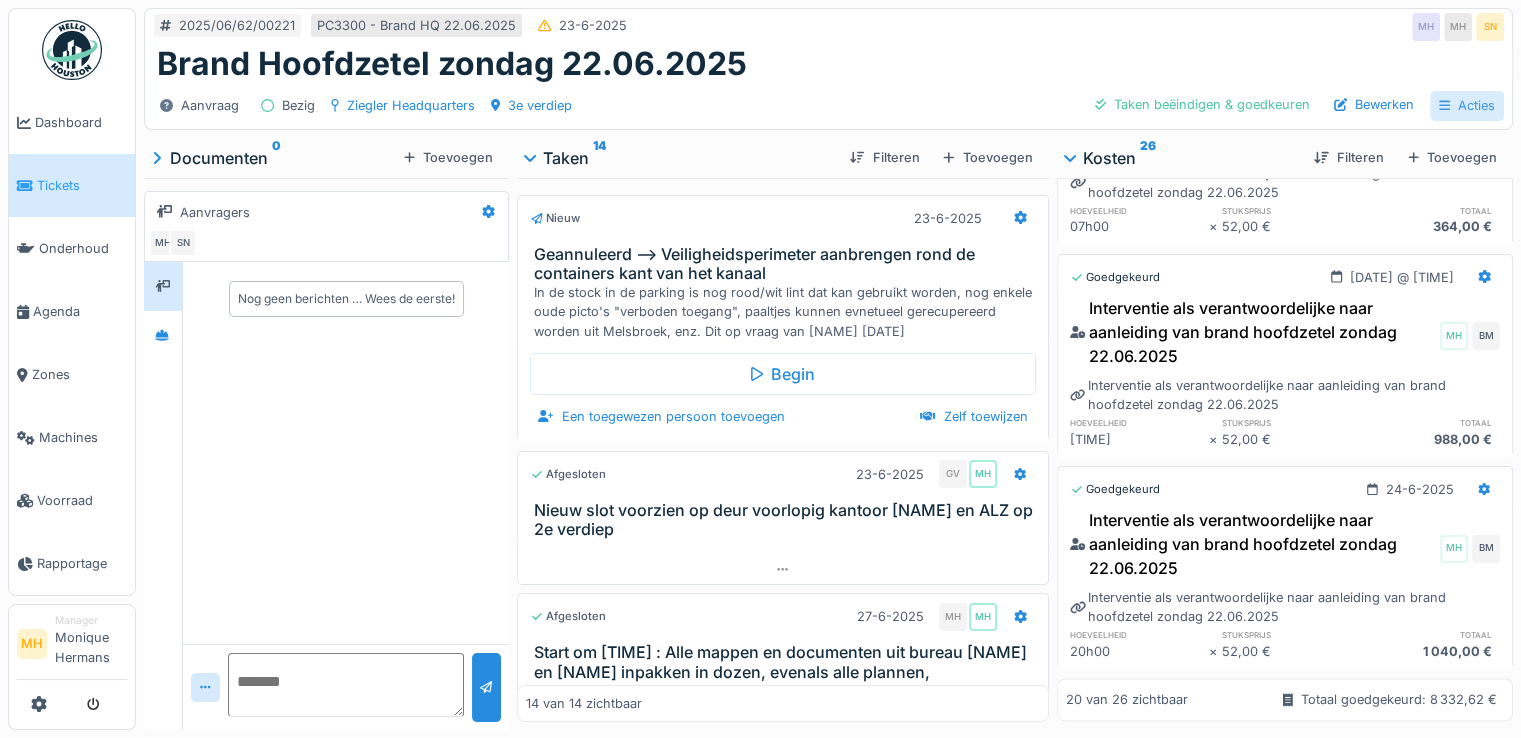 click on "Acties" at bounding box center (1467, 105) 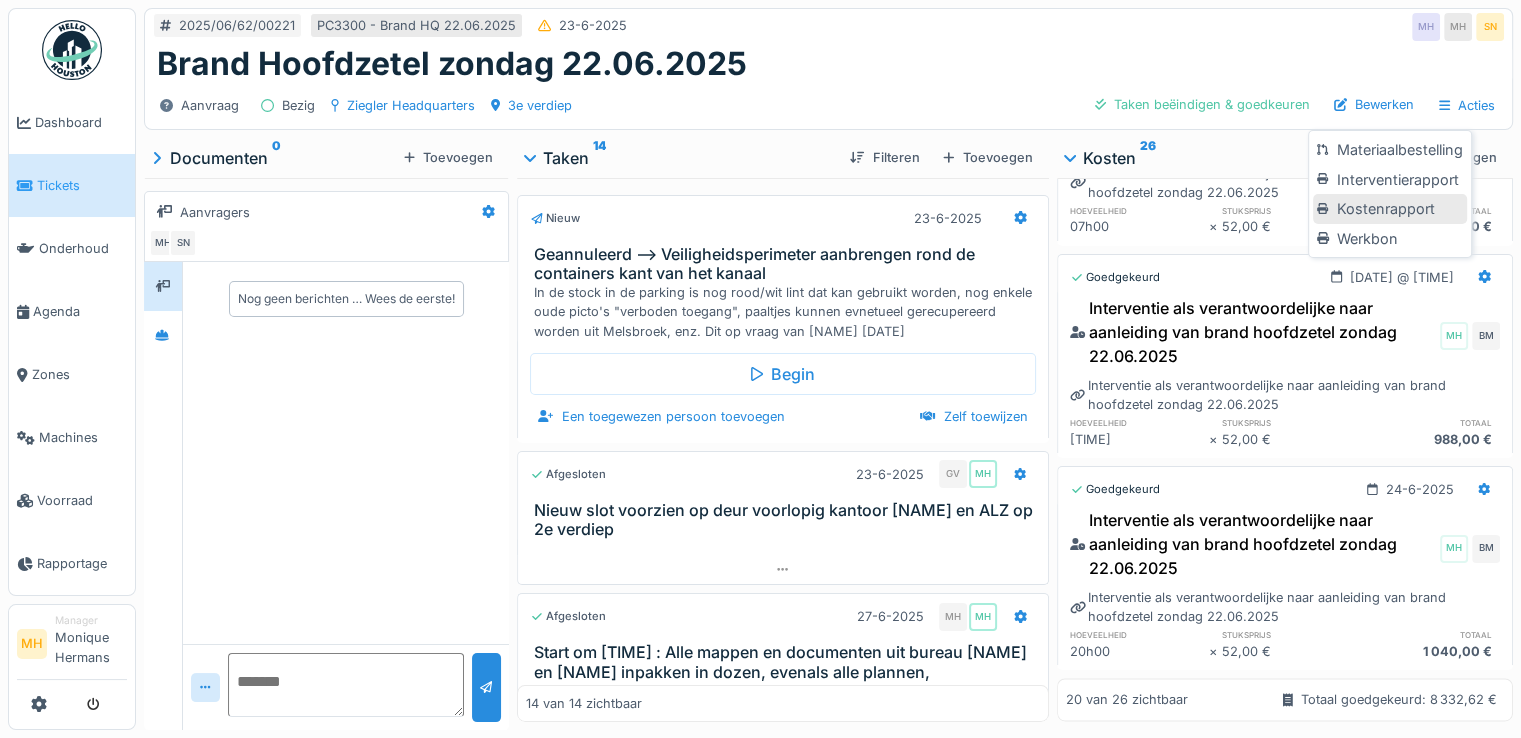 click on "Kostenrapport" at bounding box center (1389, 209) 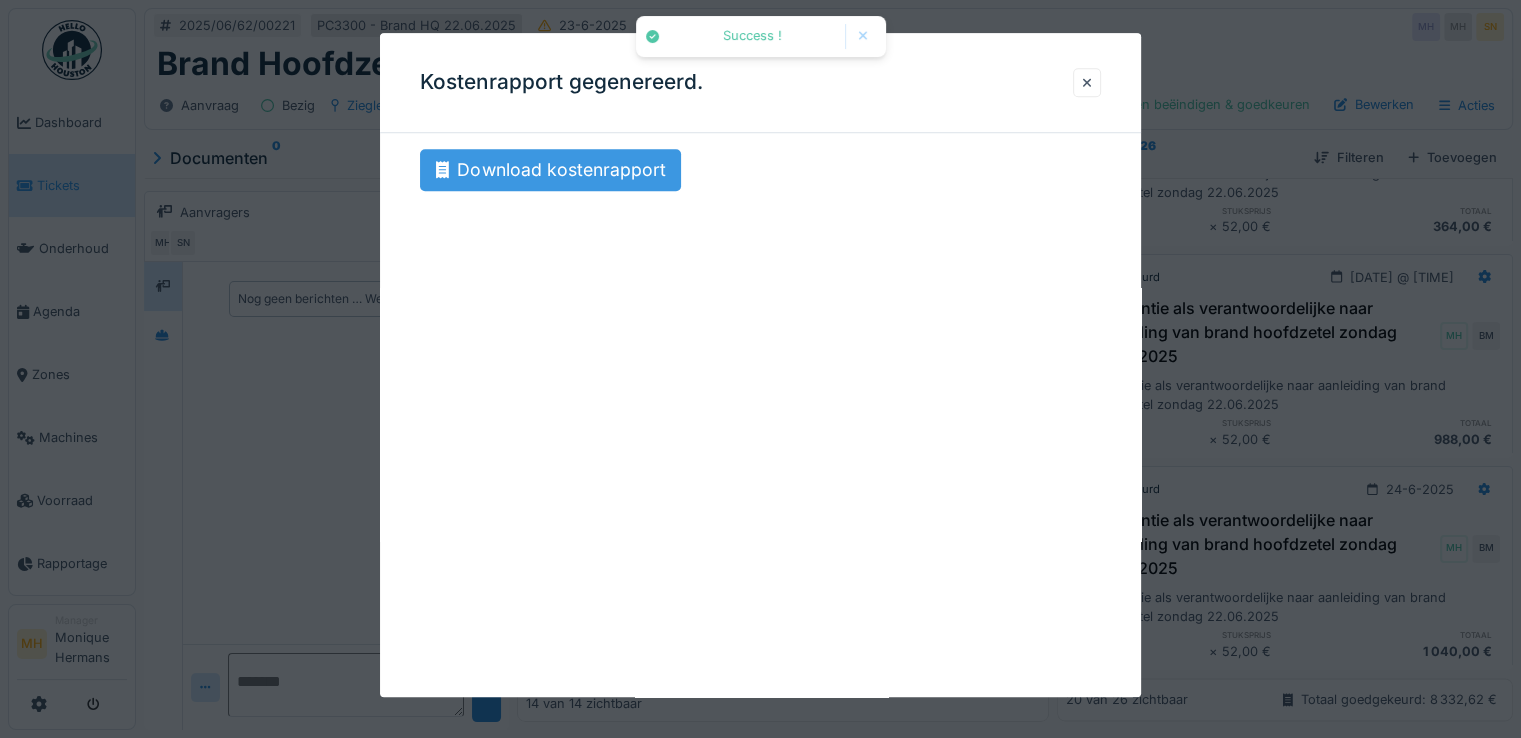 click on "Download kostenrapport" at bounding box center [550, 170] 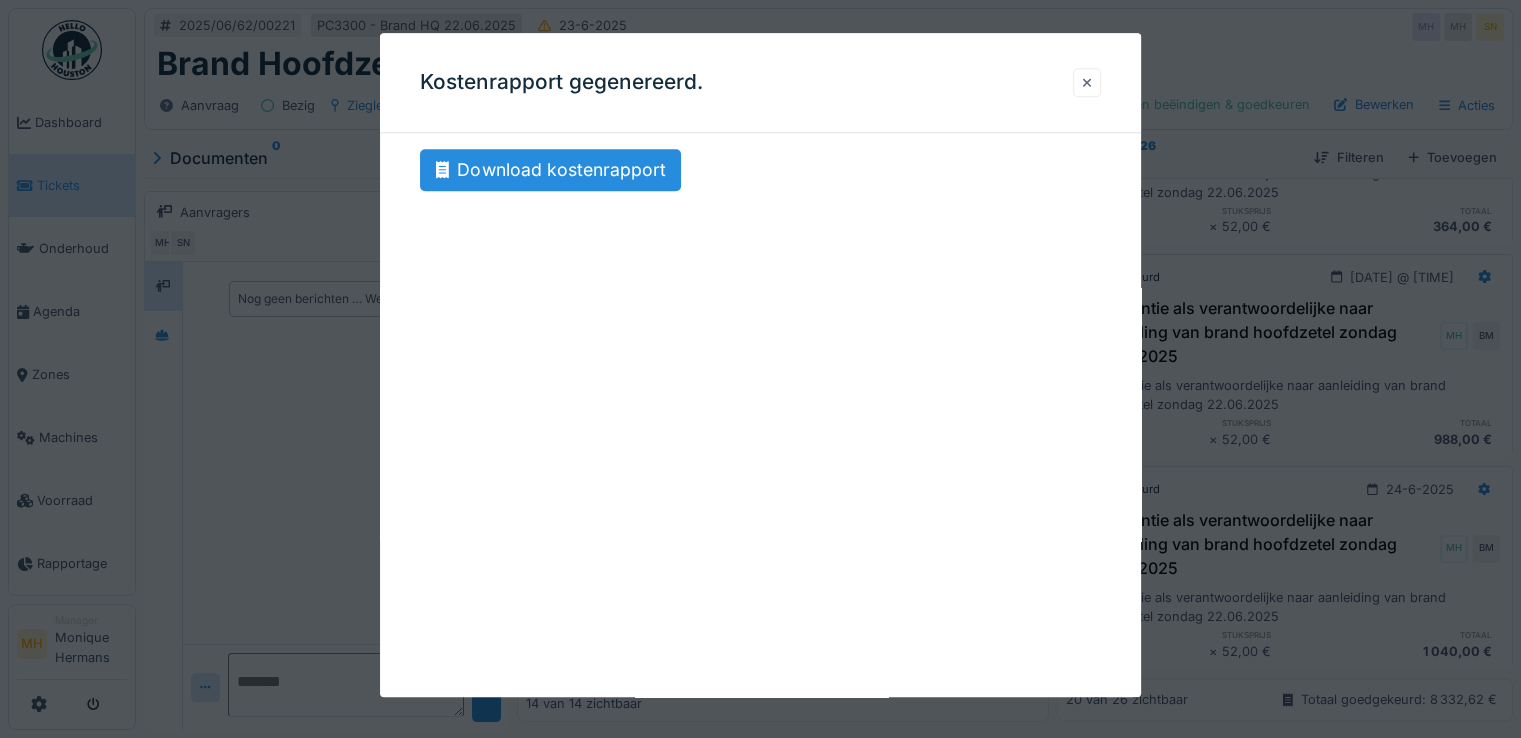 click at bounding box center (1087, 82) 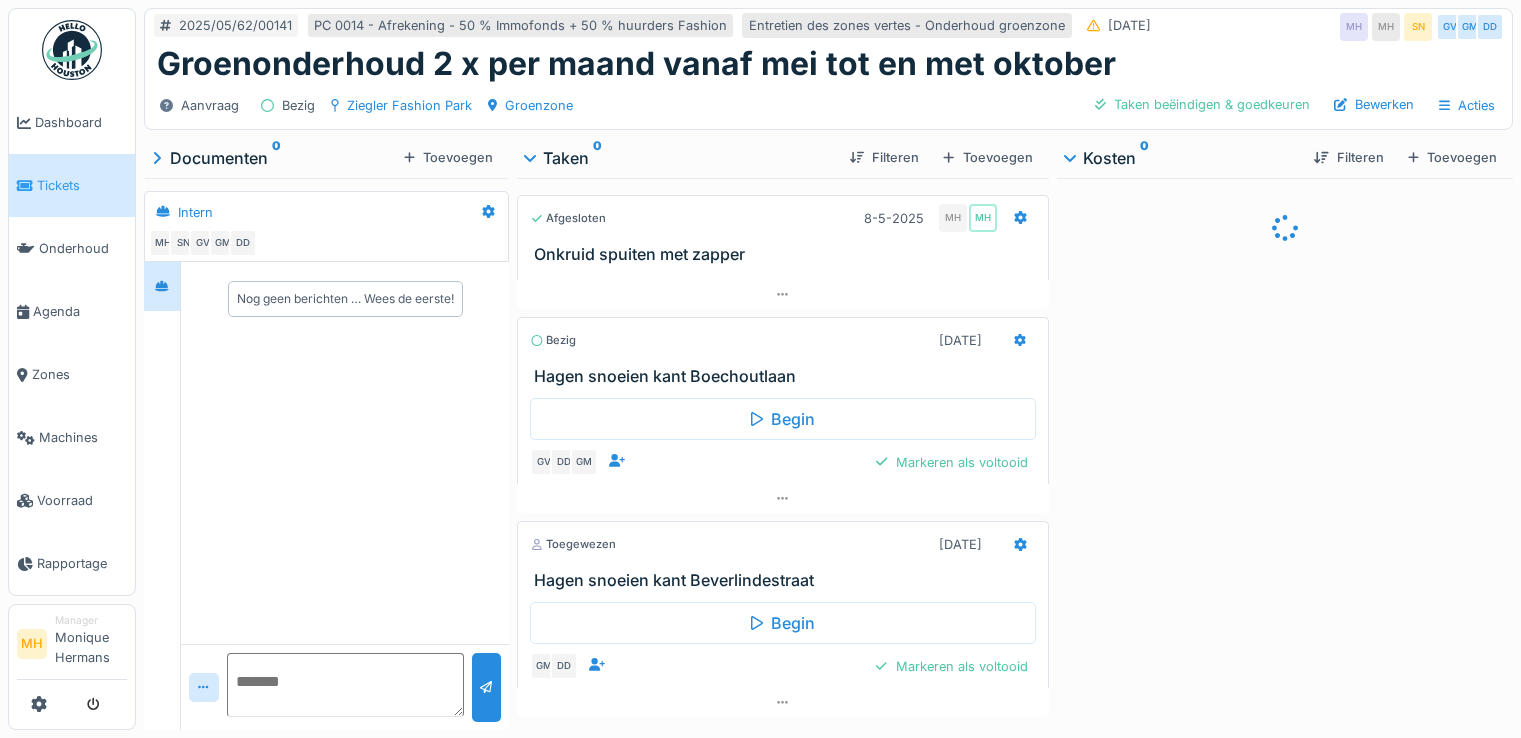 scroll, scrollTop: 0, scrollLeft: 0, axis: both 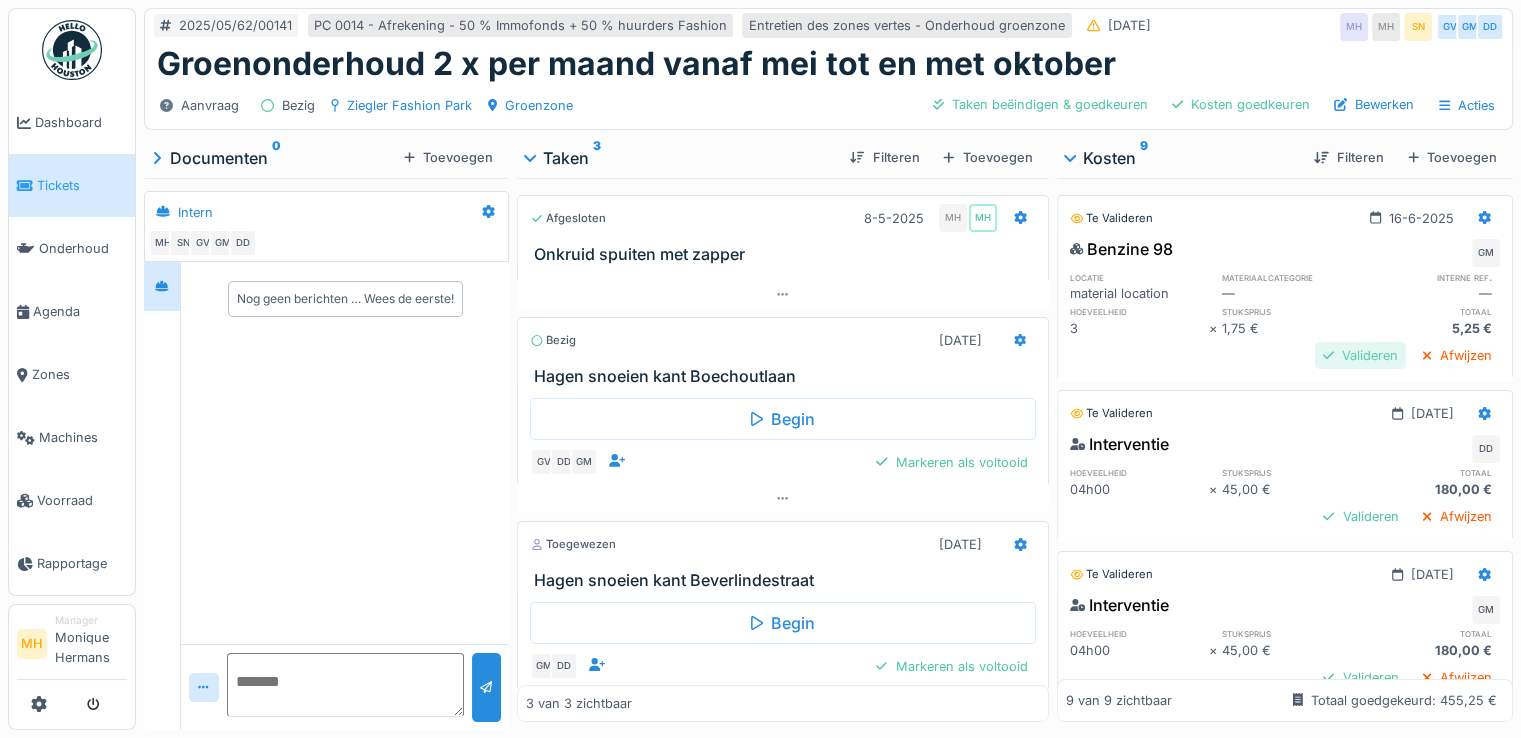 click on "Valideren" at bounding box center (1360, 355) 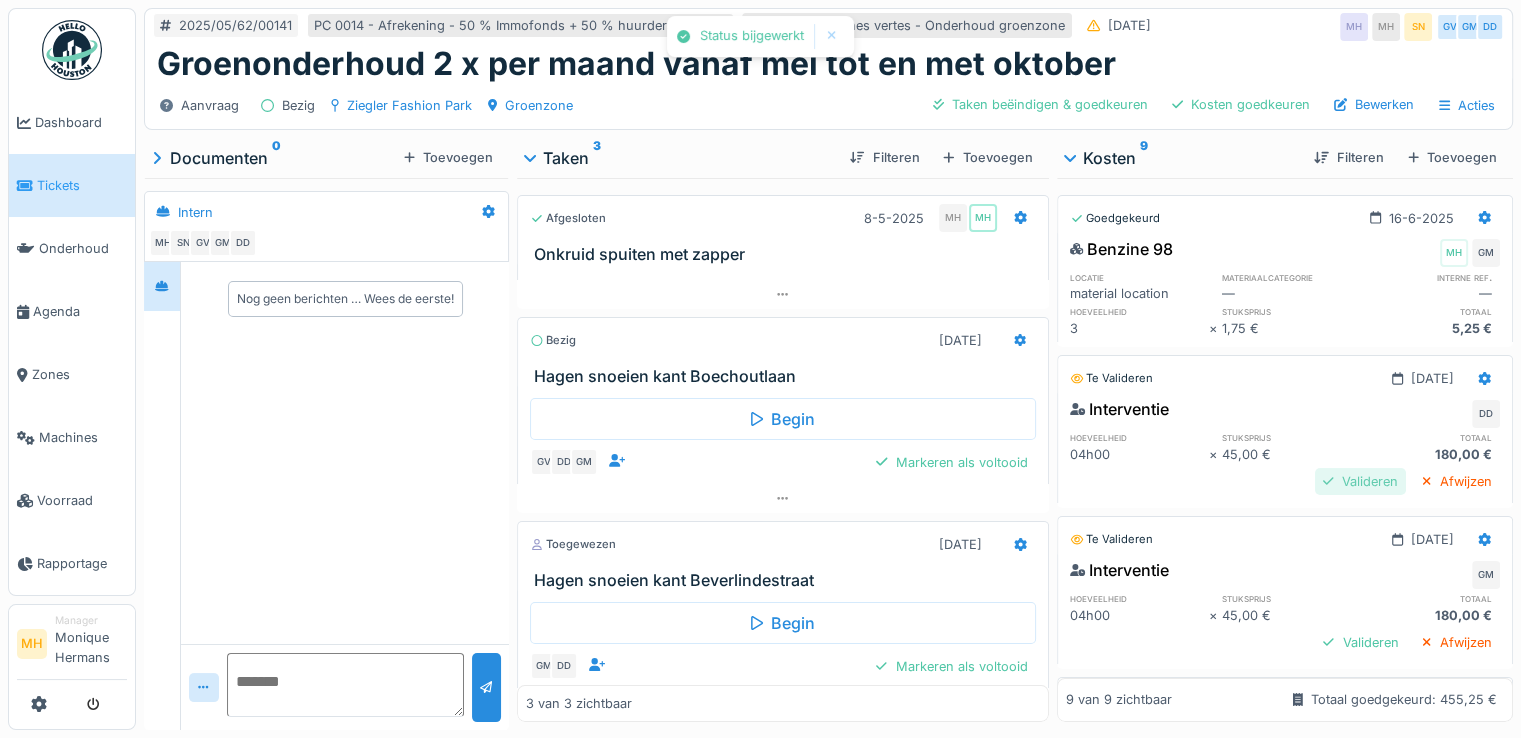 click on "Valideren" at bounding box center [1360, 481] 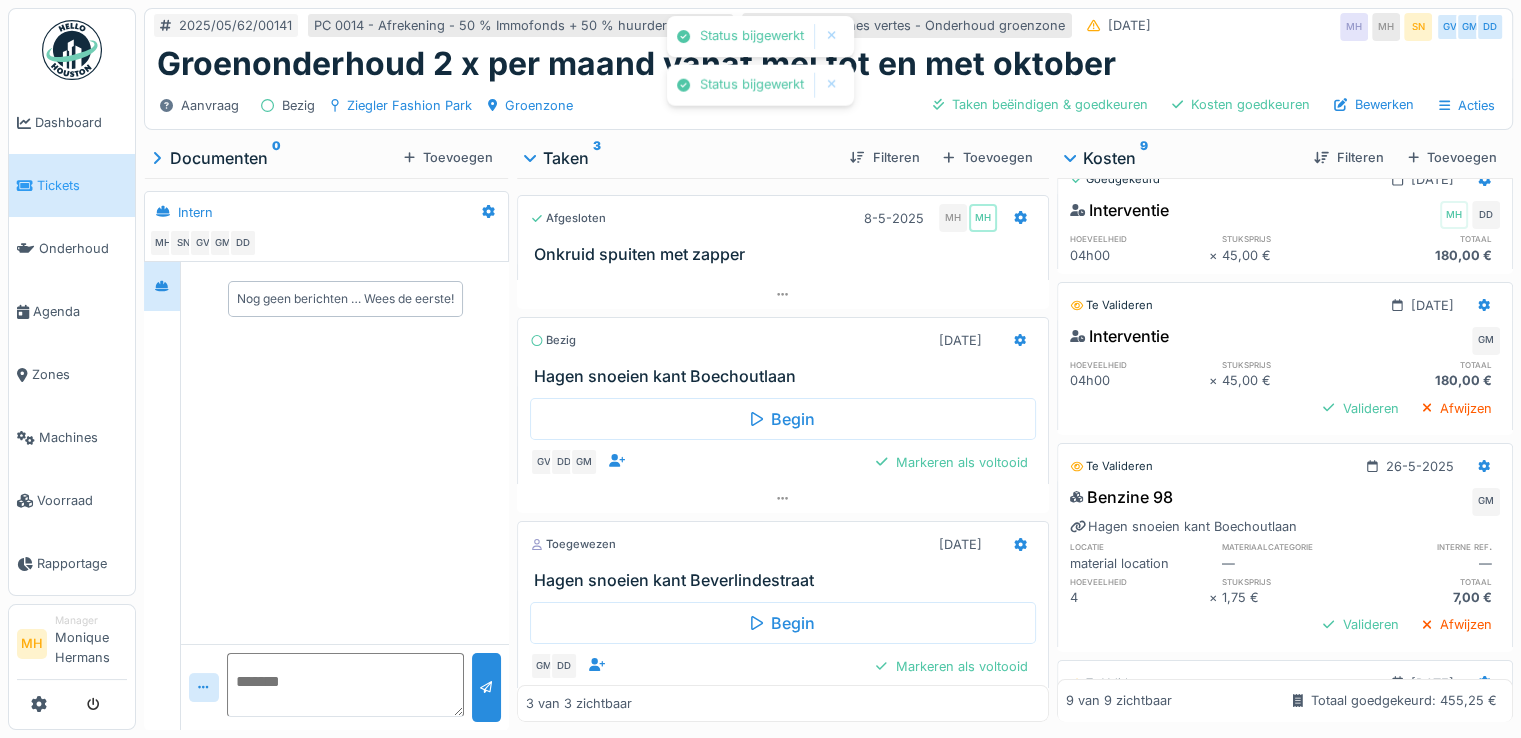 scroll, scrollTop: 200, scrollLeft: 0, axis: vertical 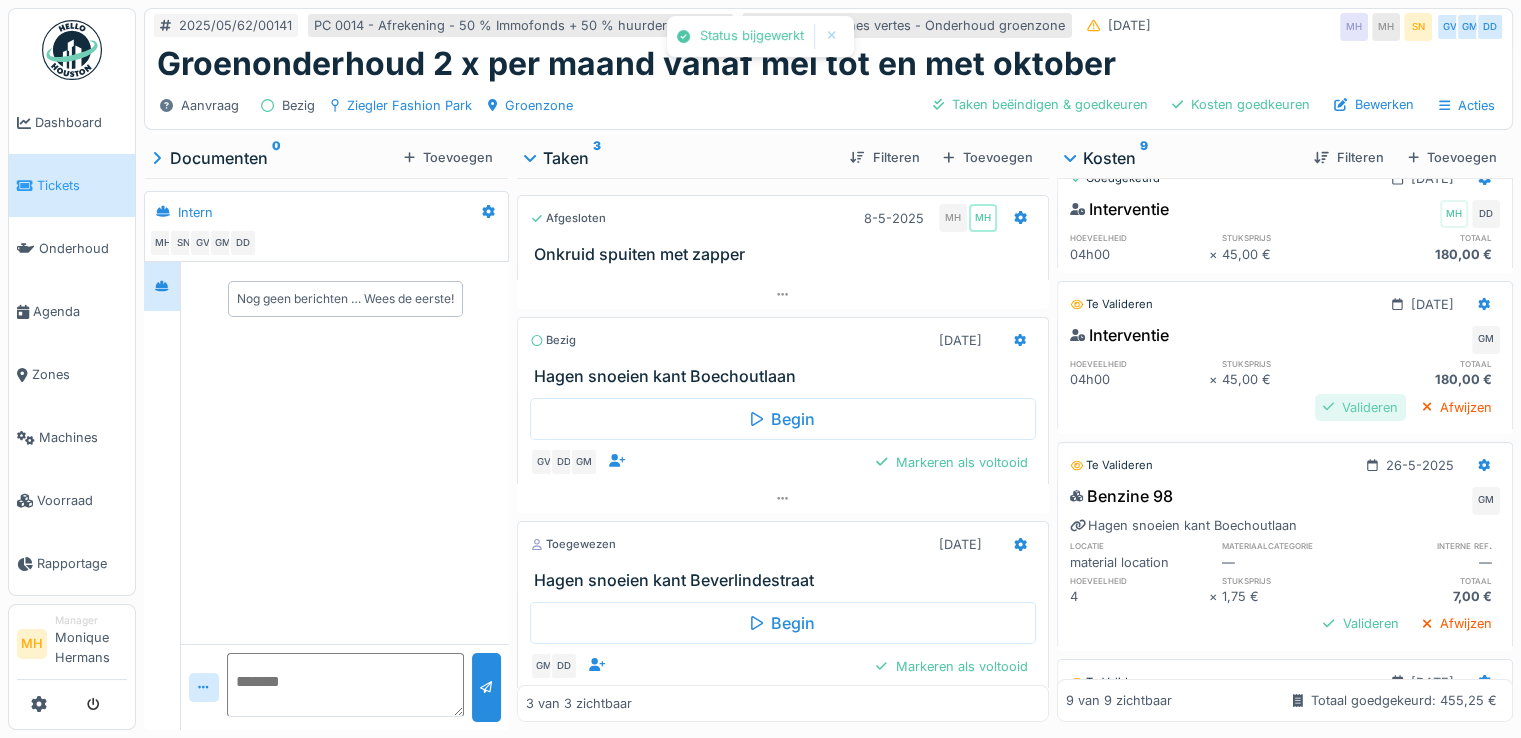 click on "Valideren" at bounding box center (1360, 407) 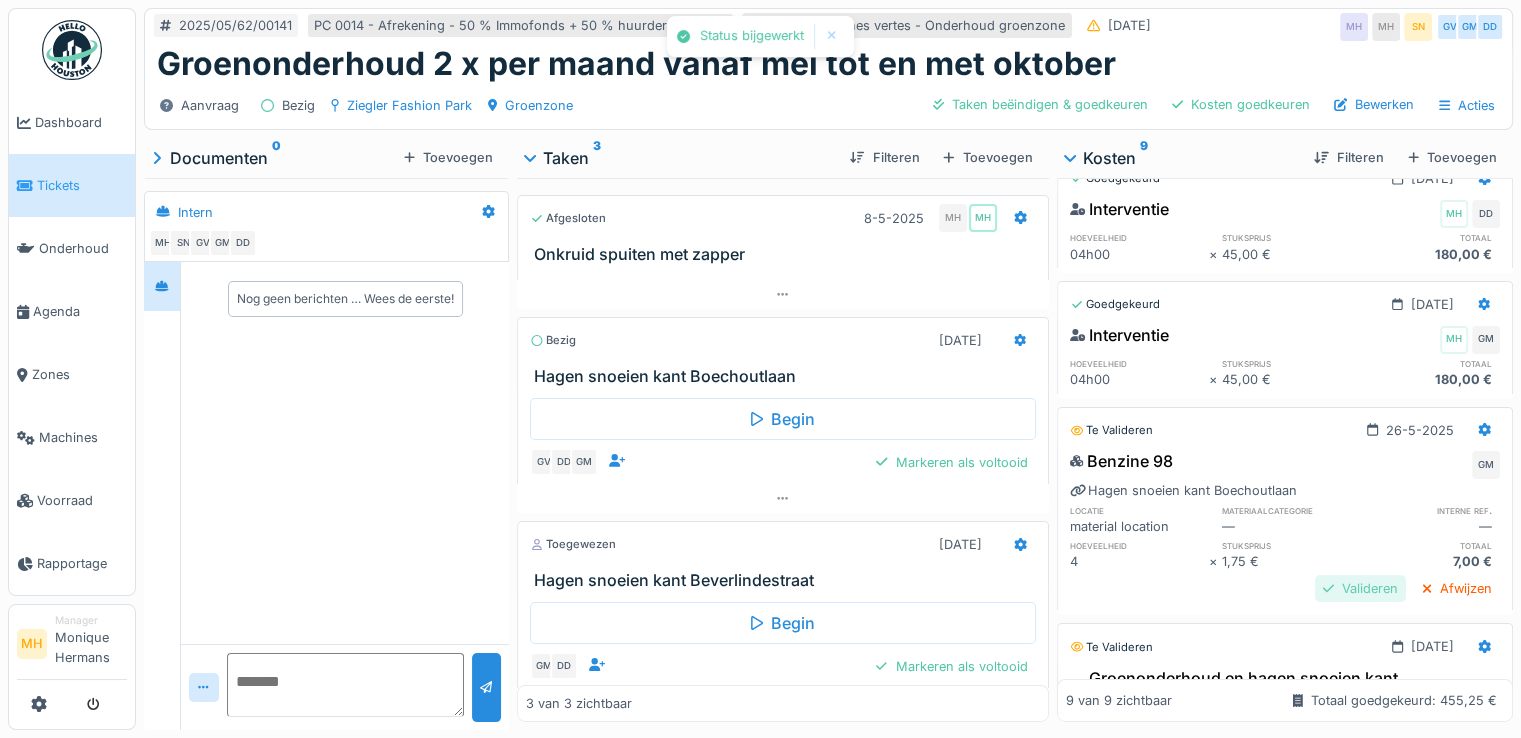 click on "Valideren" at bounding box center (1360, 588) 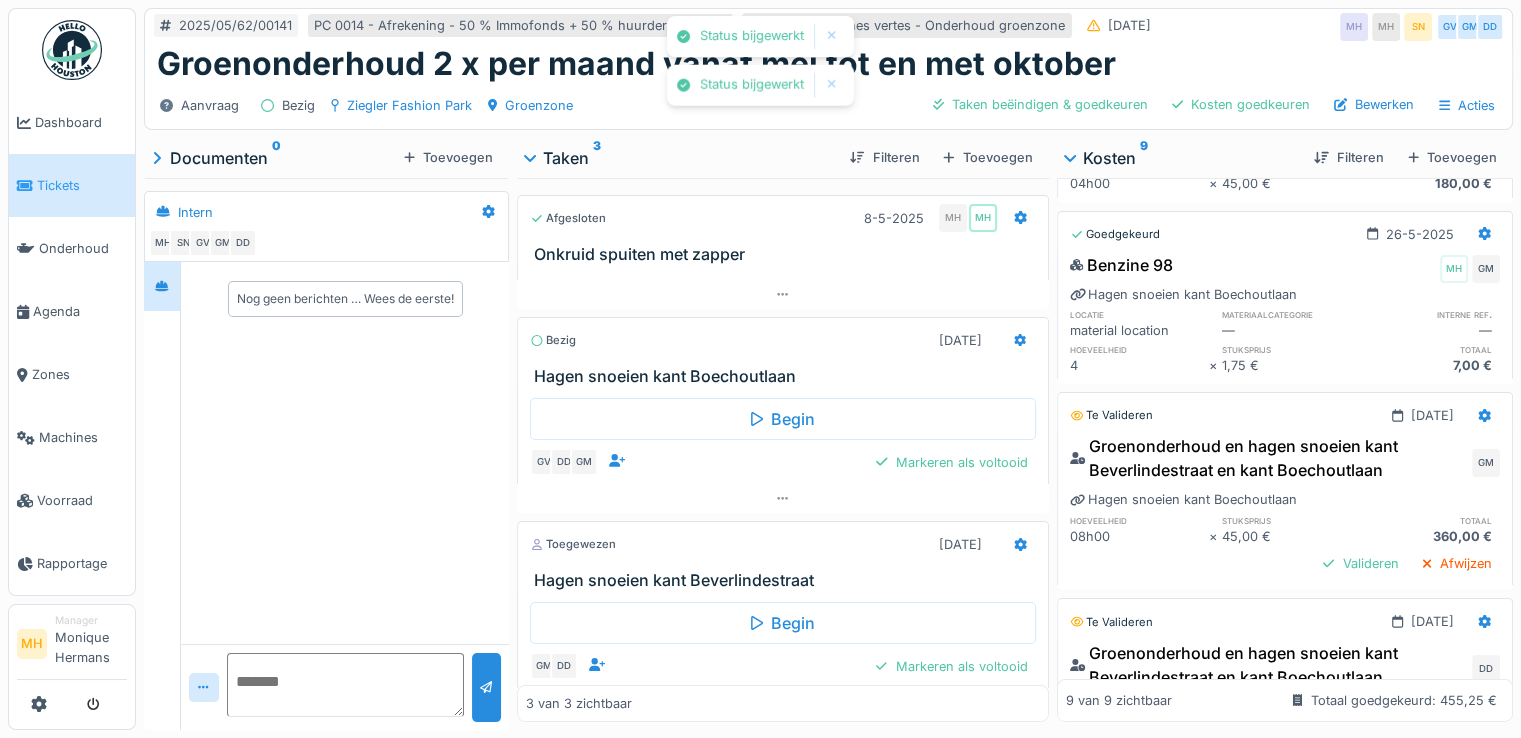 scroll, scrollTop: 400, scrollLeft: 0, axis: vertical 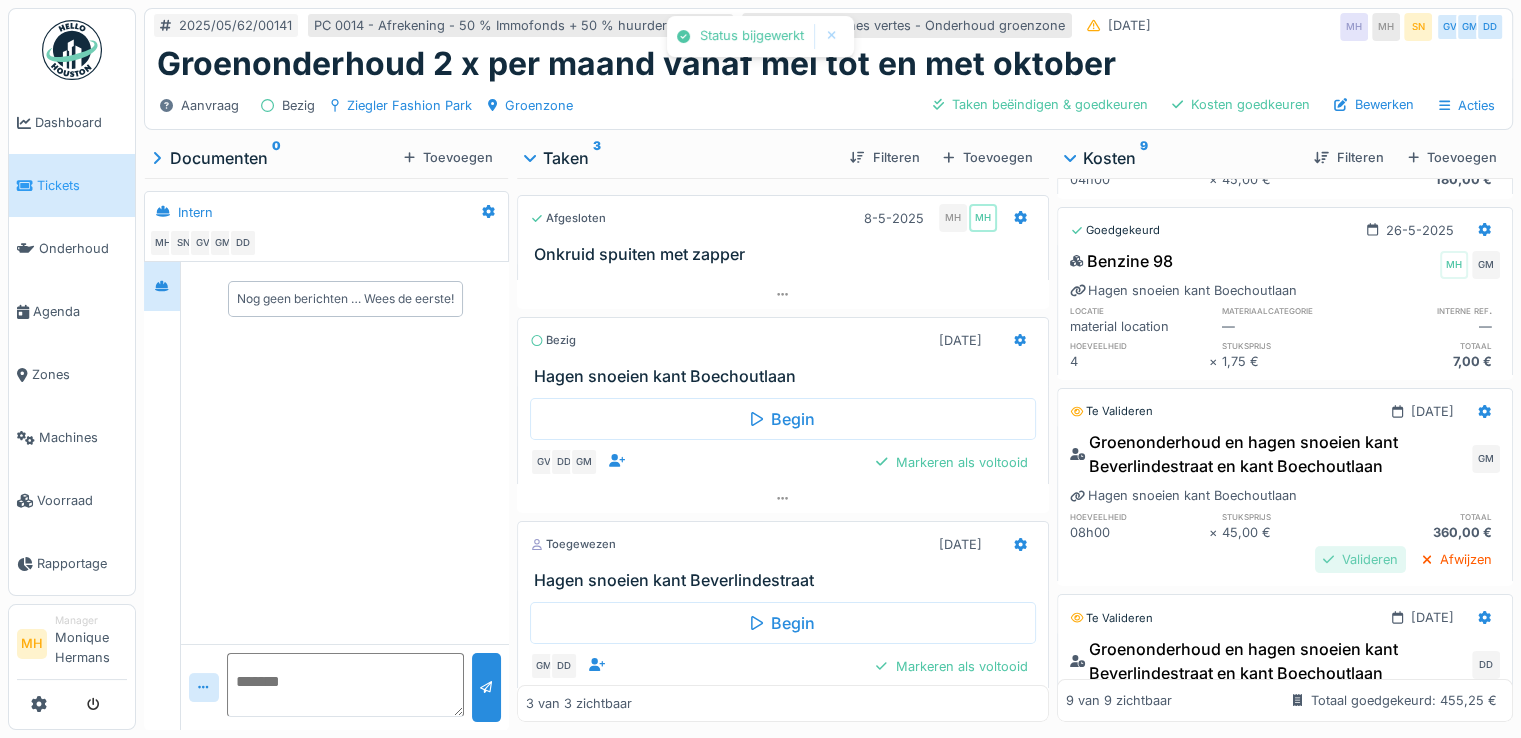 click on "Valideren" at bounding box center (1360, 559) 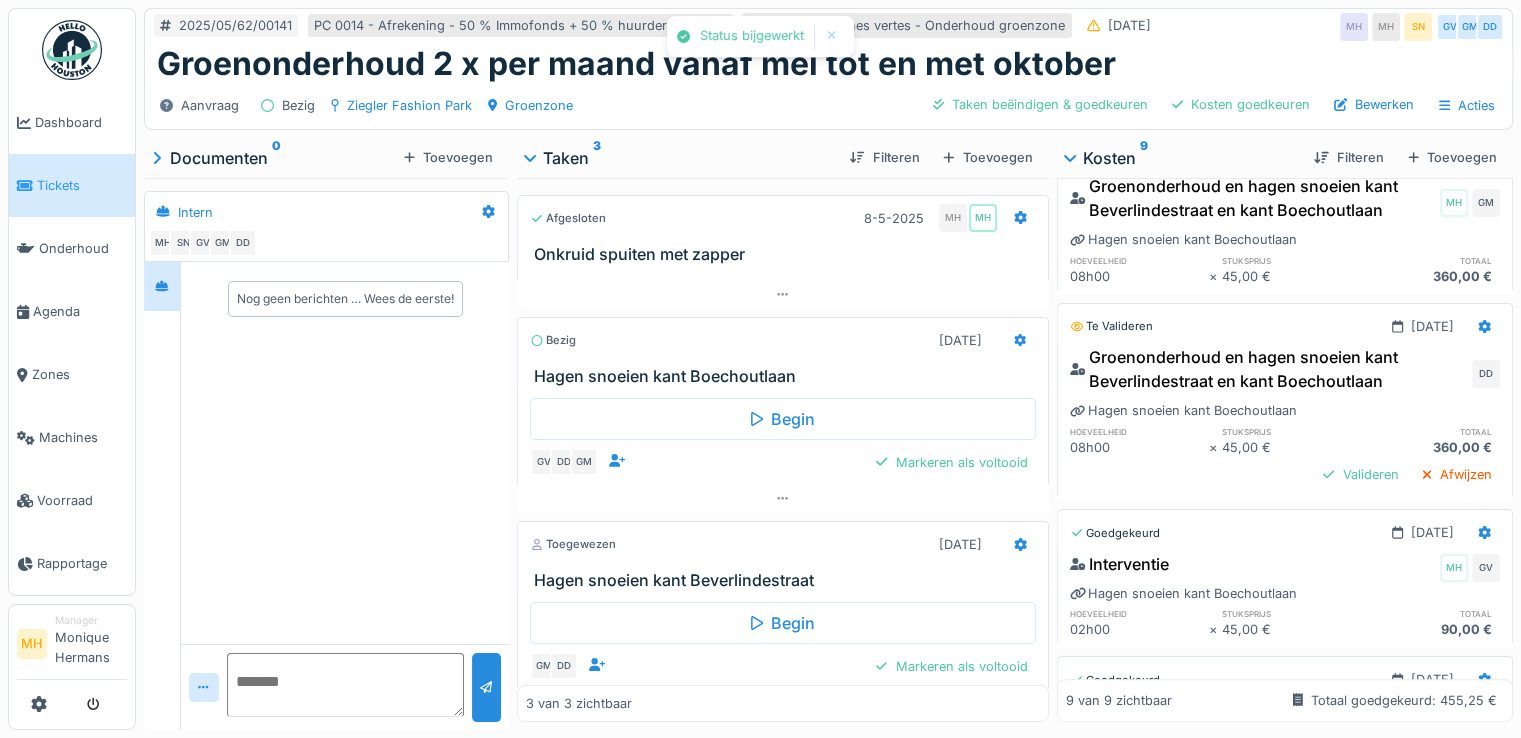 scroll, scrollTop: 700, scrollLeft: 0, axis: vertical 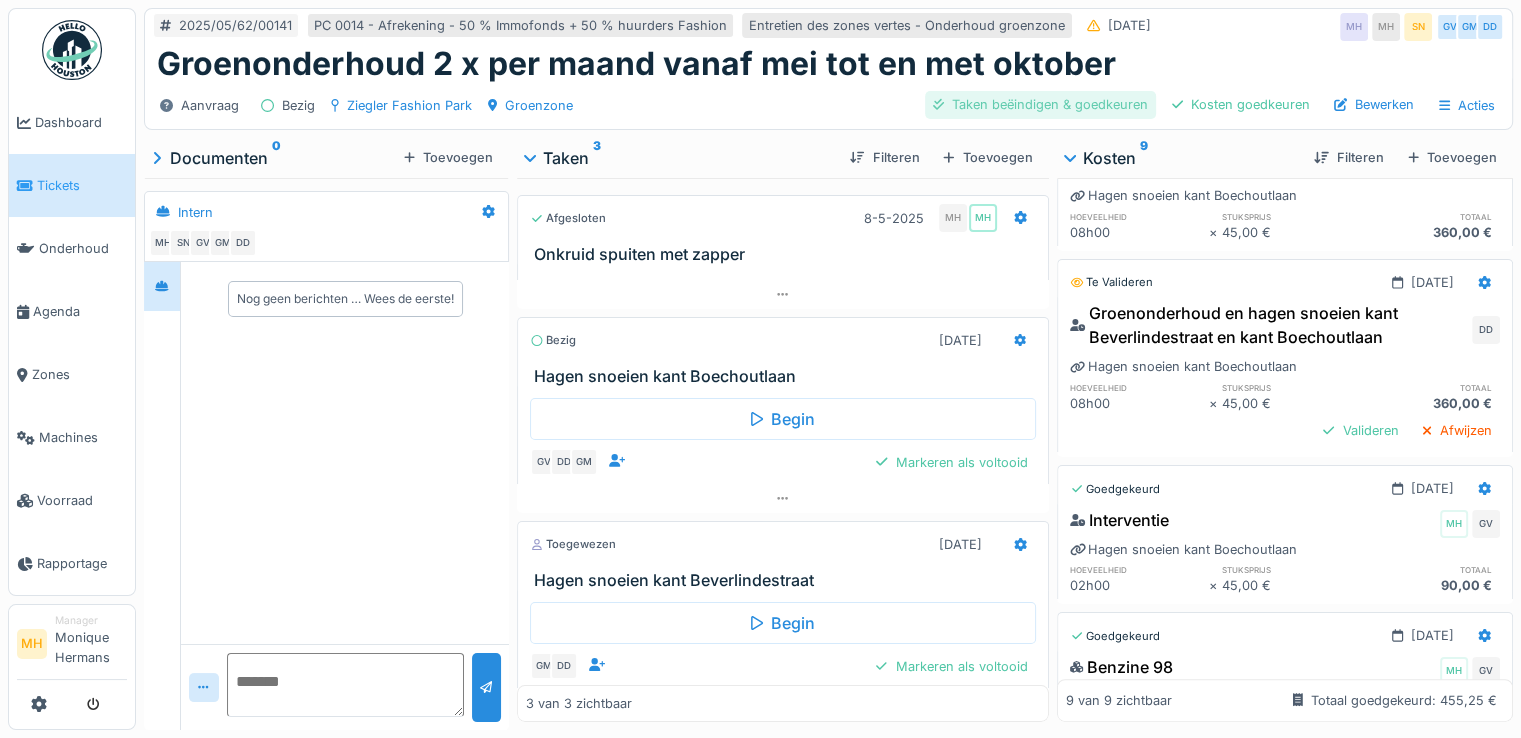 click on "Taken beëindigen & goedkeuren" at bounding box center [1040, 104] 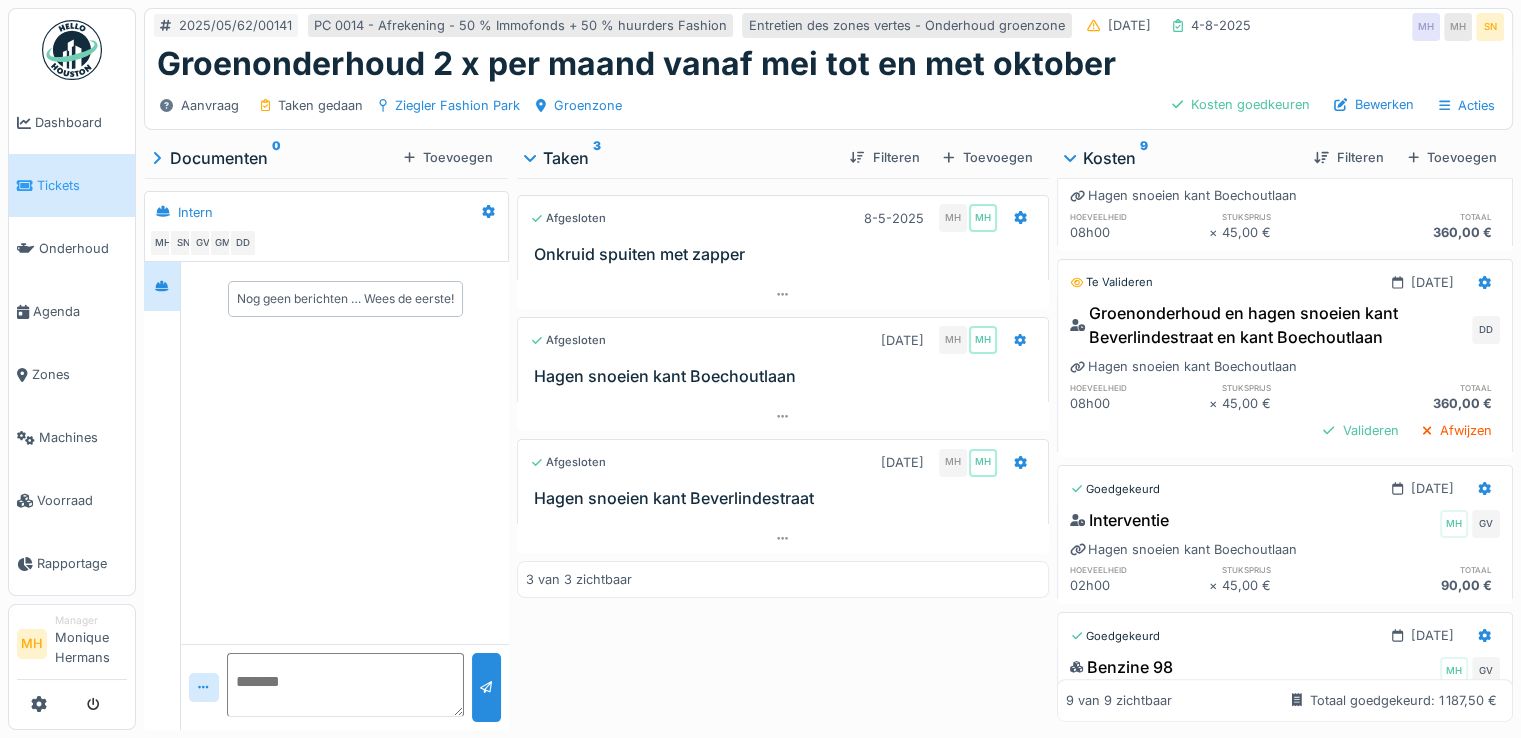 scroll, scrollTop: 500, scrollLeft: 0, axis: vertical 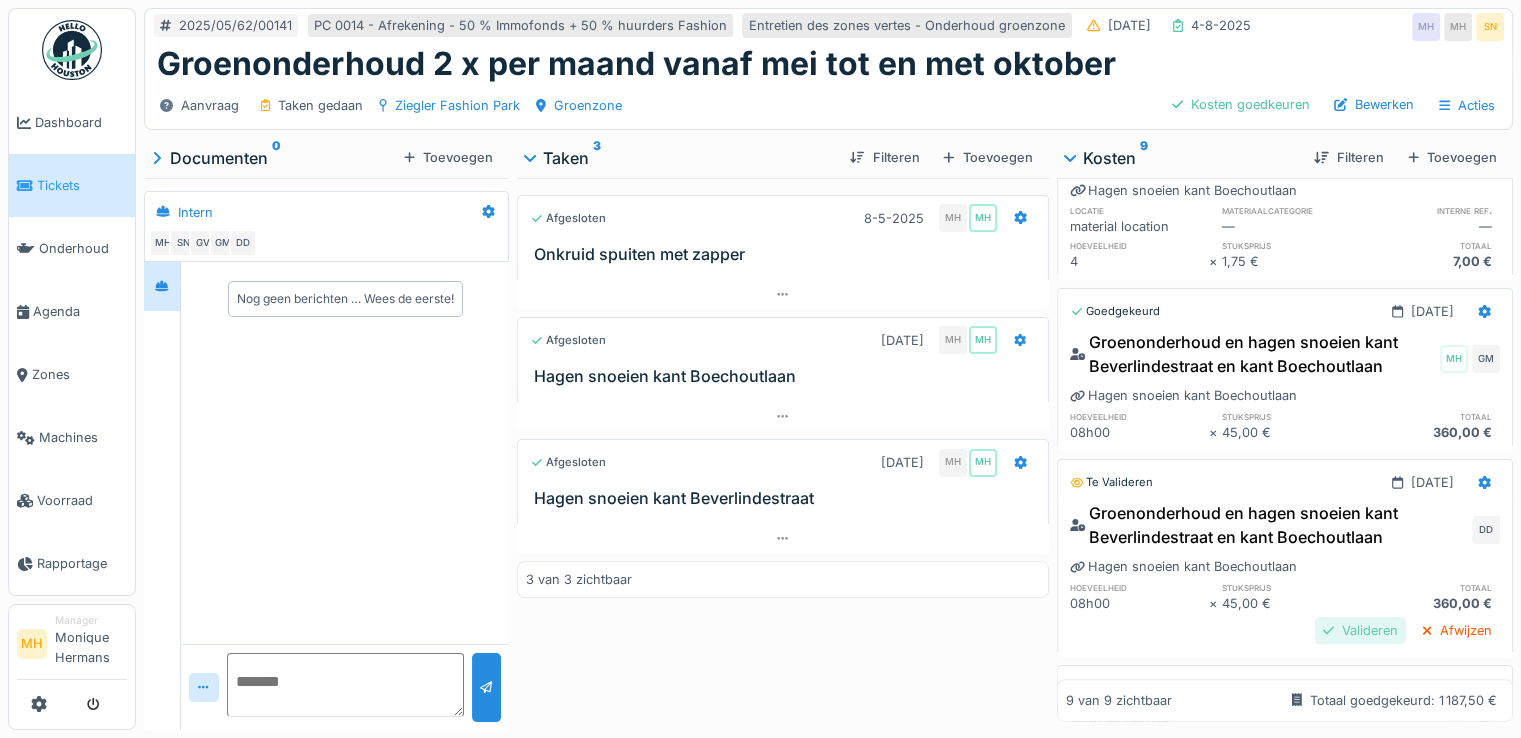 click on "Valideren" at bounding box center (1360, 630) 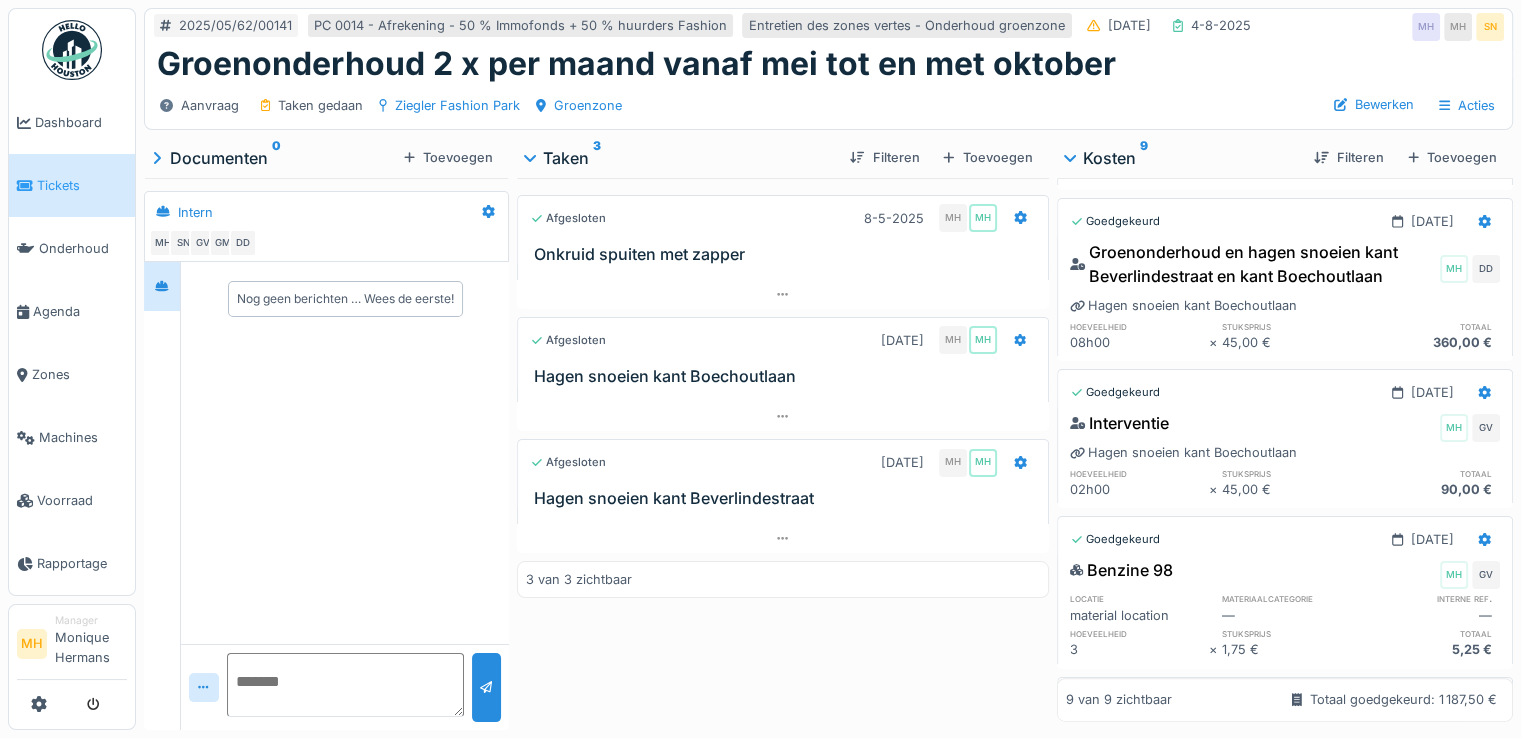 scroll, scrollTop: 907, scrollLeft: 0, axis: vertical 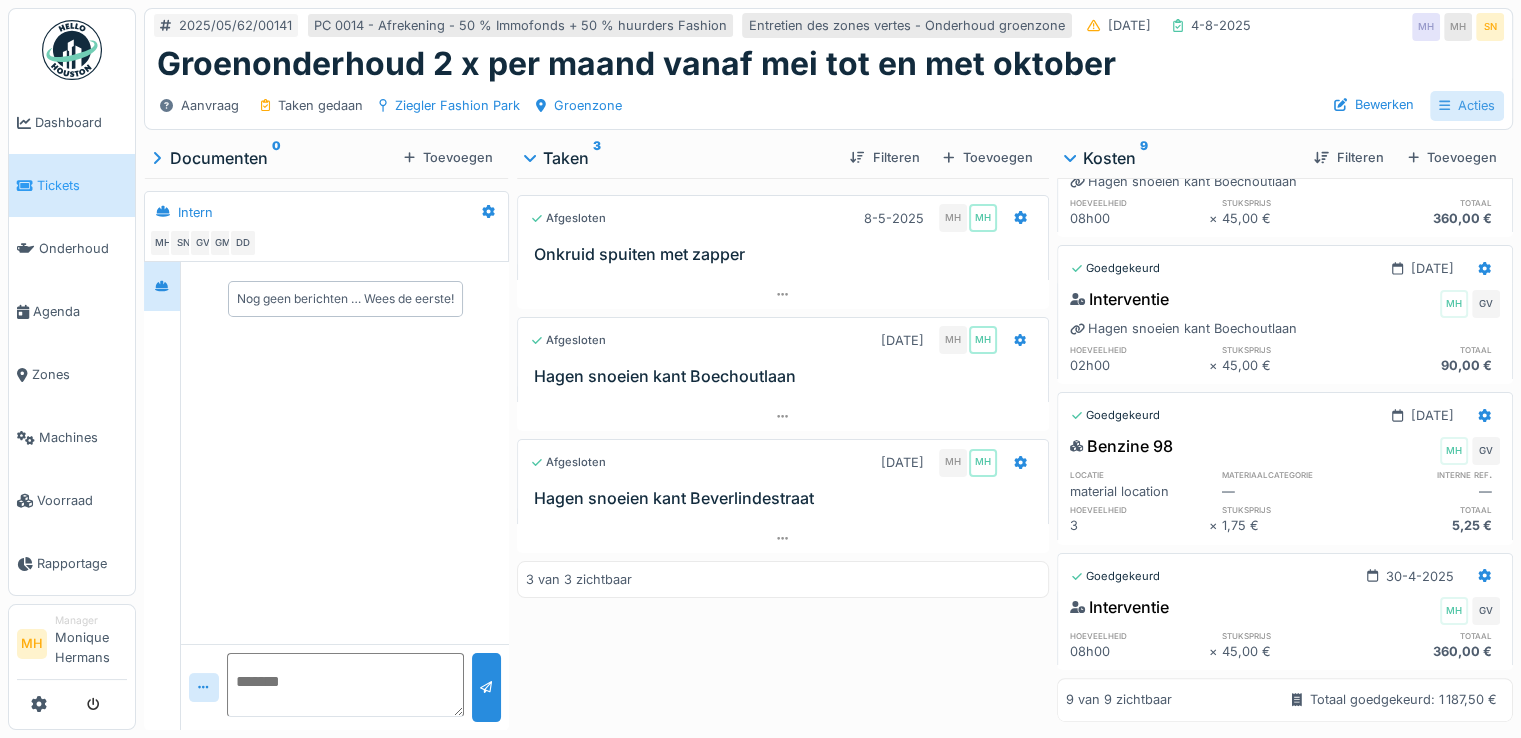 click on "Acties" at bounding box center (1467, 105) 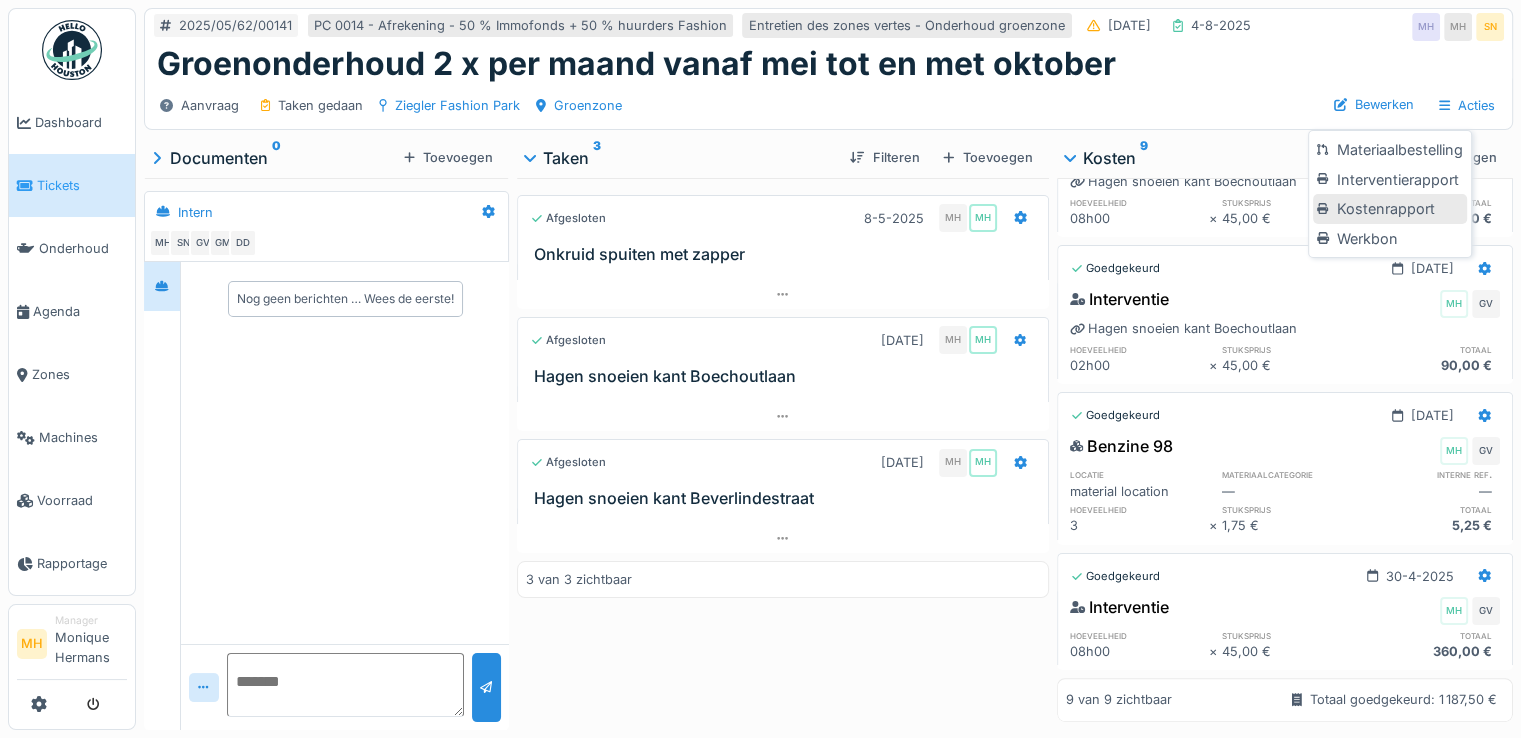 click on "Kostenrapport" at bounding box center (1389, 209) 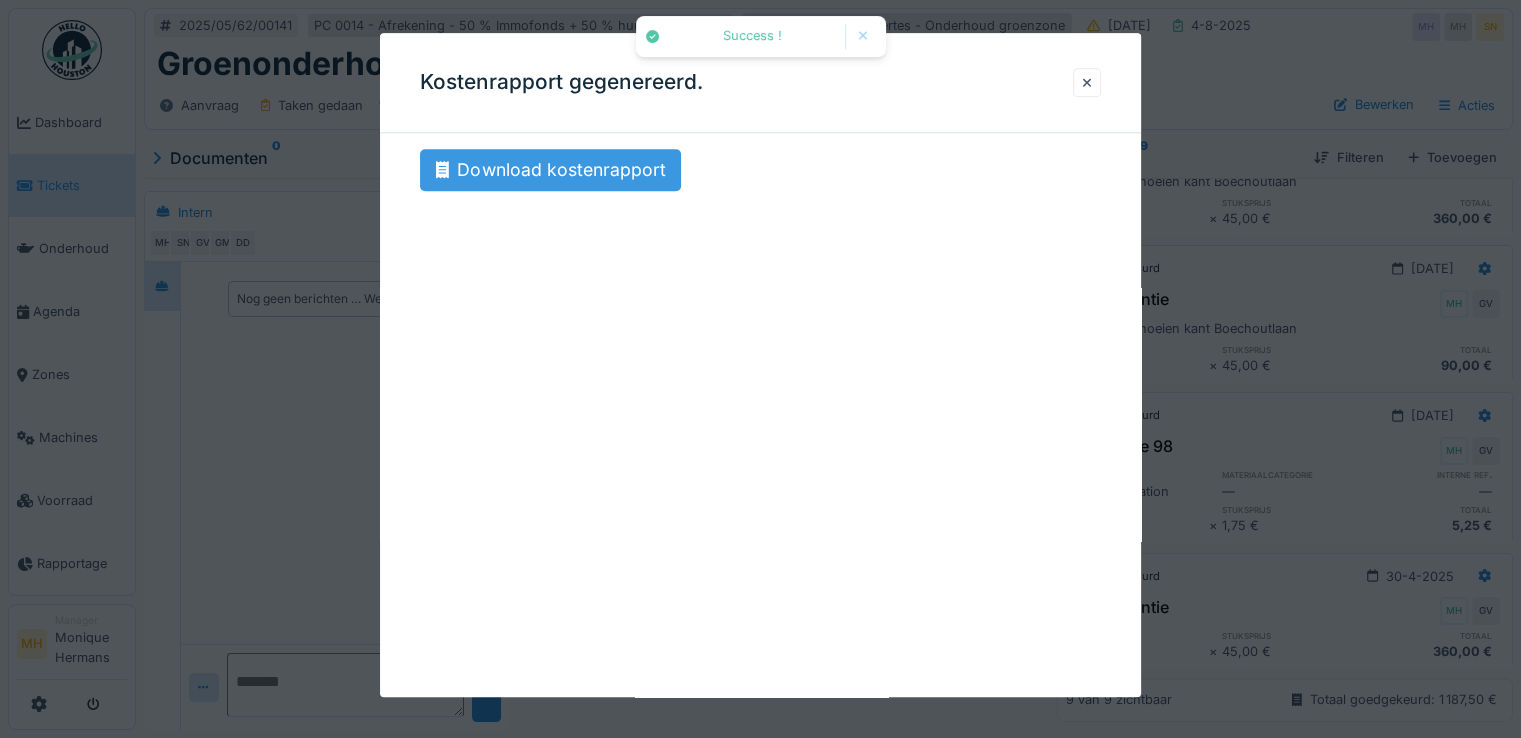 click on "Download kostenrapport" at bounding box center (550, 170) 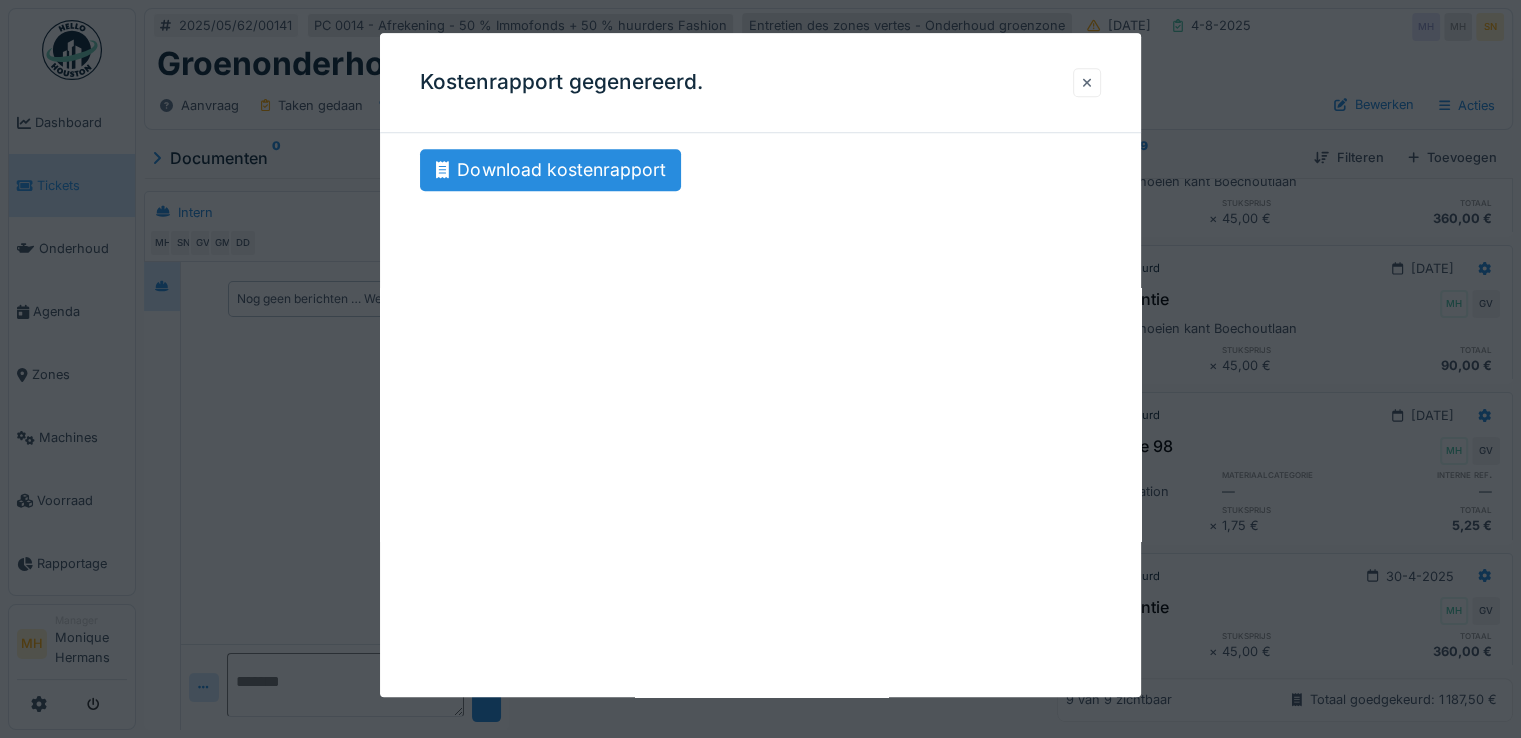 click at bounding box center (1087, 82) 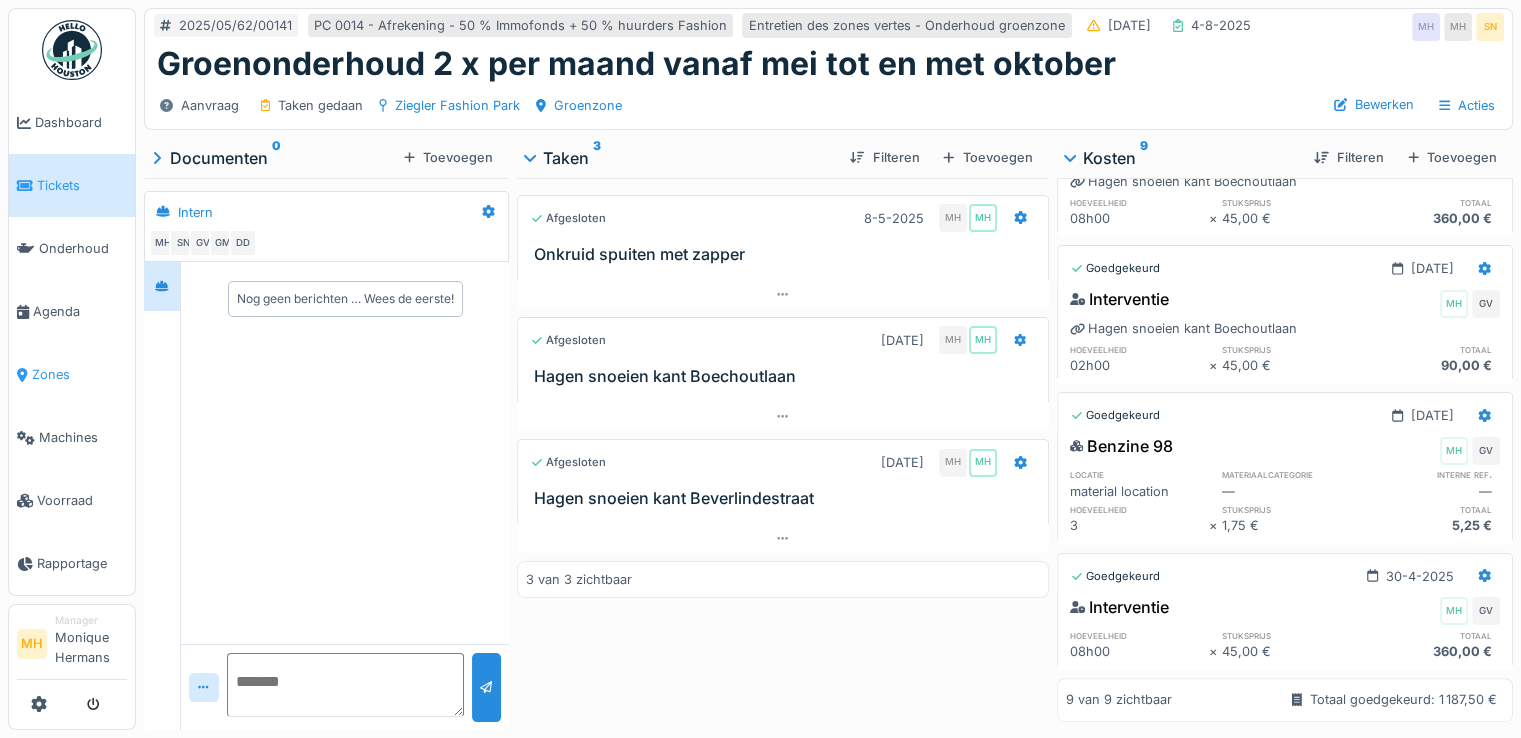 click on "Zones" at bounding box center (79, 374) 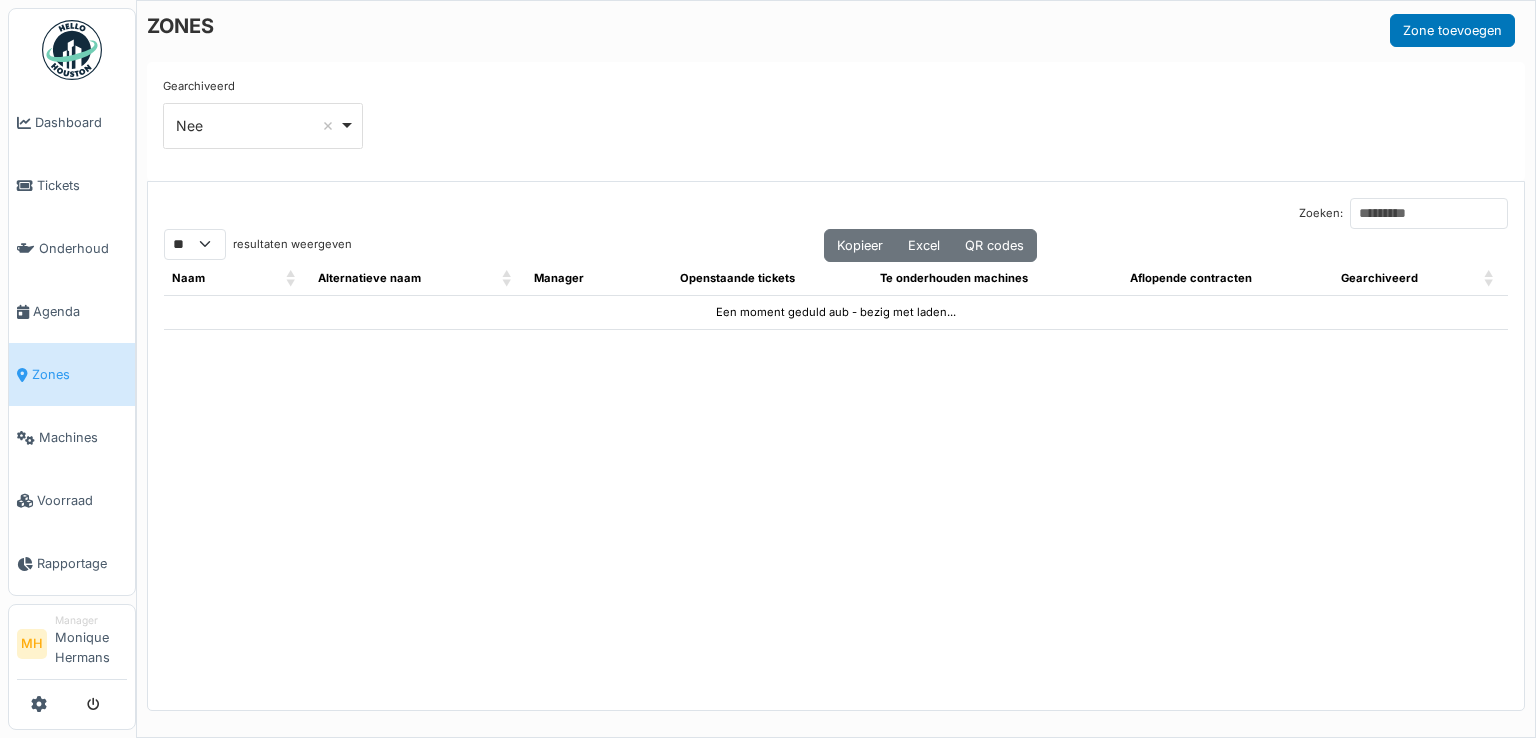 select on "**" 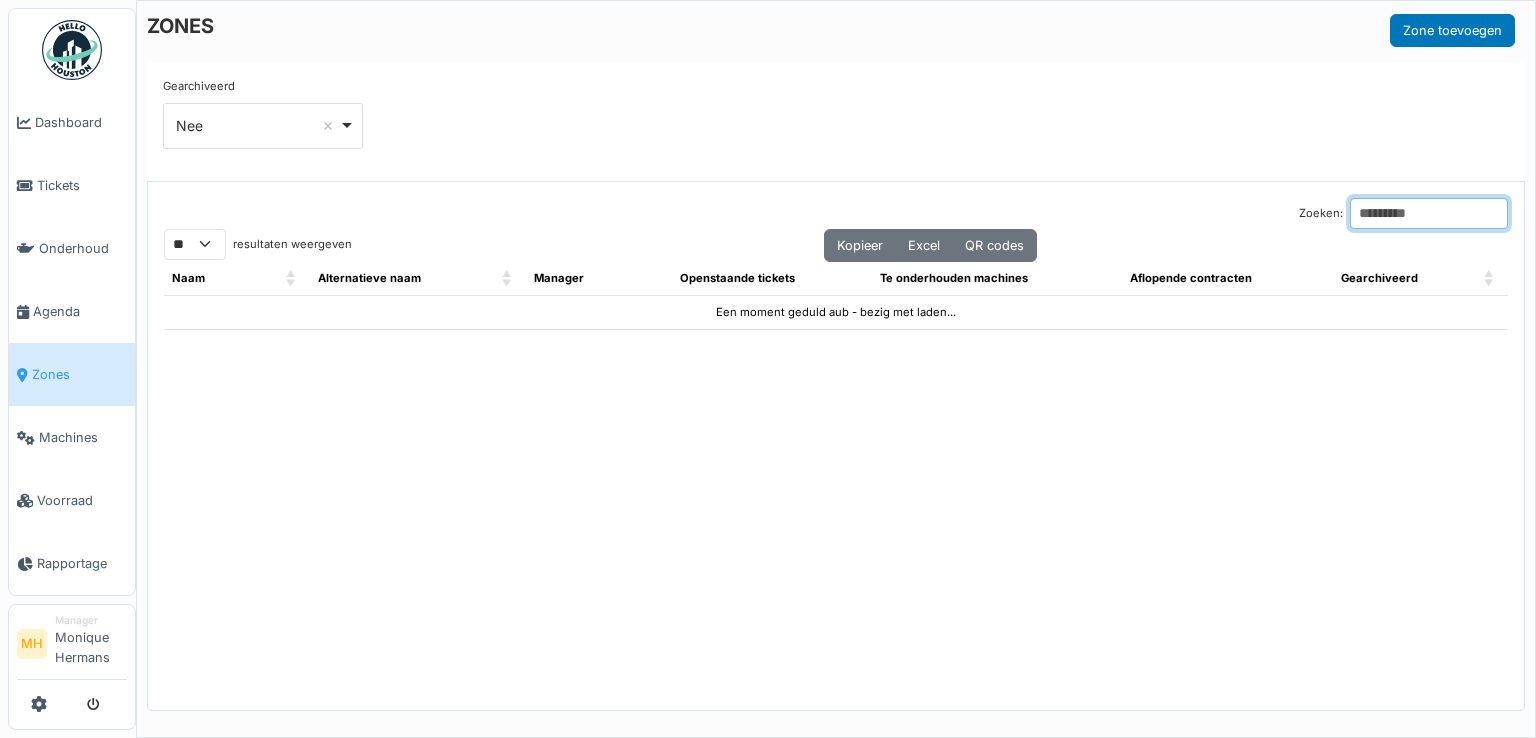 click on "Zoeken:" at bounding box center (1429, 213) 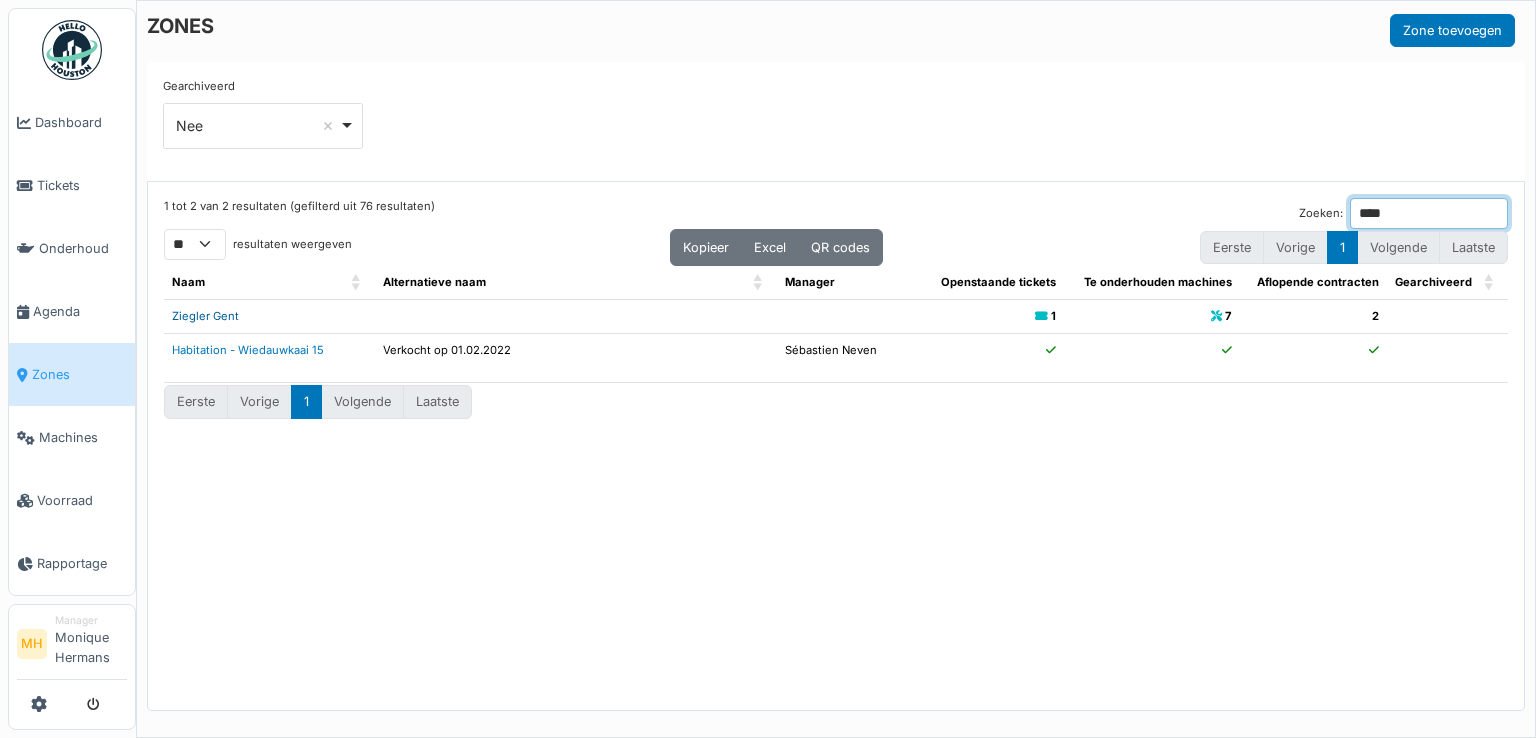 type on "****" 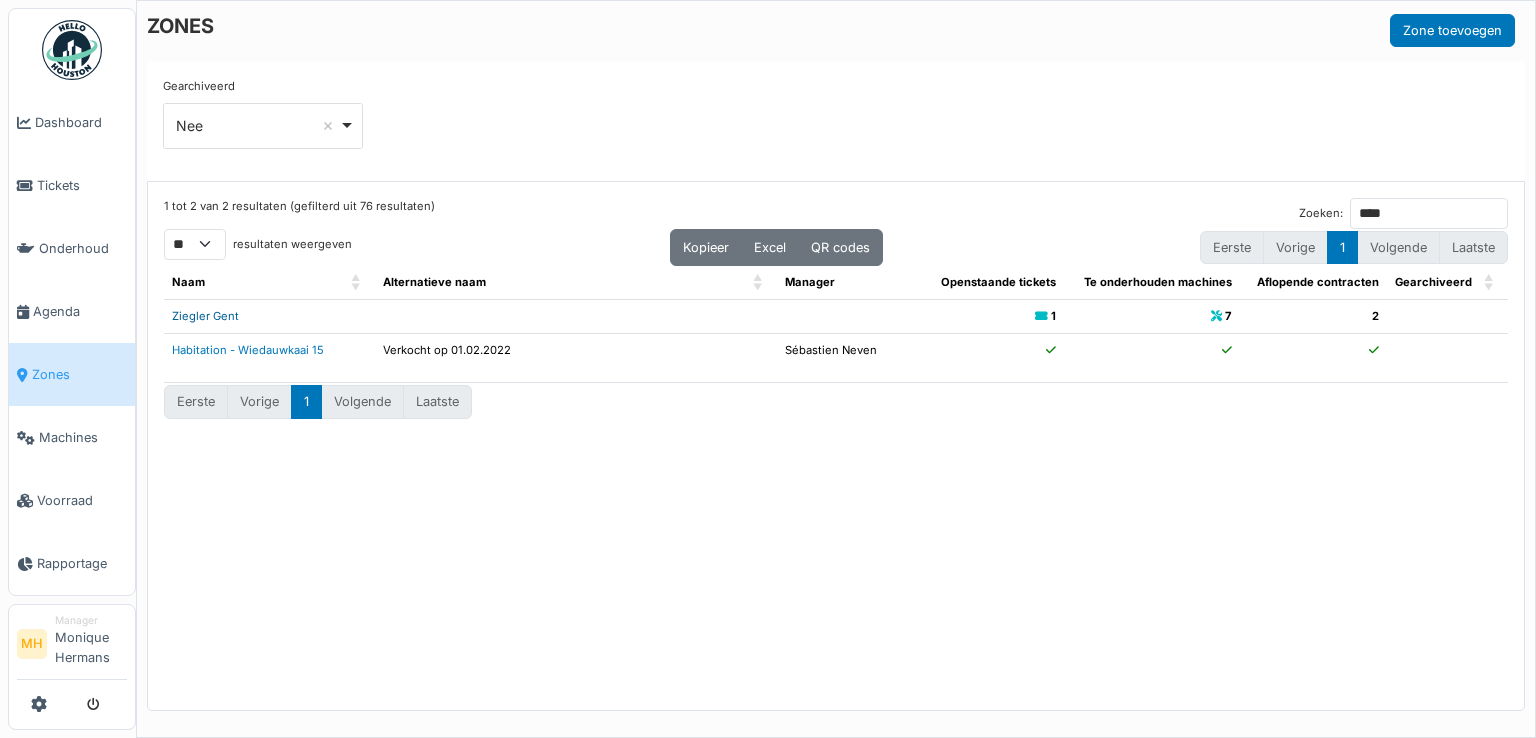 click on "Ziegler Gent" at bounding box center (205, 316) 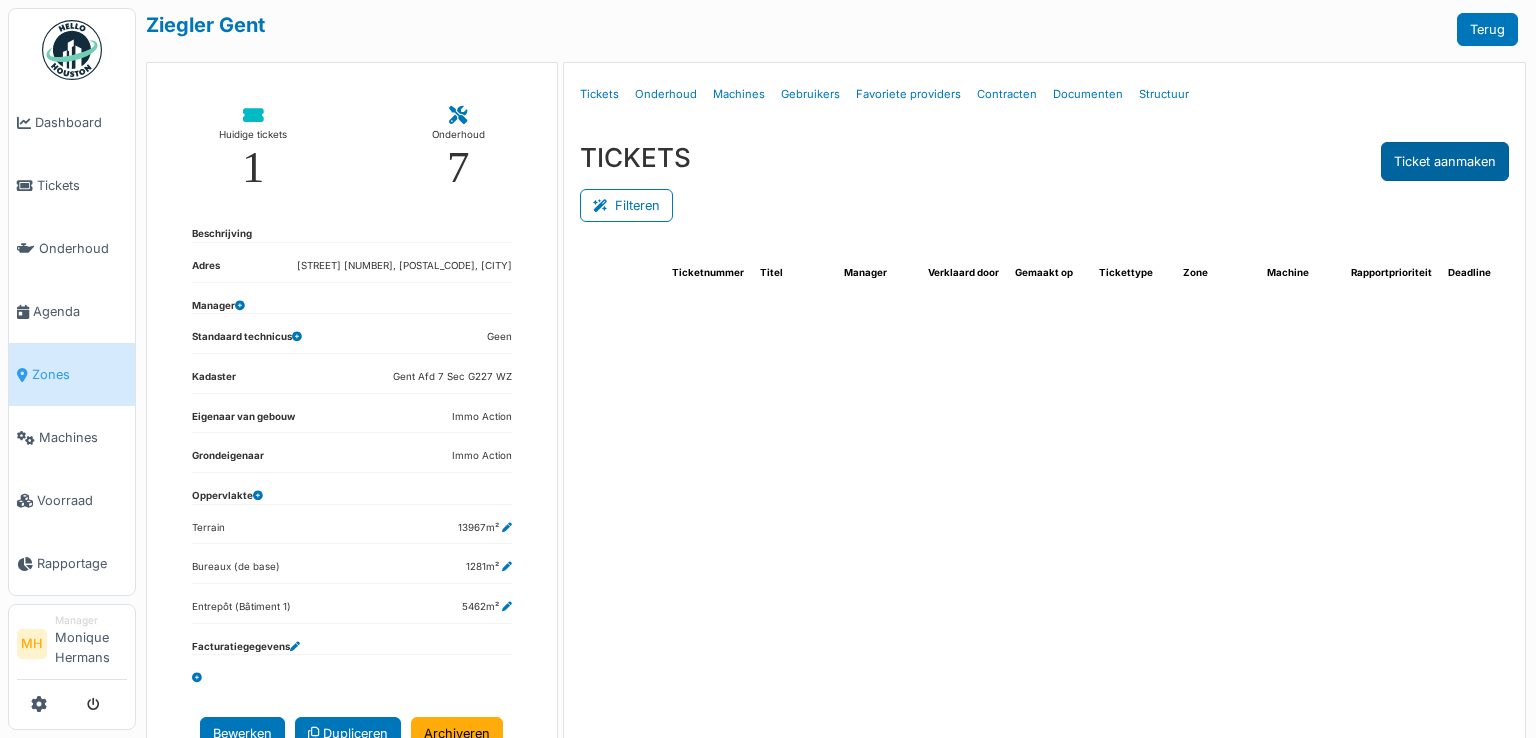 scroll, scrollTop: 0, scrollLeft: 0, axis: both 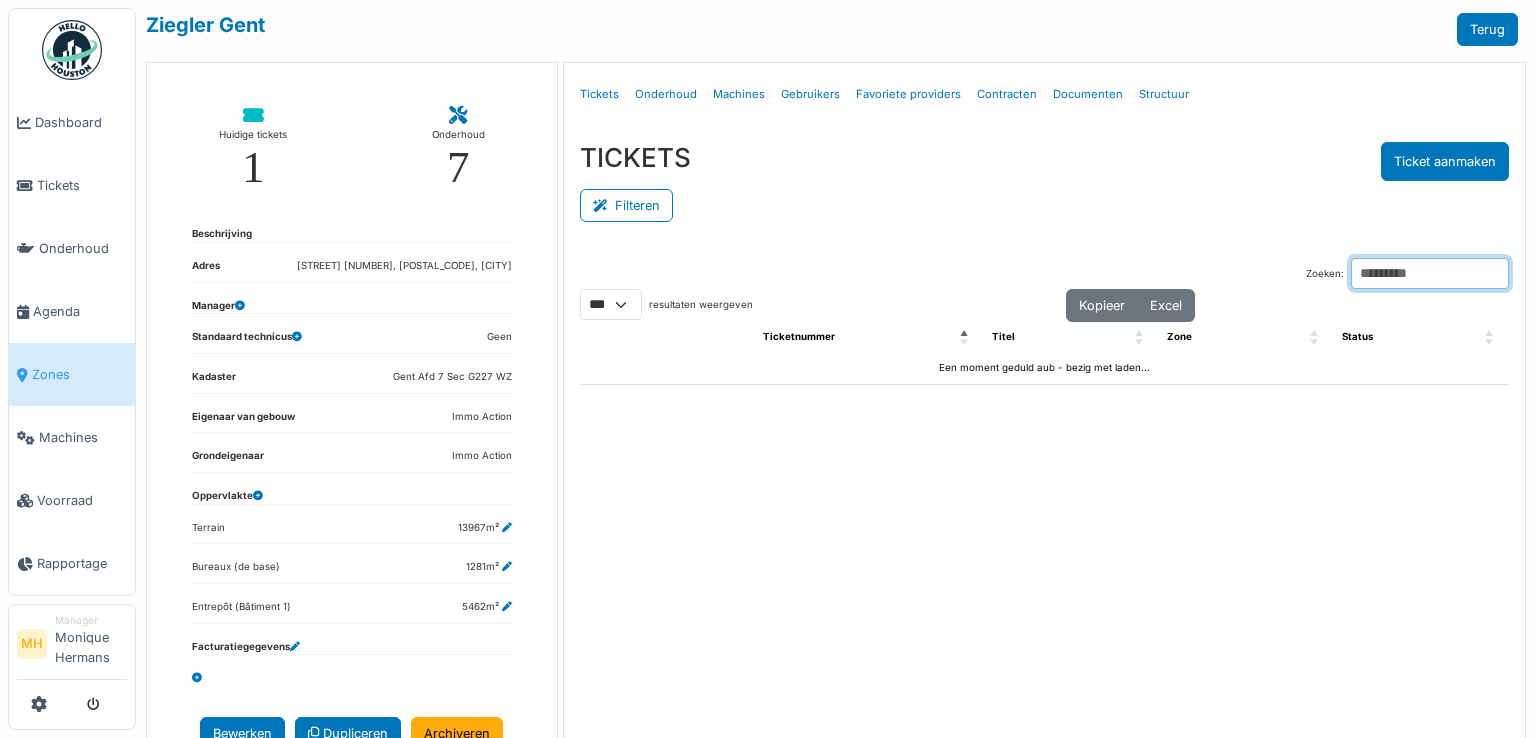 click on "Zoeken:" at bounding box center (1430, 273) 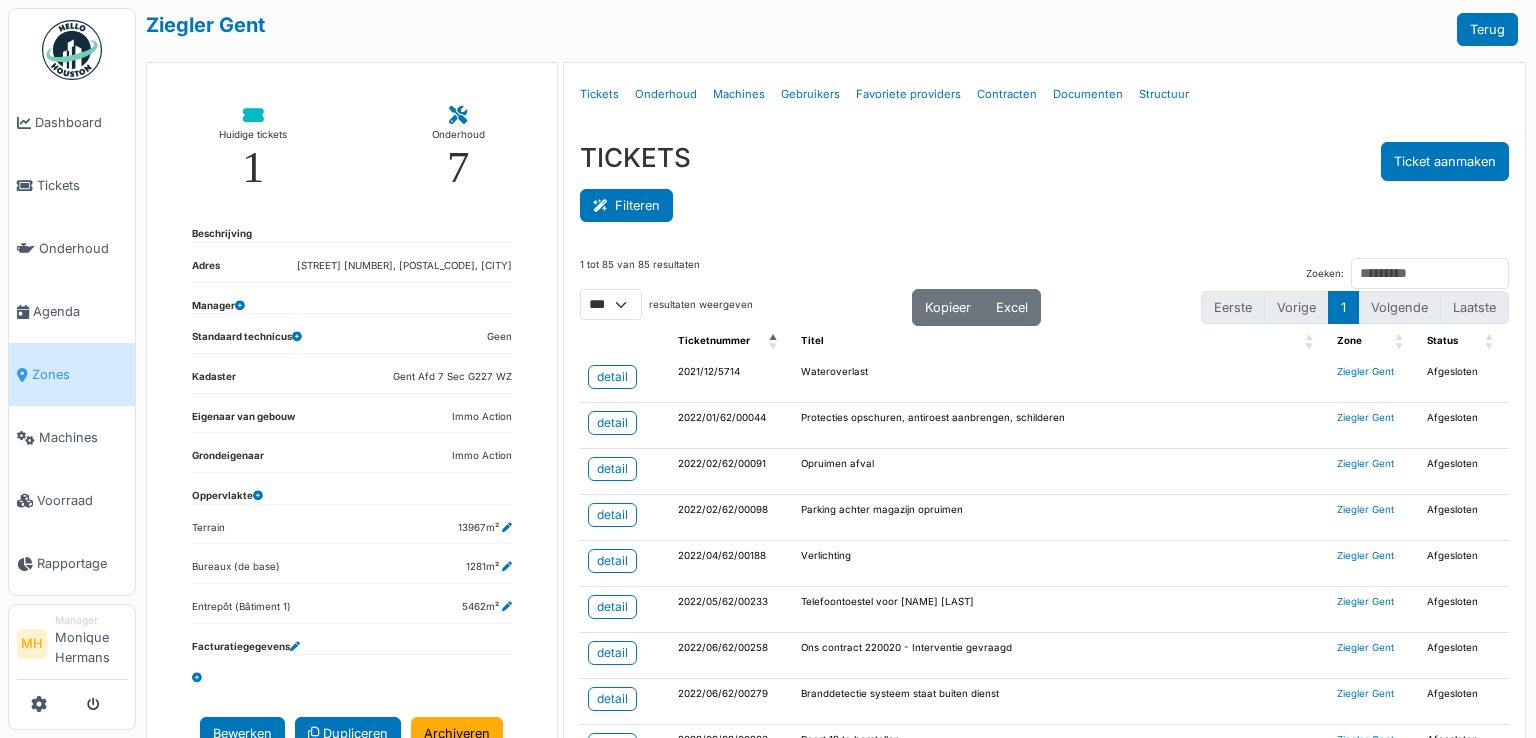 click on "Filteren" at bounding box center [626, 205] 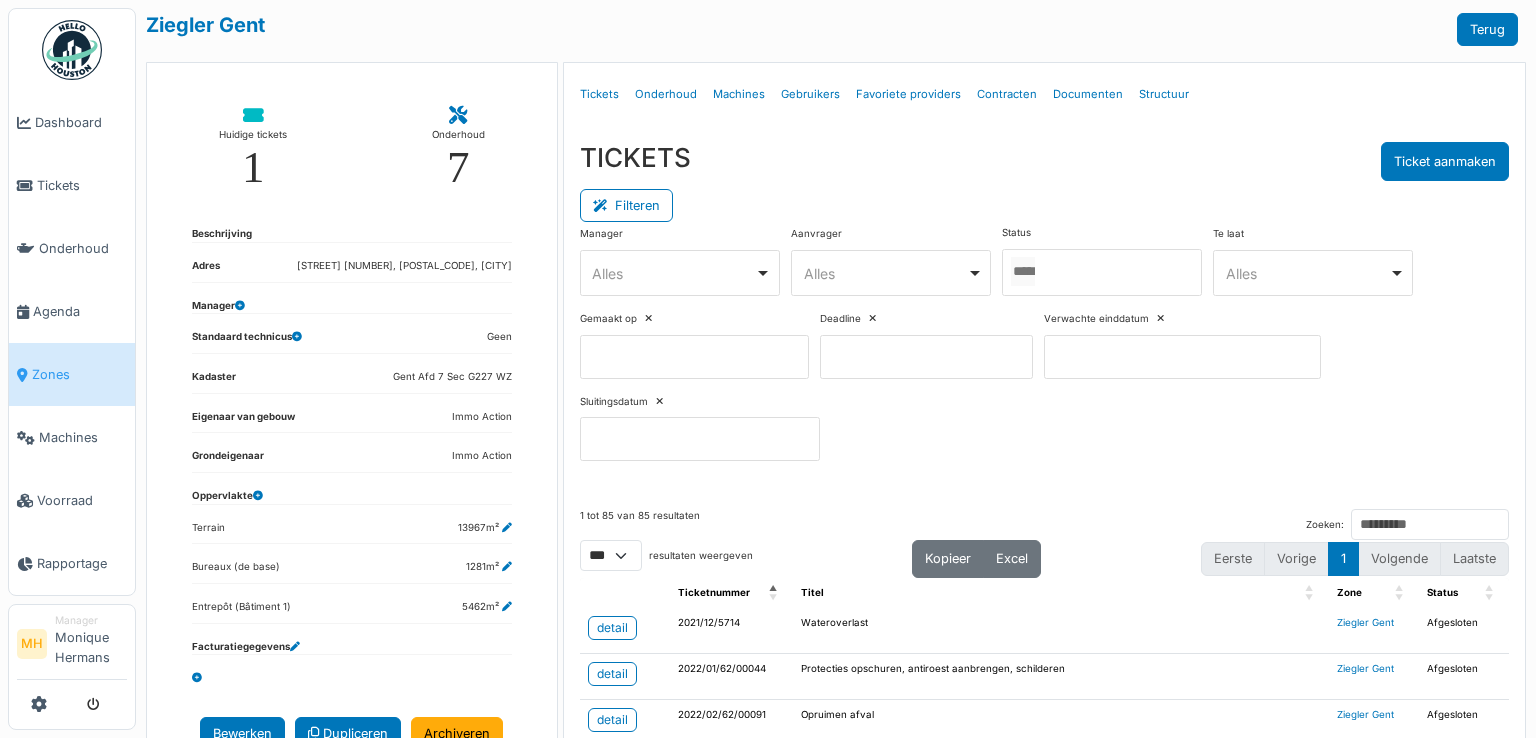 click at bounding box center (1102, 272) 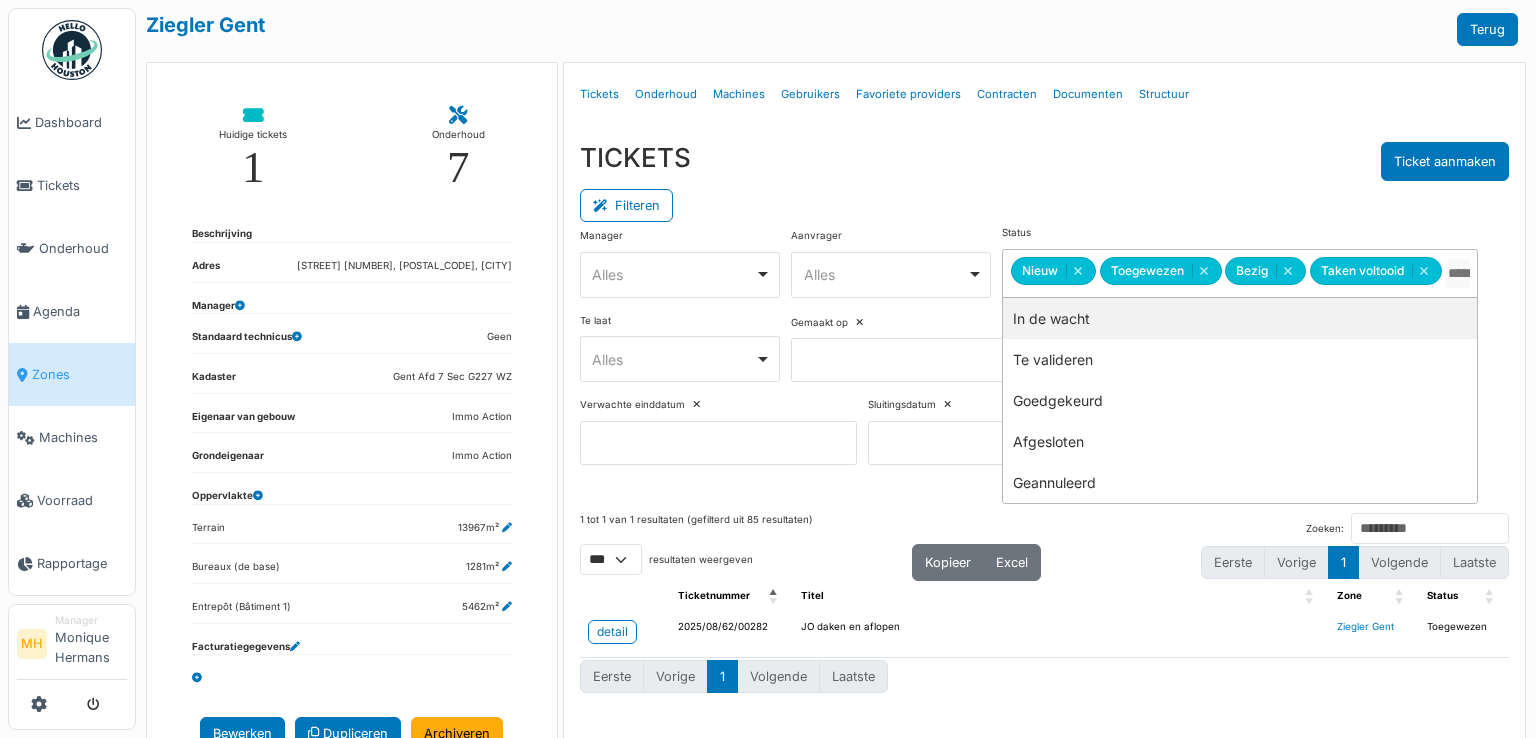 click at bounding box center (1458, 273) 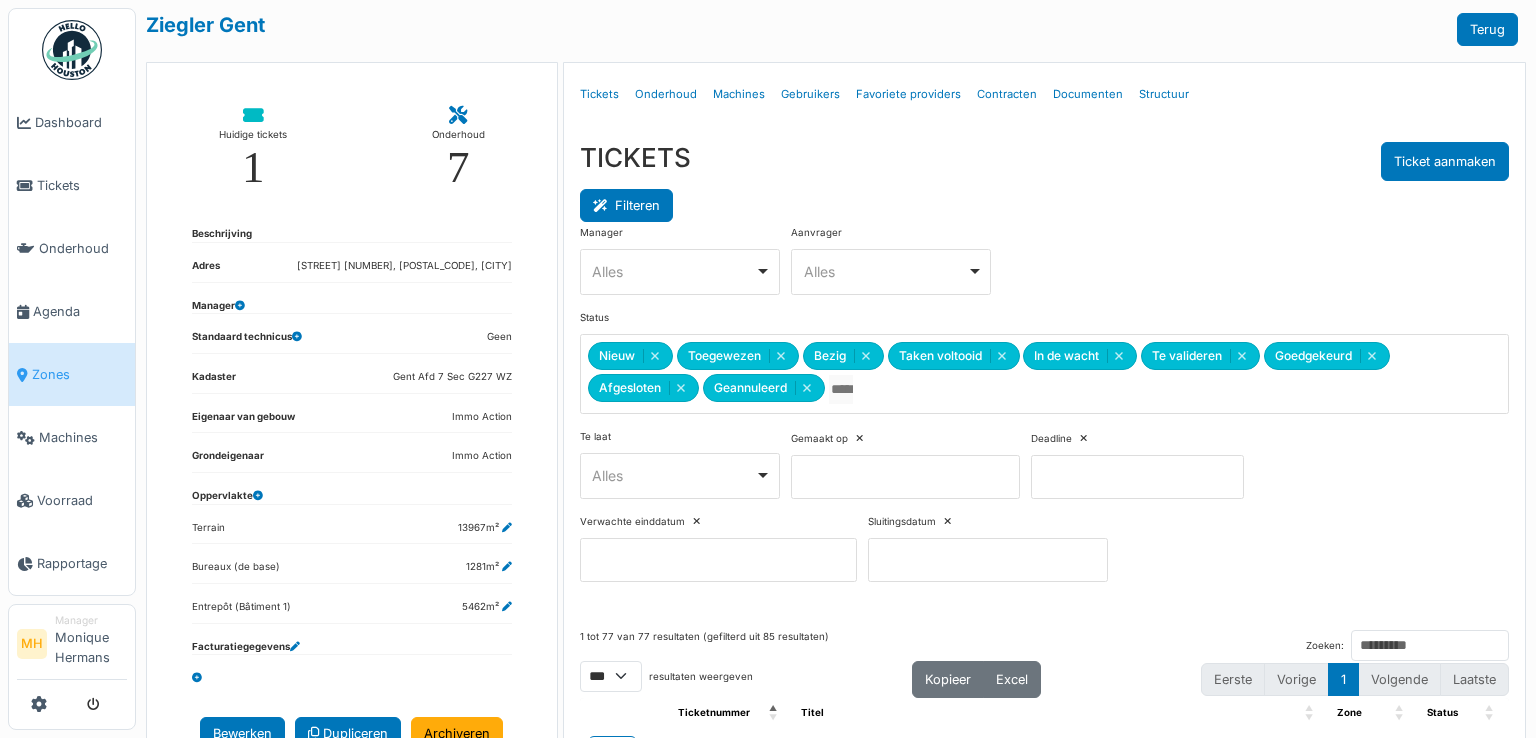 click on "Filteren" at bounding box center (626, 205) 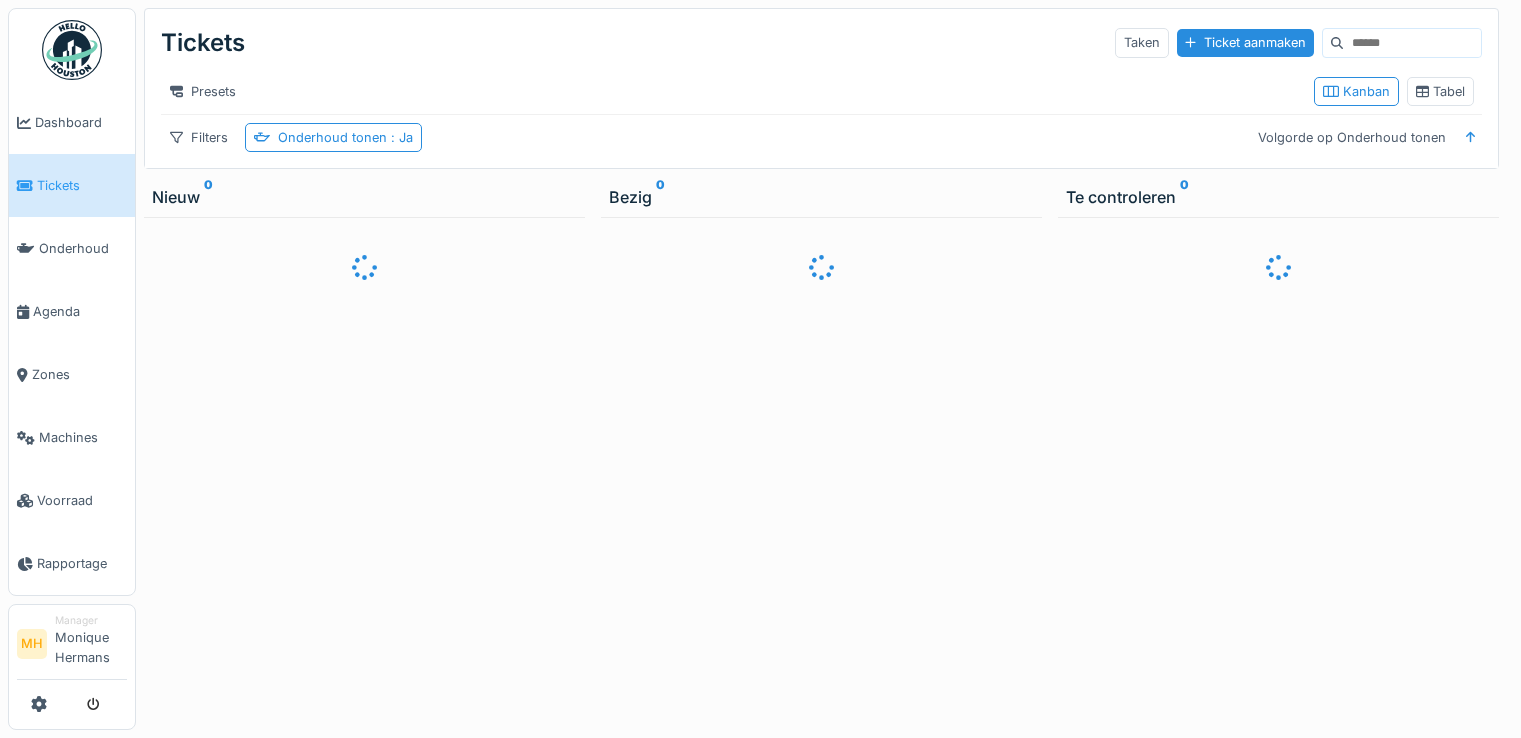 scroll, scrollTop: 0, scrollLeft: 0, axis: both 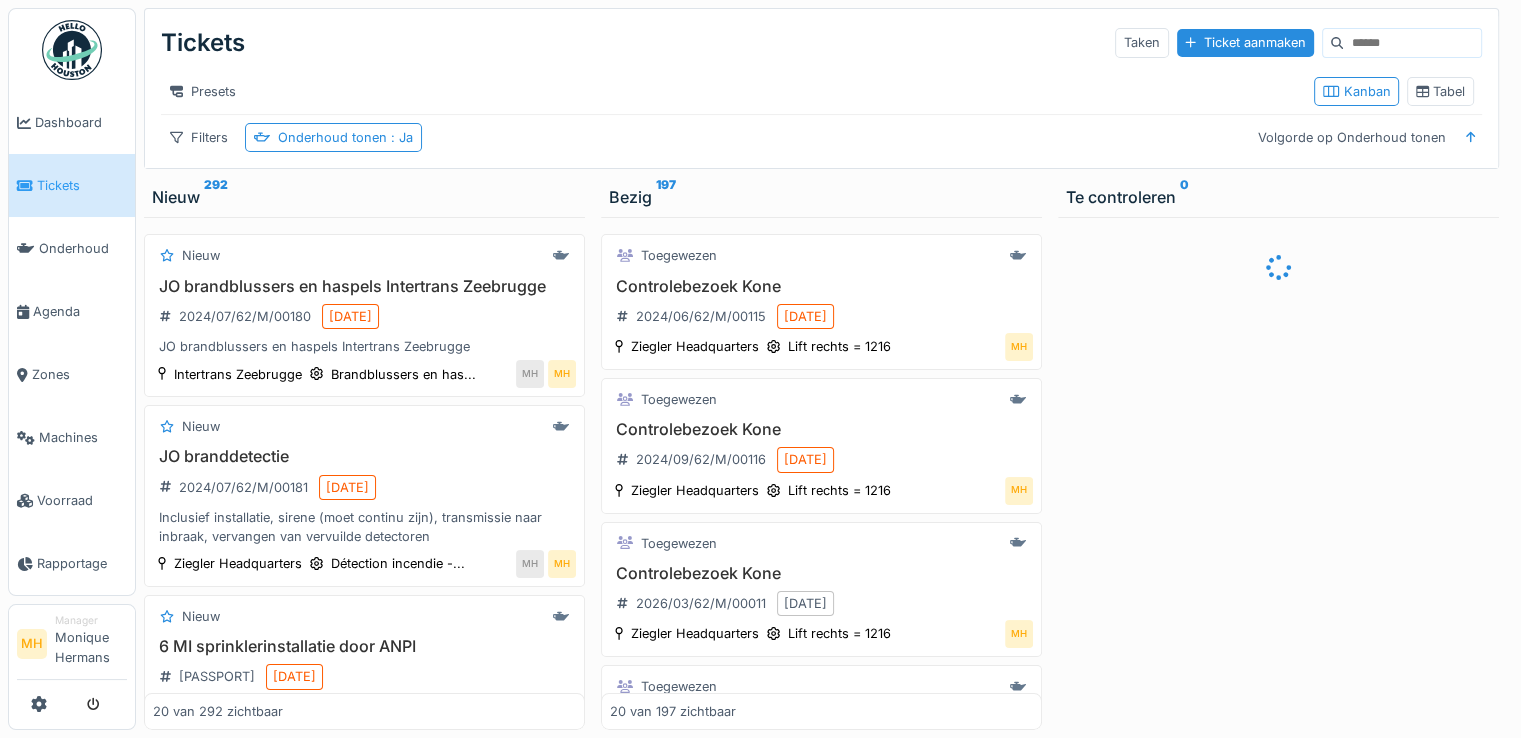 click at bounding box center [1412, 43] 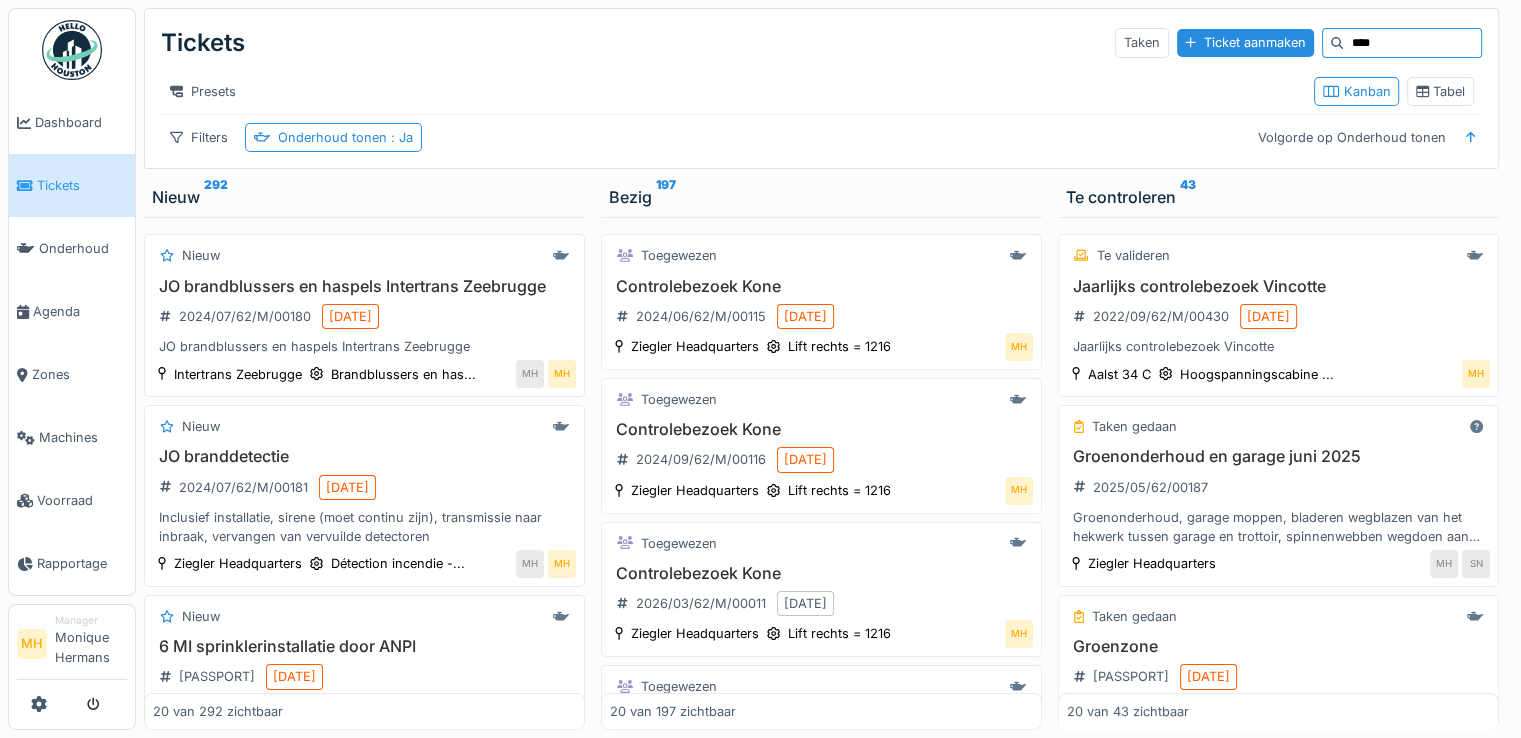 type on "****" 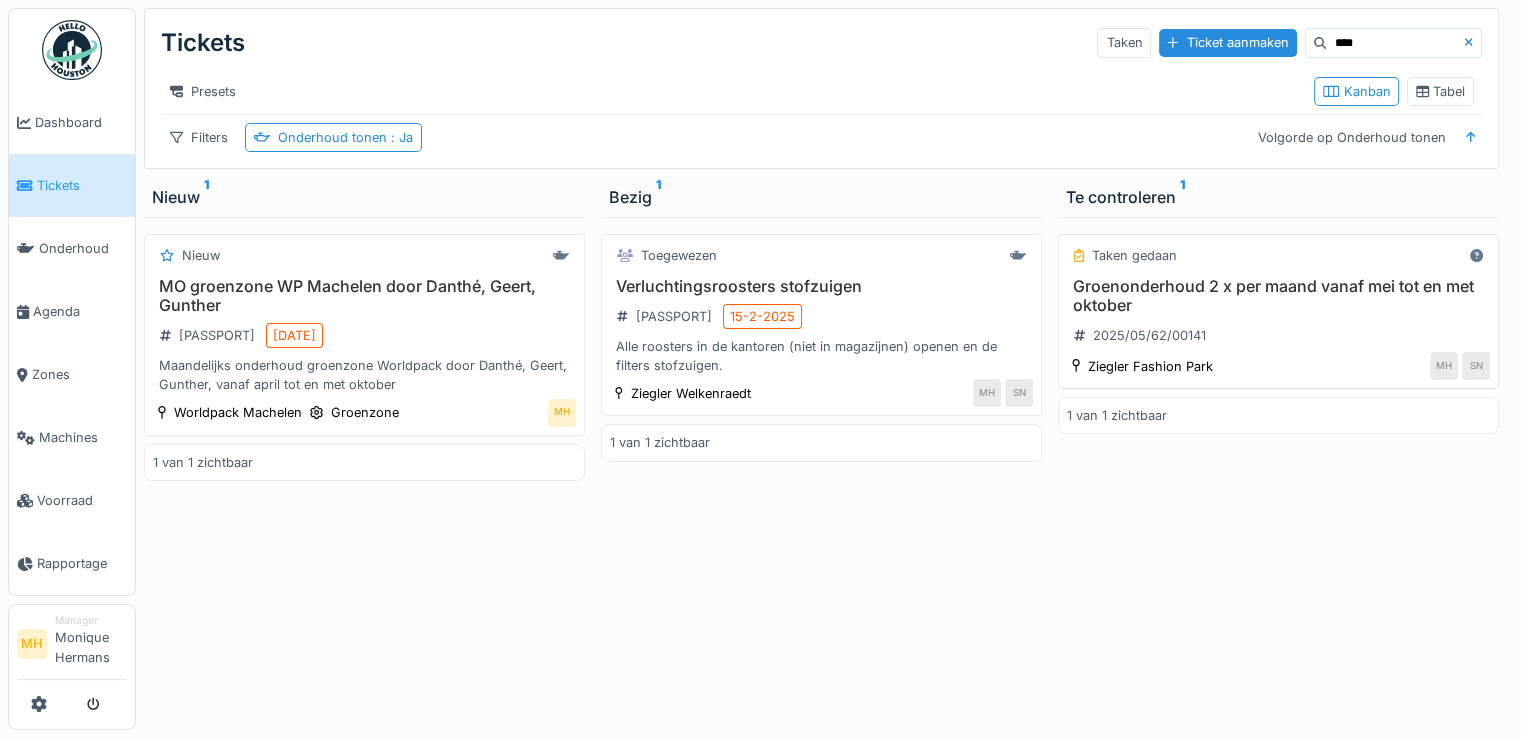 click on "Groenonderhoud 2 x per maand vanaf mei tot en met oktober" at bounding box center (1278, 296) 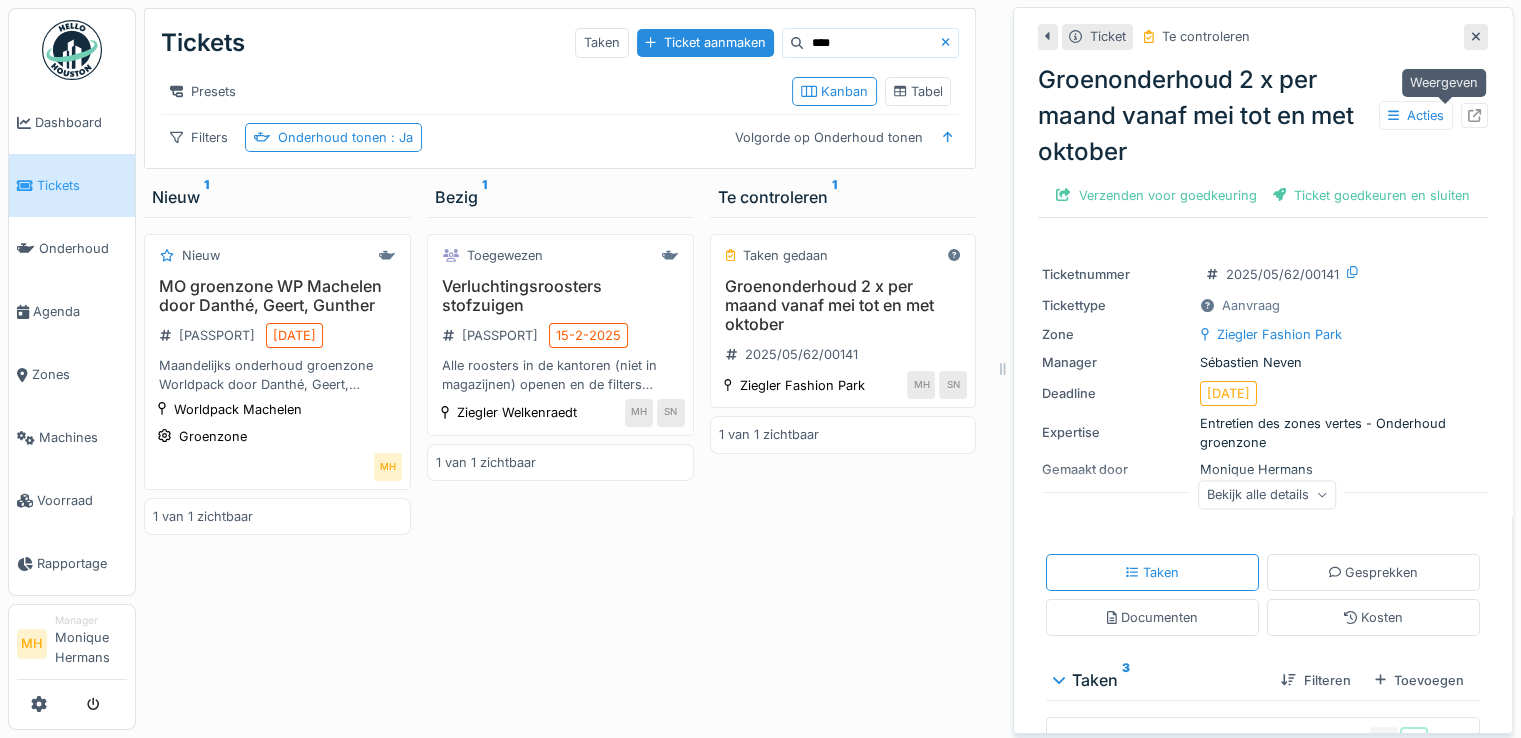 click 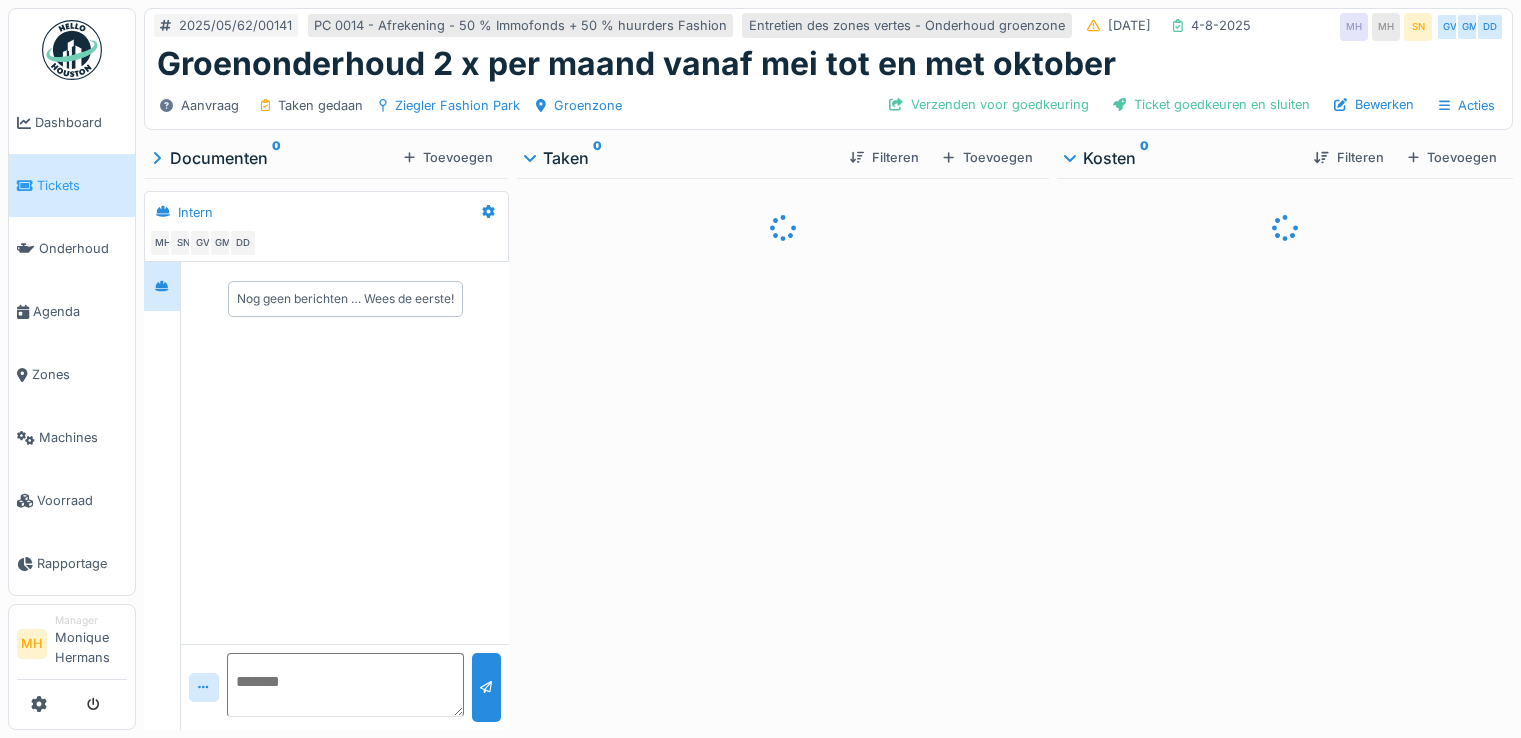 scroll, scrollTop: 0, scrollLeft: 0, axis: both 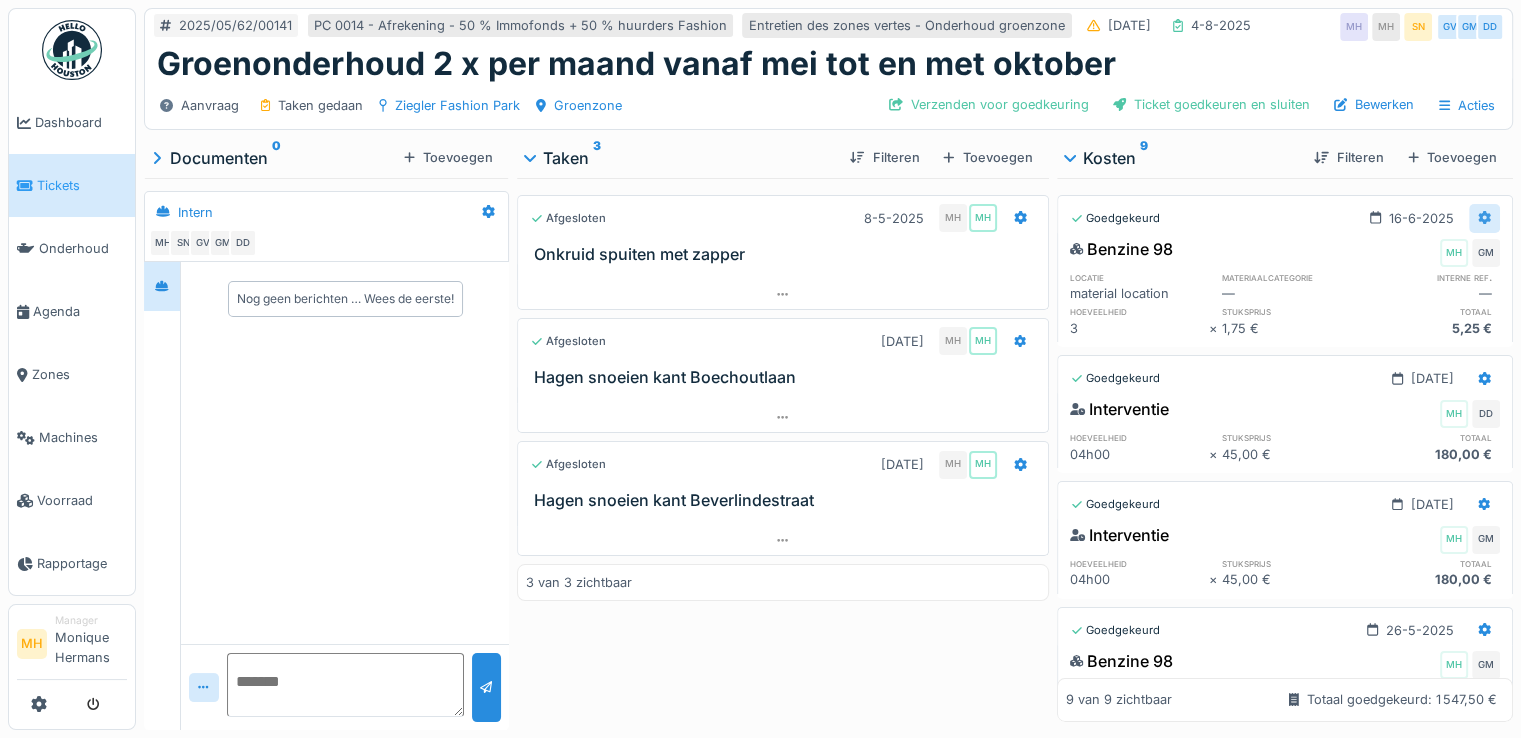 click 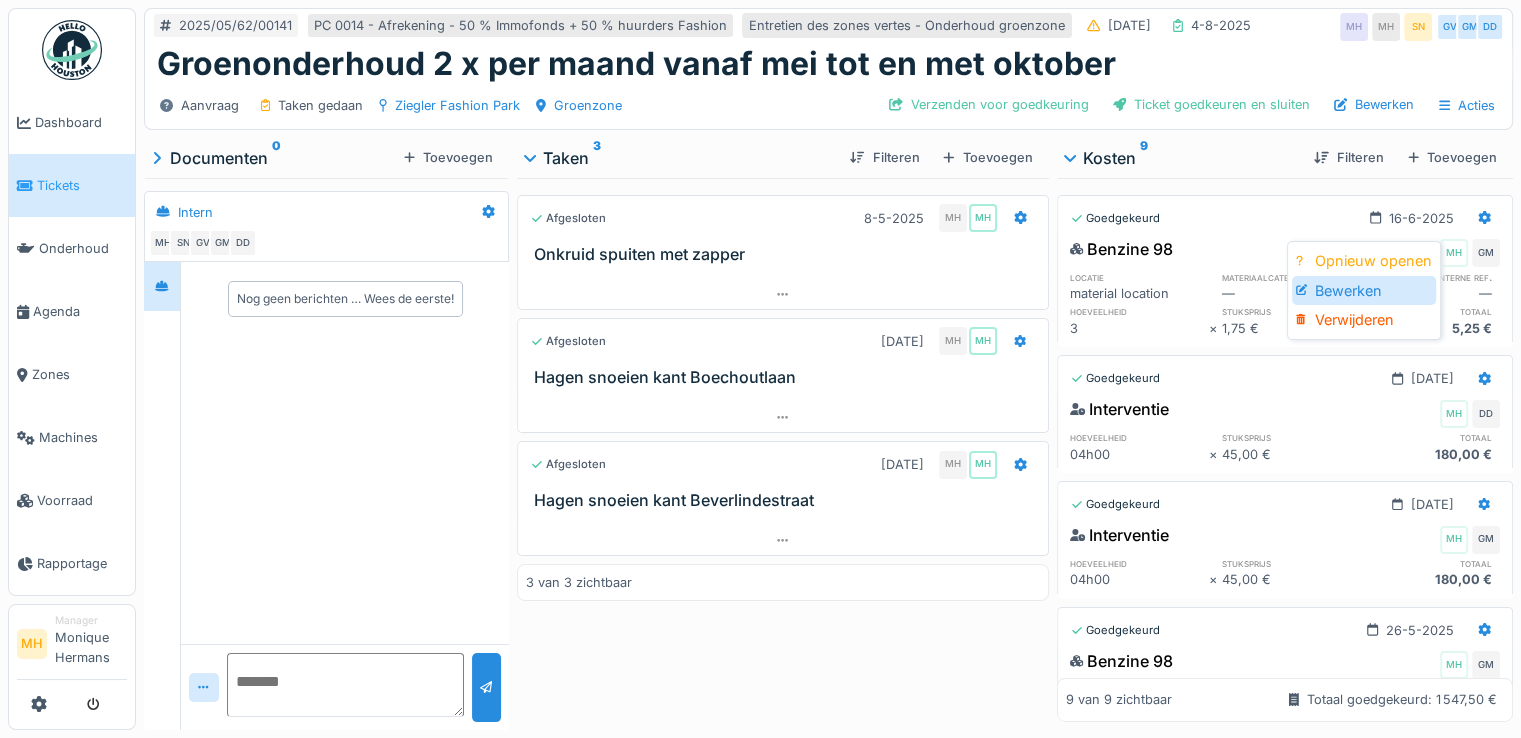 click on "Bewerken" at bounding box center (1364, 291) 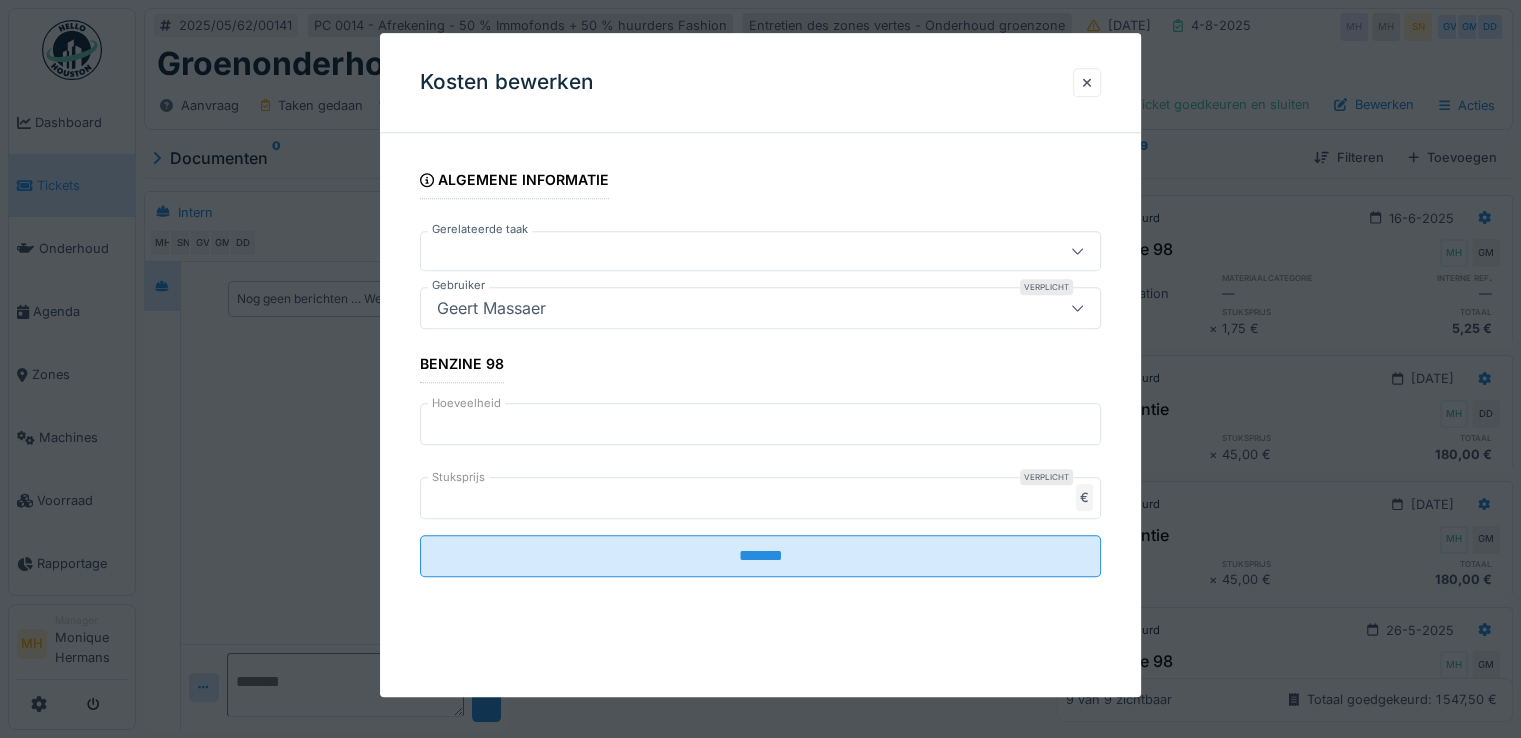 click on "*" at bounding box center [760, 424] 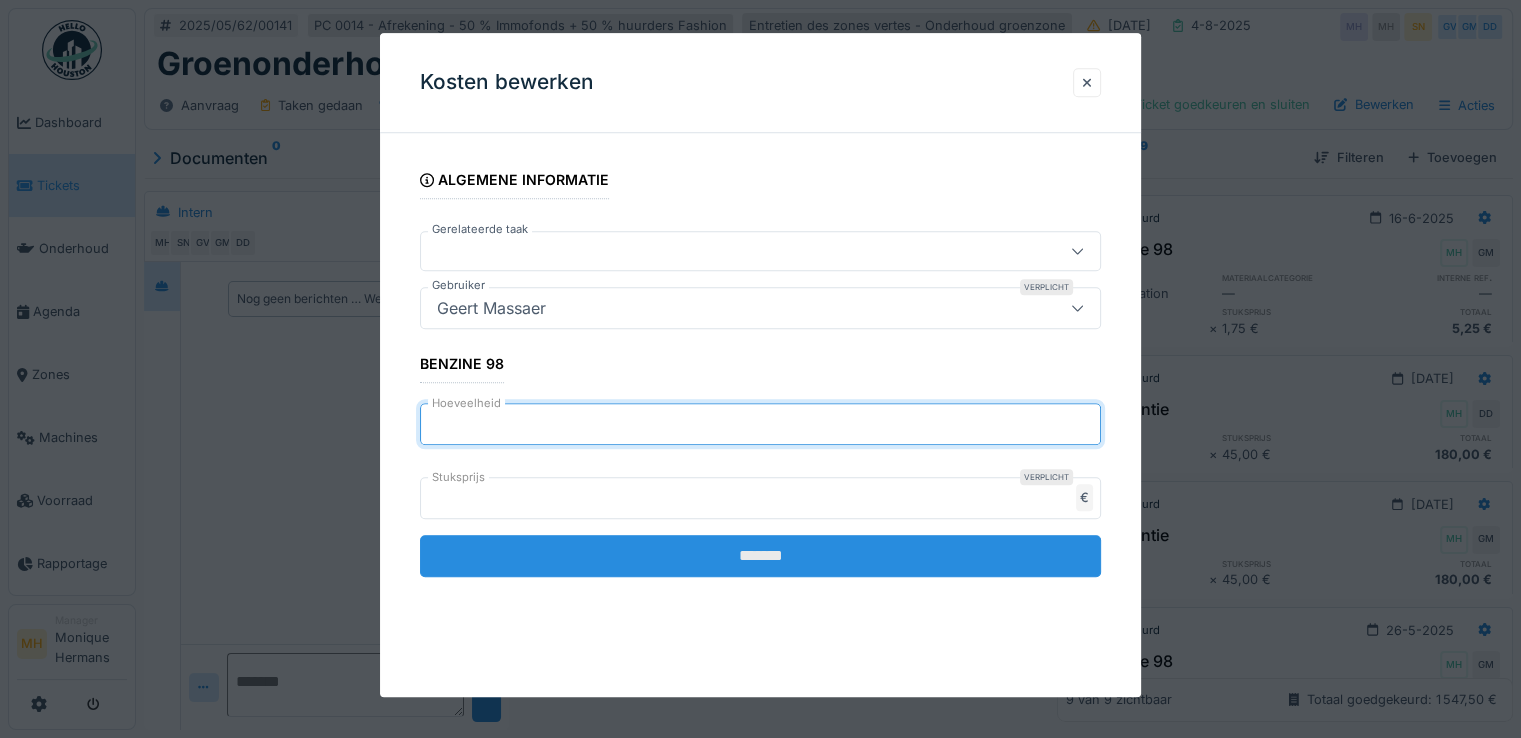 type on "**" 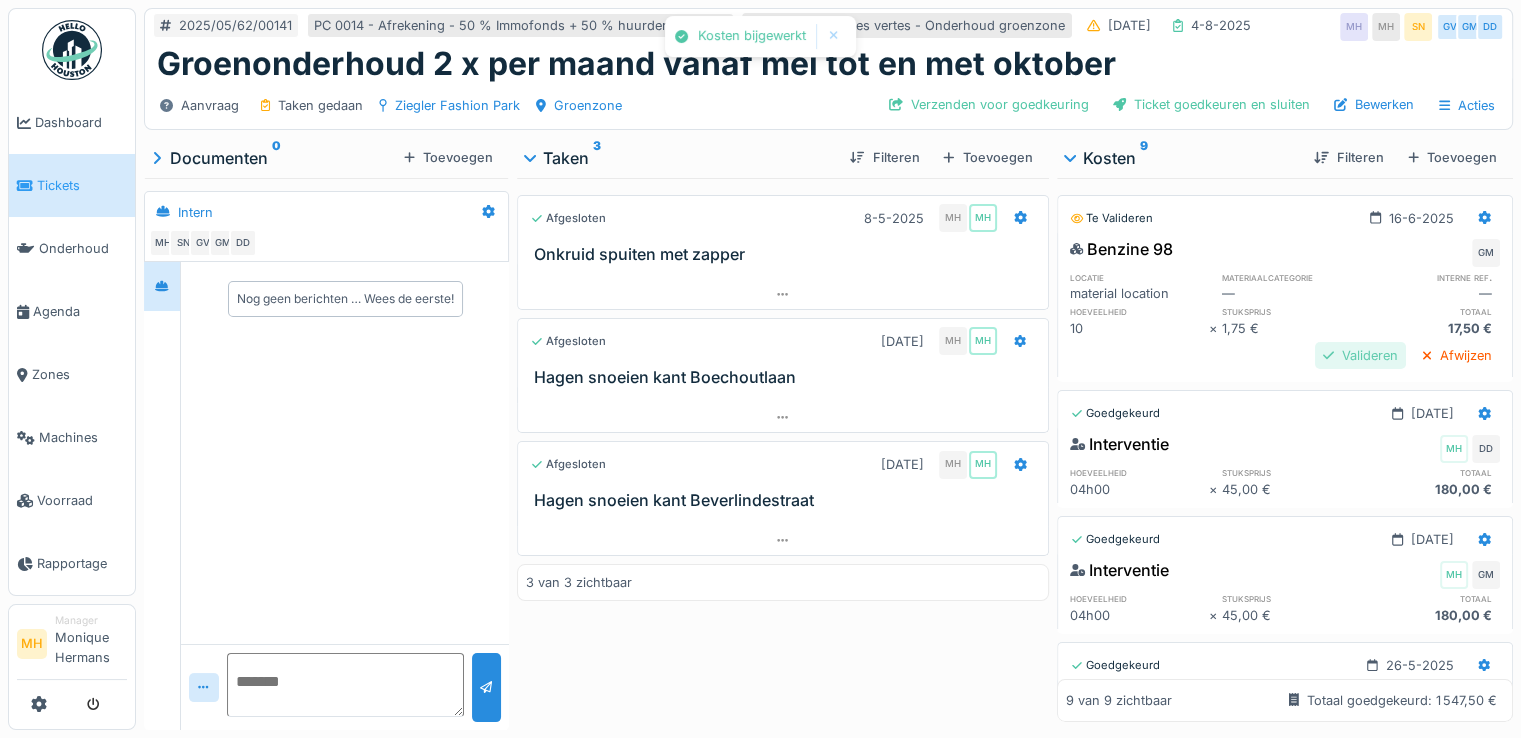 click on "Valideren" at bounding box center [1360, 355] 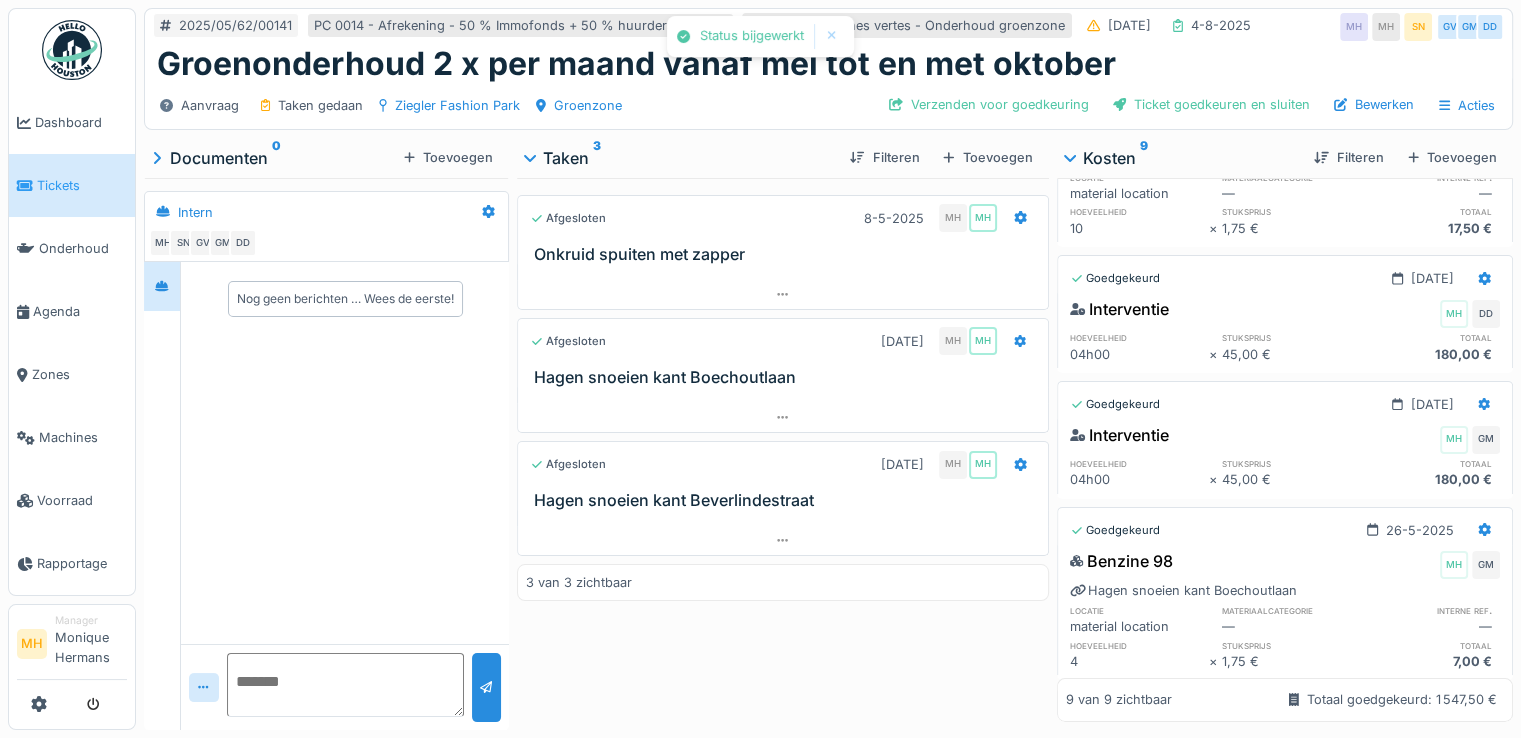 scroll, scrollTop: 200, scrollLeft: 0, axis: vertical 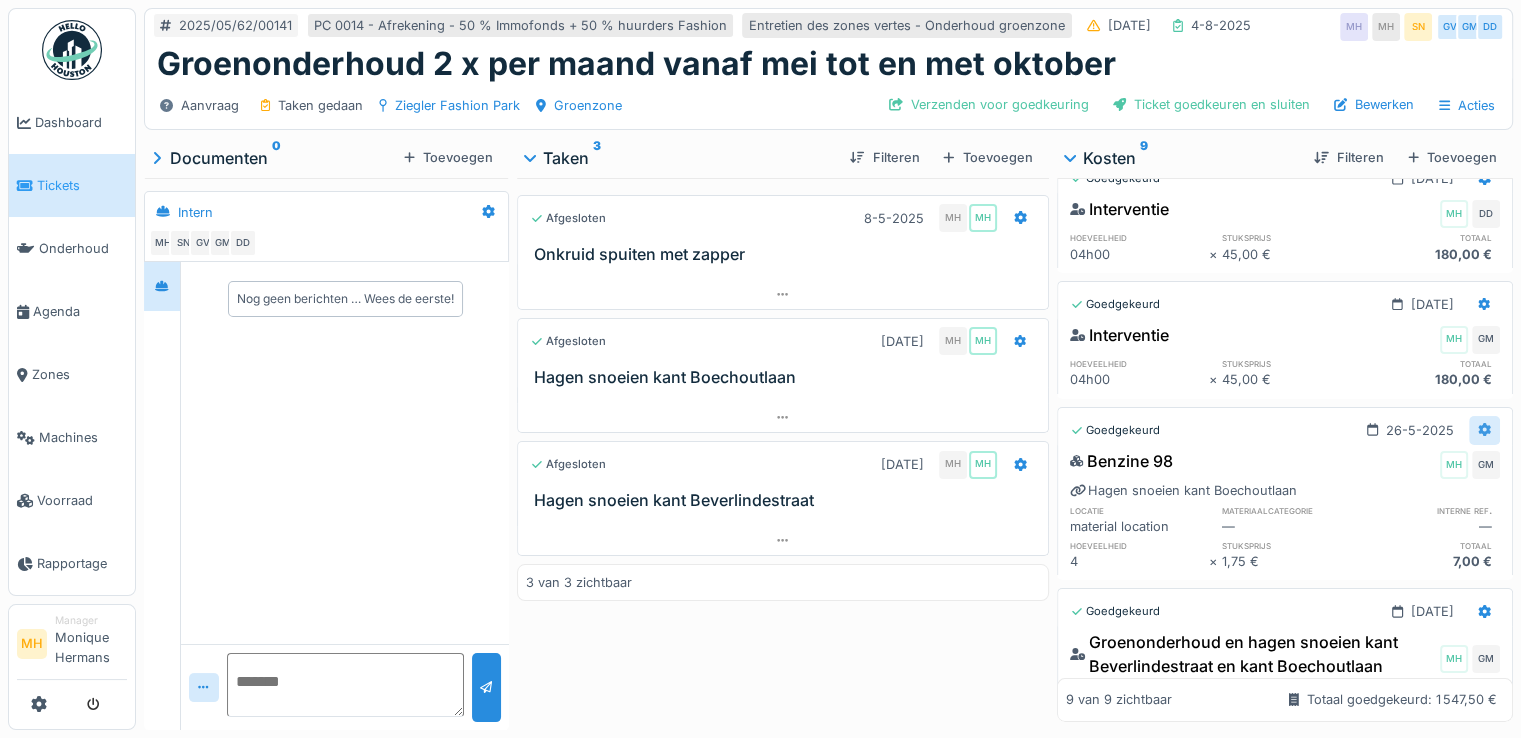 click 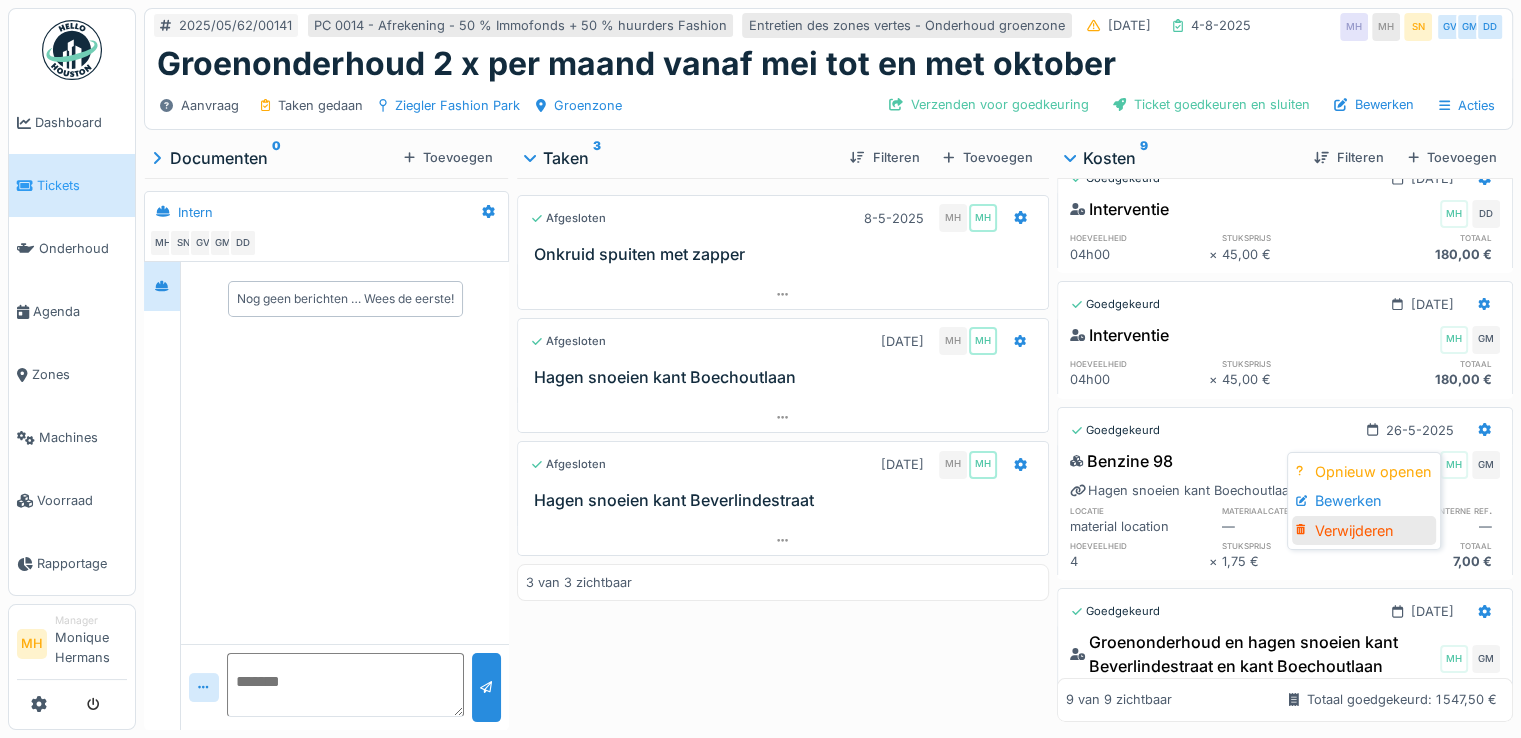 click on "Verwijderen" at bounding box center [1364, 531] 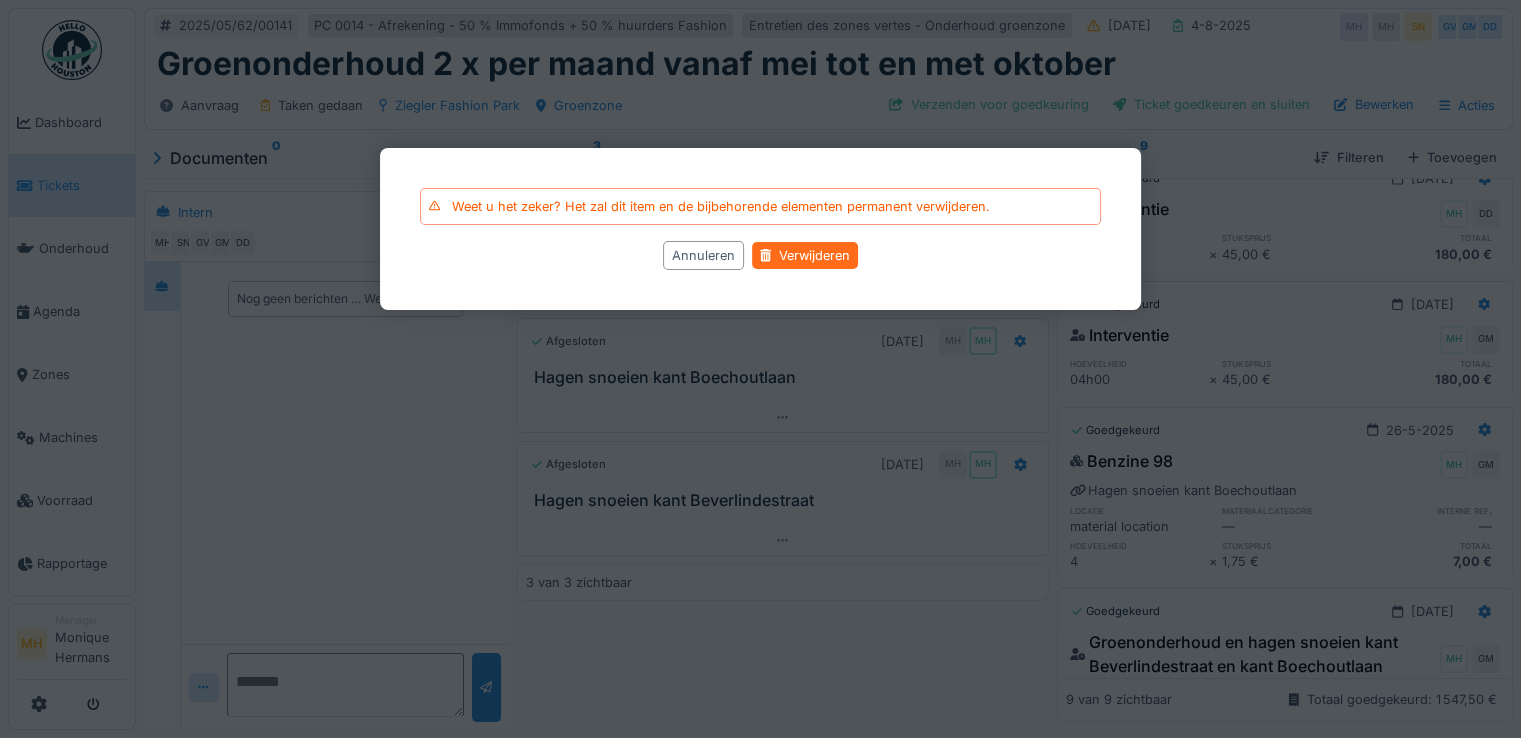 click on "Verwijderen" at bounding box center (805, 255) 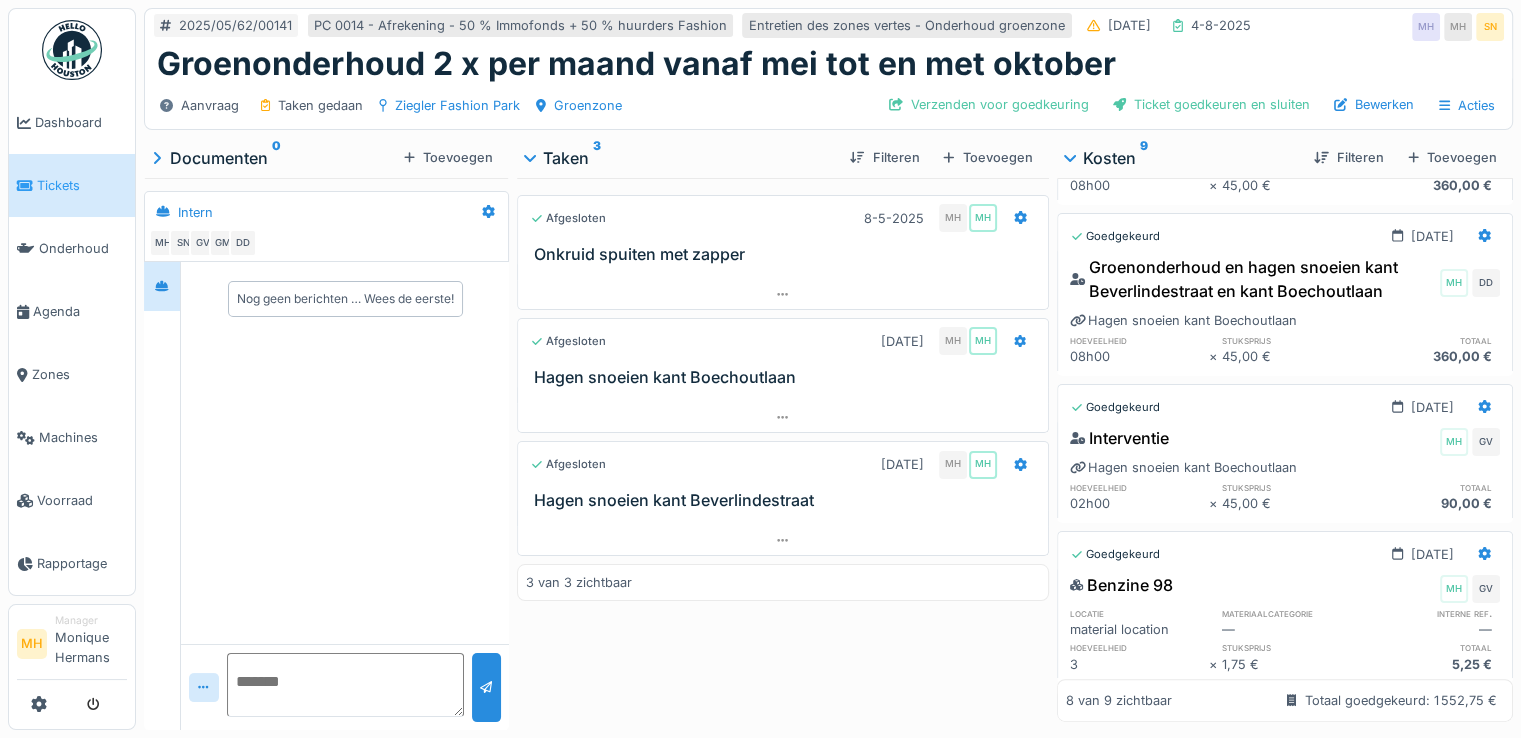 scroll, scrollTop: 600, scrollLeft: 0, axis: vertical 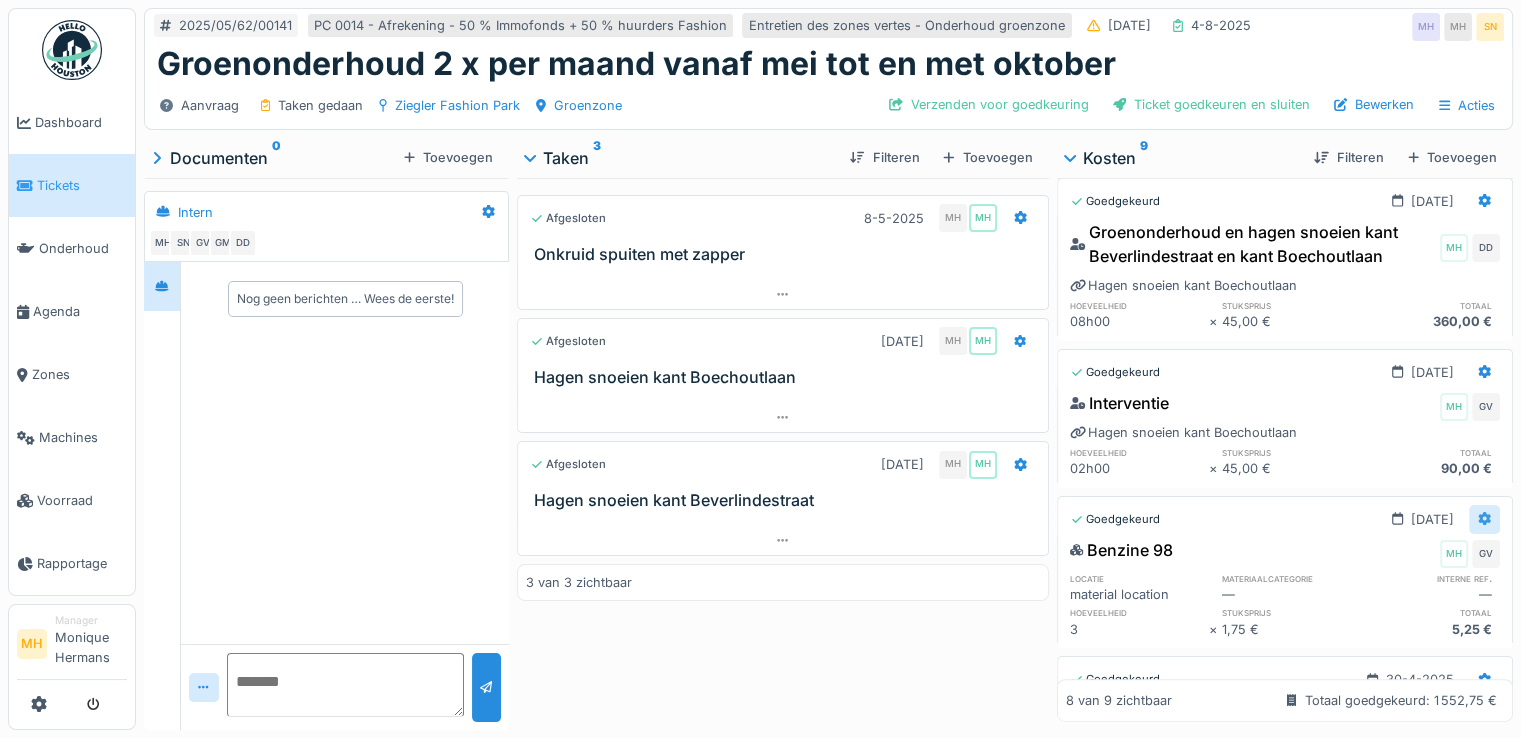 click 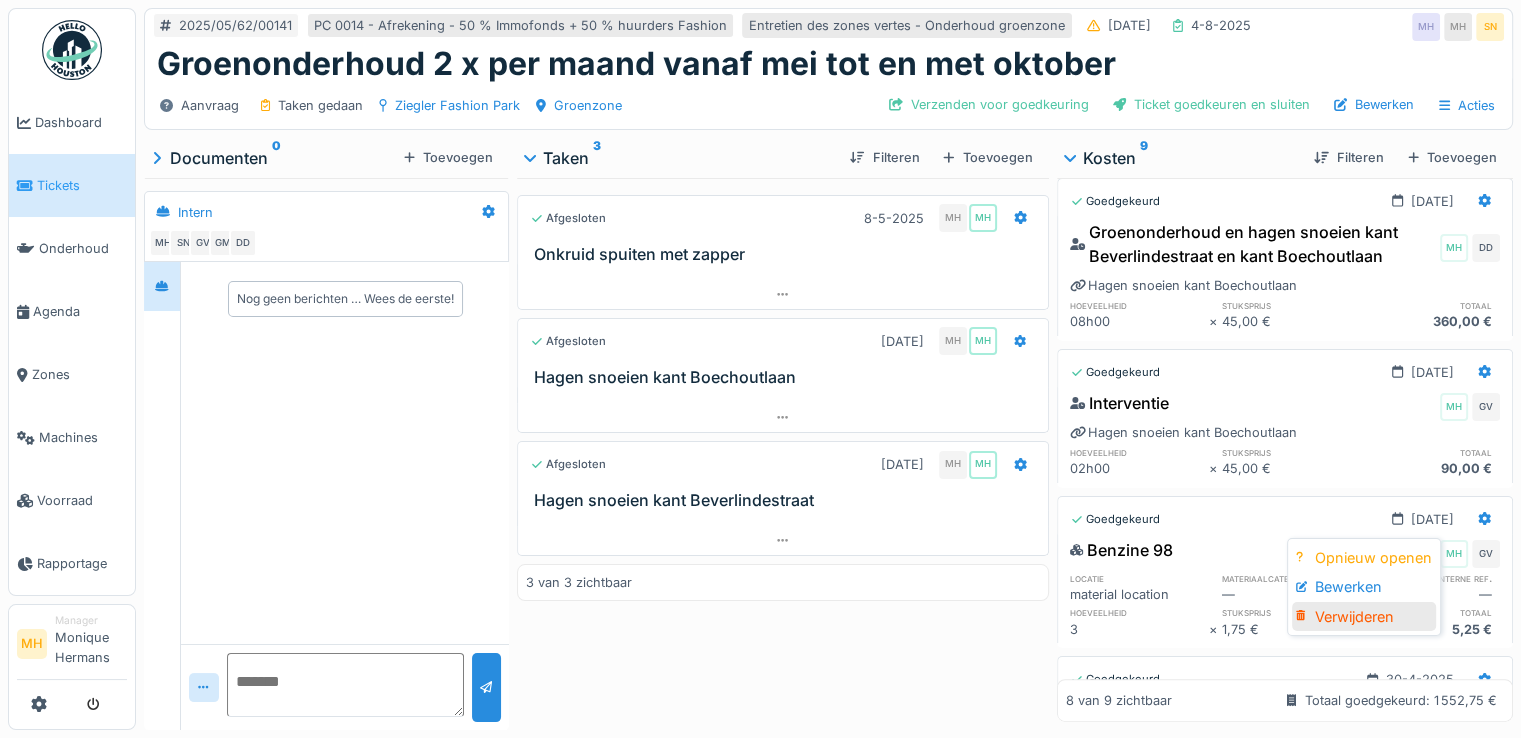 click on "Verwijderen" at bounding box center (1364, 617) 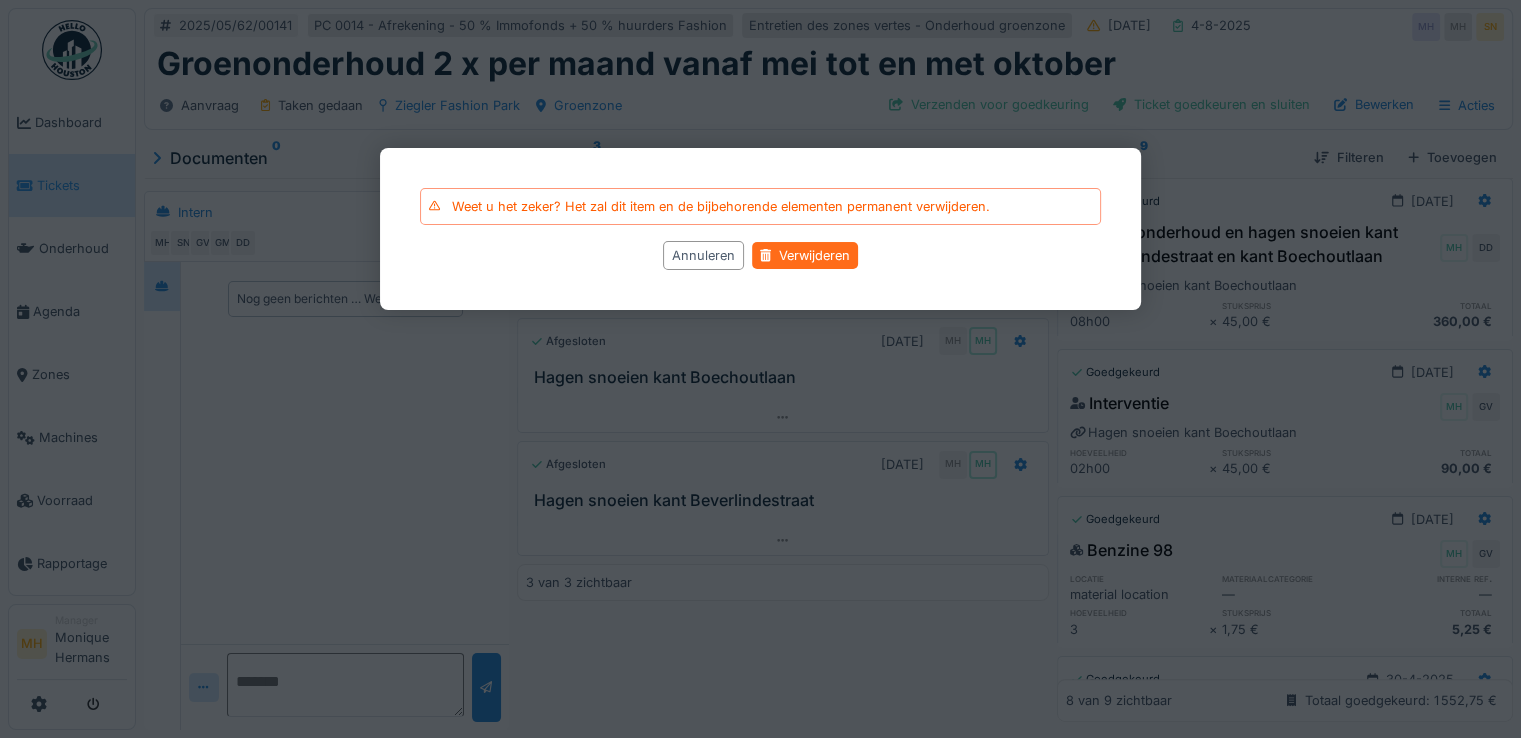 click on "Verwijderen" at bounding box center [805, 255] 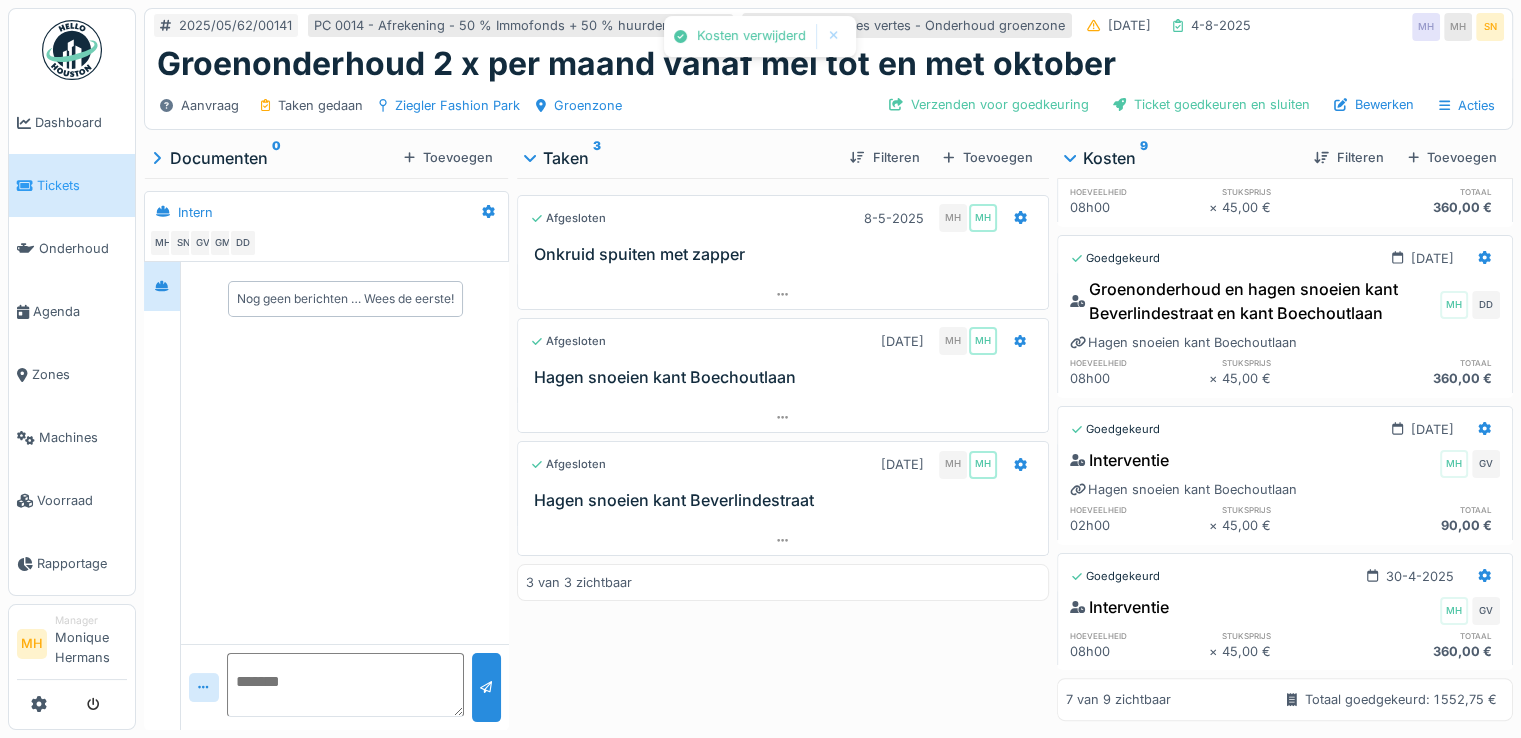 scroll, scrollTop: 566, scrollLeft: 0, axis: vertical 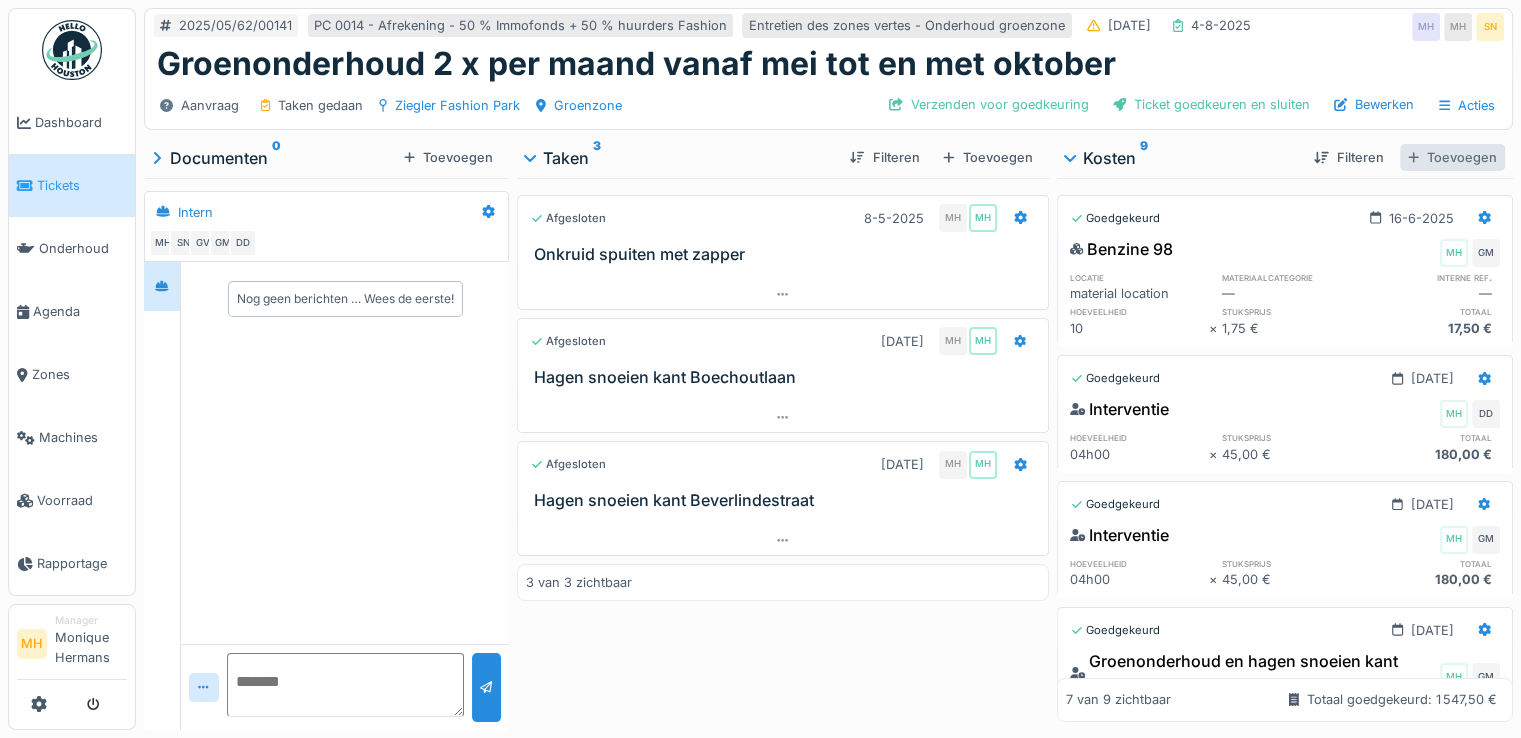 click on "Toevoegen" at bounding box center (1452, 157) 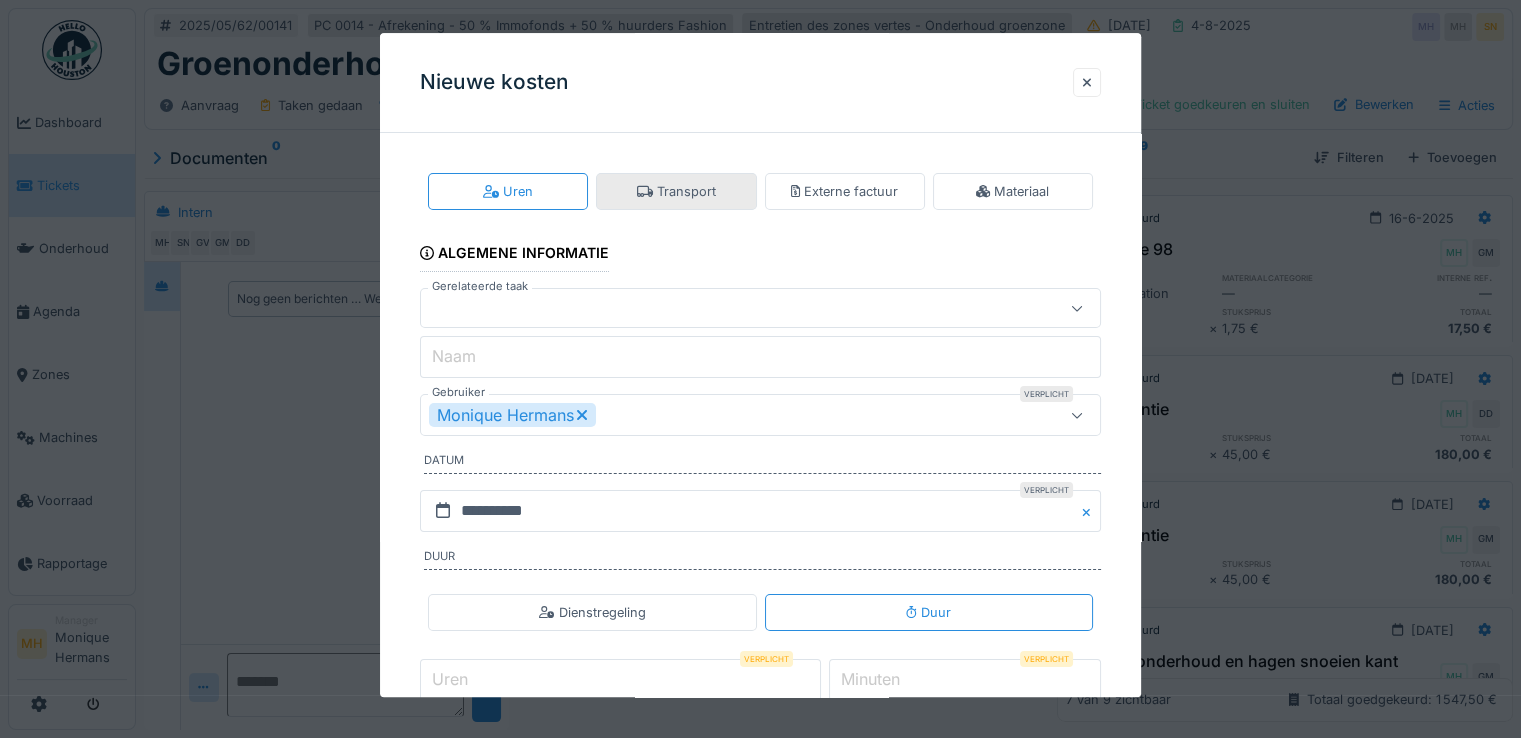 click on "Transport" at bounding box center [676, 191] 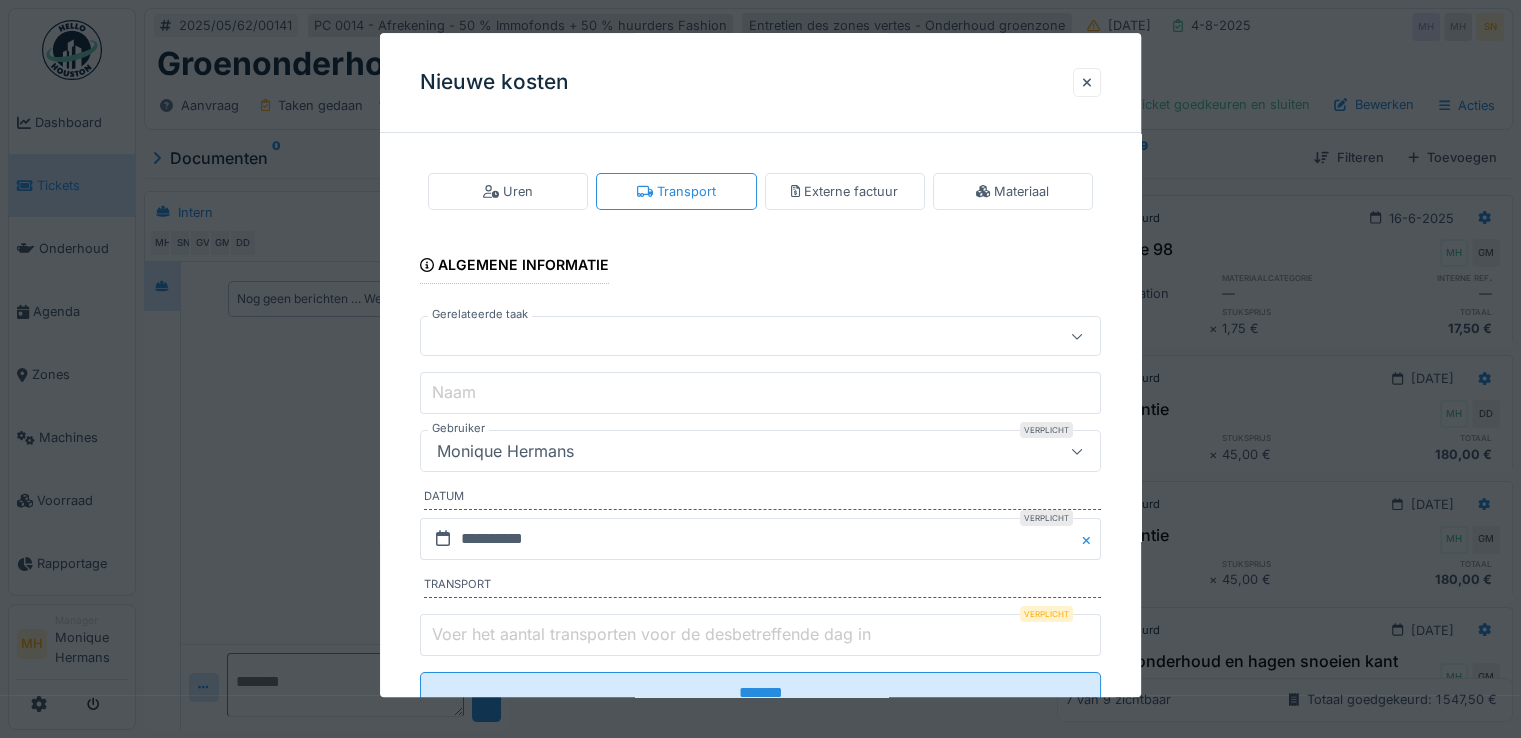 click on "Monique Hermans" at bounding box center (505, 452) 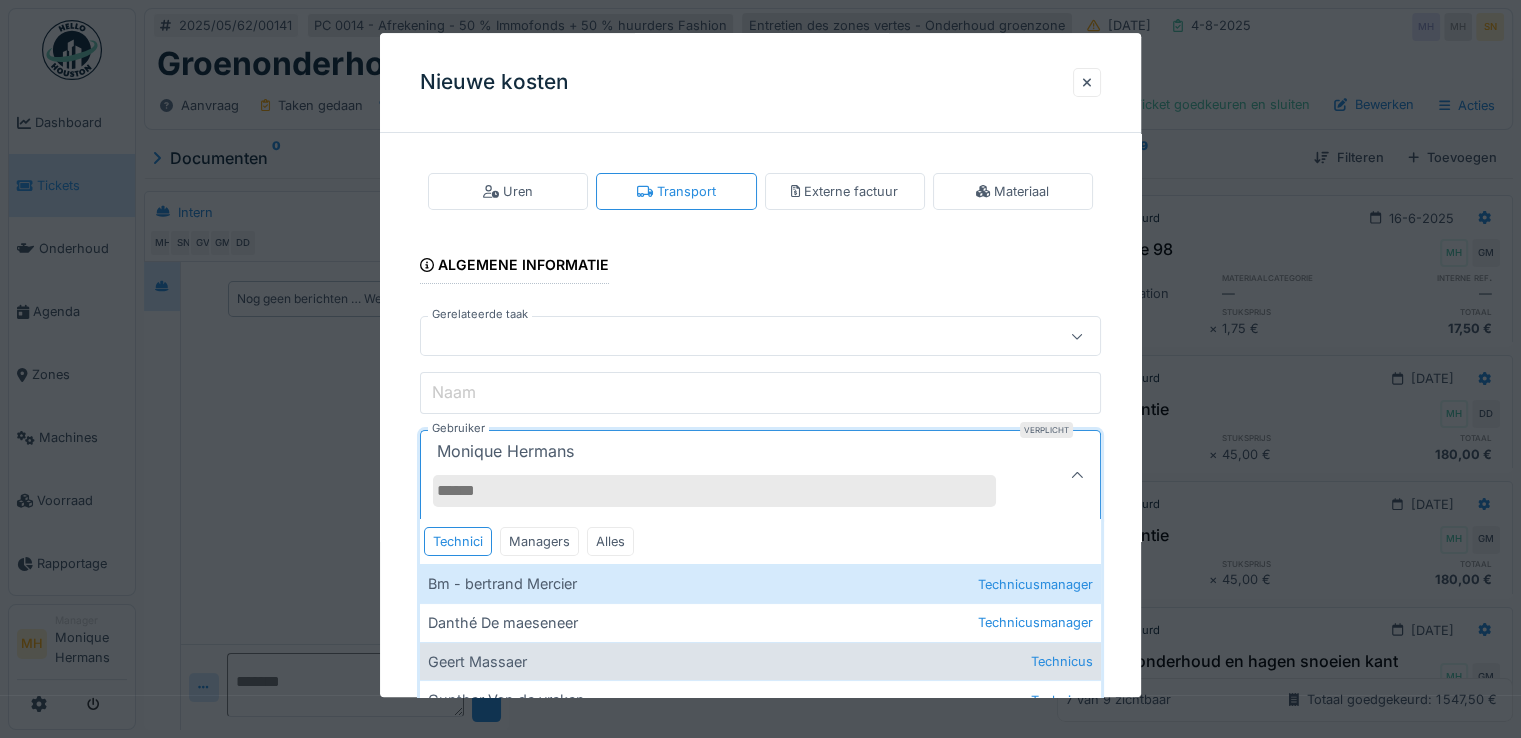 click on "Geert Massaer   Technicus" at bounding box center [760, 661] 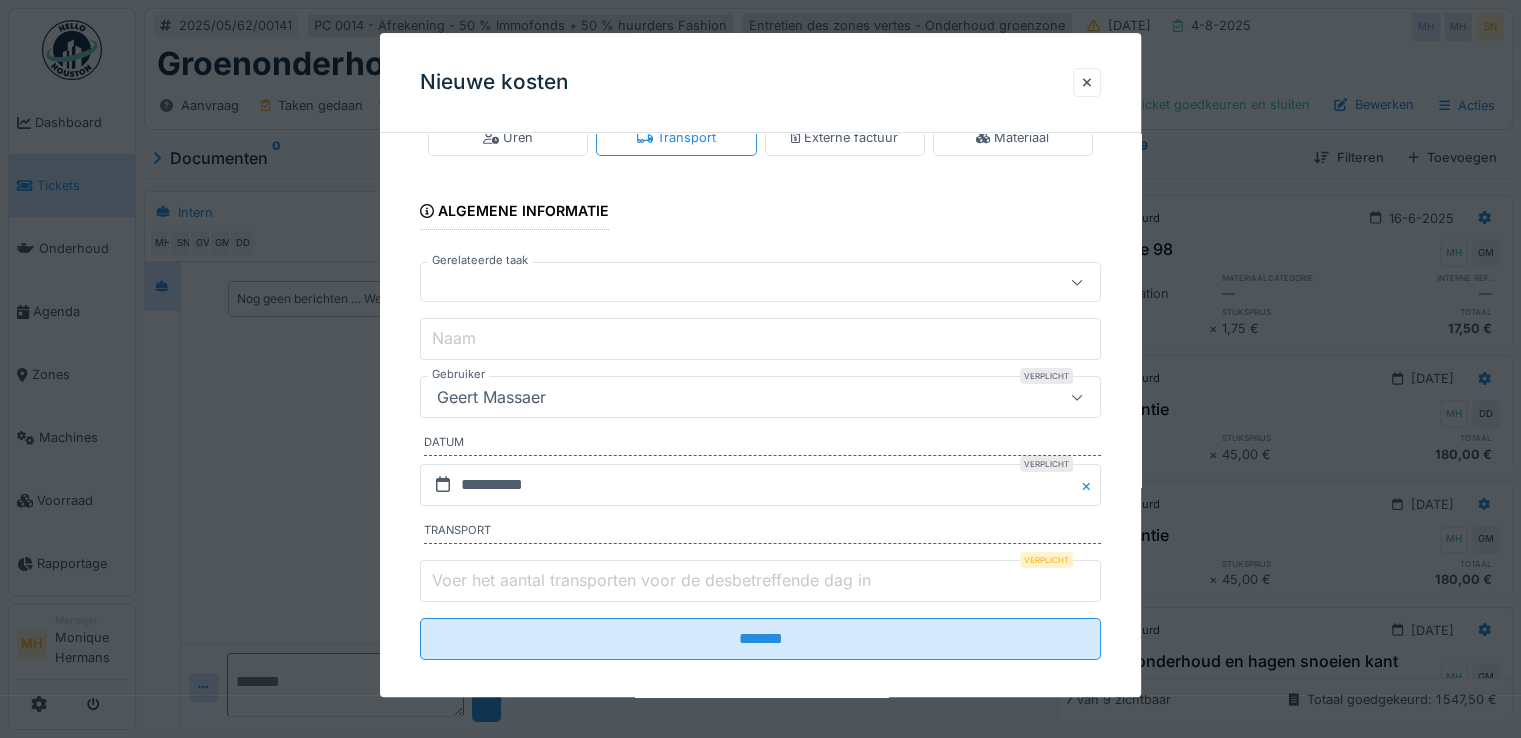 scroll, scrollTop: 69, scrollLeft: 0, axis: vertical 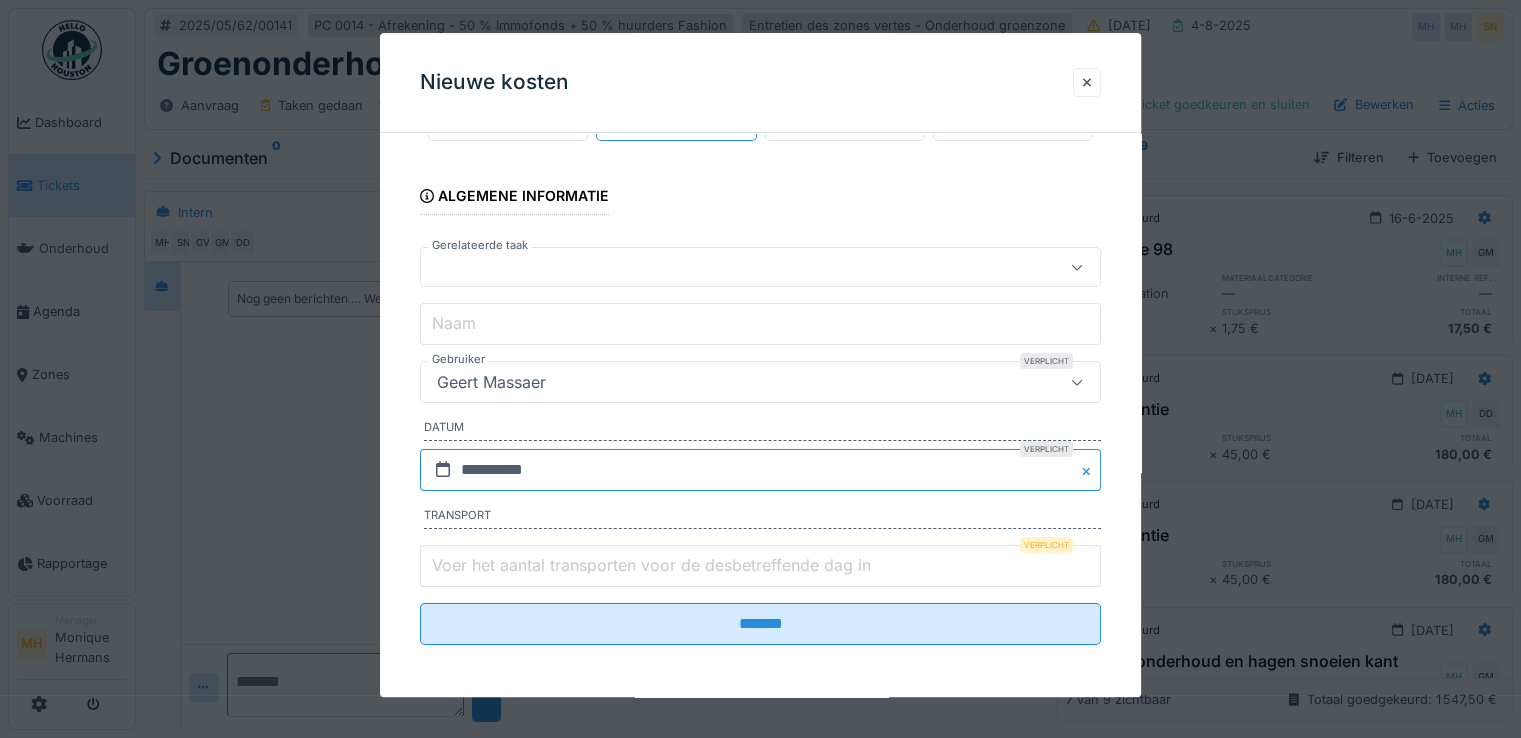 click on "**********" at bounding box center [760, 470] 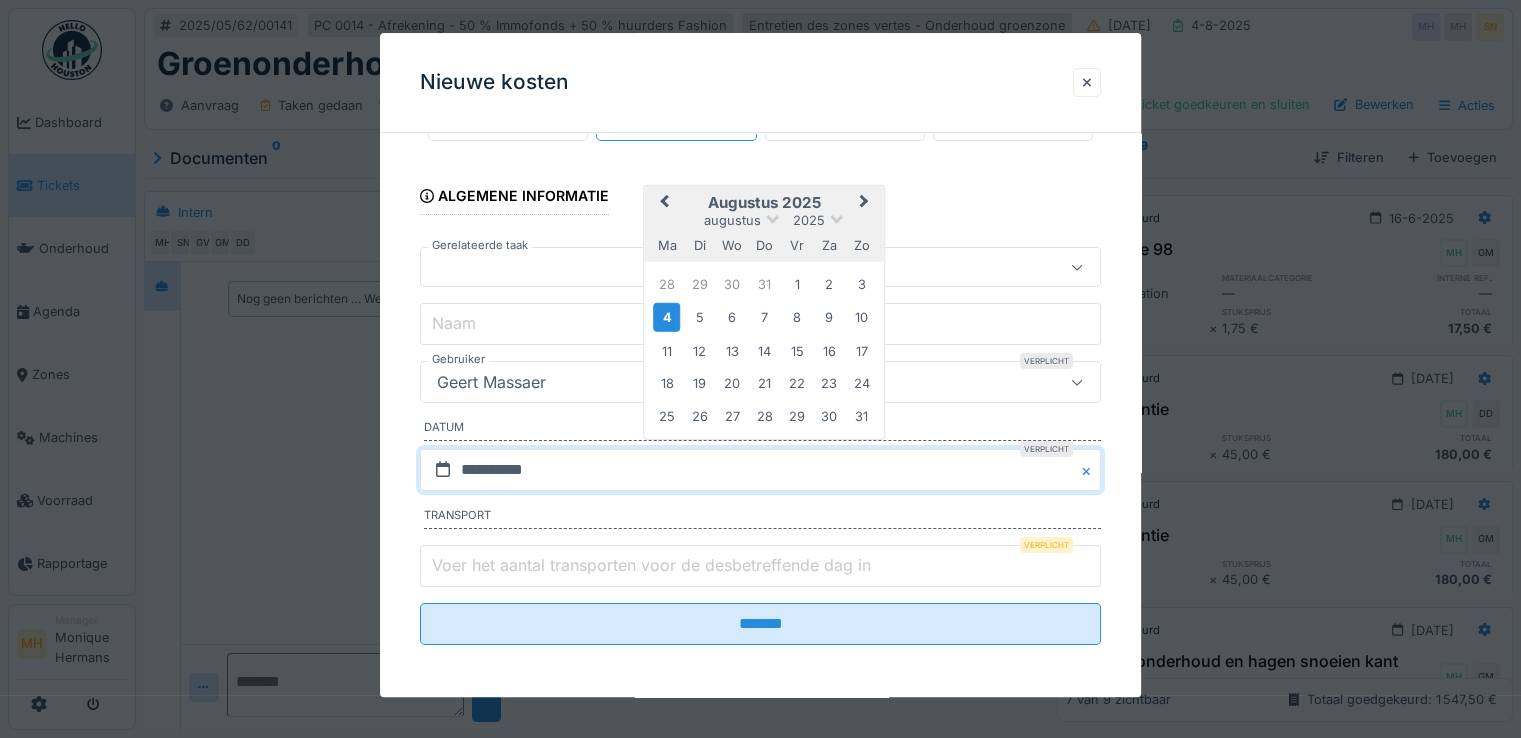 click on "Previous Month" at bounding box center [662, 204] 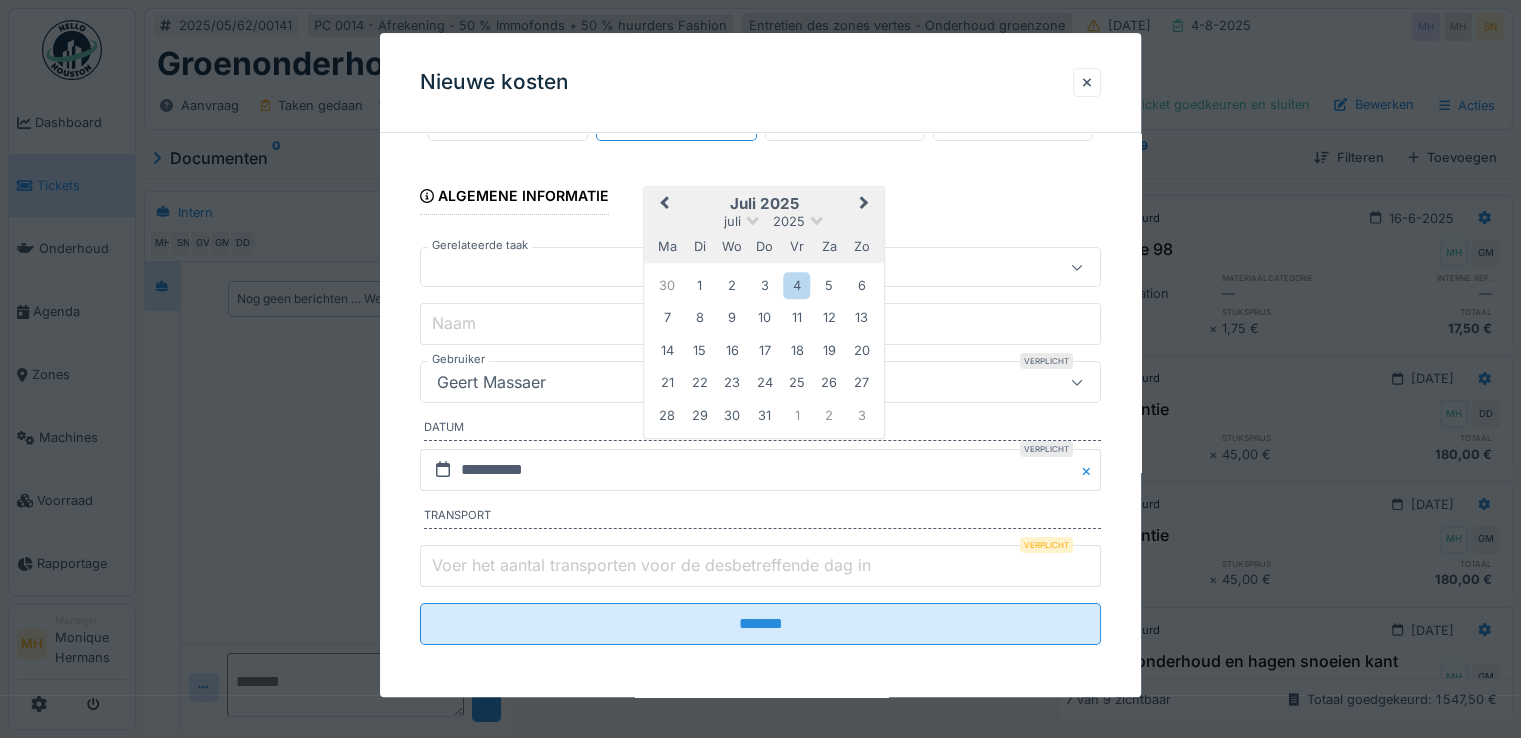 click on "Previous Month" at bounding box center [662, 206] 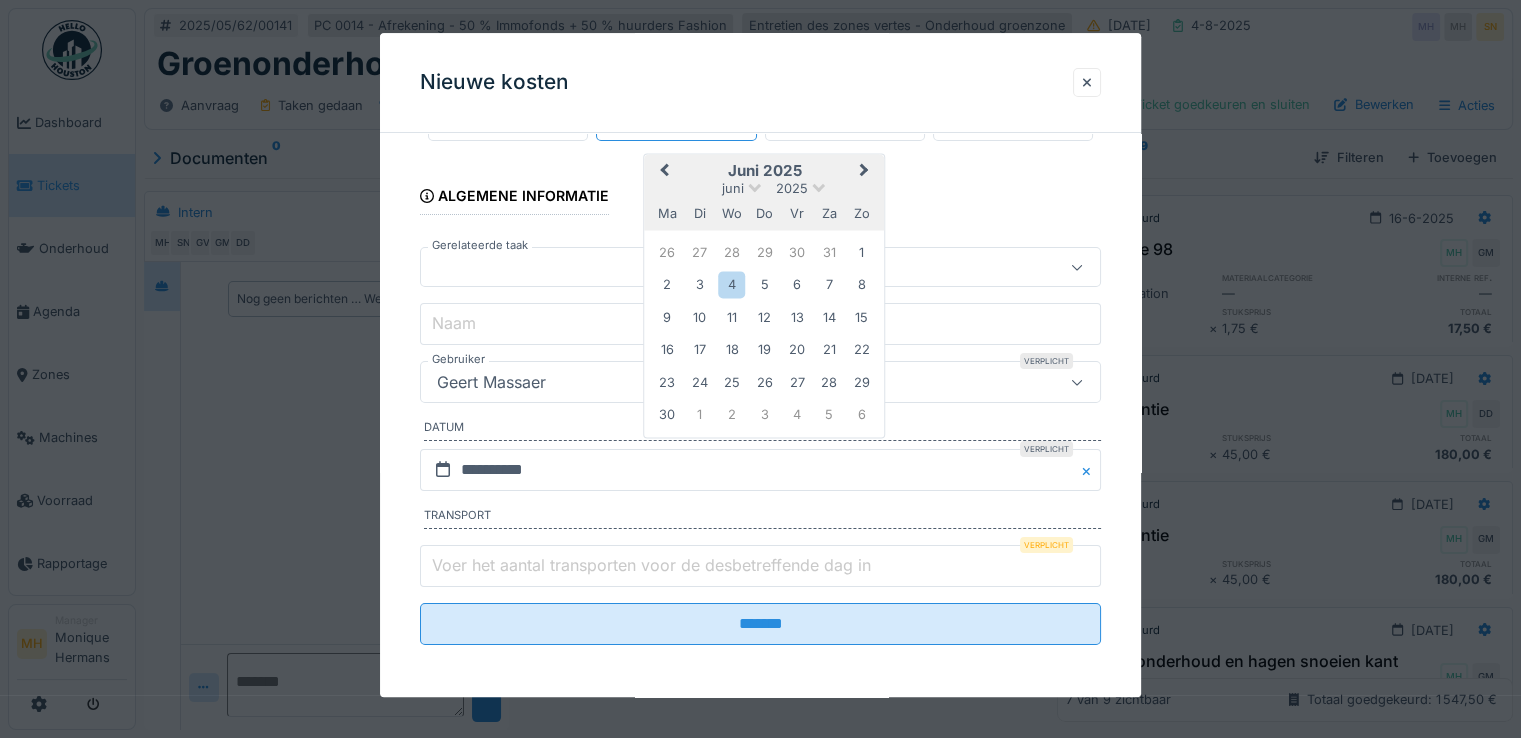 click on "5" at bounding box center [764, 285] 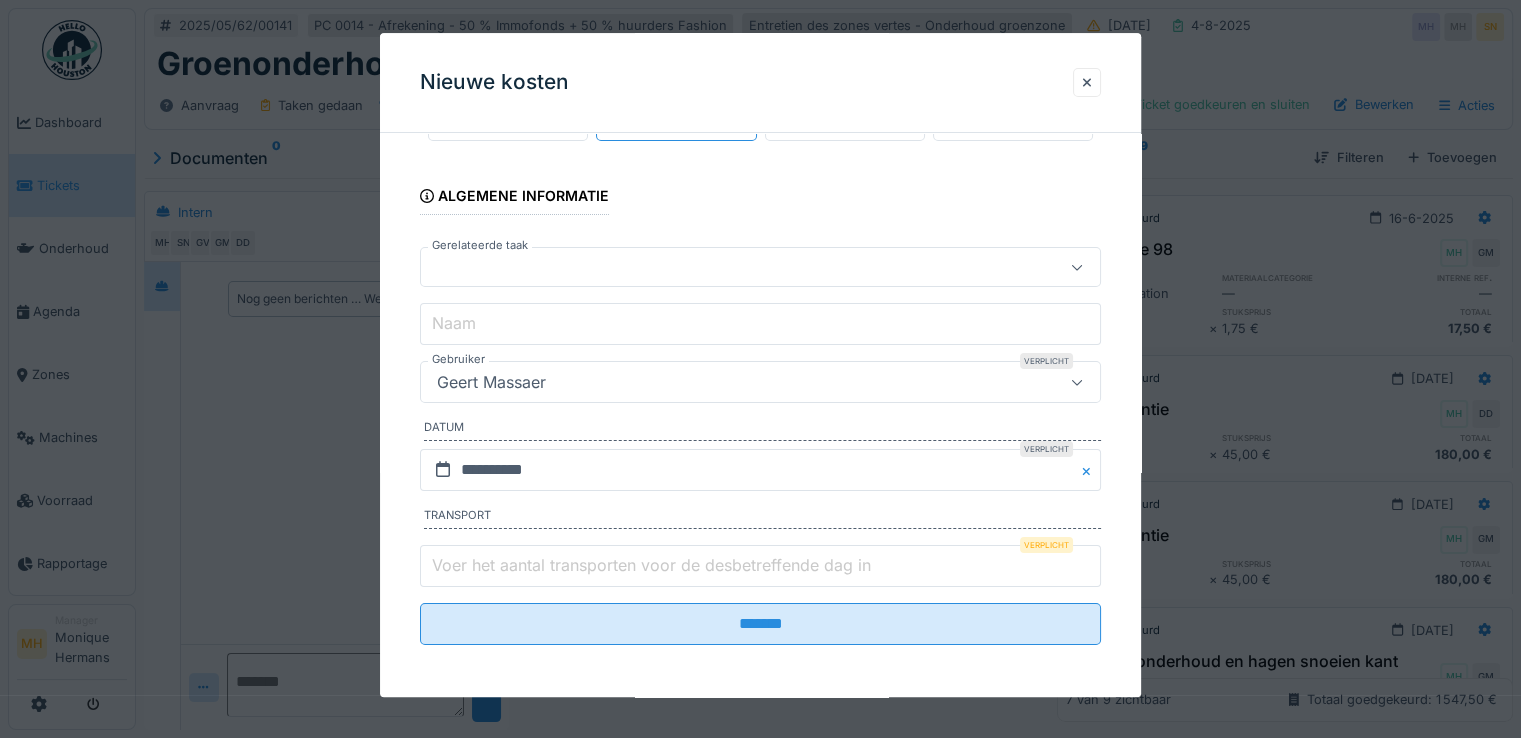 click on "Voer het aantal transporten voor de desbetreffende dag in" at bounding box center (760, 566) 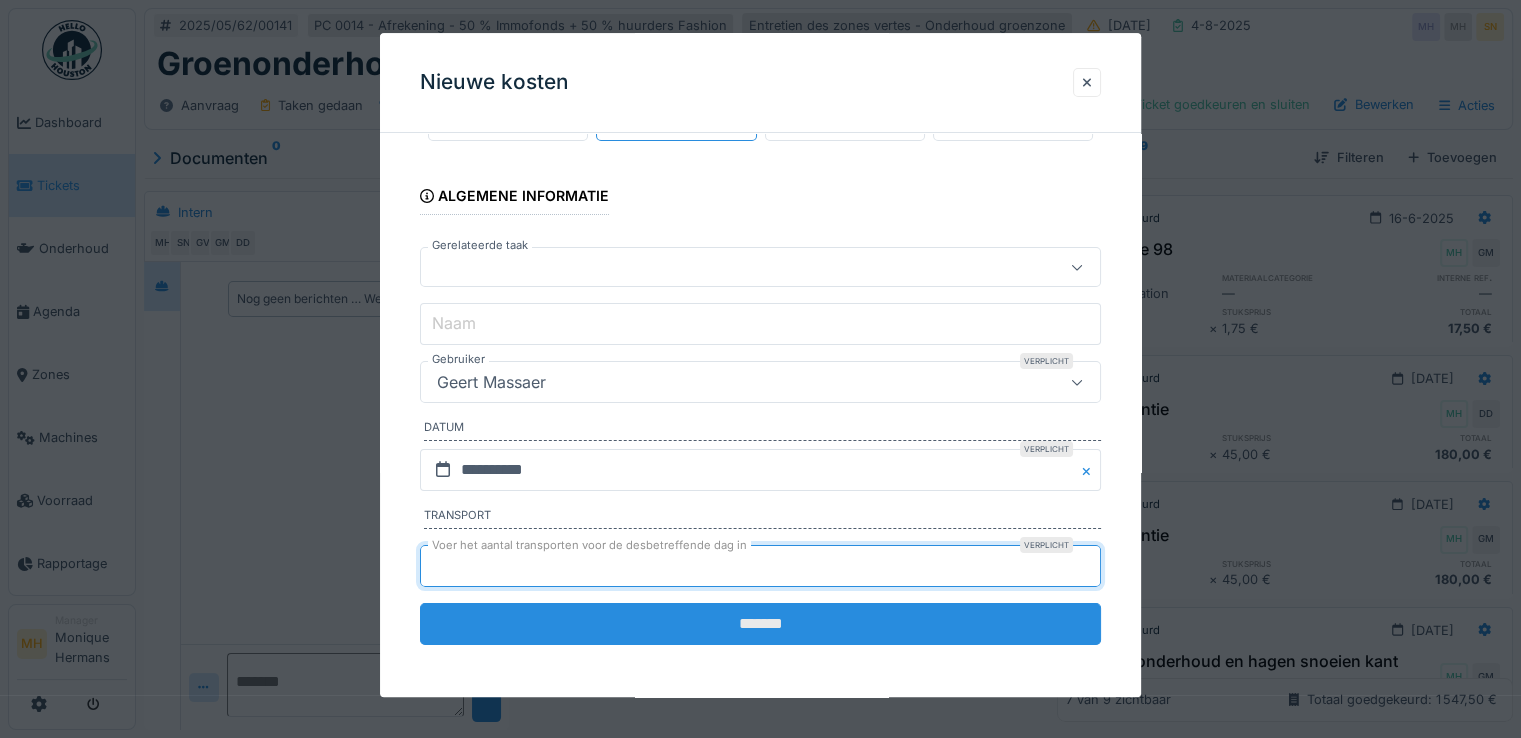 type on "*" 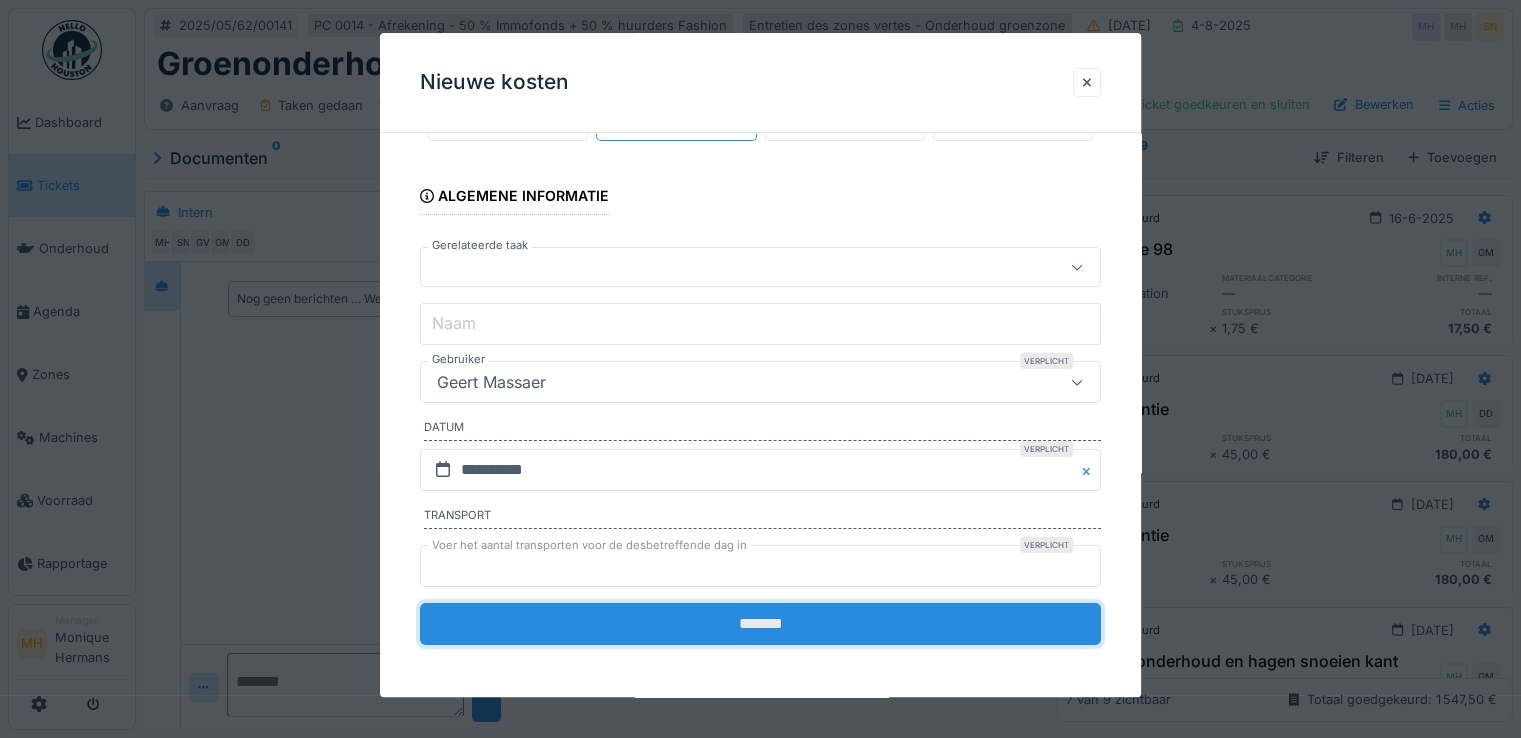 click on "*******" at bounding box center (760, 624) 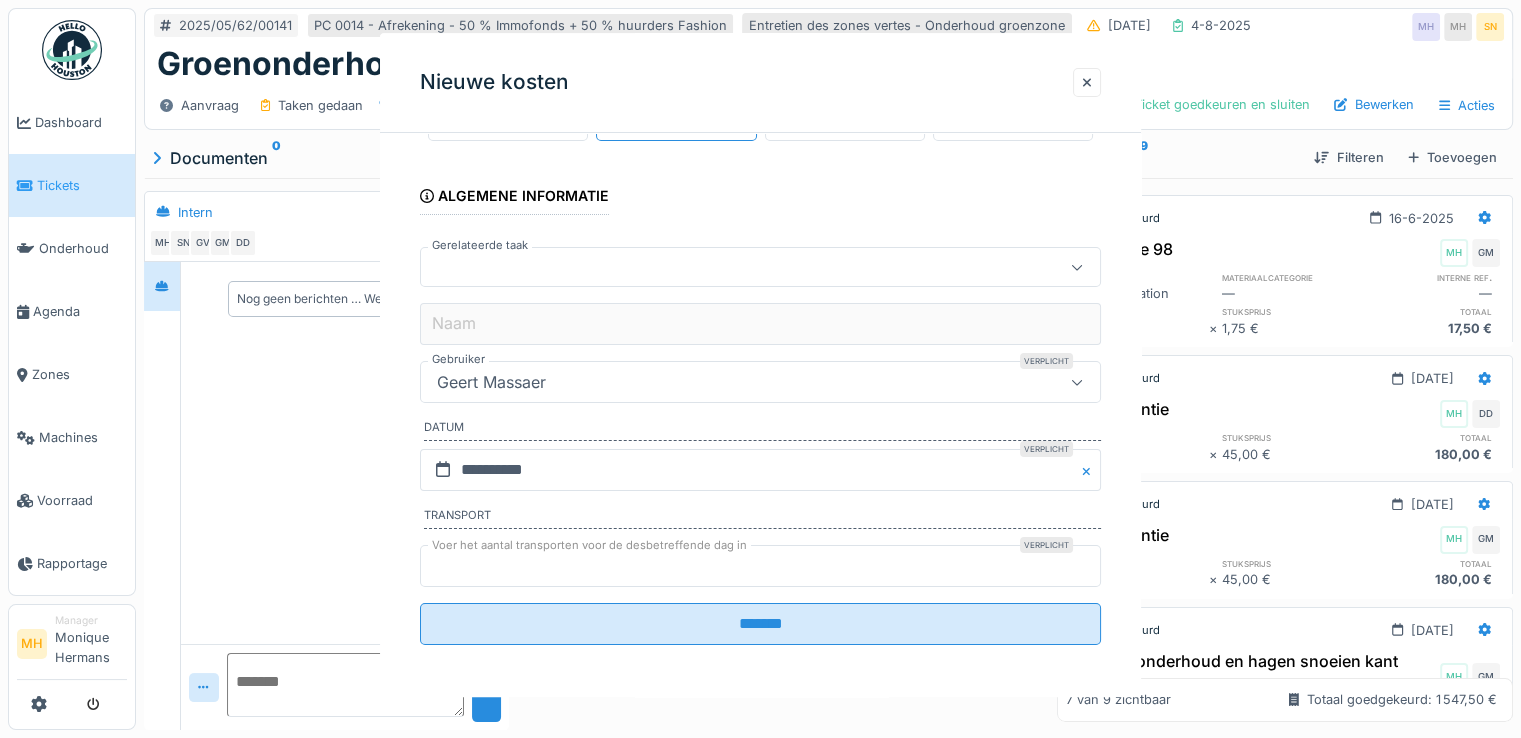 scroll, scrollTop: 0, scrollLeft: 0, axis: both 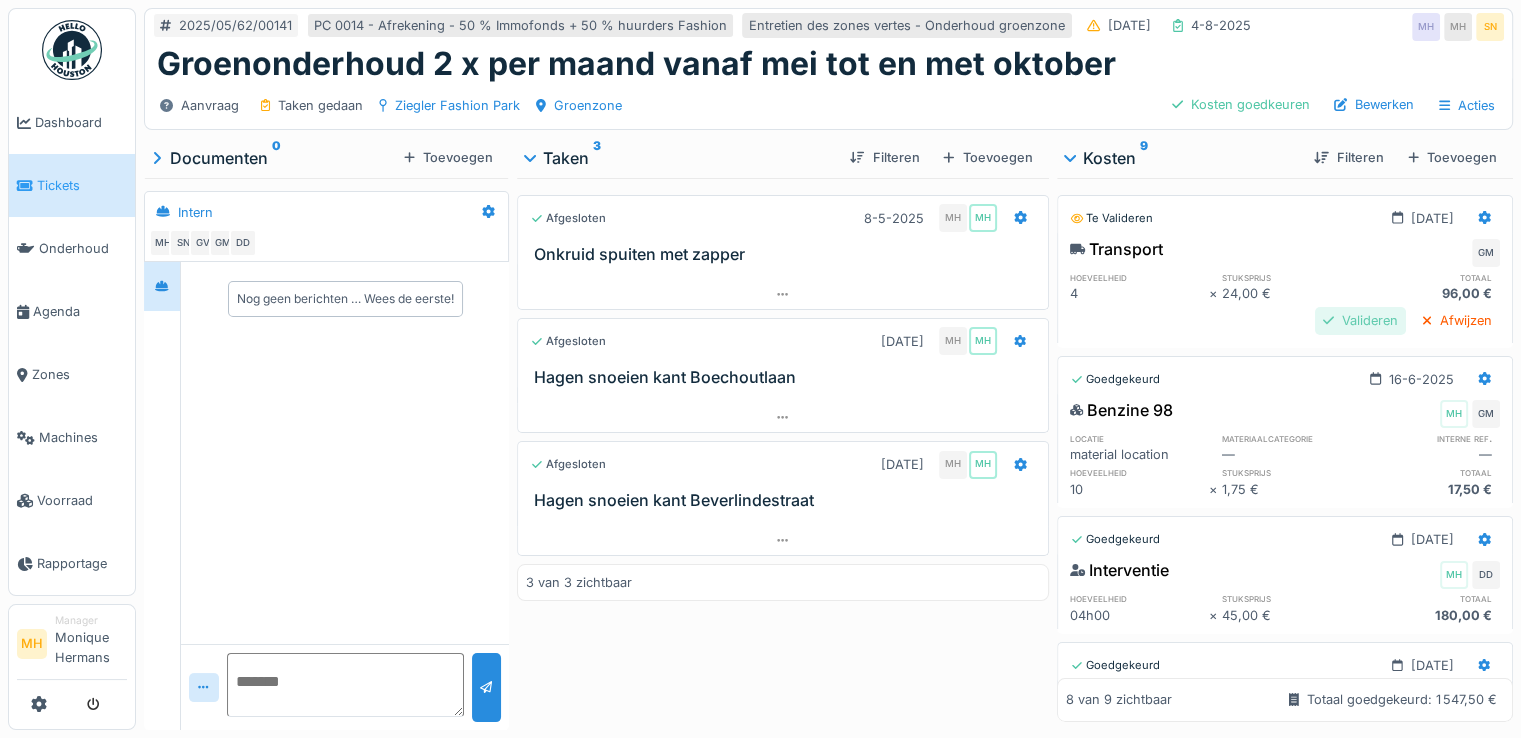 click on "Valideren" at bounding box center [1360, 320] 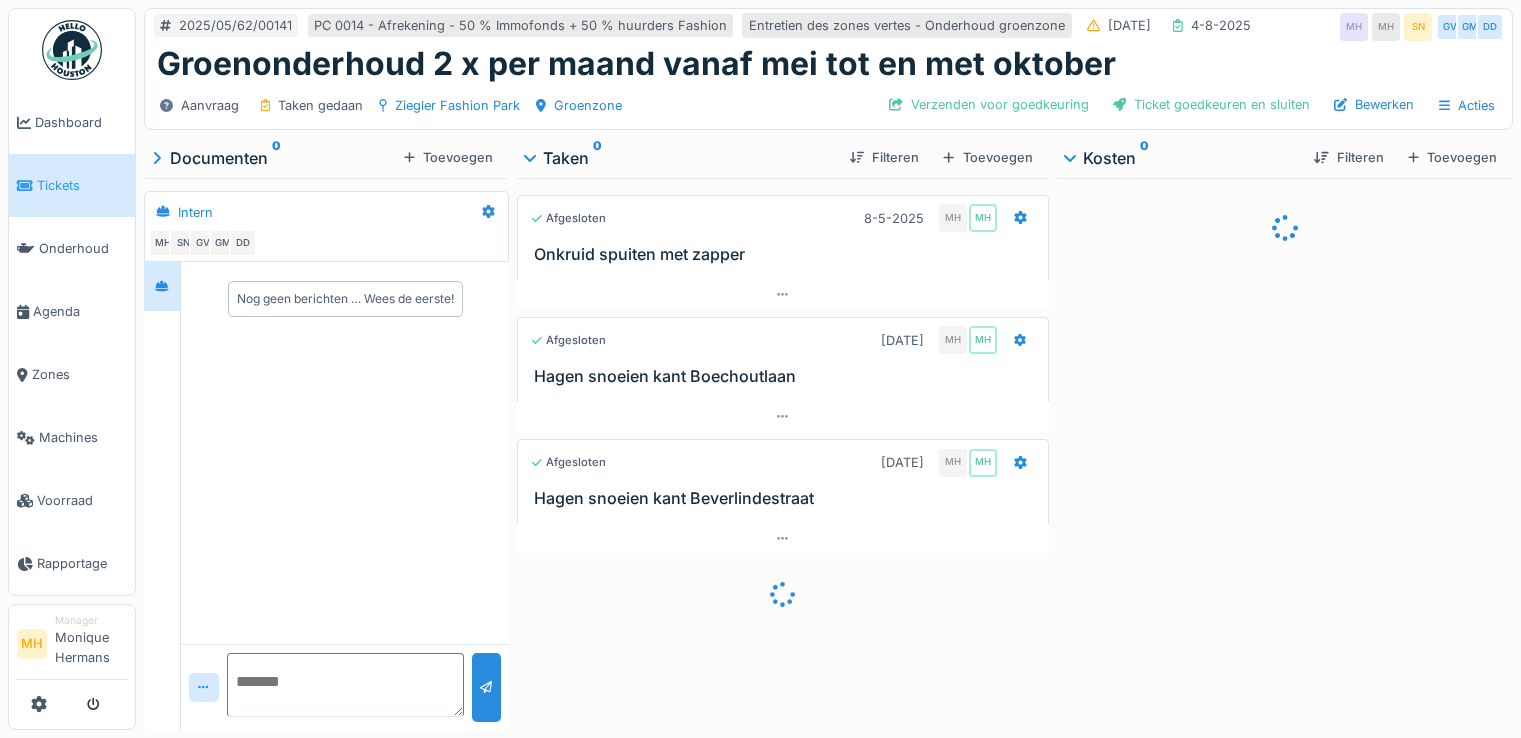 scroll, scrollTop: 0, scrollLeft: 0, axis: both 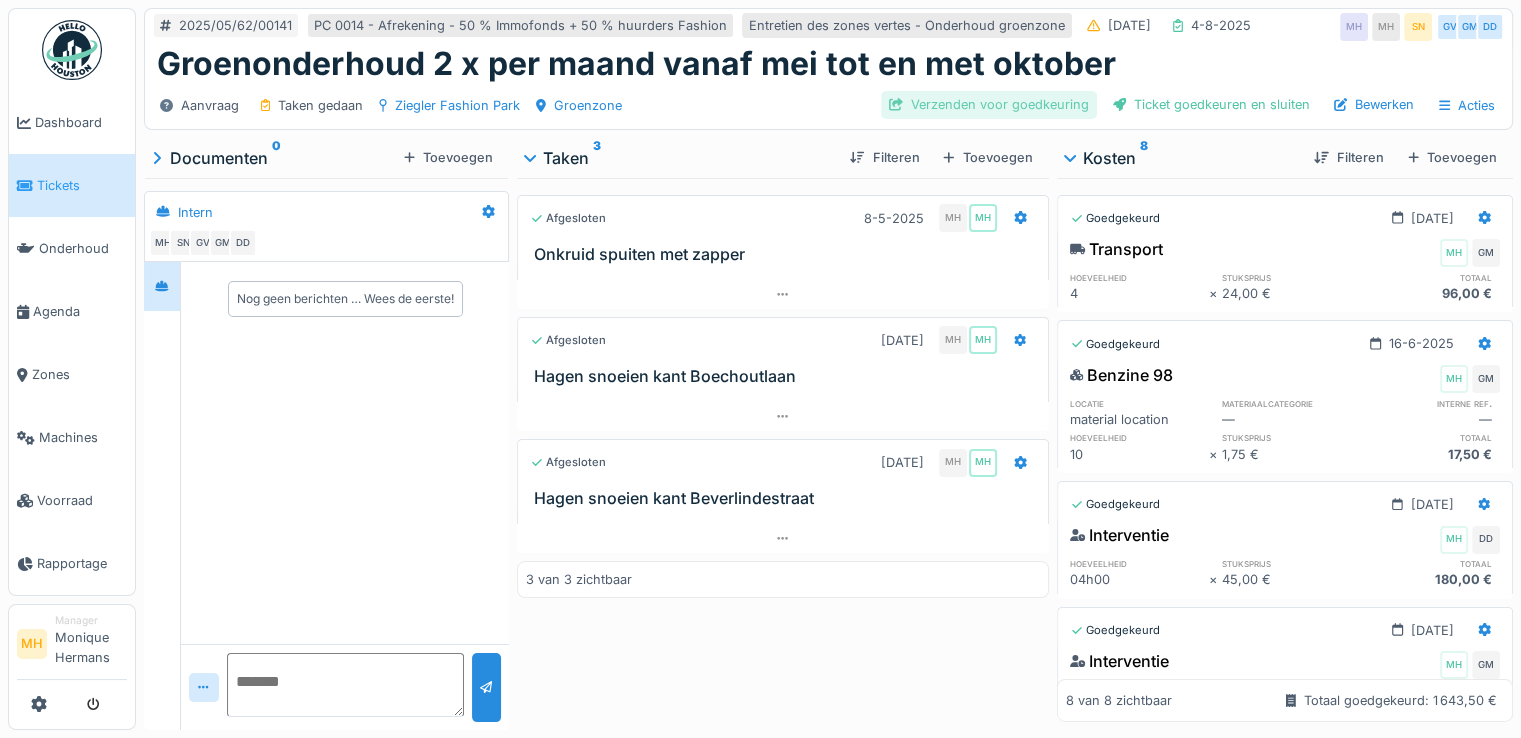 click on "Verzenden voor goedkeuring" at bounding box center (989, 104) 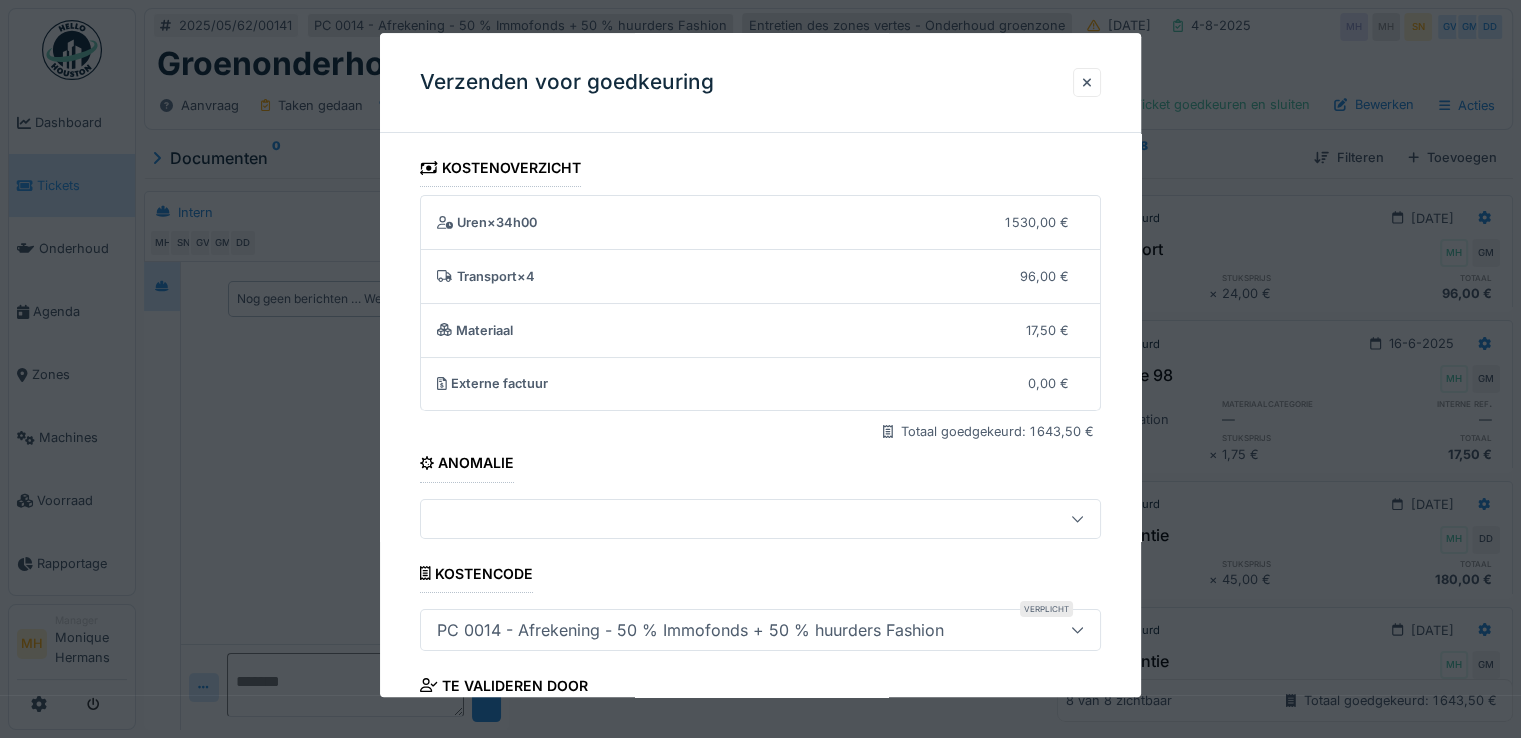scroll, scrollTop: 175, scrollLeft: 0, axis: vertical 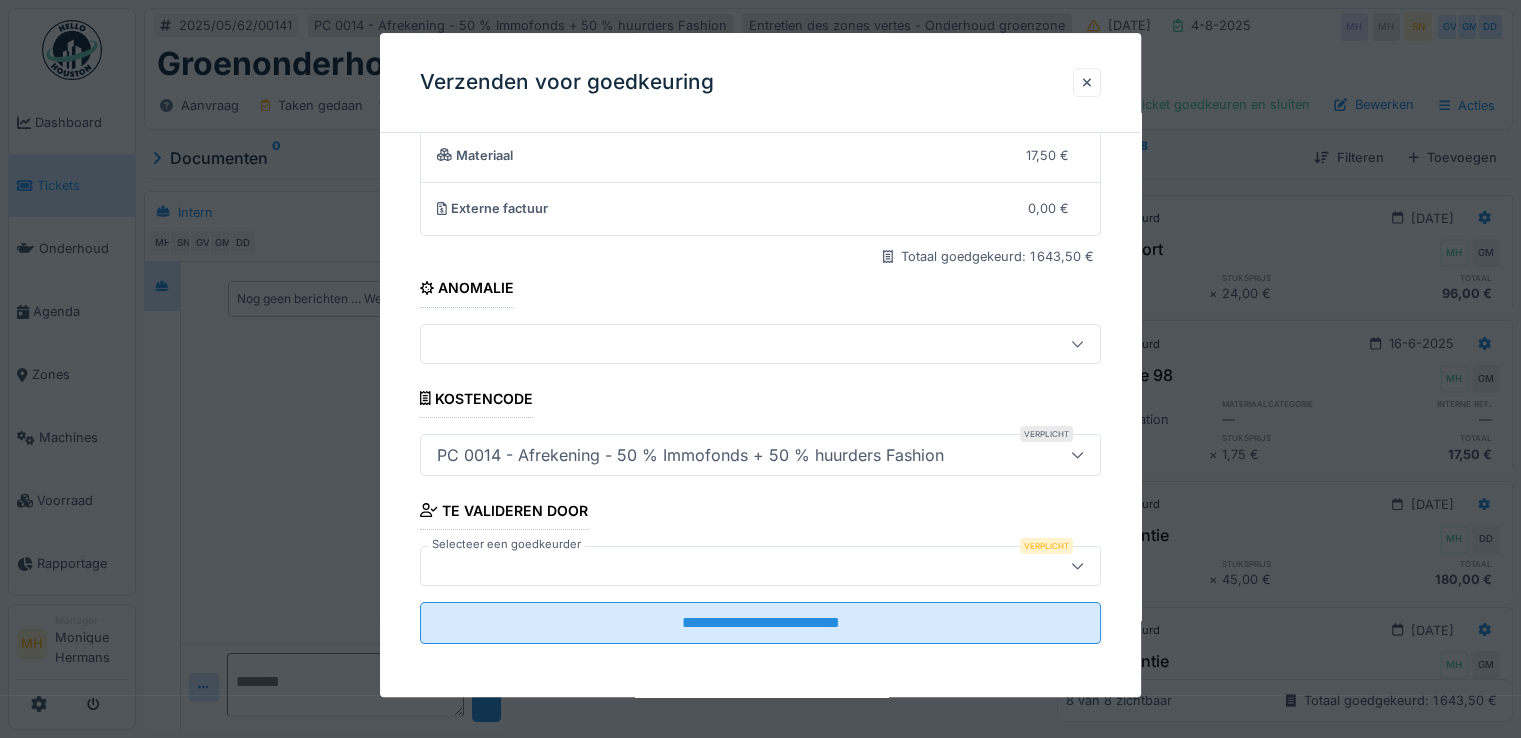 click at bounding box center [726, 566] 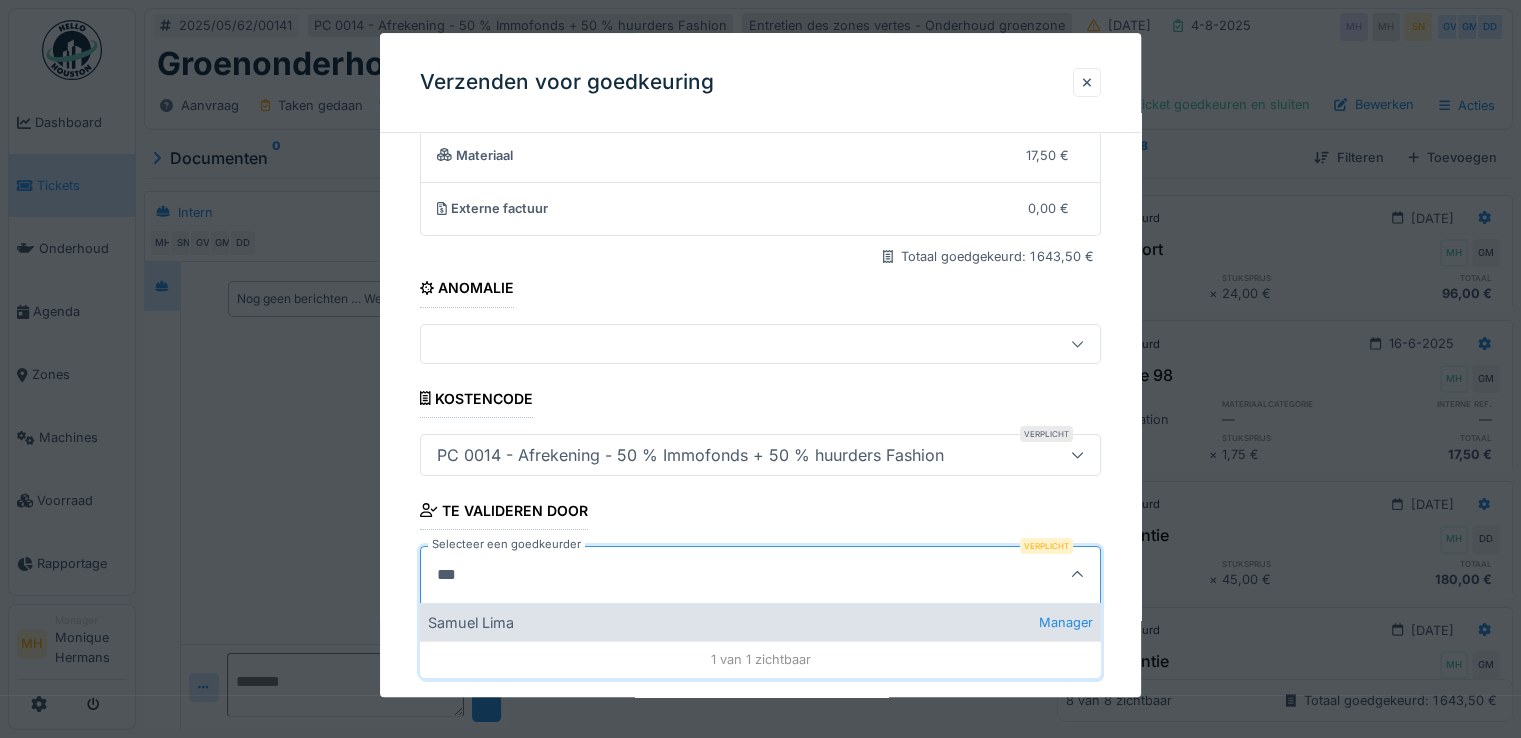 type on "***" 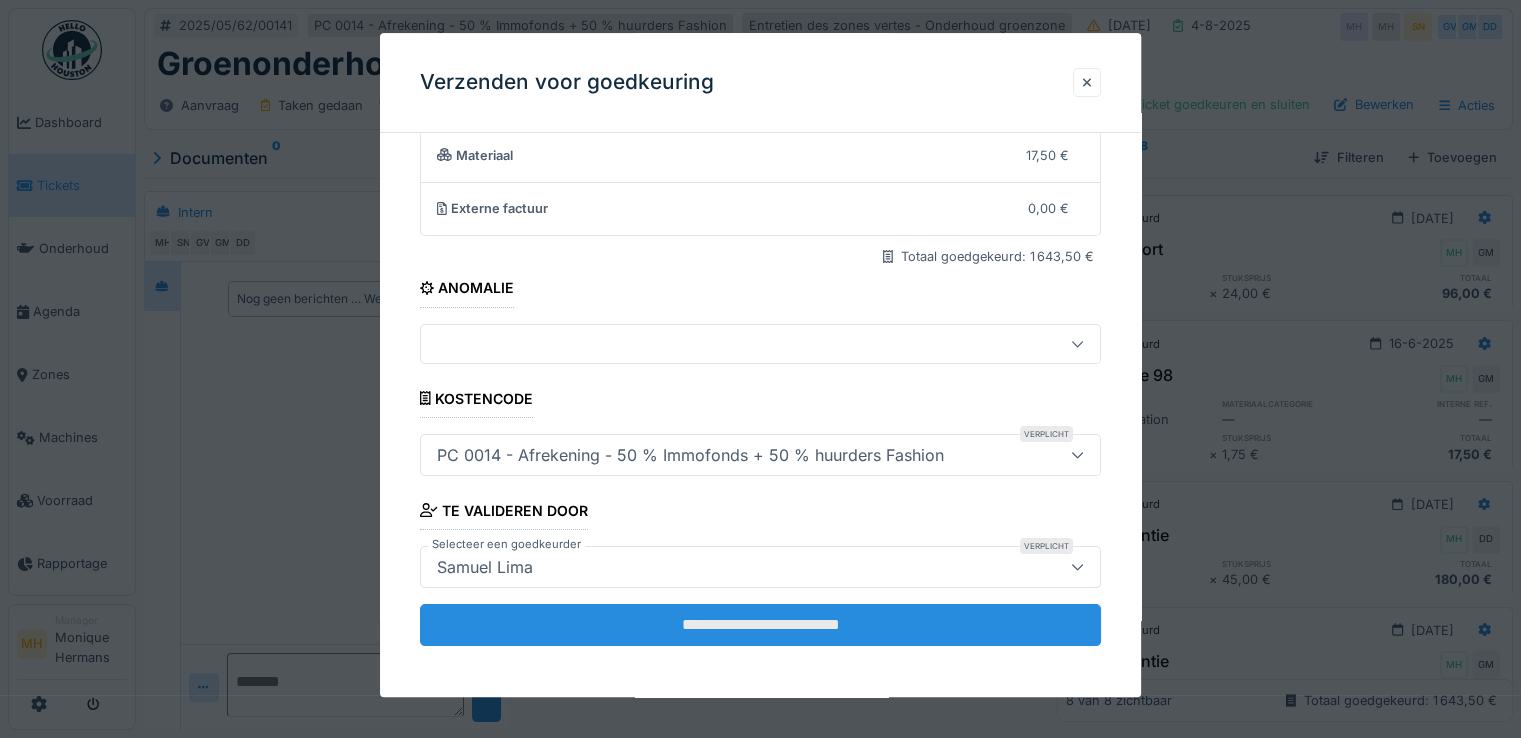 click on "**********" at bounding box center [760, 625] 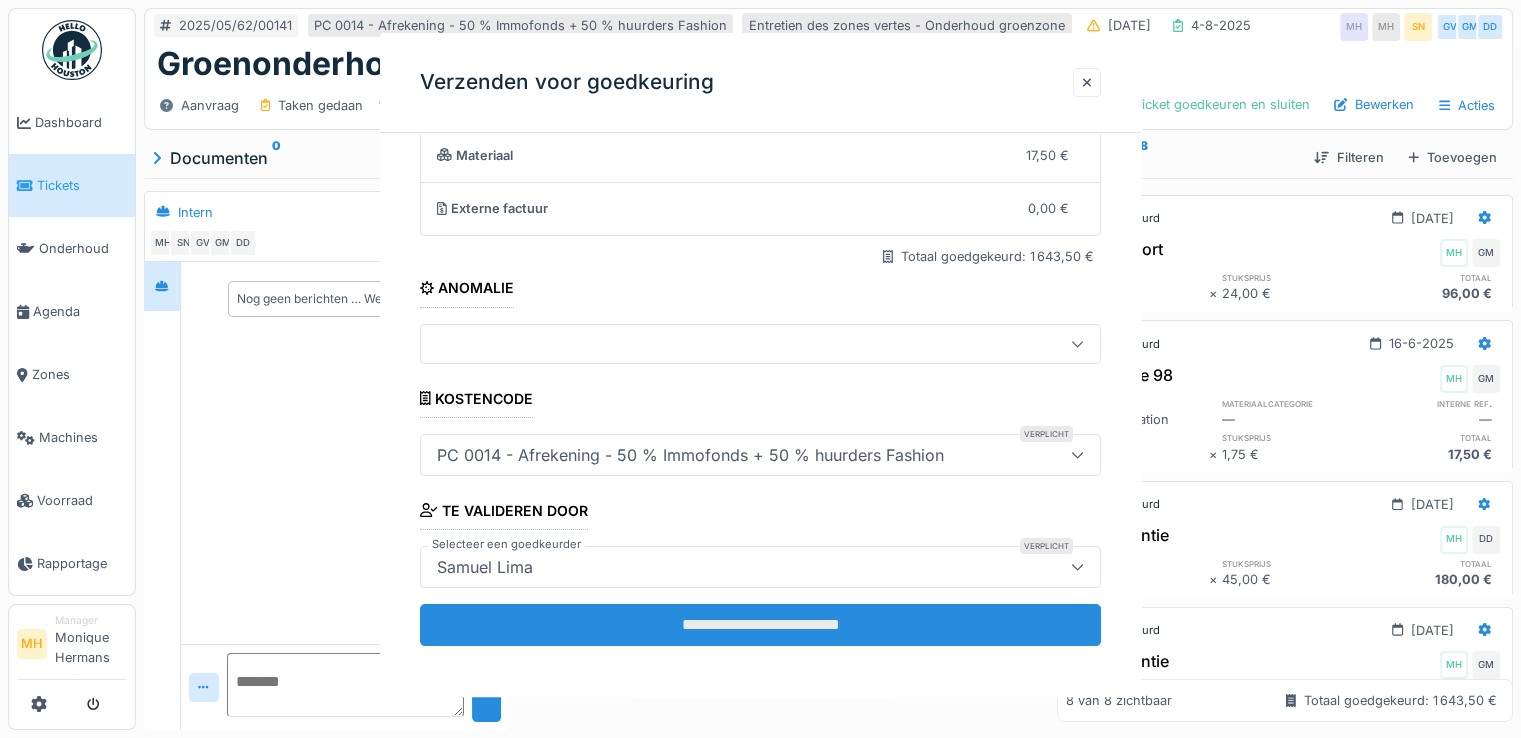 scroll, scrollTop: 0, scrollLeft: 0, axis: both 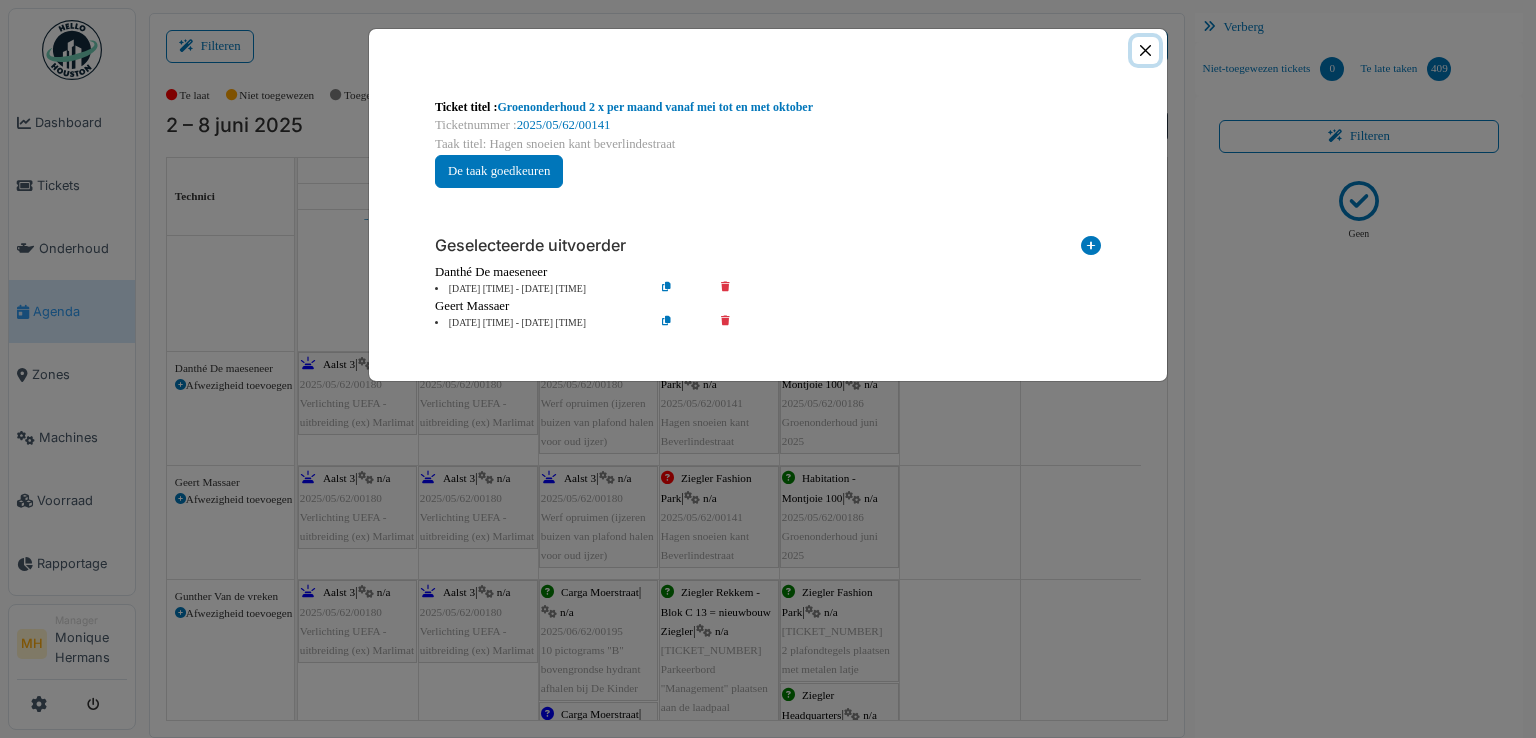 click at bounding box center (1145, 50) 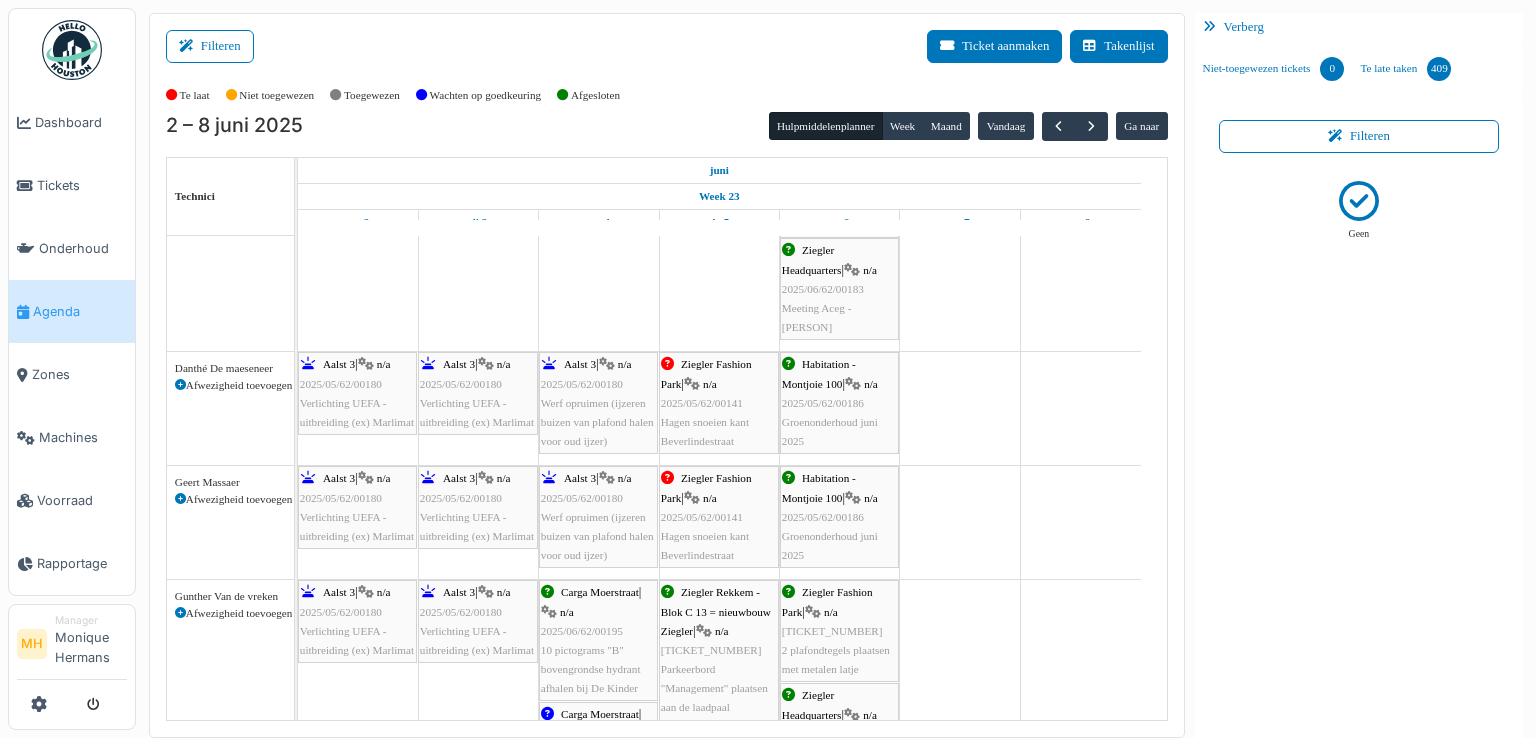 click at bounding box center [180, 385] 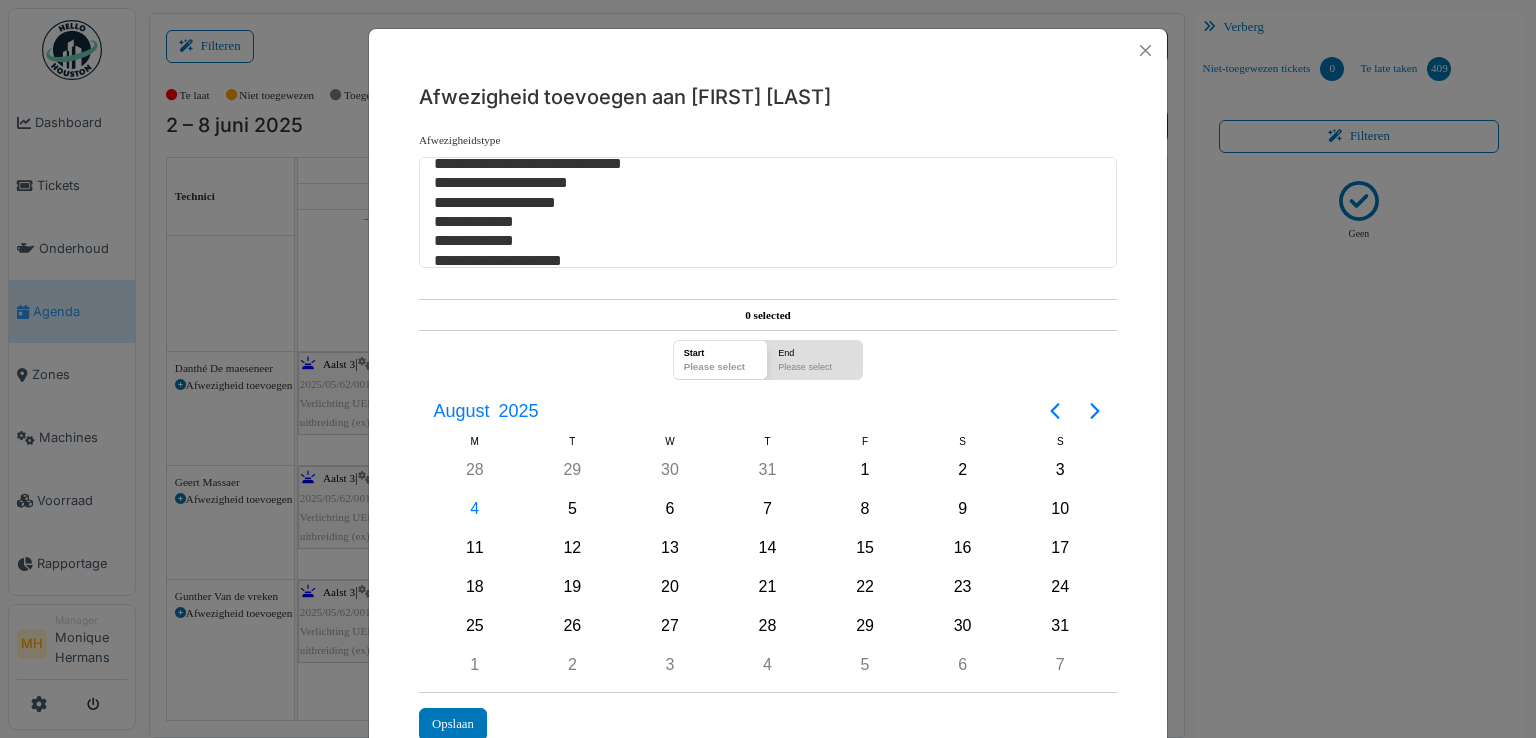 scroll, scrollTop: 349, scrollLeft: 0, axis: vertical 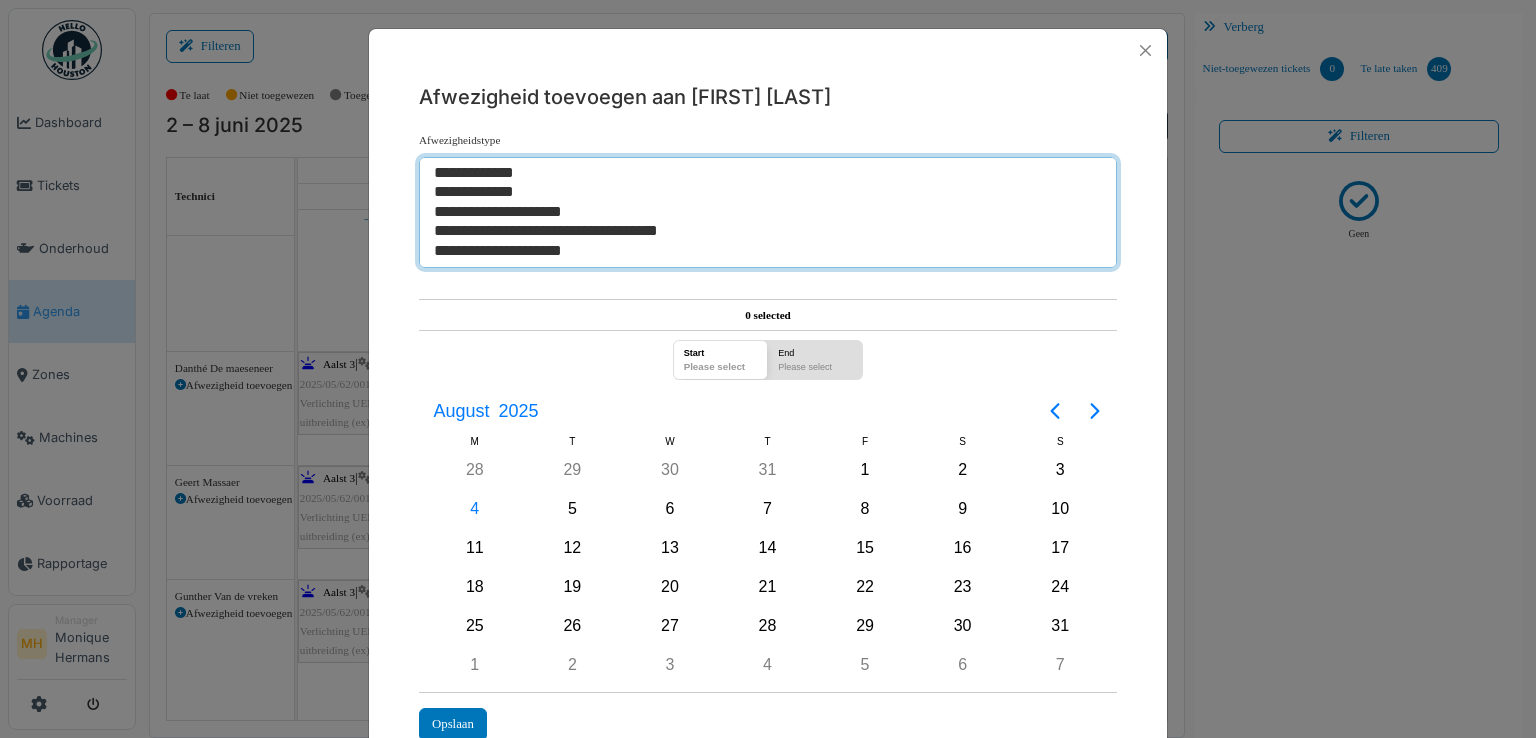 select on "***" 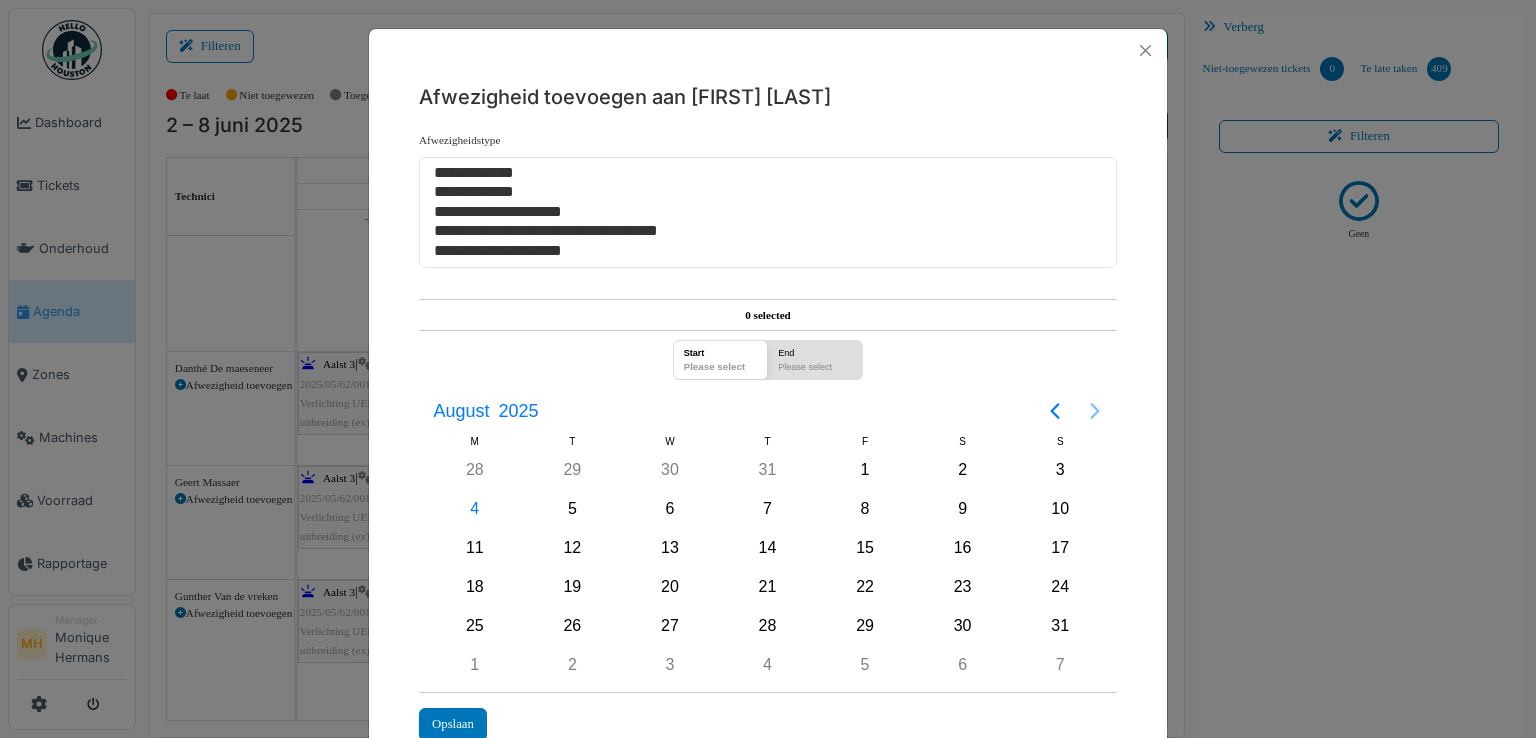 click 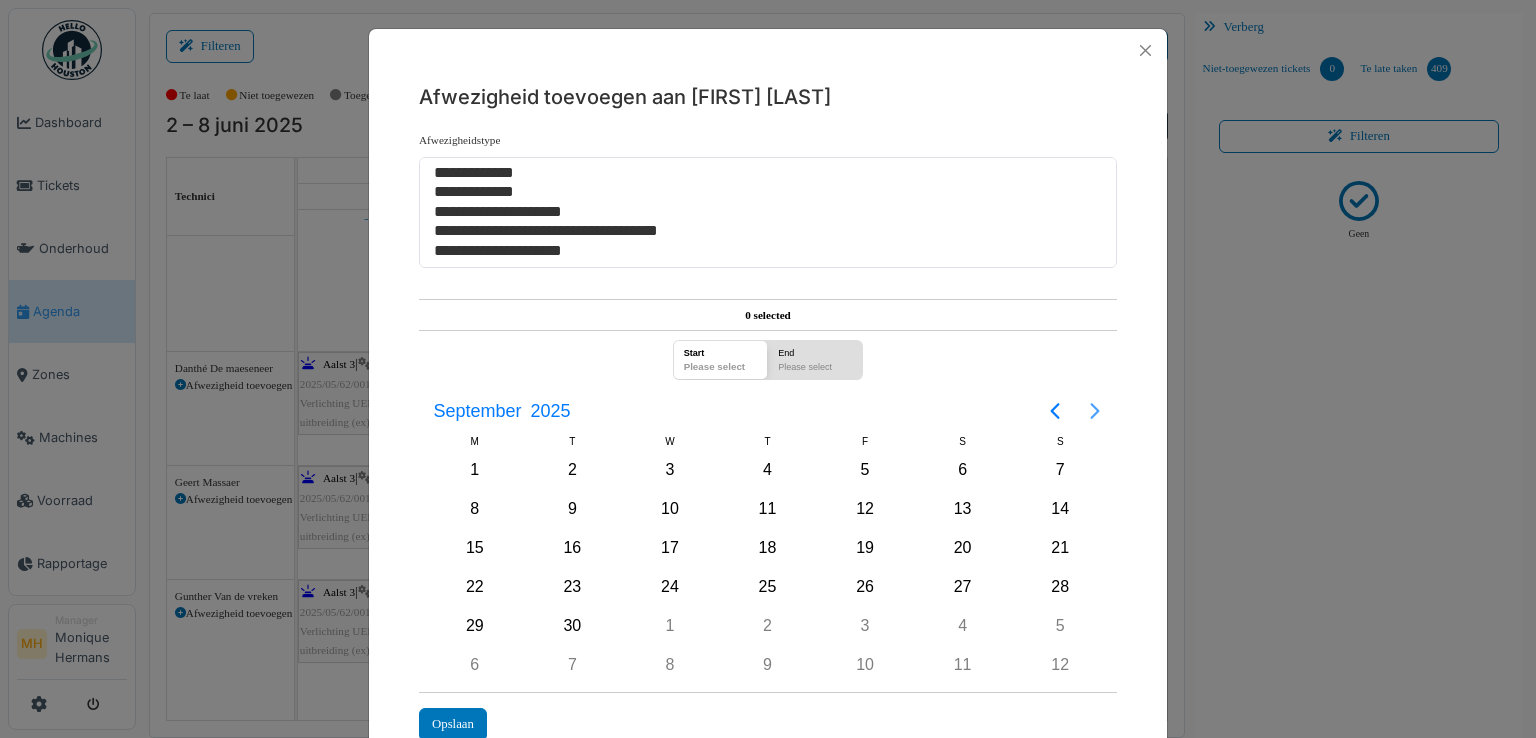 click 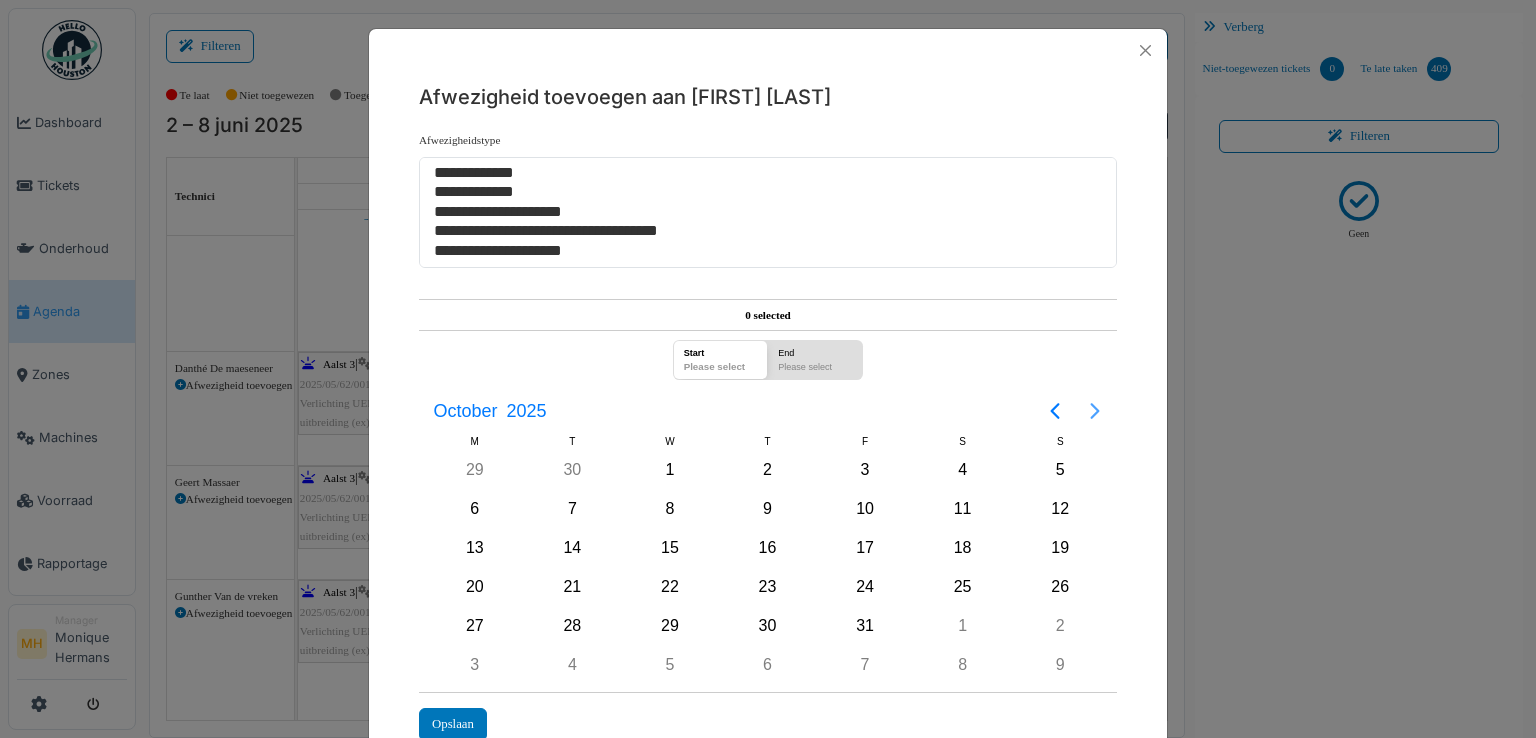 click 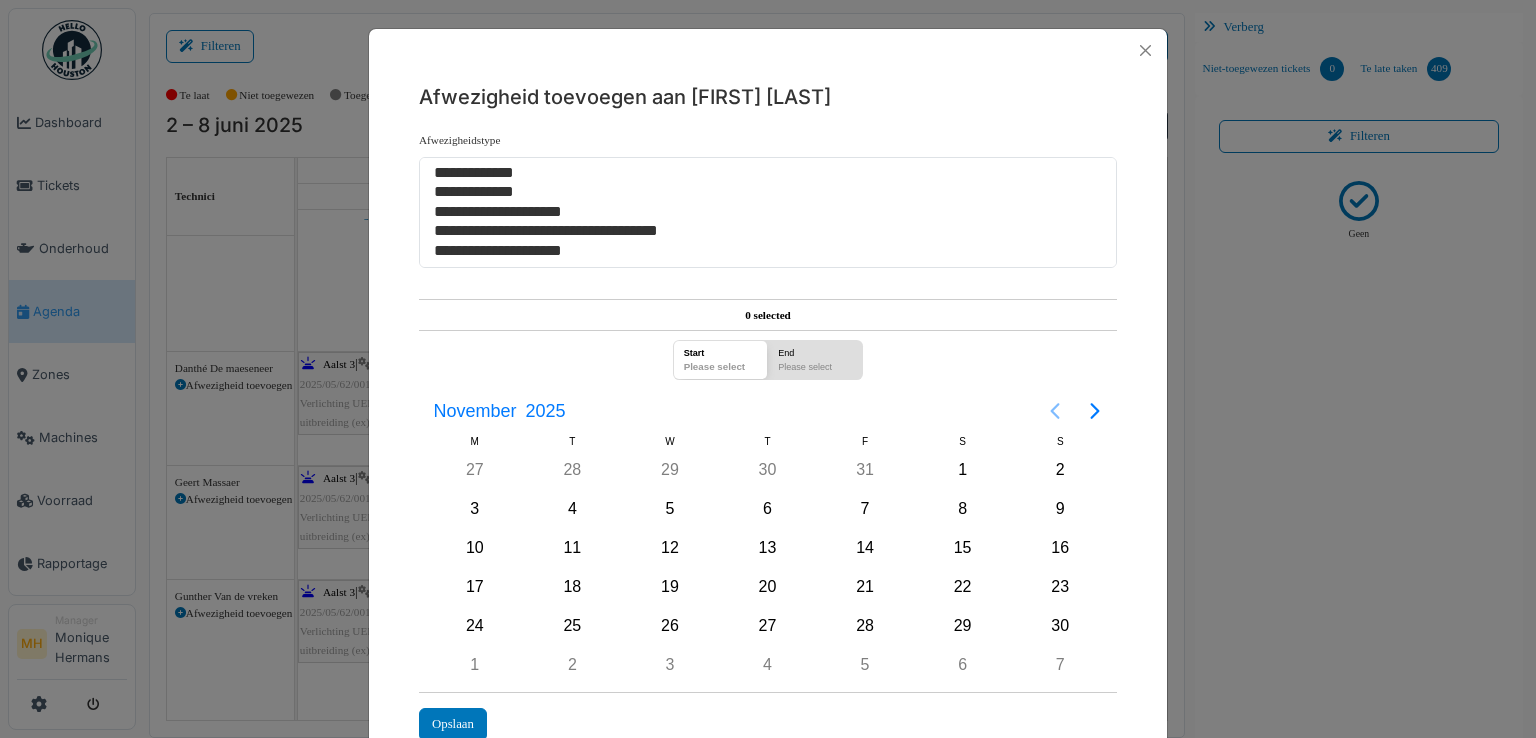 drag, startPoint x: 1046, startPoint y: 406, endPoint x: 1027, endPoint y: 425, distance: 26.870058 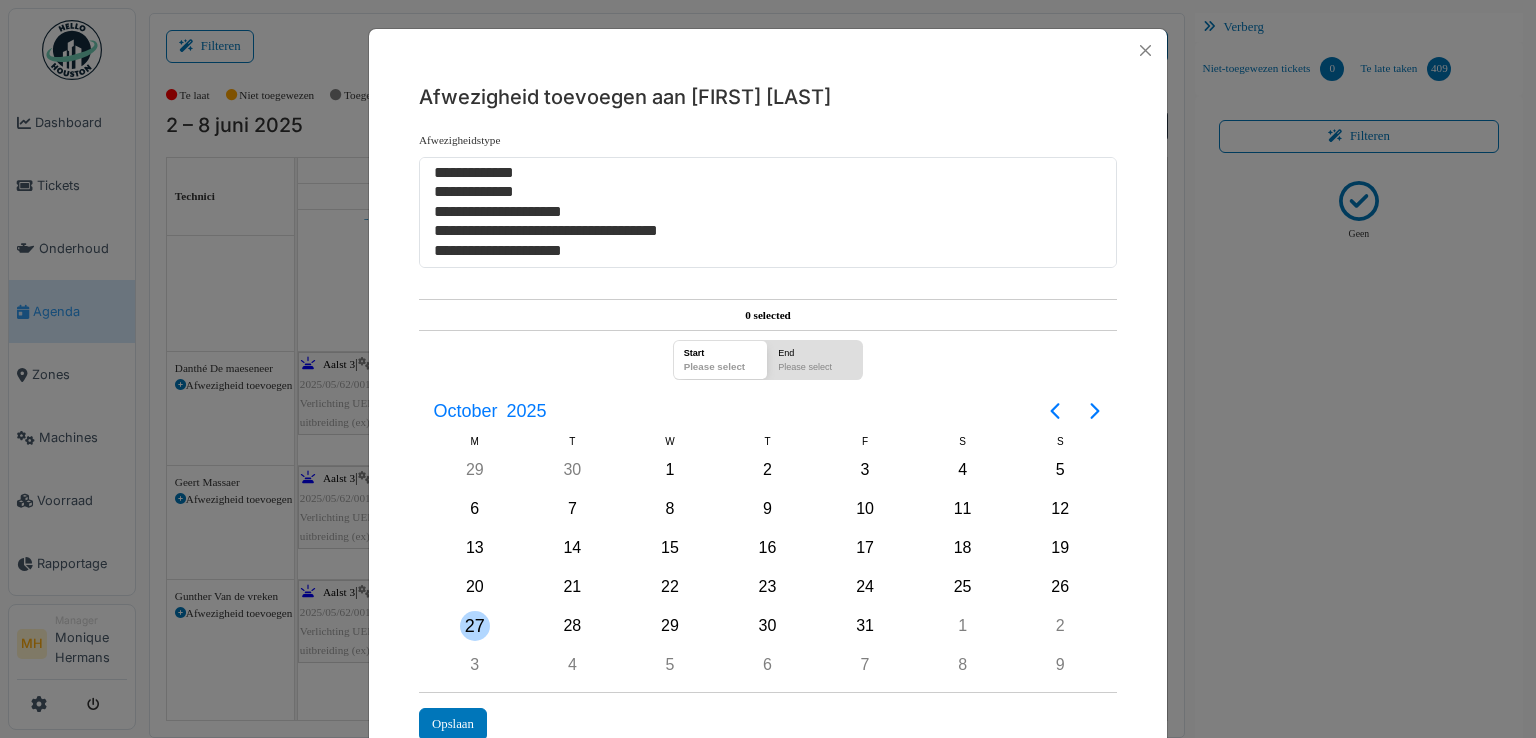 click on "27" at bounding box center (475, 626) 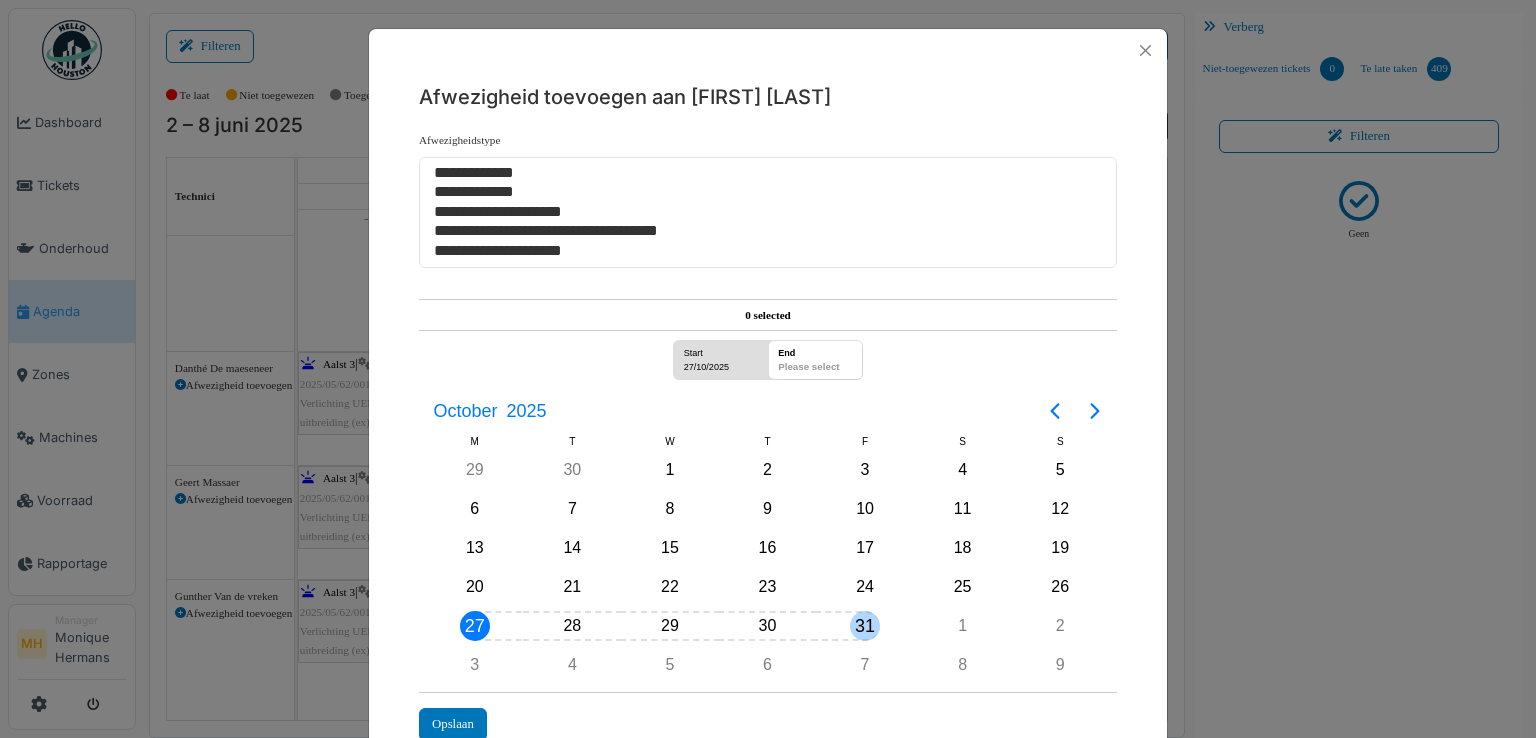 click on "31" at bounding box center [865, 626] 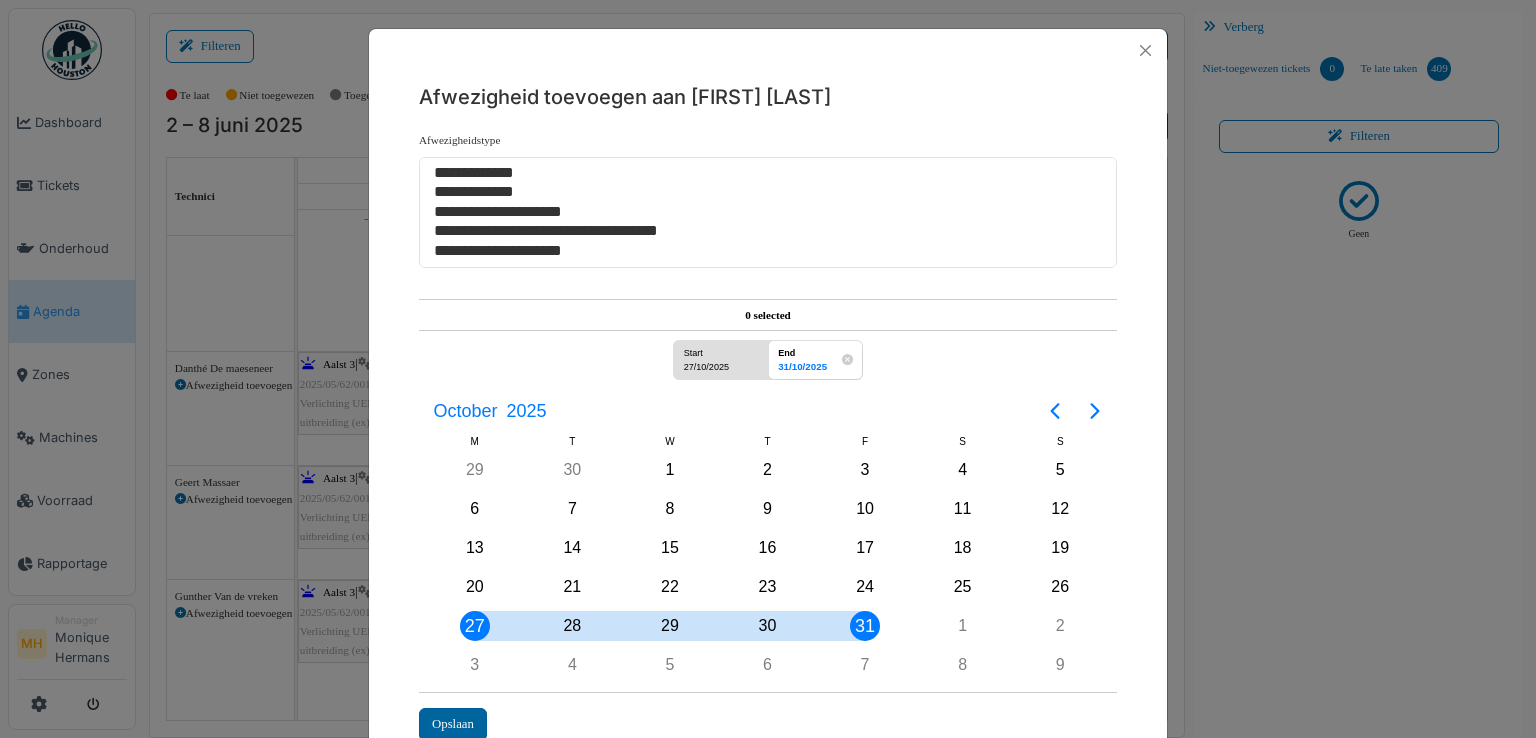 click on "Opslaan" at bounding box center [453, 724] 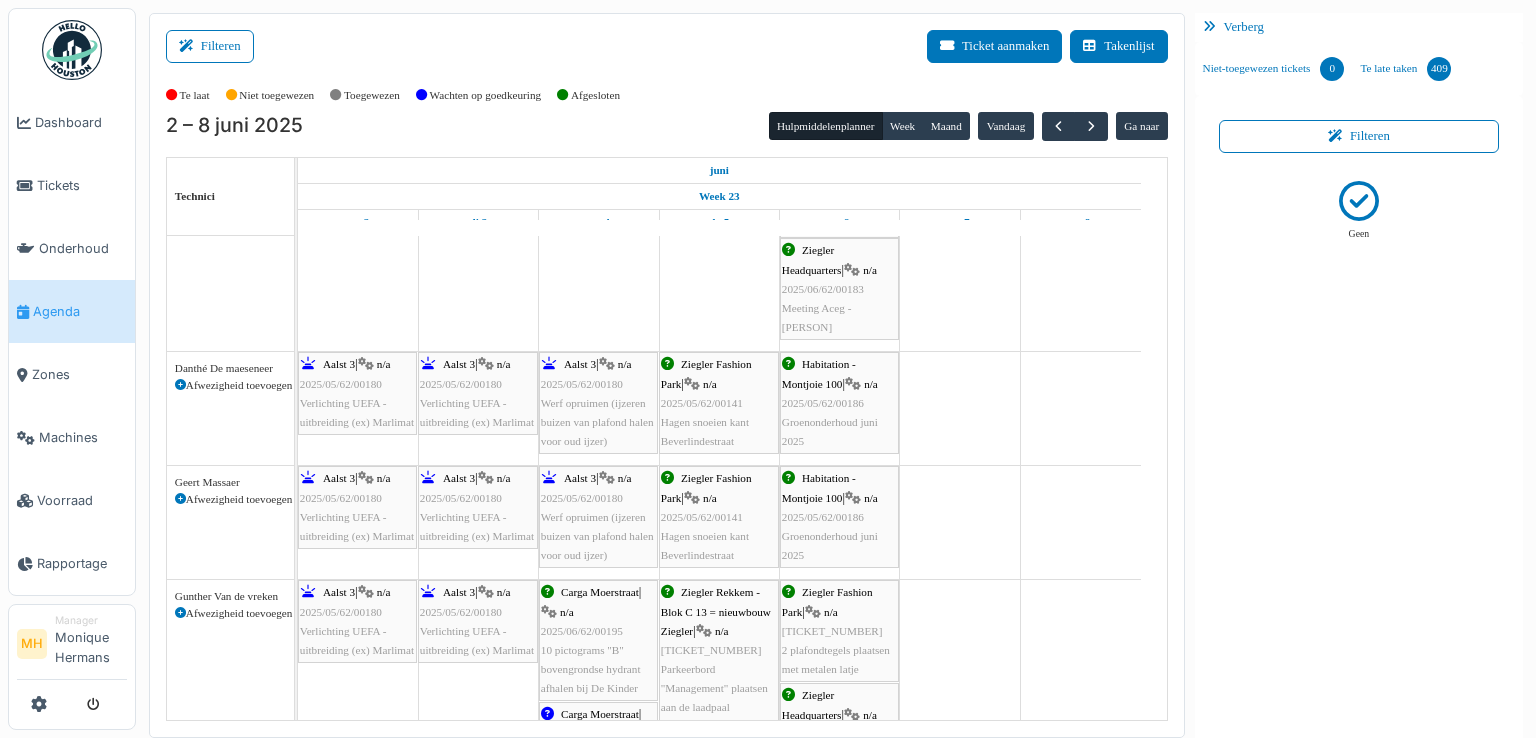 click at bounding box center [180, 613] 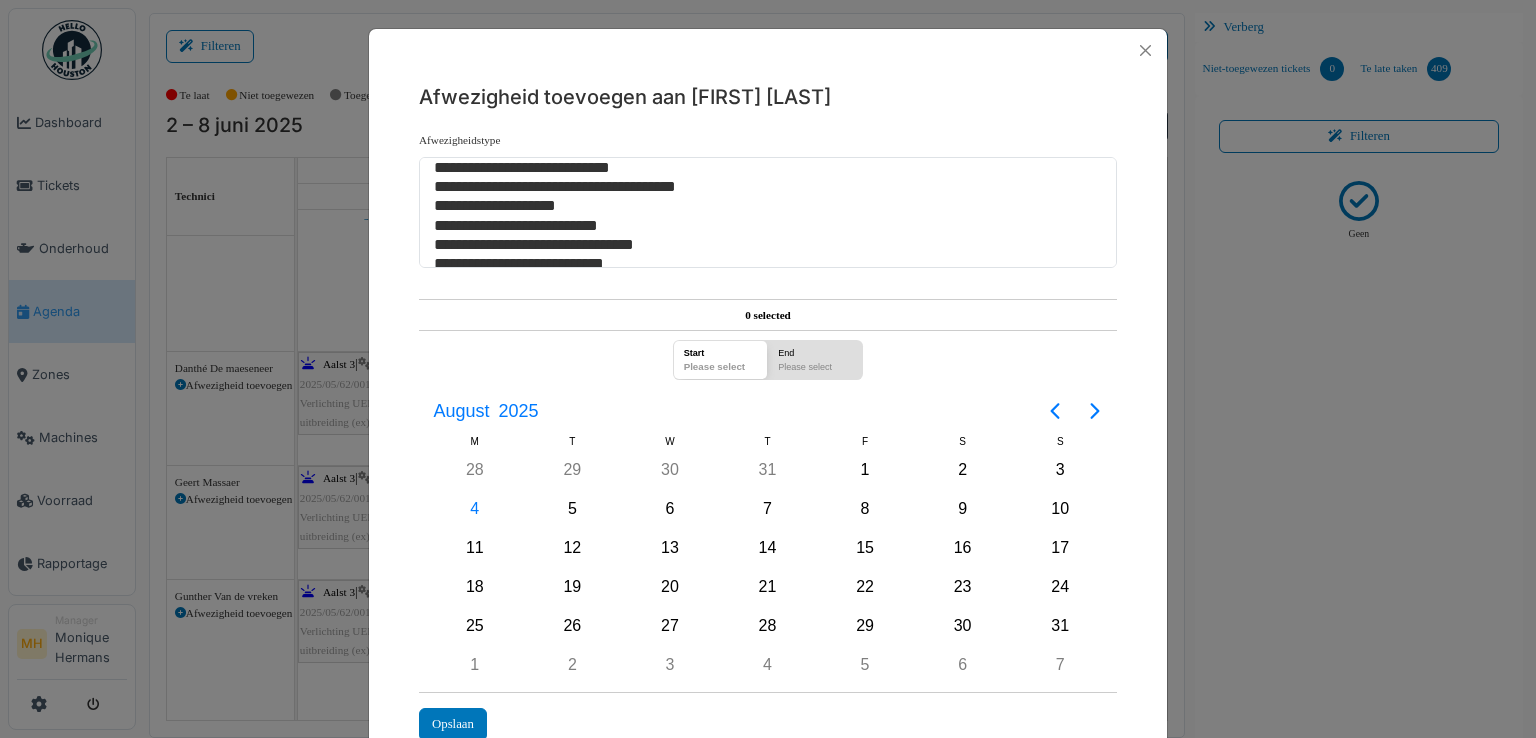scroll, scrollTop: 349, scrollLeft: 0, axis: vertical 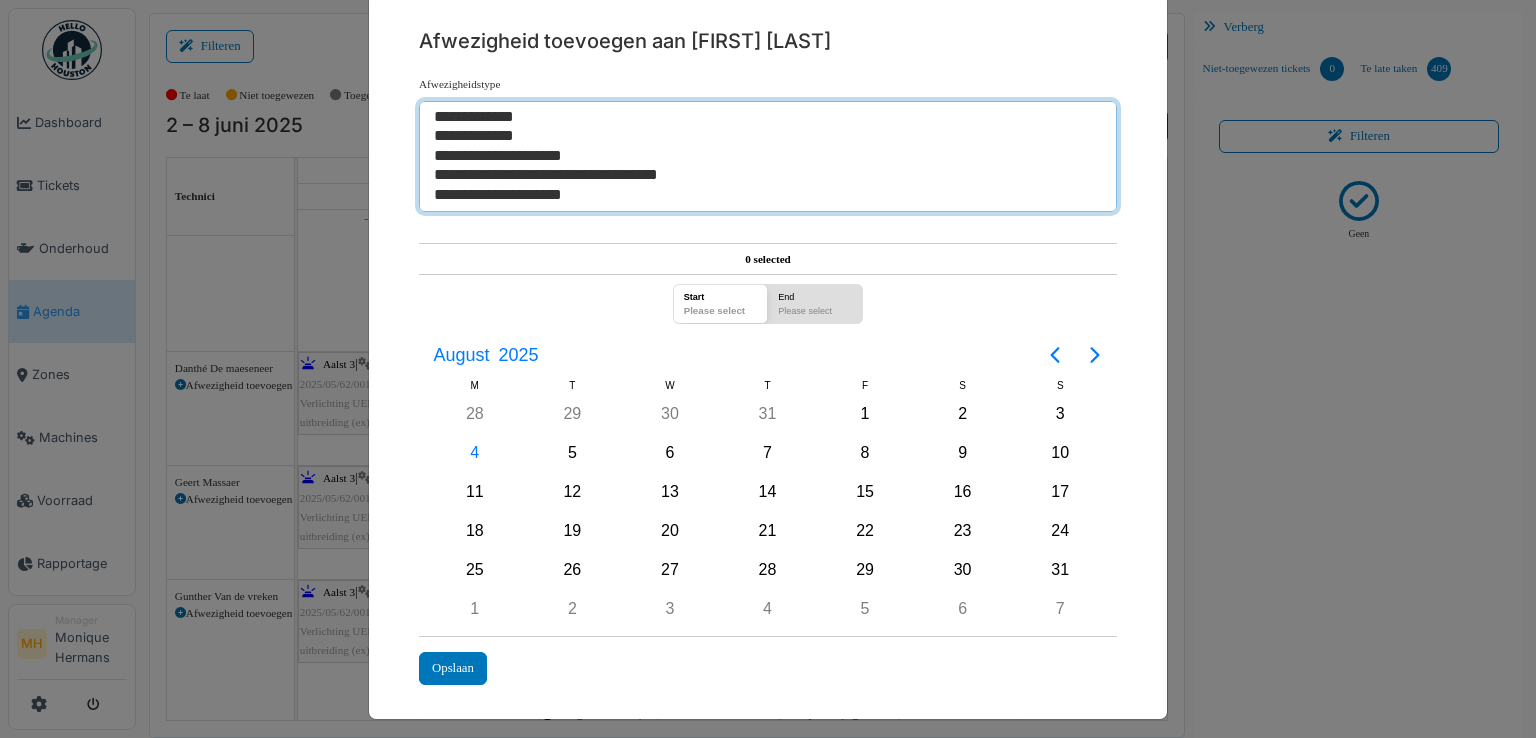 select on "***" 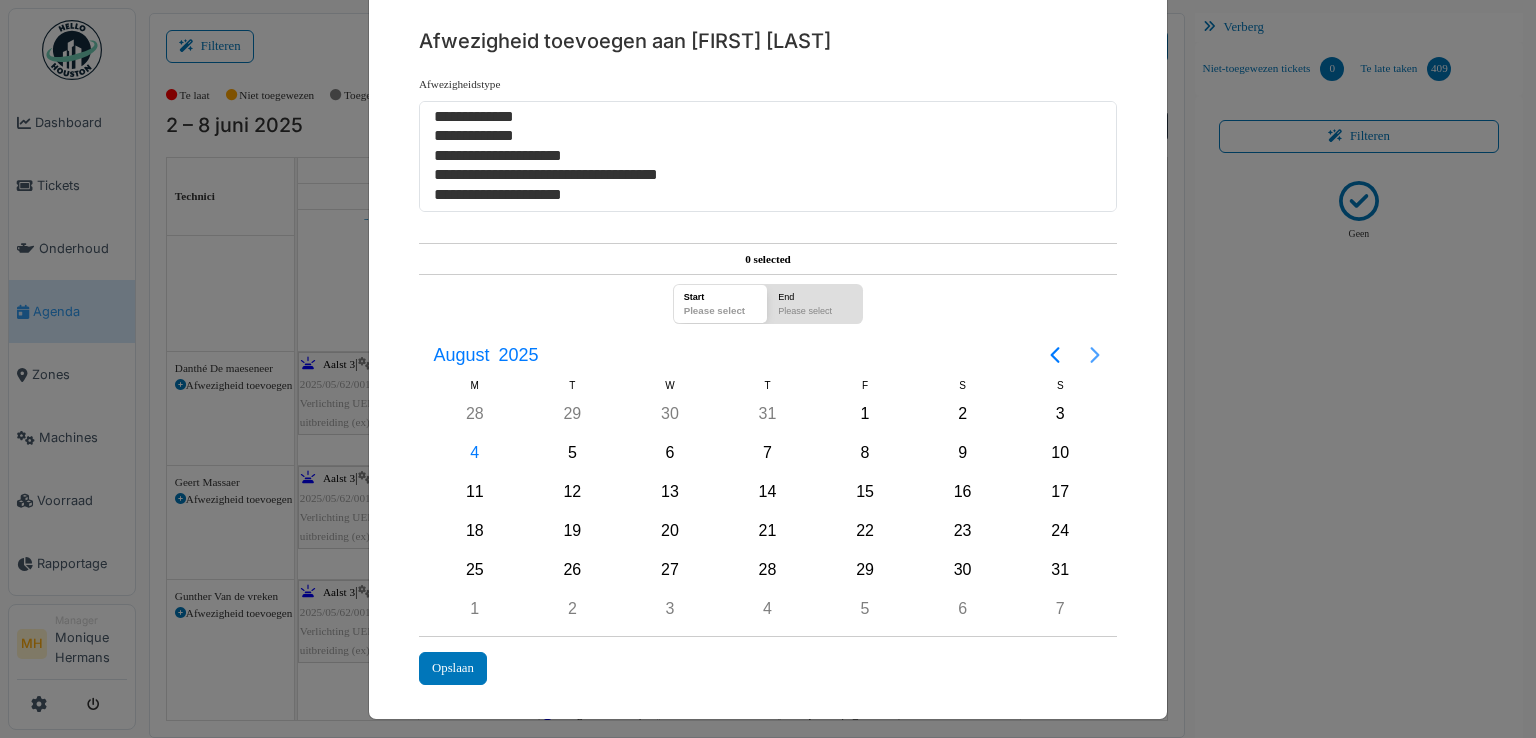 click 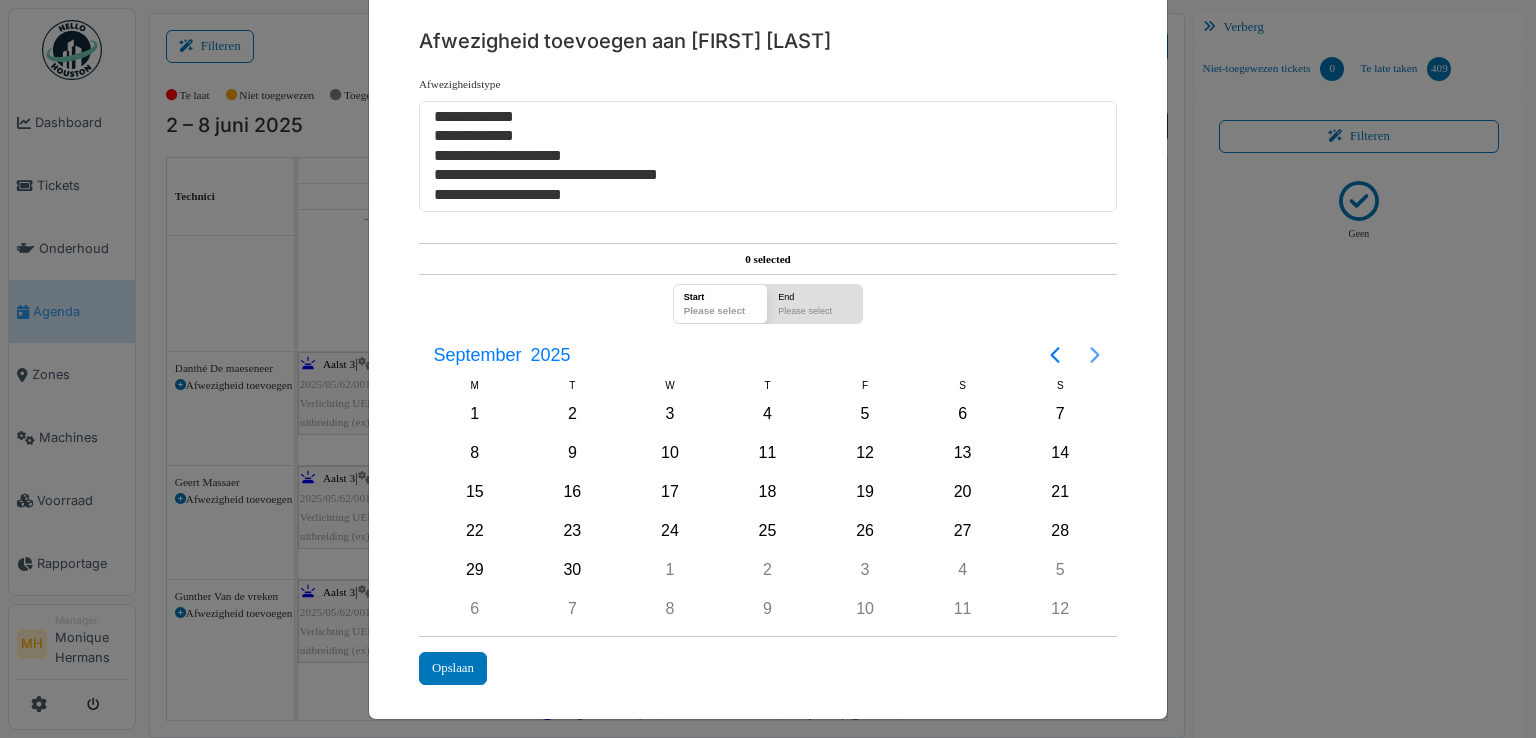 click 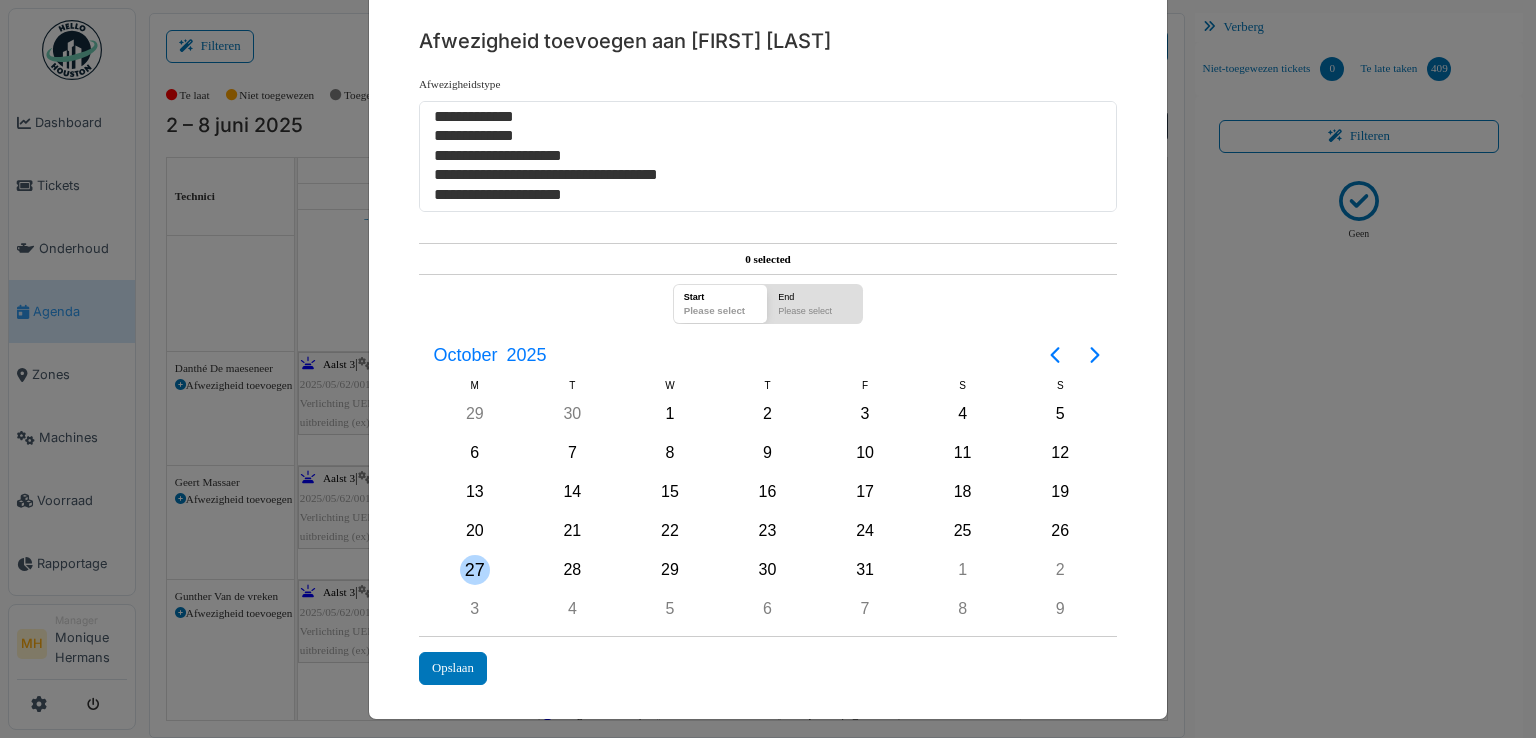 click on "27" at bounding box center [475, 570] 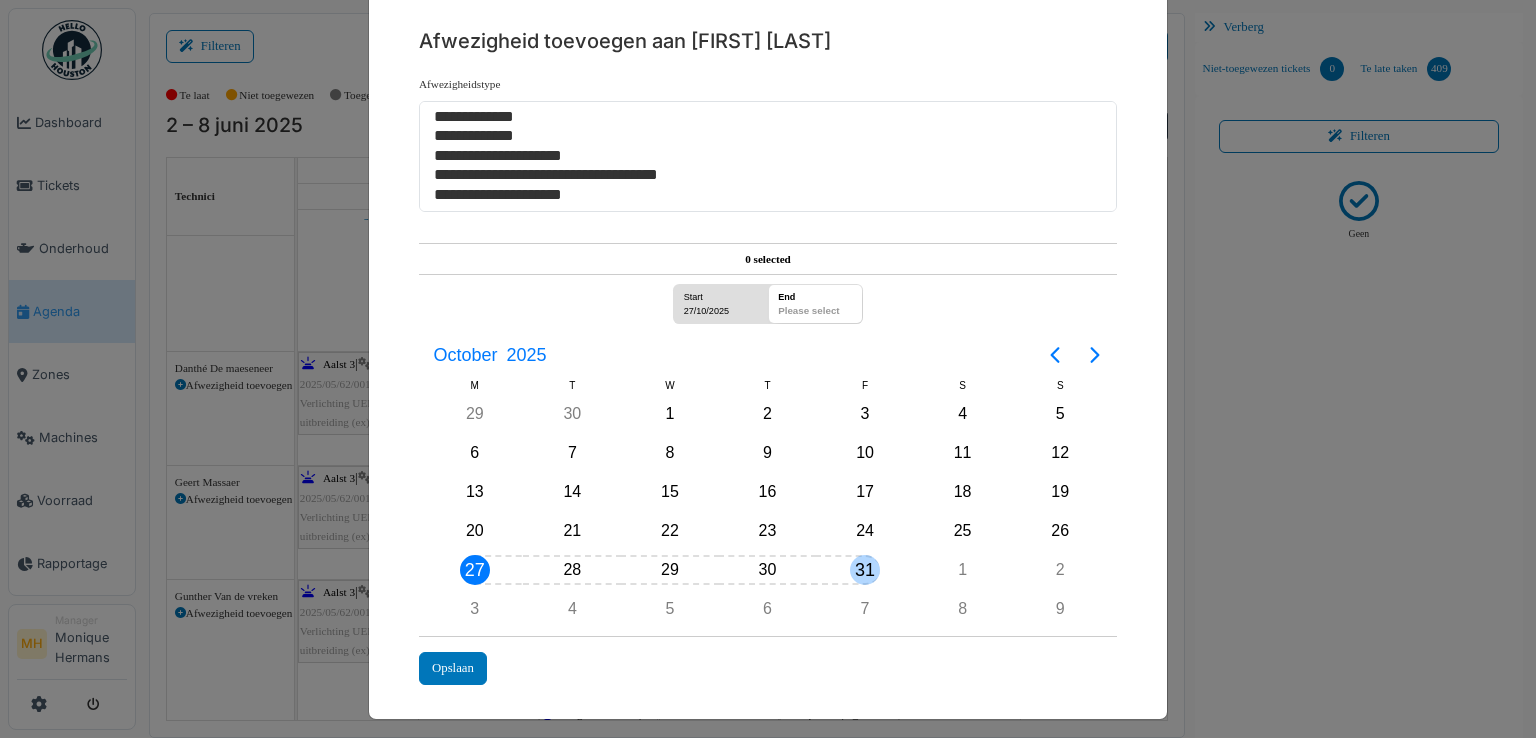 click on "31" at bounding box center [865, 570] 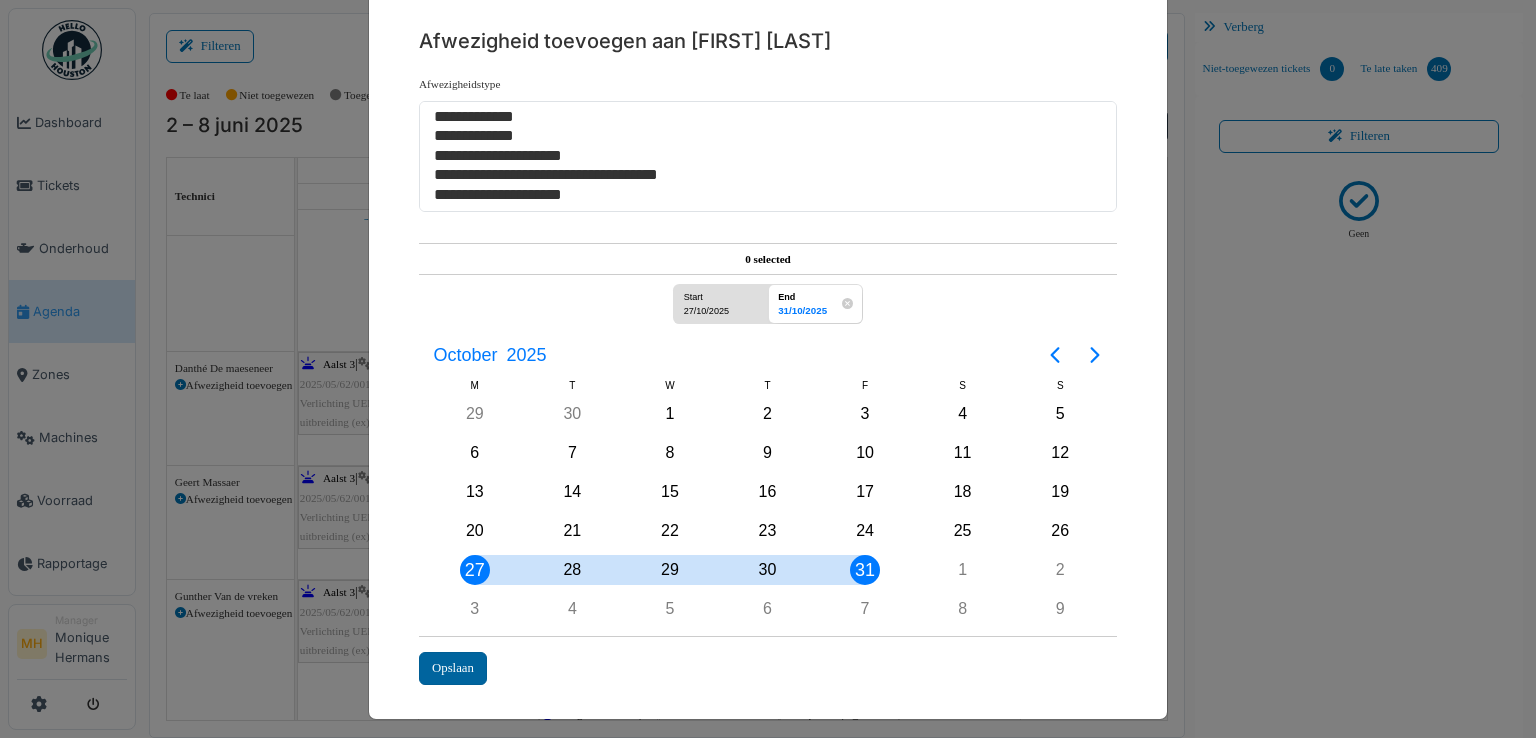 click on "Opslaan" at bounding box center [453, 668] 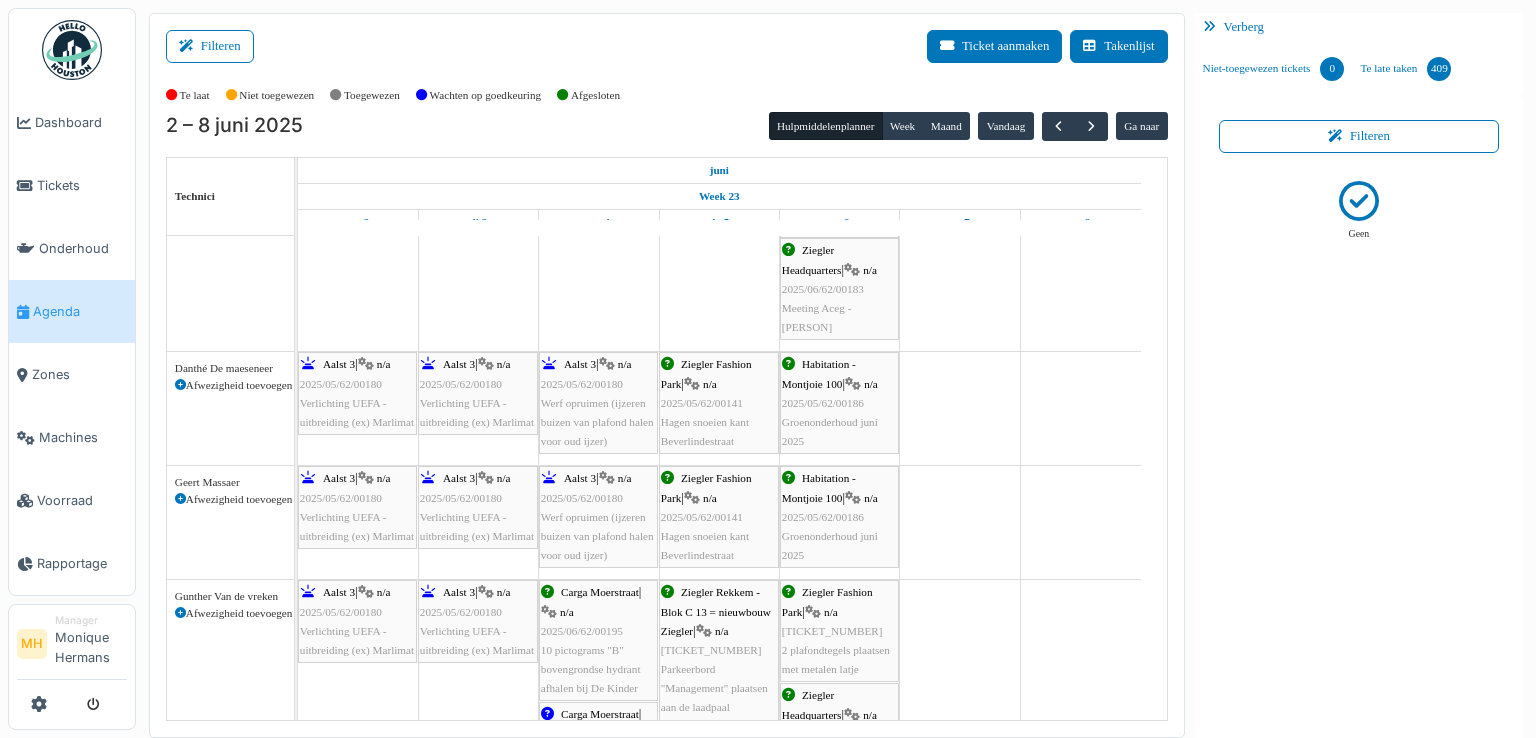 click at bounding box center (180, 385) 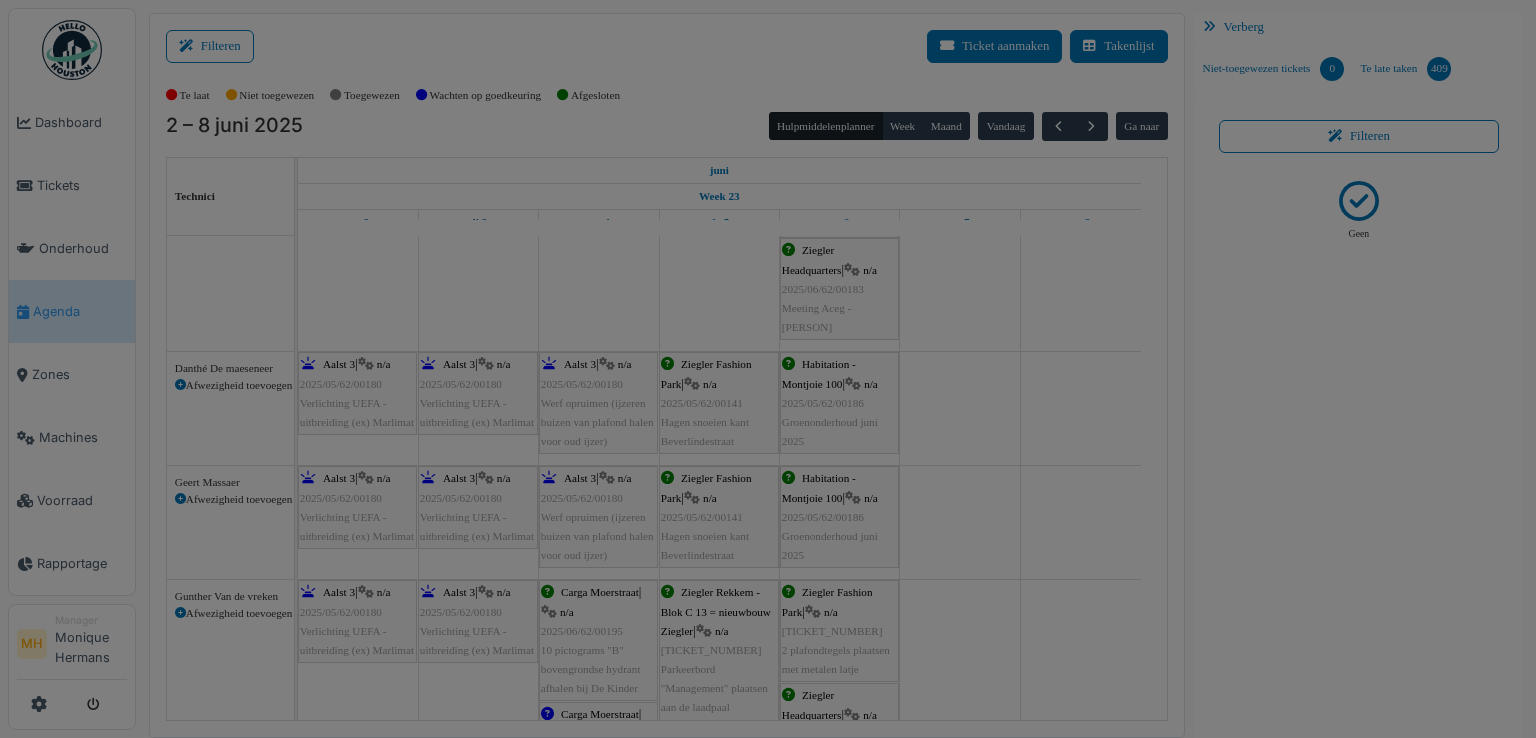 scroll, scrollTop: 0, scrollLeft: 0, axis: both 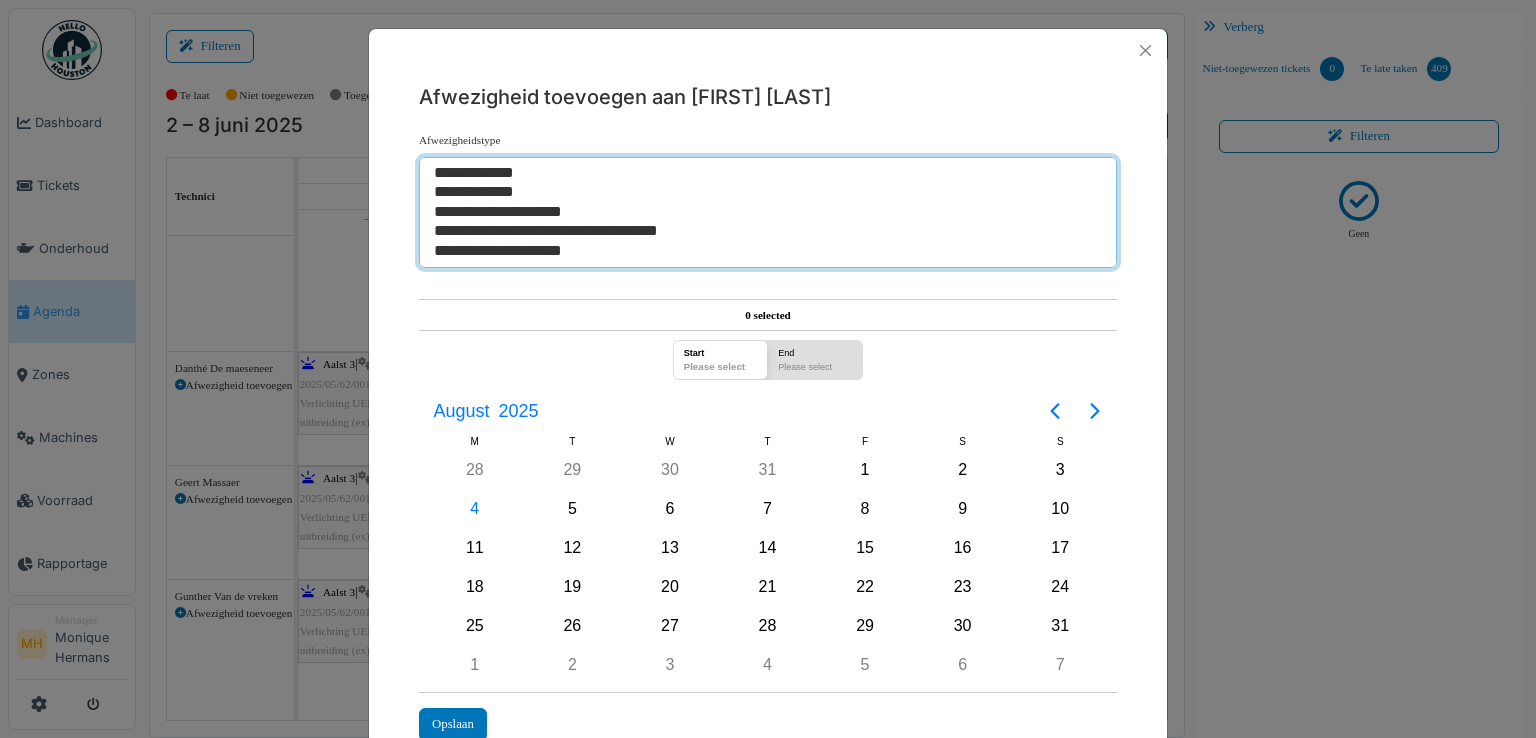 select on "***" 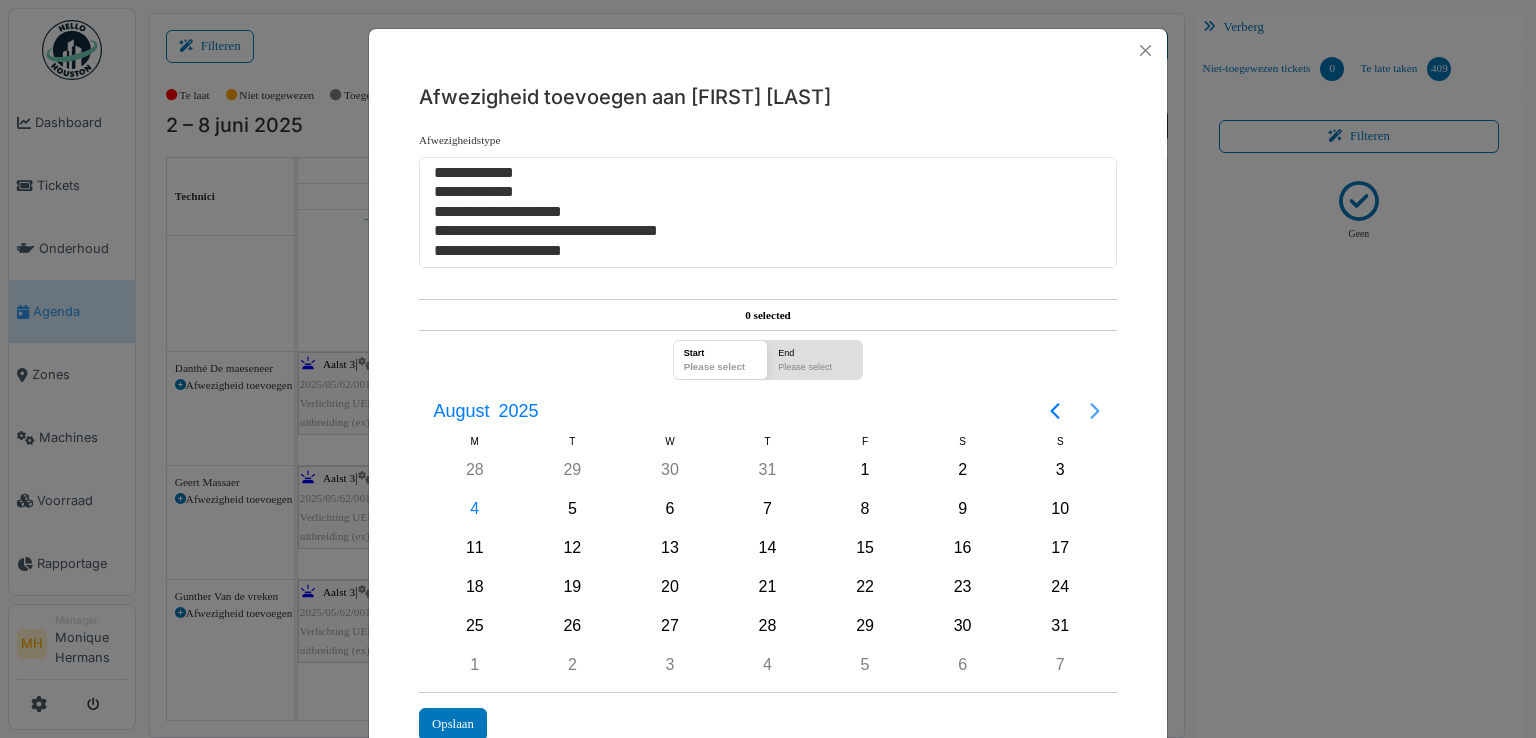 click 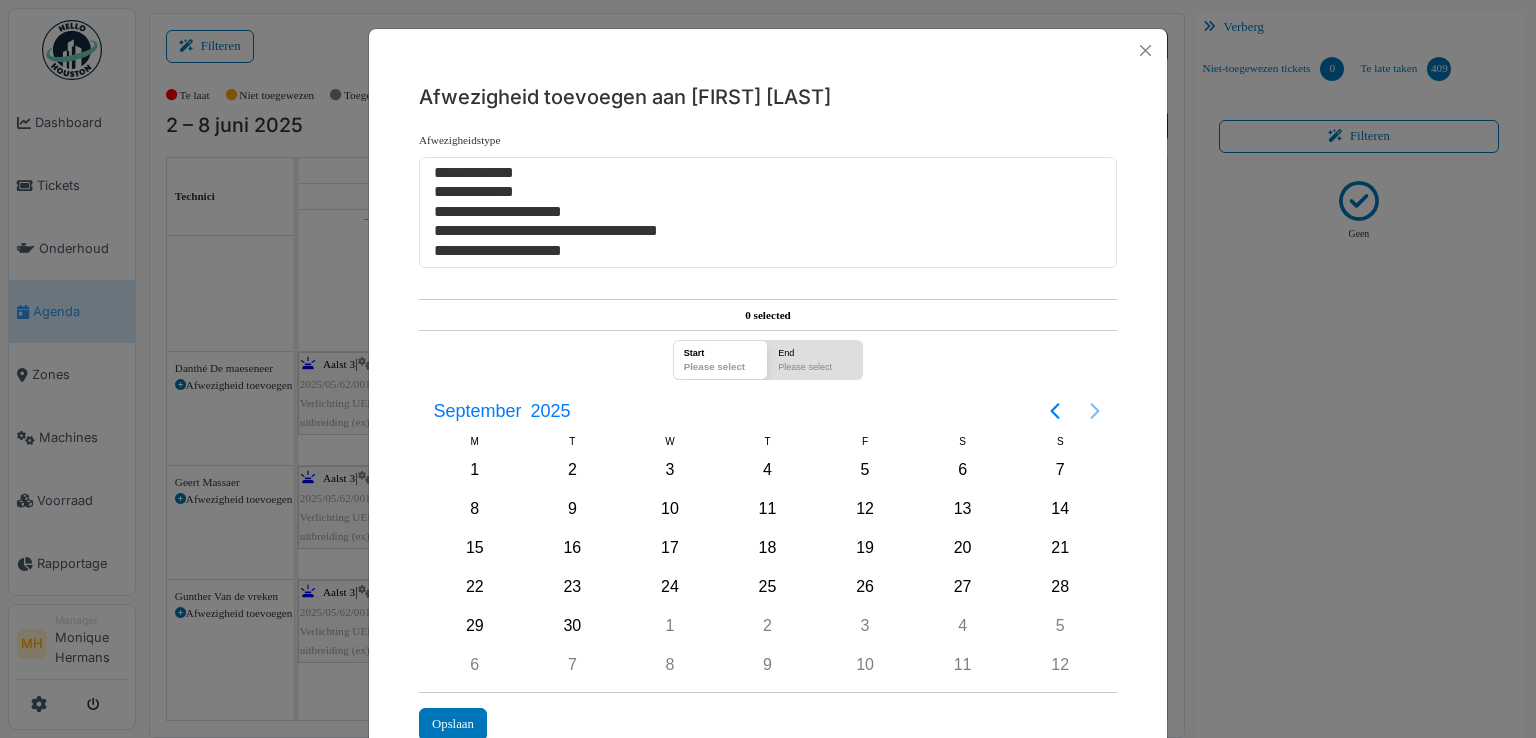 click 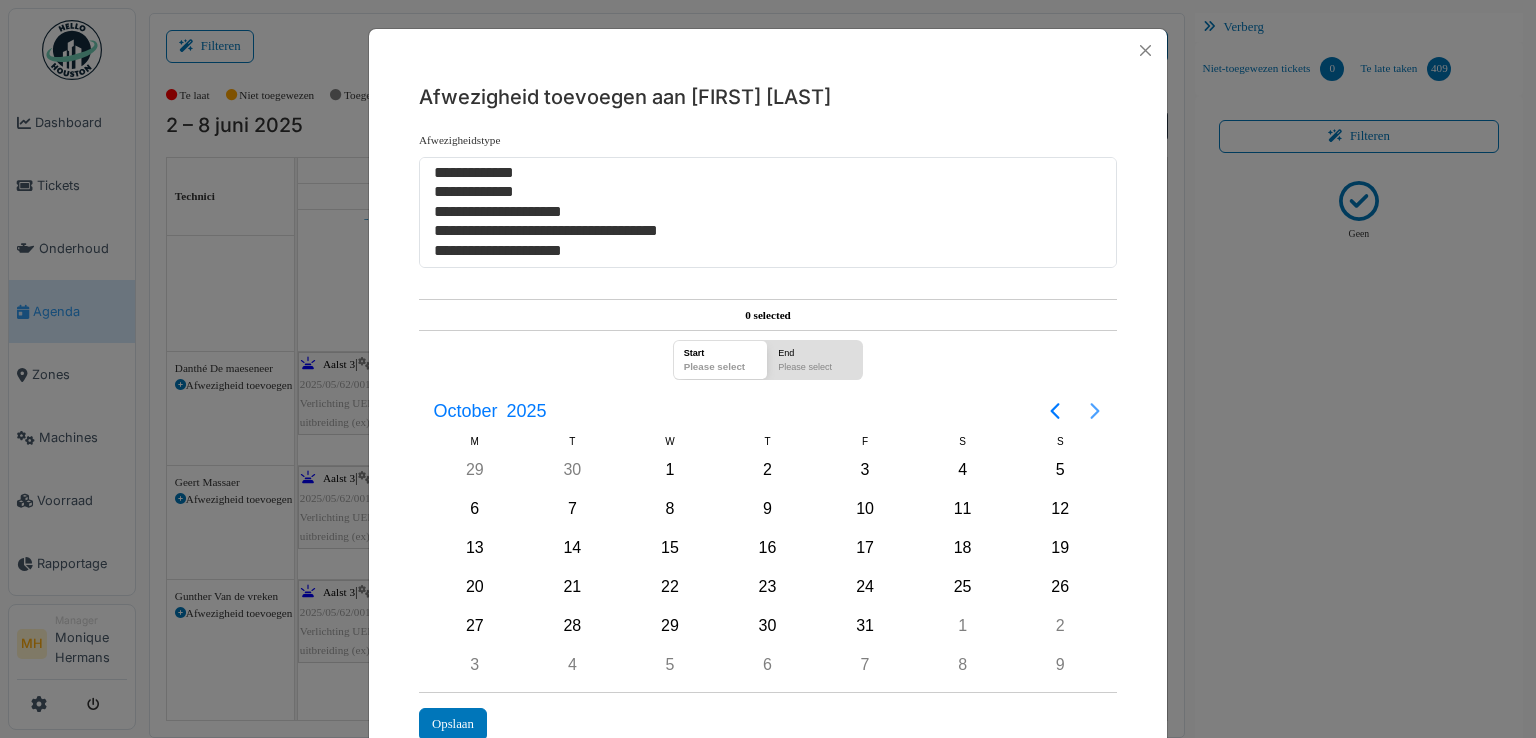 click 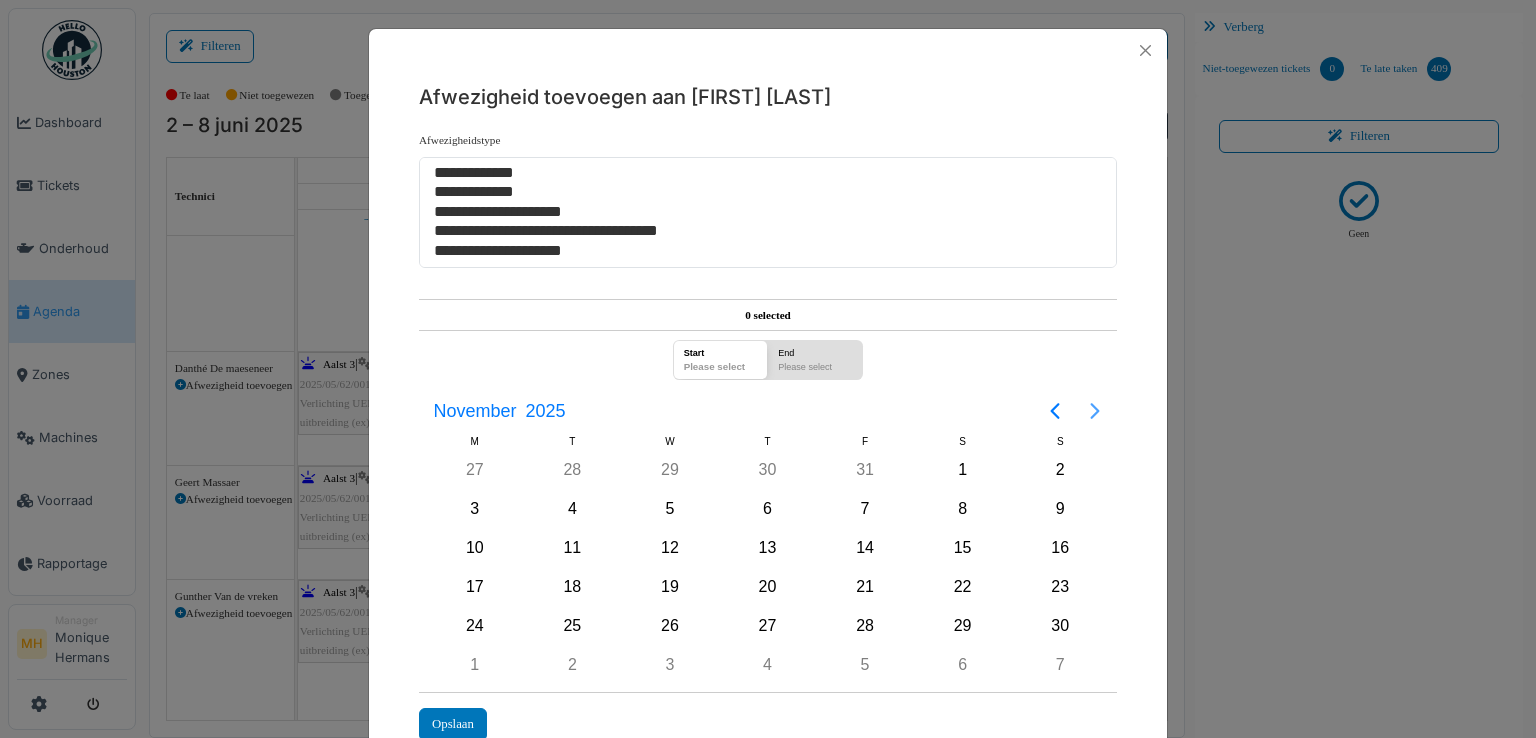click 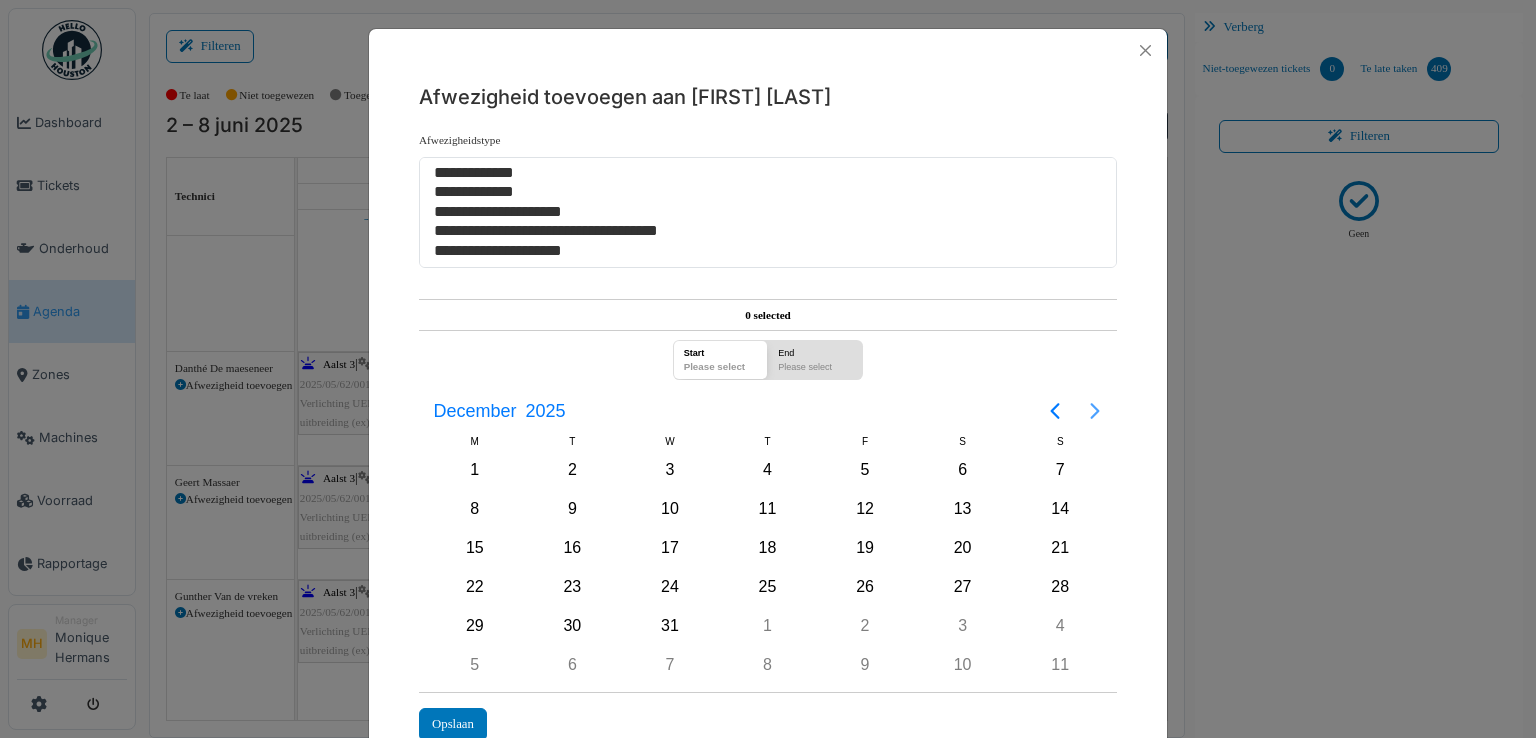 click 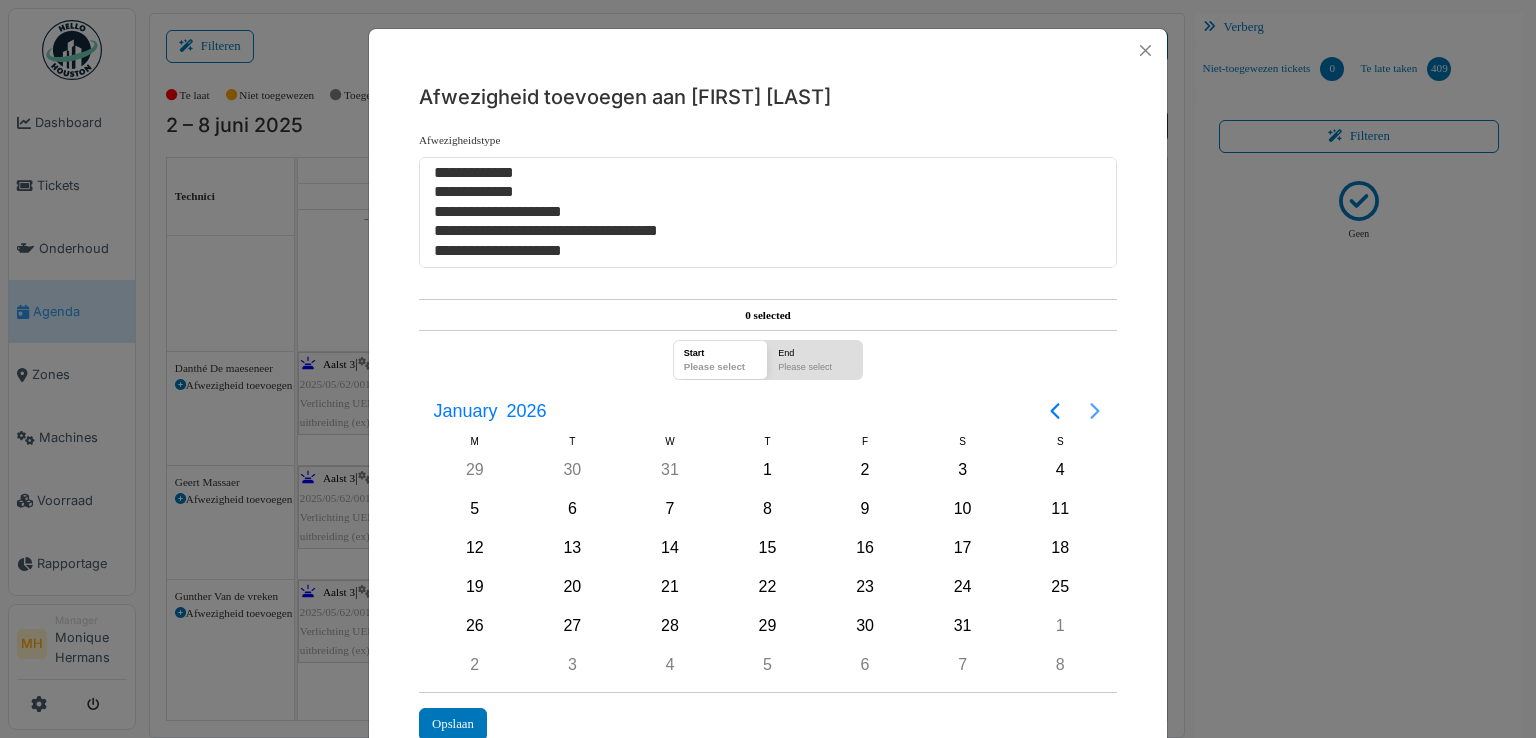 click 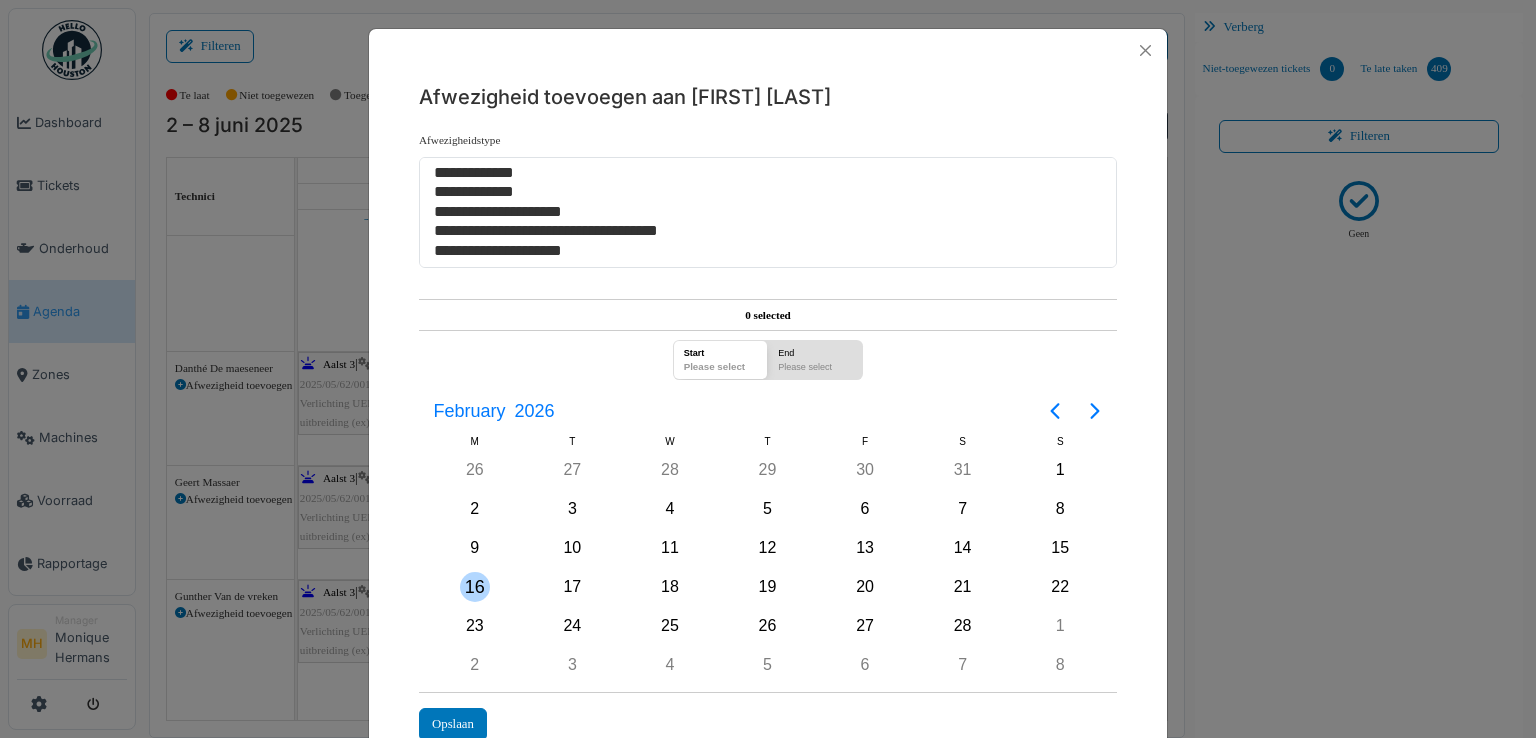 click on "16" at bounding box center (475, 587) 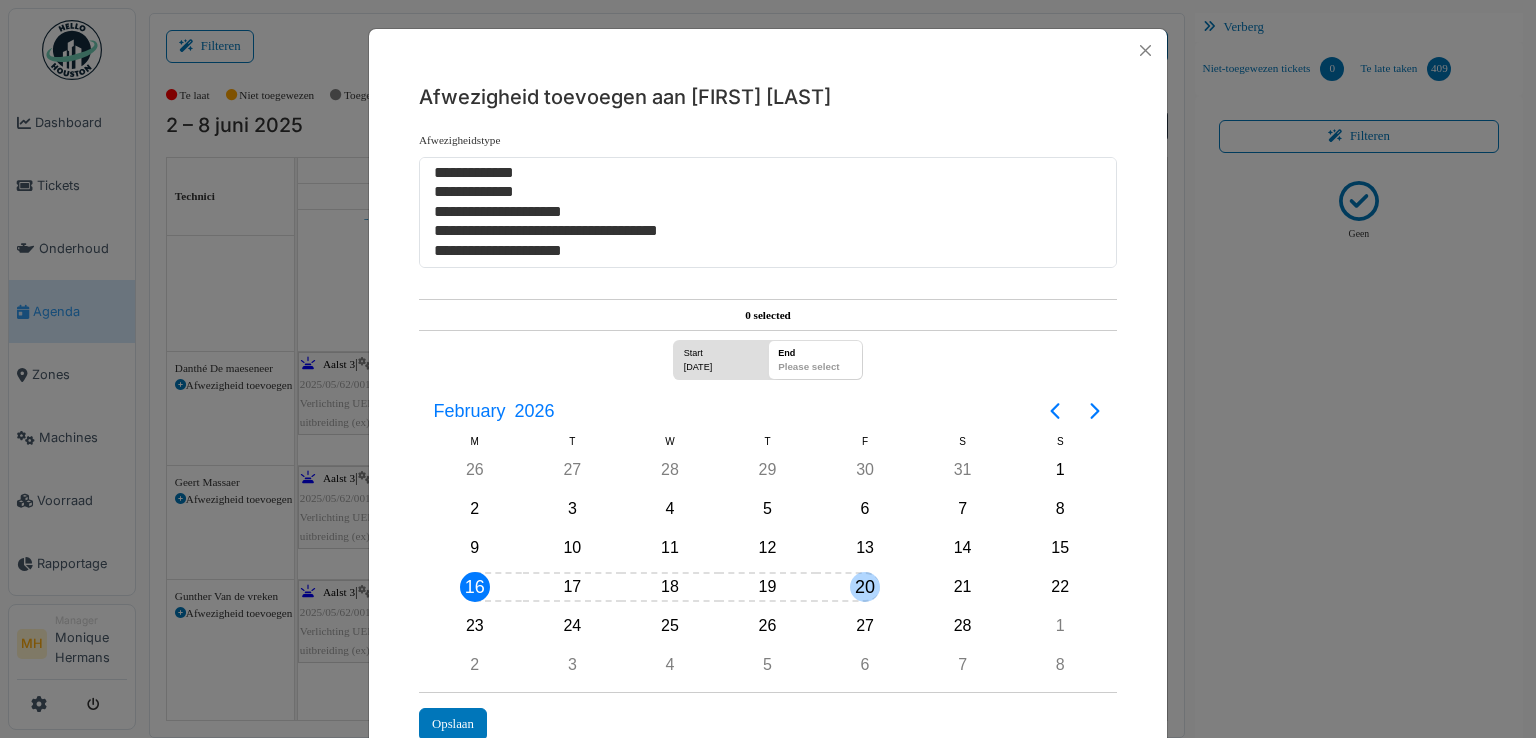 click on "20" at bounding box center [865, 587] 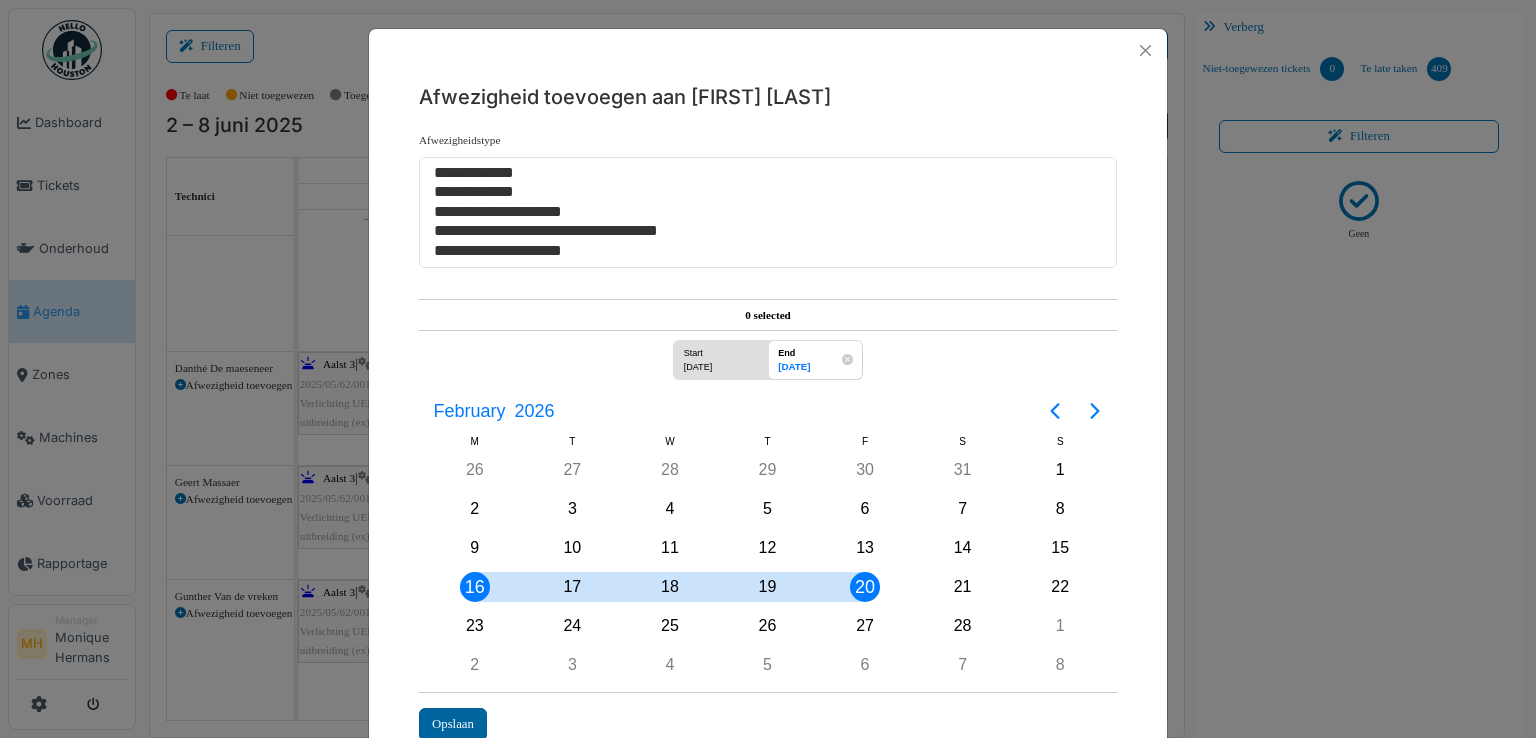 click on "Opslaan" at bounding box center (453, 724) 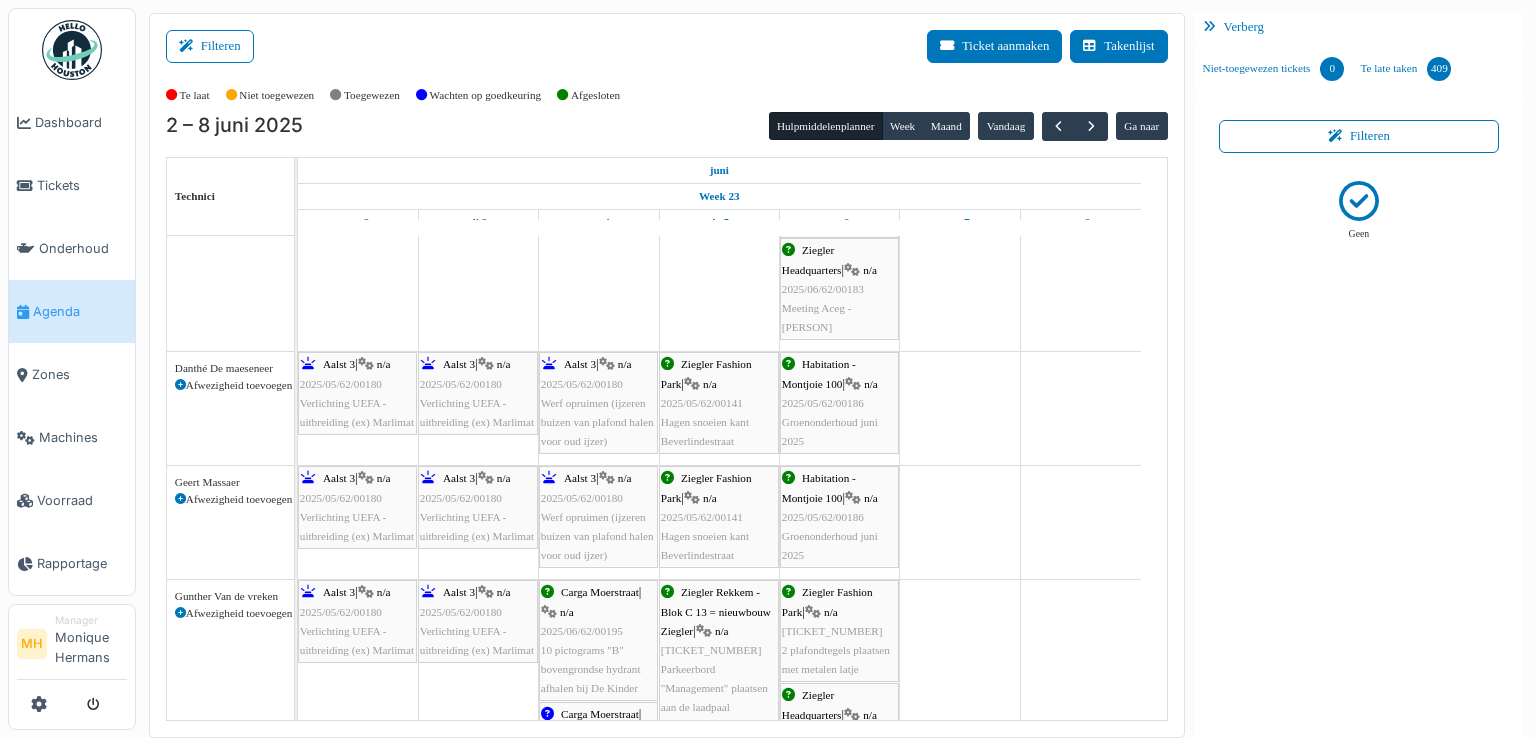 click at bounding box center (180, 613) 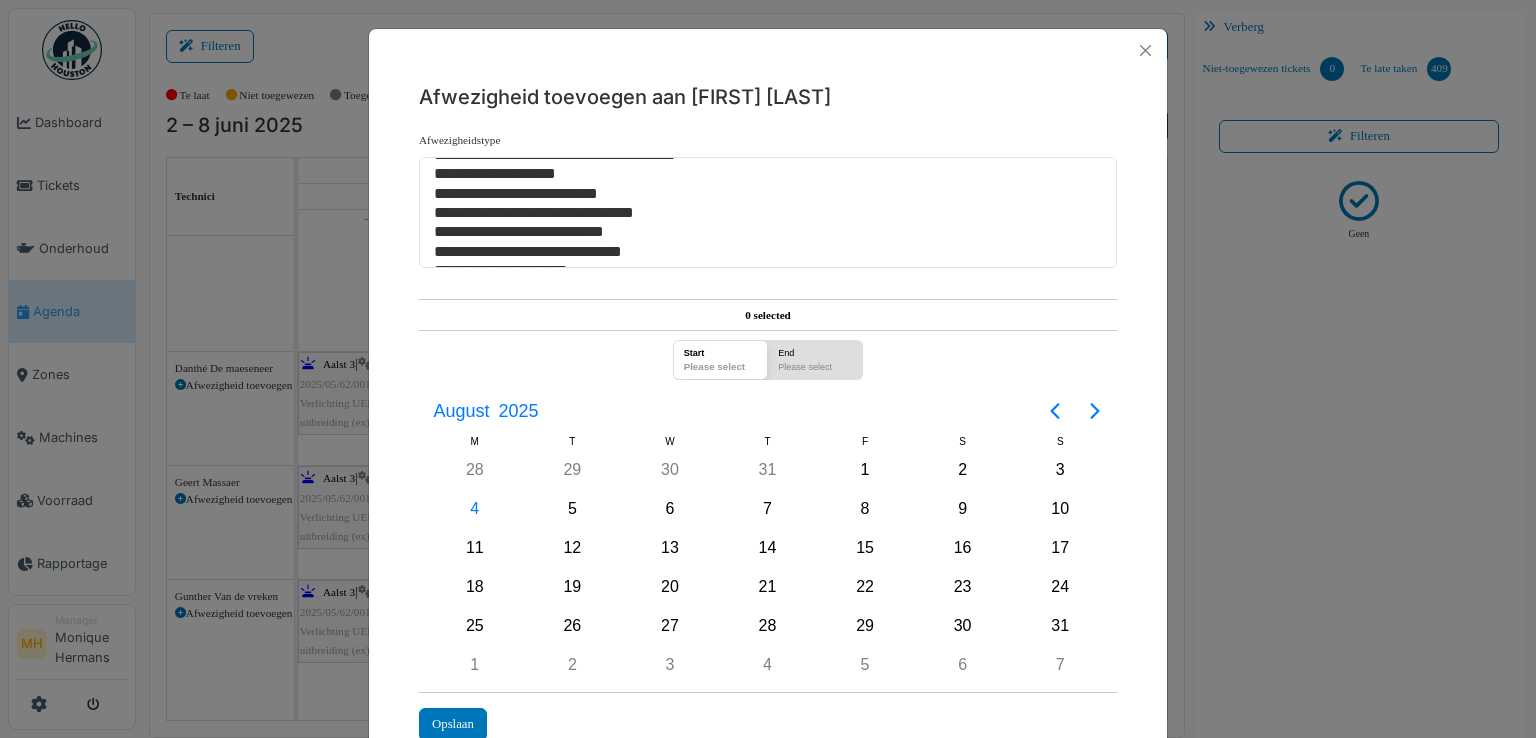 scroll, scrollTop: 349, scrollLeft: 0, axis: vertical 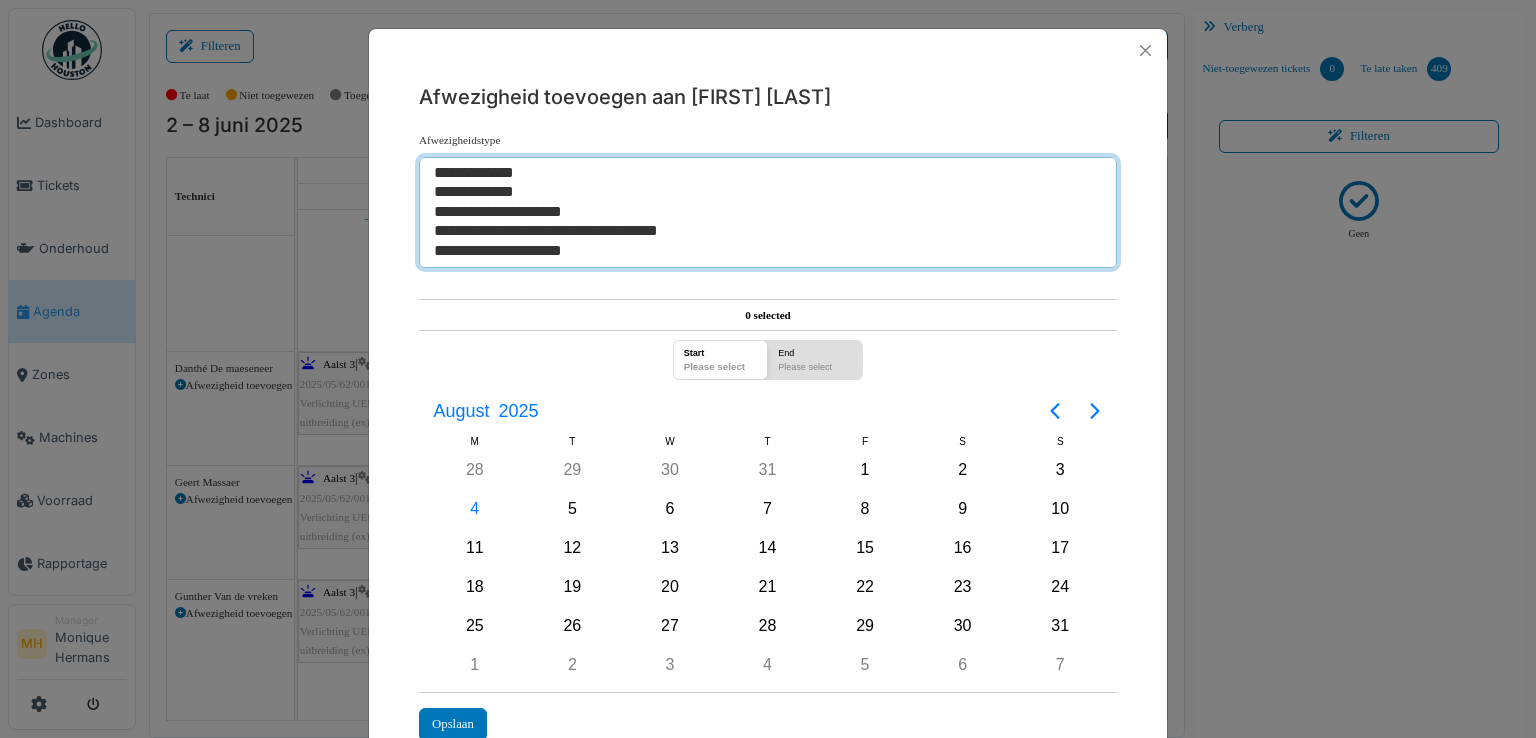 select on "***" 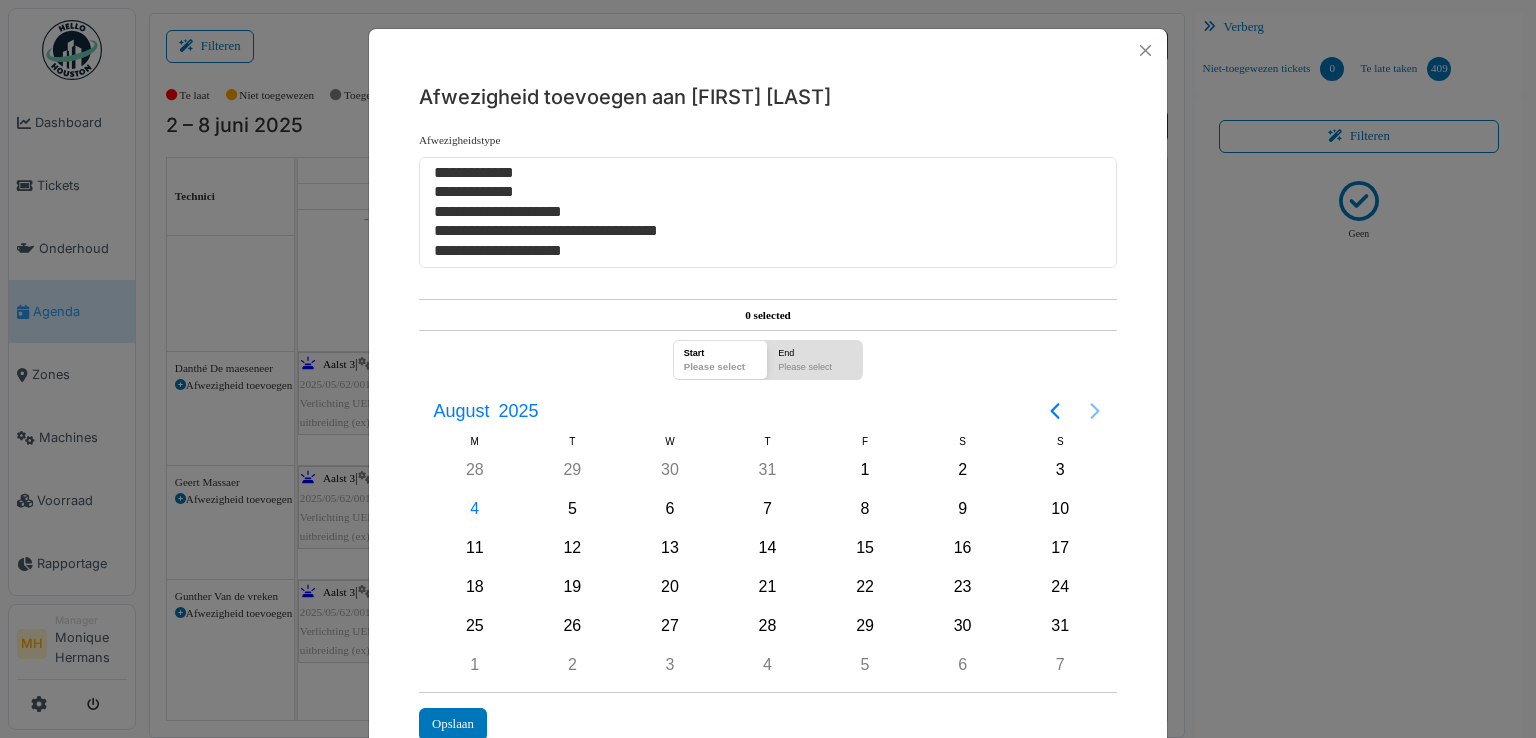 click 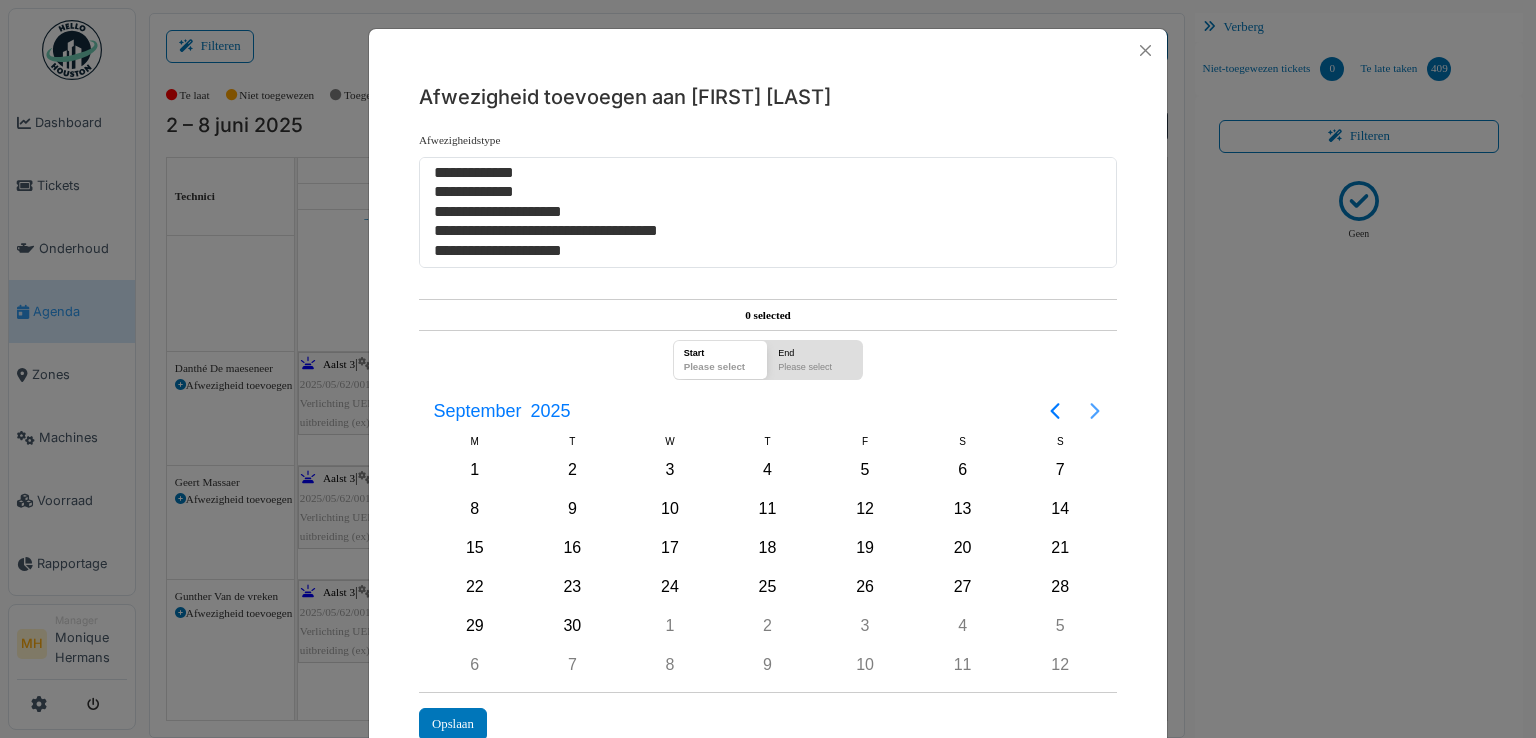click 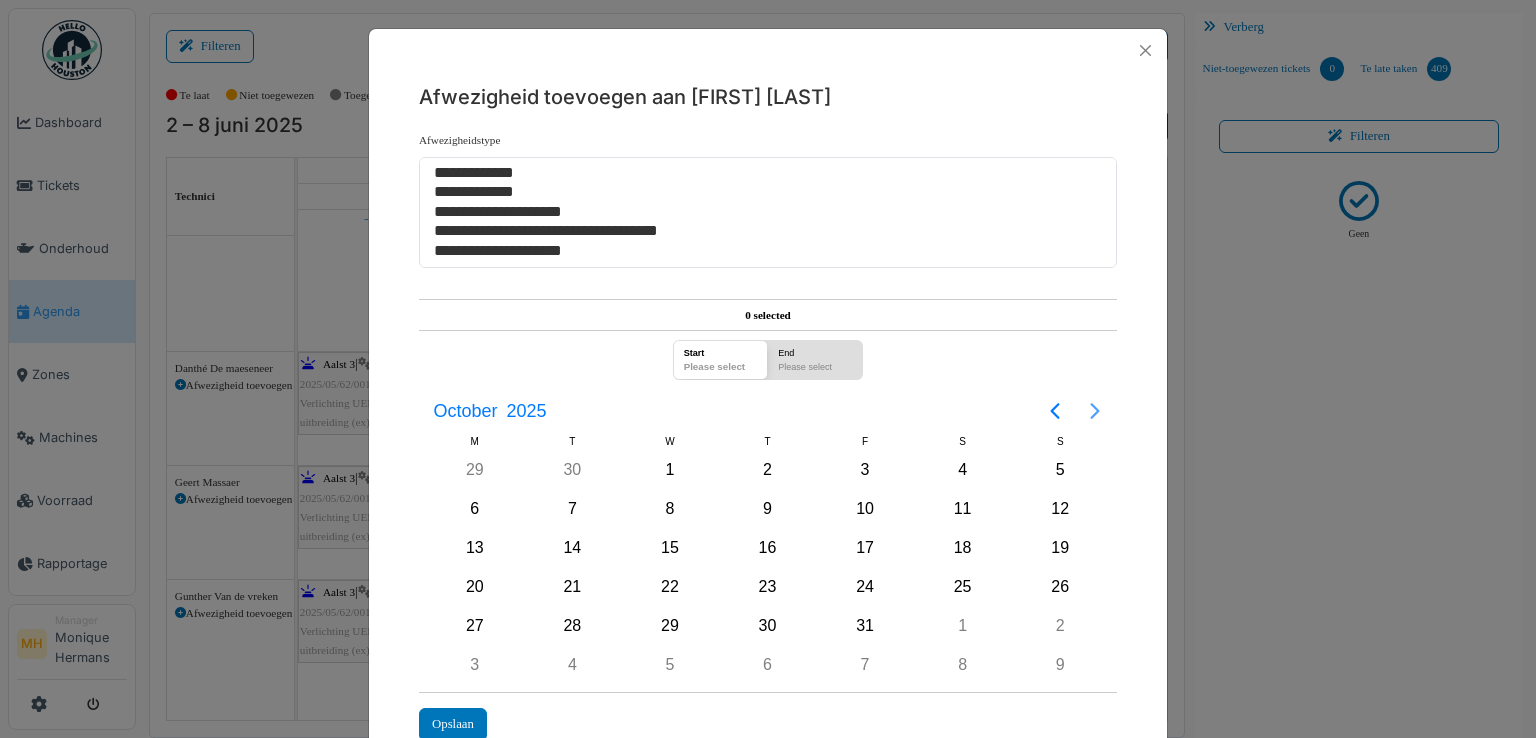 click 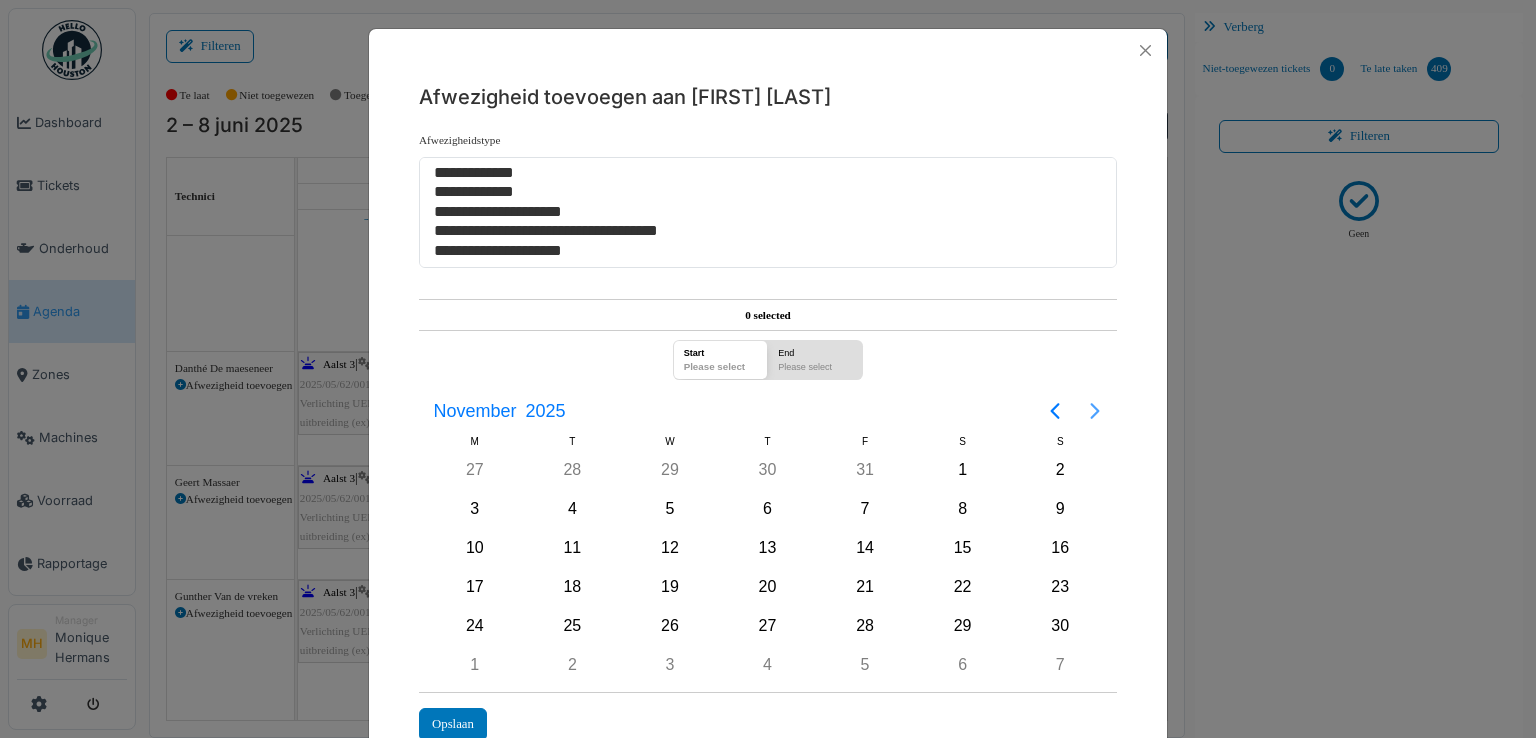 click 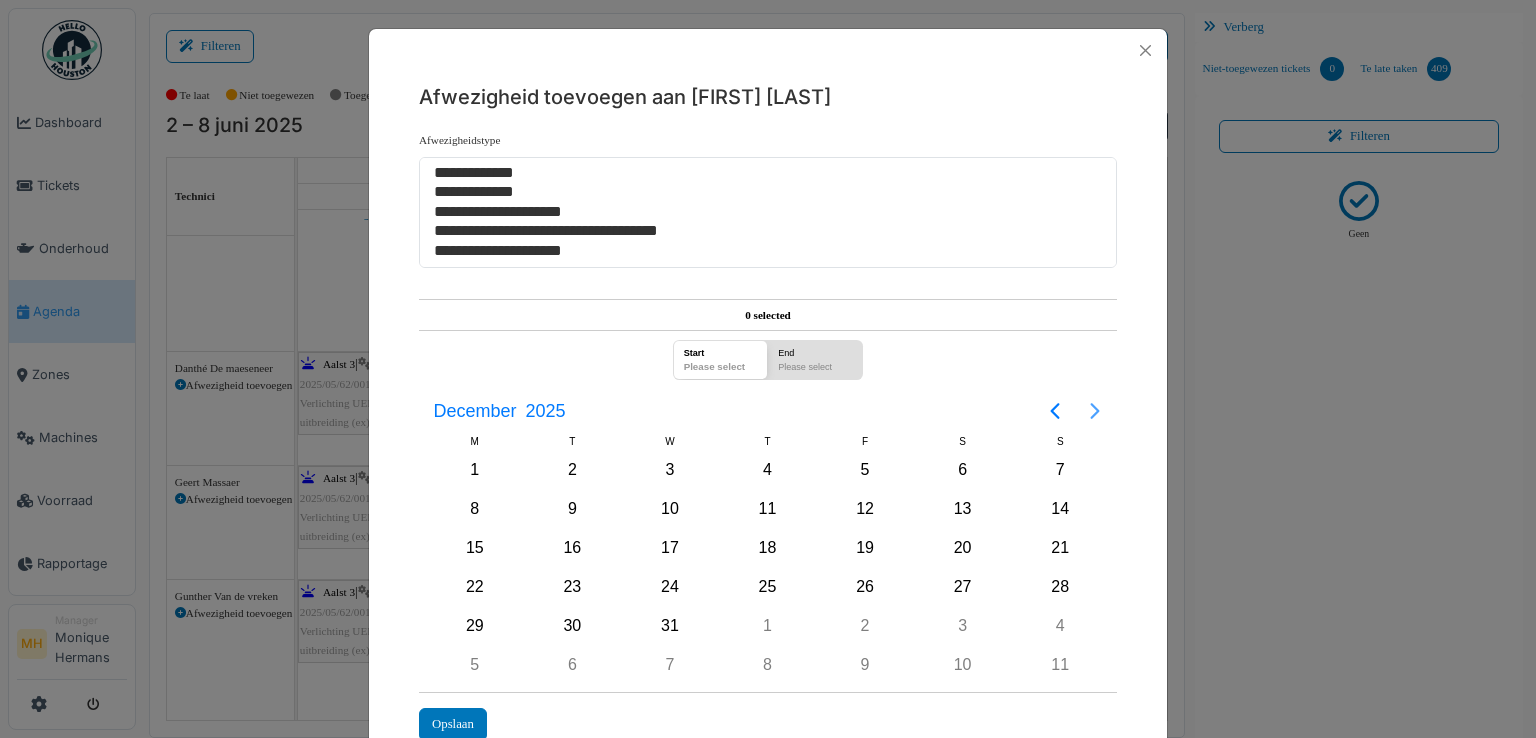 click 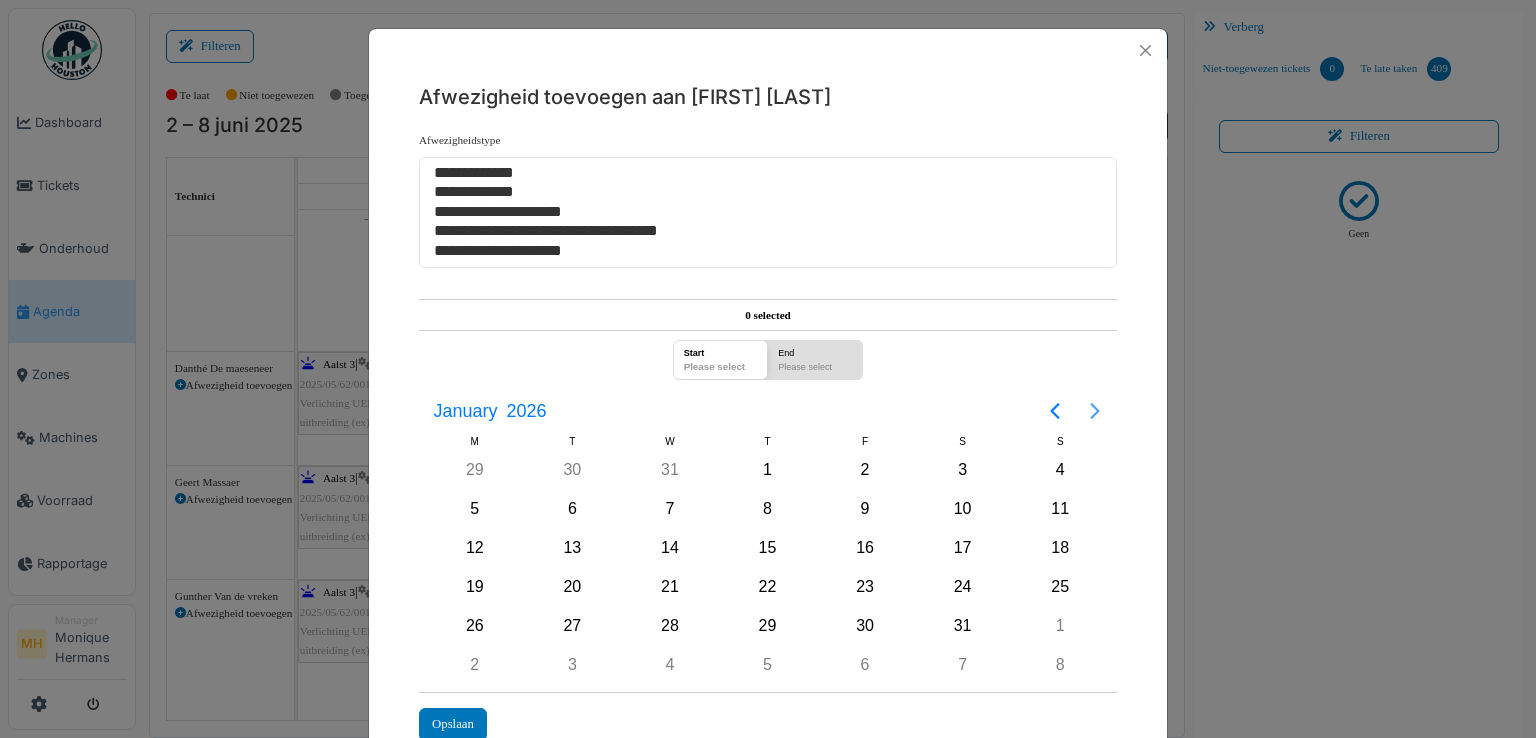 click 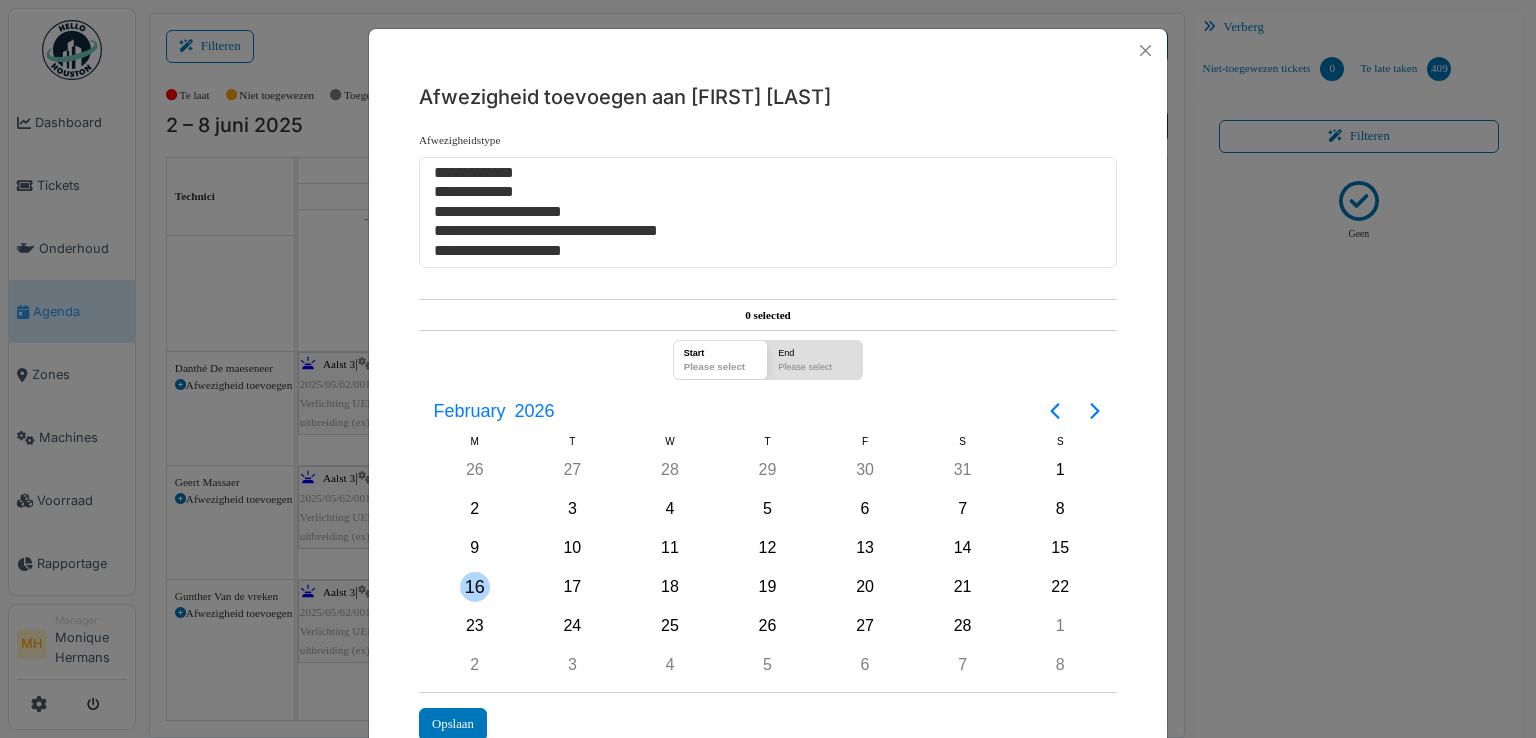 click on "16" at bounding box center [475, 587] 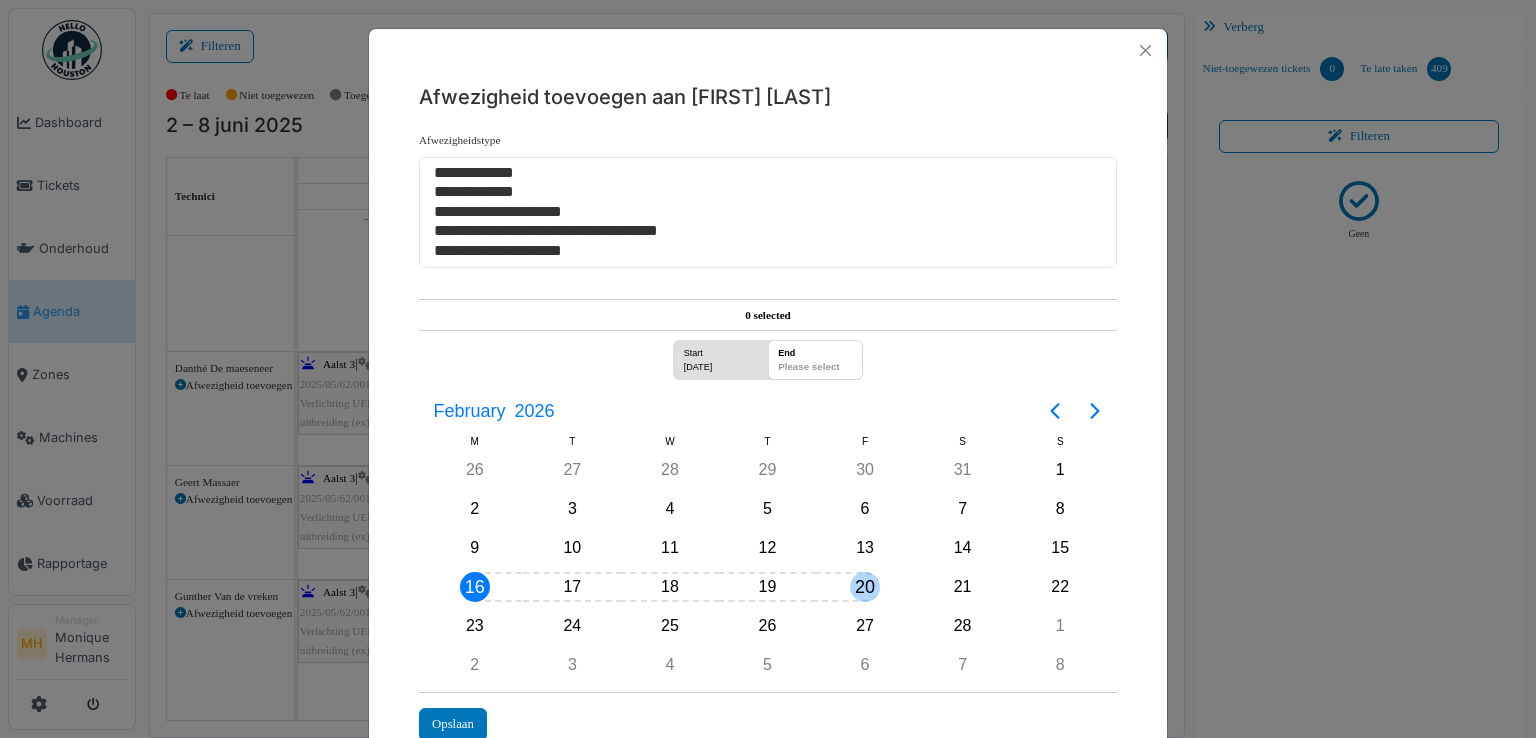 click on "20" at bounding box center [865, 587] 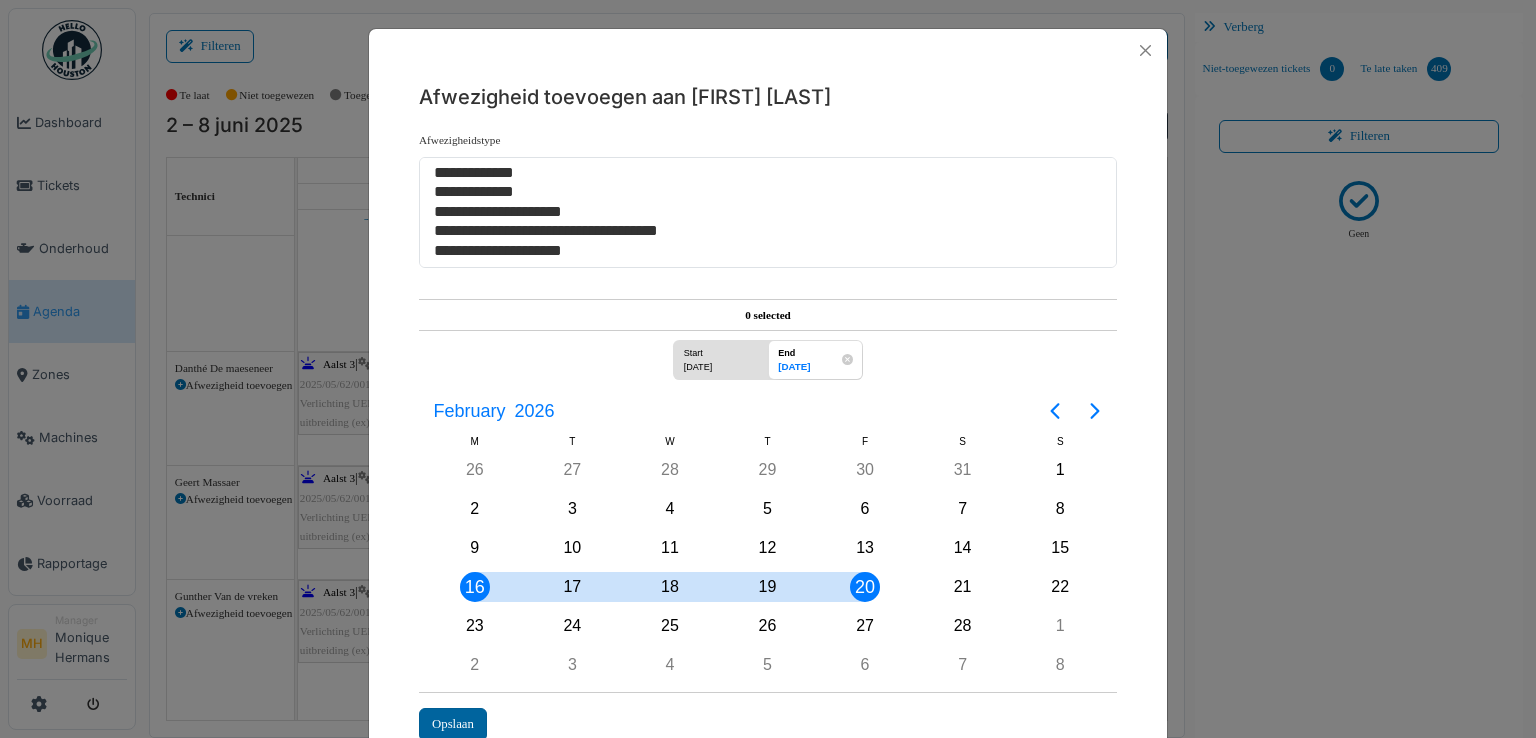 click on "Opslaan" at bounding box center (453, 724) 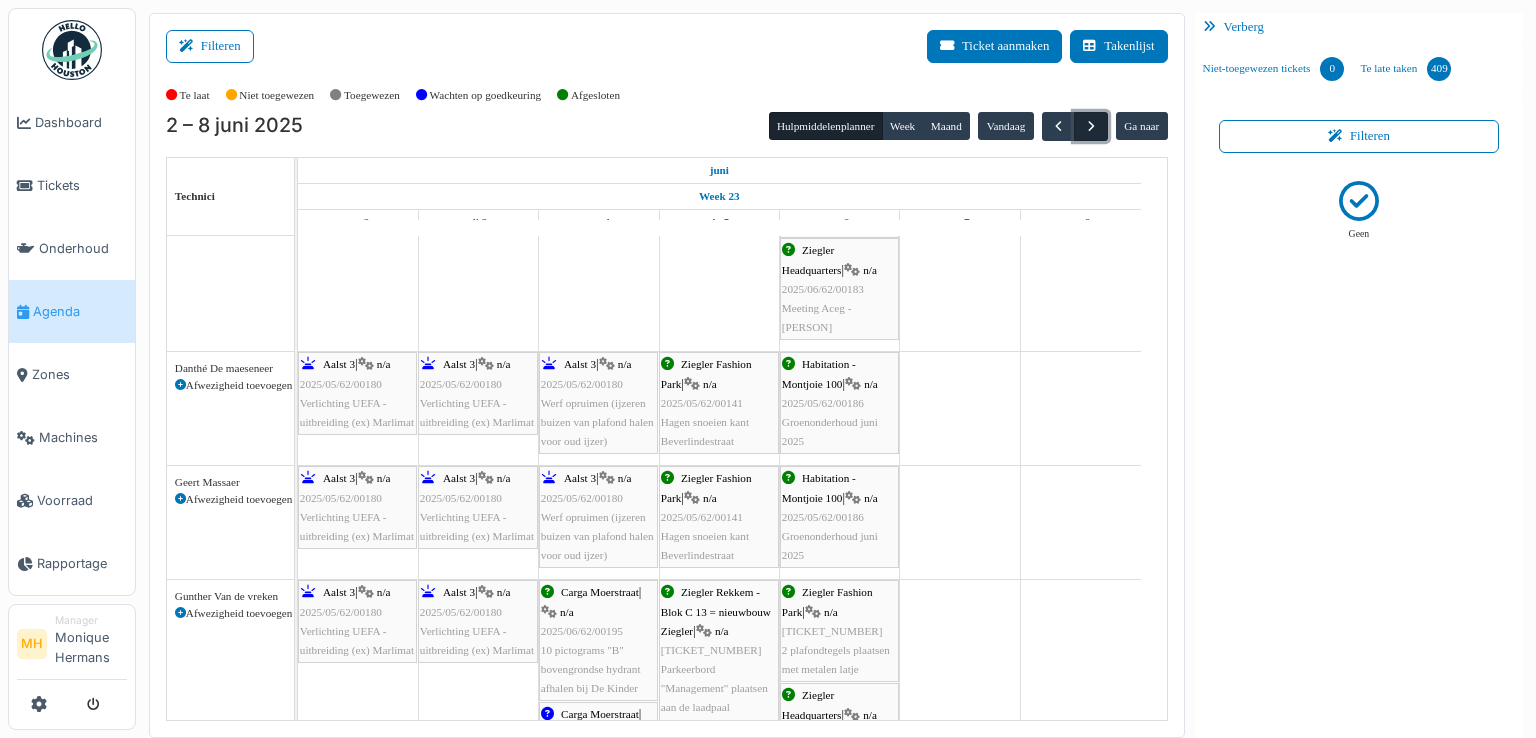 click at bounding box center [1091, 126] 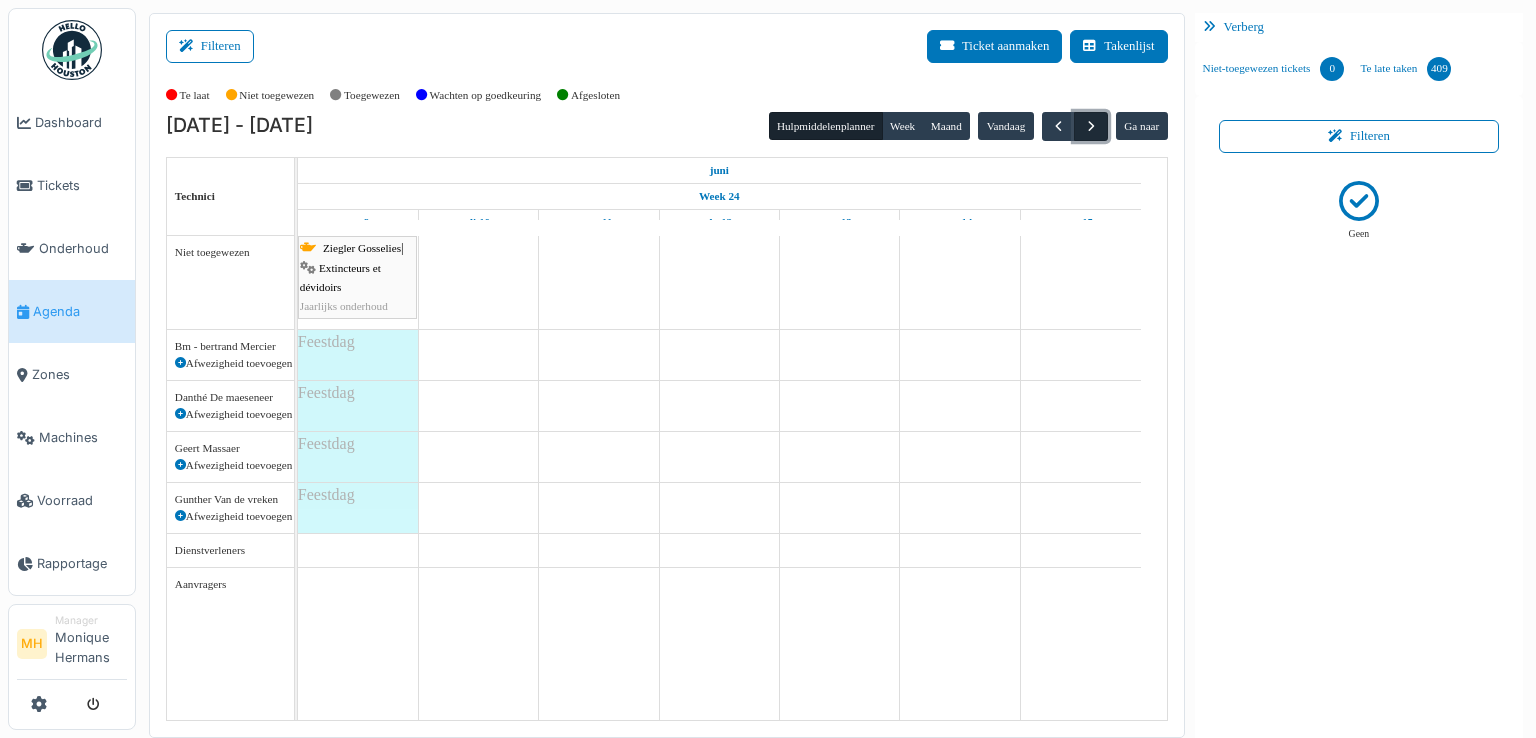 scroll, scrollTop: 0, scrollLeft: 0, axis: both 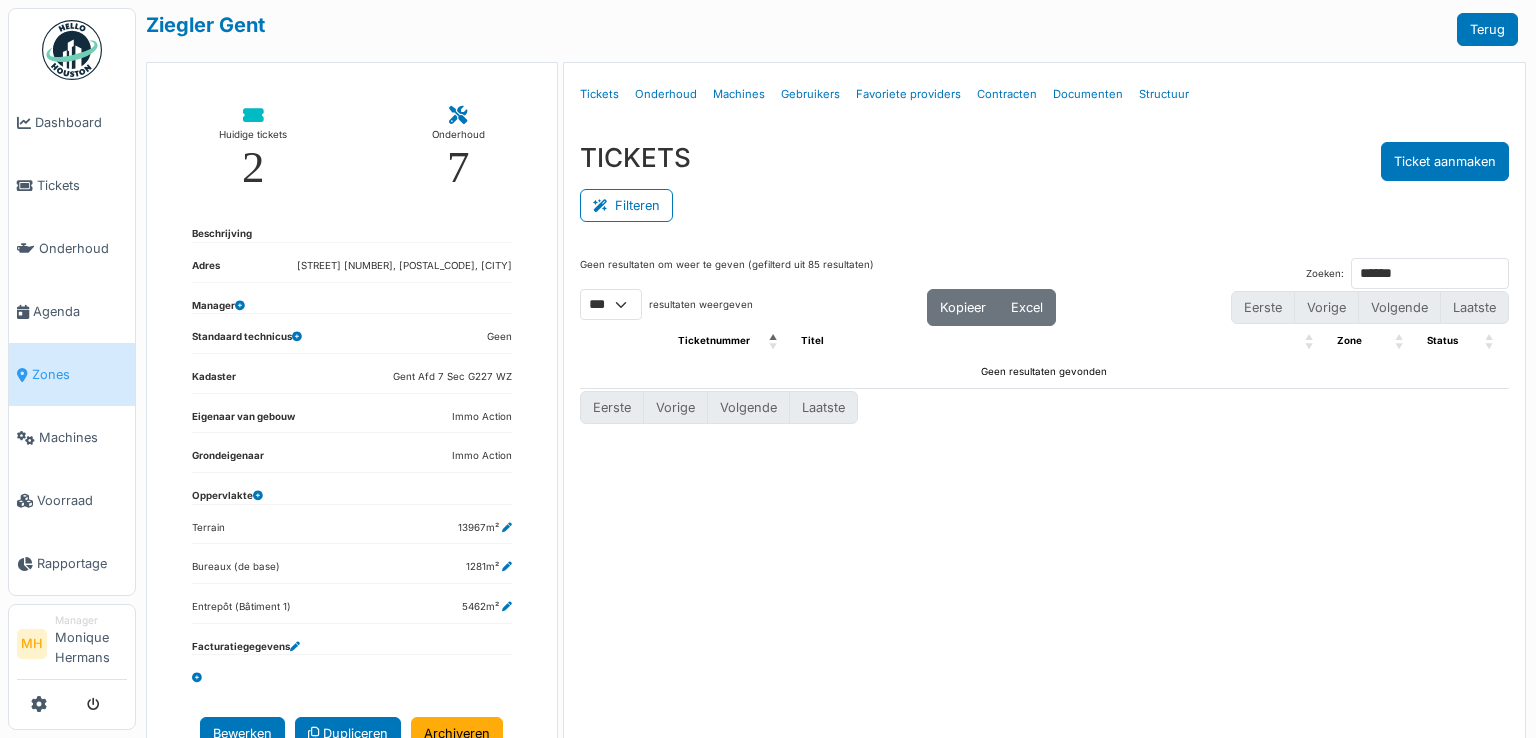 select on "***" 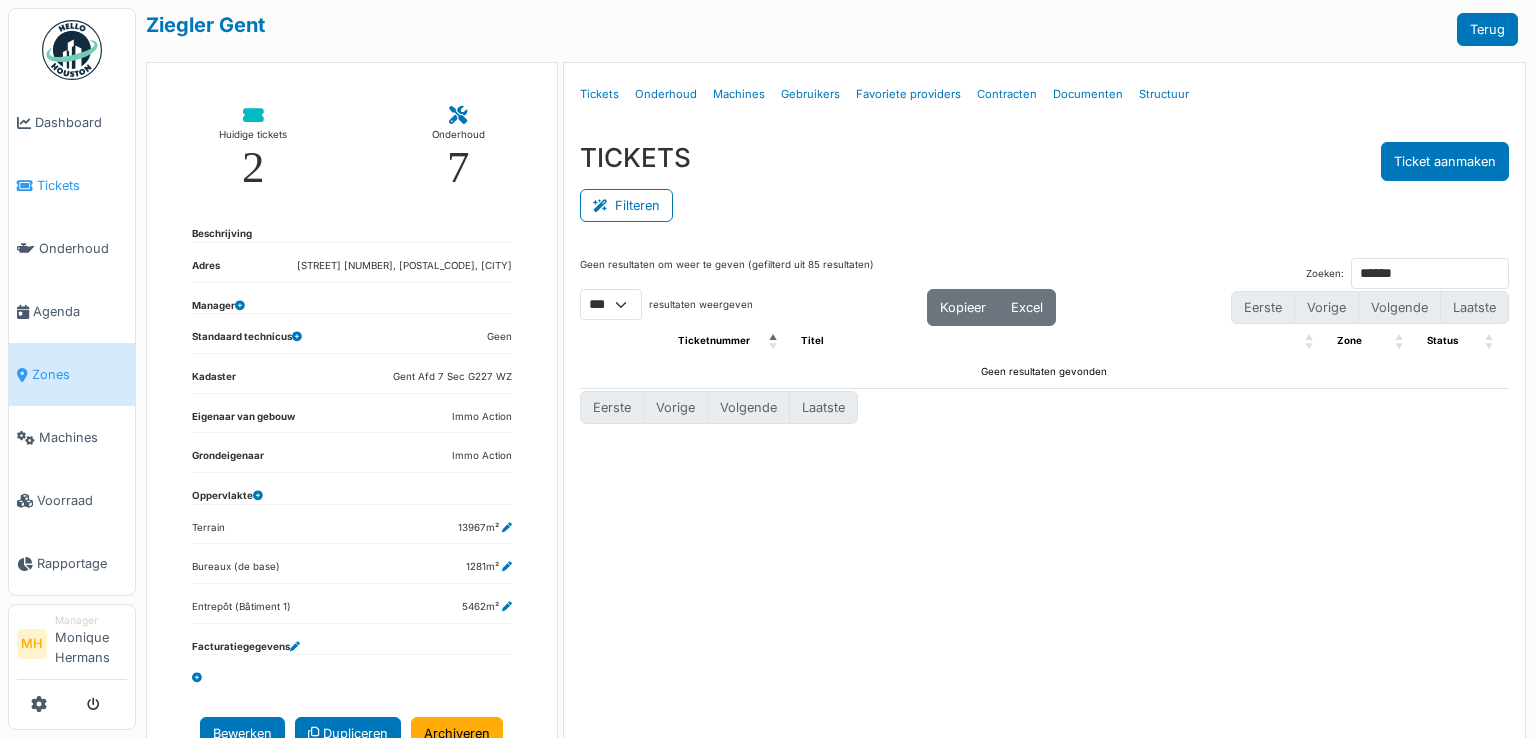 scroll, scrollTop: 0, scrollLeft: 0, axis: both 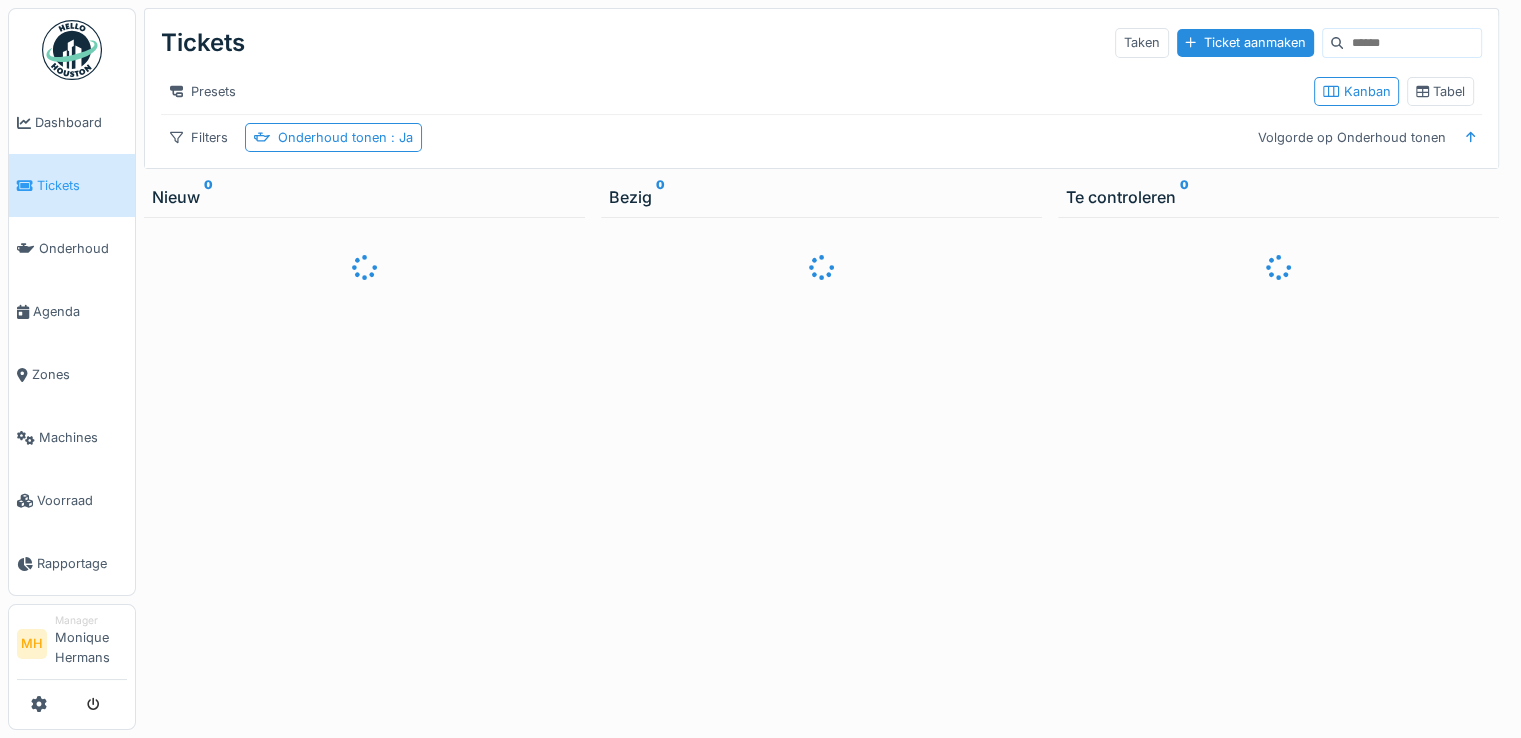 click at bounding box center [1412, 43] 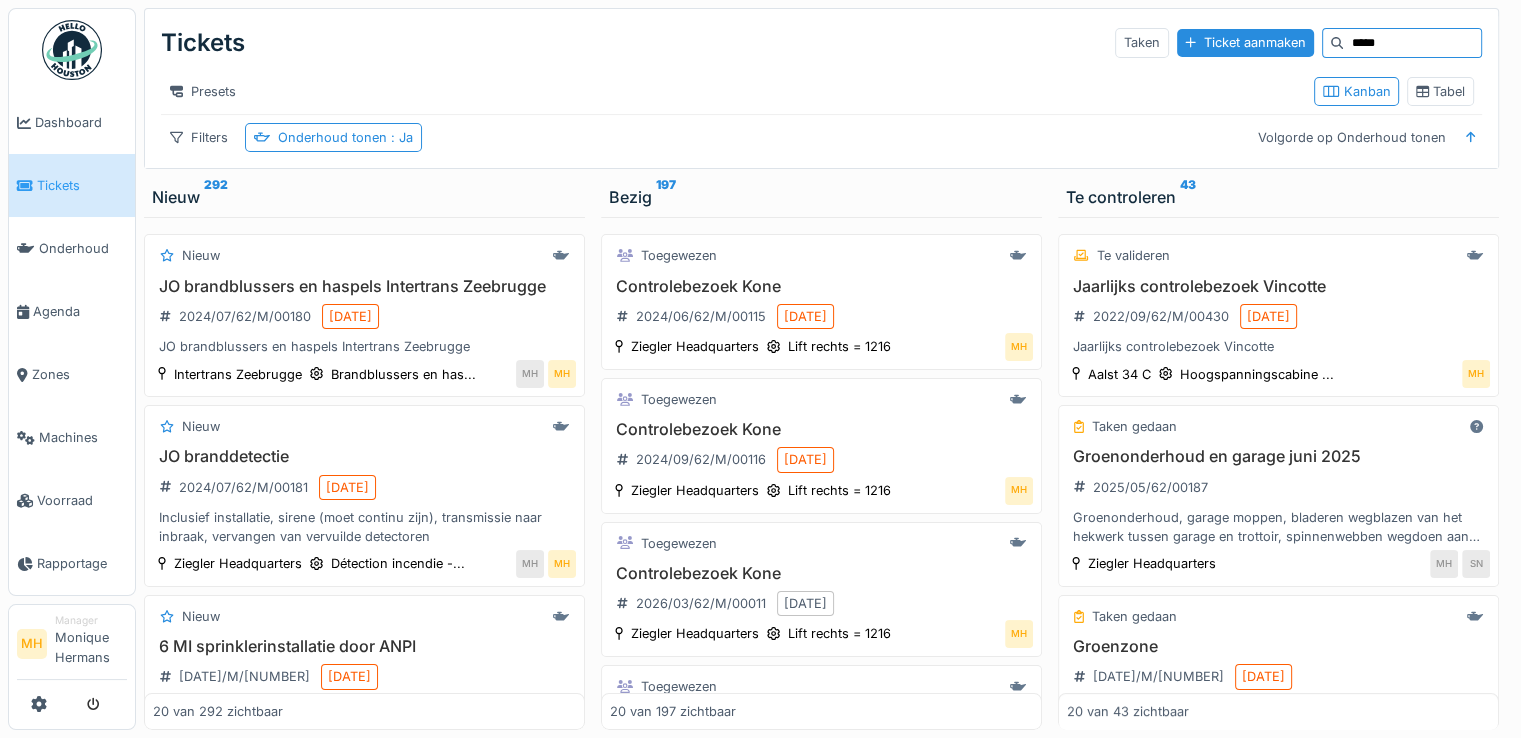 type on "*****" 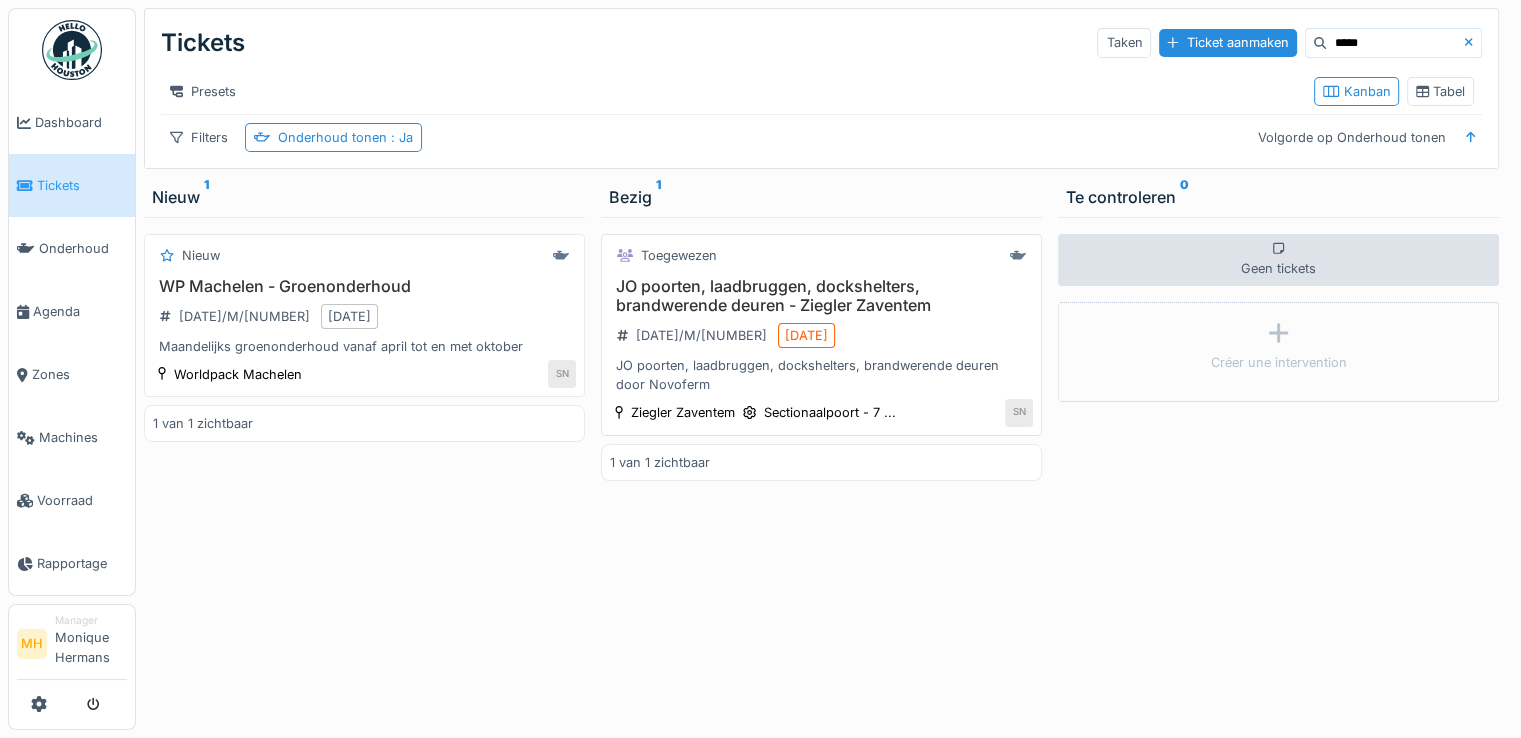 click on "JO poorten, laadbruggen, dockshelters, brandwerende deuren - Ziegler Zaventem" at bounding box center [821, 296] 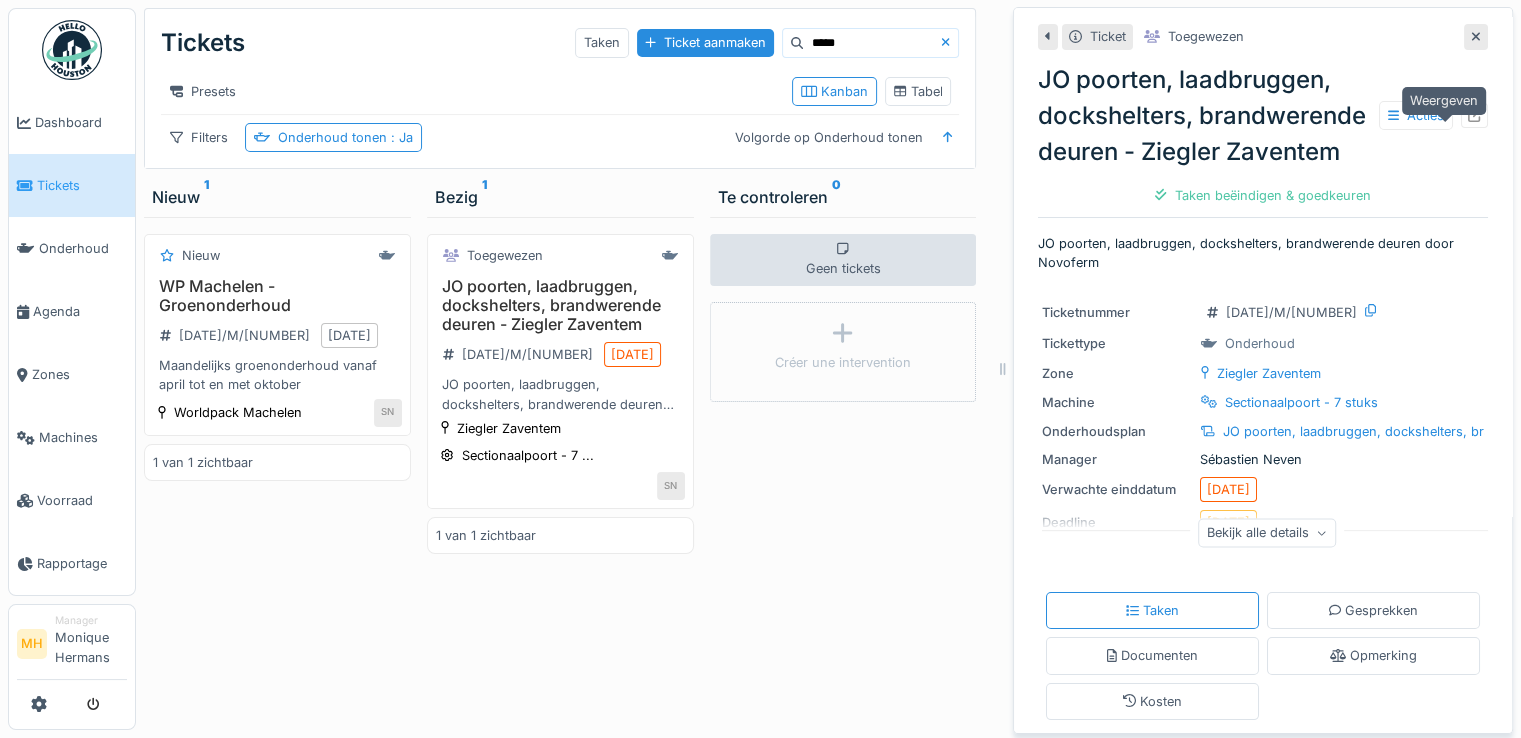 click 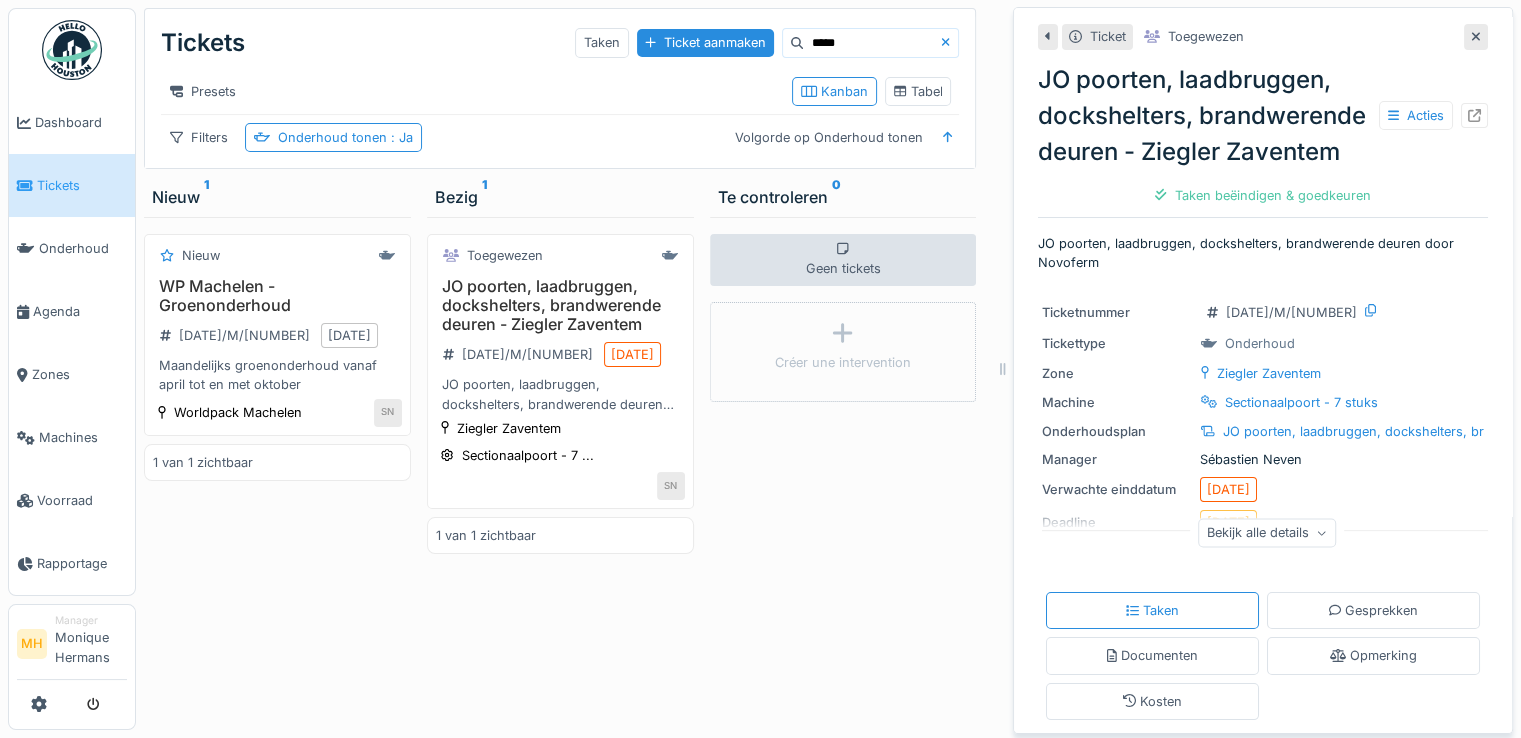 click on "Tickets" at bounding box center [82, 185] 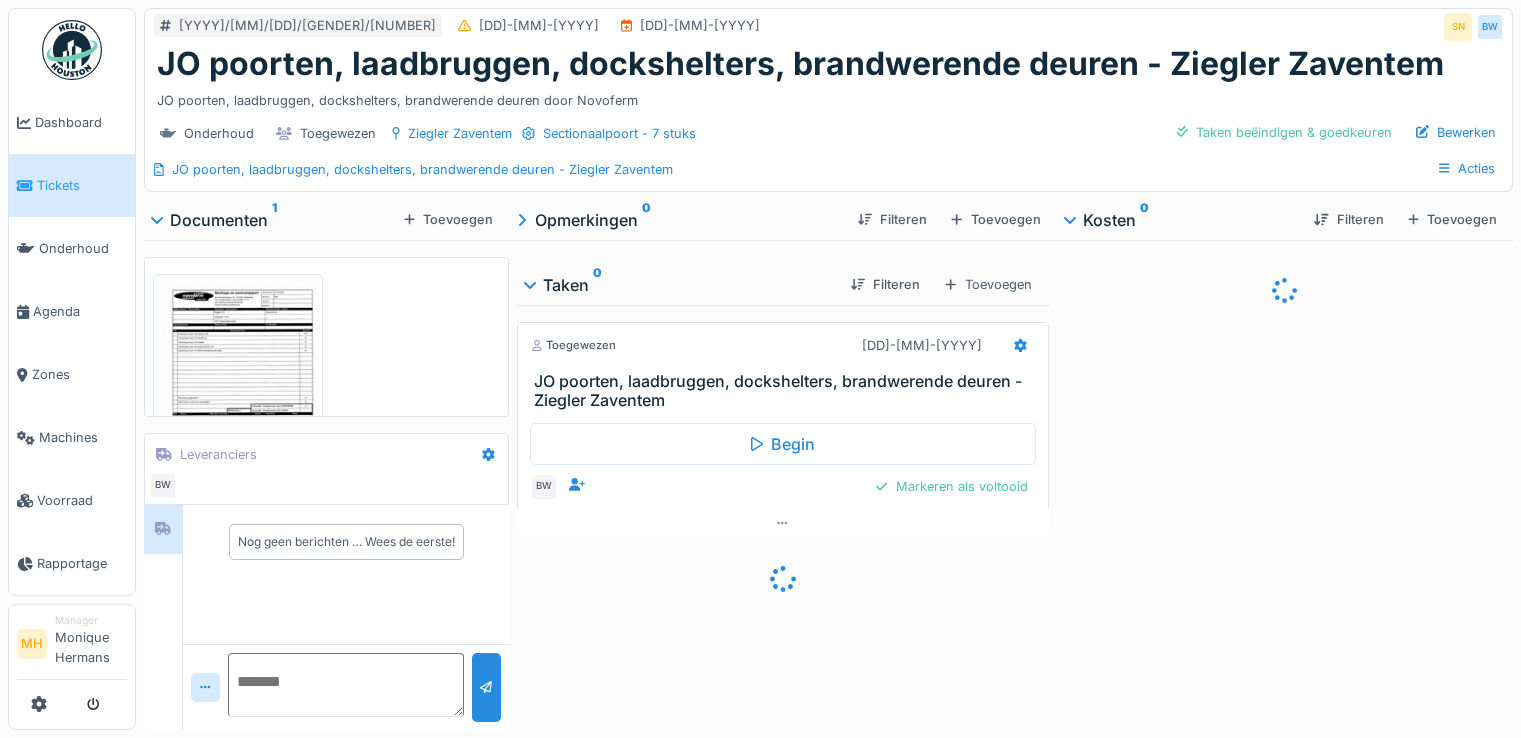 scroll, scrollTop: 0, scrollLeft: 0, axis: both 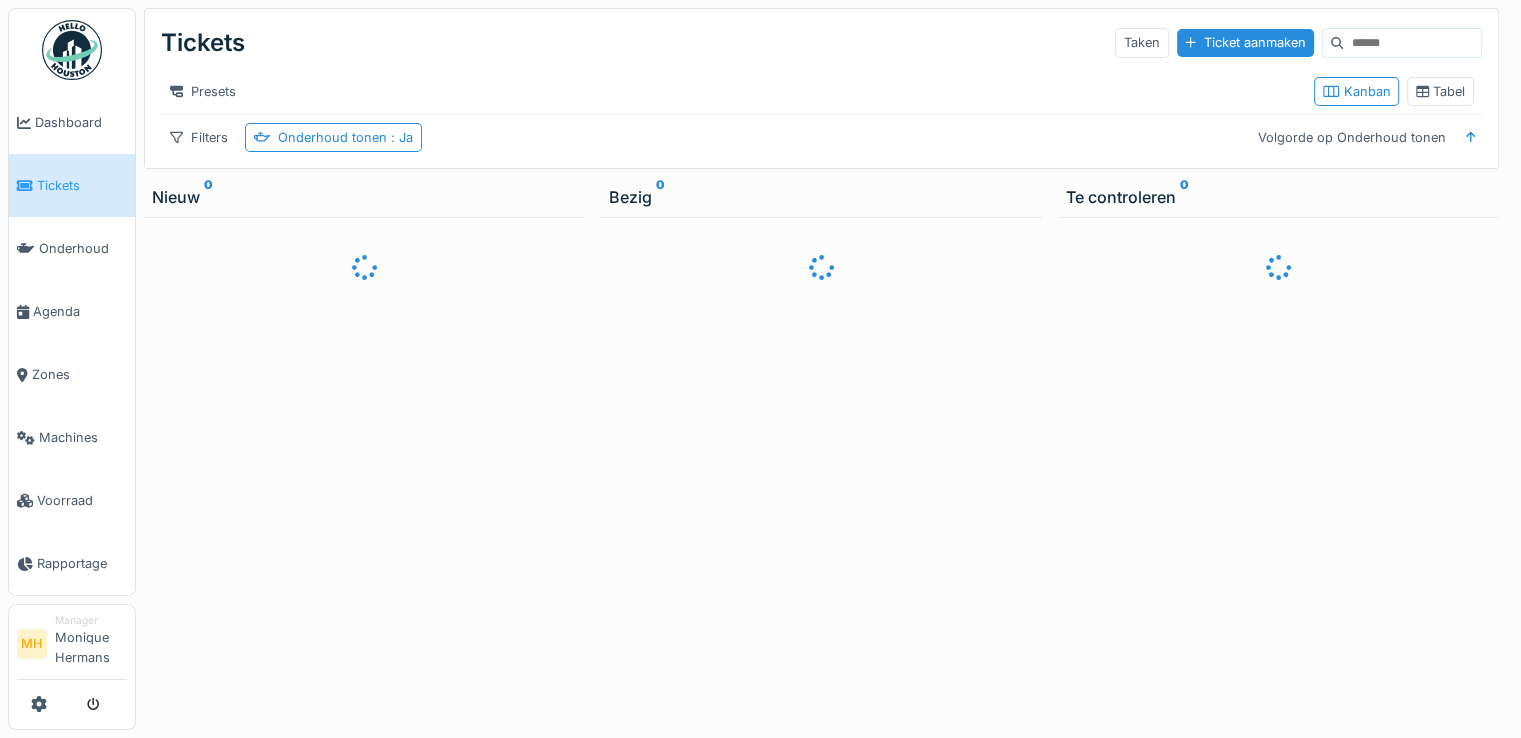 drag, startPoint x: 1375, startPoint y: 42, endPoint x: 1440, endPoint y: 32, distance: 65.76473 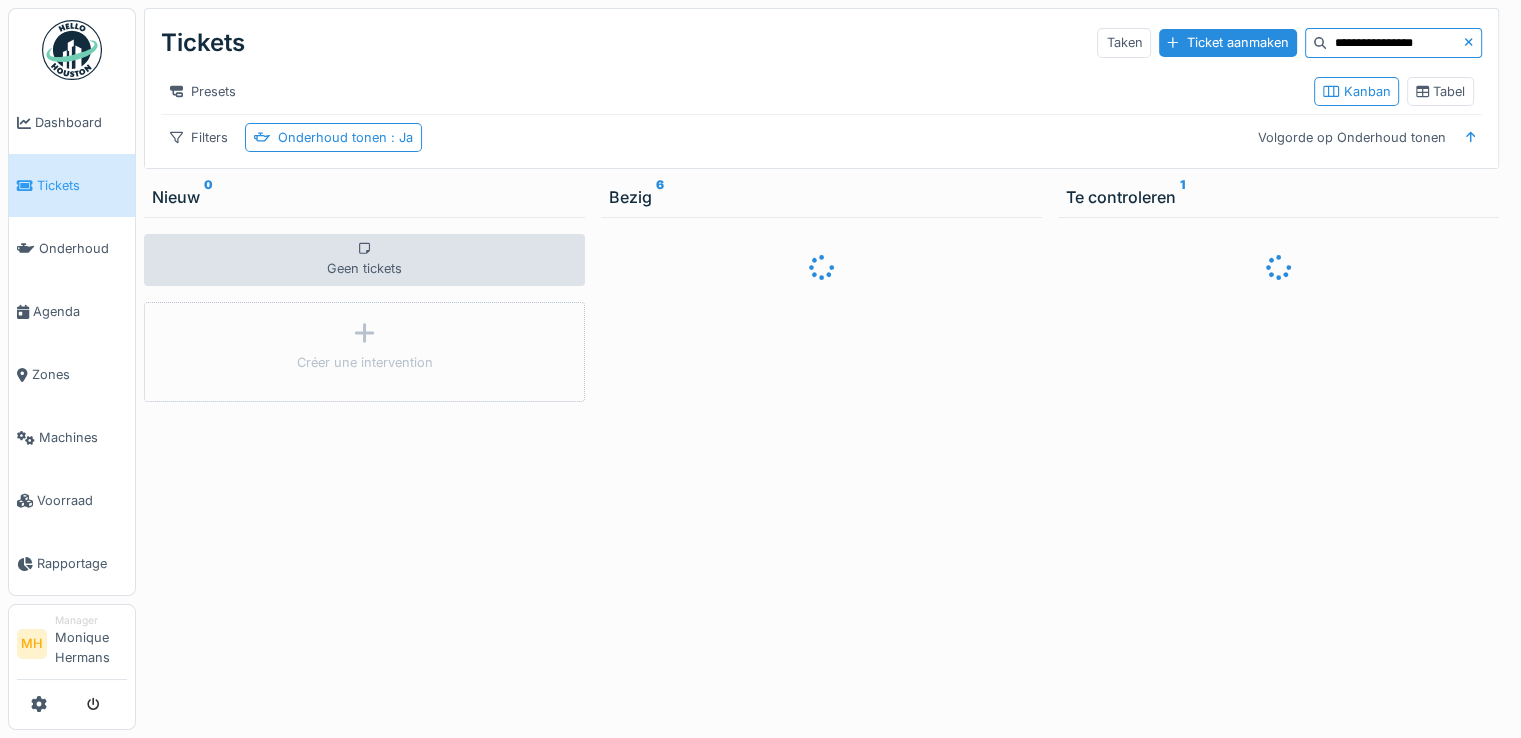 type on "**********" 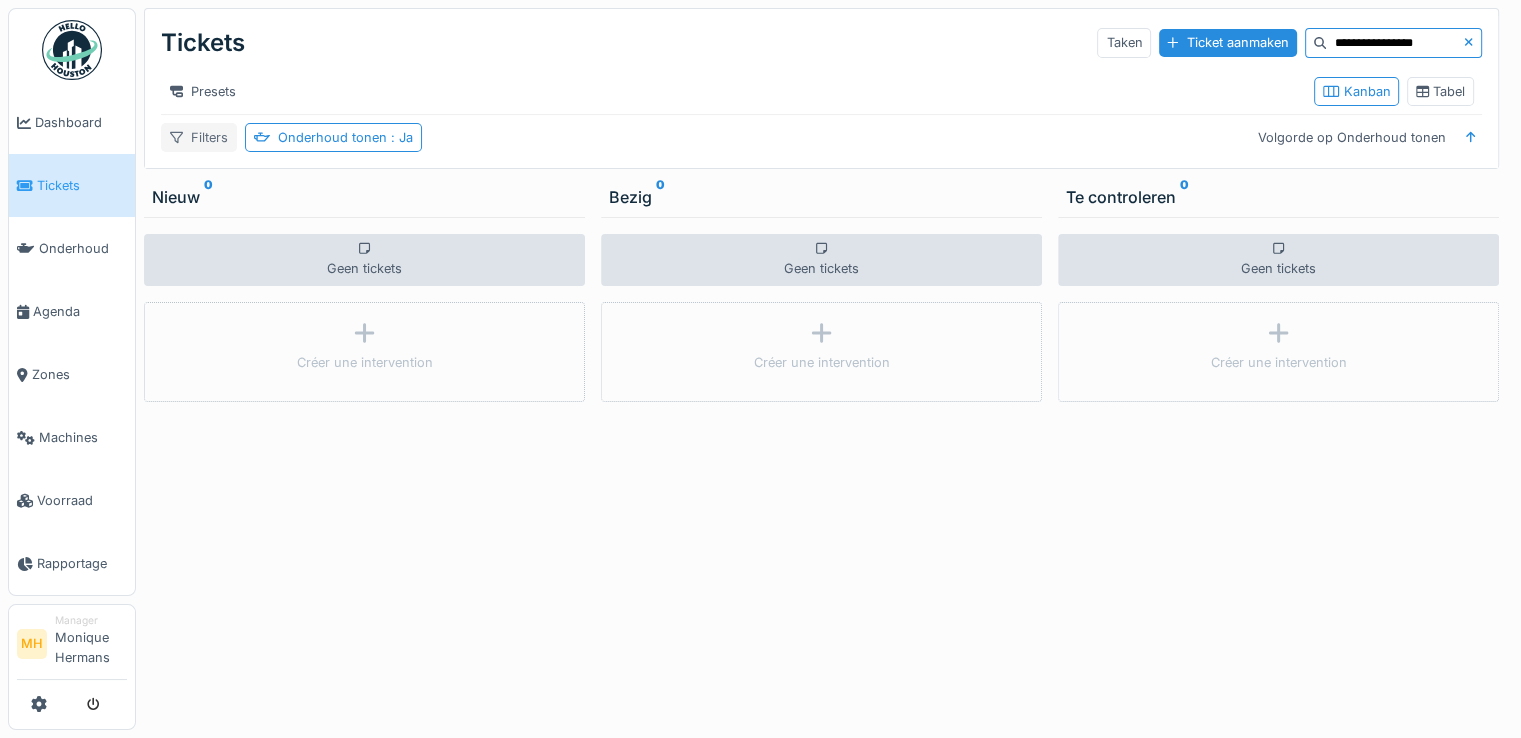 click on "Filters" at bounding box center (199, 137) 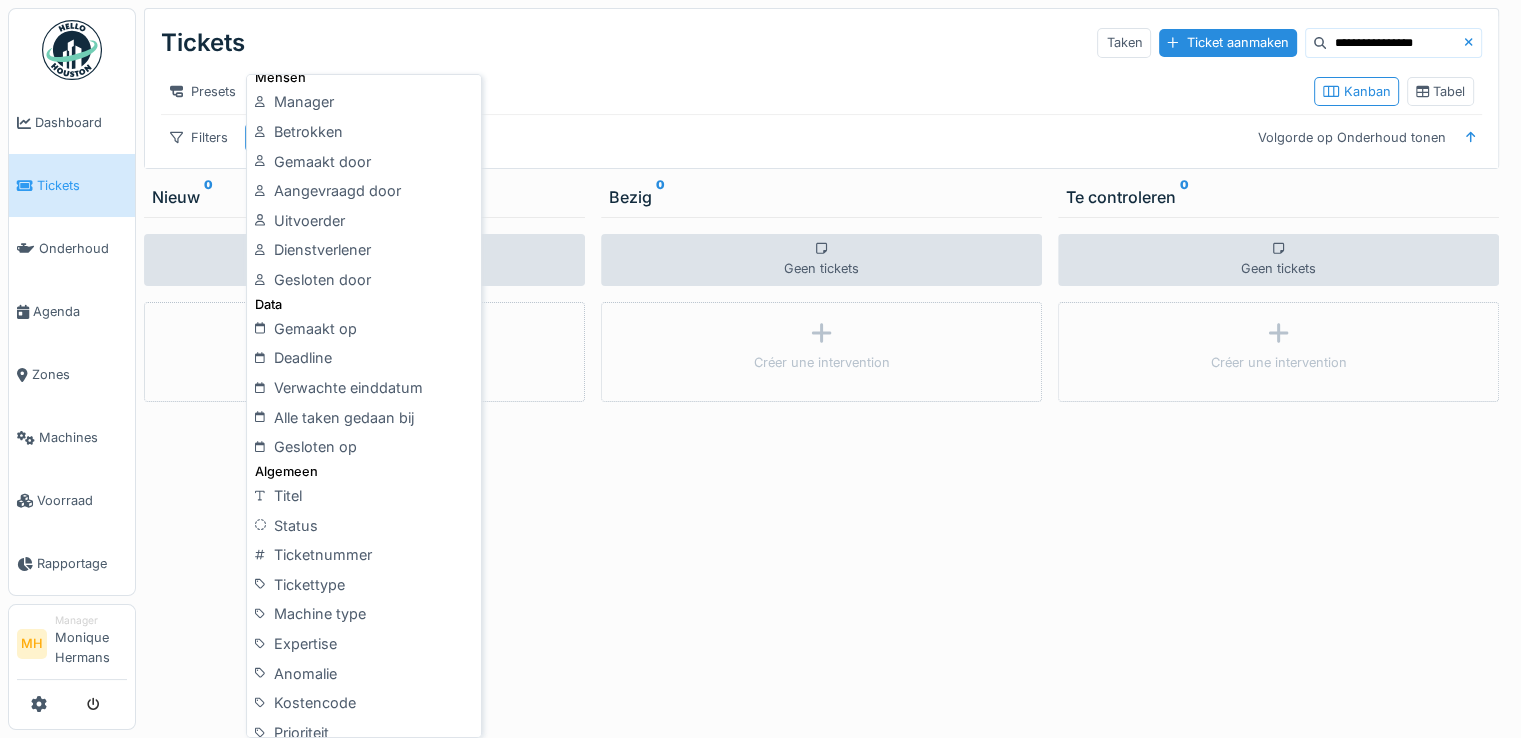 scroll, scrollTop: 300, scrollLeft: 0, axis: vertical 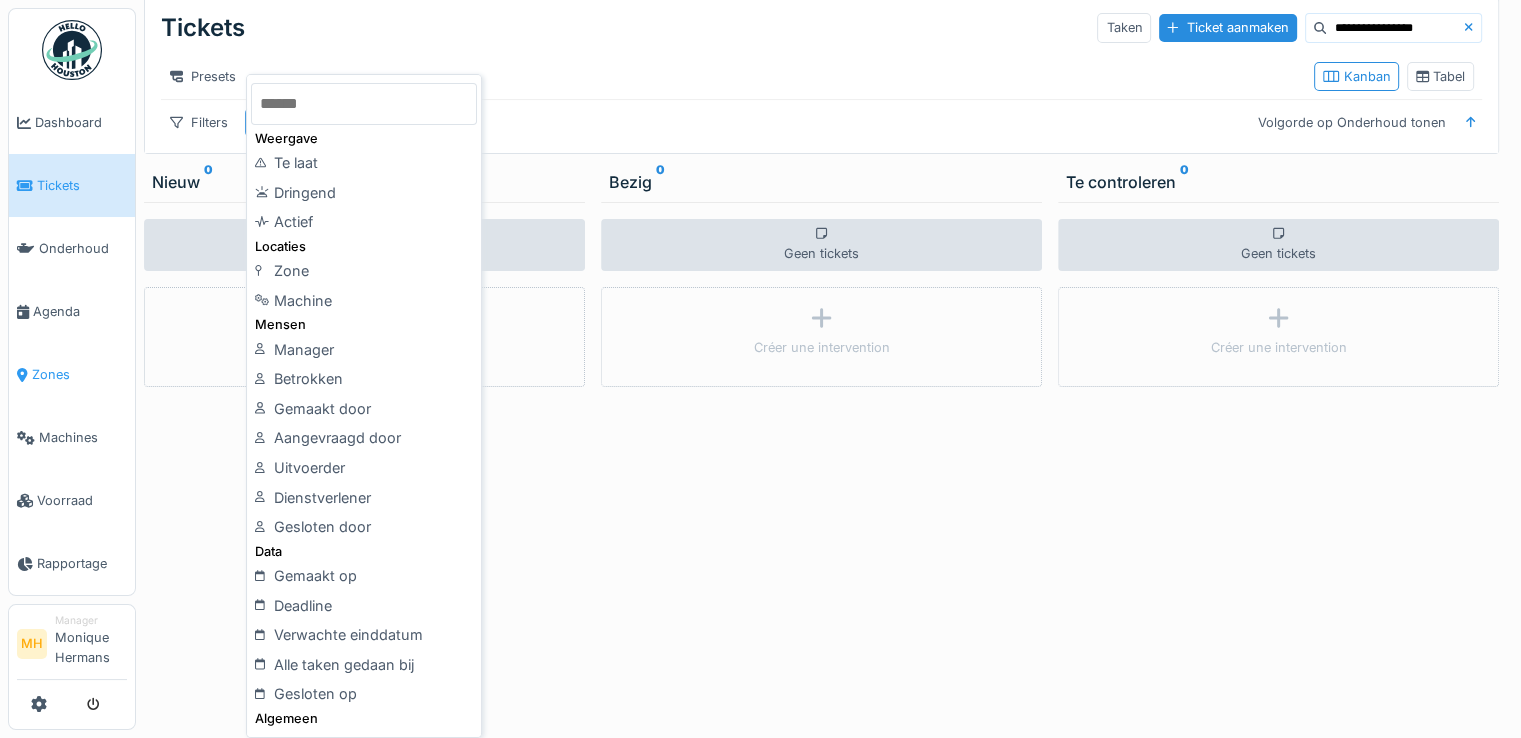 click on "Zones" at bounding box center [79, 374] 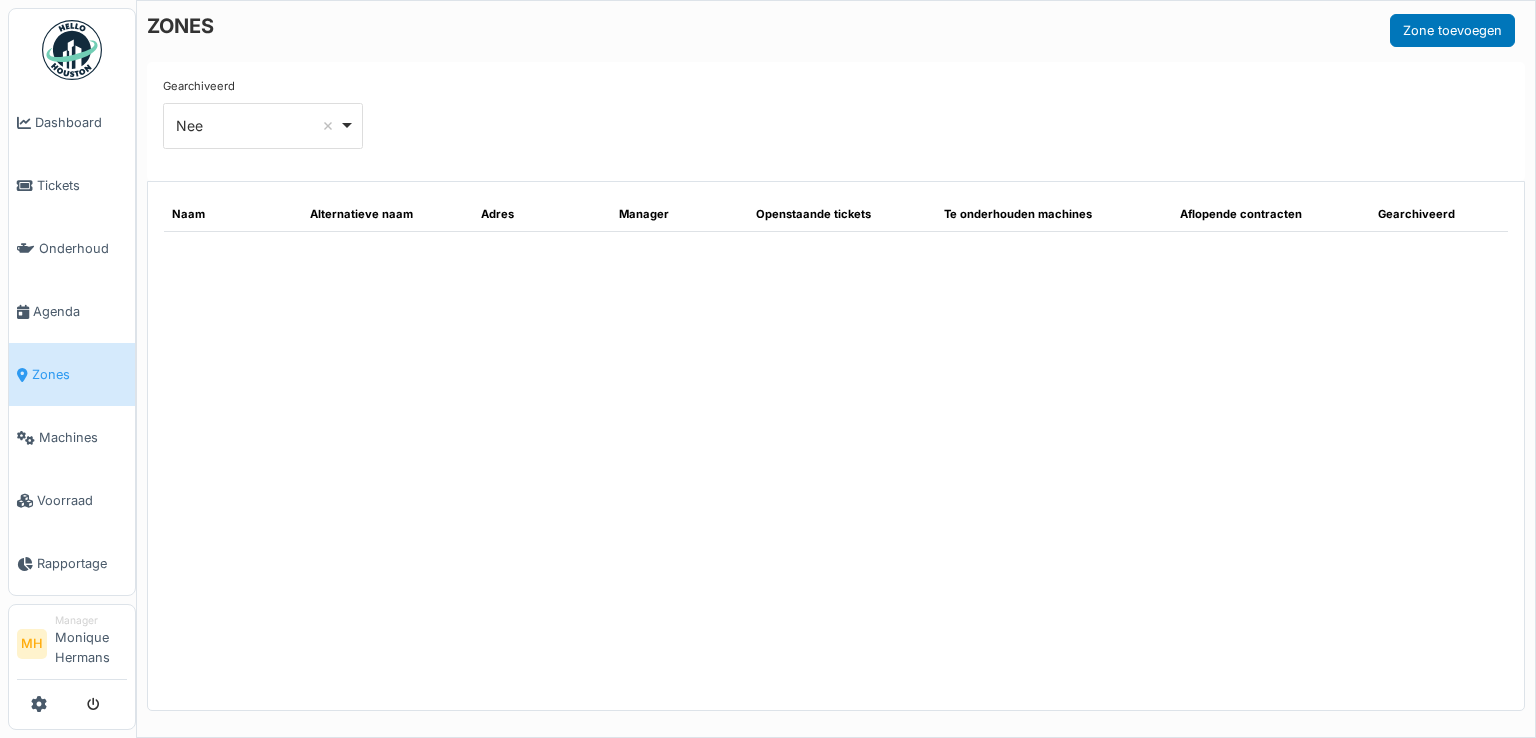 scroll, scrollTop: 0, scrollLeft: 0, axis: both 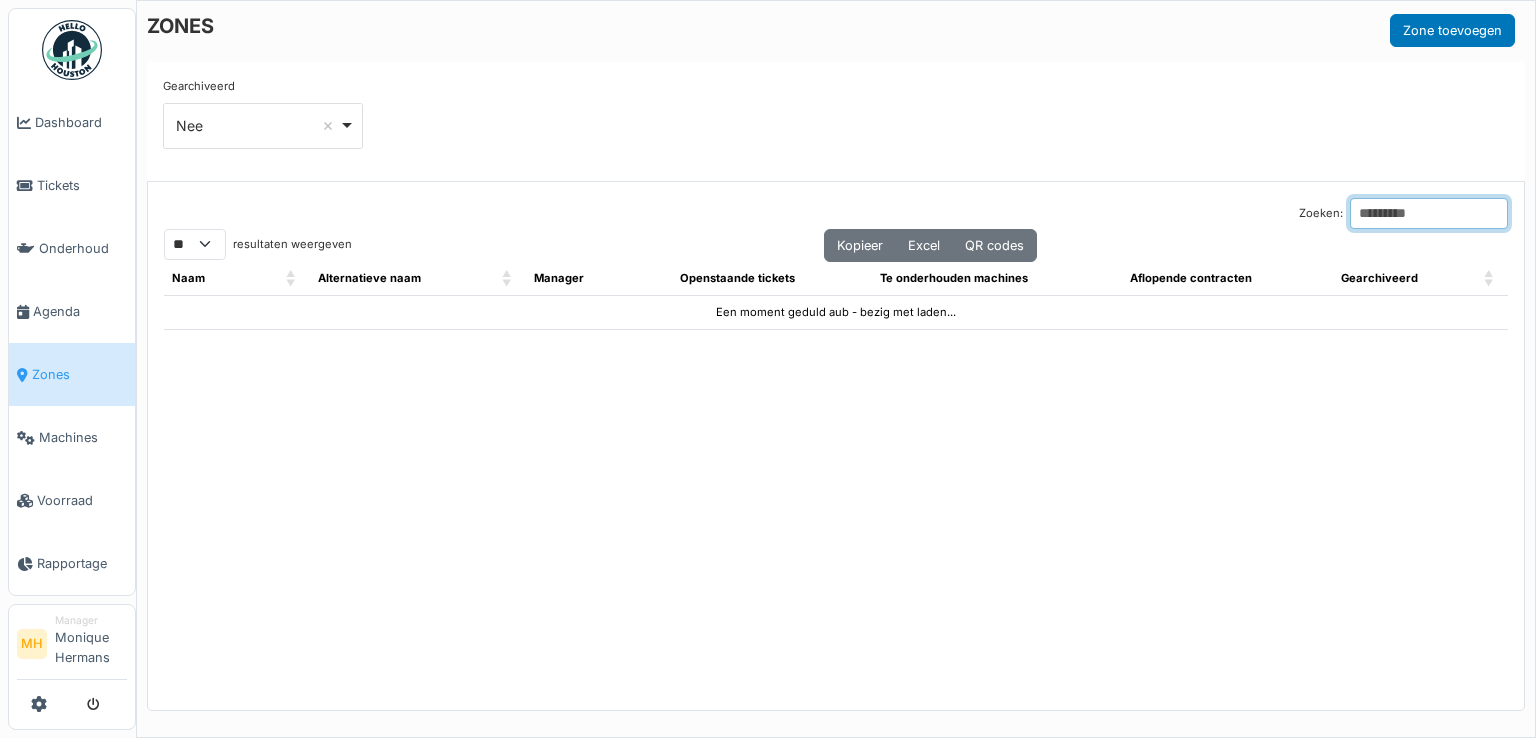 click on "Zoeken:" at bounding box center (1429, 213) 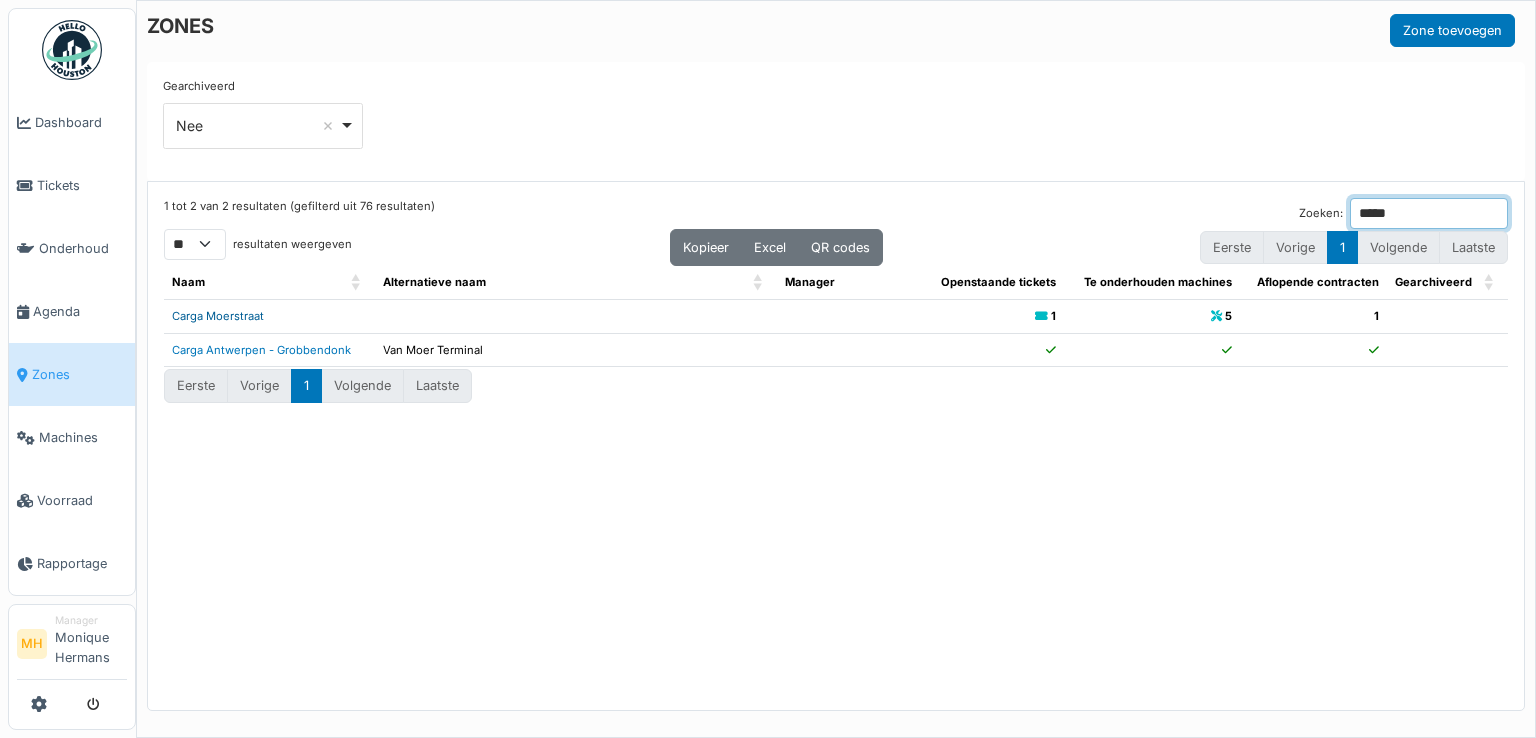 type on "*****" 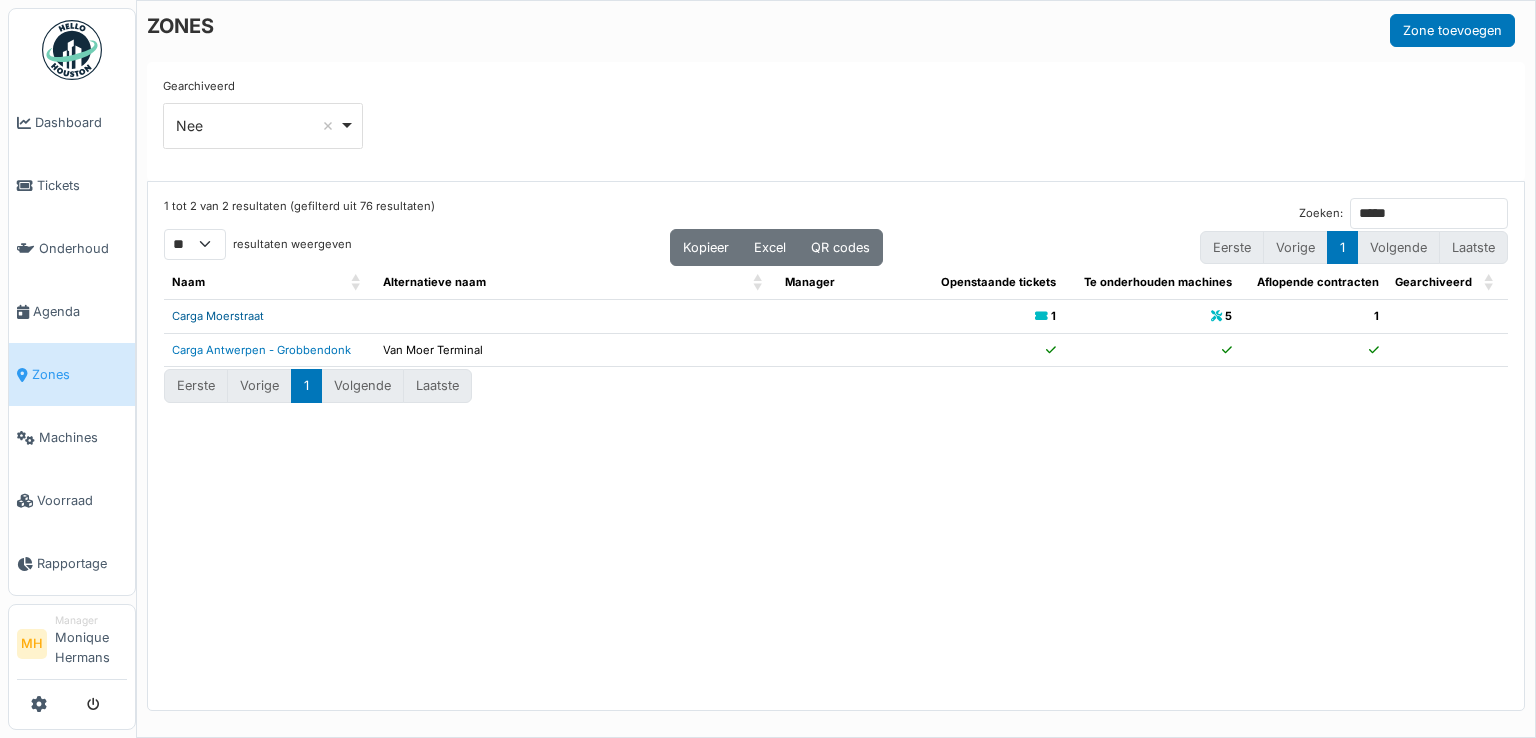 click on "Carga Moerstraat" at bounding box center [218, 316] 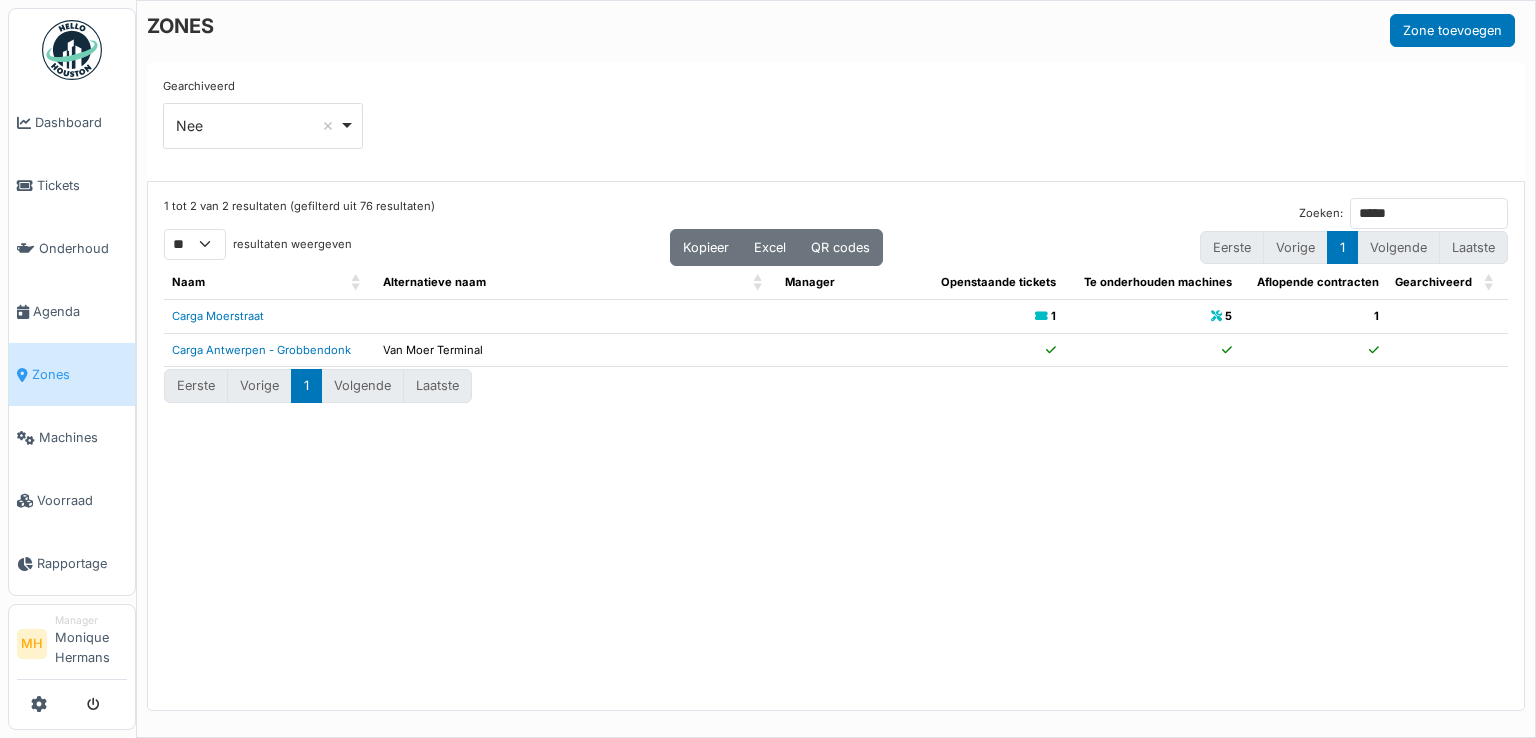 click on "Manager
[NAME] [NAME]" at bounding box center [91, 644] 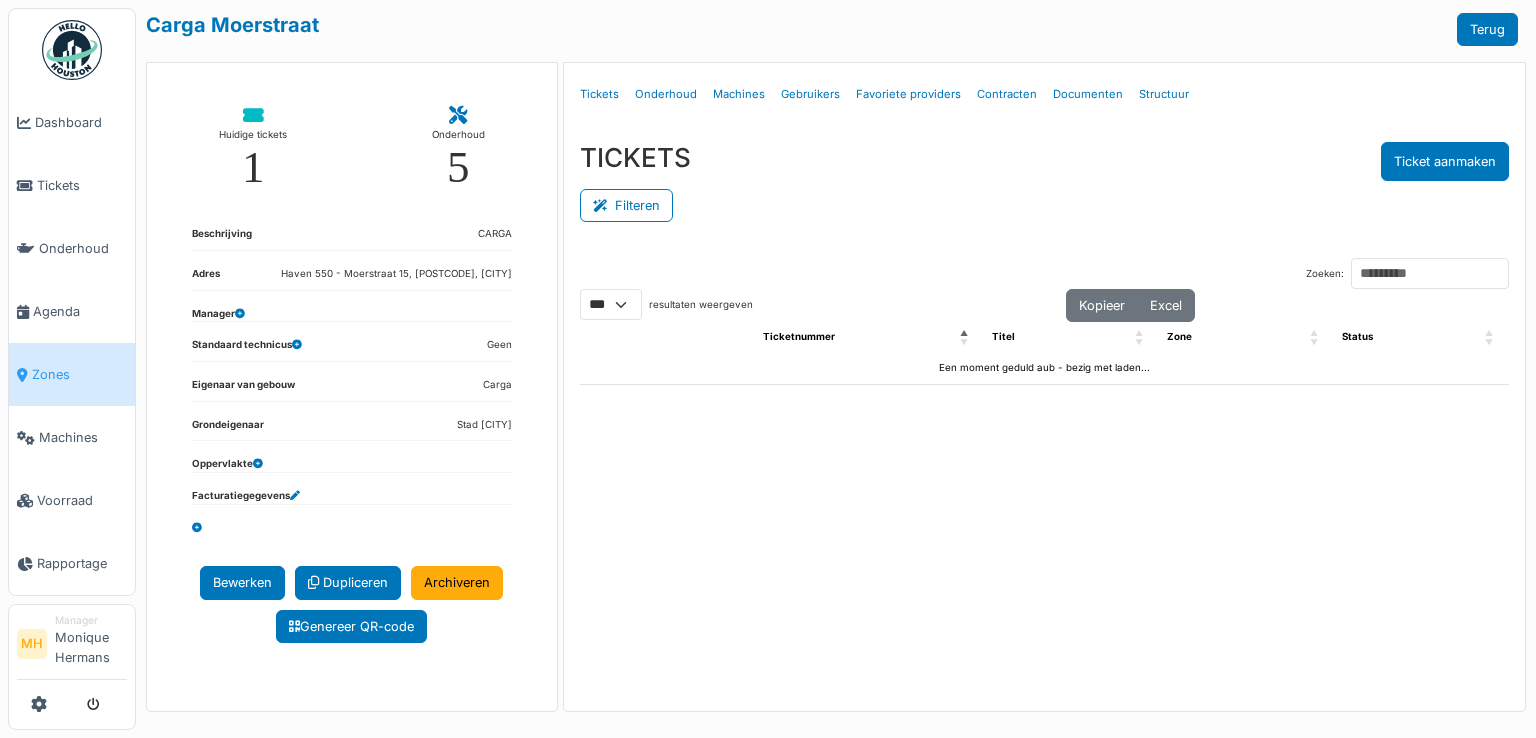 select on "***" 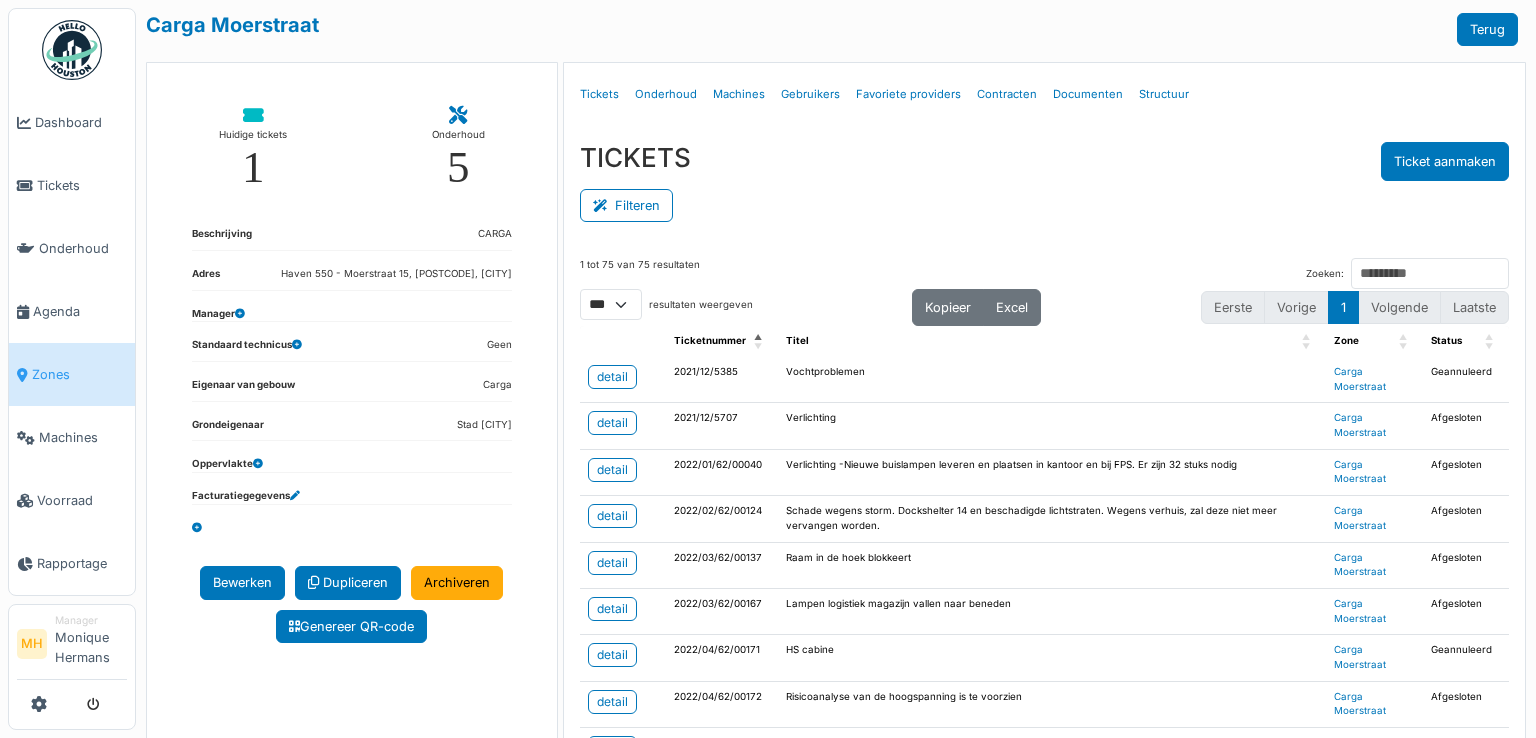 click on "Huidige tickets" at bounding box center [253, 135] 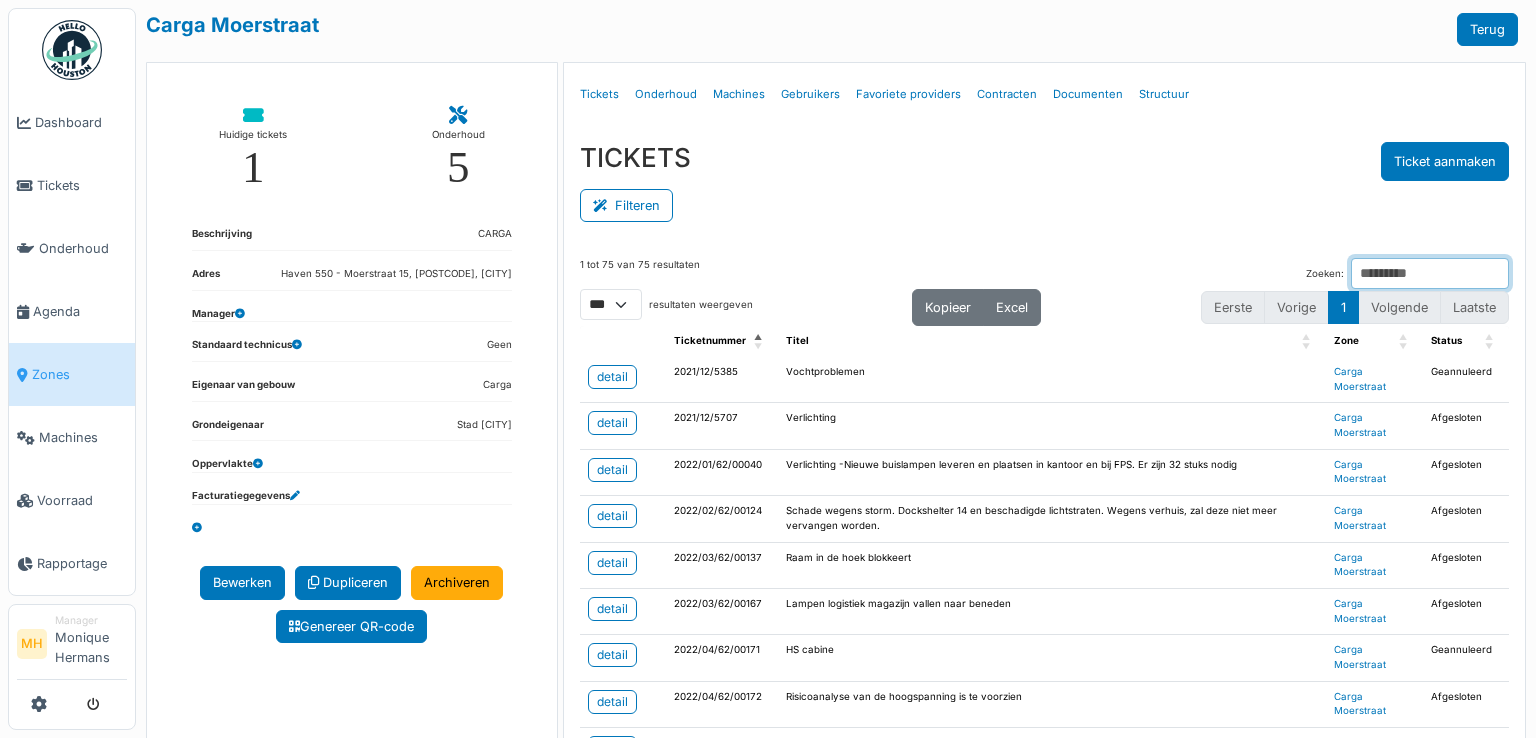 click on "Zoeken:" at bounding box center (1430, 273) 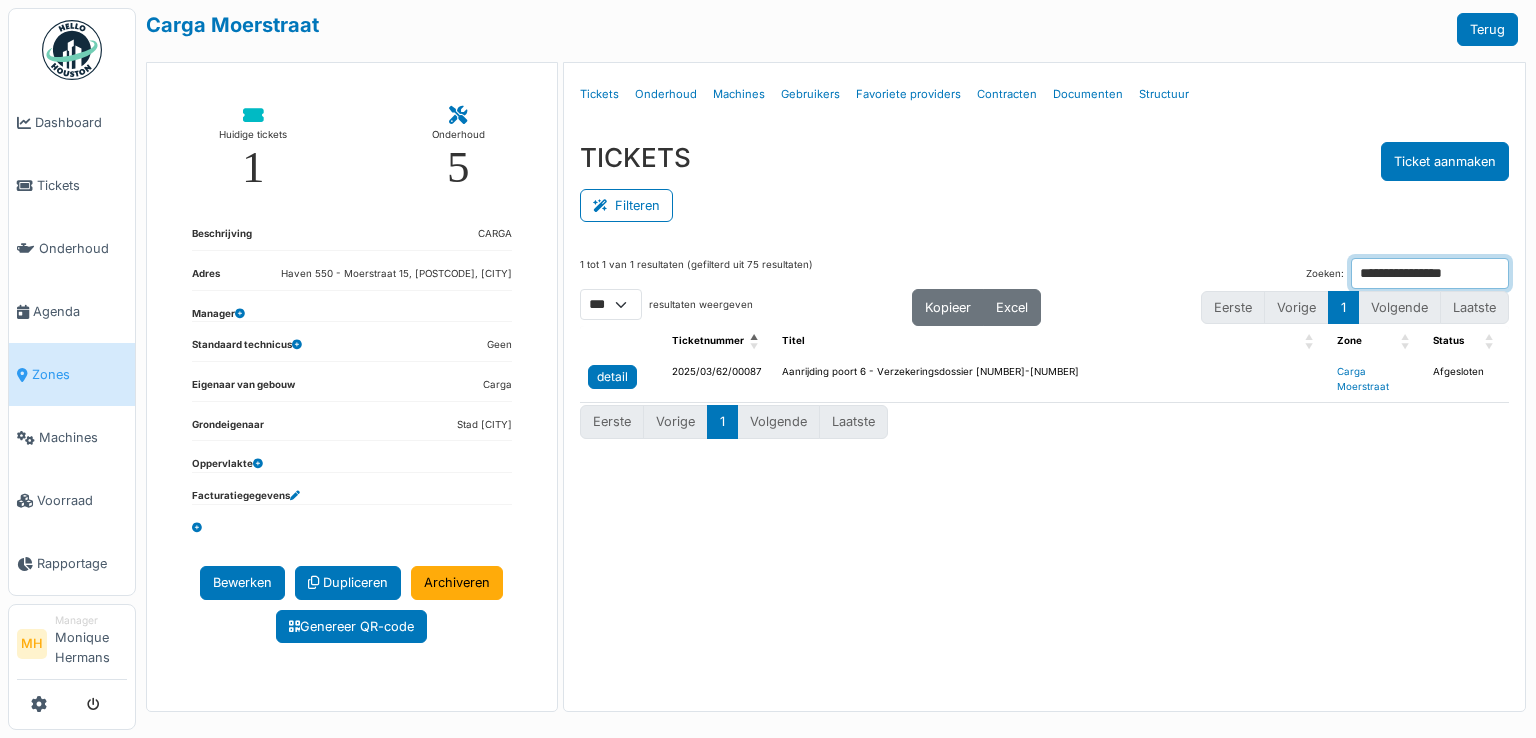 type on "**********" 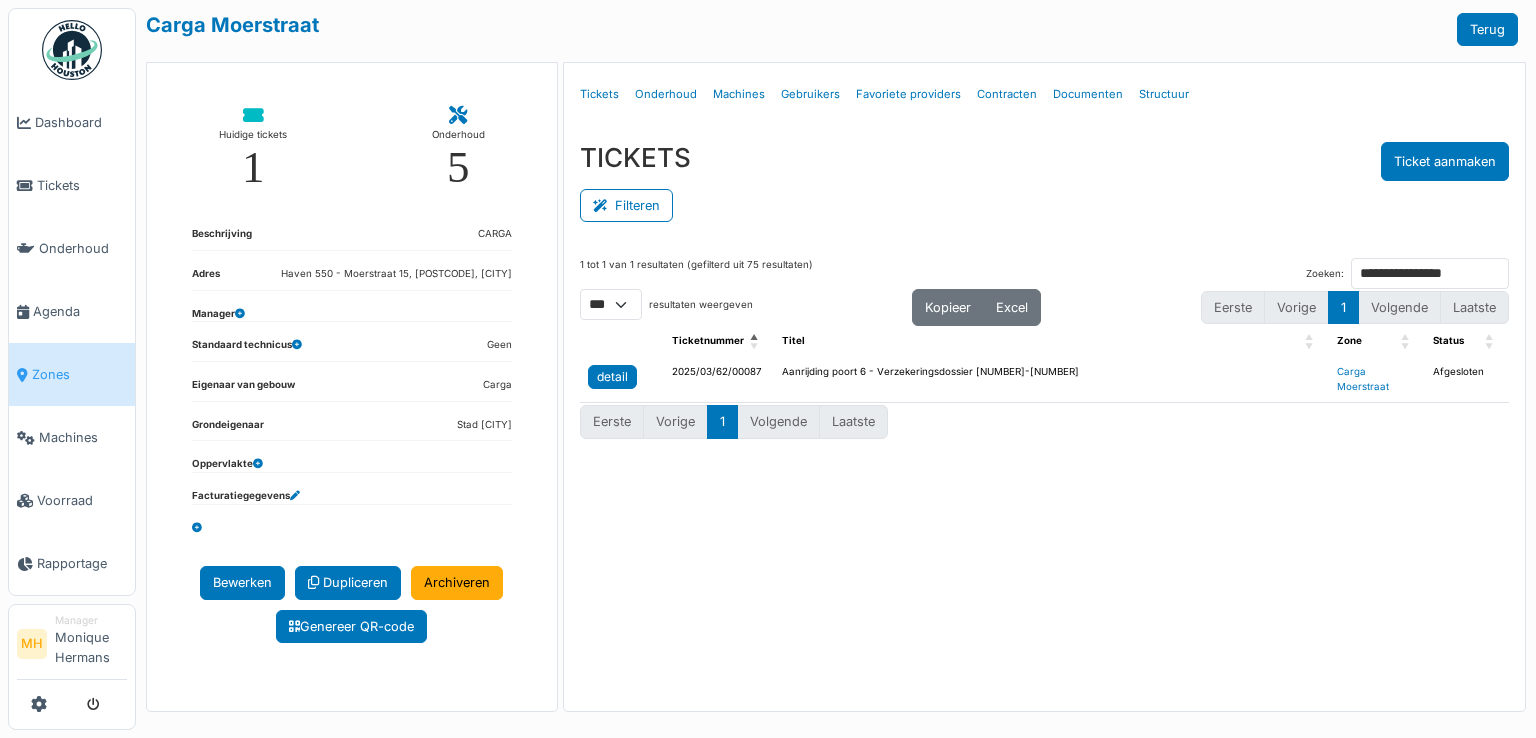 click on "detail" at bounding box center [612, 377] 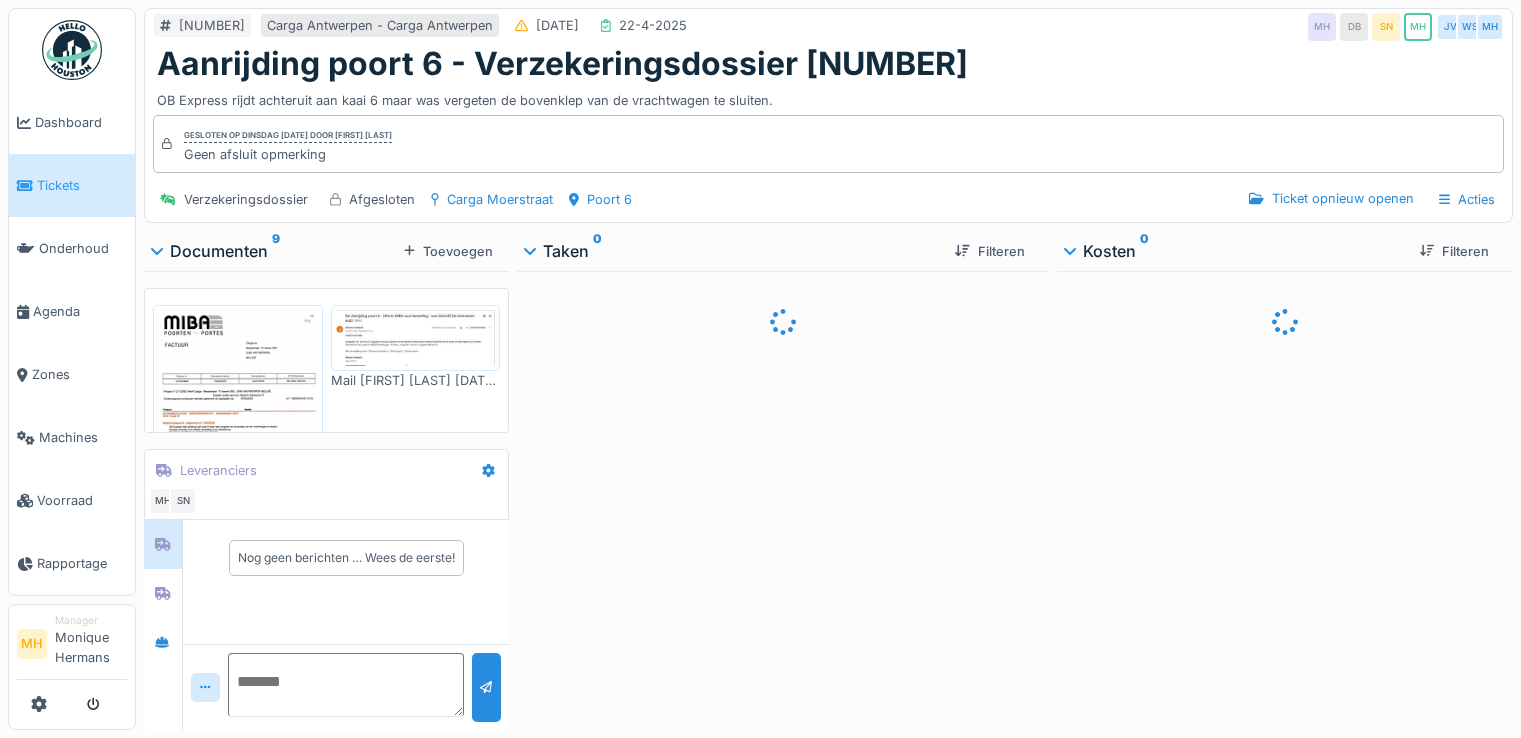 scroll, scrollTop: 0, scrollLeft: 0, axis: both 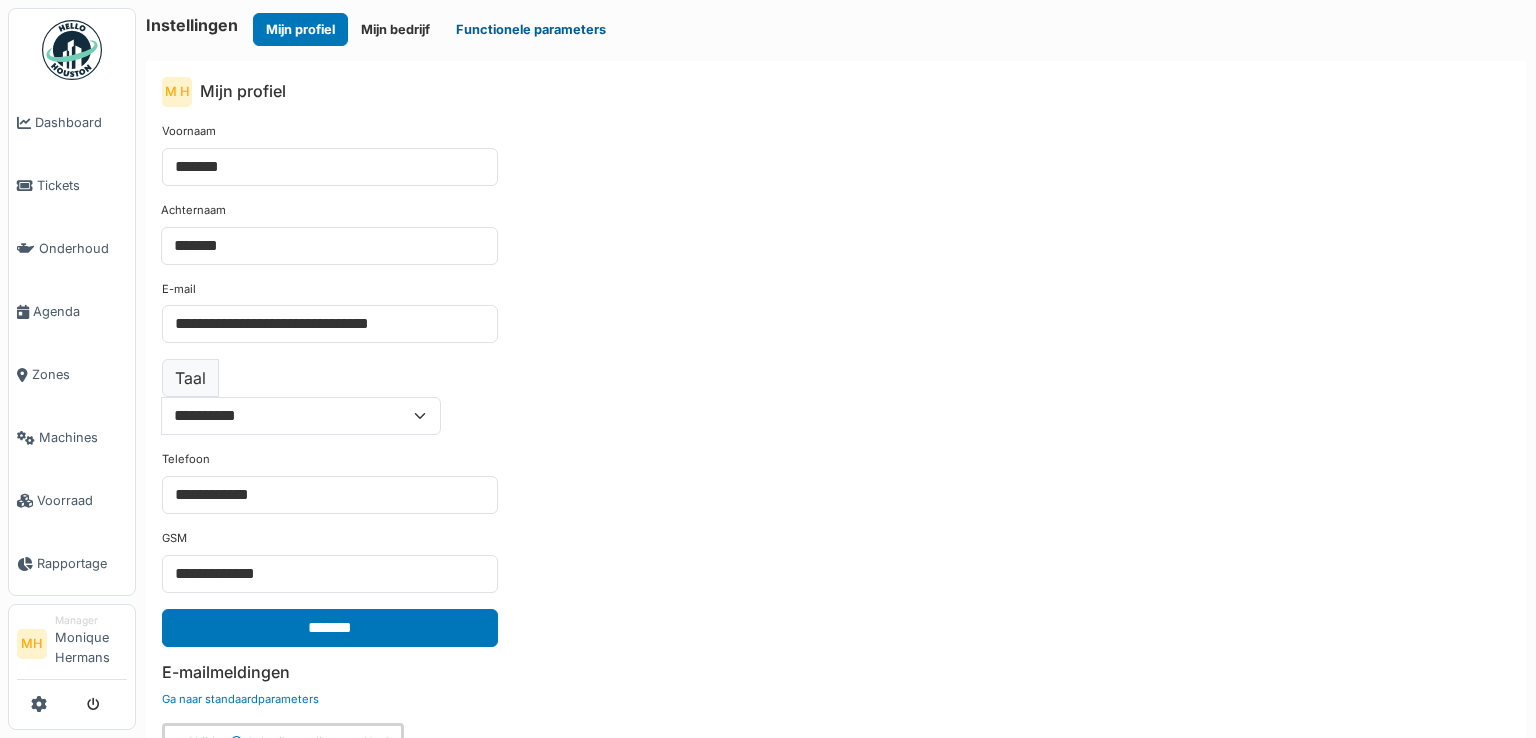 click on "Functionele parameters" at bounding box center [531, 29] 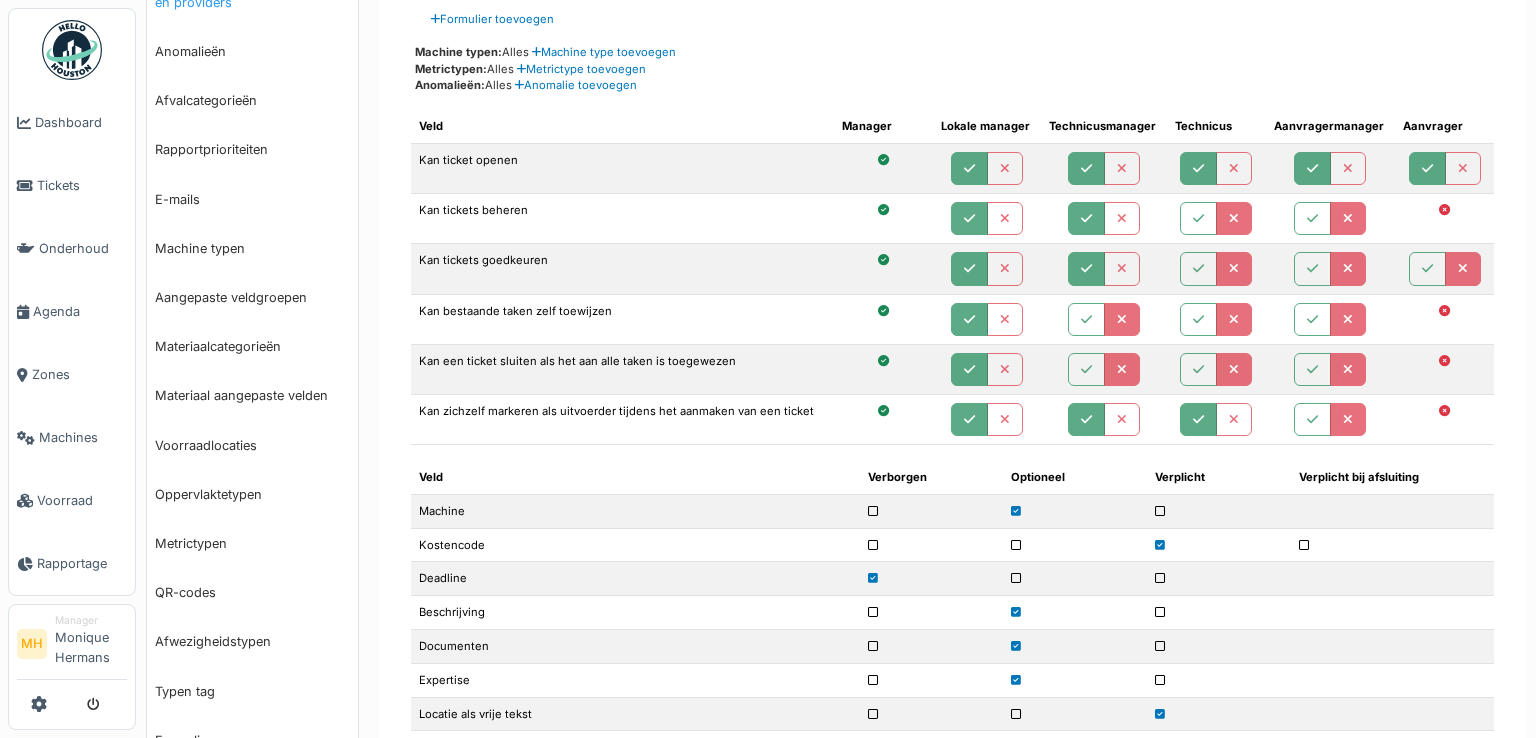 scroll, scrollTop: 400, scrollLeft: 0, axis: vertical 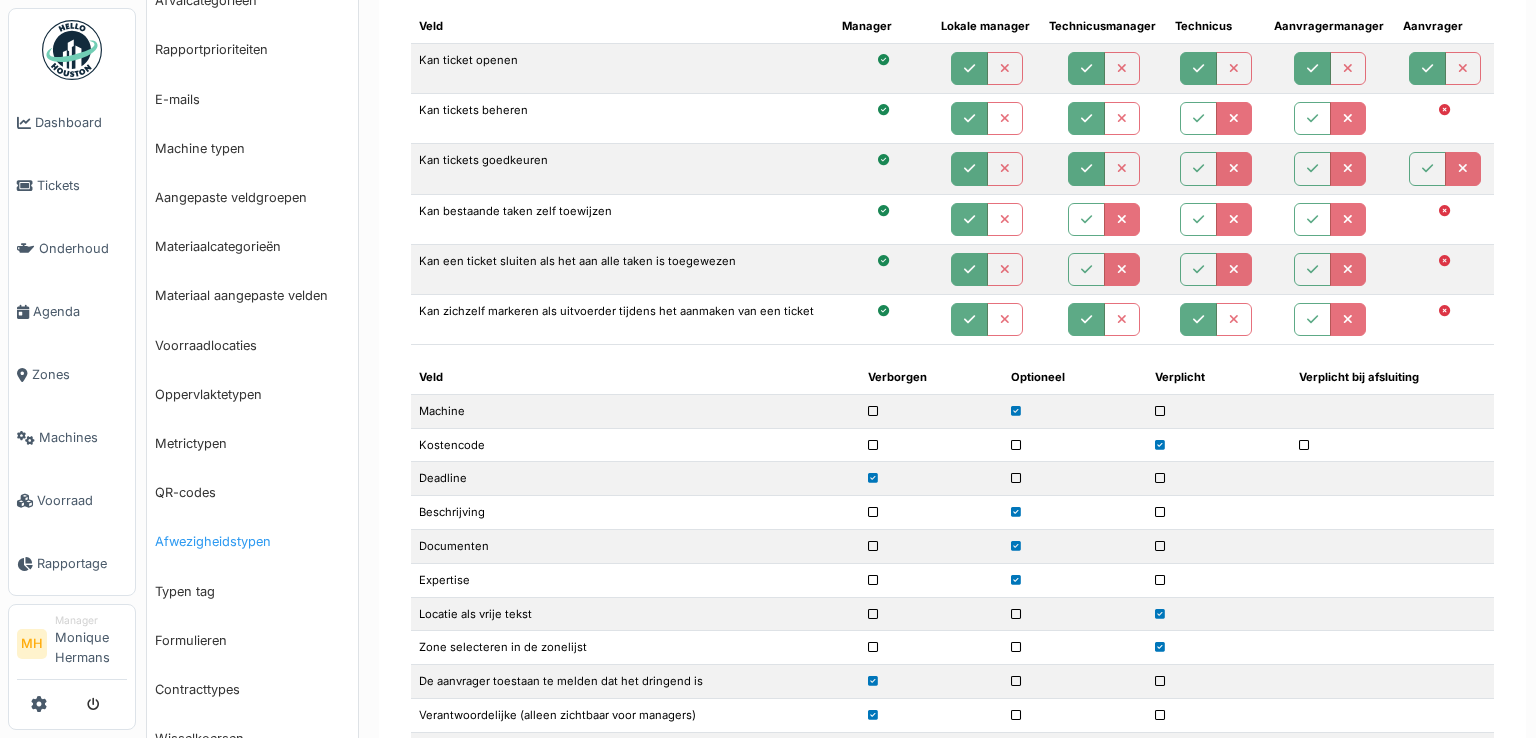 click on "Afwezigheidstypen" at bounding box center (252, 541) 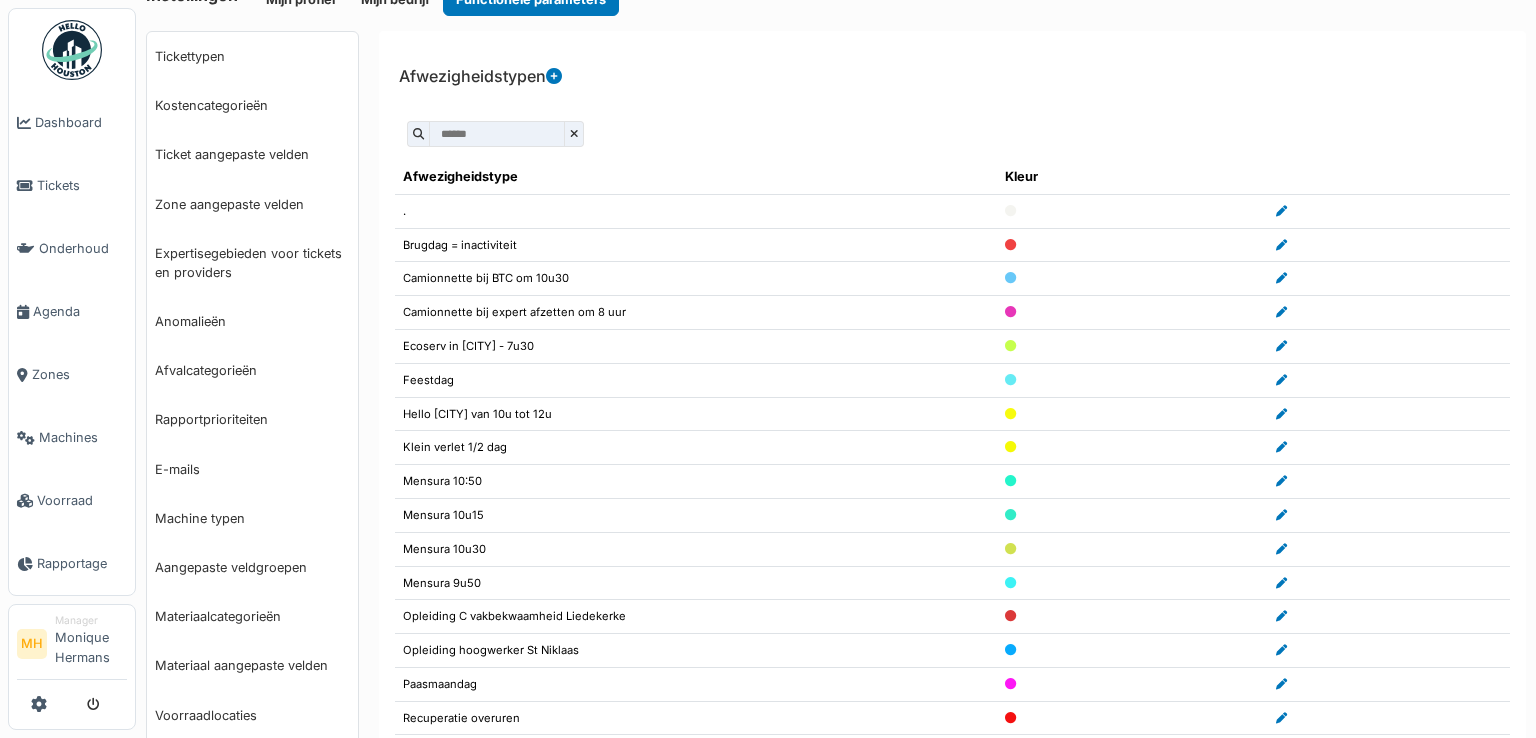 scroll, scrollTop: 0, scrollLeft: 0, axis: both 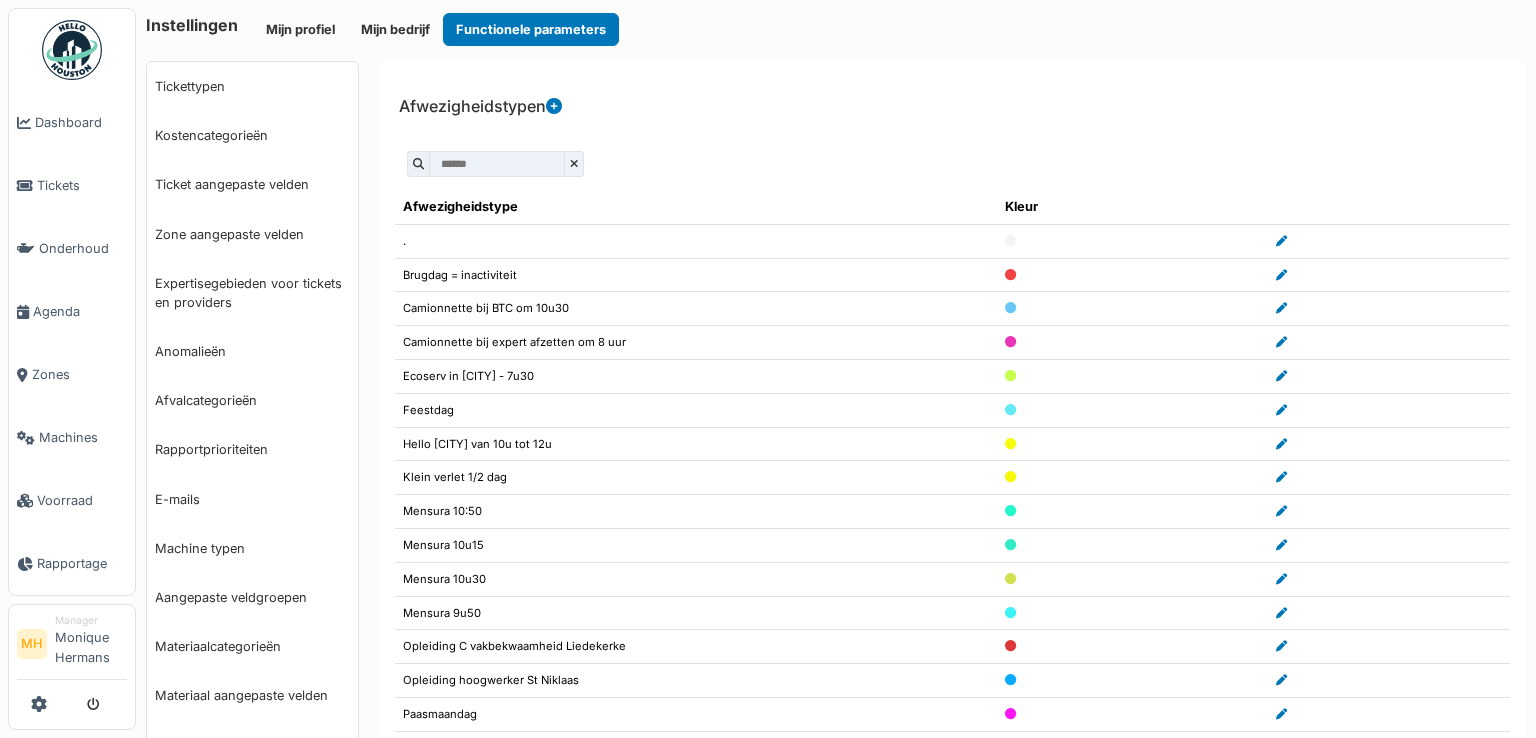 click at bounding box center [554, 106] 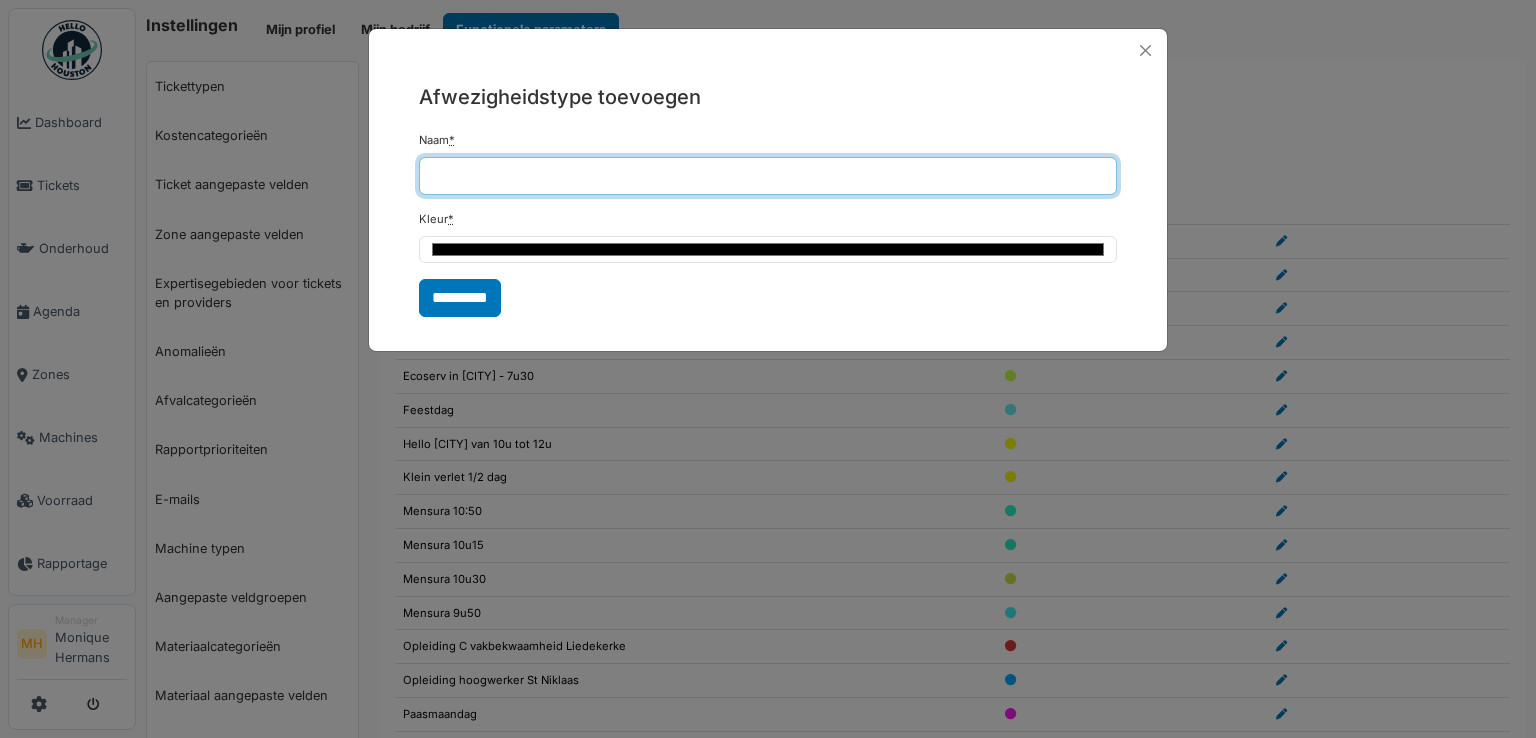 drag, startPoint x: 440, startPoint y: 165, endPoint x: 501, endPoint y: 171, distance: 61.294373 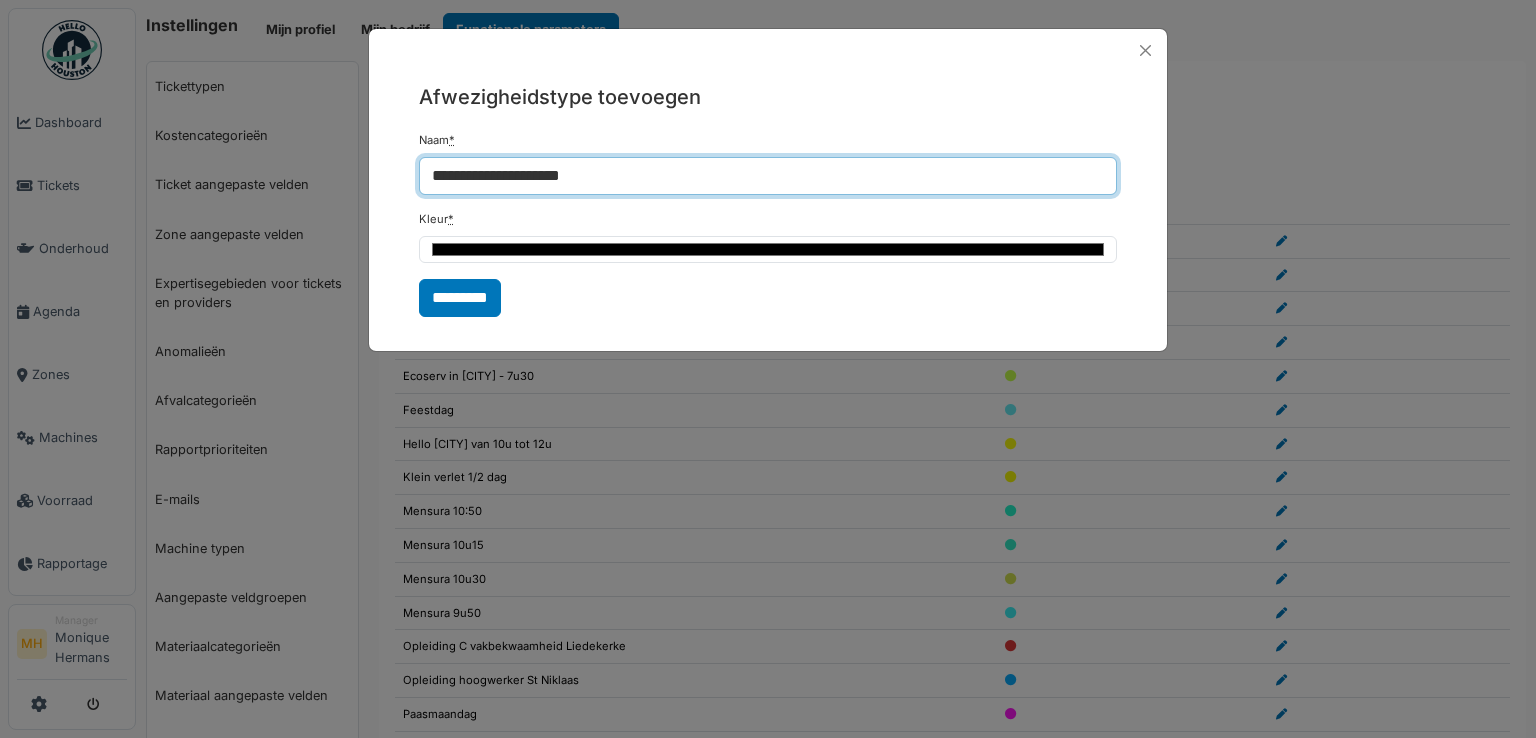type on "**********" 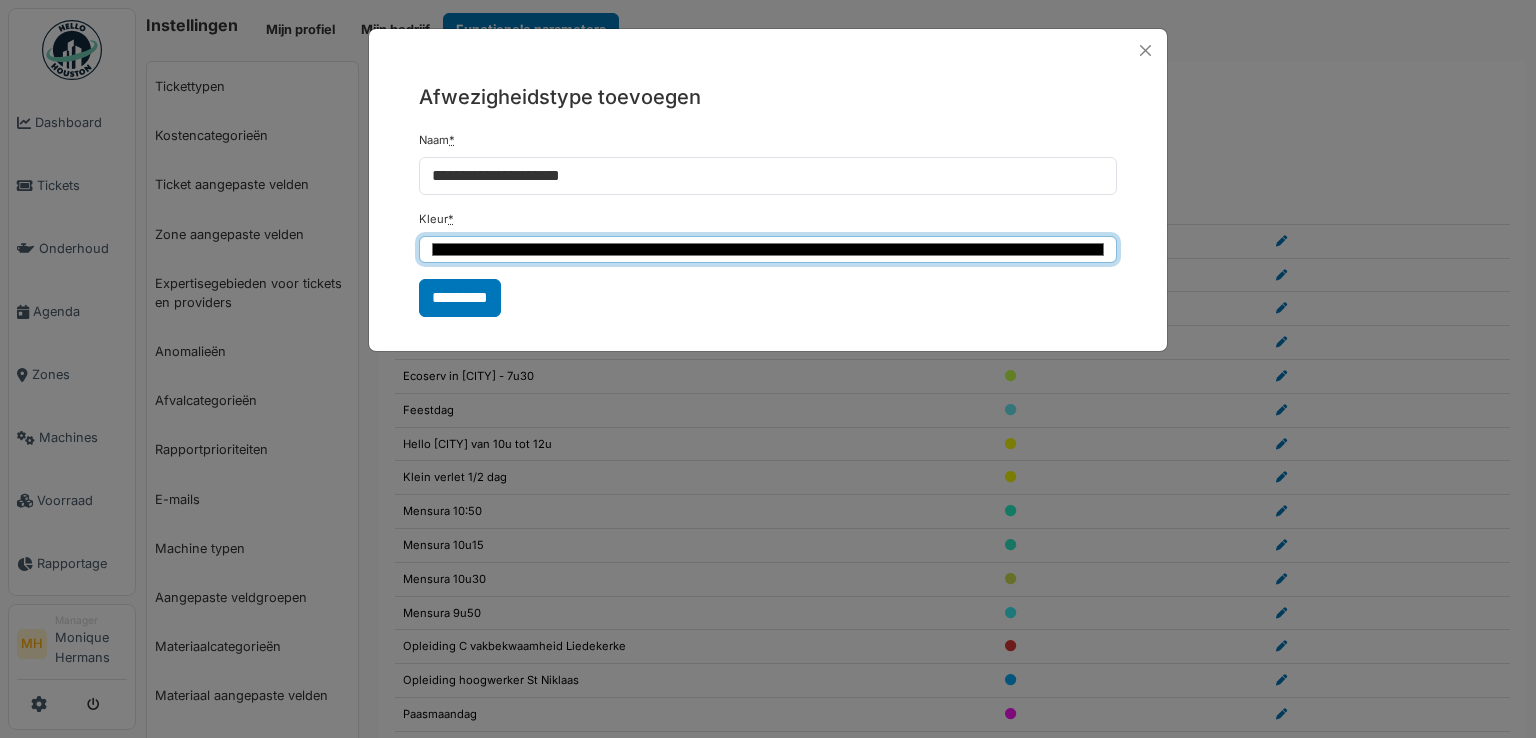 click on "*******" at bounding box center [768, 249] 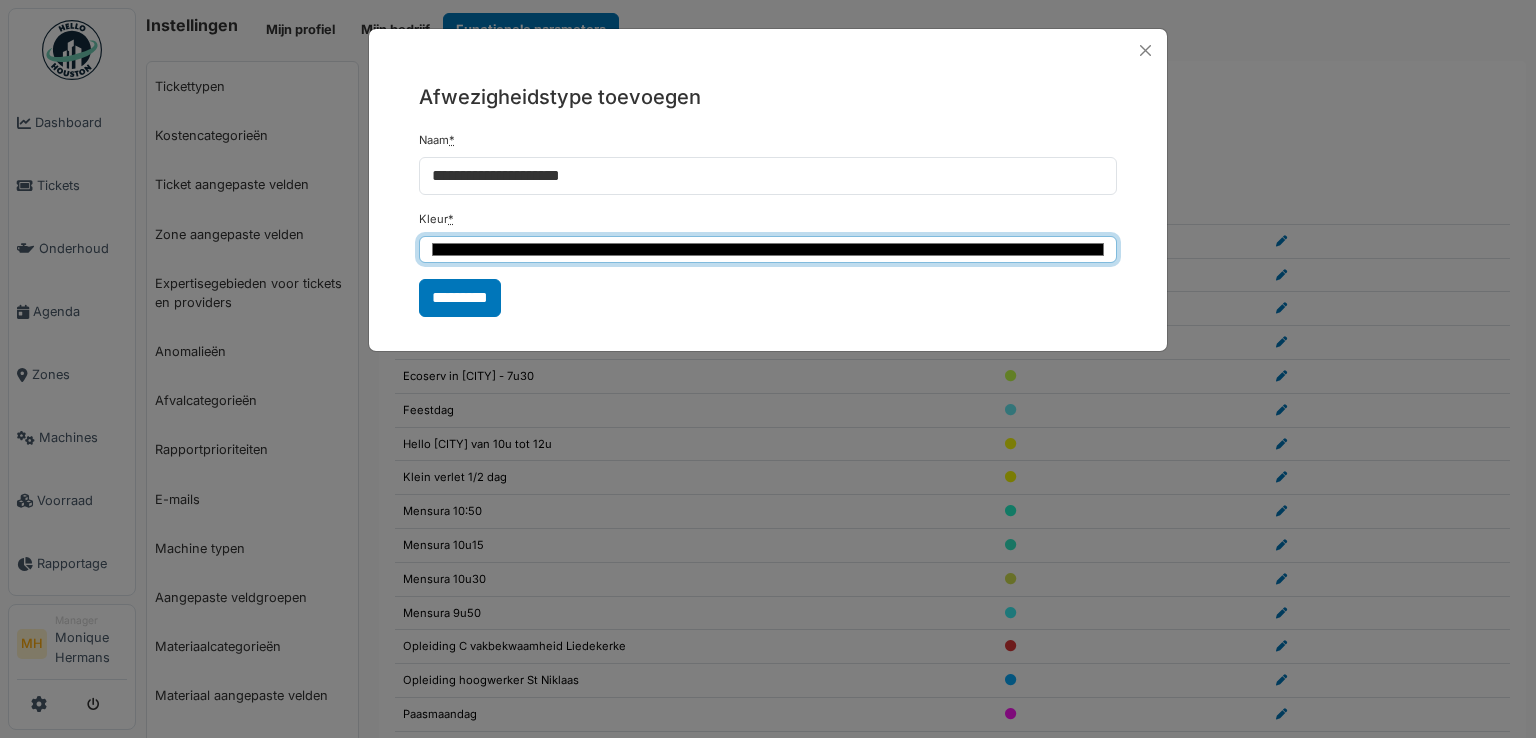 type on "*******" 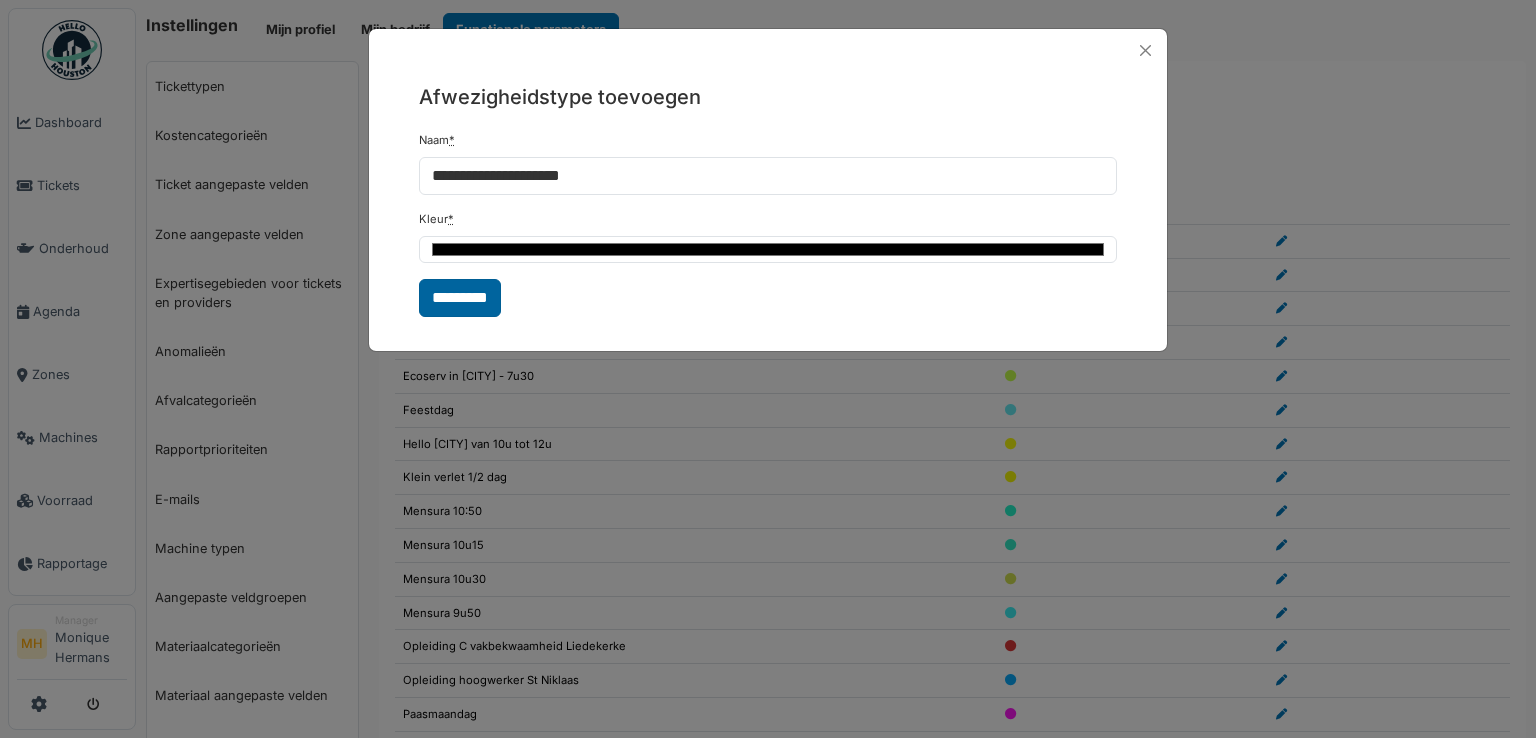 click on "*********" at bounding box center (460, 298) 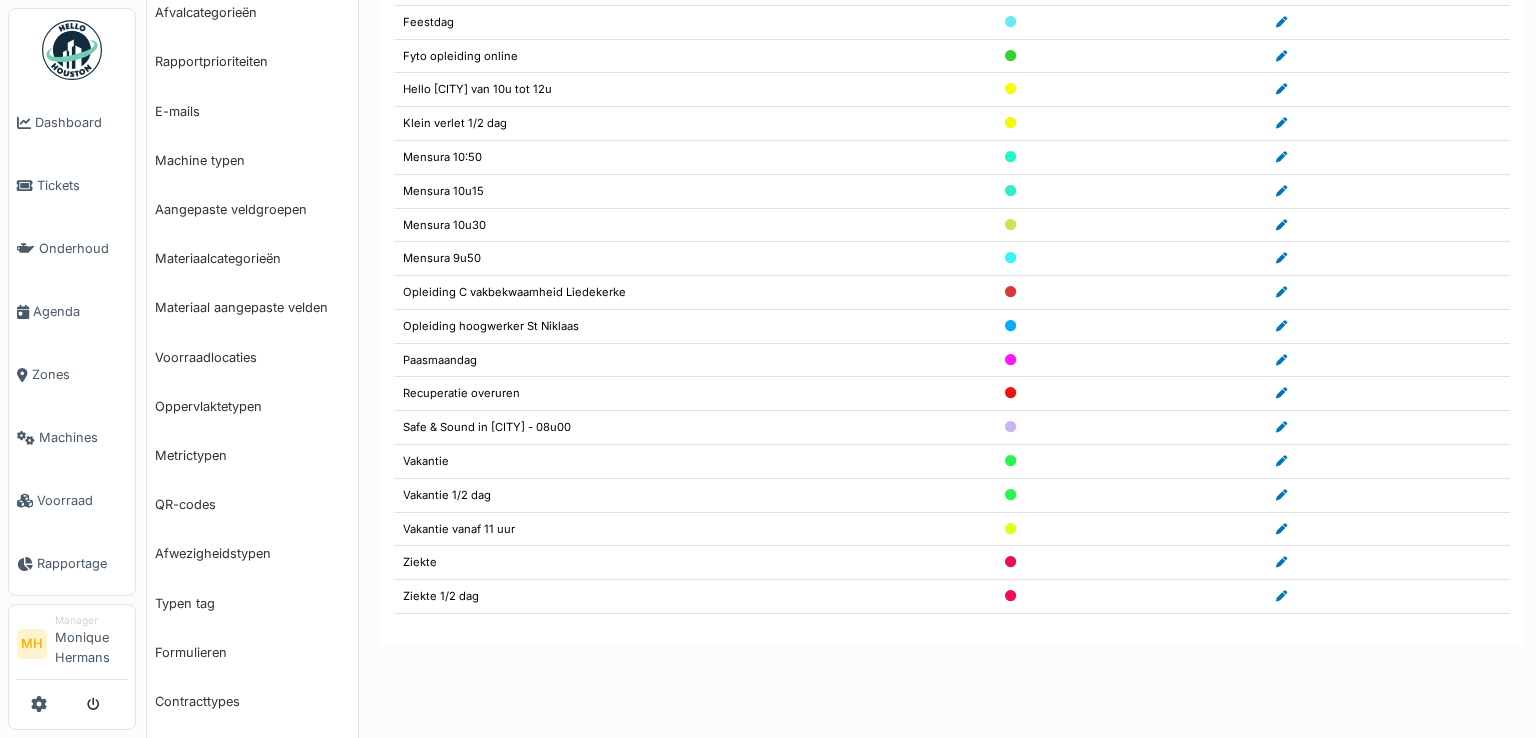 scroll, scrollTop: 353, scrollLeft: 0, axis: vertical 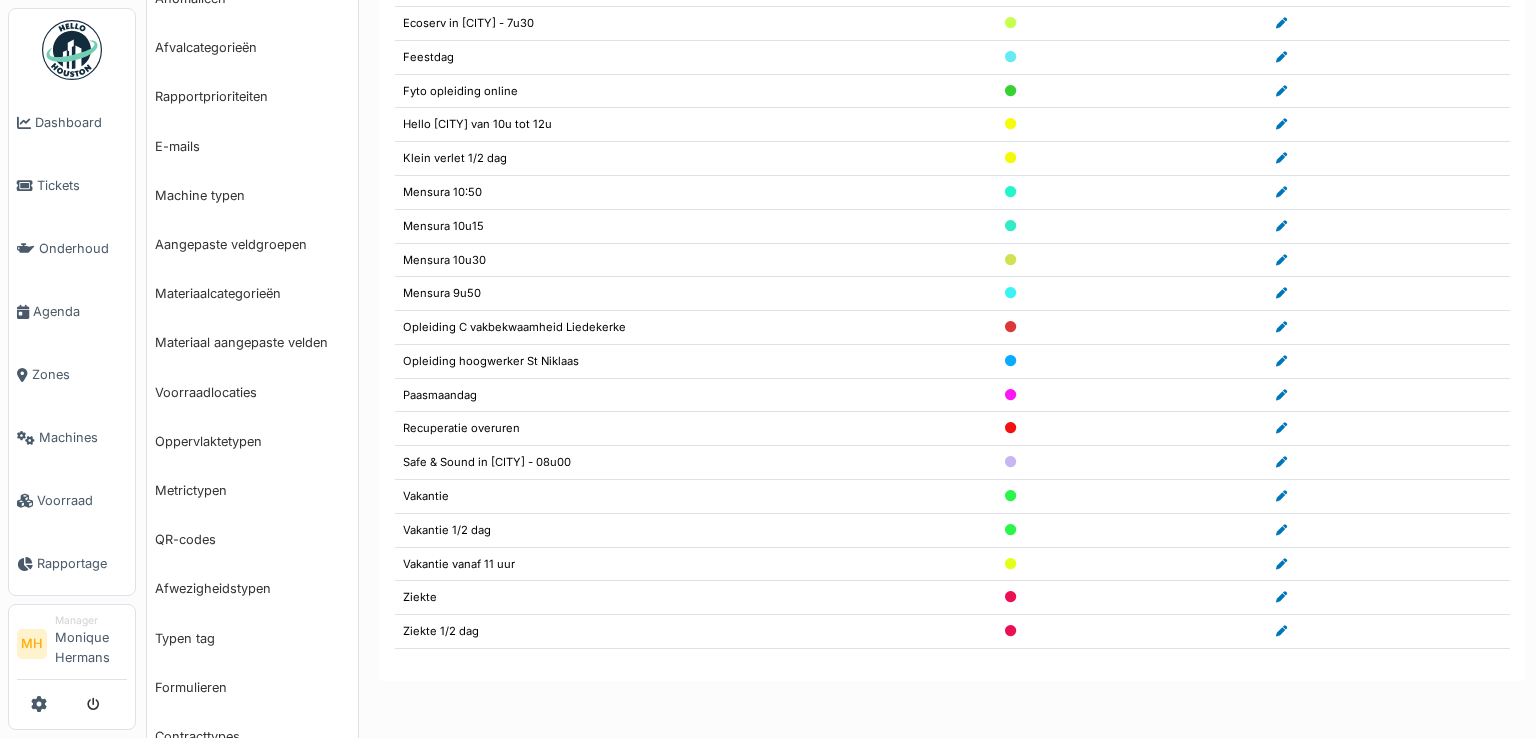 click at bounding box center (1281, 91) 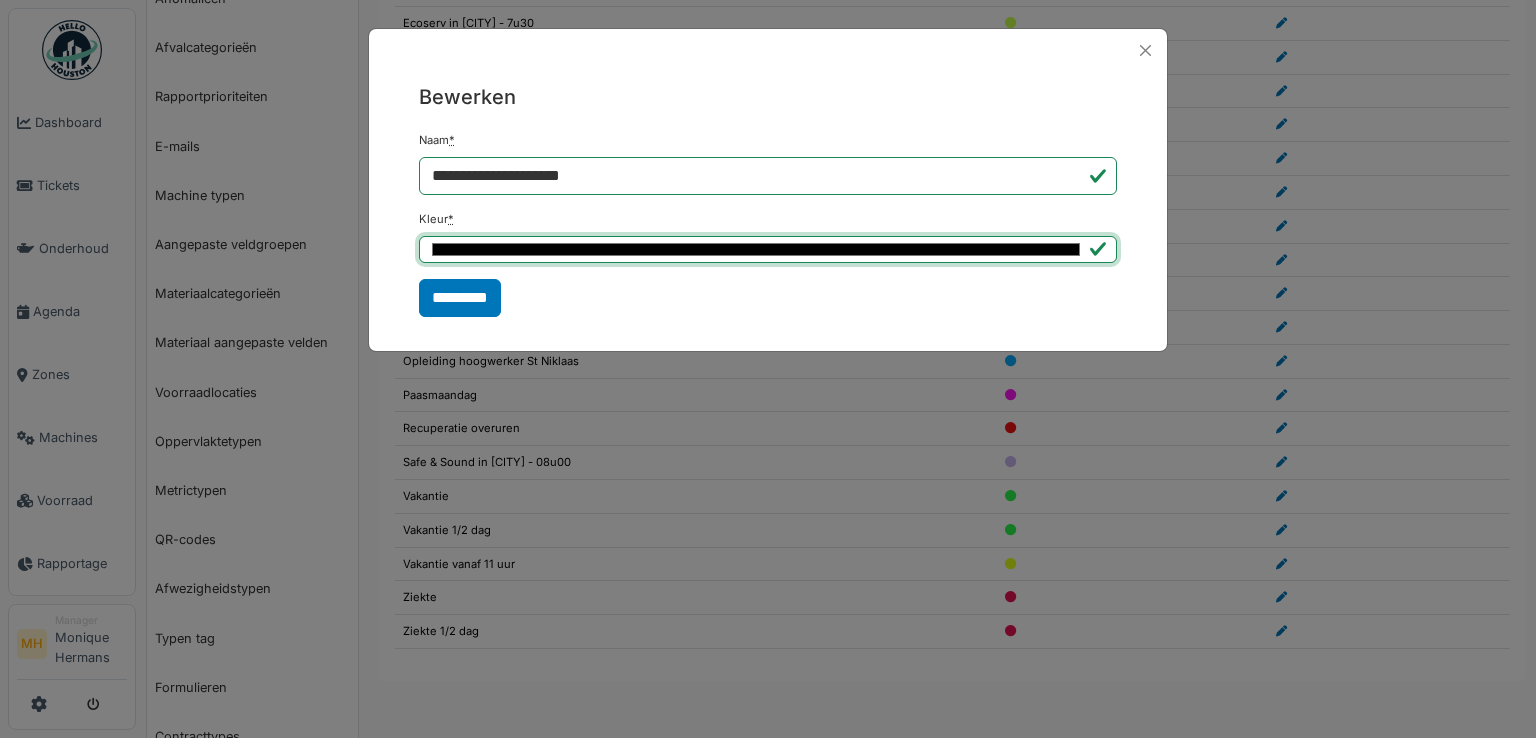 click on "*******" at bounding box center (768, 249) 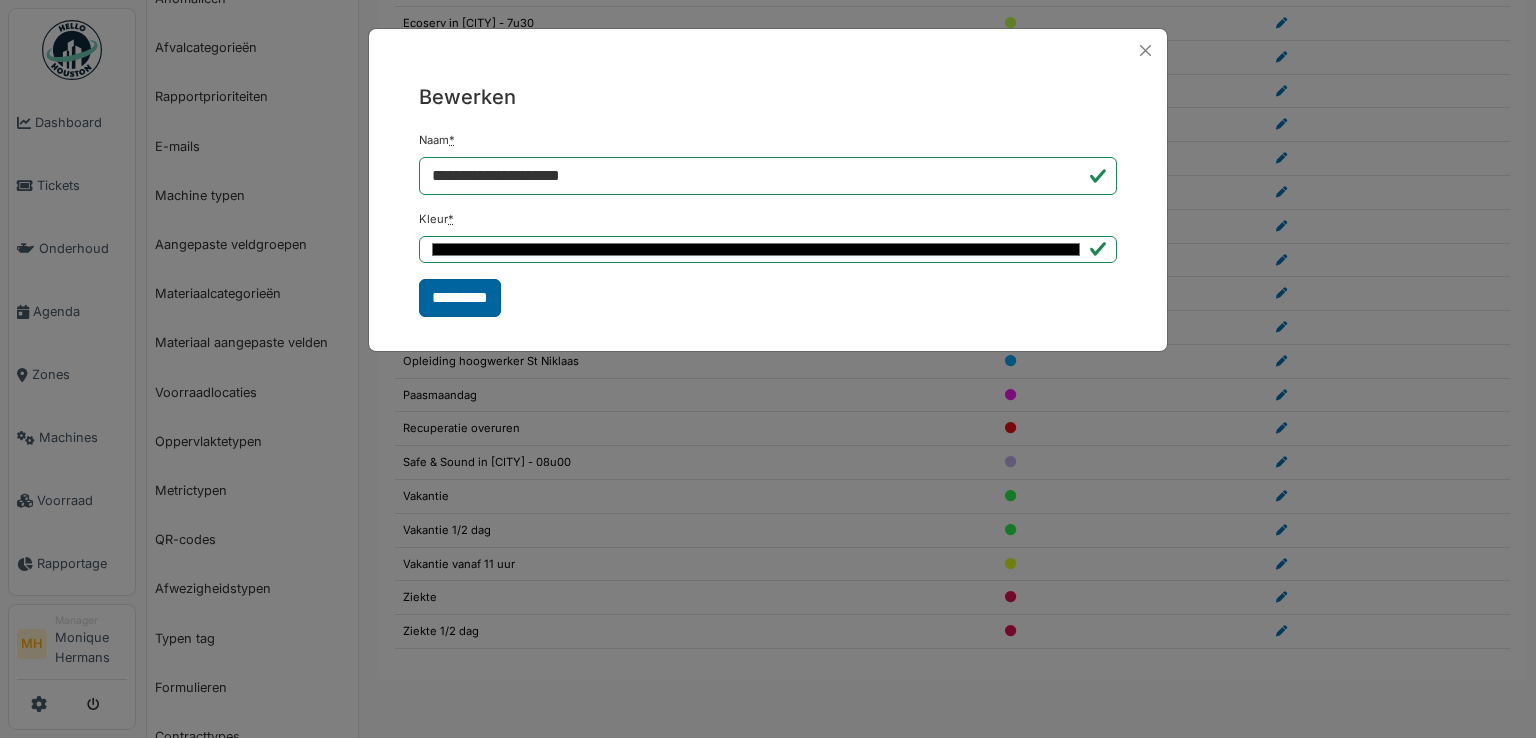 click on "*********" at bounding box center [460, 298] 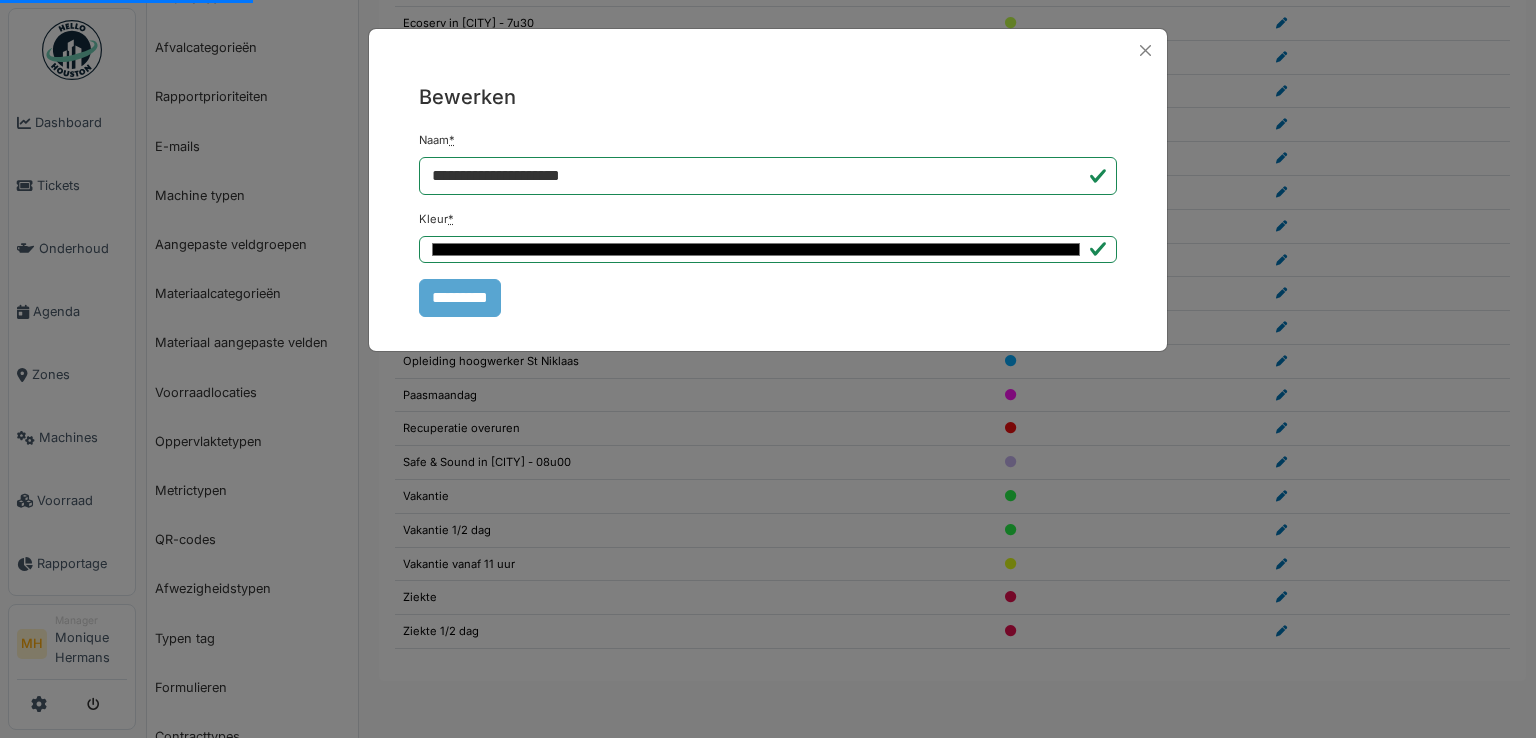 click on "**********" at bounding box center [768, 224] 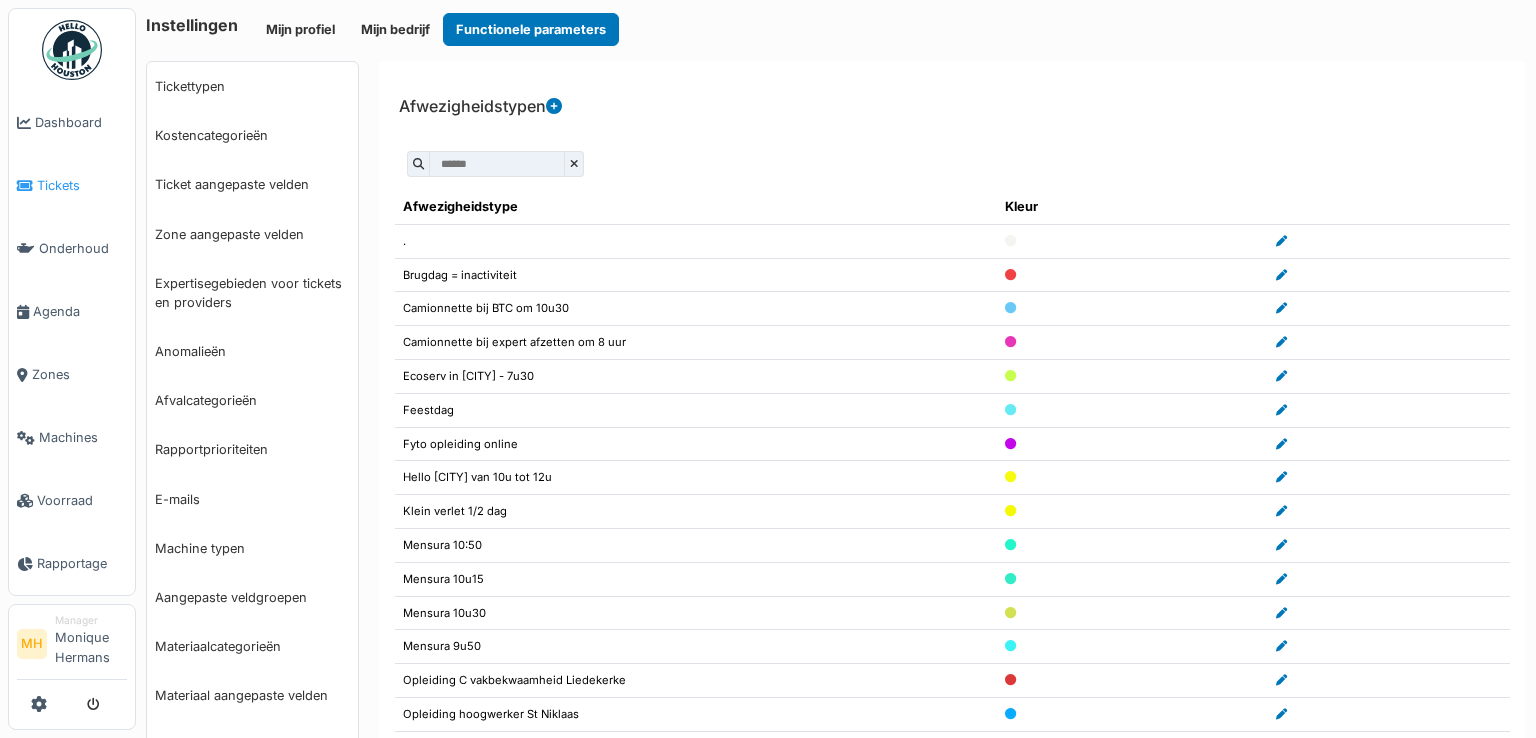 click on "Tickets" at bounding box center (82, 185) 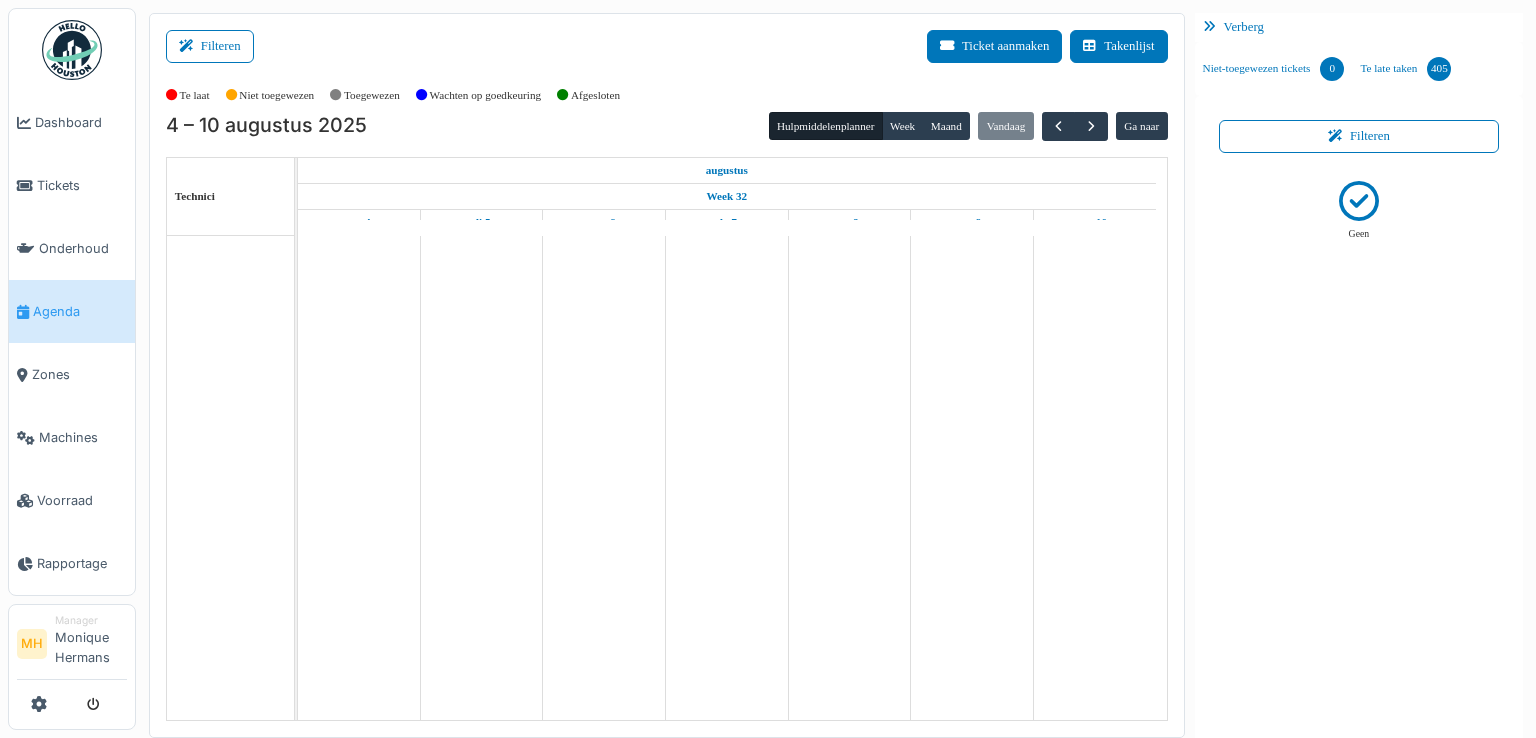 scroll, scrollTop: 0, scrollLeft: 0, axis: both 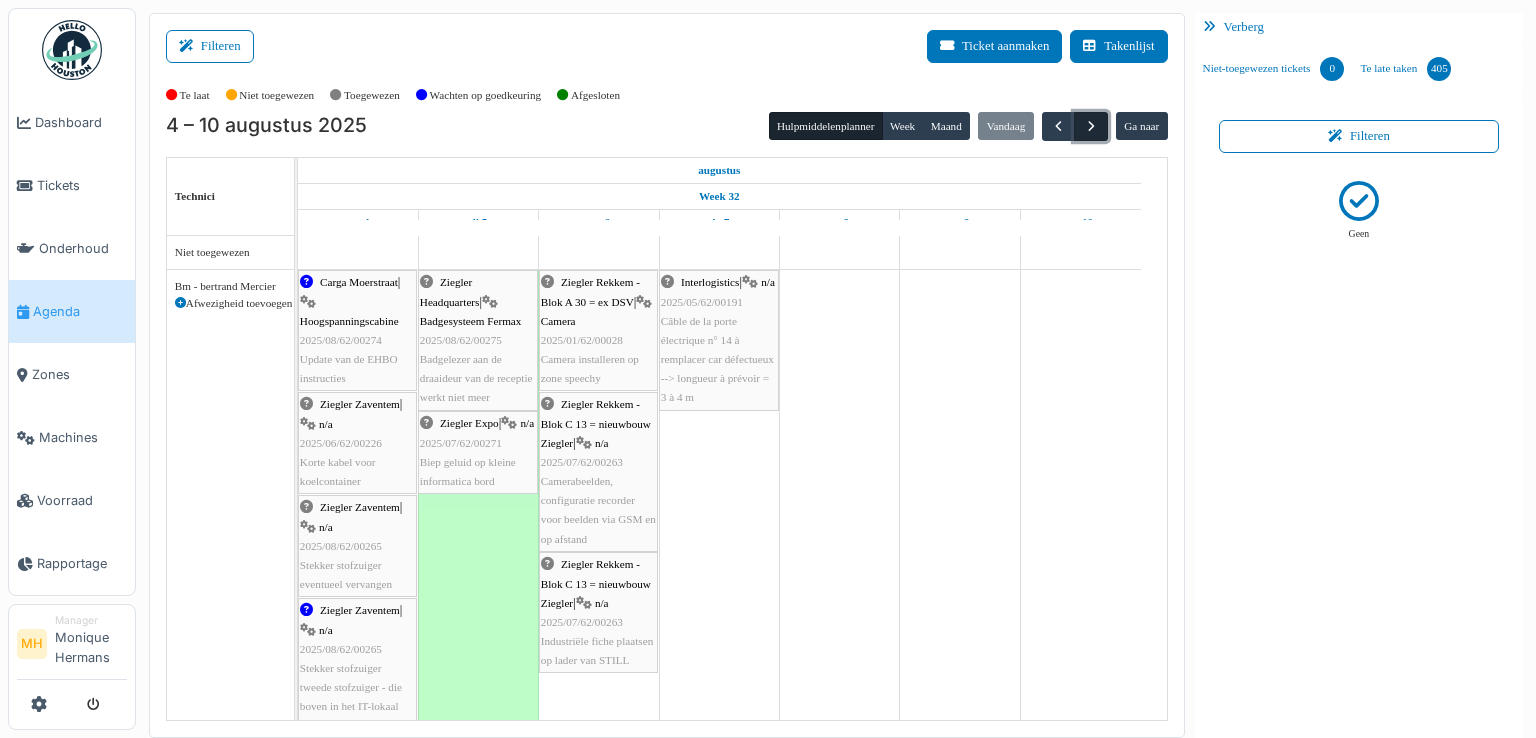 click at bounding box center [1091, 126] 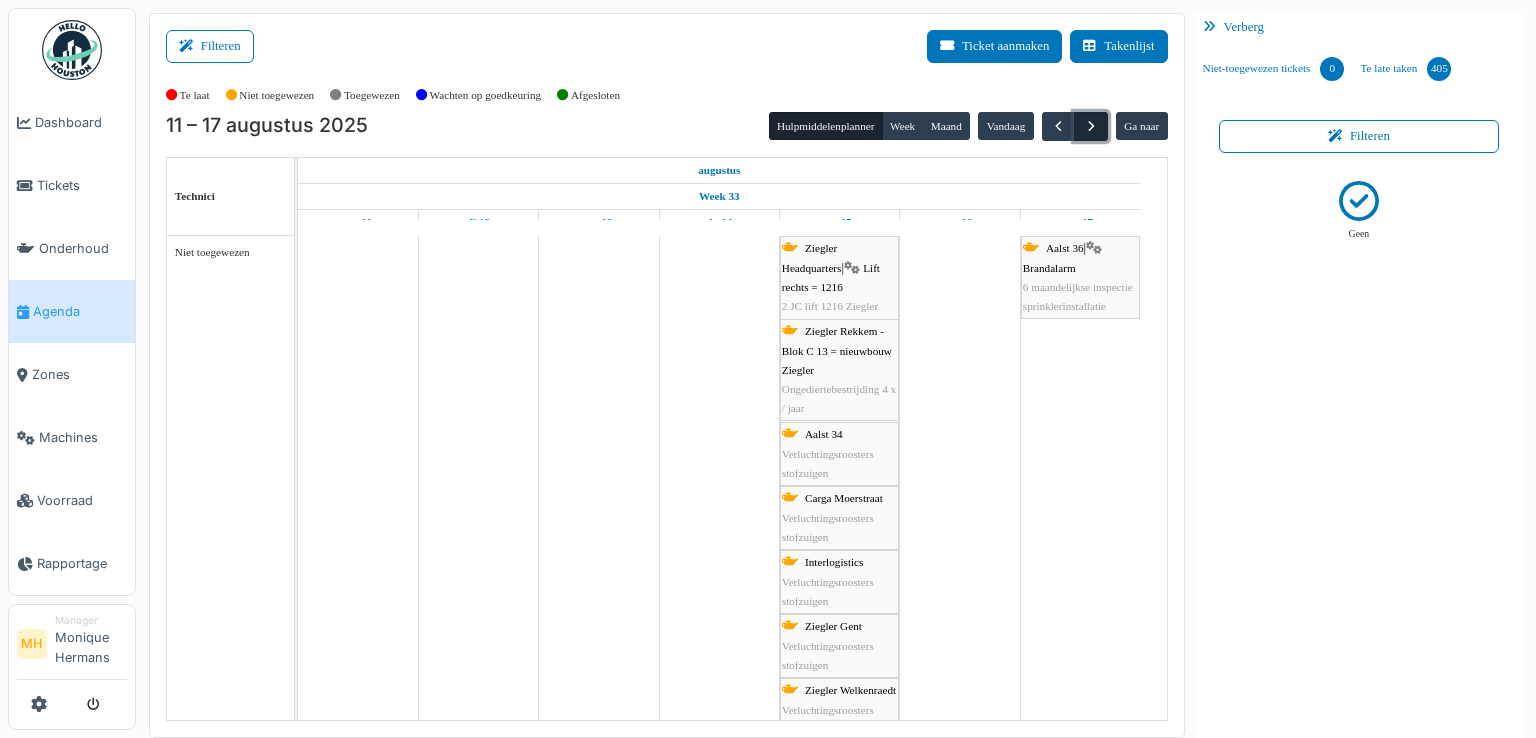click at bounding box center [1091, 126] 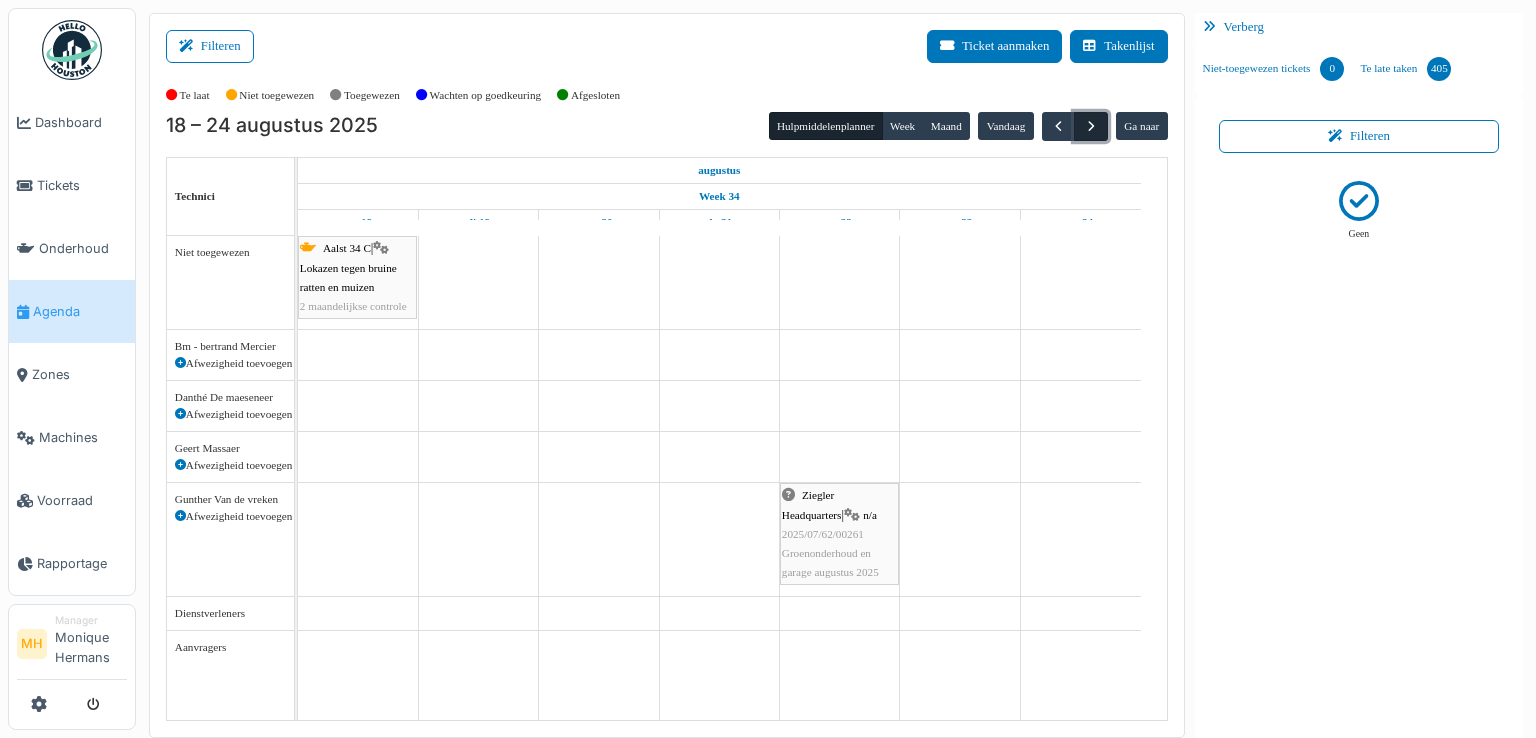 click at bounding box center [1091, 126] 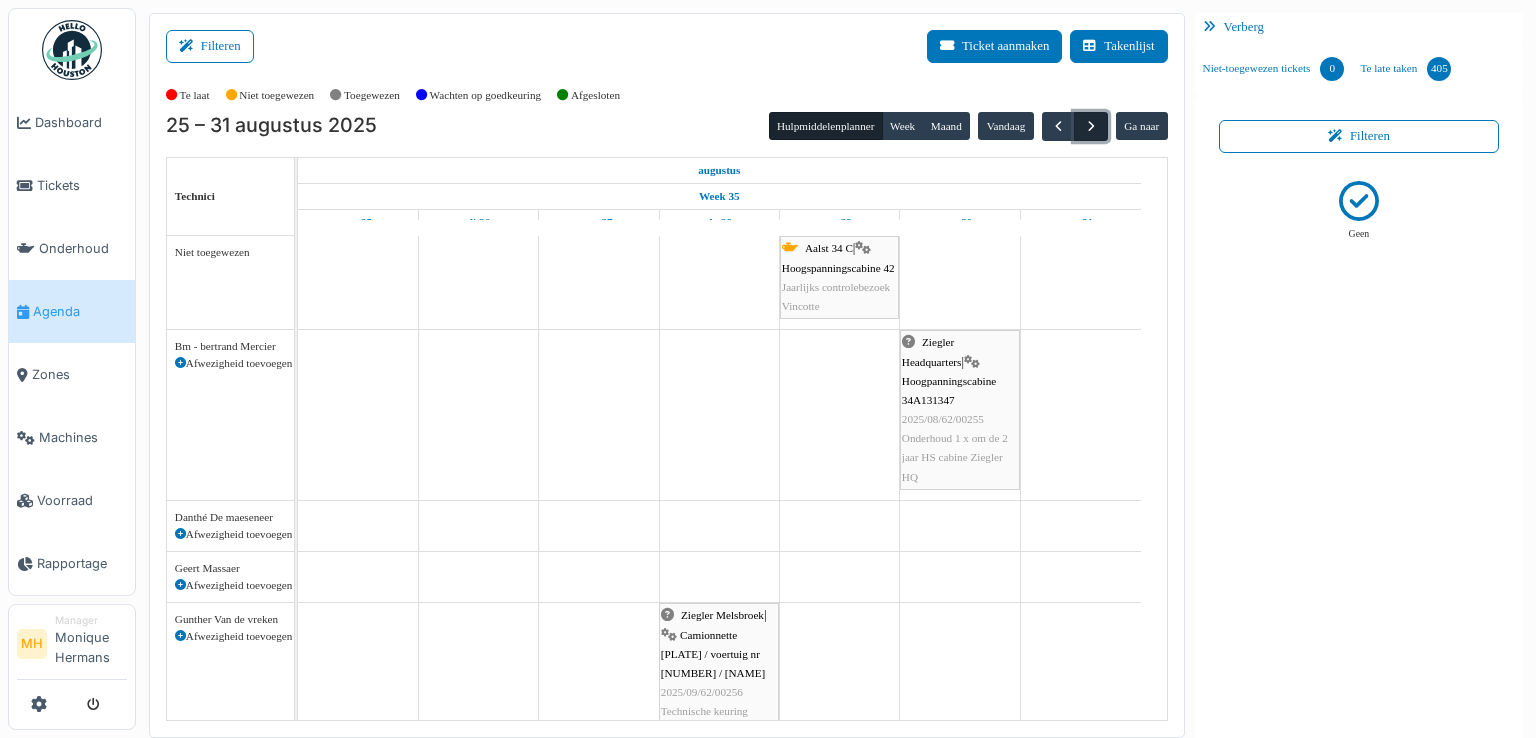 click at bounding box center (1091, 126) 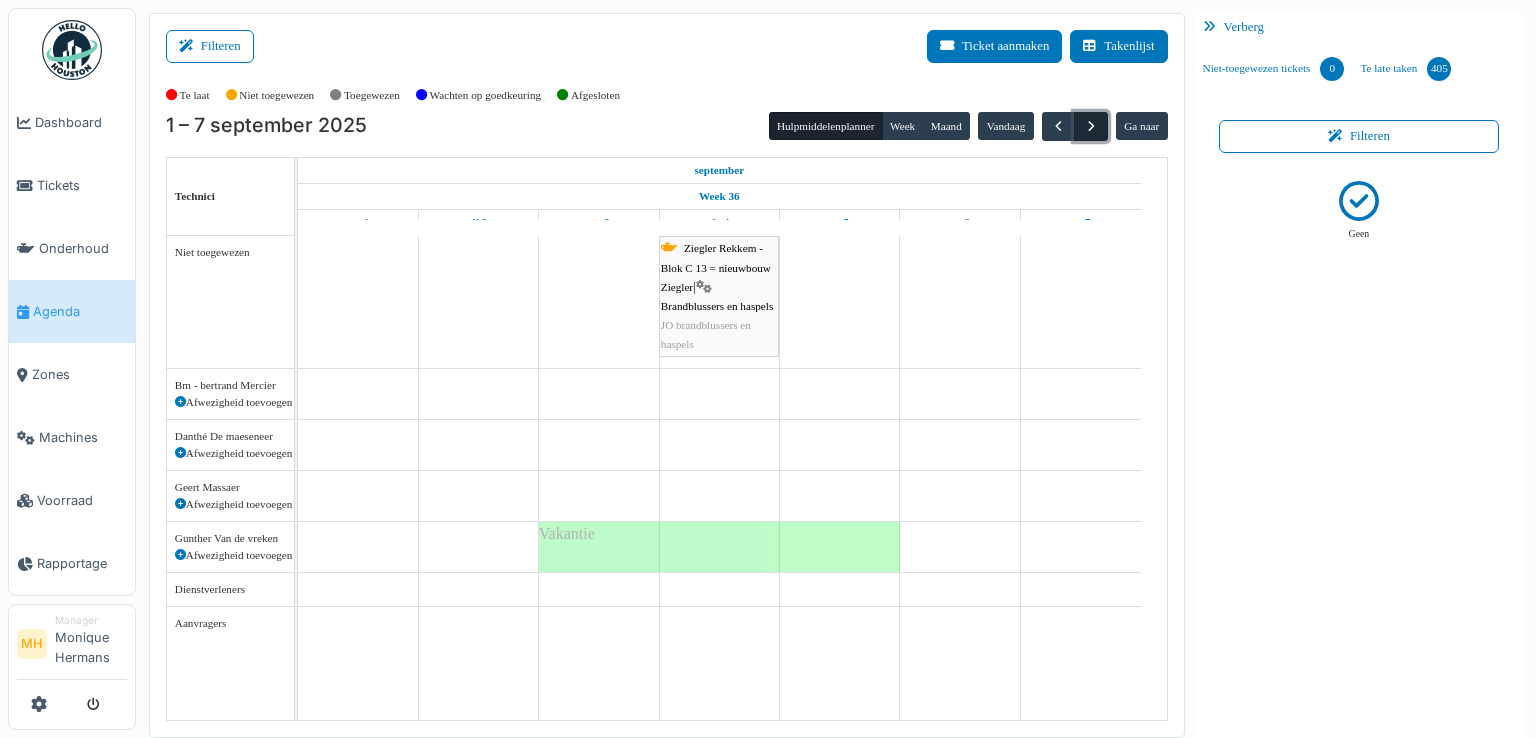 click at bounding box center (1091, 126) 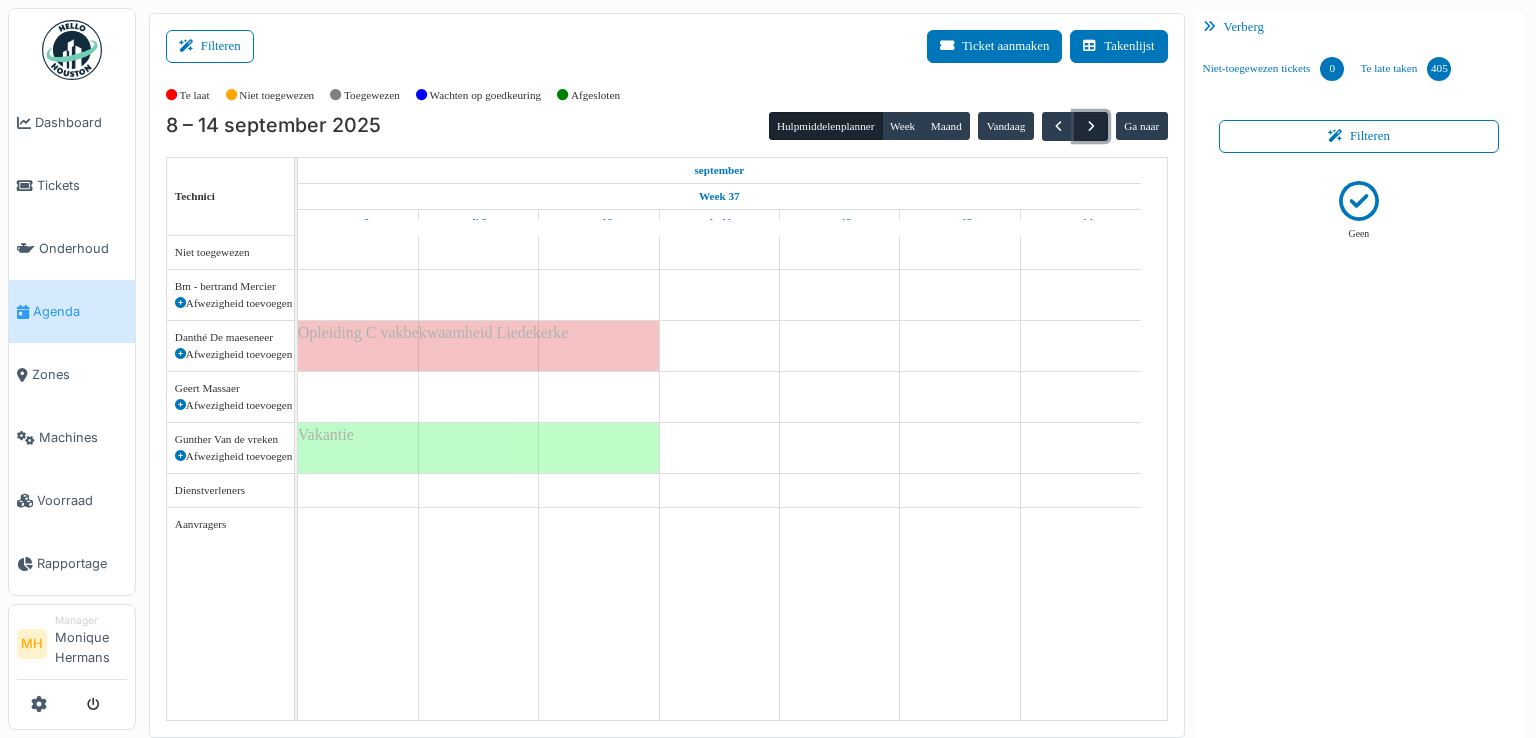 click at bounding box center [1091, 126] 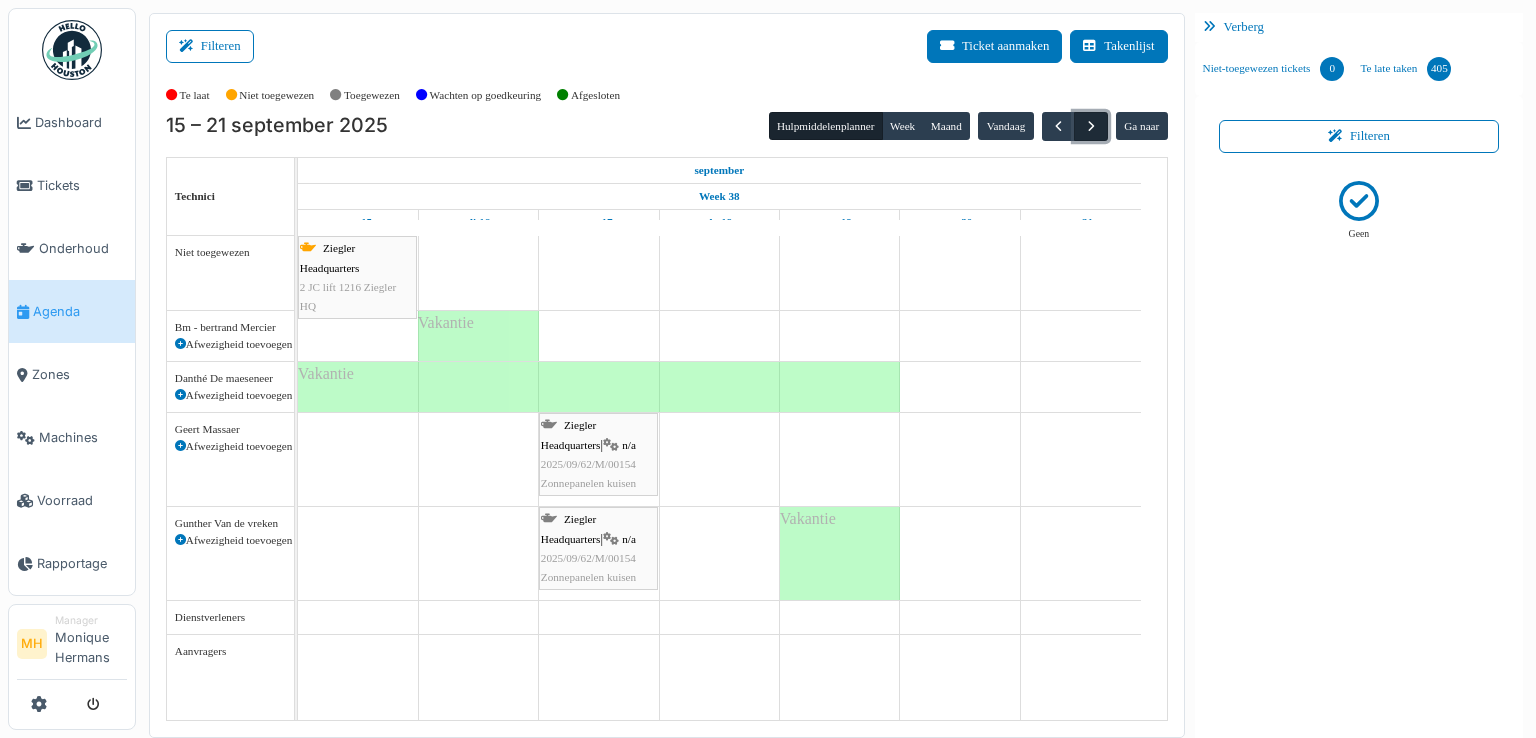 click at bounding box center (1091, 126) 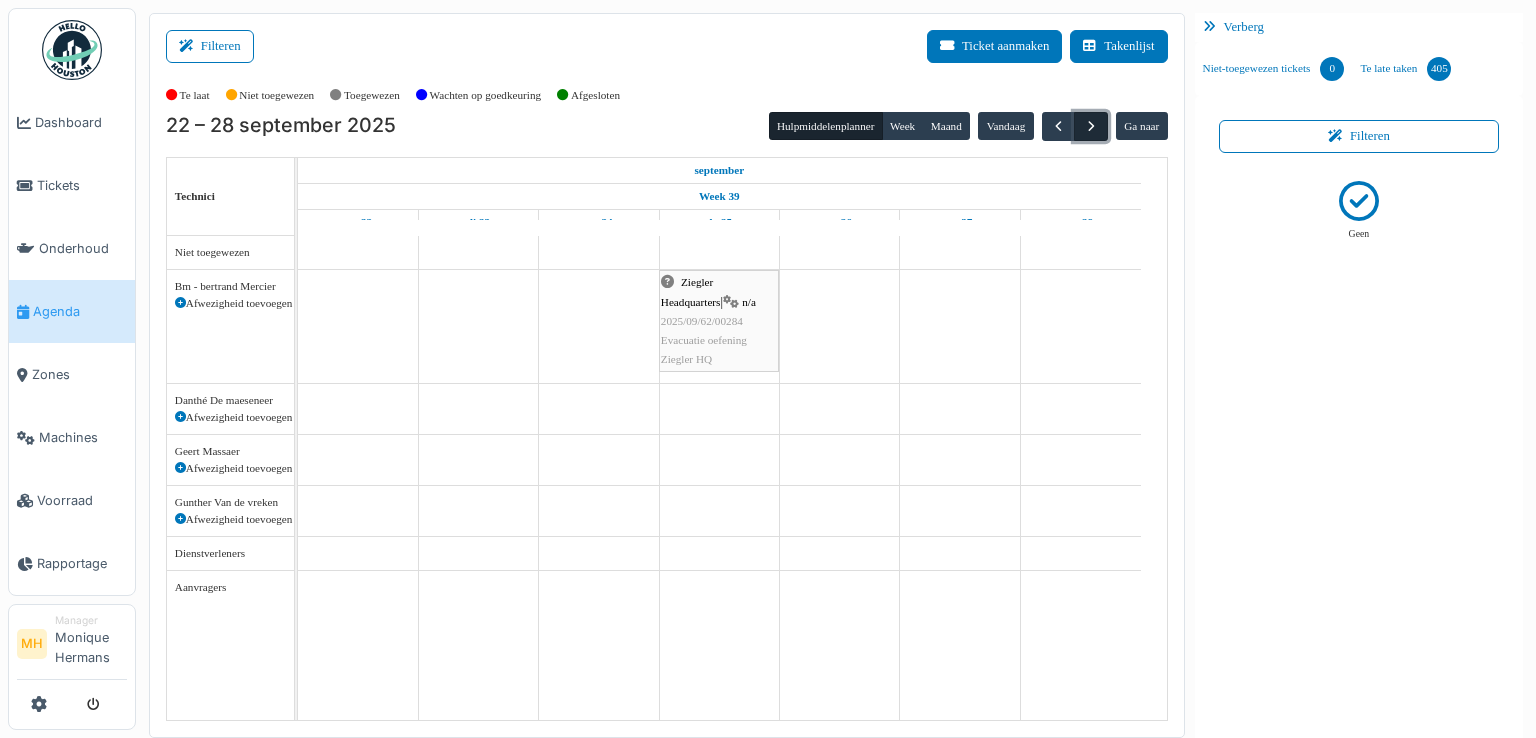 click at bounding box center (1091, 126) 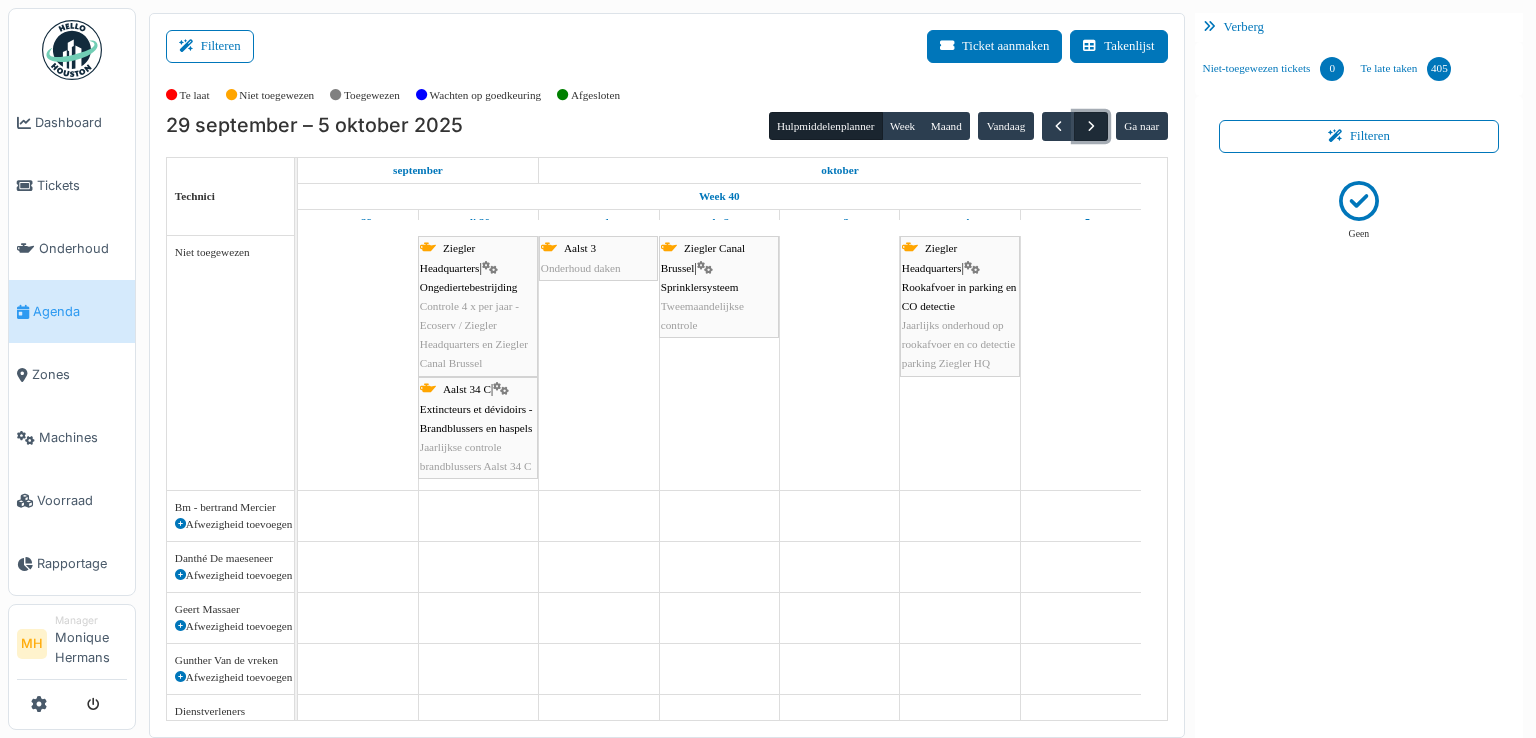 click at bounding box center [1091, 126] 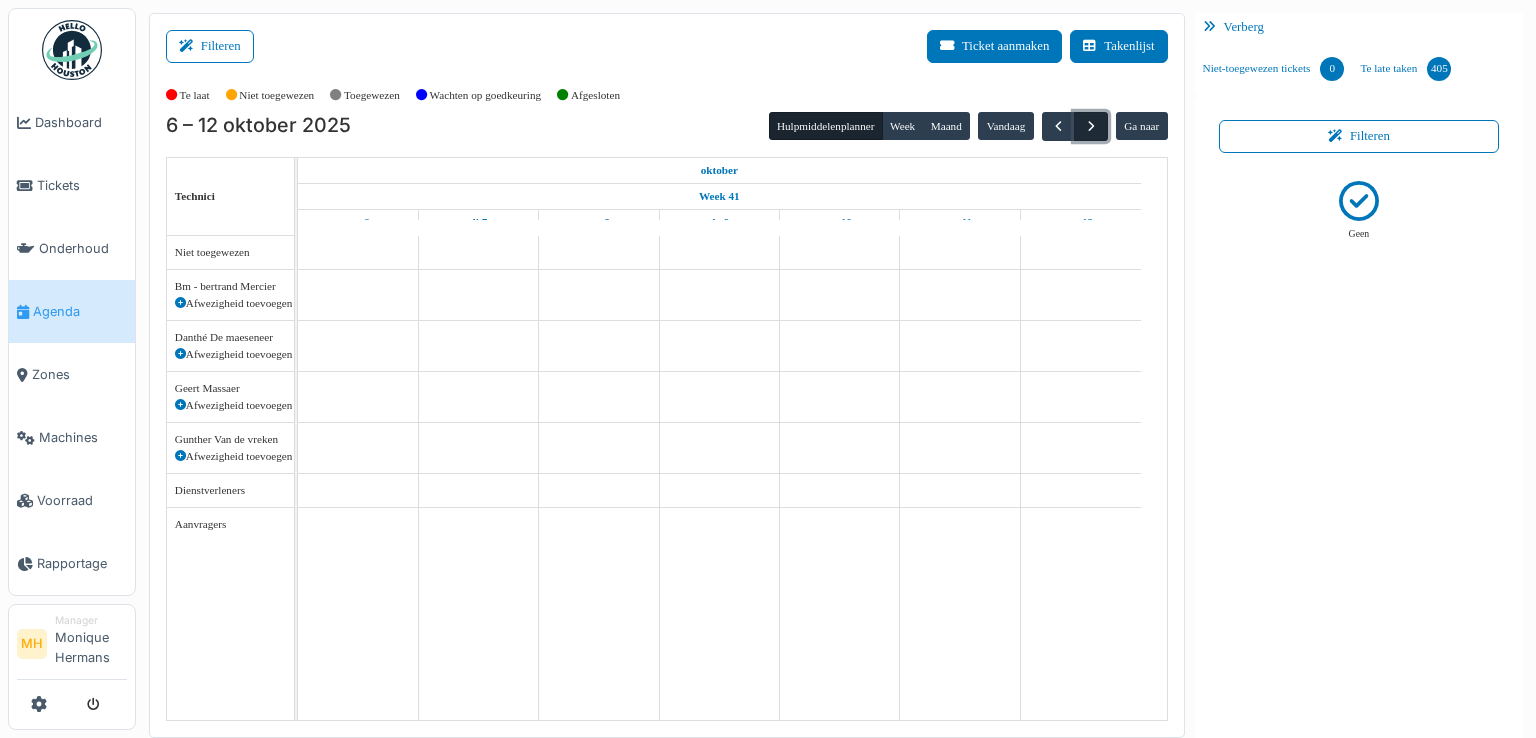 click at bounding box center [1091, 126] 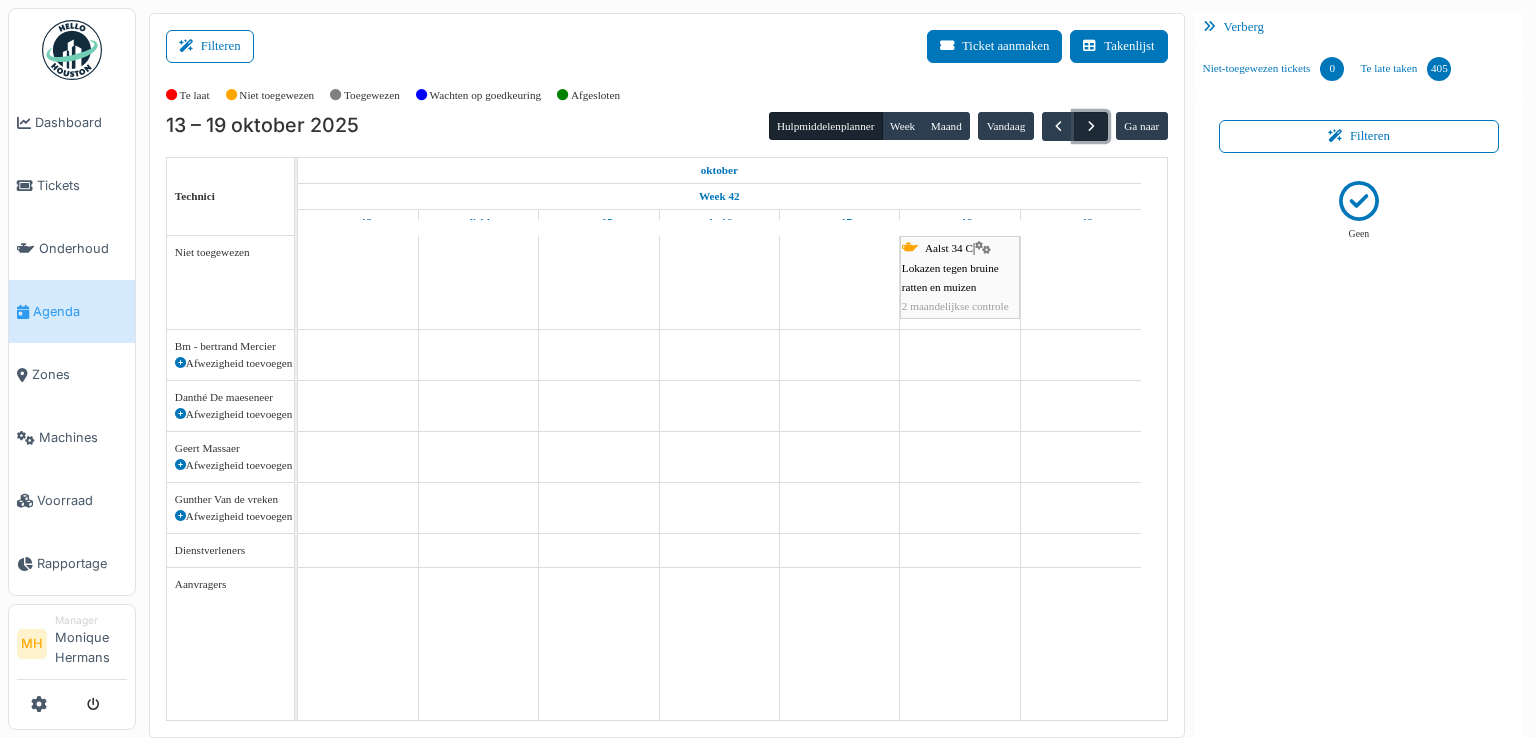 click at bounding box center [1091, 126] 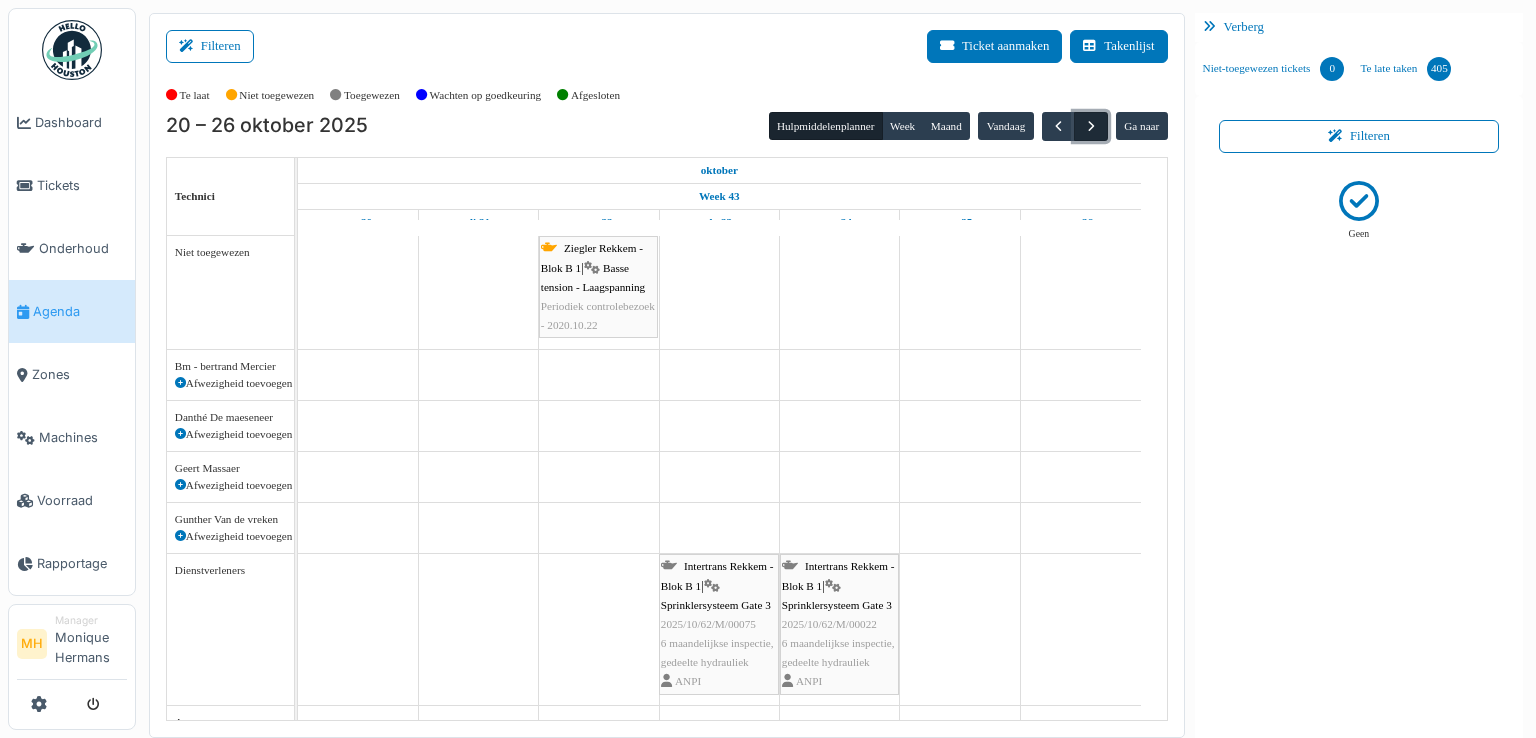 click at bounding box center [1091, 126] 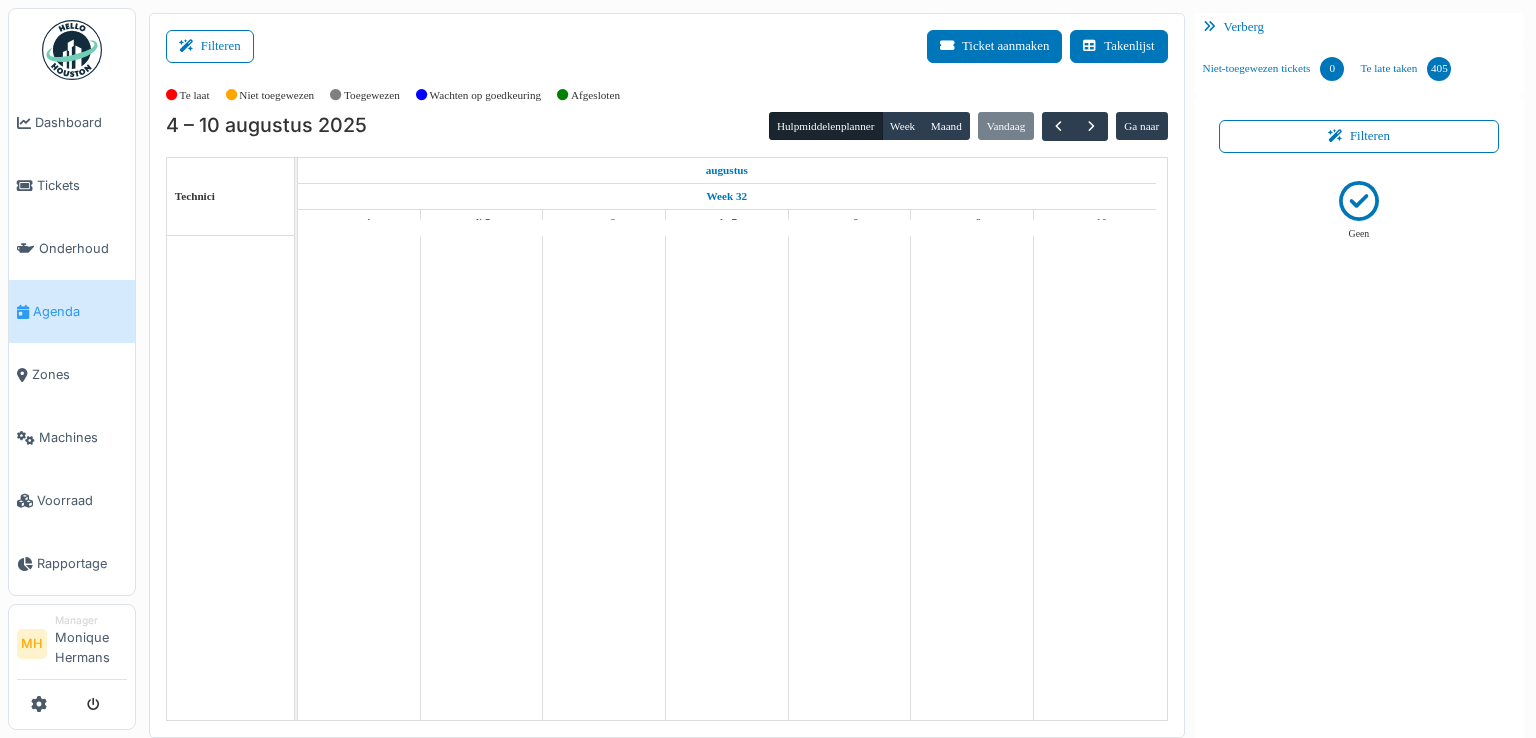 scroll, scrollTop: 0, scrollLeft: 0, axis: both 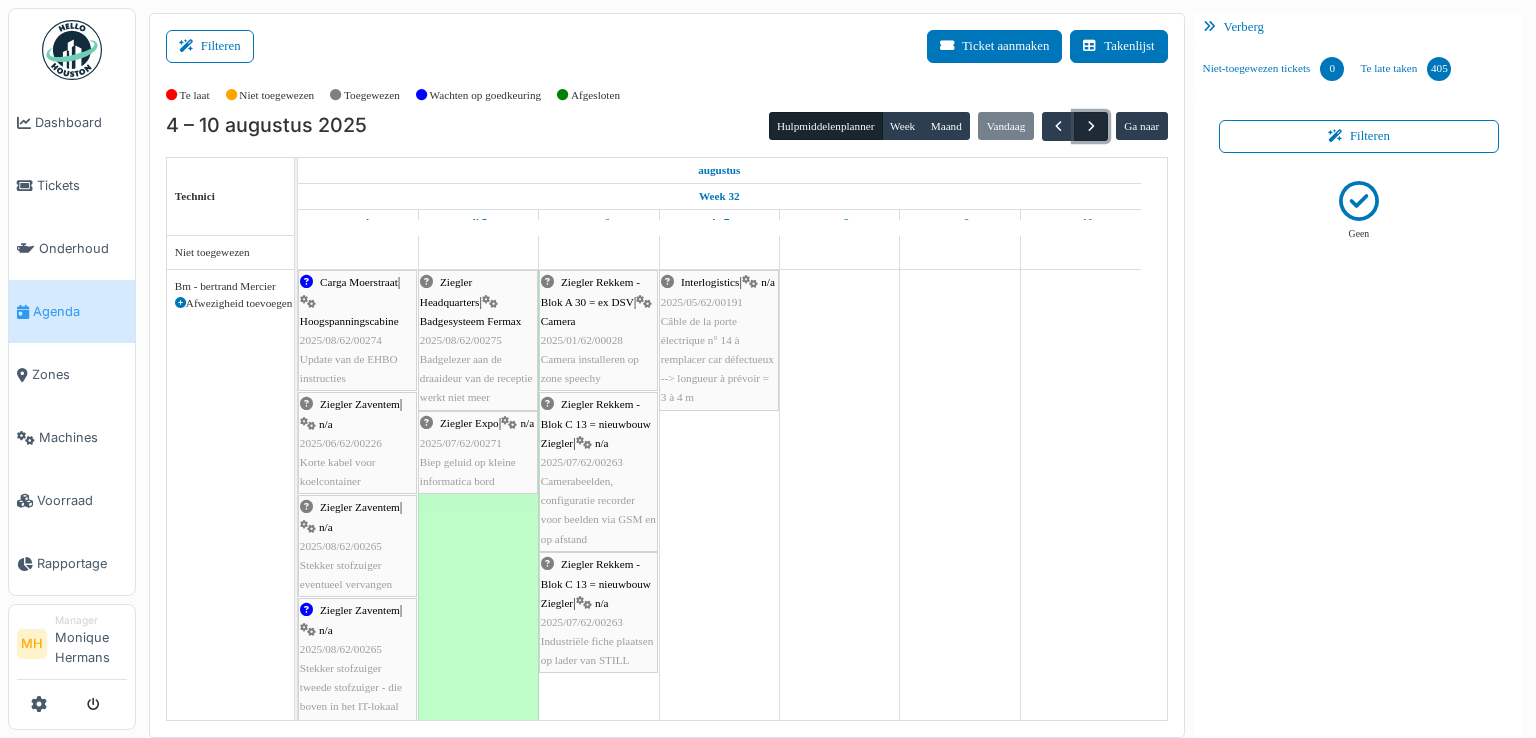 click at bounding box center (1091, 126) 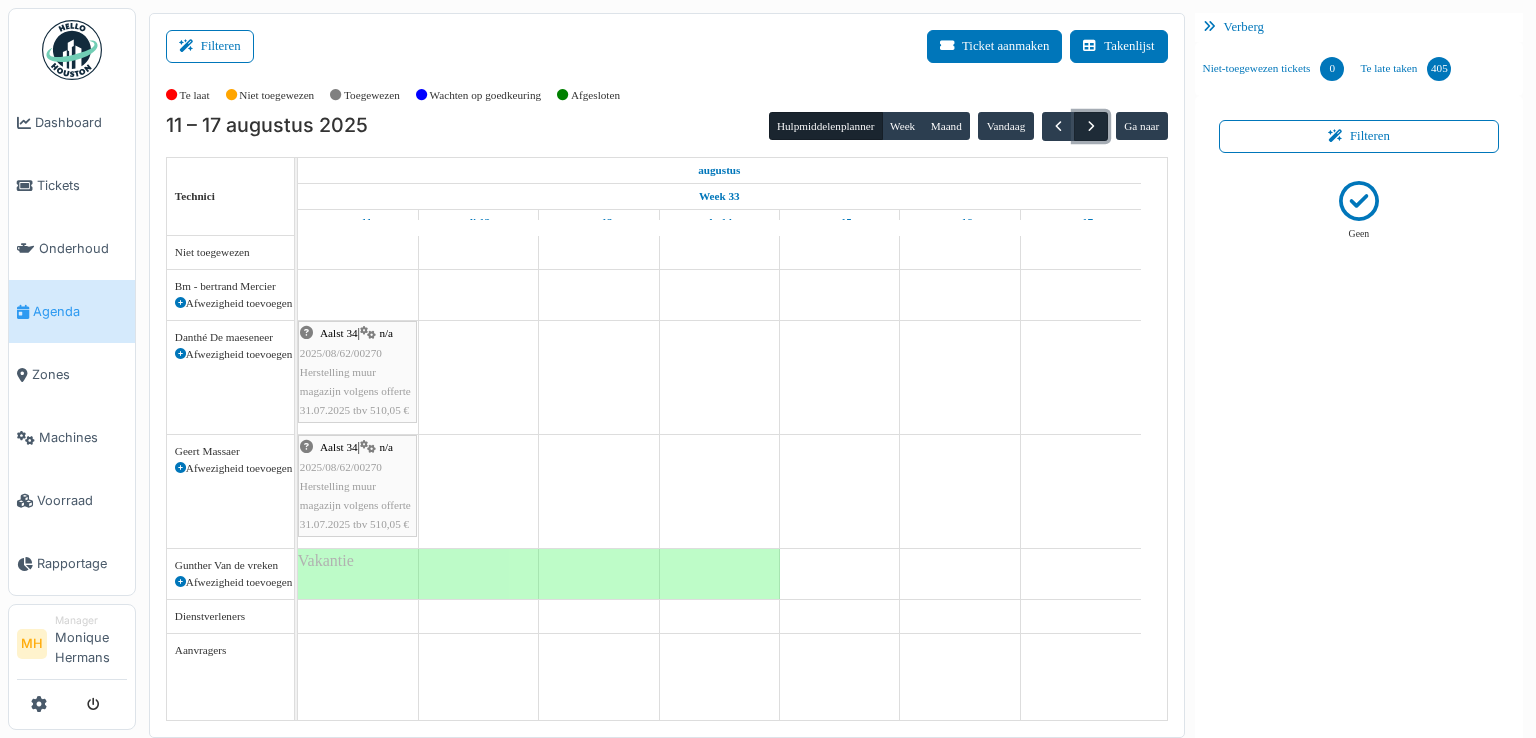 click at bounding box center [1091, 126] 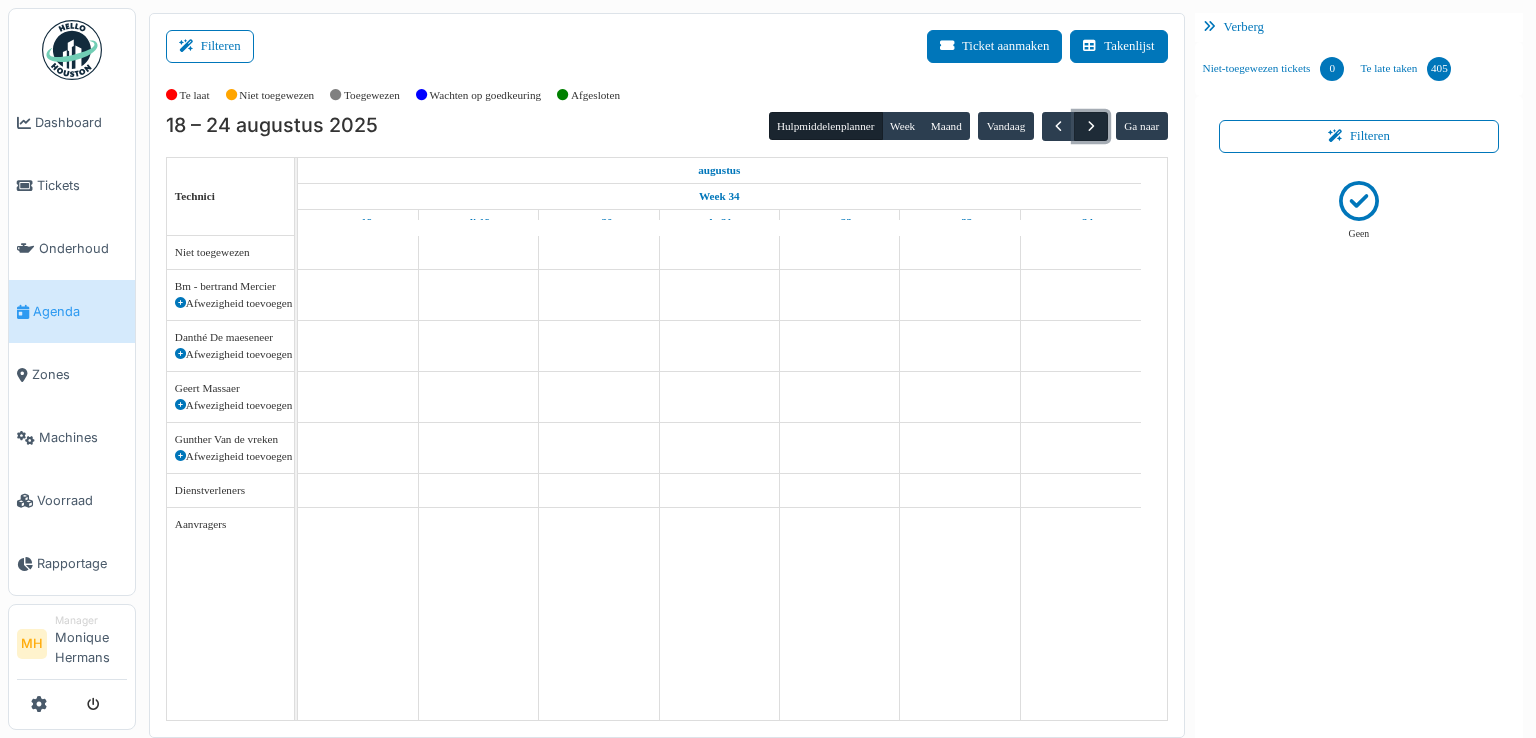 click at bounding box center [1091, 126] 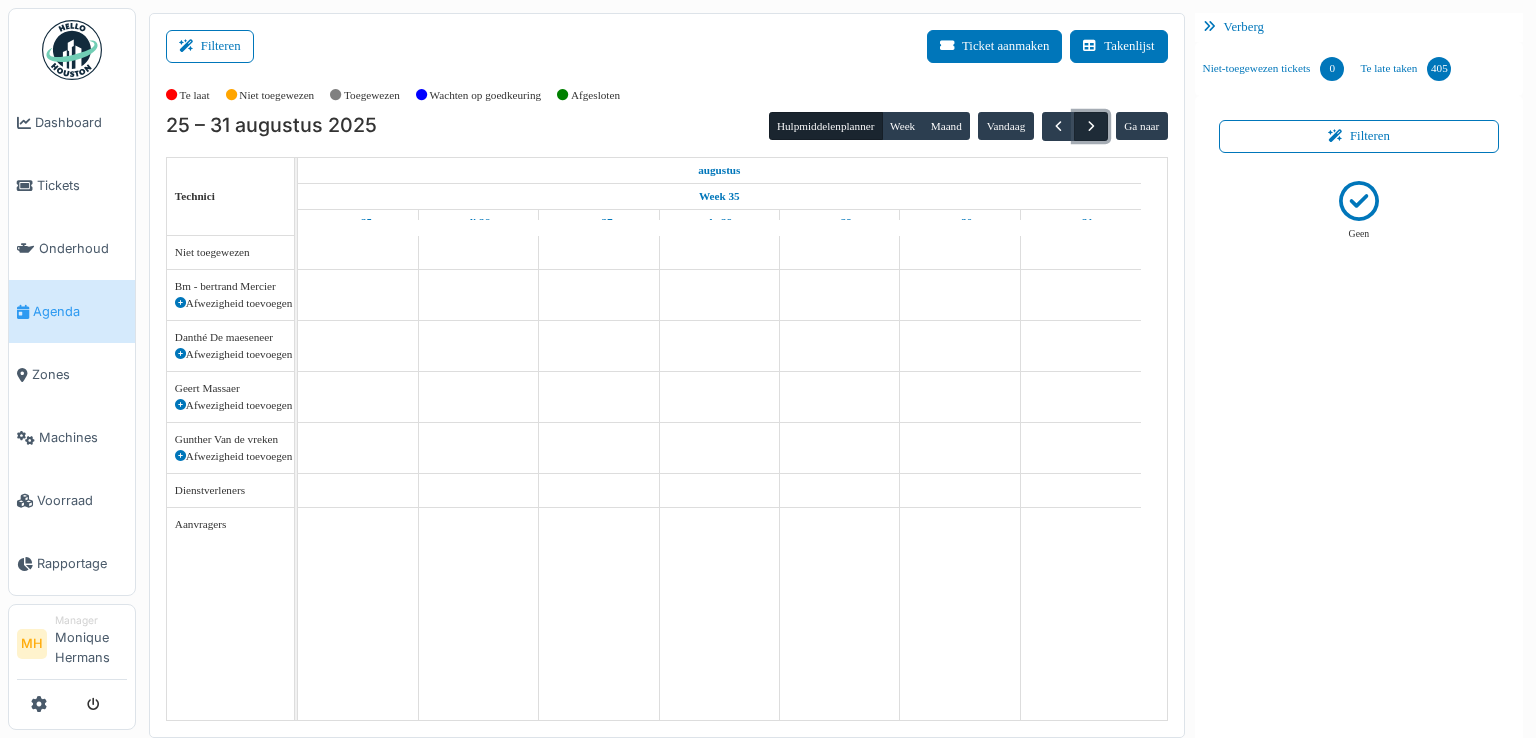click at bounding box center [1091, 126] 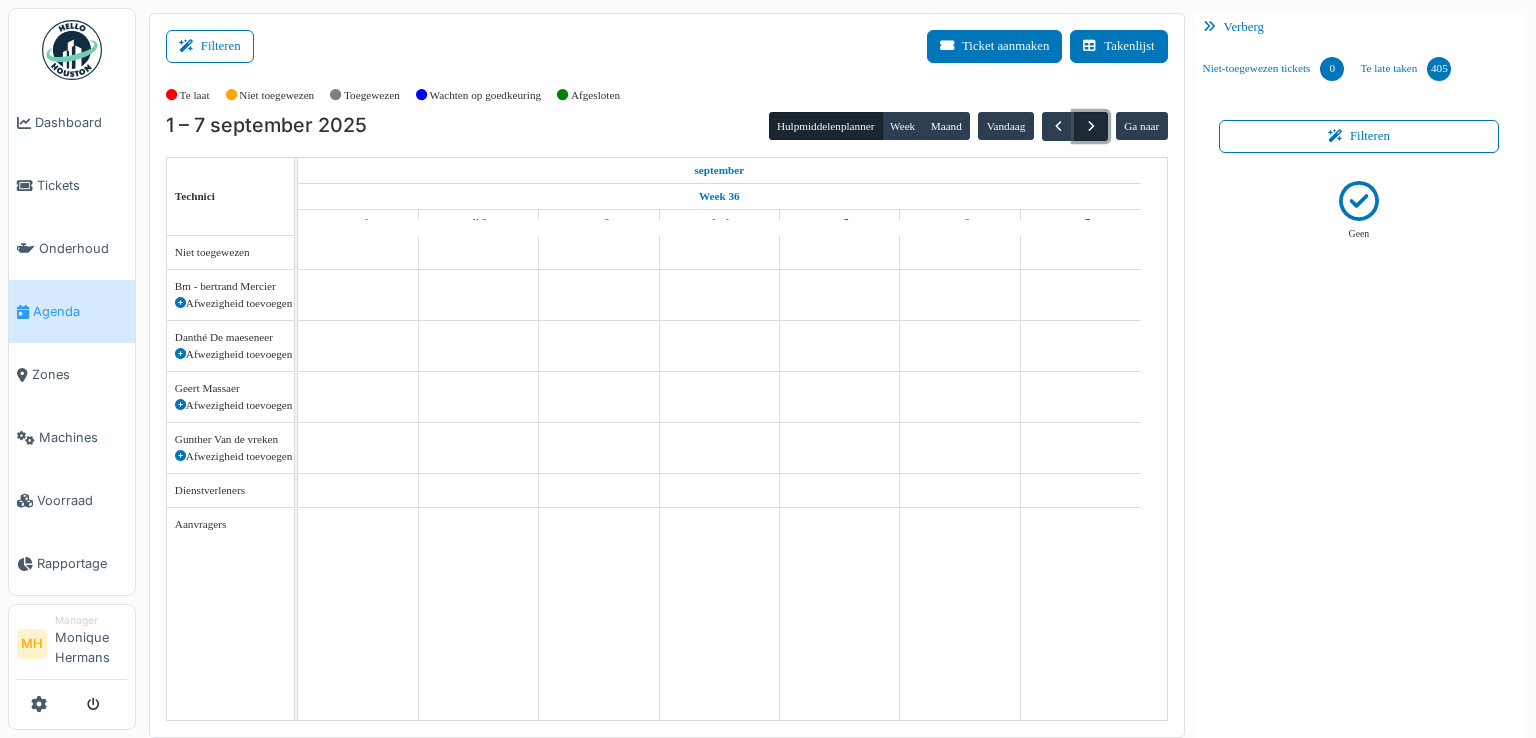 click at bounding box center [1091, 126] 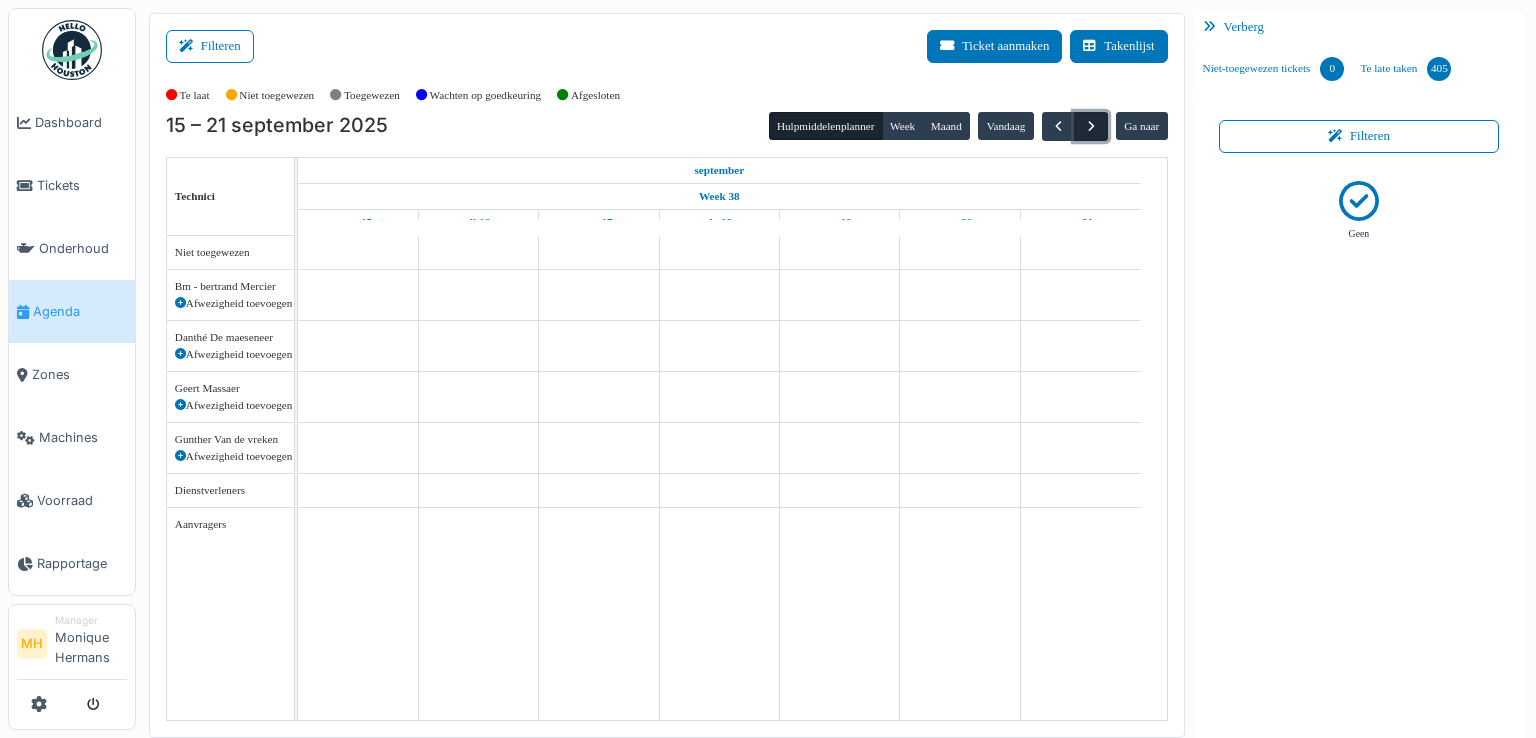 click at bounding box center (1091, 126) 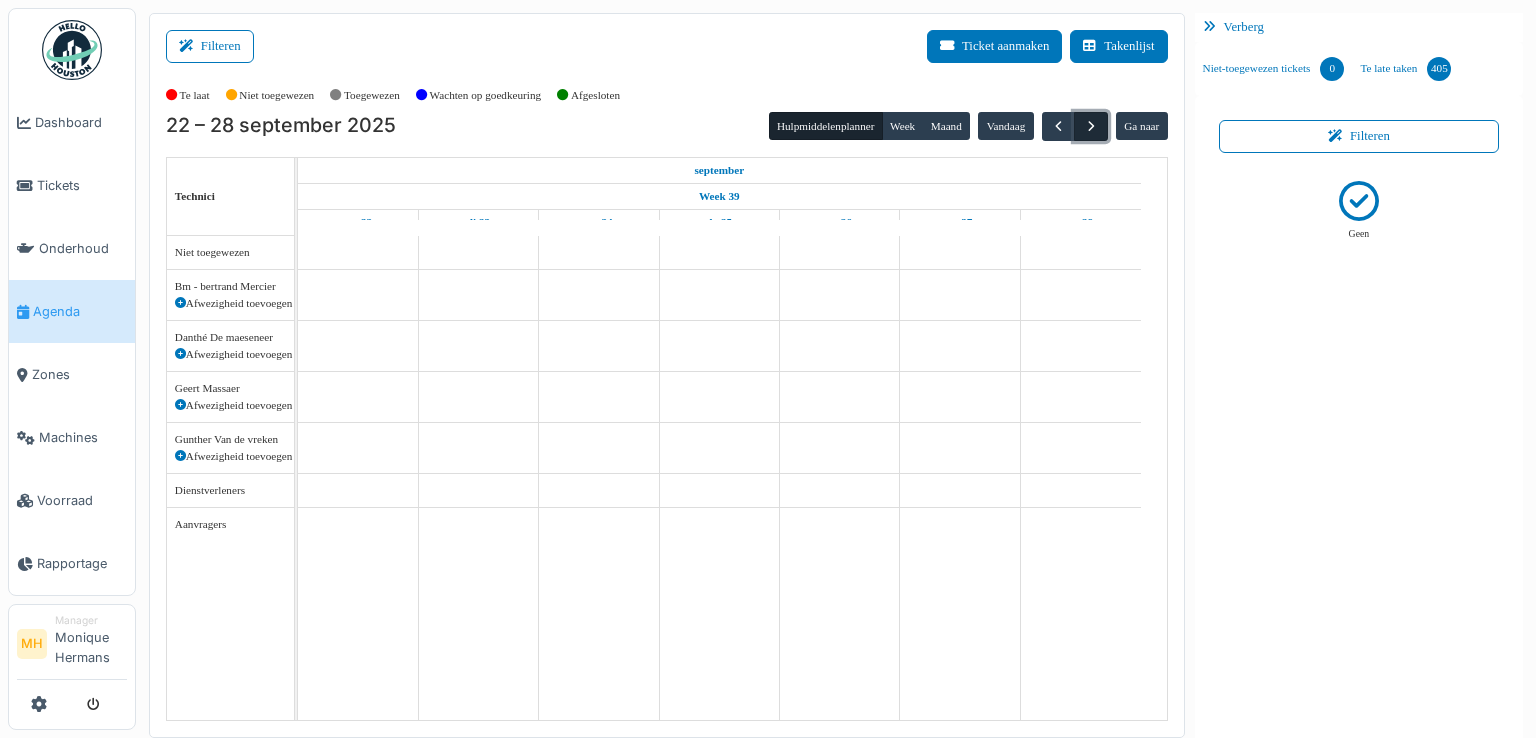 click at bounding box center (1091, 126) 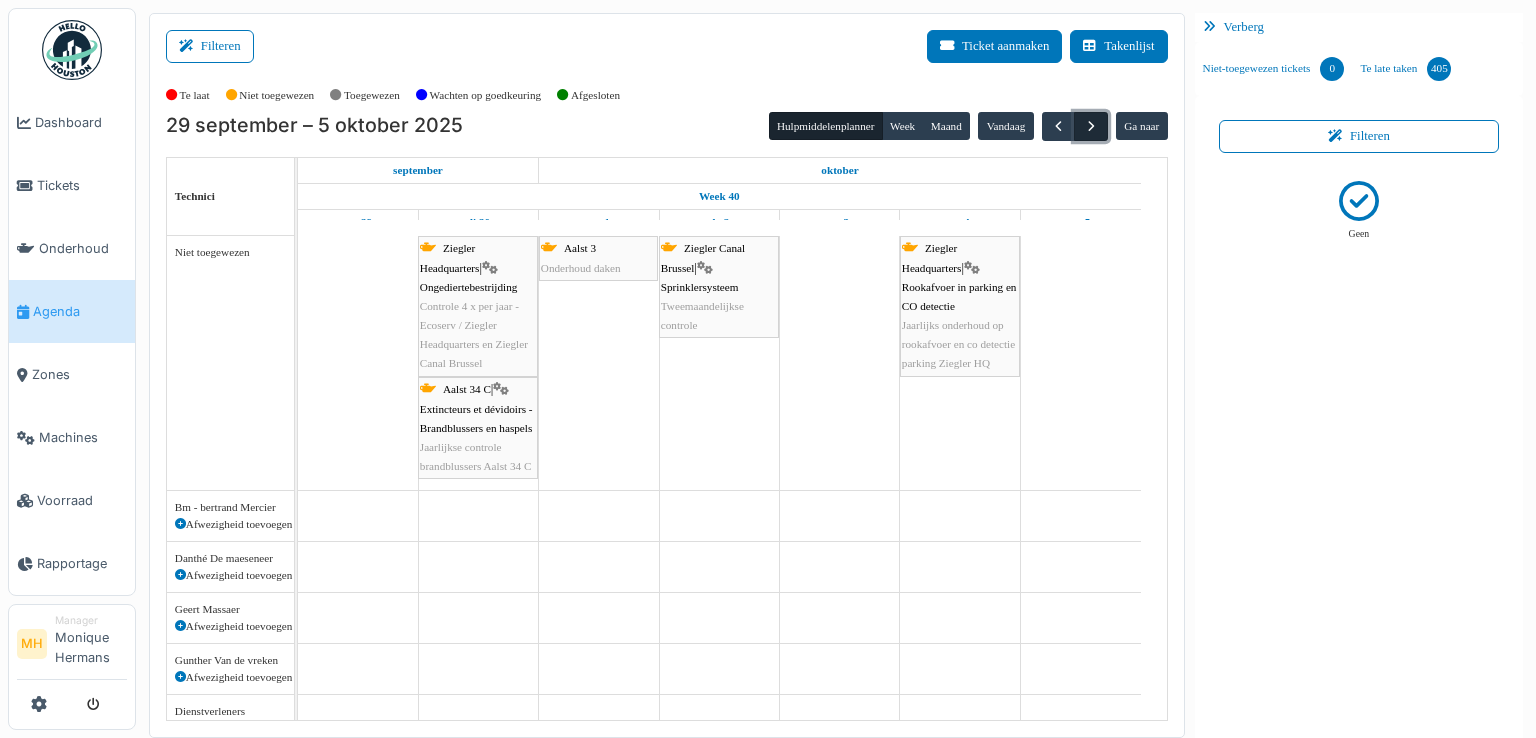 click at bounding box center (1091, 126) 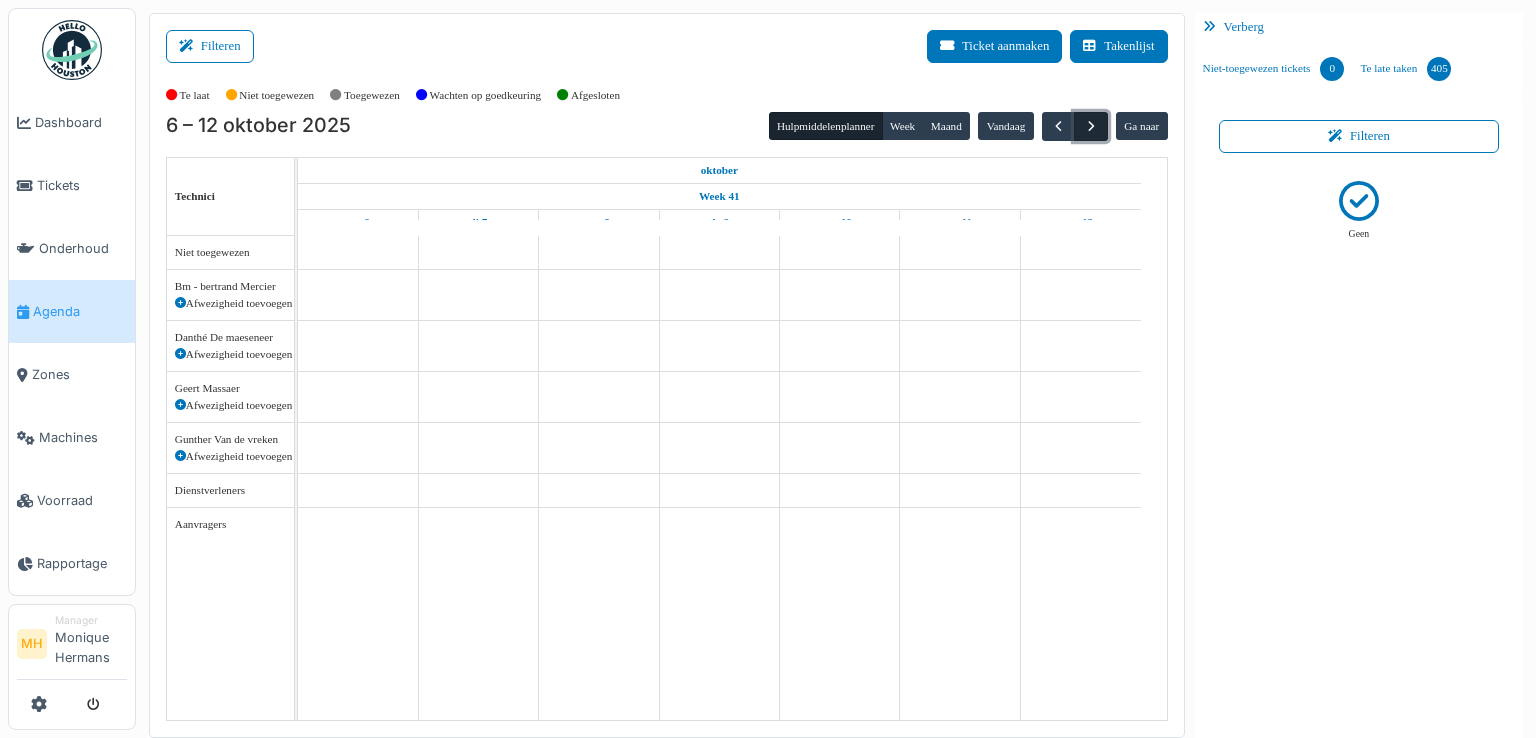 click at bounding box center [1091, 126] 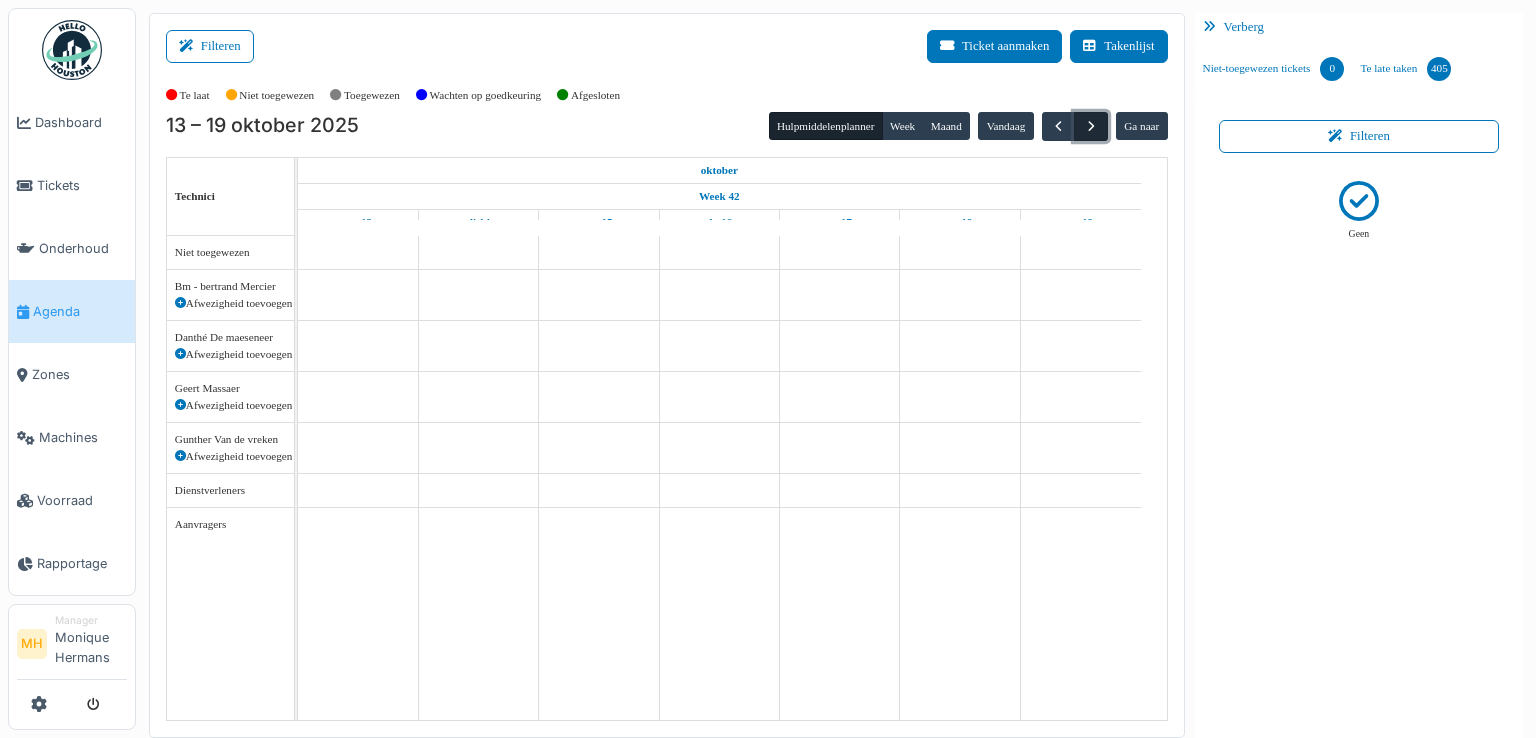 click at bounding box center [1091, 126] 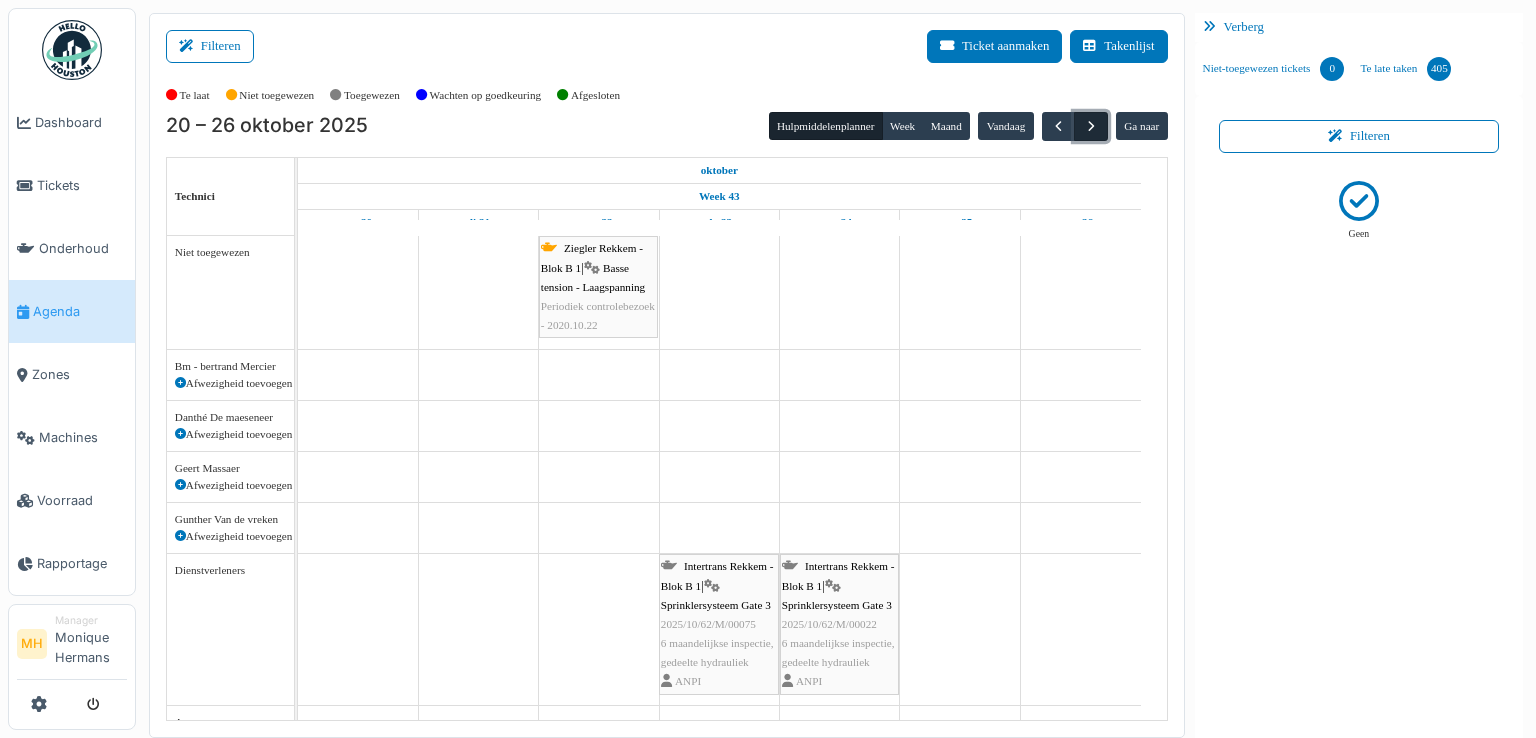 click at bounding box center [1091, 126] 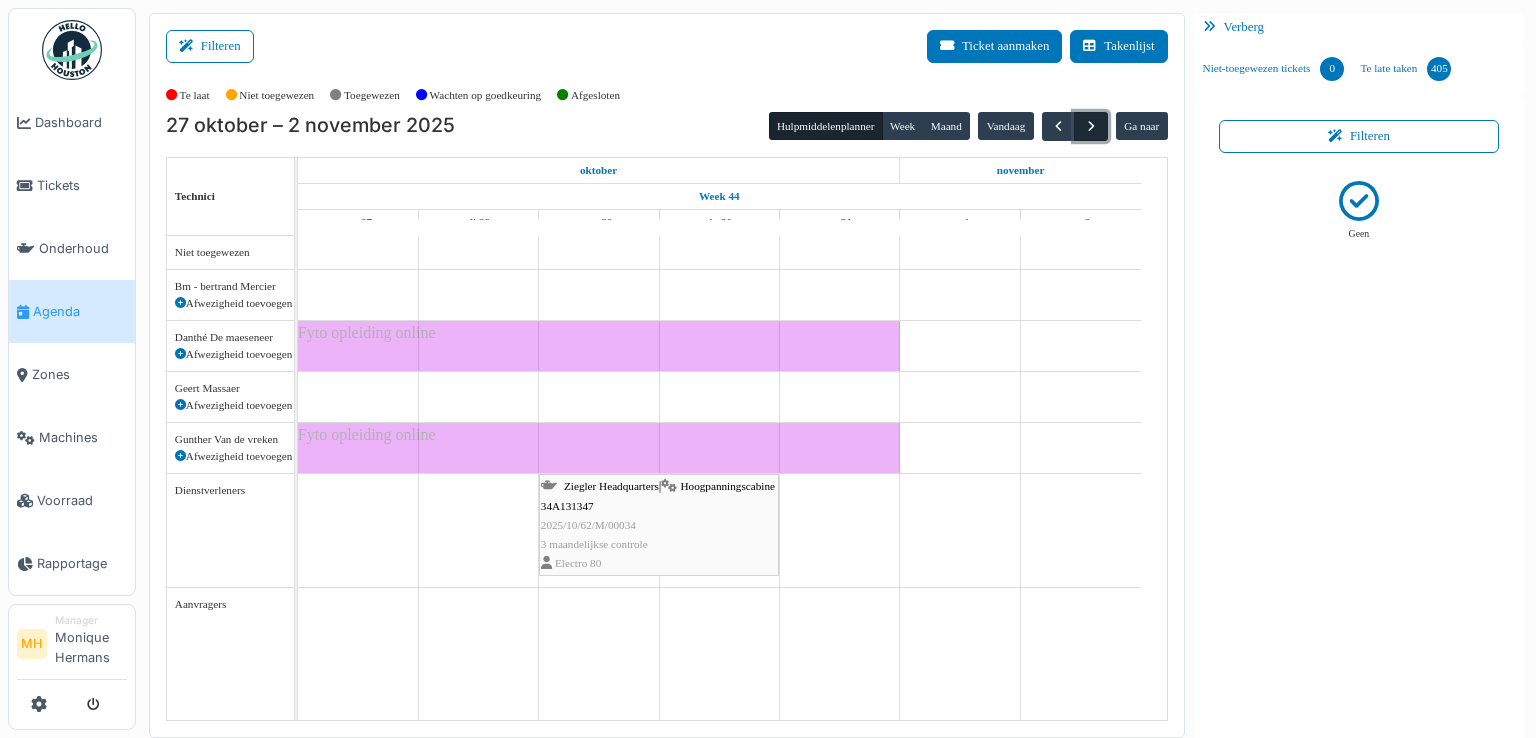 click at bounding box center [1091, 126] 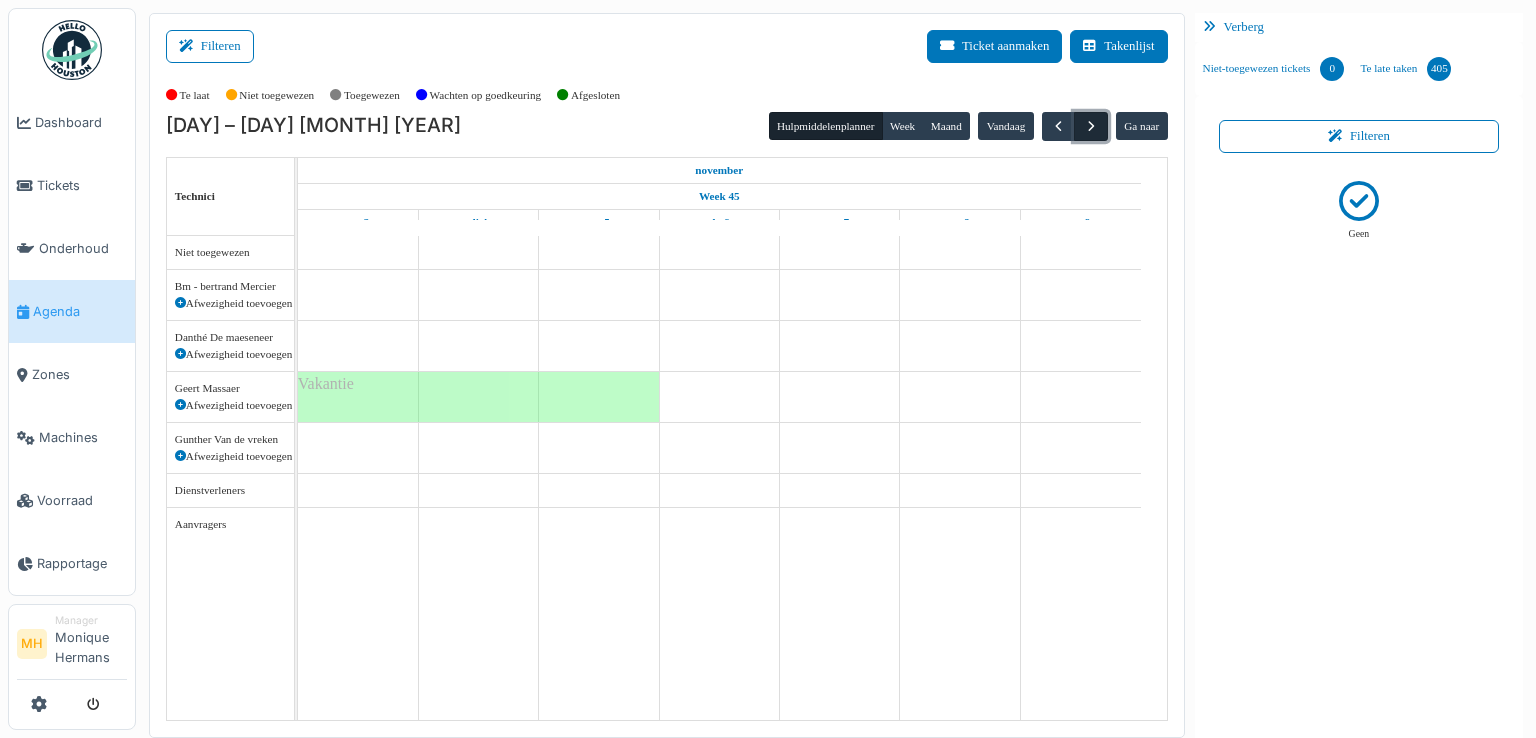 click at bounding box center (1091, 126) 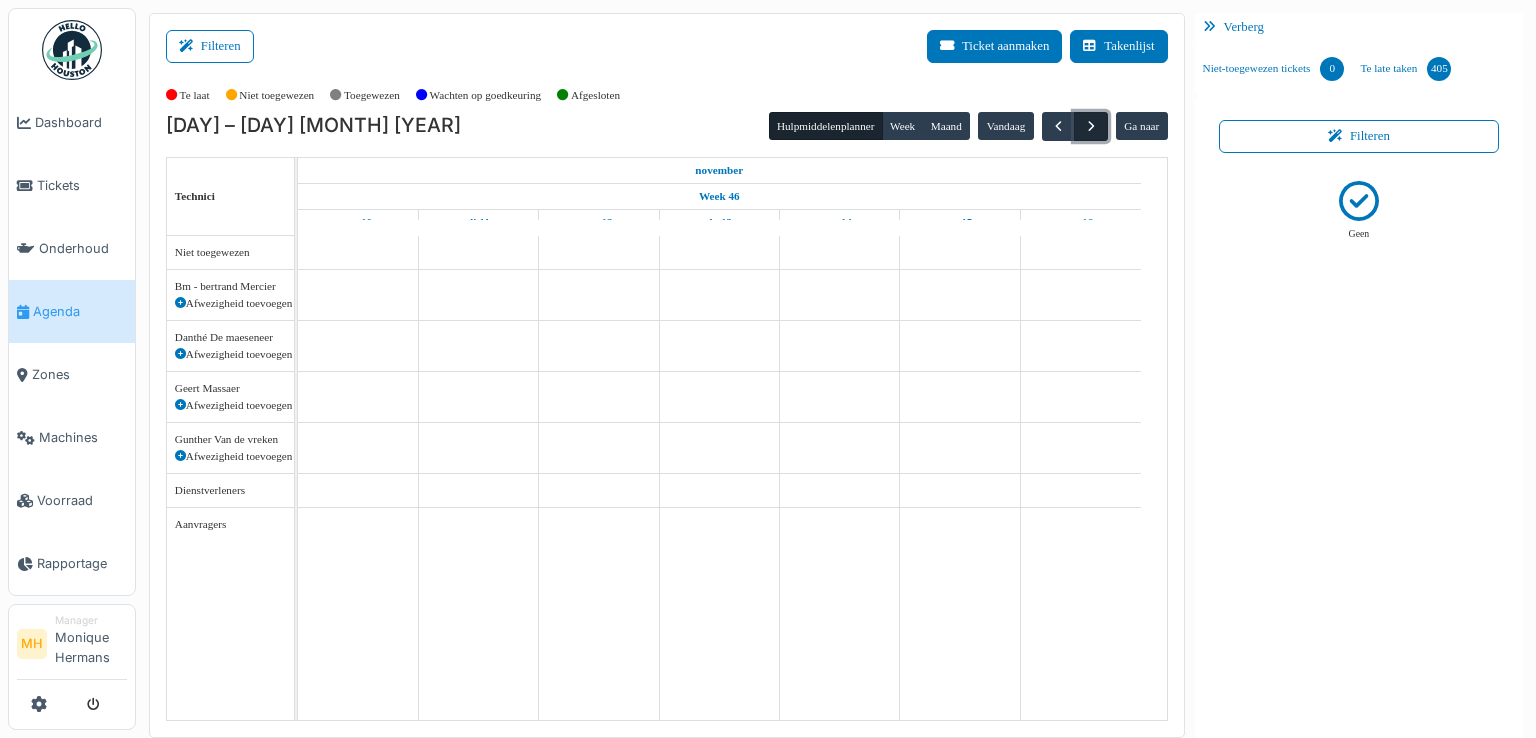 click at bounding box center (1091, 126) 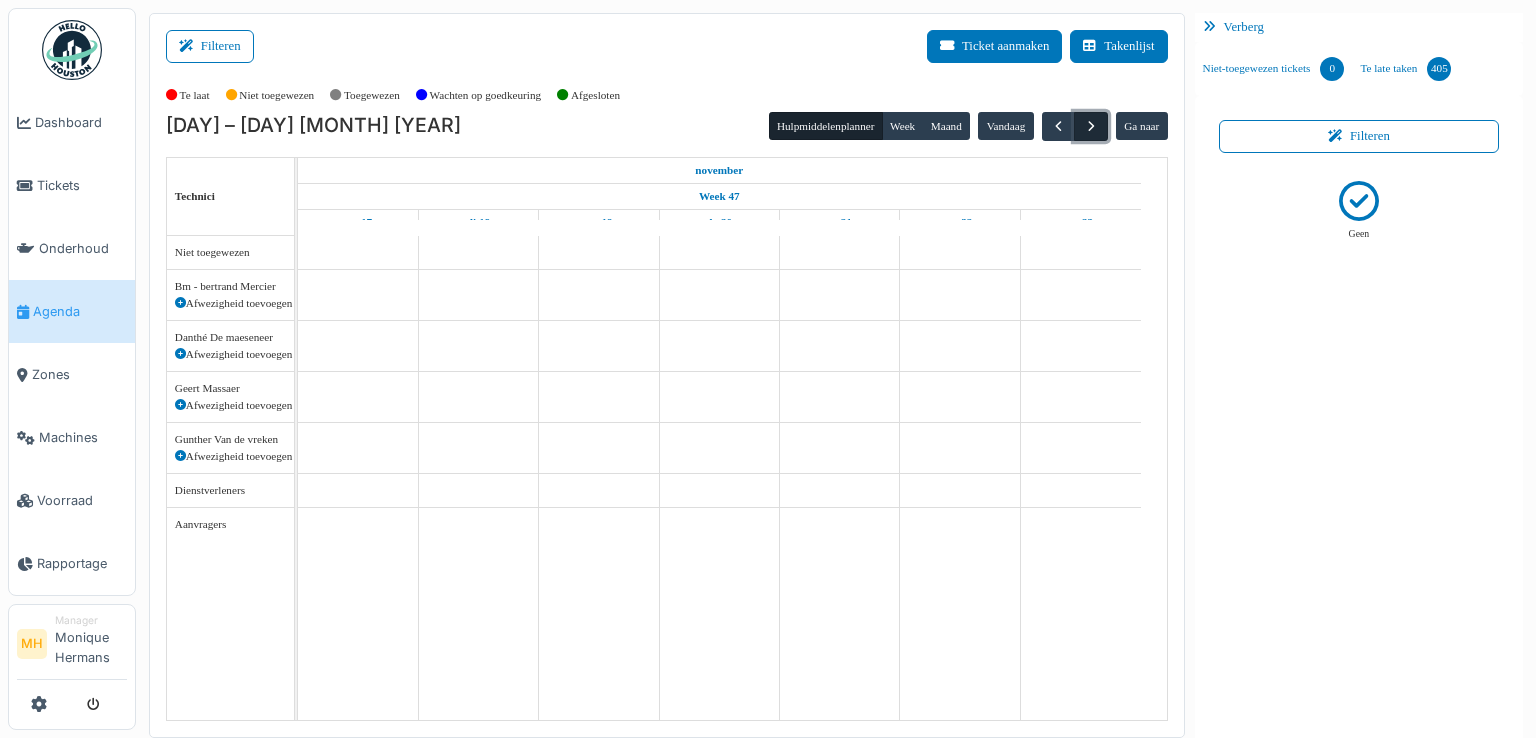 click at bounding box center [1091, 126] 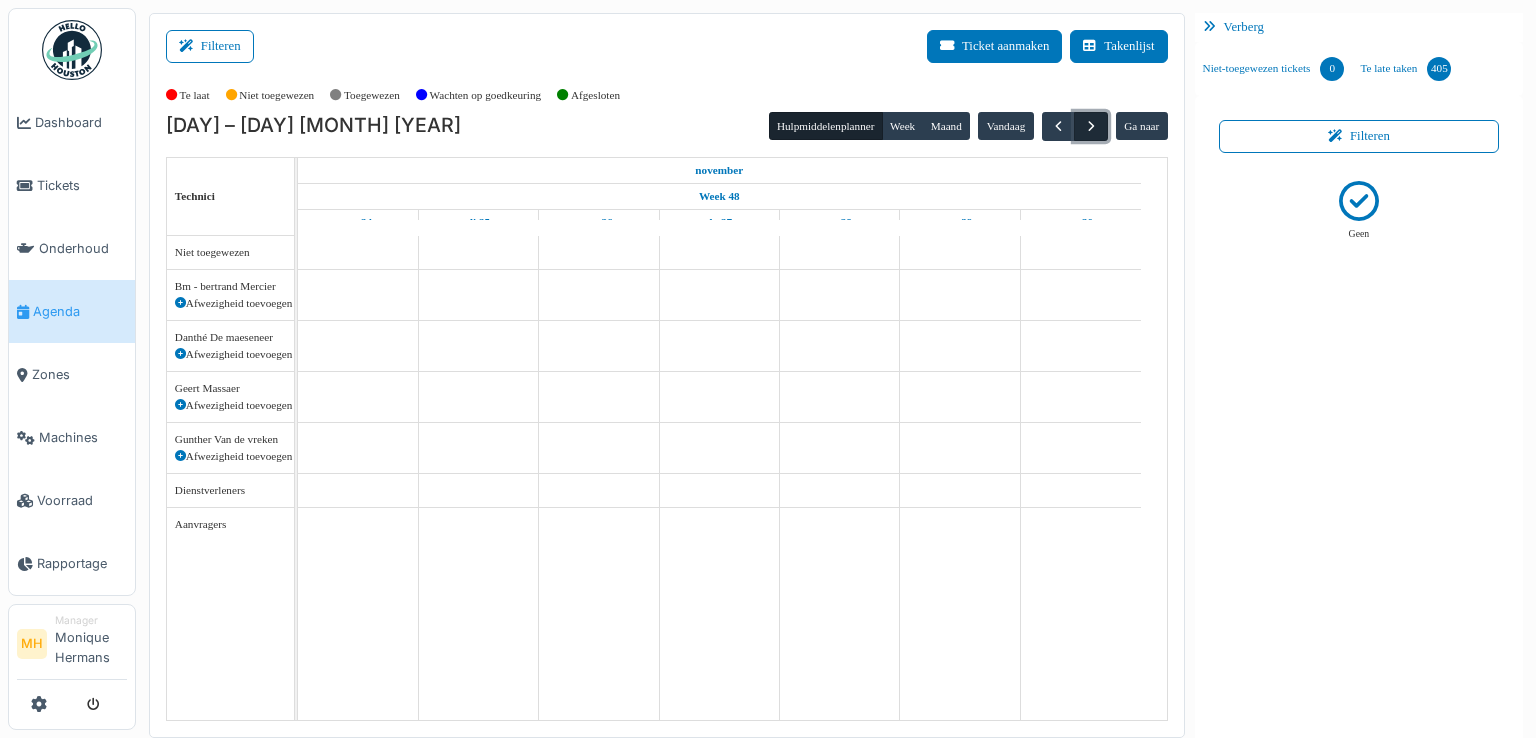 click at bounding box center (1091, 126) 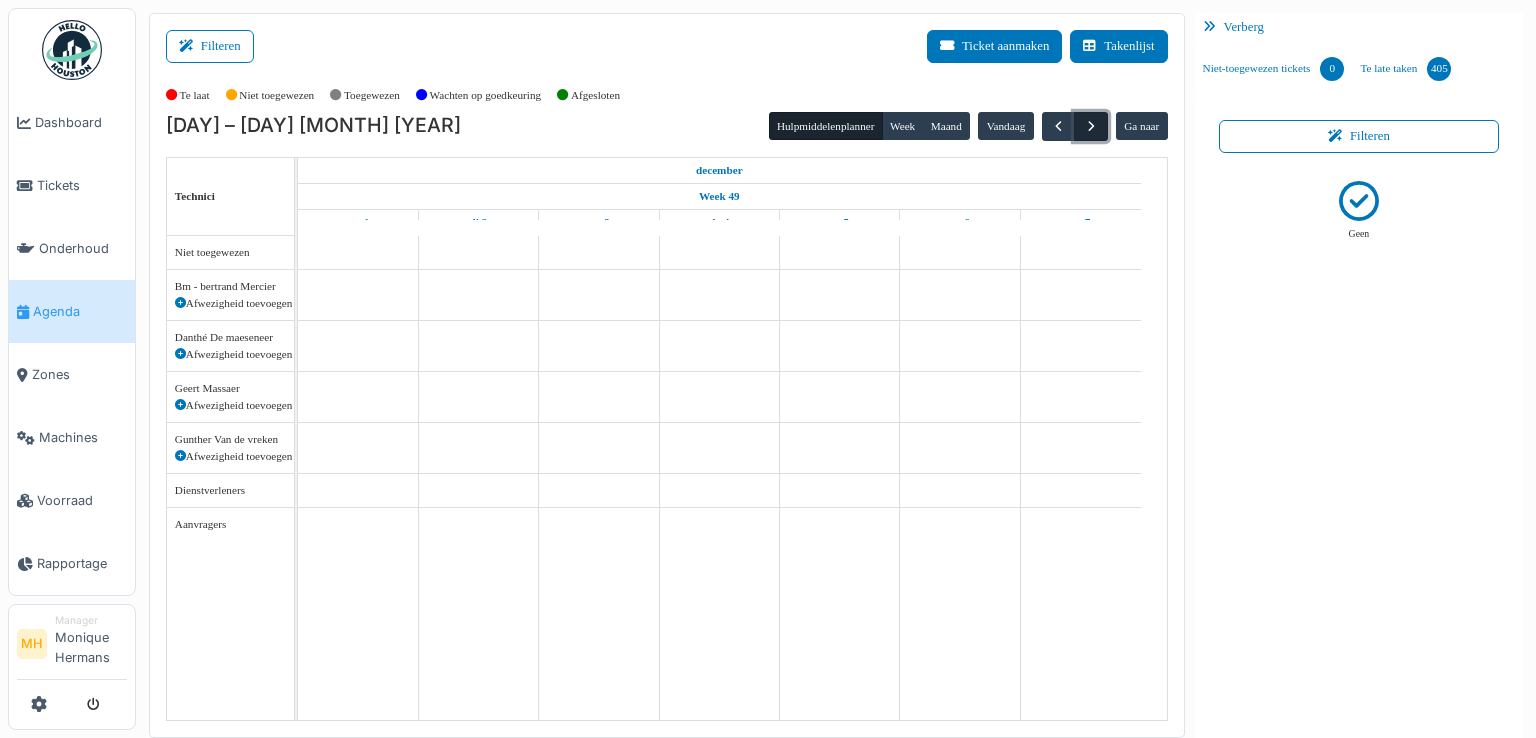 click at bounding box center [1091, 126] 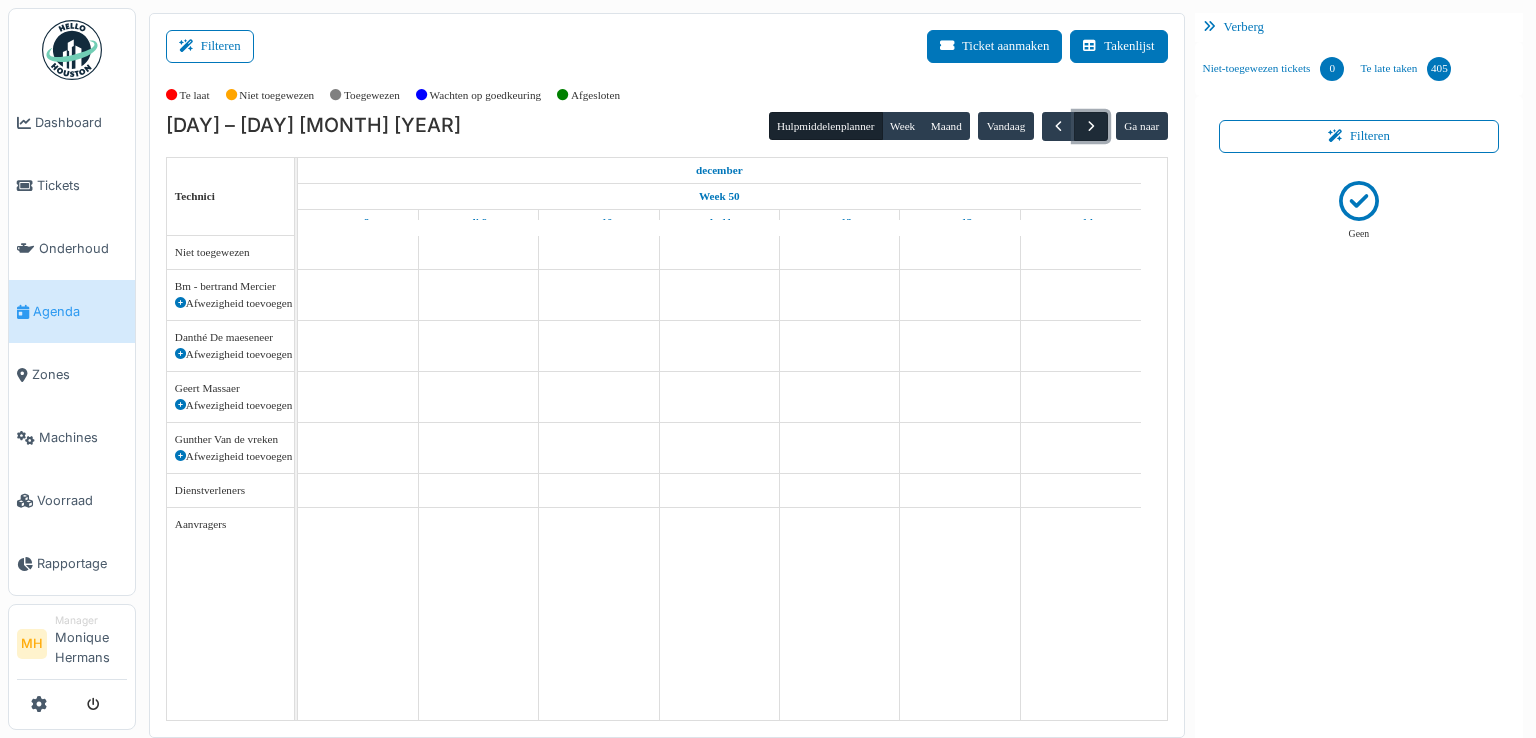 click at bounding box center (1091, 126) 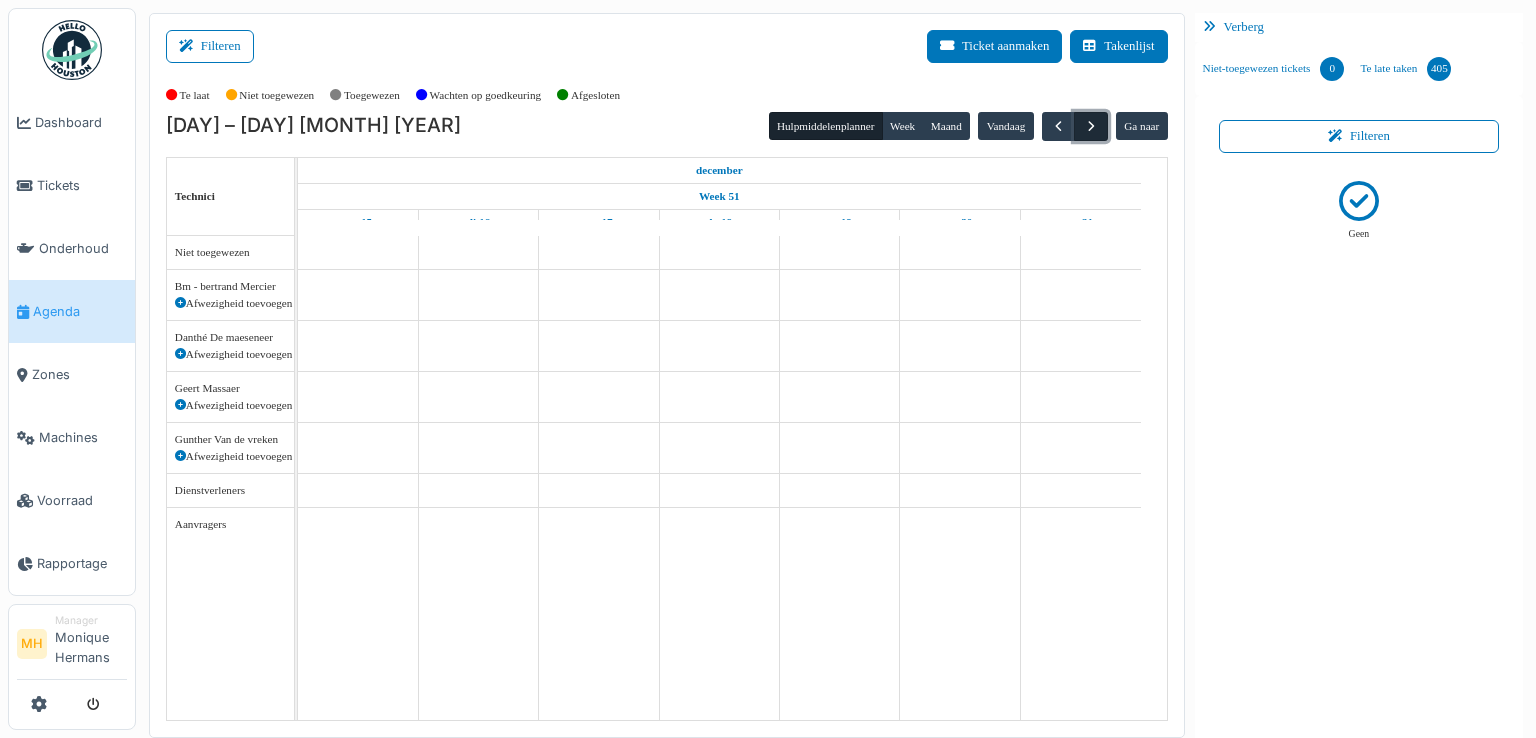 click at bounding box center [1091, 126] 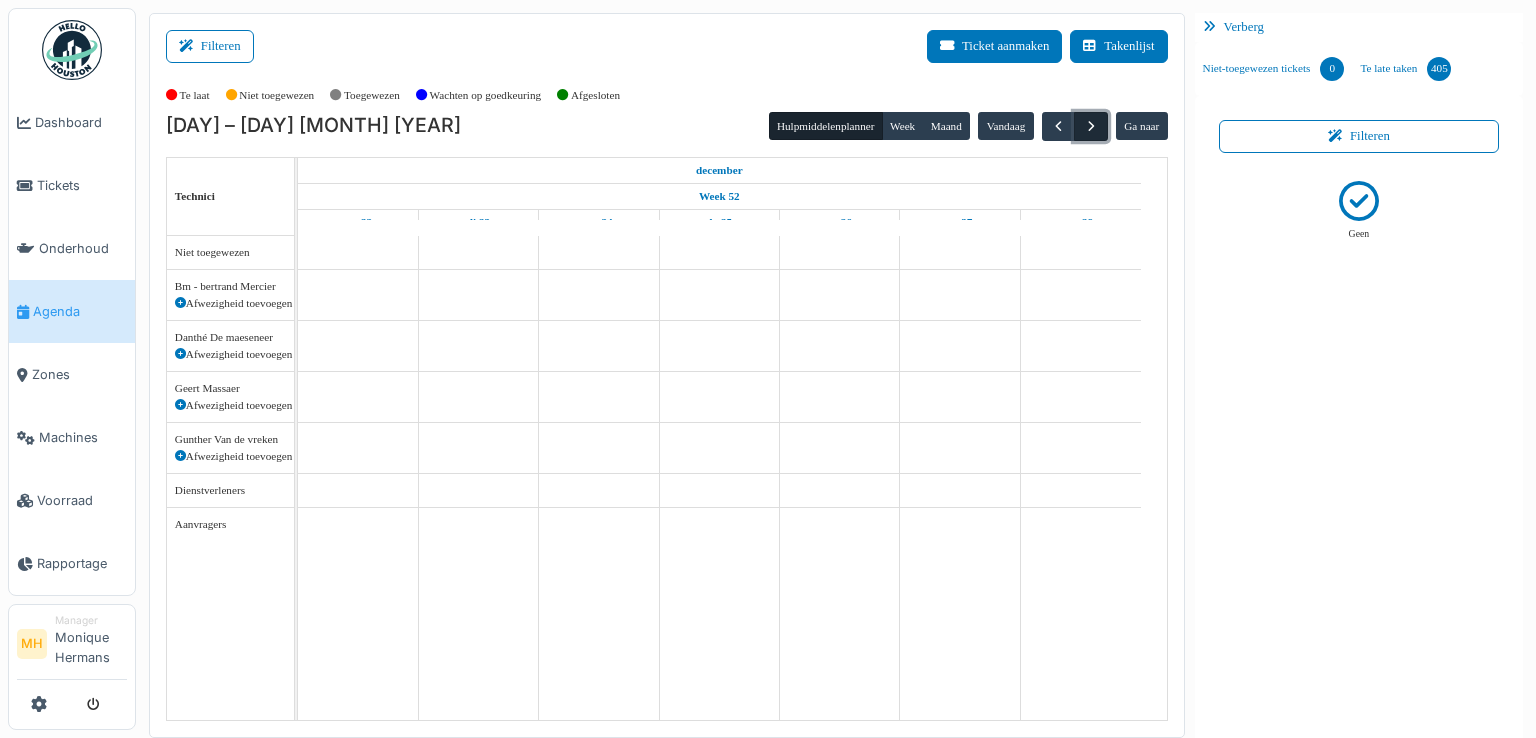 click at bounding box center [1091, 126] 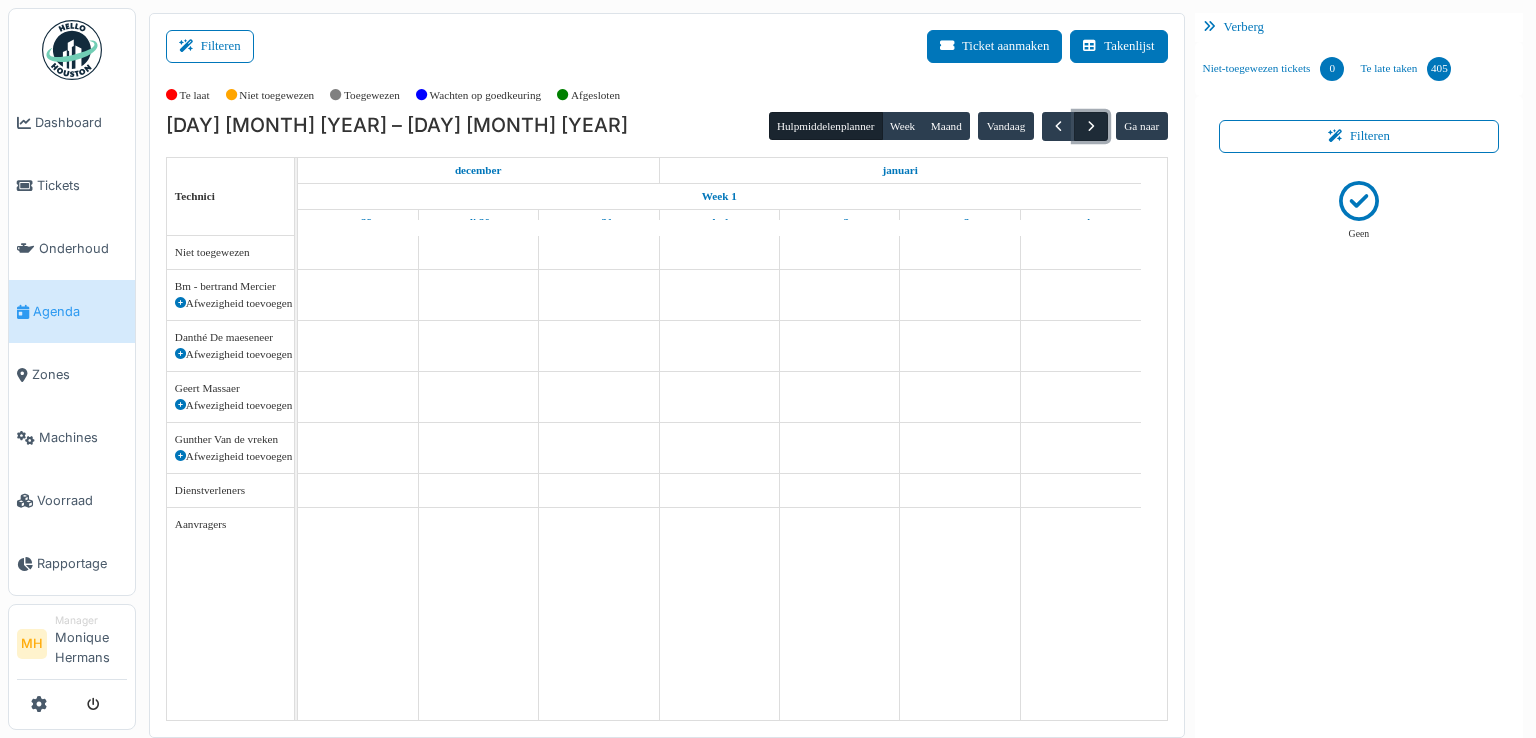 click at bounding box center (1091, 126) 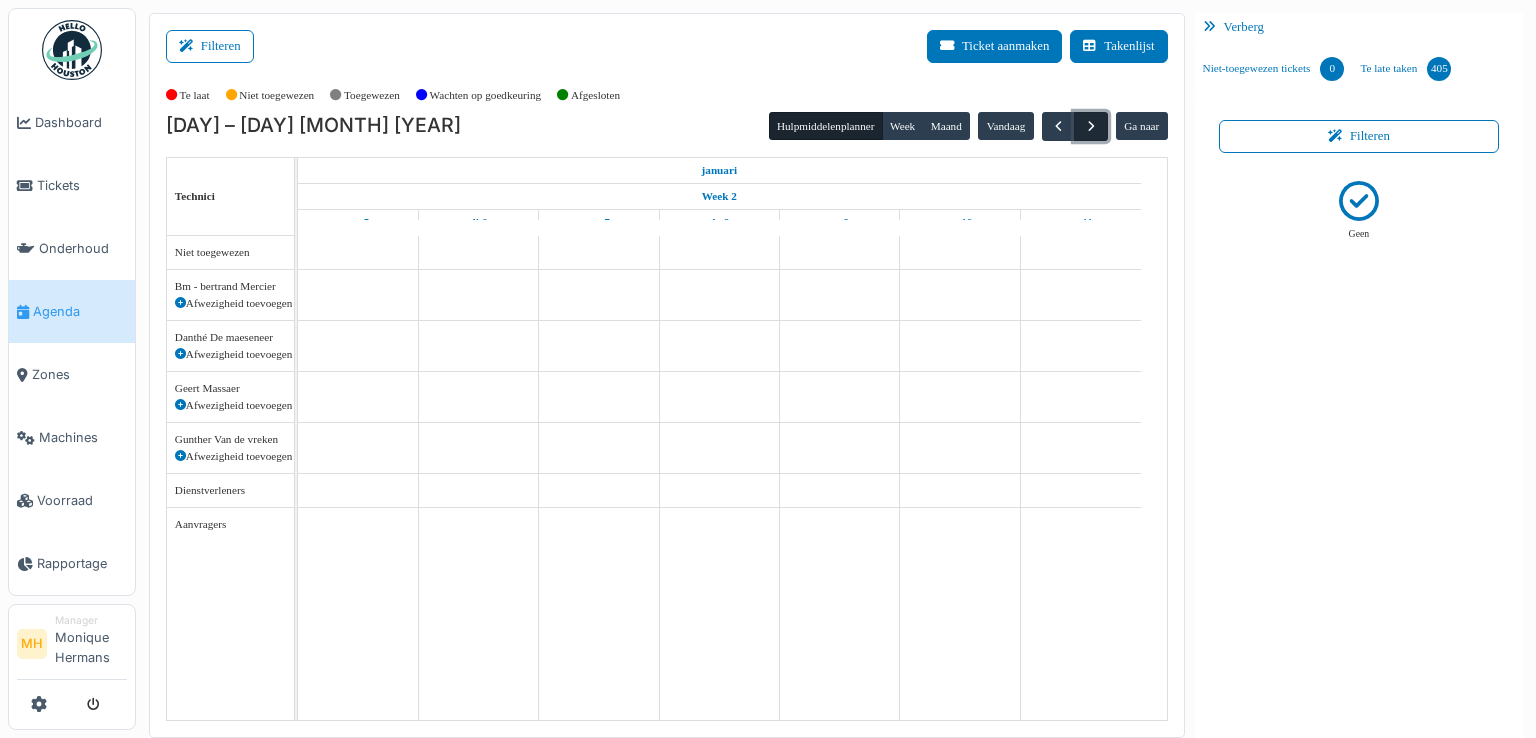 click at bounding box center [1091, 126] 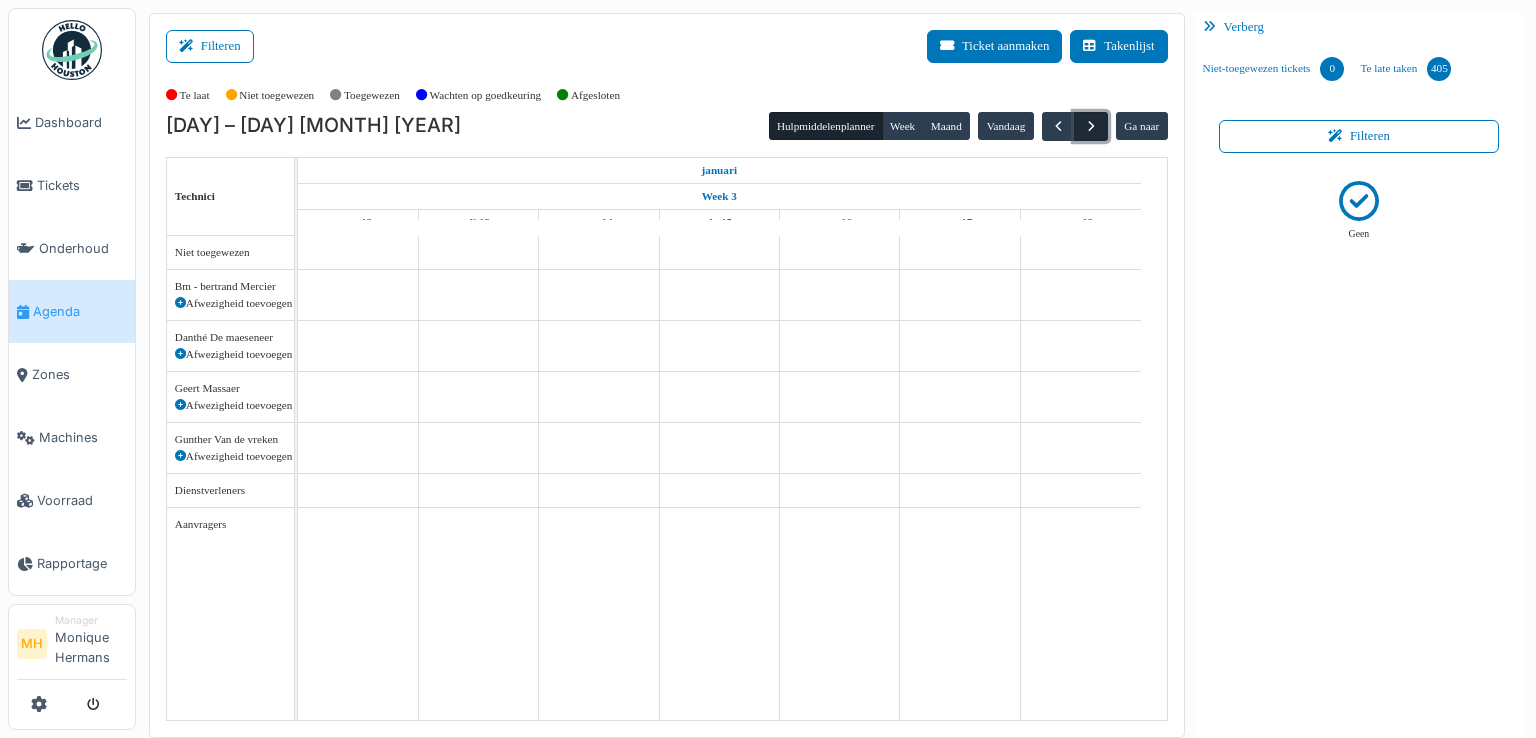 click at bounding box center (1091, 126) 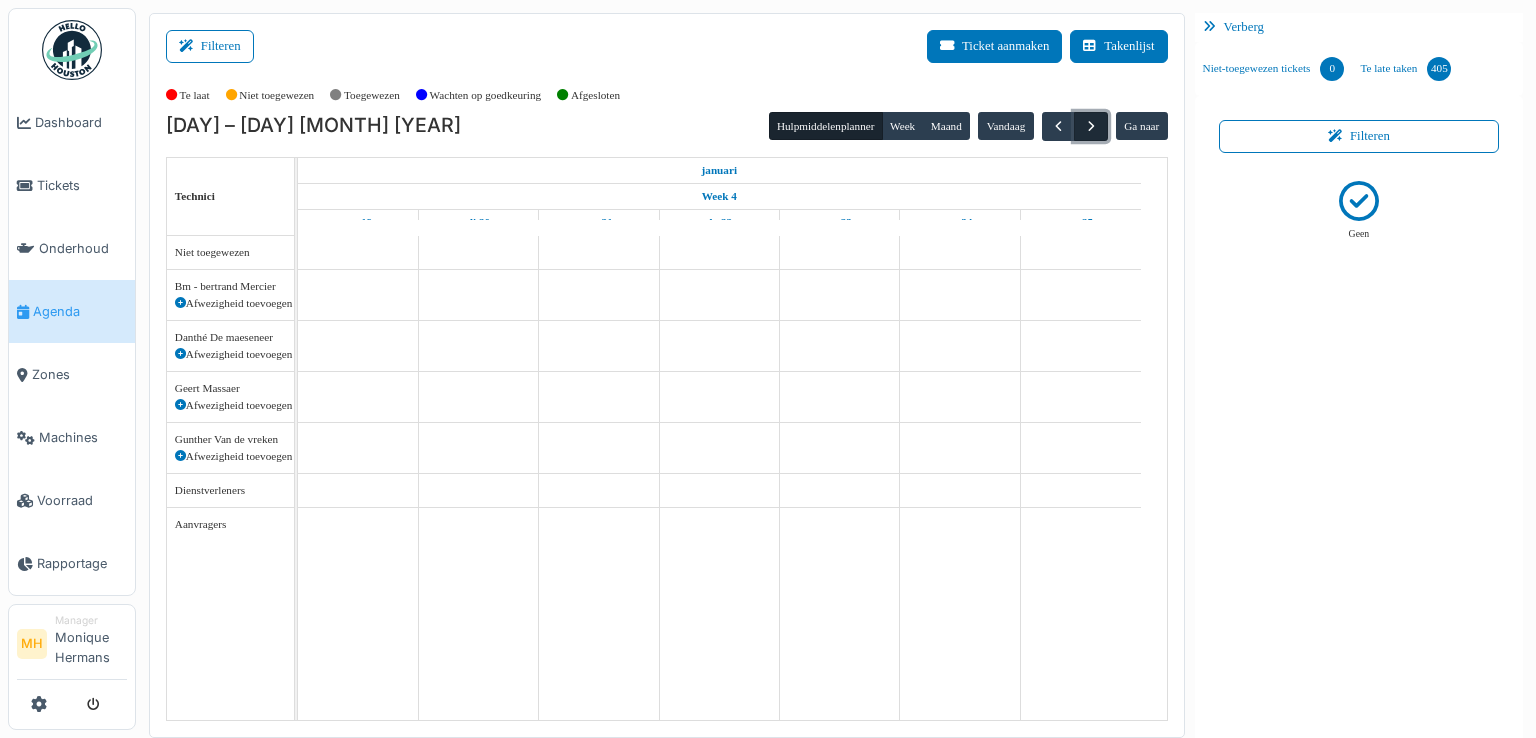 click at bounding box center [1091, 126] 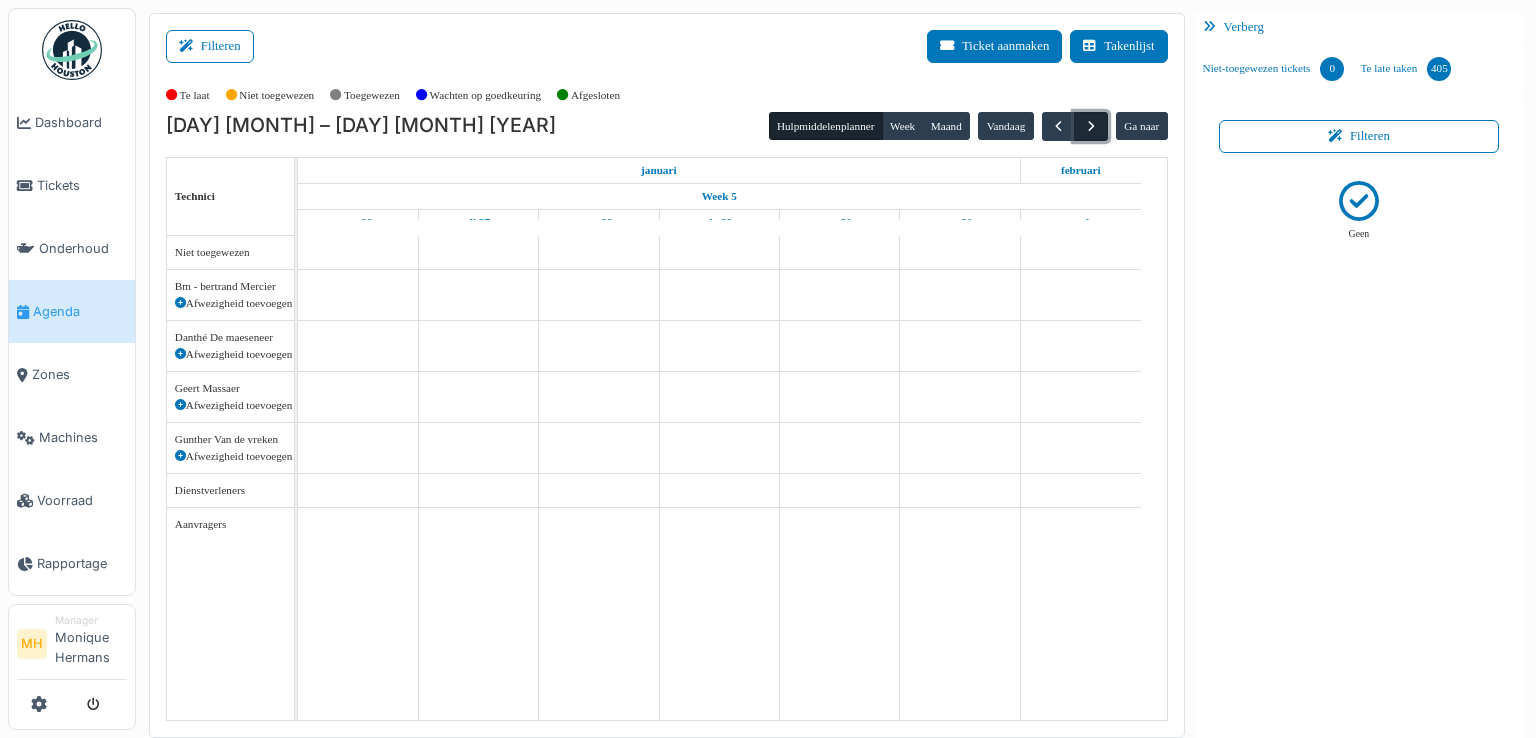click at bounding box center (1091, 126) 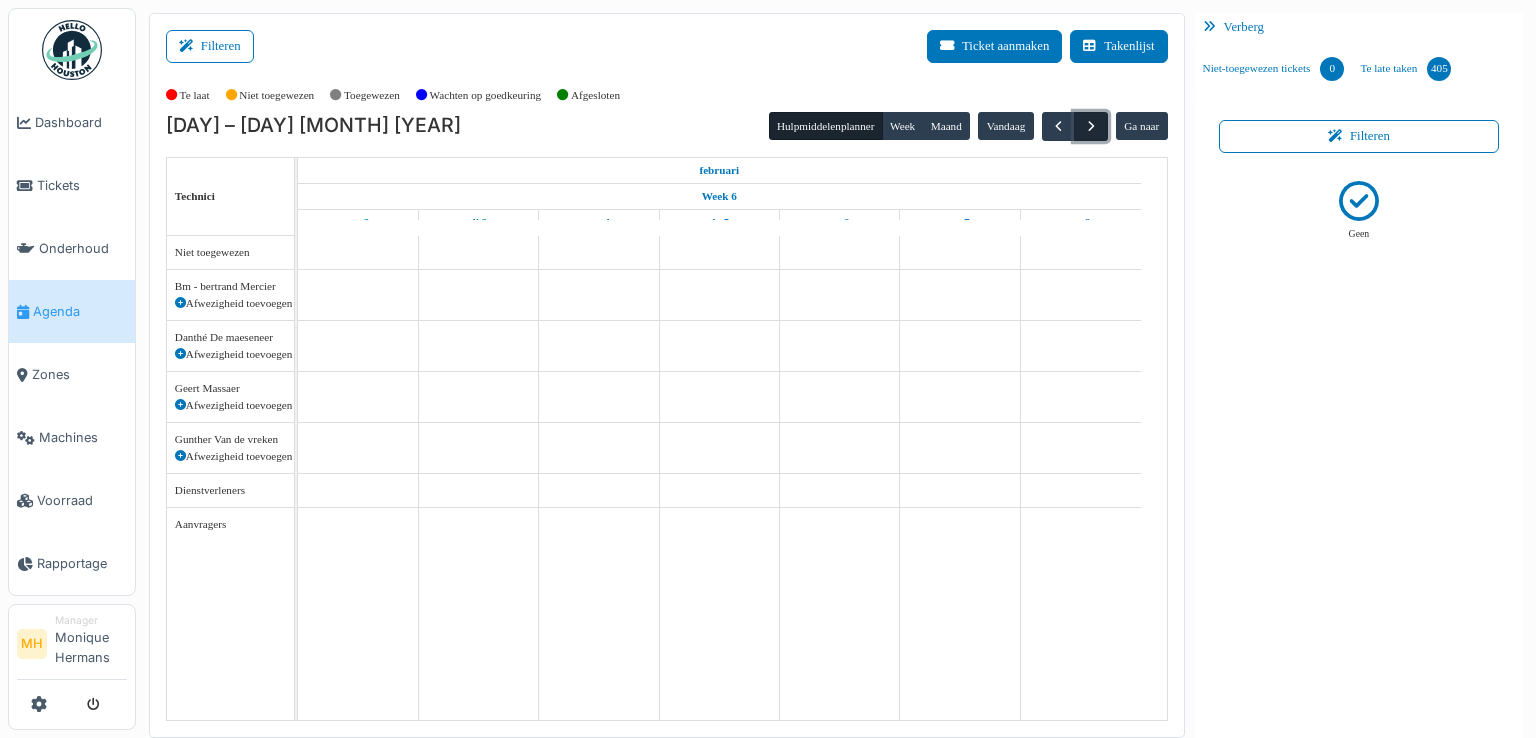 click at bounding box center [1091, 126] 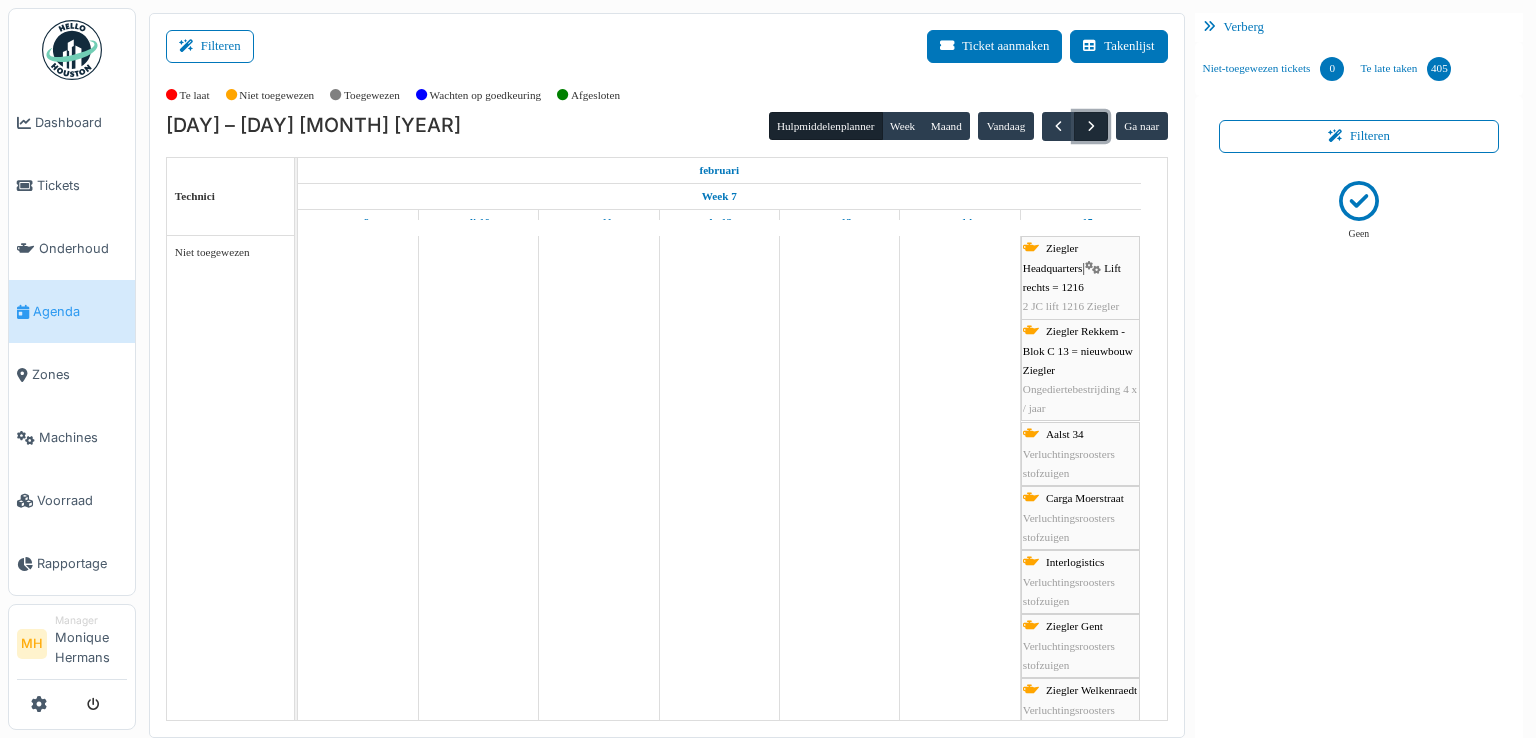 click at bounding box center (1091, 126) 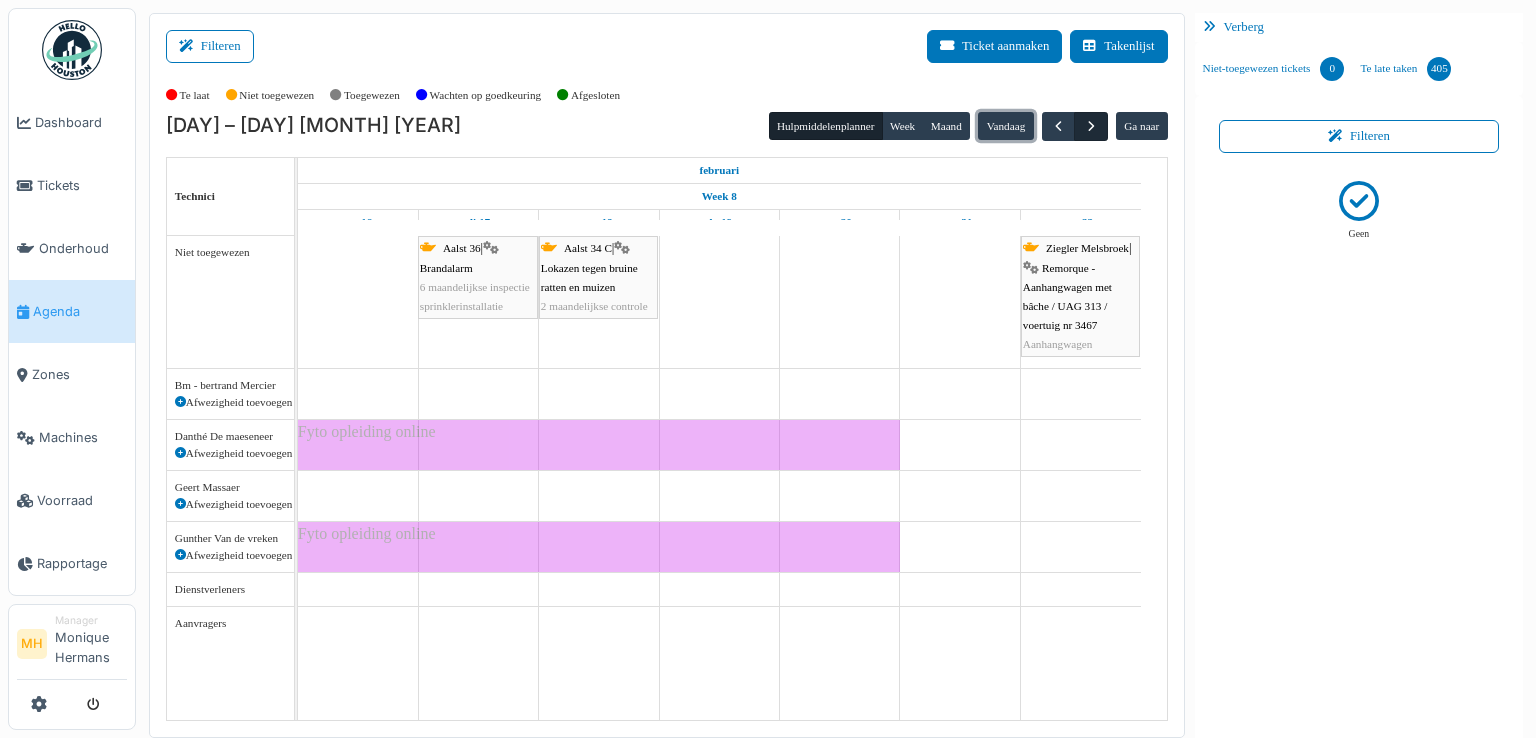 drag, startPoint x: 986, startPoint y: 125, endPoint x: 1068, endPoint y: 114, distance: 82.73451 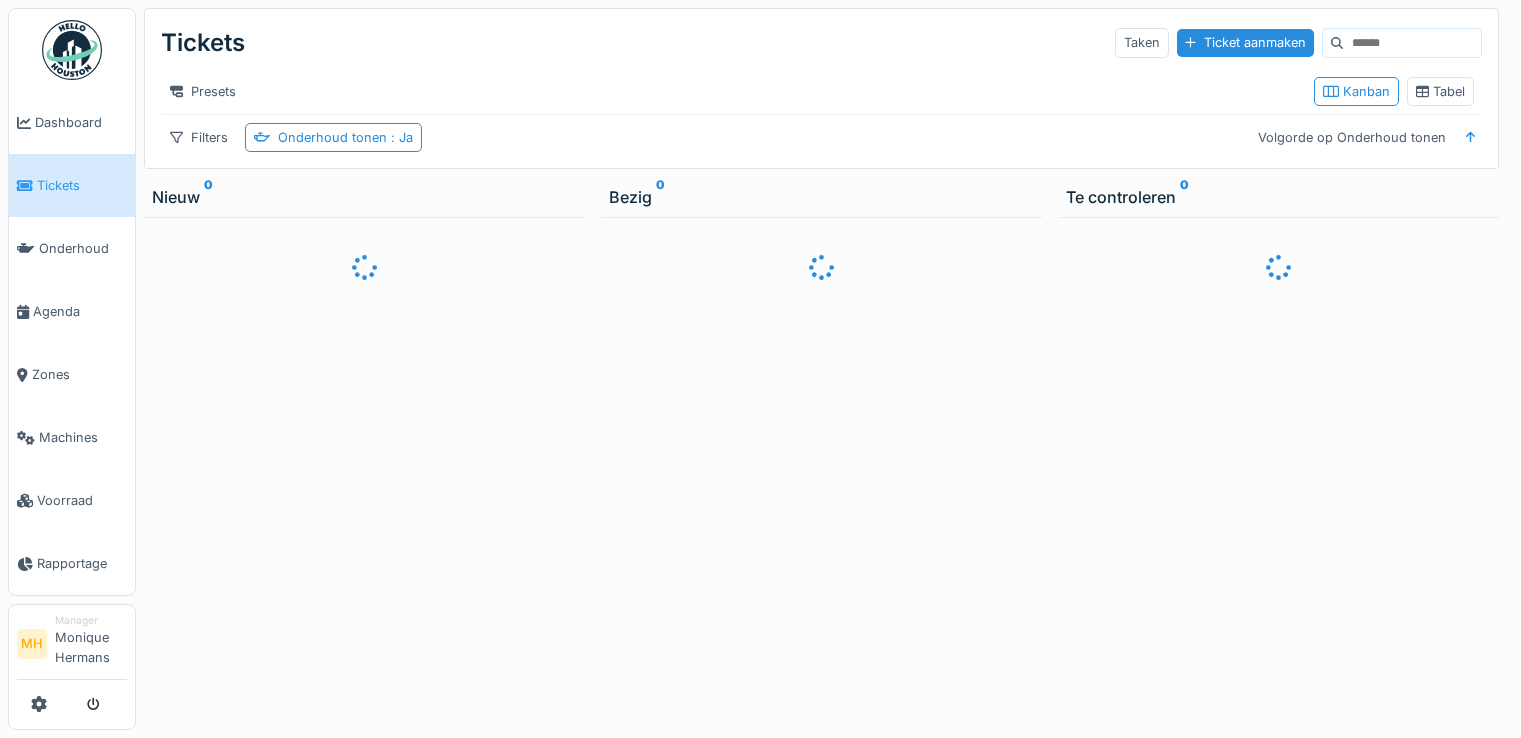 scroll, scrollTop: 0, scrollLeft: 0, axis: both 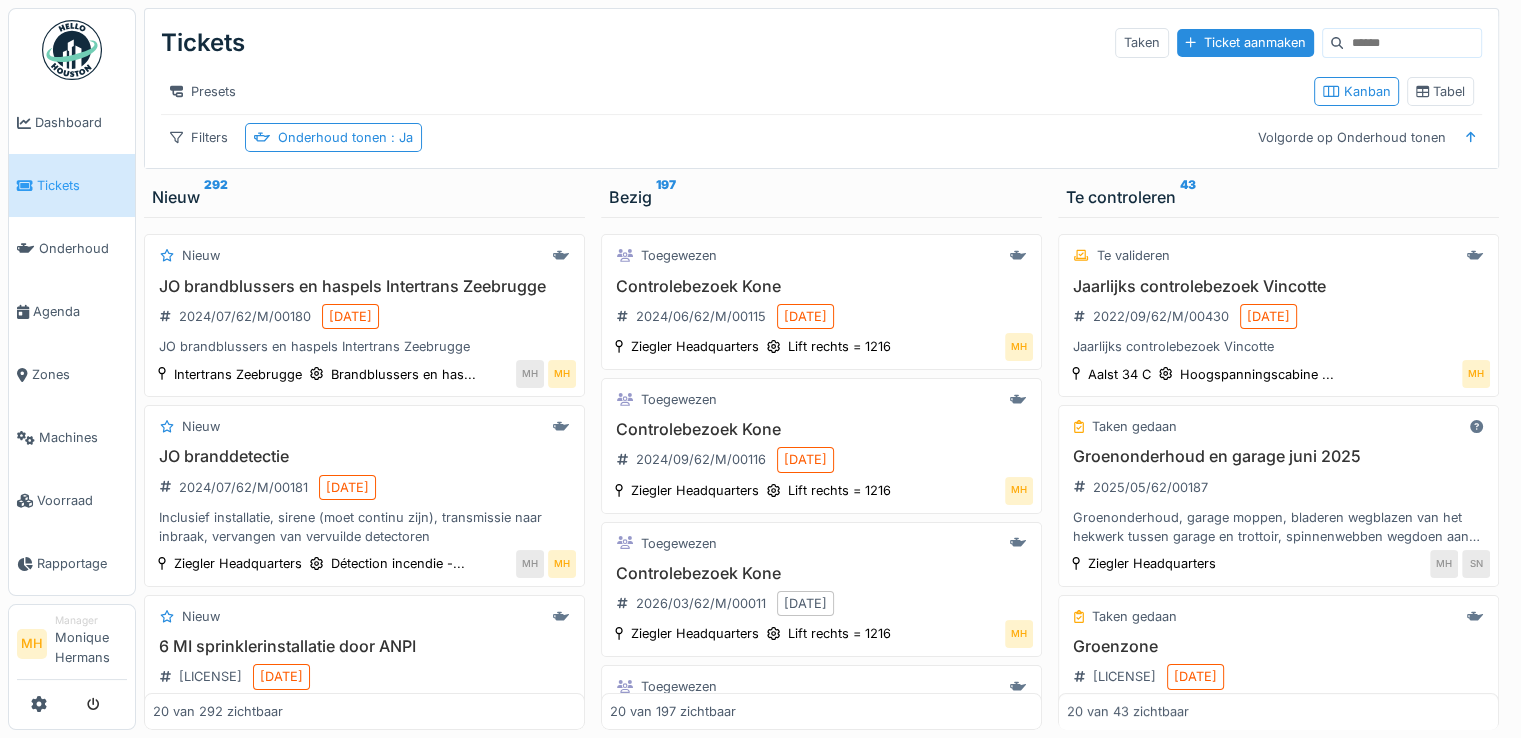 click at bounding box center (1412, 43) 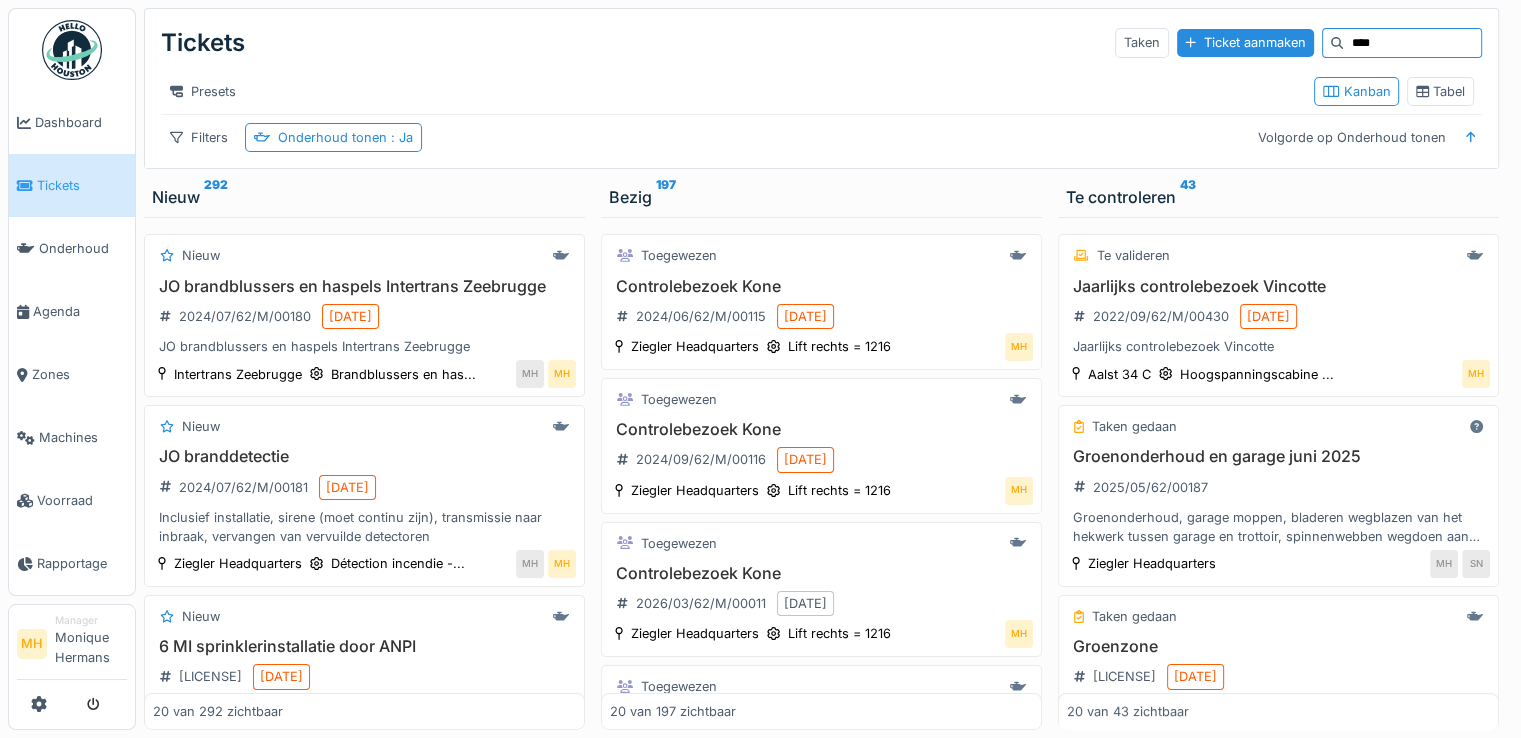 type on "****" 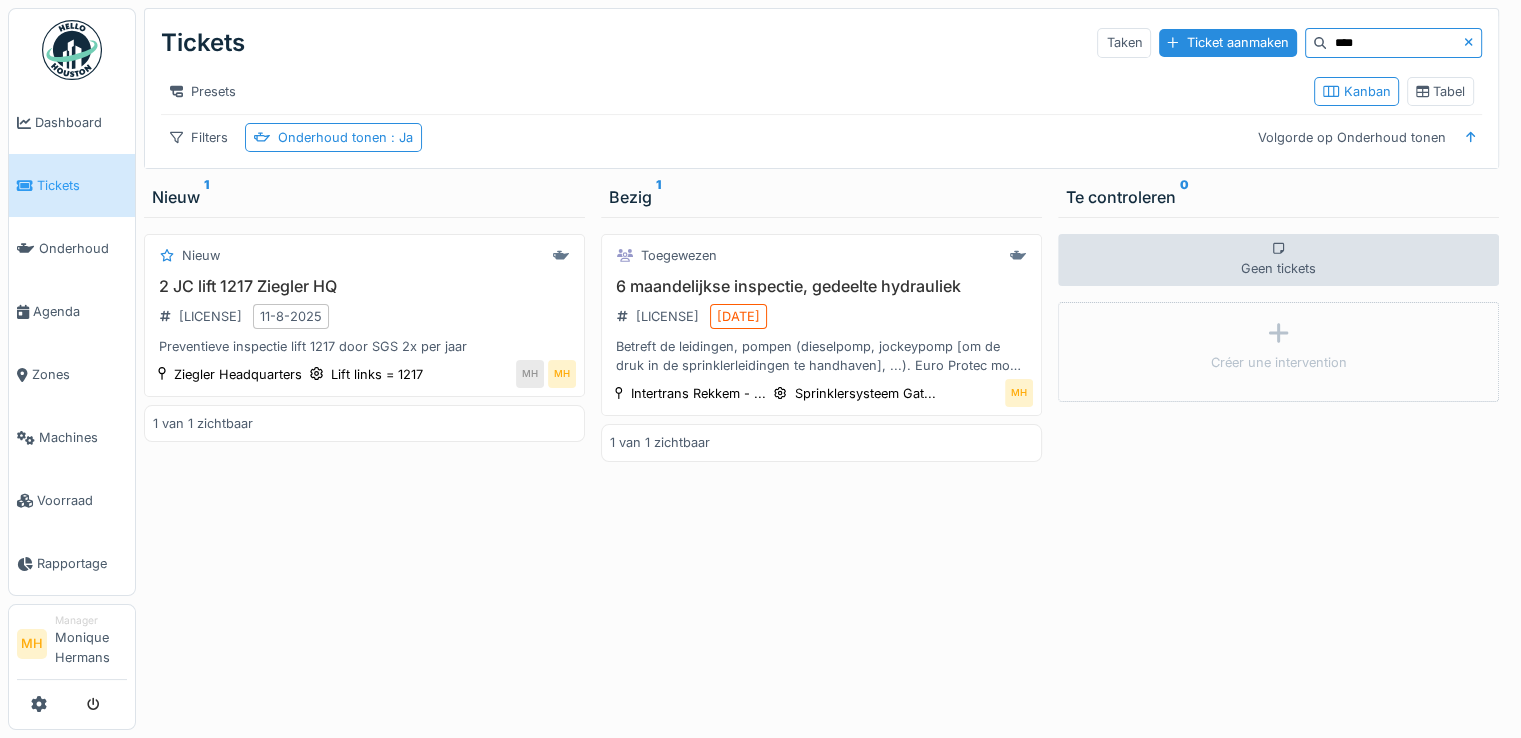 click on "6 maandelijkse inspectie, gedeelte hydrauliek" at bounding box center [821, 286] 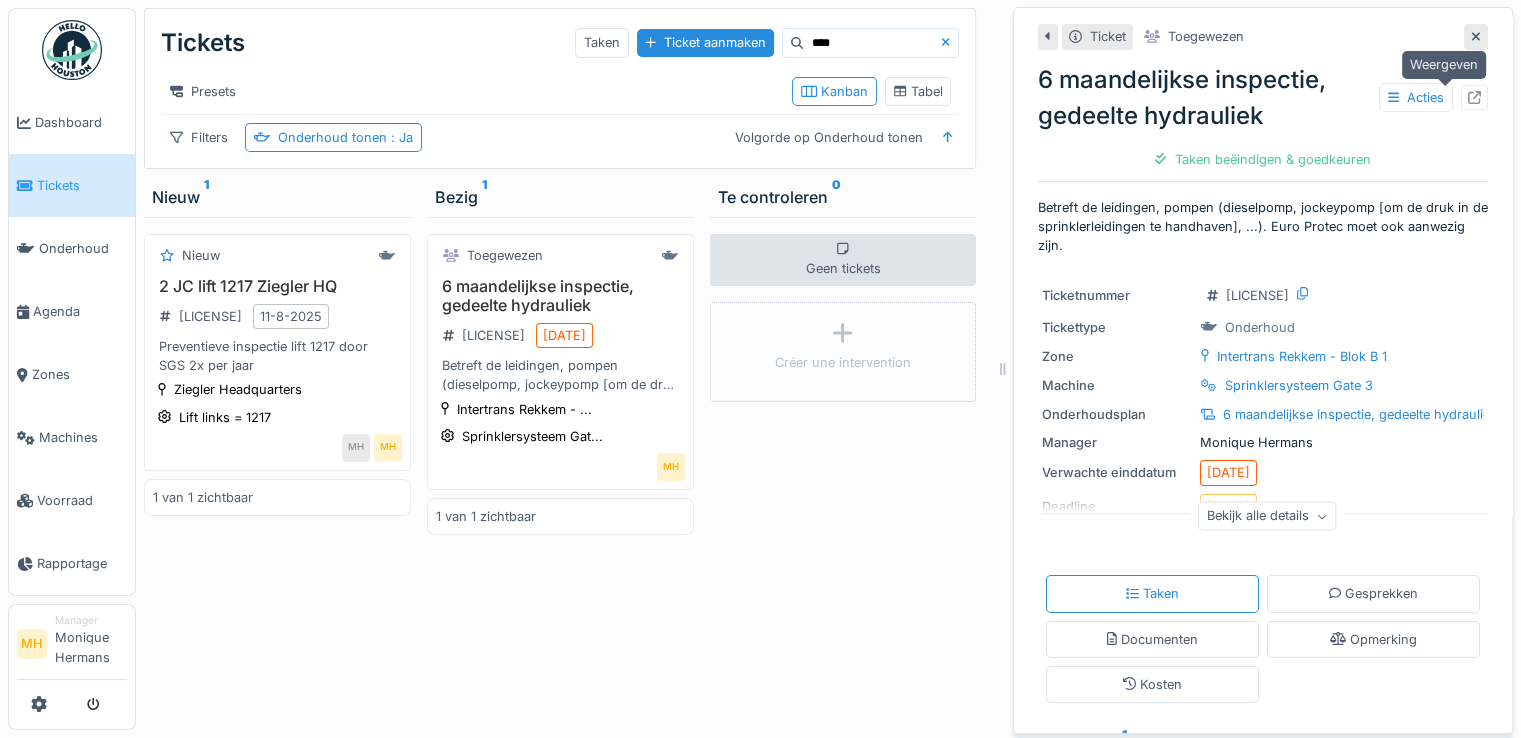 click 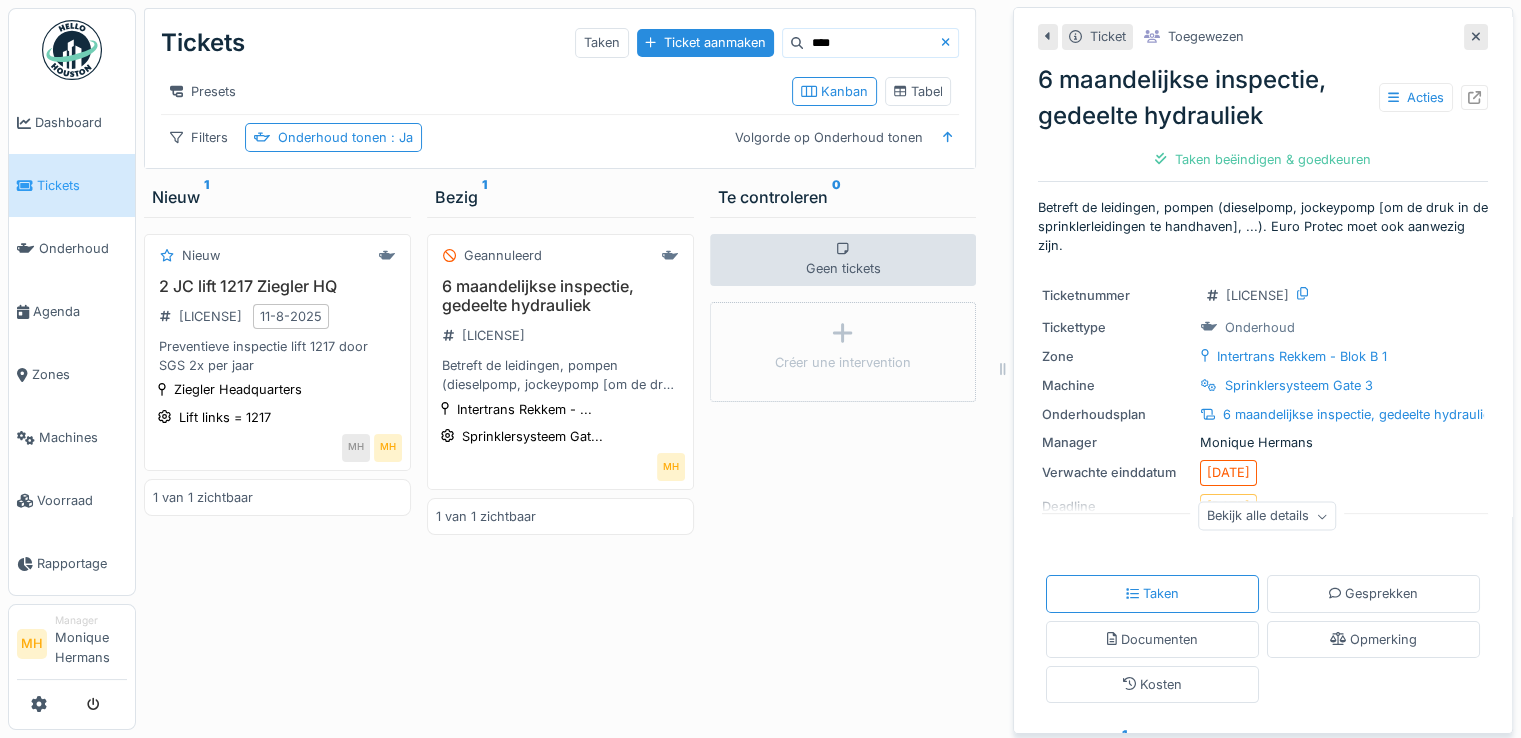 click on "Tickets" at bounding box center (82, 185) 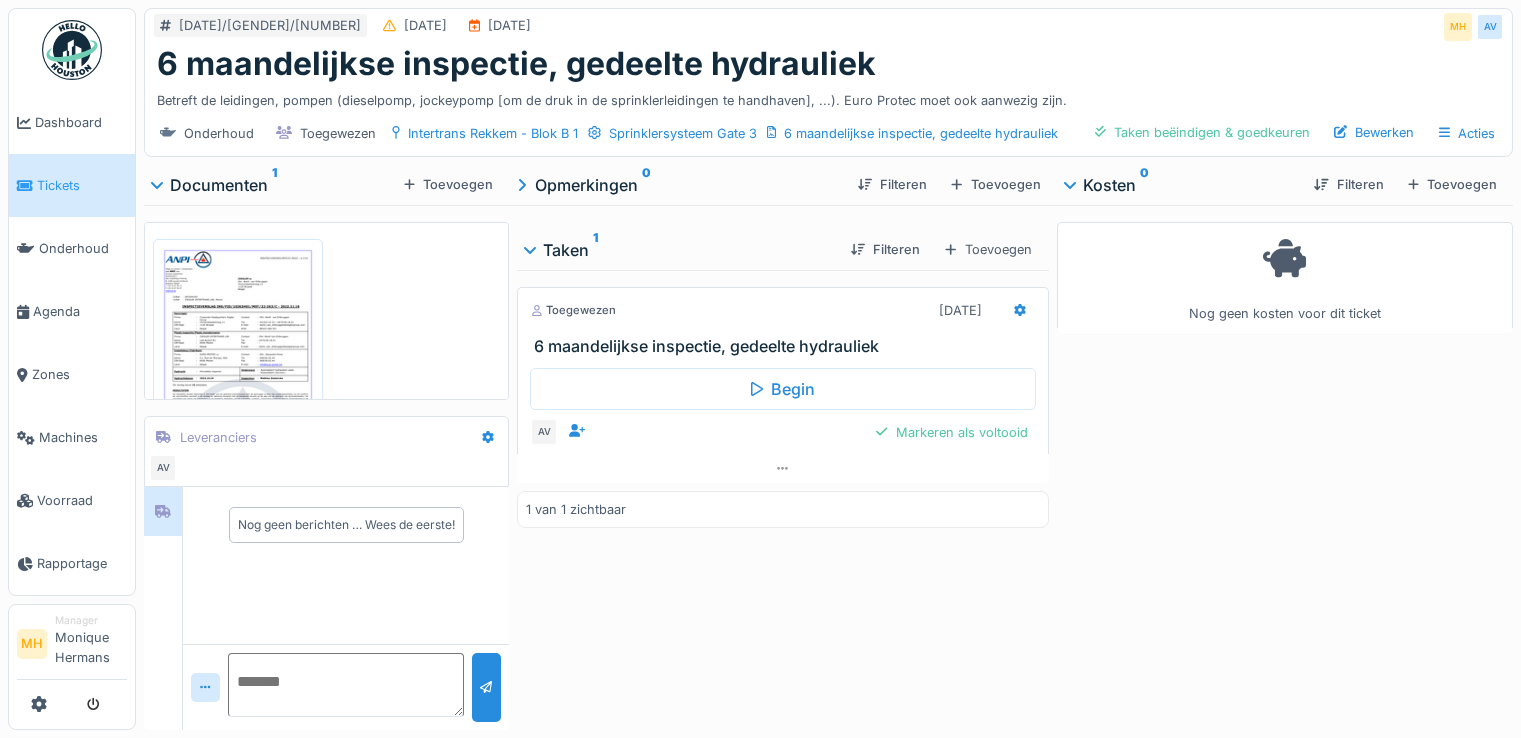 scroll, scrollTop: 0, scrollLeft: 0, axis: both 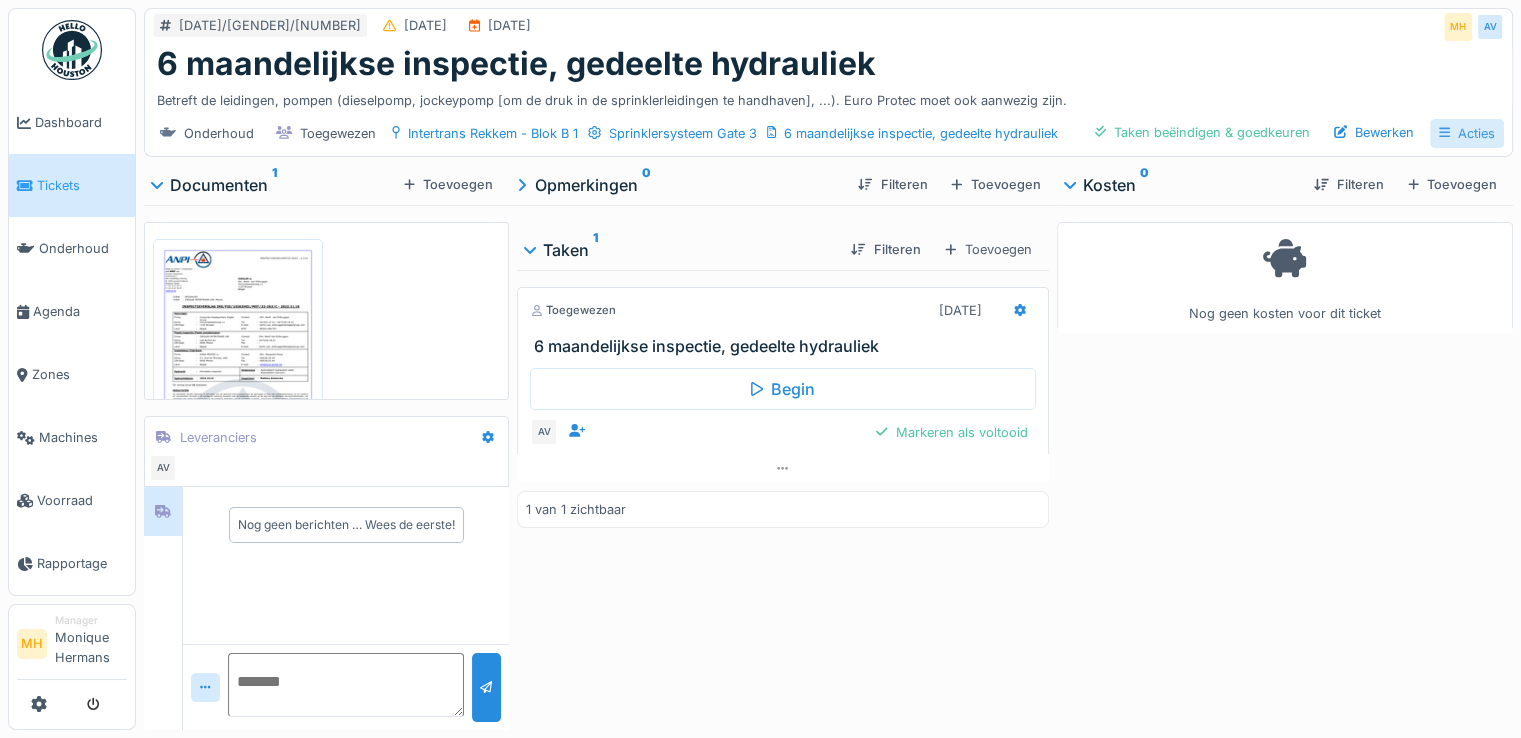 click on "Acties" at bounding box center (1467, 133) 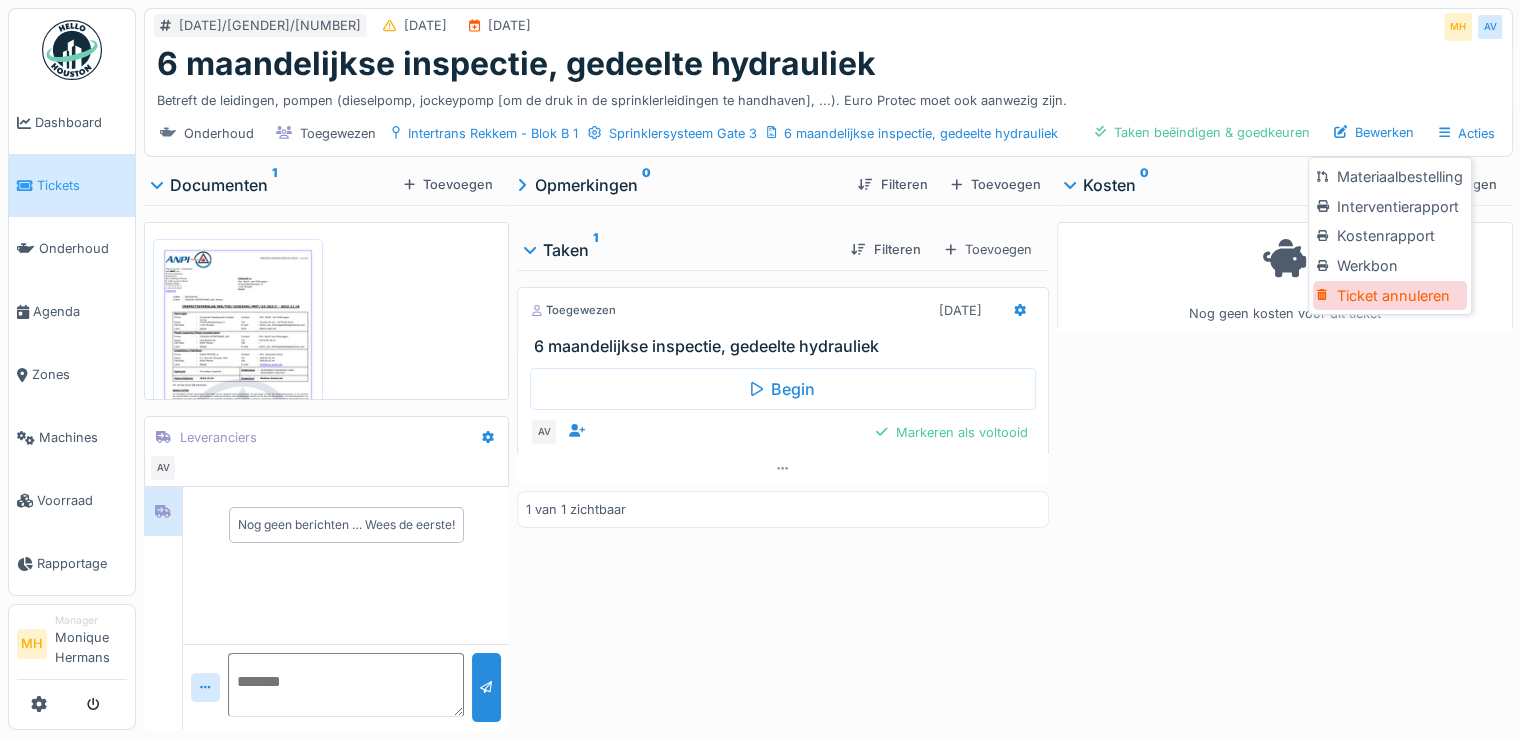 click on "Ticket annuleren" at bounding box center [1389, 296] 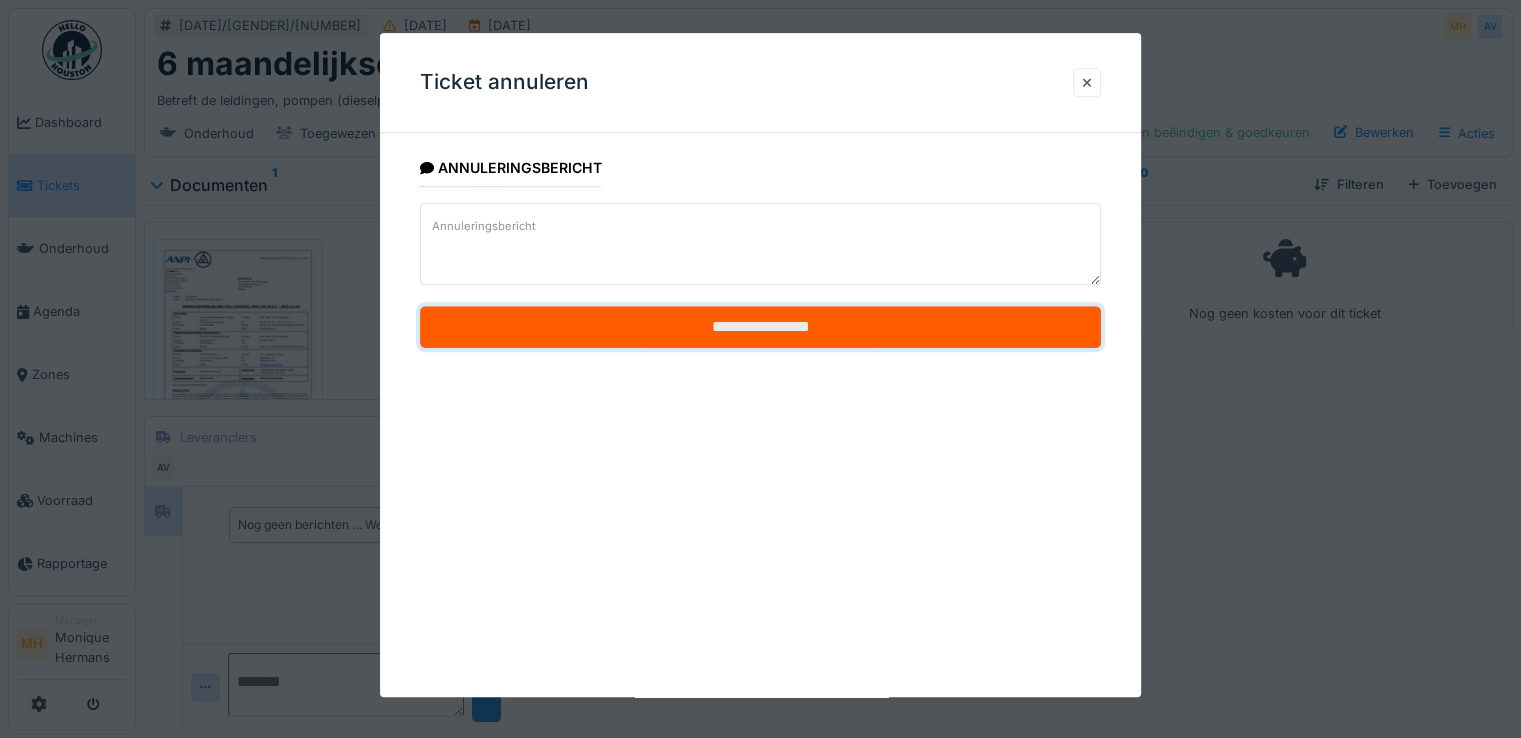 click on "**********" at bounding box center (760, 328) 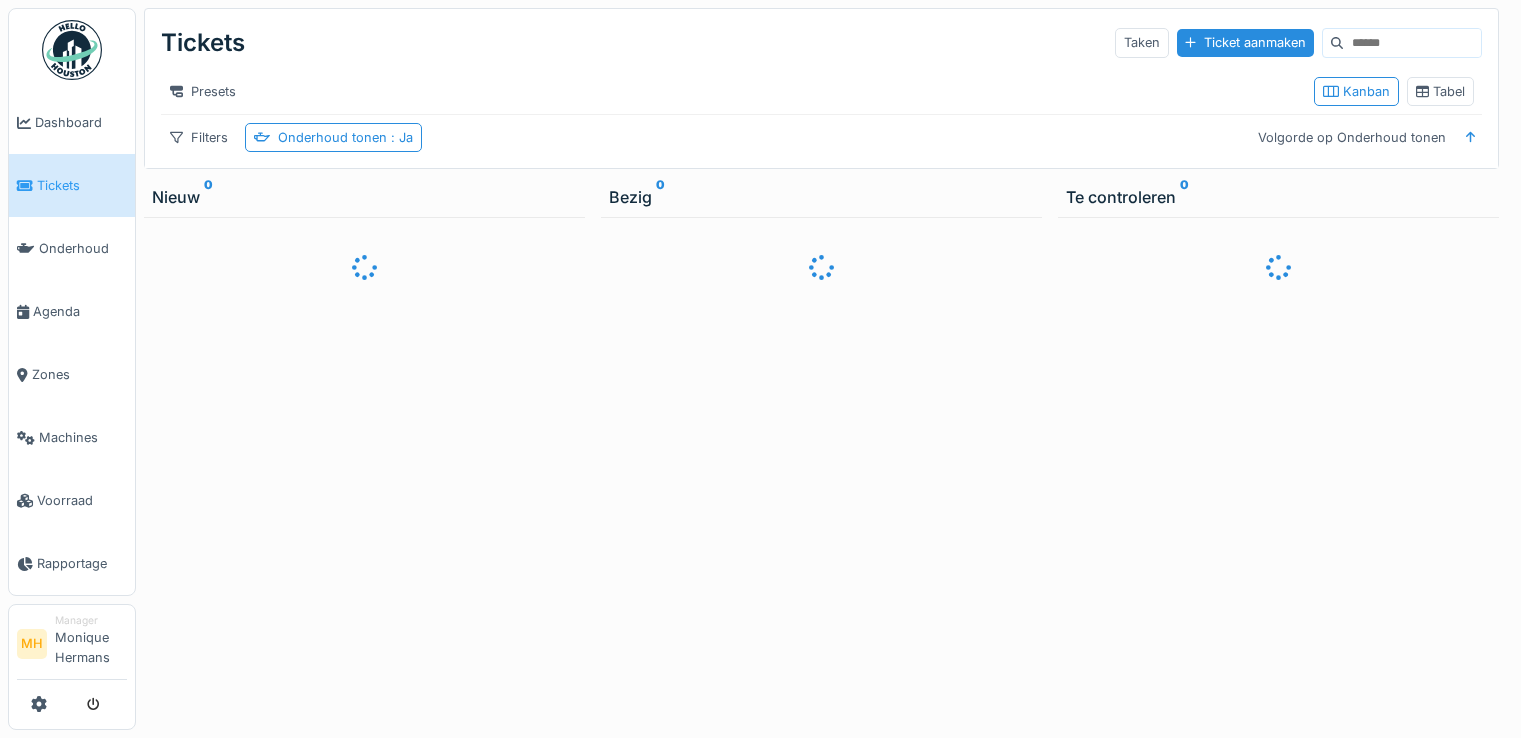 scroll, scrollTop: 0, scrollLeft: 0, axis: both 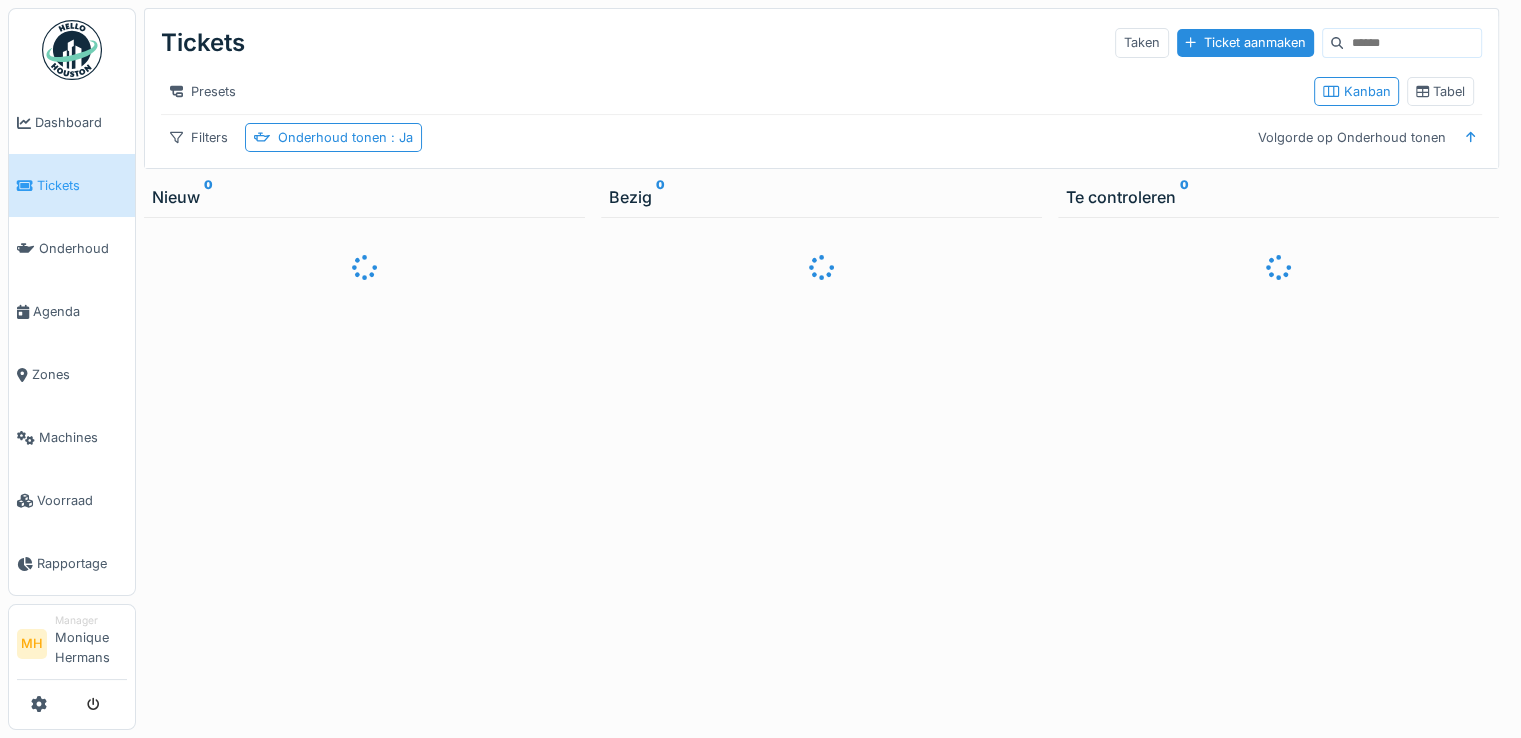 drag, startPoint x: 1353, startPoint y: 34, endPoint x: 1535, endPoint y: 169, distance: 226.60318 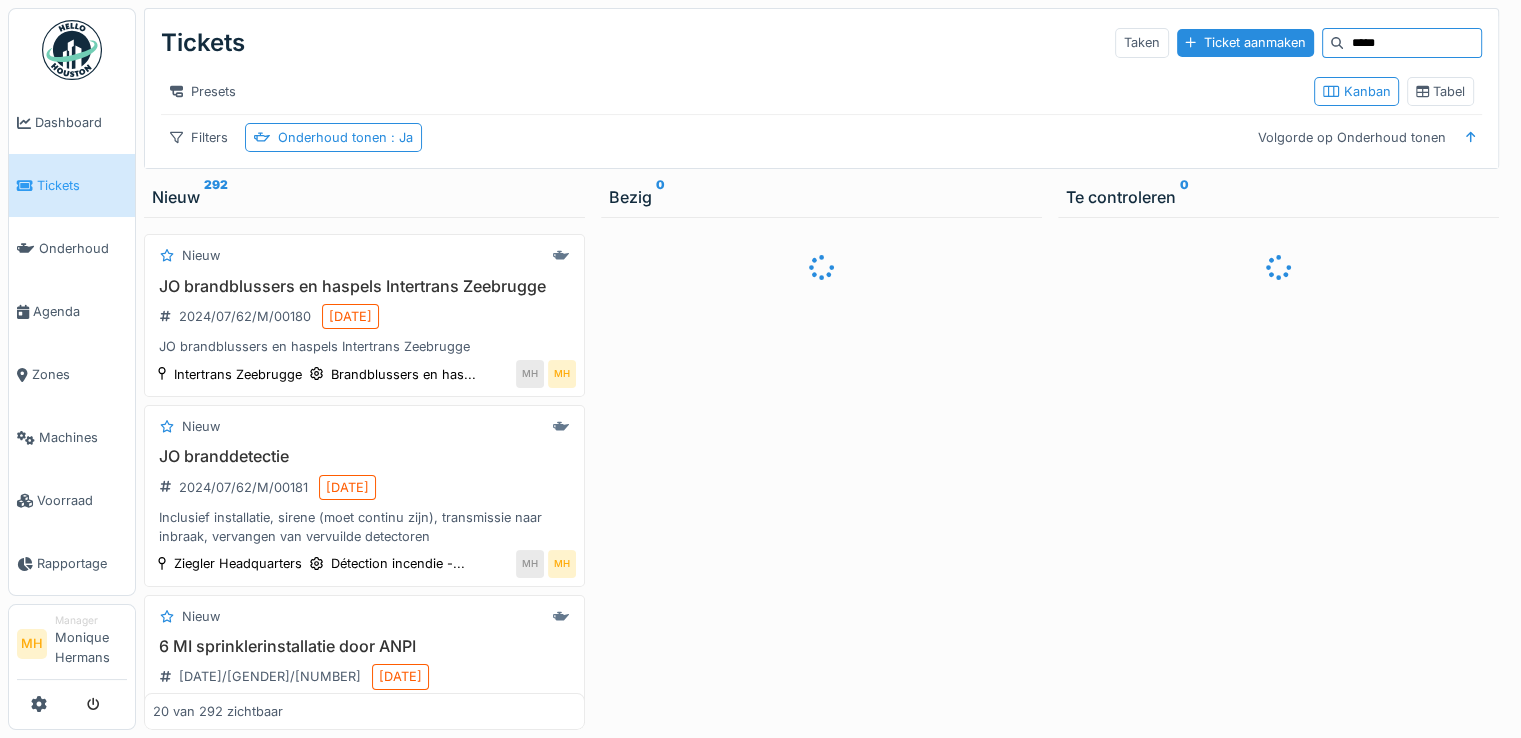 type on "*****" 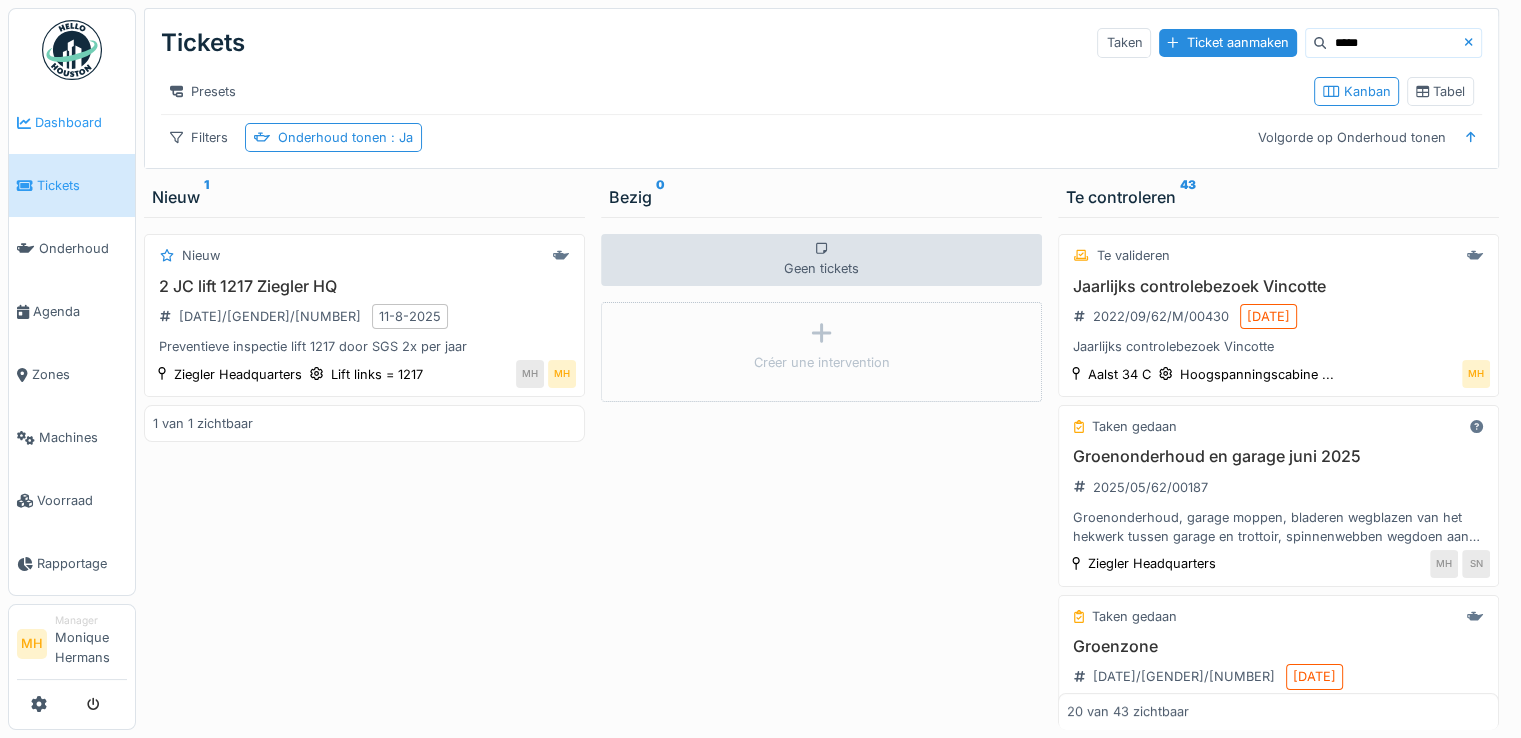 click on "Dashboard" at bounding box center (81, 122) 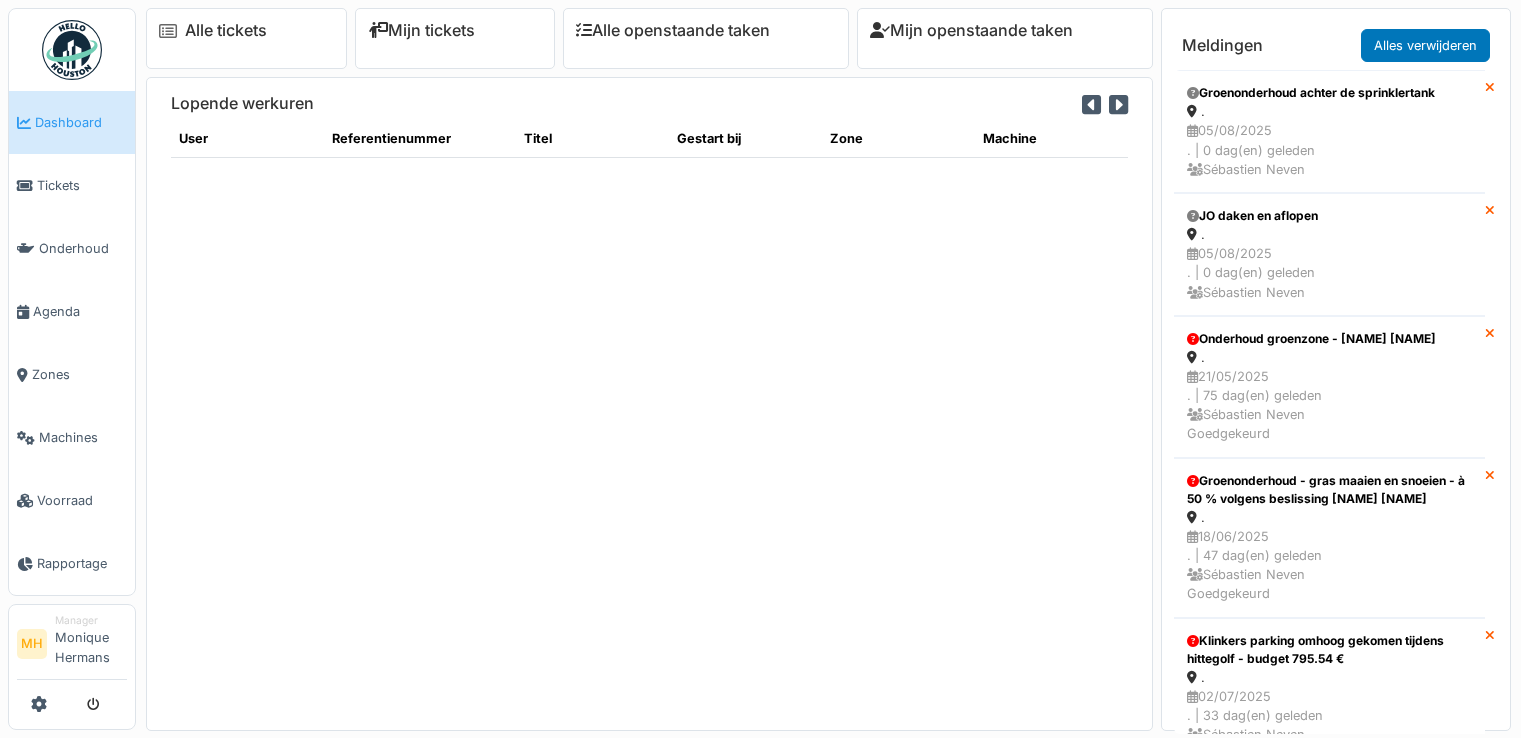 scroll, scrollTop: 0, scrollLeft: 0, axis: both 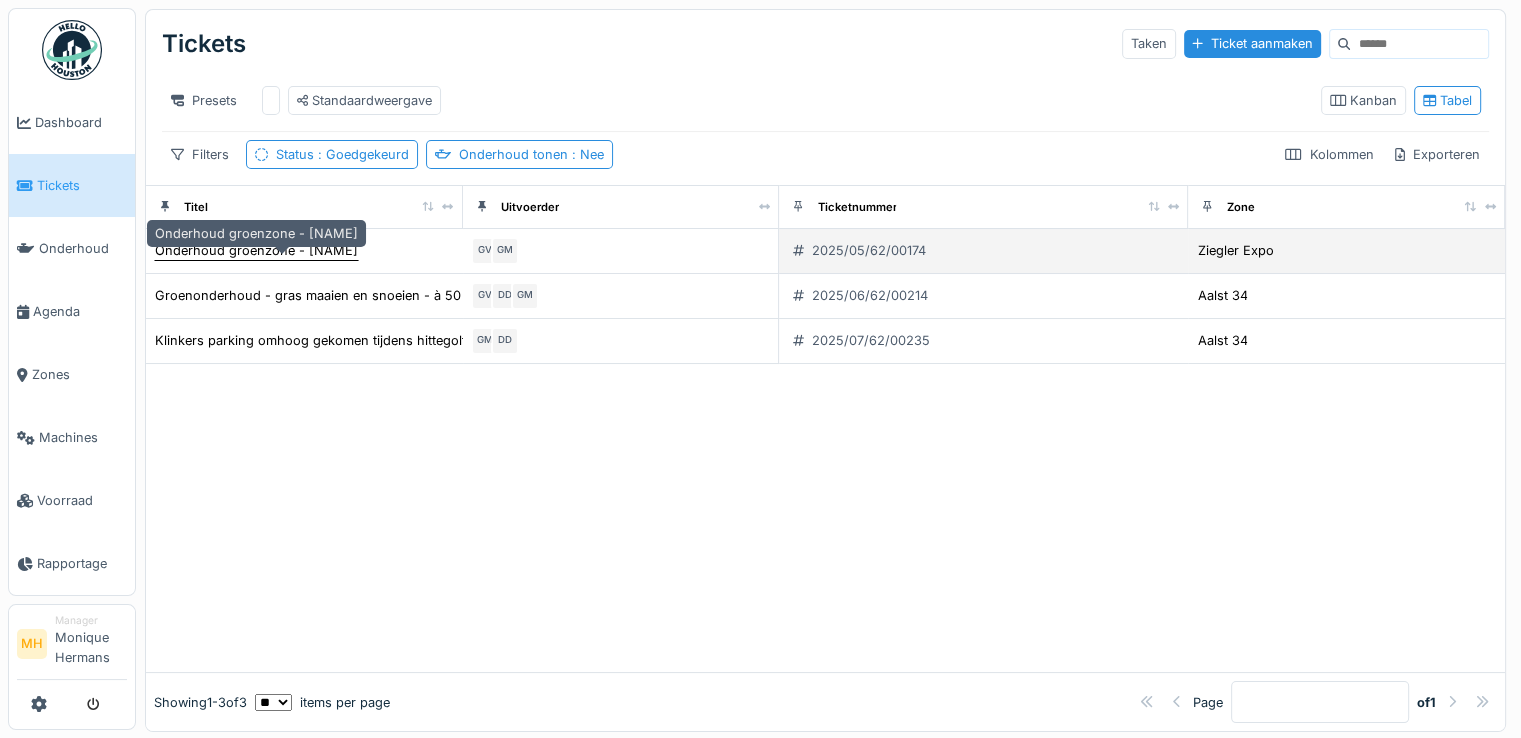 click on "Onderhoud groenzone - [NAME] [LAST]" at bounding box center [256, 250] 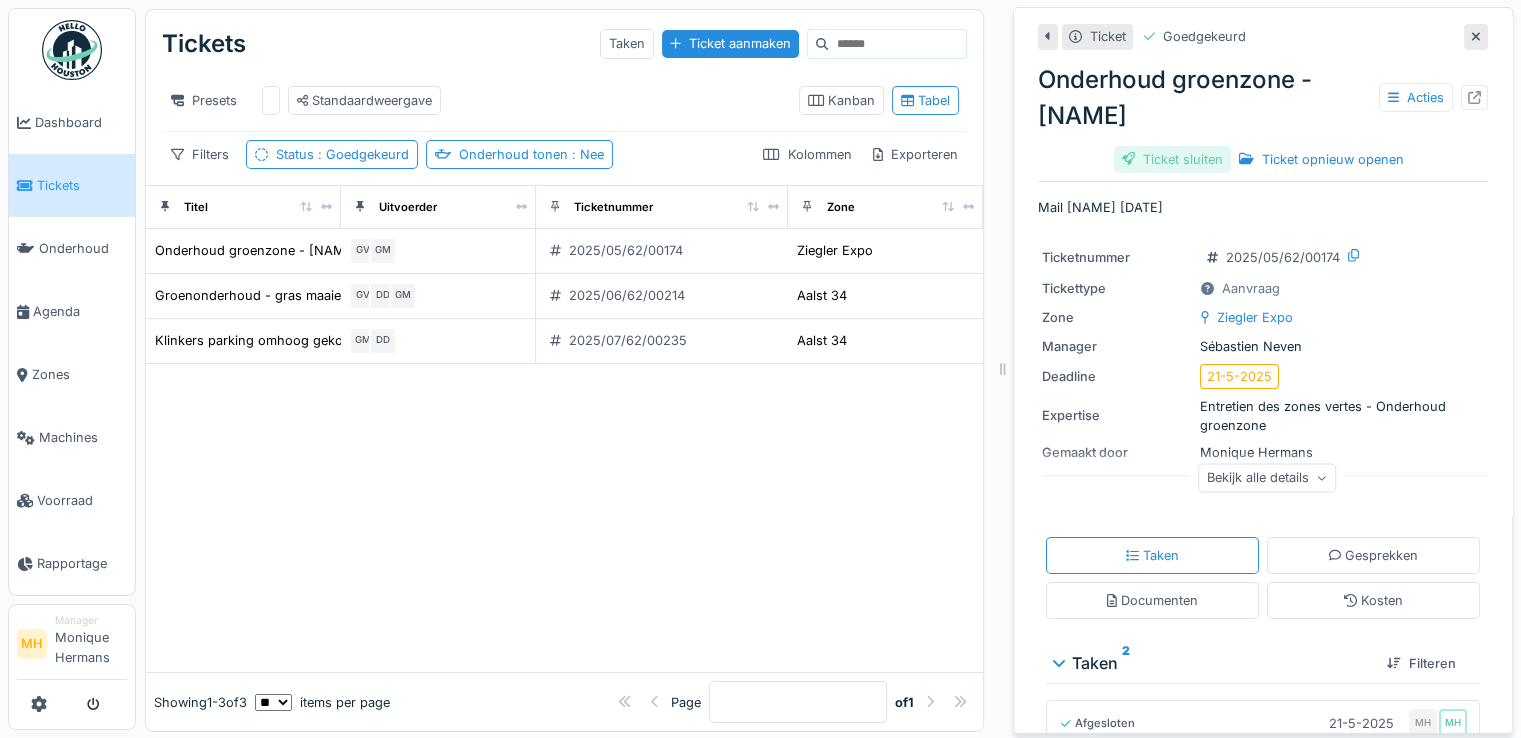 click on "Ticket sluiten" at bounding box center [1172, 159] 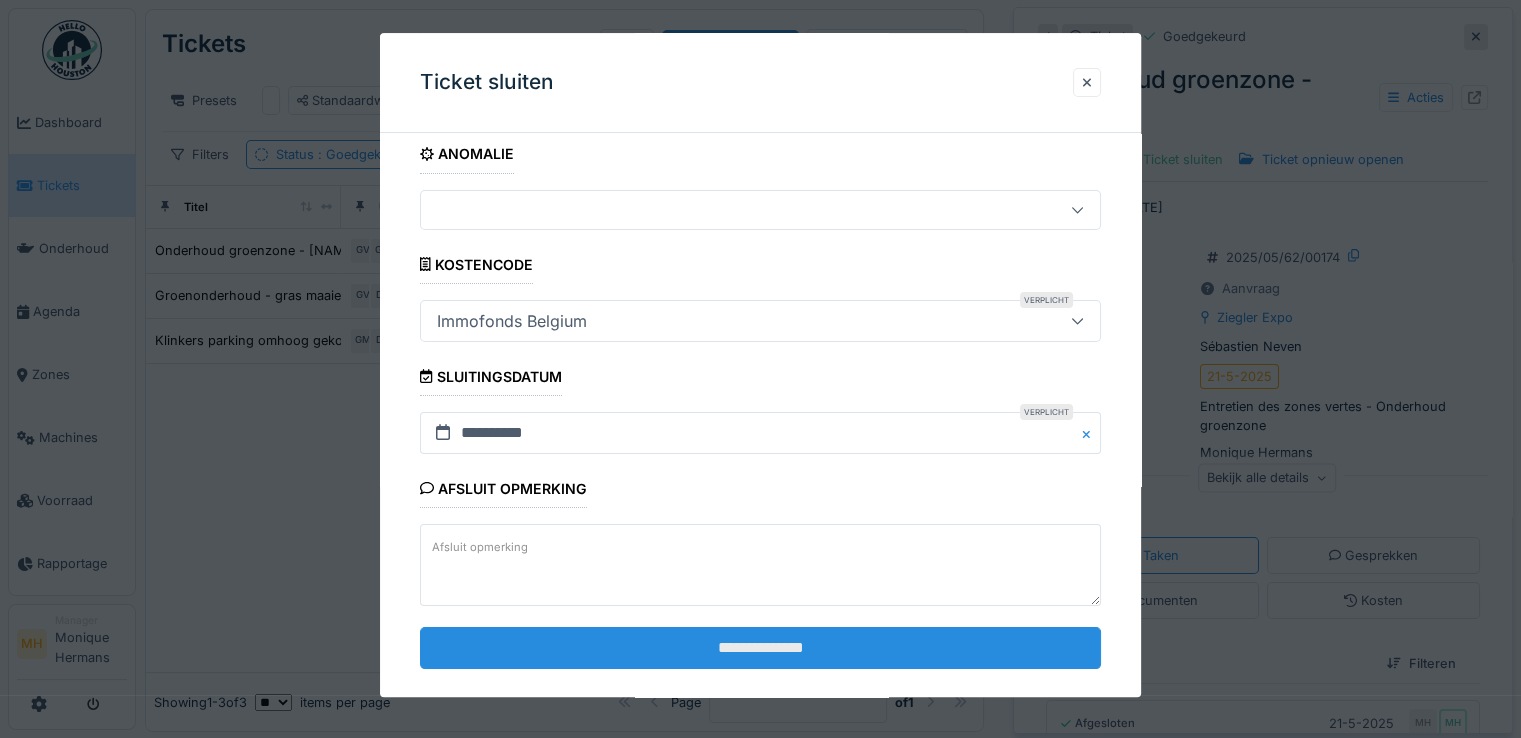 scroll, scrollTop: 332, scrollLeft: 0, axis: vertical 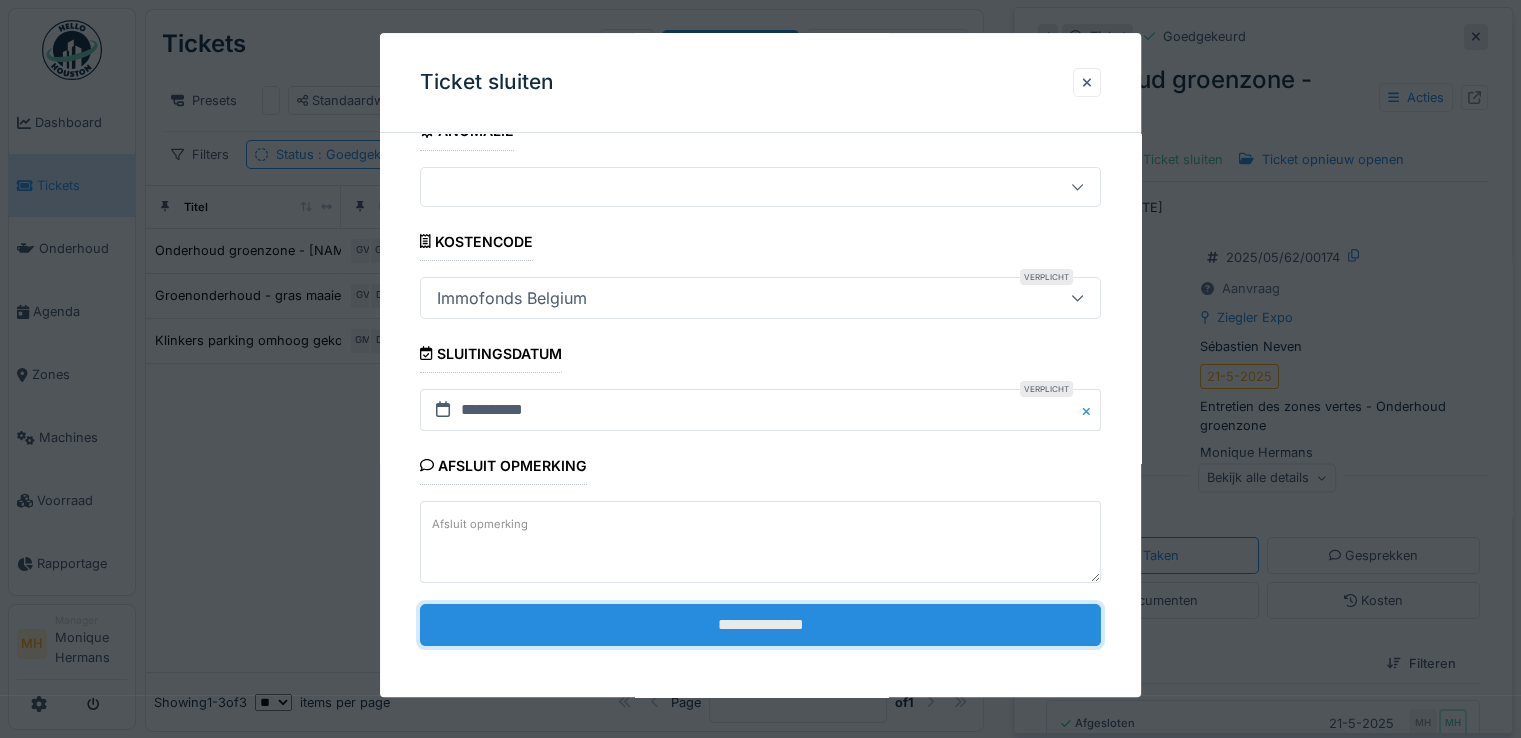 click on "**********" at bounding box center (760, 625) 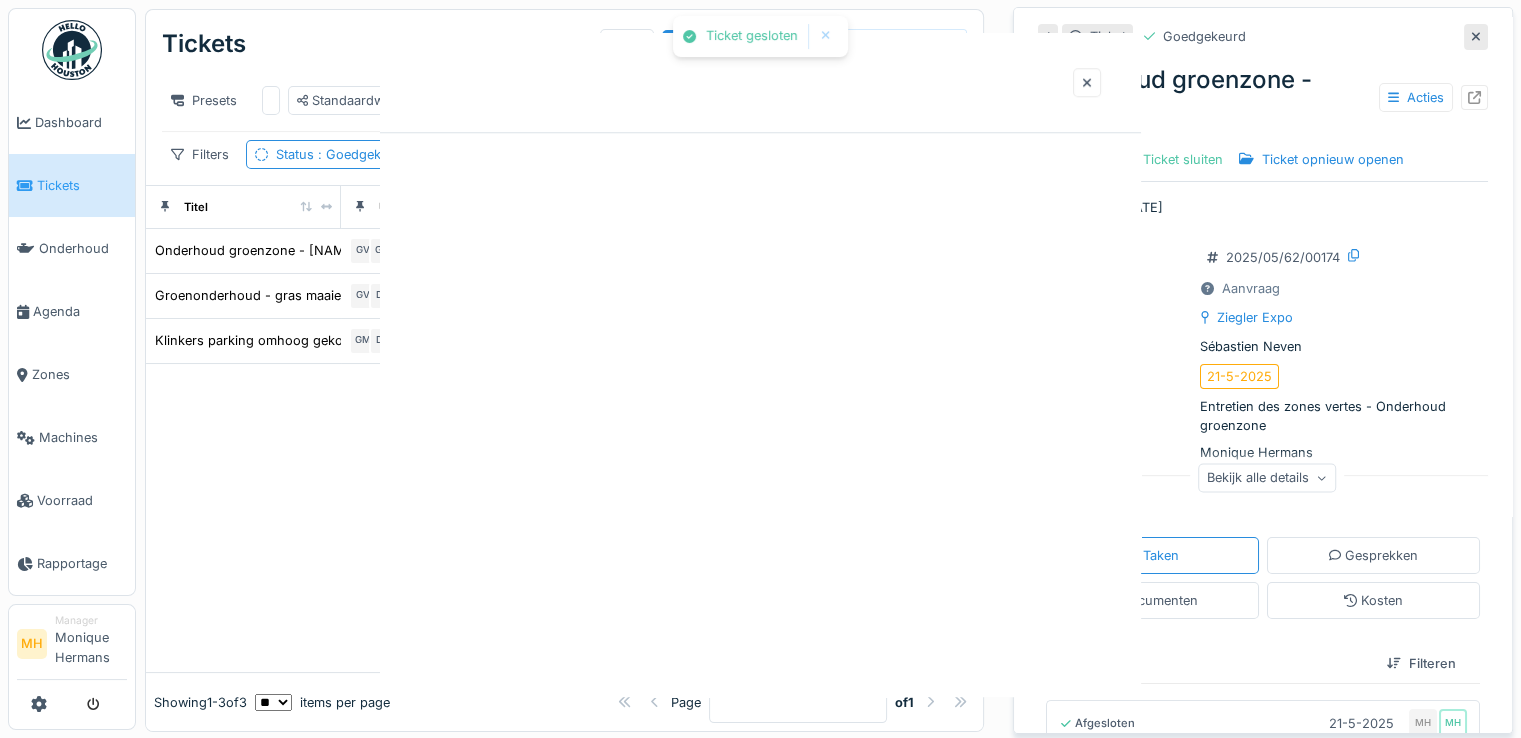 scroll, scrollTop: 0, scrollLeft: 0, axis: both 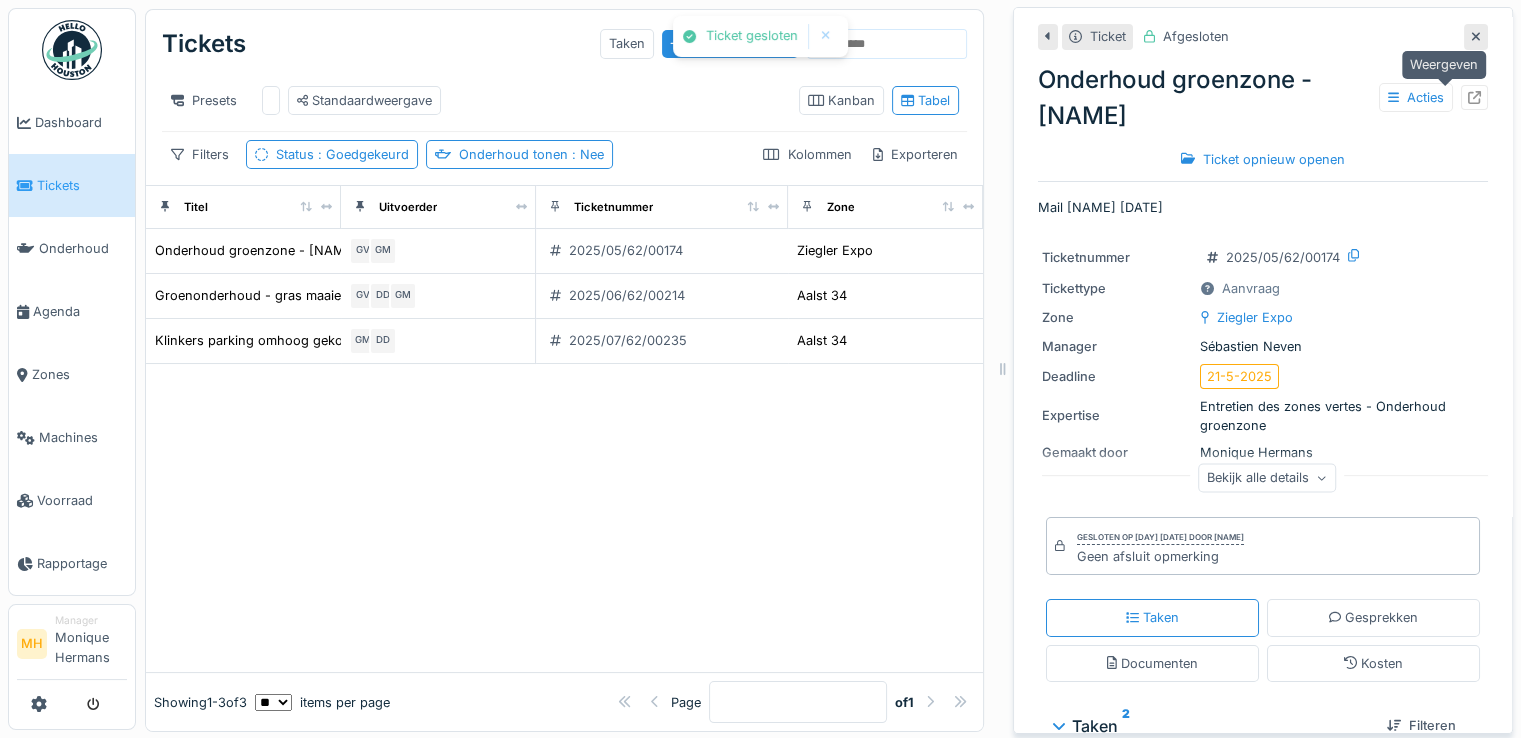 click 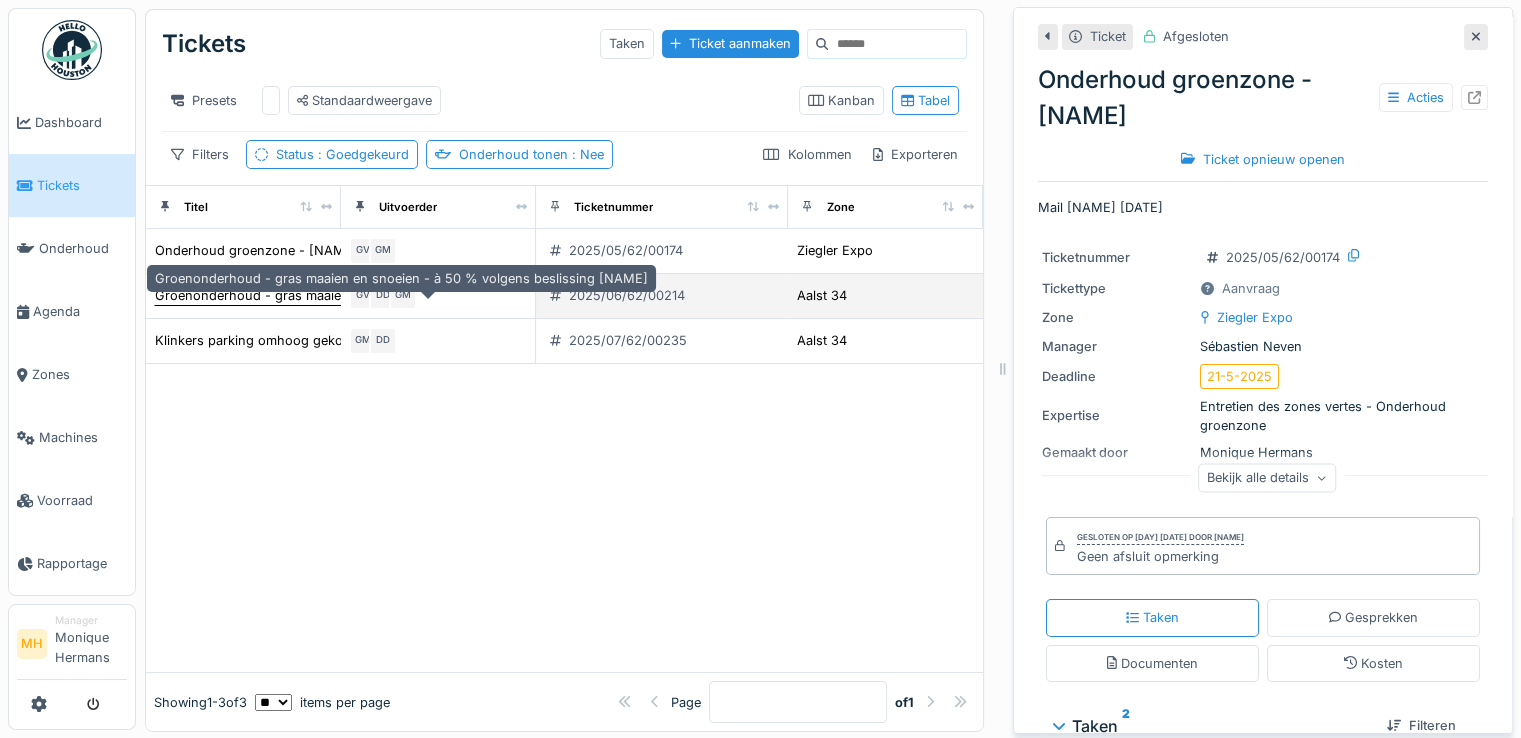 click on "Groenonderhoud - gras maaien en snoeien - à 50 % volgens beslissing Johan De Brauwer" at bounding box center (401, 295) 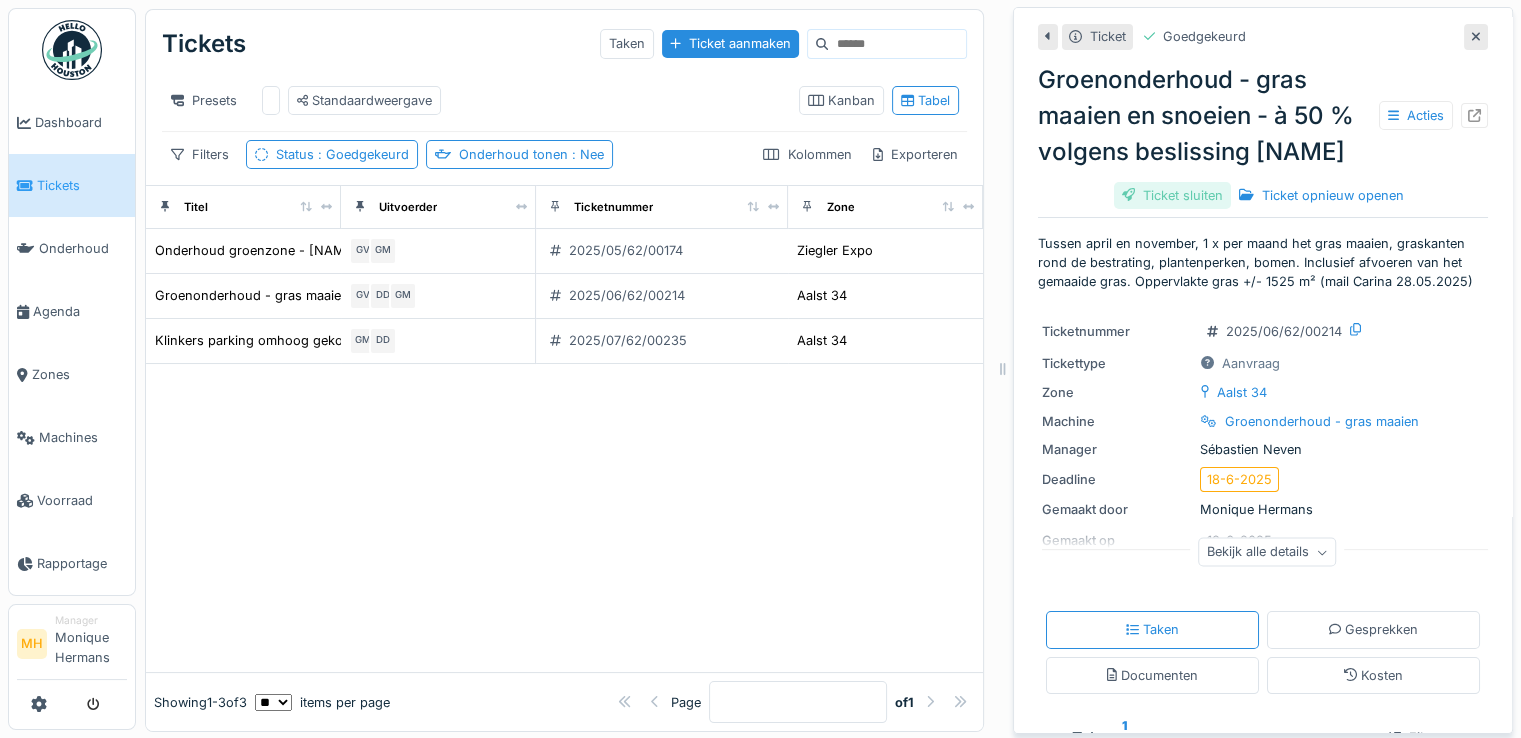 click on "Ticket sluiten" at bounding box center (1172, 195) 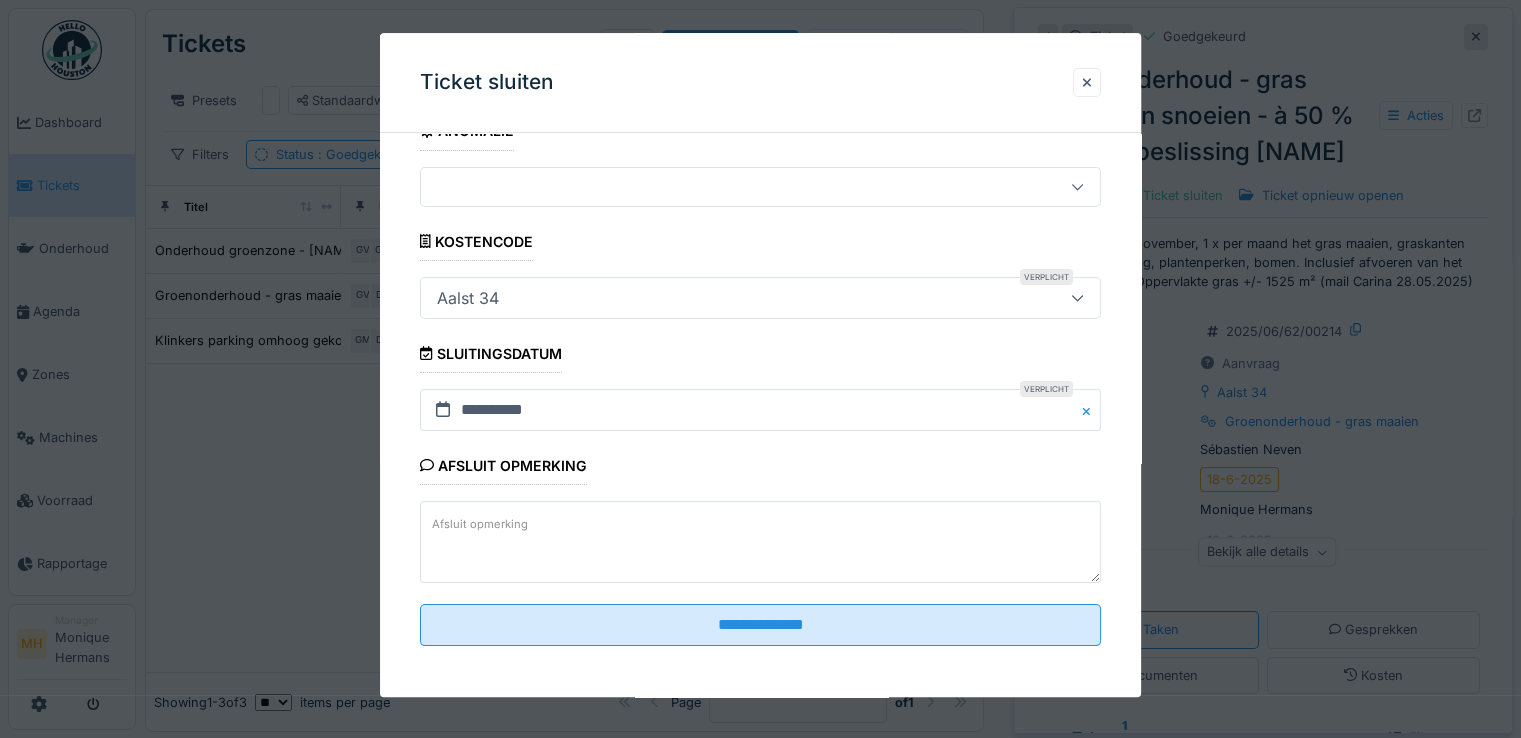 scroll, scrollTop: 332, scrollLeft: 0, axis: vertical 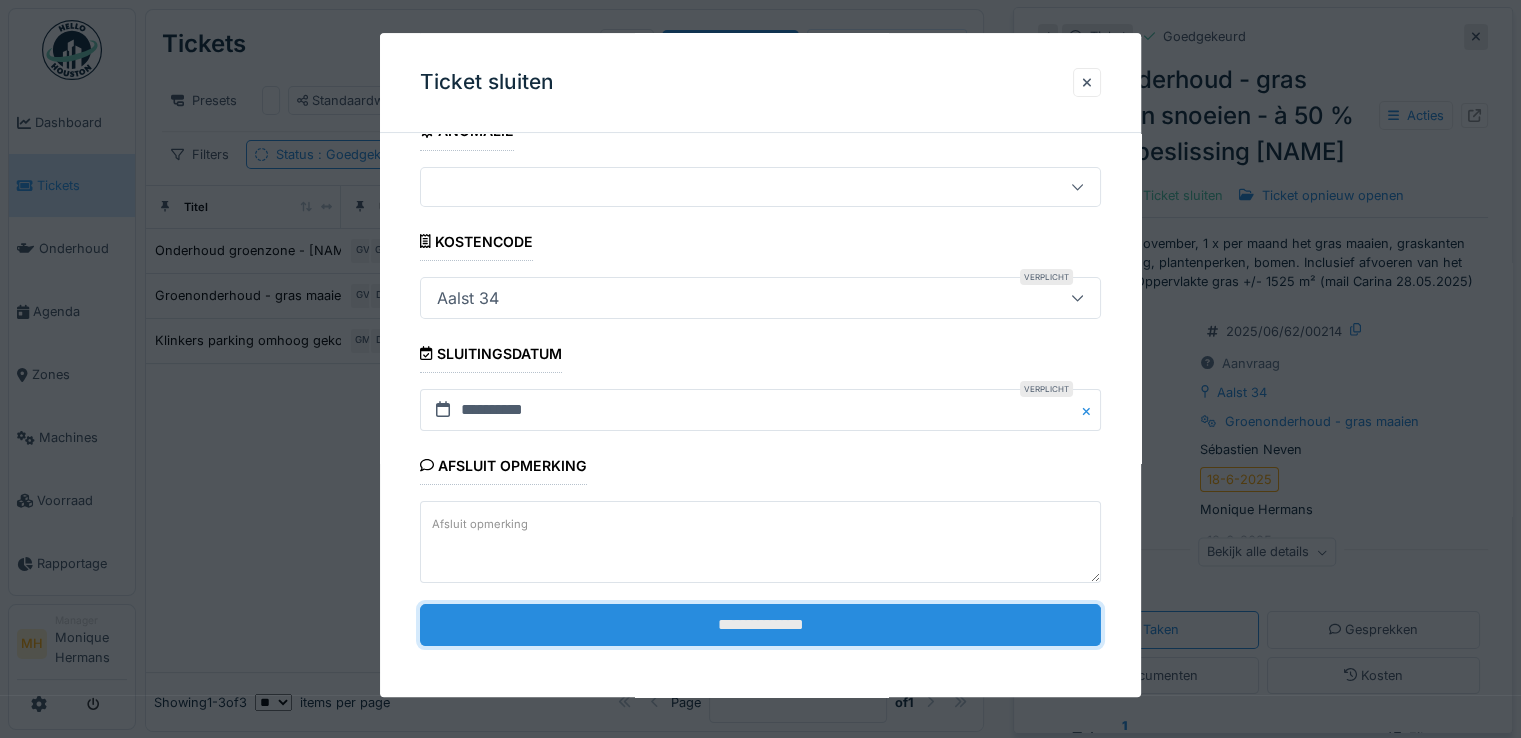 click on "**********" at bounding box center [760, 625] 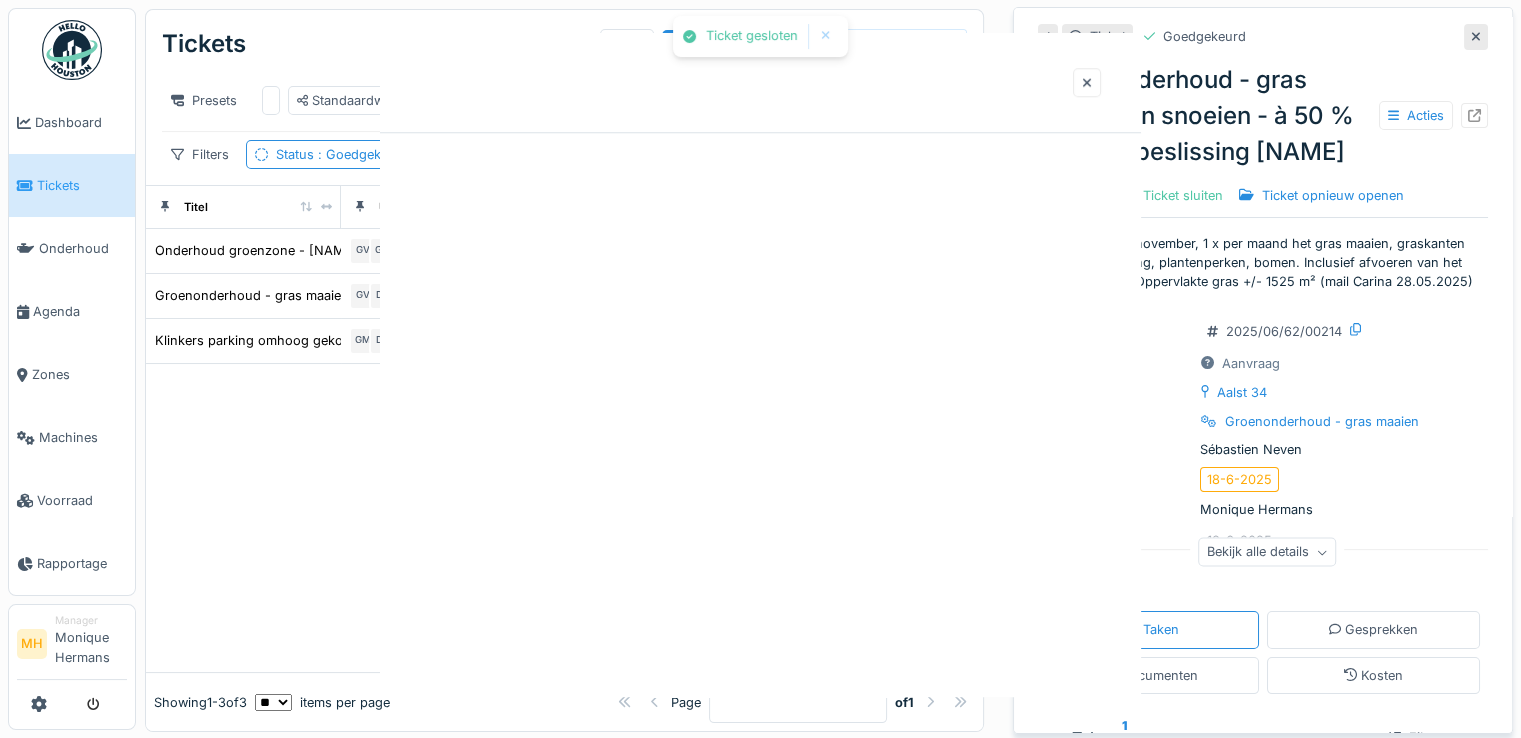 scroll, scrollTop: 0, scrollLeft: 0, axis: both 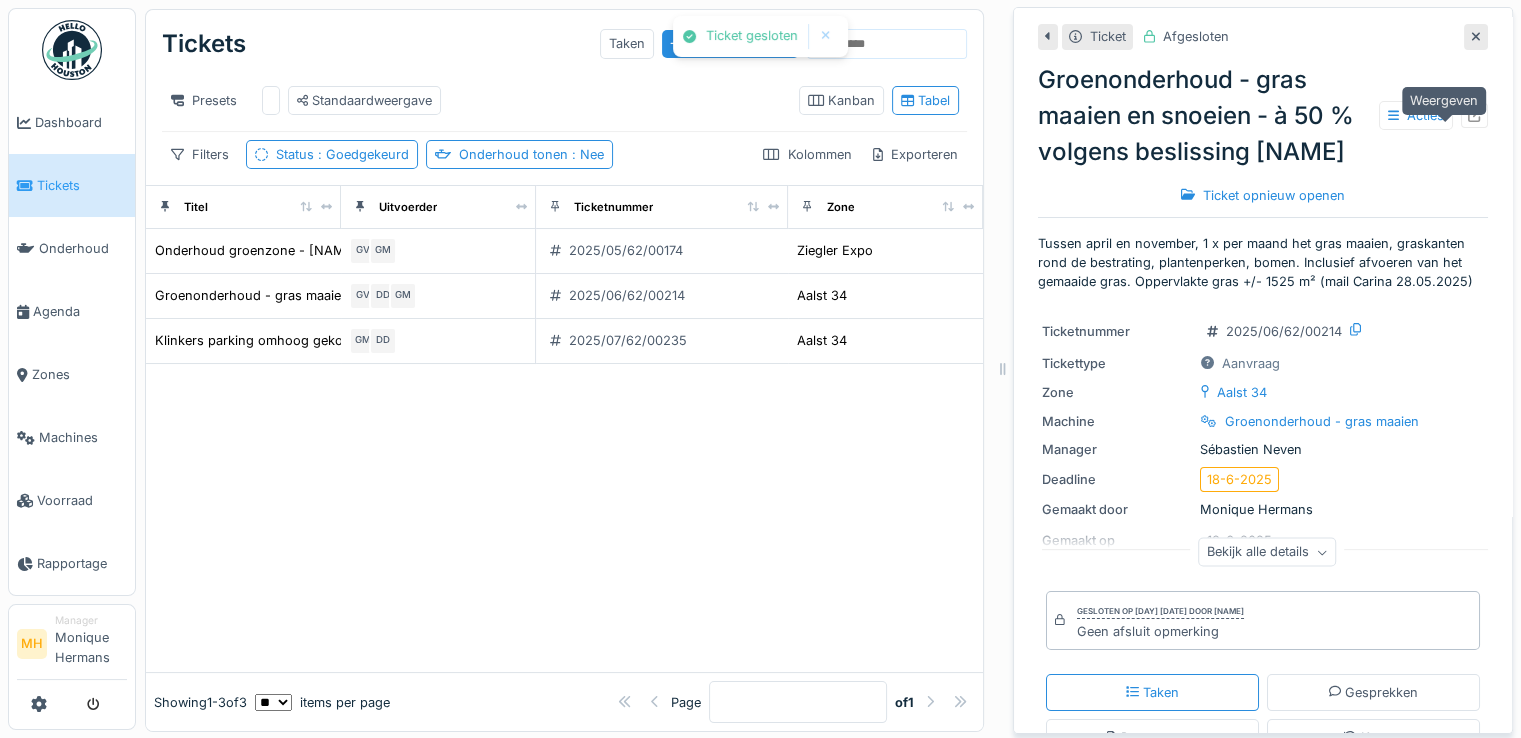 click 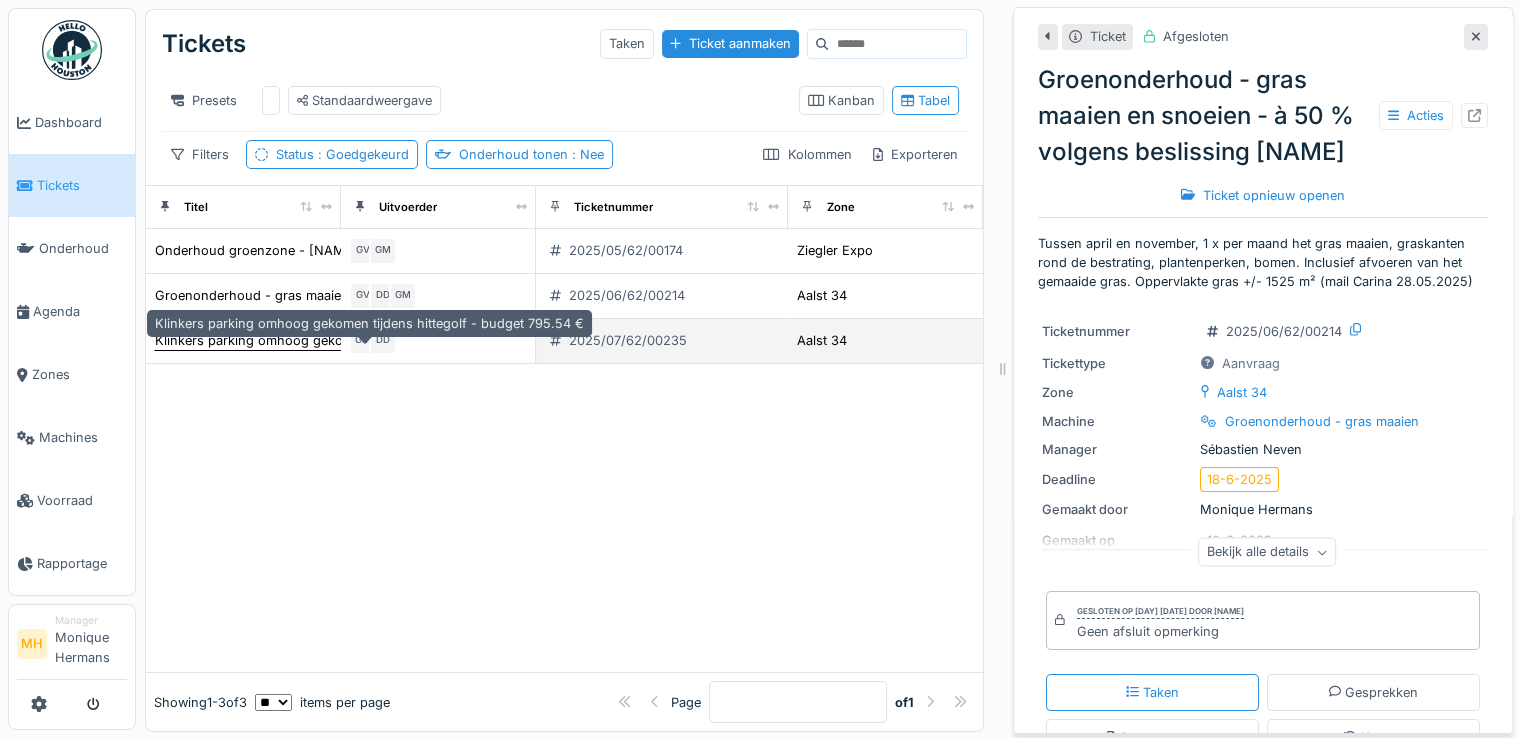 click on "Klinkers parking omhoog gekomen tijdens hittegolf - budget 795.54 €" at bounding box center [369, 340] 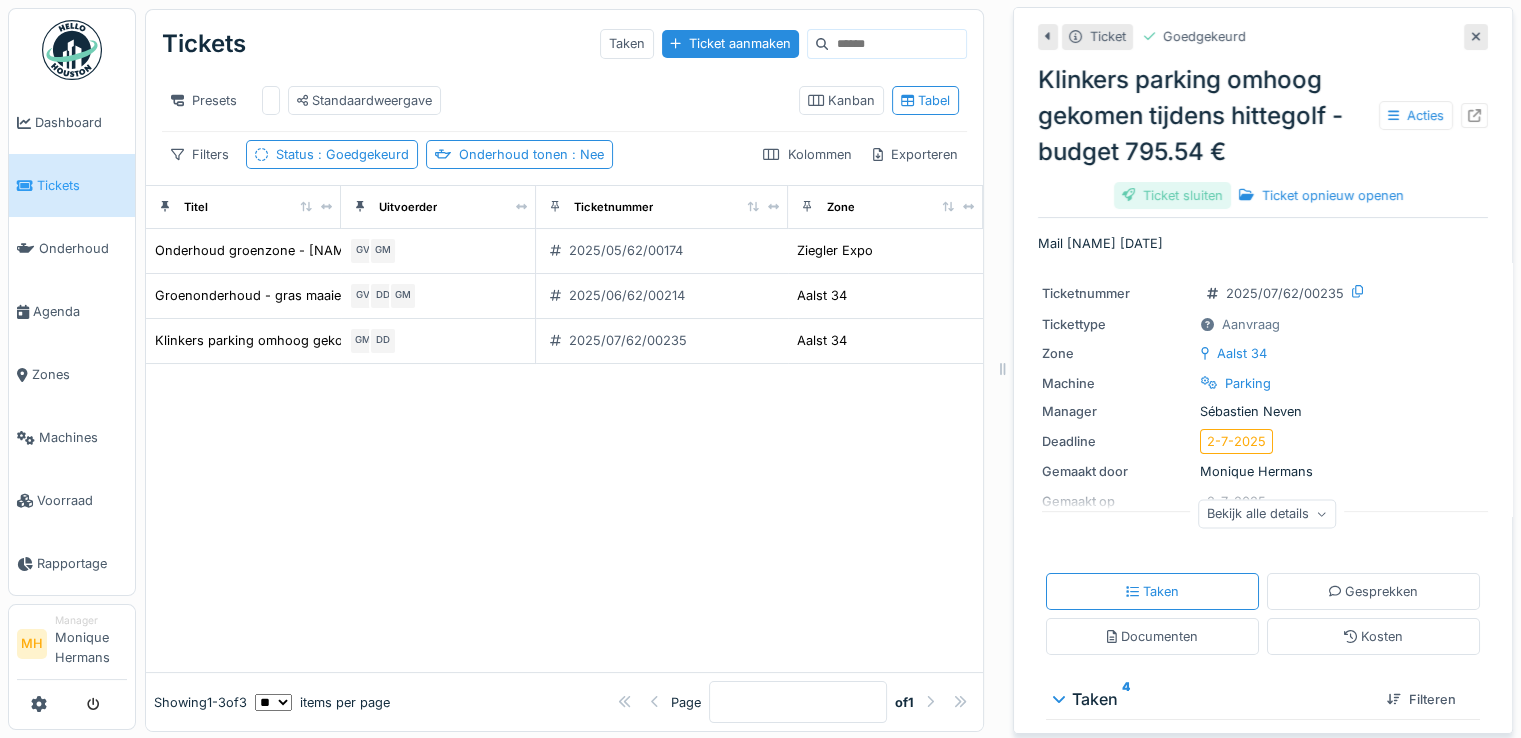 click on "Ticket sluiten" at bounding box center [1172, 195] 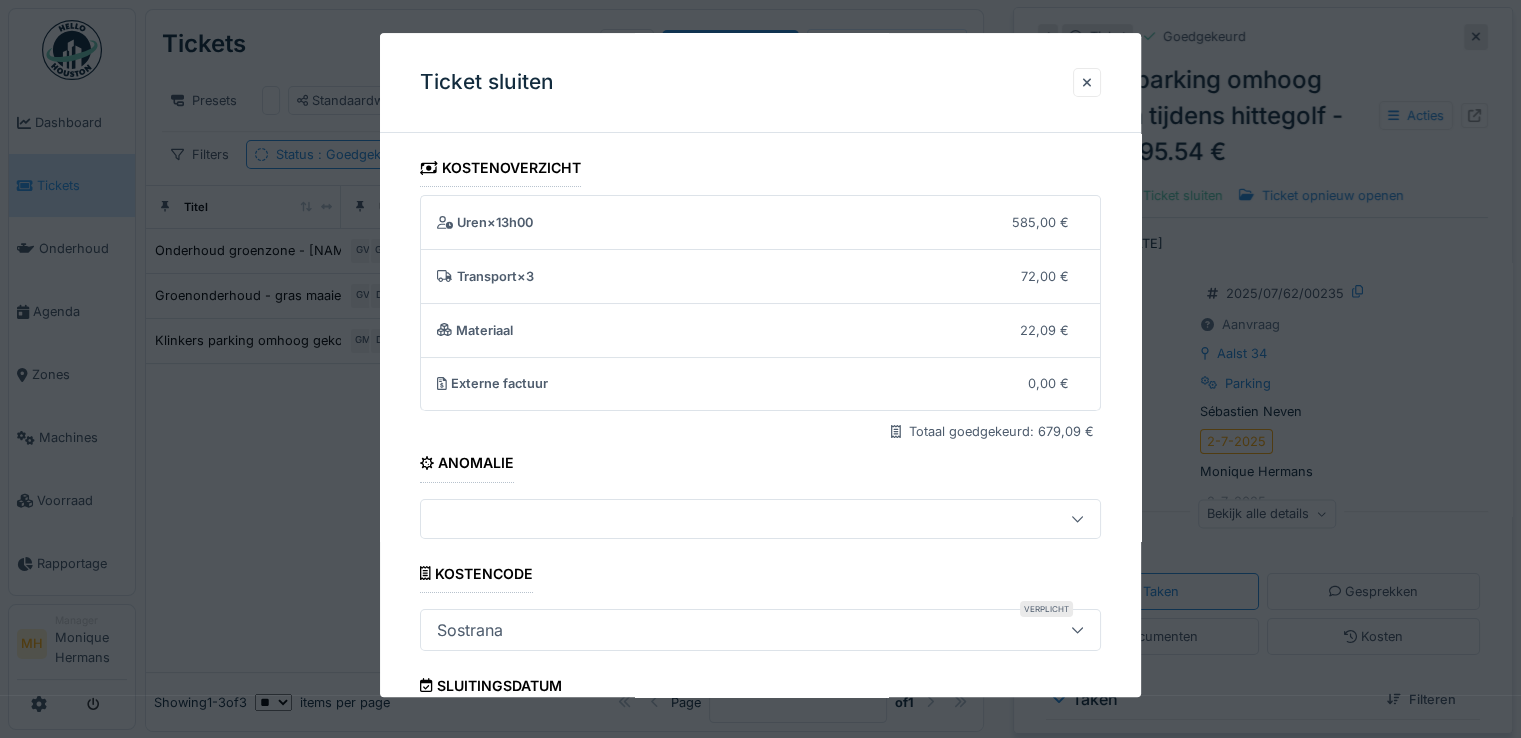 scroll, scrollTop: 332, scrollLeft: 0, axis: vertical 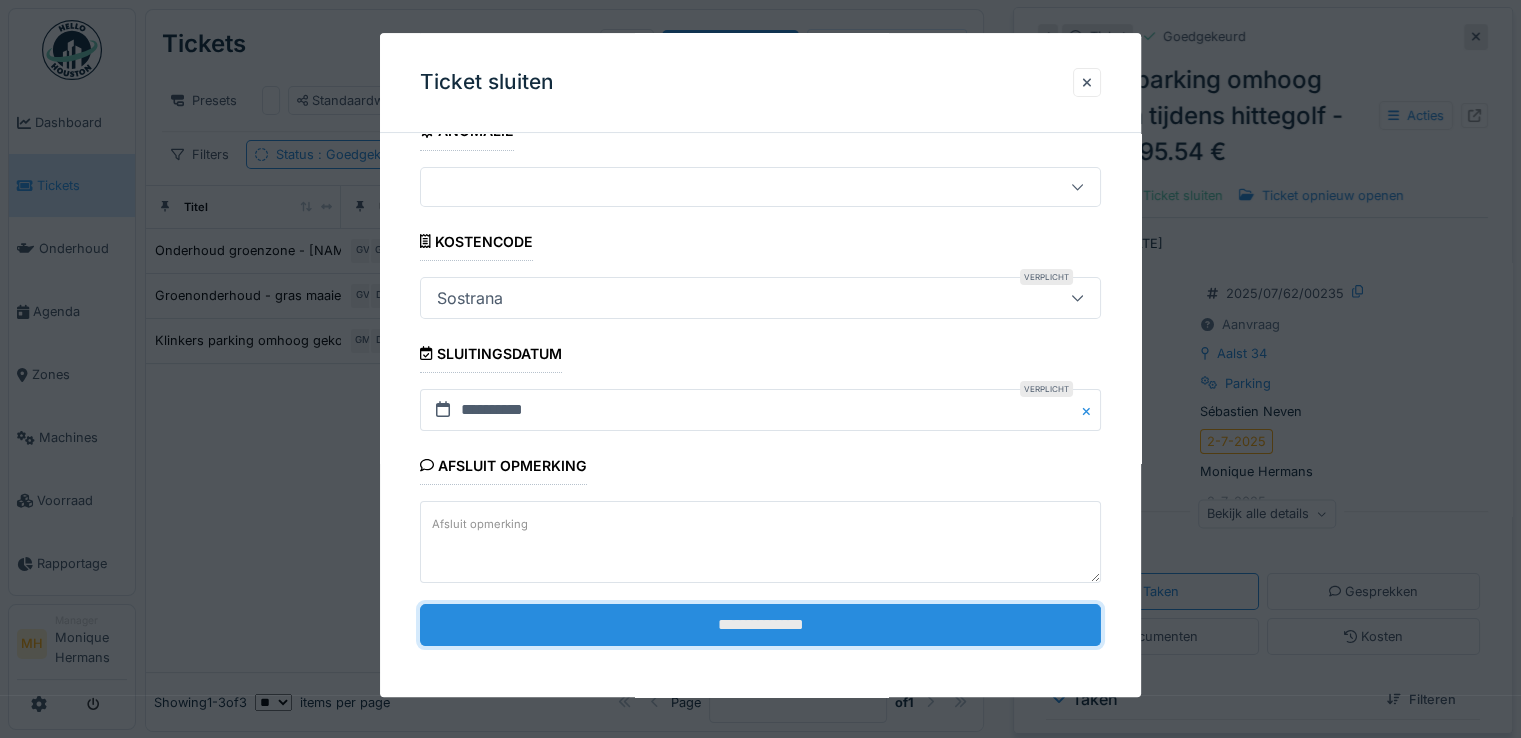 click on "**********" at bounding box center [760, 625] 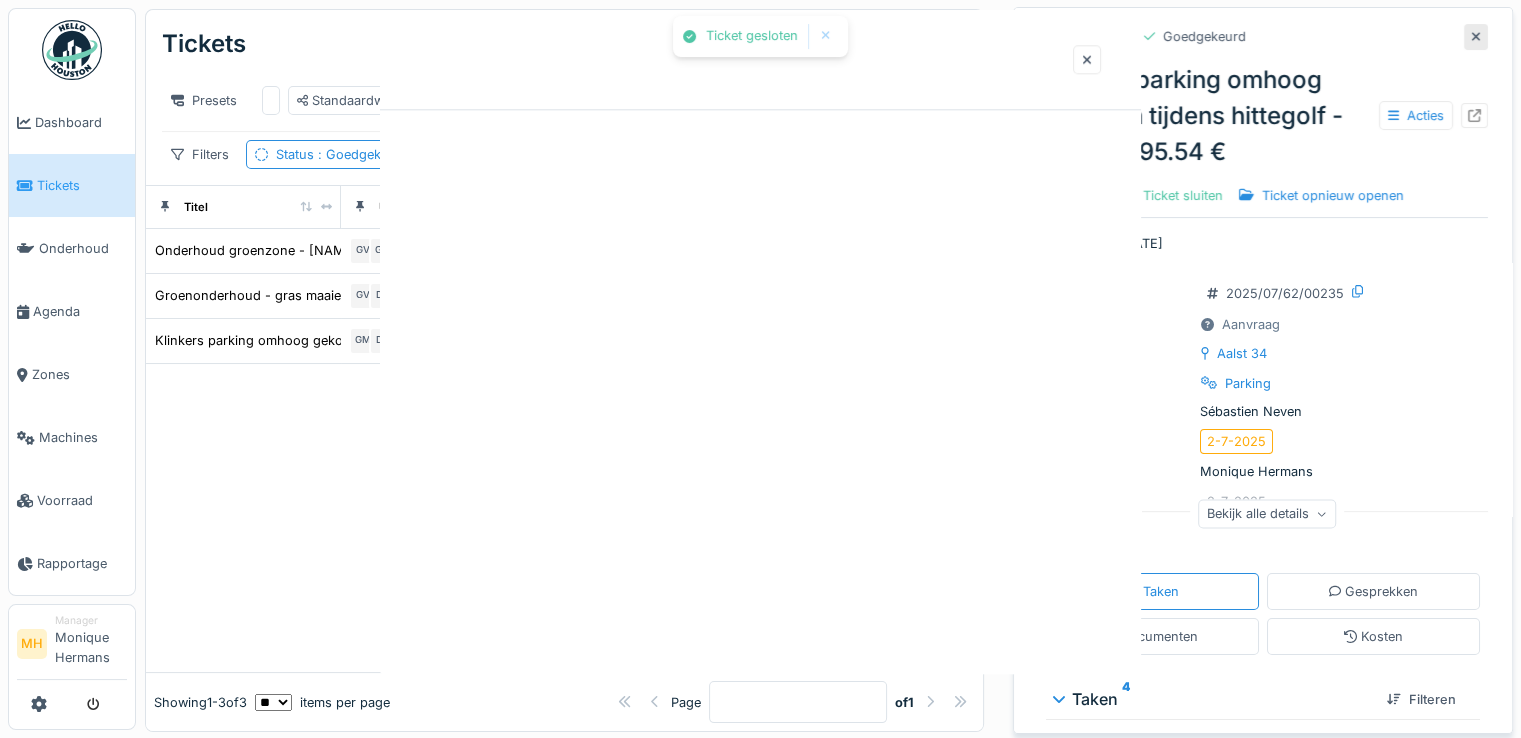 scroll, scrollTop: 0, scrollLeft: 0, axis: both 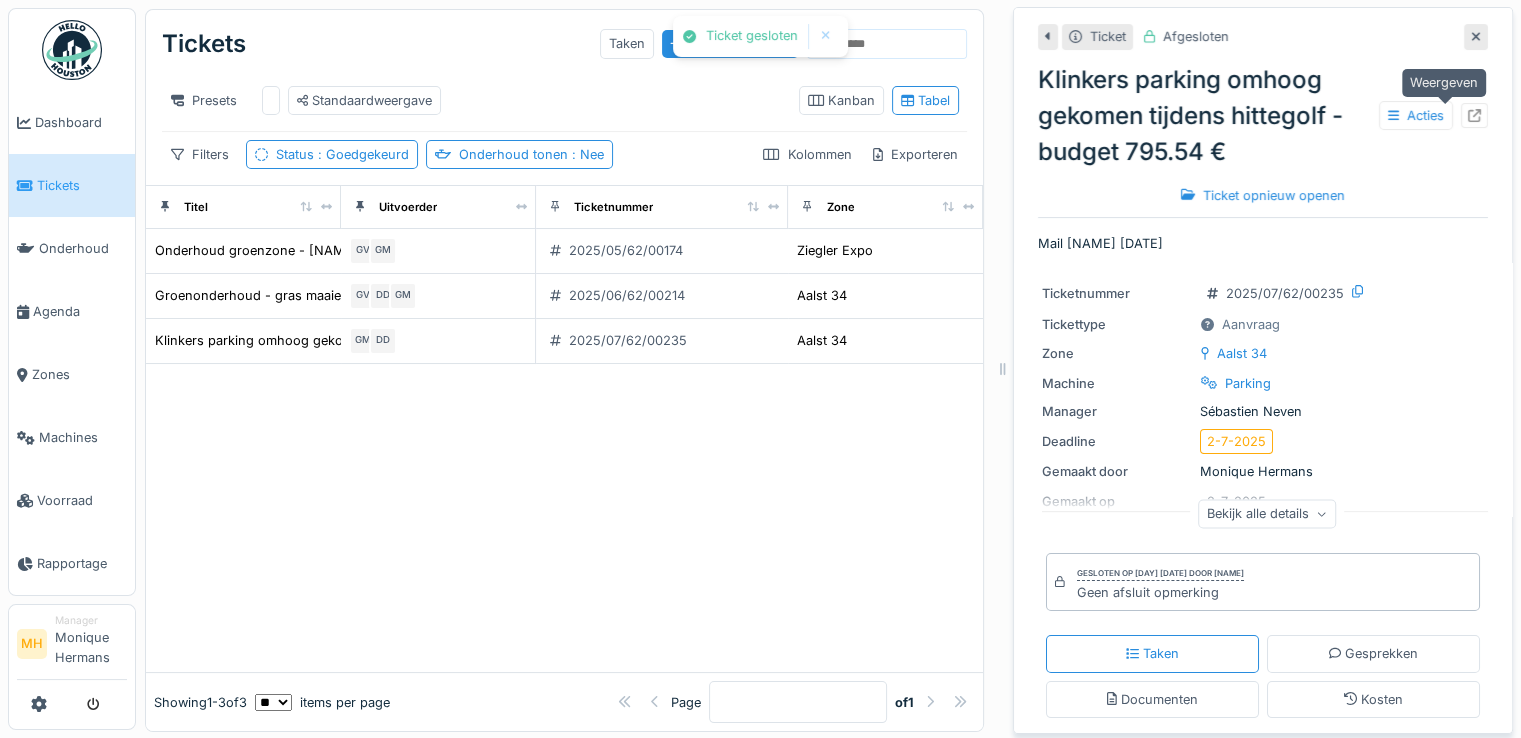 click 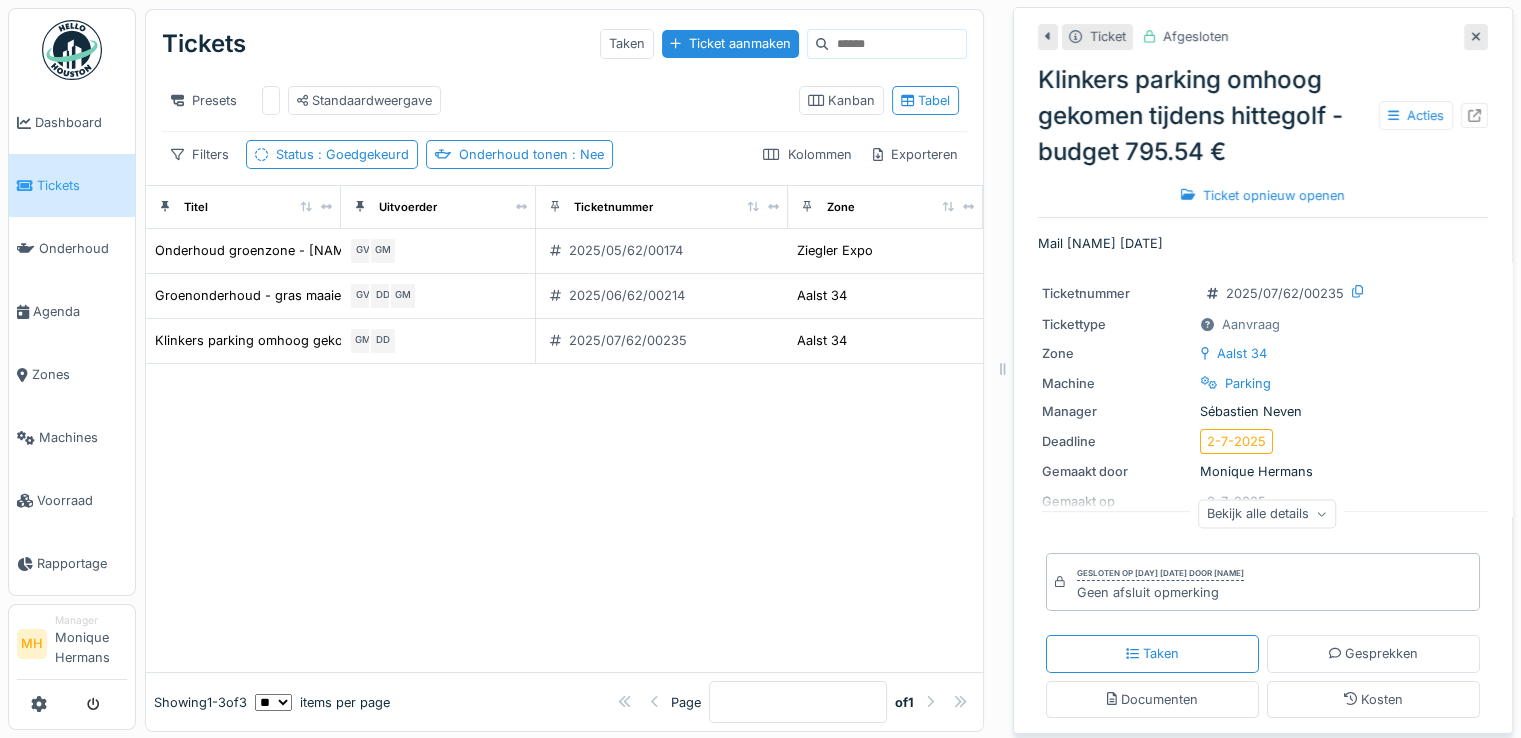 click on "Tickets" at bounding box center (82, 185) 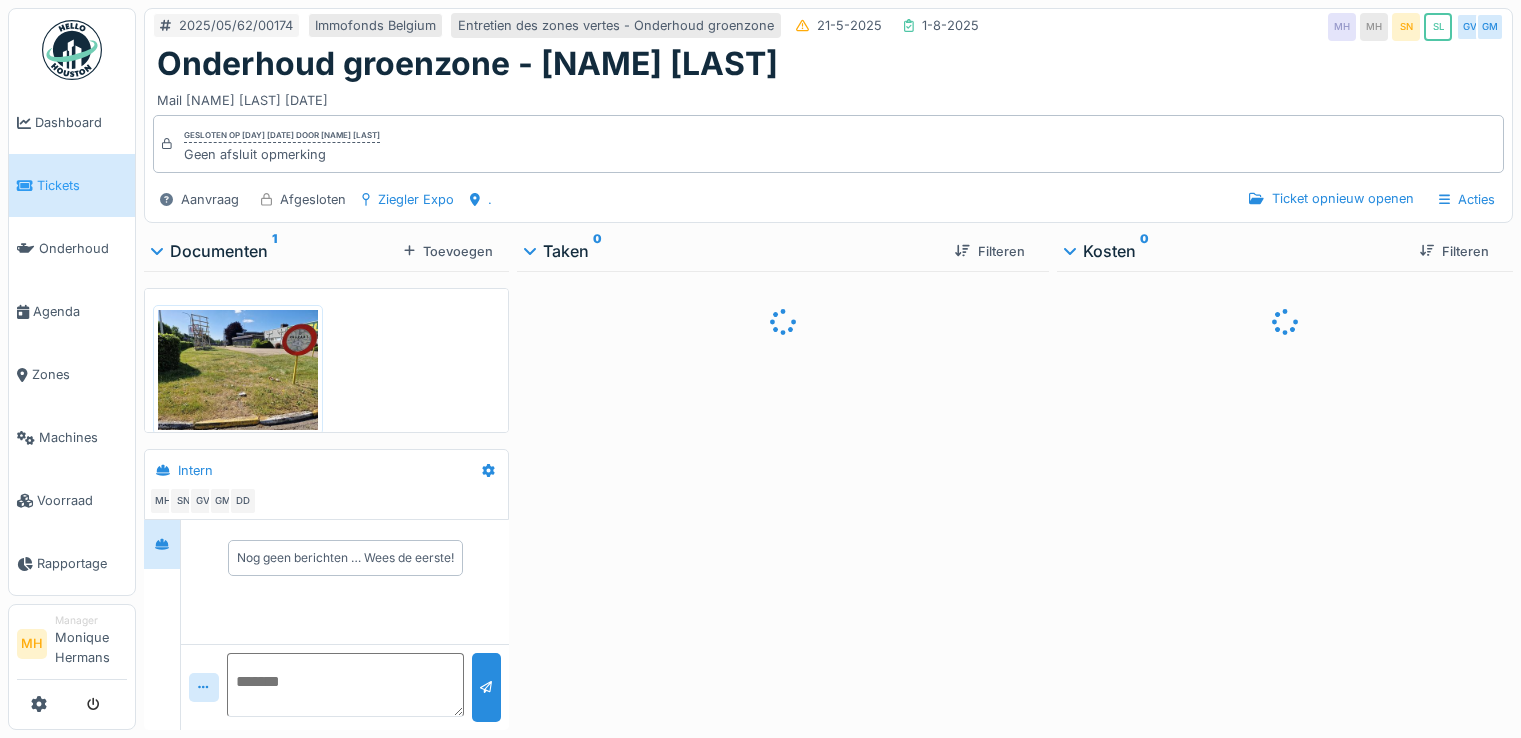 scroll, scrollTop: 0, scrollLeft: 0, axis: both 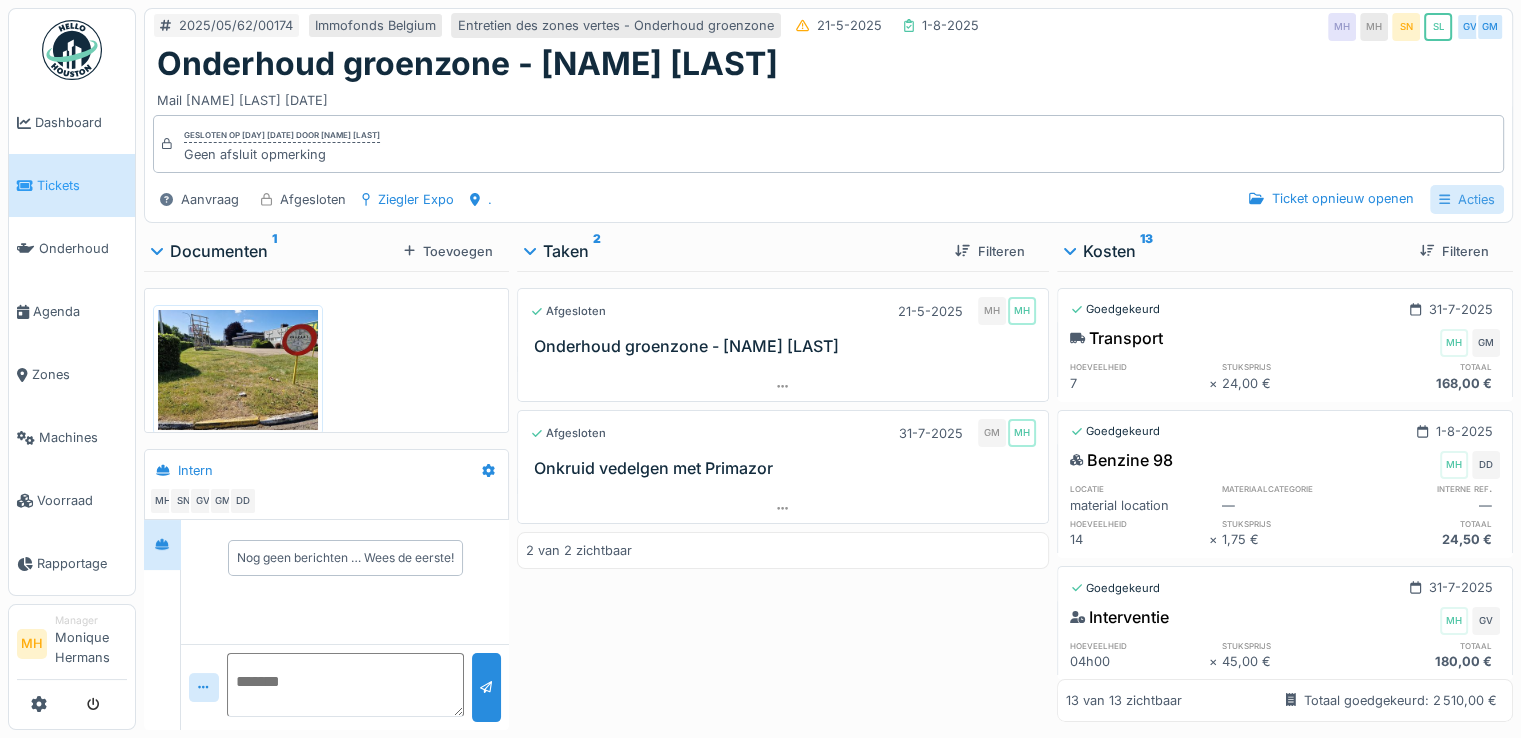 click on "Acties" at bounding box center (1467, 199) 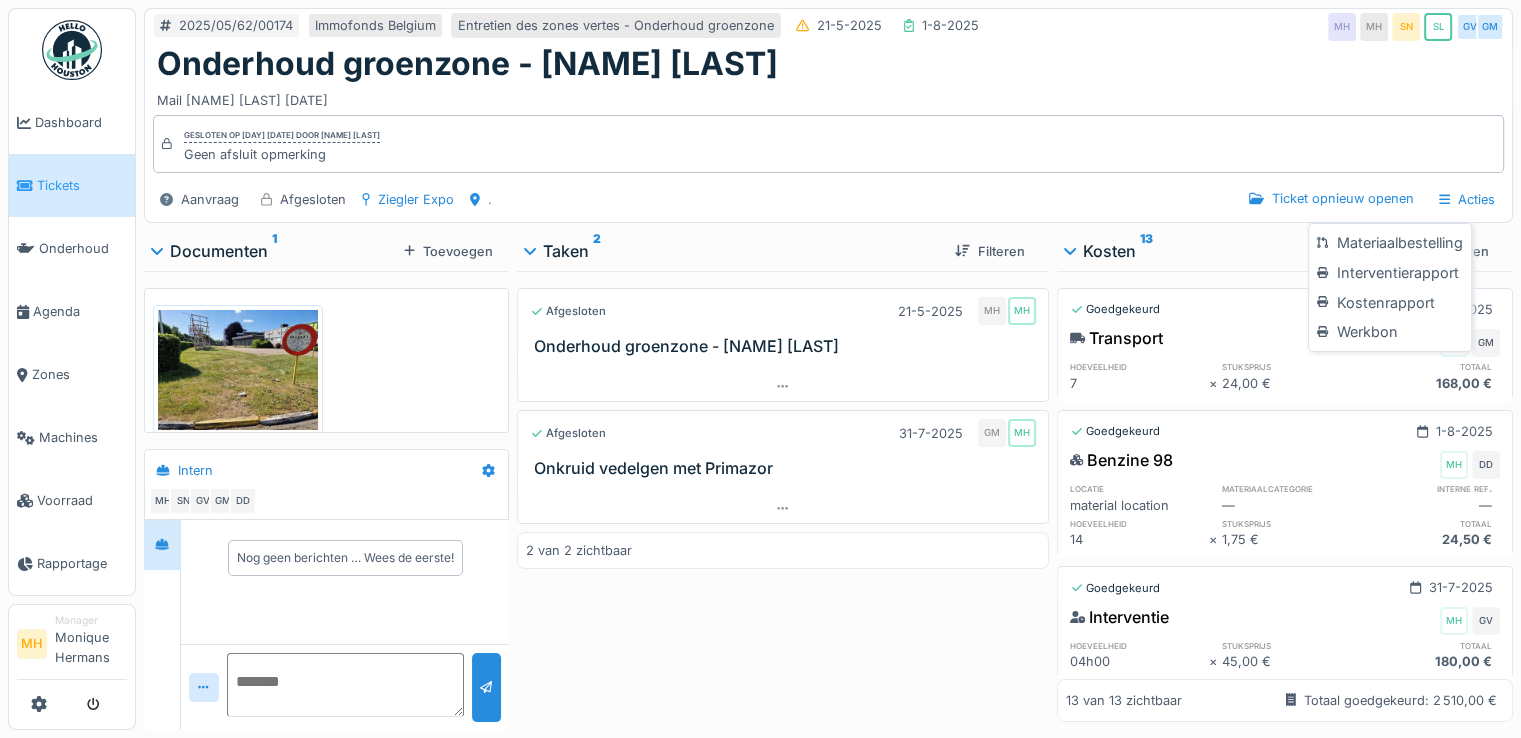 drag, startPoint x: 1391, startPoint y: 301, endPoint x: 1372, endPoint y: 307, distance: 19.924858 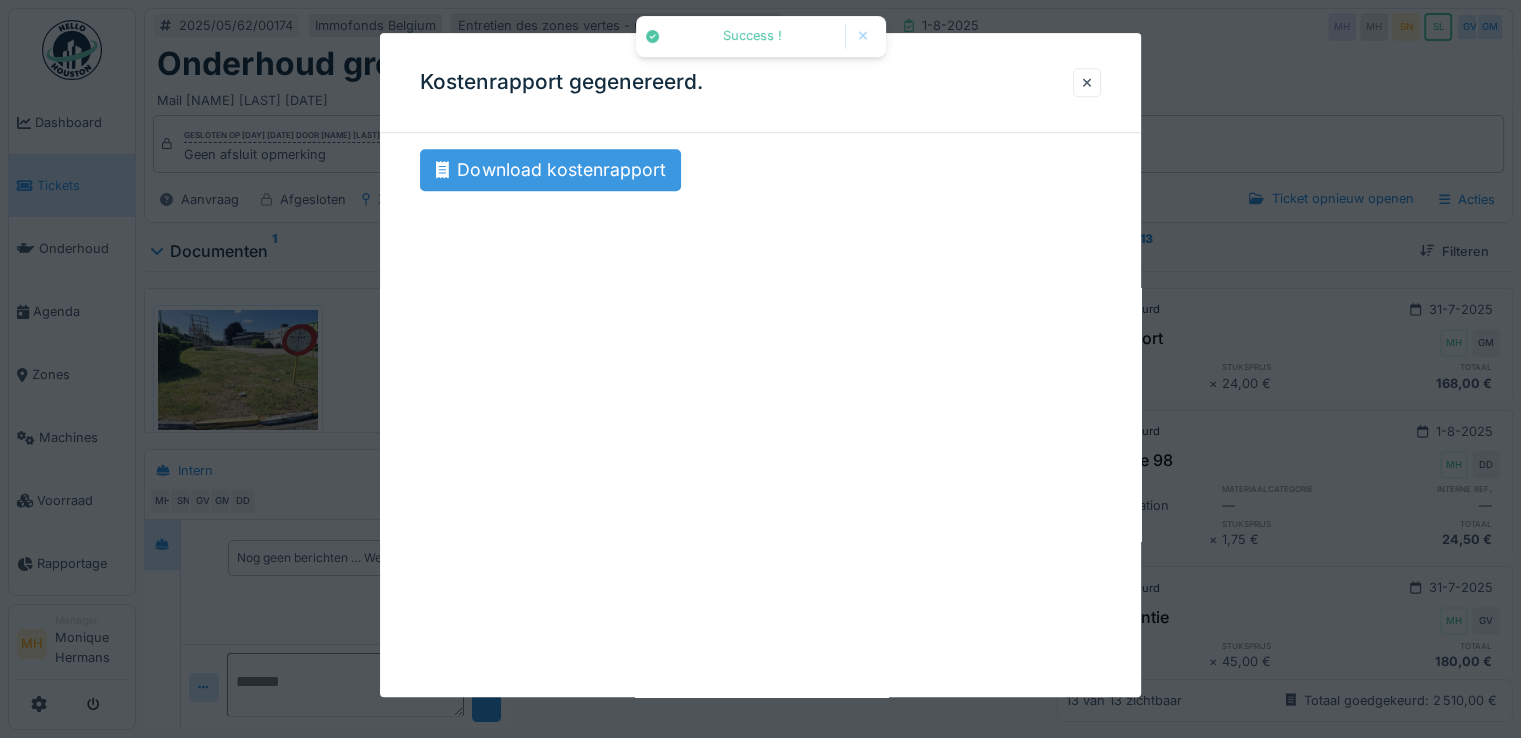 click on "Download kostenrapport" at bounding box center [550, 170] 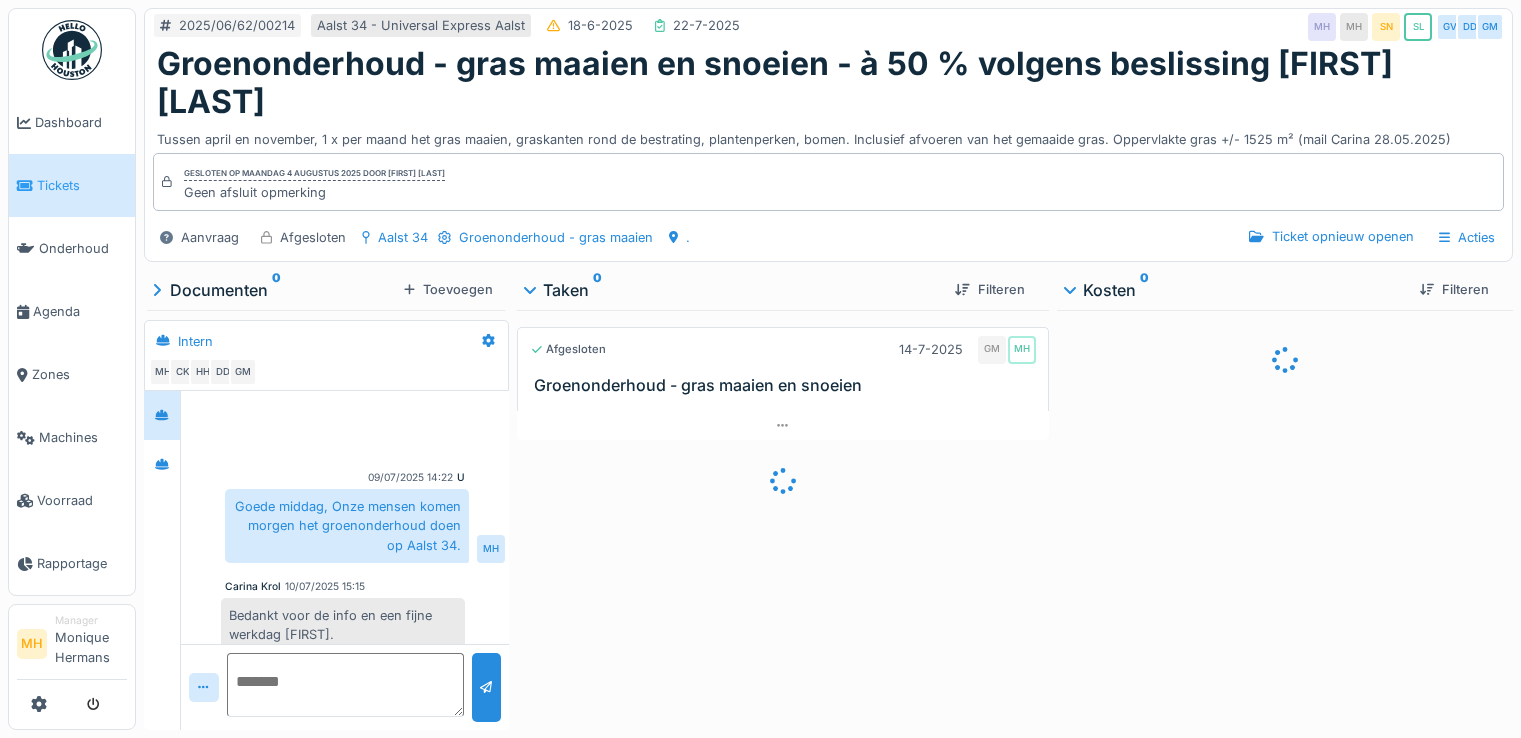 scroll, scrollTop: 0, scrollLeft: 0, axis: both 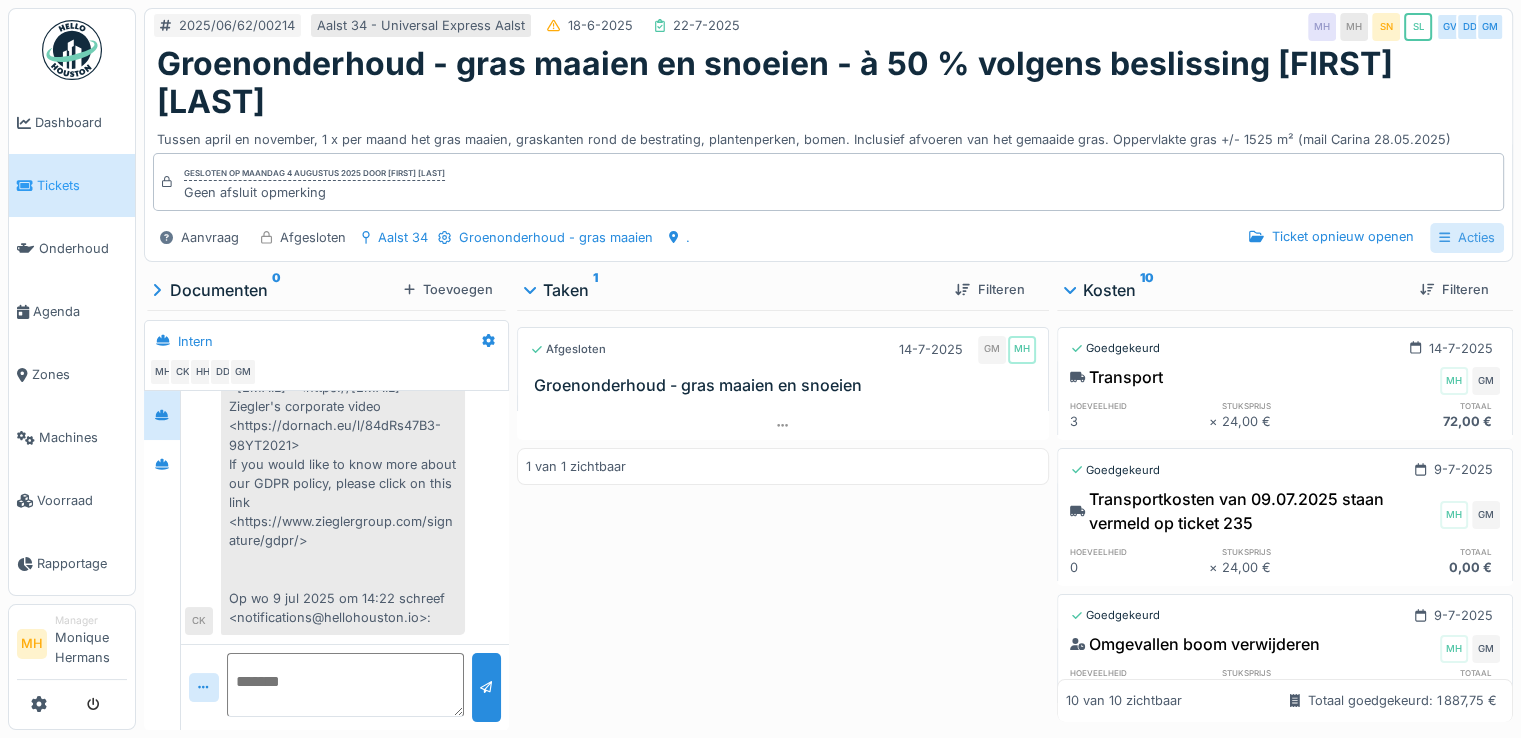 click on "Acties" at bounding box center (1467, 237) 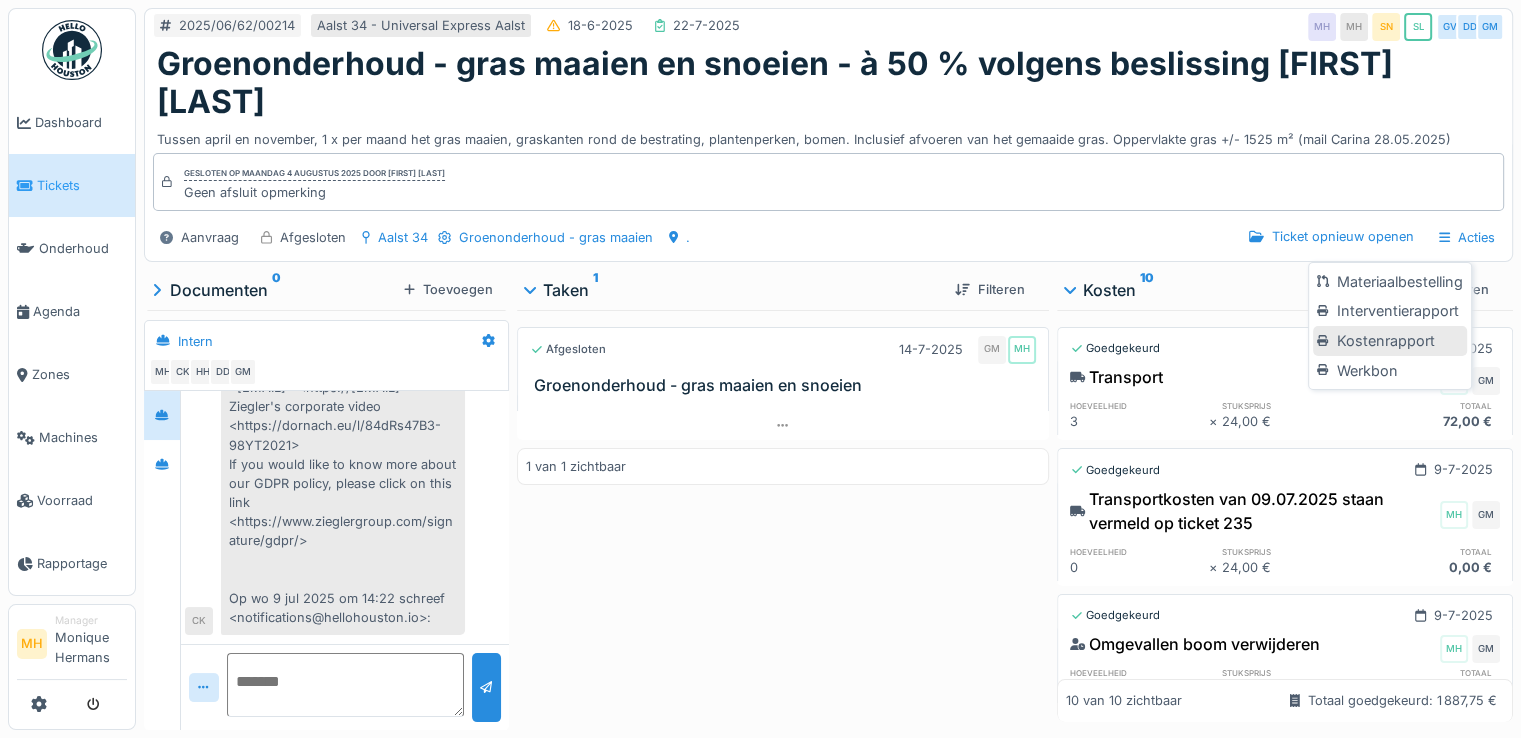 click on "Kostenrapport" at bounding box center (1389, 341) 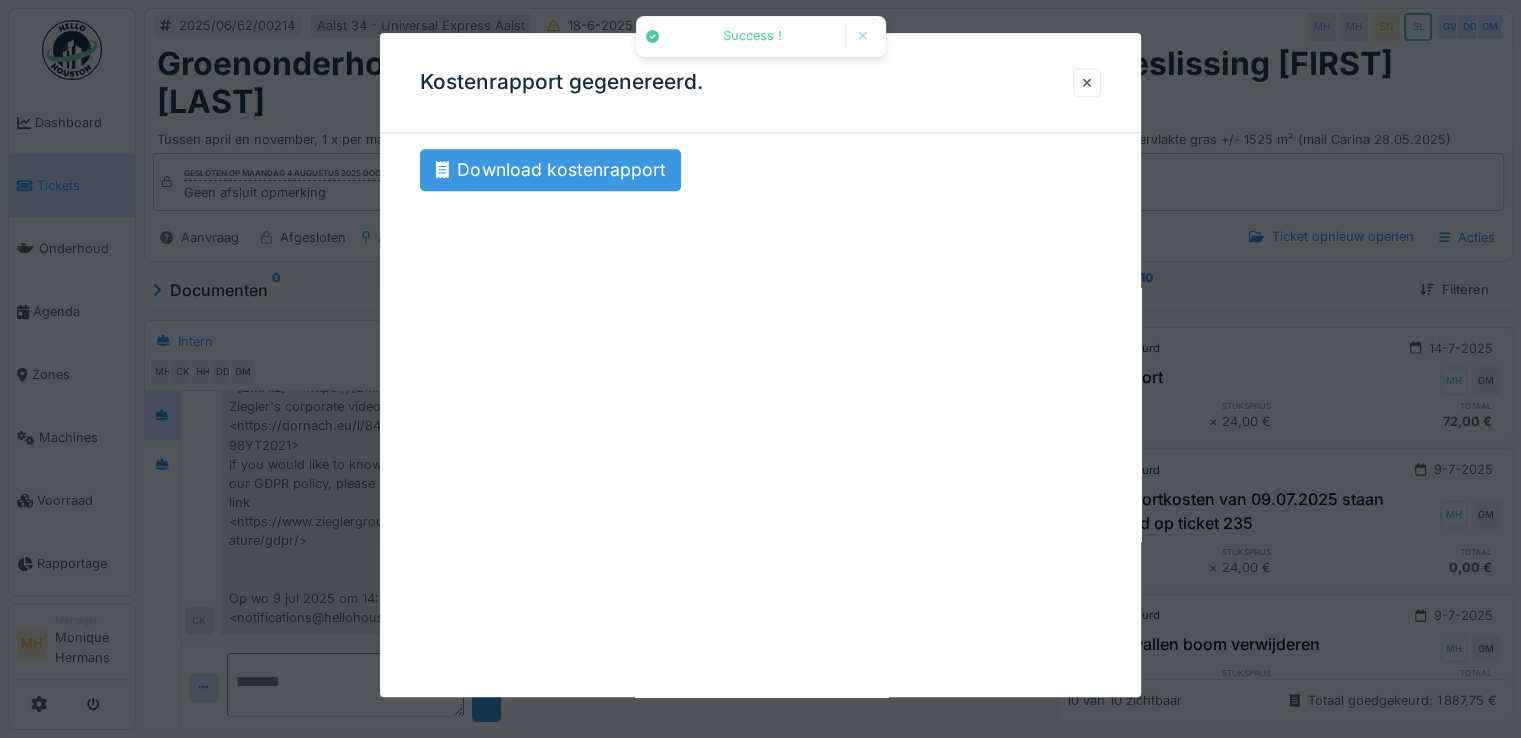 click on "Download kostenrapport" at bounding box center [550, 170] 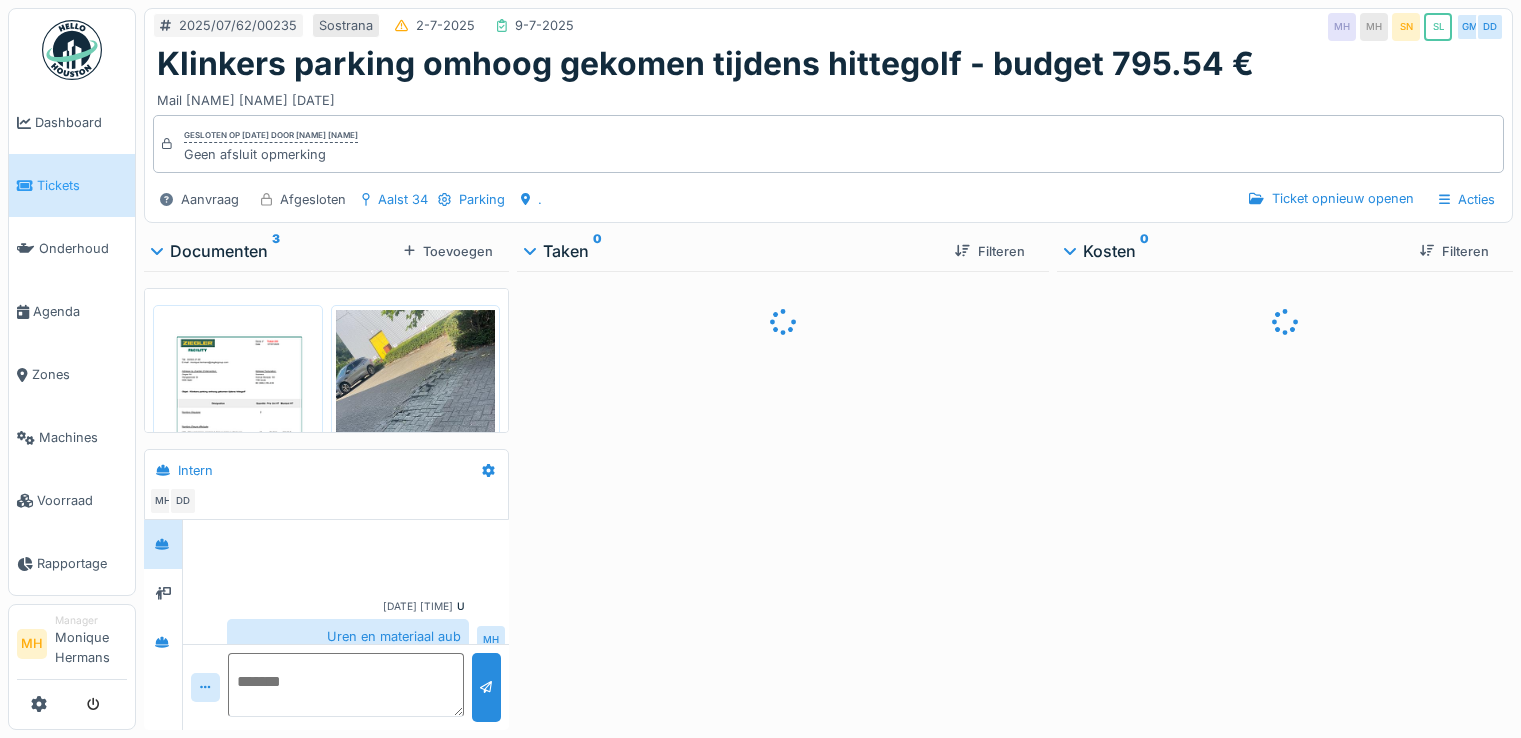 scroll, scrollTop: 0, scrollLeft: 0, axis: both 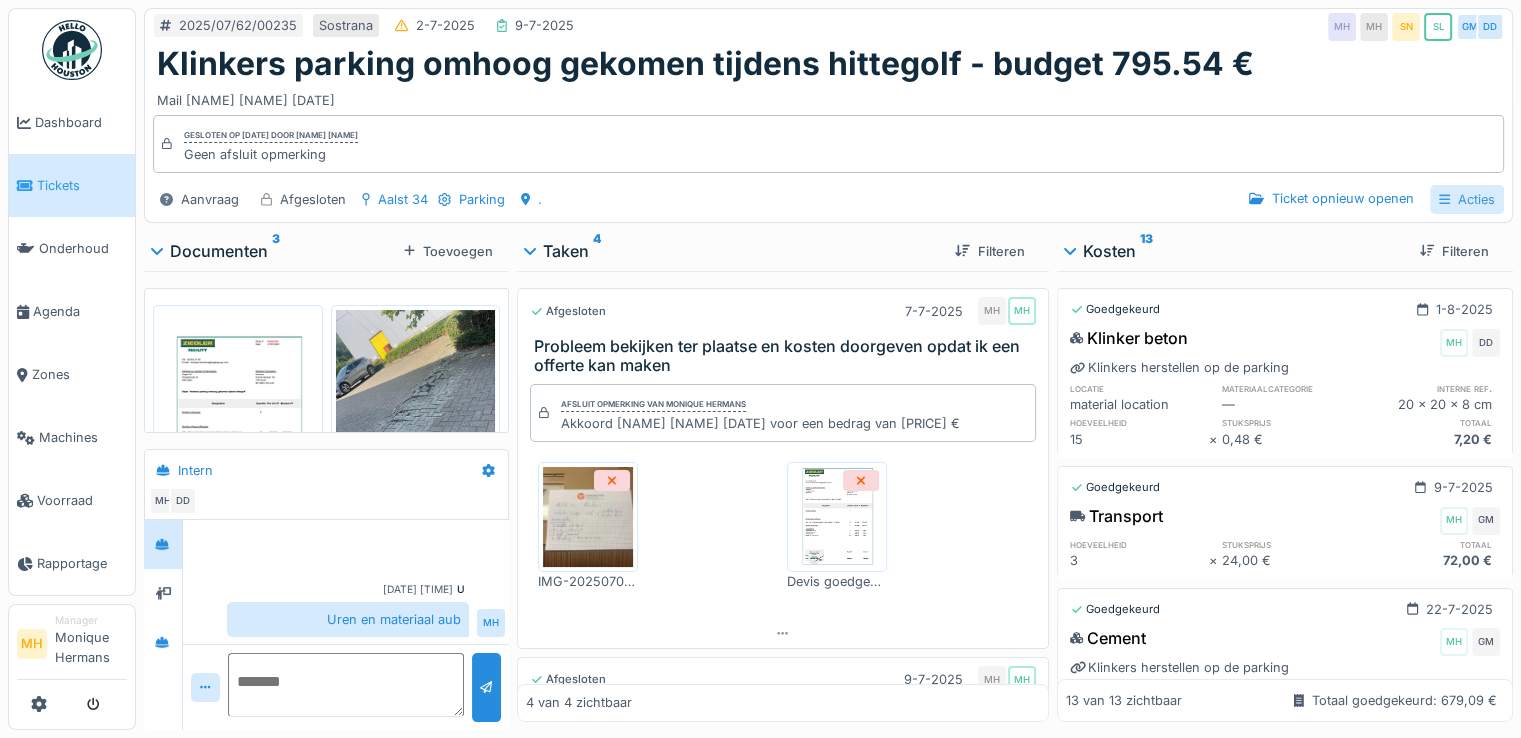 click on "Acties" at bounding box center [1467, 199] 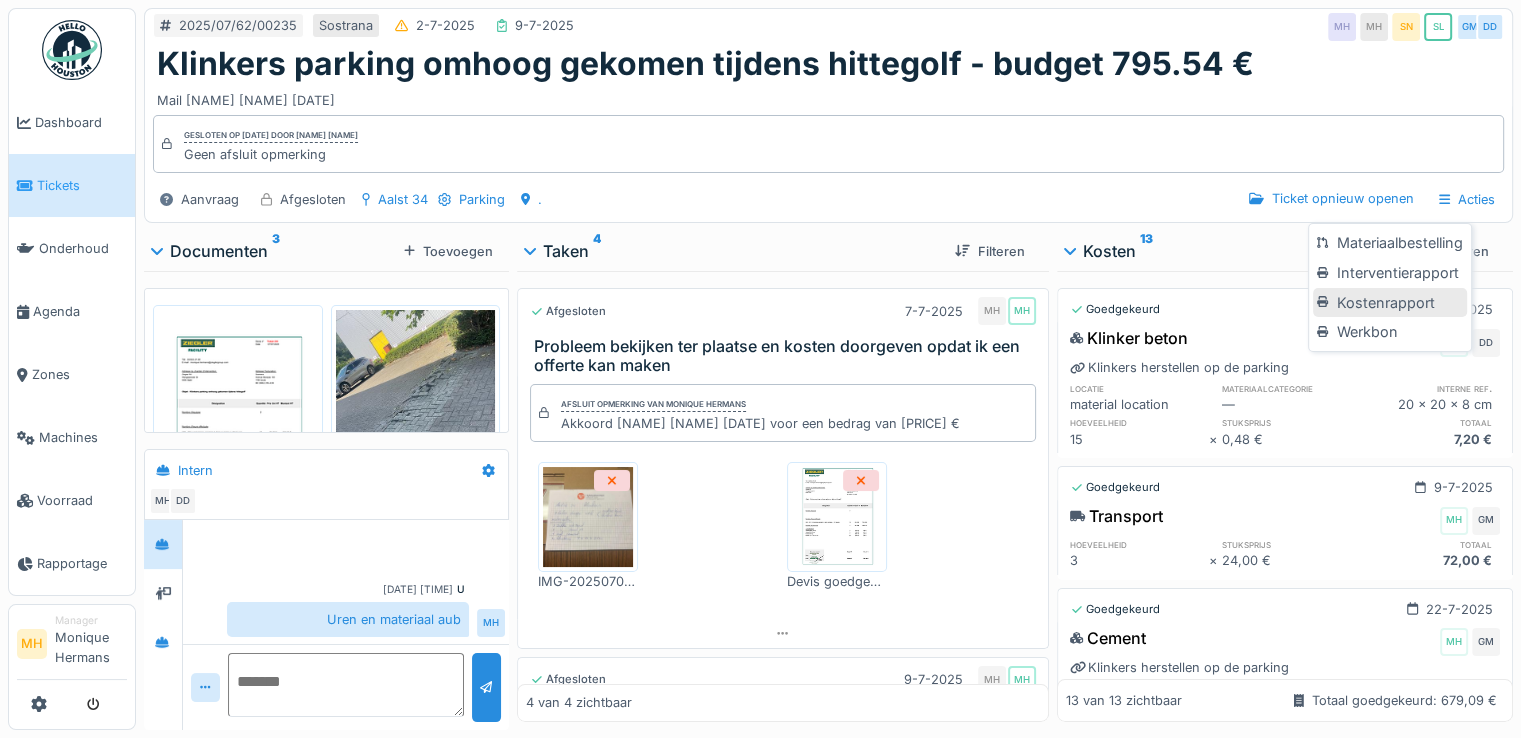 click on "Kostenrapport" at bounding box center (1389, 303) 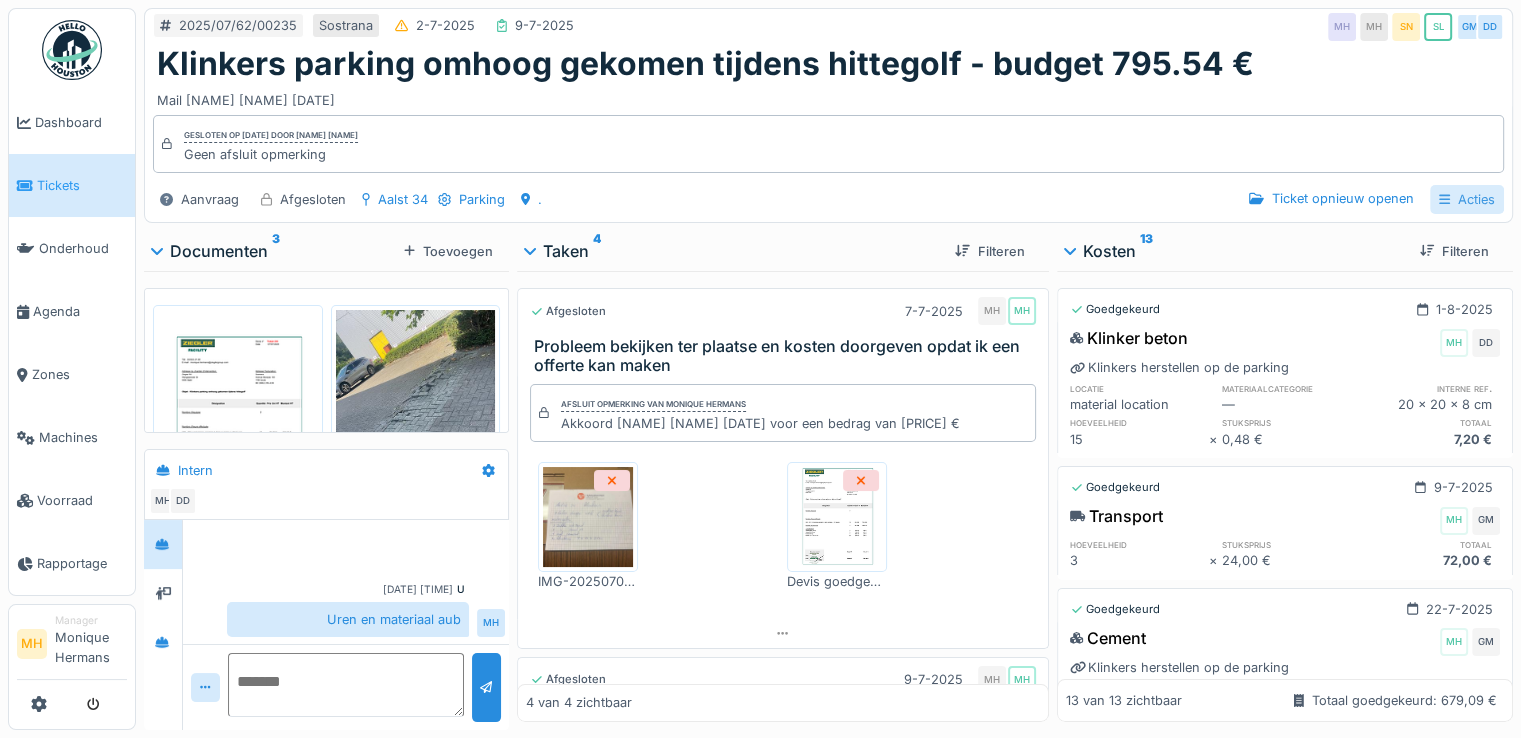 click on "Acties" at bounding box center (1467, 199) 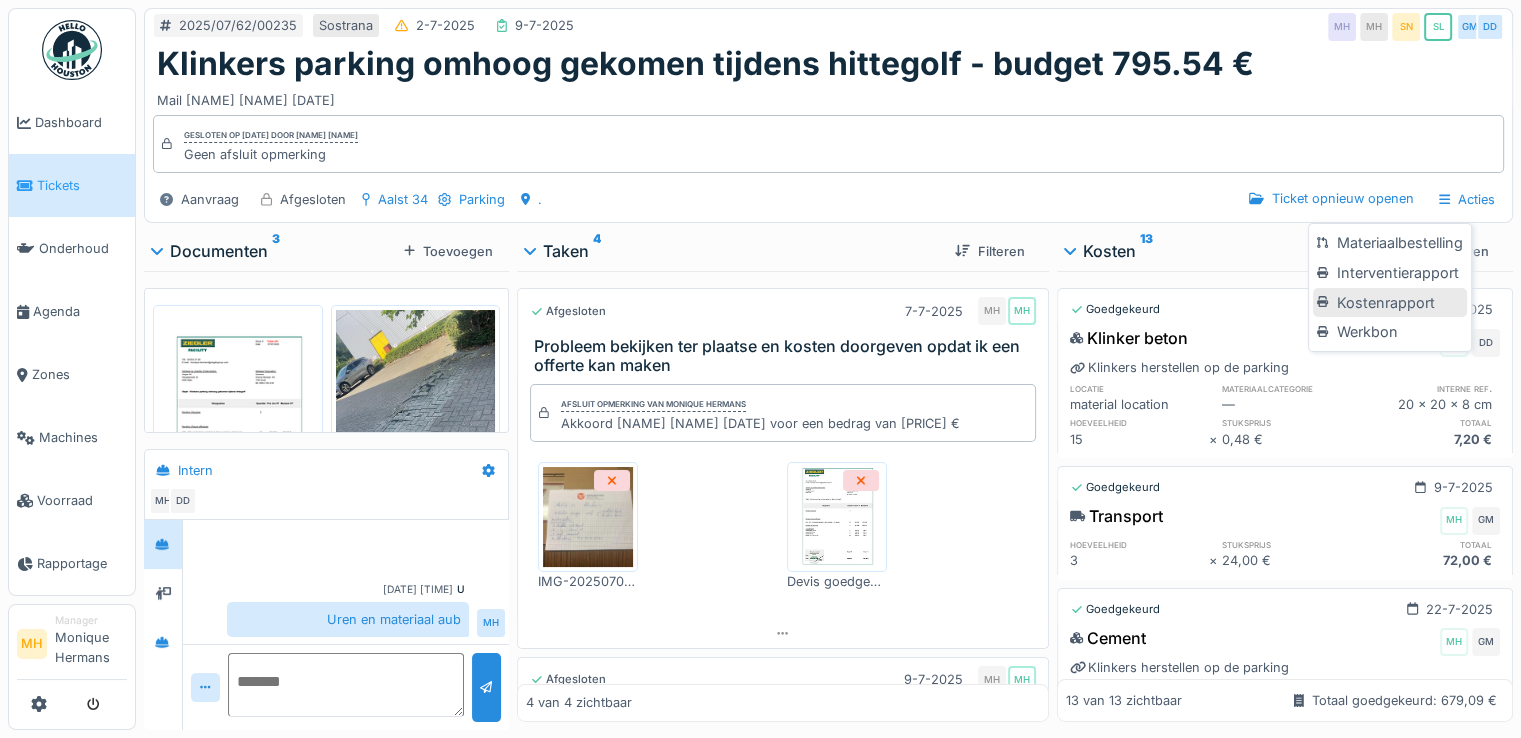 click on "Kostenrapport" at bounding box center [1389, 303] 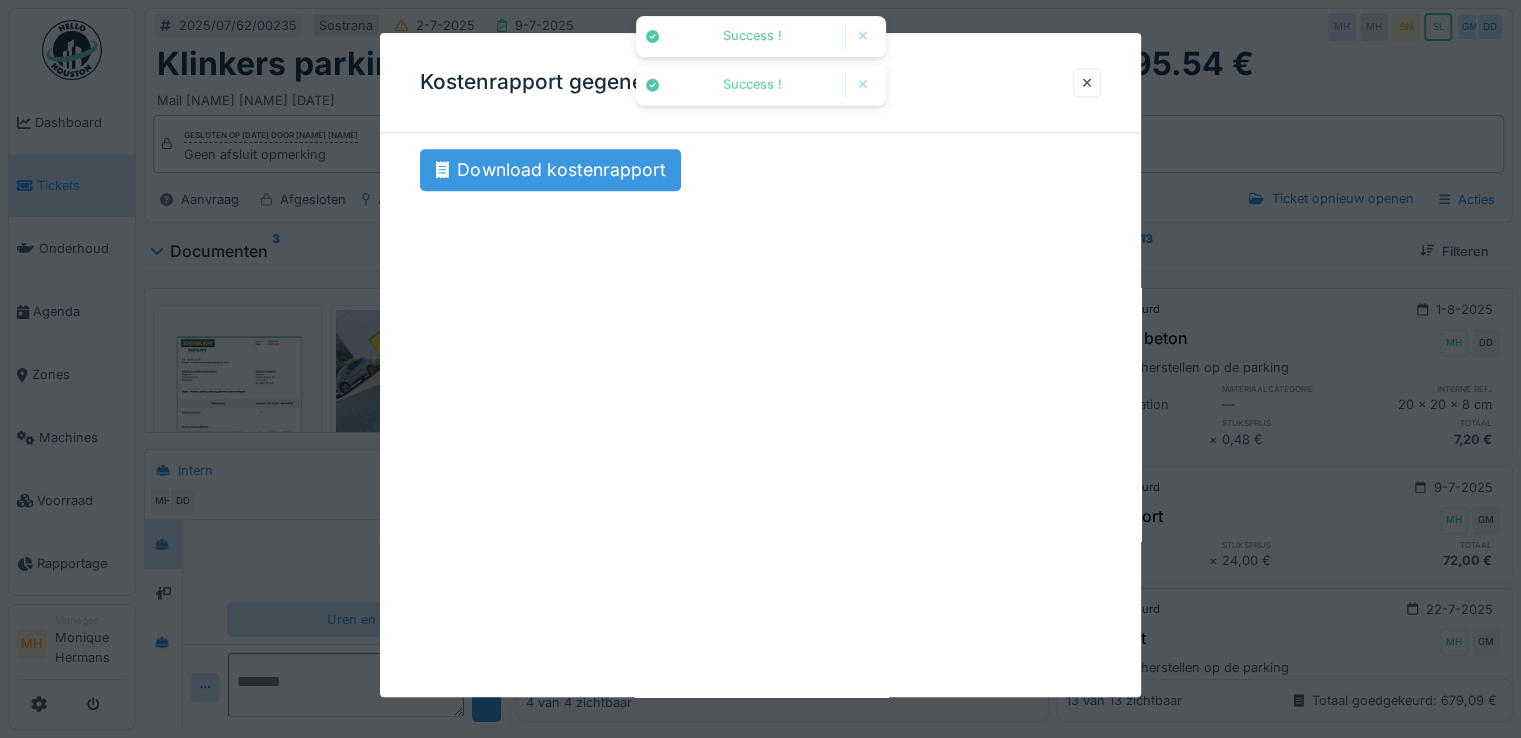 click on "Download kostenrapport" at bounding box center (550, 170) 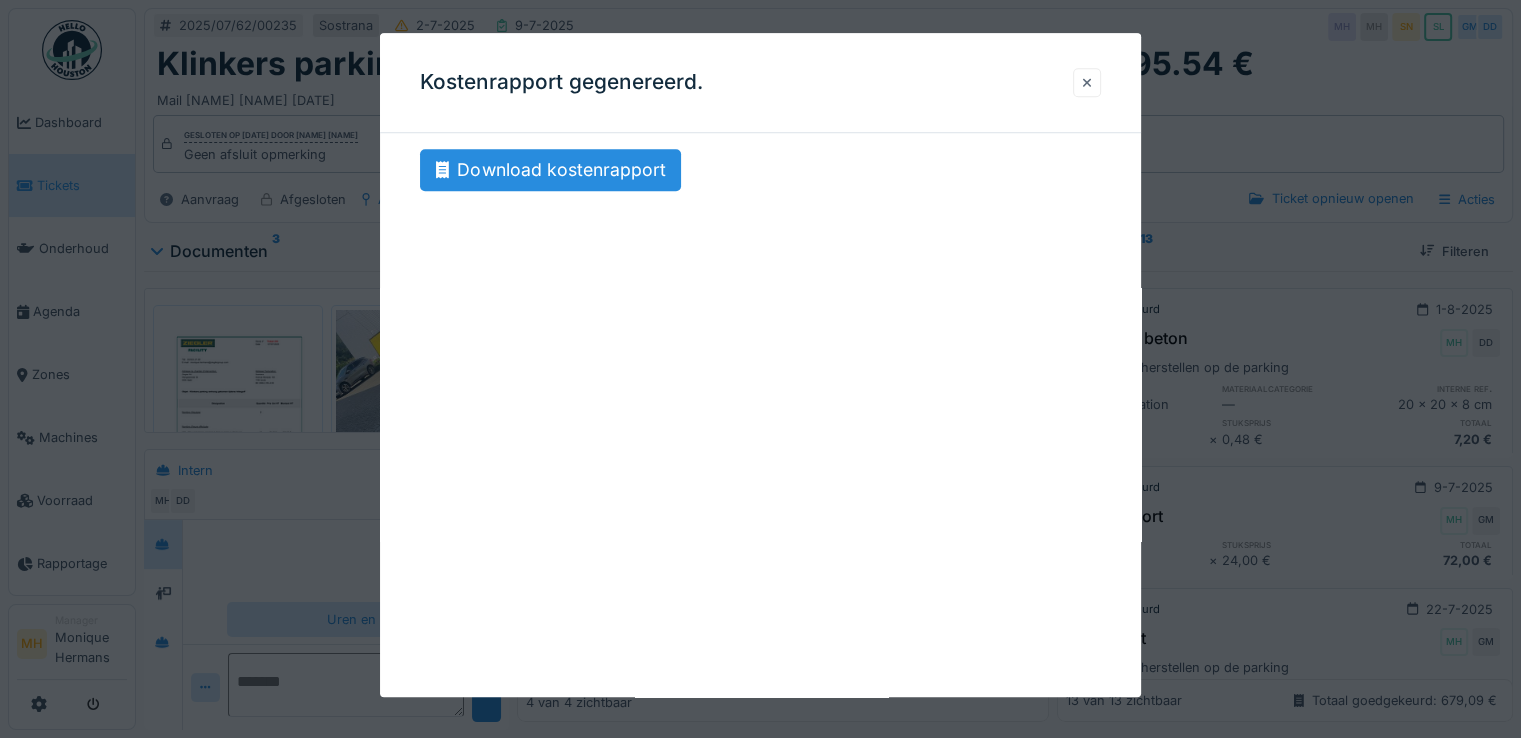 click at bounding box center [1087, 82] 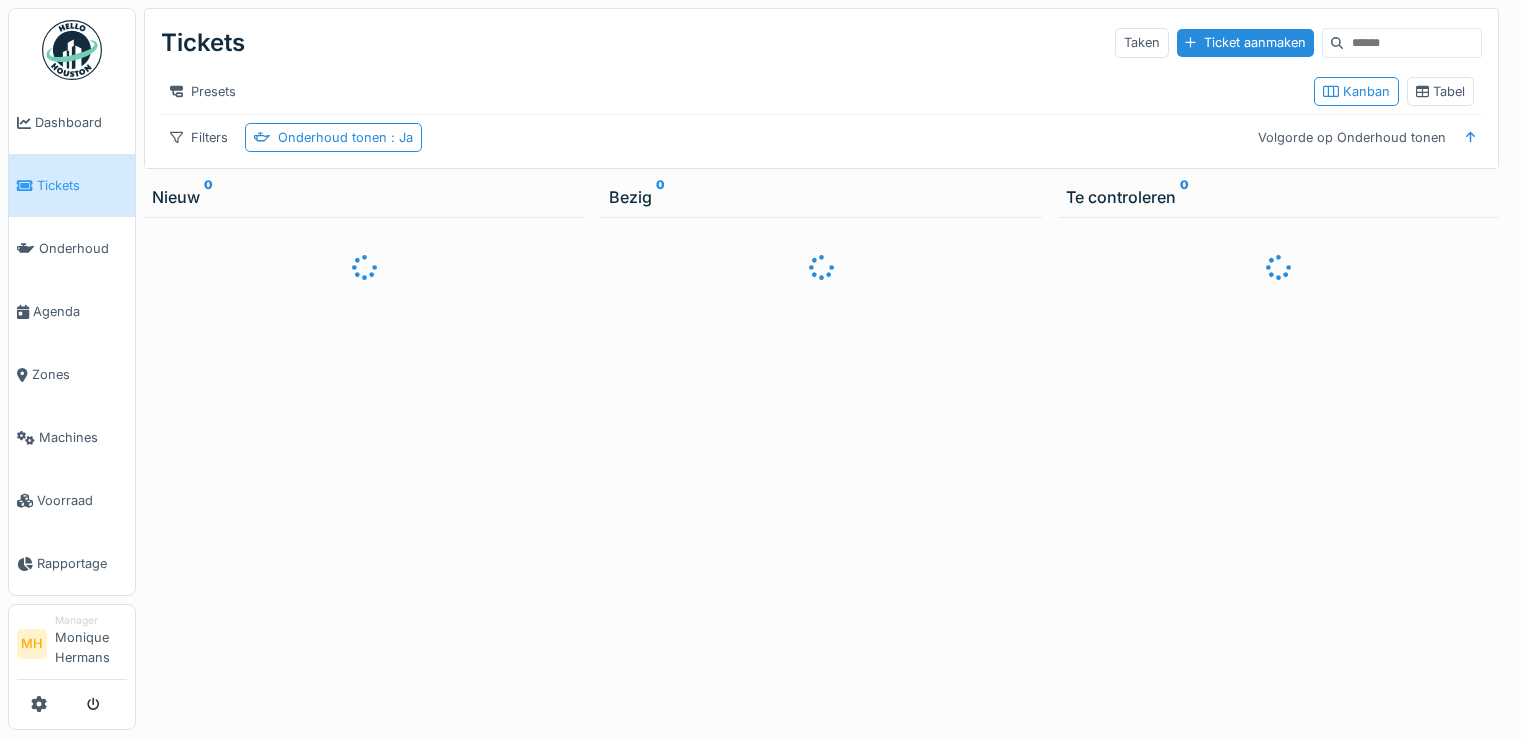scroll, scrollTop: 0, scrollLeft: 0, axis: both 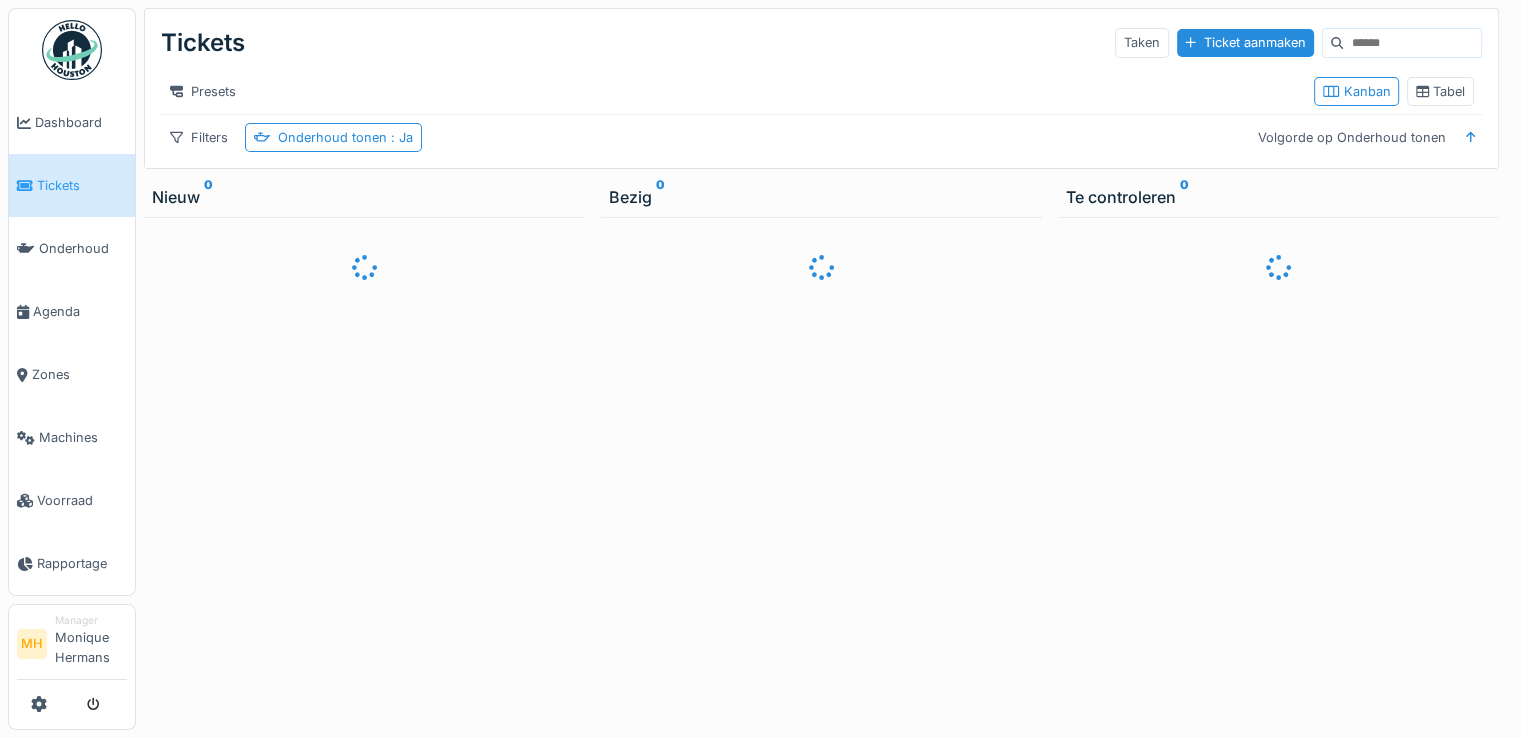 click at bounding box center (1412, 43) 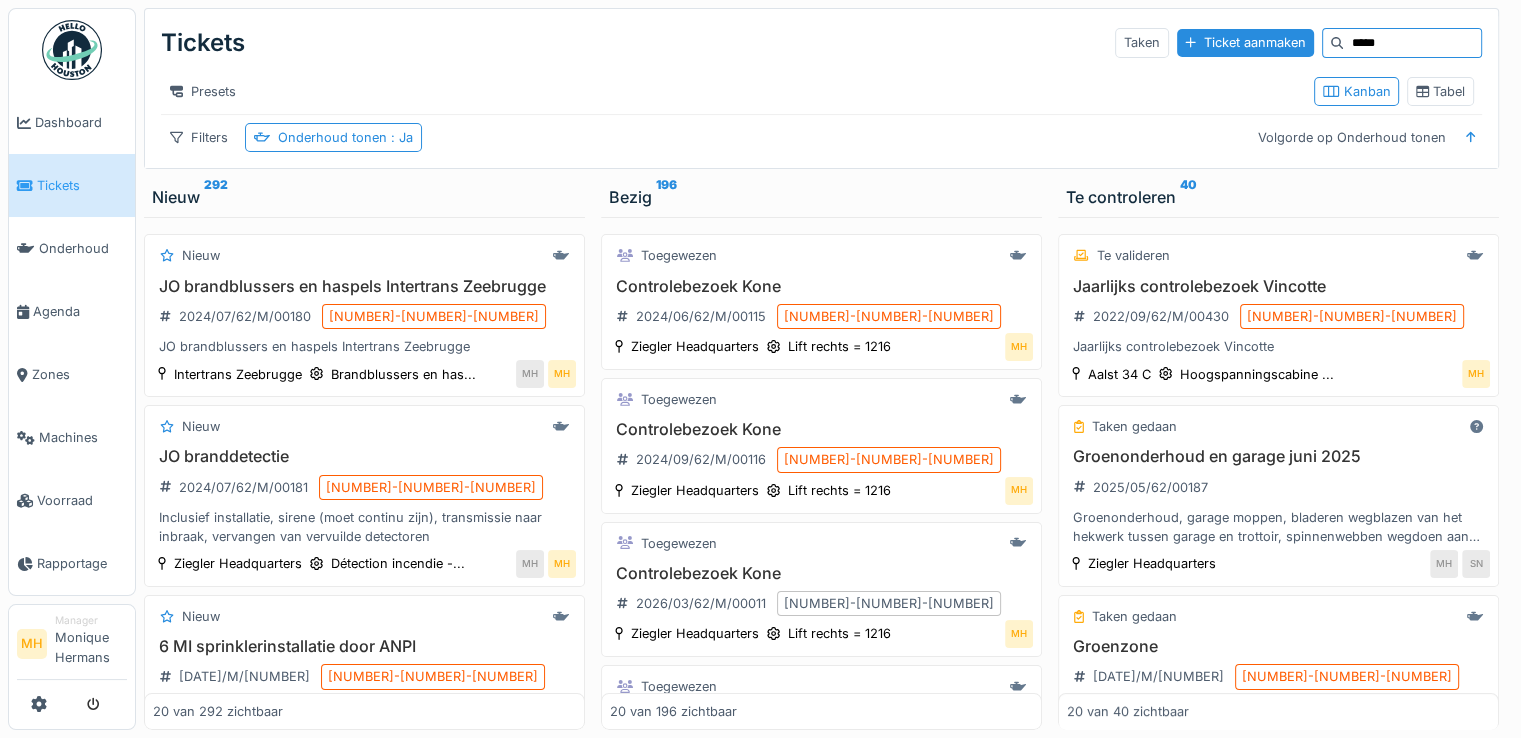 type on "*****" 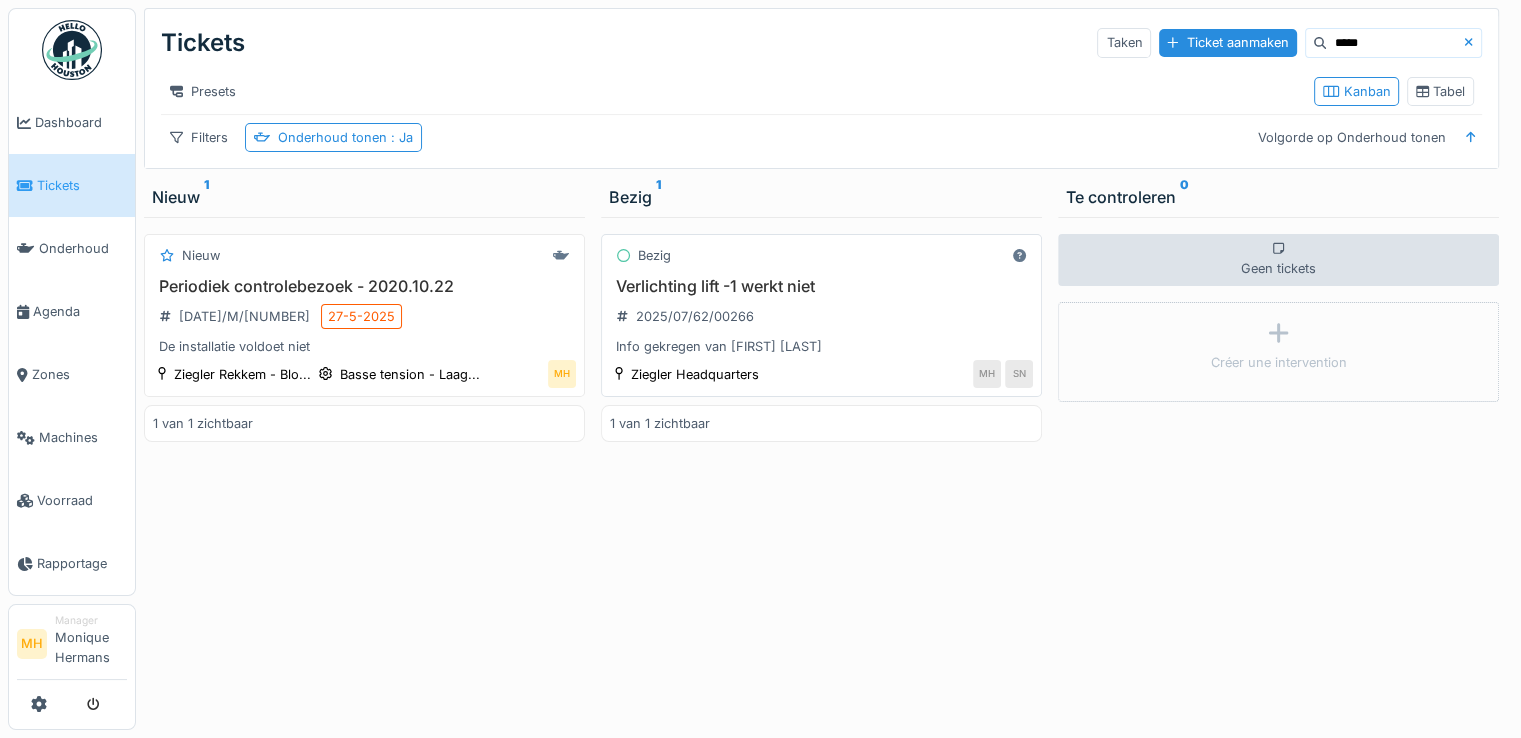 click on "Verlichting lift -1 werkt niet" at bounding box center [821, 286] 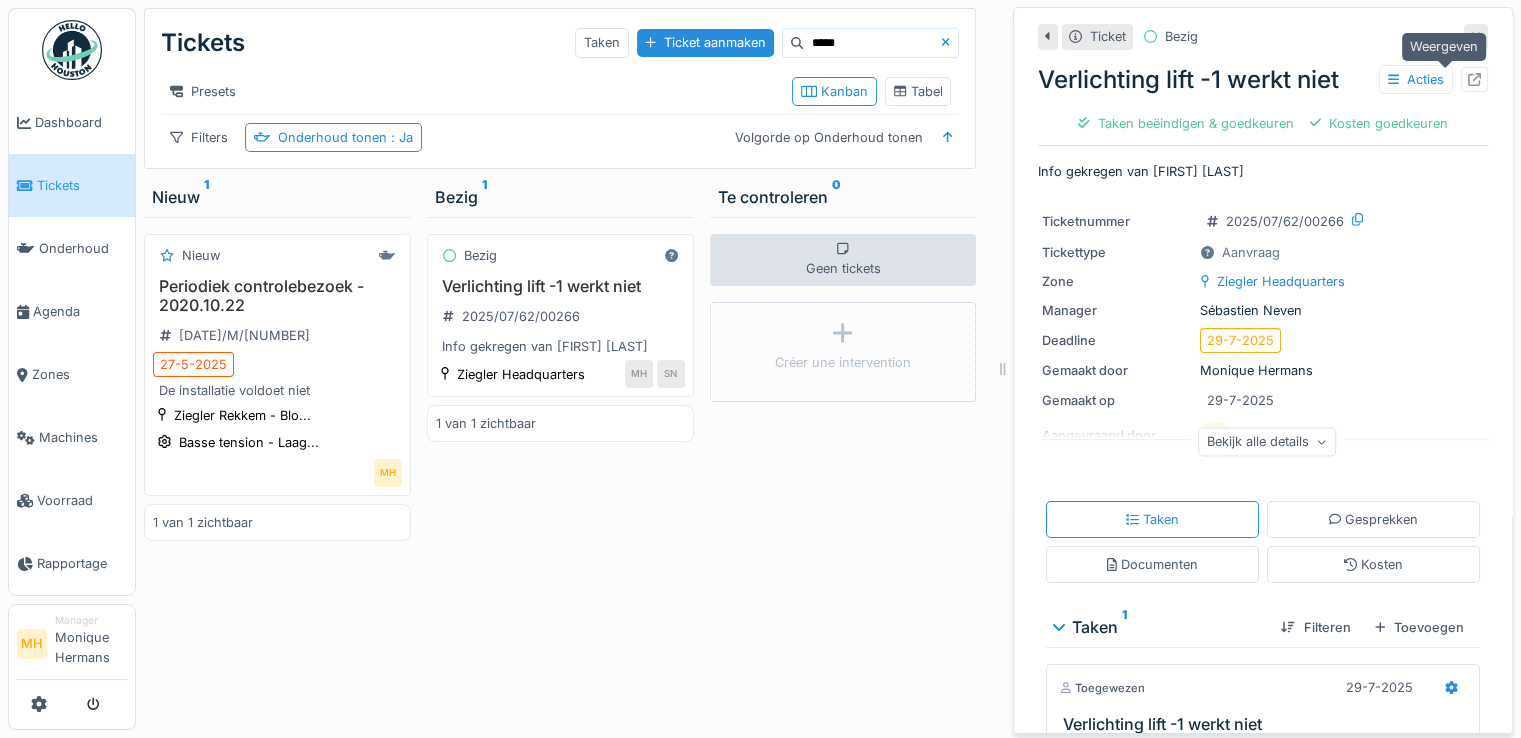 click 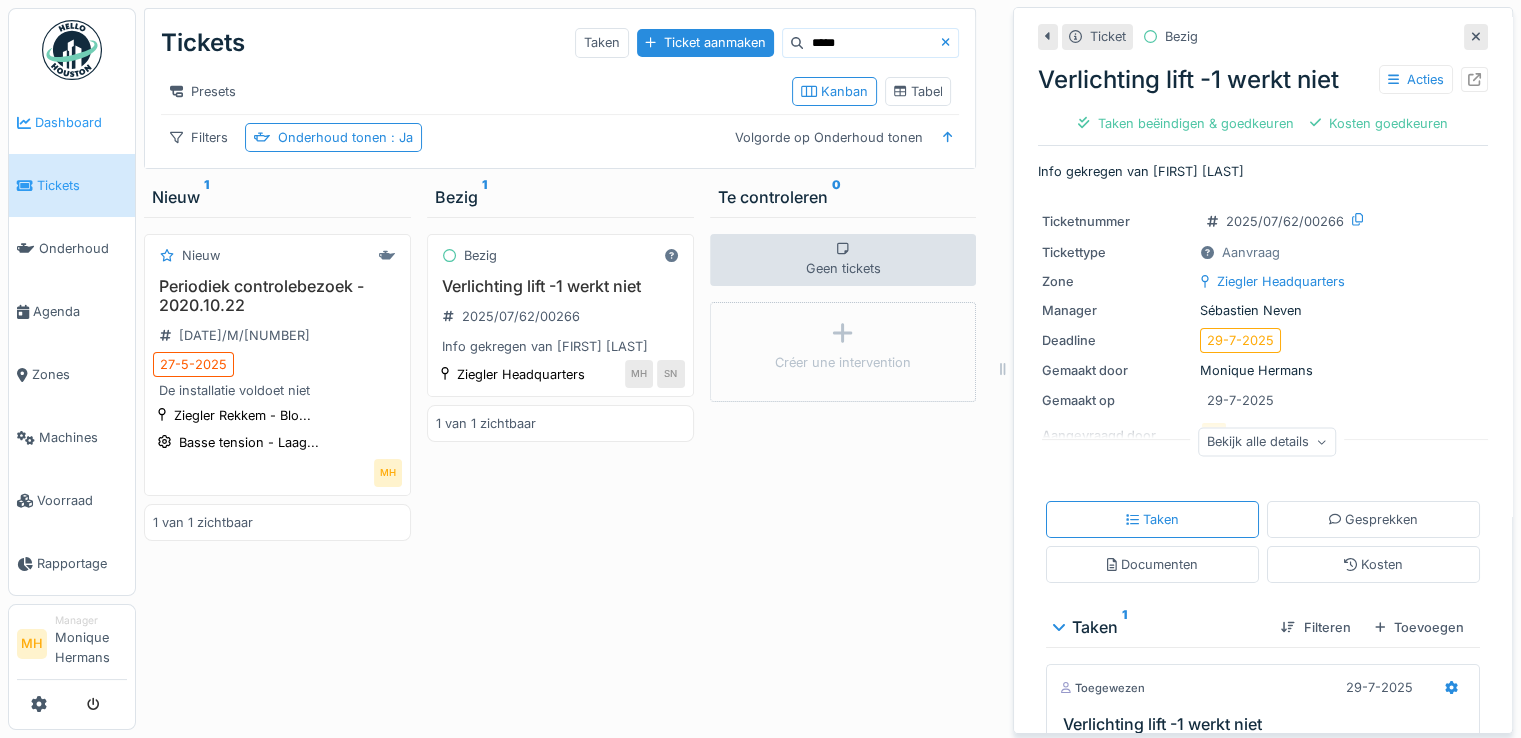 click on "Dashboard" at bounding box center (81, 122) 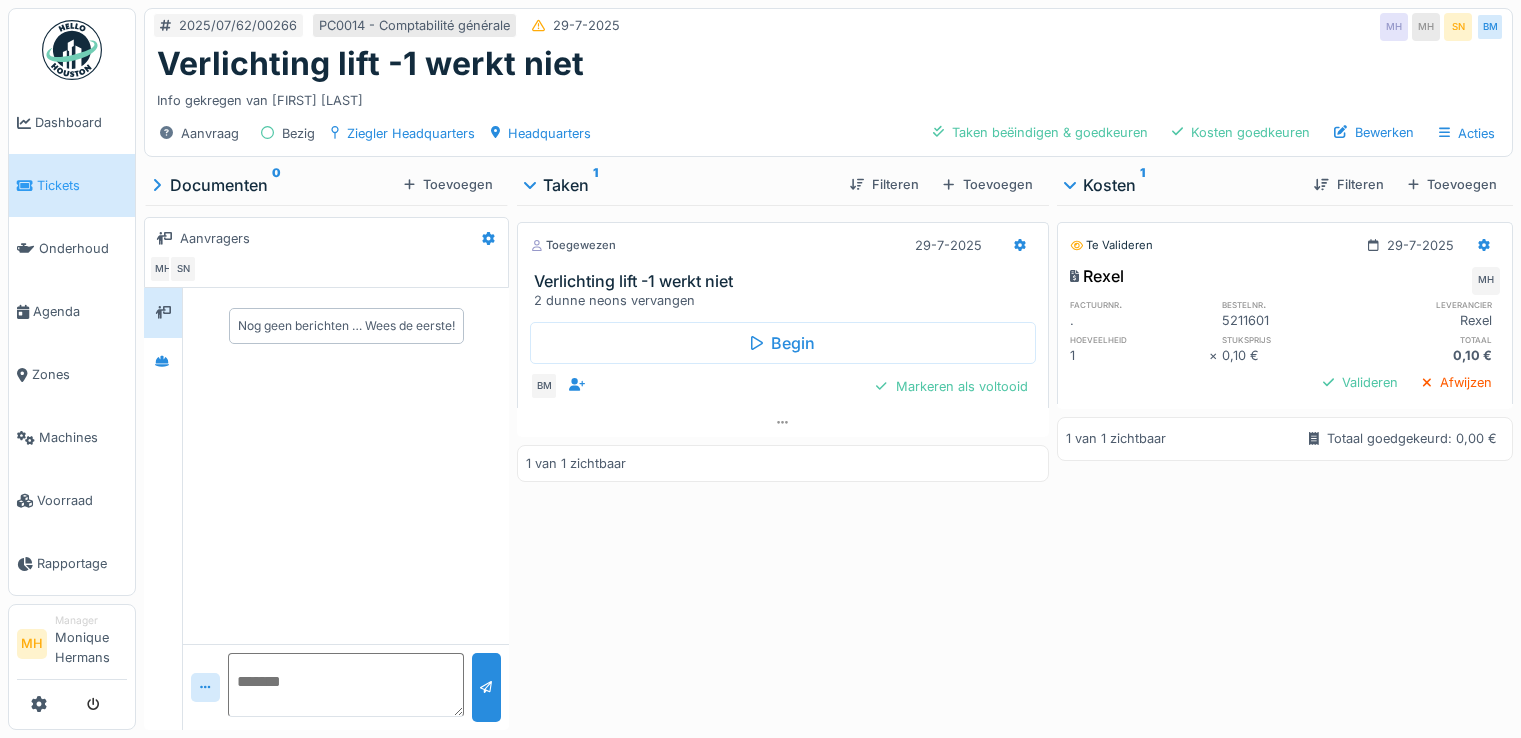 scroll, scrollTop: 0, scrollLeft: 0, axis: both 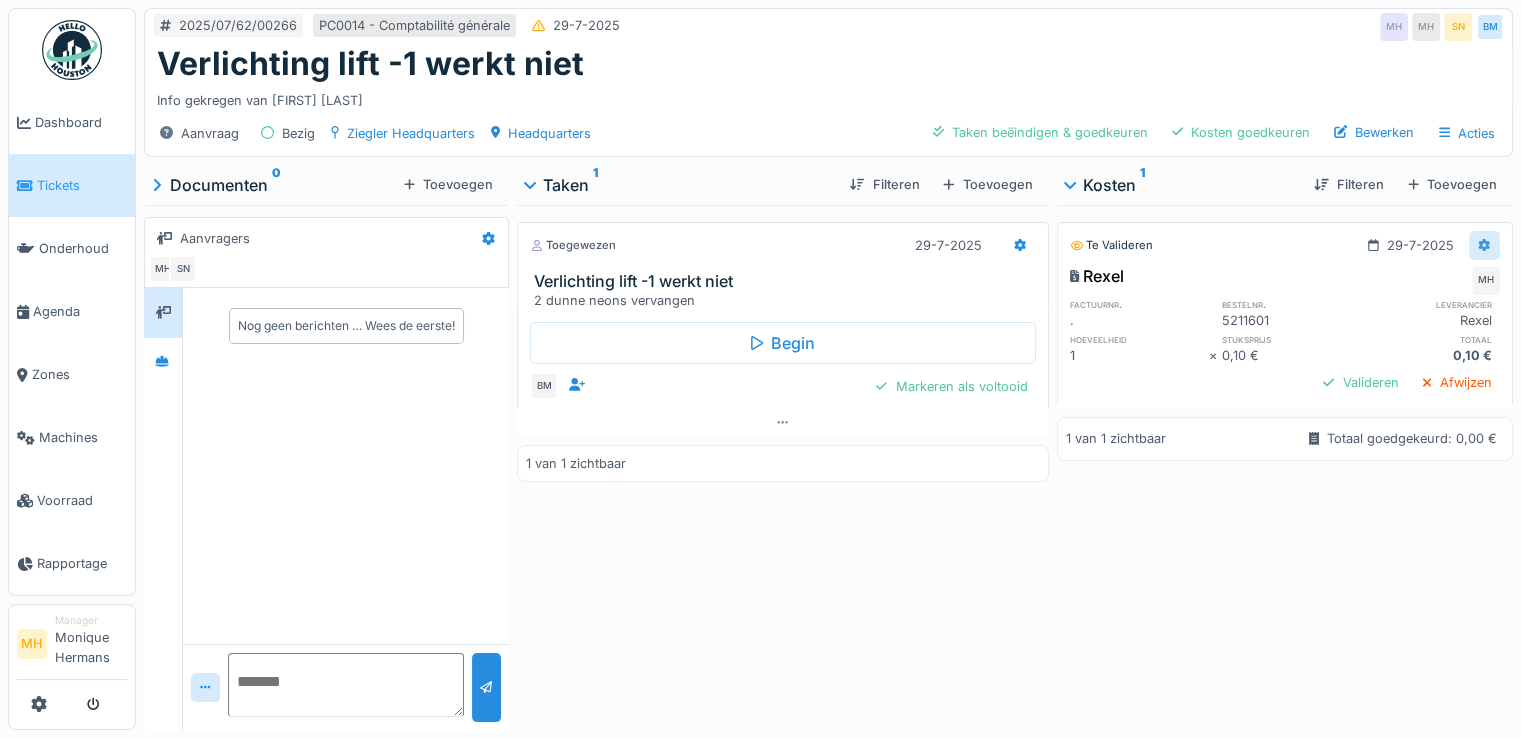 click 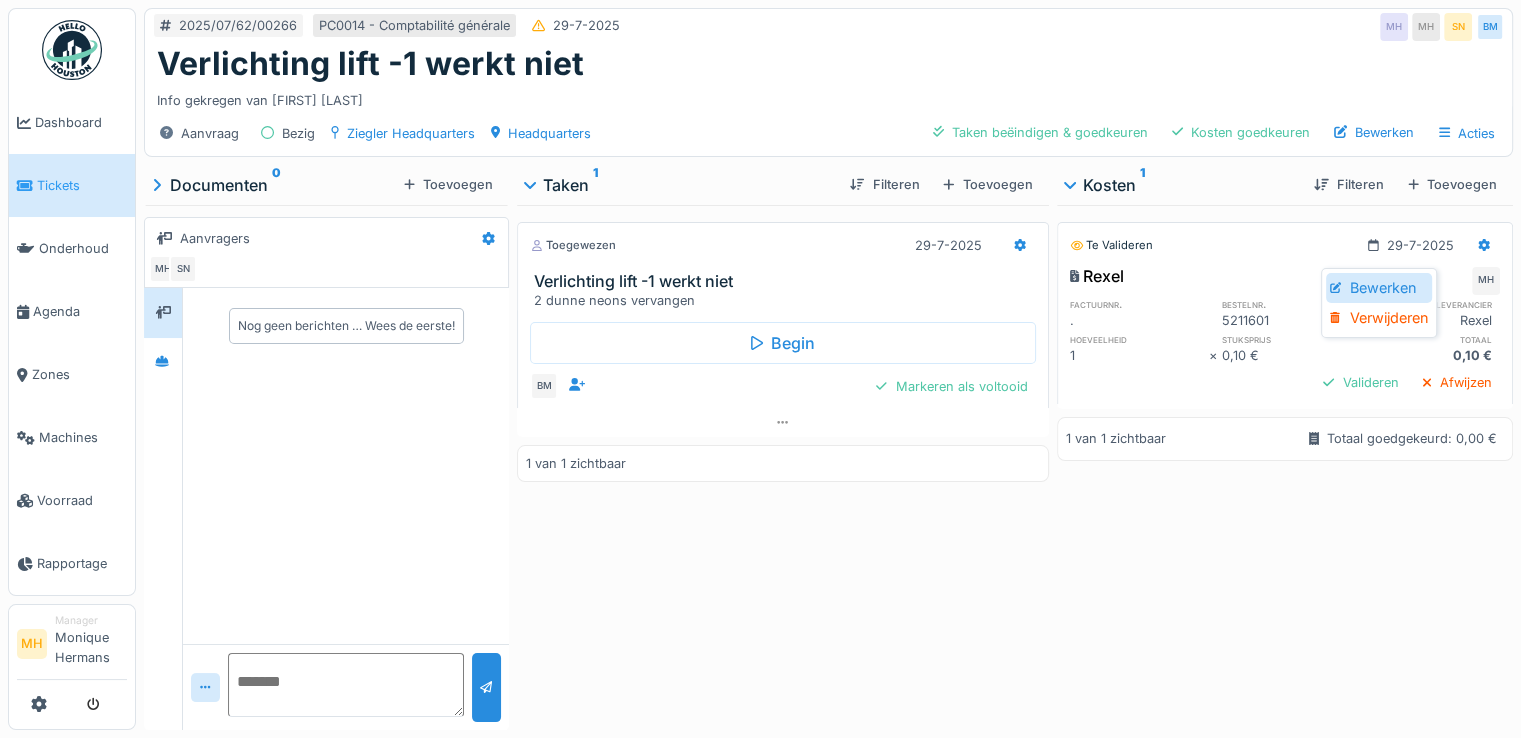 click on "Bewerken" at bounding box center (1379, 288) 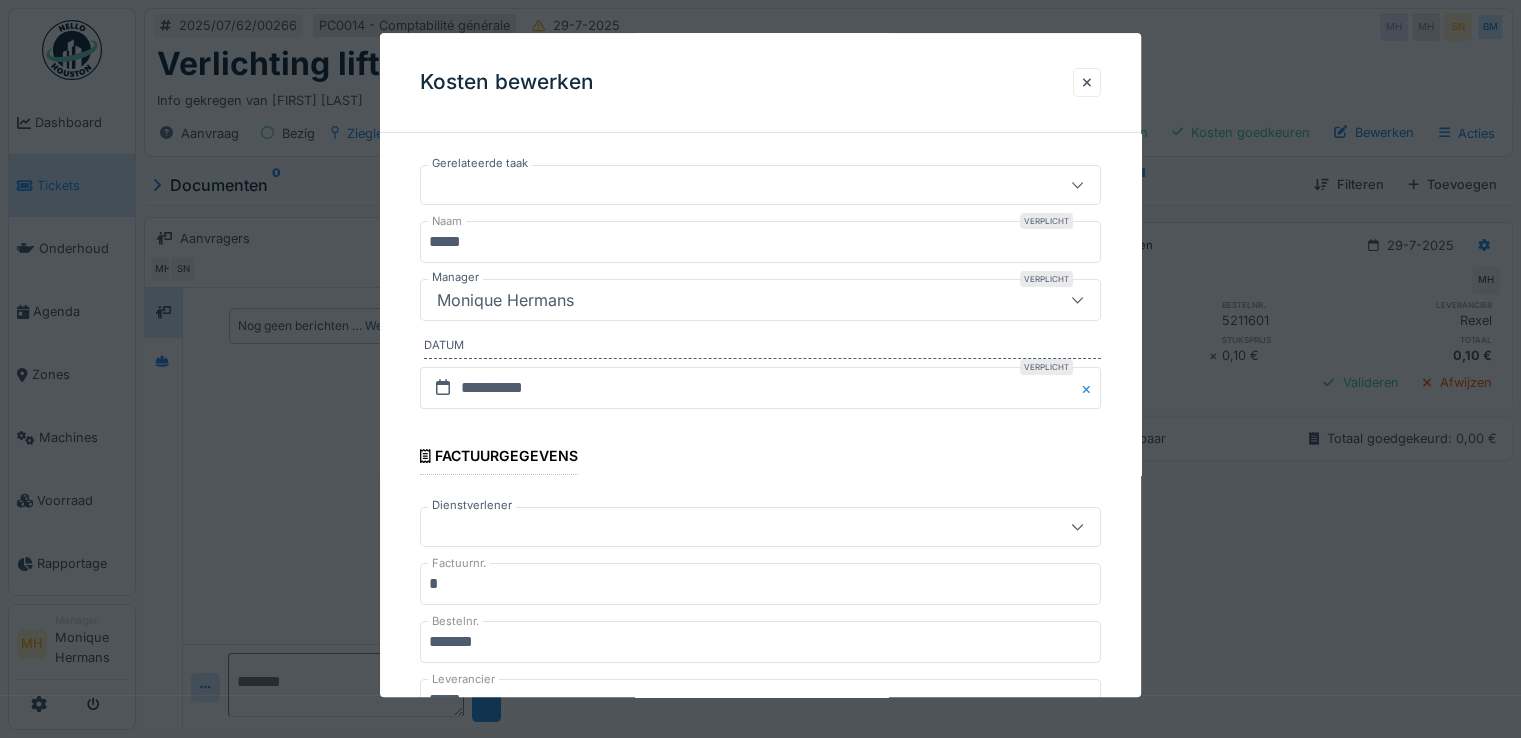 scroll, scrollTop: 100, scrollLeft: 0, axis: vertical 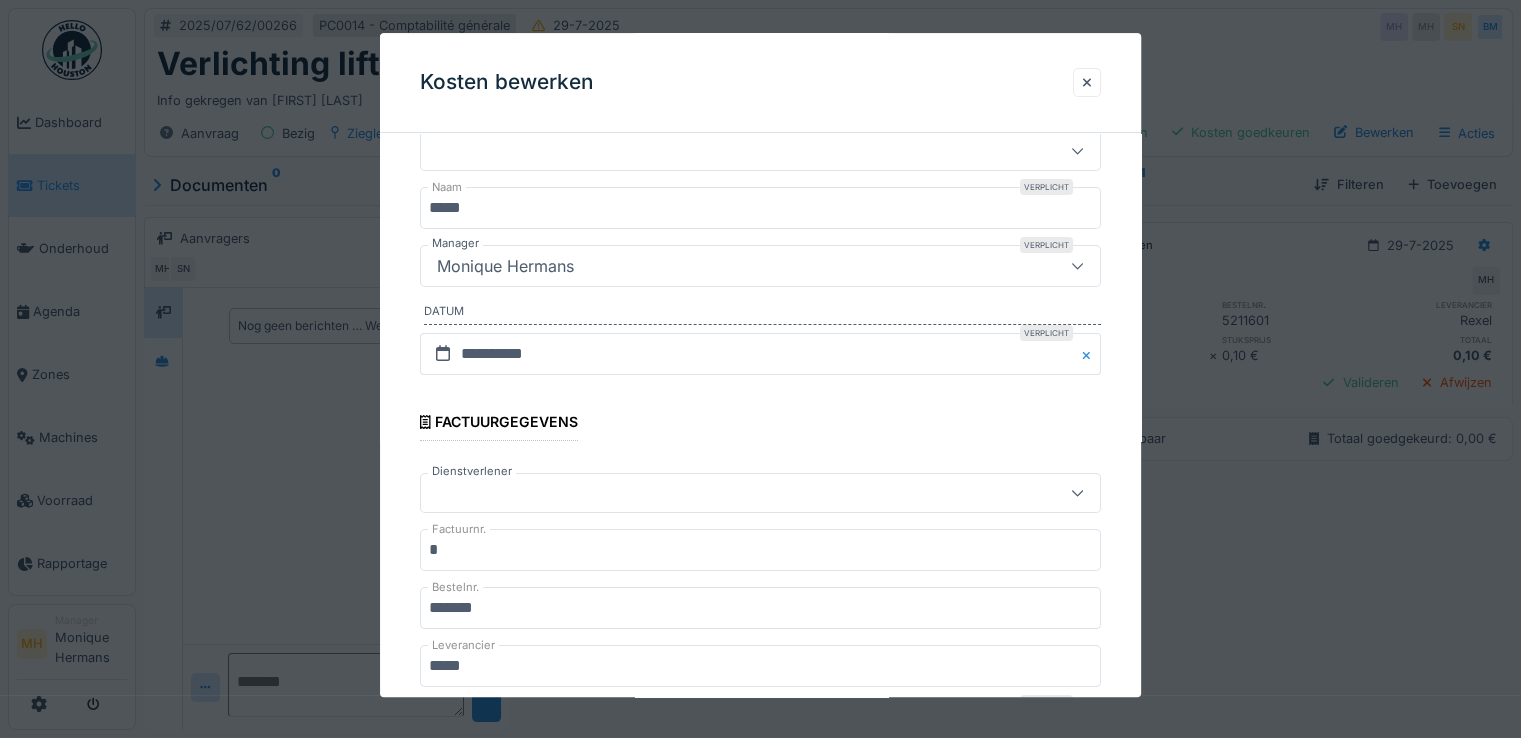 click at bounding box center (726, 493) 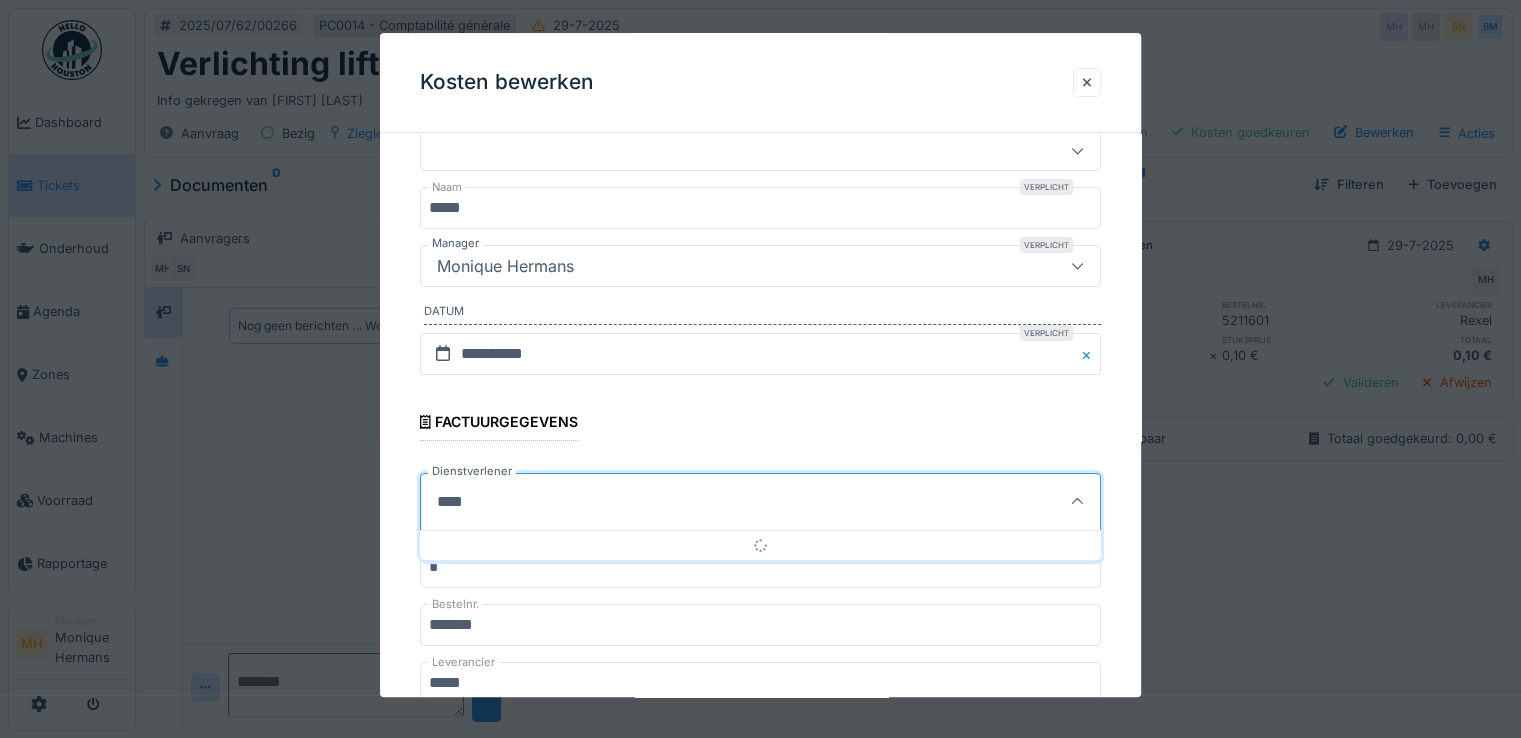 type on "*****" 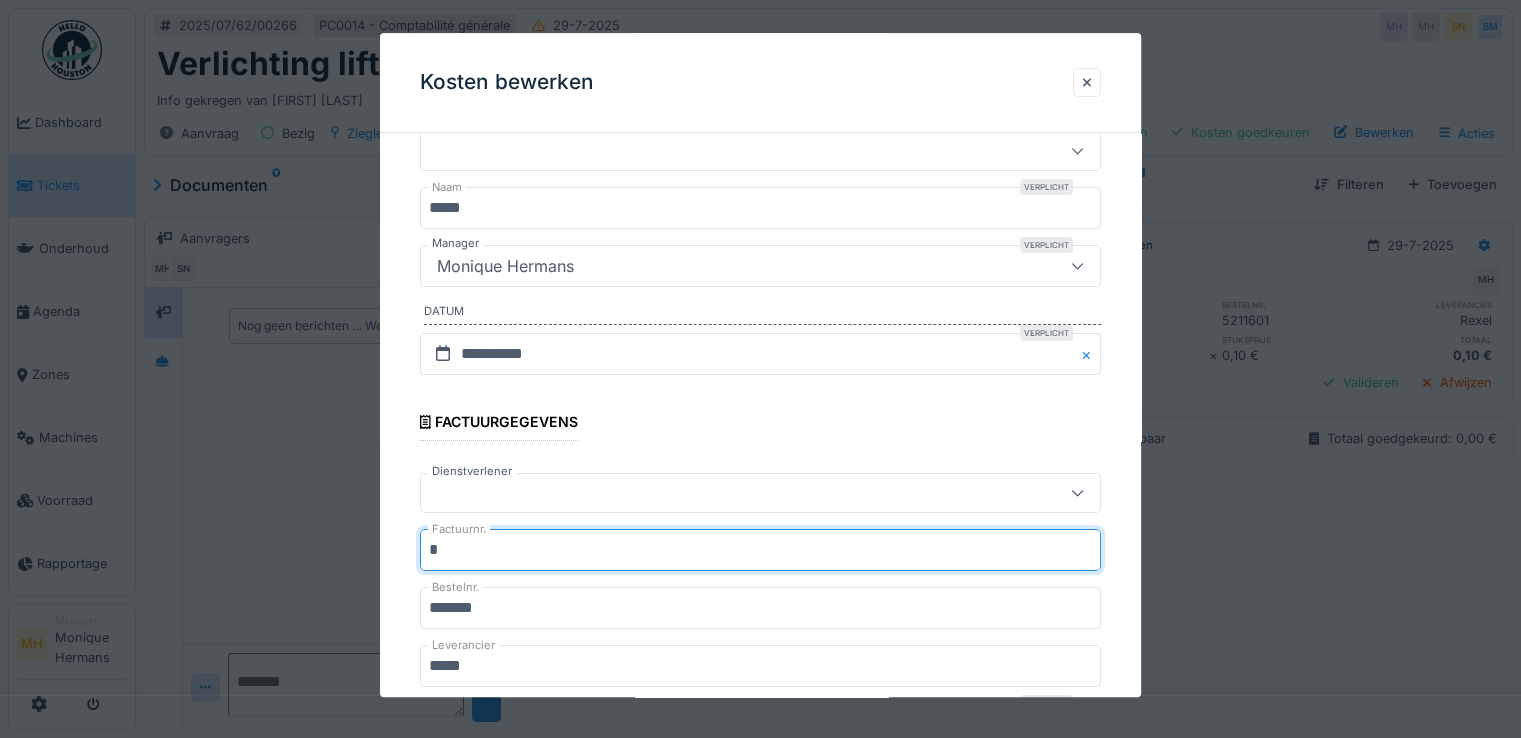 paste on "******" 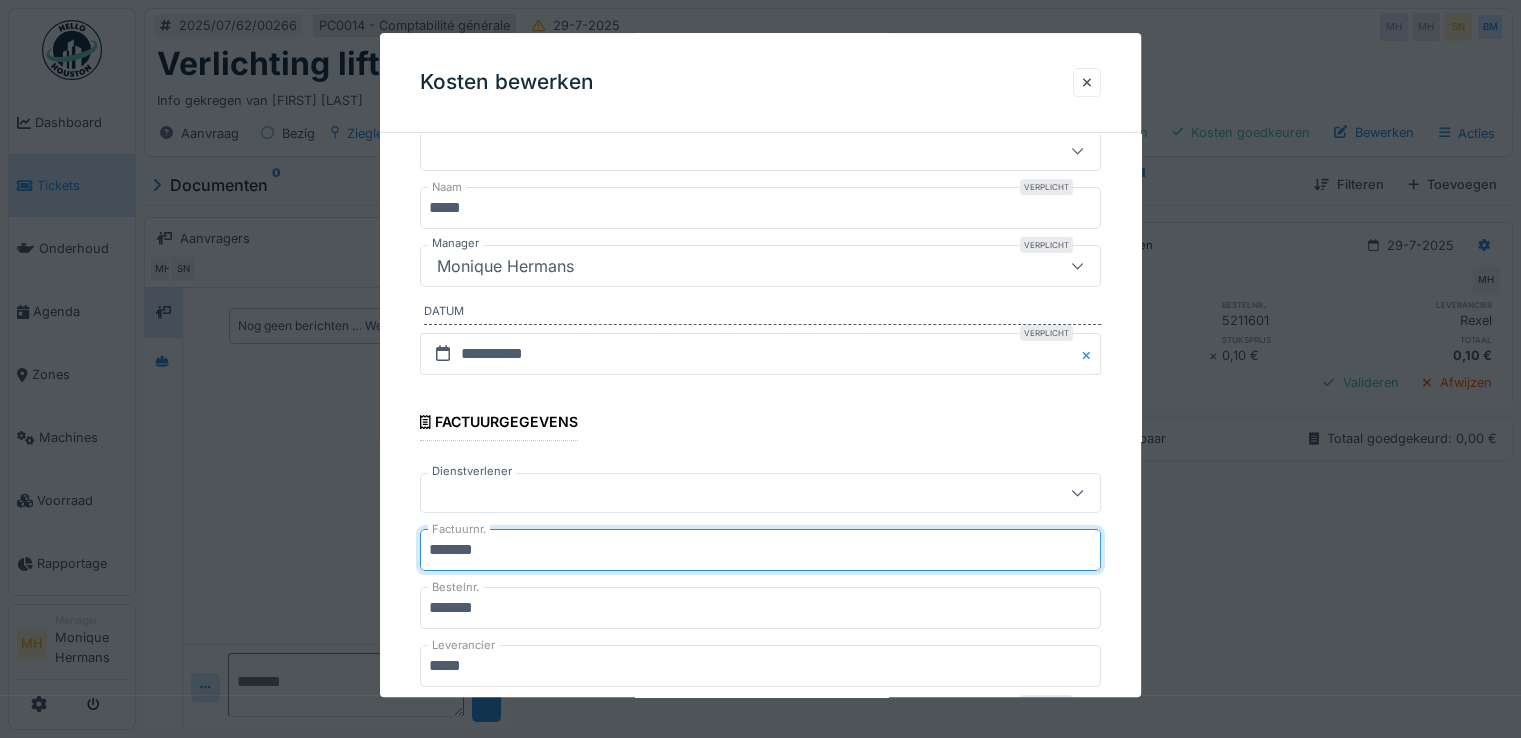 type on "*******" 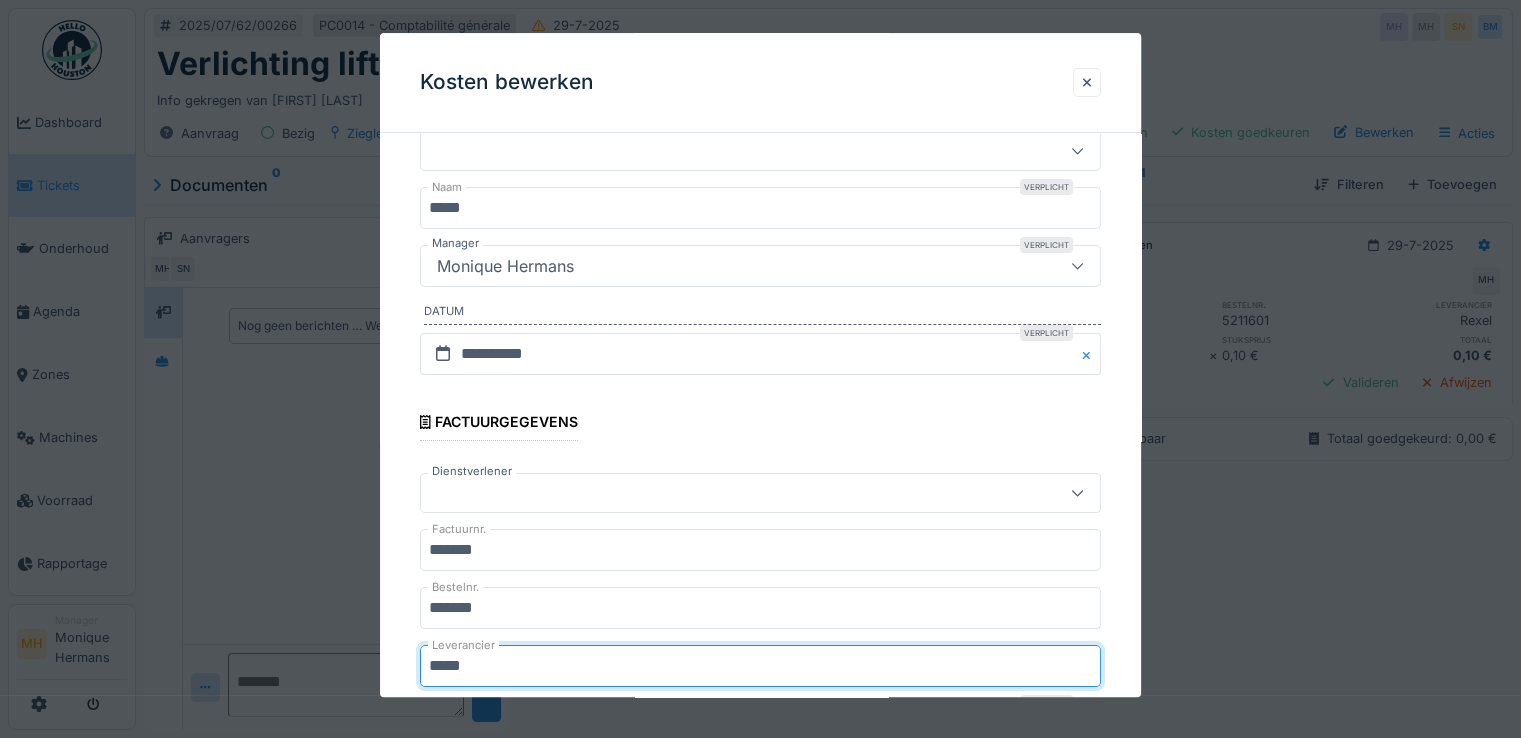 scroll, scrollTop: 456, scrollLeft: 0, axis: vertical 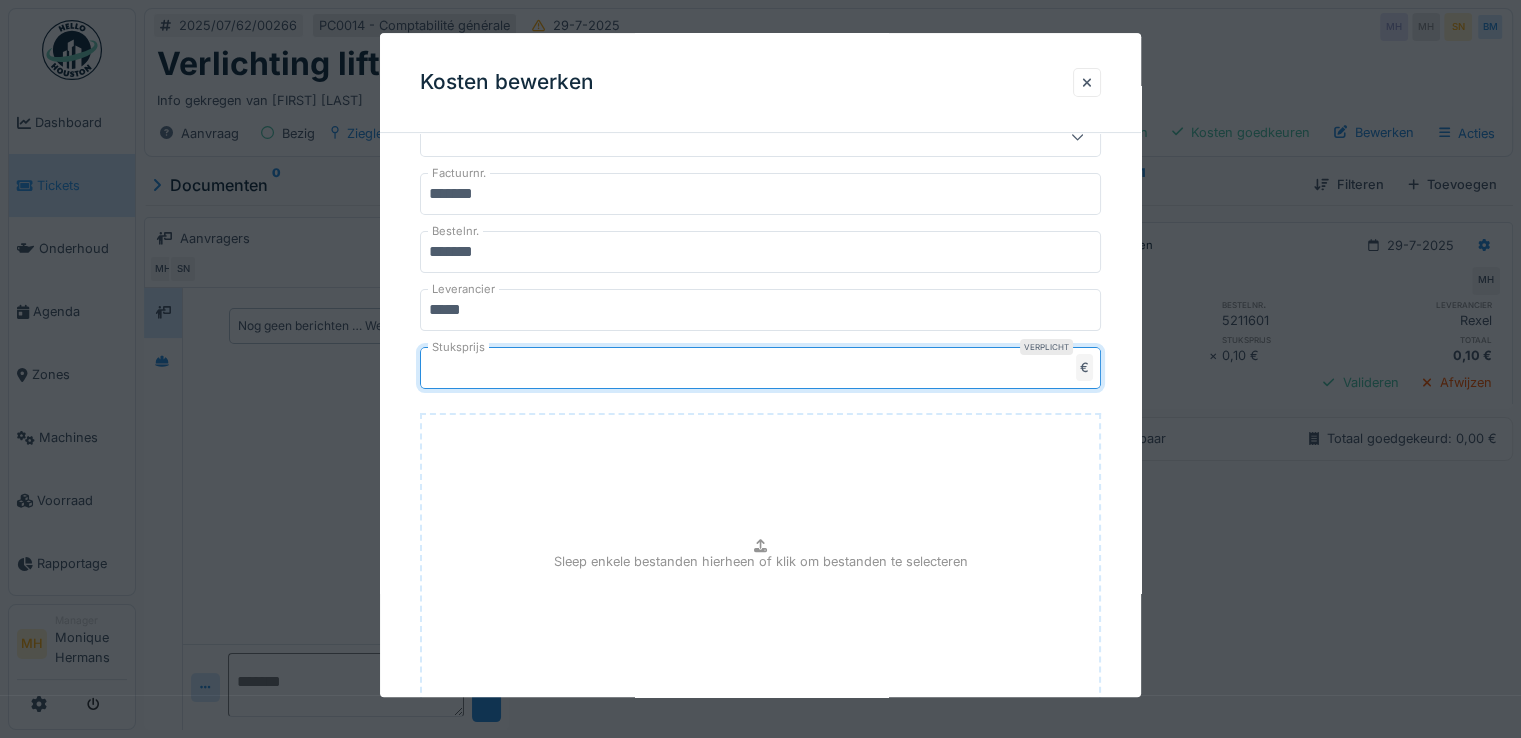 type on "*****" 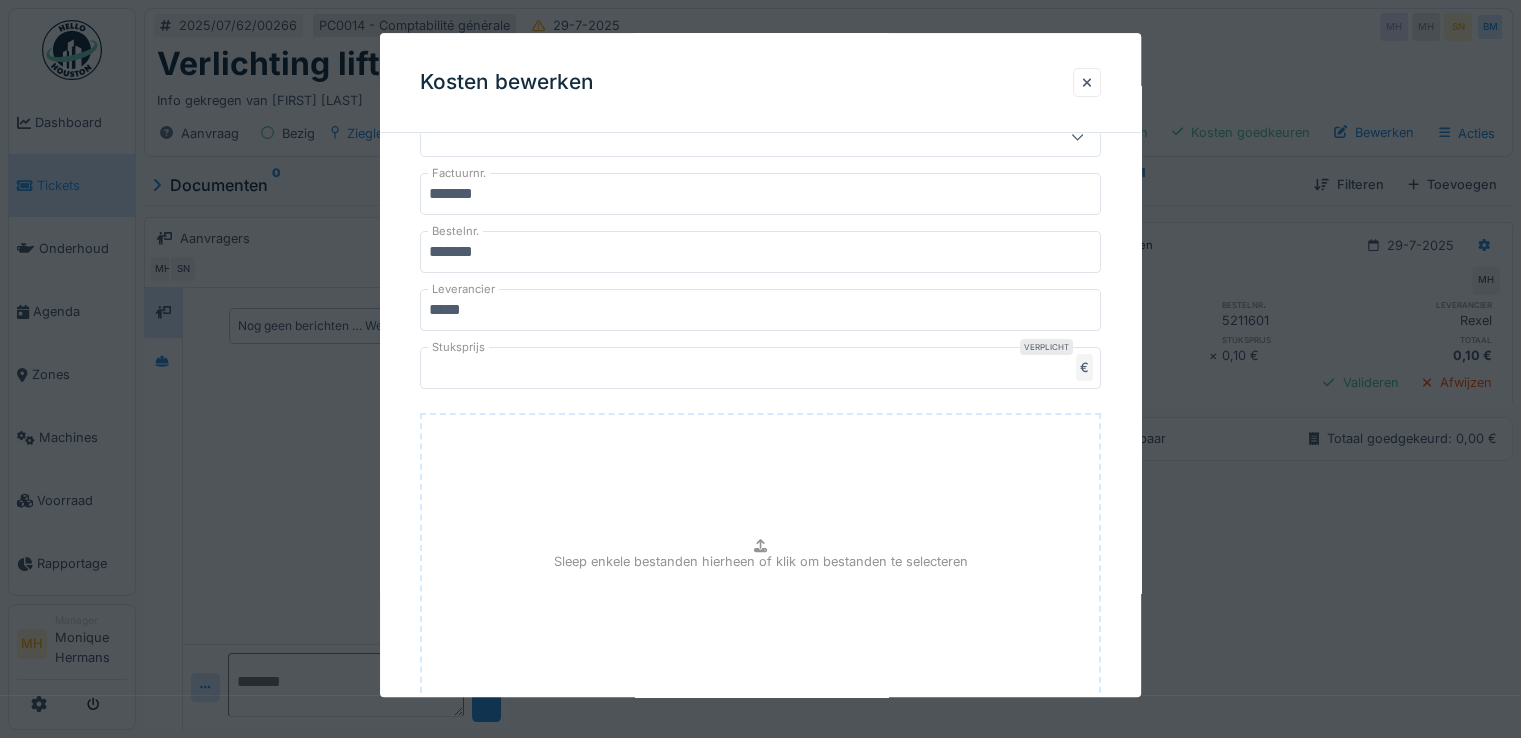 click on "Sleep enkele bestanden hierheen of klik om bestanden te selecteren" at bounding box center [760, 563] 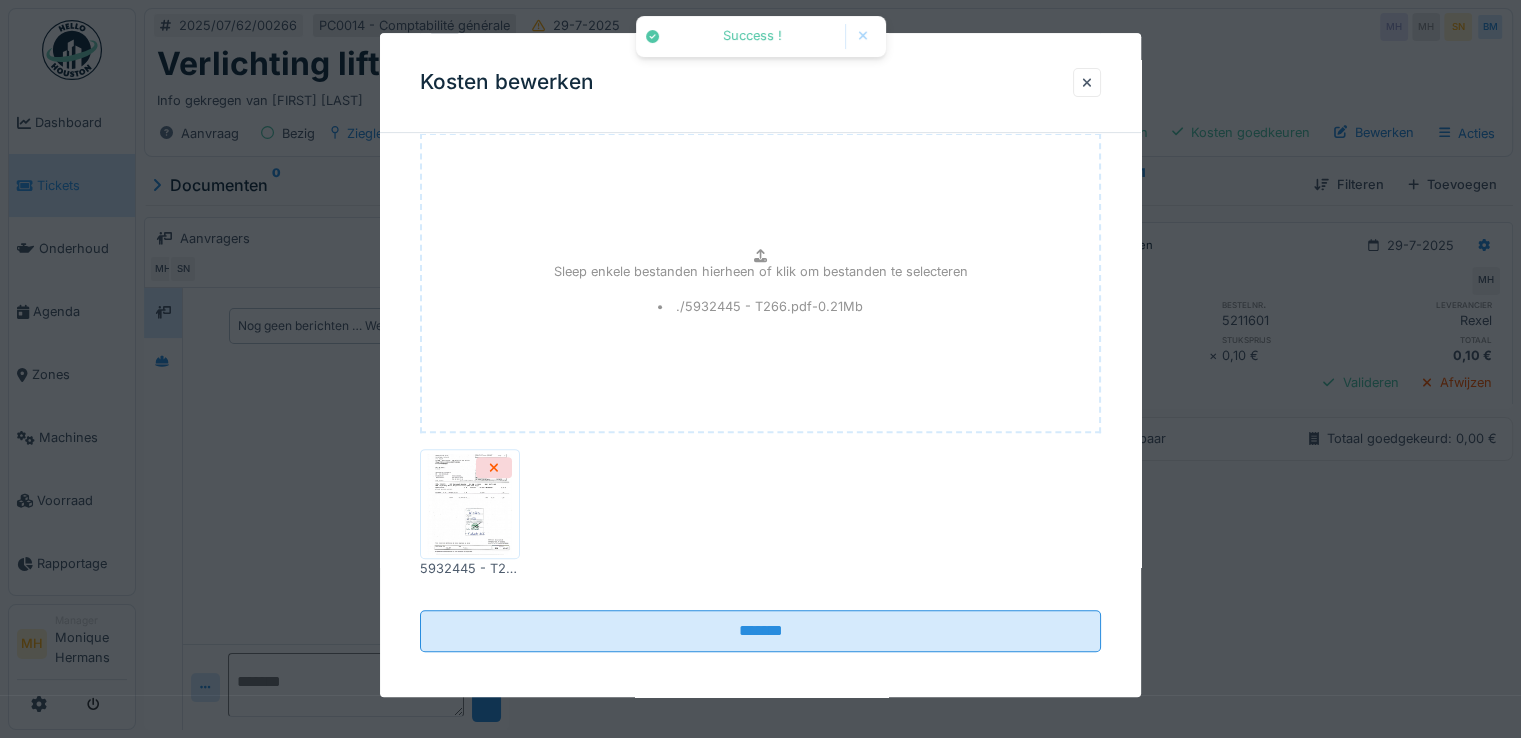scroll, scrollTop: 743, scrollLeft: 0, axis: vertical 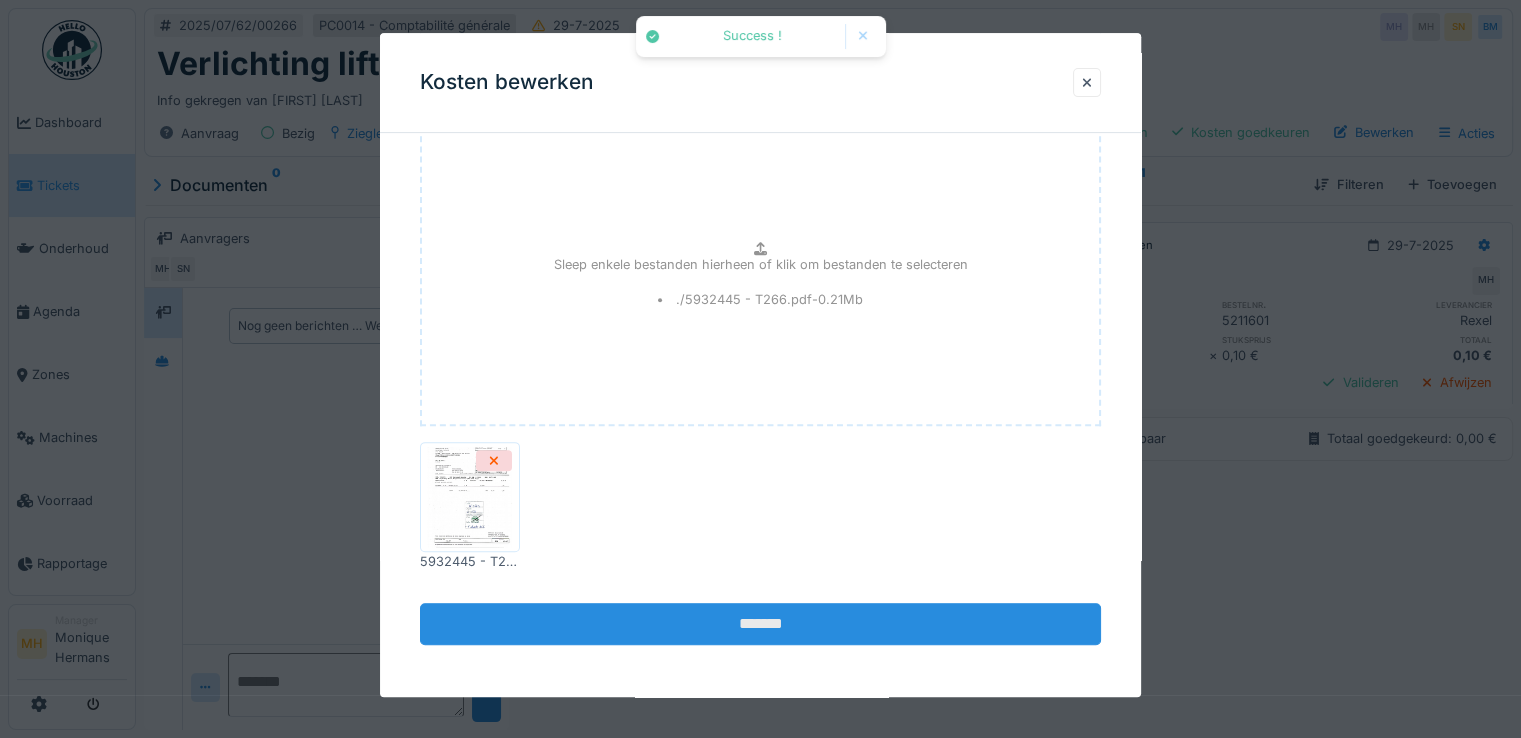 click on "*******" at bounding box center [760, 624] 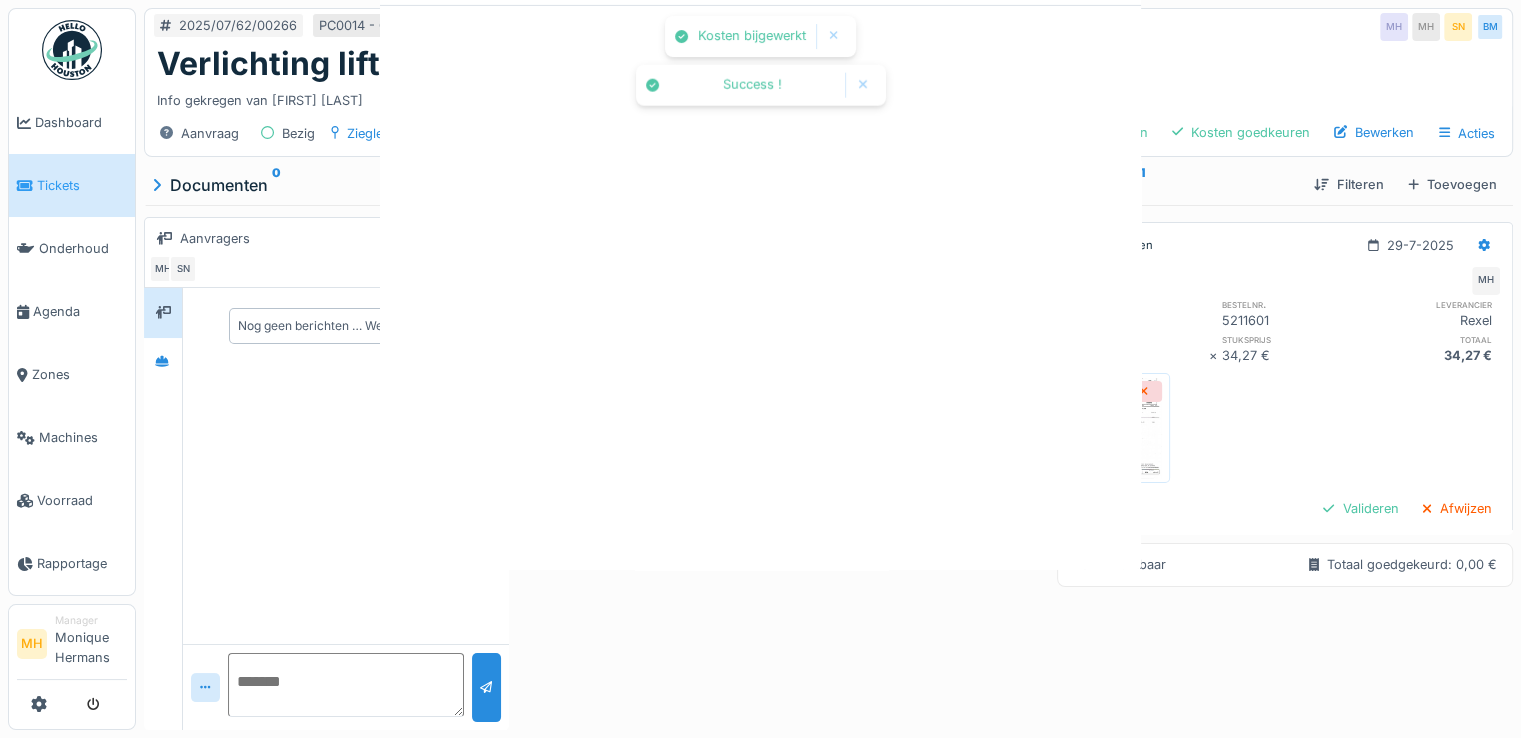 scroll, scrollTop: 0, scrollLeft: 0, axis: both 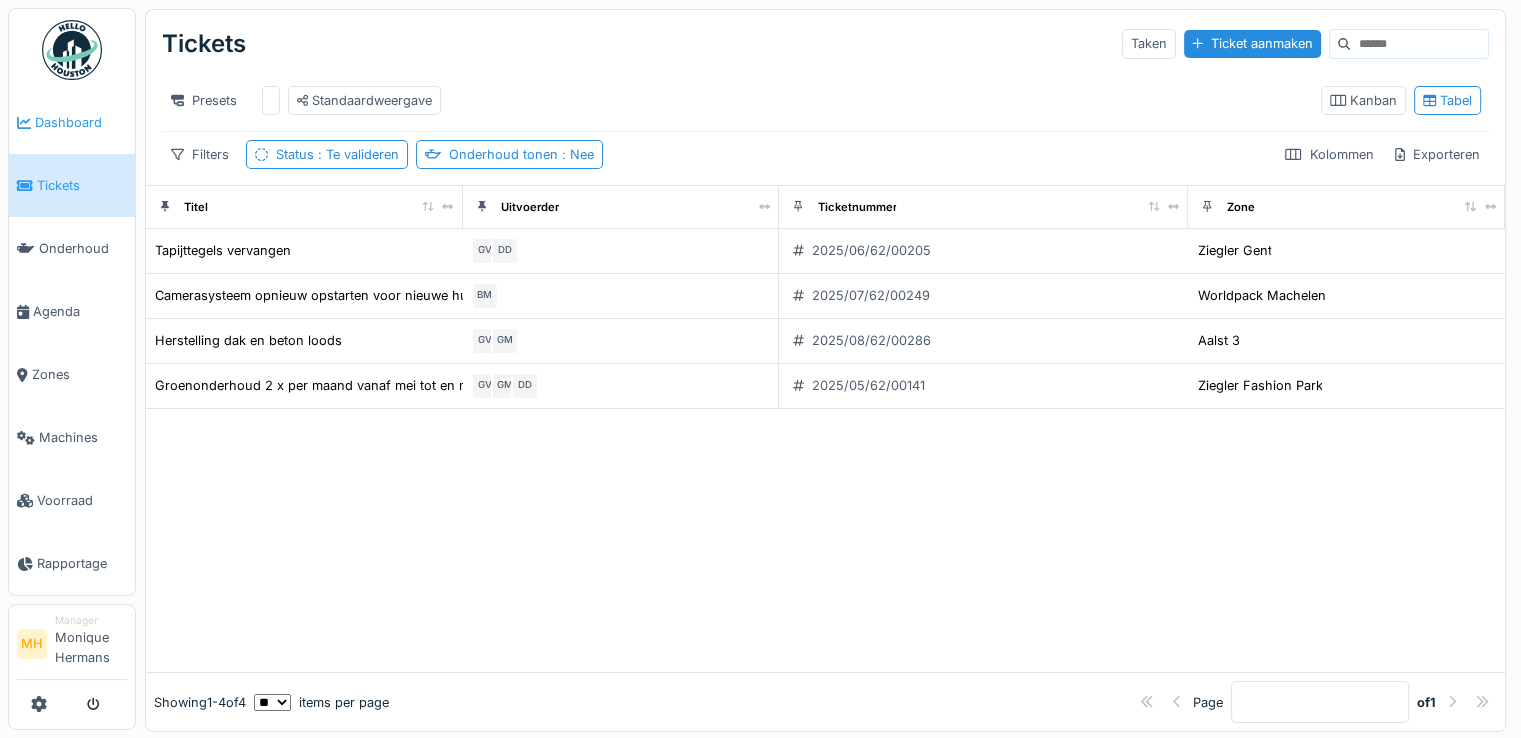 click on "Dashboard" at bounding box center (81, 122) 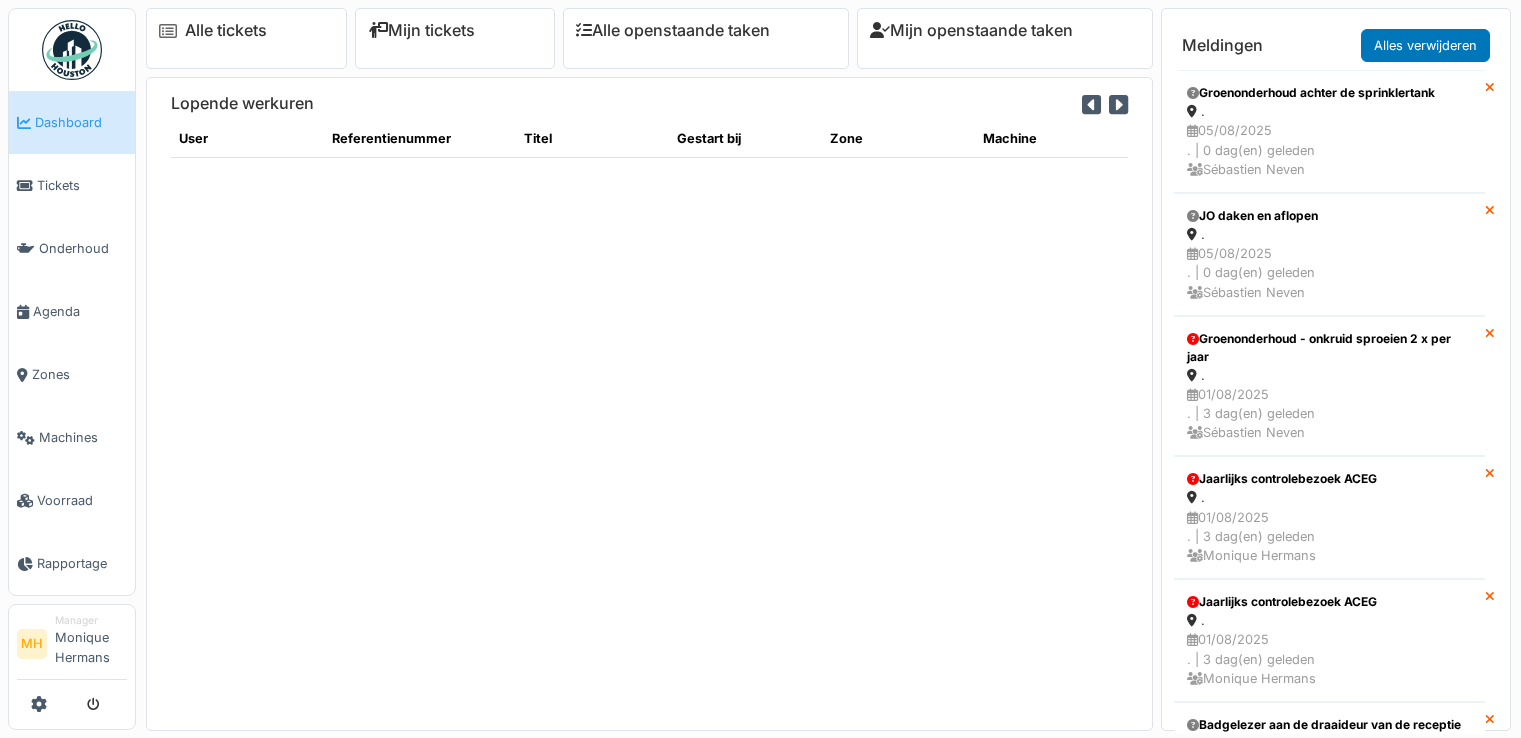 scroll, scrollTop: 0, scrollLeft: 0, axis: both 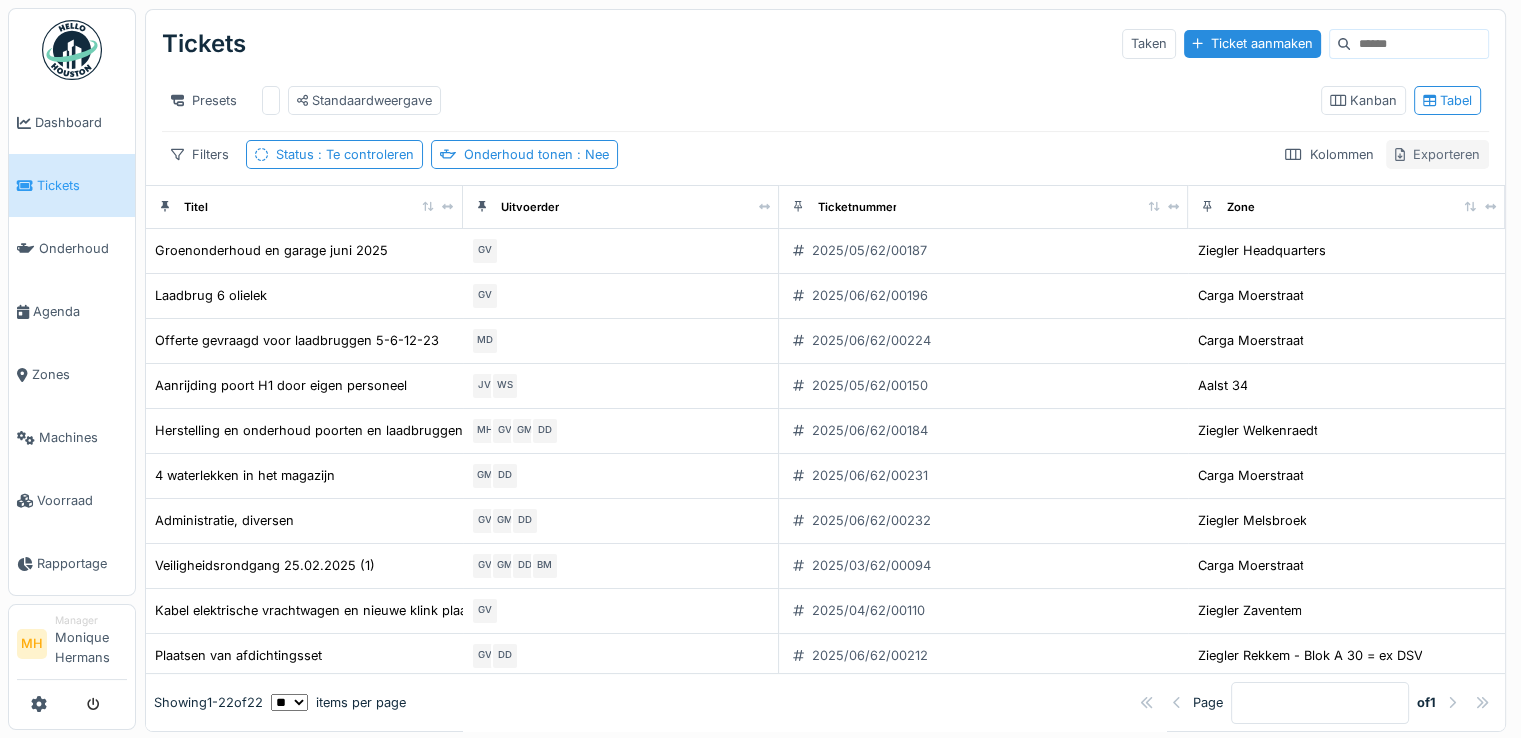 click on "Exporteren" at bounding box center [1437, 154] 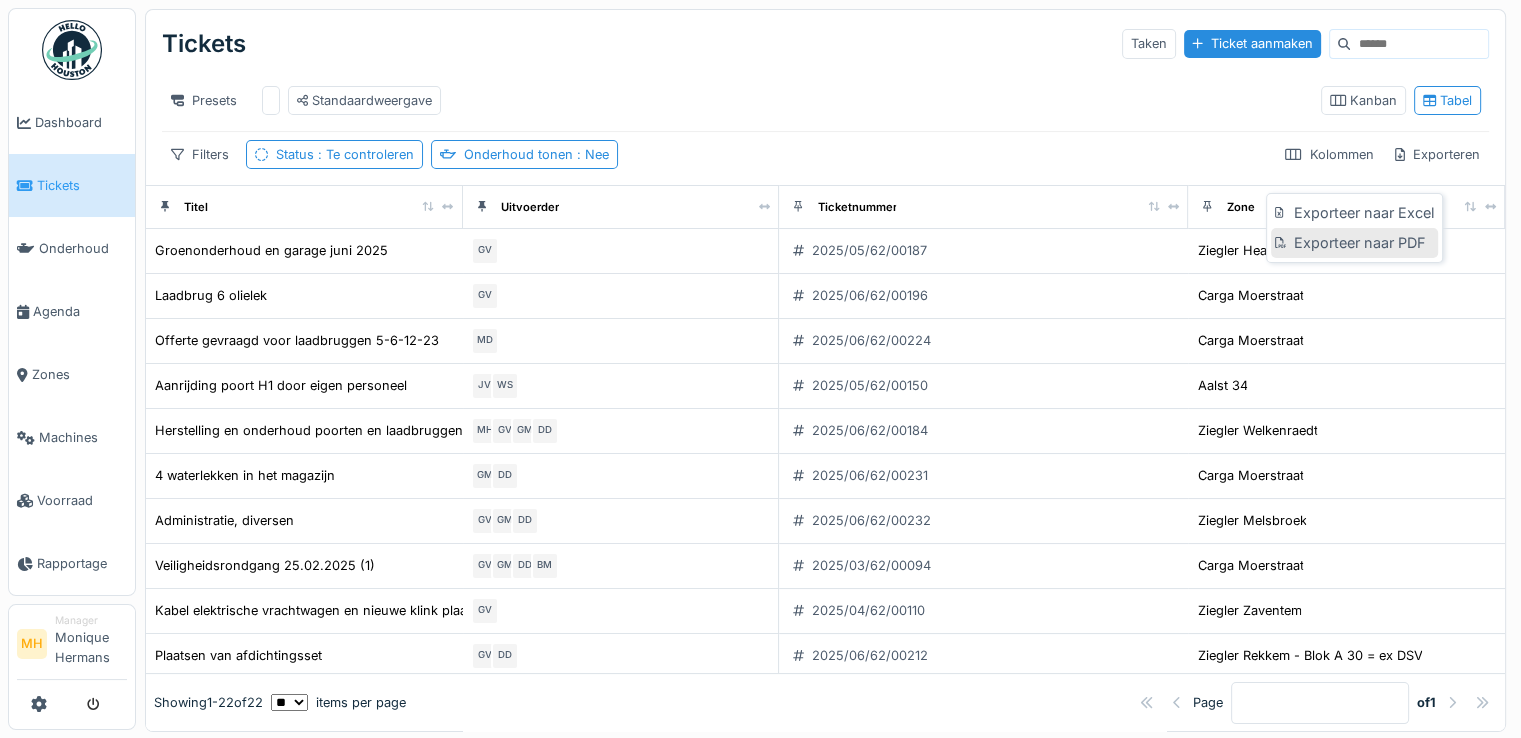 click on "Exporteer naar PDF" at bounding box center (1354, 243) 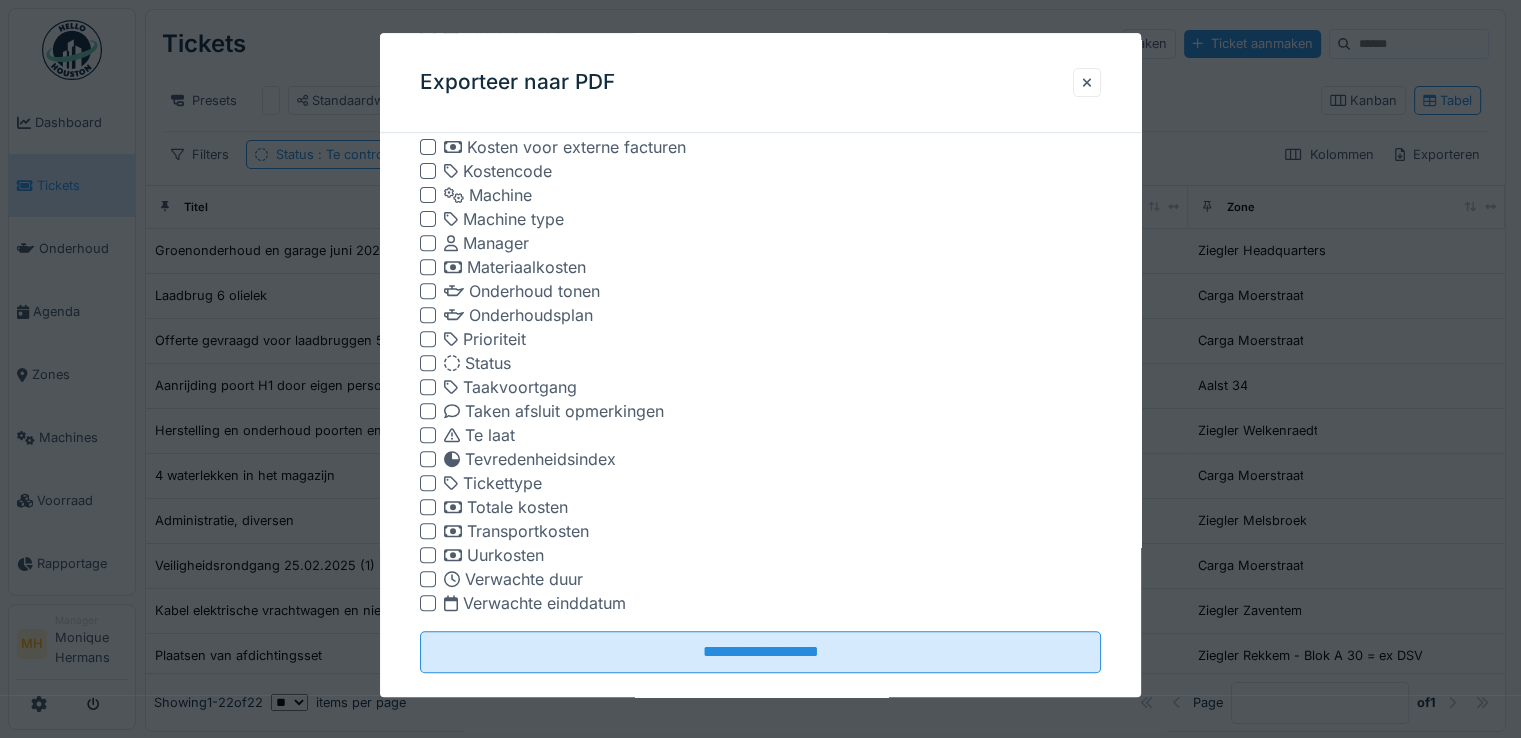 scroll, scrollTop: 787, scrollLeft: 0, axis: vertical 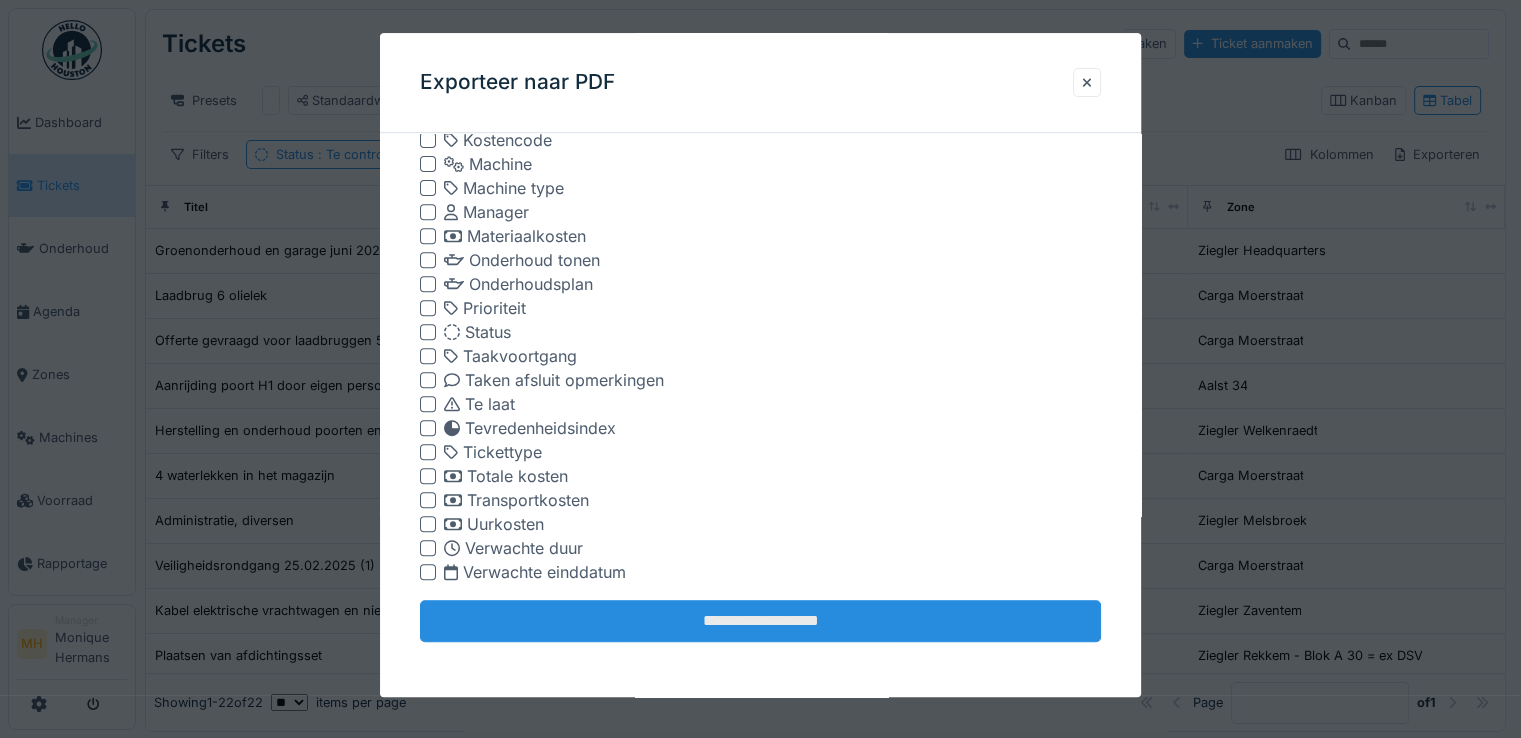 click on "**********" at bounding box center [760, 622] 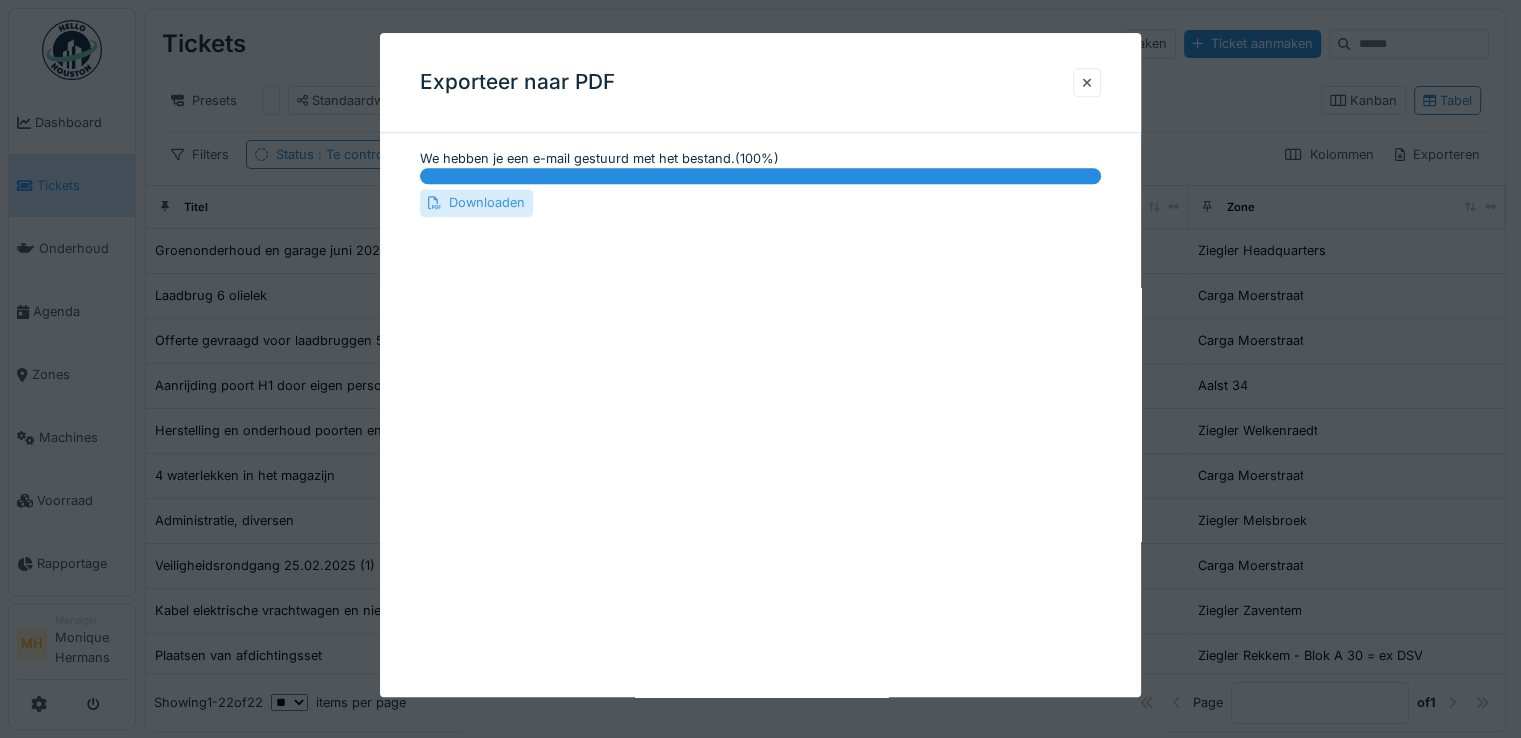 click on "Downloaden" at bounding box center (476, 203) 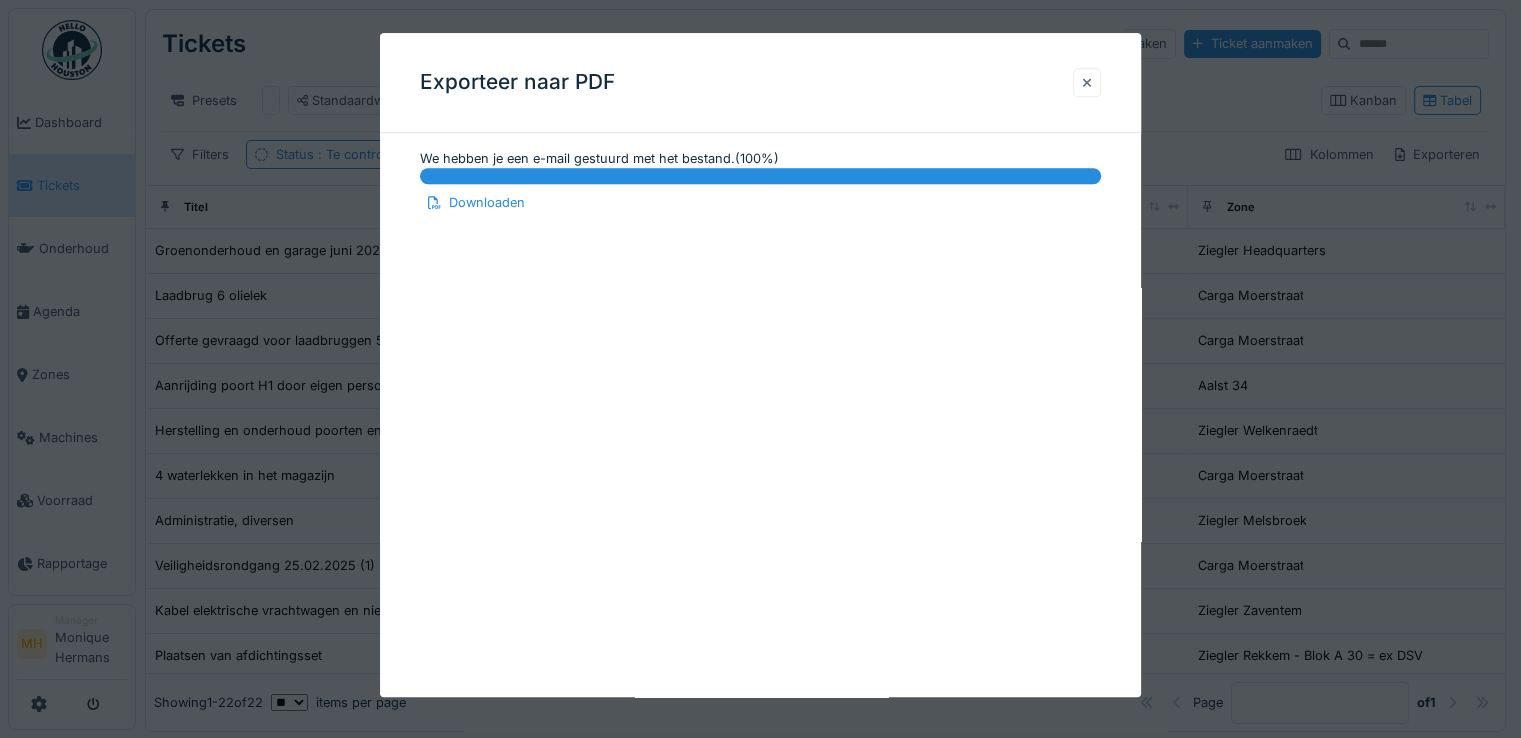 click at bounding box center (1087, 82) 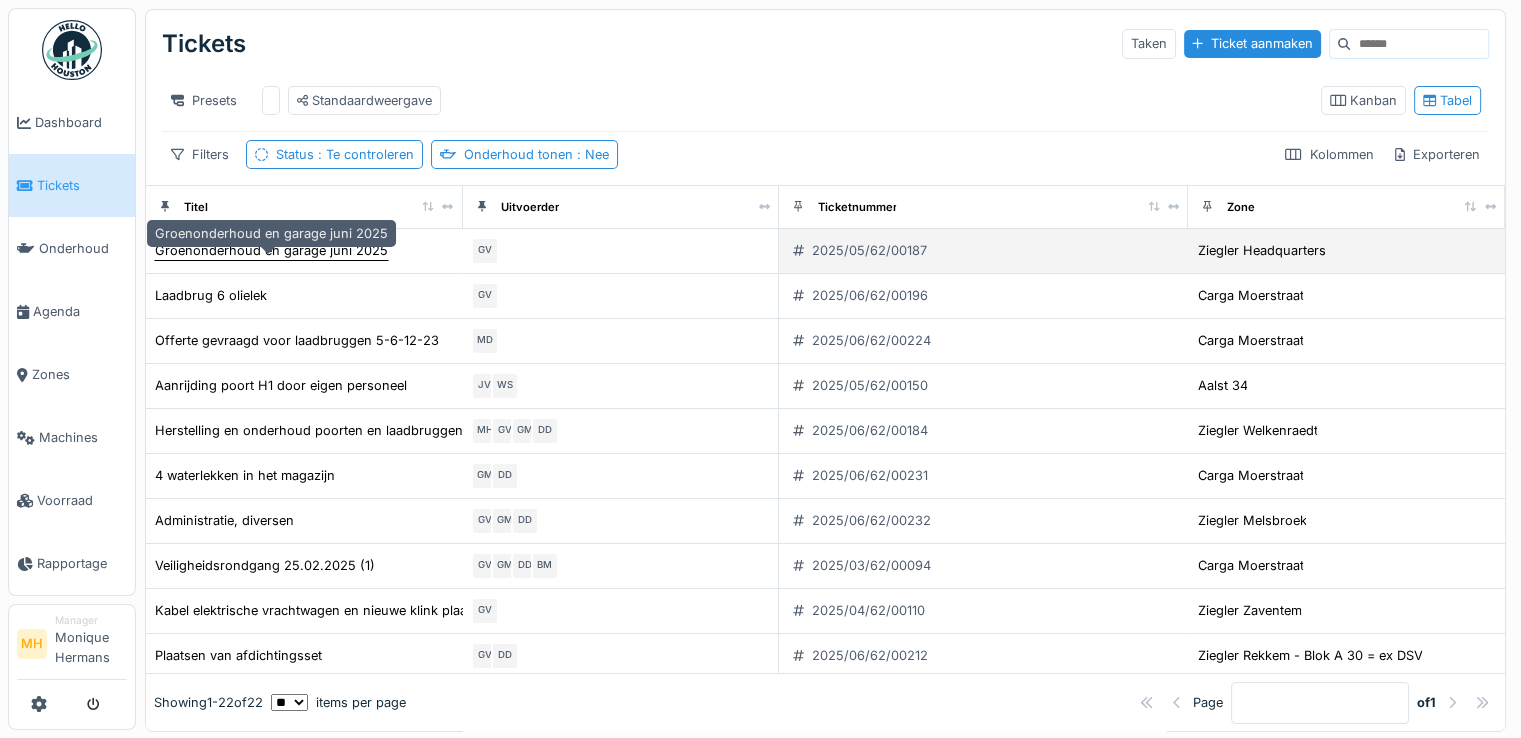 click on "Groenonderhoud en garage juni 2025" at bounding box center (271, 250) 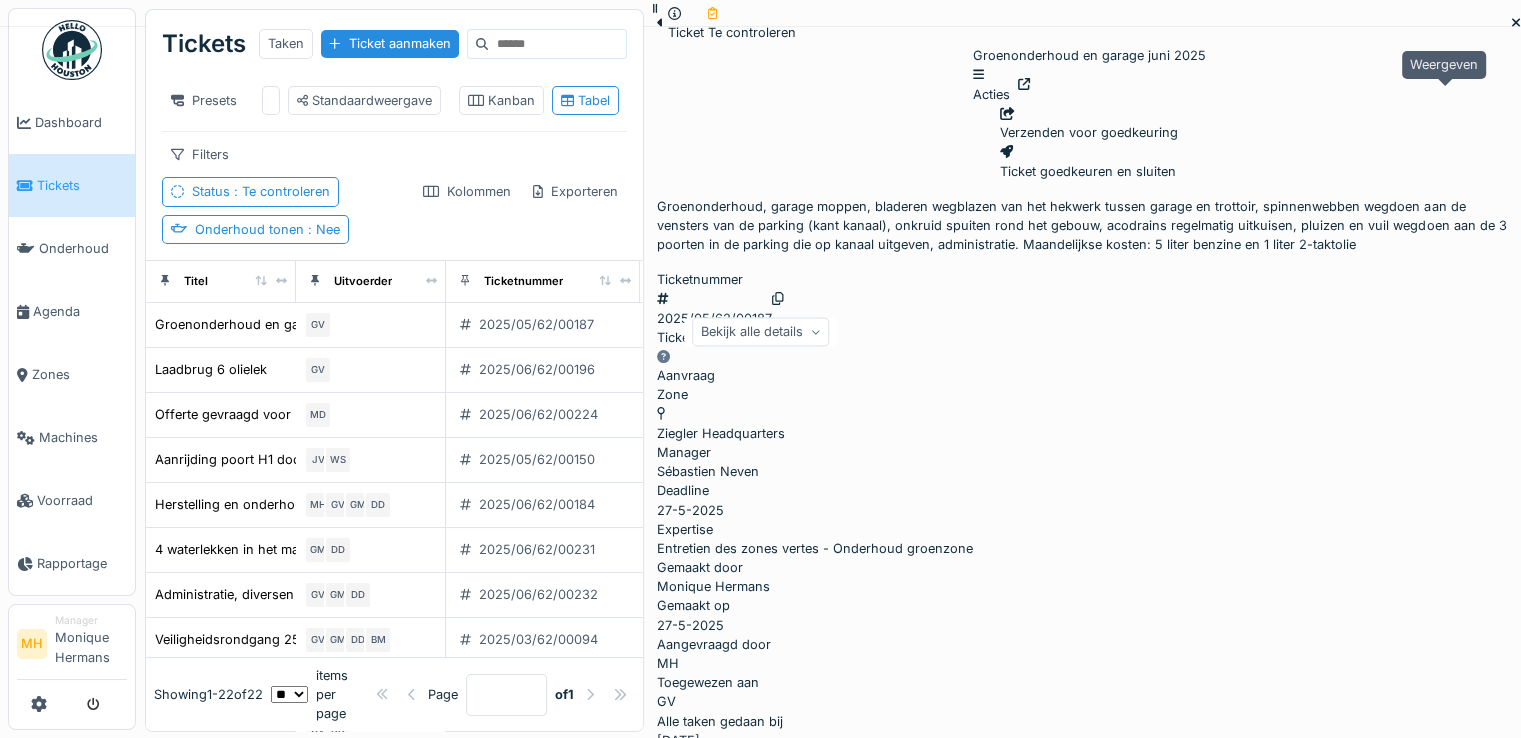 click 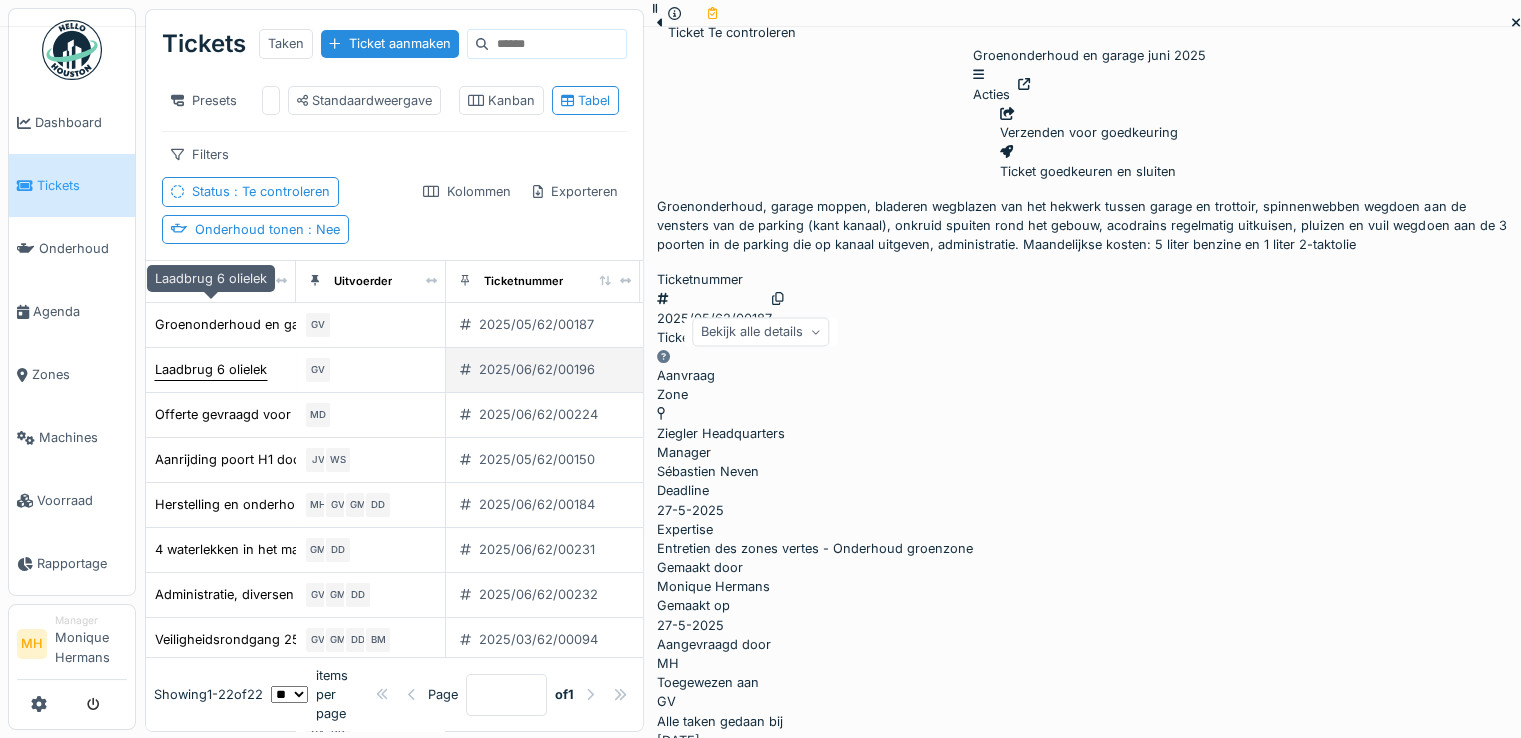 click on "Laadbrug 6 olielek" at bounding box center [211, 369] 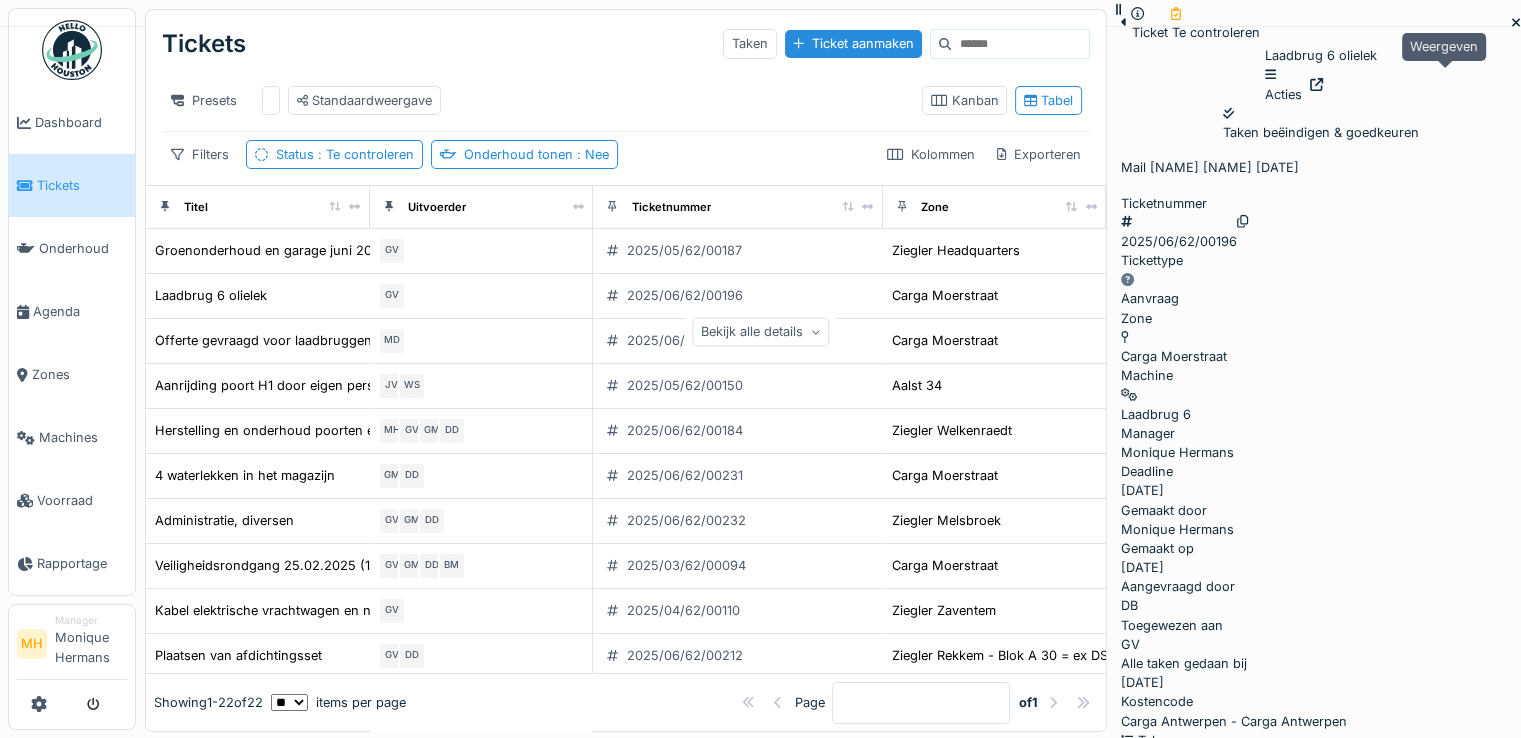click 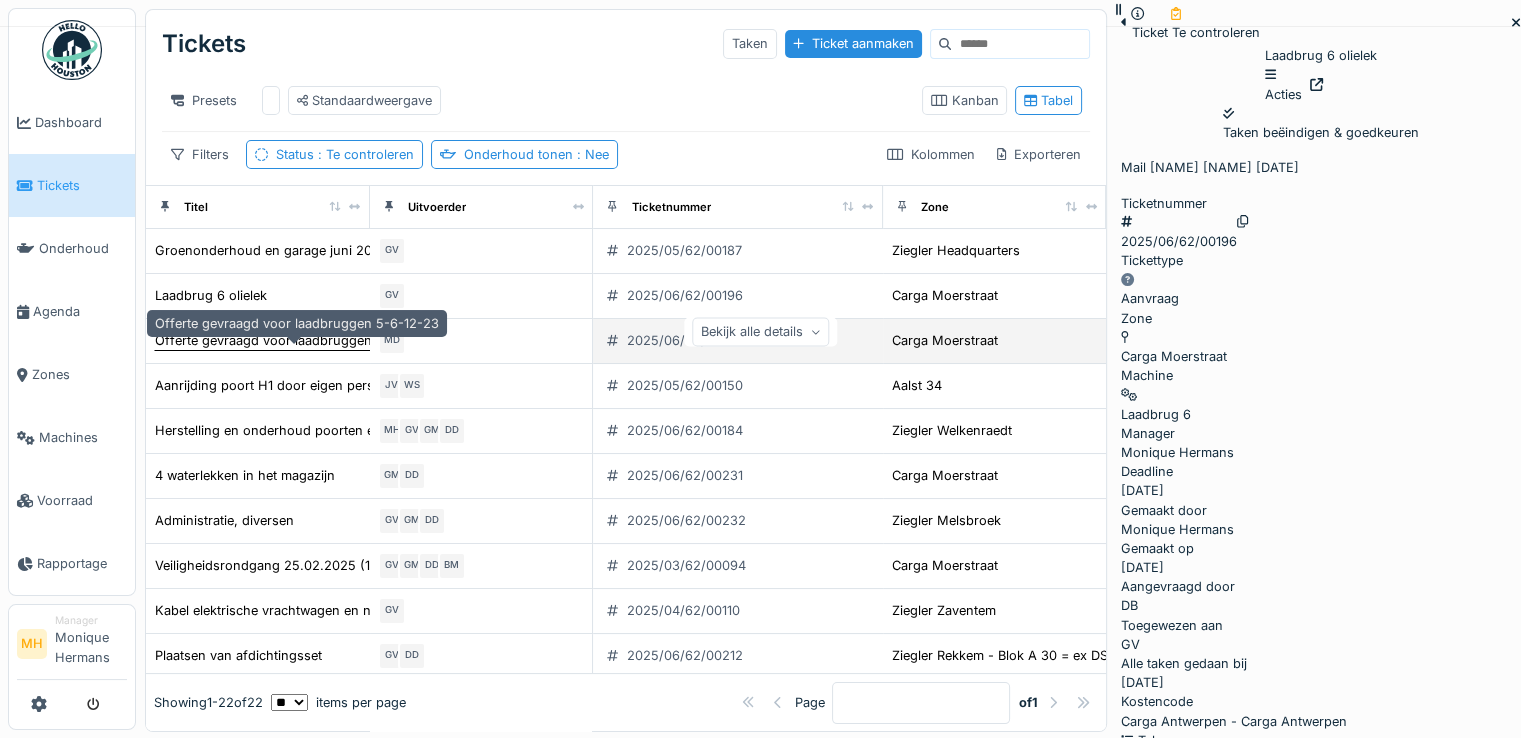 click on "Offerte gevraagd voor laadbruggen 5-6-12-23" at bounding box center [297, 340] 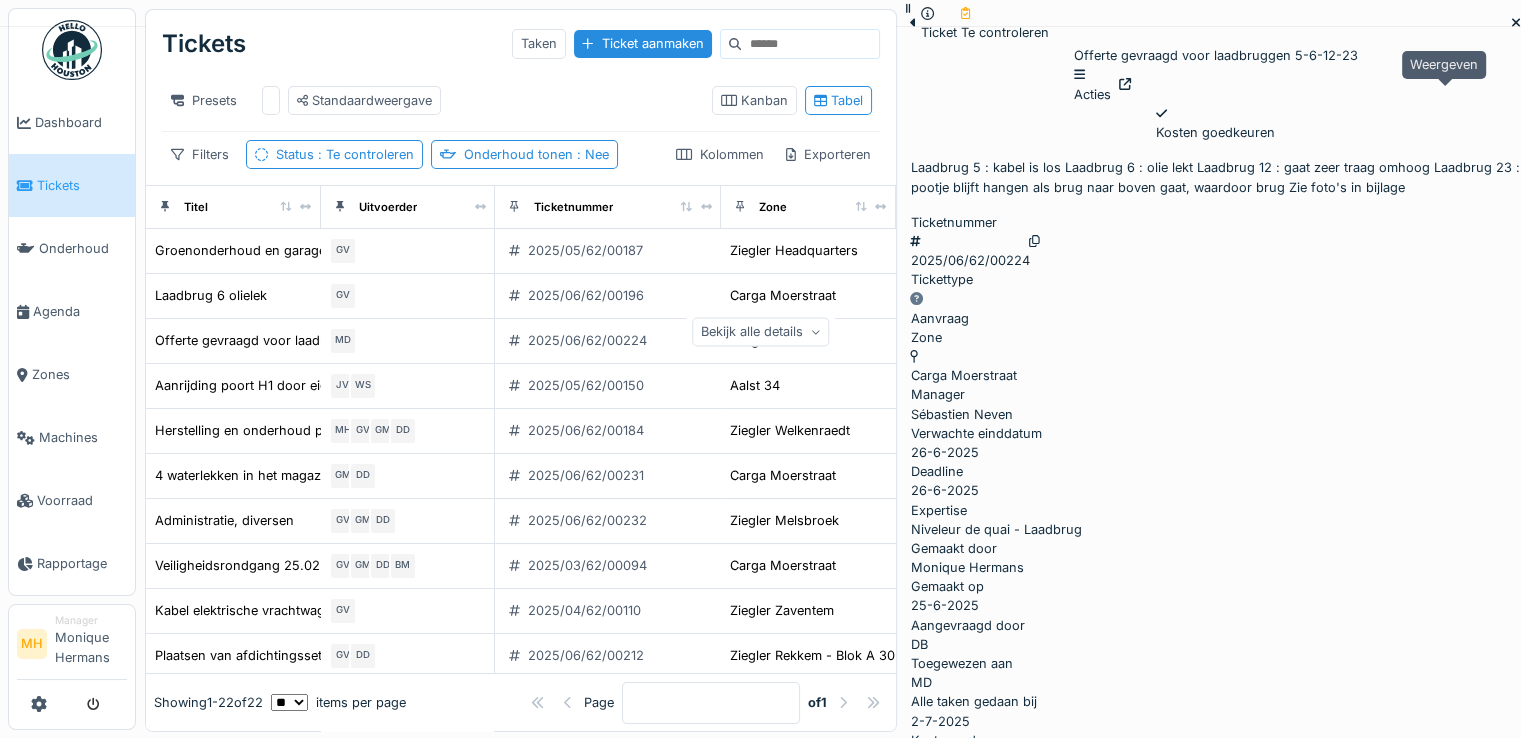 click 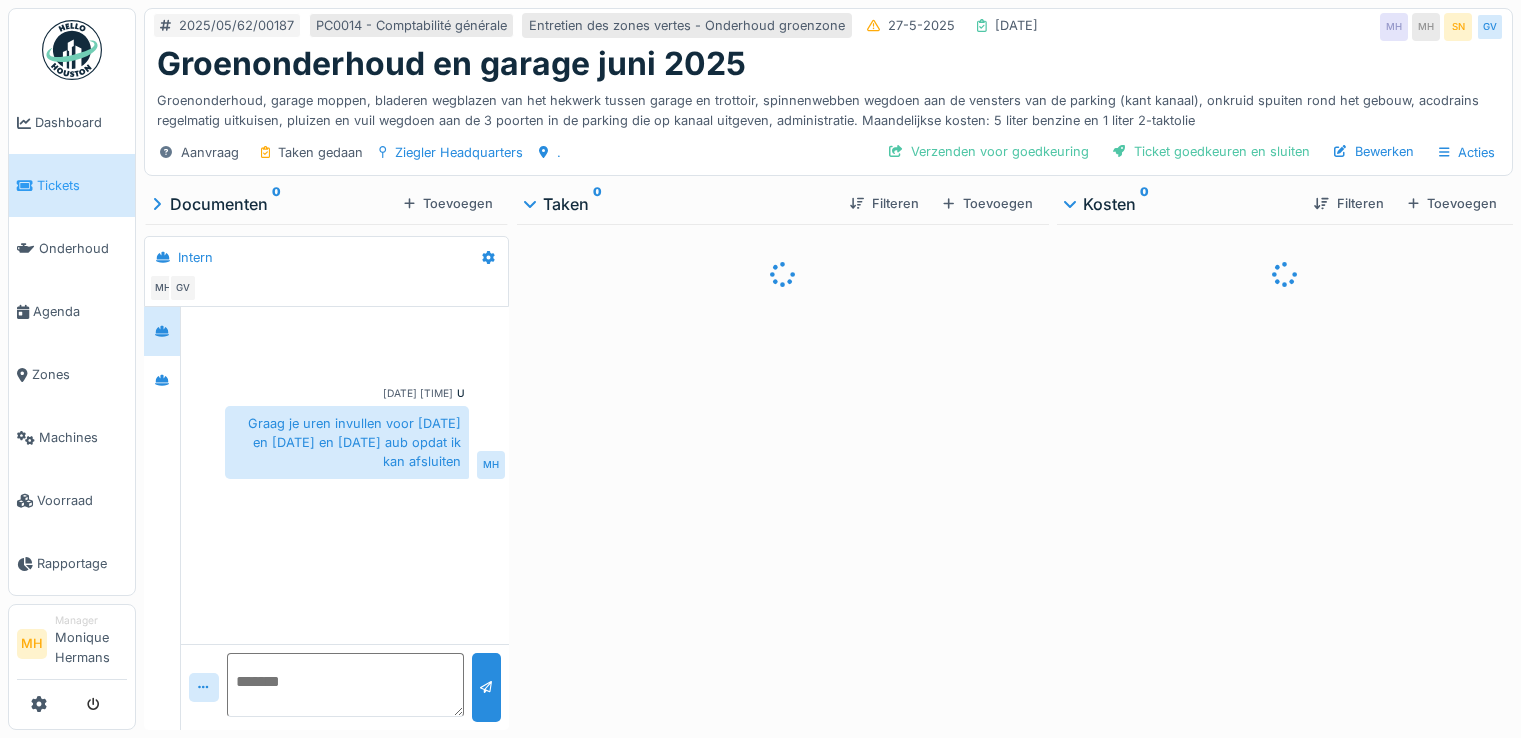 scroll, scrollTop: 0, scrollLeft: 0, axis: both 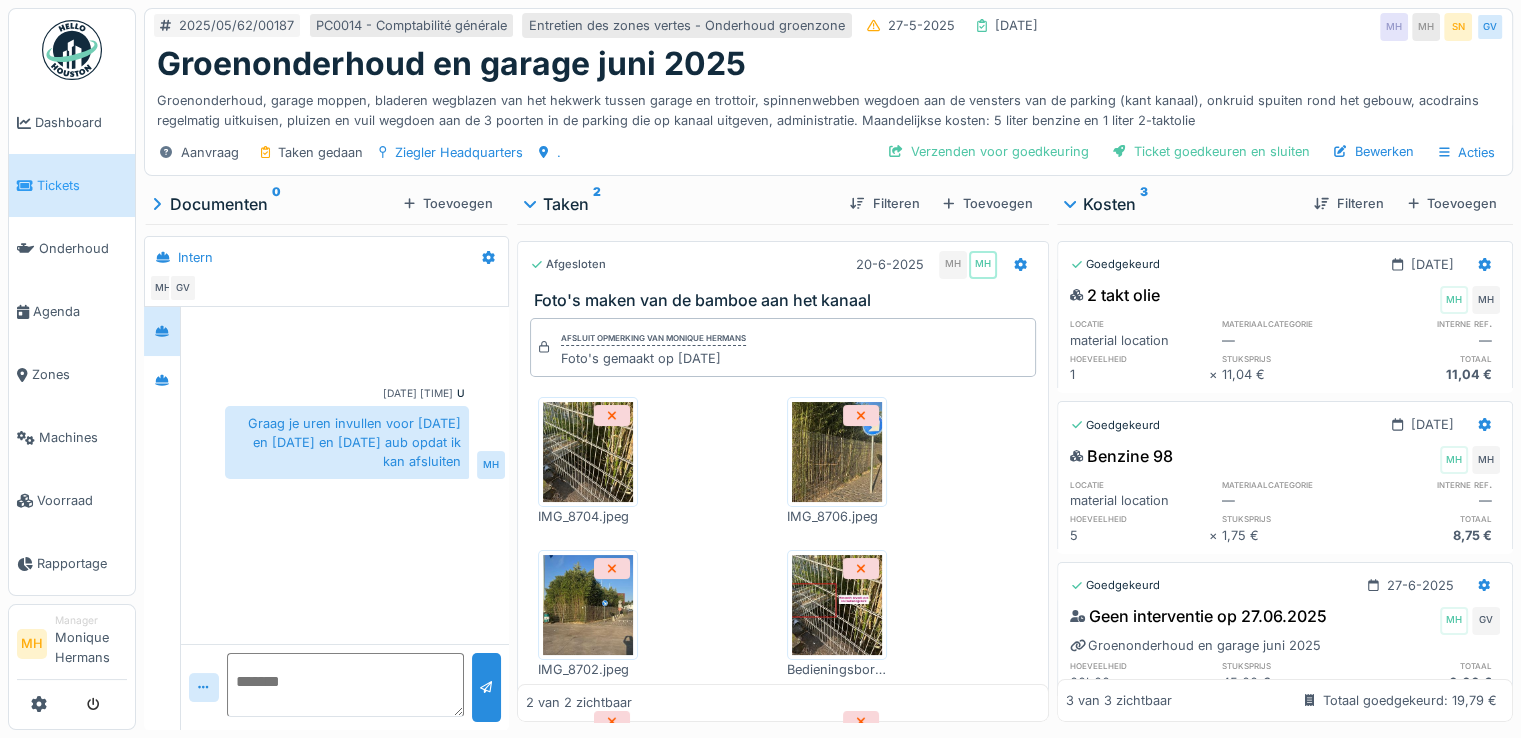 click on "Toevoegen" at bounding box center [1452, 203] 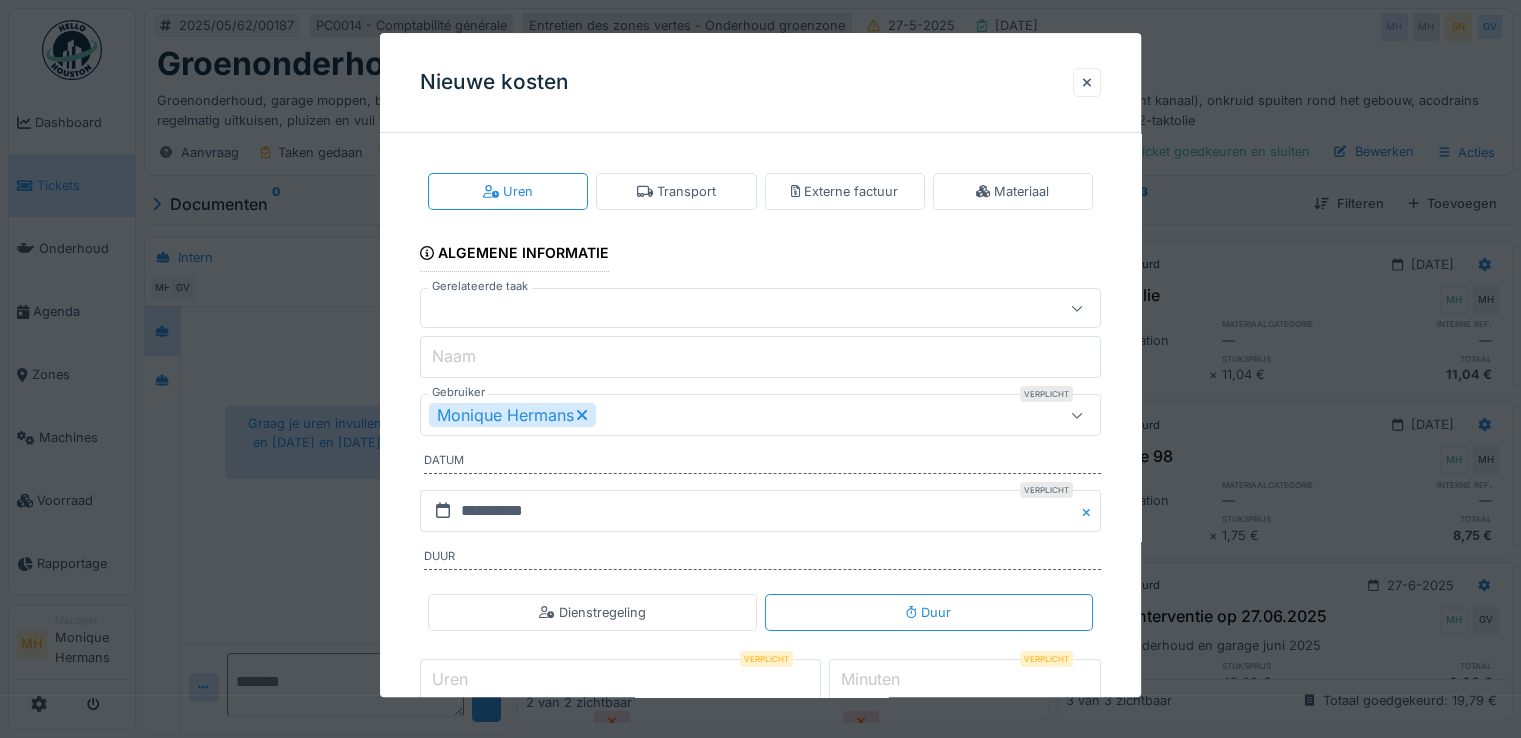 click on "Monique Hermans" at bounding box center [512, 416] 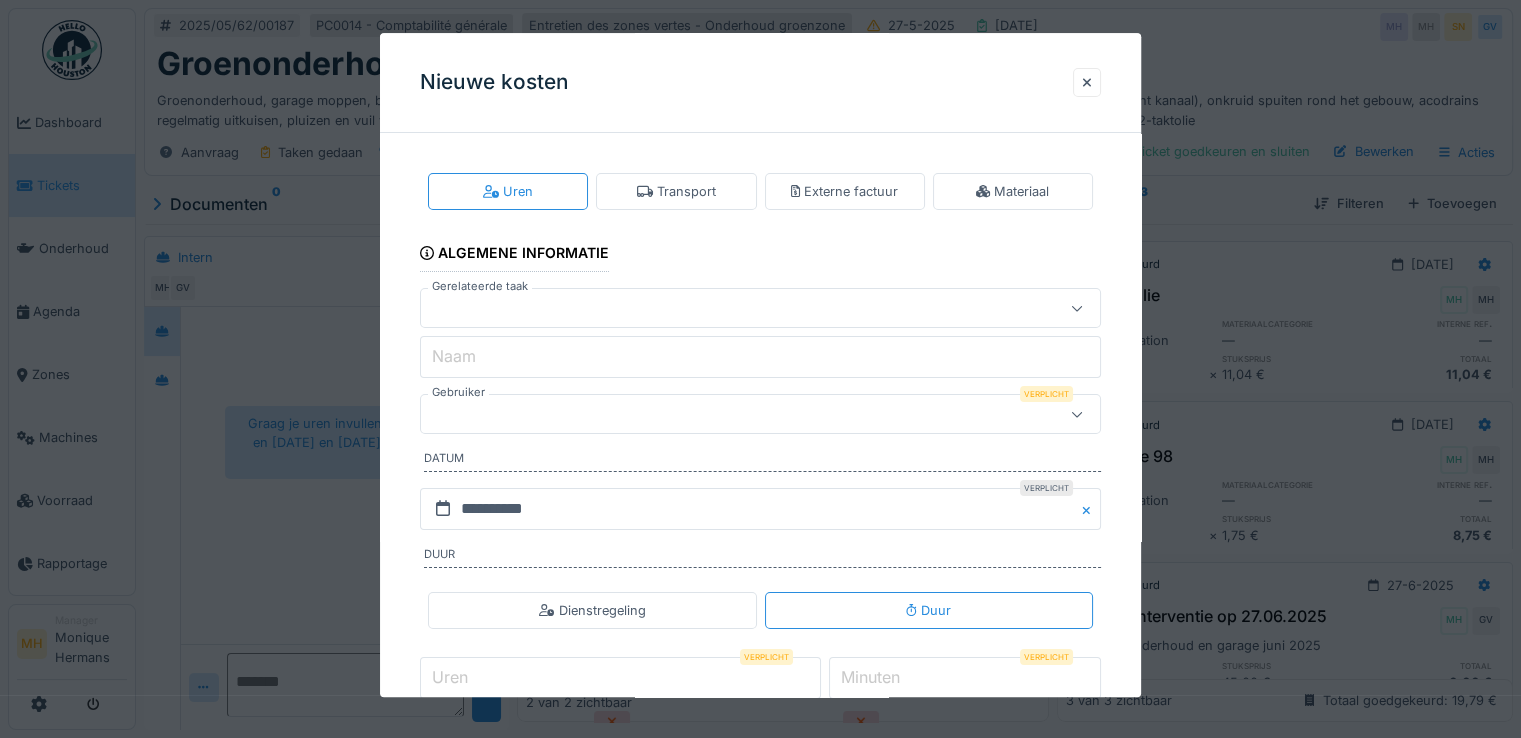 click at bounding box center (726, 415) 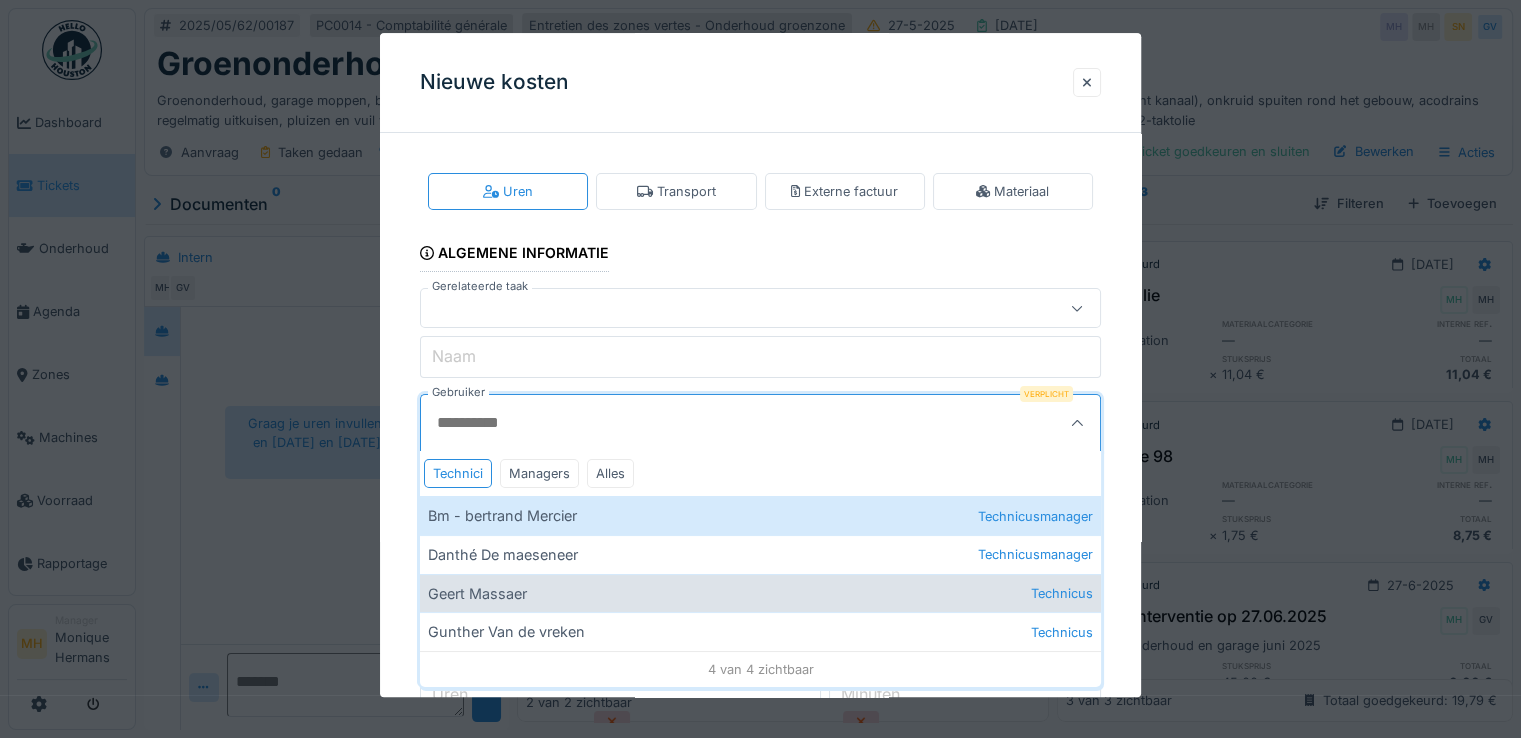 drag, startPoint x: 508, startPoint y: 627, endPoint x: 529, endPoint y: 609, distance: 27.658634 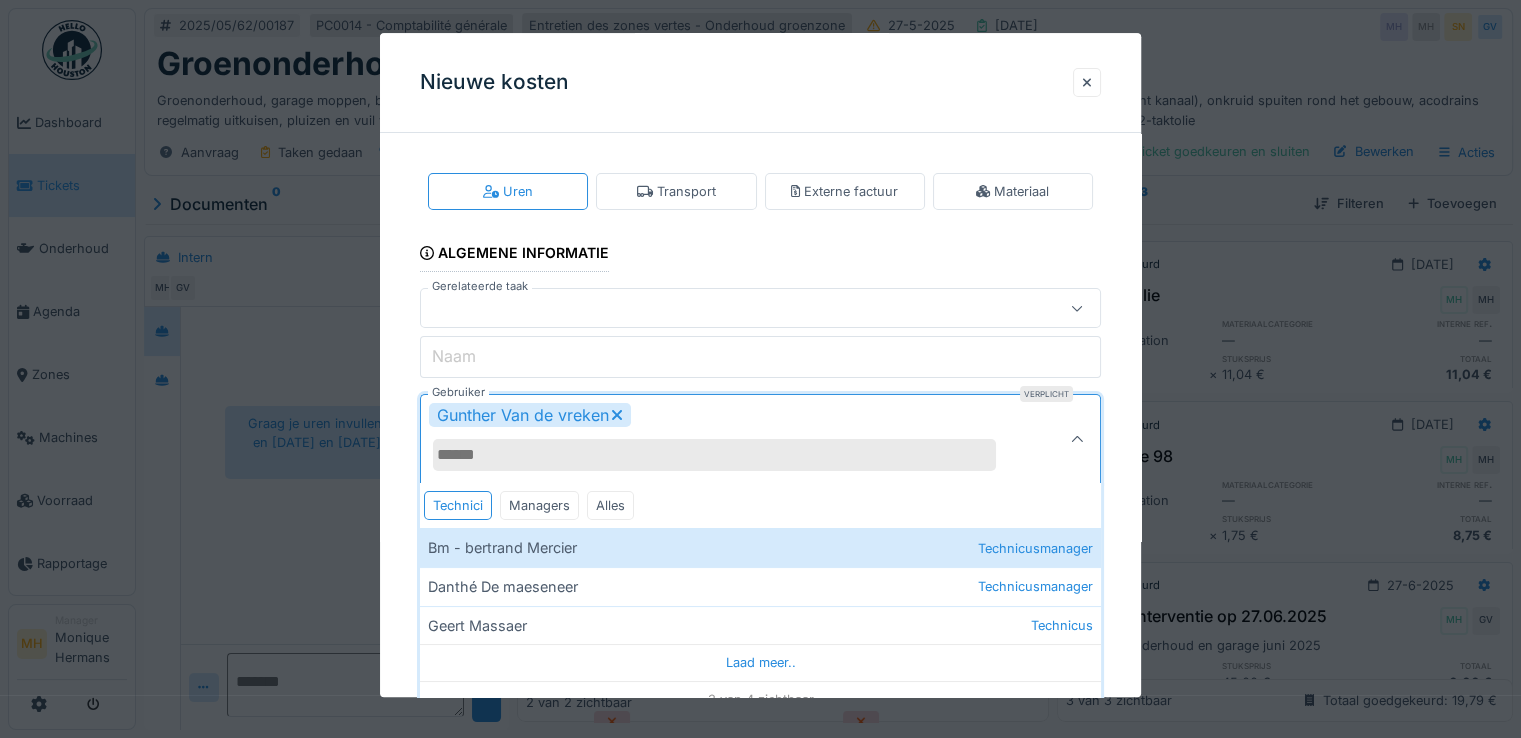 click on "**********" at bounding box center [760, 507] 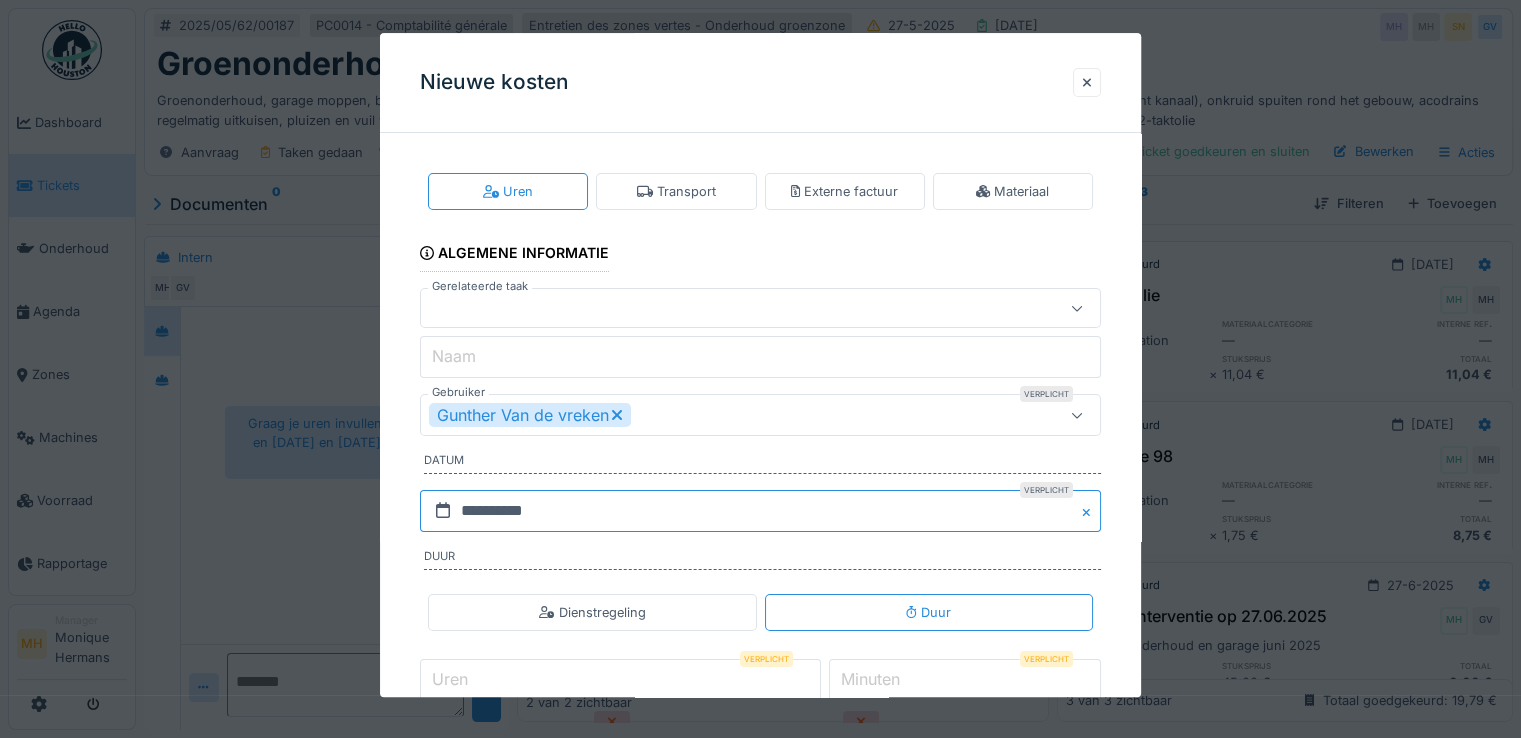 click on "**********" at bounding box center (760, 511) 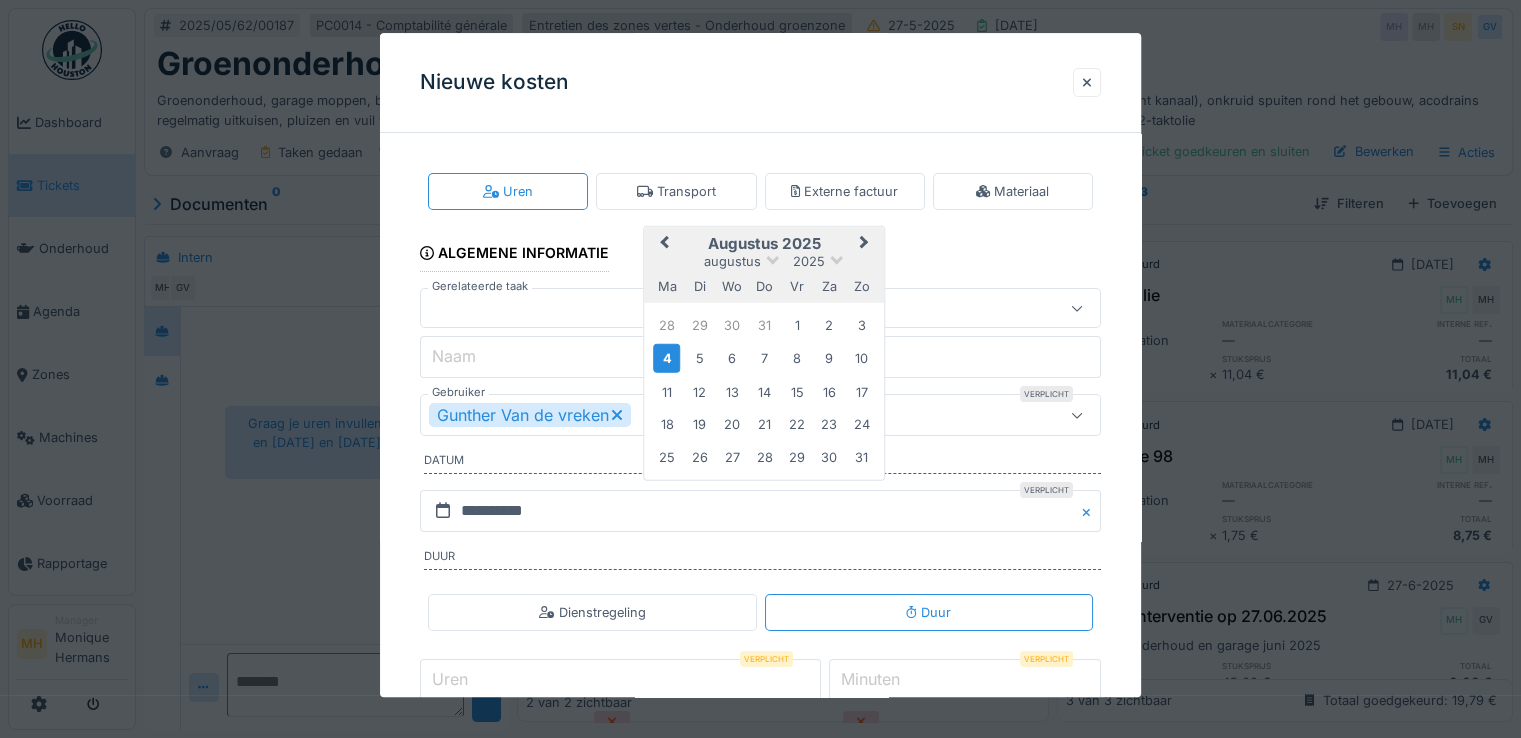 click on "Previous Month" at bounding box center [664, 244] 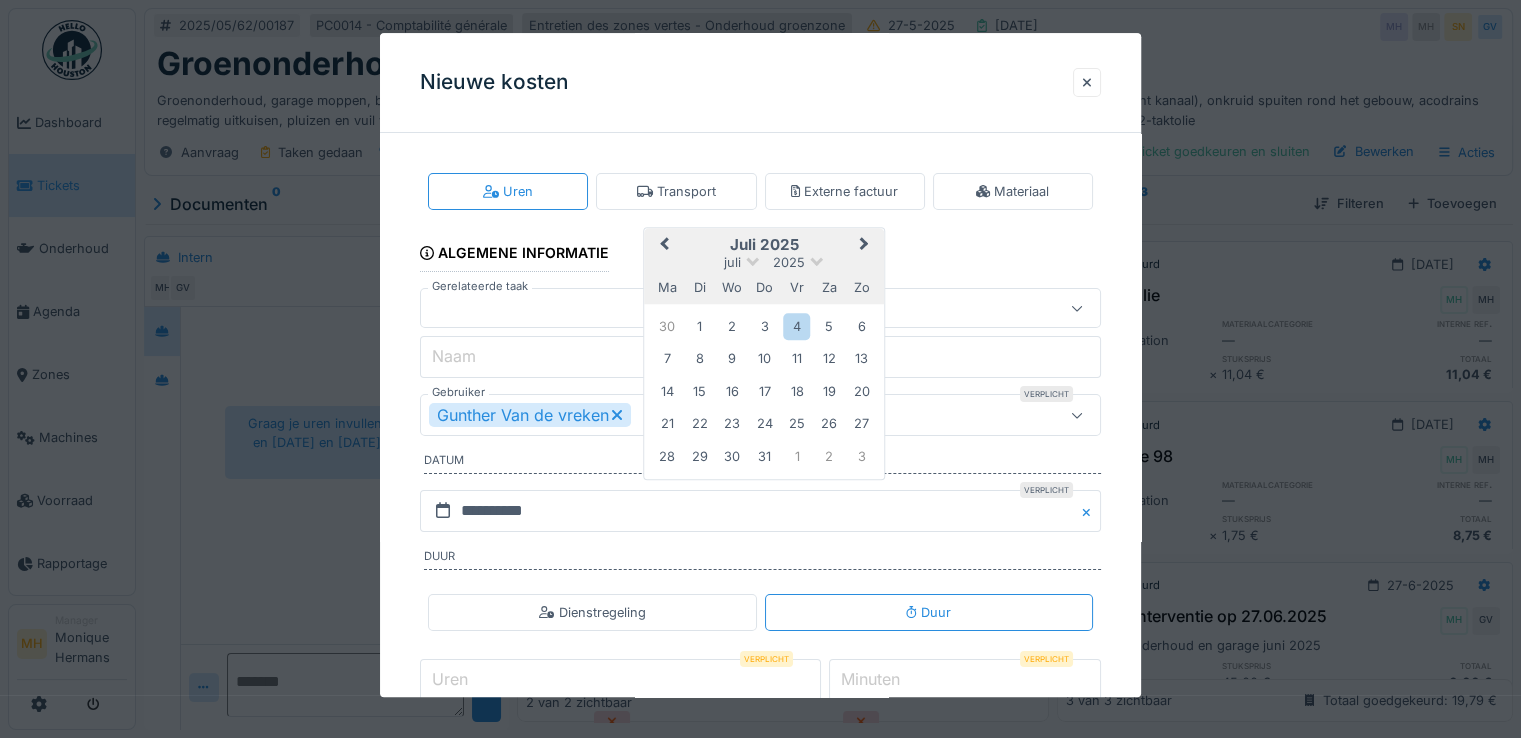click on "Previous Month" at bounding box center (664, 246) 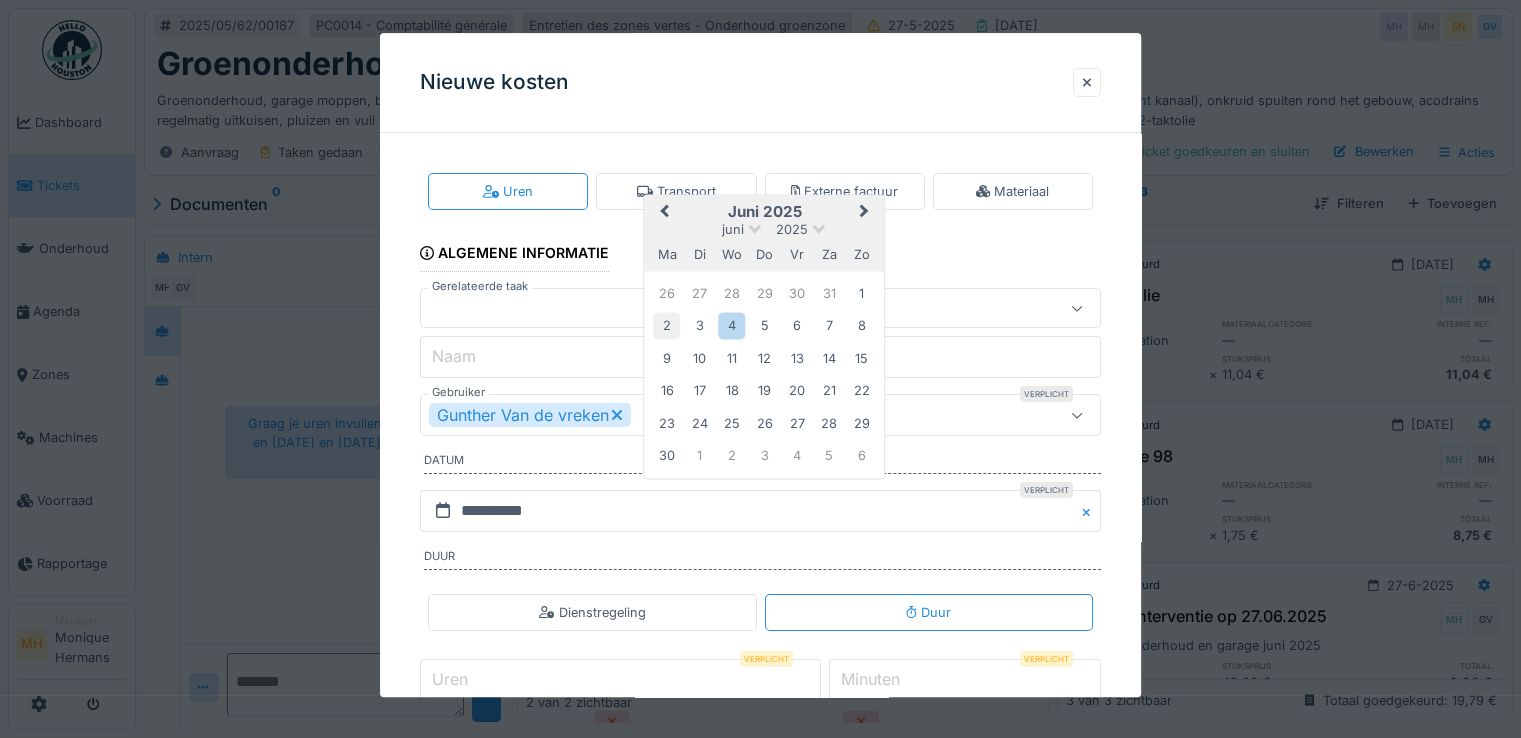 click on "2" at bounding box center [666, 326] 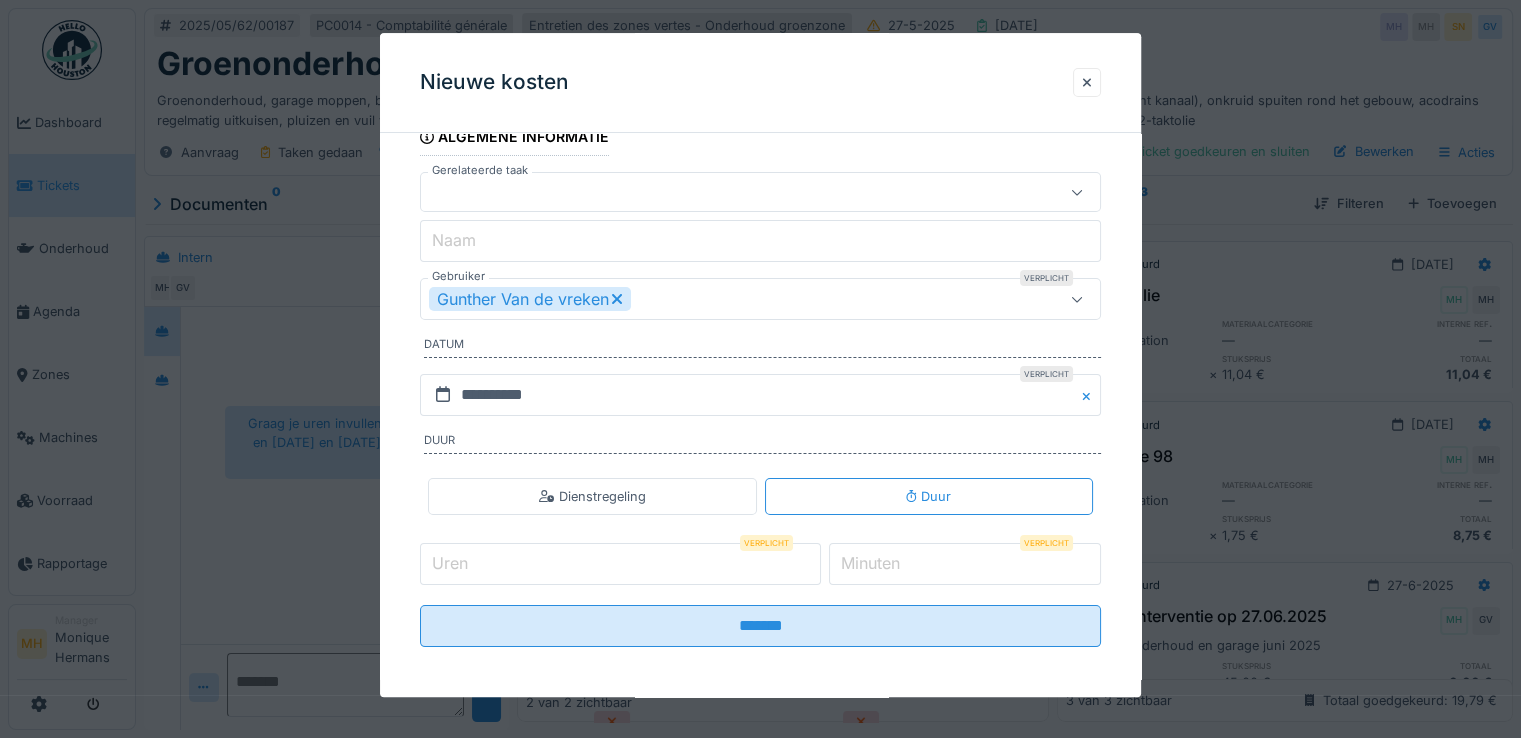 scroll, scrollTop: 118, scrollLeft: 0, axis: vertical 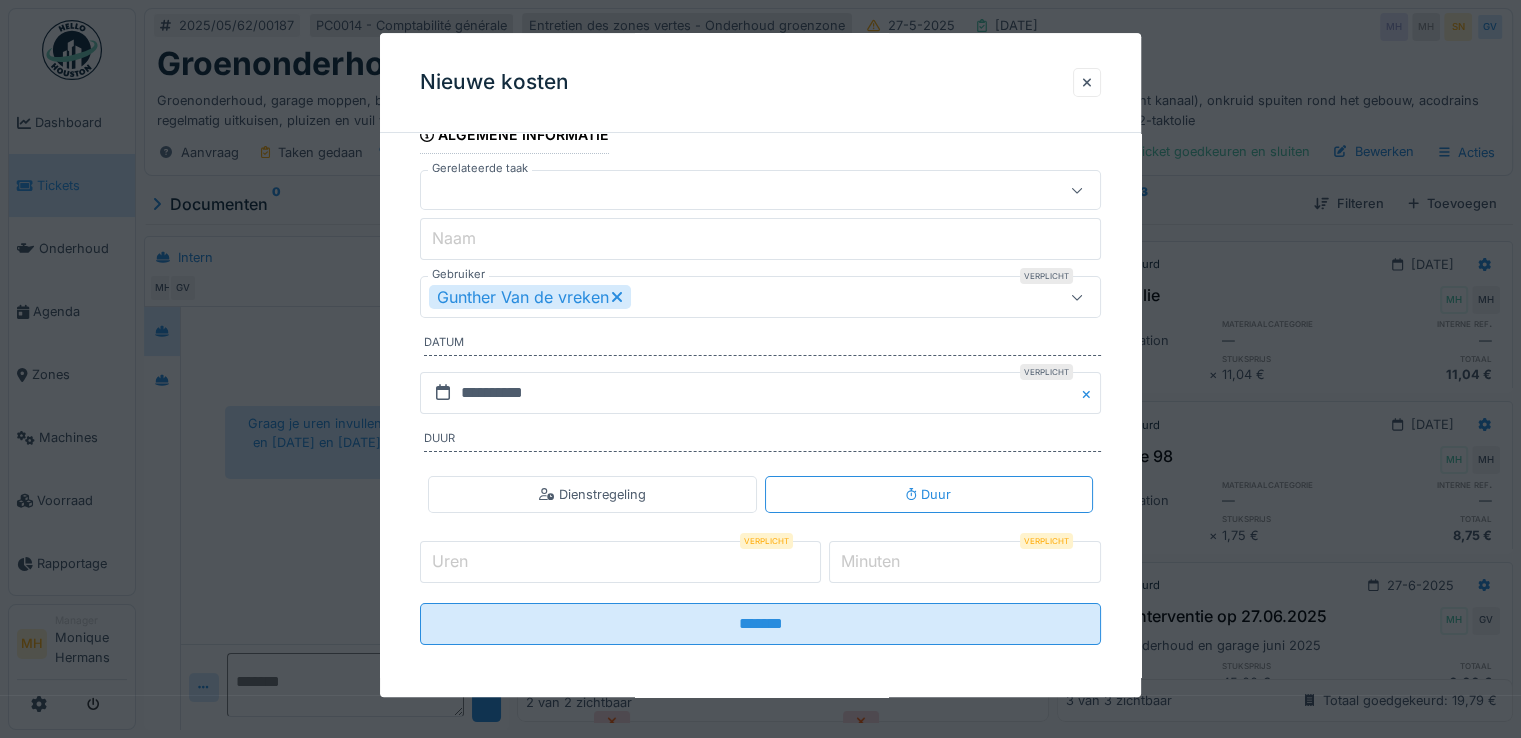 drag, startPoint x: 486, startPoint y: 562, endPoint x: 648, endPoint y: 543, distance: 163.1104 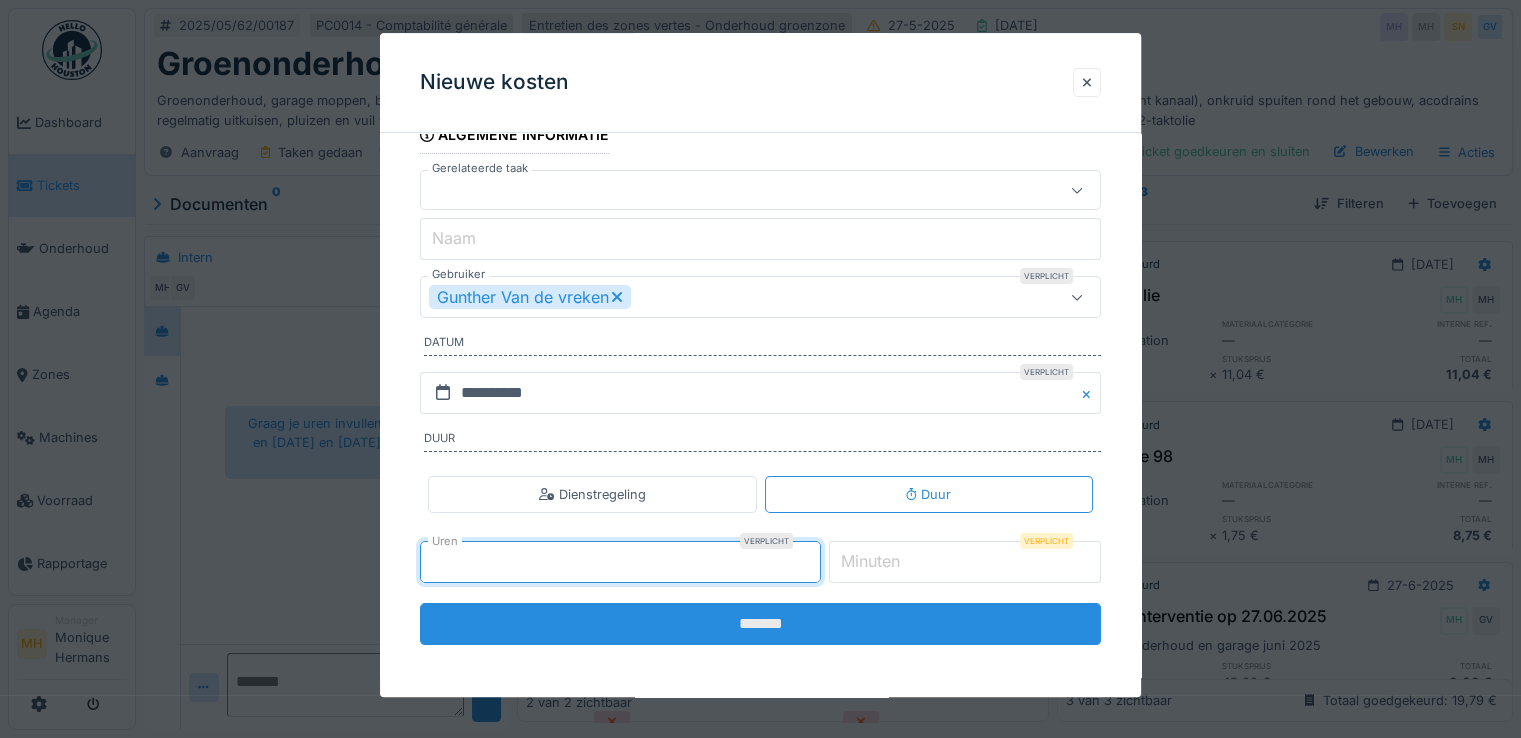 type on "*" 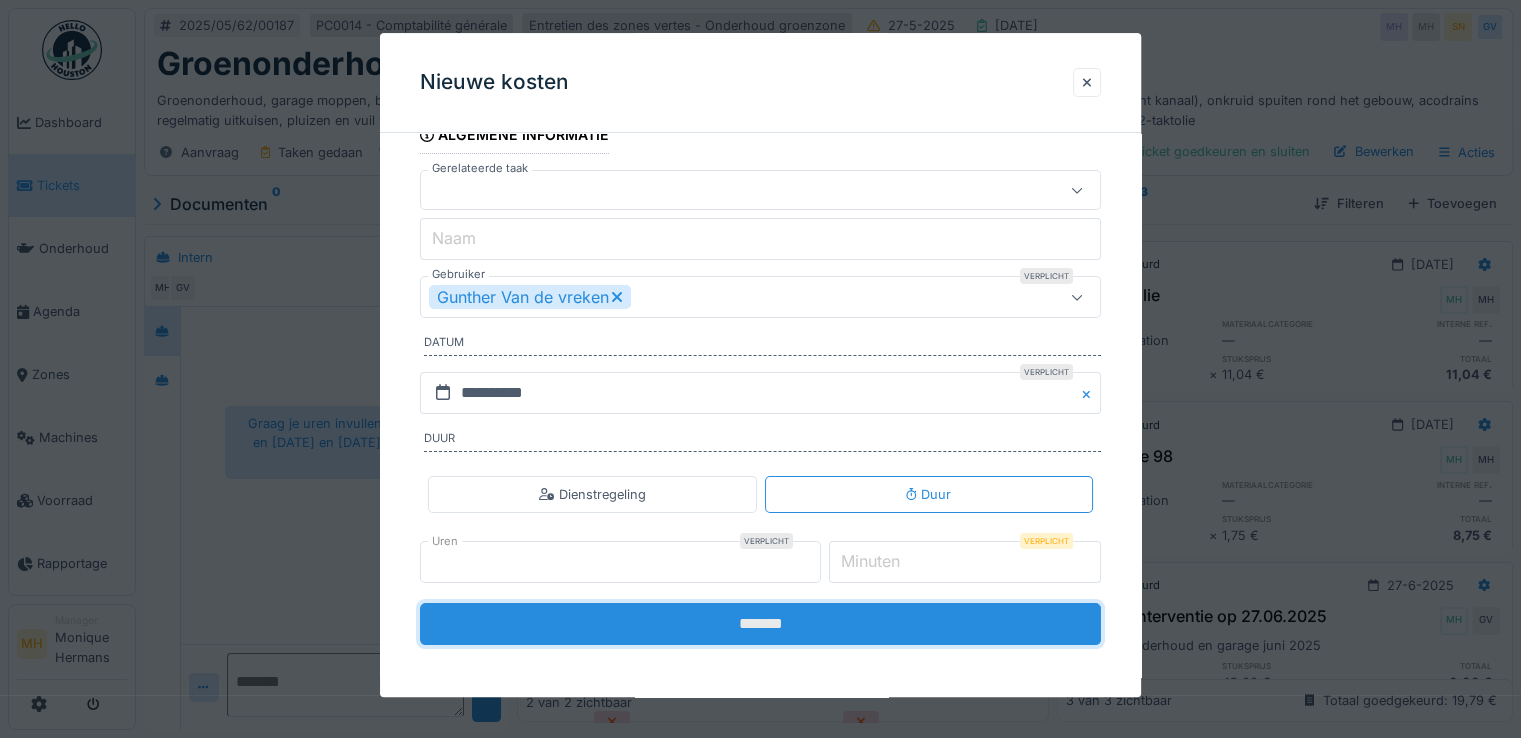 click on "*******" at bounding box center [760, 624] 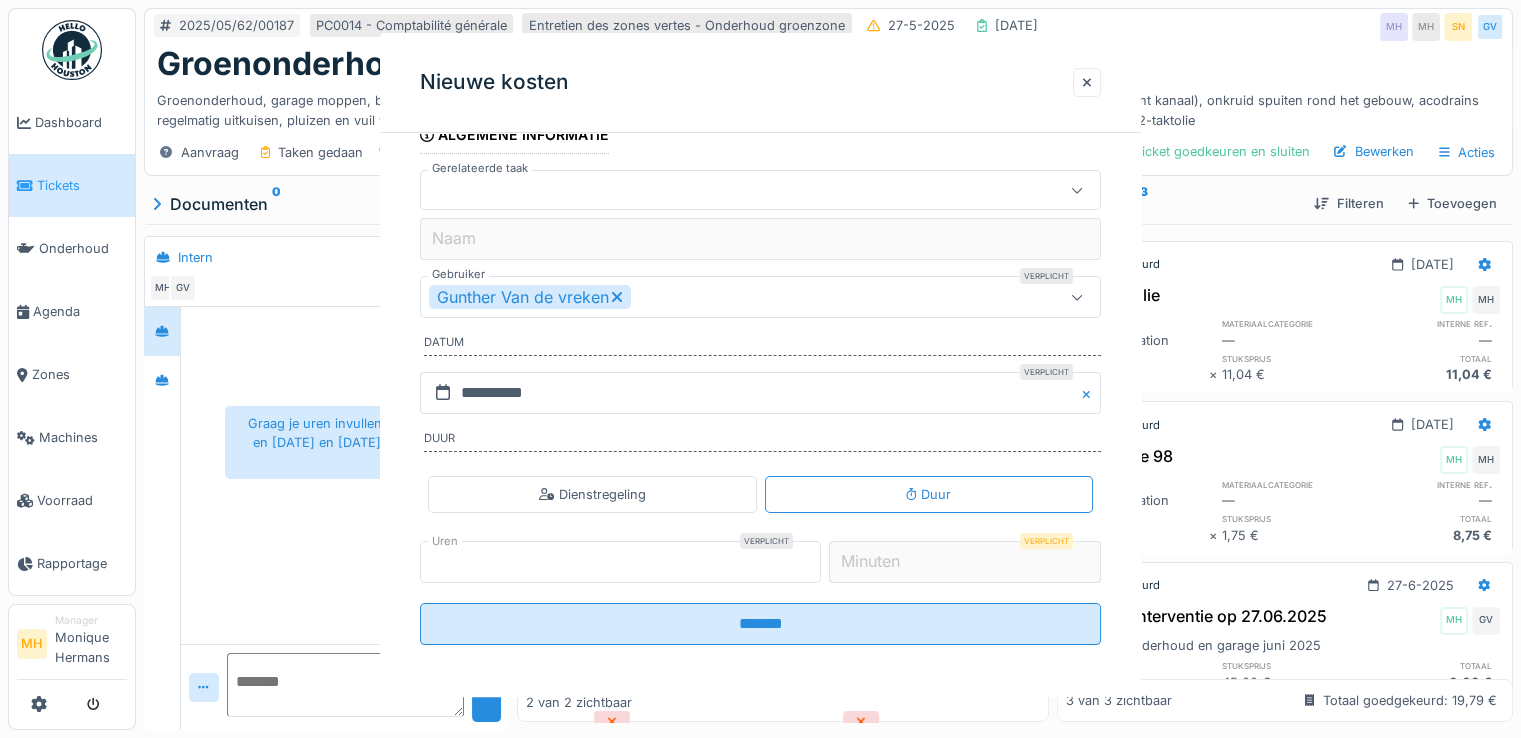 scroll, scrollTop: 0, scrollLeft: 0, axis: both 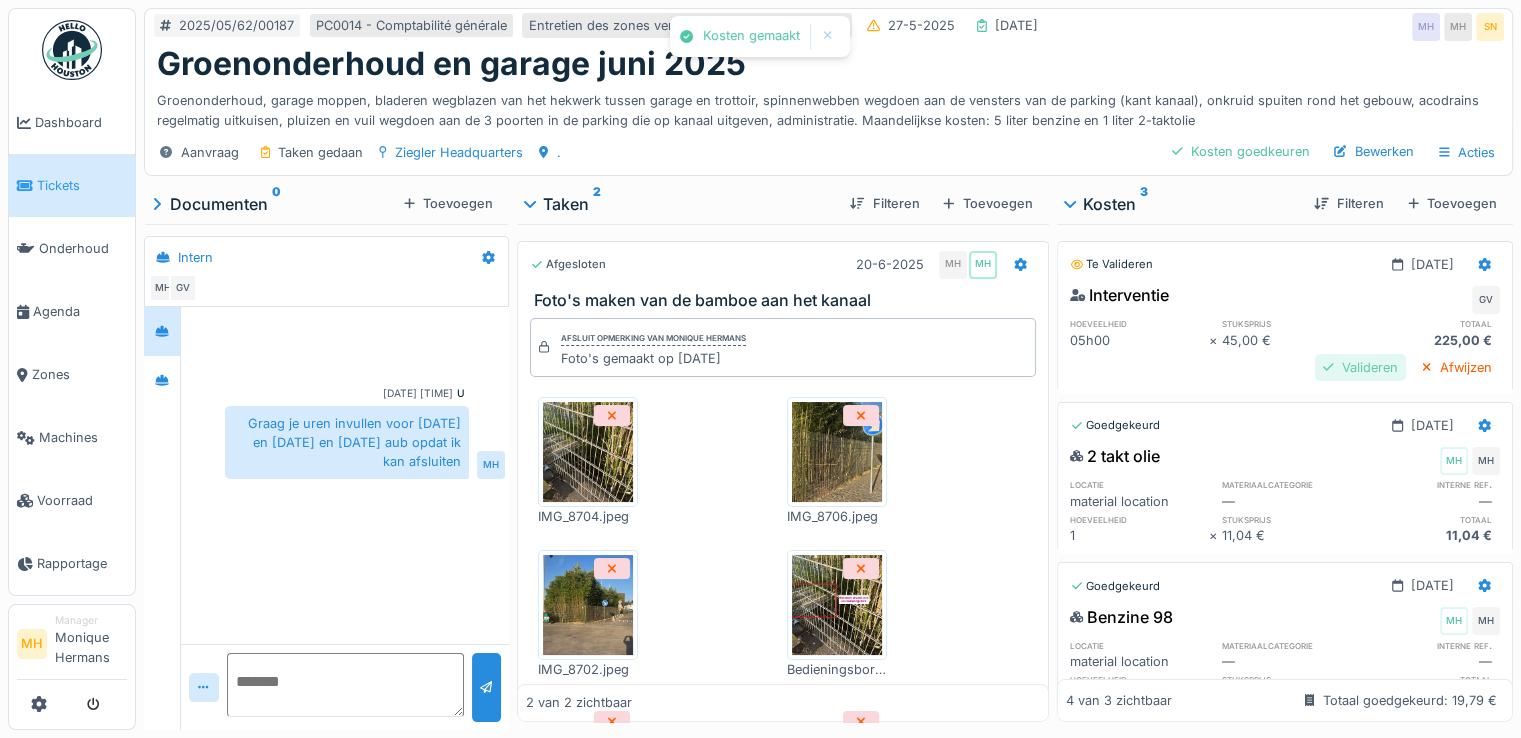 click on "Valideren" at bounding box center [1360, 367] 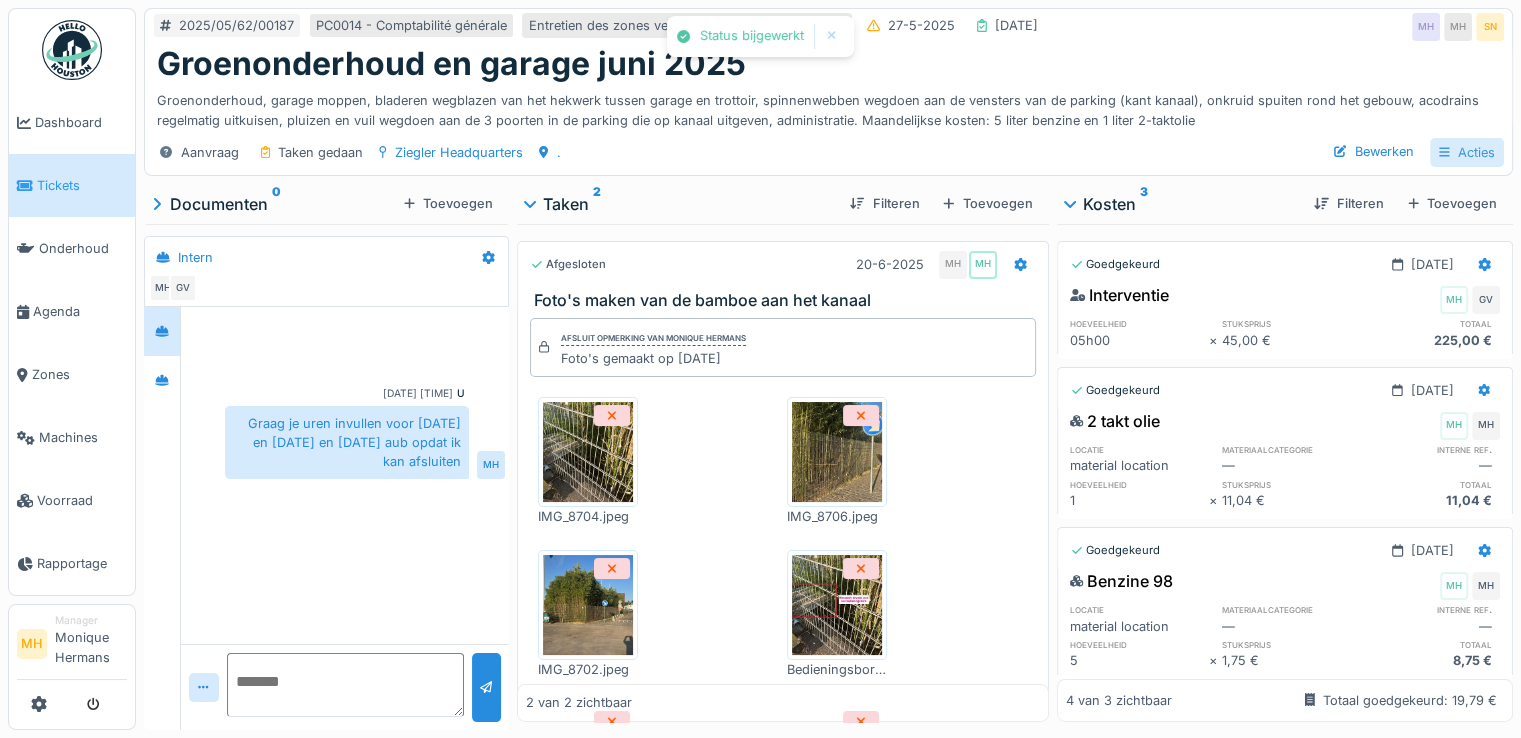click on "Acties" at bounding box center (1467, 152) 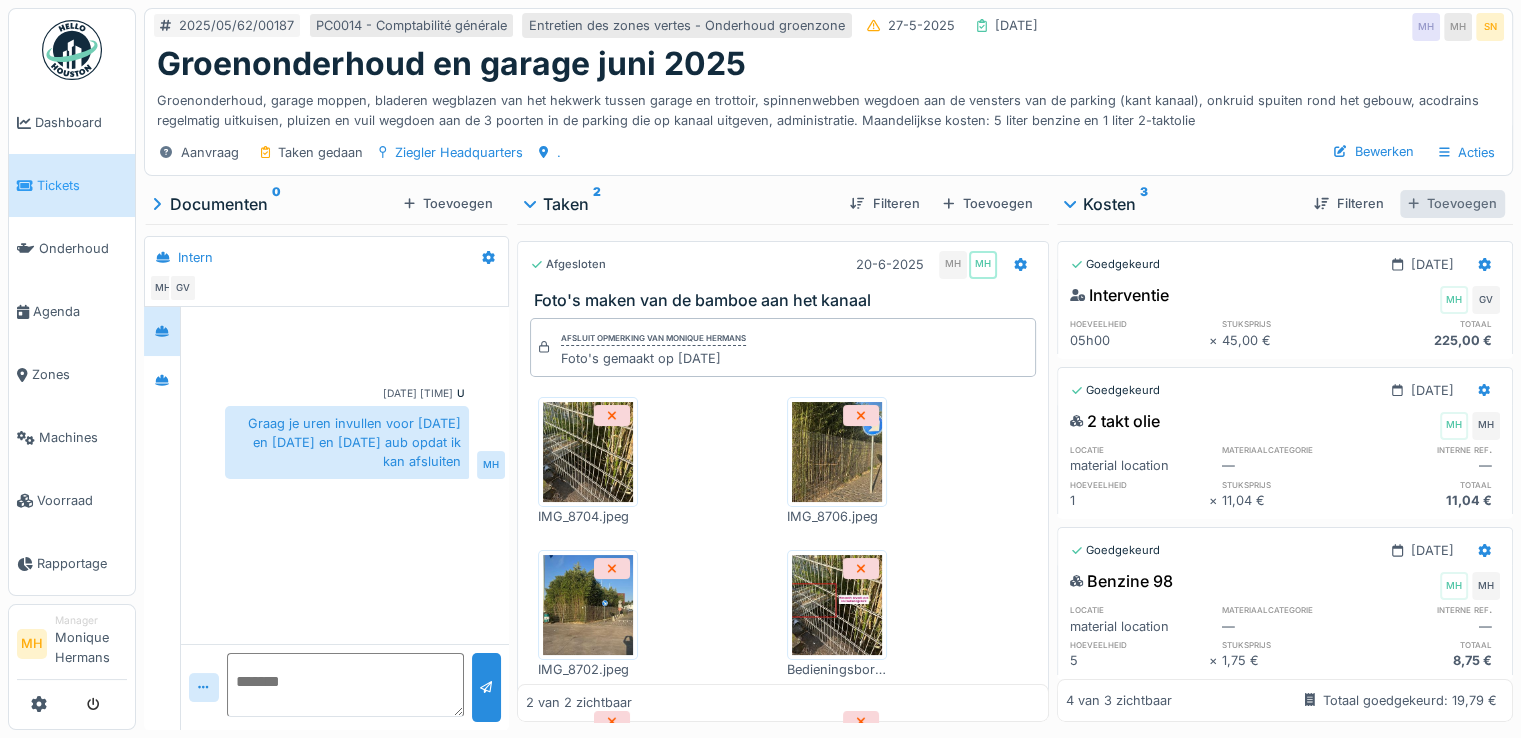 click on "Toevoegen" at bounding box center (1452, 203) 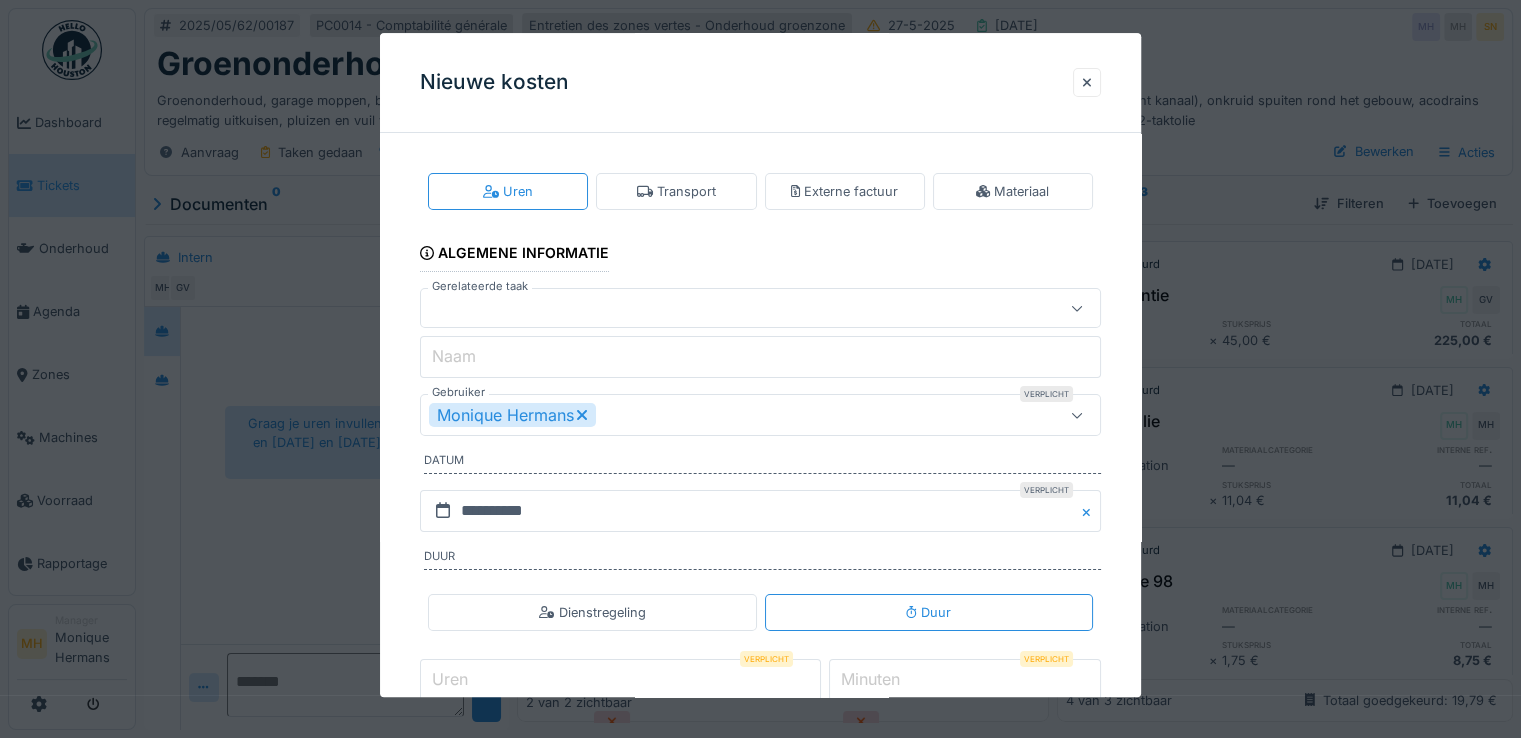 click on "Monique Hermans" at bounding box center (512, 416) 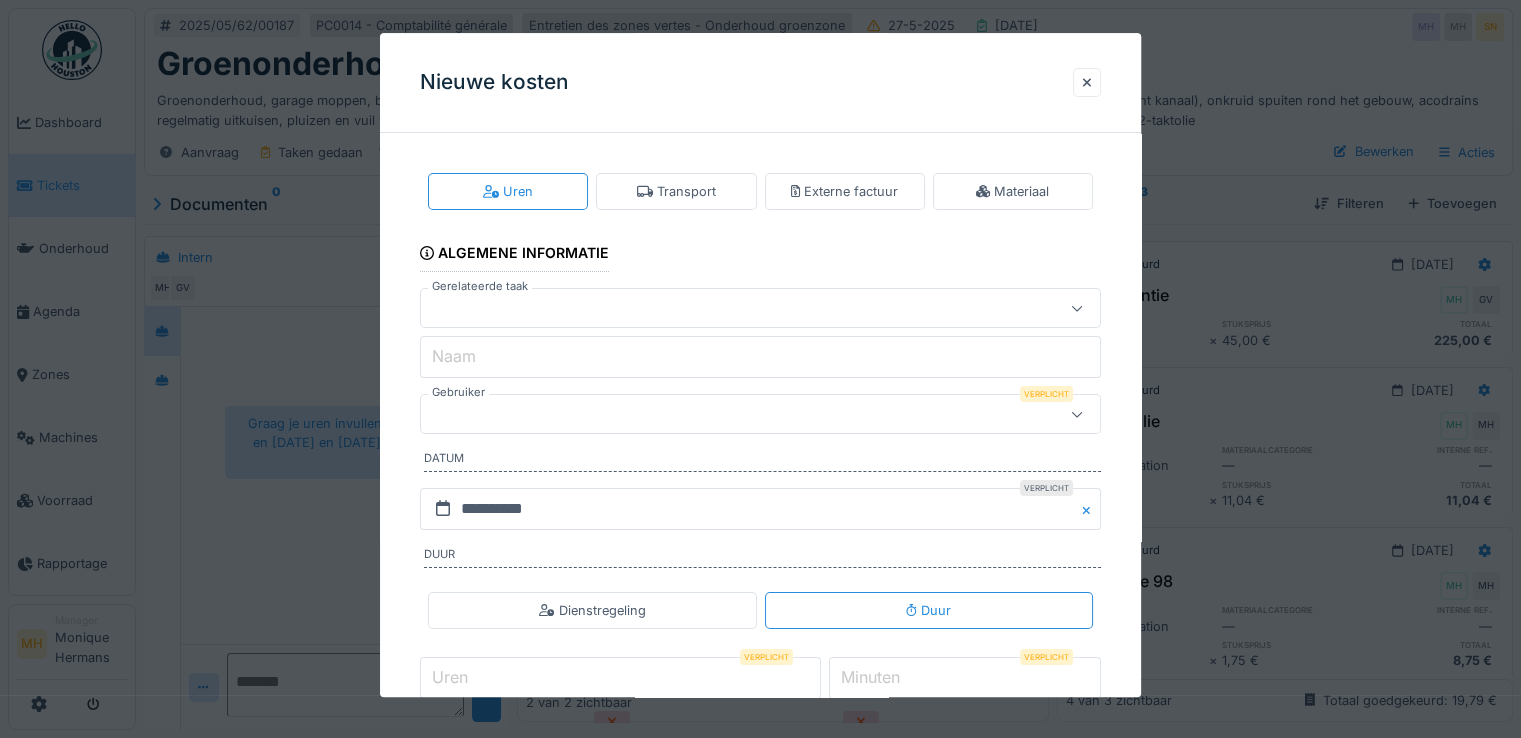 click on "Naam" at bounding box center (760, 358) 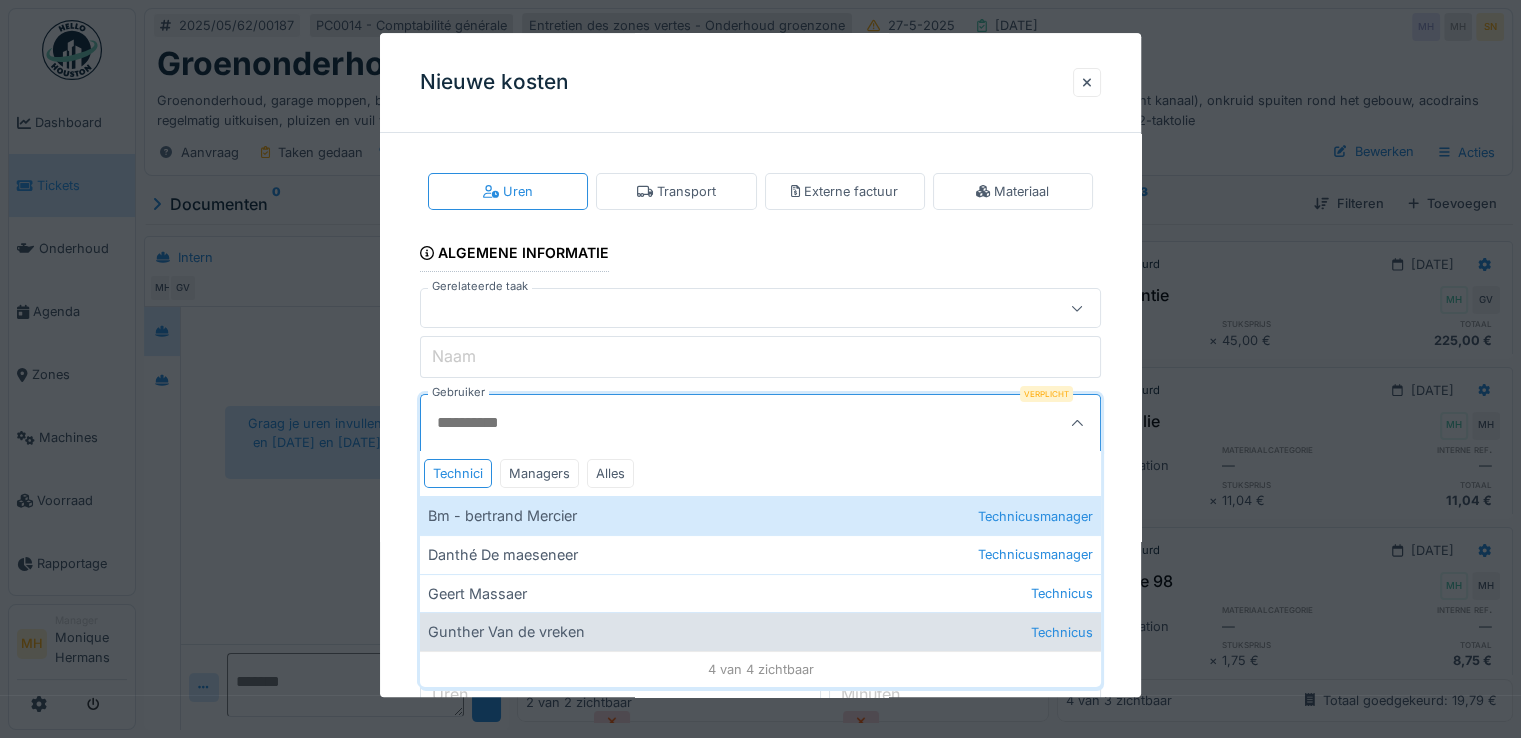 click on "Gunther Van de vreken   Technicus" at bounding box center [760, 632] 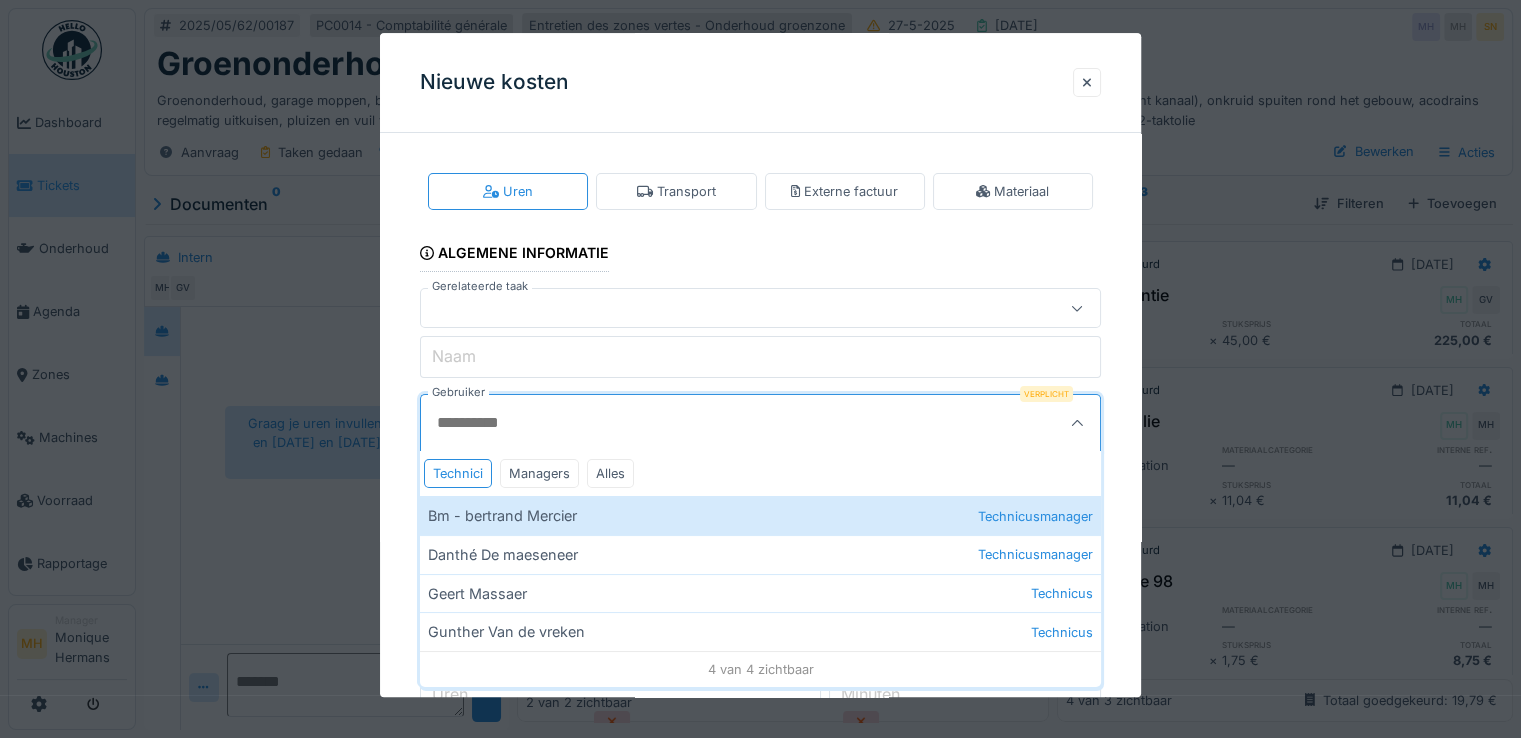 type on "****" 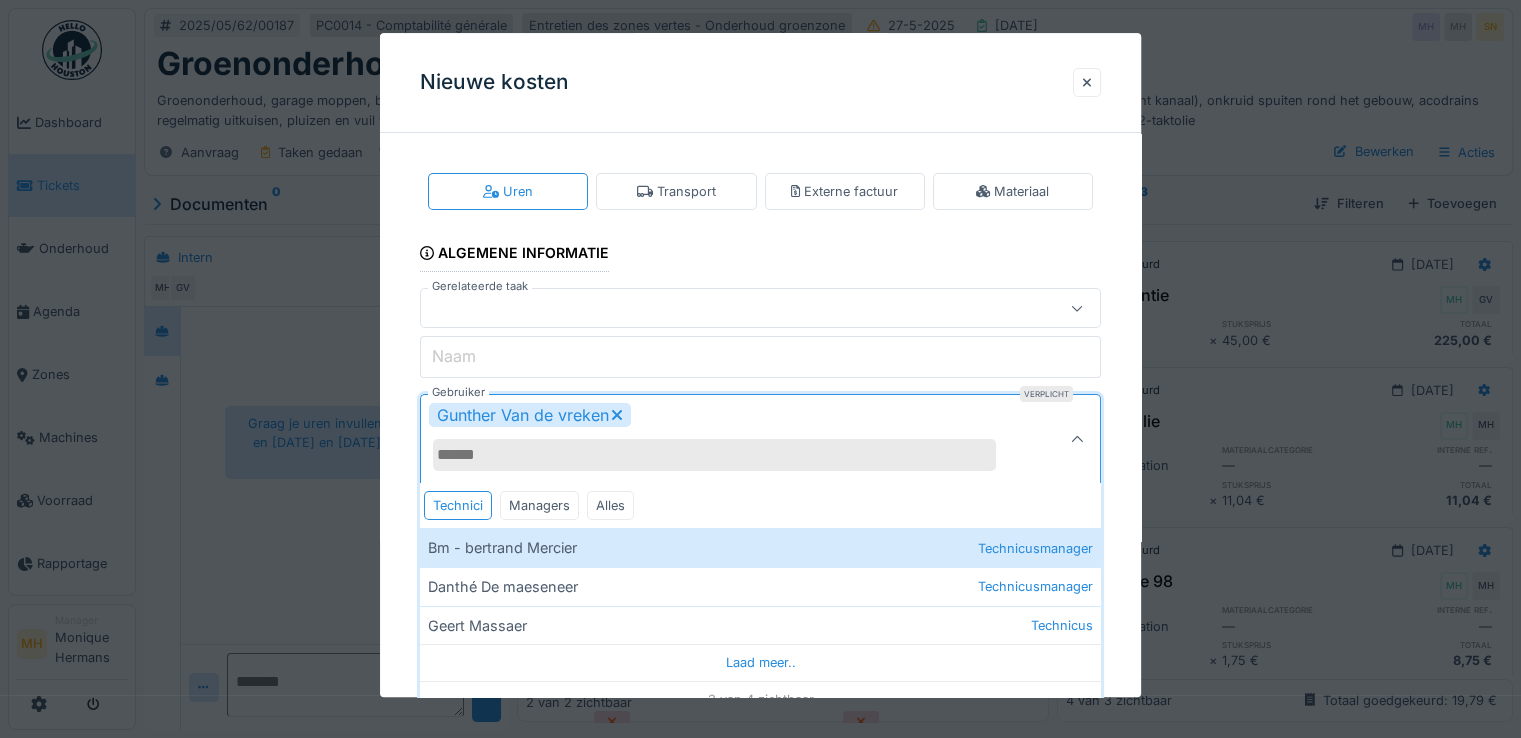 click on "**********" at bounding box center [760, 507] 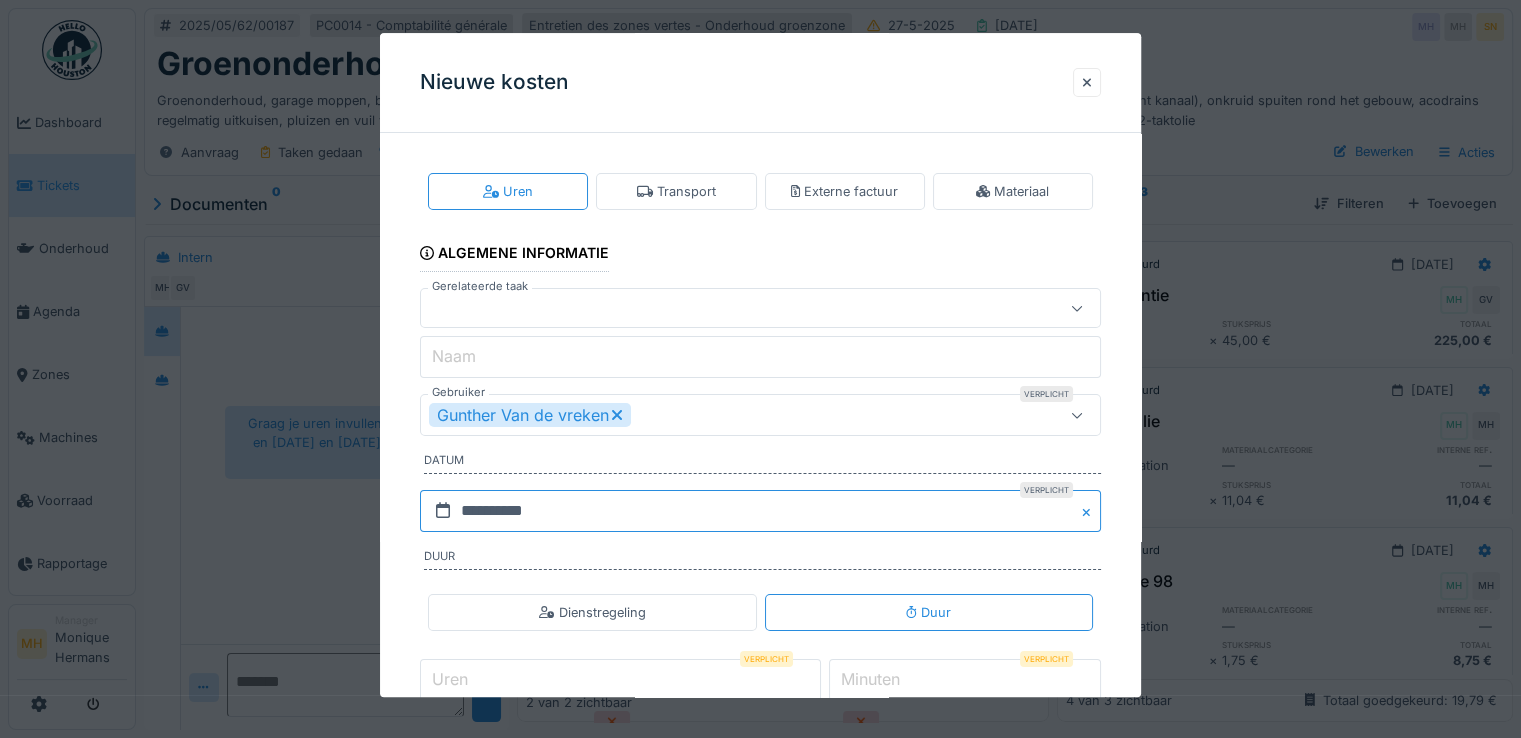 click on "**********" at bounding box center [760, 511] 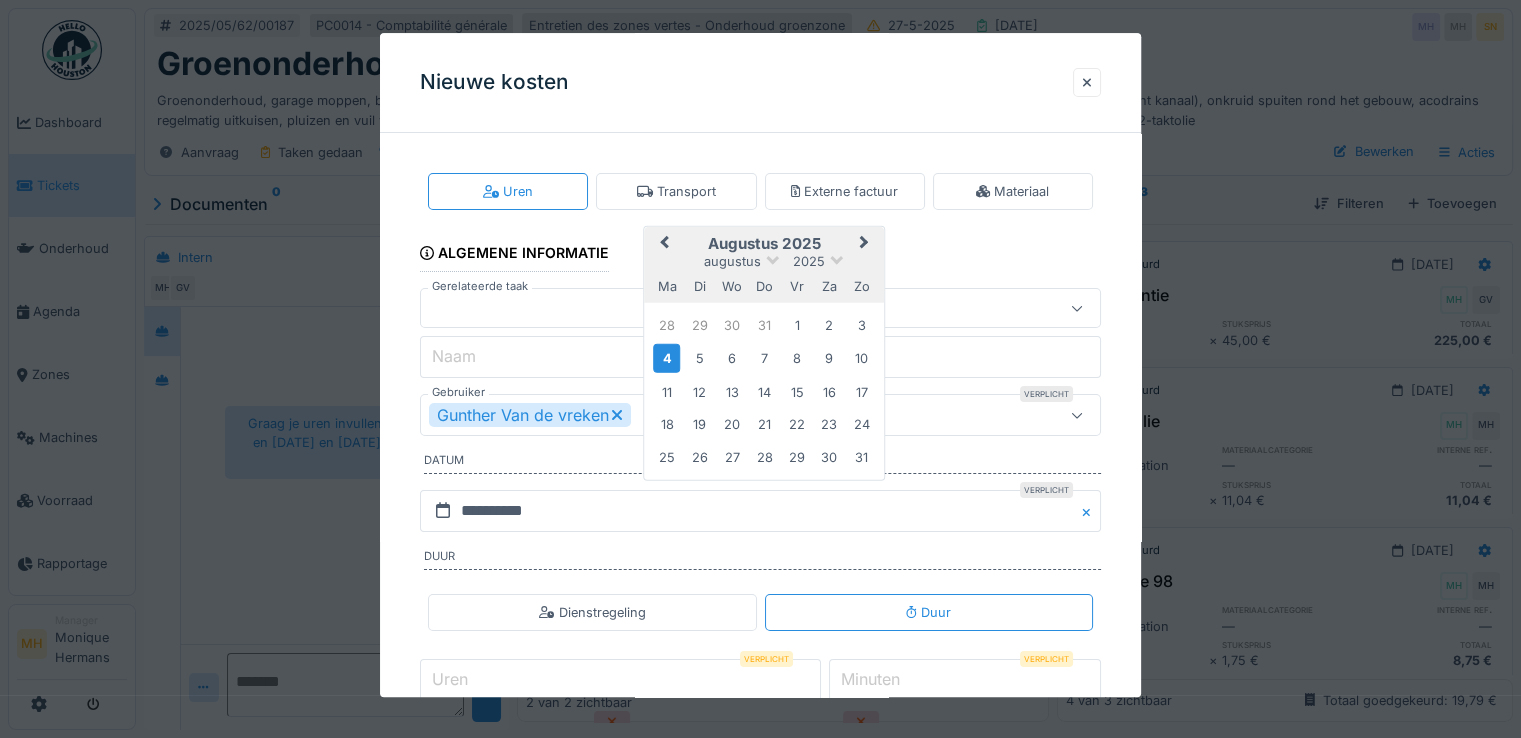 click on "Previous Month" at bounding box center [664, 244] 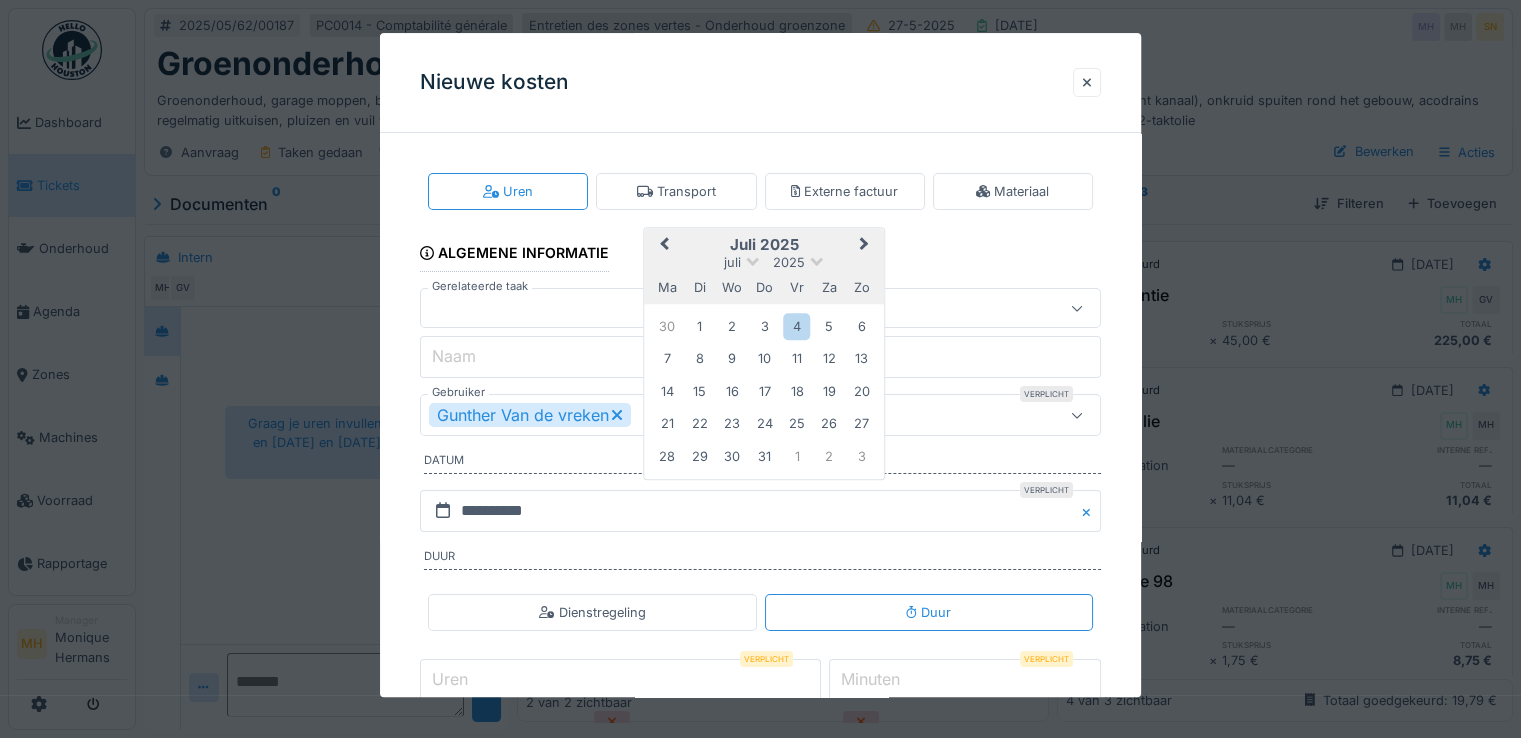 click on "Previous Month" at bounding box center [664, 246] 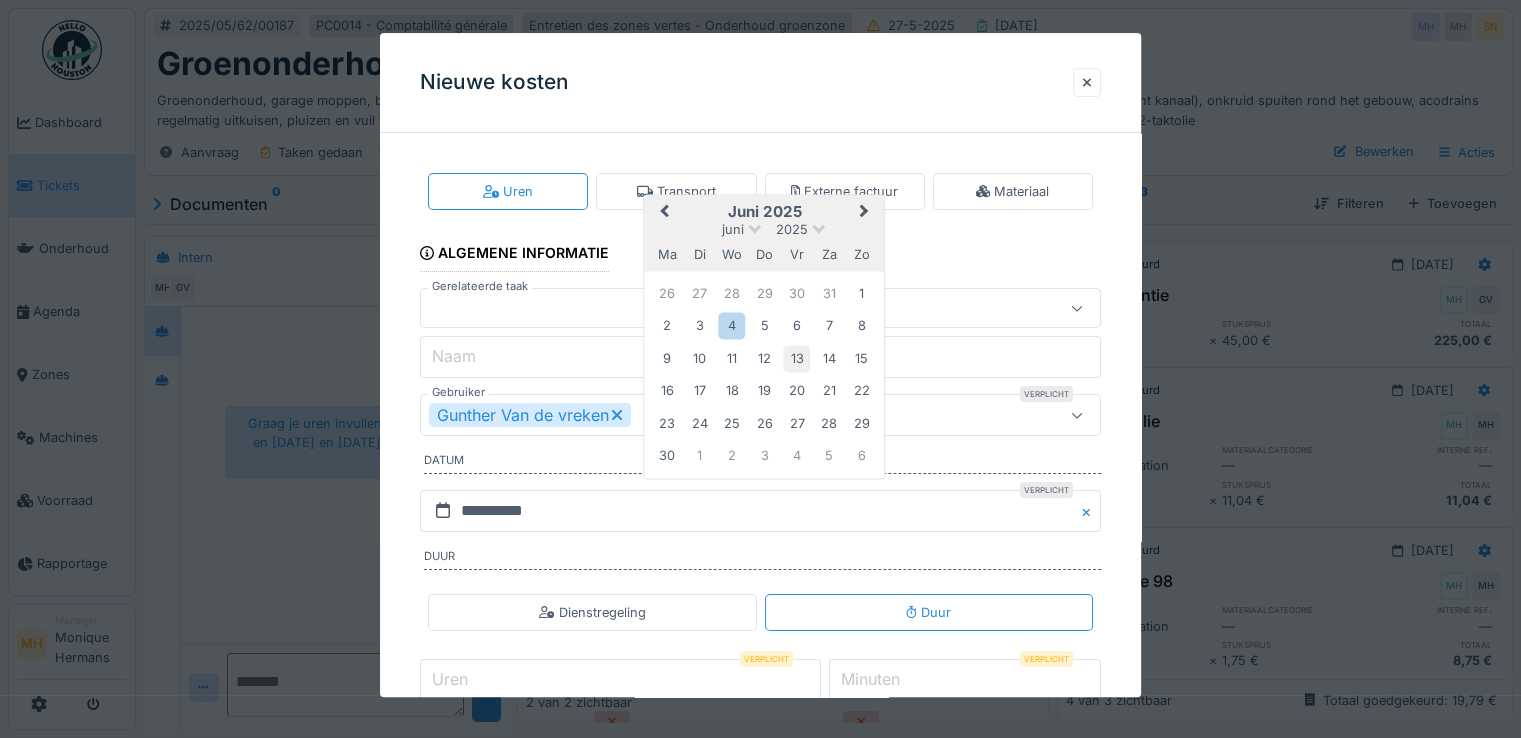 click on "13" at bounding box center (796, 358) 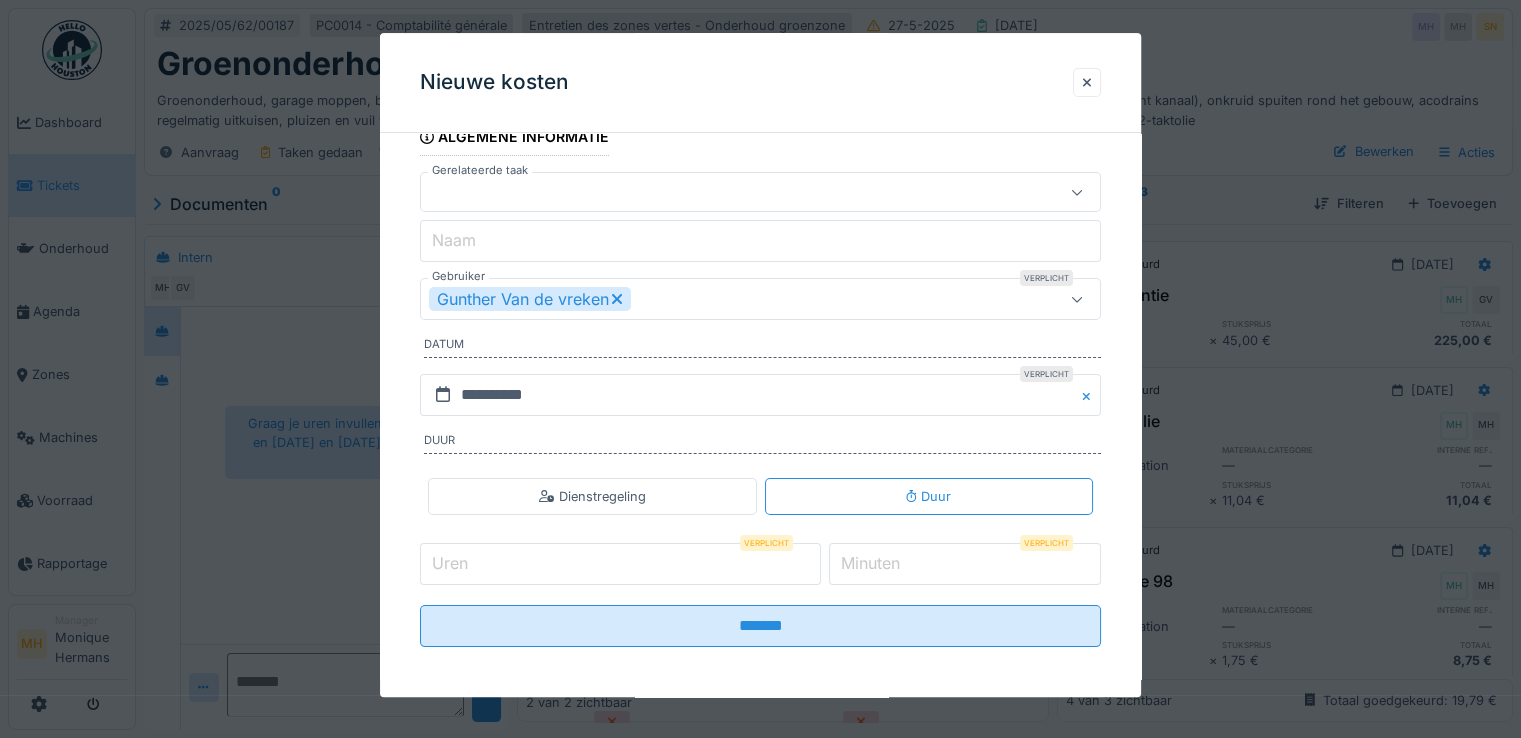 scroll, scrollTop: 118, scrollLeft: 0, axis: vertical 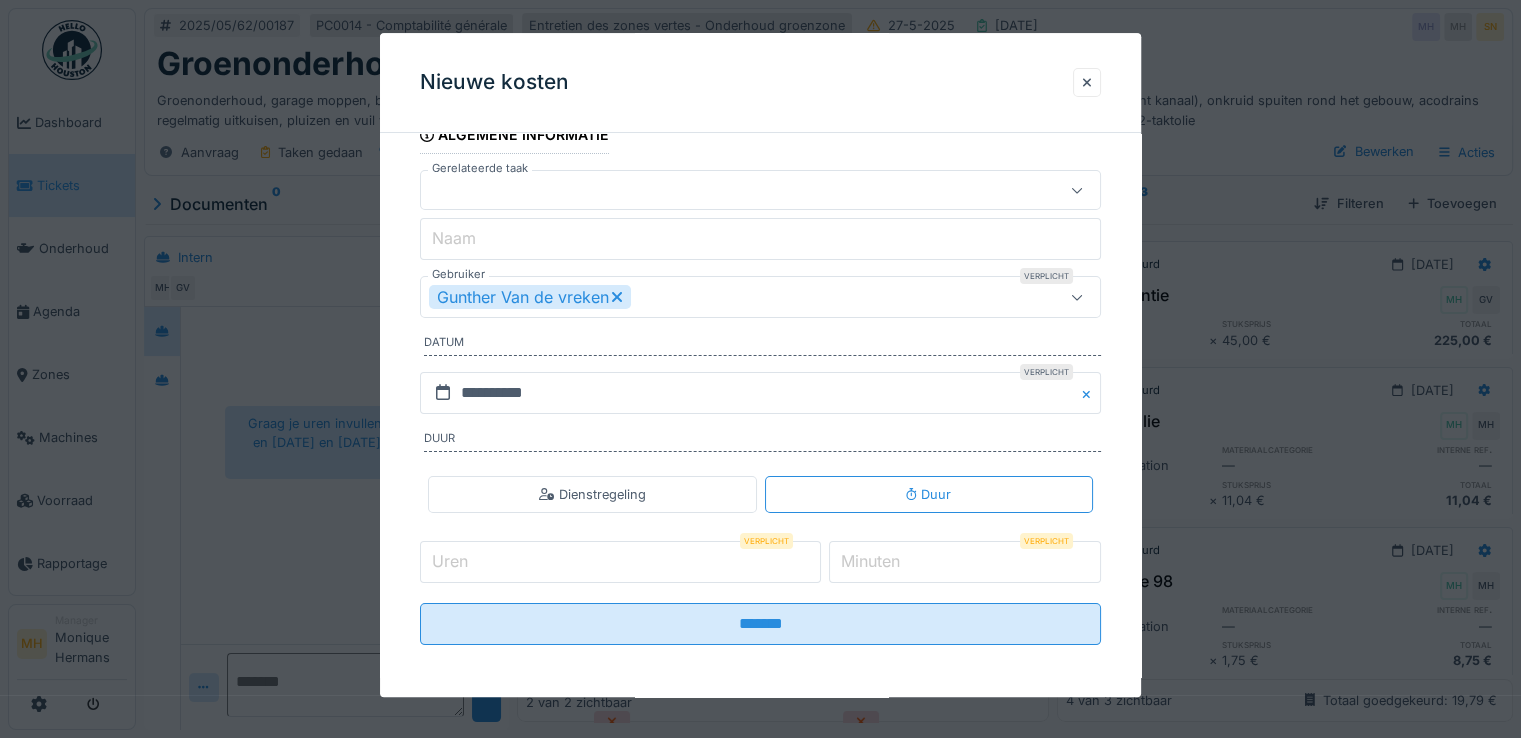 click on "Uren" at bounding box center [620, 562] 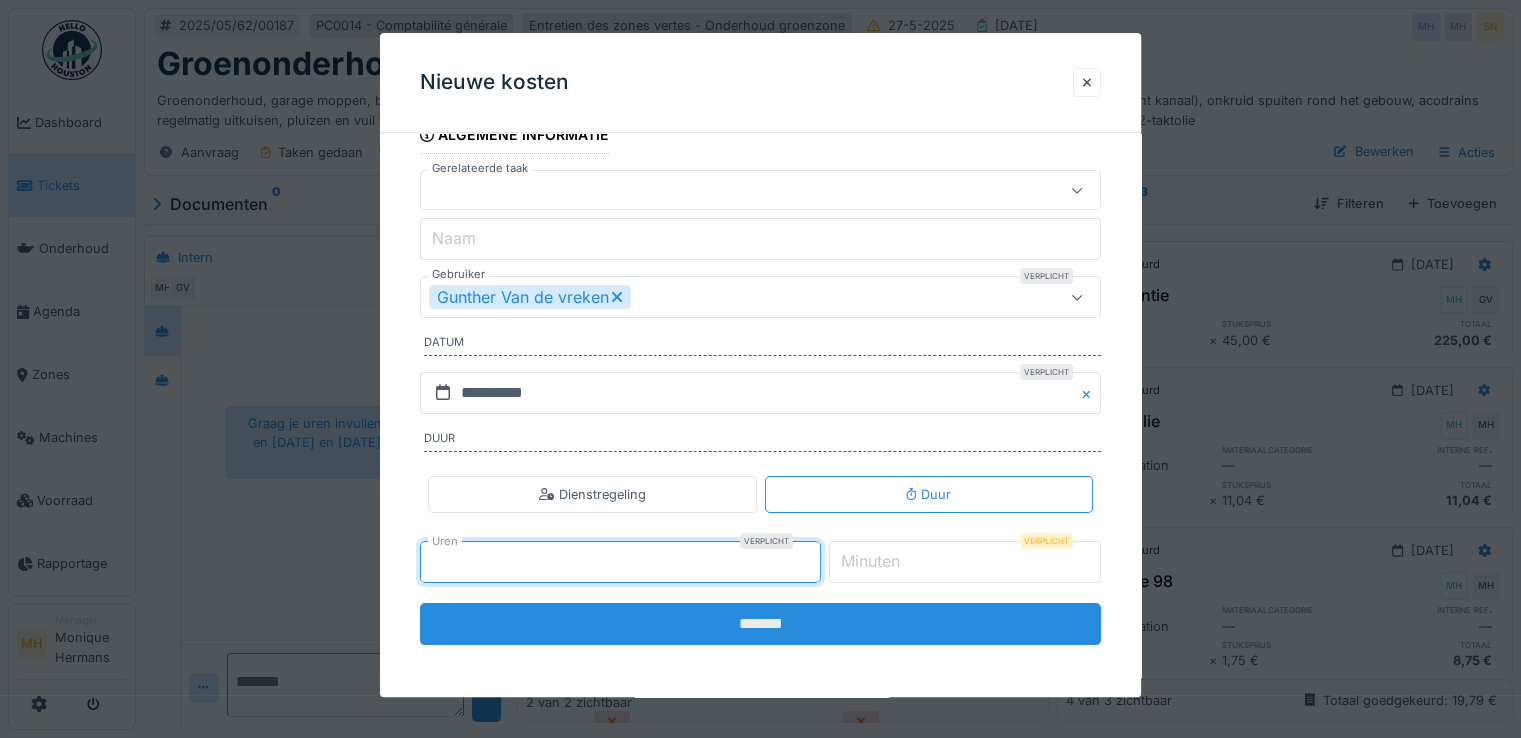 type on "*" 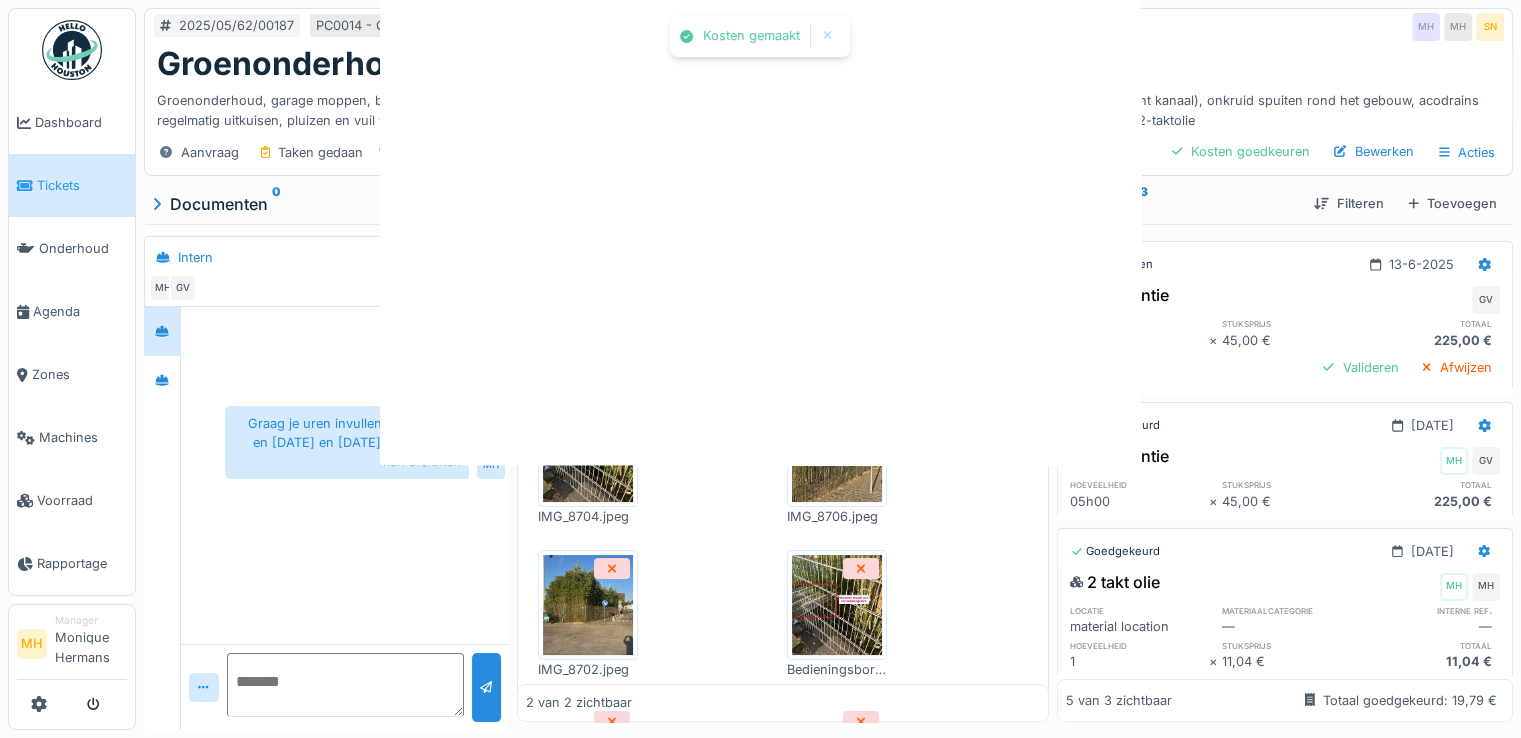 scroll, scrollTop: 0, scrollLeft: 0, axis: both 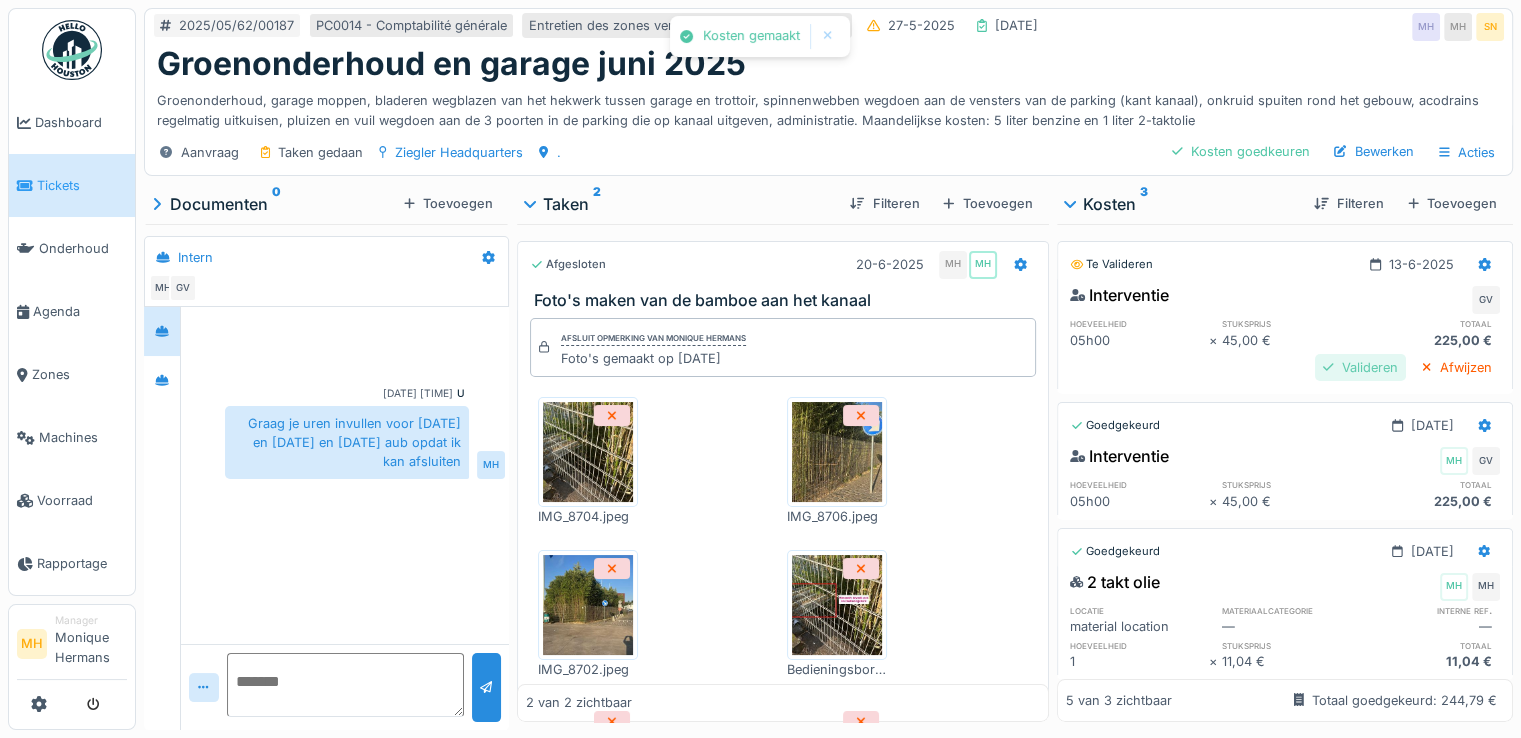 click on "Valideren" at bounding box center [1360, 367] 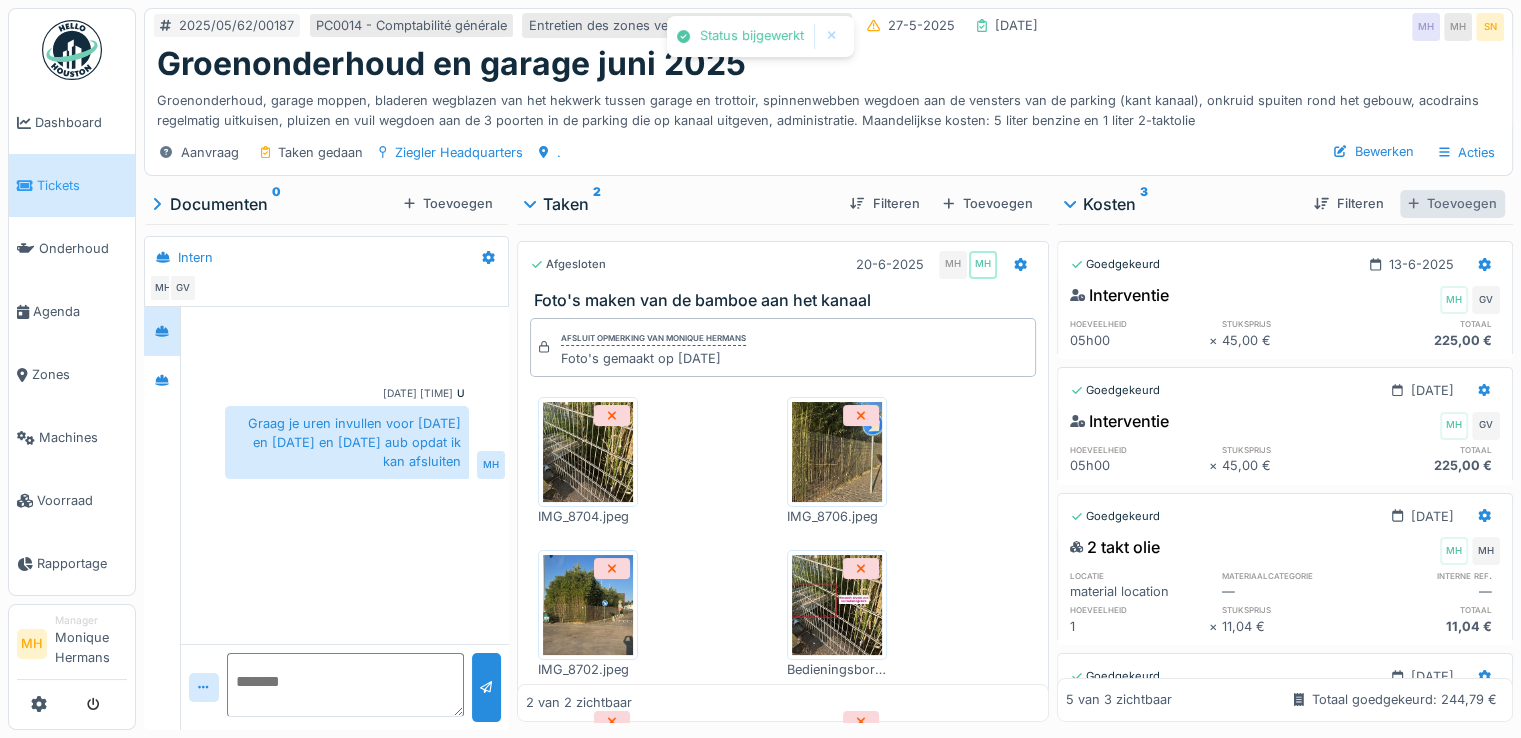 click on "Toevoegen" at bounding box center (1452, 203) 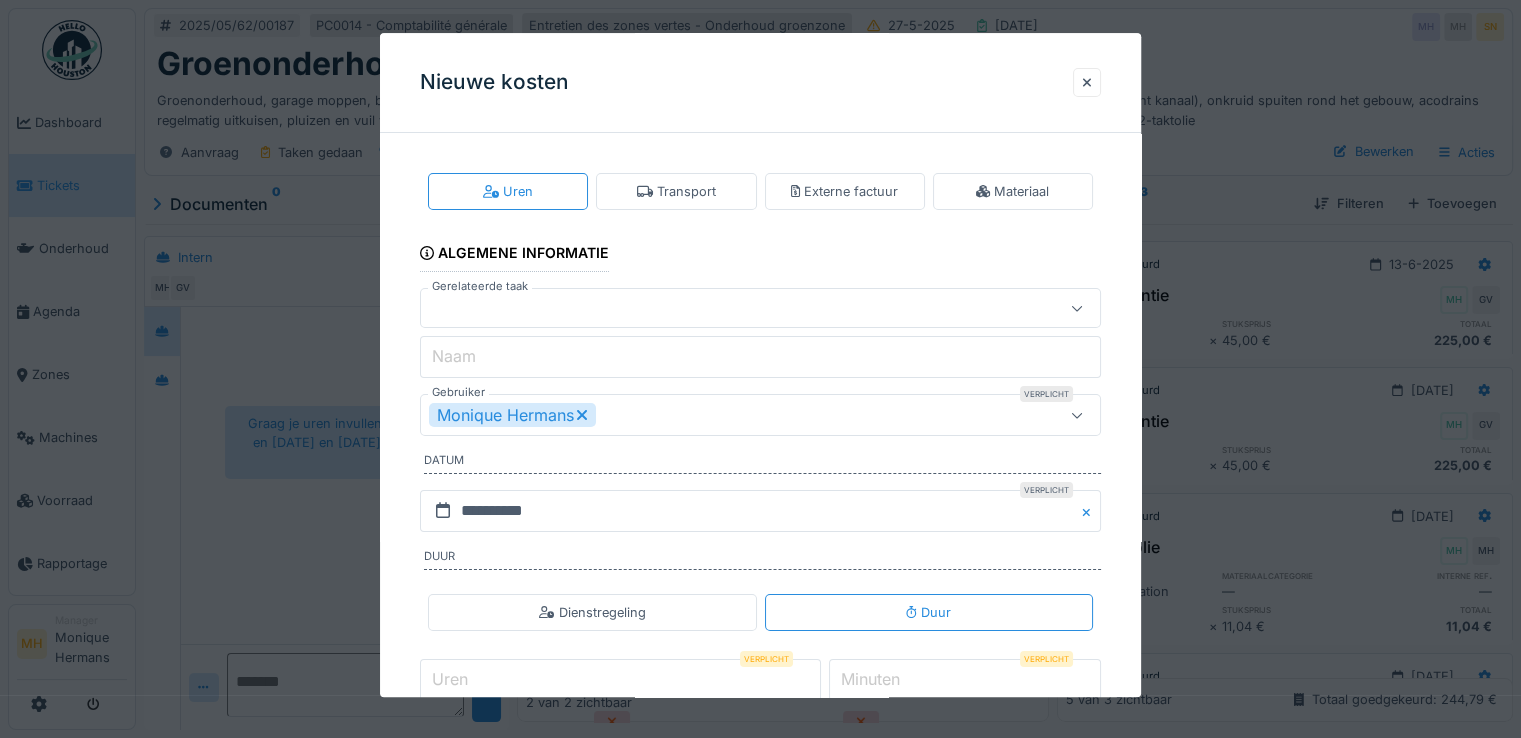 click on "Monique Hermans" at bounding box center [512, 416] 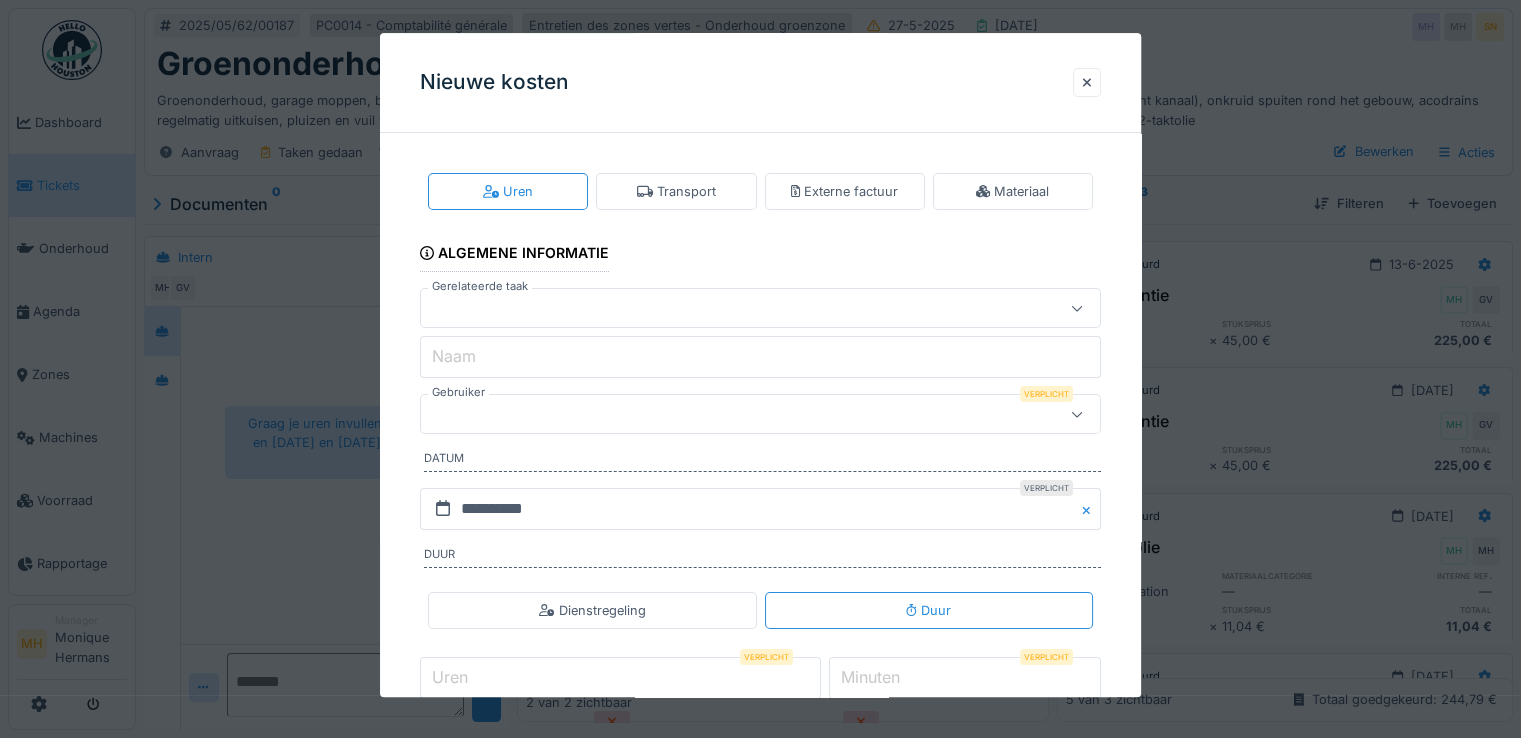 click at bounding box center (726, 415) 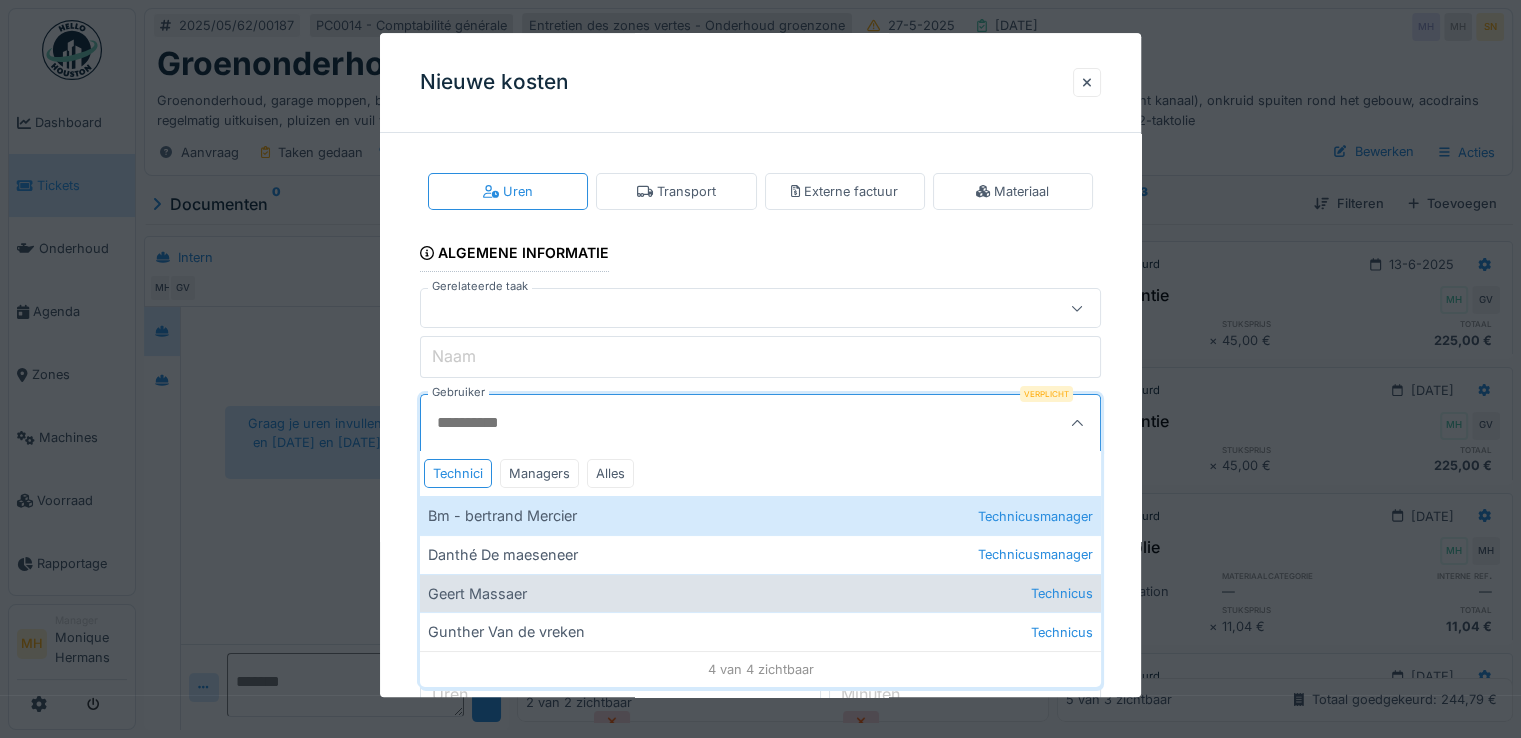 click on "Gunther Van de vreken   Technicus" at bounding box center (760, 632) 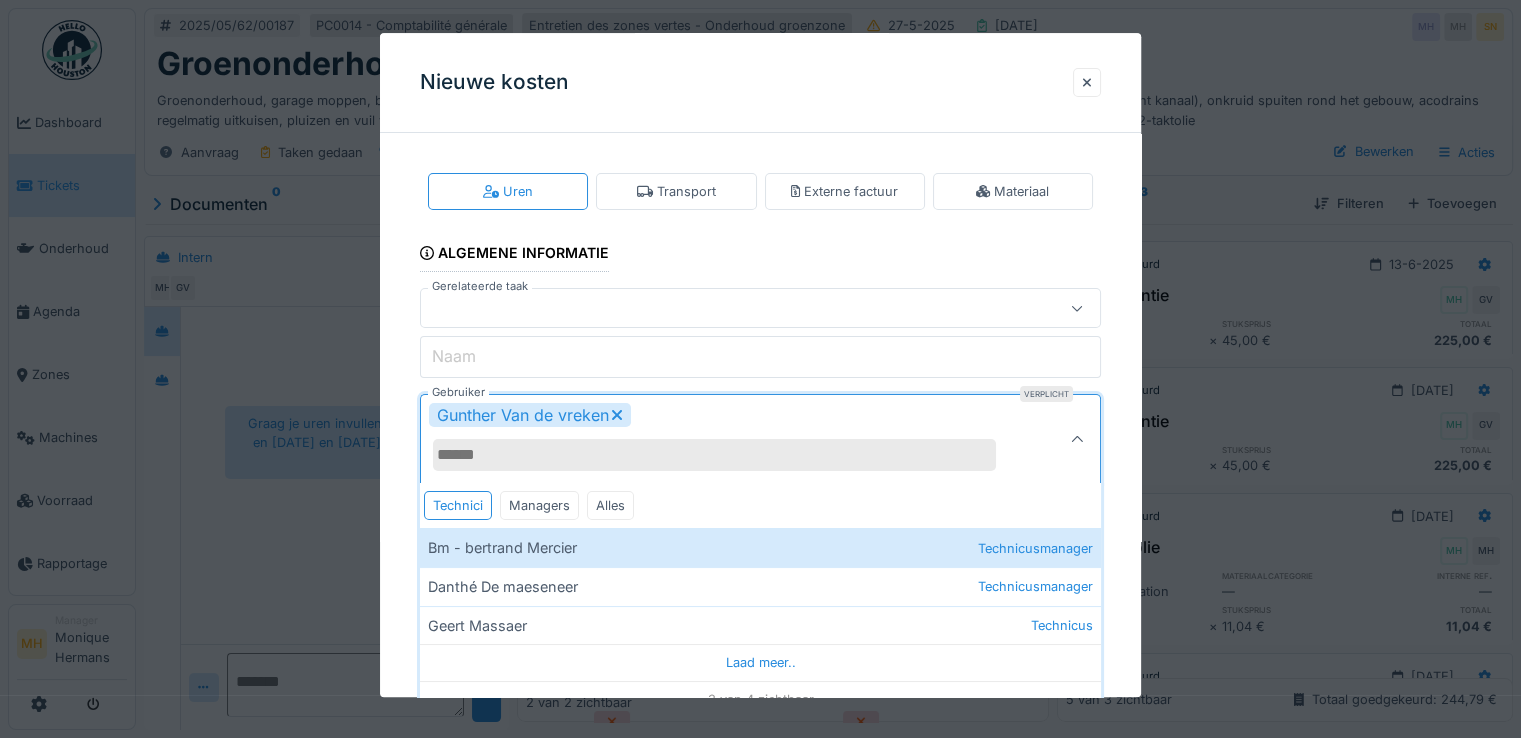 click on "**********" at bounding box center (760, 507) 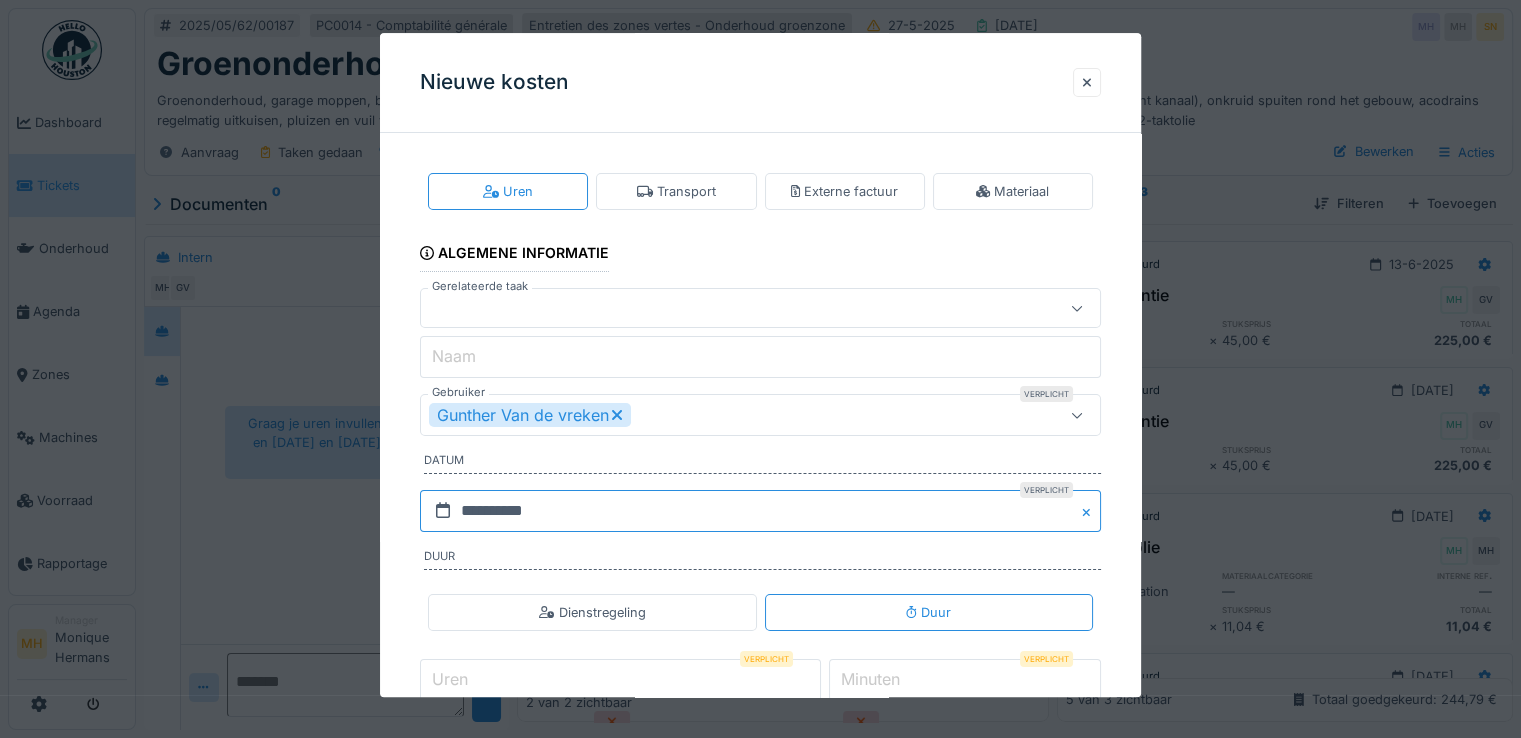 click on "**********" at bounding box center (760, 511) 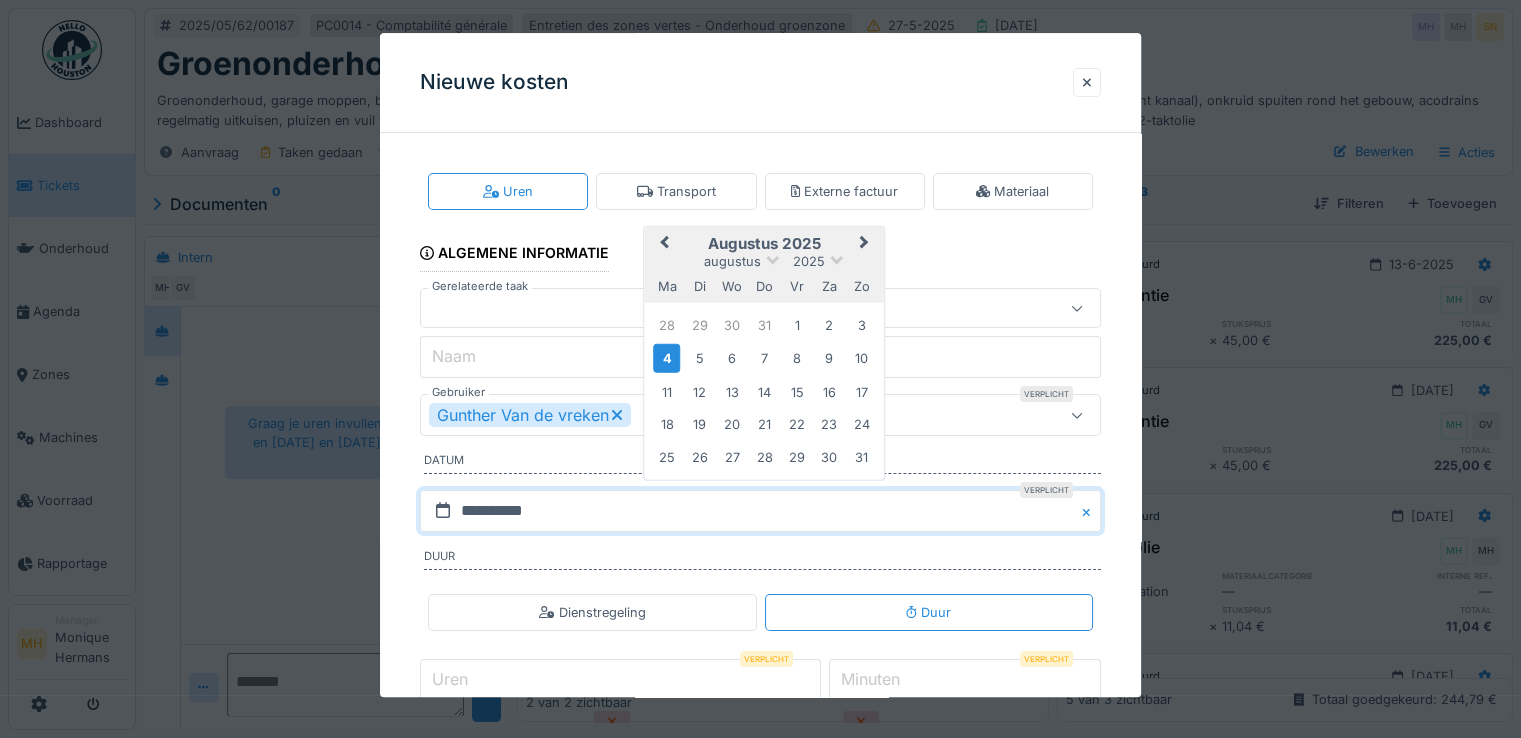 click on "Previous Month" at bounding box center [662, 245] 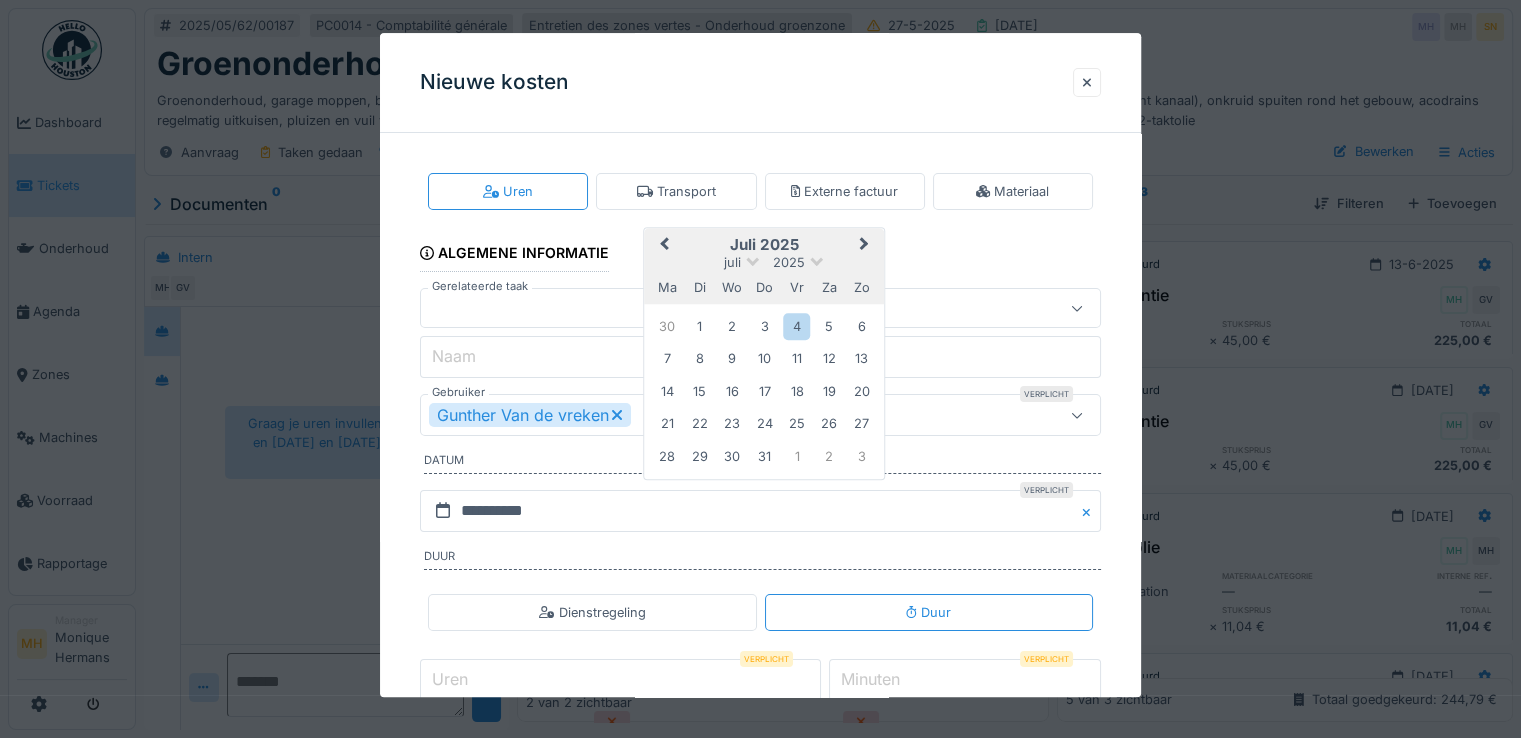 click on "Previous Month" at bounding box center (662, 247) 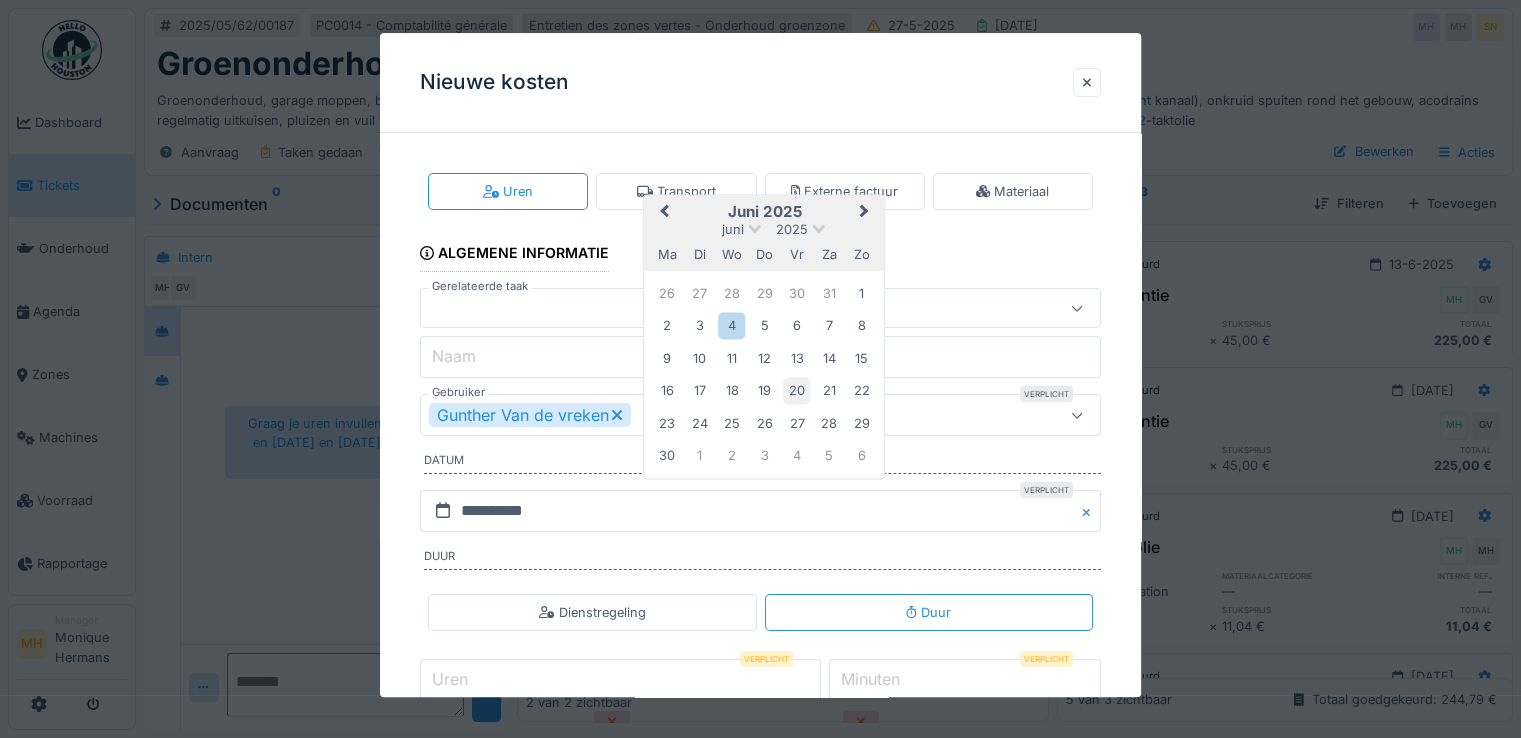 click on "20" at bounding box center [796, 391] 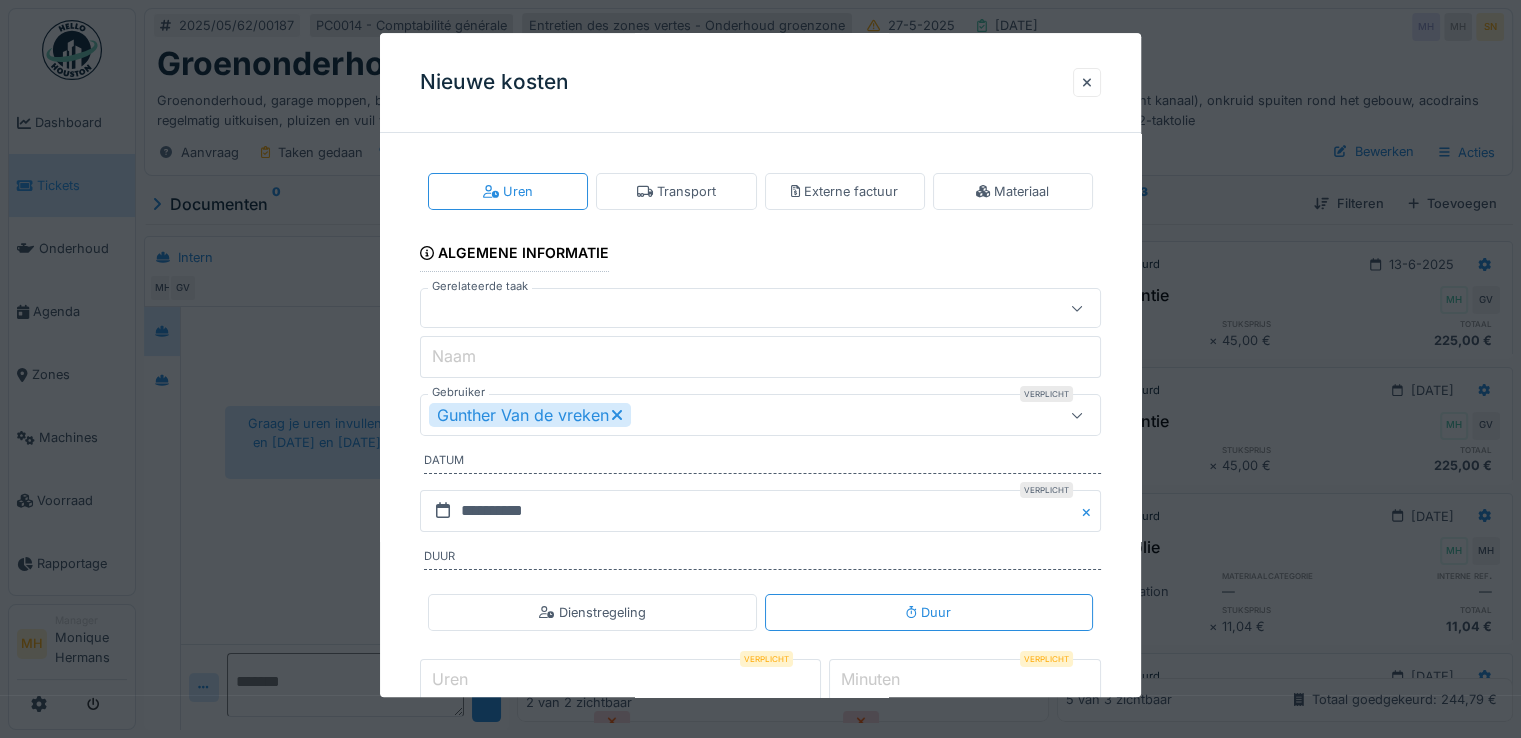 scroll, scrollTop: 100, scrollLeft: 0, axis: vertical 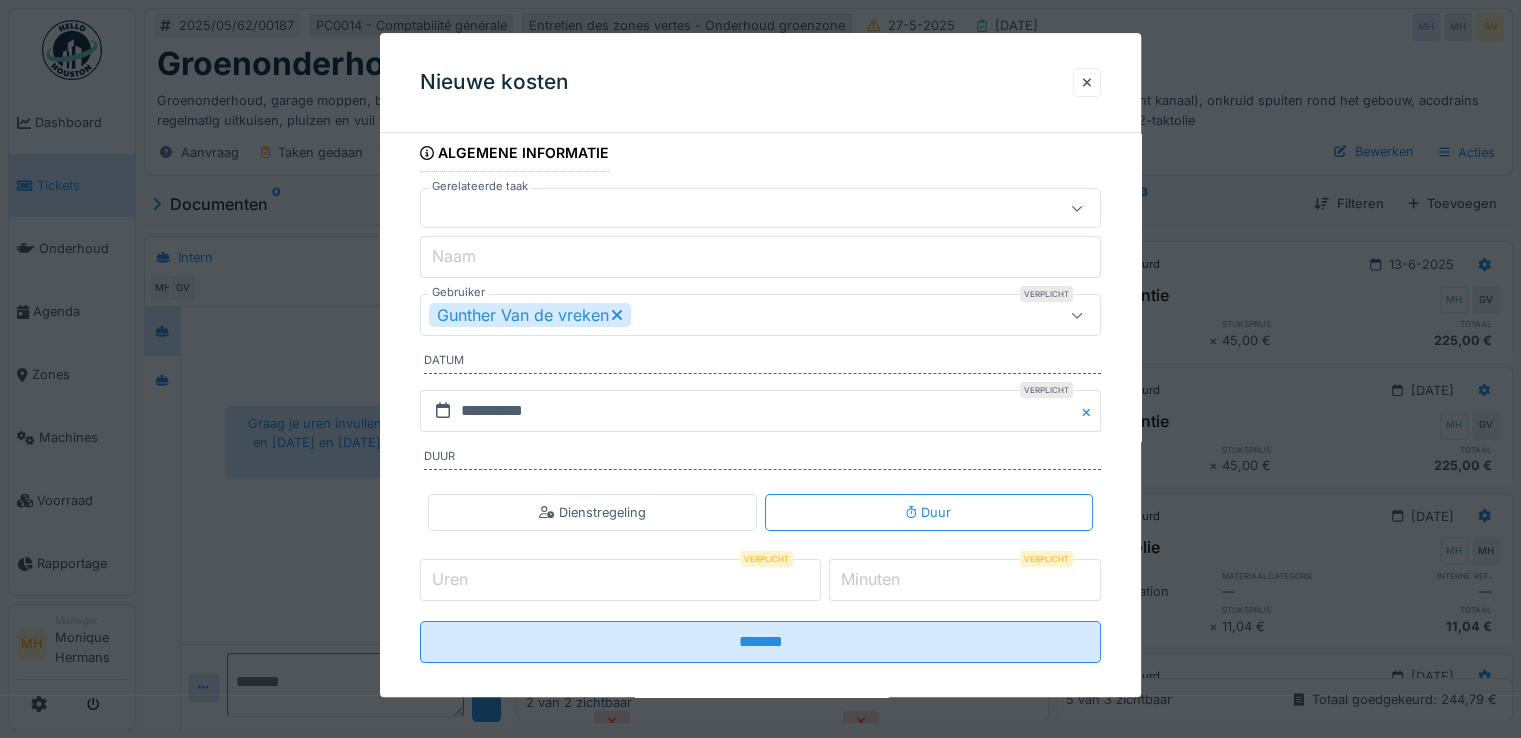 click on "Uren" at bounding box center (620, 580) 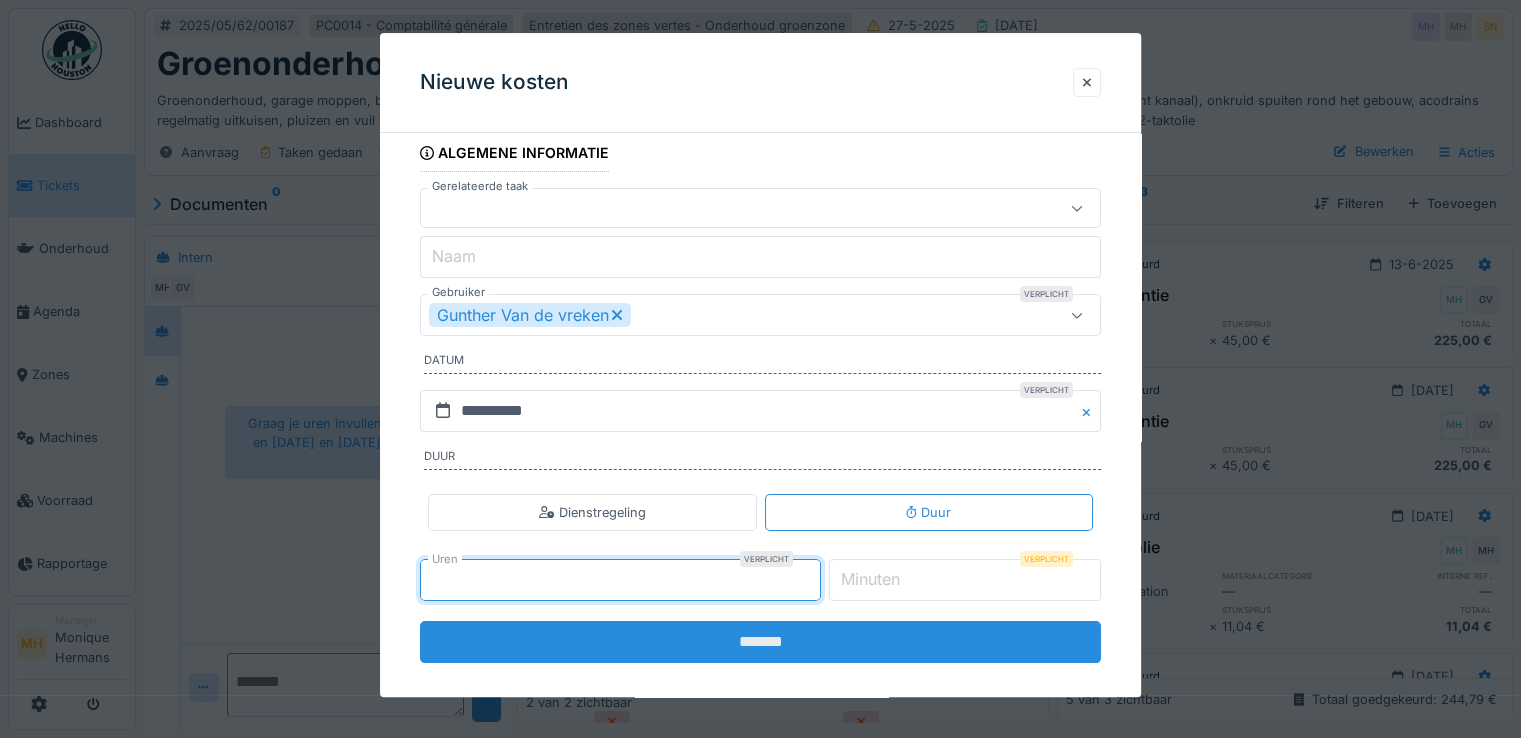 type on "*" 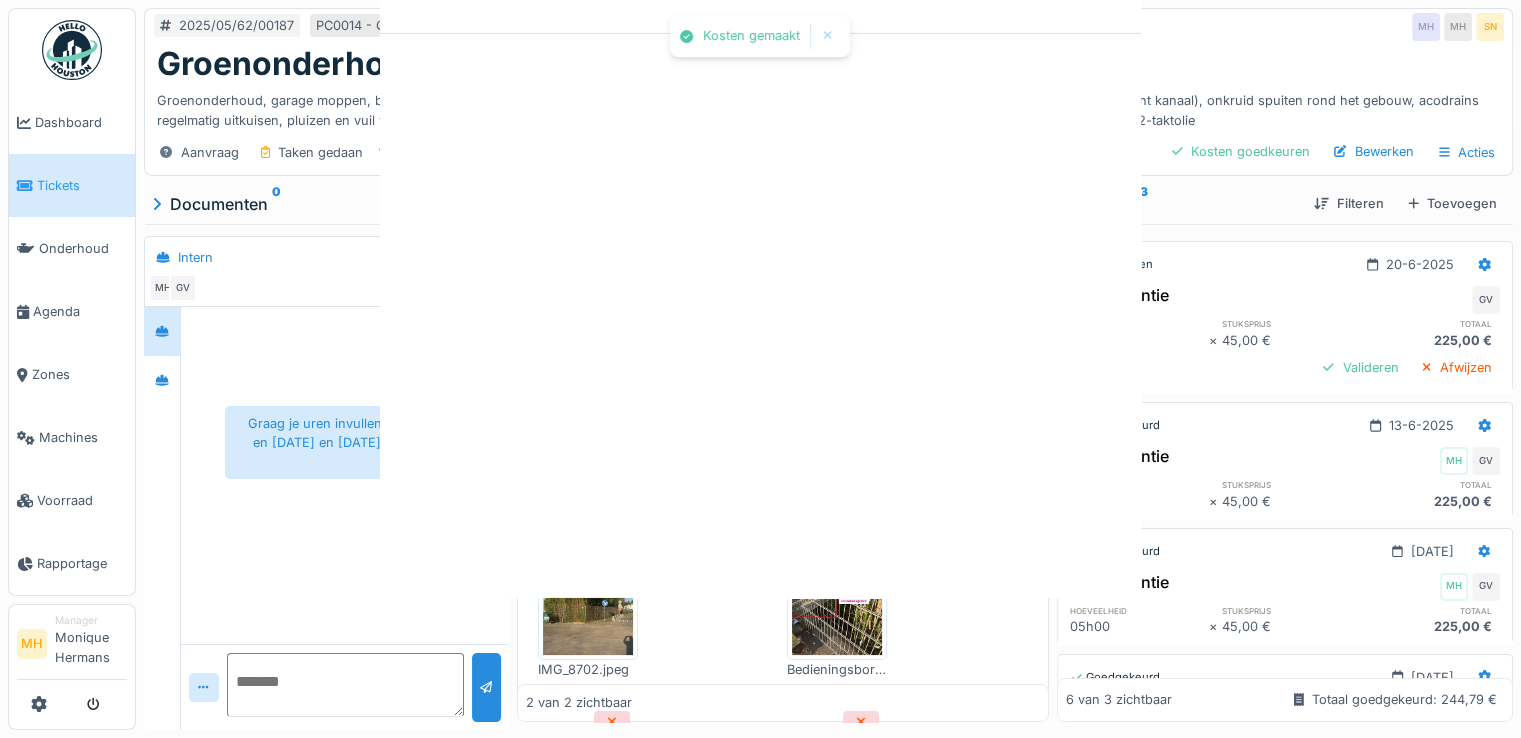 scroll, scrollTop: 0, scrollLeft: 0, axis: both 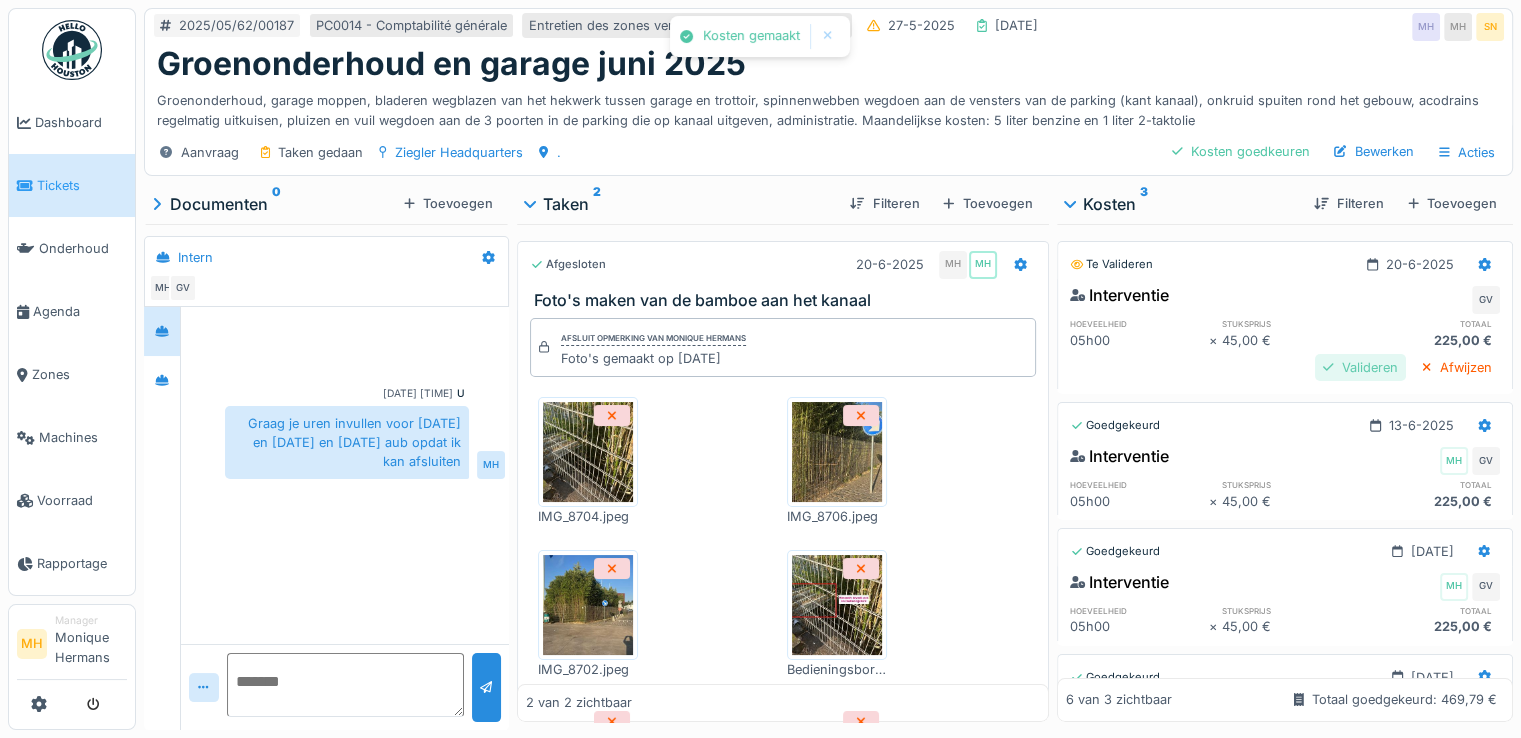 click on "Valideren" at bounding box center (1360, 367) 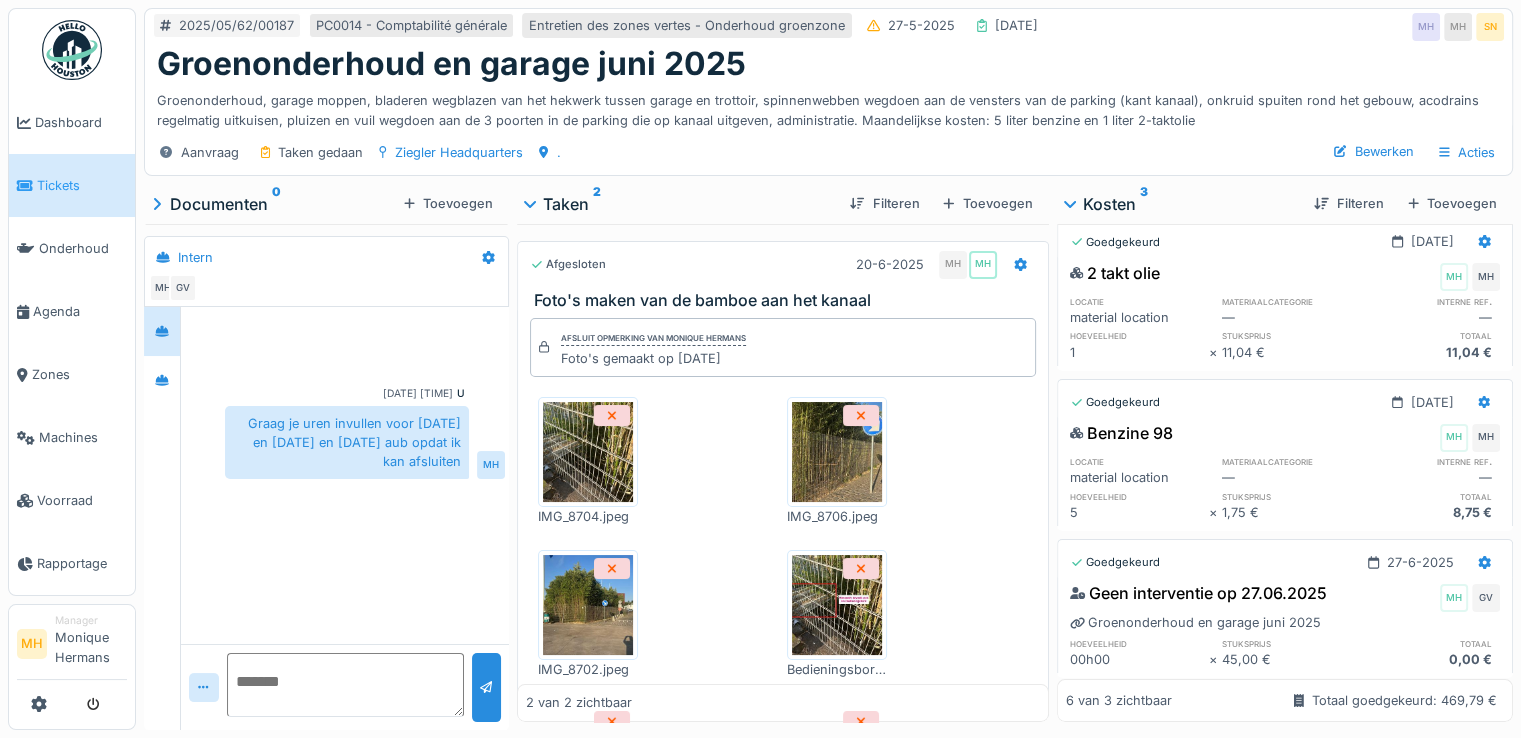 scroll, scrollTop: 432, scrollLeft: 0, axis: vertical 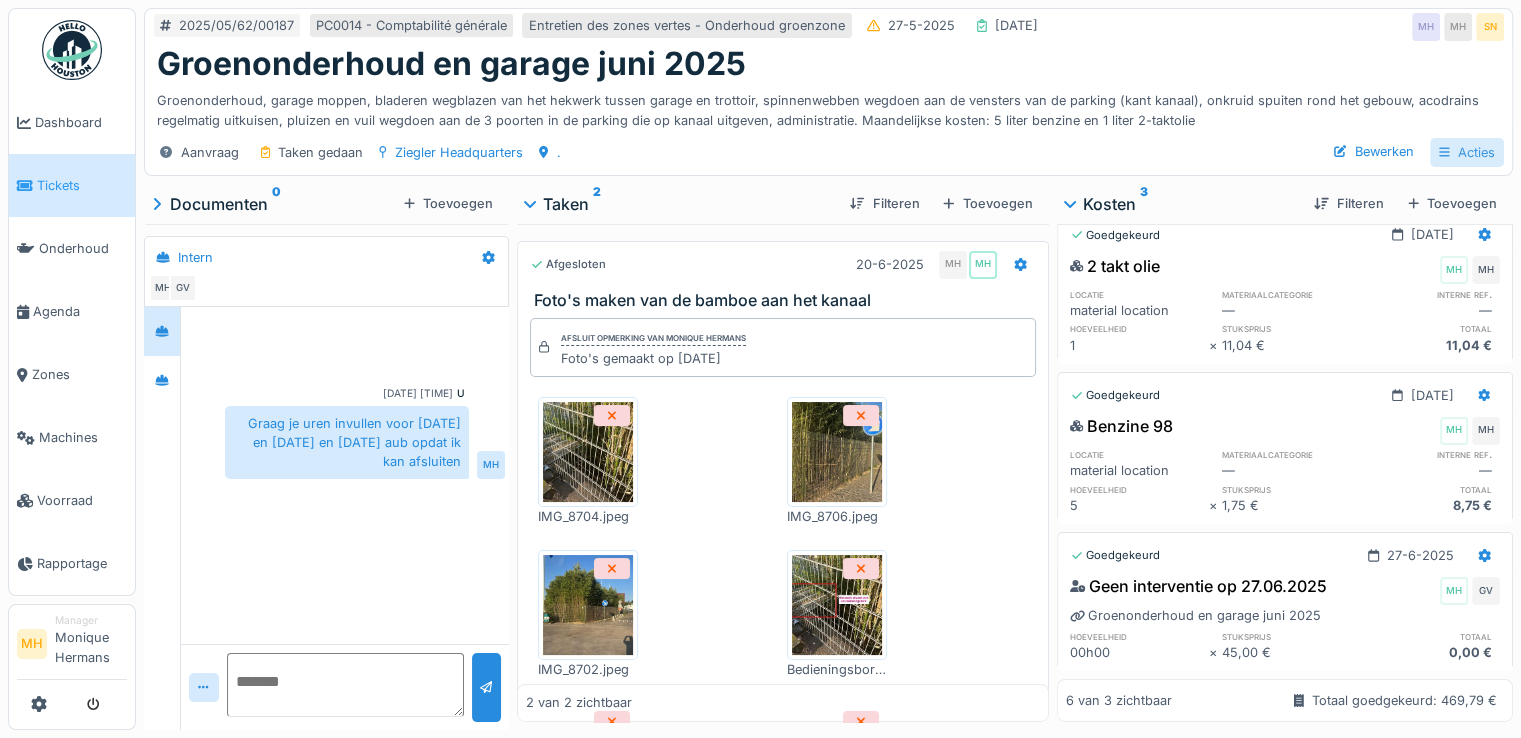 click on "Acties" at bounding box center (1467, 152) 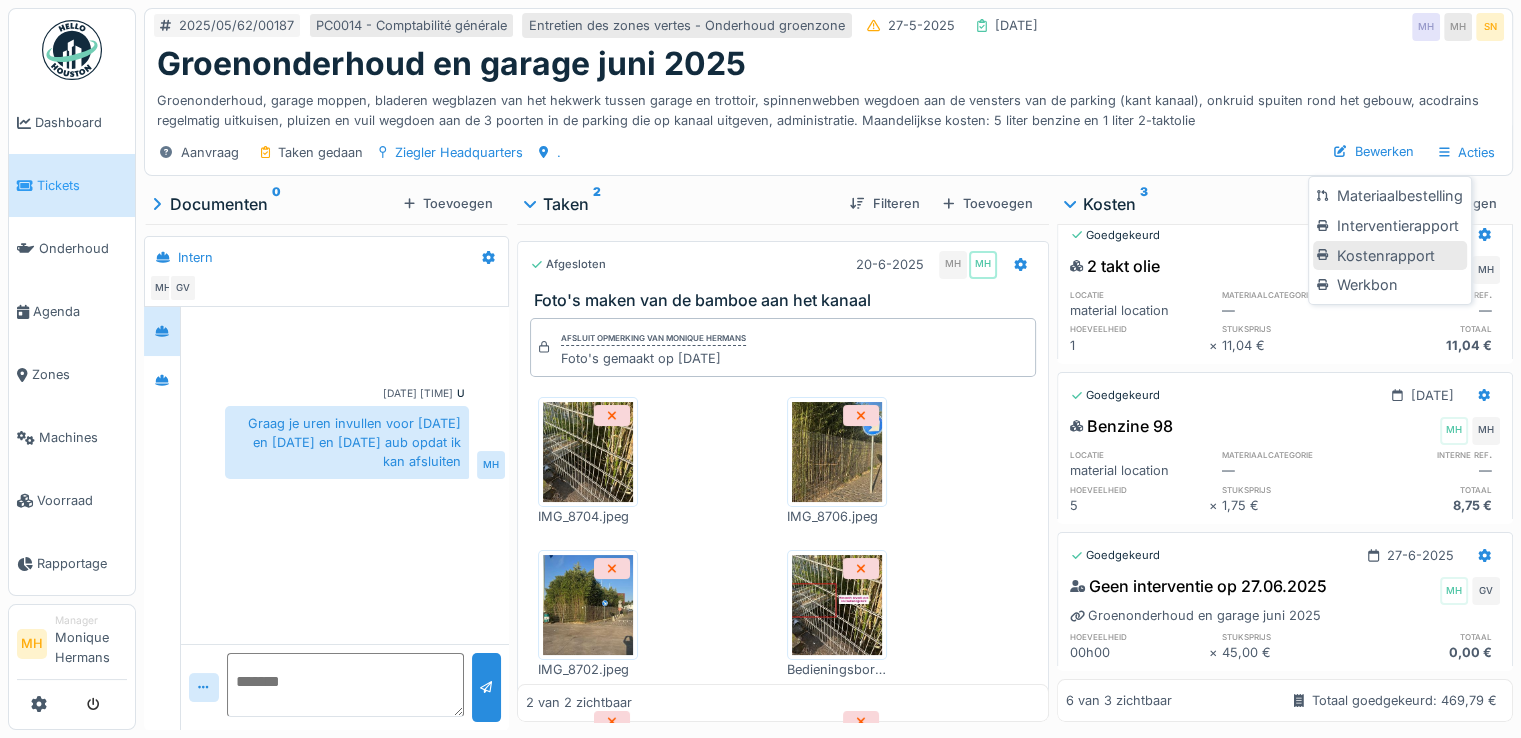 click on "Kostenrapport" at bounding box center (1389, 256) 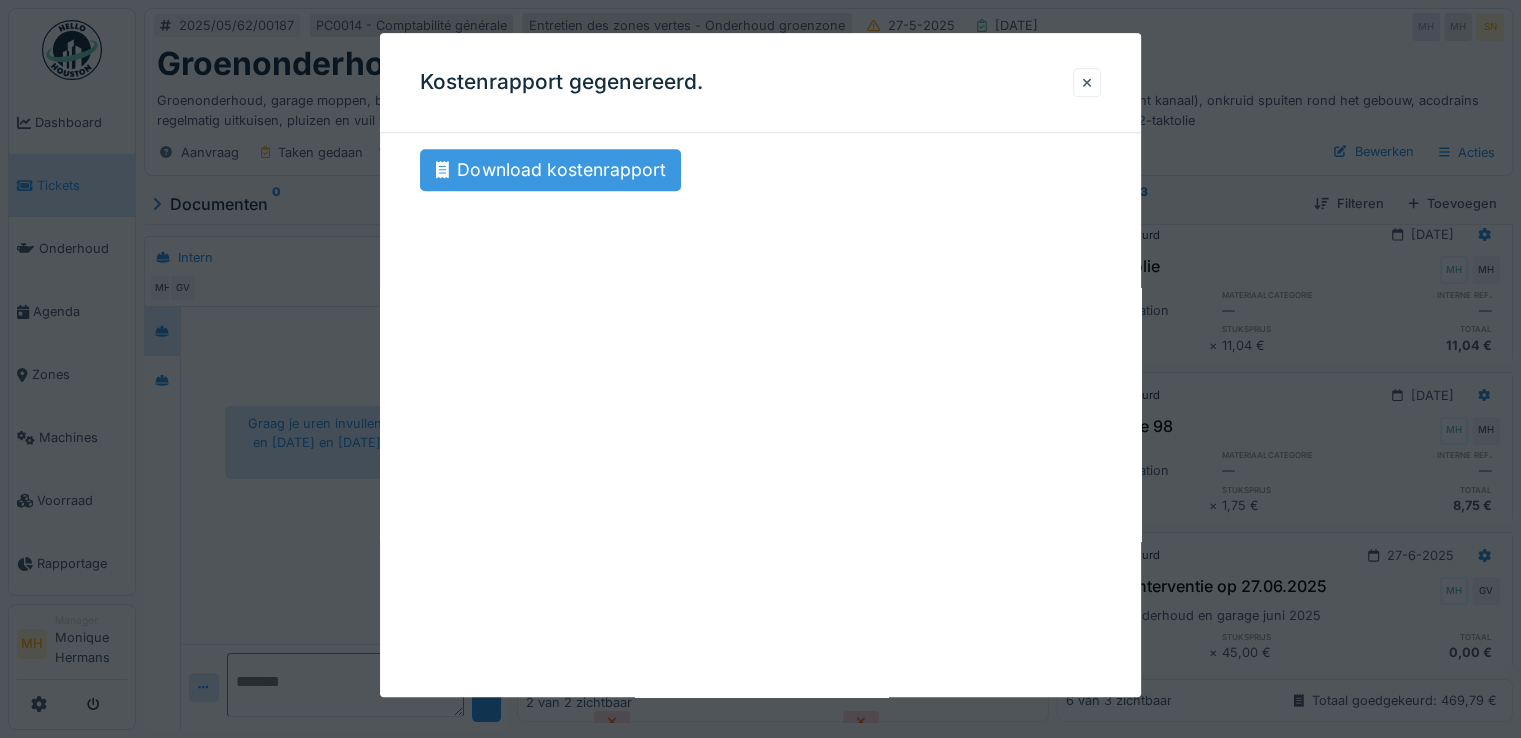 click on "Download kostenrapport" at bounding box center (550, 170) 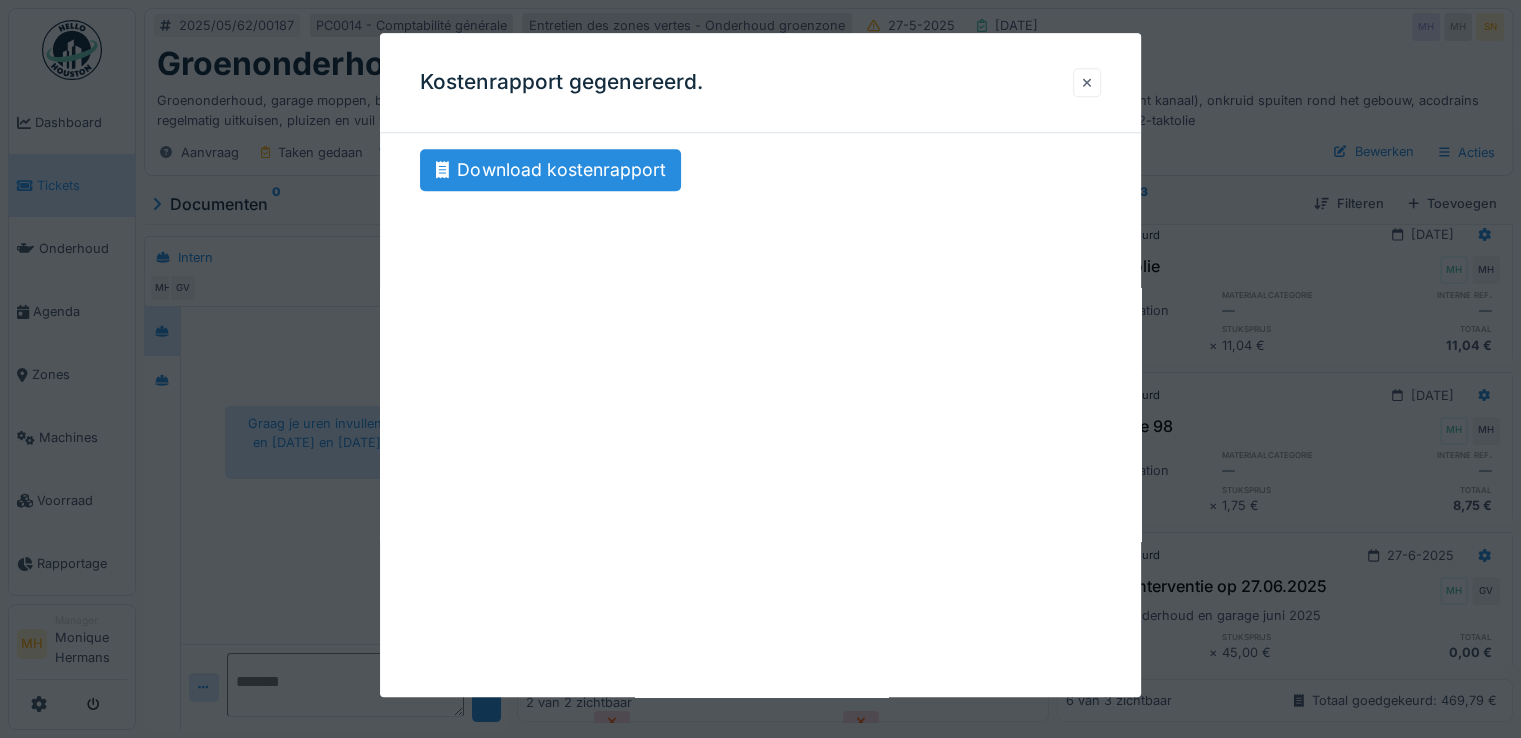 drag, startPoint x: 1095, startPoint y: 86, endPoint x: 1137, endPoint y: 144, distance: 71.610054 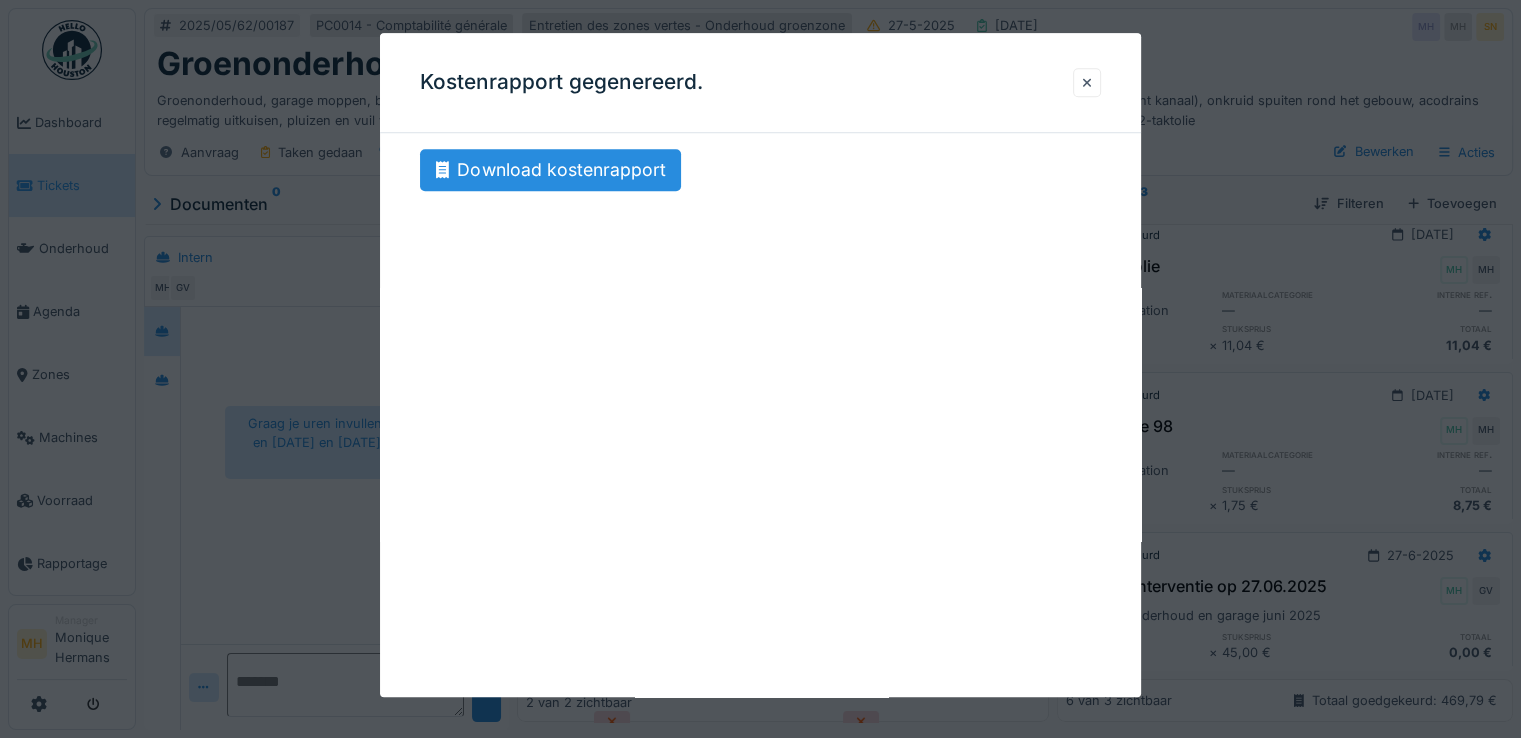 click at bounding box center [1087, 82] 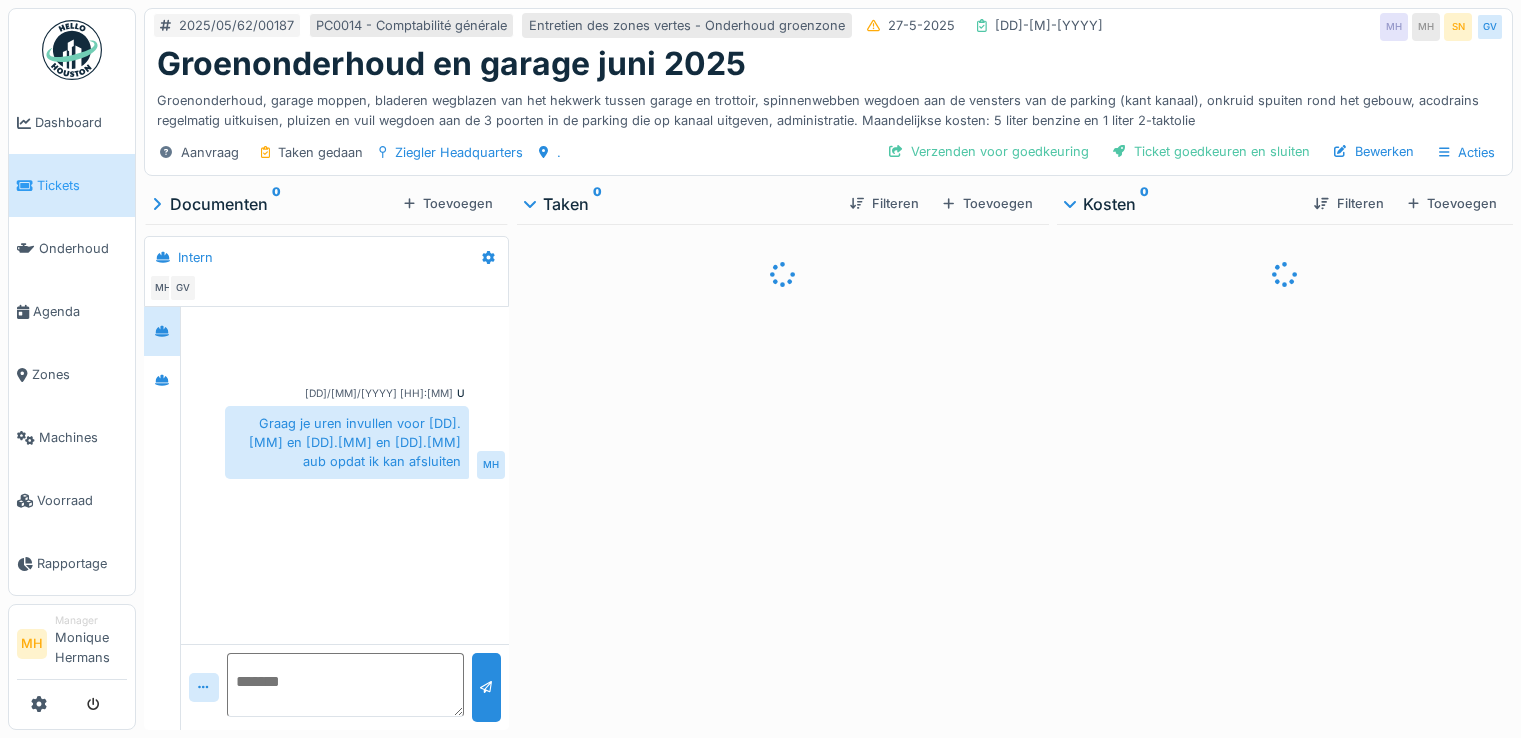scroll, scrollTop: 0, scrollLeft: 0, axis: both 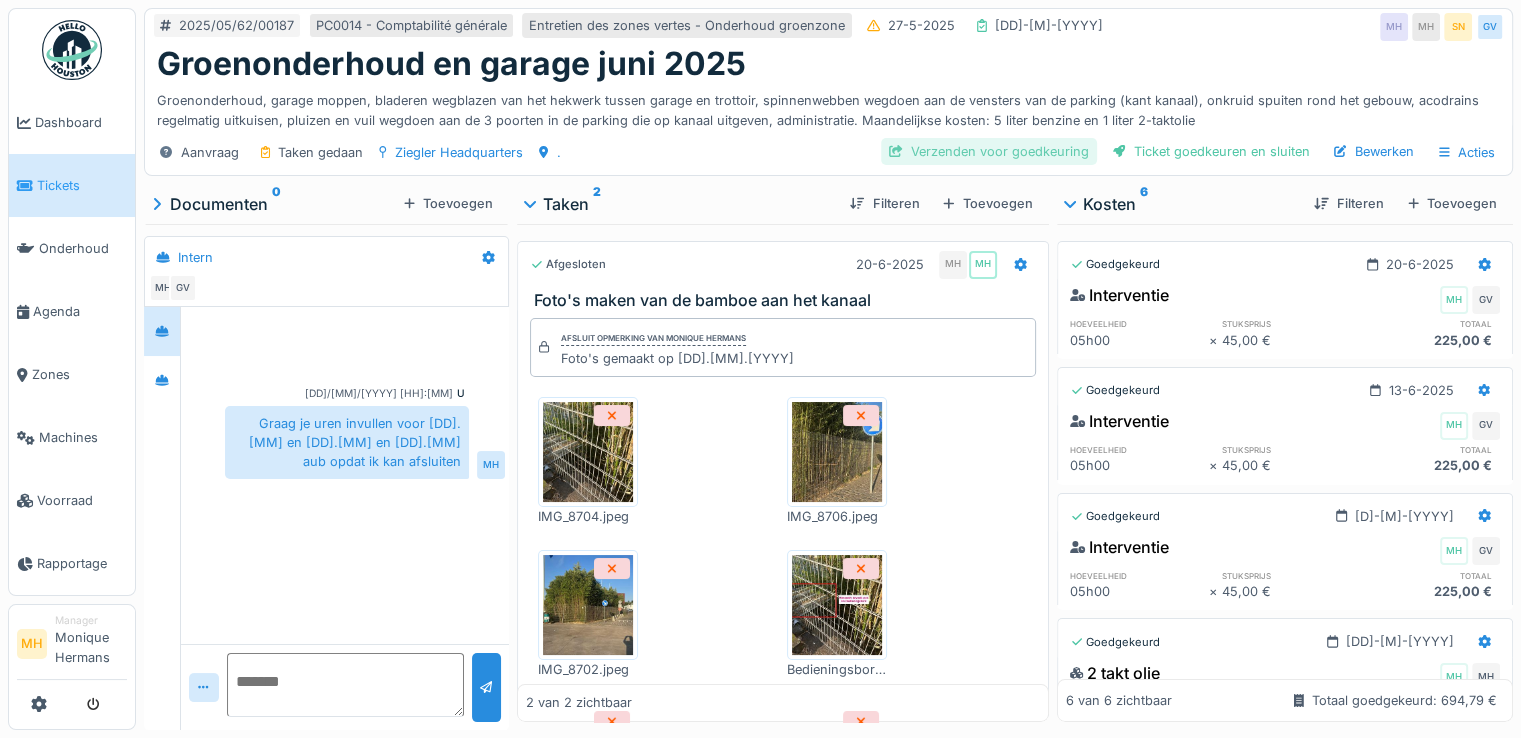 click on "Verzenden voor goedkeuring" at bounding box center [989, 151] 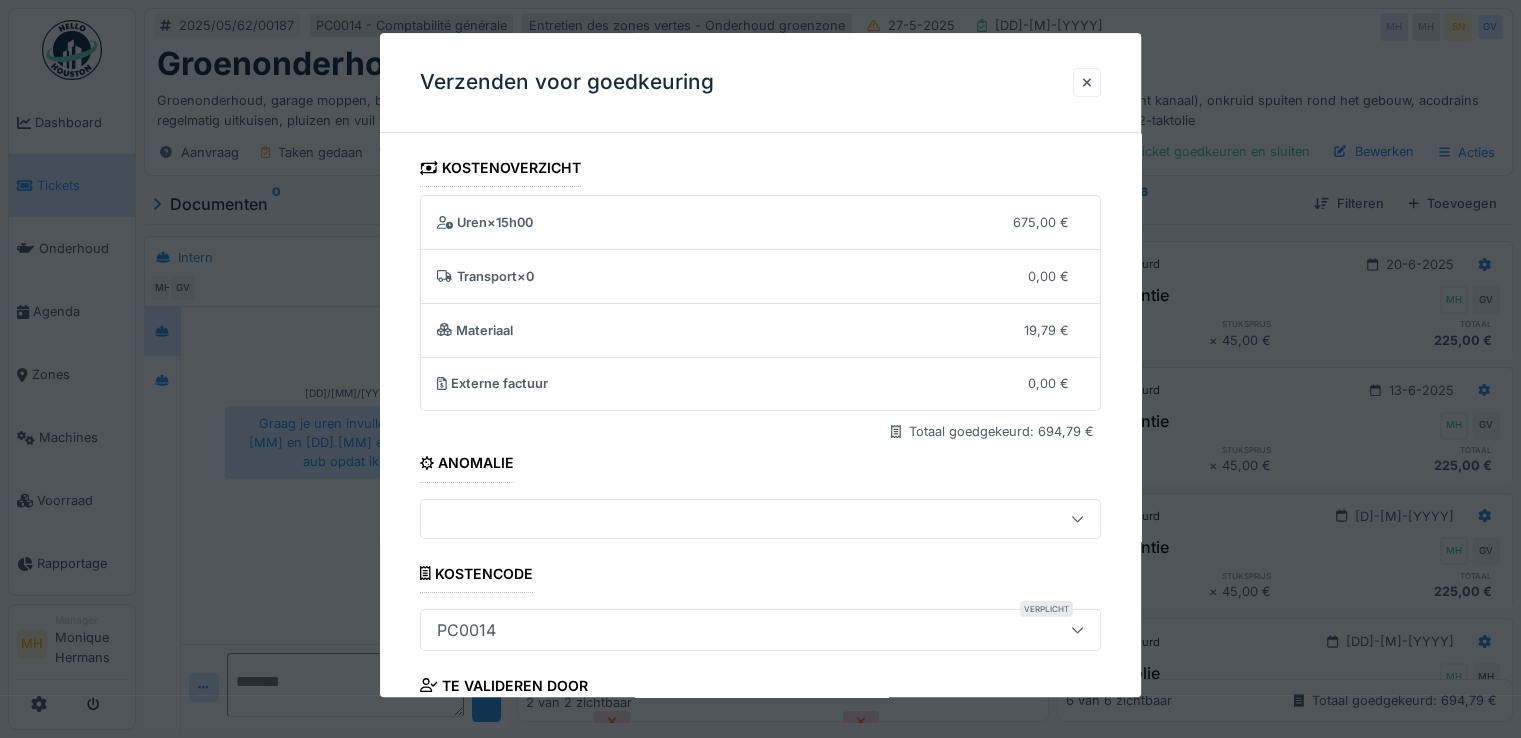 scroll, scrollTop: 175, scrollLeft: 0, axis: vertical 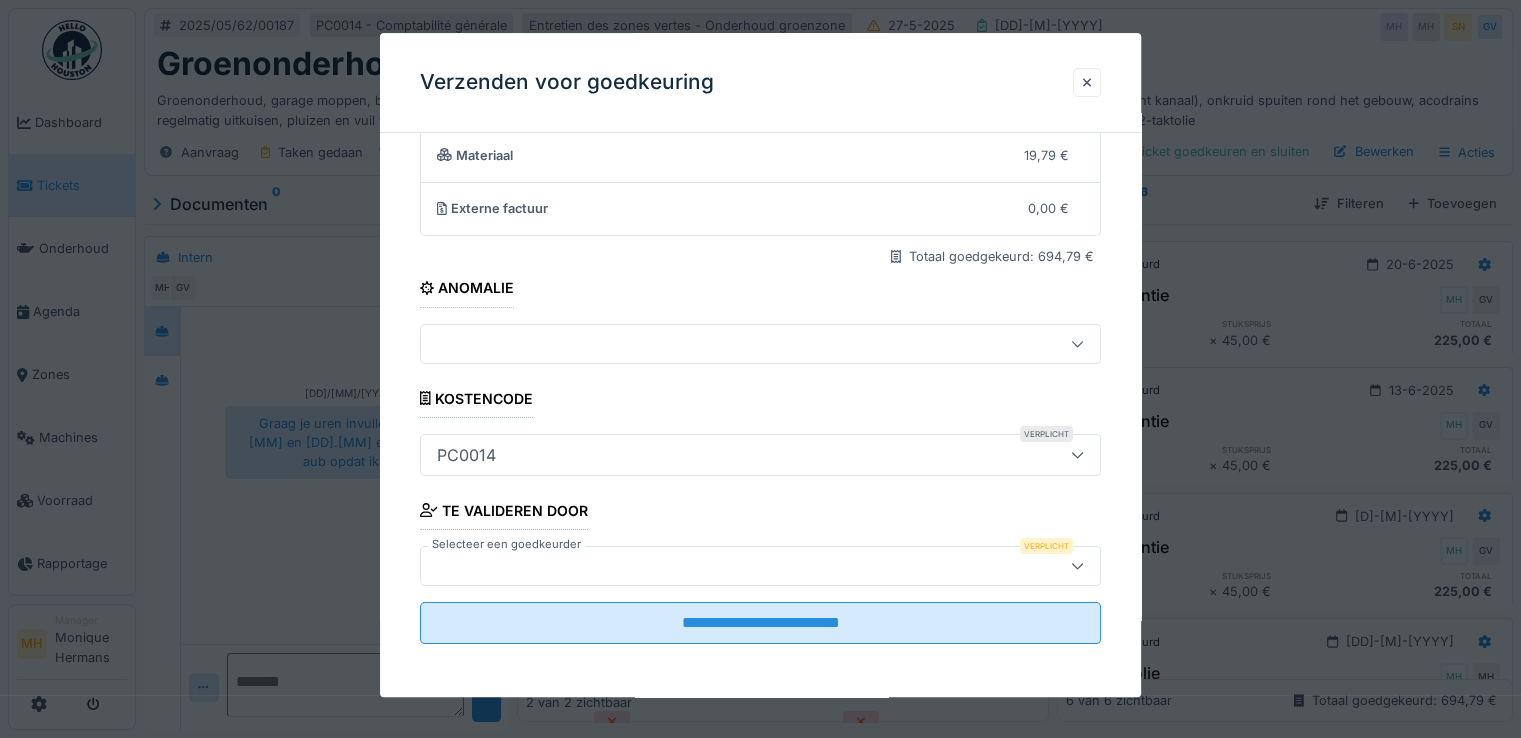 click at bounding box center (726, 566) 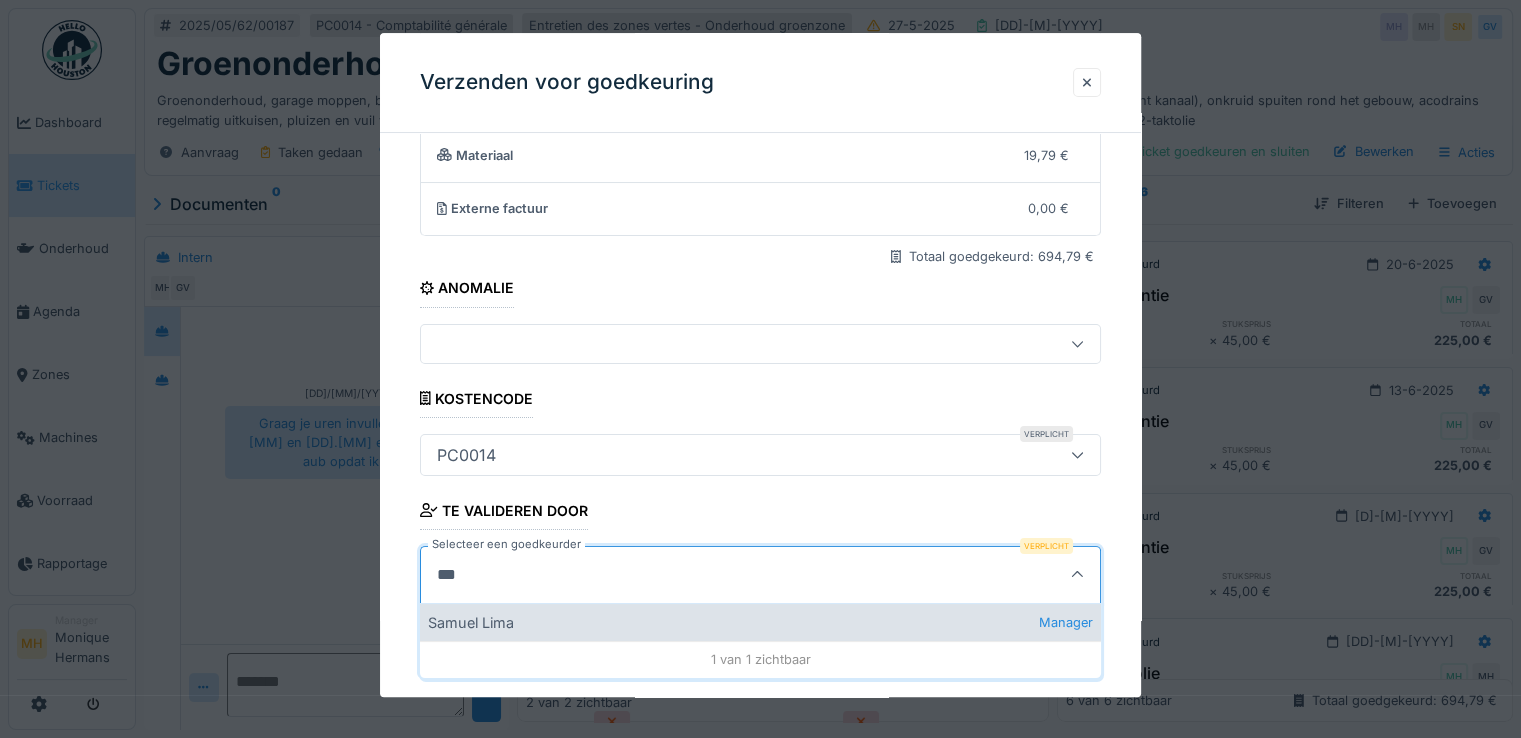 type on "***" 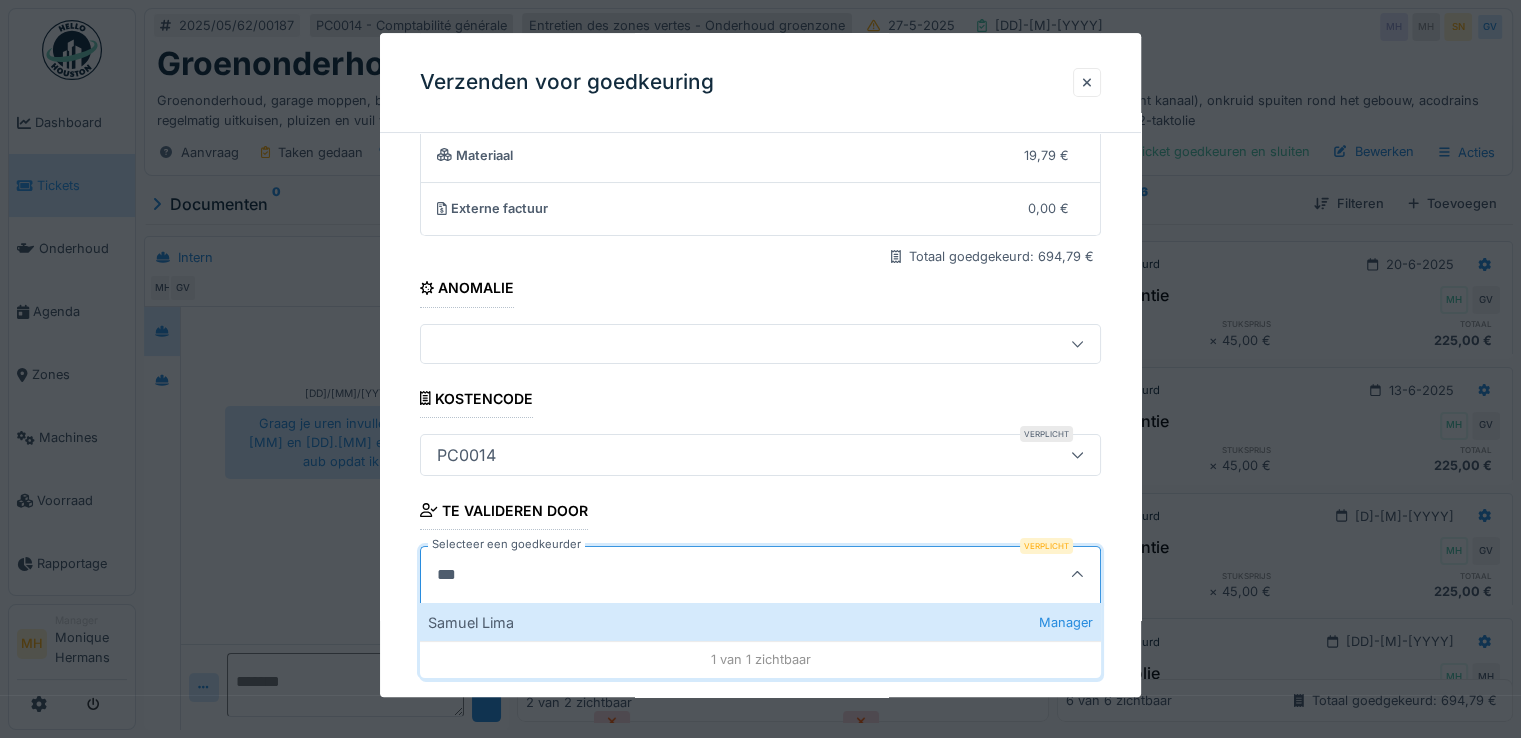 drag, startPoint x: 537, startPoint y: 624, endPoint x: 557, endPoint y: 613, distance: 22.825424 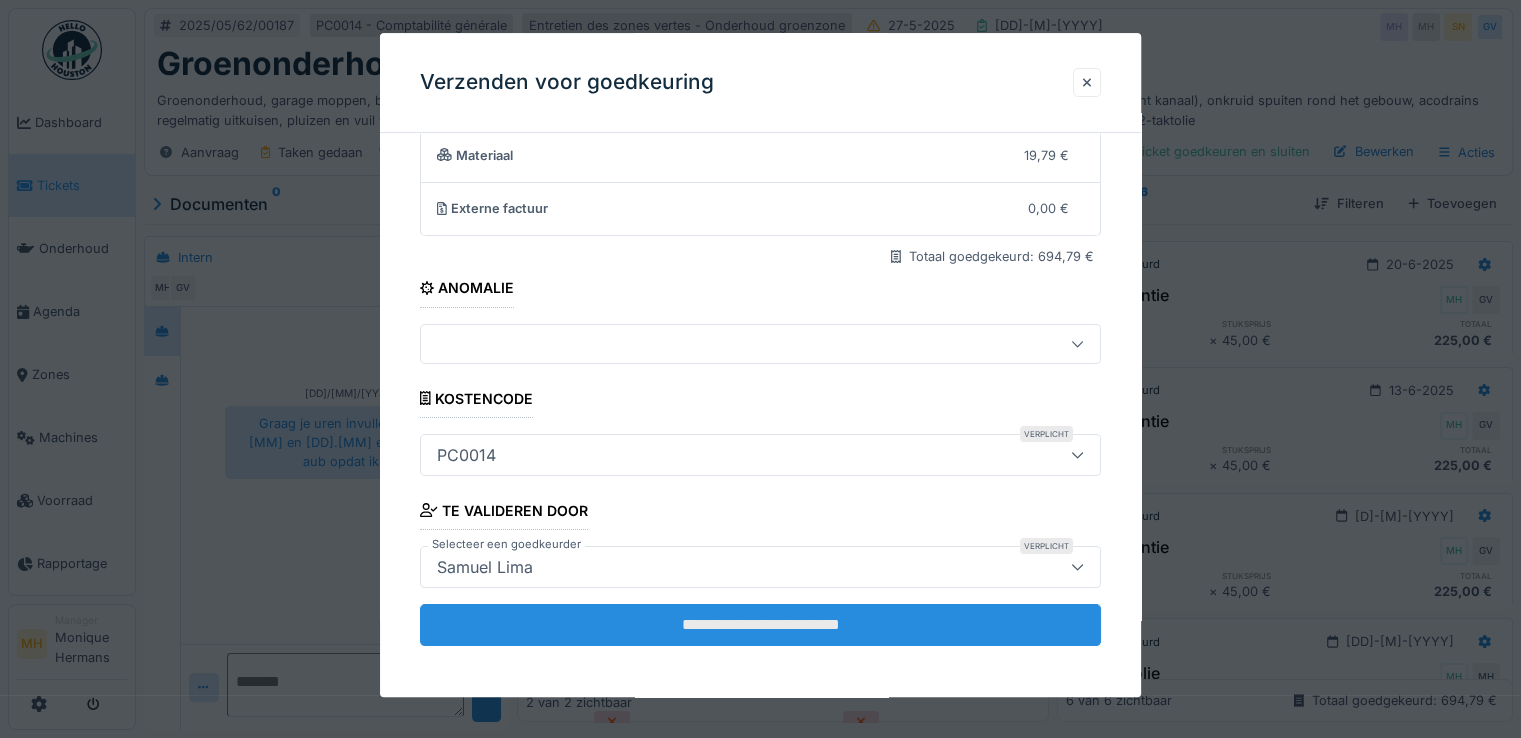 click on "**********" at bounding box center (760, 625) 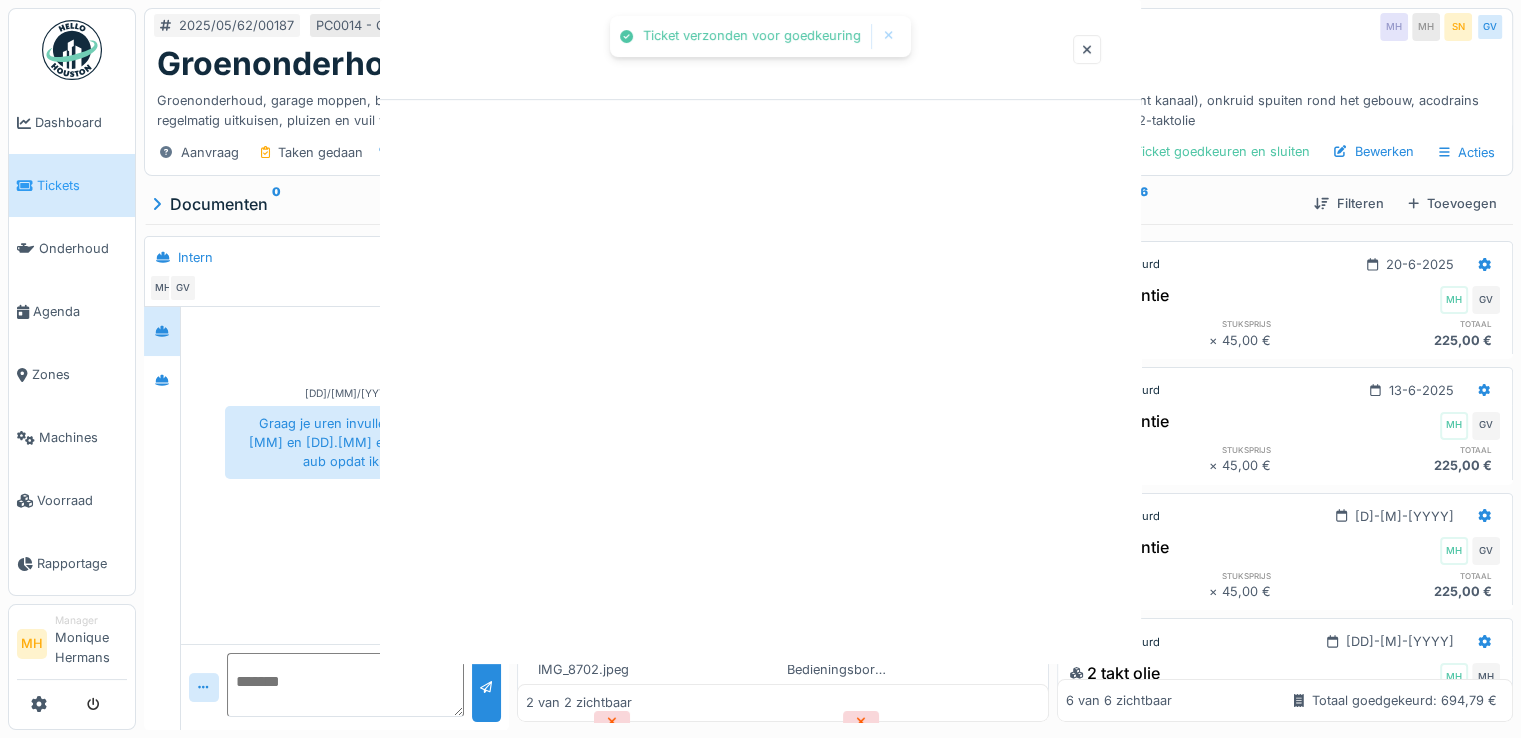 scroll, scrollTop: 0, scrollLeft: 0, axis: both 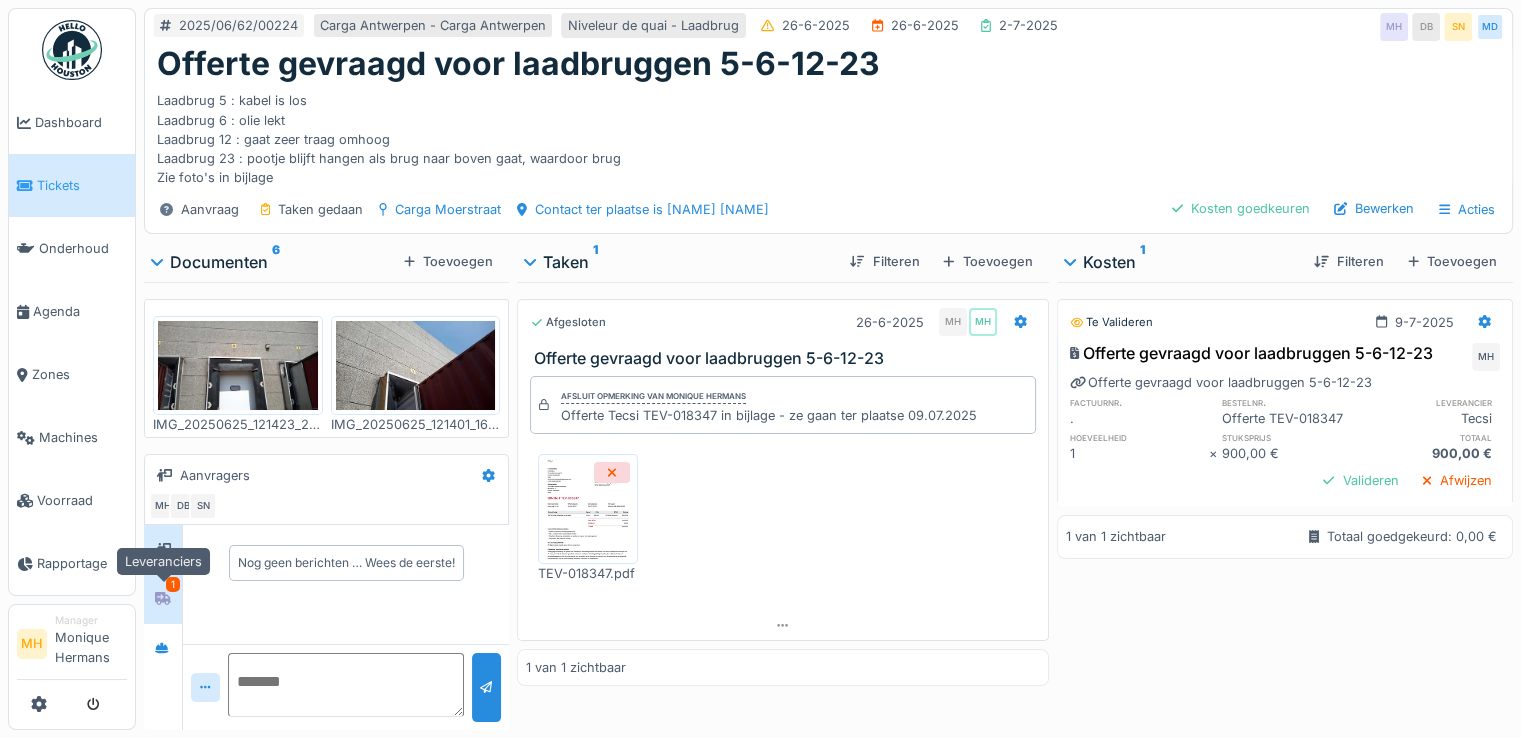 click 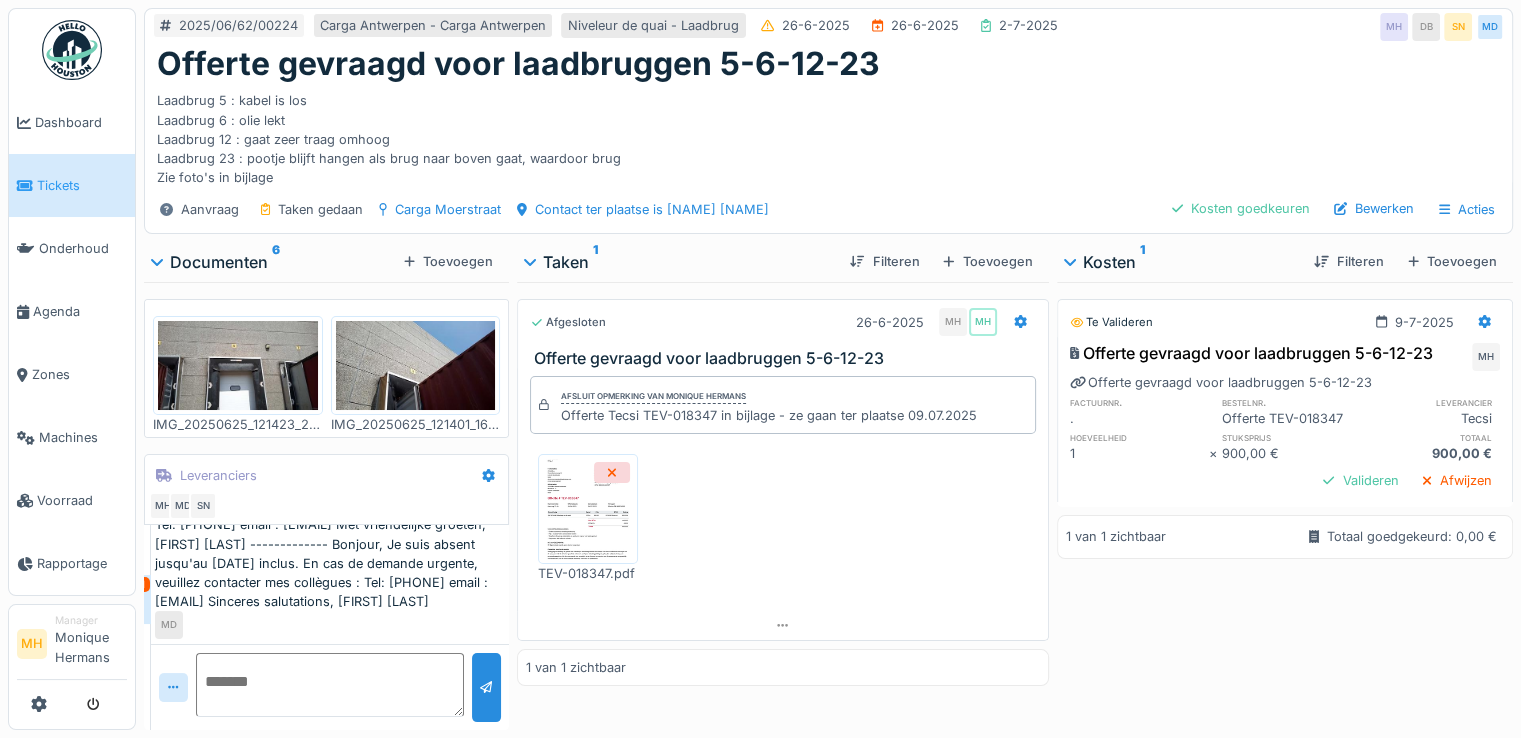 scroll, scrollTop: 630, scrollLeft: 0, axis: vertical 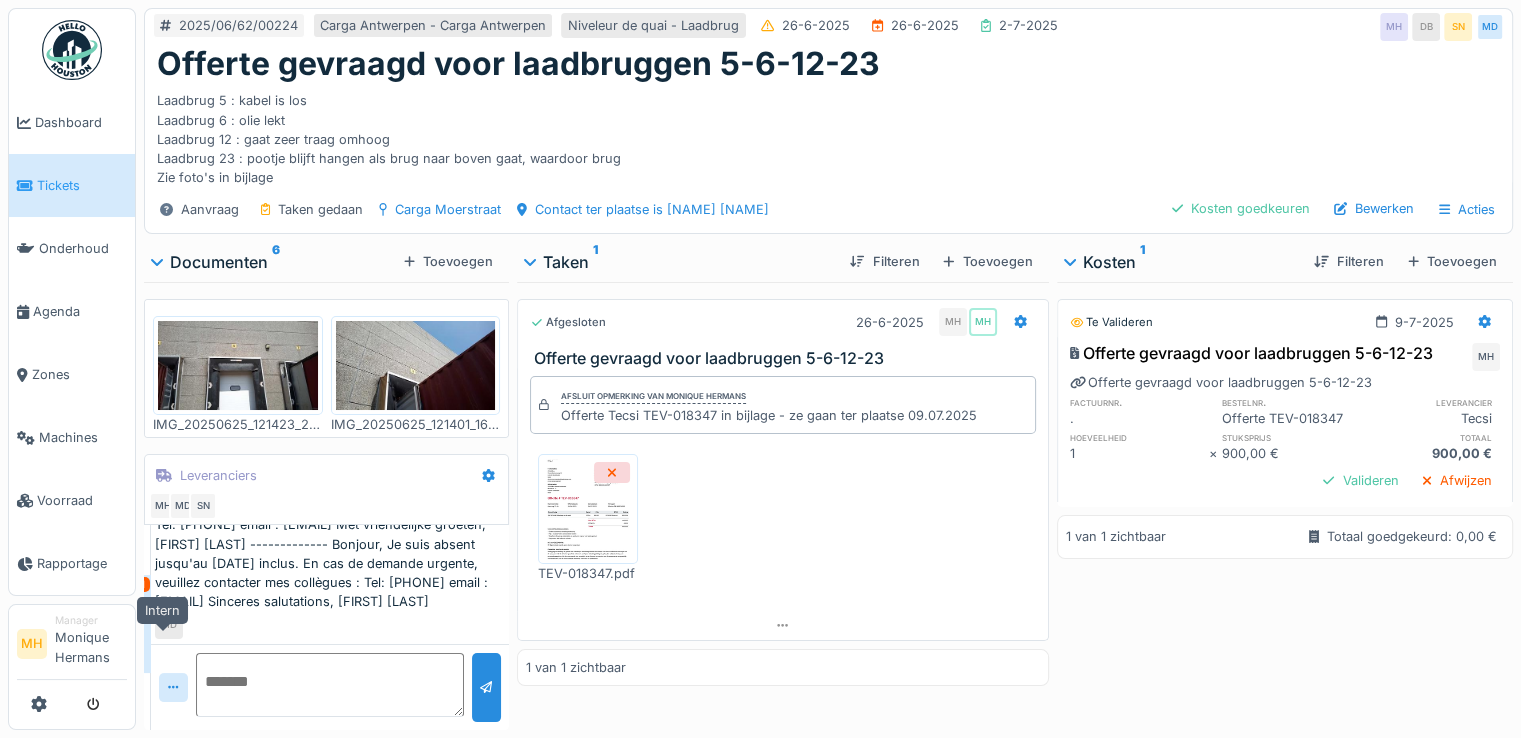 click at bounding box center [162, 648] 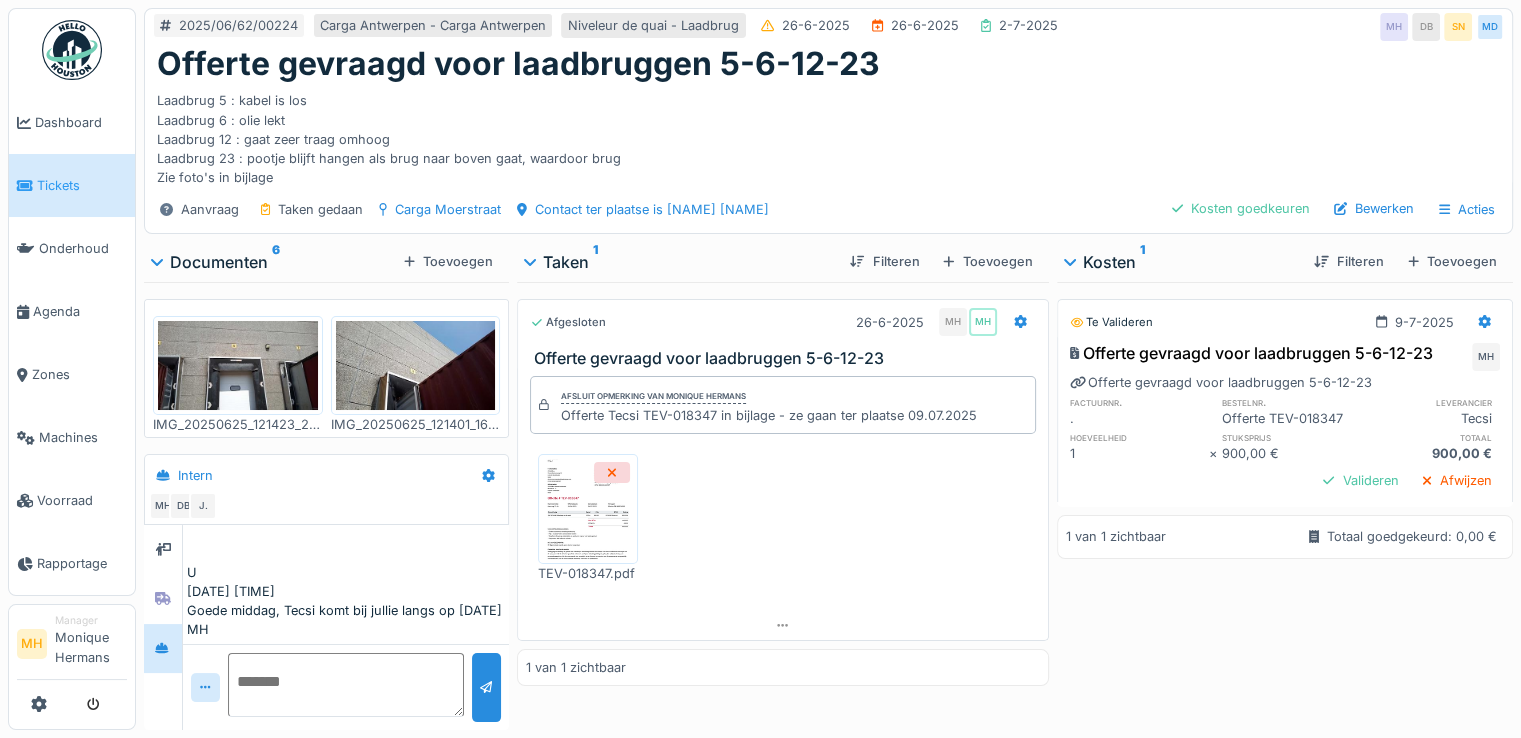 scroll, scrollTop: 0, scrollLeft: 0, axis: both 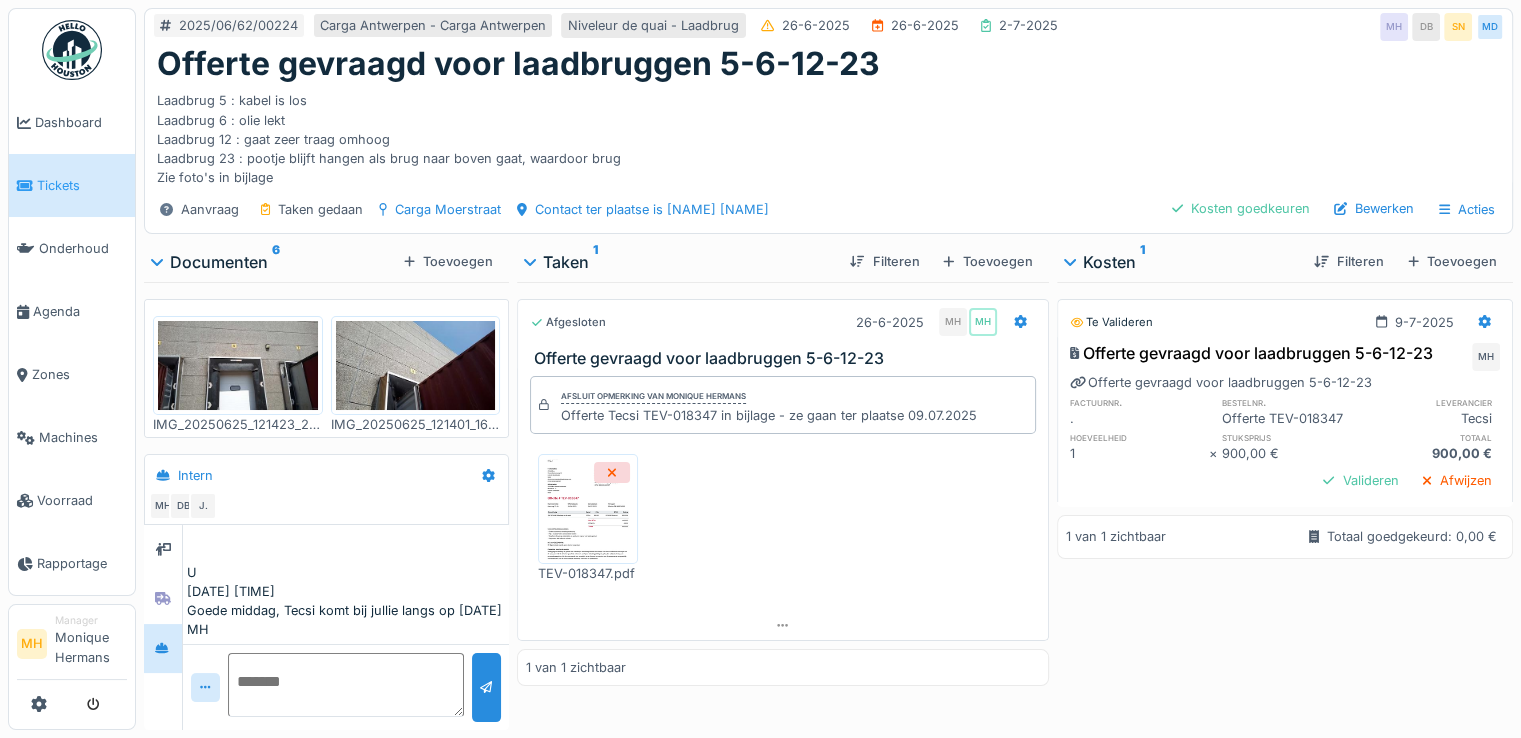 click on "Tickets" at bounding box center [72, 185] 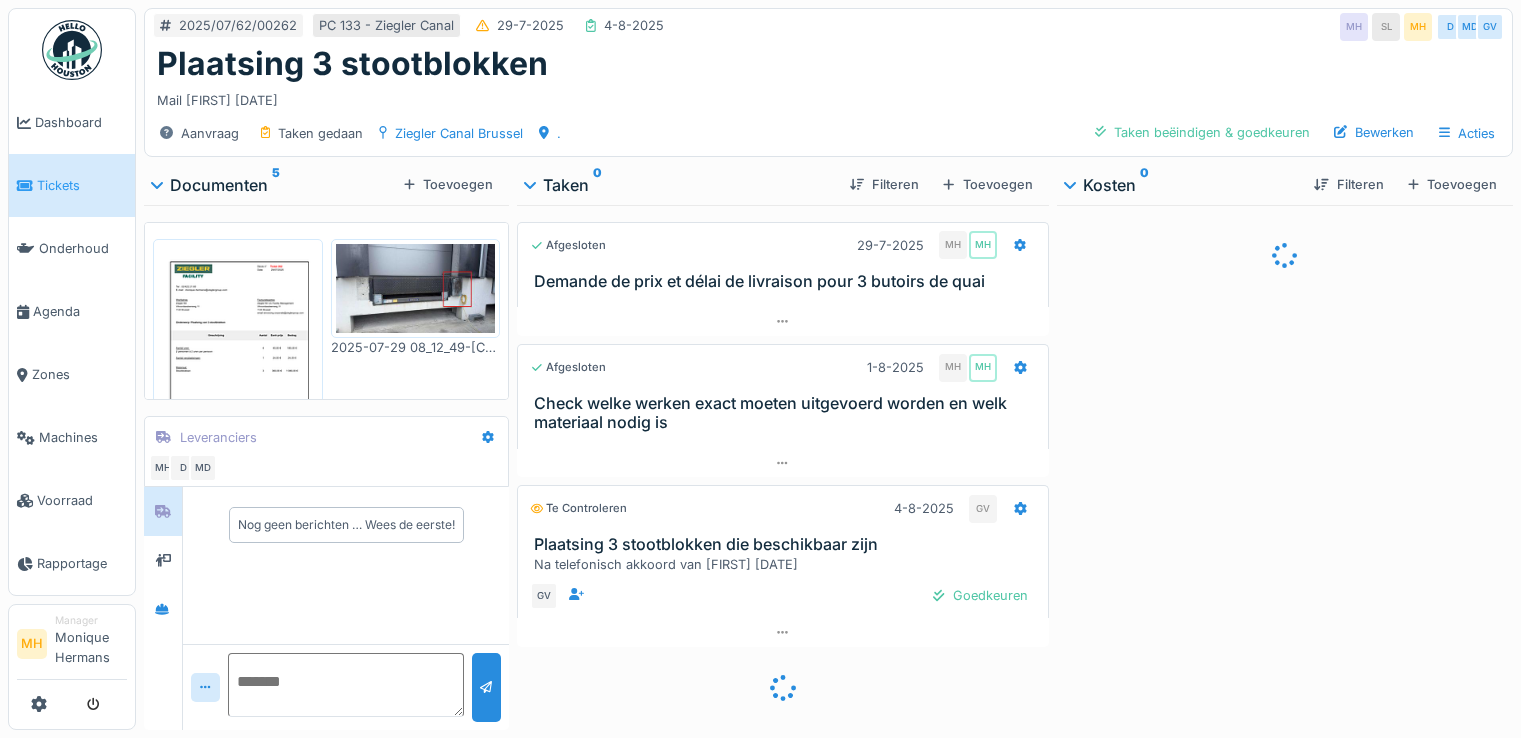 scroll, scrollTop: 0, scrollLeft: 0, axis: both 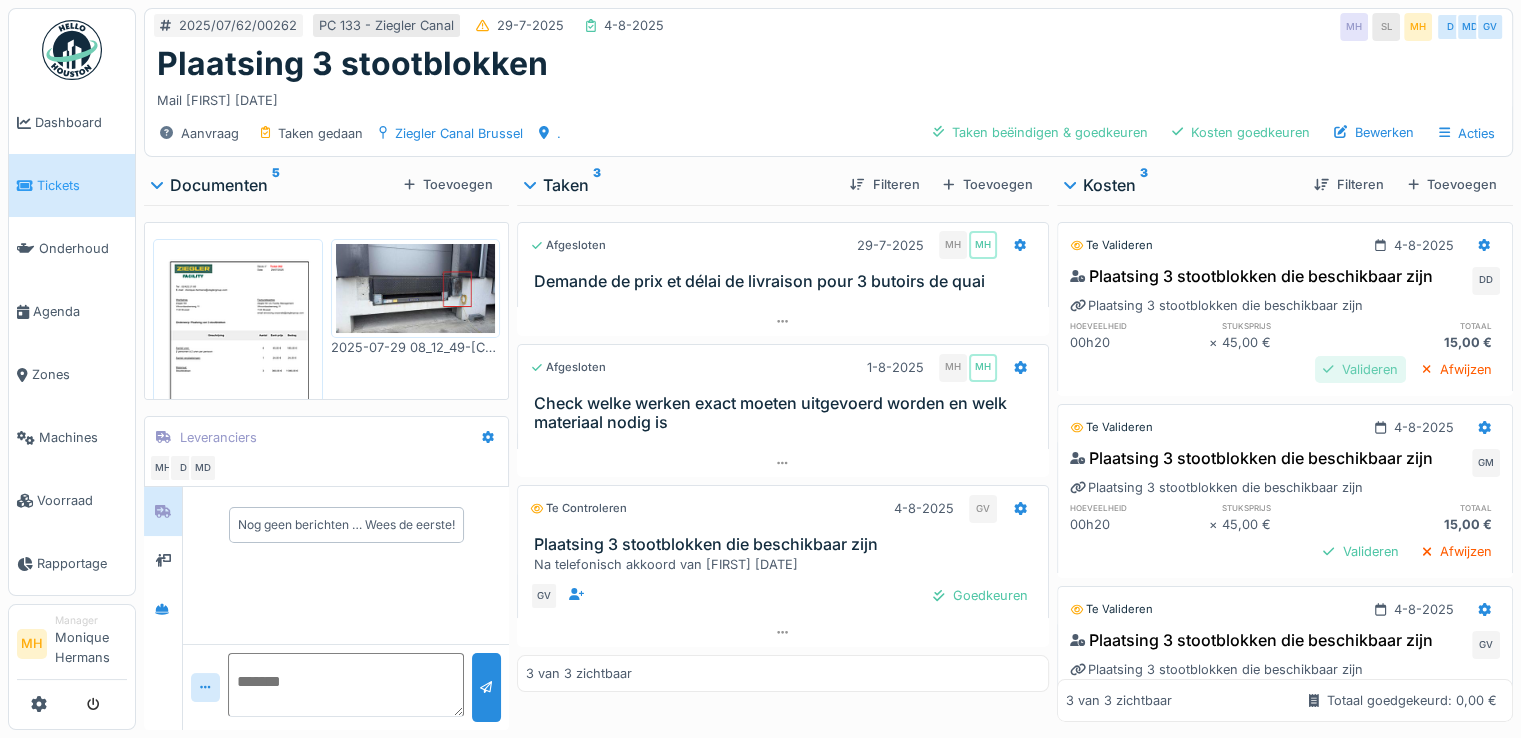 click on "Valideren" at bounding box center [1360, 369] 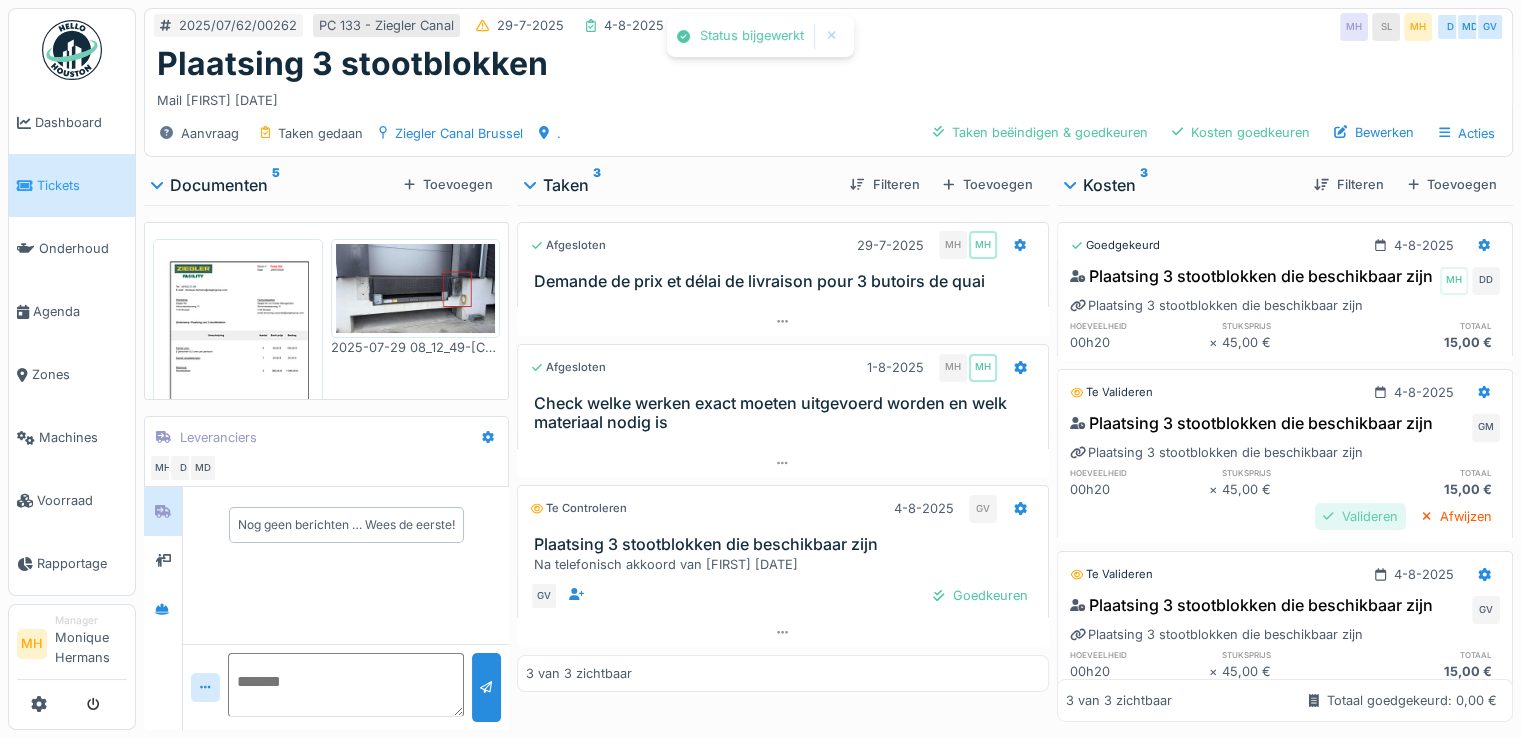 click on "Valideren" at bounding box center (1360, 516) 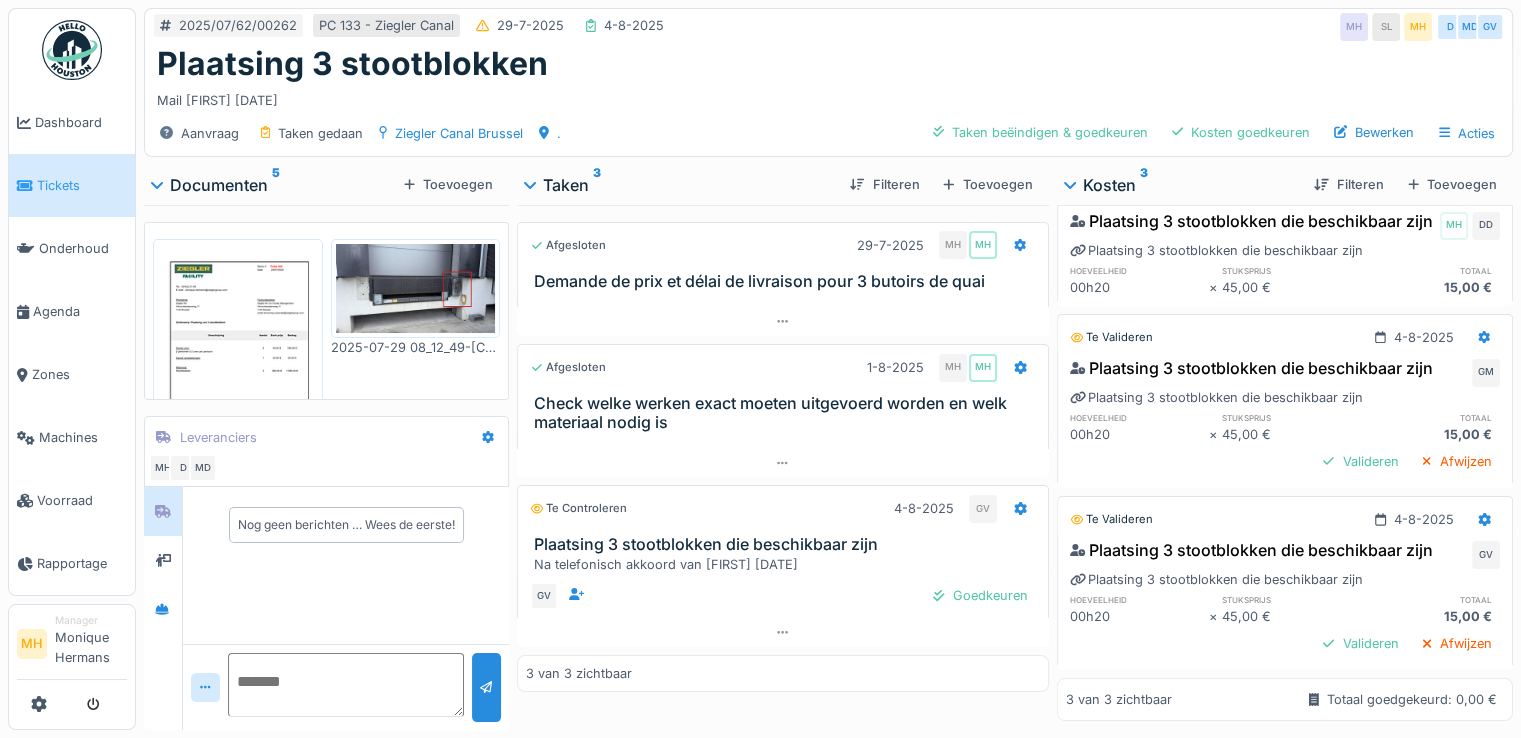 scroll, scrollTop: 93, scrollLeft: 0, axis: vertical 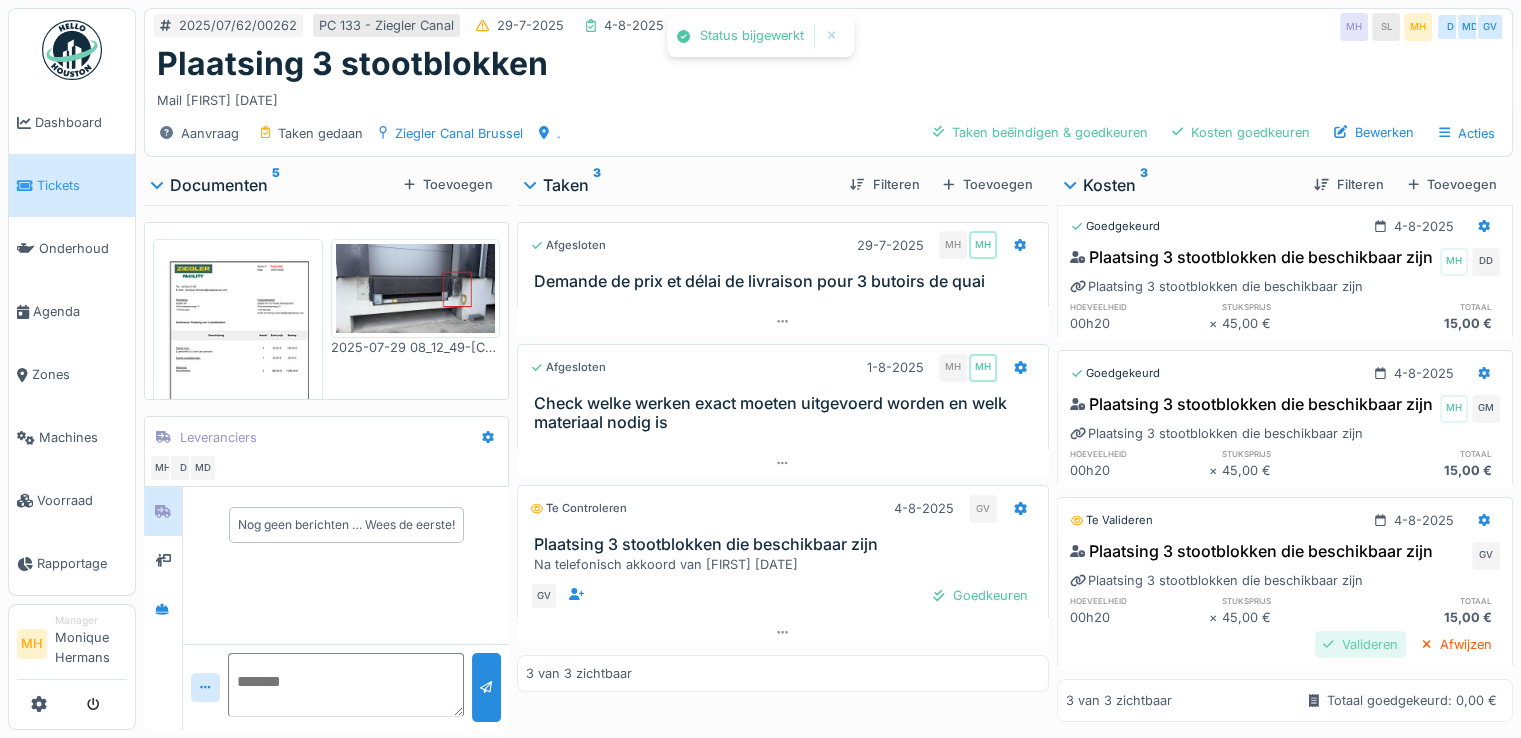 click on "Valideren" at bounding box center (1360, 644) 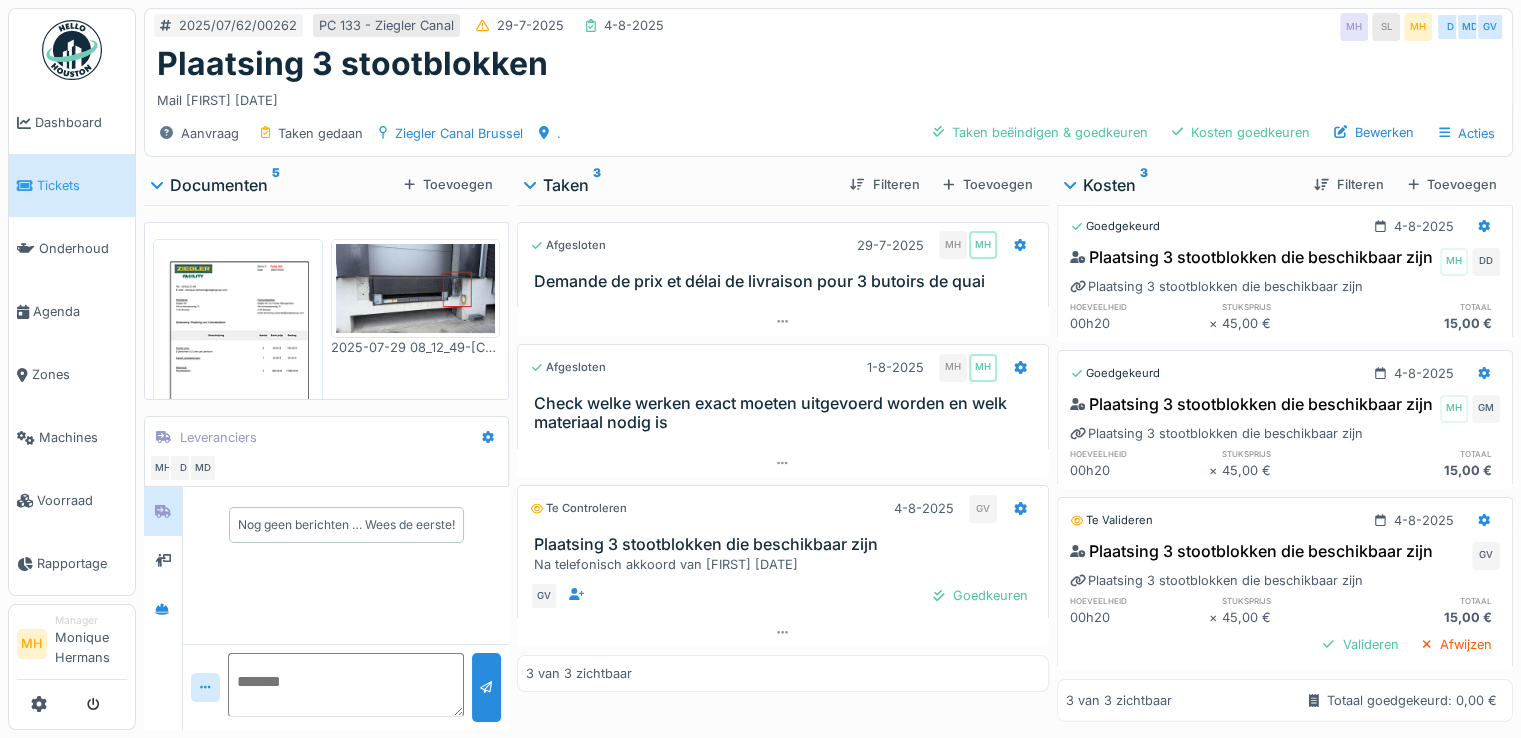 scroll, scrollTop: 82, scrollLeft: 0, axis: vertical 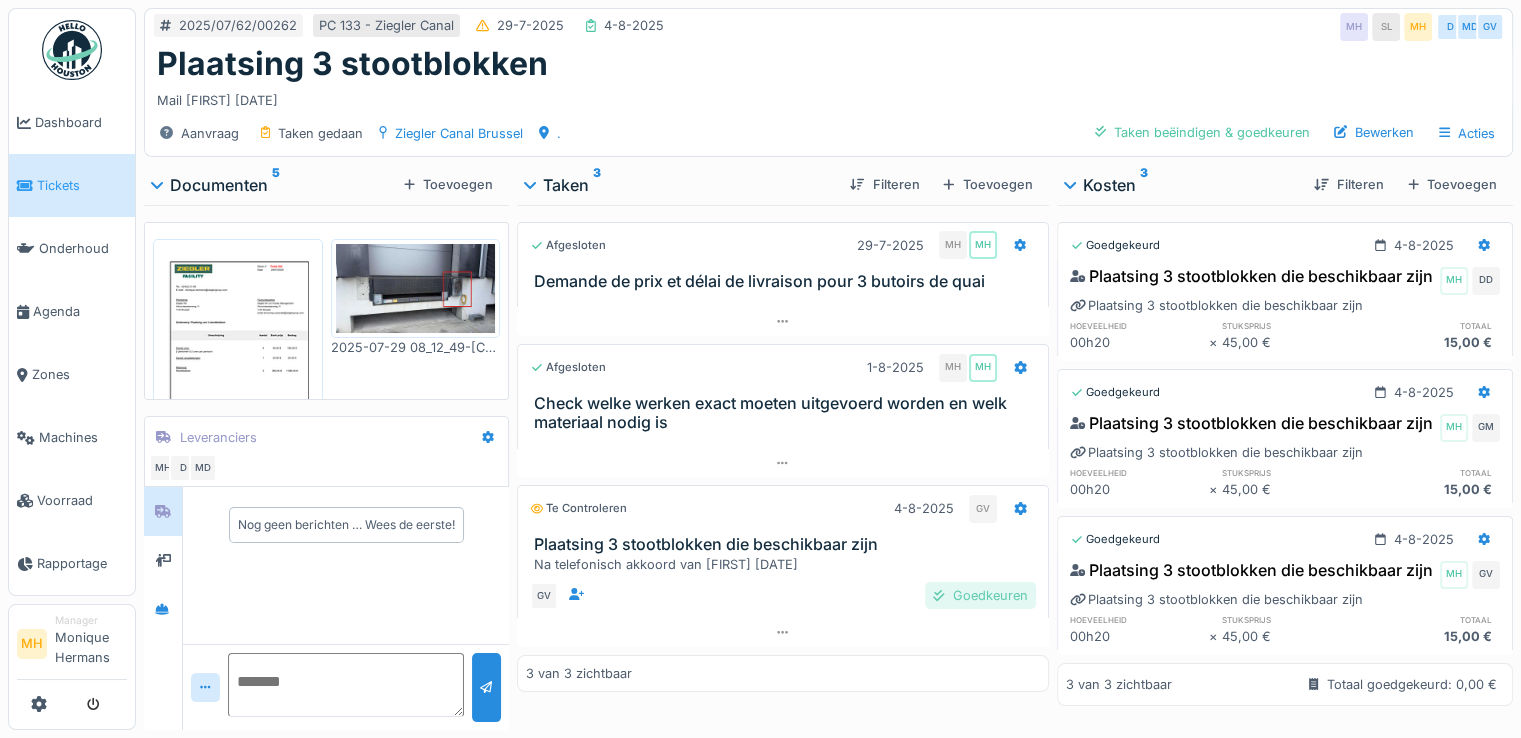 click on "Goedkeuren" at bounding box center (980, 595) 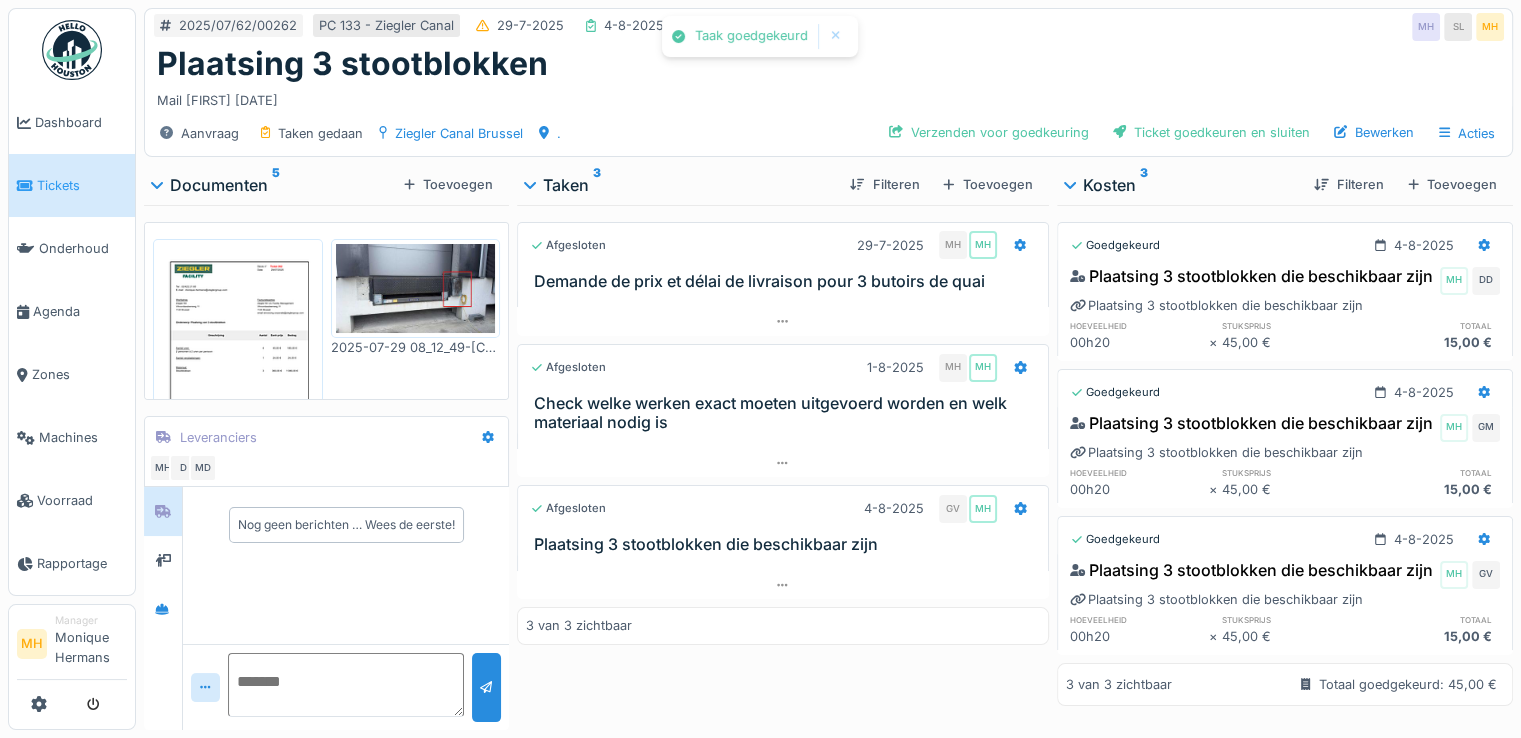 scroll, scrollTop: 0, scrollLeft: 0, axis: both 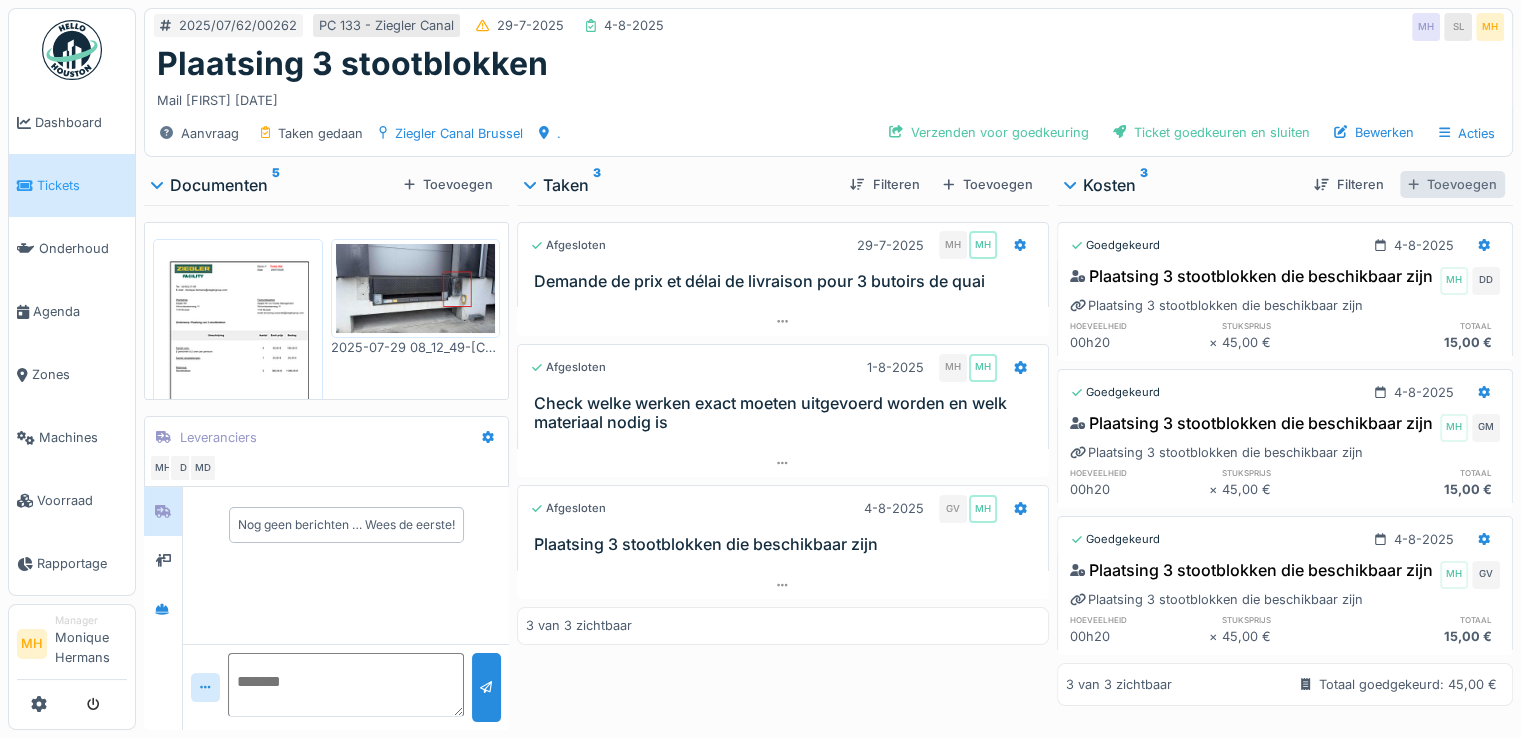 click on "Toevoegen" at bounding box center (1452, 184) 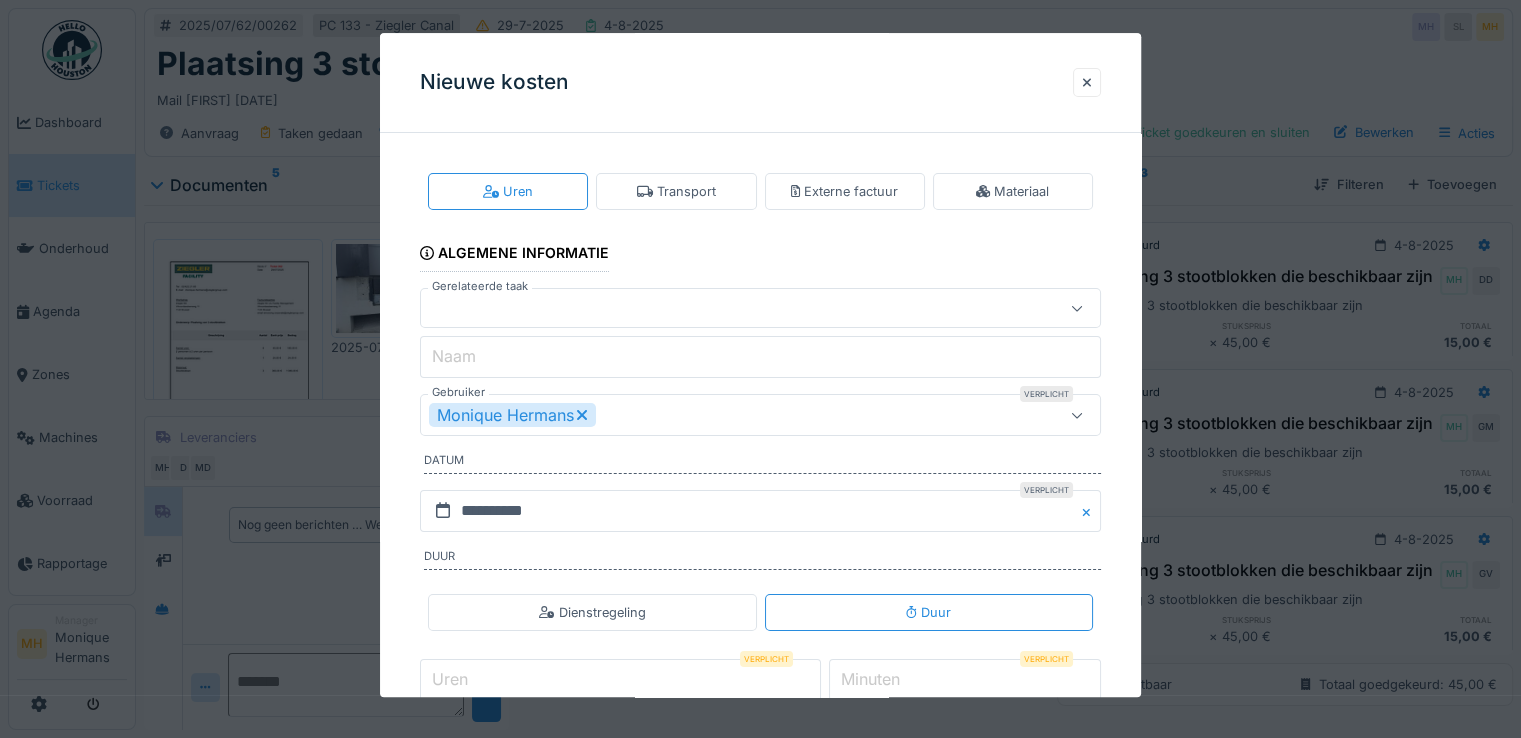 click on "Monique Hermans" at bounding box center [760, 416] 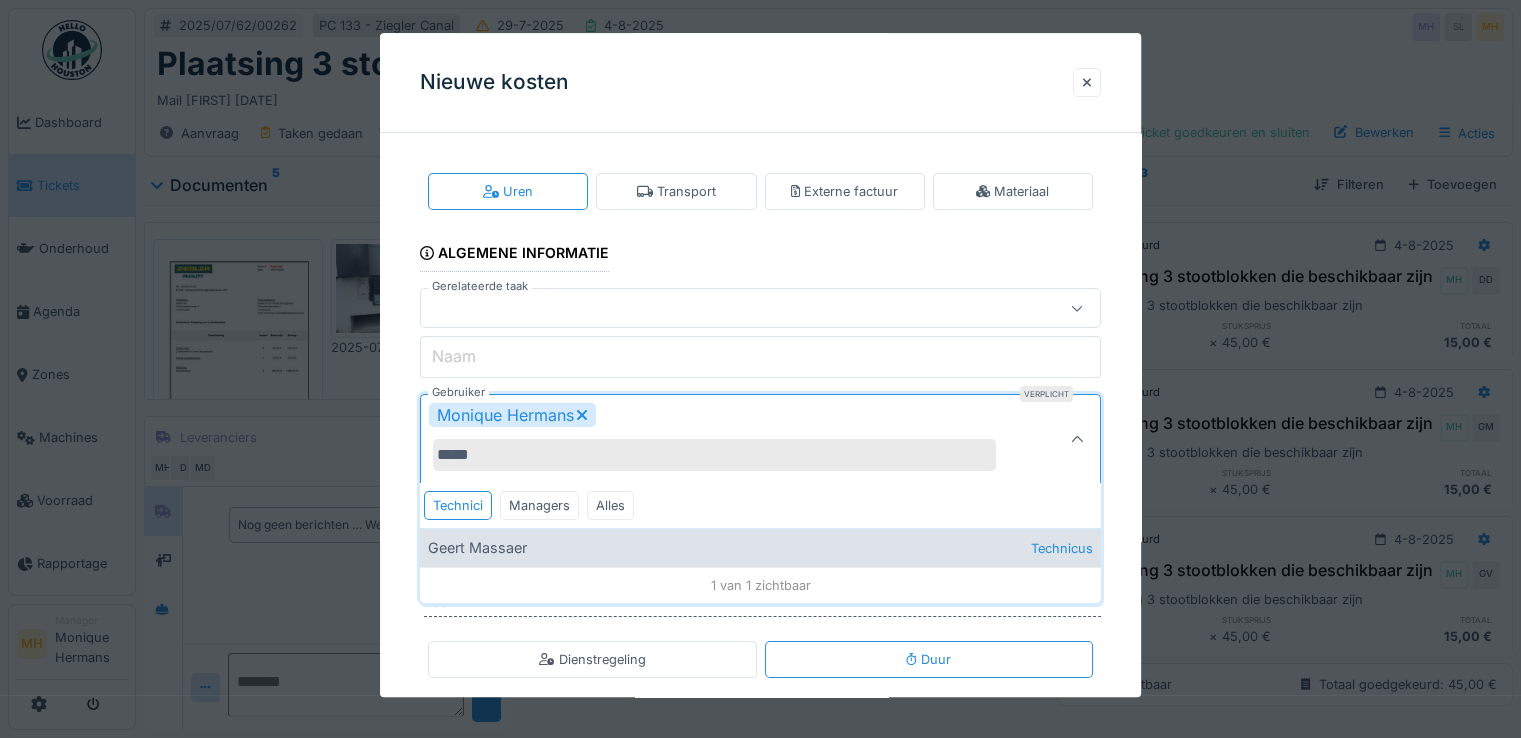 type on "*****" 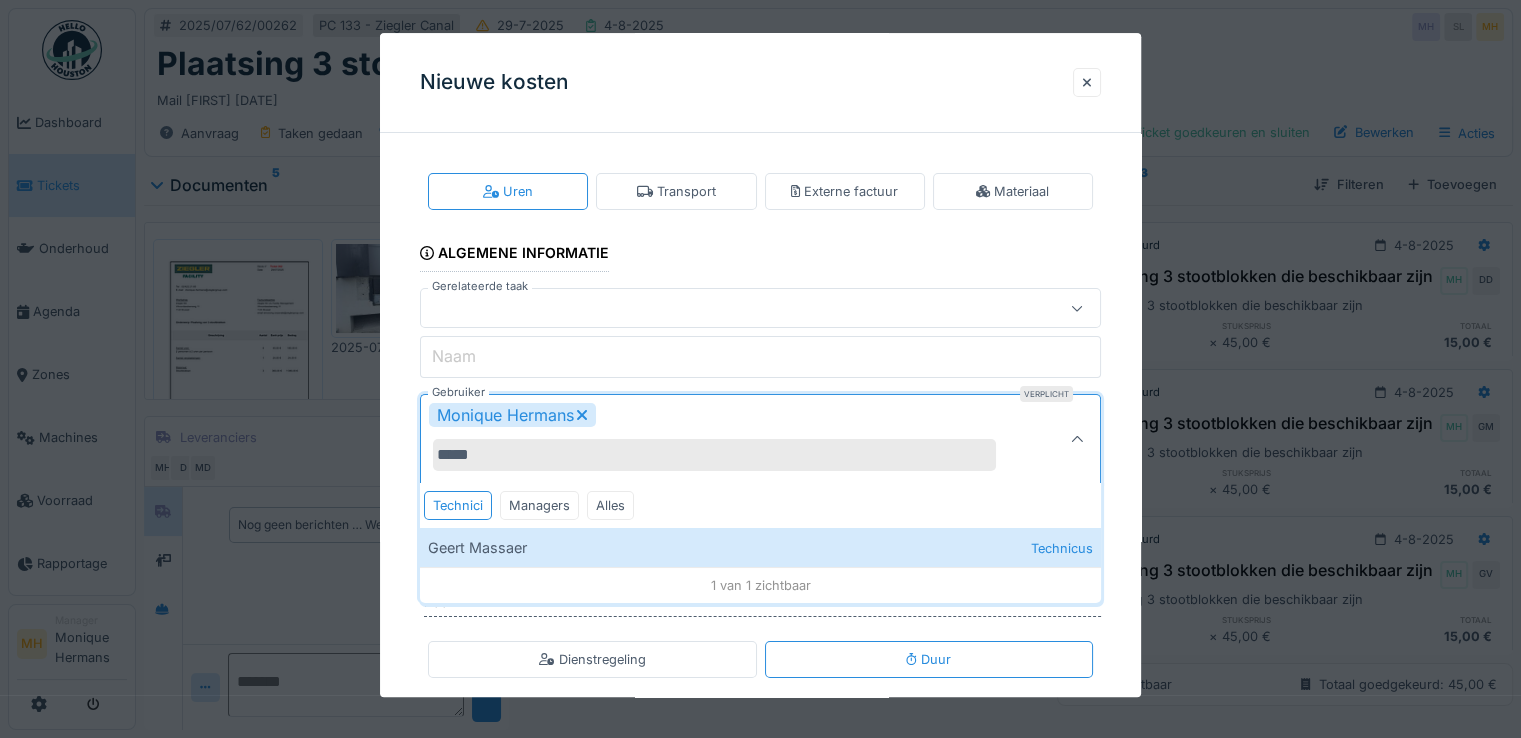 drag, startPoint x: 521, startPoint y: 537, endPoint x: 603, endPoint y: 521, distance: 83.546394 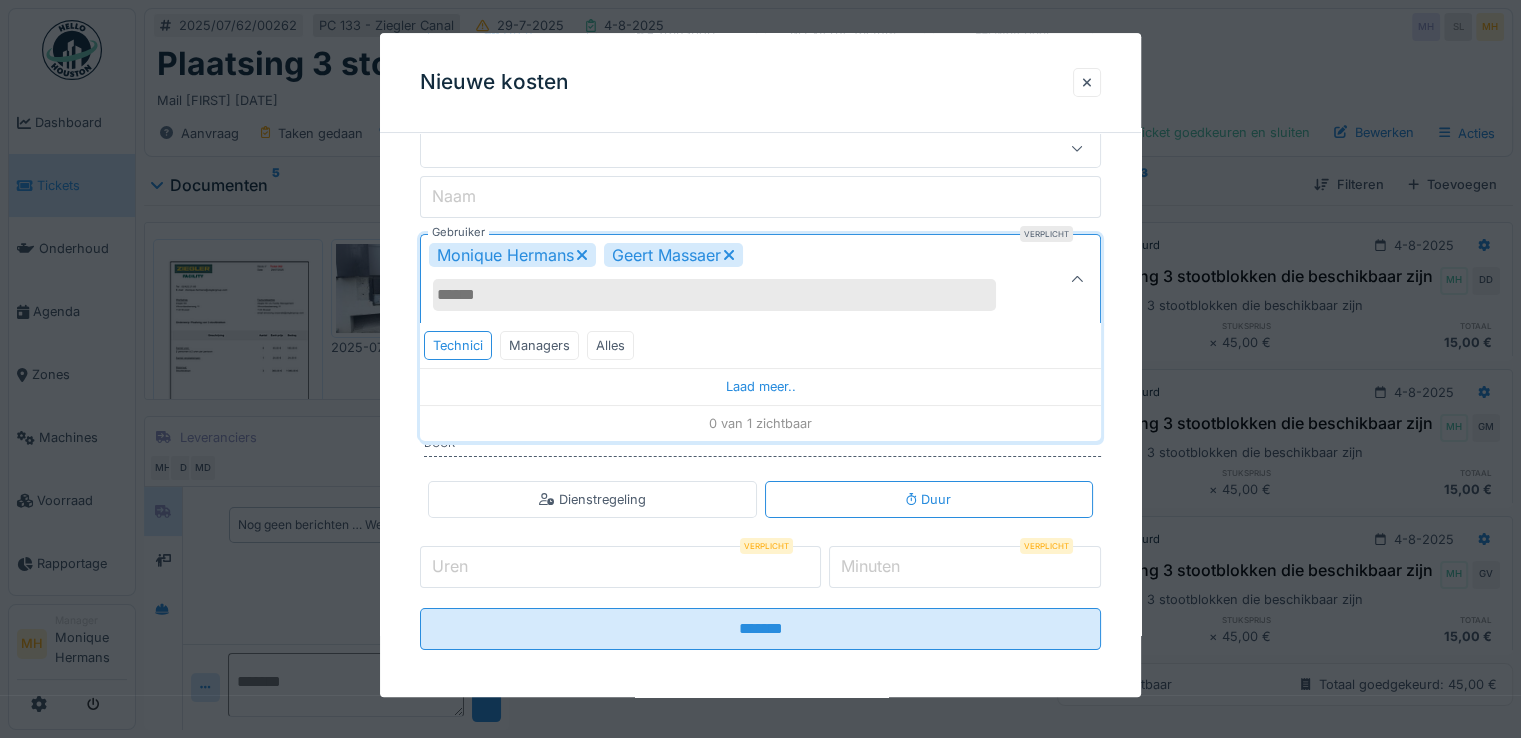 scroll, scrollTop: 165, scrollLeft: 0, axis: vertical 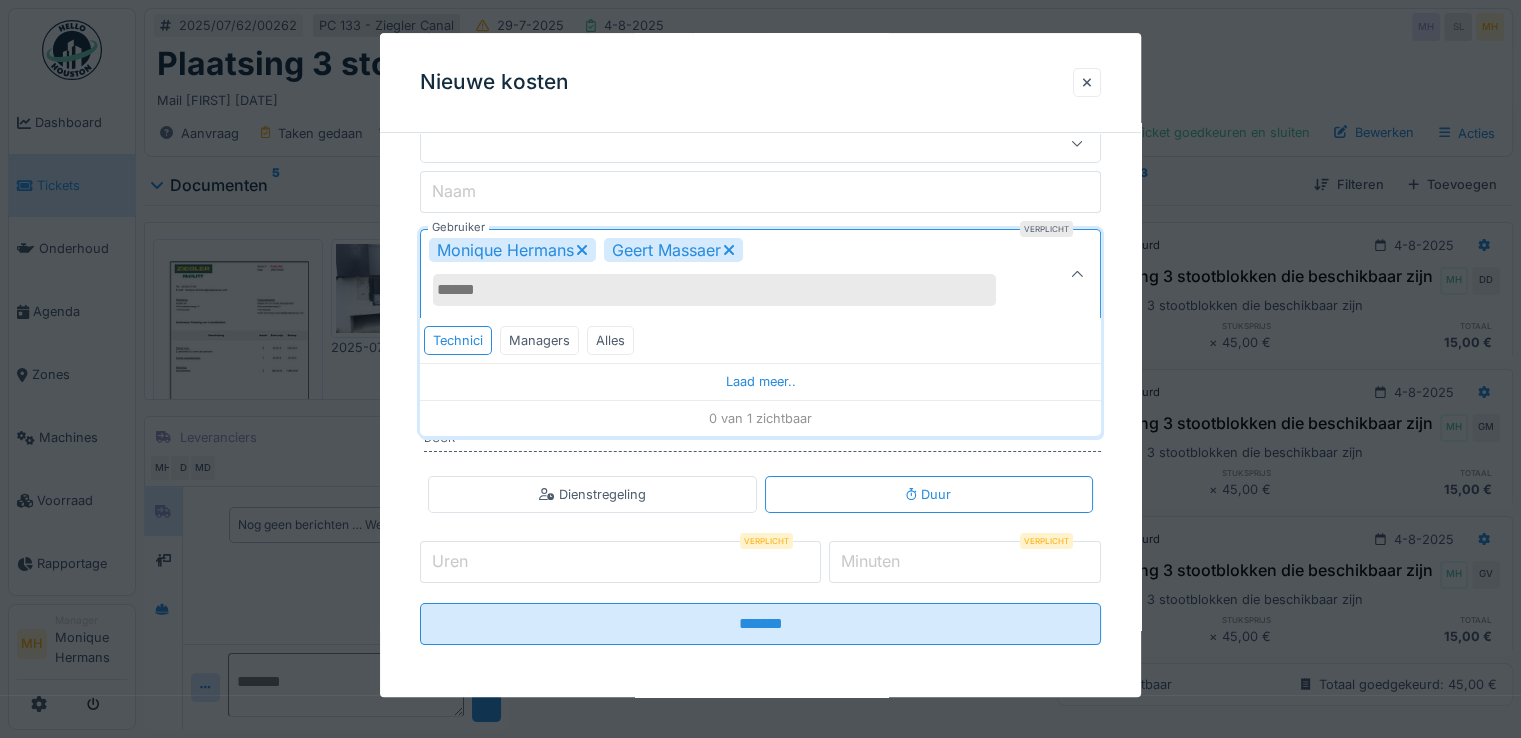 click on "**********" at bounding box center [760, 342] 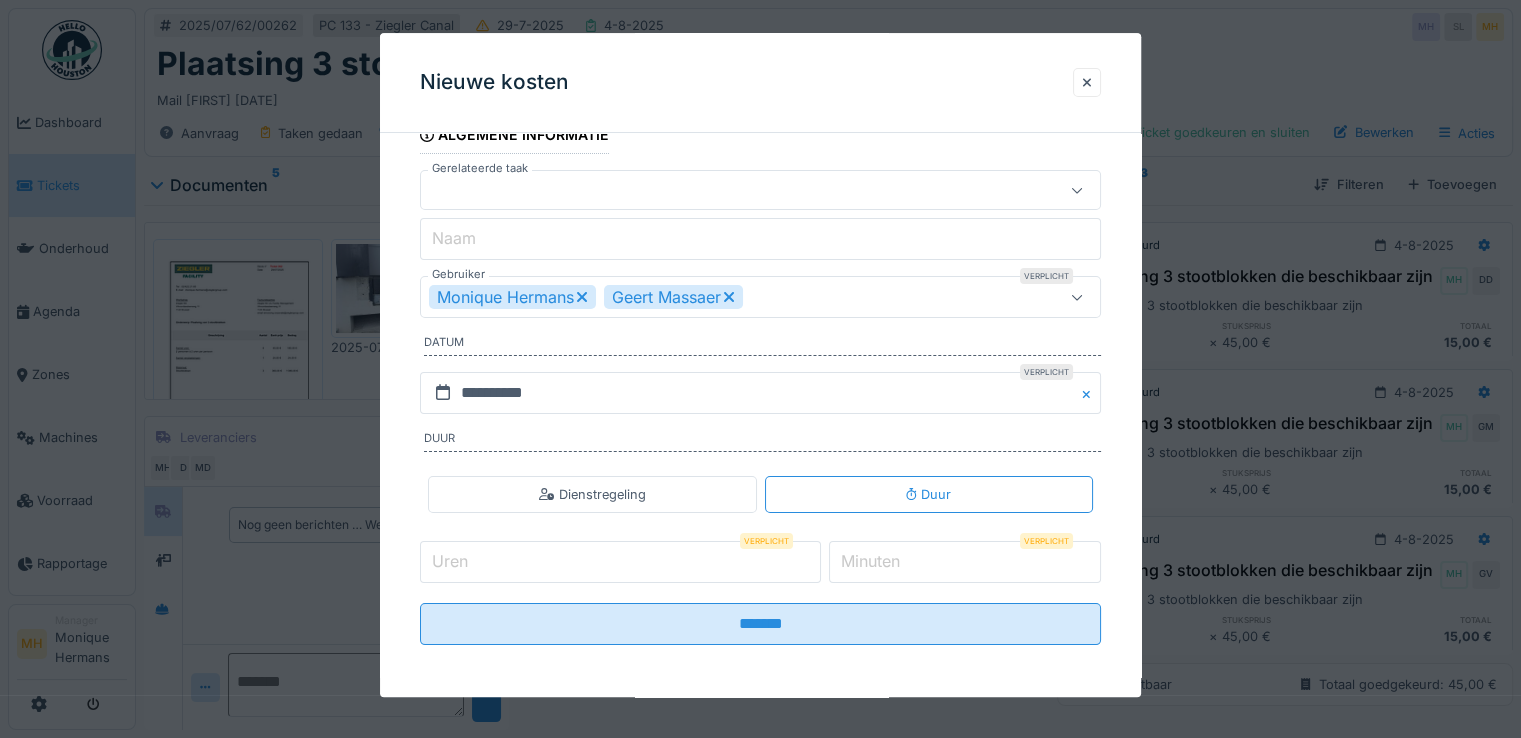 click 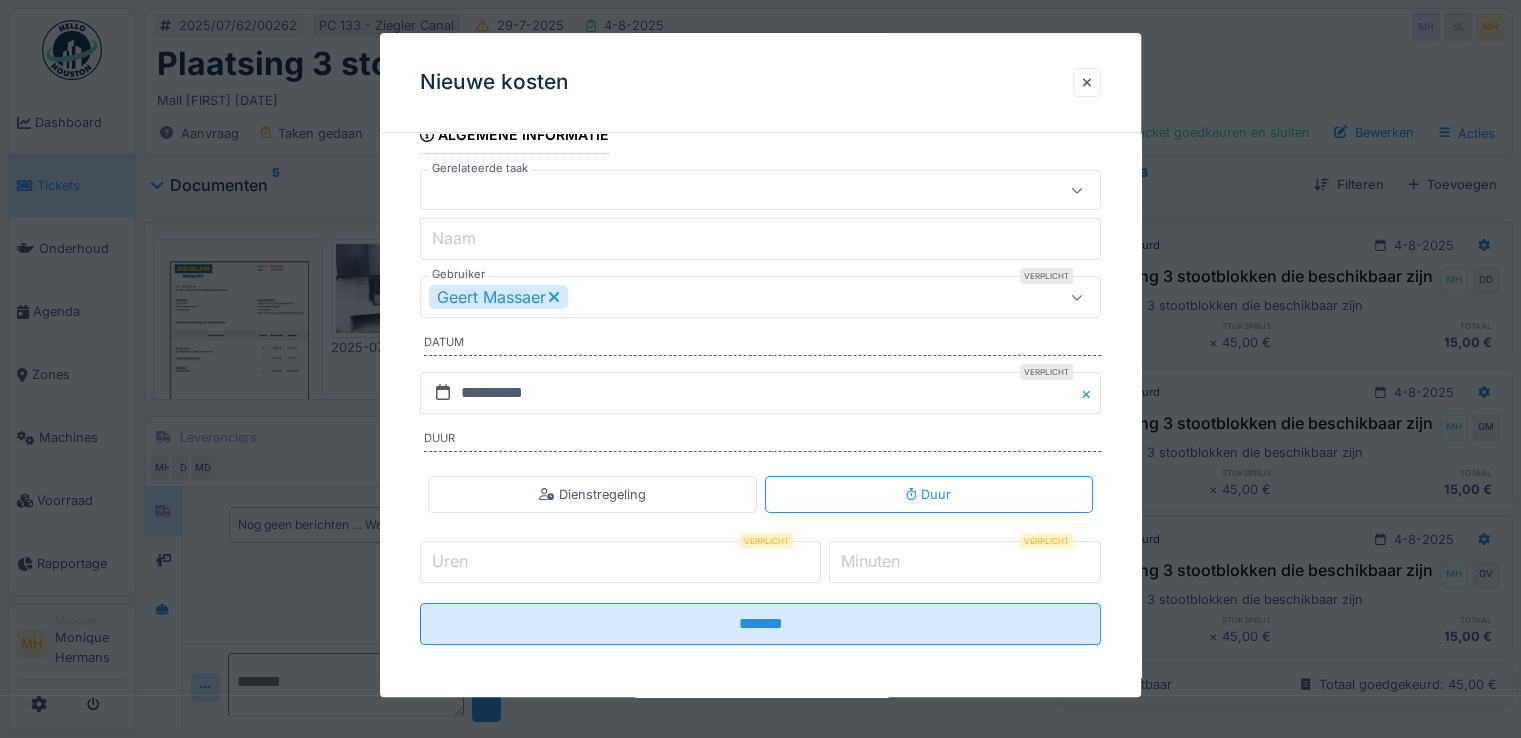 click on "Uren" at bounding box center [620, 562] 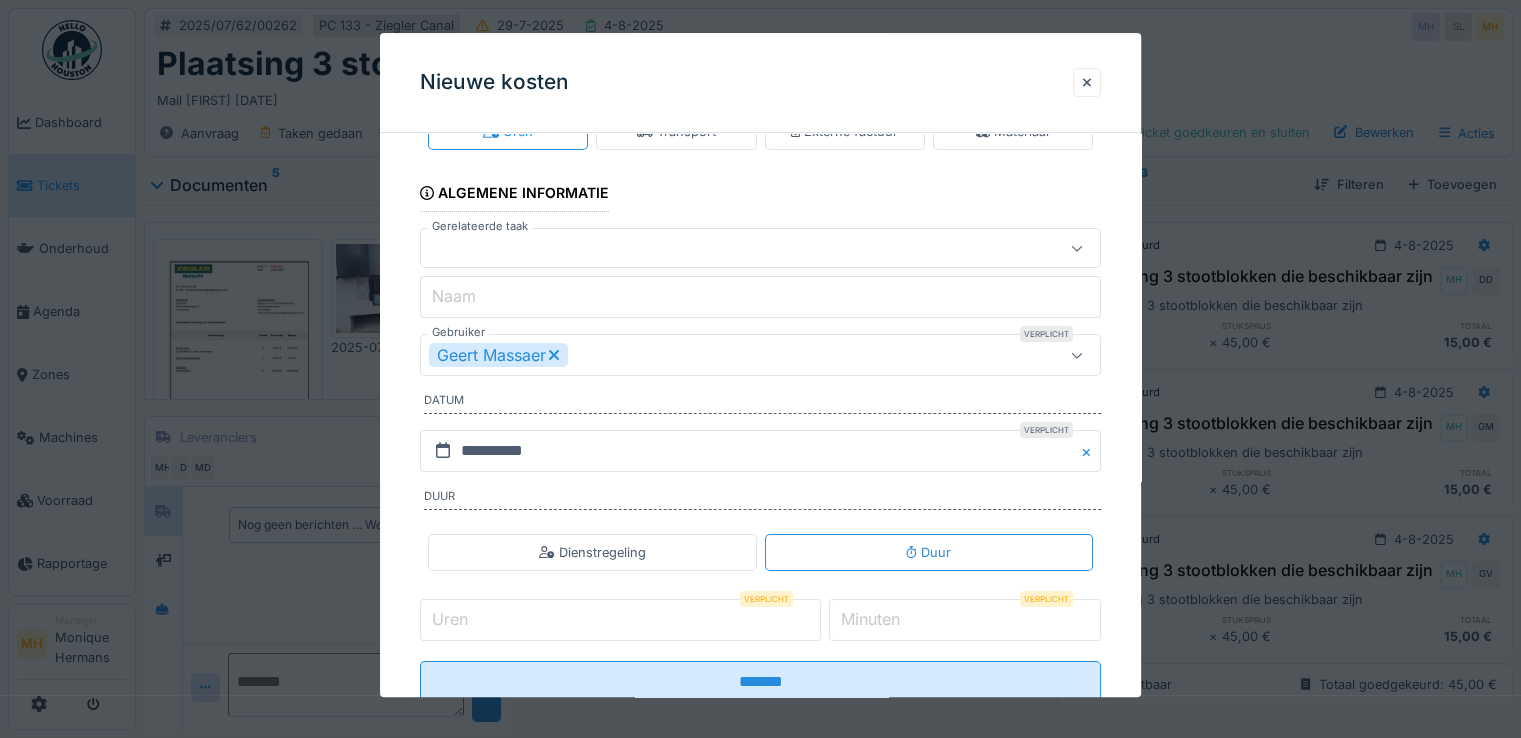 scroll, scrollTop: 0, scrollLeft: 0, axis: both 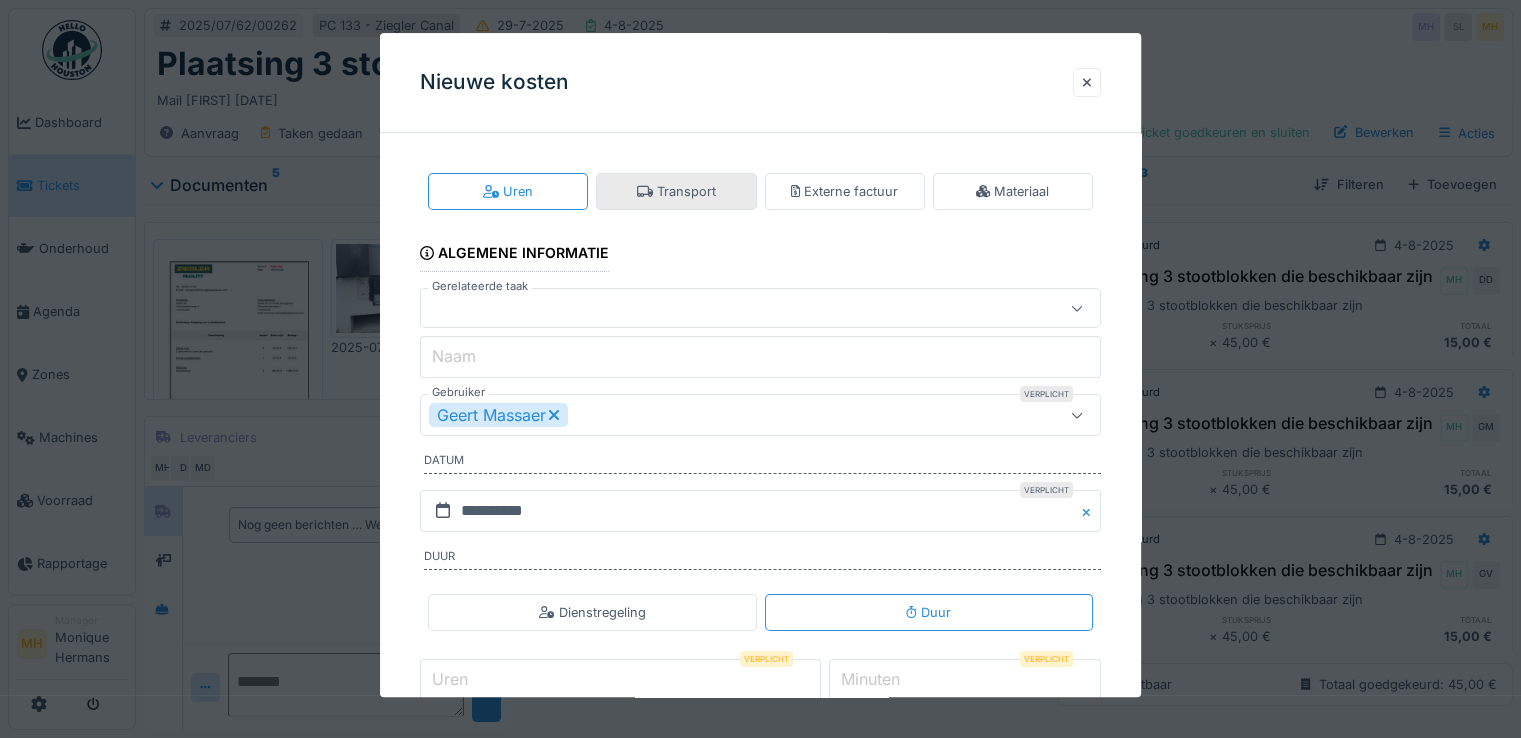 click on "Transport" at bounding box center [676, 191] 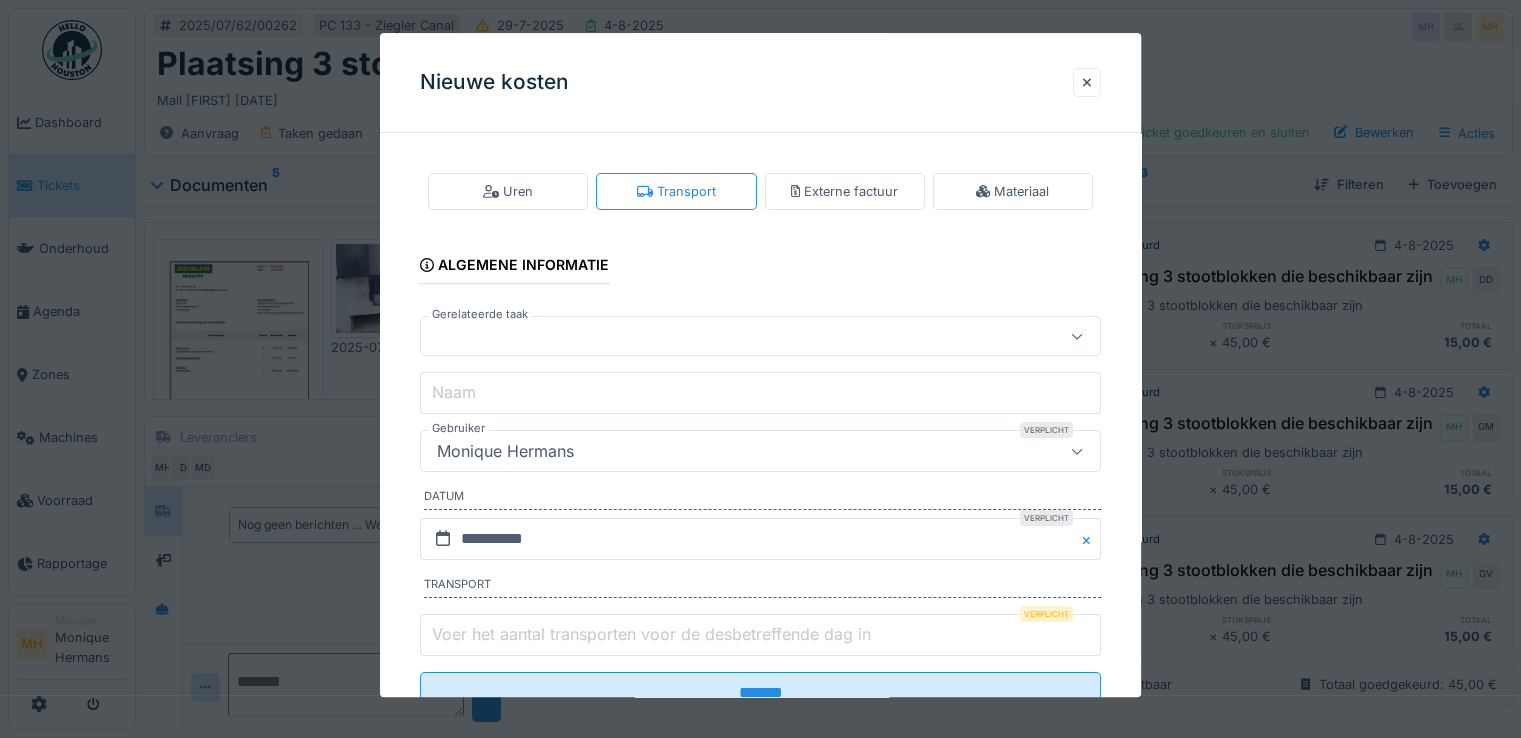 click on "Monique Hermans" at bounding box center [505, 452] 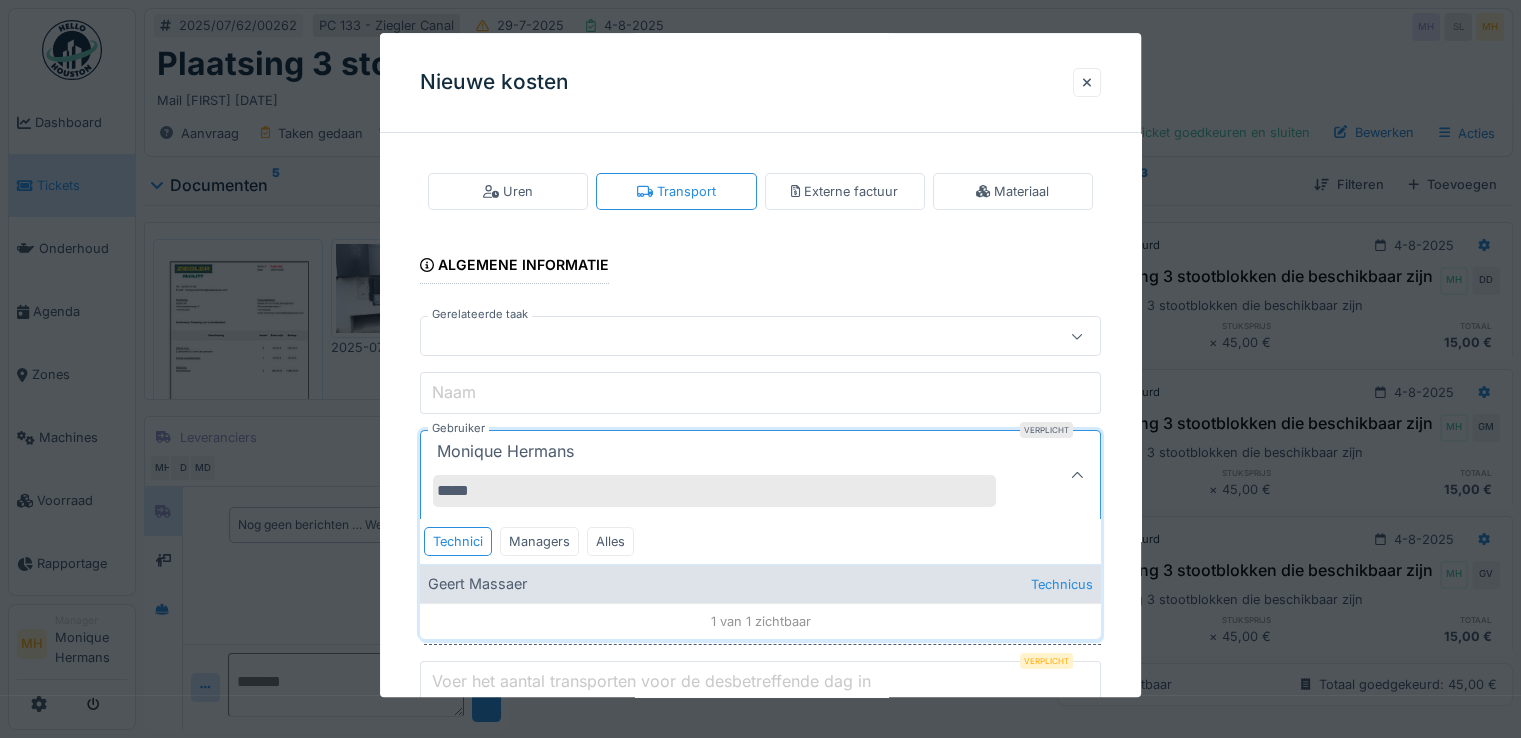 scroll, scrollTop: 100, scrollLeft: 0, axis: vertical 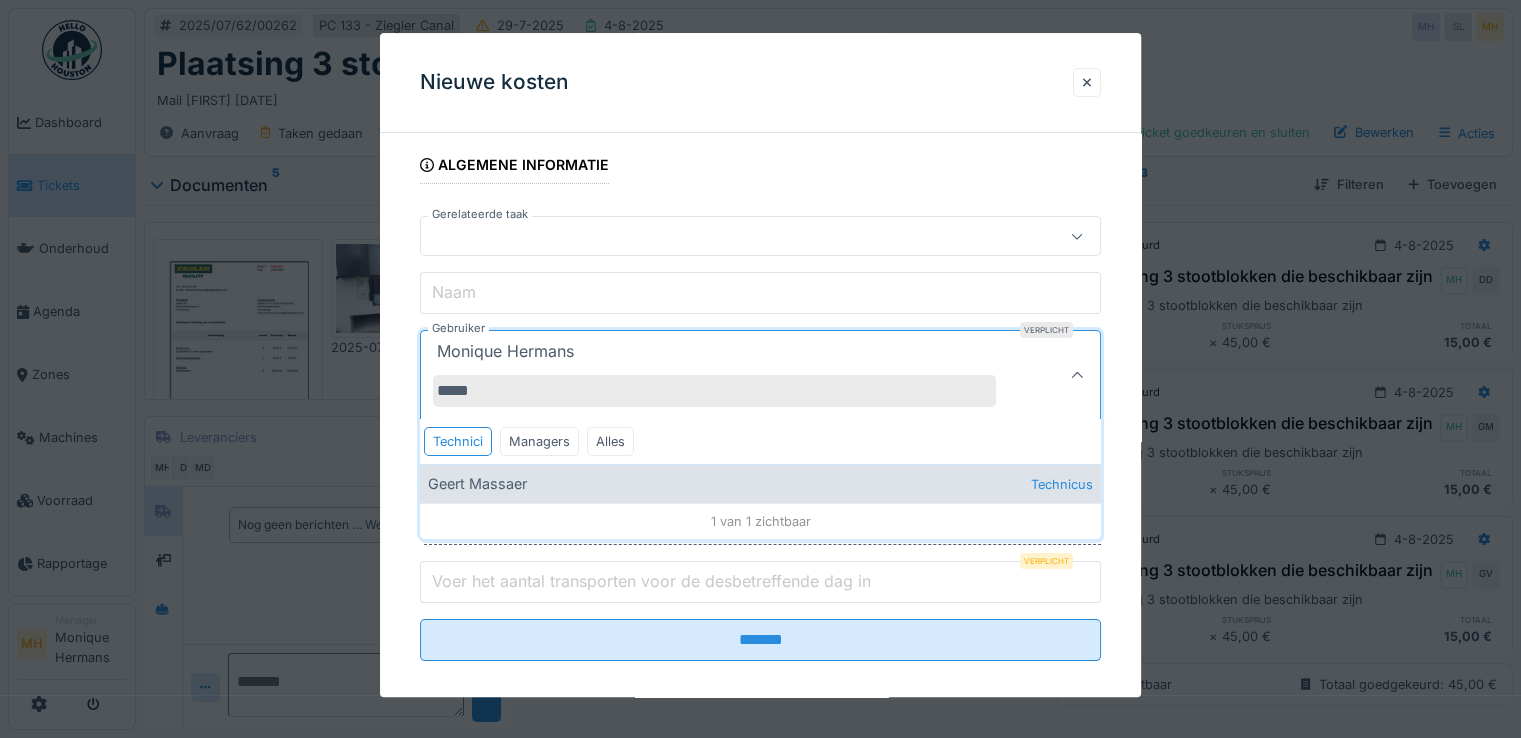 type on "*****" 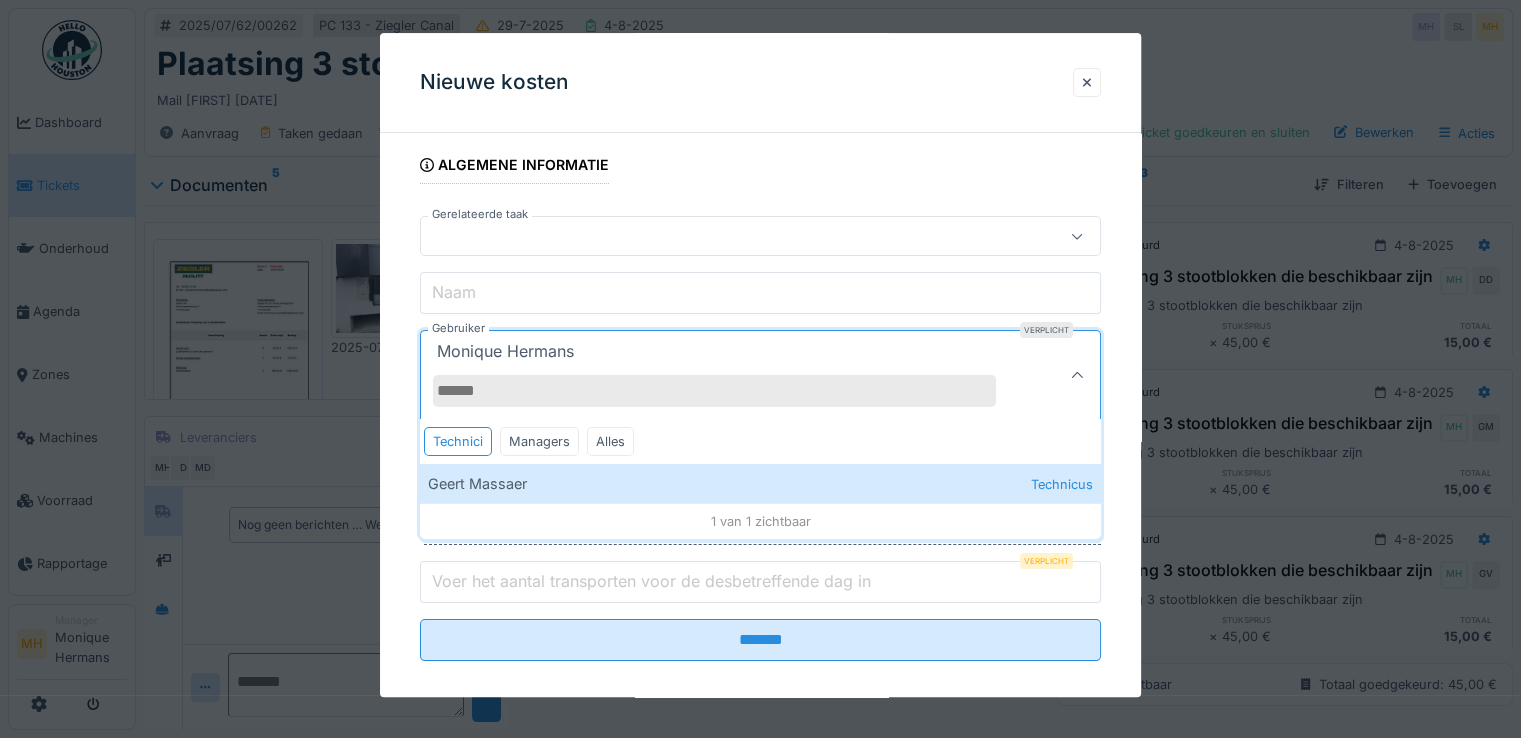 scroll, scrollTop: 69, scrollLeft: 0, axis: vertical 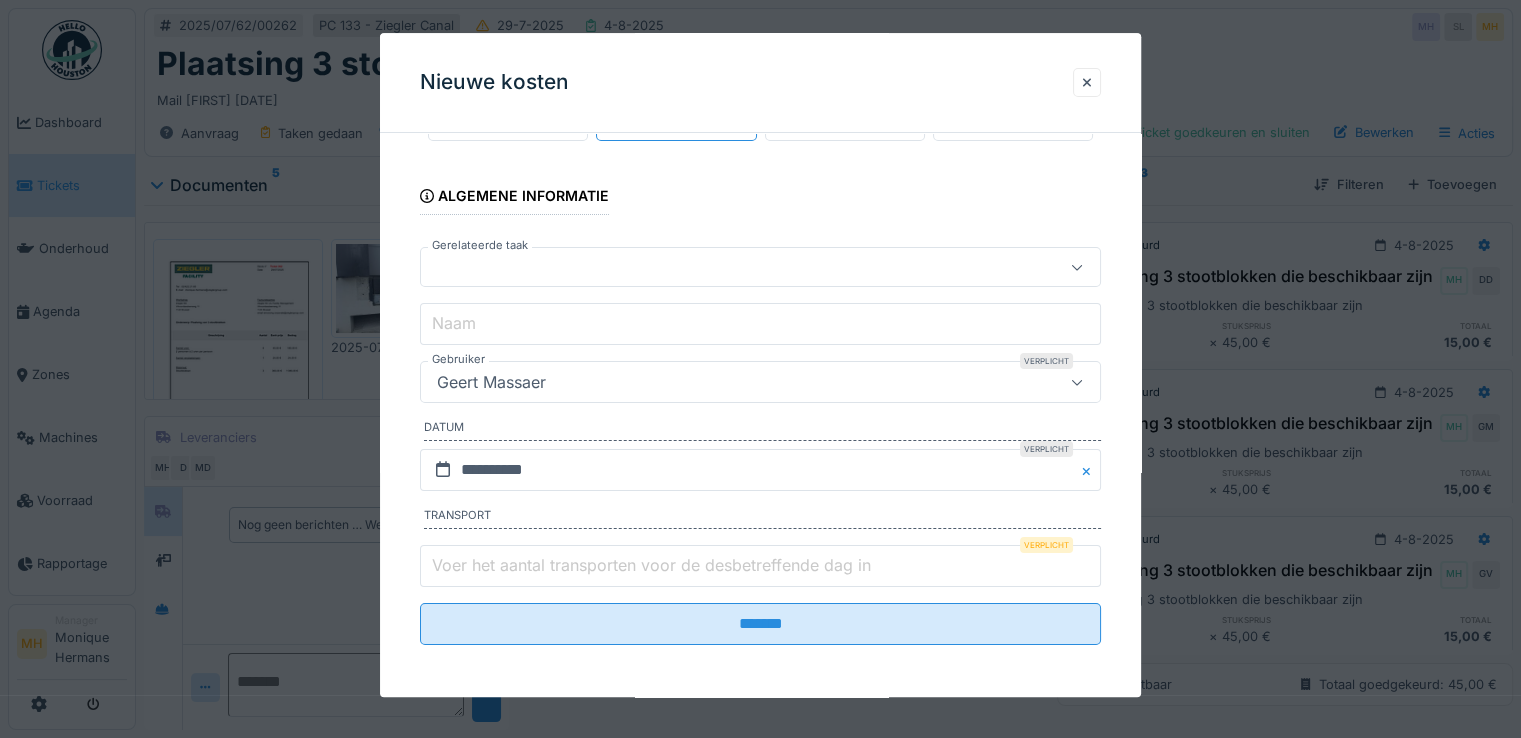 click on "Voer het aantal transporten voor de desbetreffende dag in" at bounding box center (651, 565) 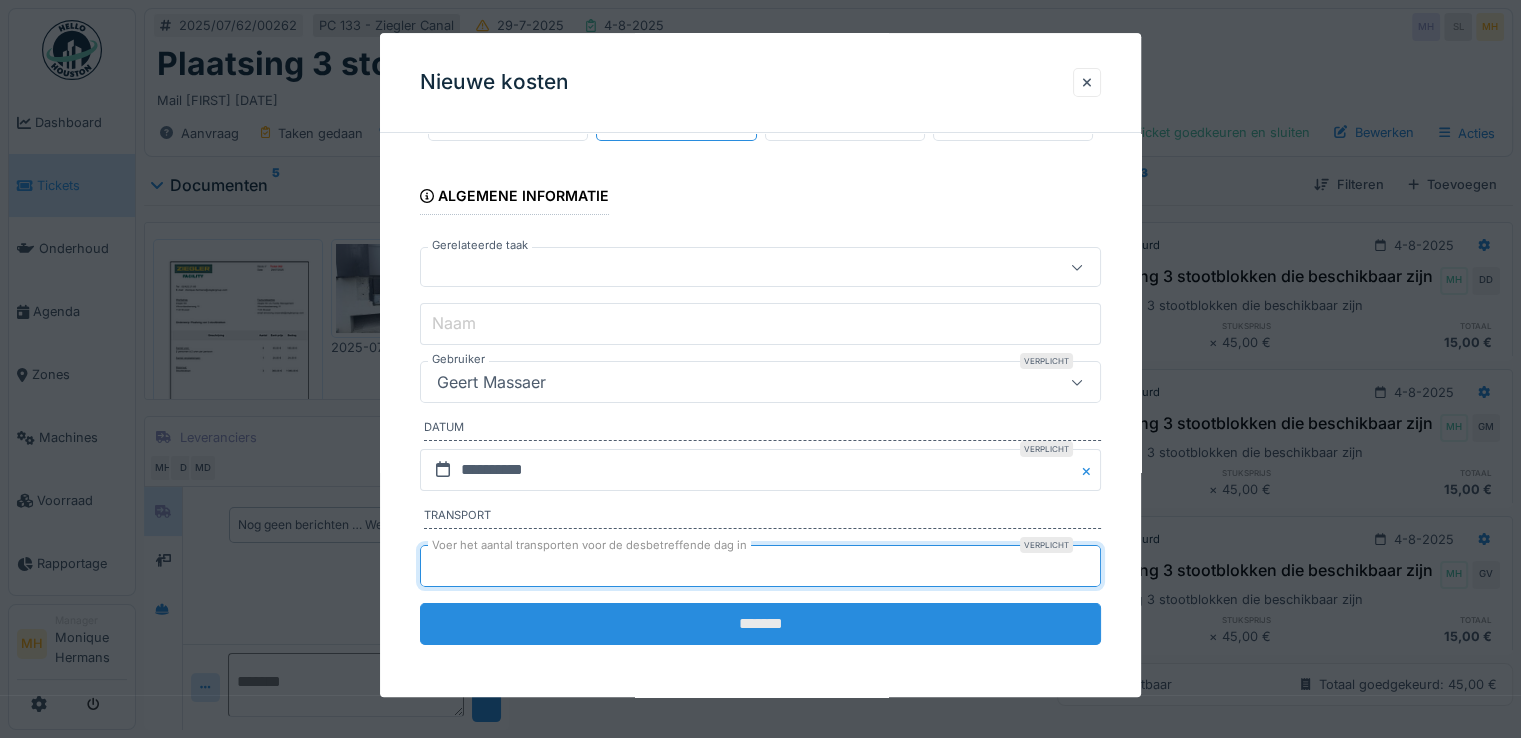type on "*" 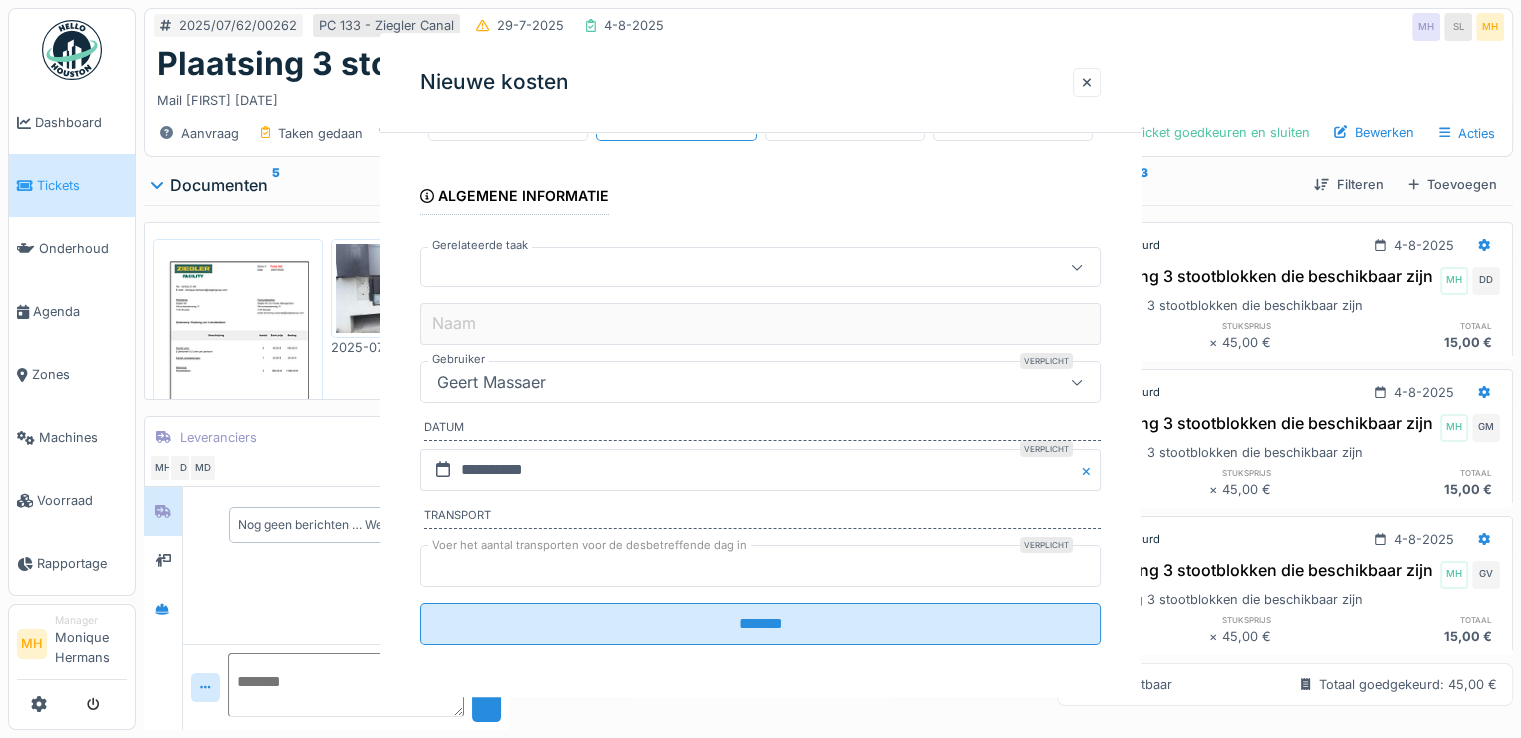scroll, scrollTop: 0, scrollLeft: 0, axis: both 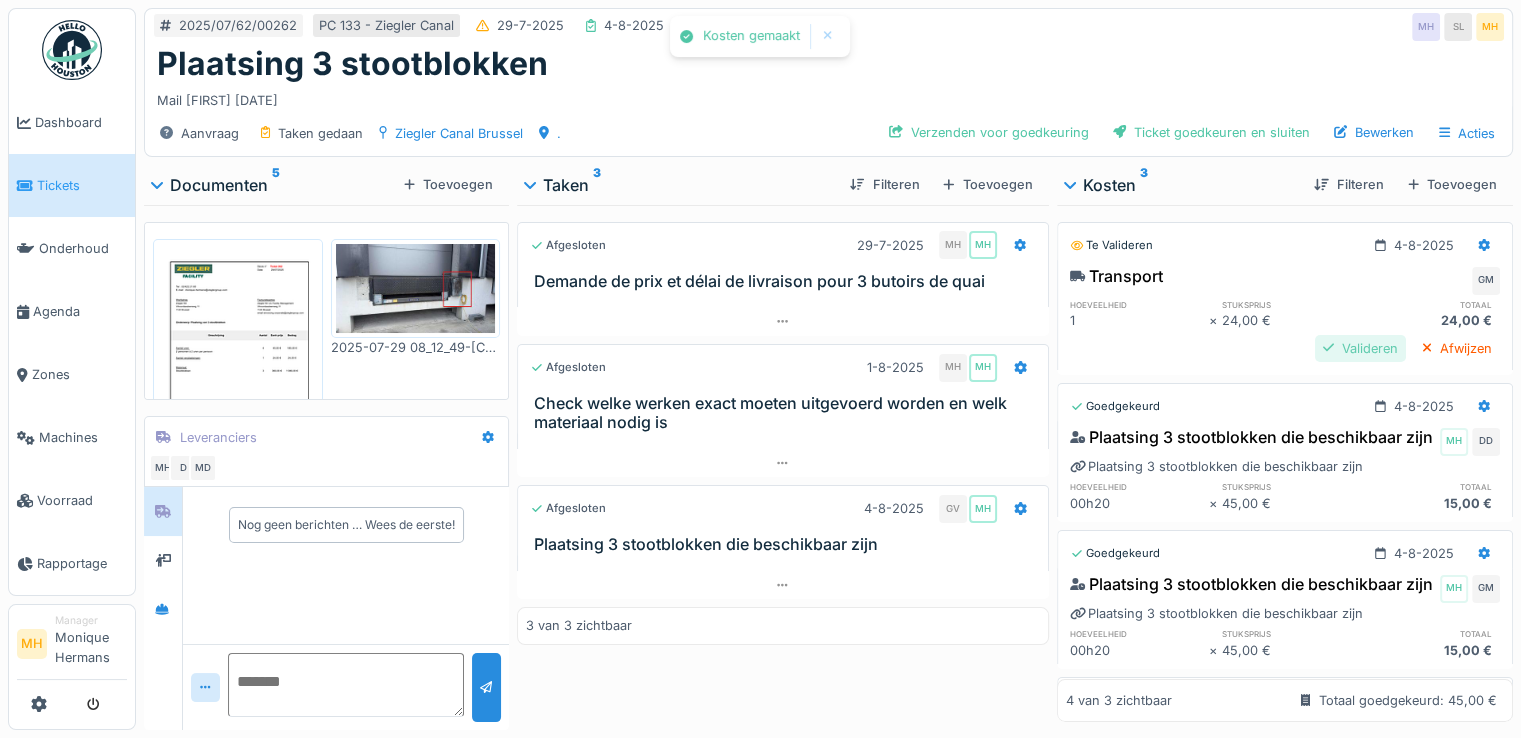 click on "Valideren" at bounding box center [1360, 348] 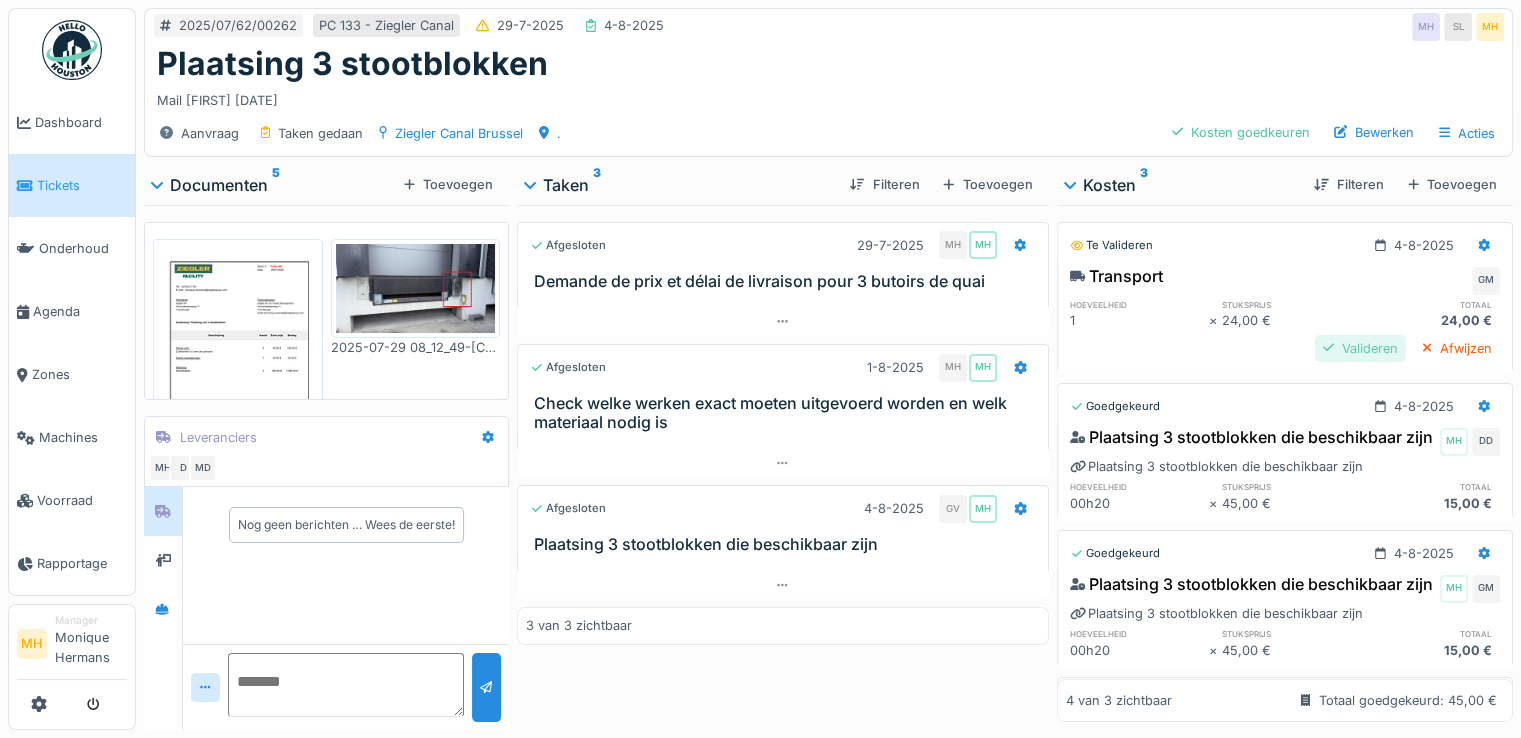 click on "Valideren" at bounding box center (1360, 348) 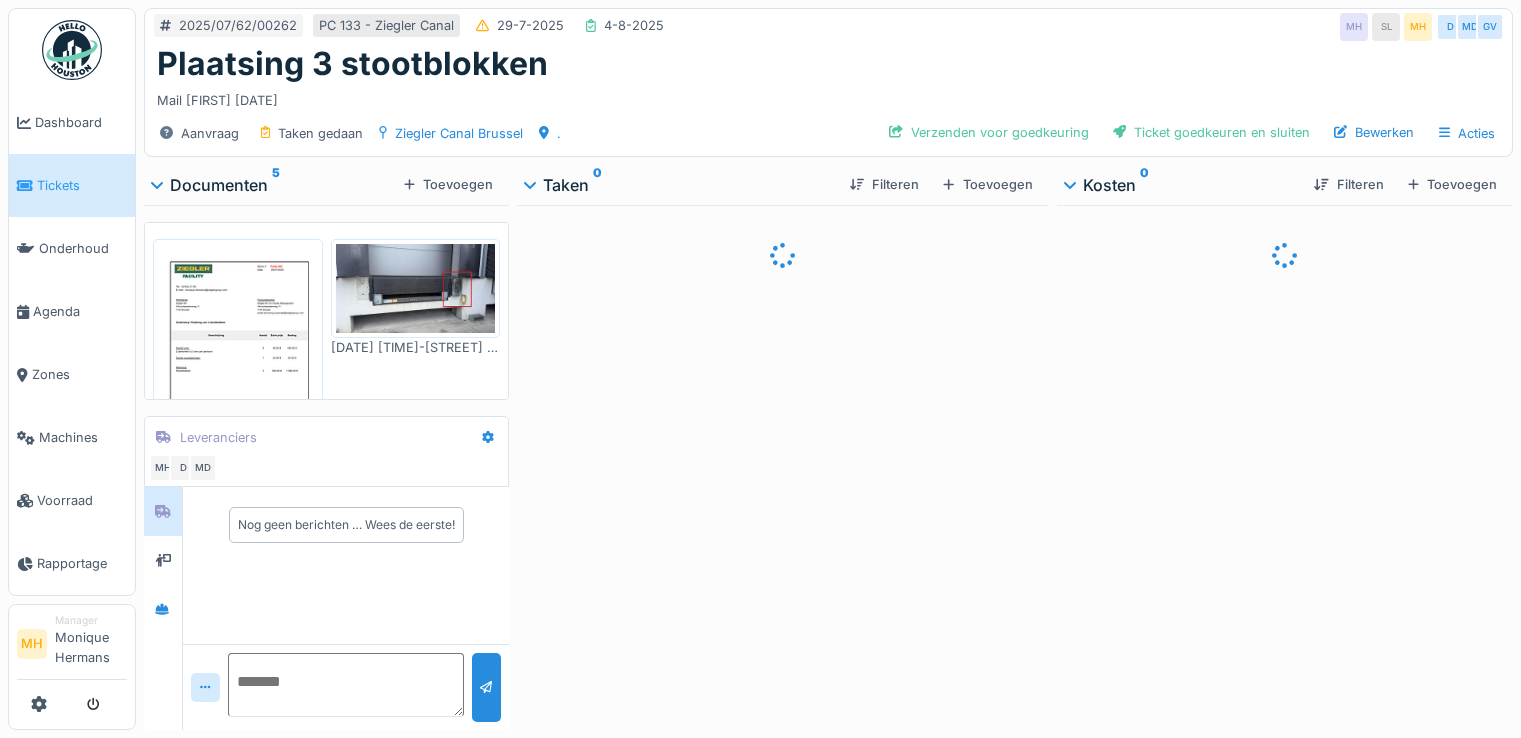 scroll, scrollTop: 0, scrollLeft: 0, axis: both 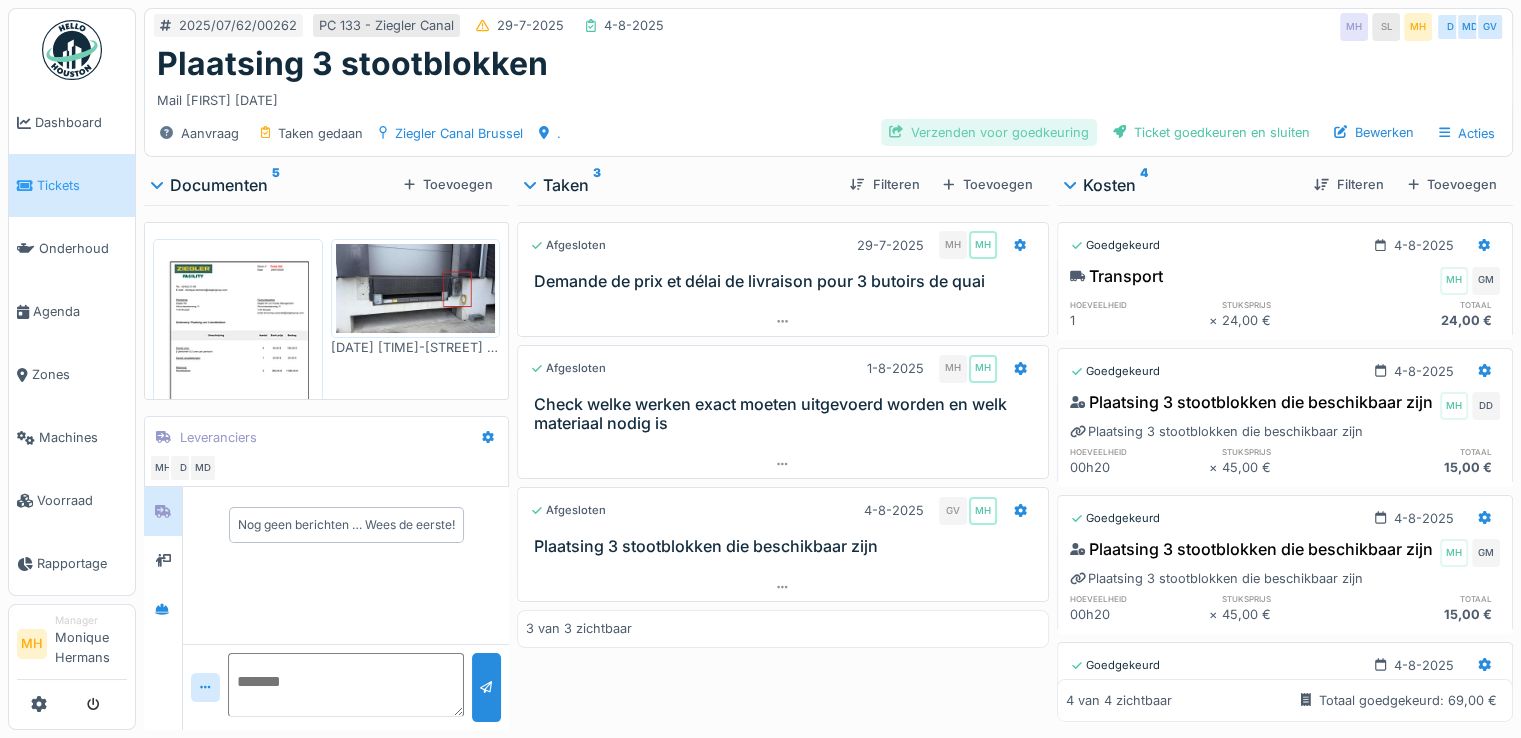 click on "Verzenden voor goedkeuring" at bounding box center (989, 132) 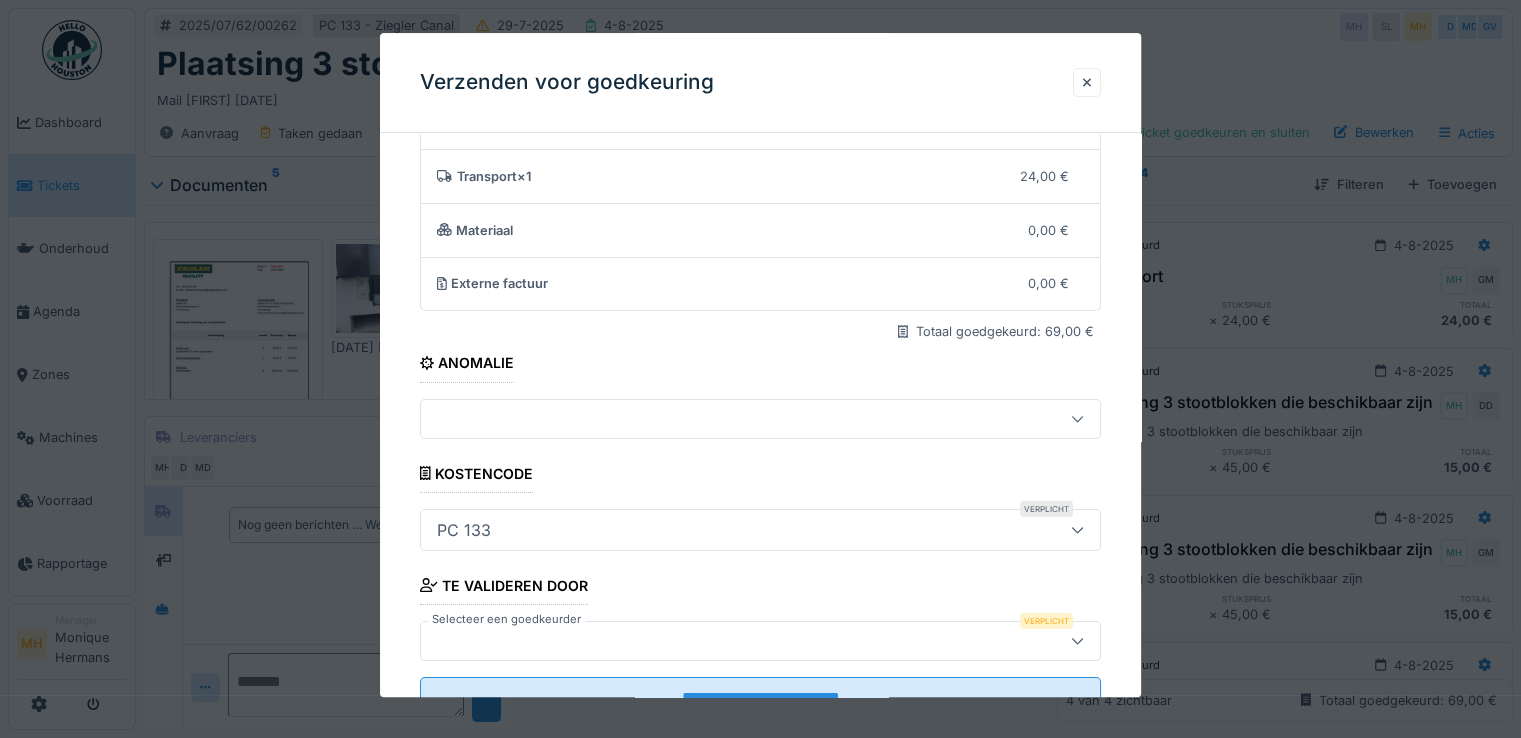 scroll, scrollTop: 175, scrollLeft: 0, axis: vertical 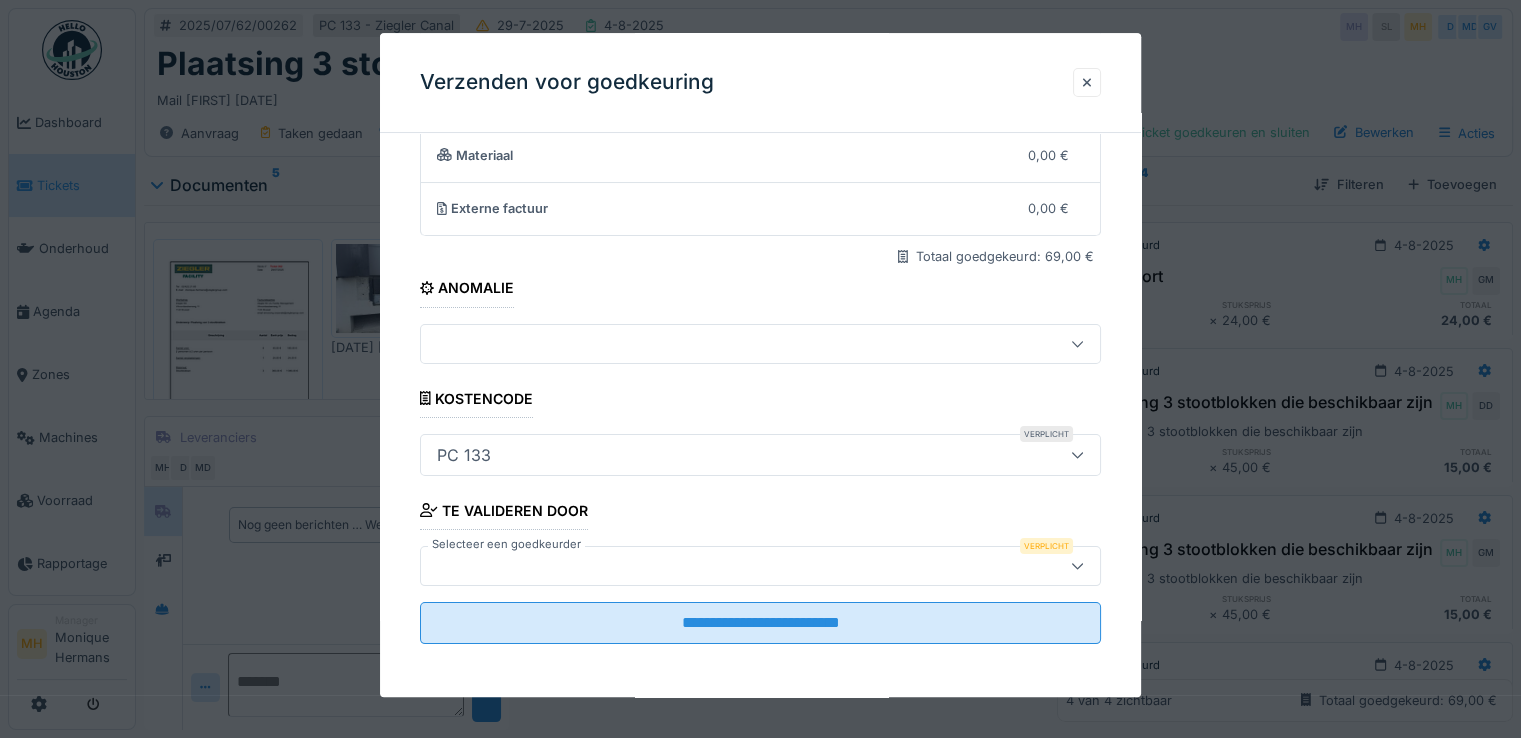 click at bounding box center [726, 566] 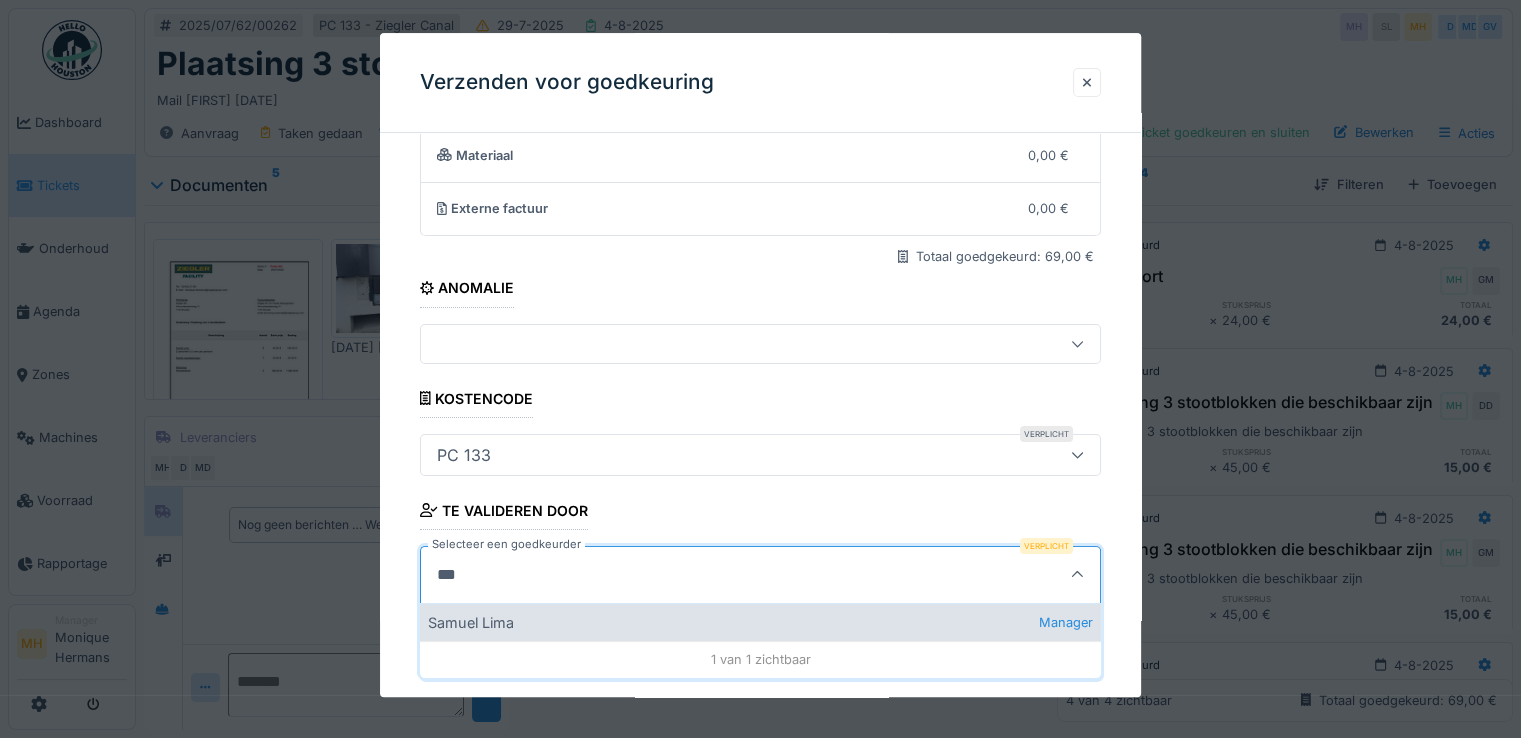 type on "***" 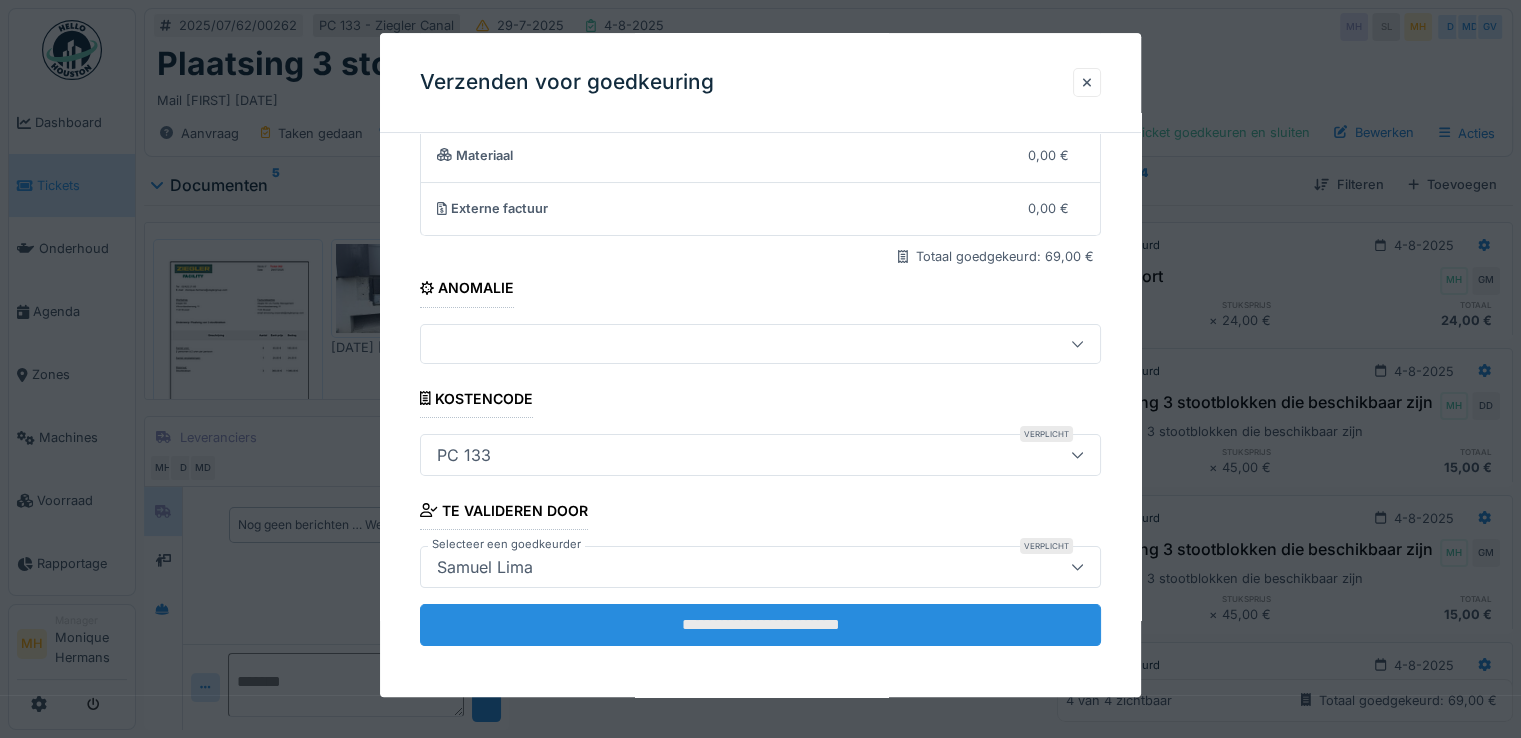 click on "**********" at bounding box center [760, 625] 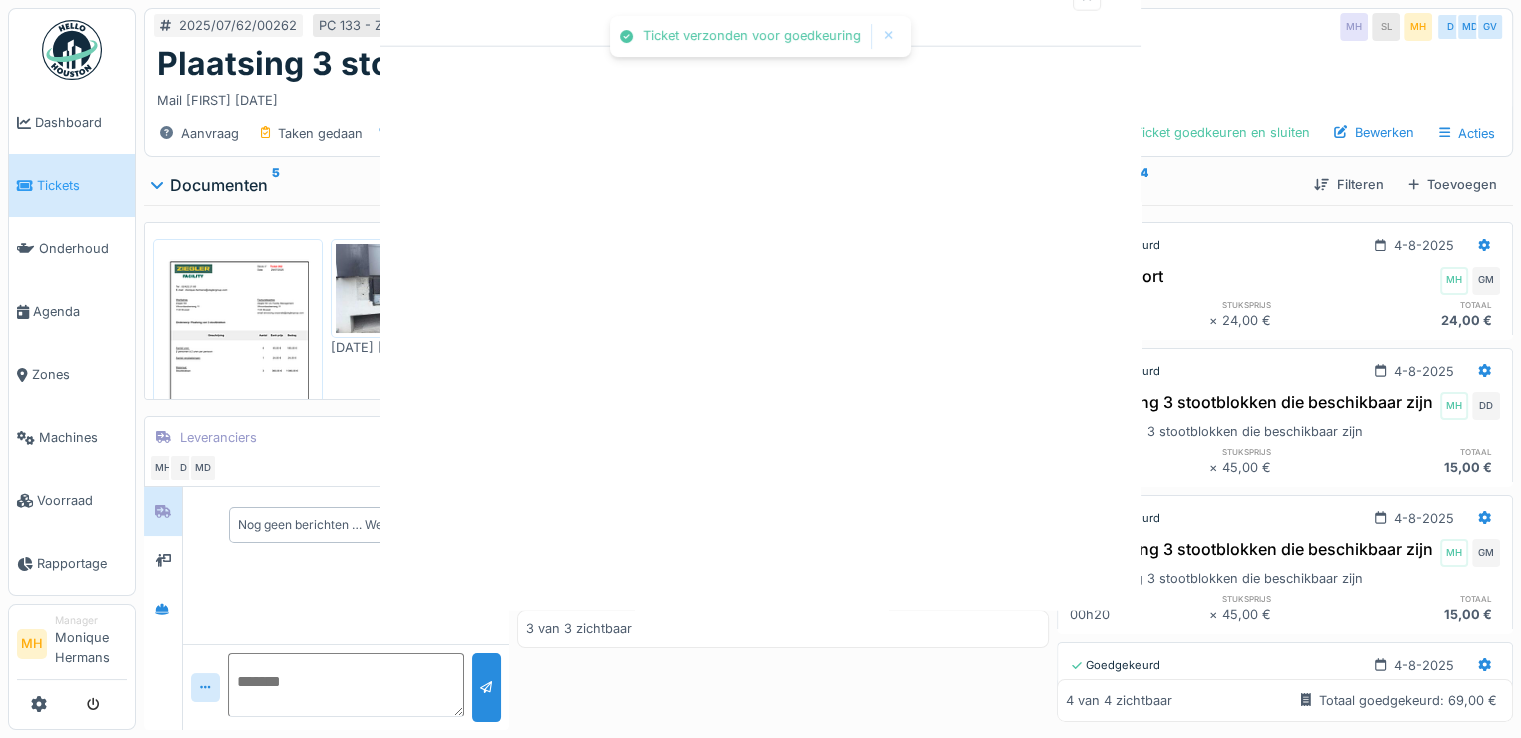 scroll, scrollTop: 0, scrollLeft: 0, axis: both 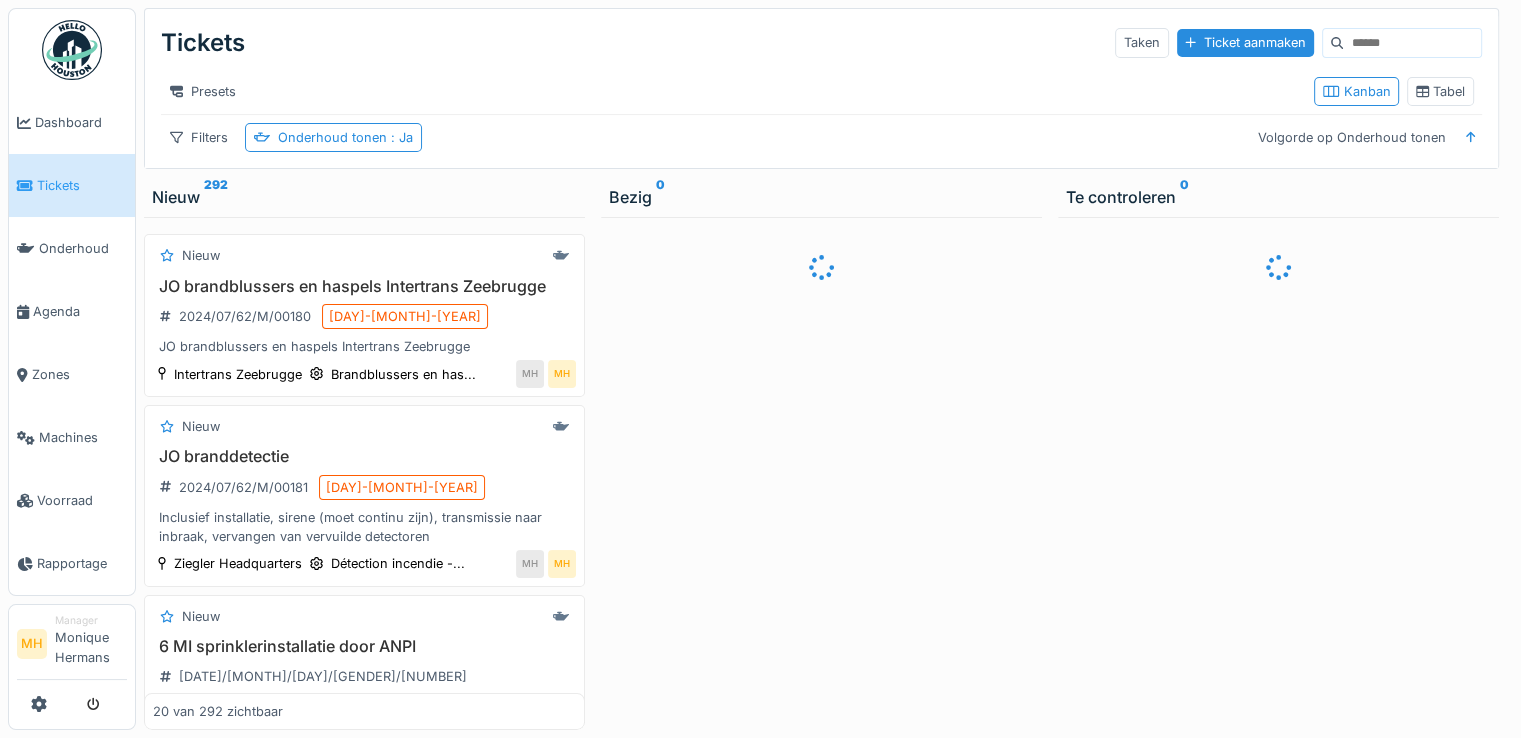 click at bounding box center (1412, 43) 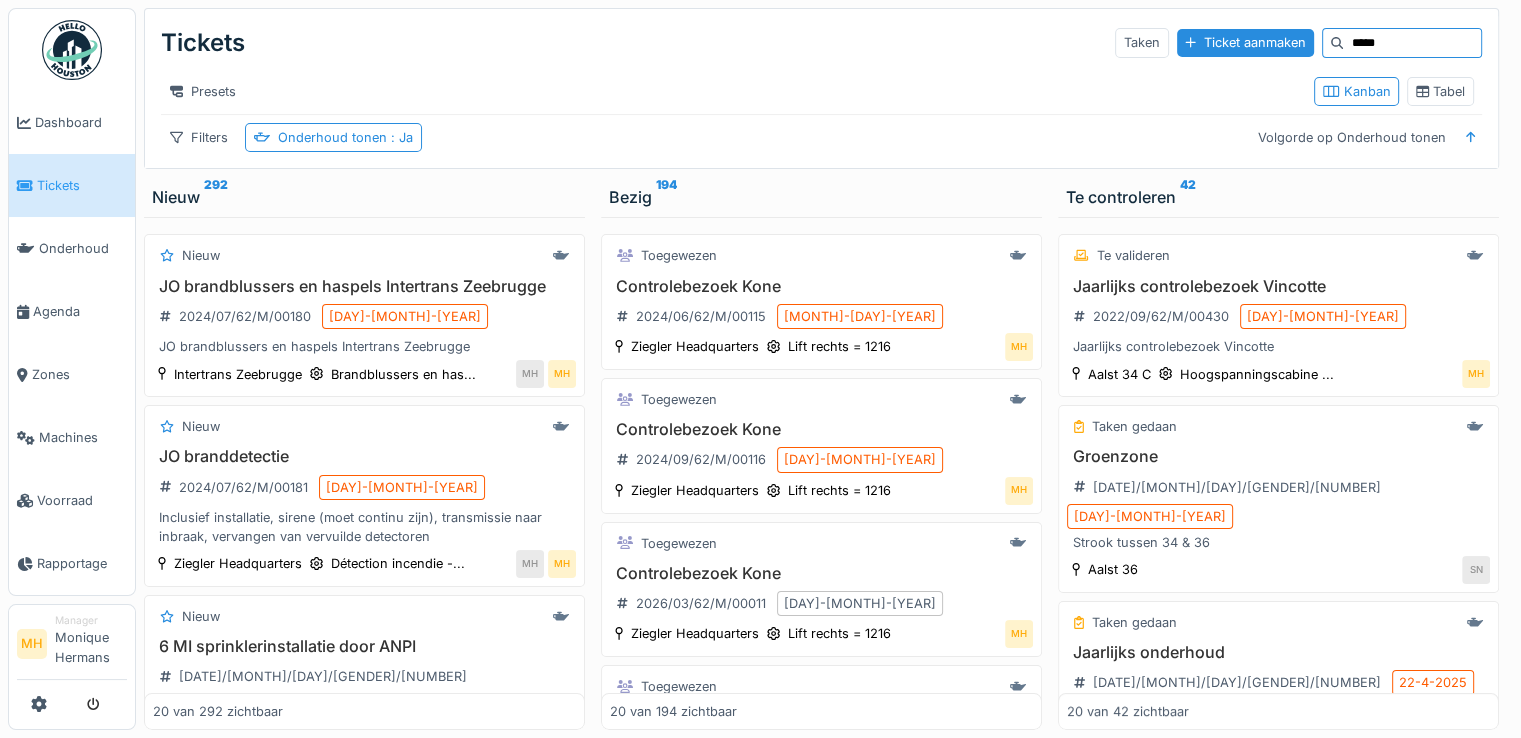 type on "*****" 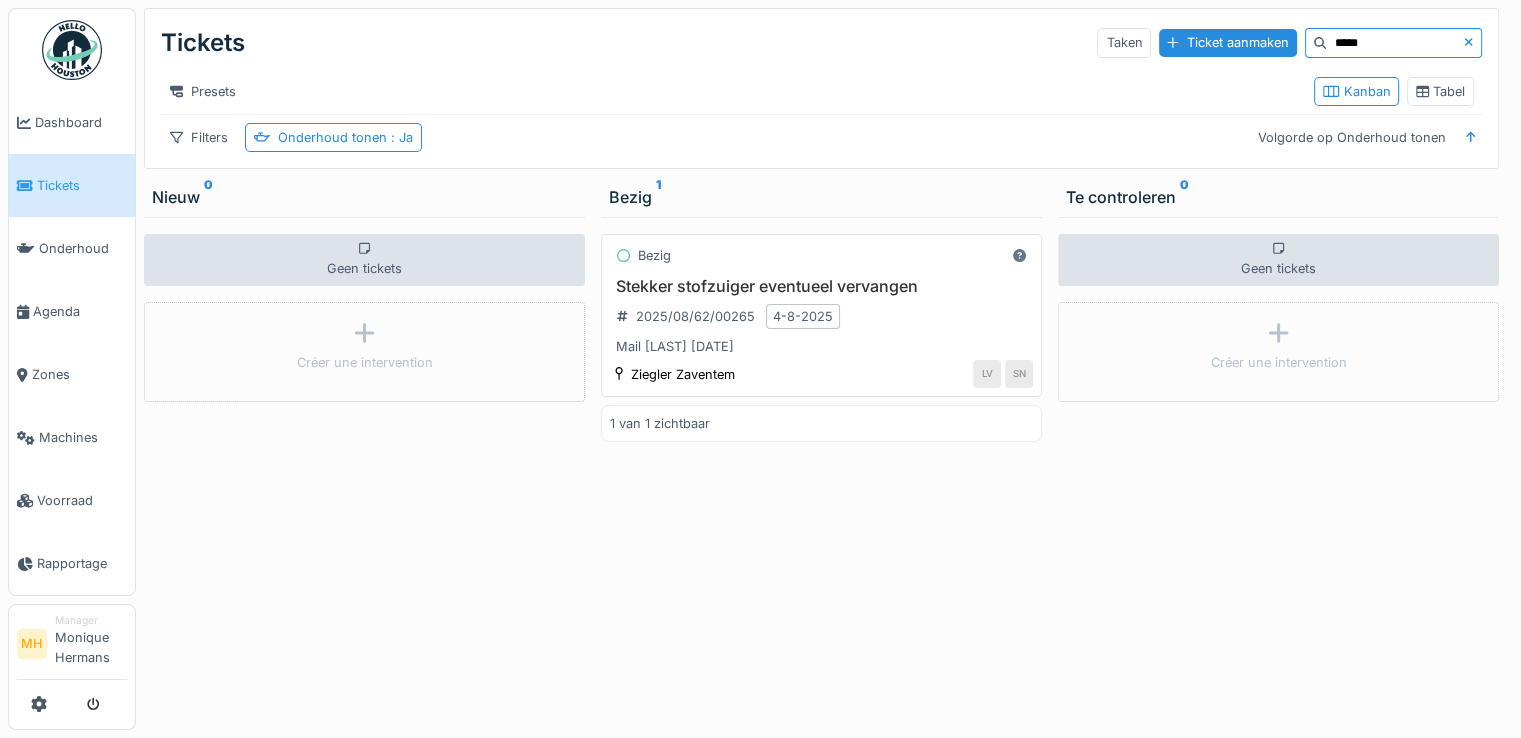 click on "Stekker stofzuiger eventueel vervangen" at bounding box center [821, 286] 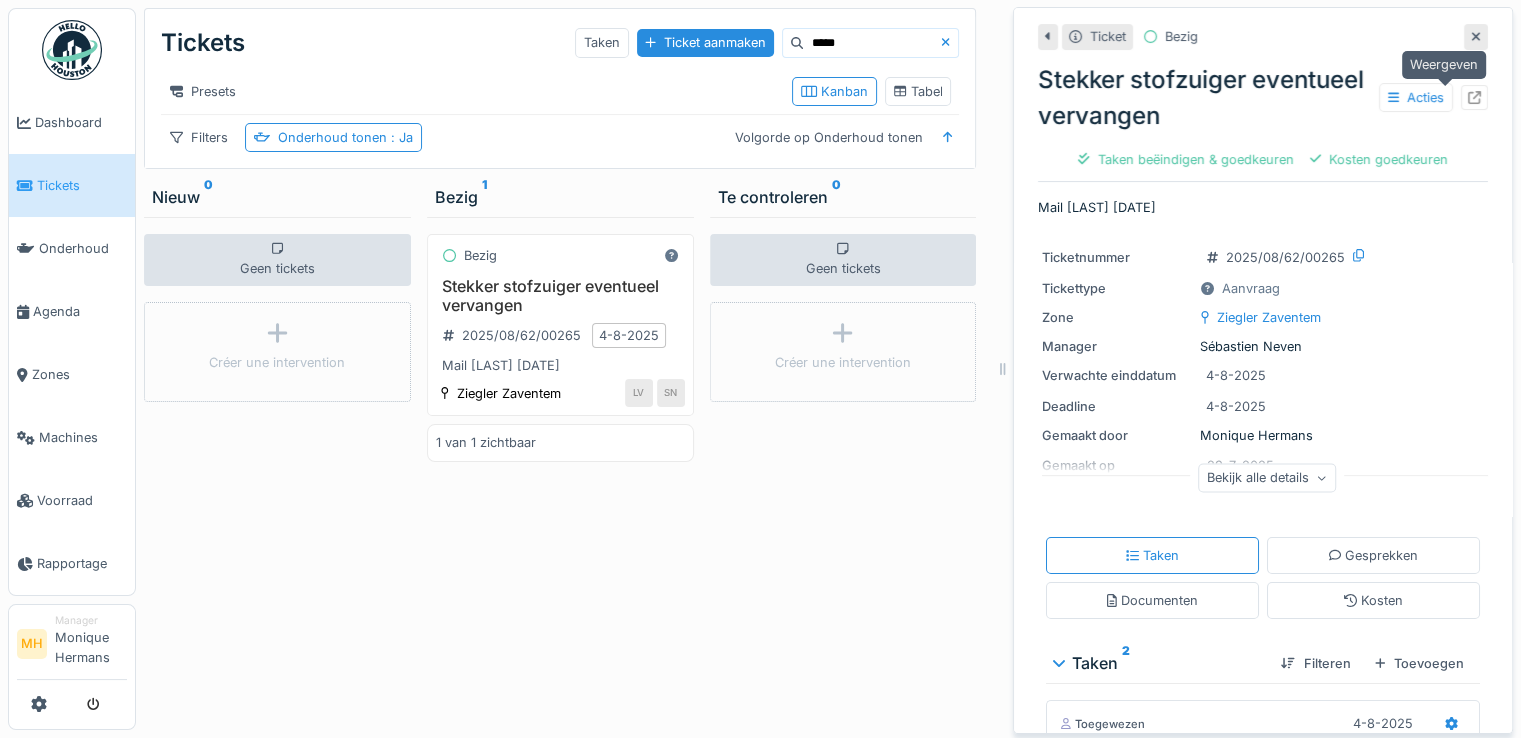click 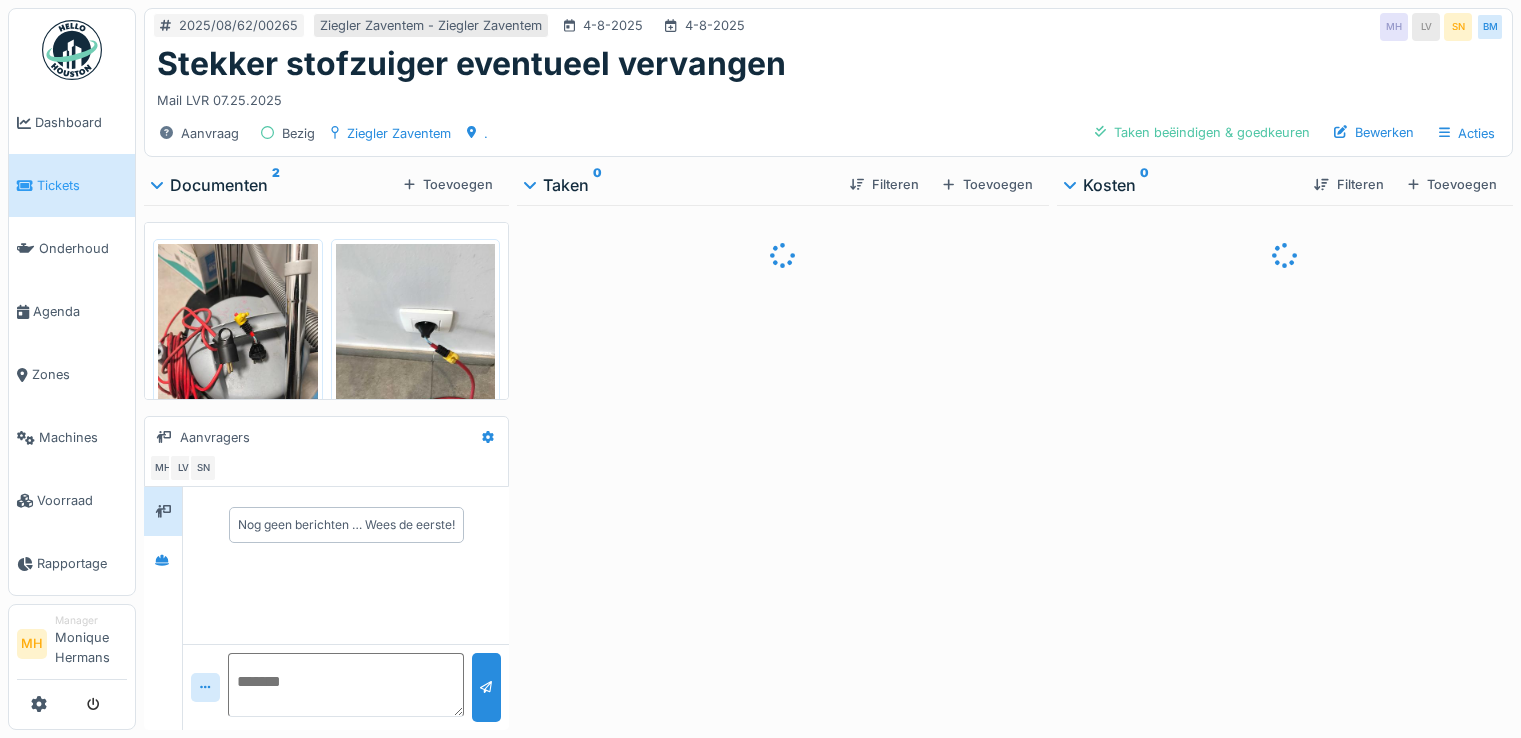scroll, scrollTop: 0, scrollLeft: 0, axis: both 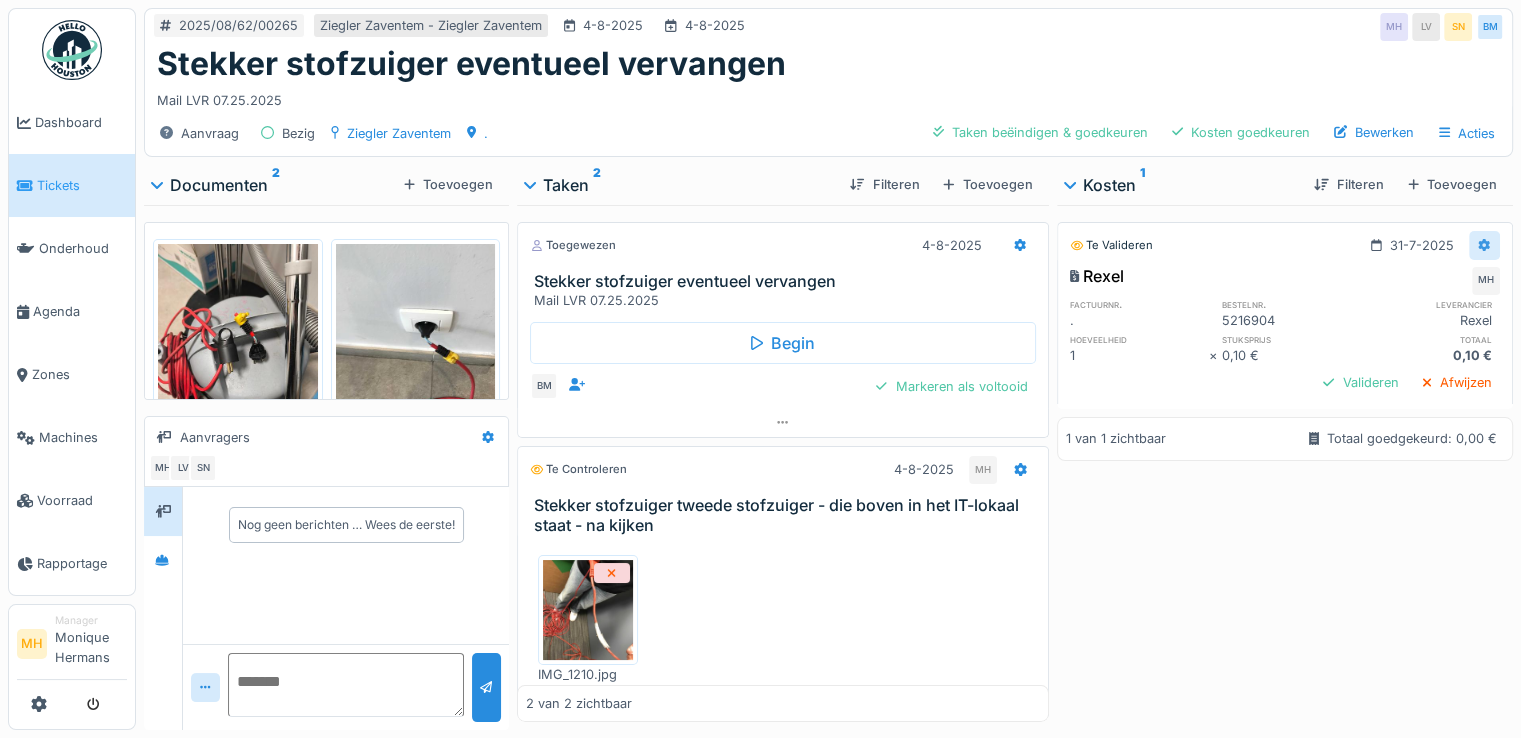 click 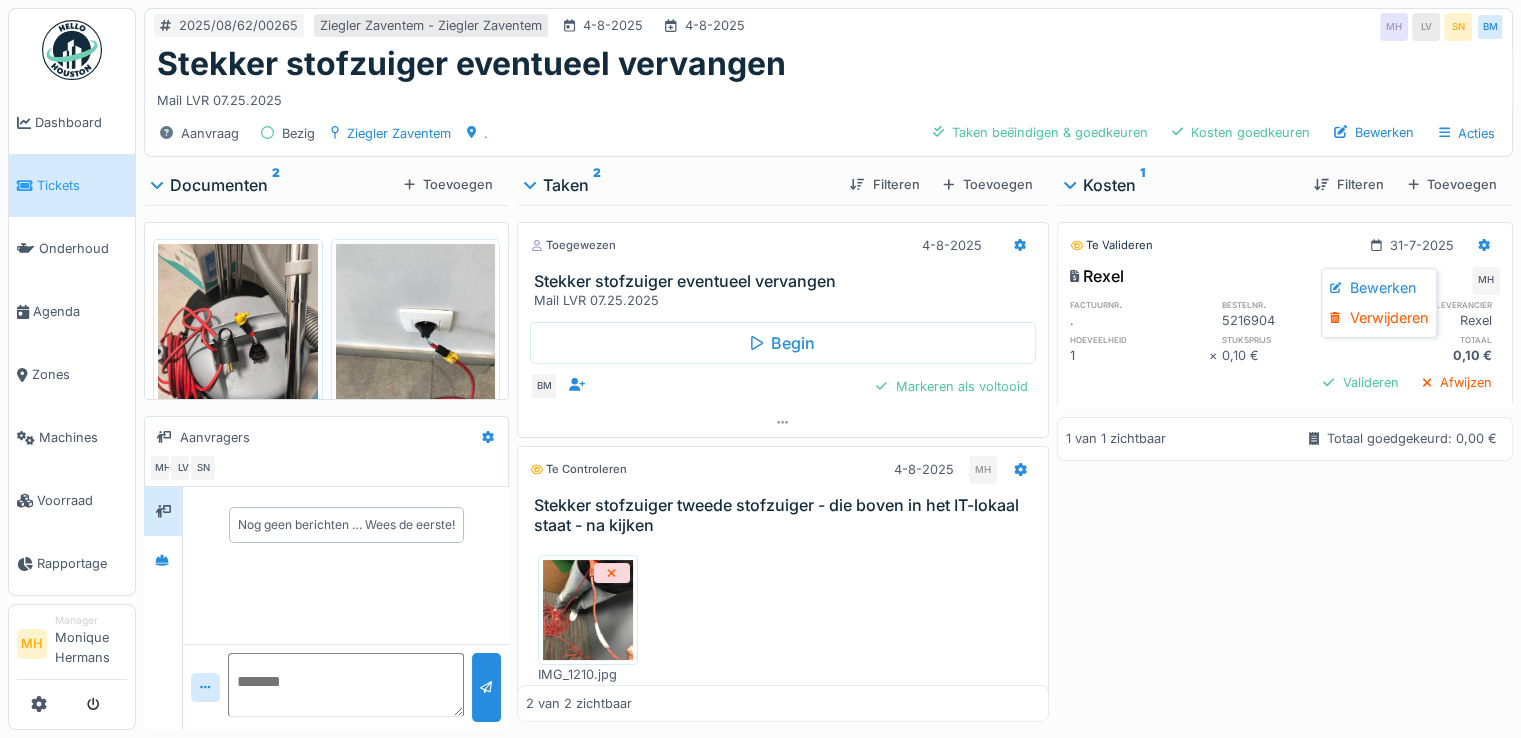 click on "Bewerken" at bounding box center [1379, 288] 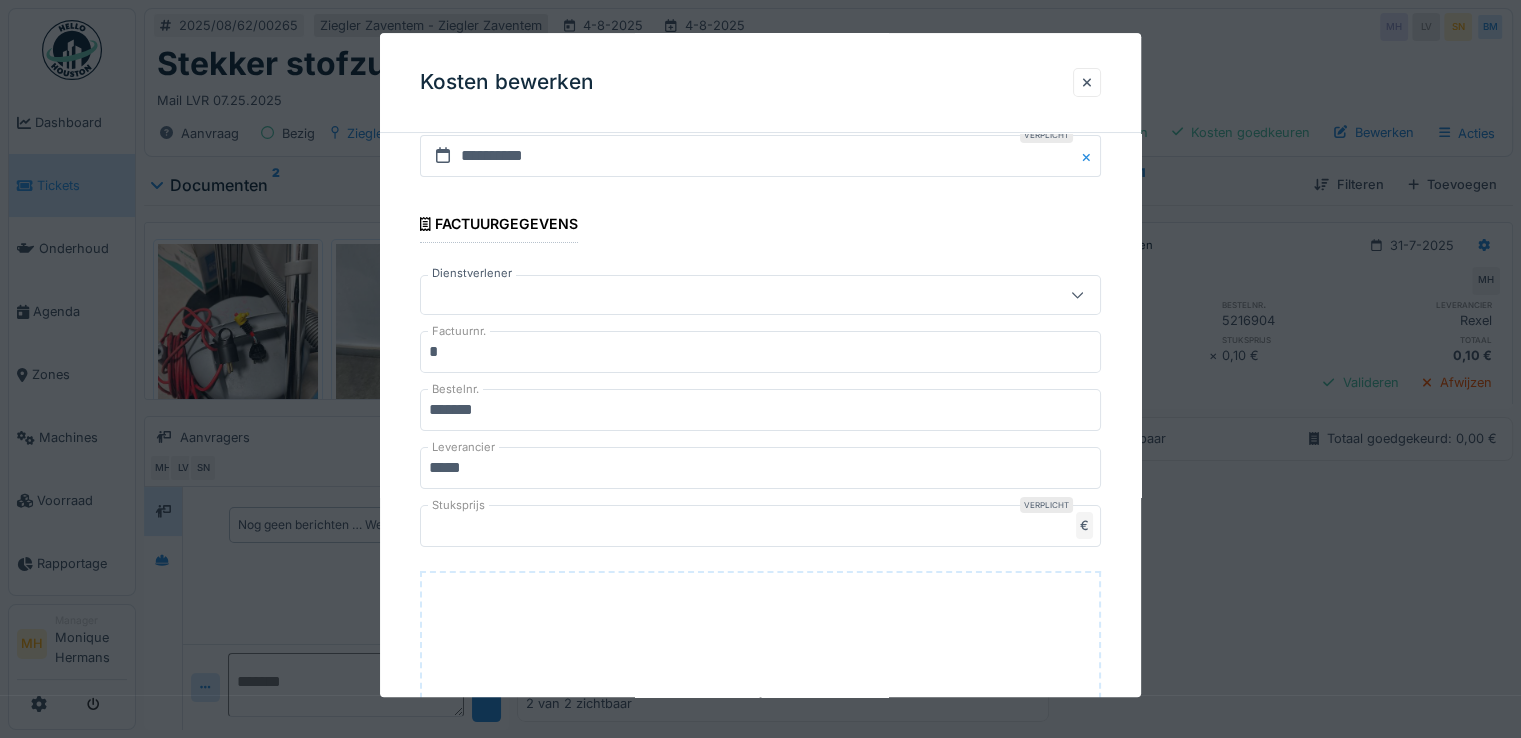 scroll, scrollTop: 300, scrollLeft: 0, axis: vertical 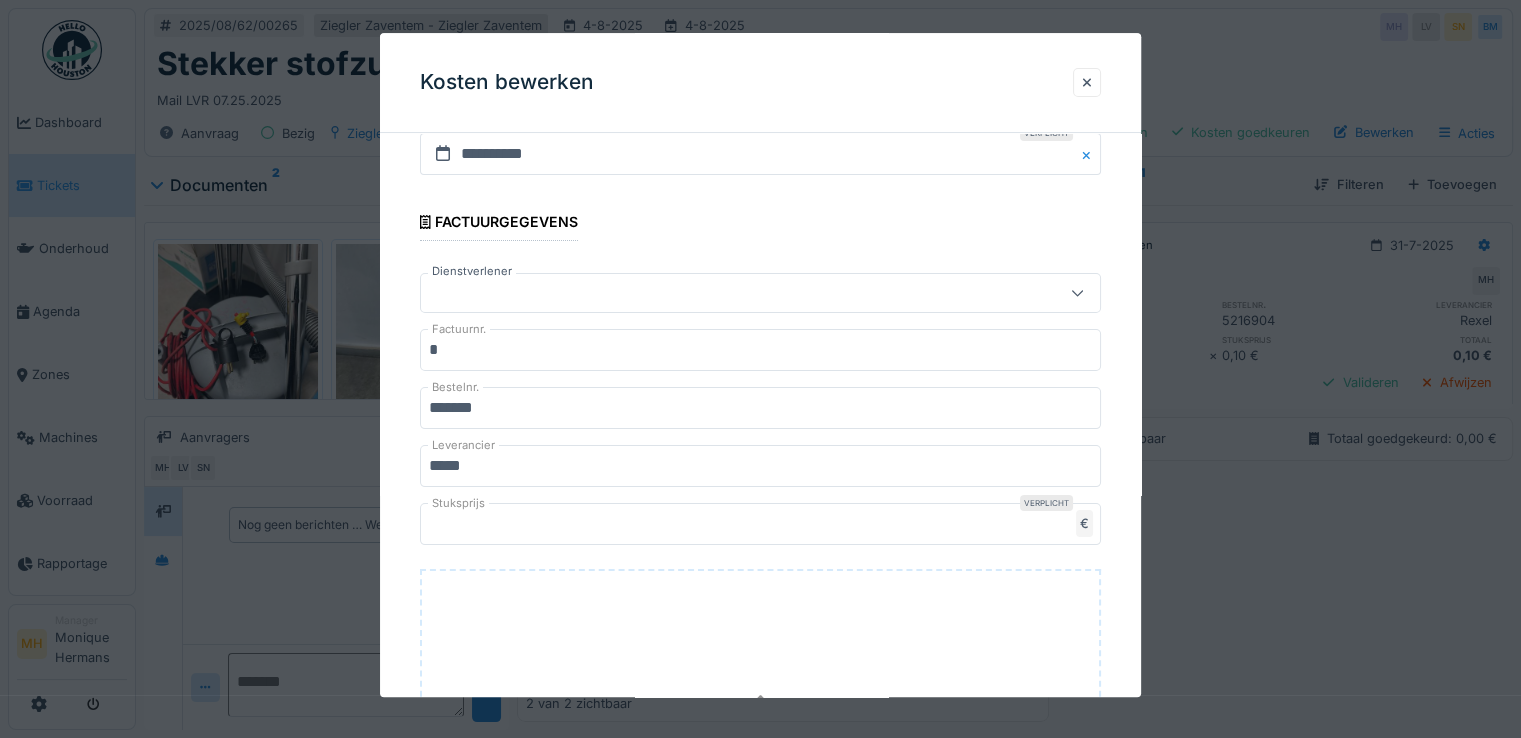 click at bounding box center [726, 293] 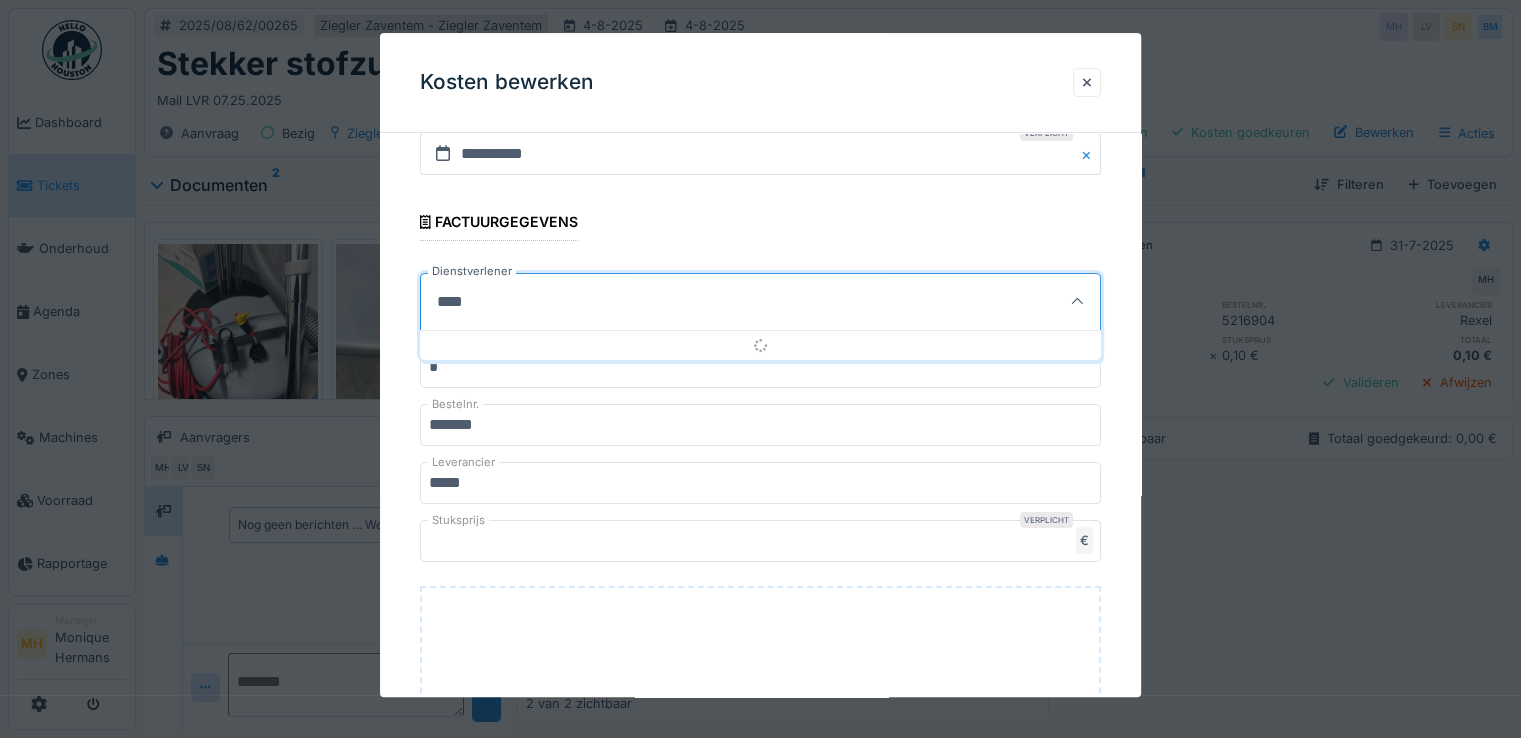 type on "*****" 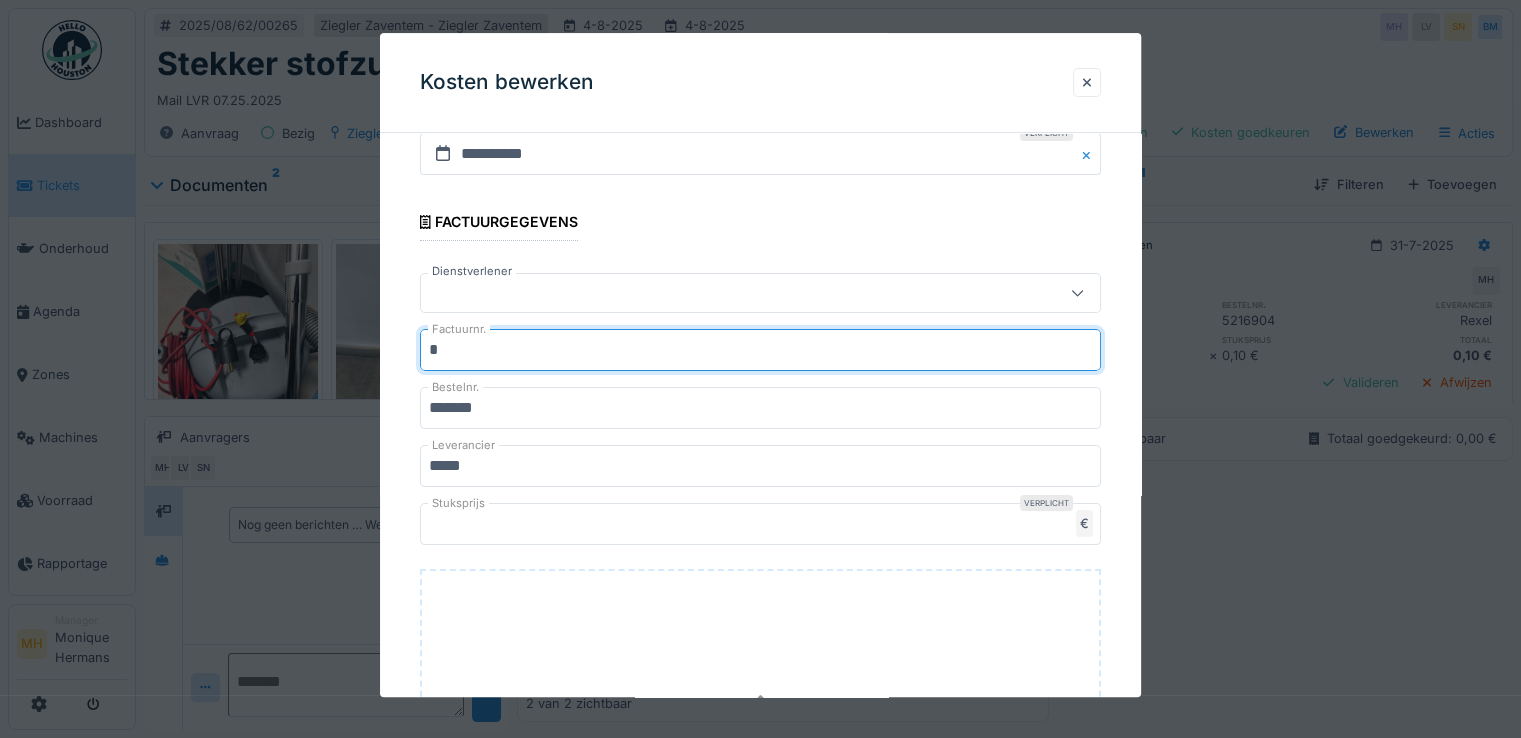 paste on "******" 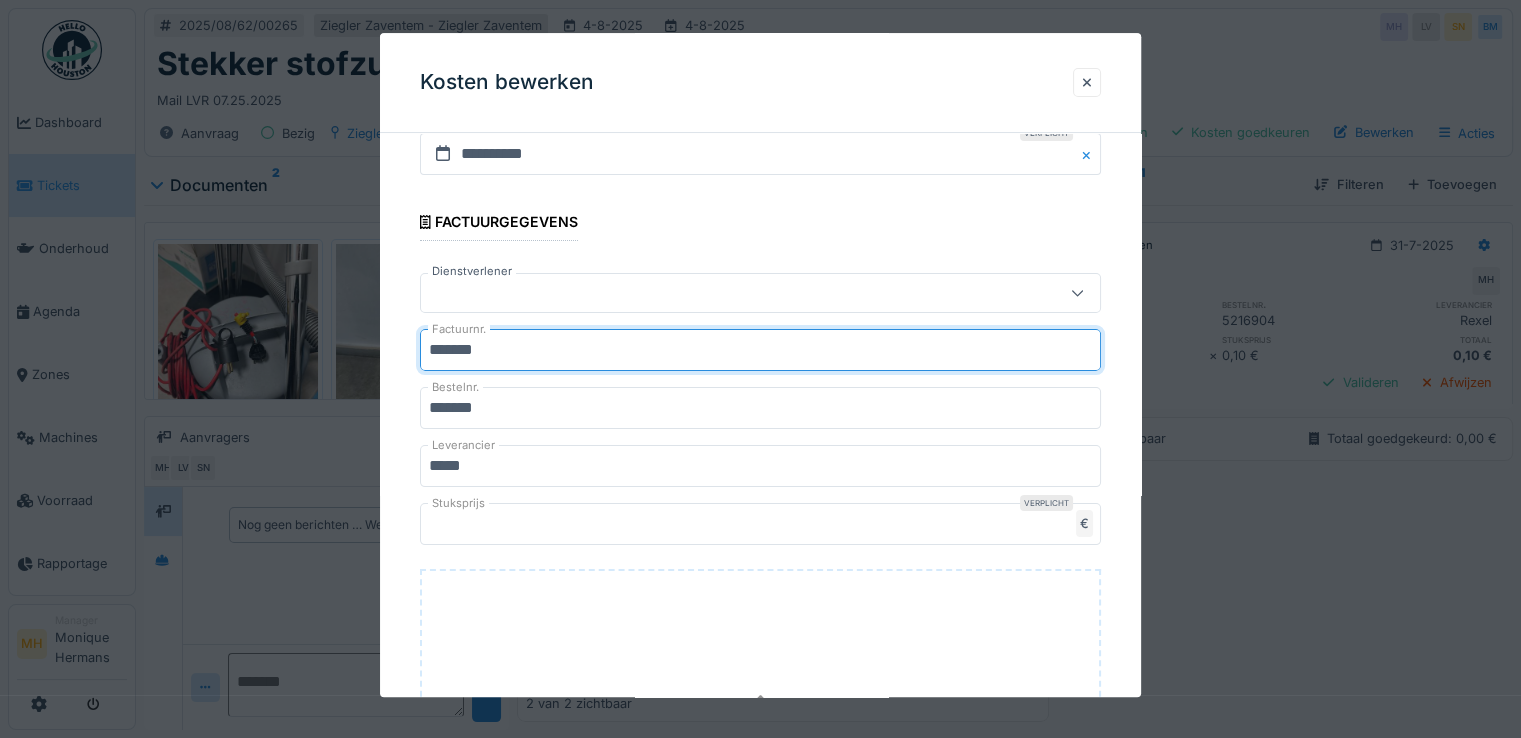 type on "*******" 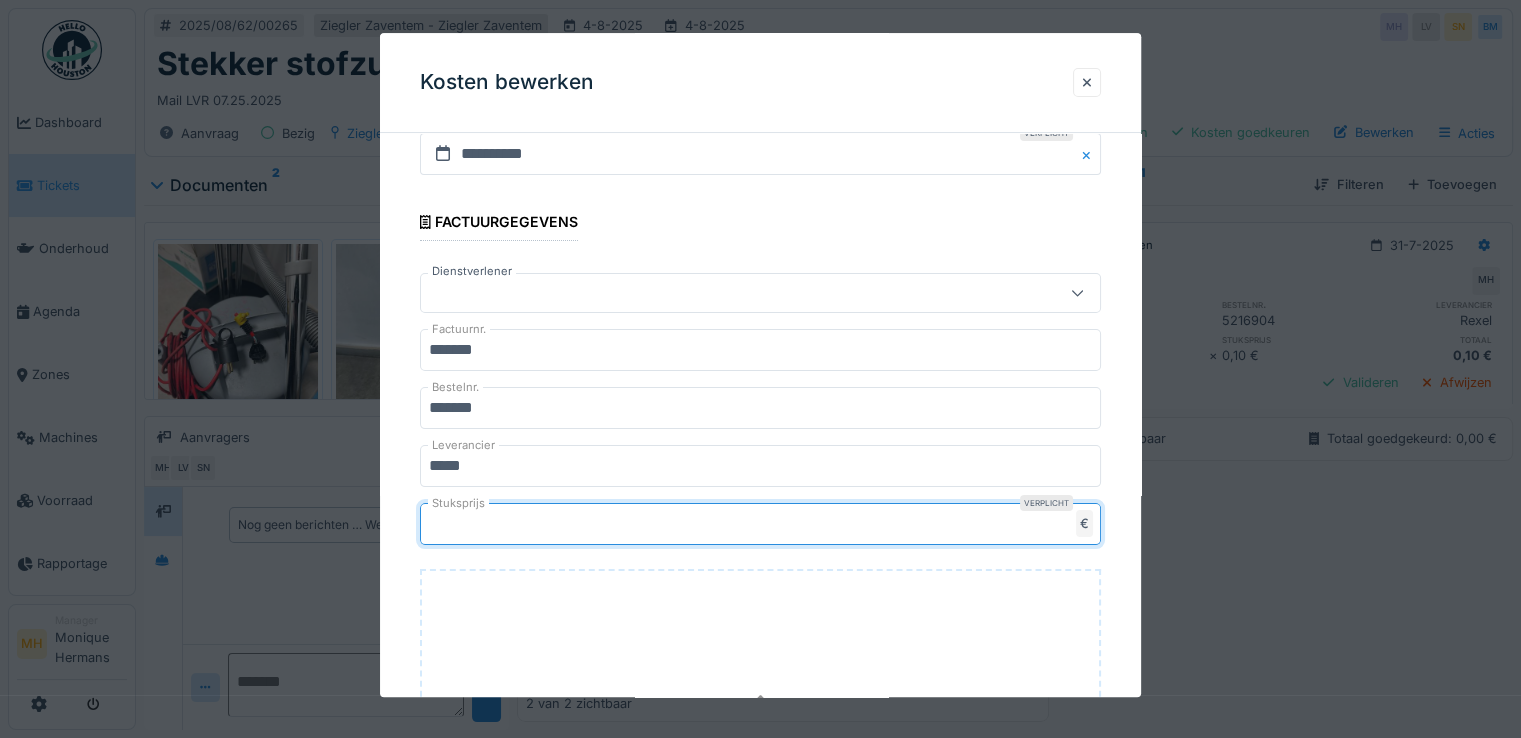 type on "****" 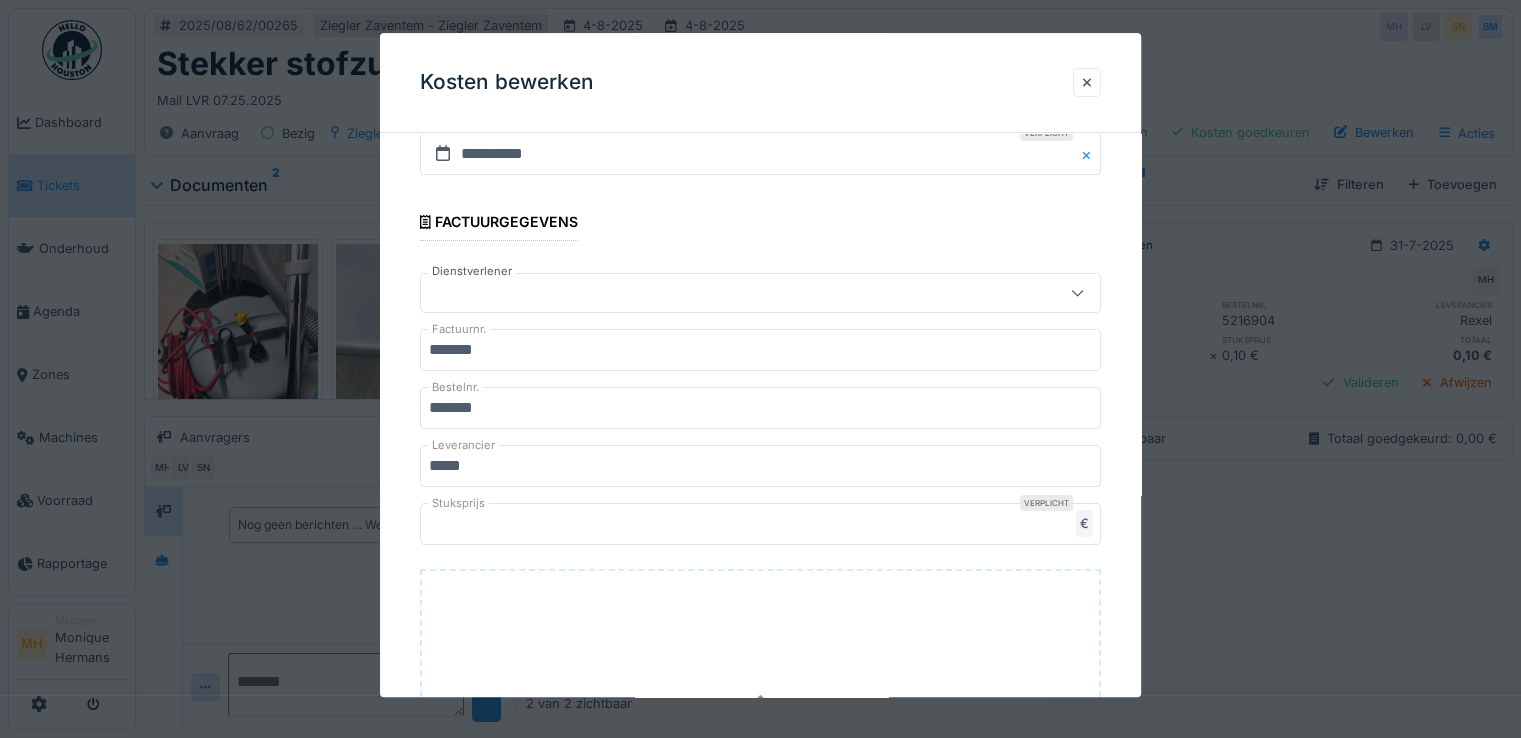 scroll, scrollTop: 468, scrollLeft: 0, axis: vertical 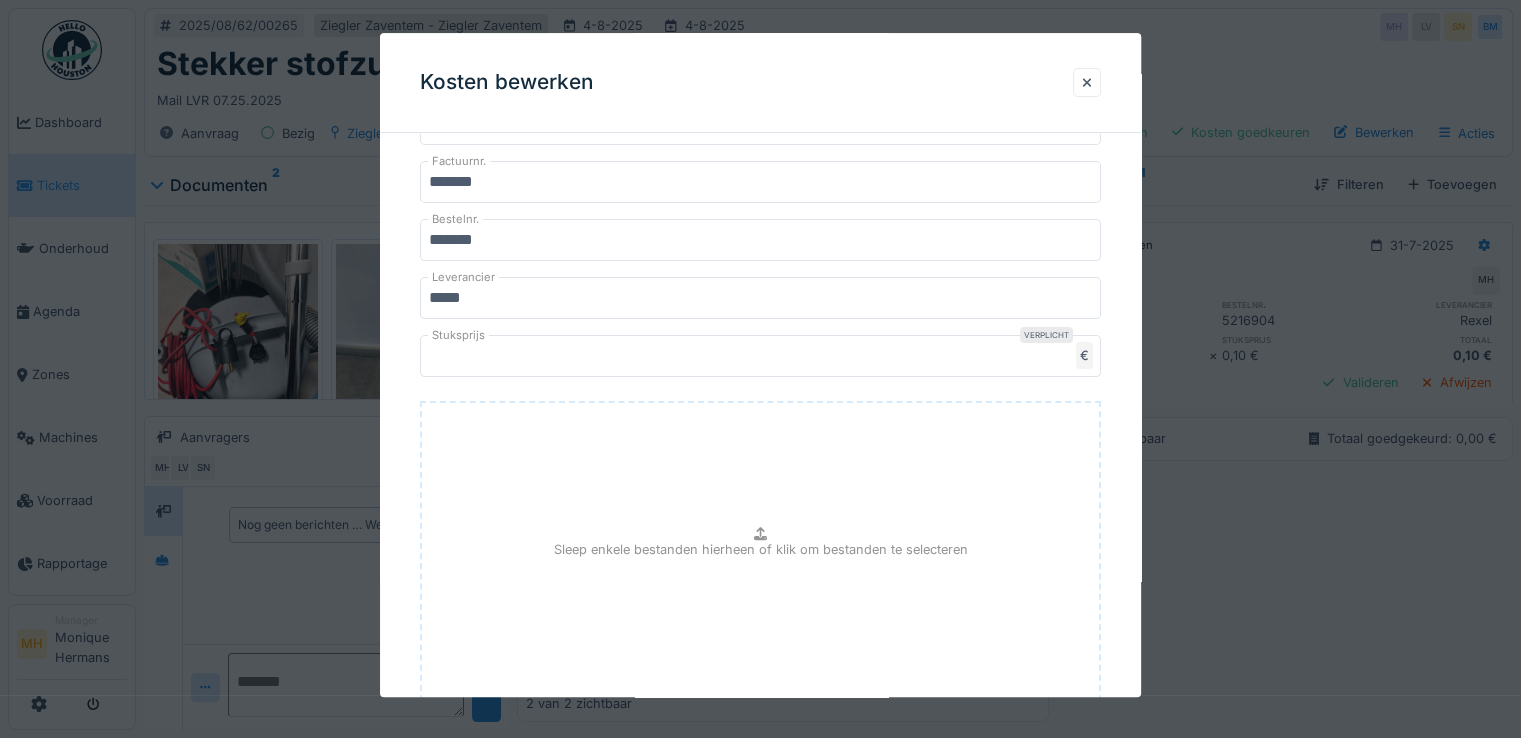 click on "Sleep enkele bestanden hierheen of klik om bestanden te selecteren" at bounding box center (760, 551) 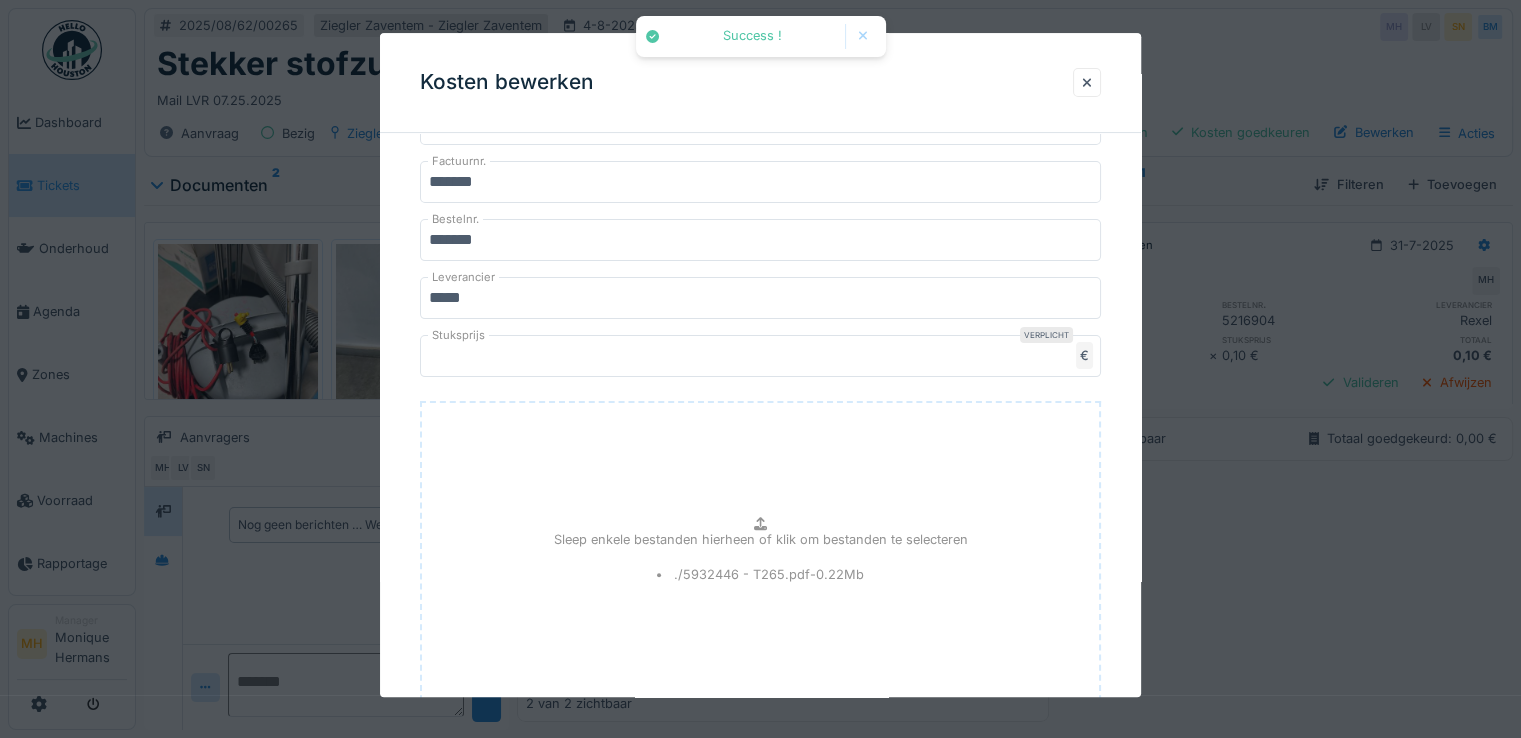scroll, scrollTop: 743, scrollLeft: 0, axis: vertical 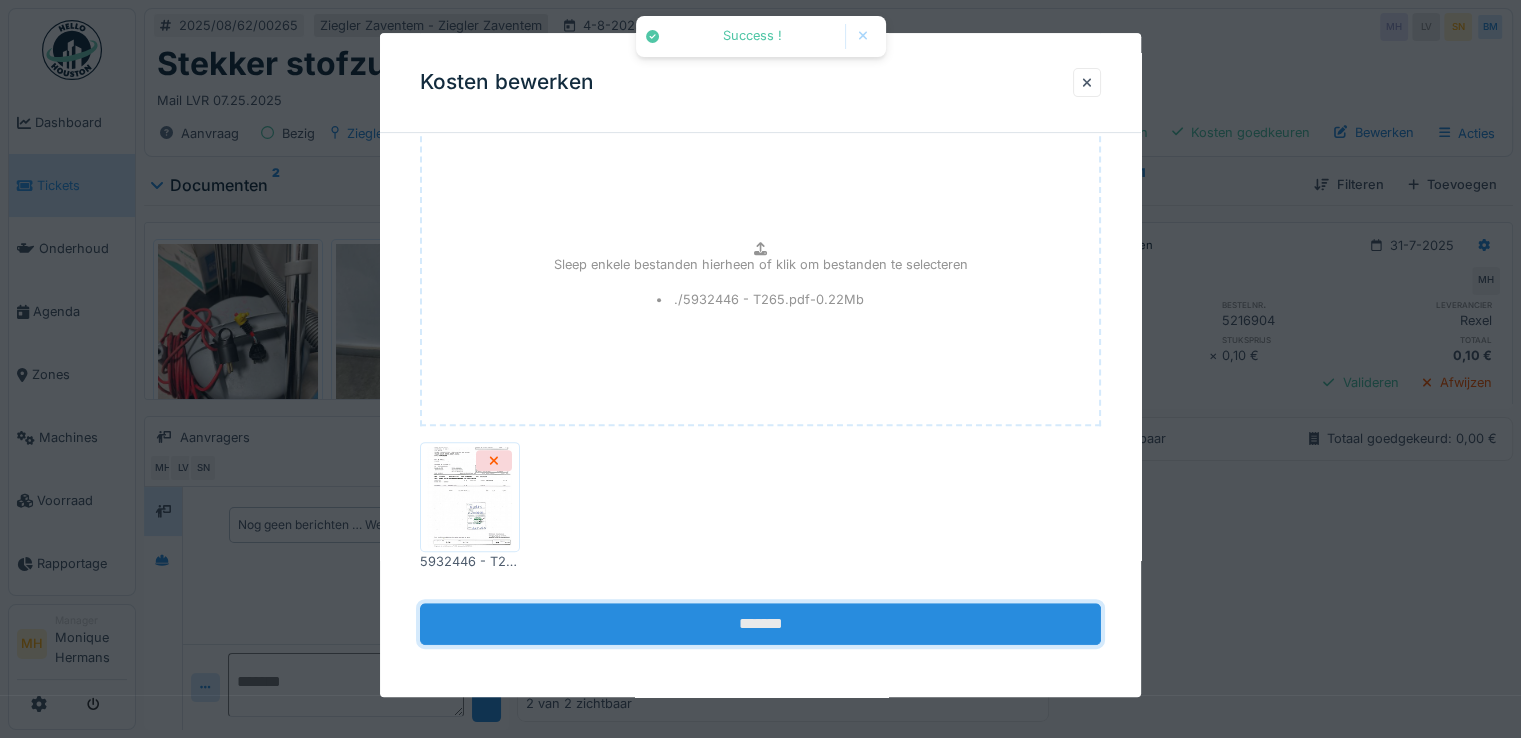 click on "*******" at bounding box center [760, 624] 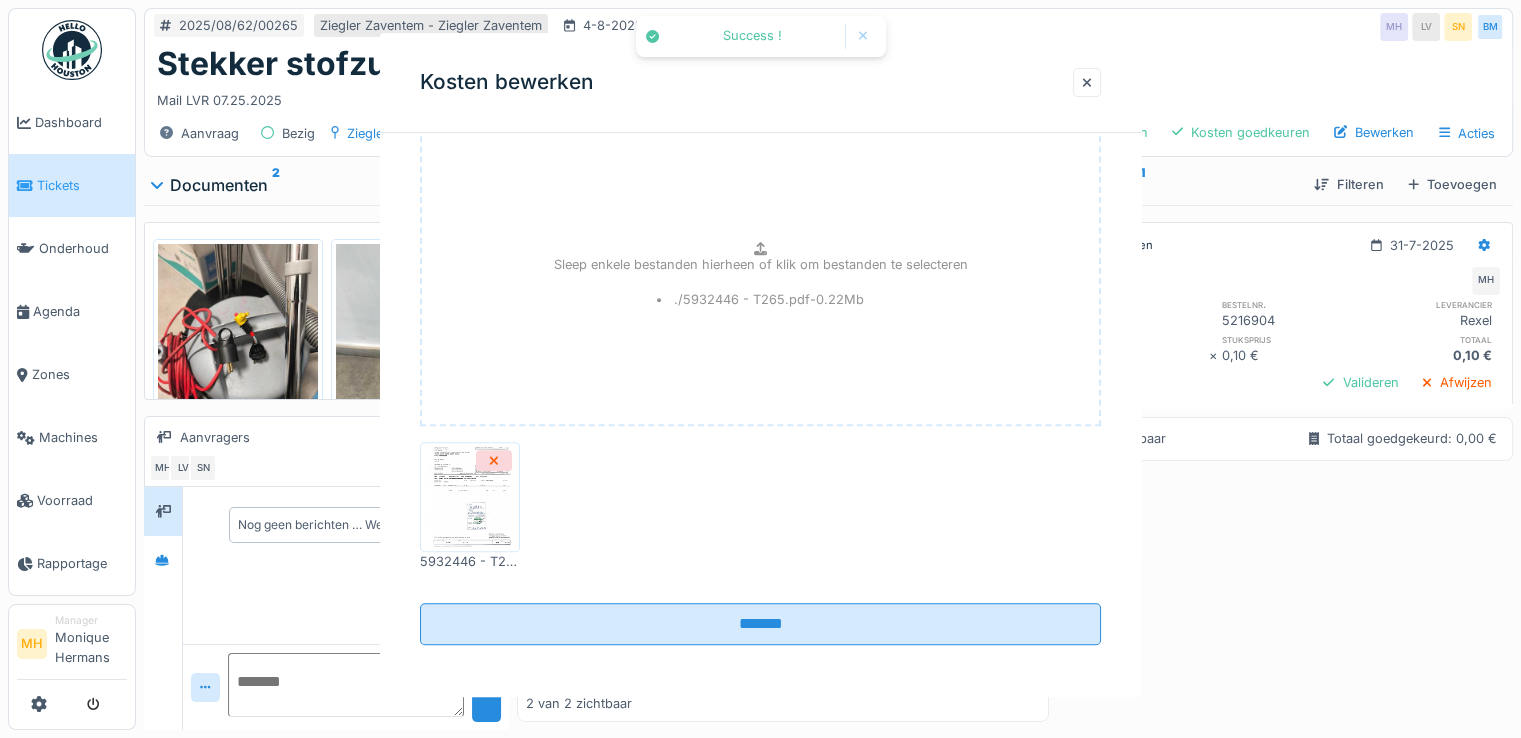 scroll, scrollTop: 0, scrollLeft: 0, axis: both 